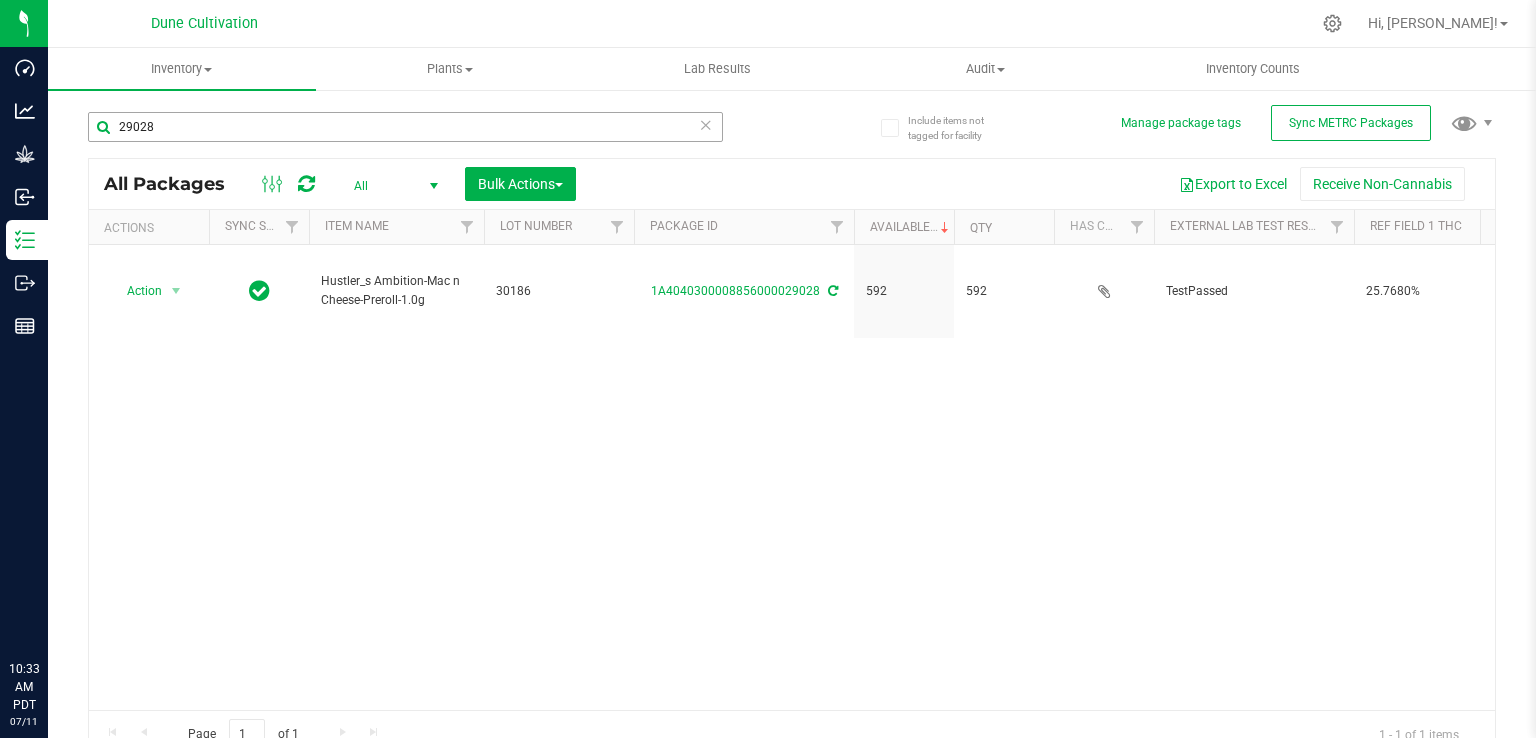 scroll, scrollTop: 0, scrollLeft: 0, axis: both 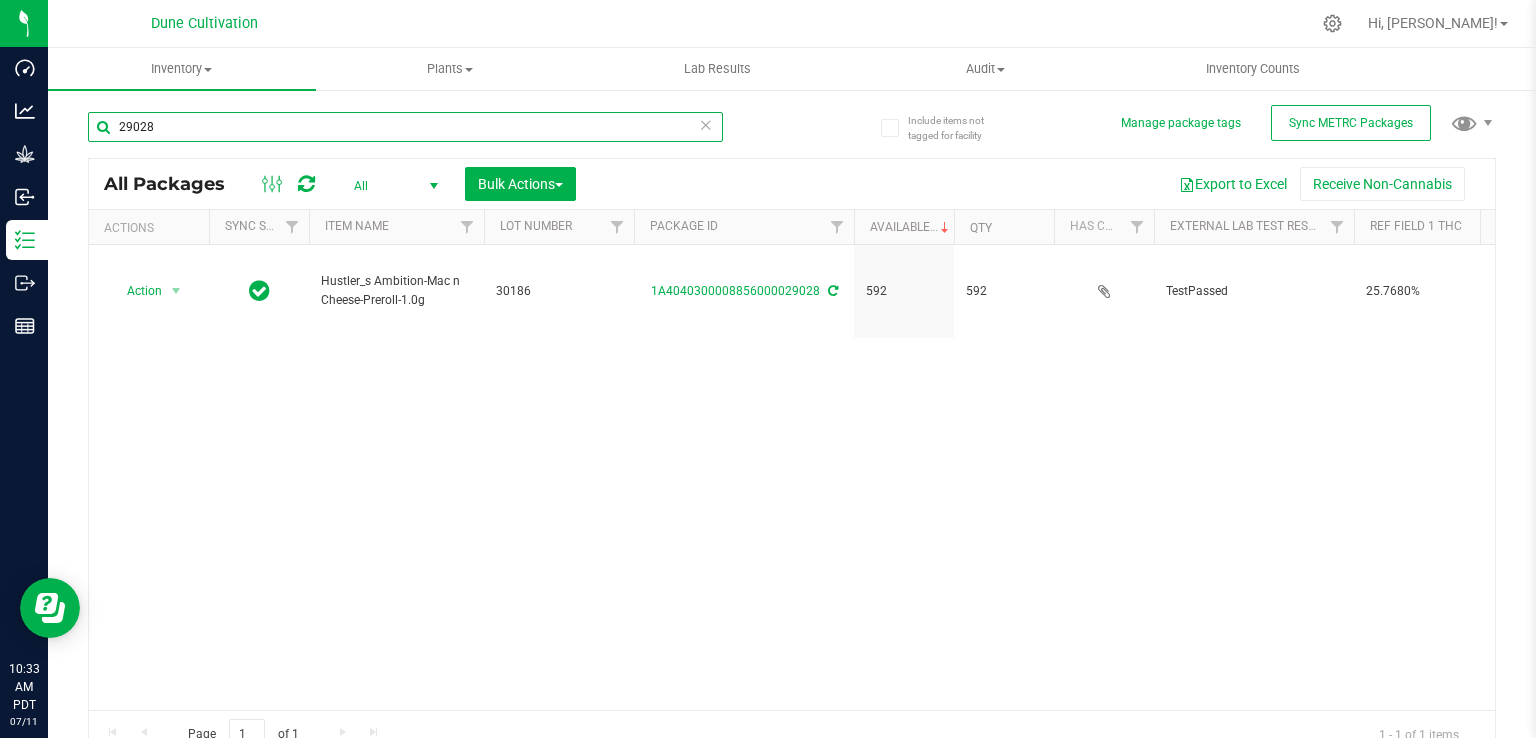 click on "29028" at bounding box center (405, 127) 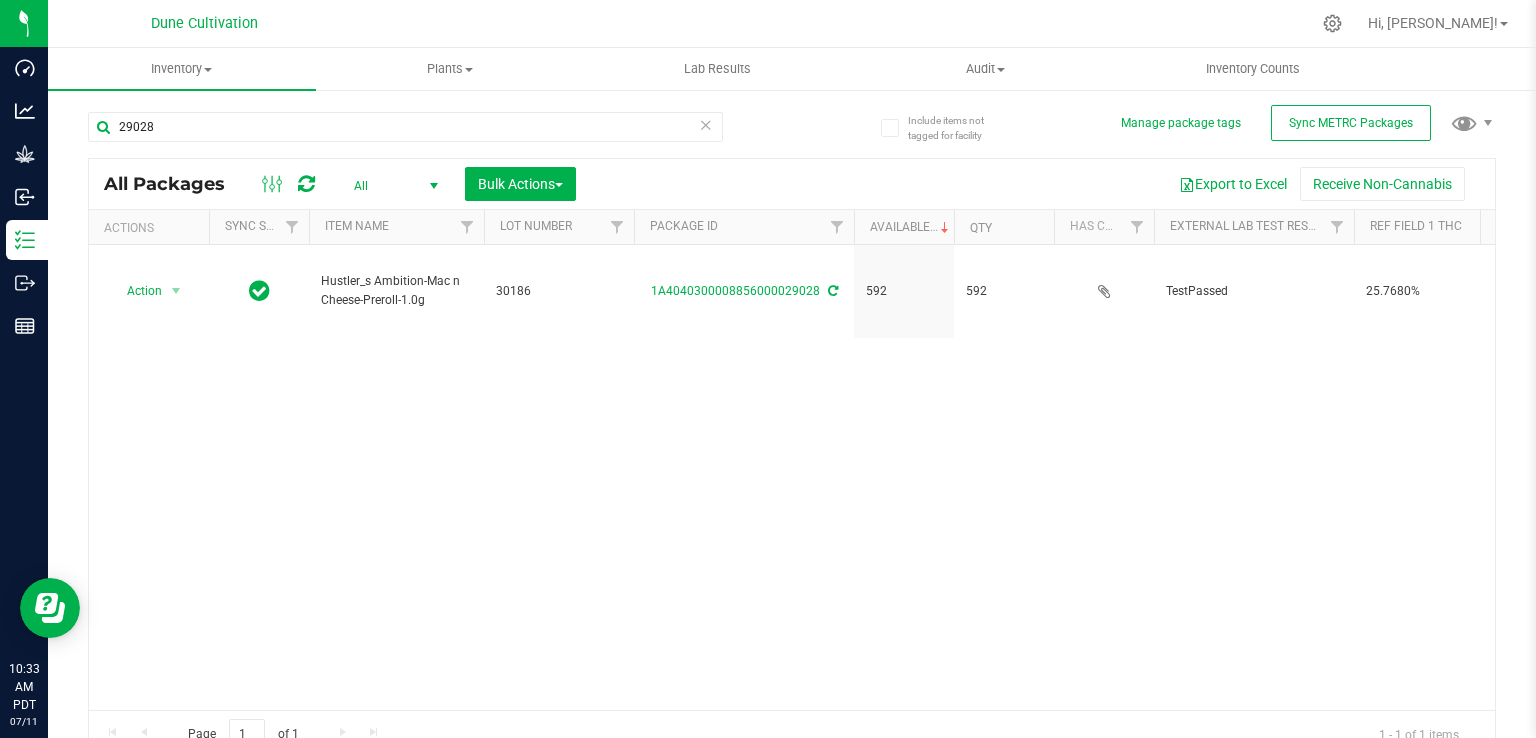 click at bounding box center [706, 124] 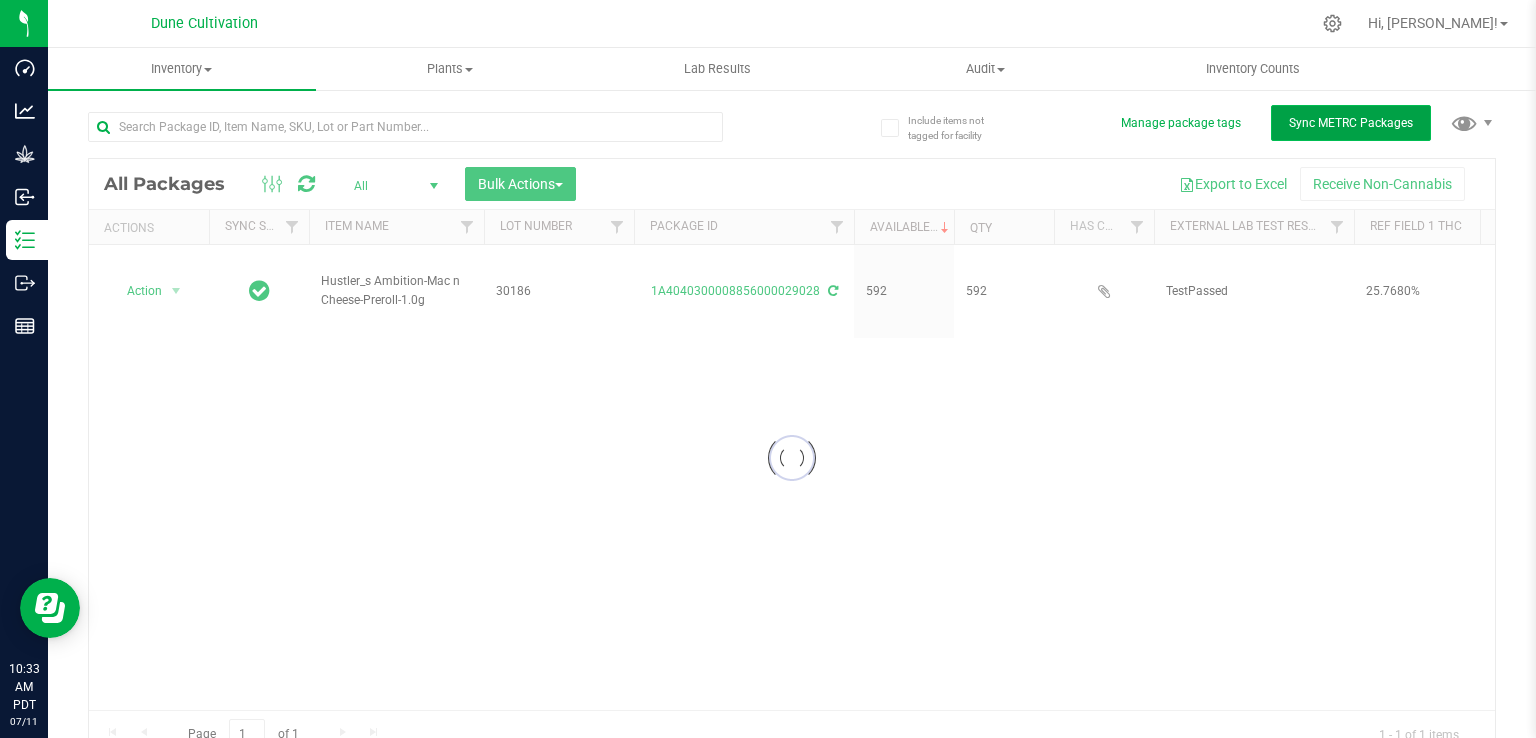 click on "Sync METRC Packages" at bounding box center [1351, 123] 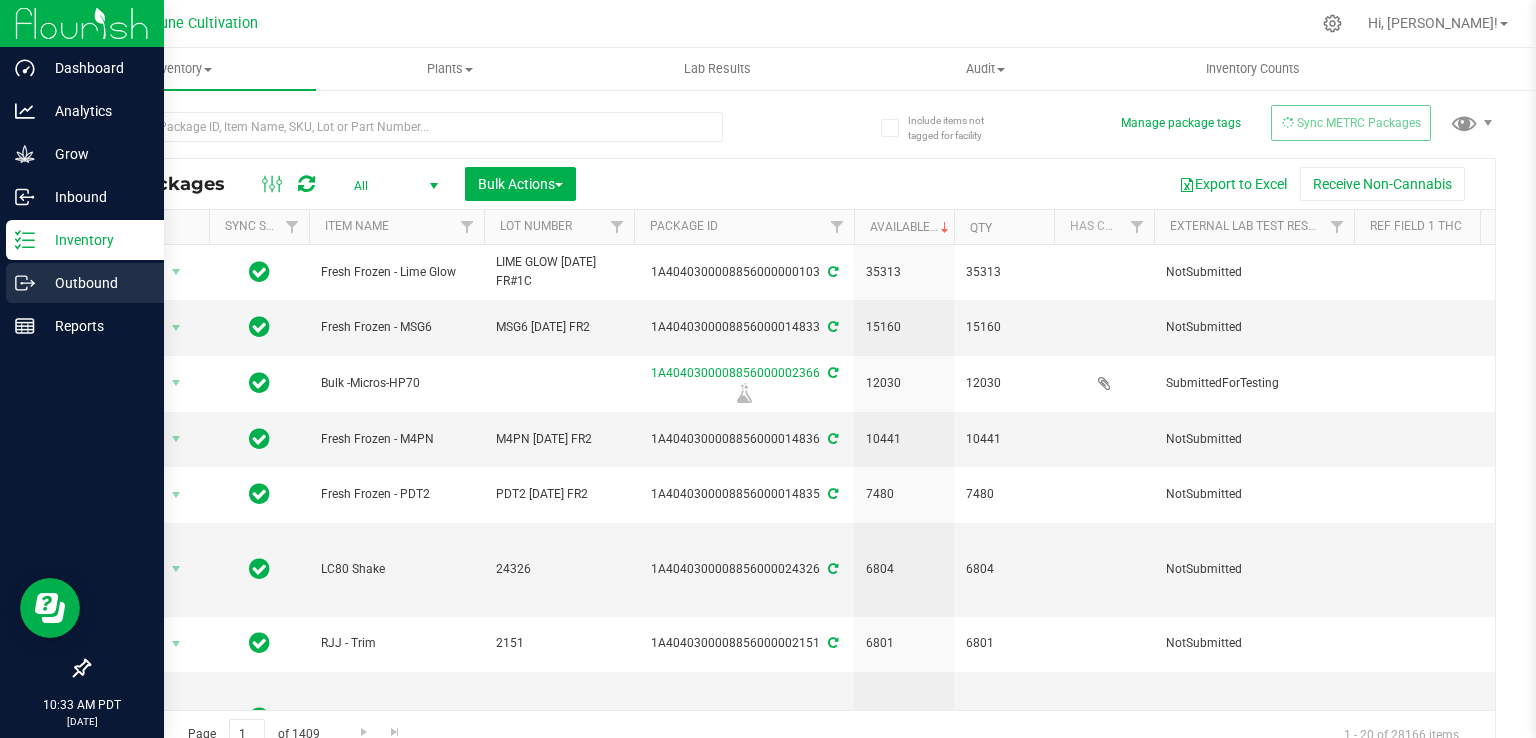 click on "Outbound" at bounding box center (95, 283) 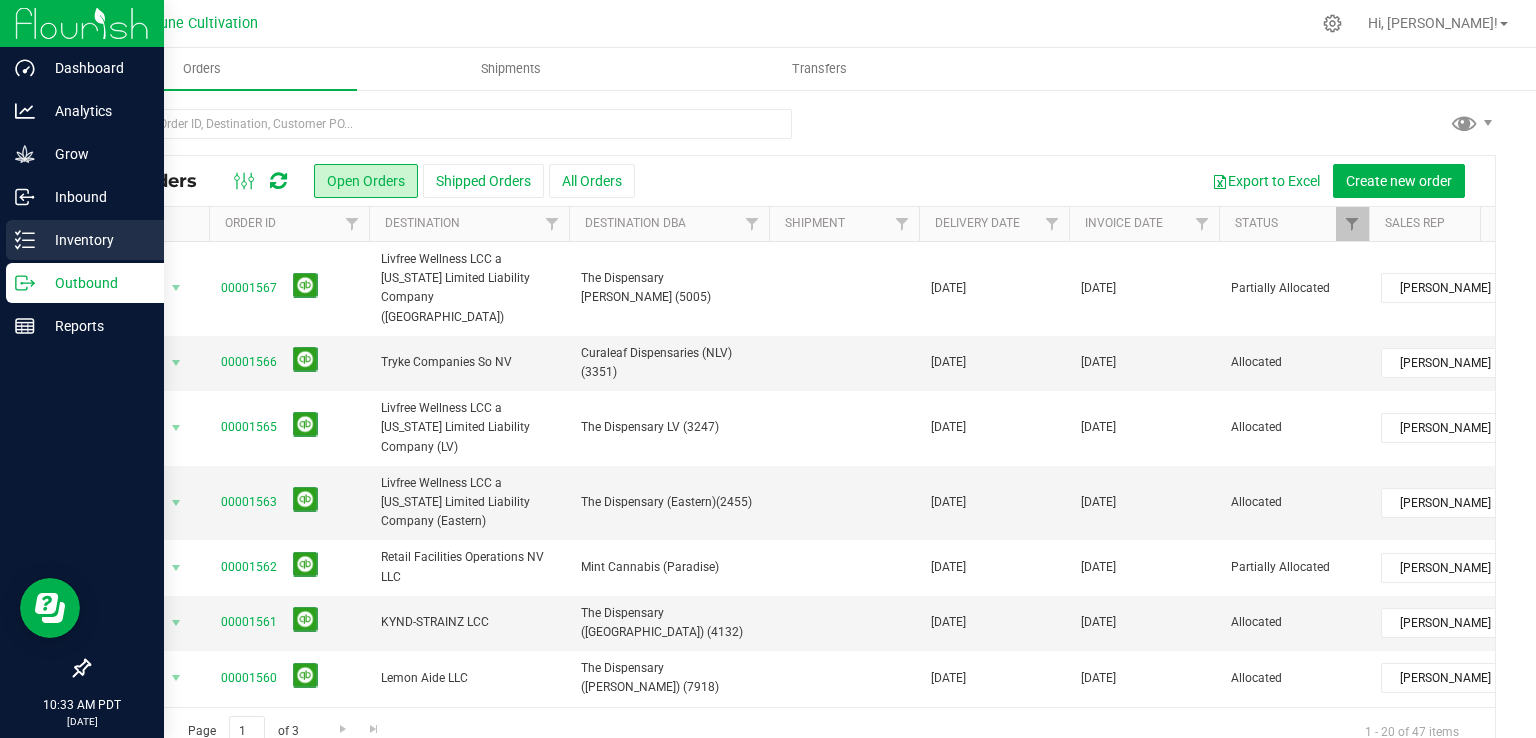 click on "Inventory" at bounding box center [95, 240] 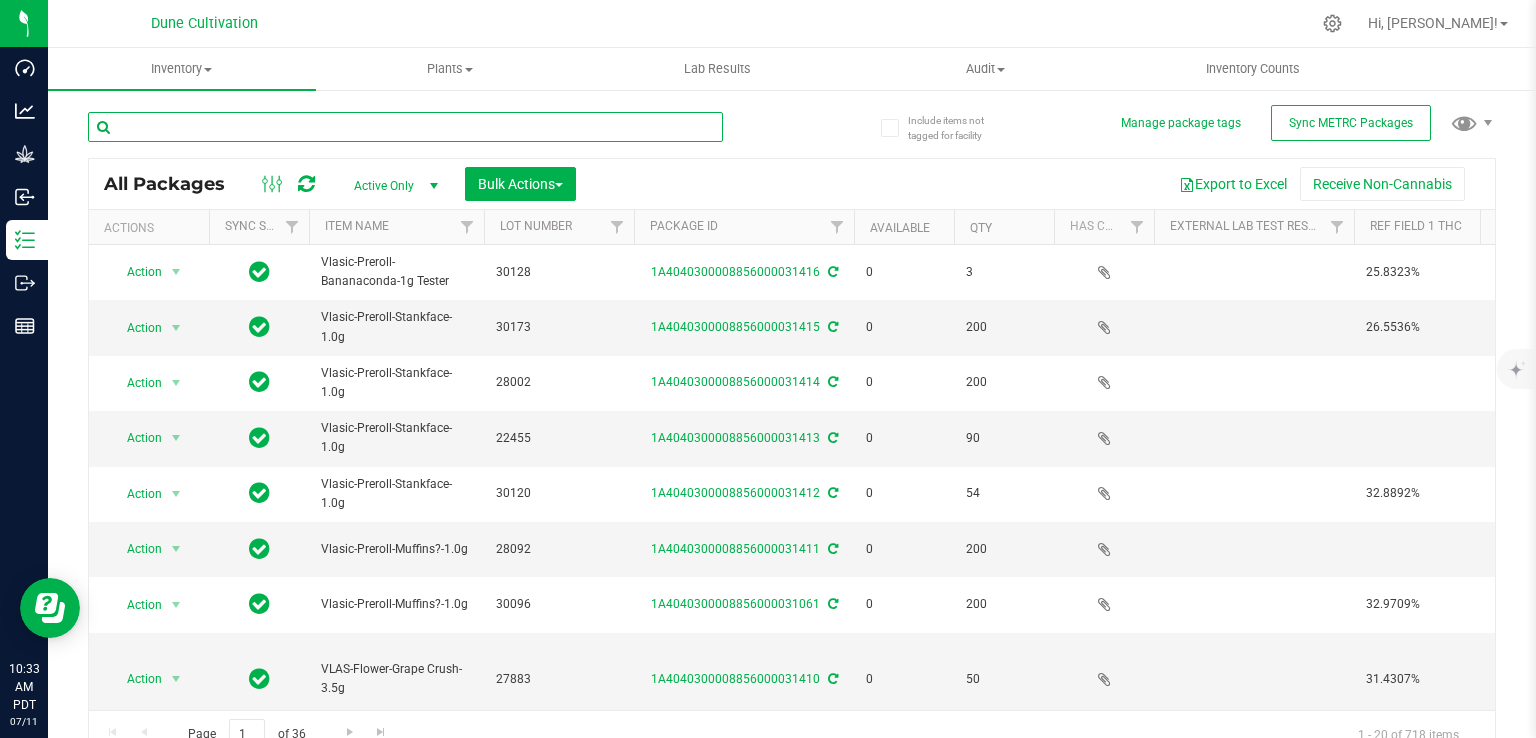 click at bounding box center (405, 127) 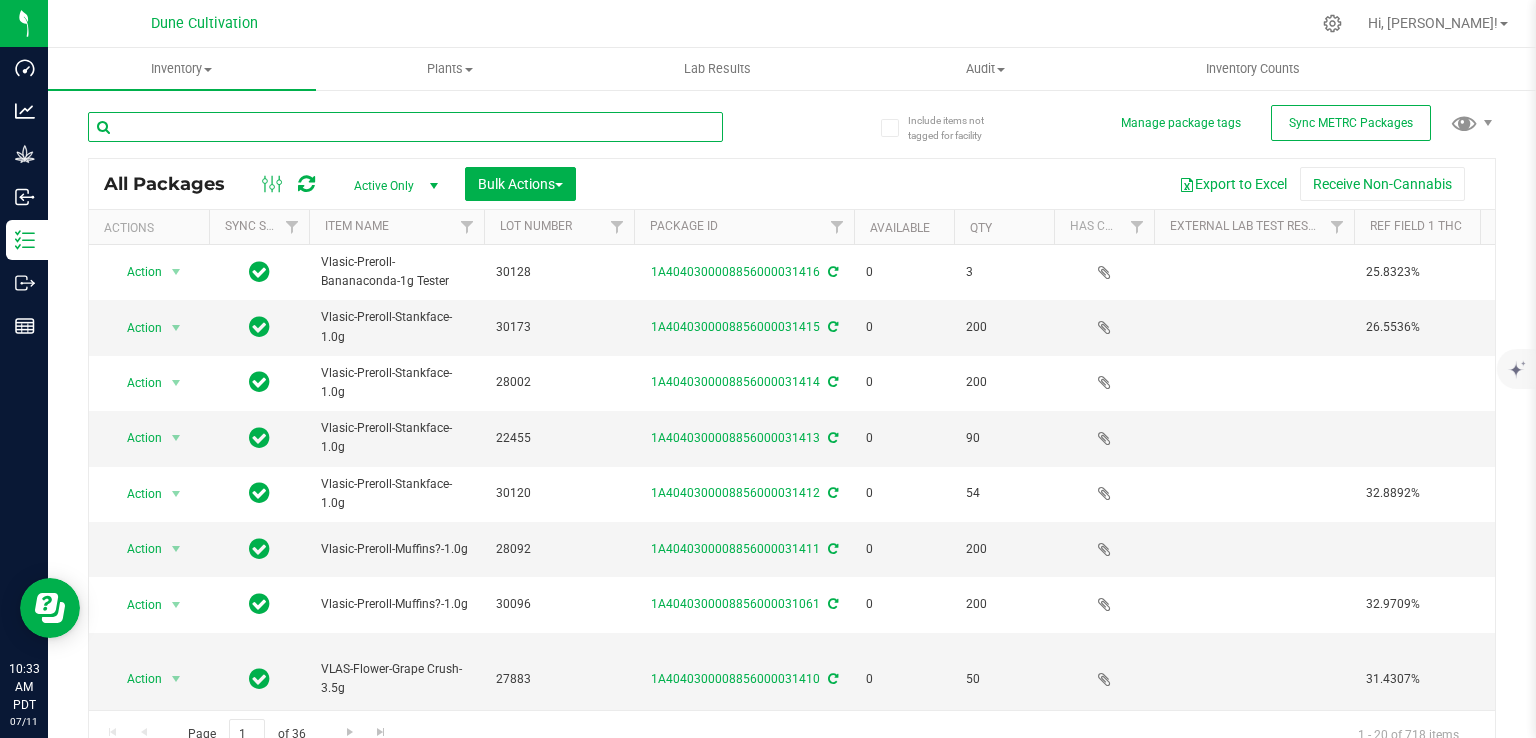paste on "12532" 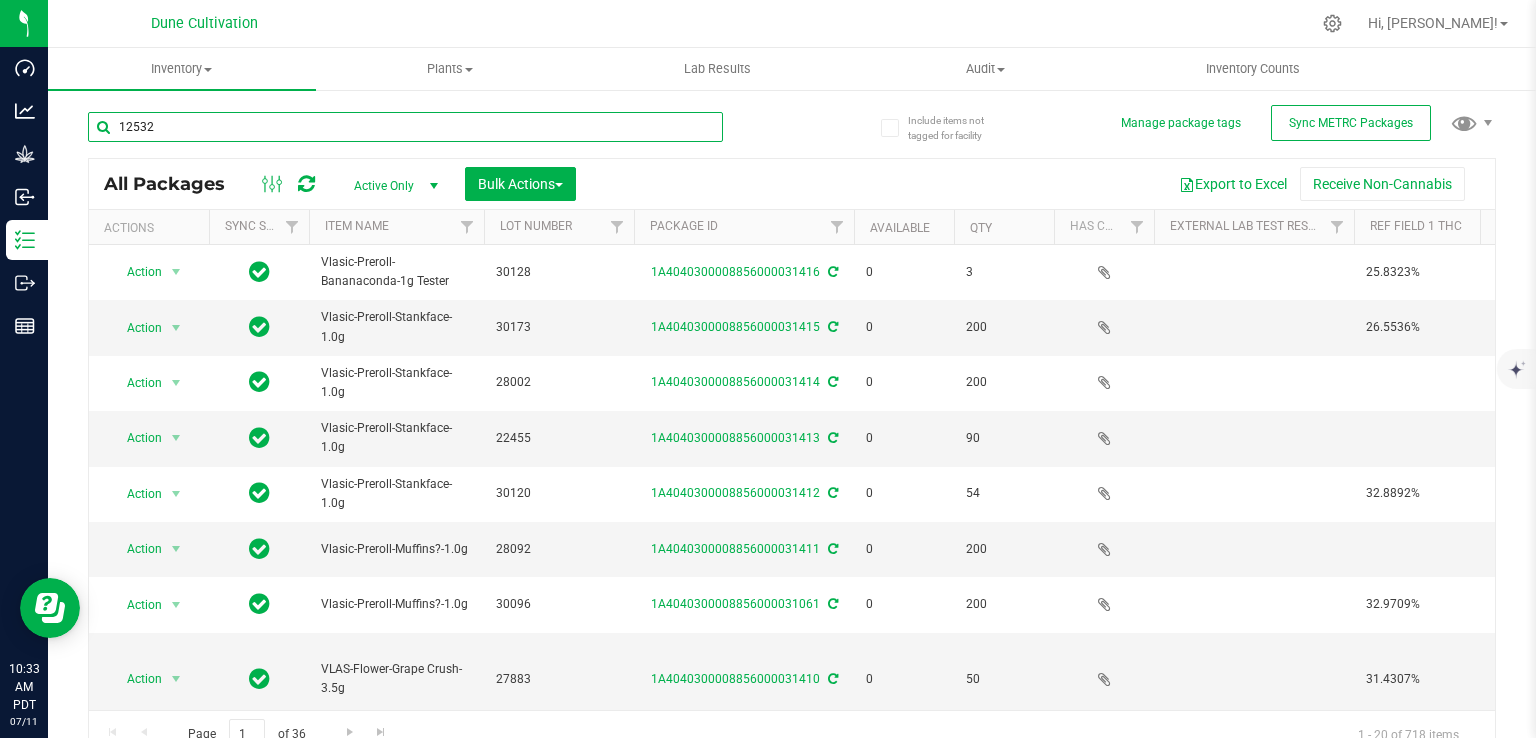 type on "12532" 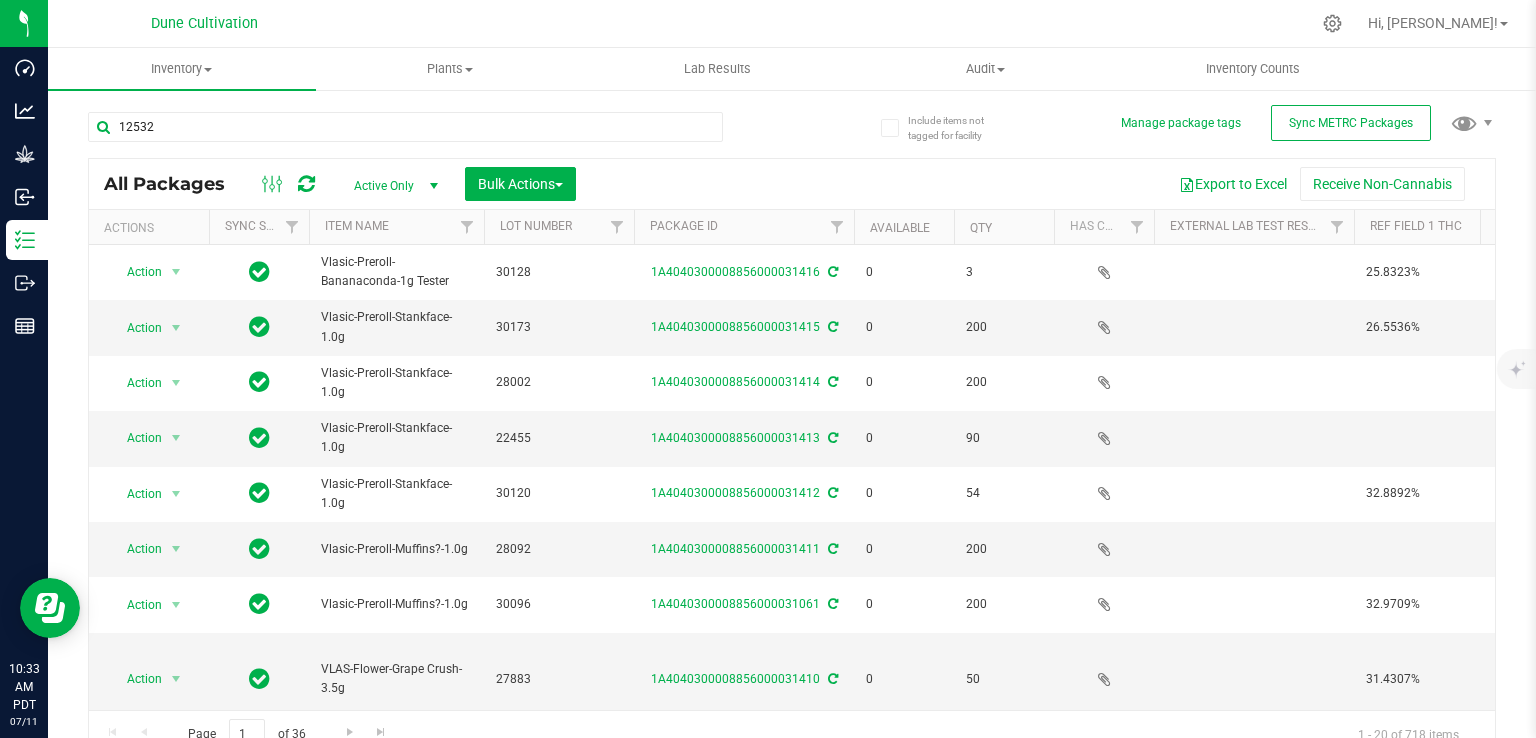 click on "Active Only" at bounding box center [392, 186] 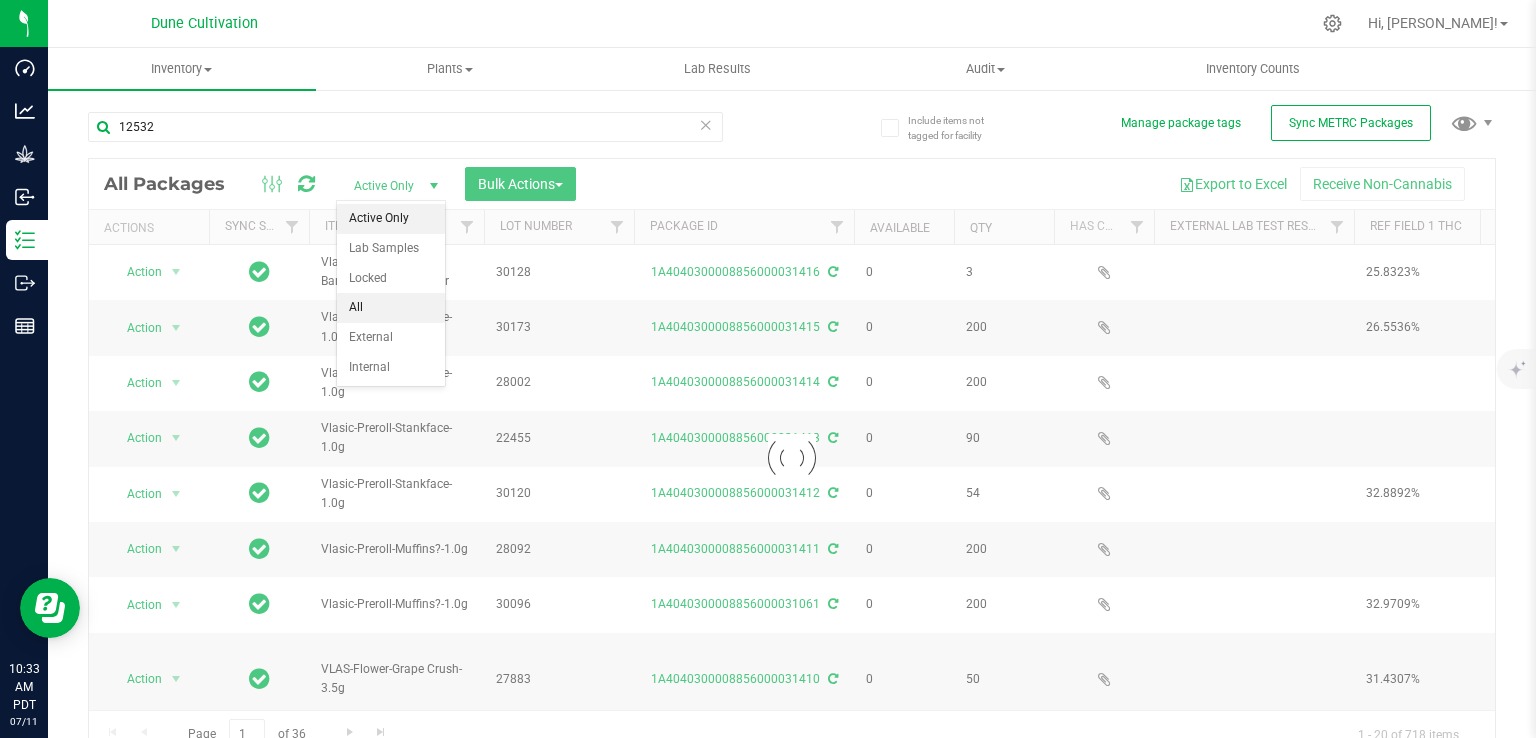 click on "All" at bounding box center (391, 308) 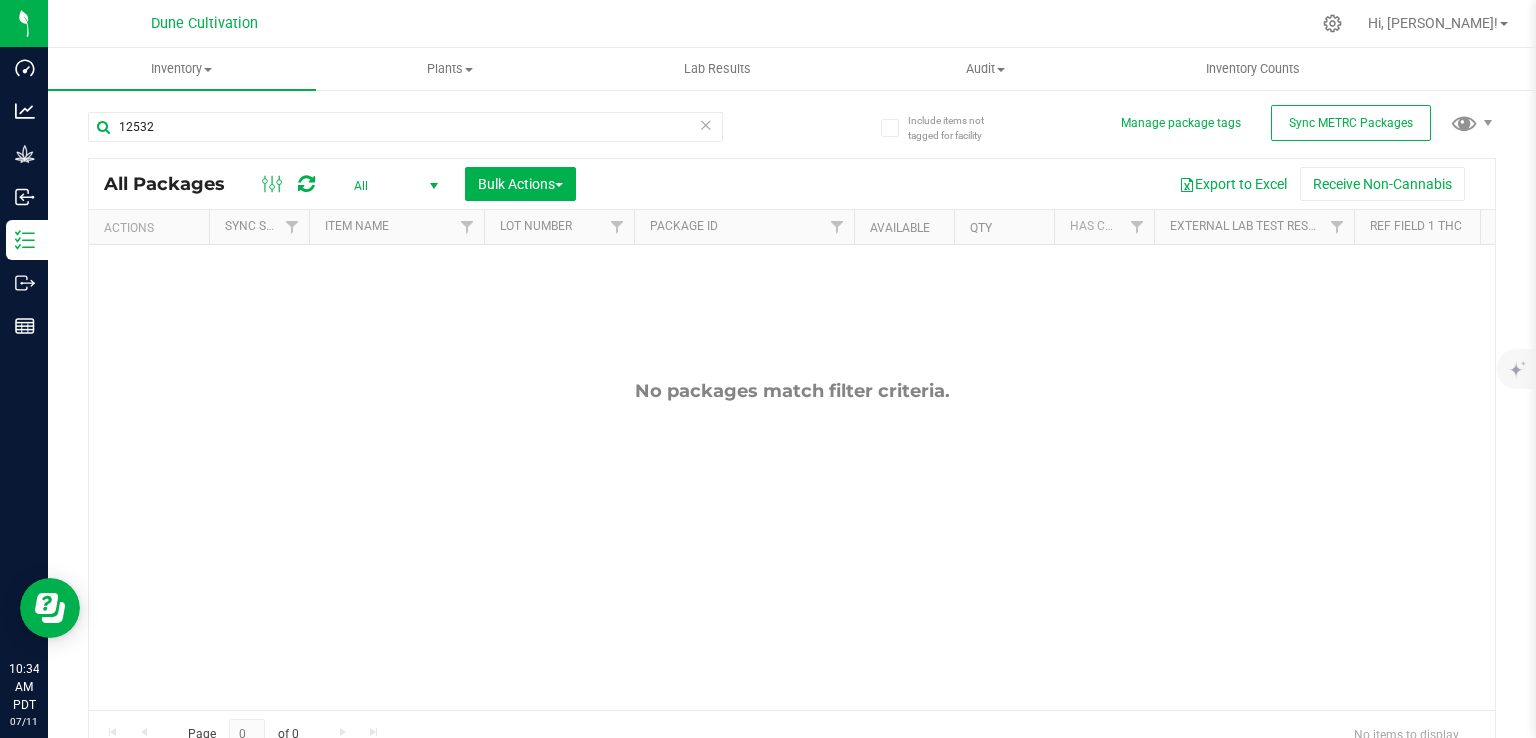 click at bounding box center [306, 184] 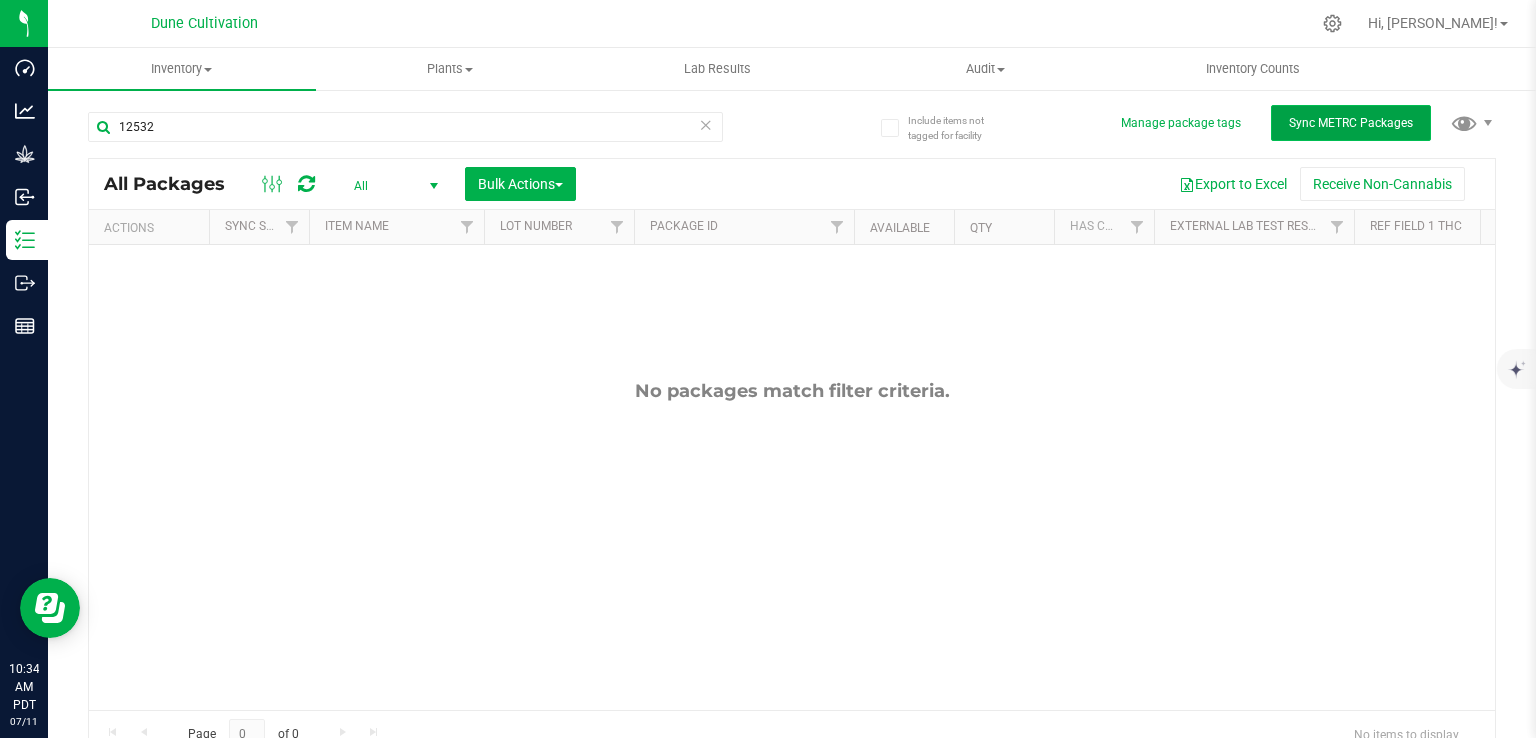 click on "Sync METRC Packages" at bounding box center (1351, 123) 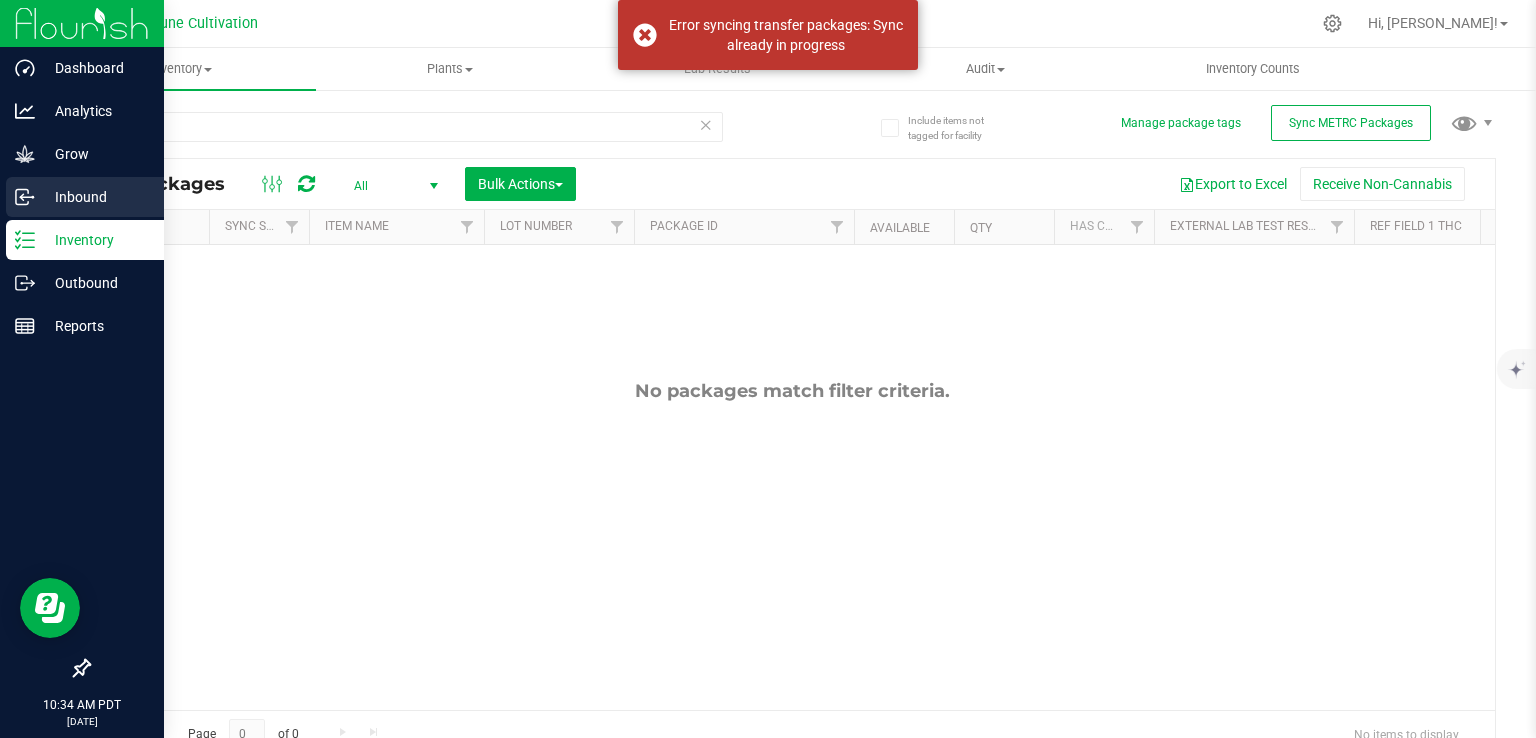 click on "Inbound" at bounding box center (95, 197) 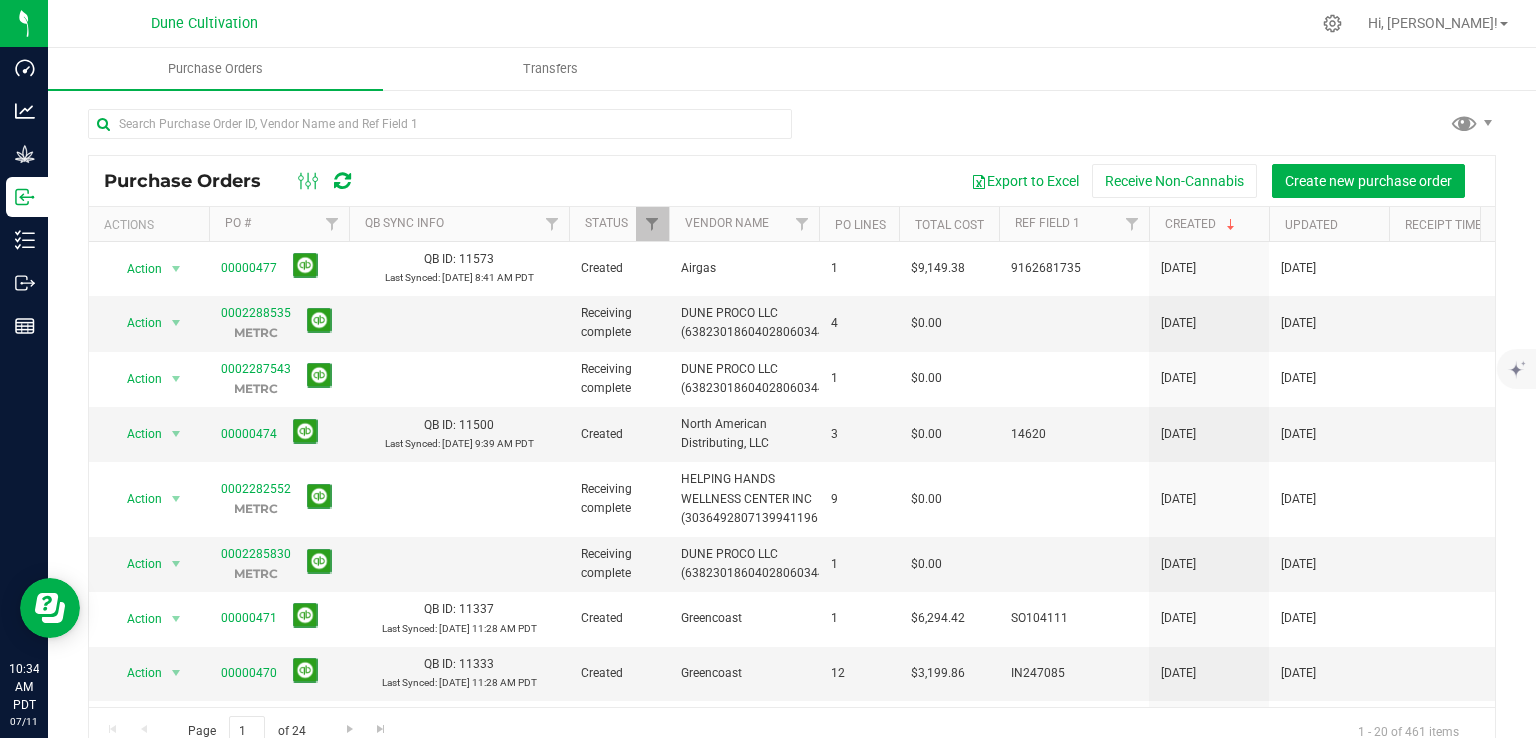 click at bounding box center [342, 181] 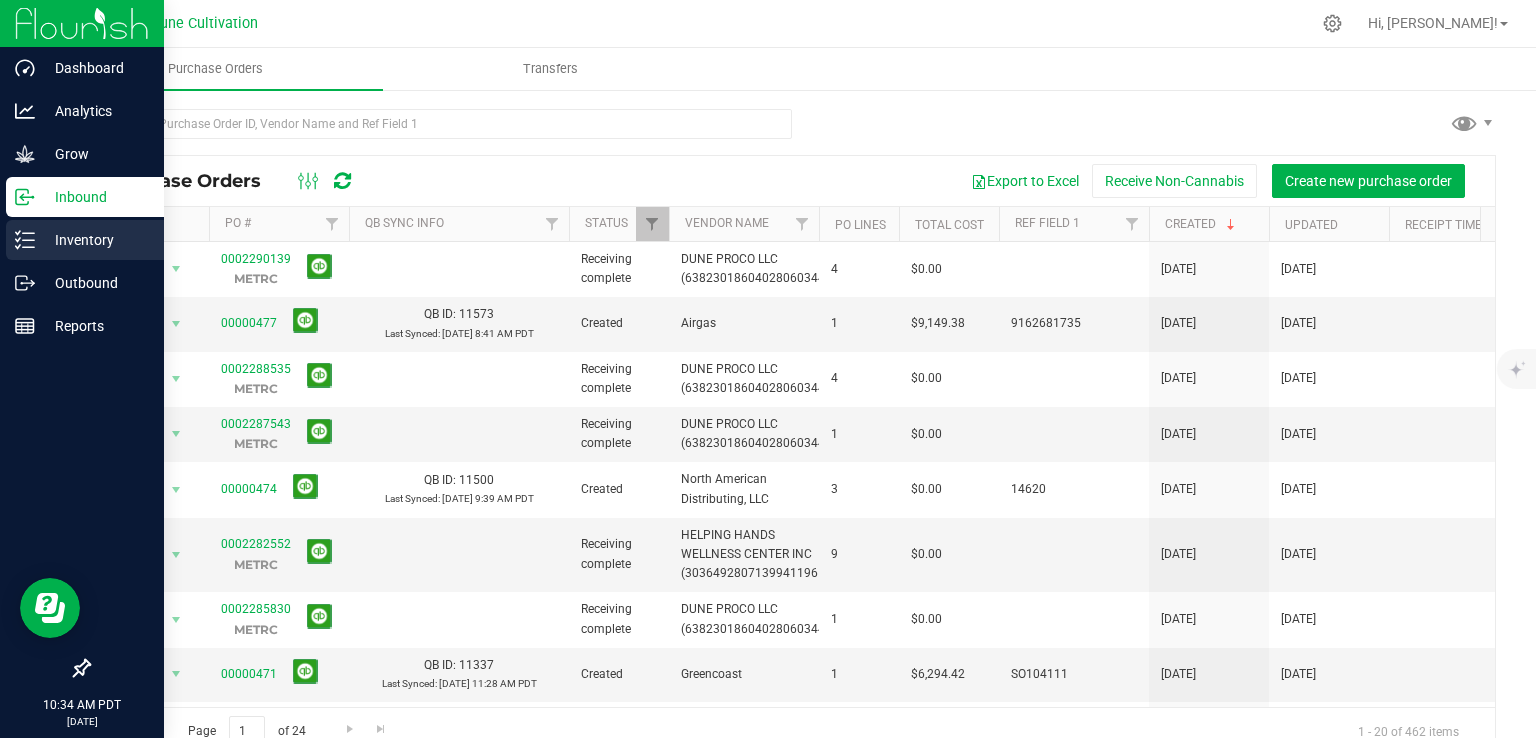 click 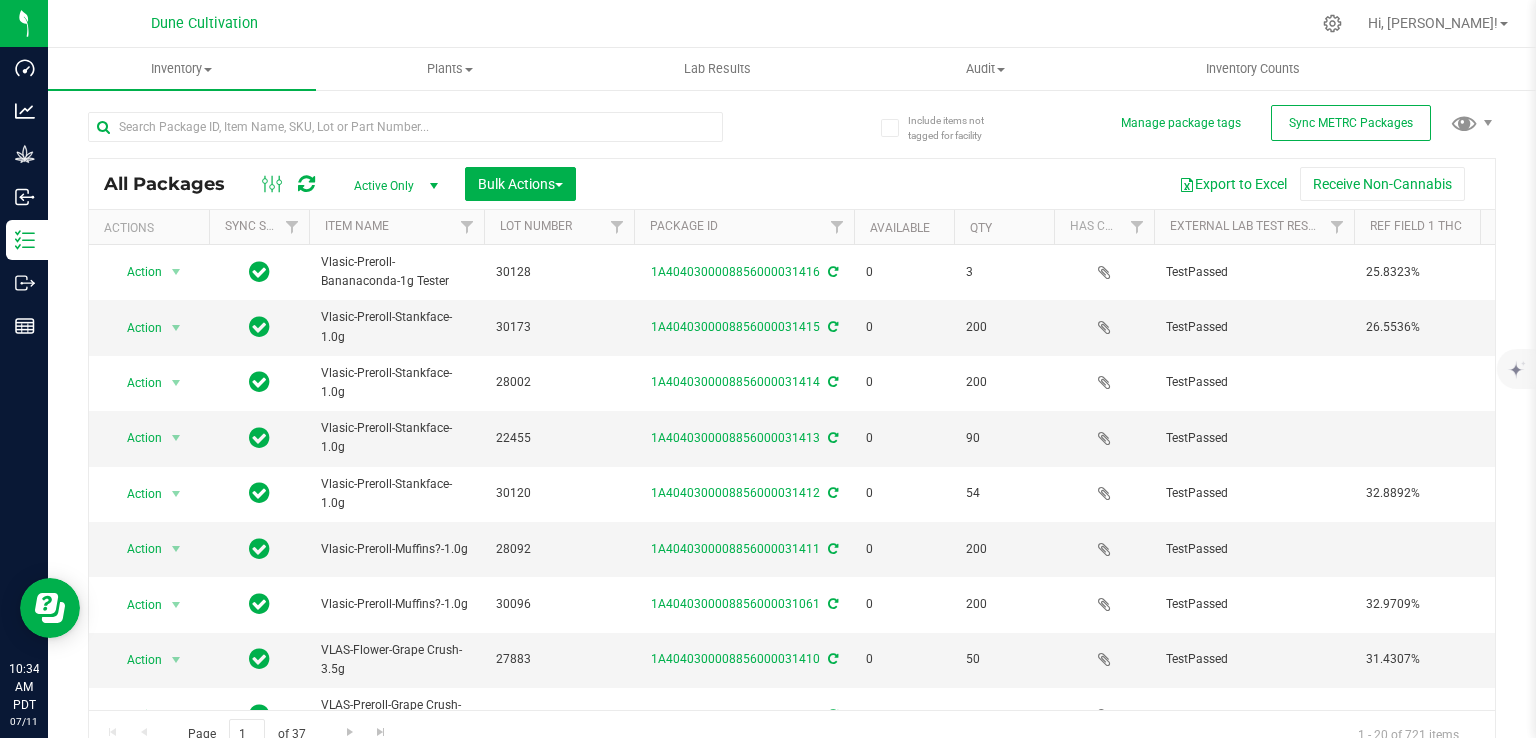 click on "Active Only" at bounding box center (392, 186) 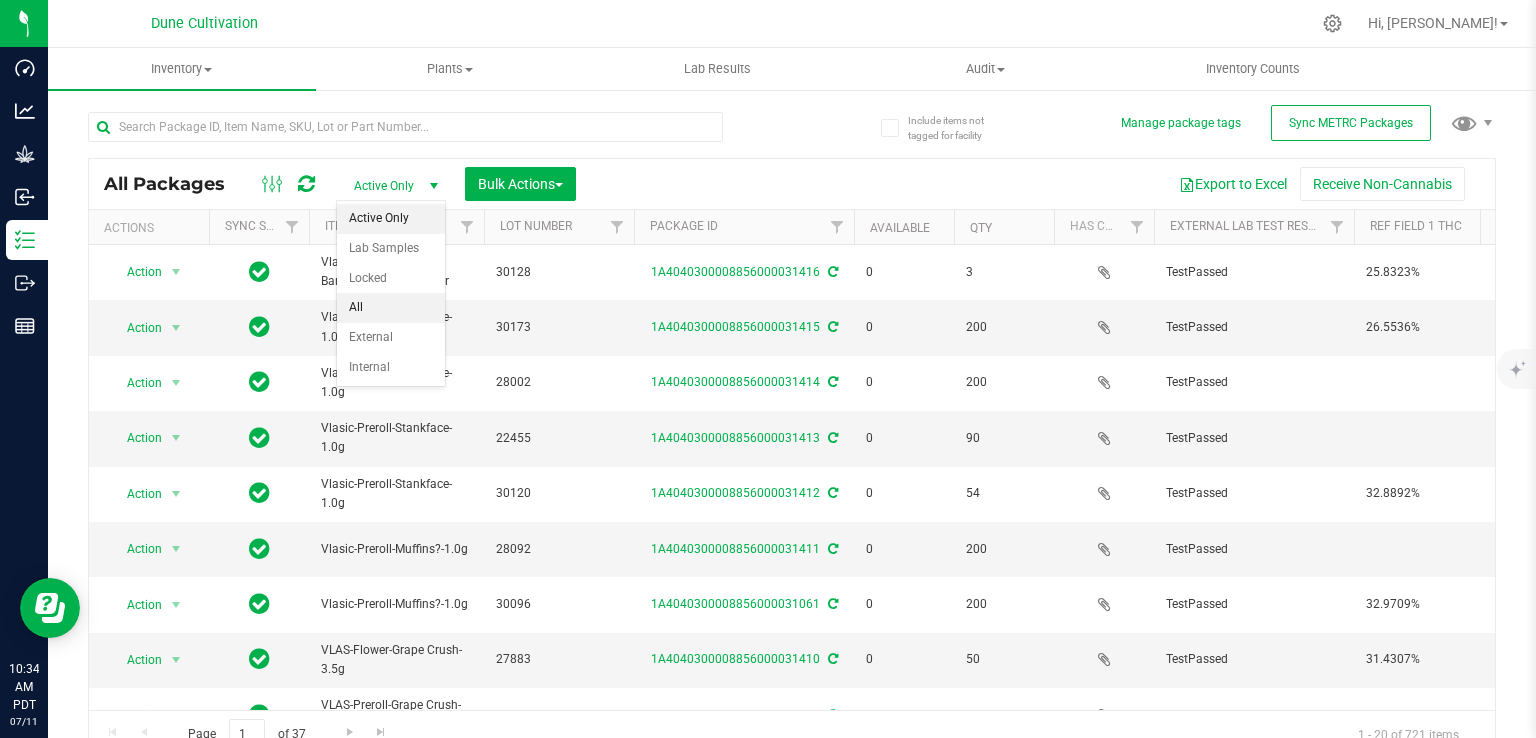 click on "All" at bounding box center [391, 308] 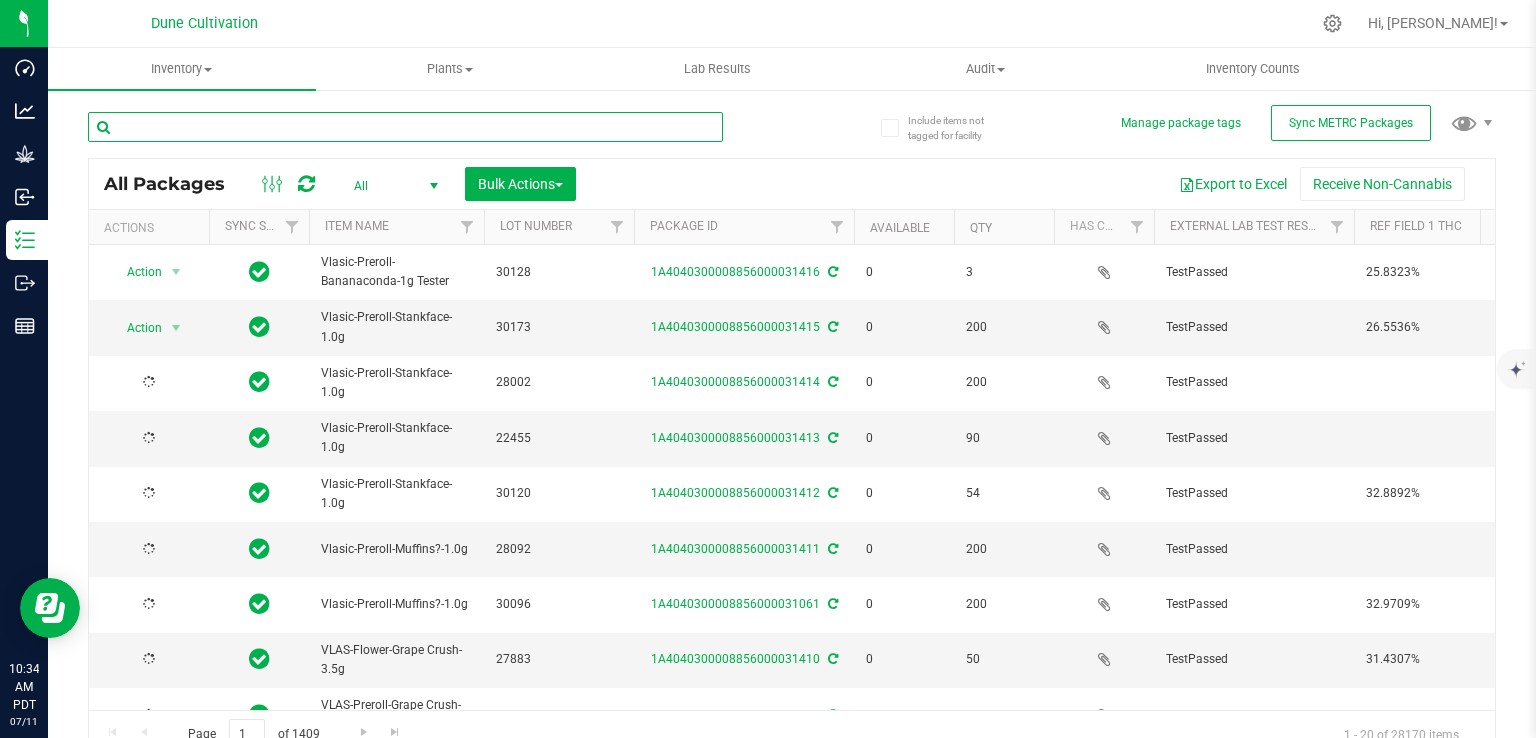 click at bounding box center [405, 127] 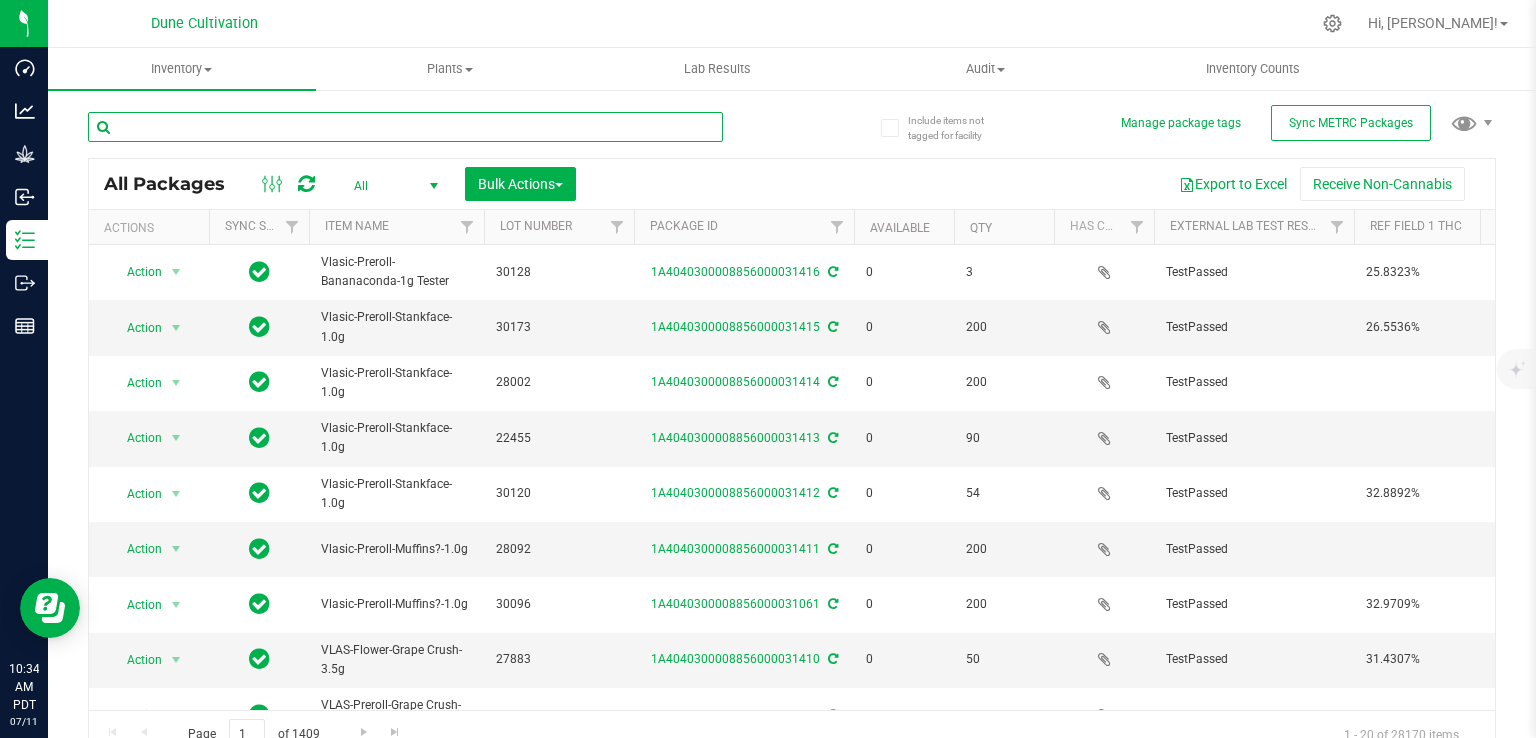 paste on "12532" 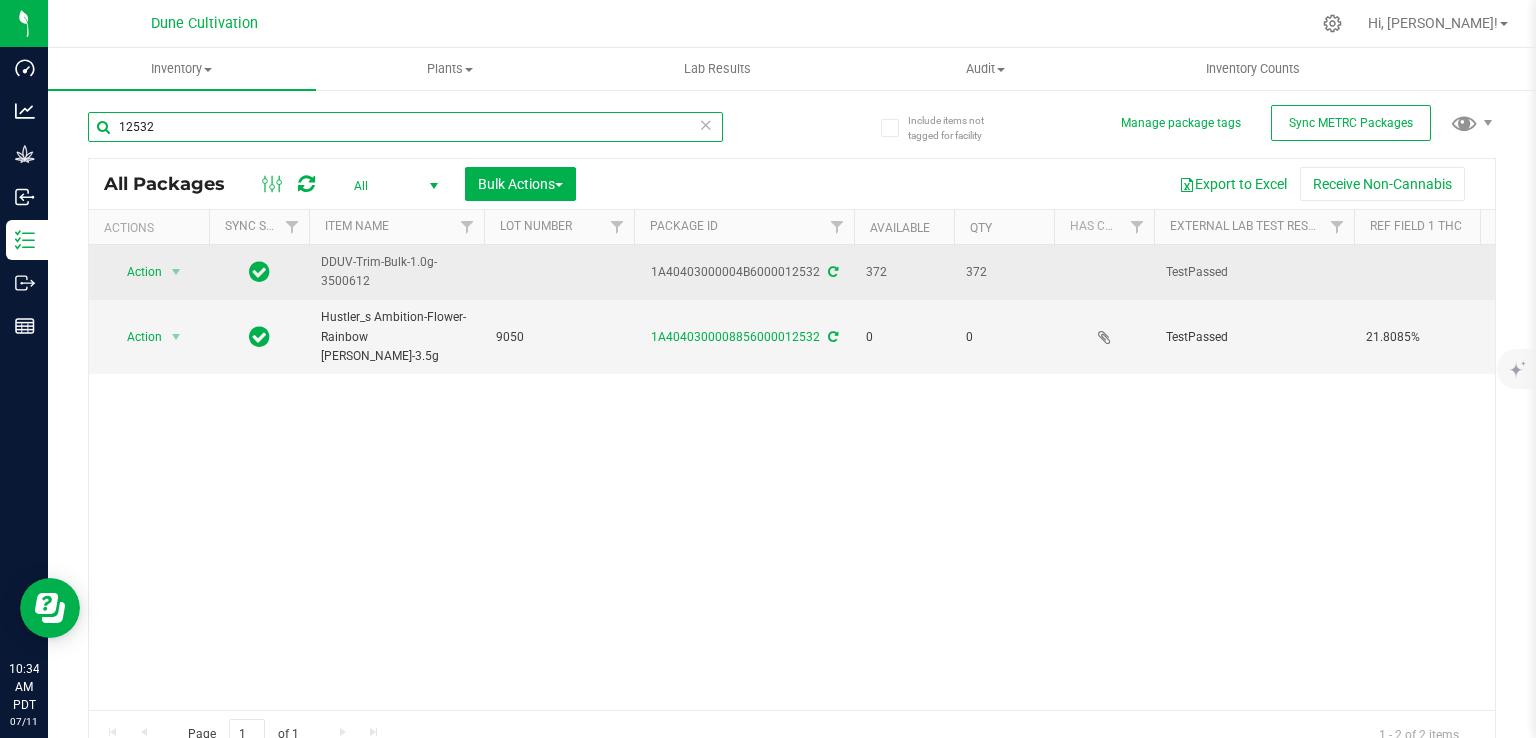 type on "12532" 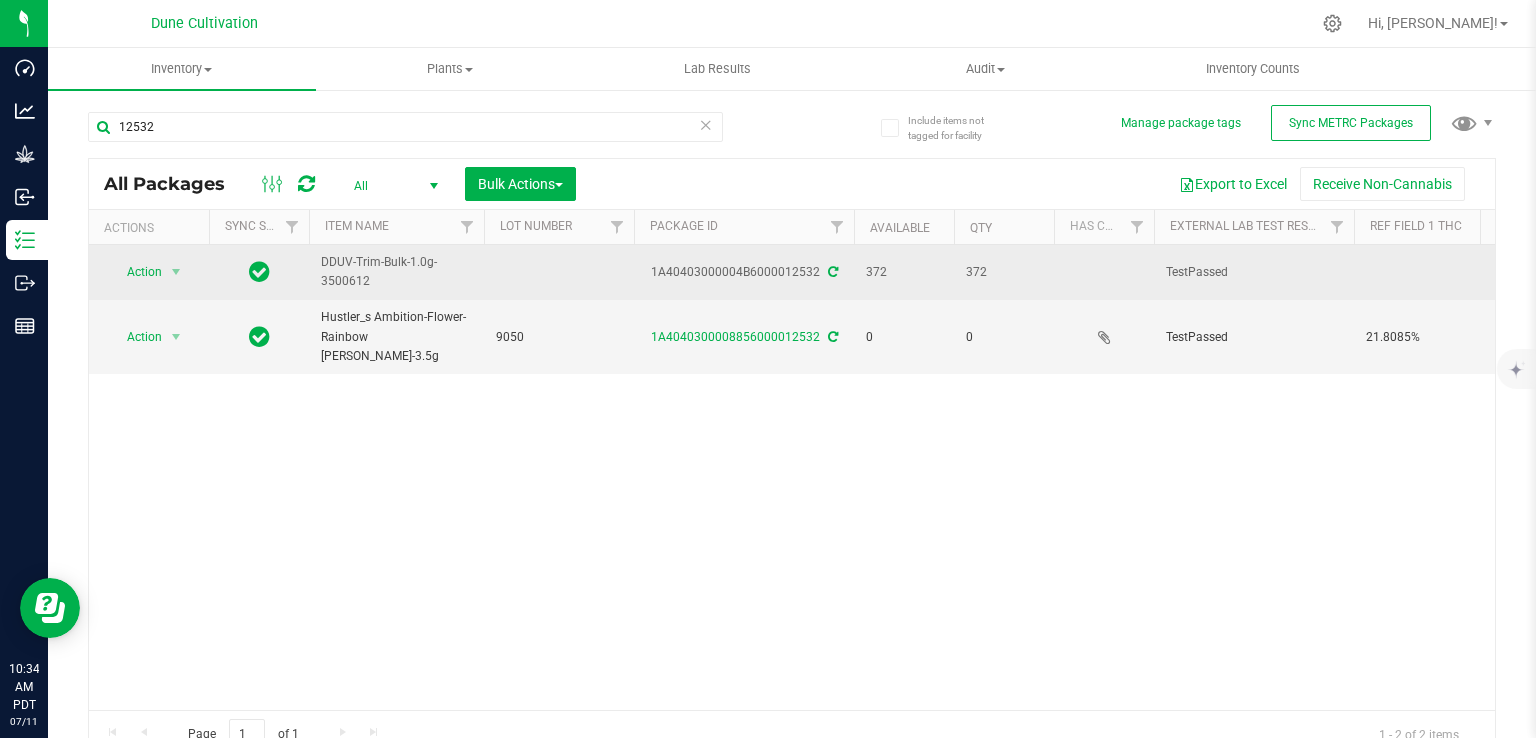 click at bounding box center (833, 272) 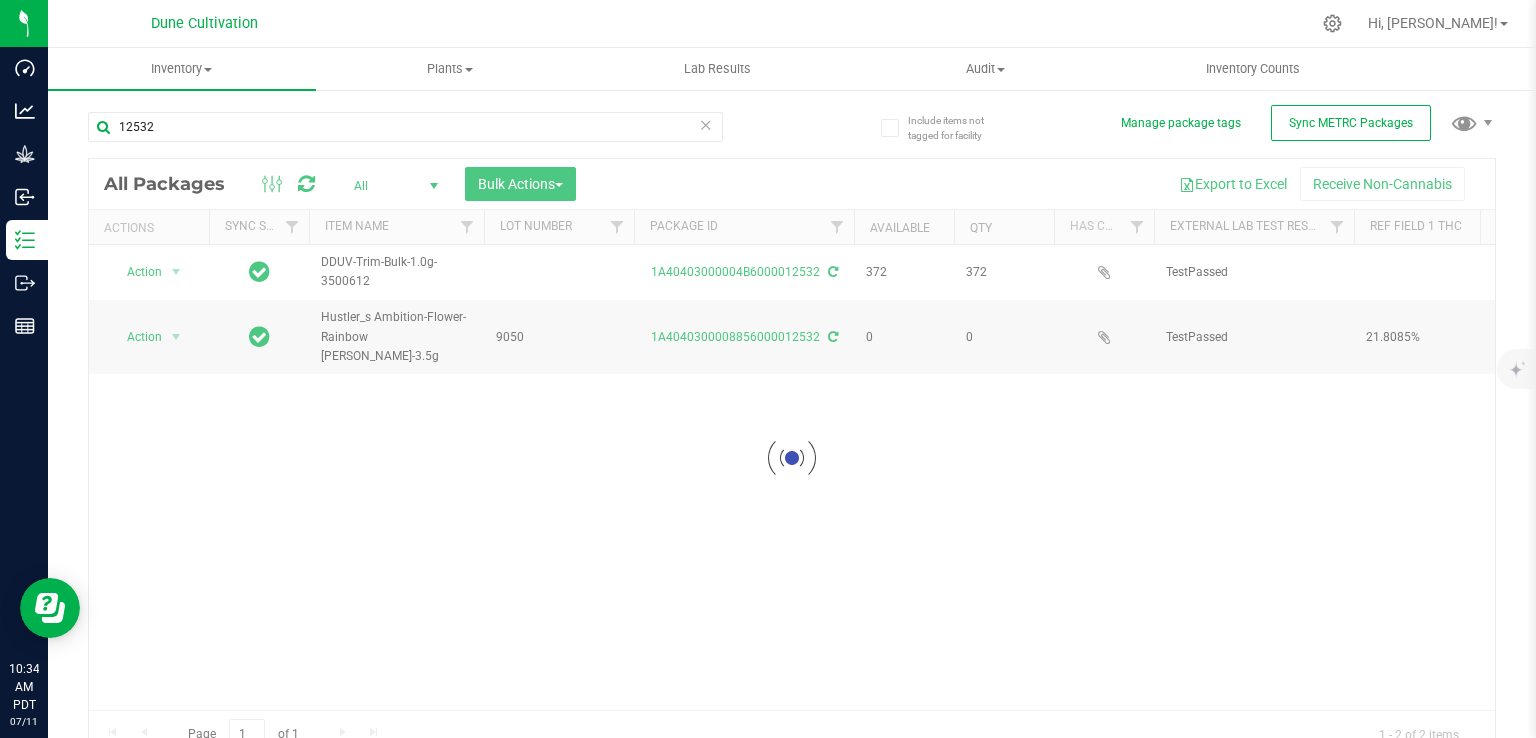 click at bounding box center [792, 458] 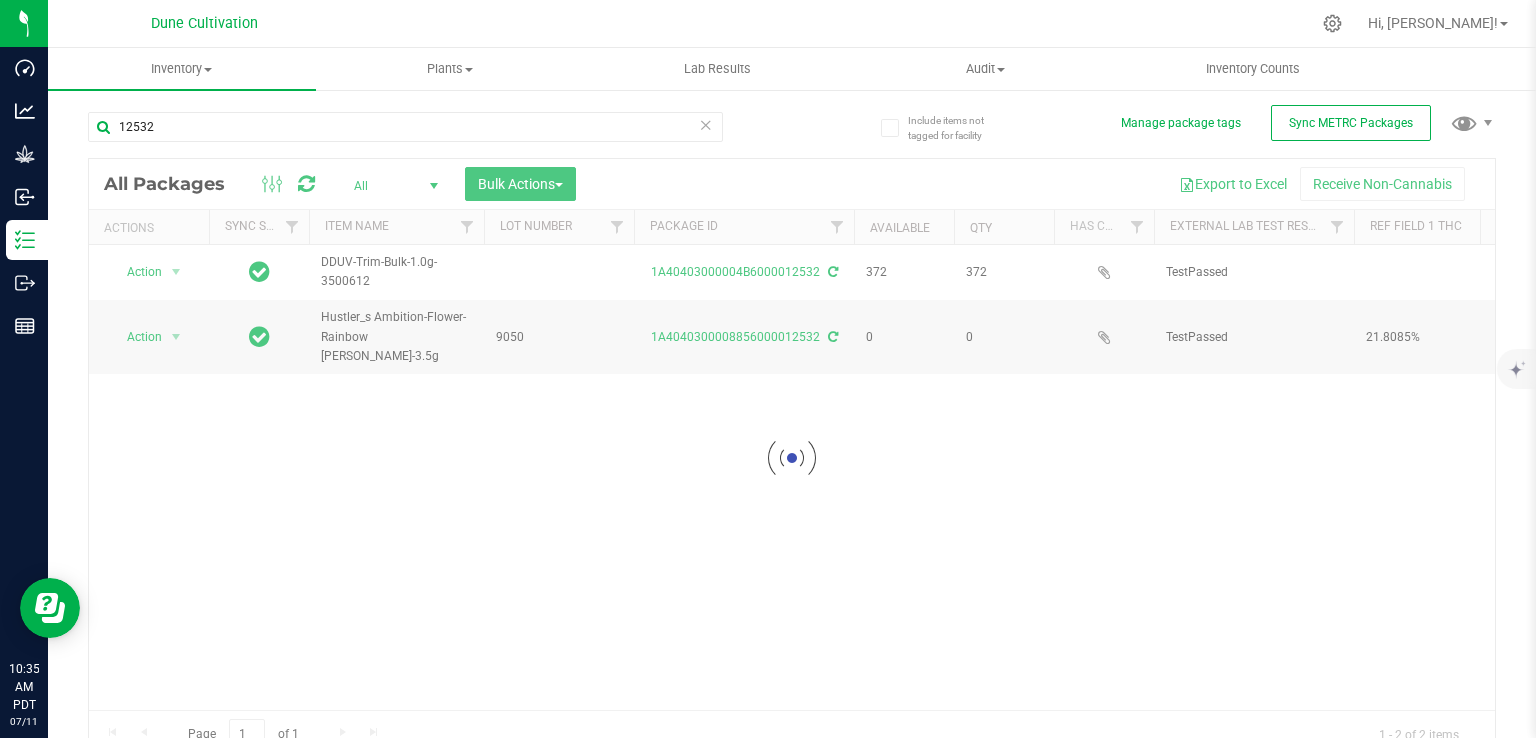 click at bounding box center (706, 124) 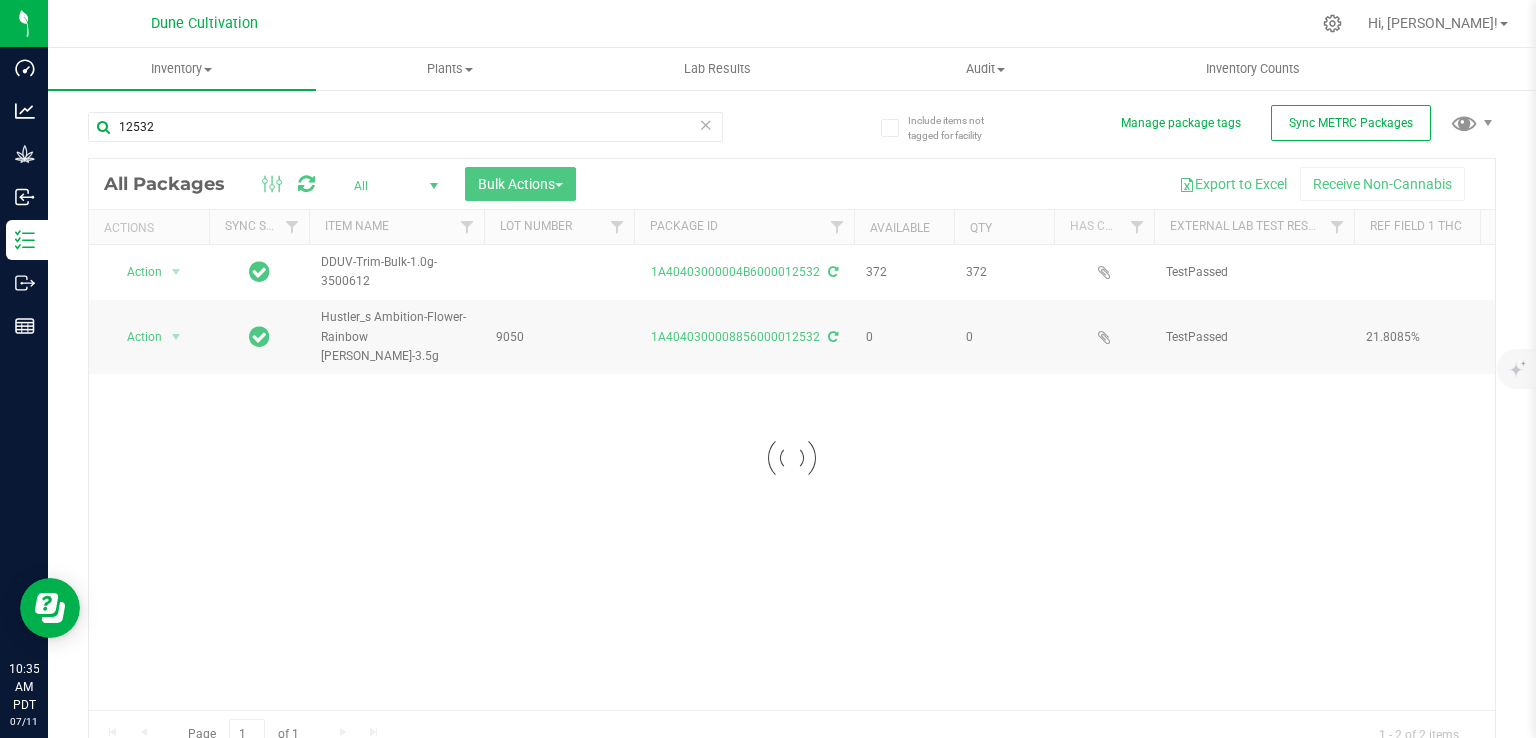 type 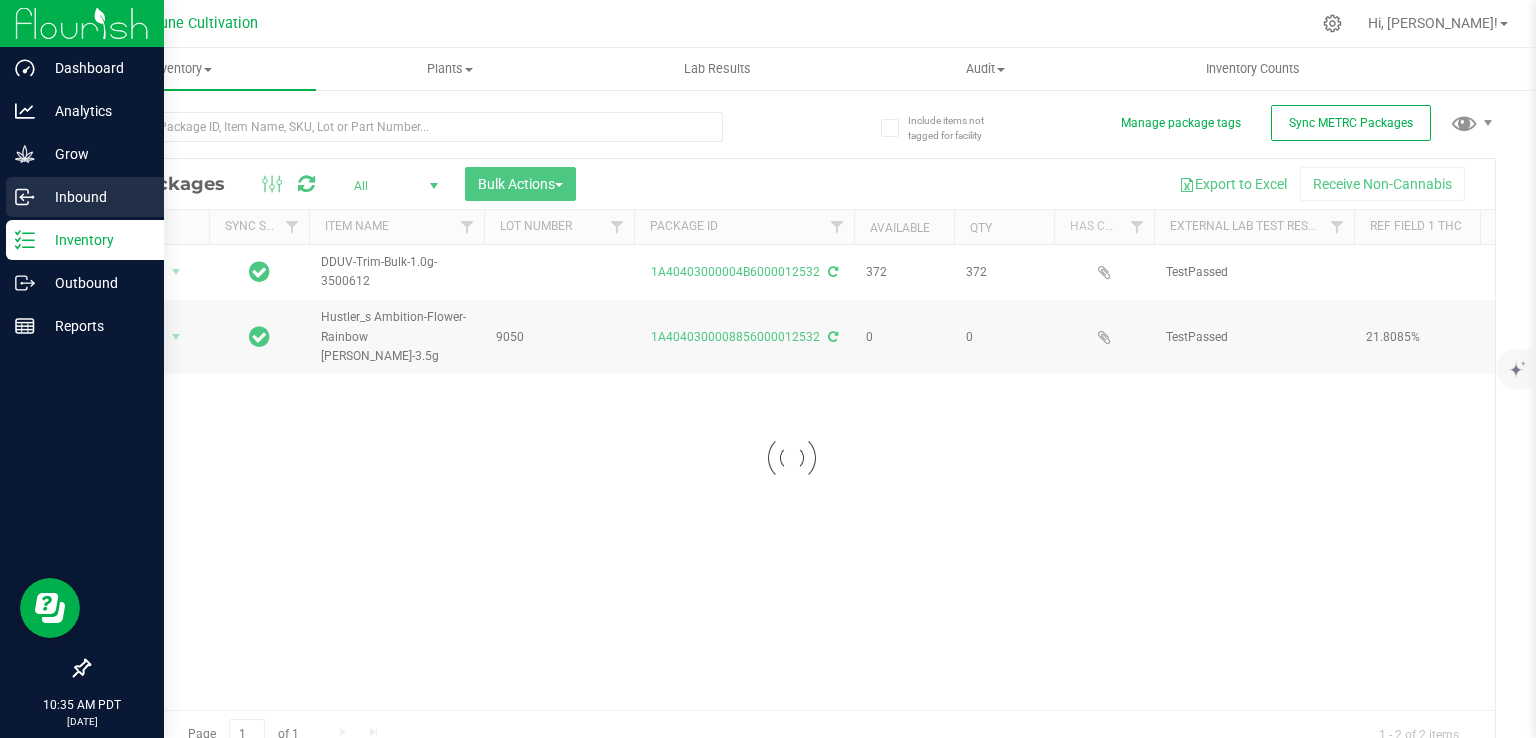 click on "Inbound" at bounding box center [95, 197] 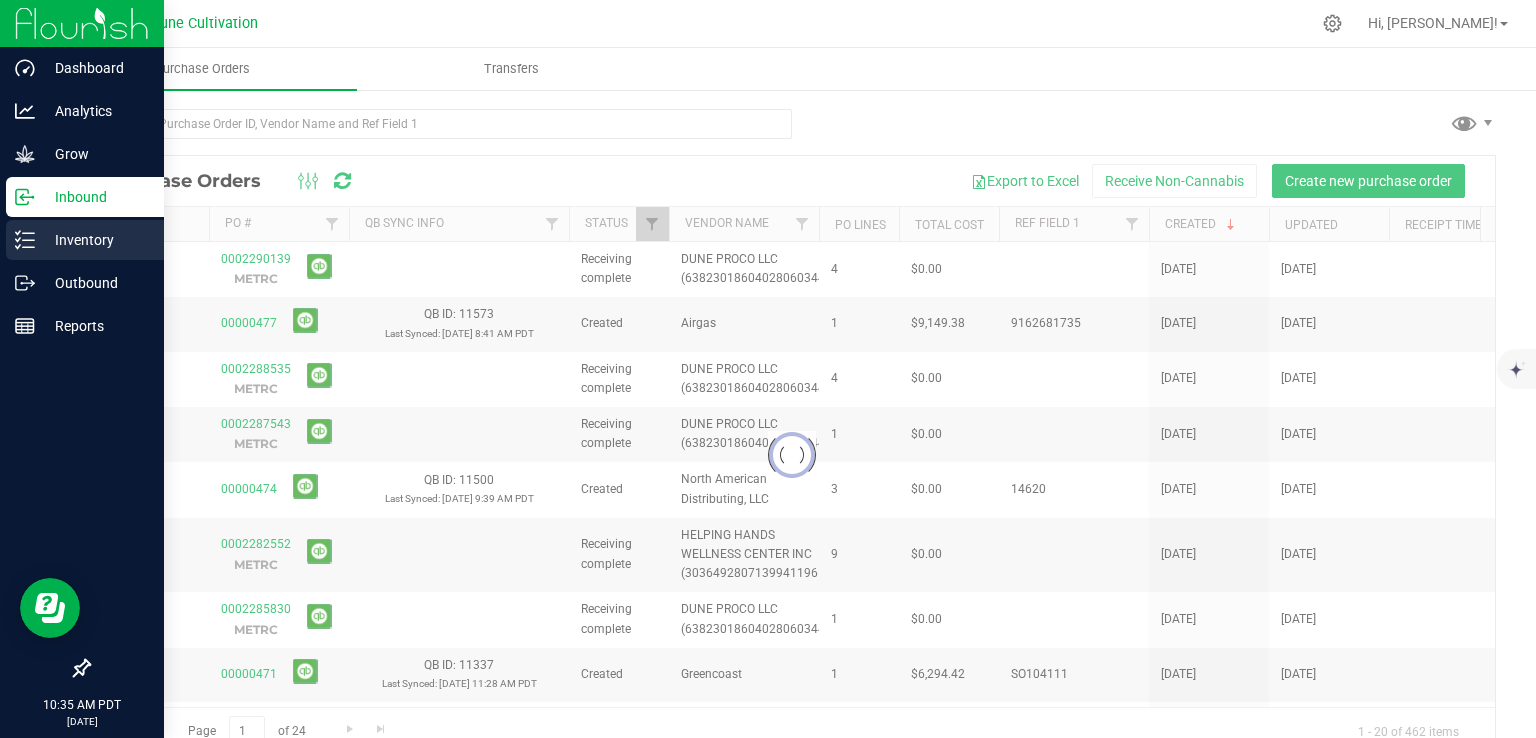 click on "Inventory" at bounding box center (95, 240) 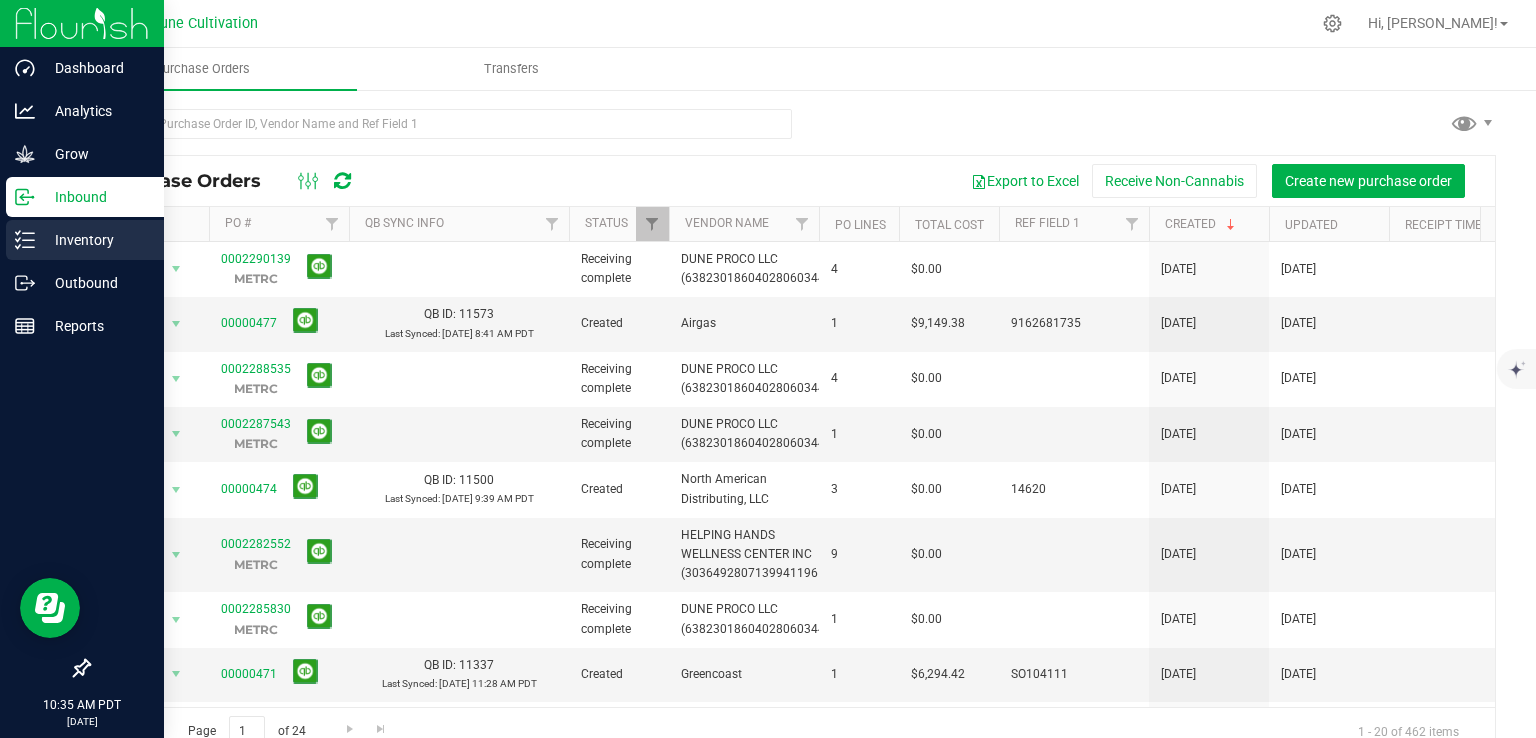 click 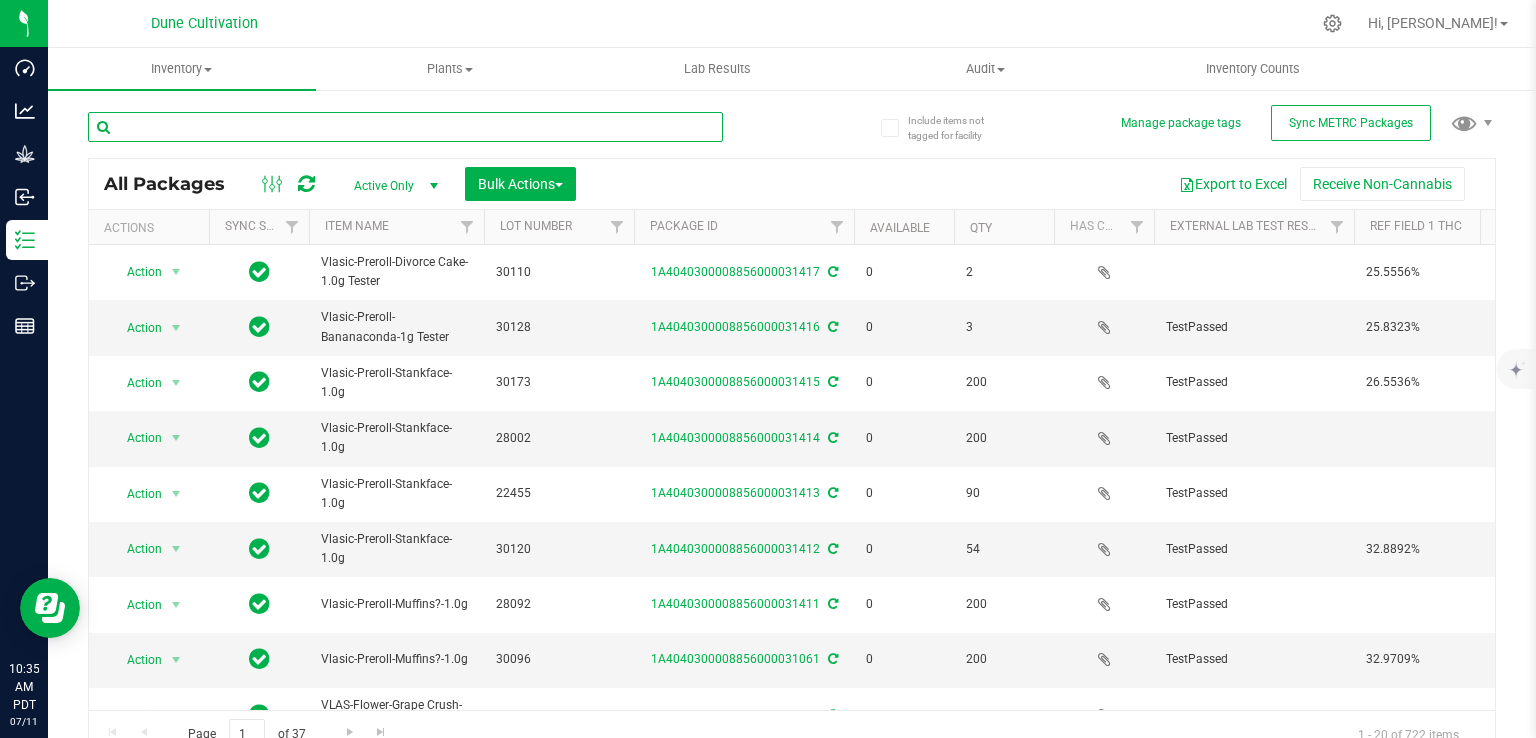 click at bounding box center (405, 127) 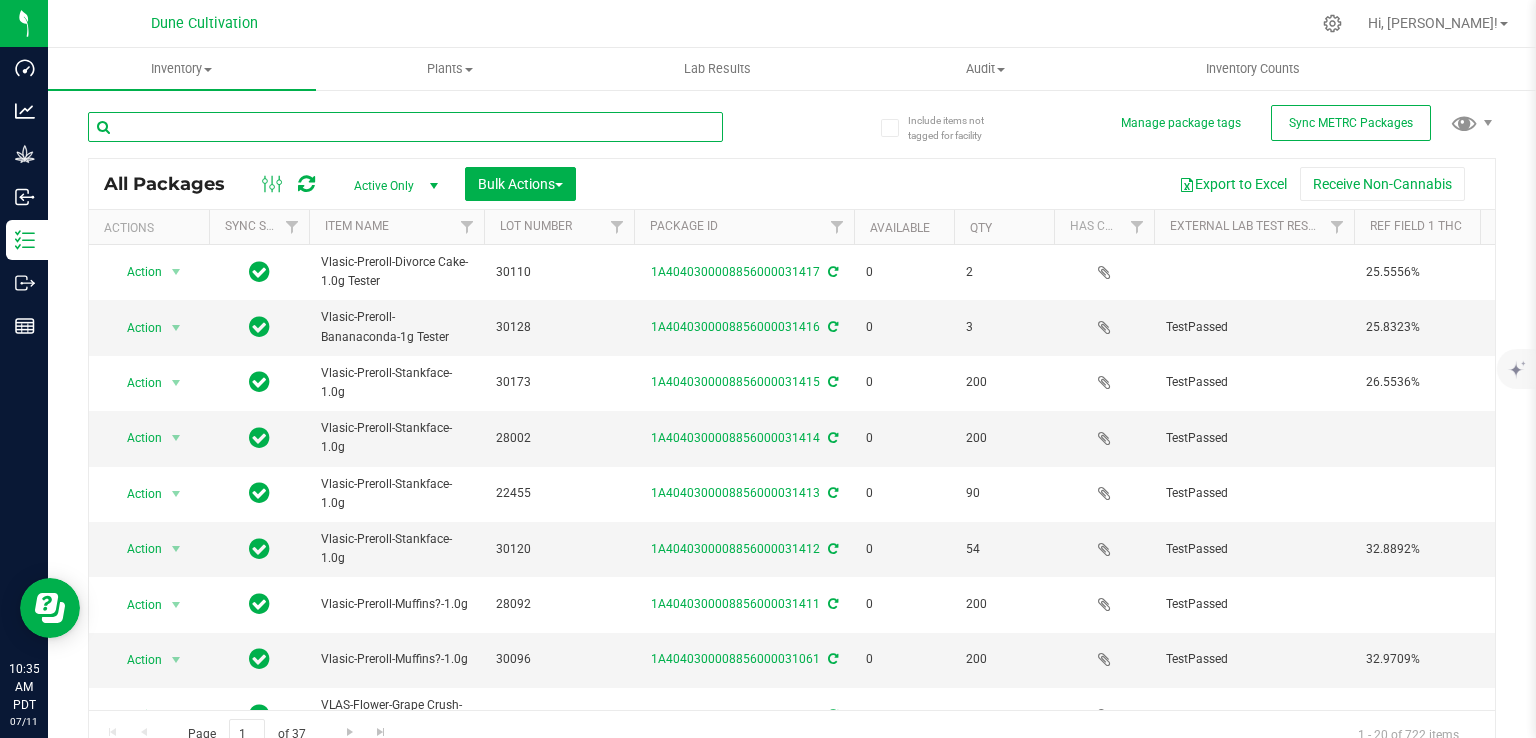 paste on "12532" 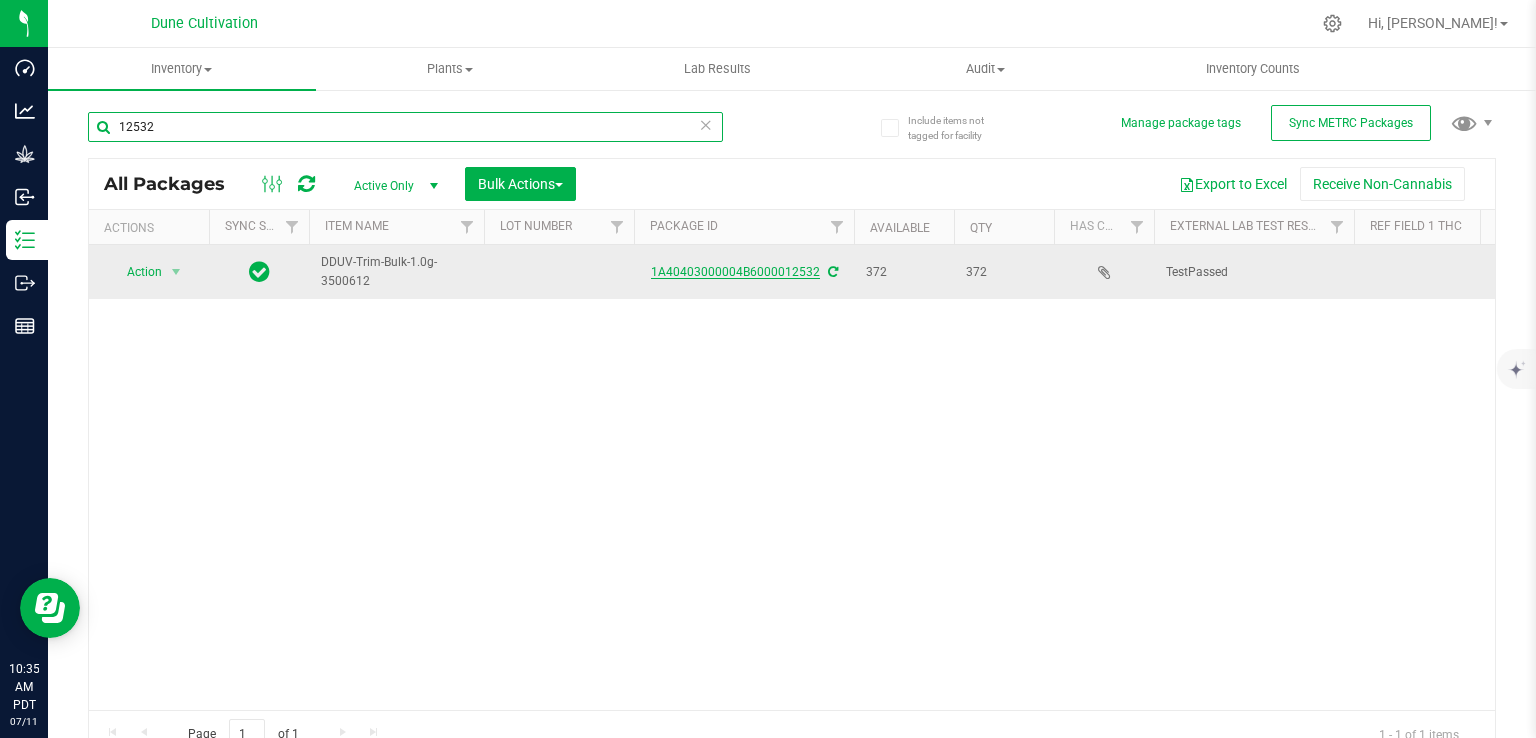 type on "12532" 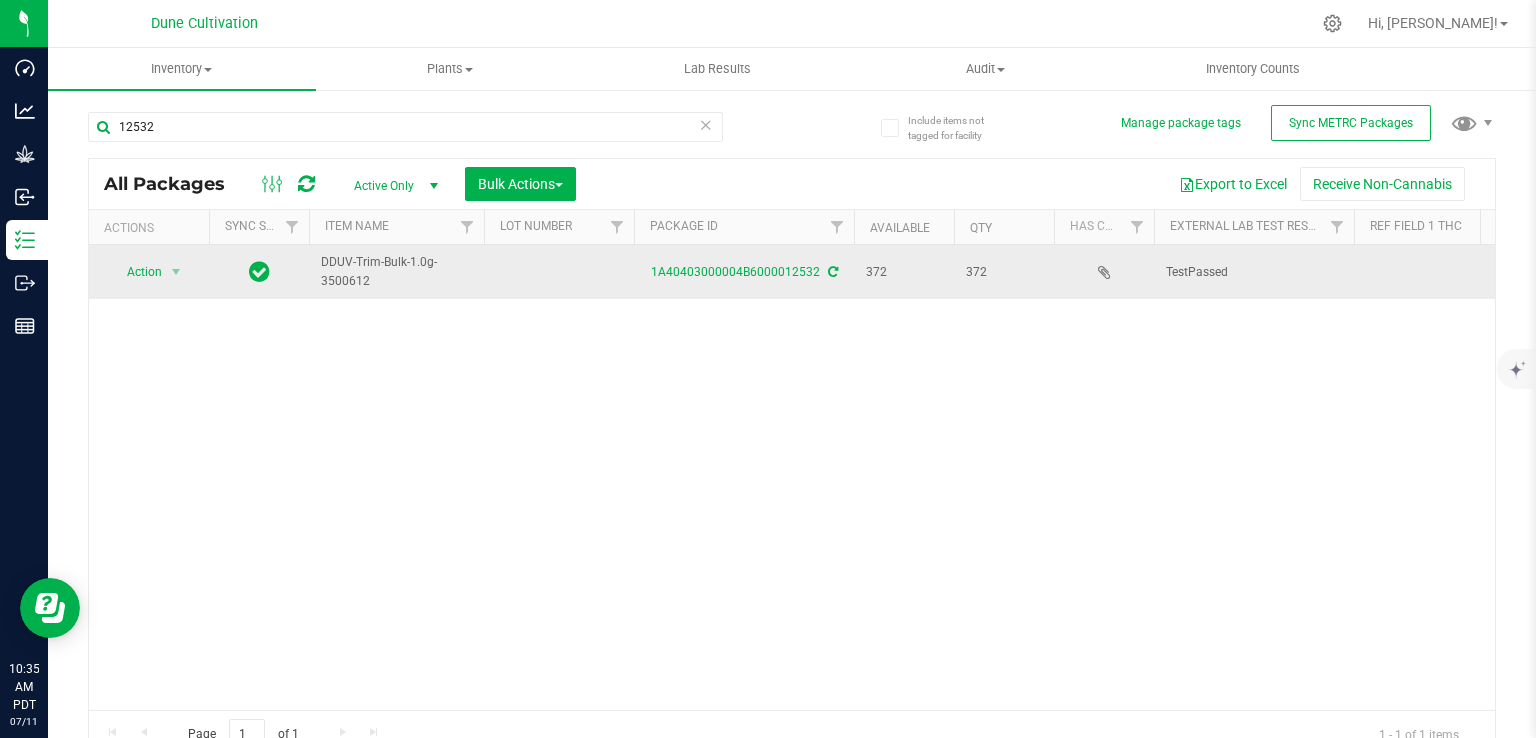 click at bounding box center (559, 272) 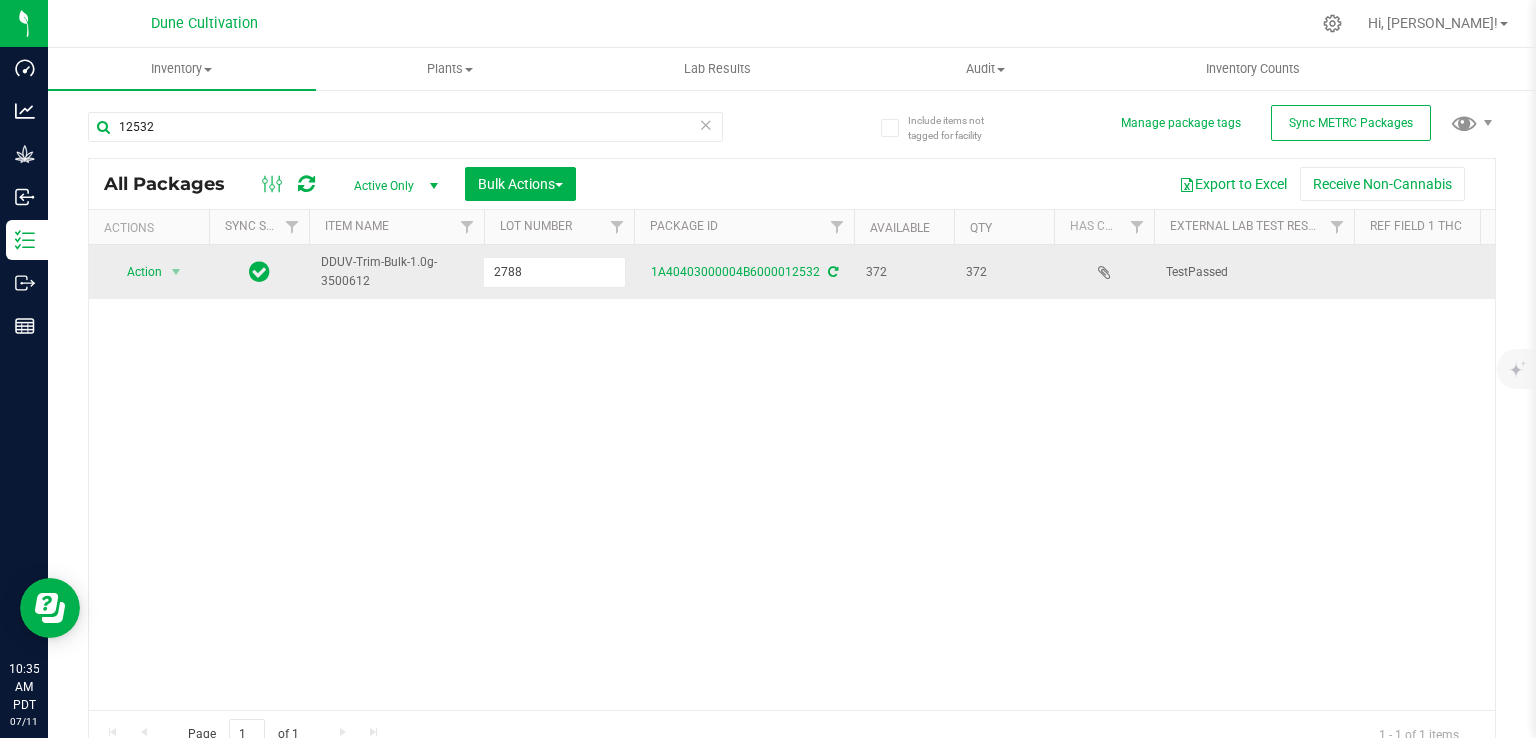 type on "27883" 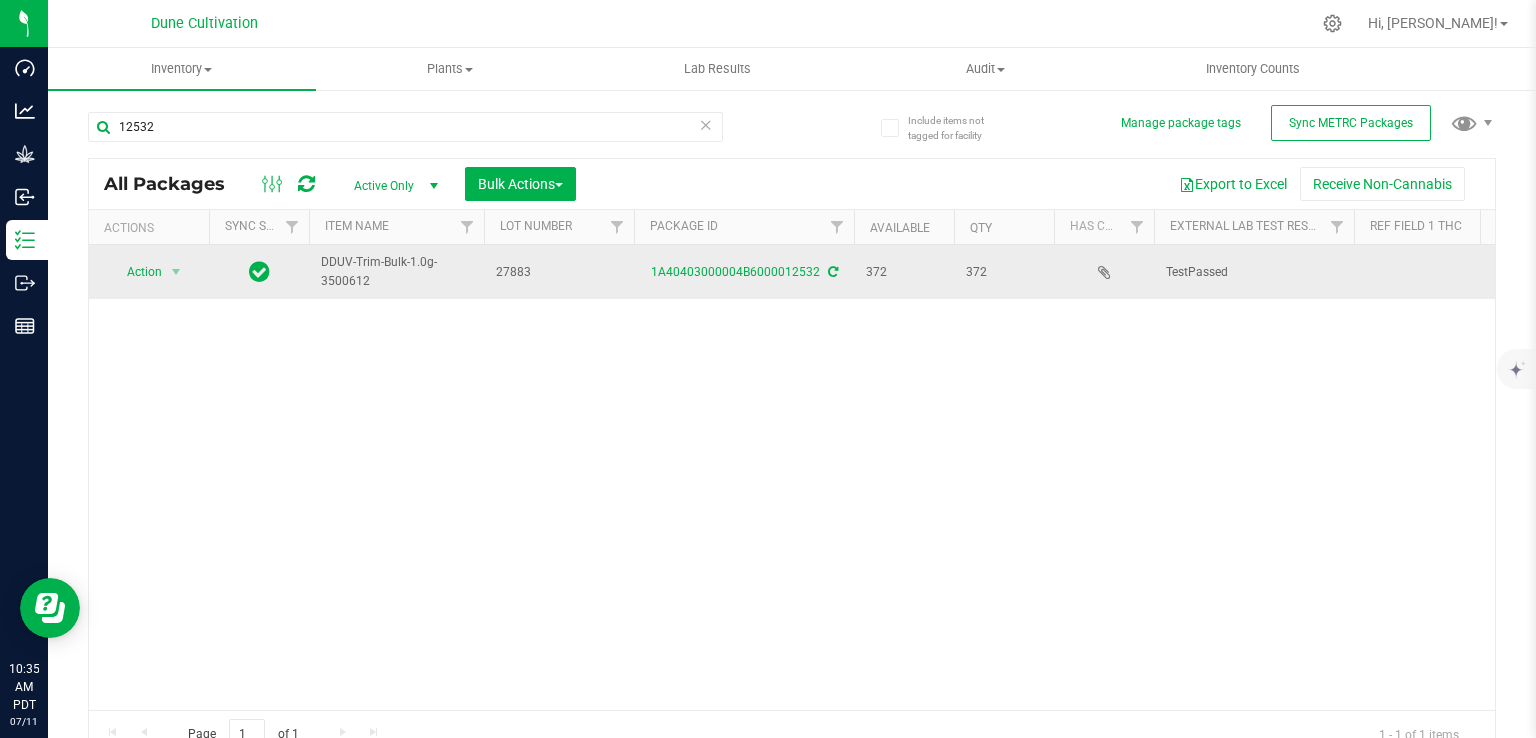 click at bounding box center [1441, 272] 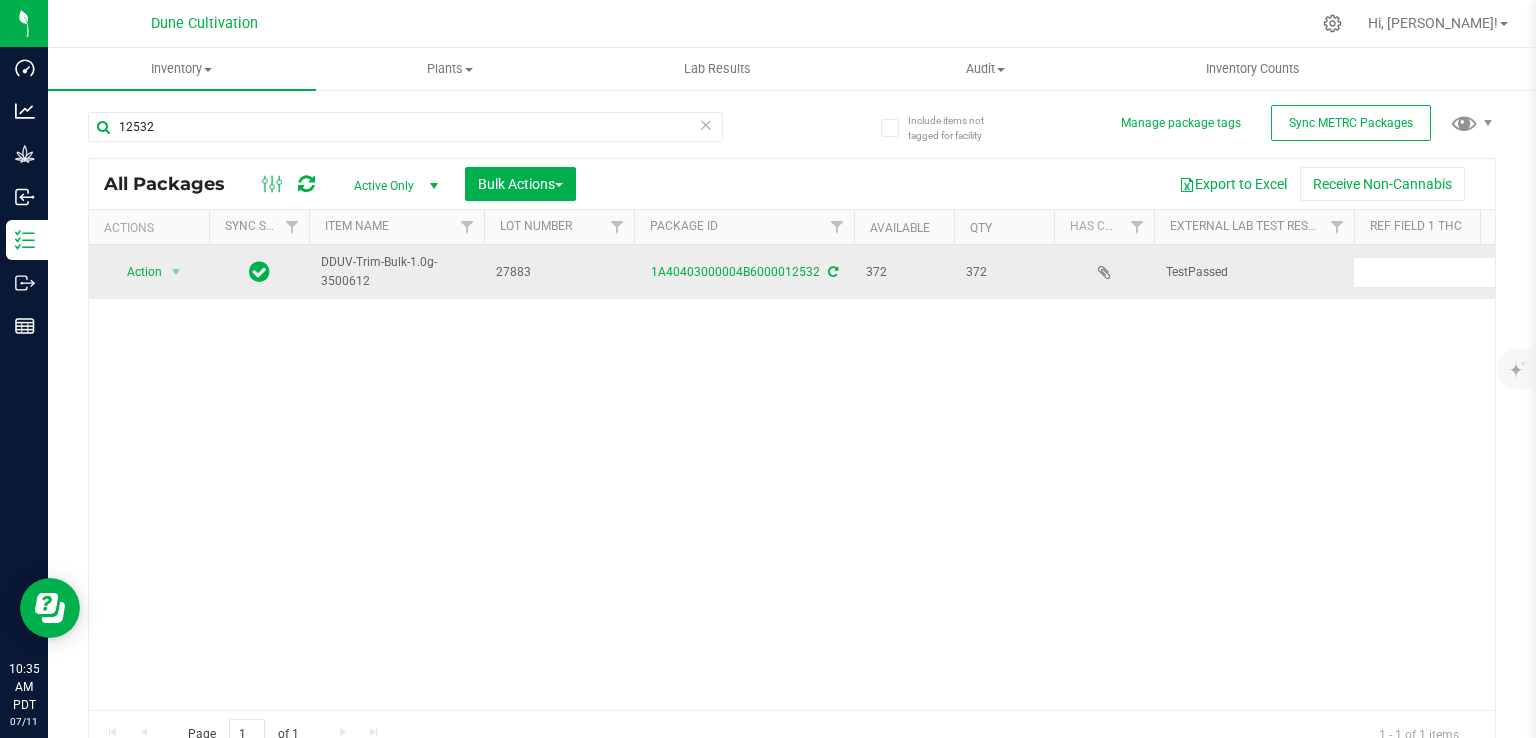 scroll, scrollTop: 0, scrollLeft: 56, axis: horizontal 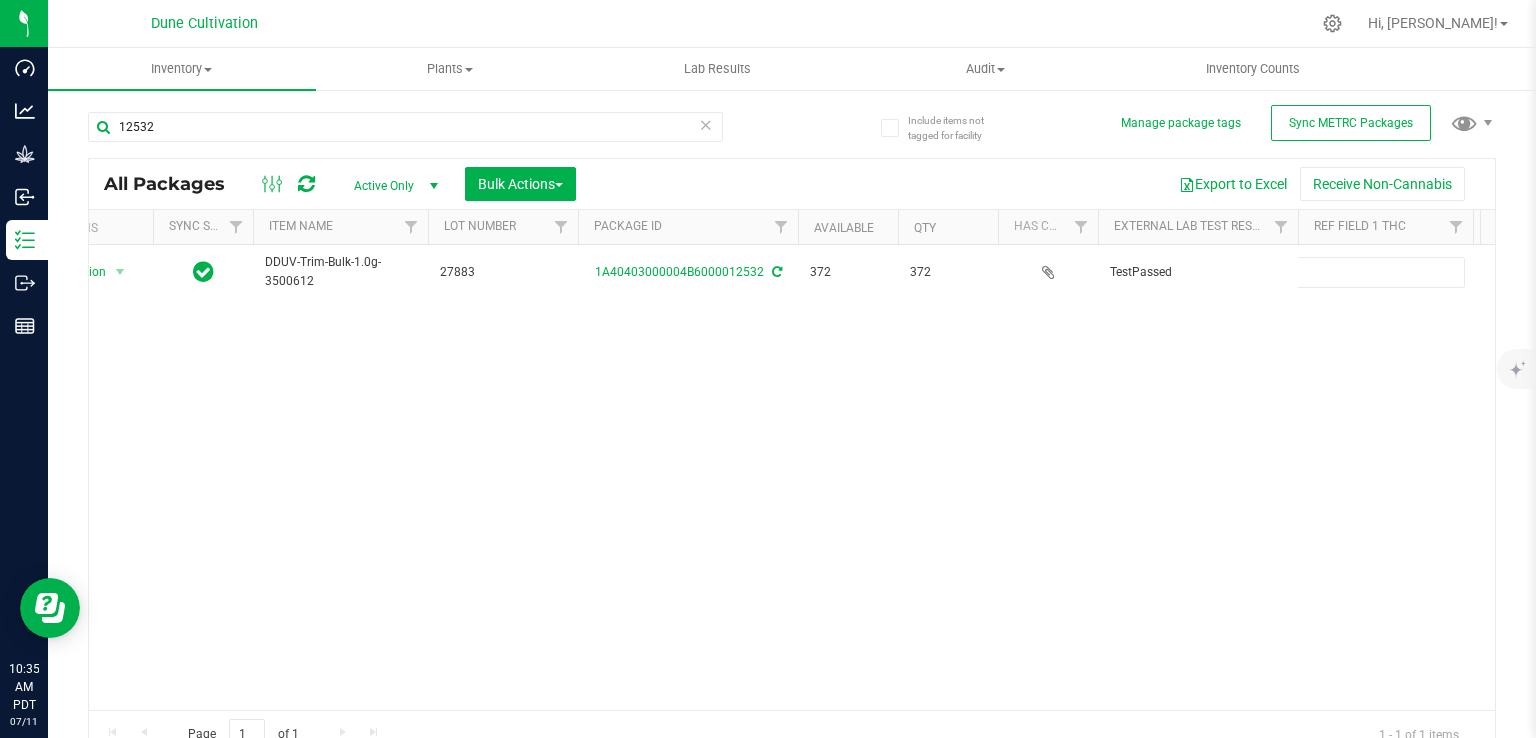 type on "31.4307%" 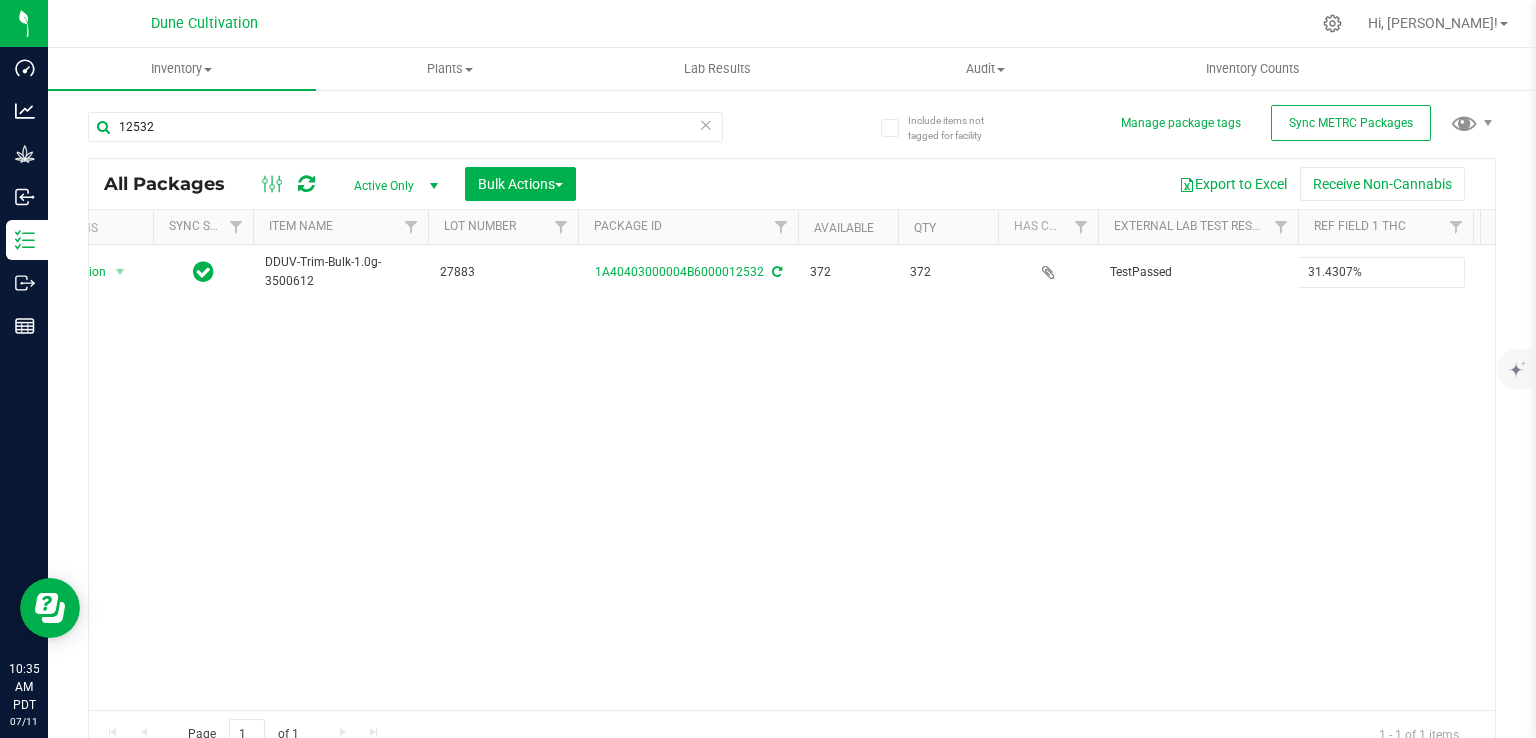 click on "All Packages
Active Only Active Only Lab Samples Locked All External Internal
Bulk Actions
Add to manufacturing run
Add to outbound order
Combine packages
Combine packages (lot)" at bounding box center [792, 458] 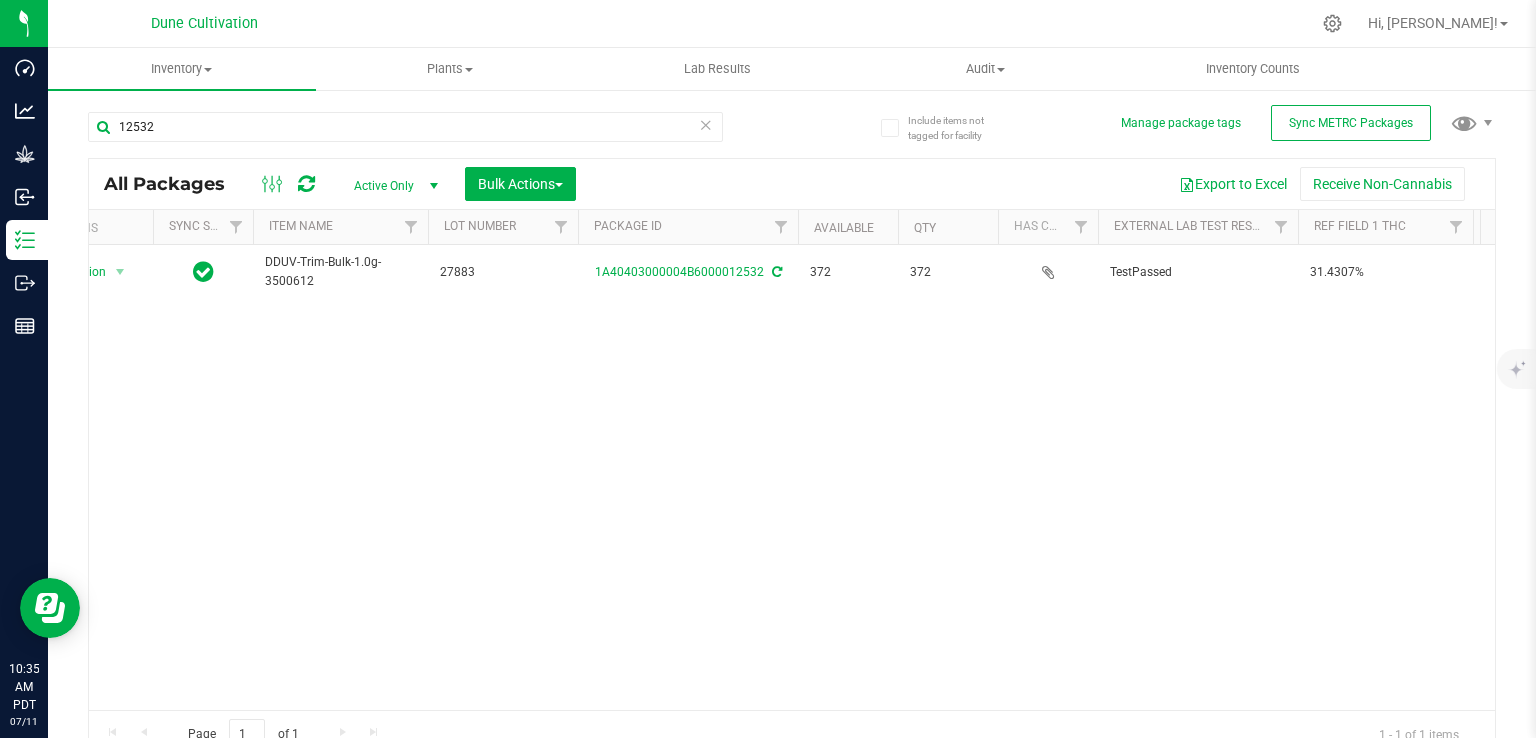 scroll, scrollTop: 0, scrollLeft: 158, axis: horizontal 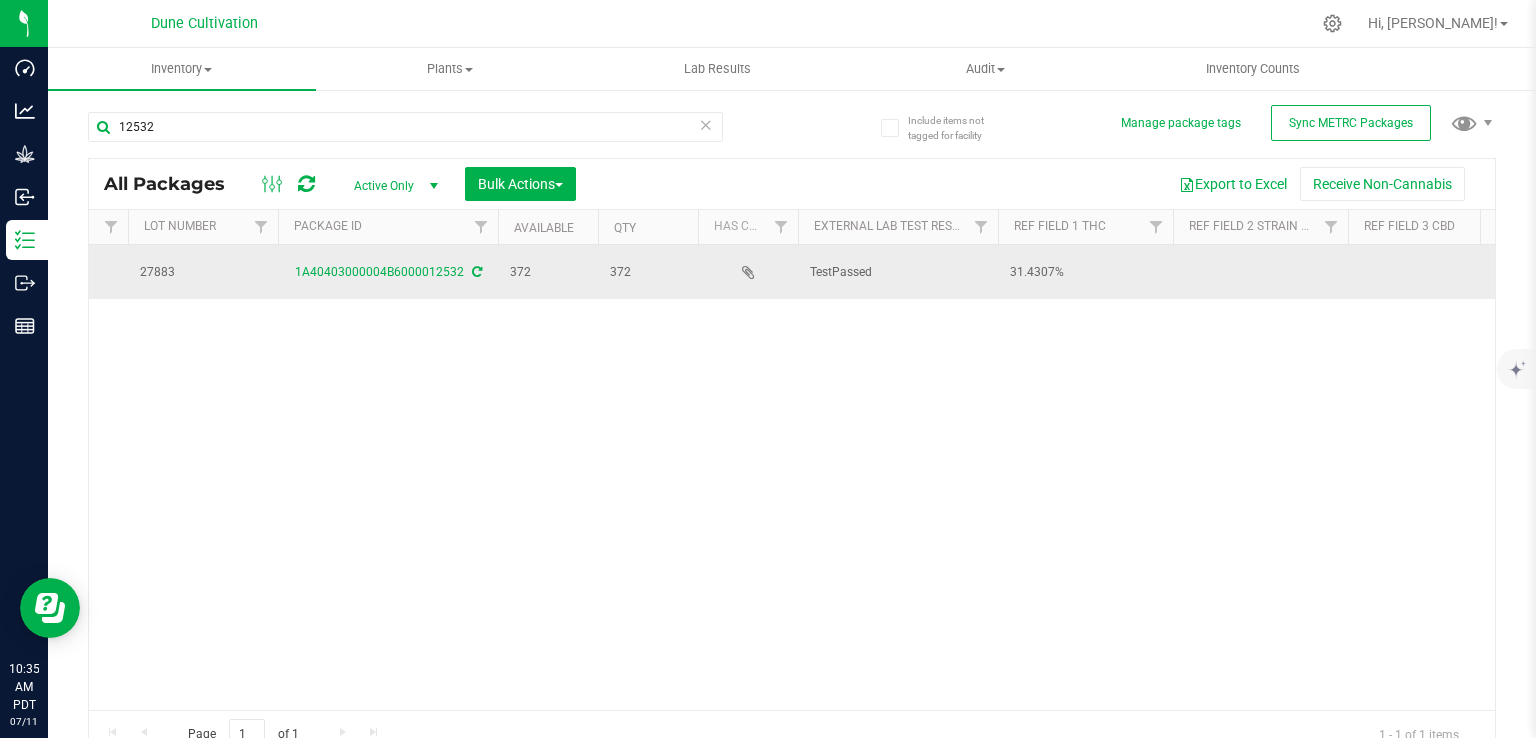 click at bounding box center (1260, 272) 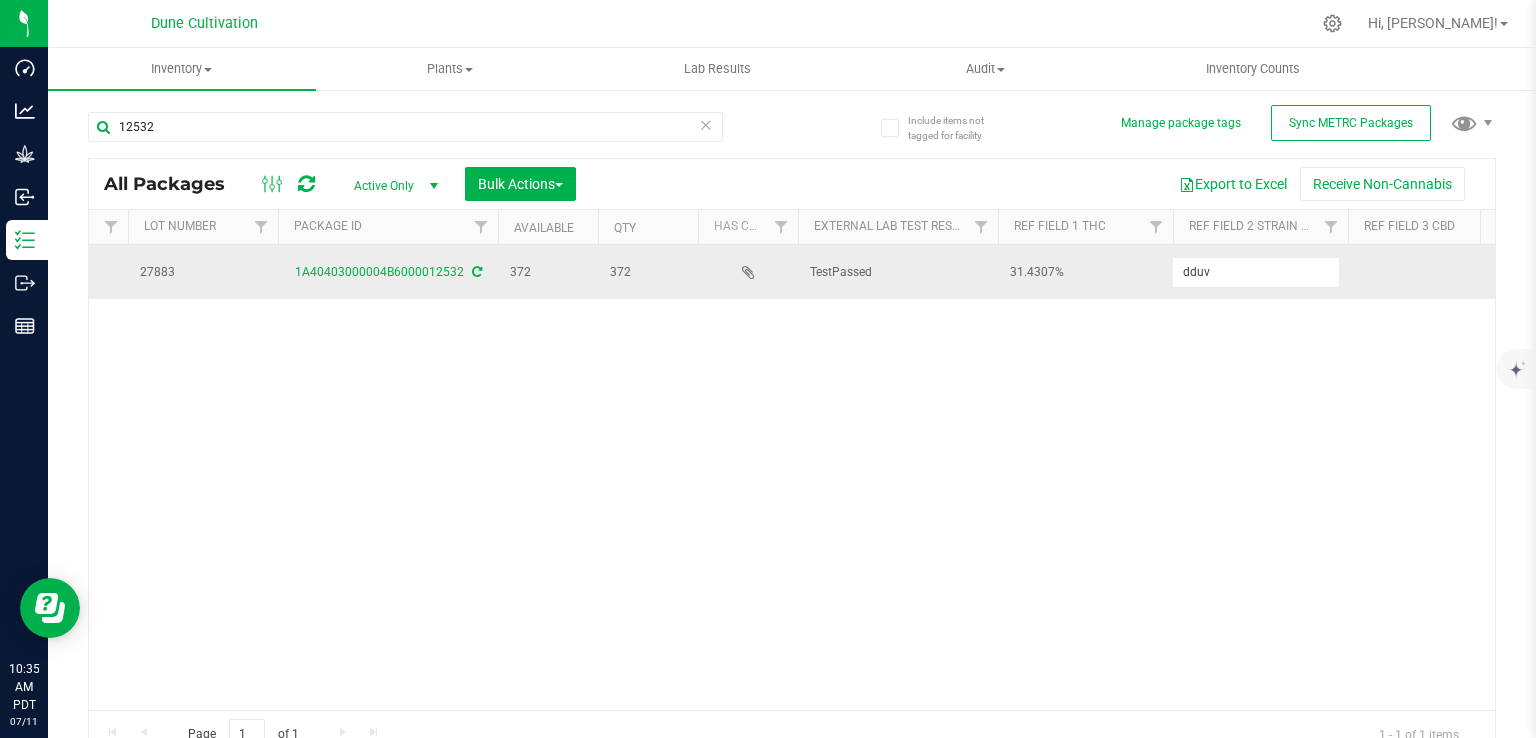 type on "DDUV" 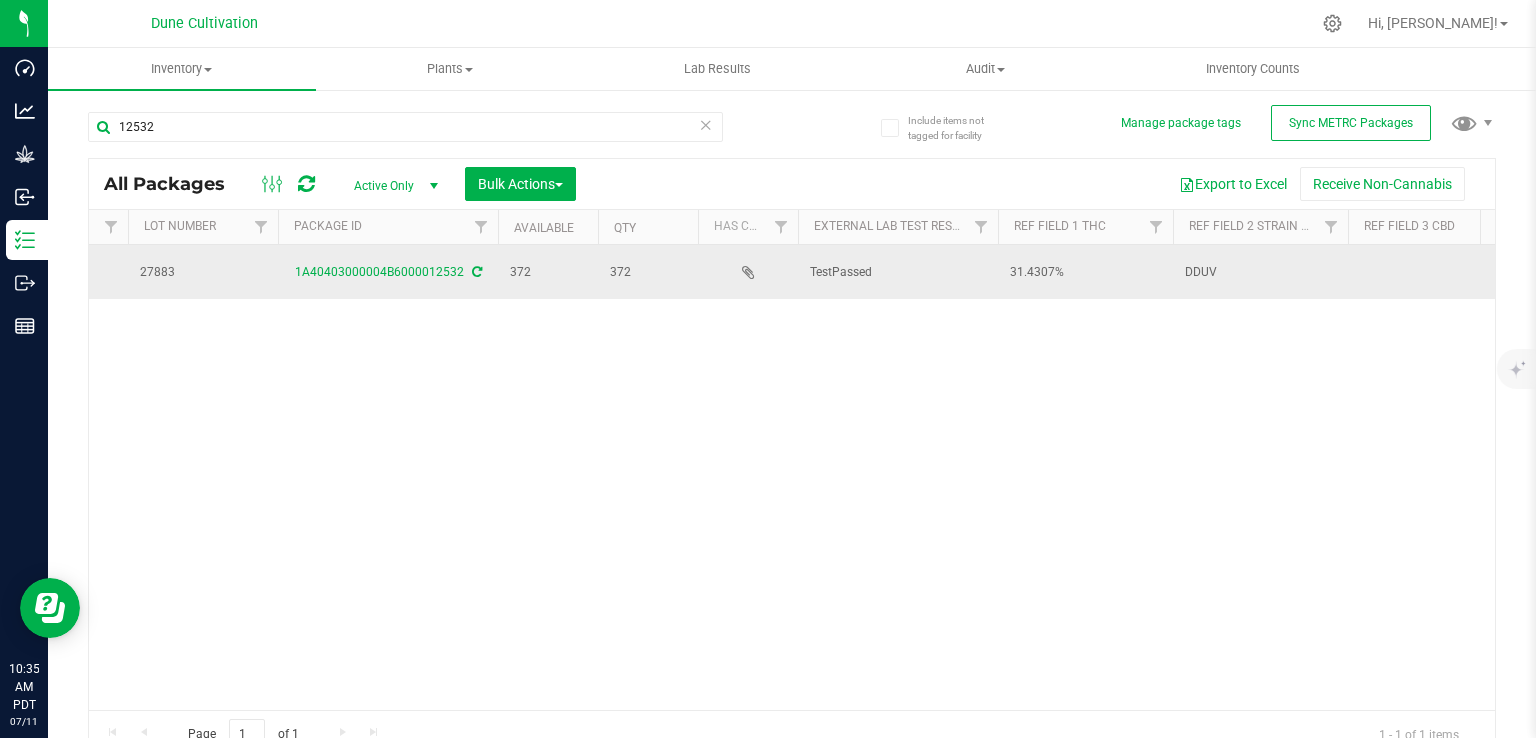 click at bounding box center (1435, 272) 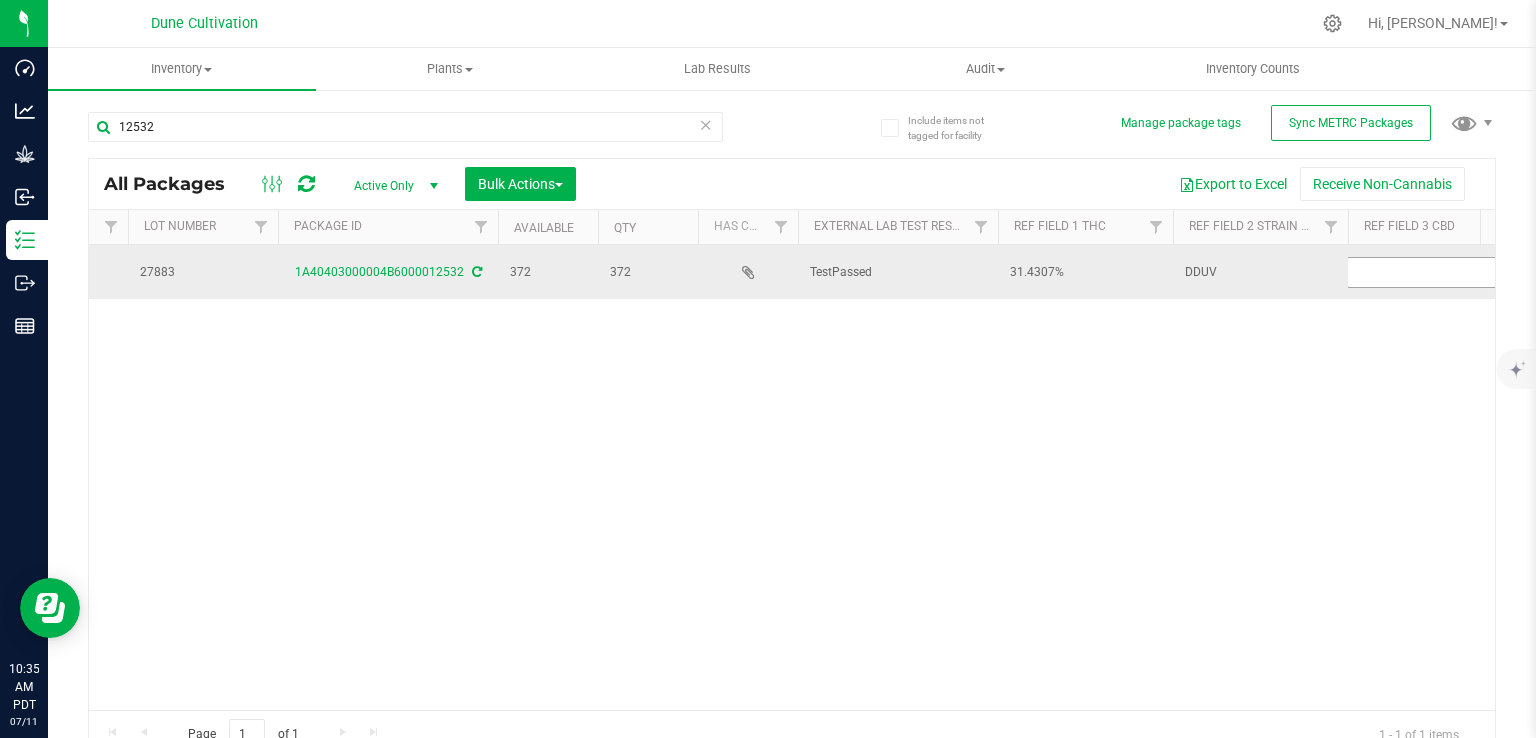 scroll, scrollTop: 0, scrollLeft: 405, axis: horizontal 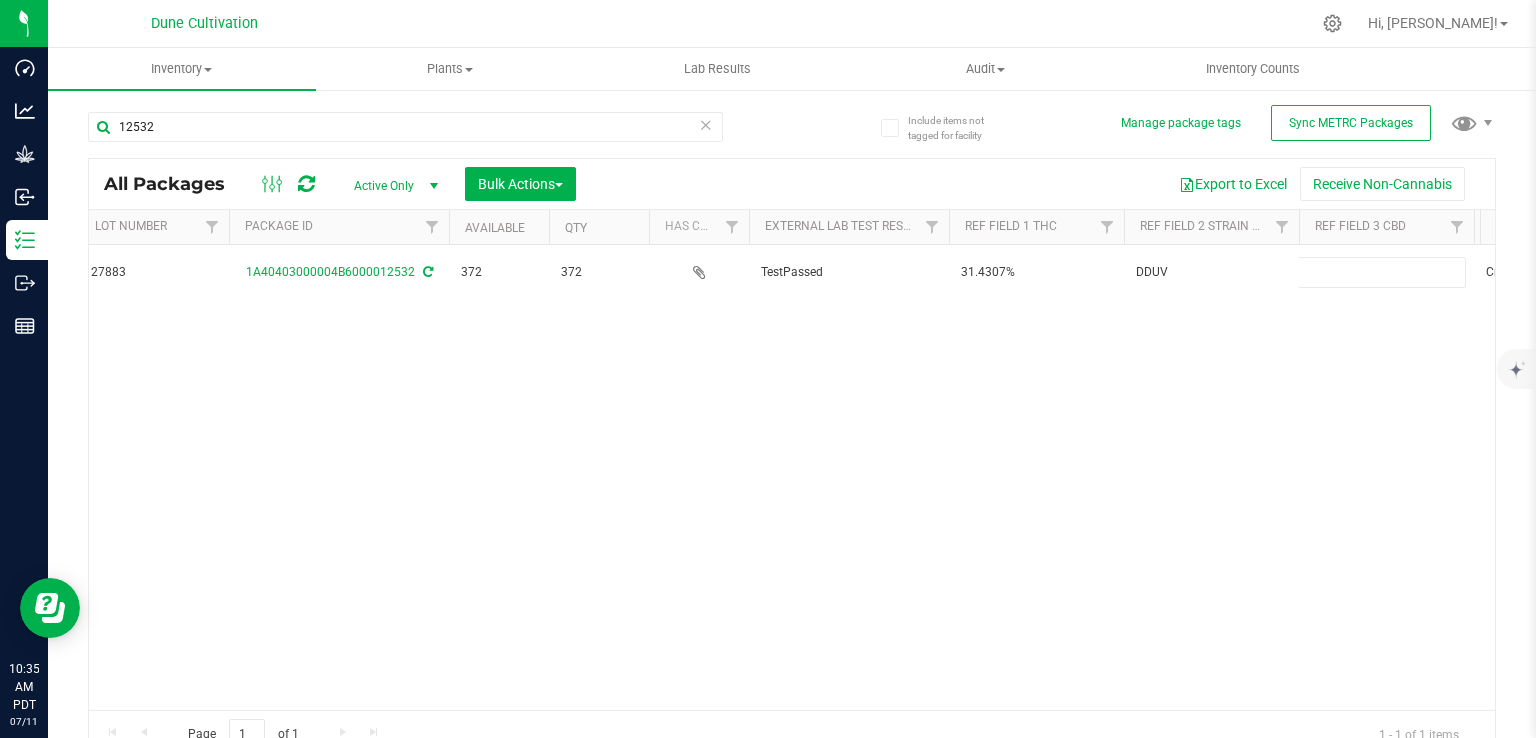 type on "<LOQ" 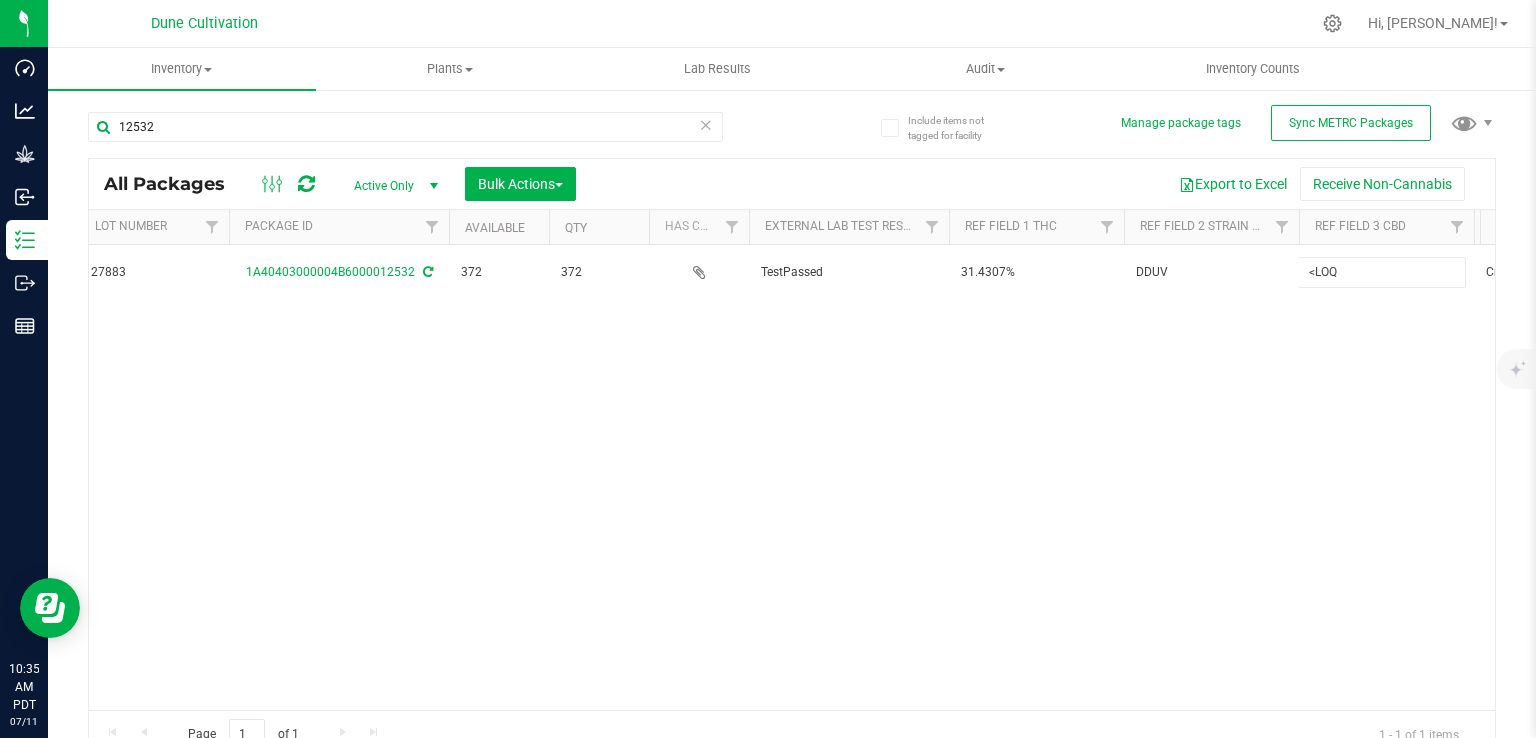 click on "All Packages
Active Only Active Only Lab Samples Locked All External Internal
Bulk Actions
Add to manufacturing run
Add to outbound order
Combine packages
Combine packages (lot)" at bounding box center (792, 458) 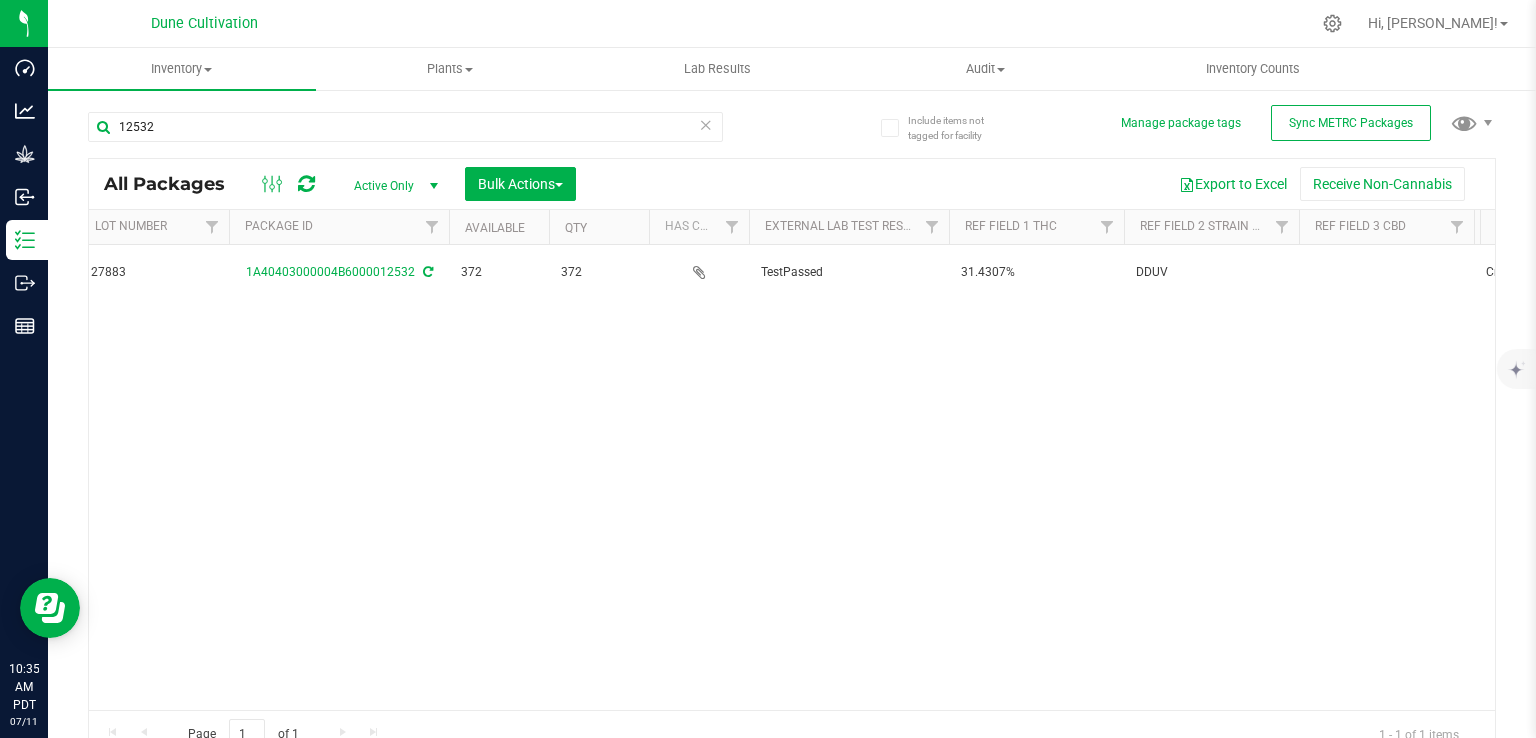 scroll, scrollTop: 0, scrollLeft: 0, axis: both 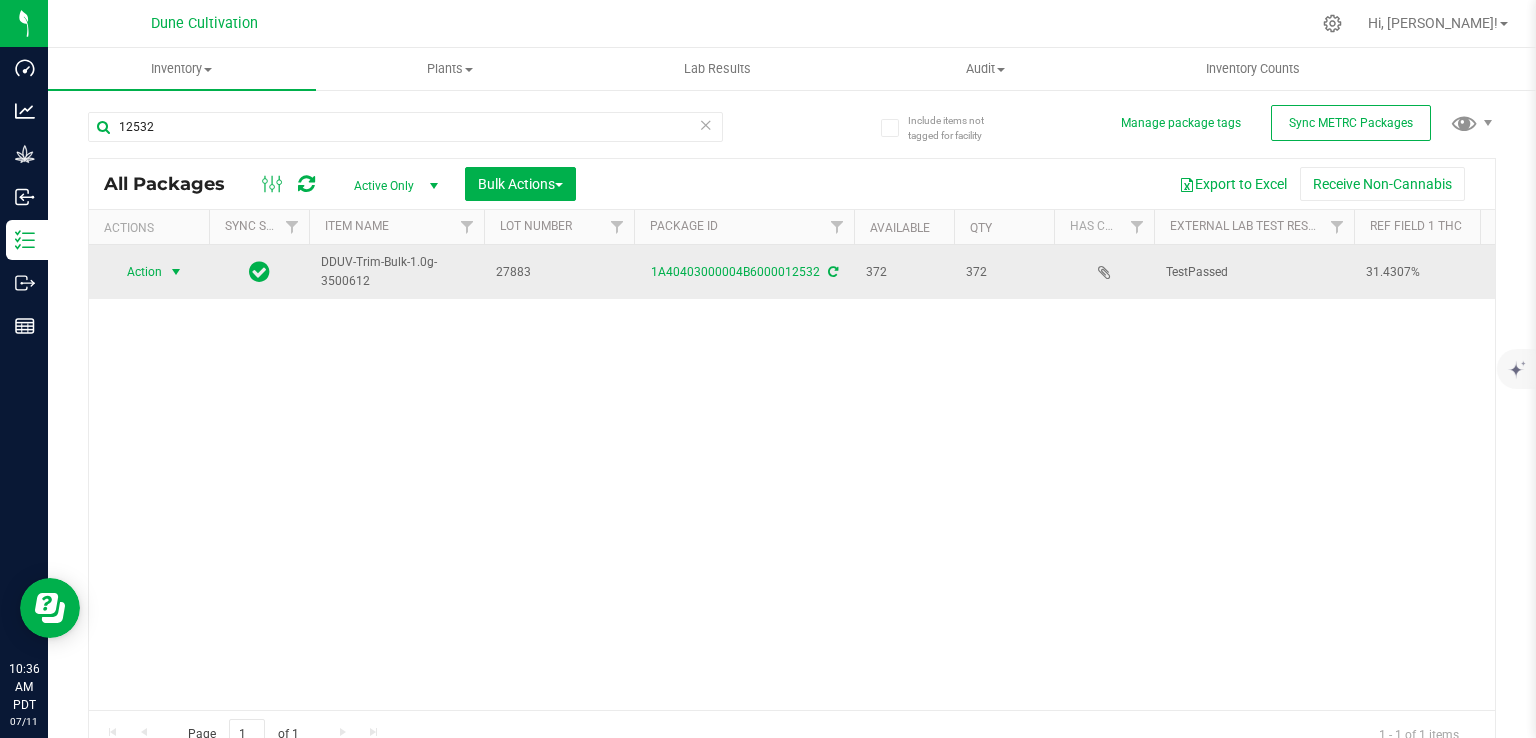 click at bounding box center (176, 272) 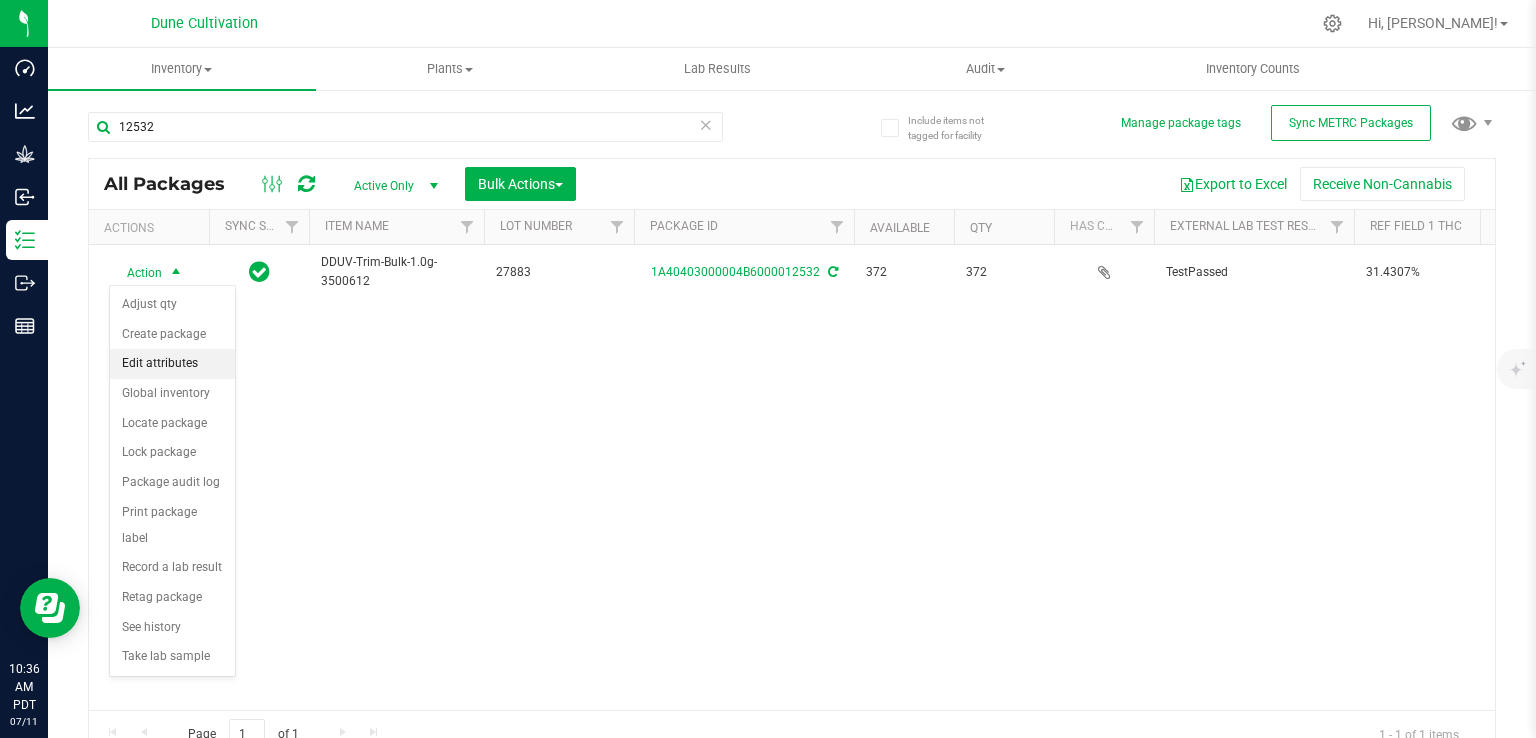 click on "Edit attributes" at bounding box center [172, 364] 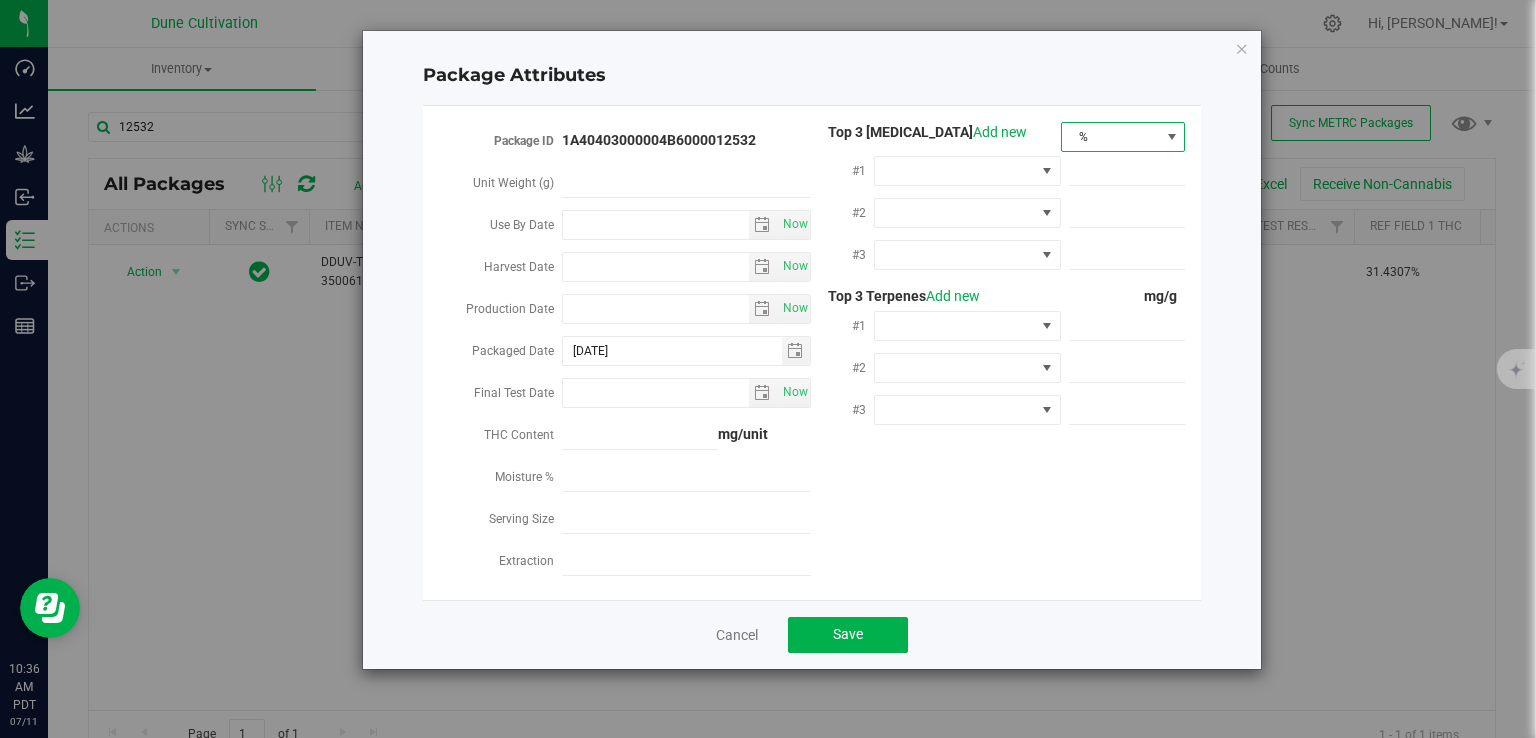 click on "%" at bounding box center [1111, 137] 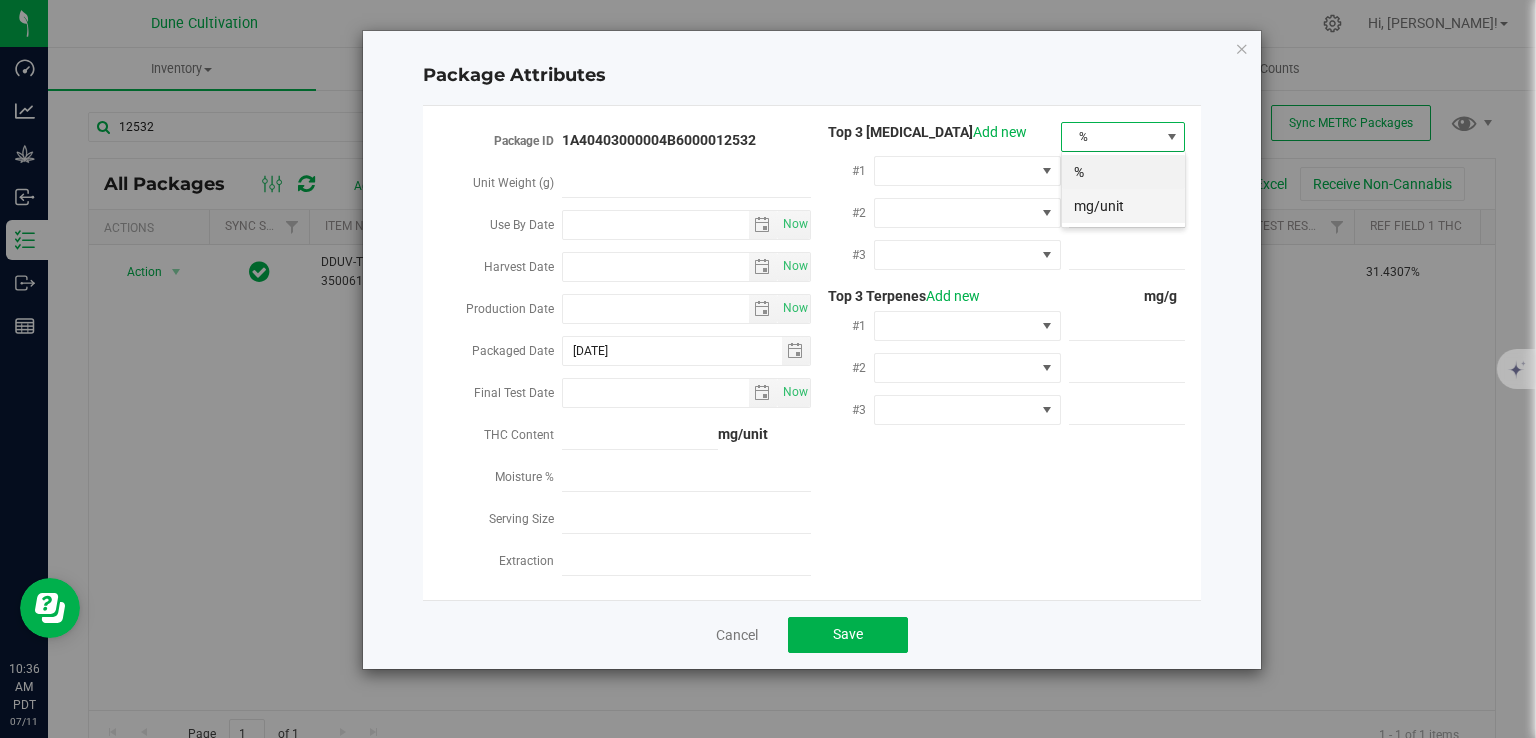 scroll, scrollTop: 99970, scrollLeft: 99875, axis: both 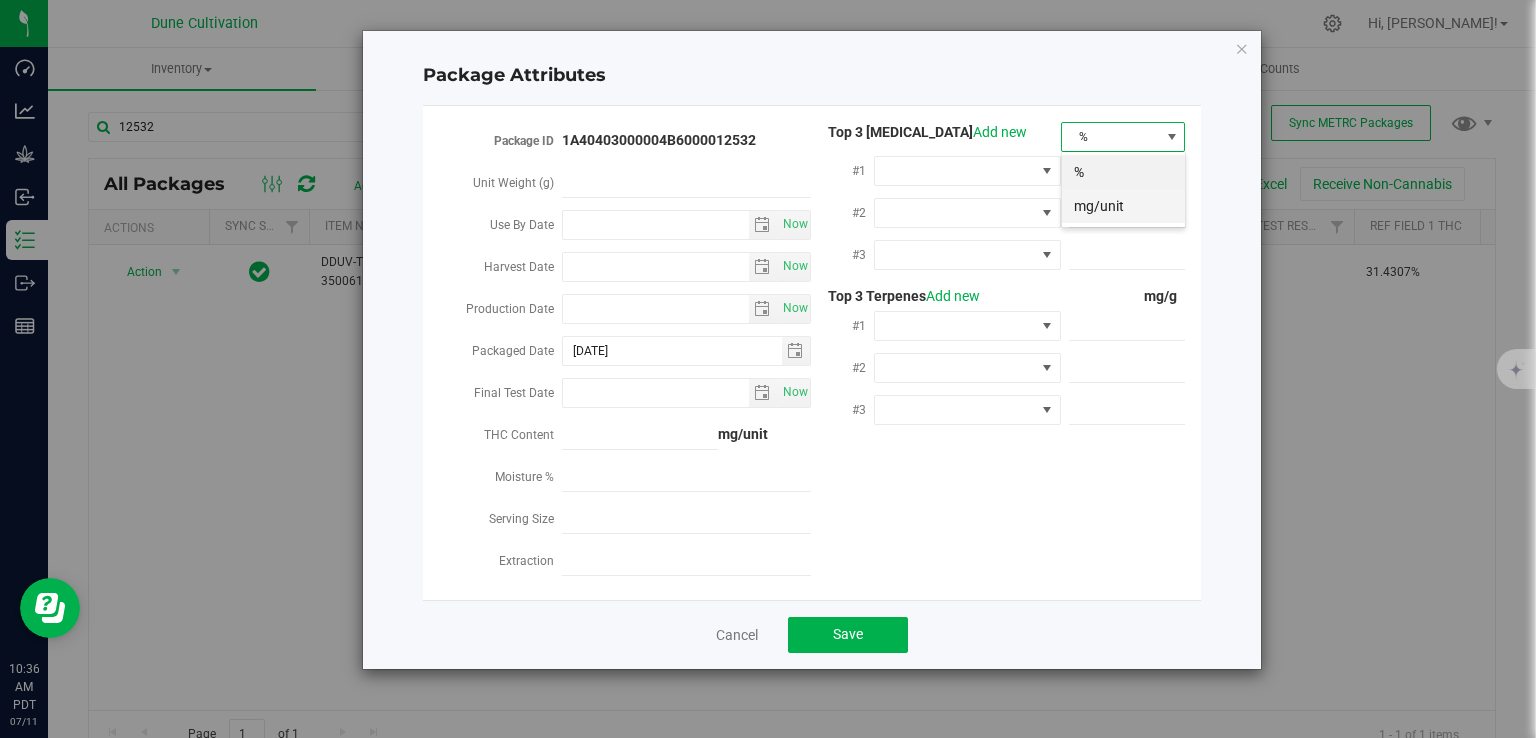 click on "mg/unit" at bounding box center (1123, 206) 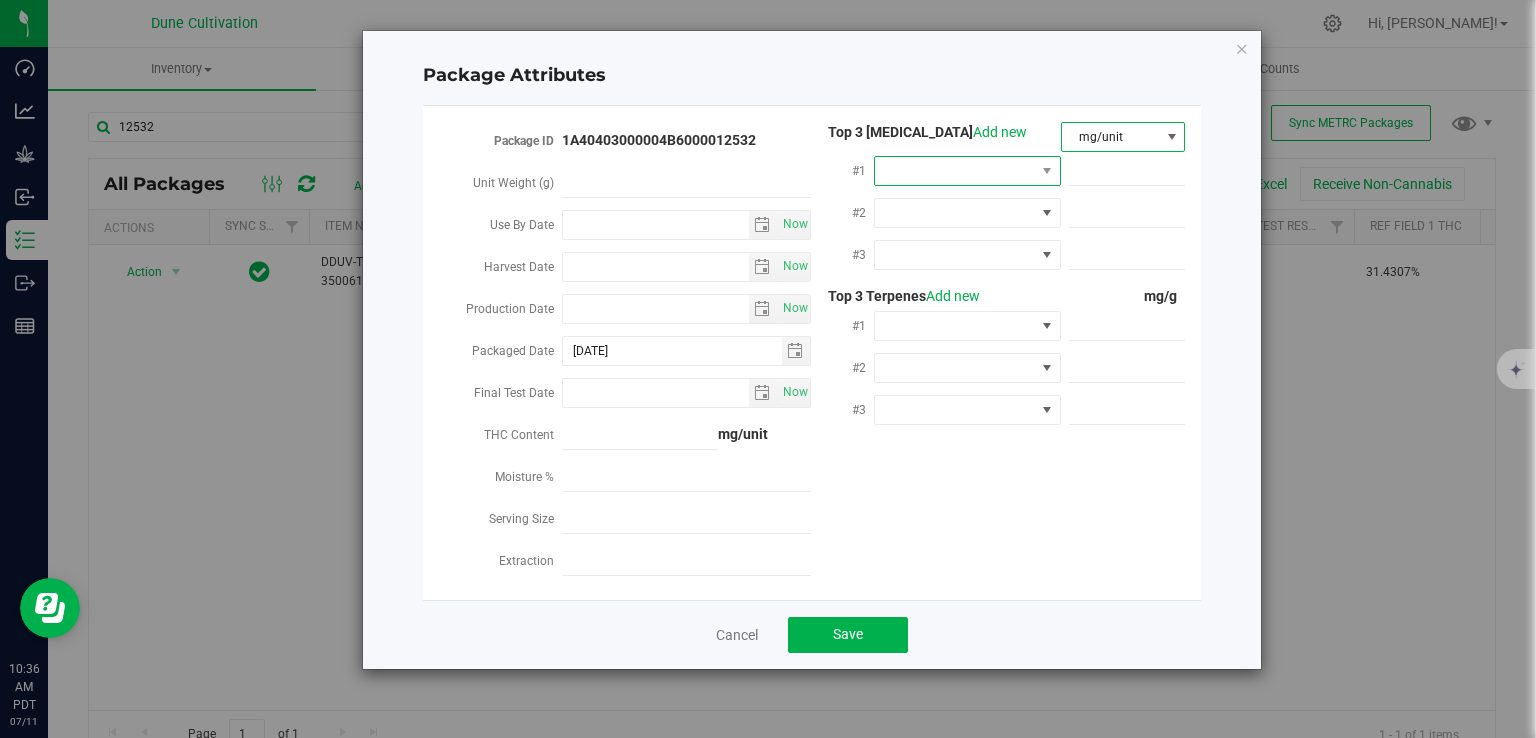 click at bounding box center [955, 171] 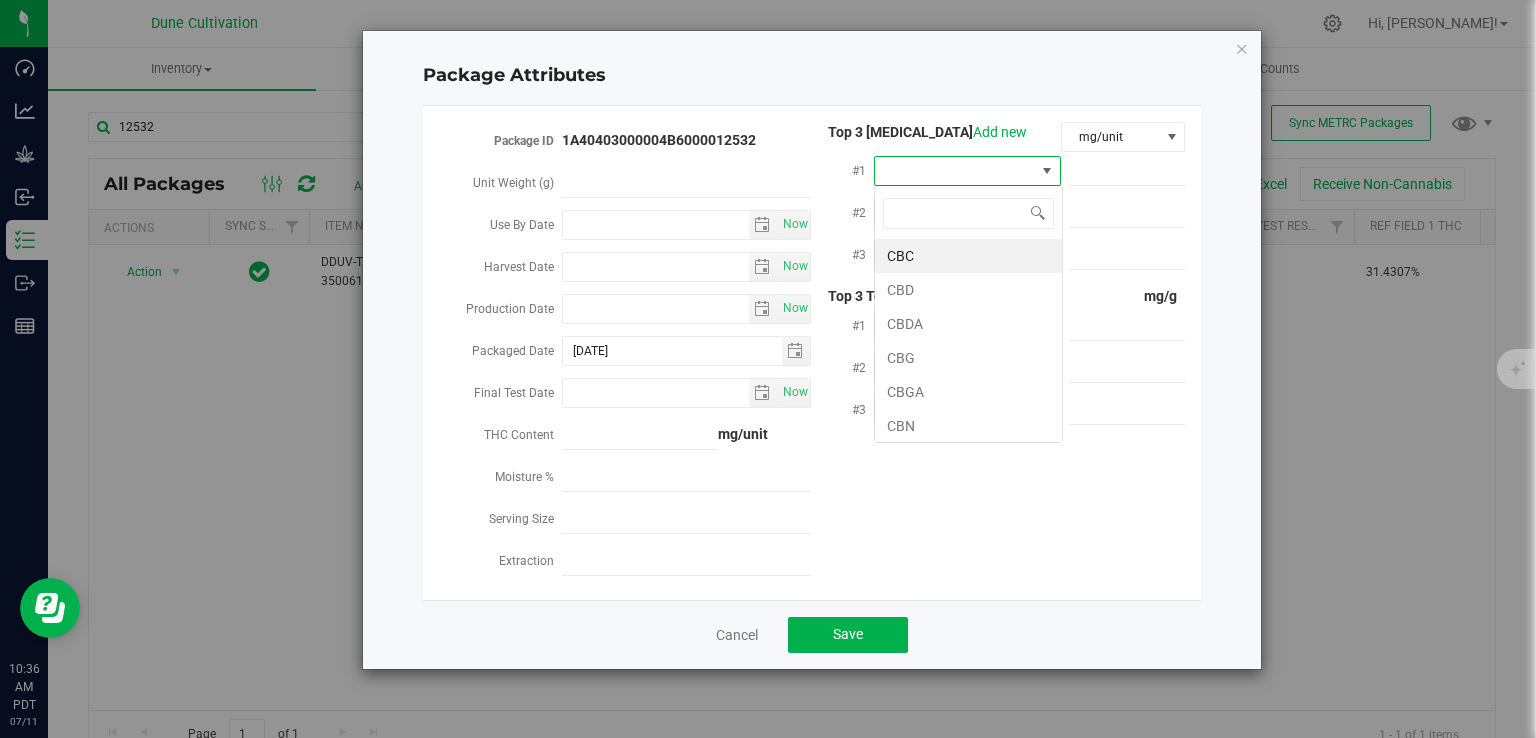scroll, scrollTop: 99970, scrollLeft: 99812, axis: both 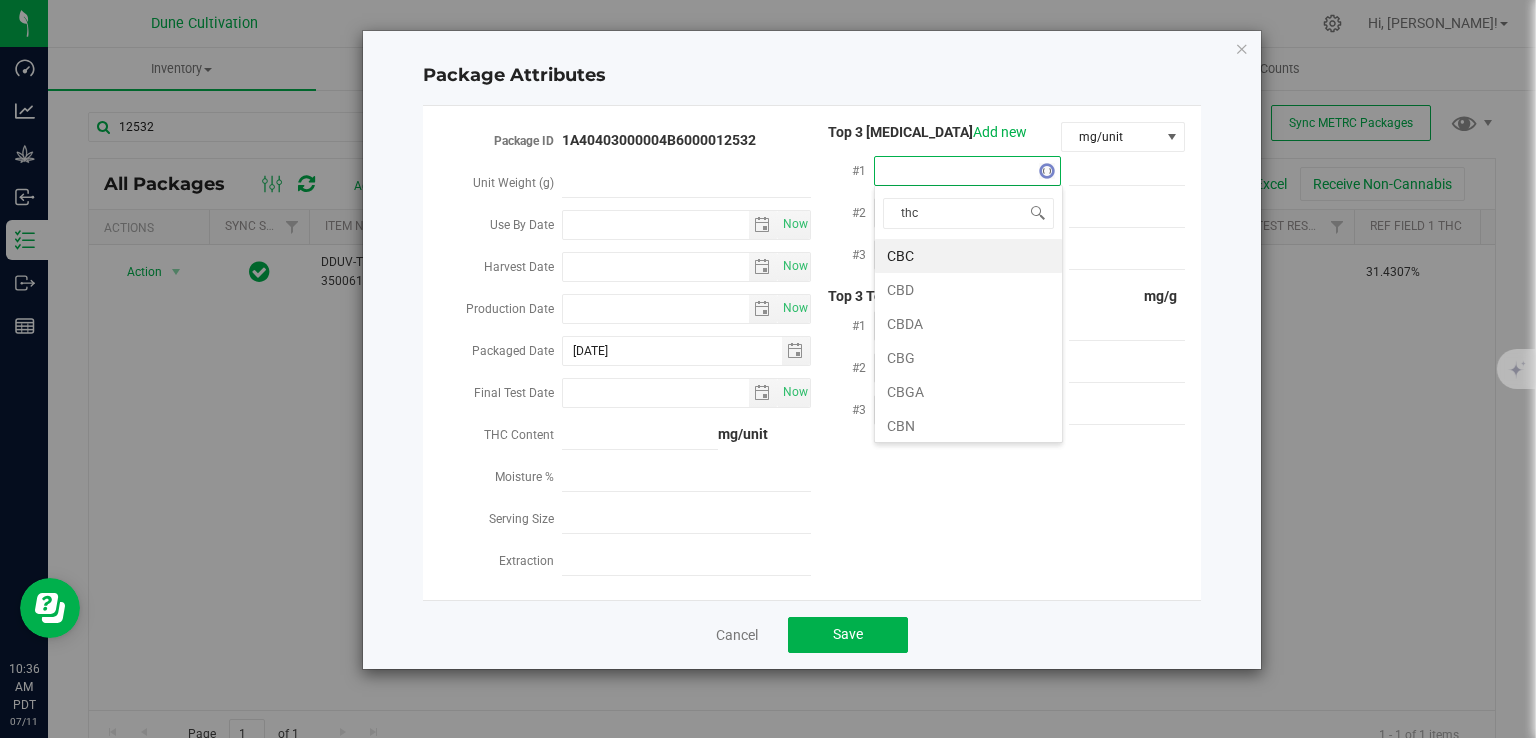 type on "thca" 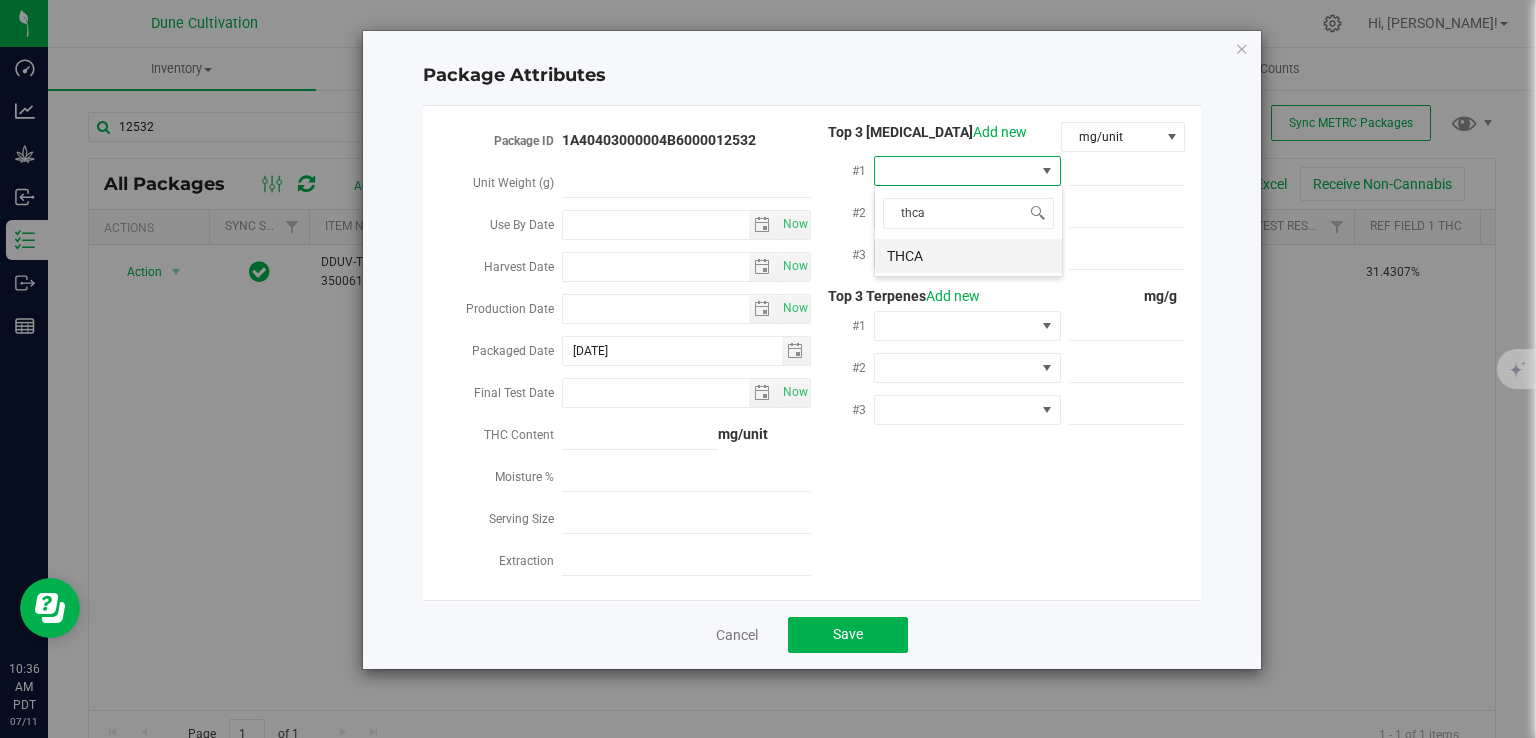 click on "THCA" at bounding box center [968, 256] 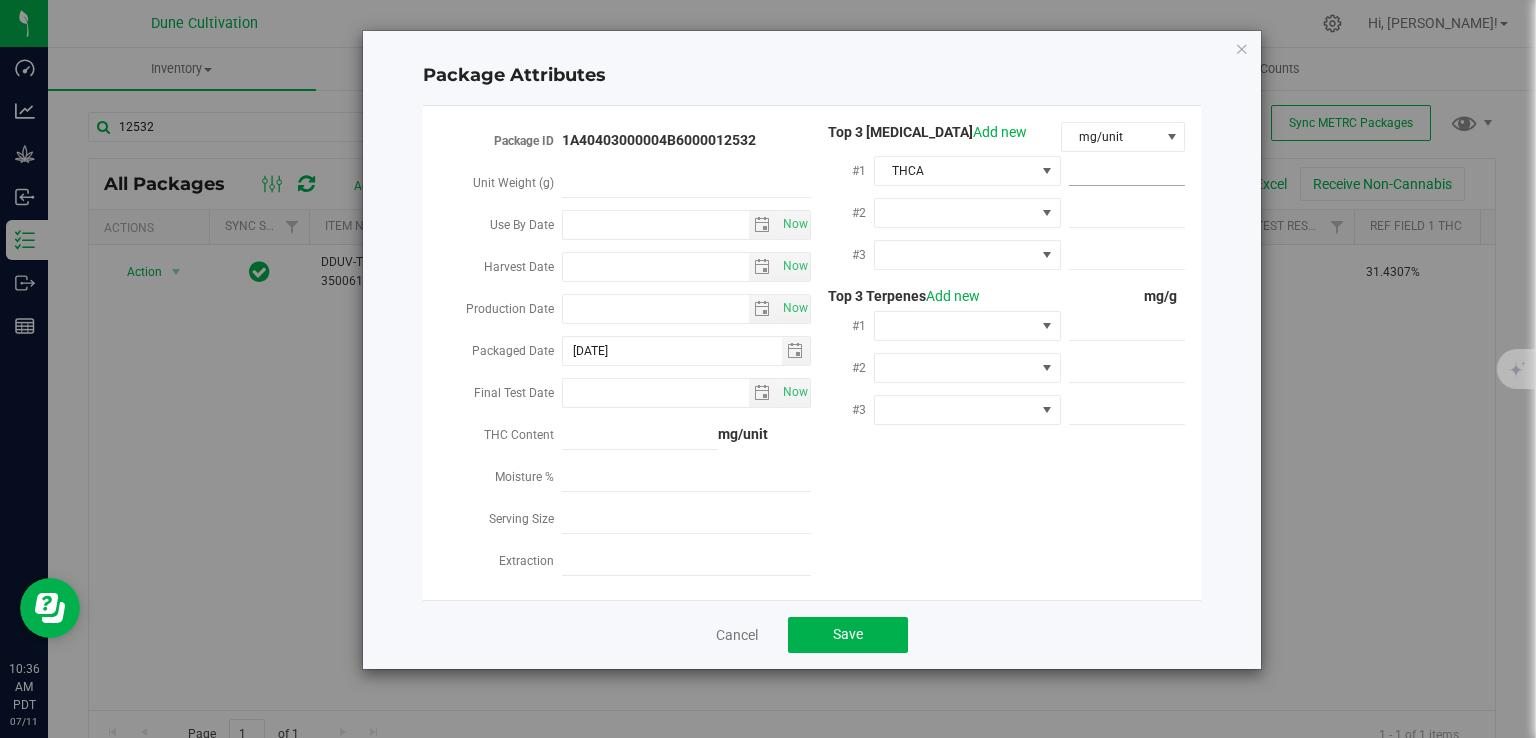 click at bounding box center (1127, 171) 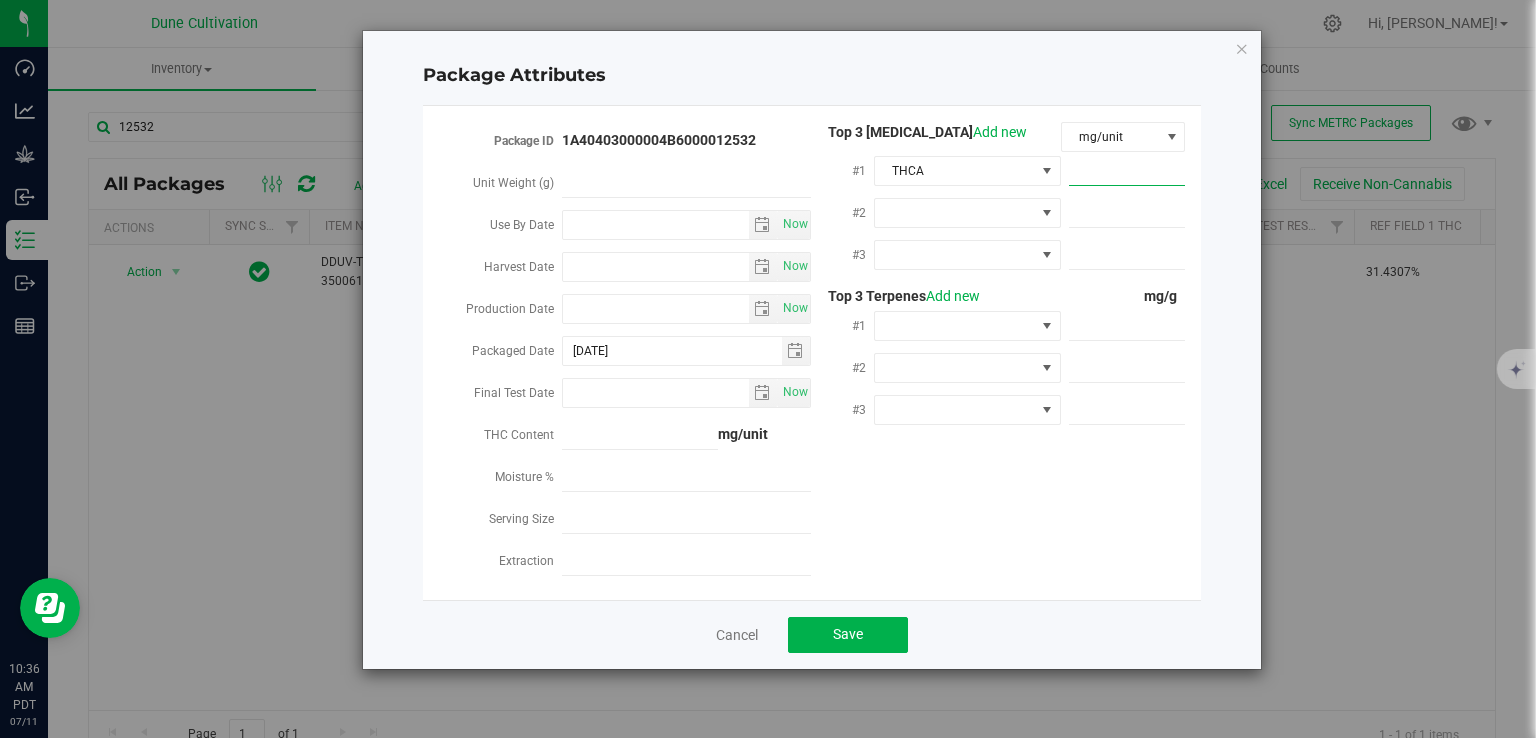 paste on "350.607" 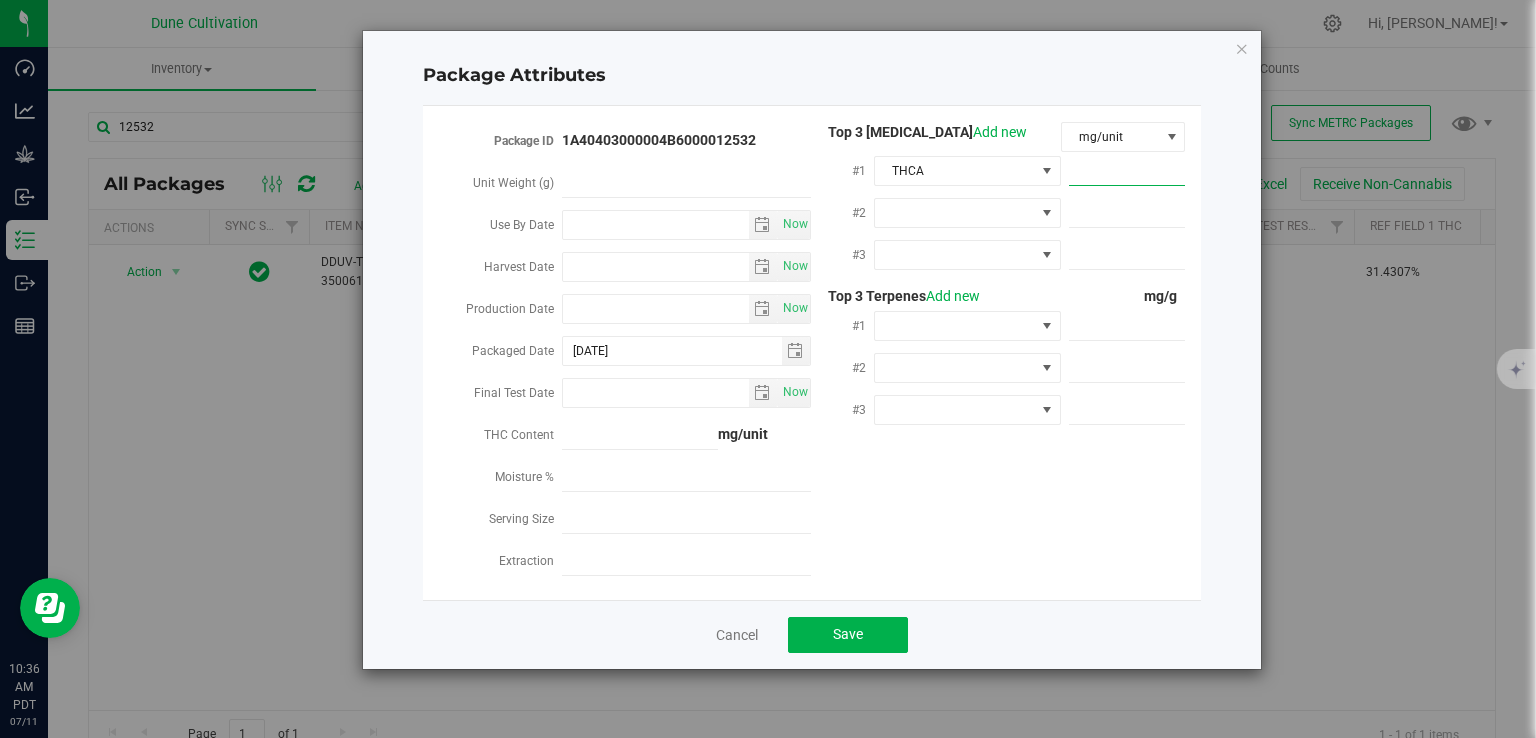 type on "350.607" 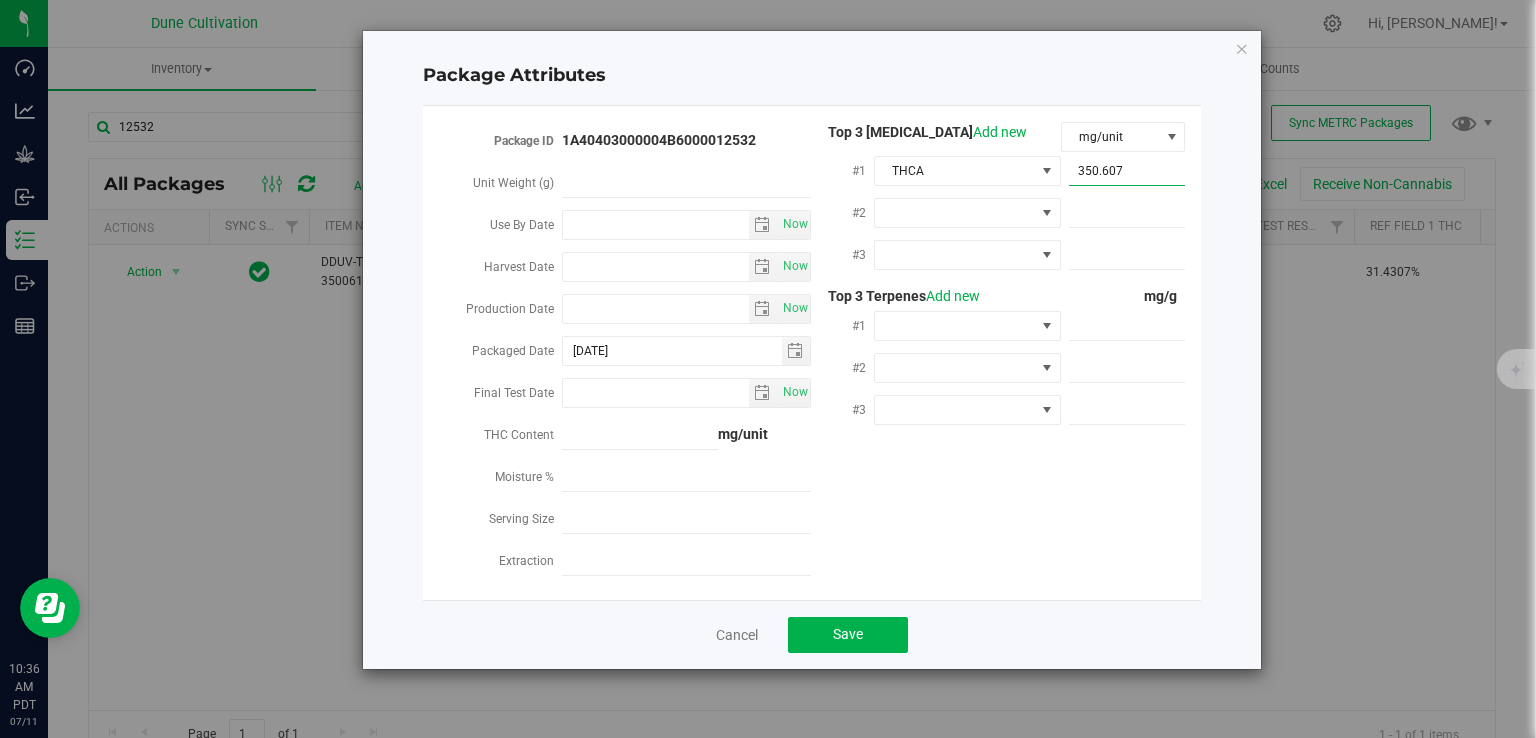 type on "350.6070" 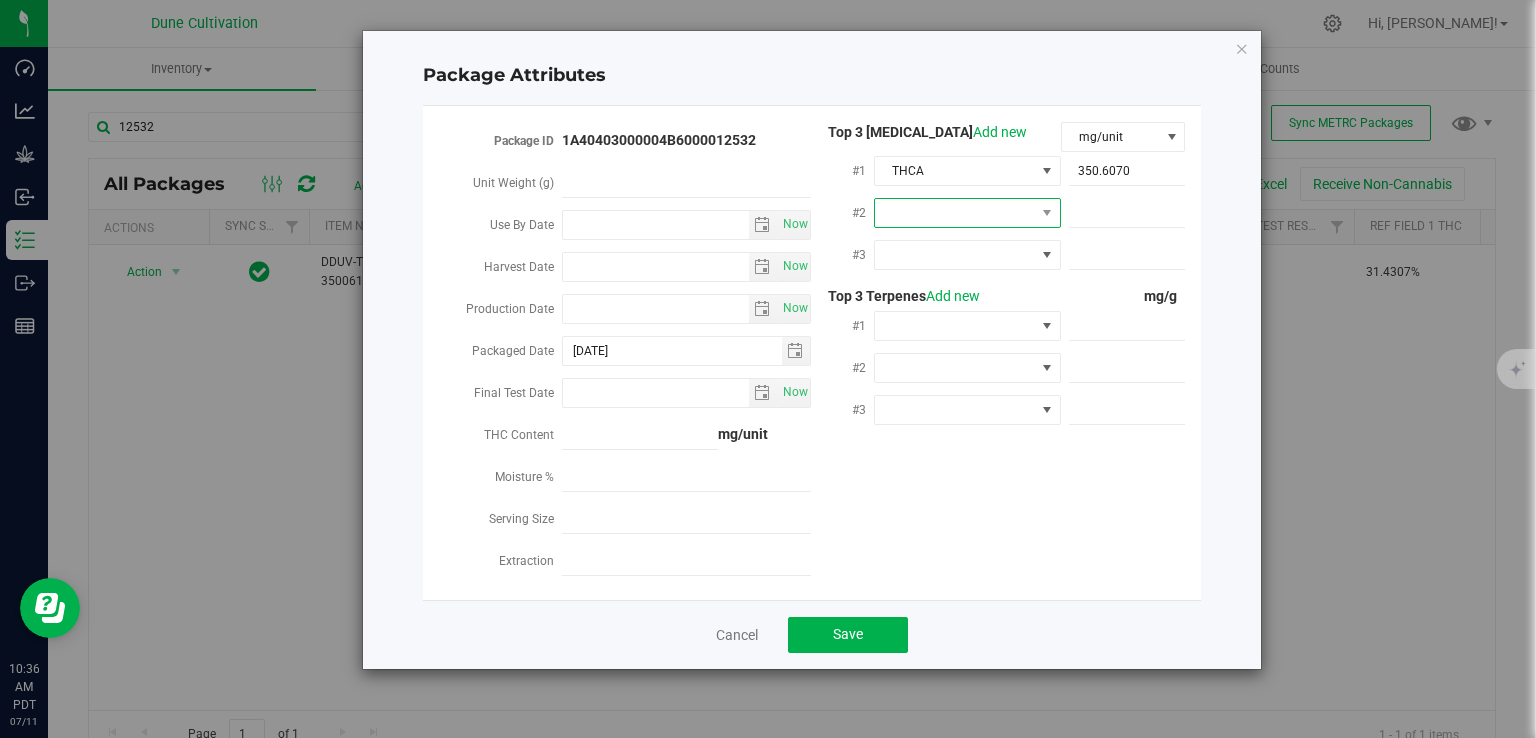 click at bounding box center [955, 213] 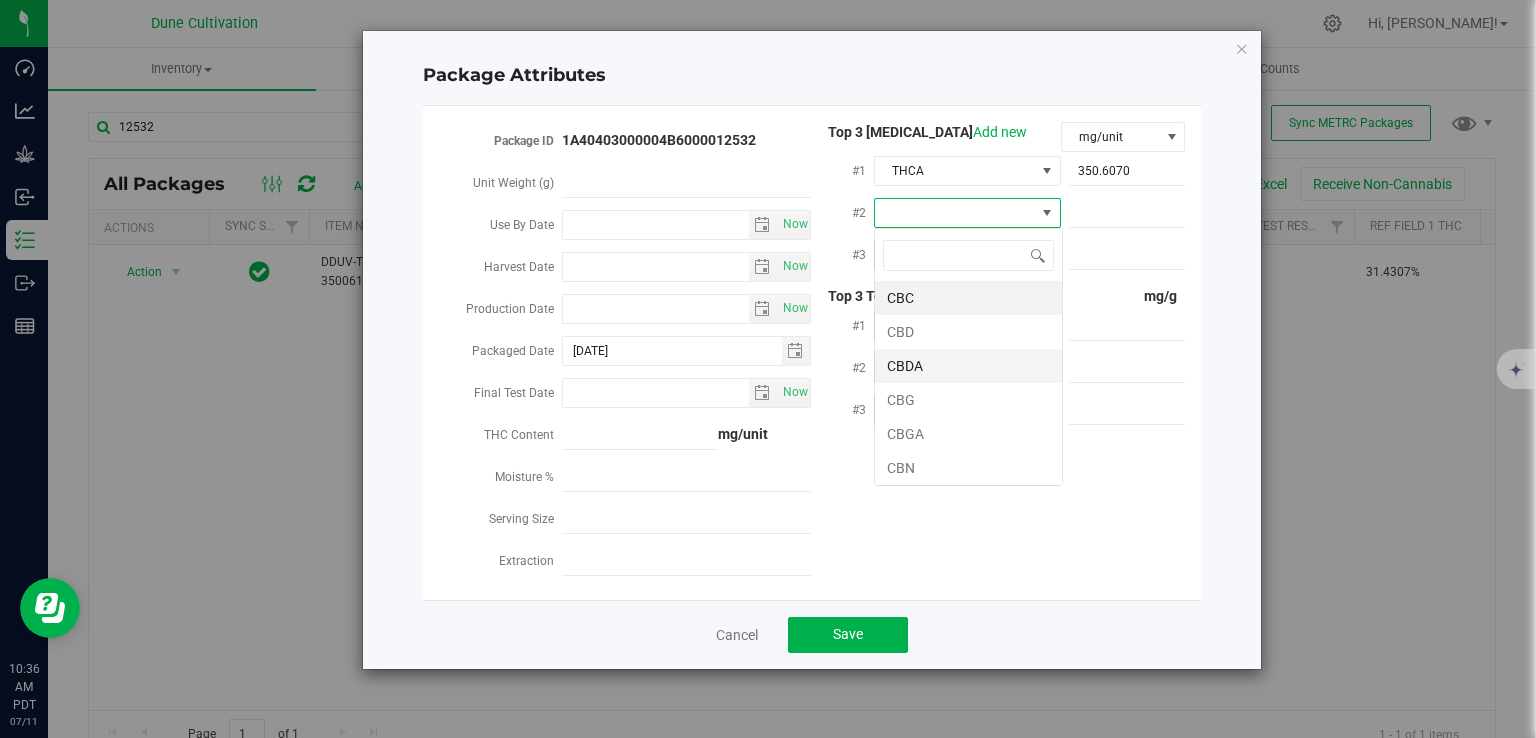 scroll, scrollTop: 99970, scrollLeft: 99812, axis: both 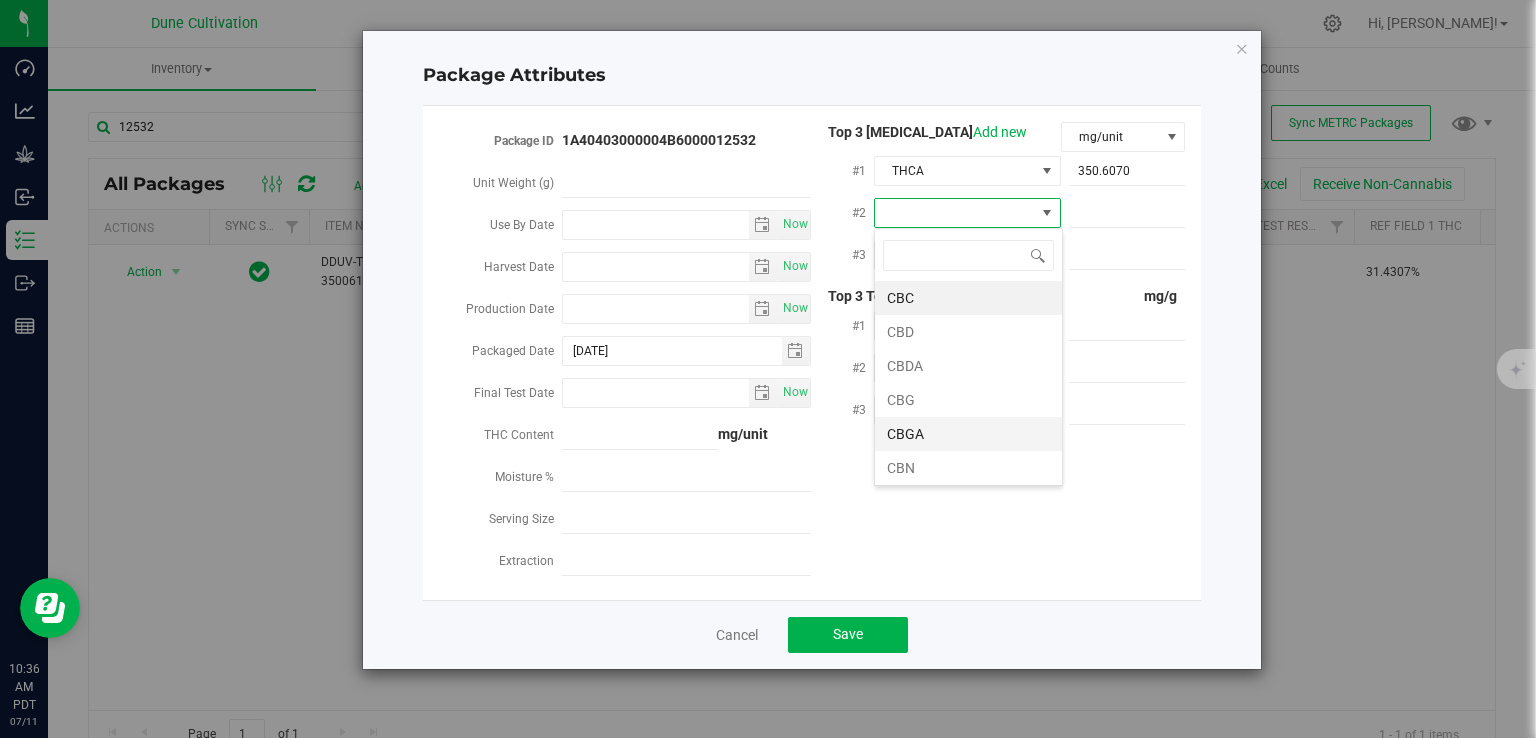 click on "CBGA" at bounding box center (968, 434) 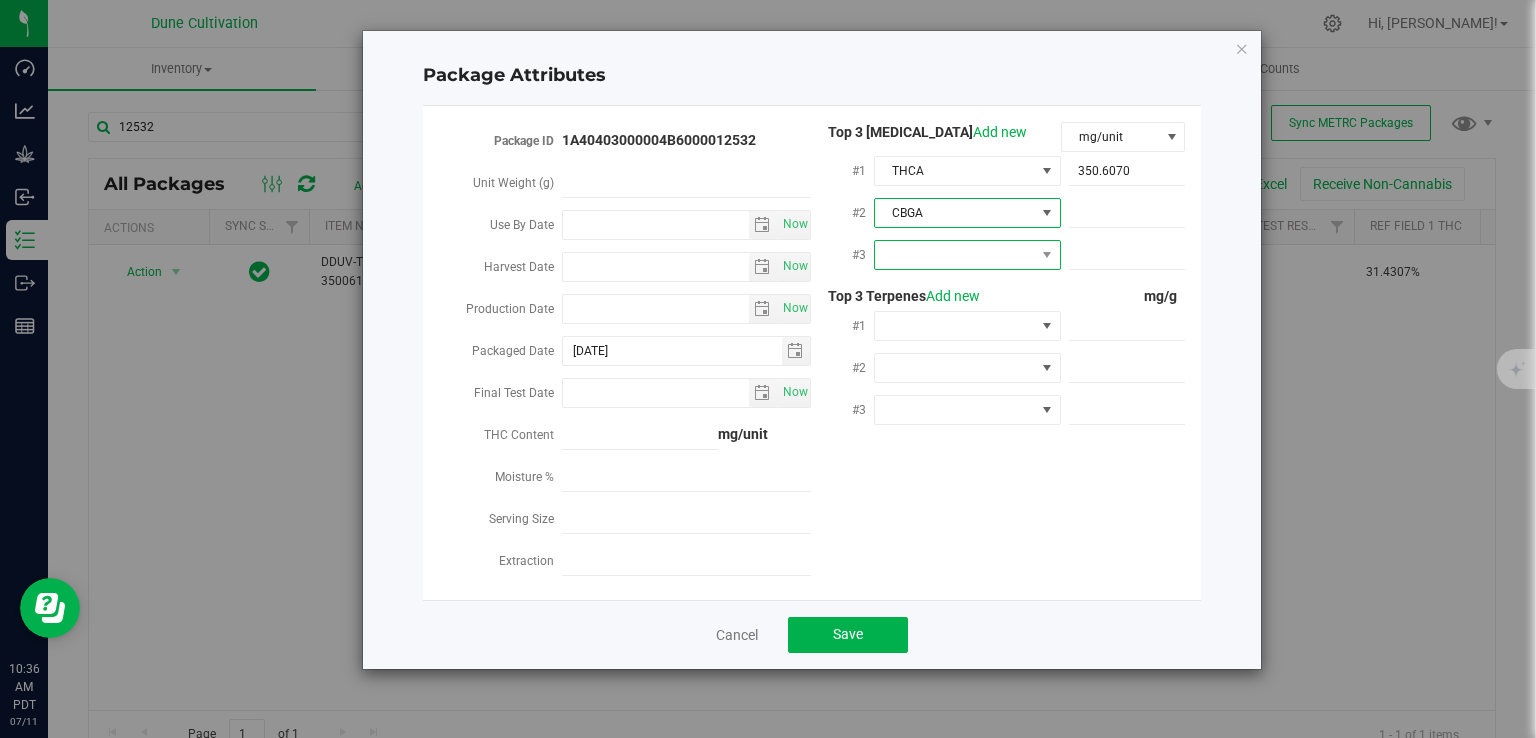 click at bounding box center (955, 255) 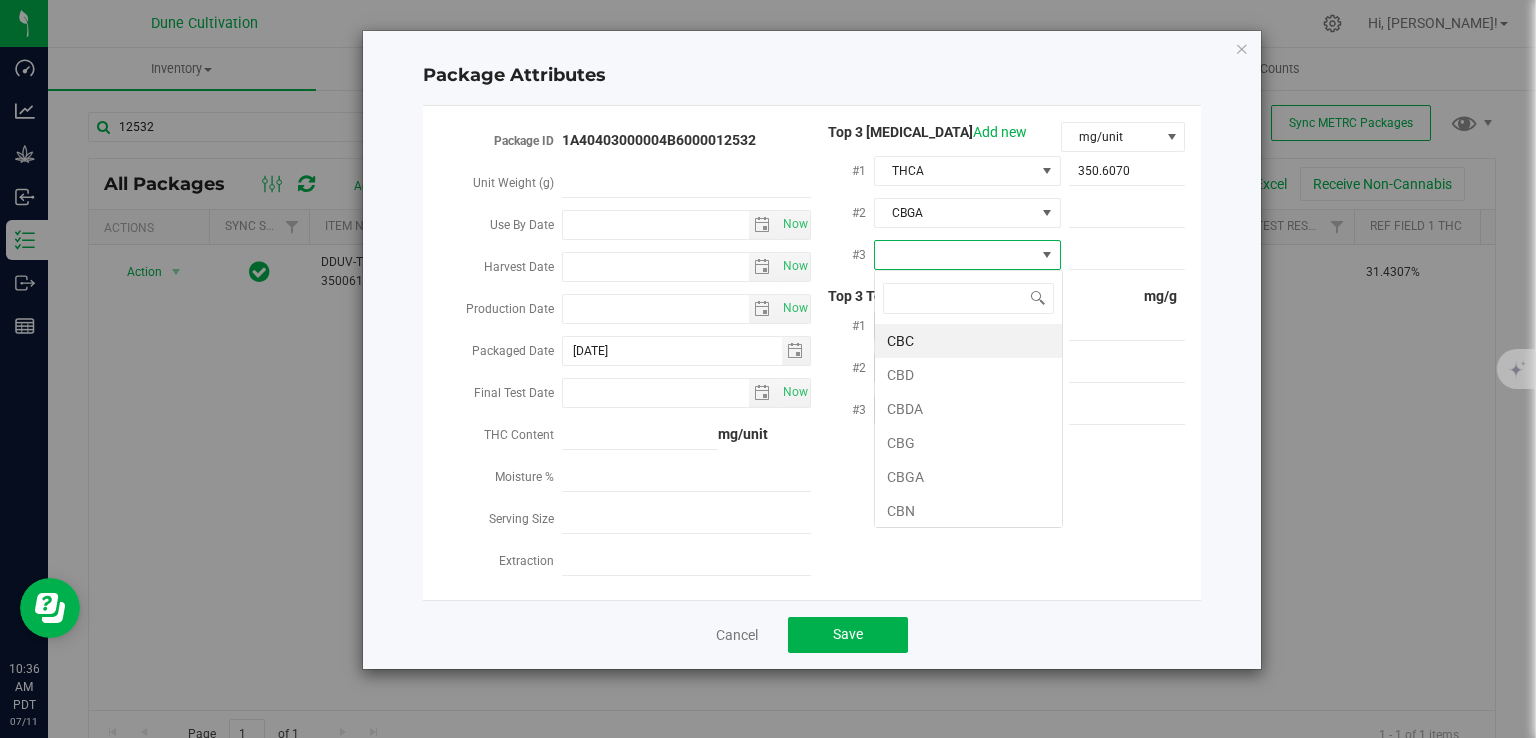 scroll, scrollTop: 99970, scrollLeft: 99812, axis: both 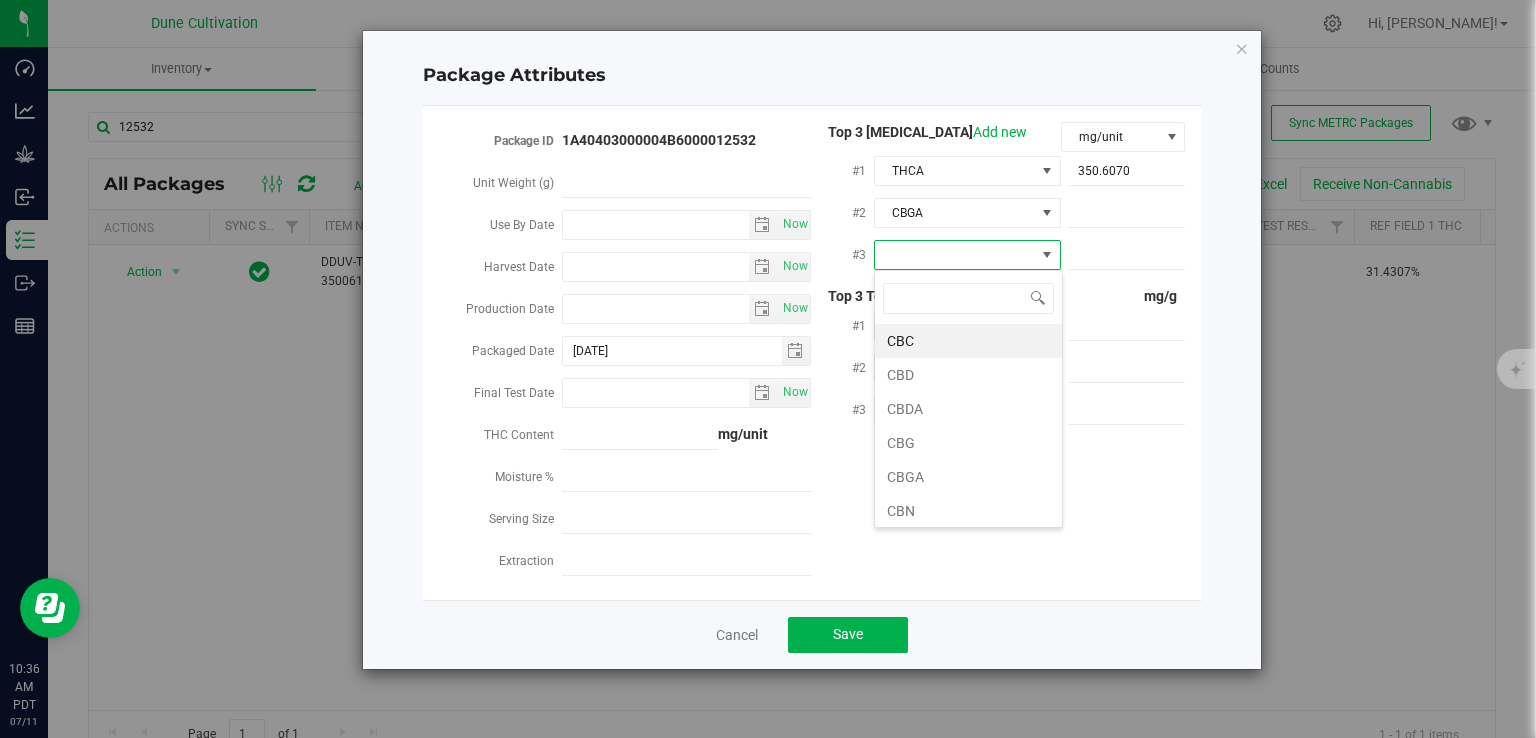 type on "d" 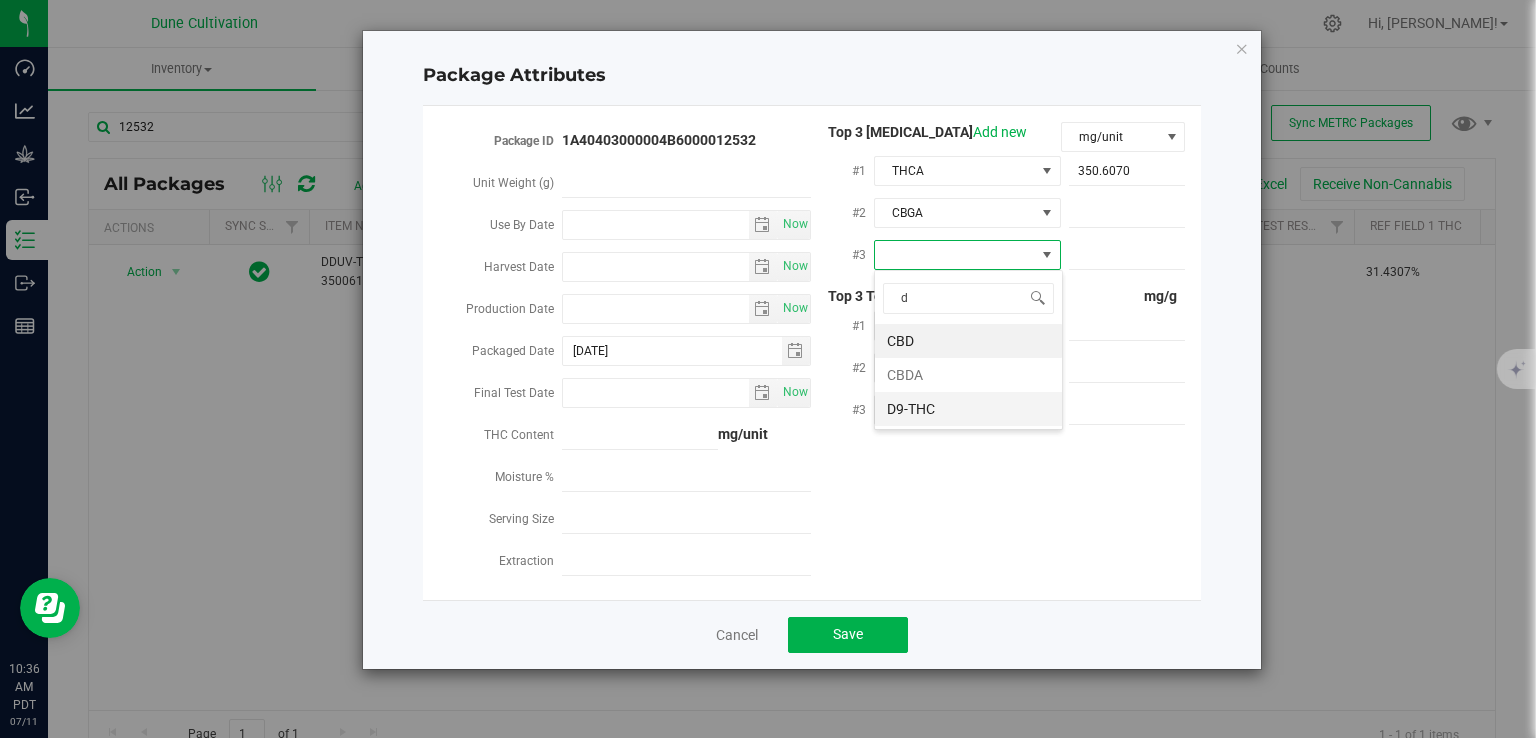 click on "D9-THC" at bounding box center [968, 409] 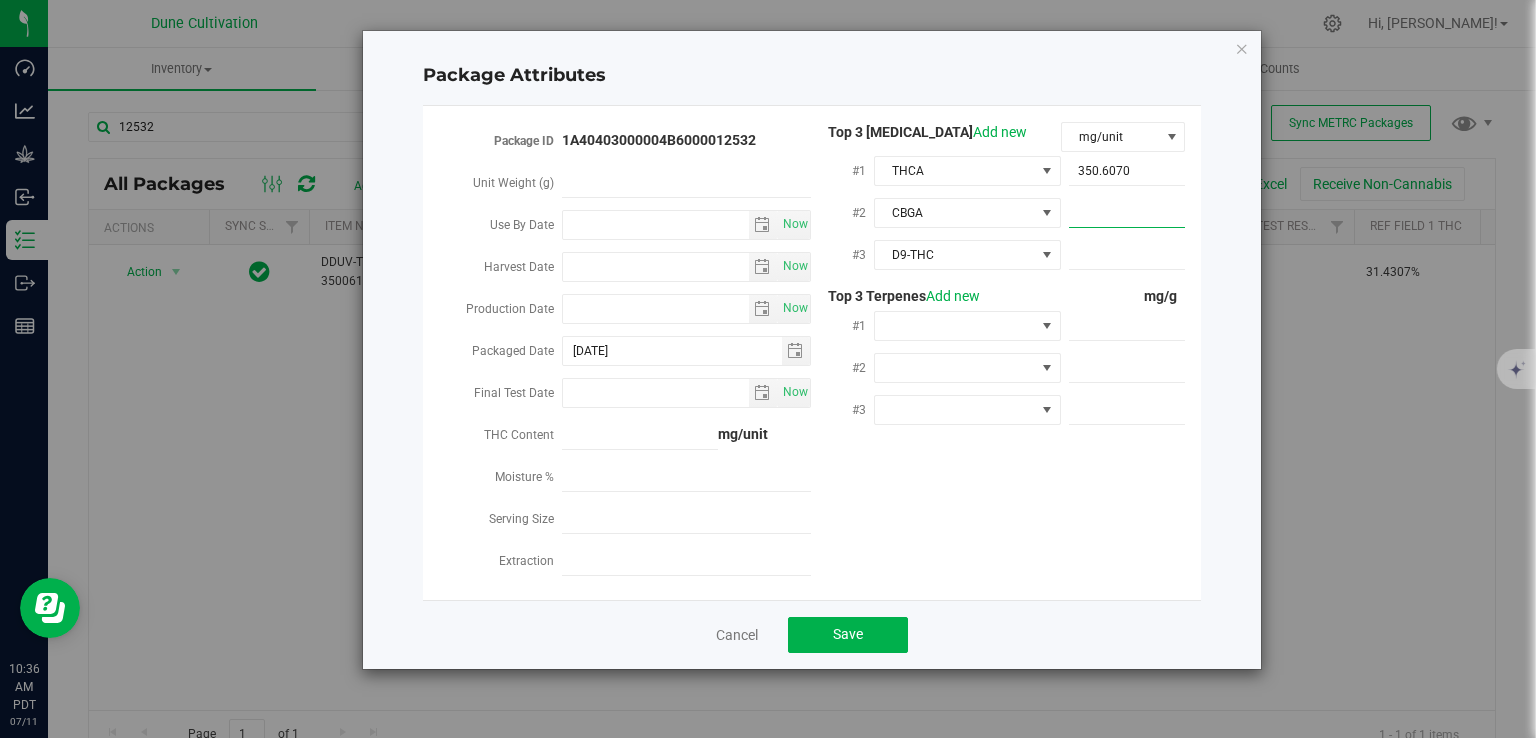 click at bounding box center (1127, 213) 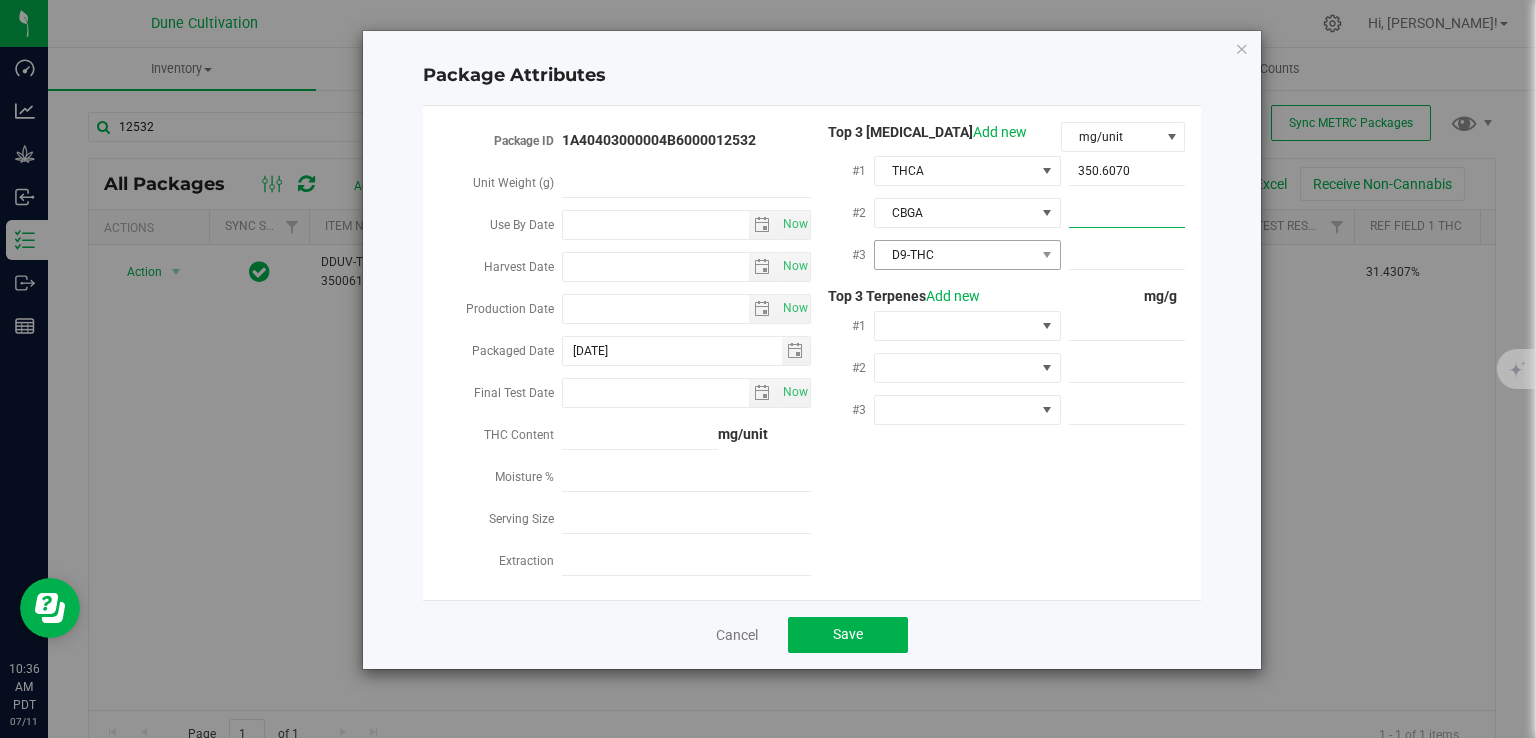 paste on "26.966" 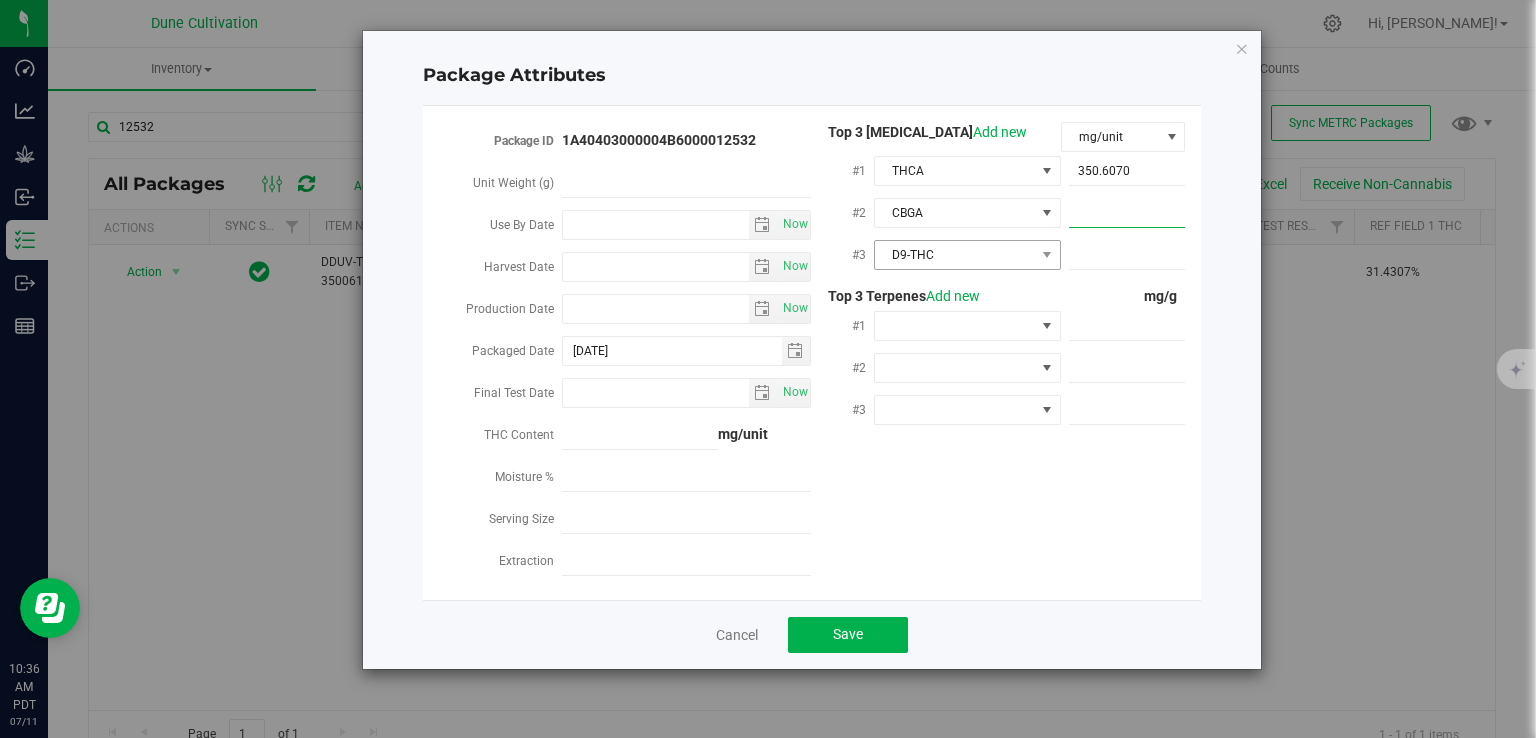 type on "26.966" 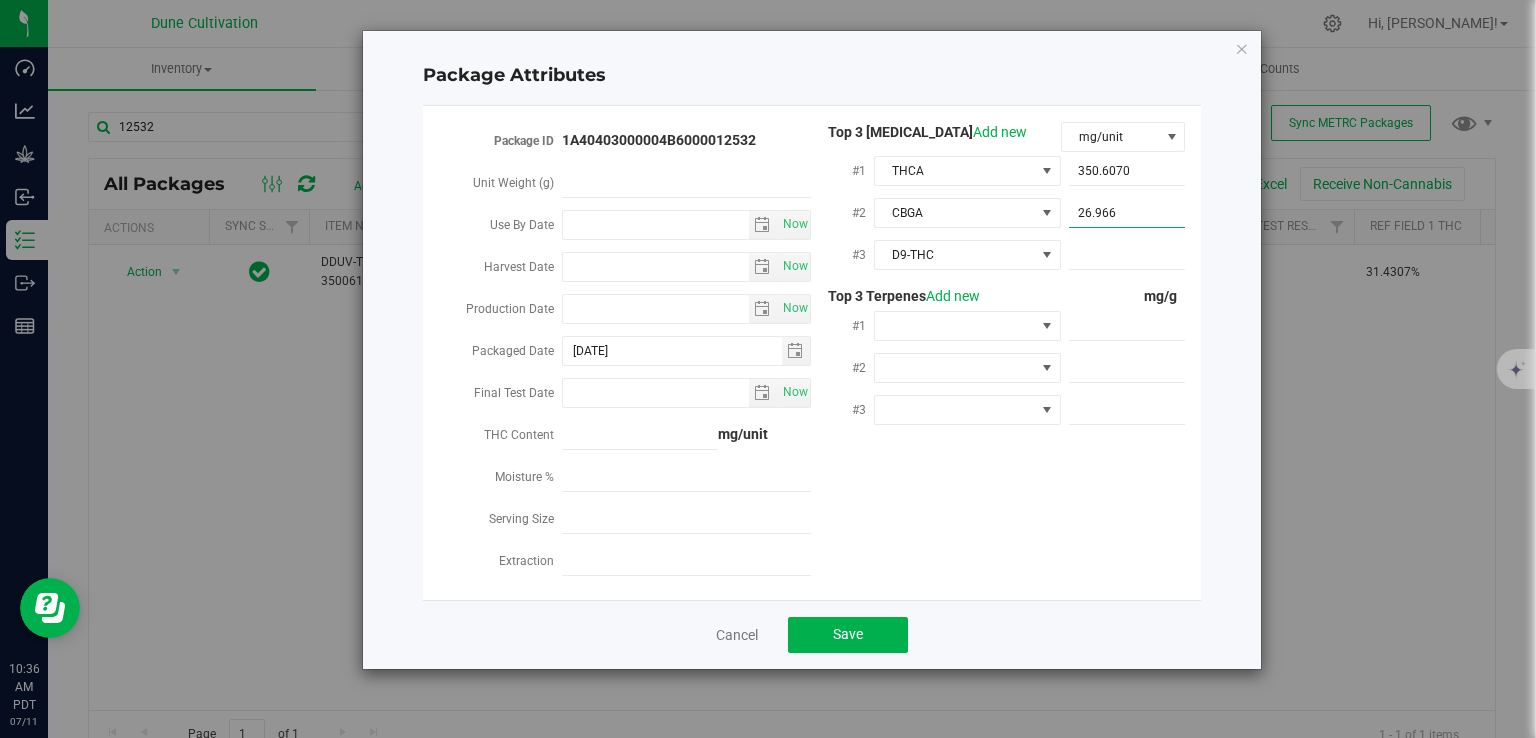 type on "26.9660" 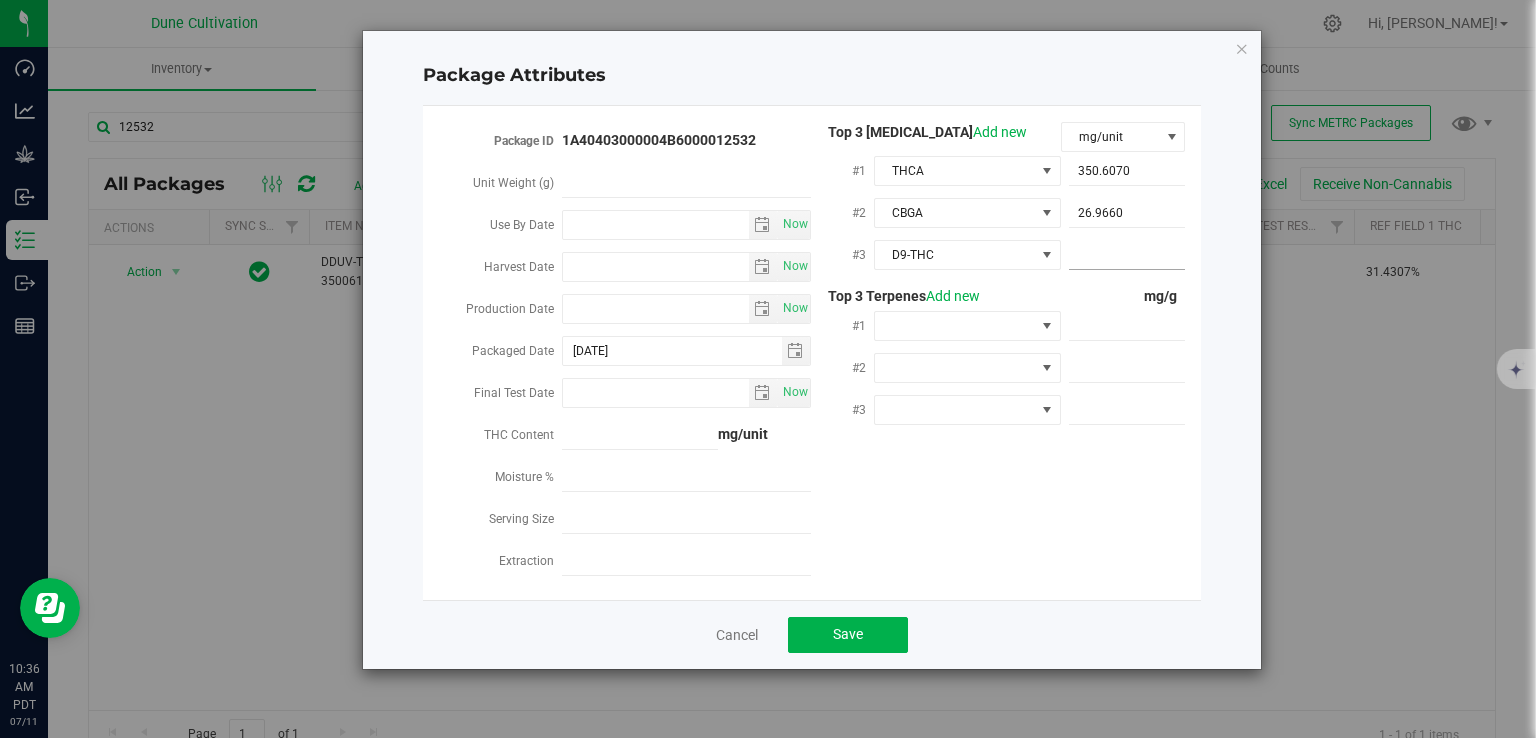 click at bounding box center [1127, 255] 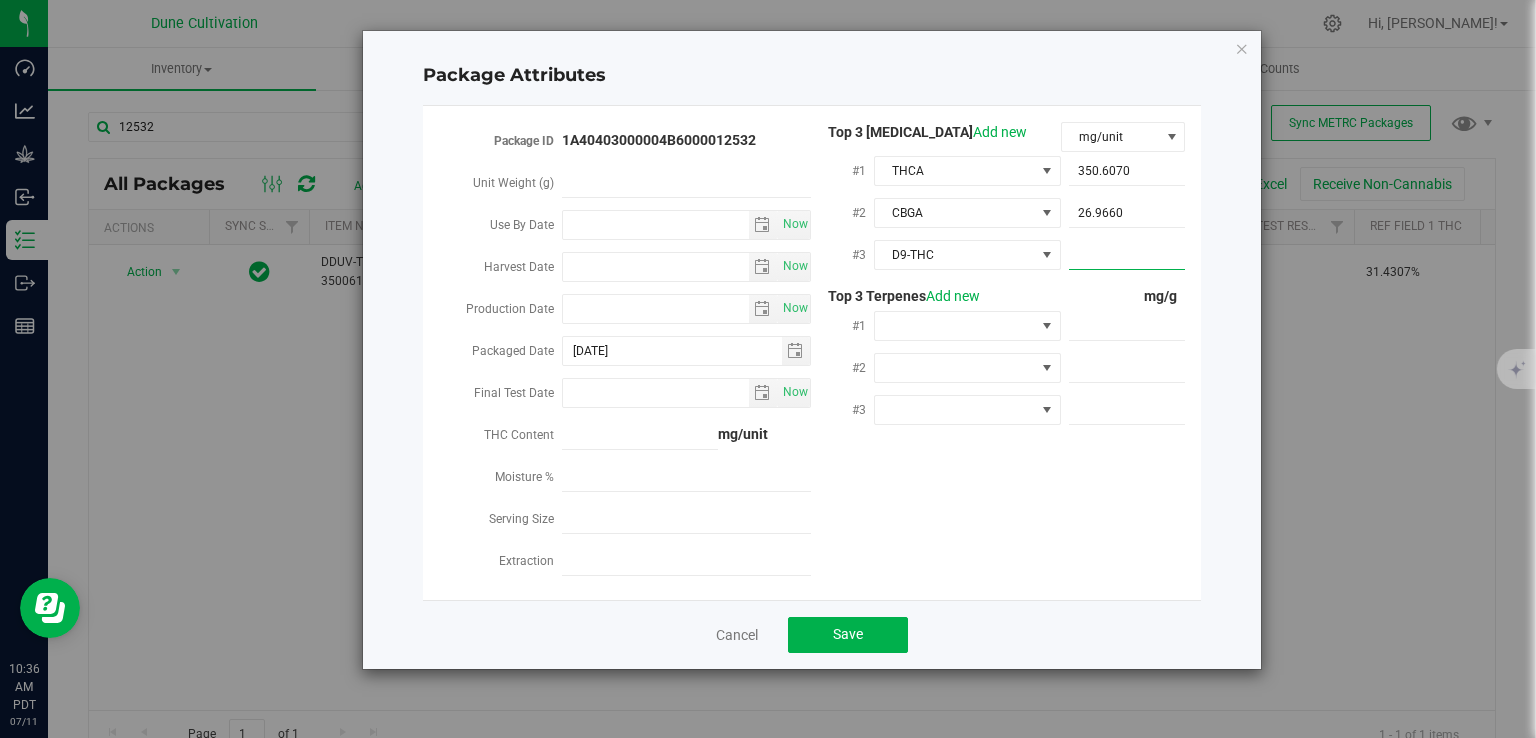 paste on "6.824" 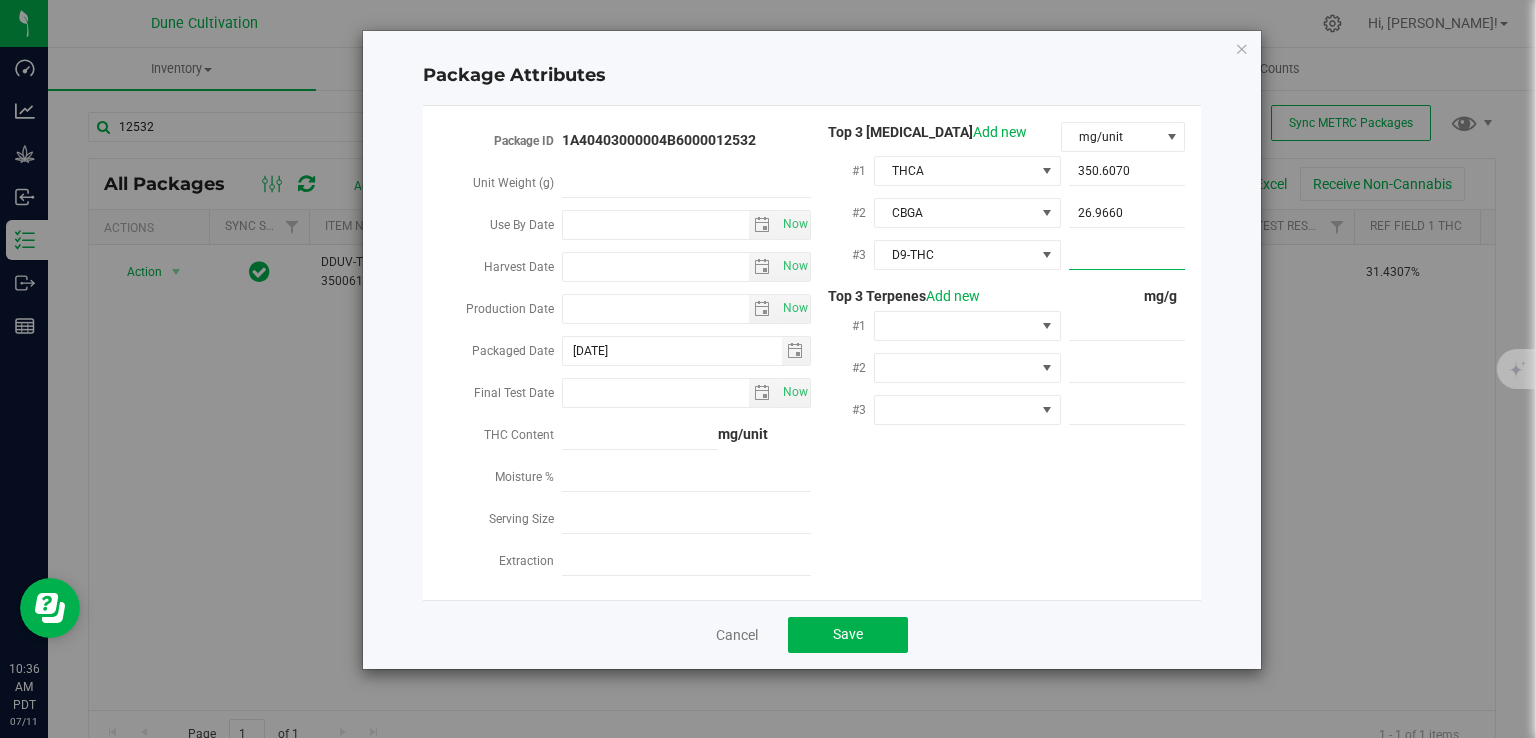 type on "6.824" 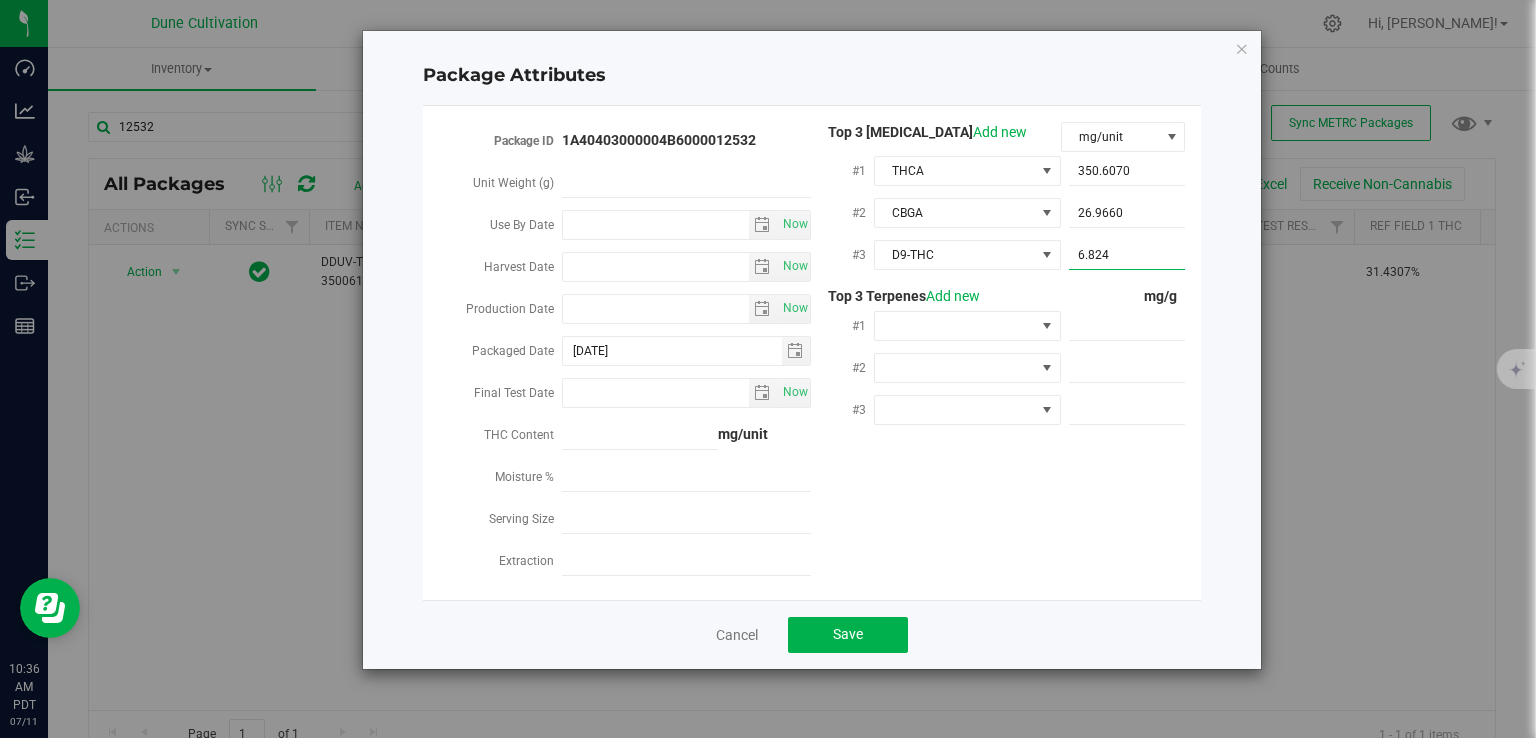 type on "6.8240" 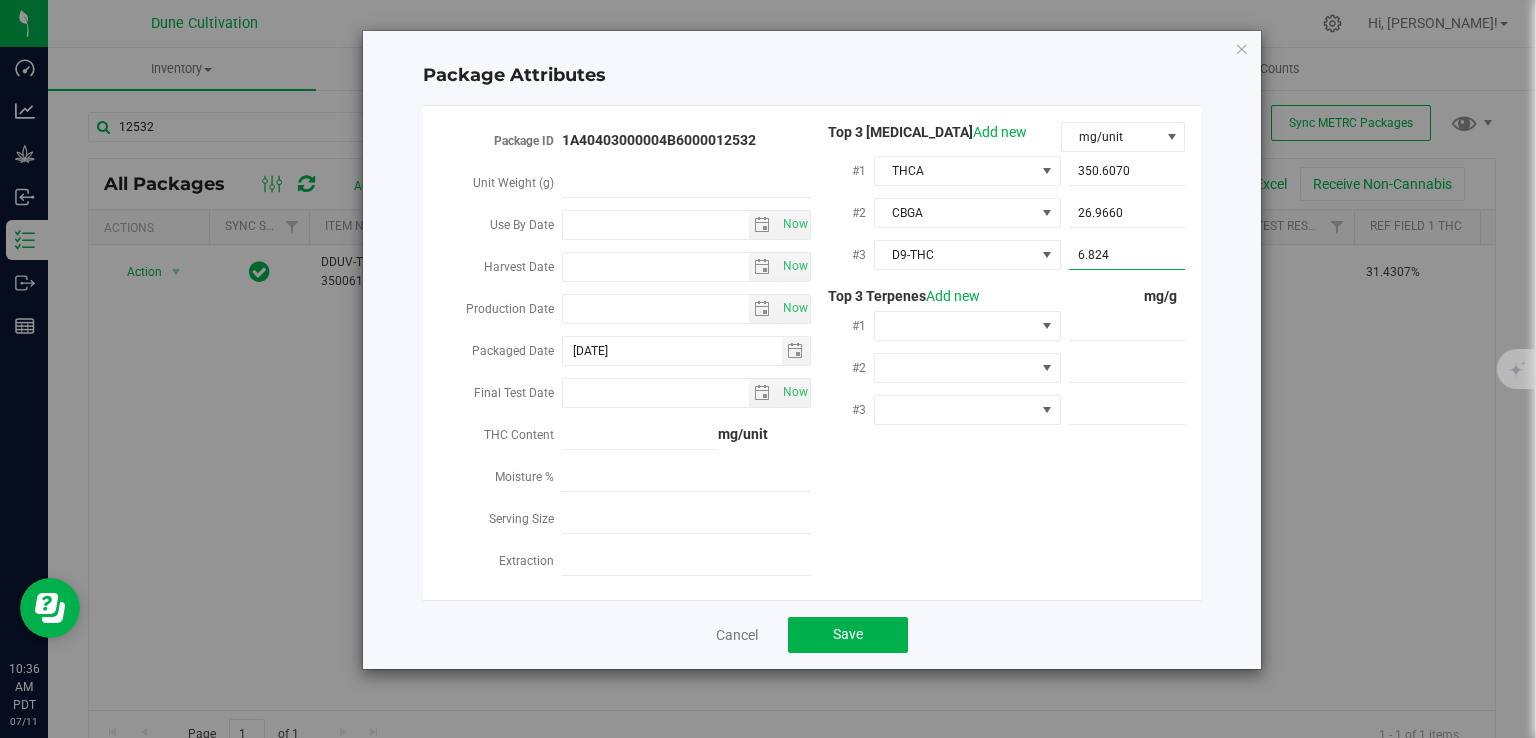 click on "mg/g" at bounding box center (1123, 296) 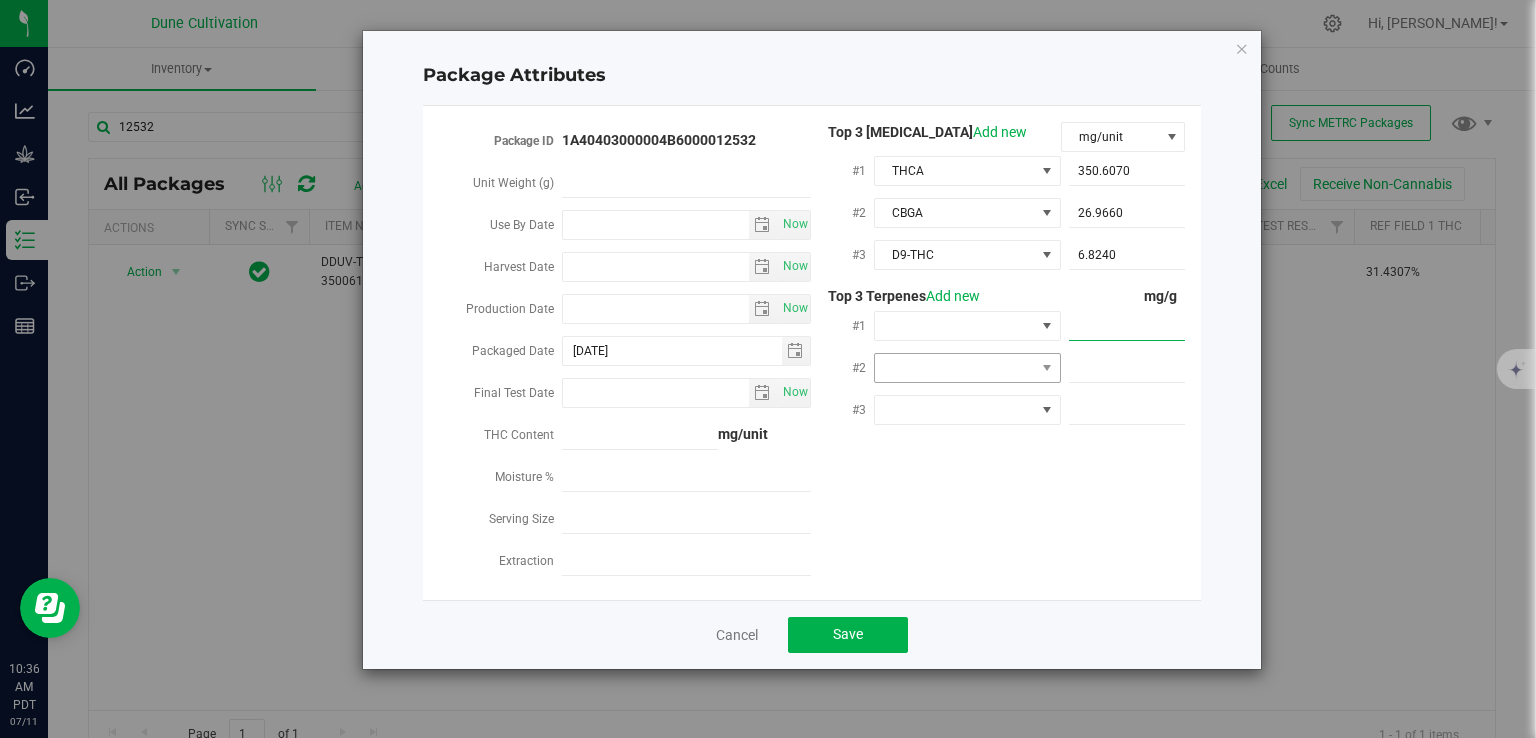 drag, startPoint x: 1123, startPoint y: 333, endPoint x: 1054, endPoint y: 383, distance: 85.2115 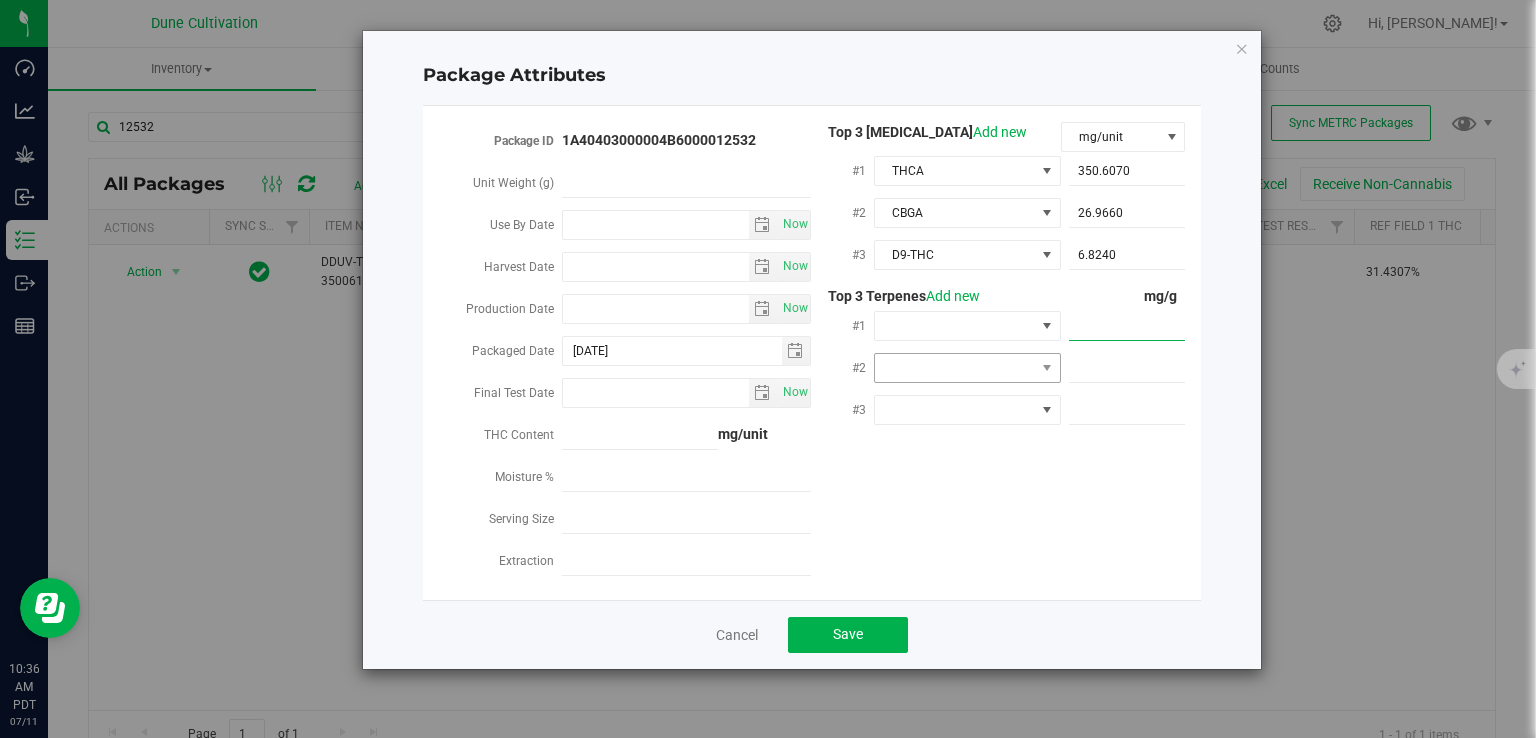 click at bounding box center (1127, 326) 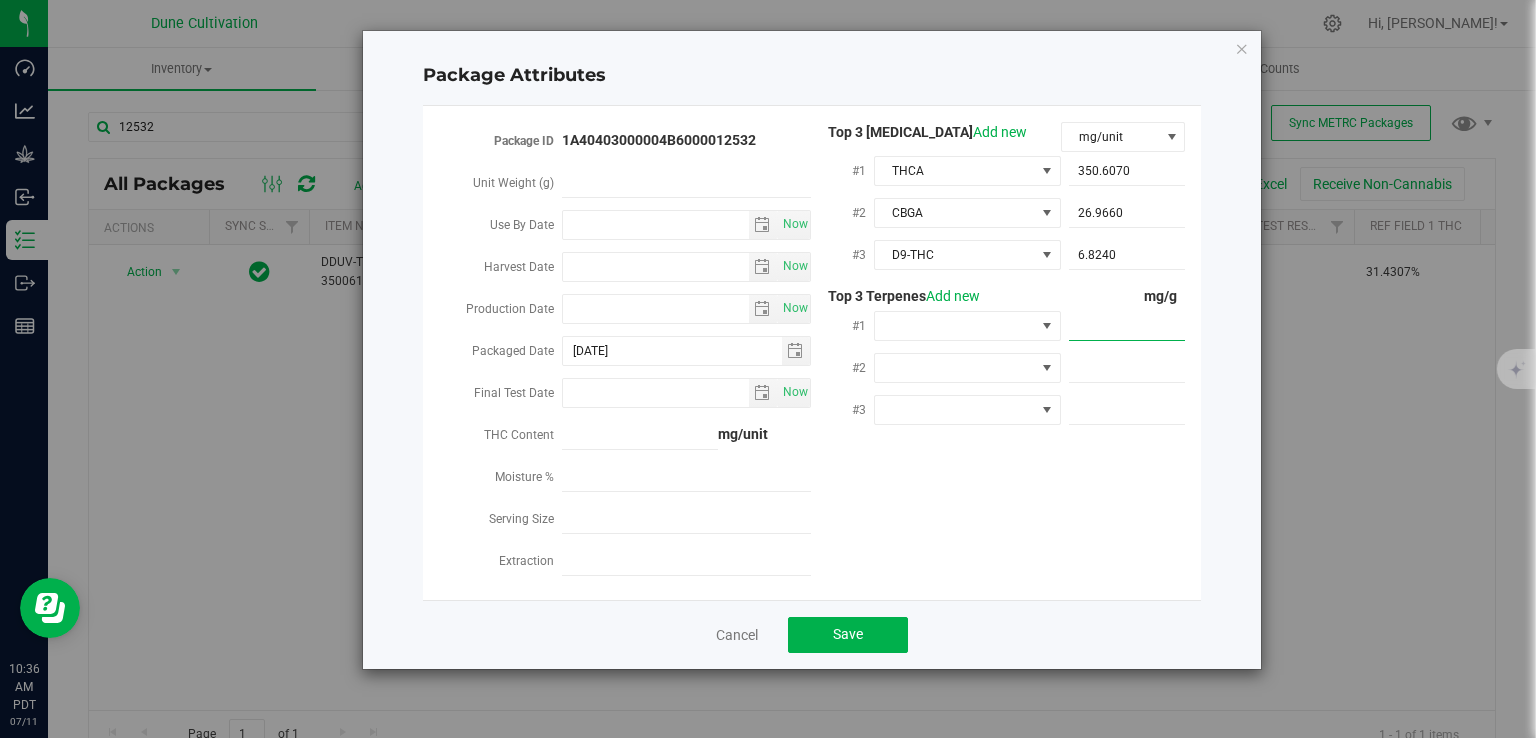paste on "6.412" 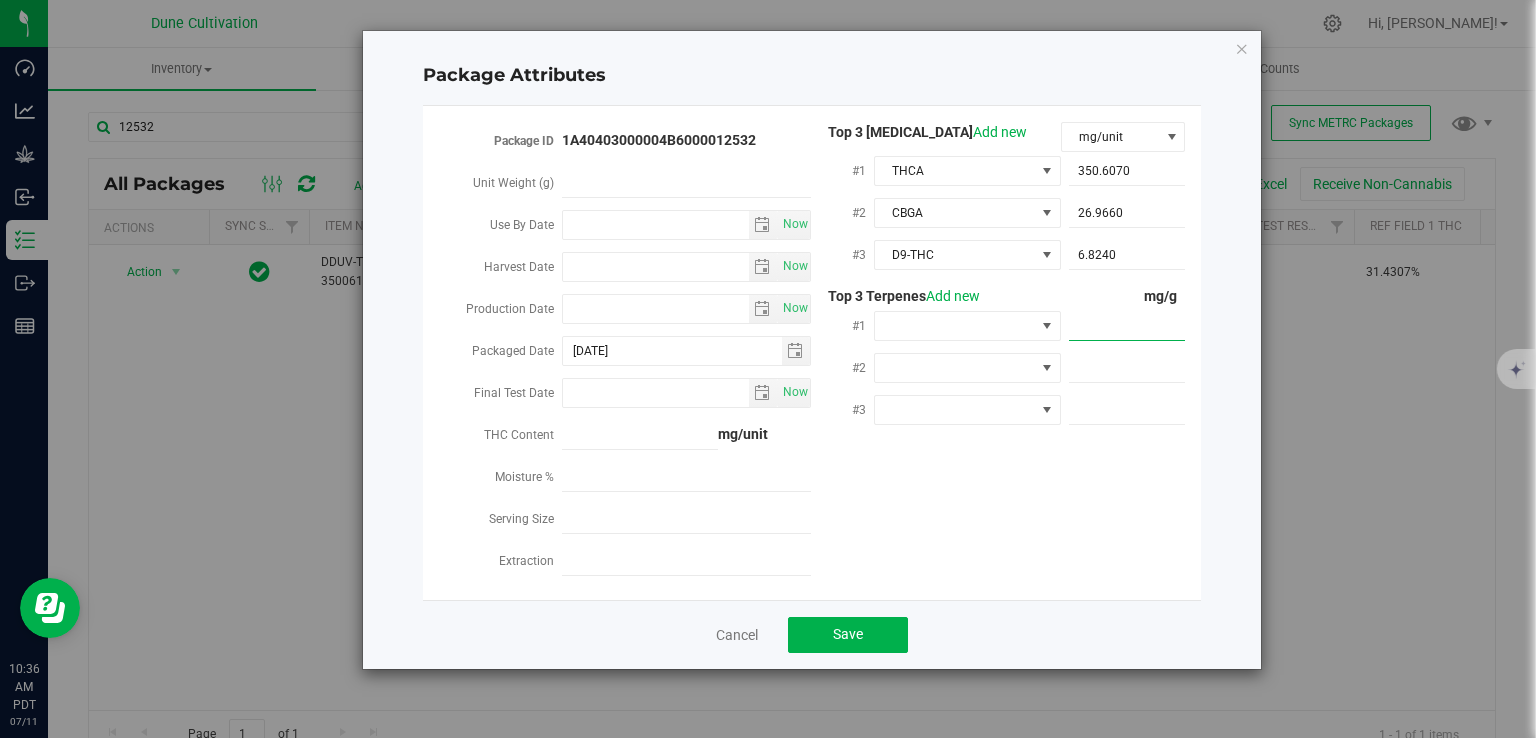 type on "6.412" 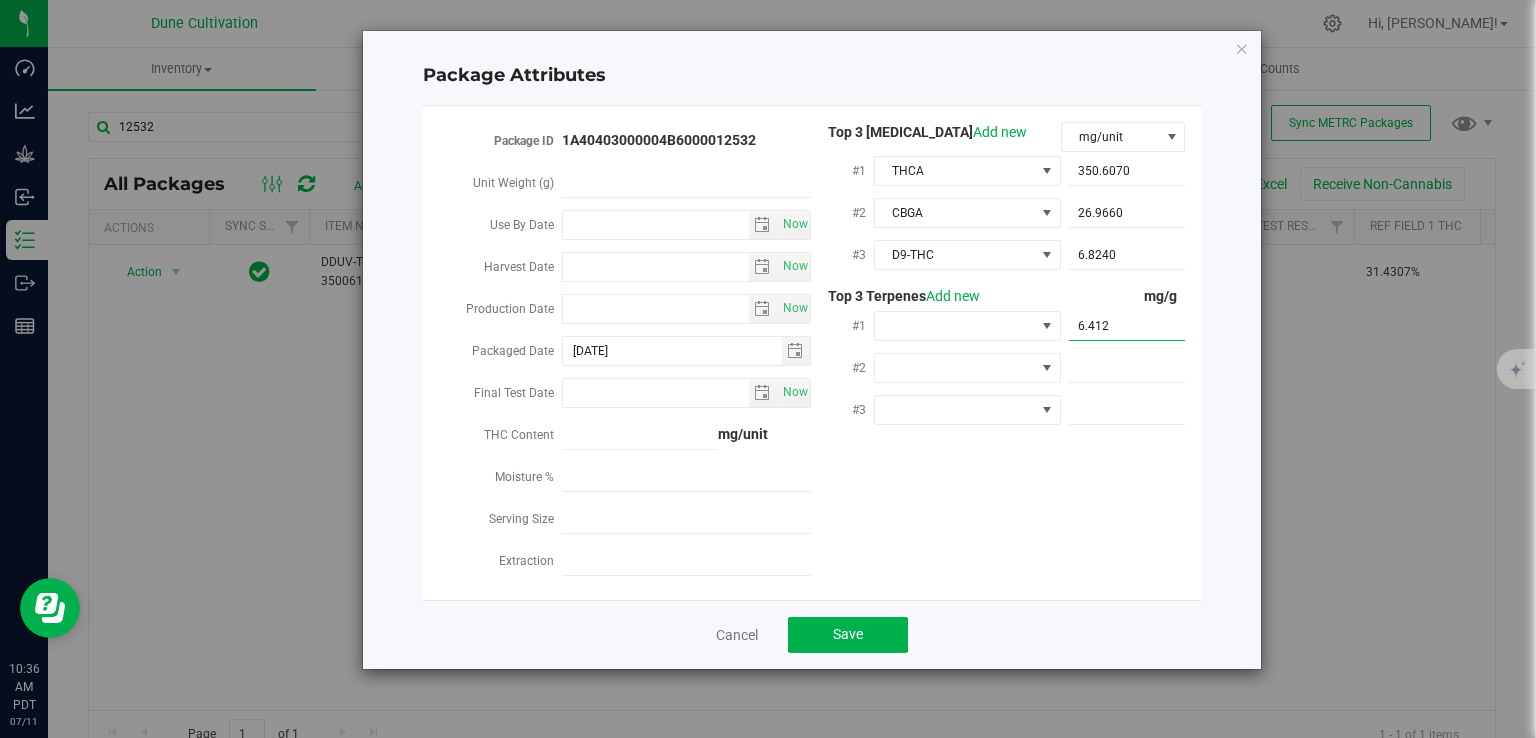 type on "6.4120" 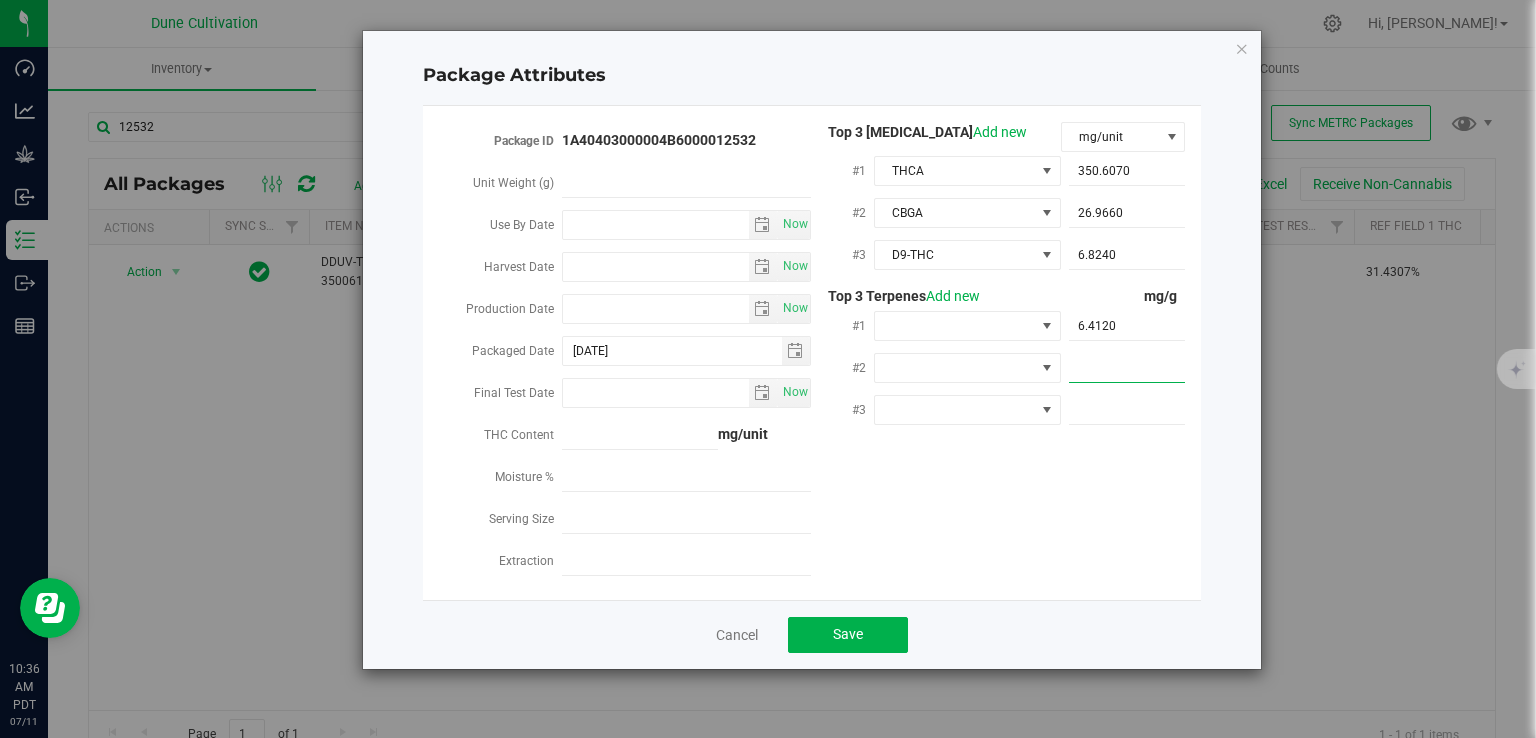 click at bounding box center [1127, 368] 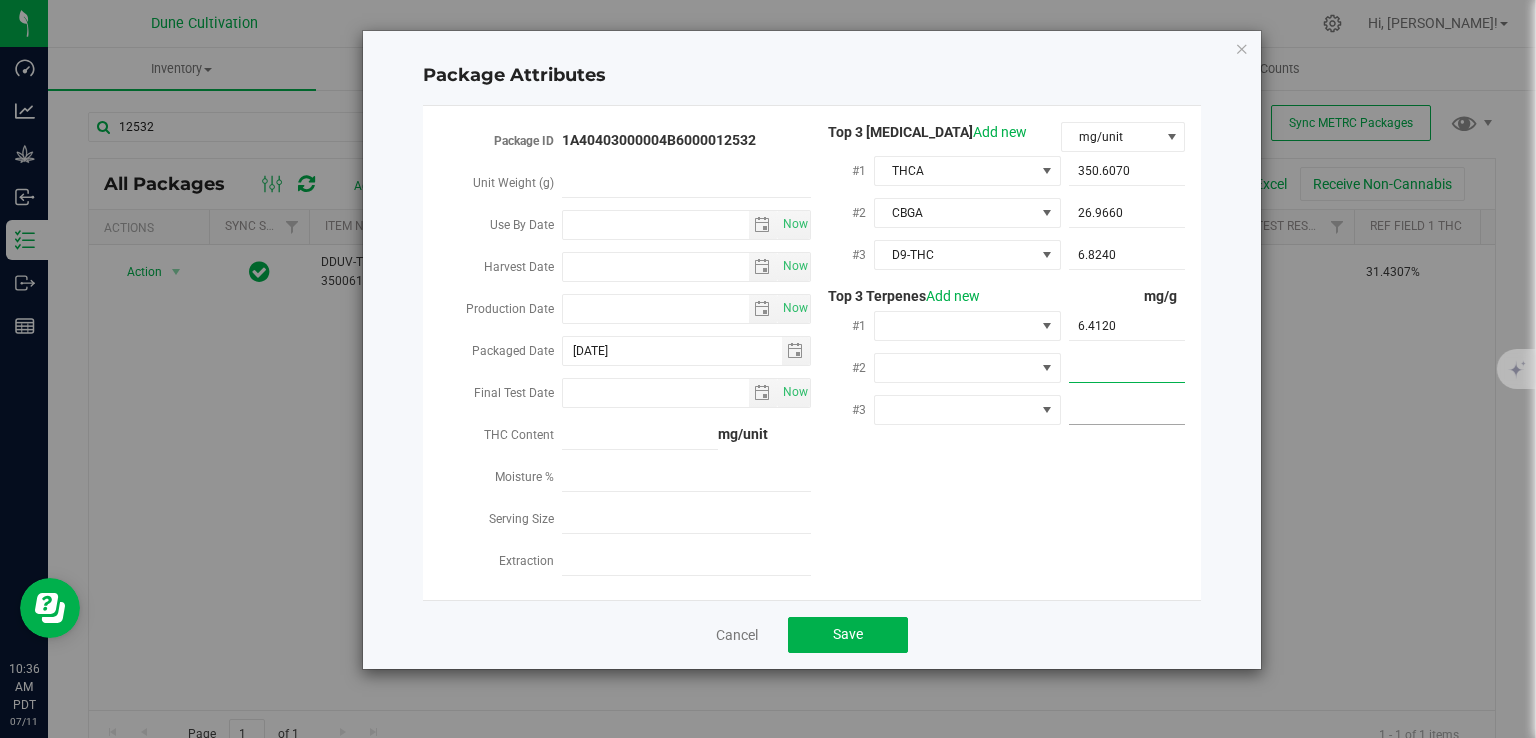 paste on "4.992" 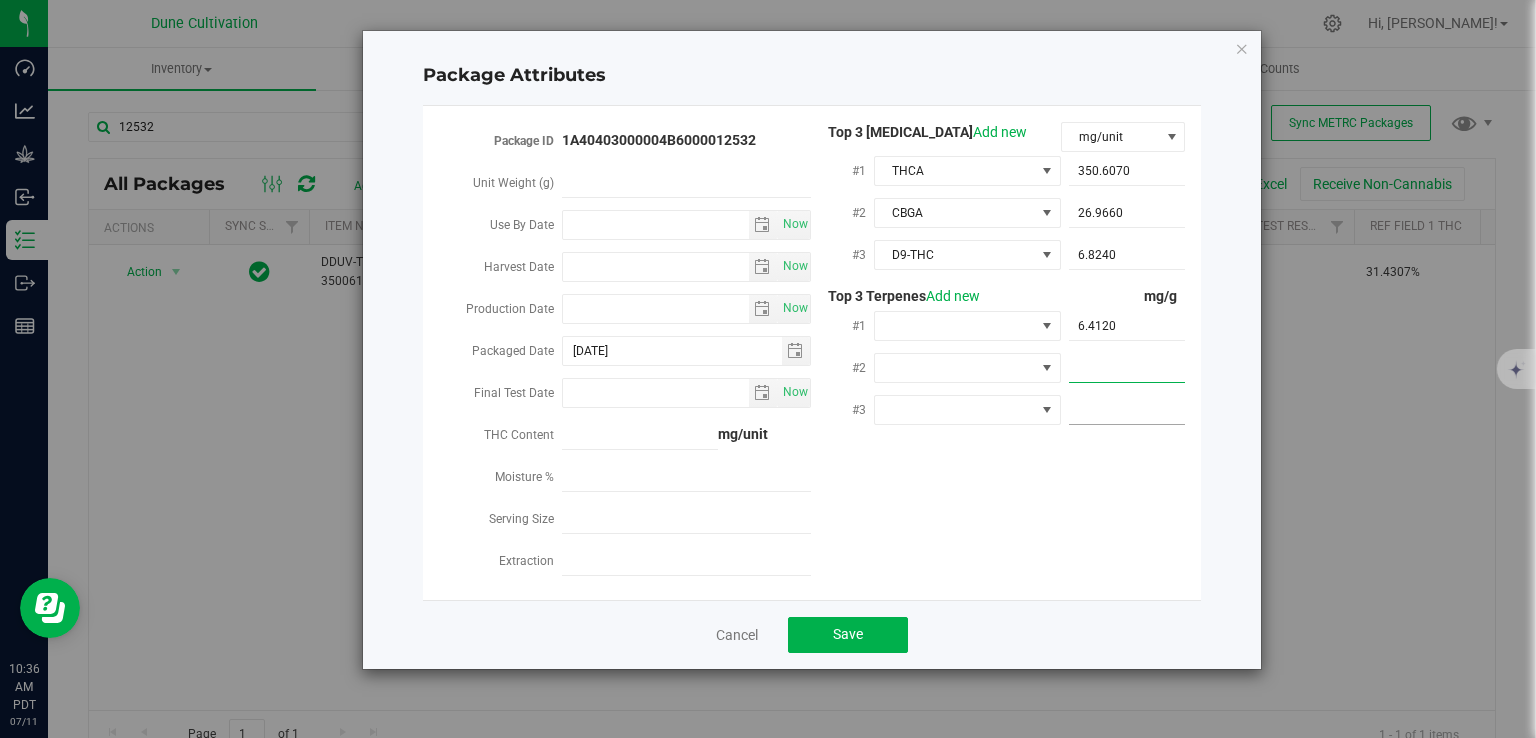 type on "4.992" 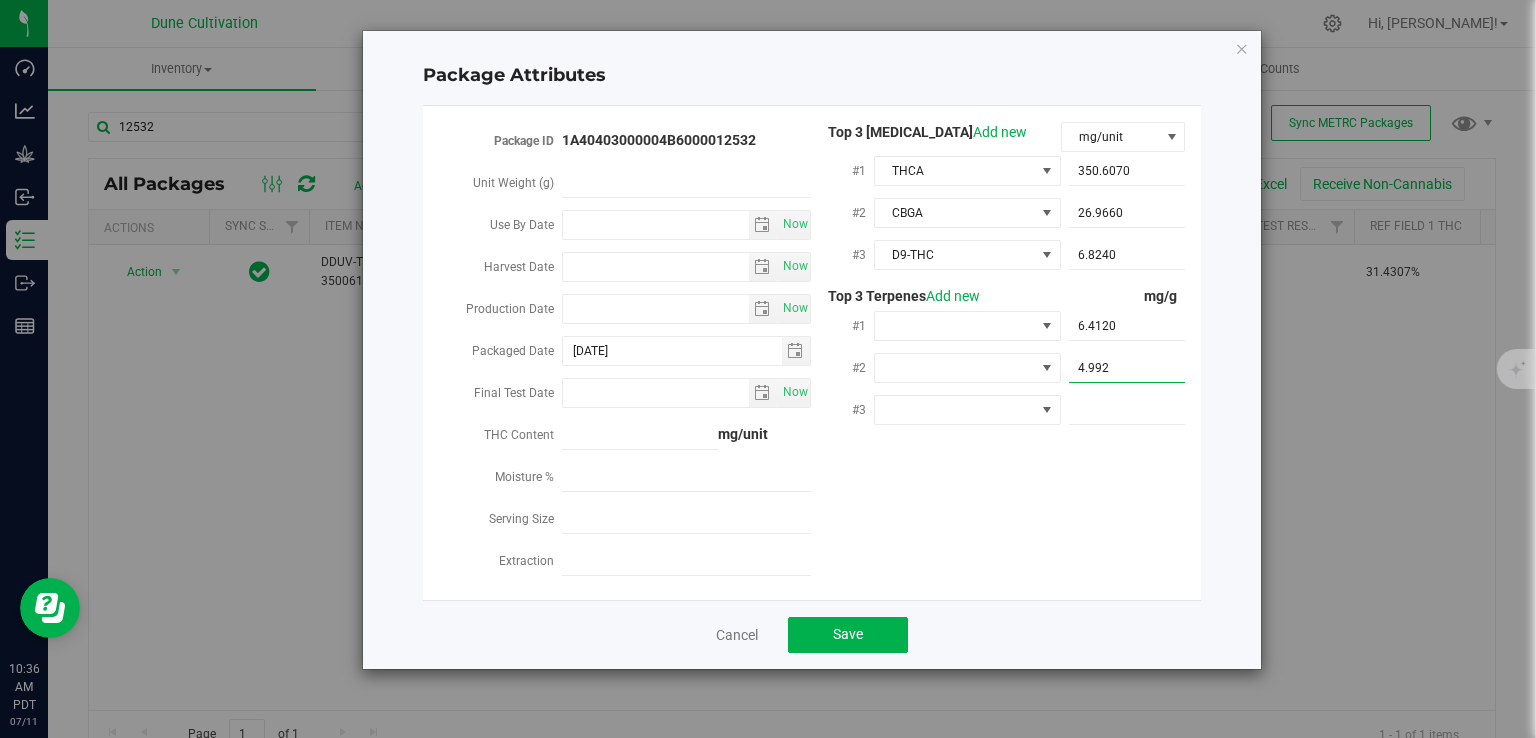 type on "4.9920" 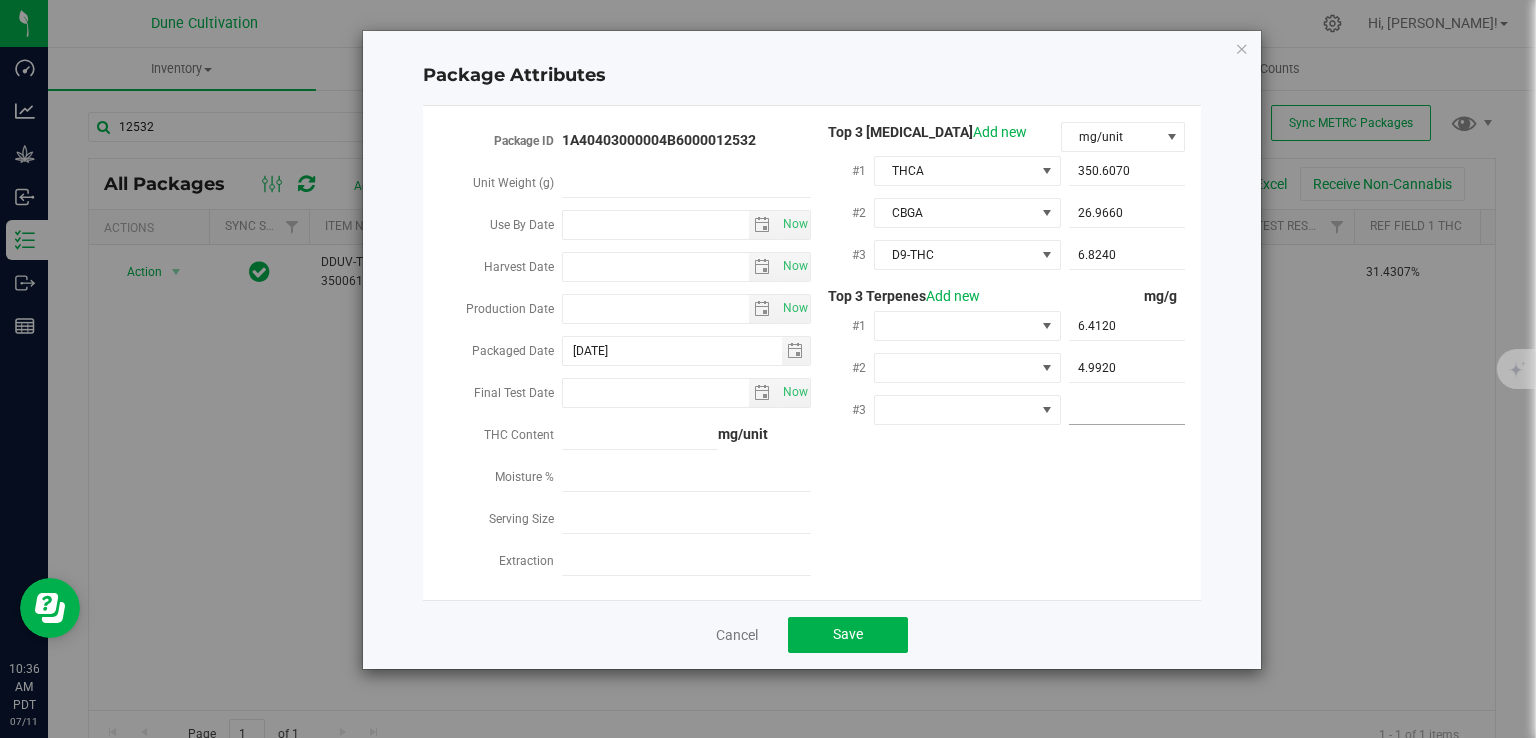 click at bounding box center (1127, 410) 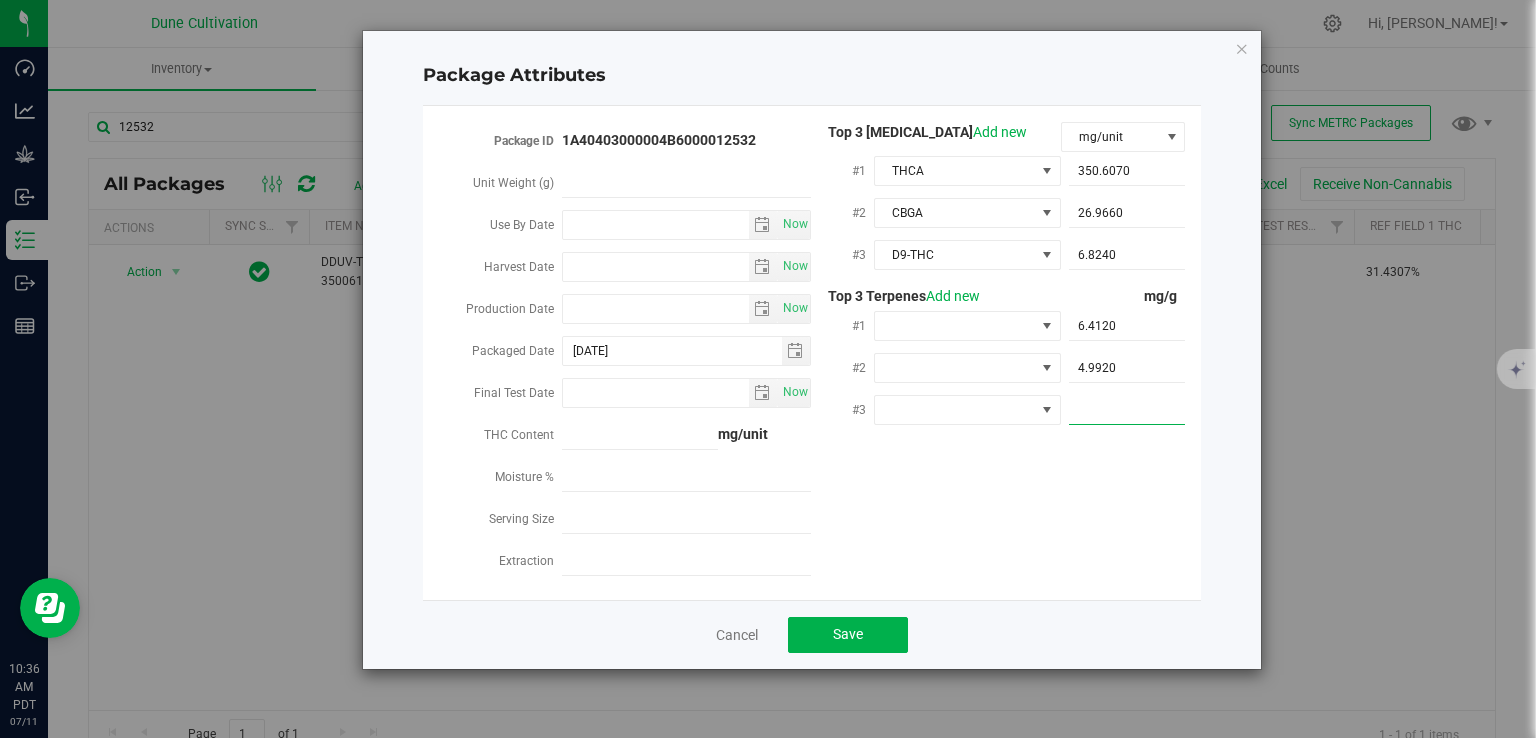 paste on "3.812" 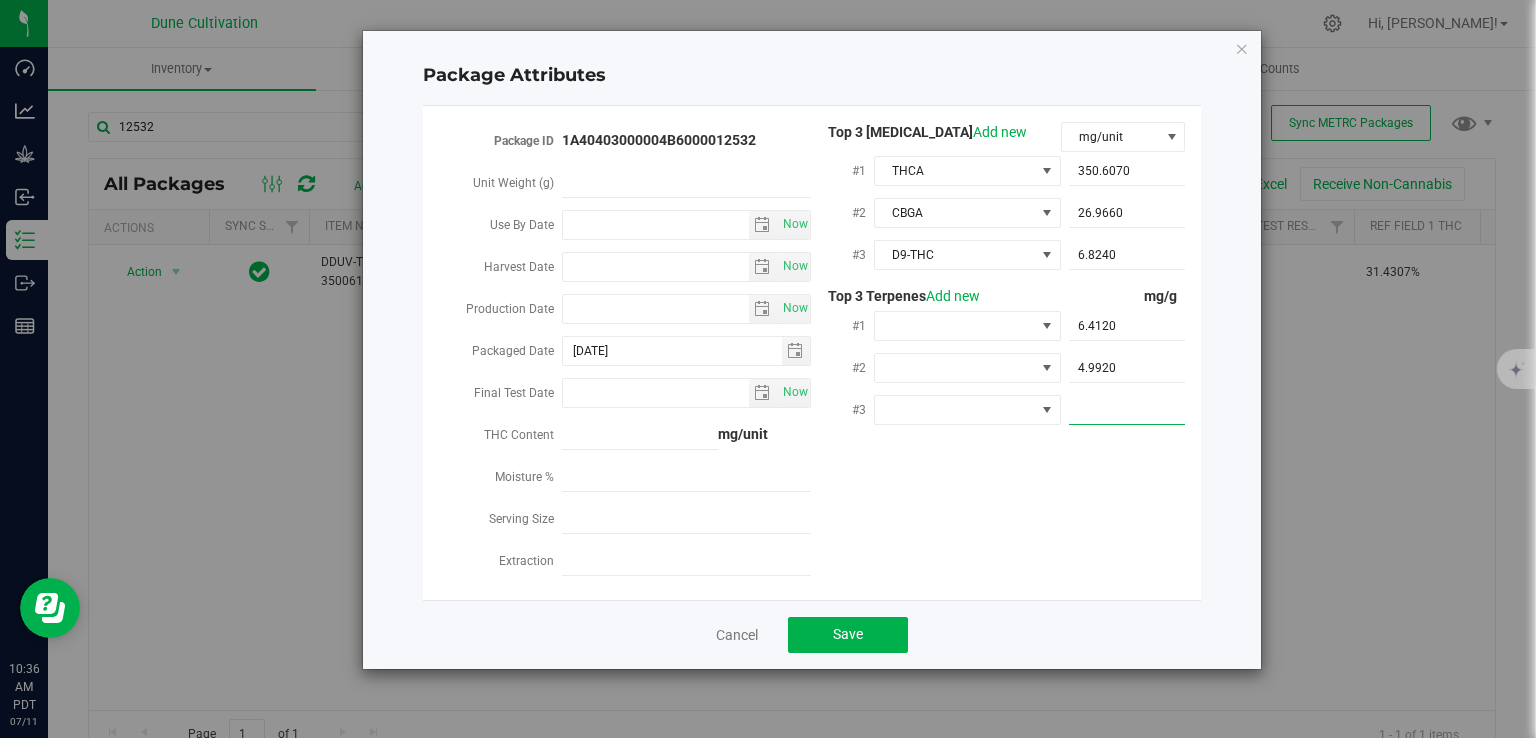 type on "3.812" 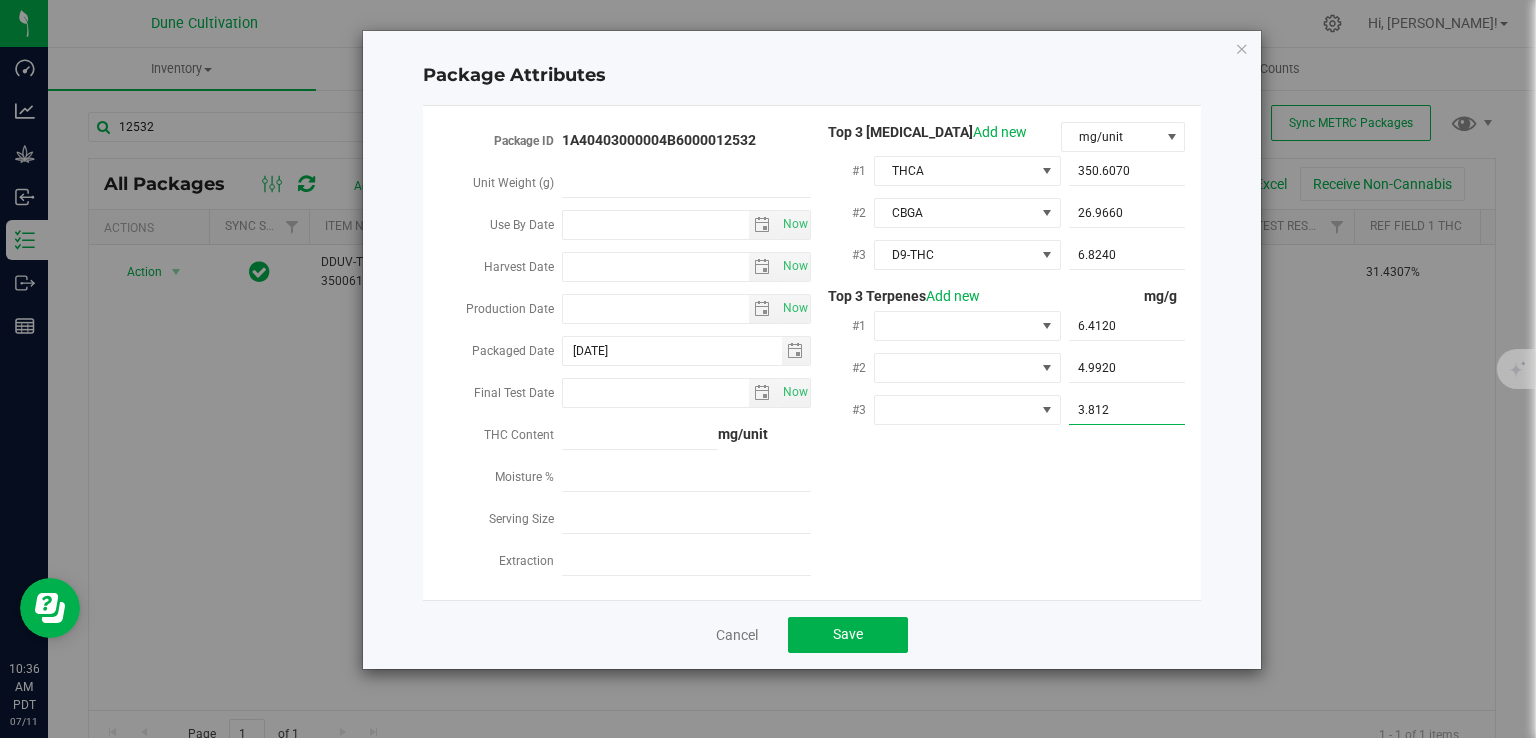 type on "3.8120" 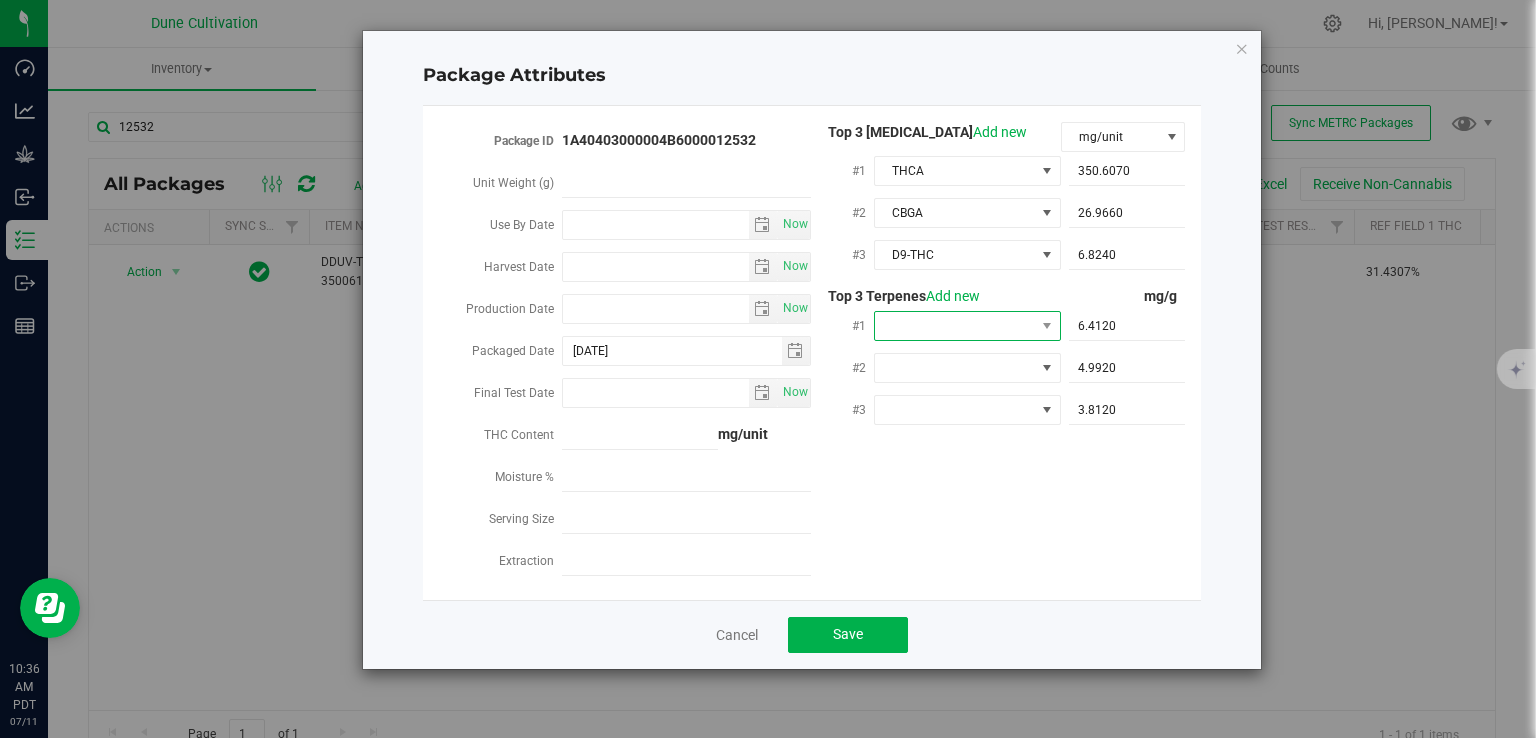click at bounding box center (955, 326) 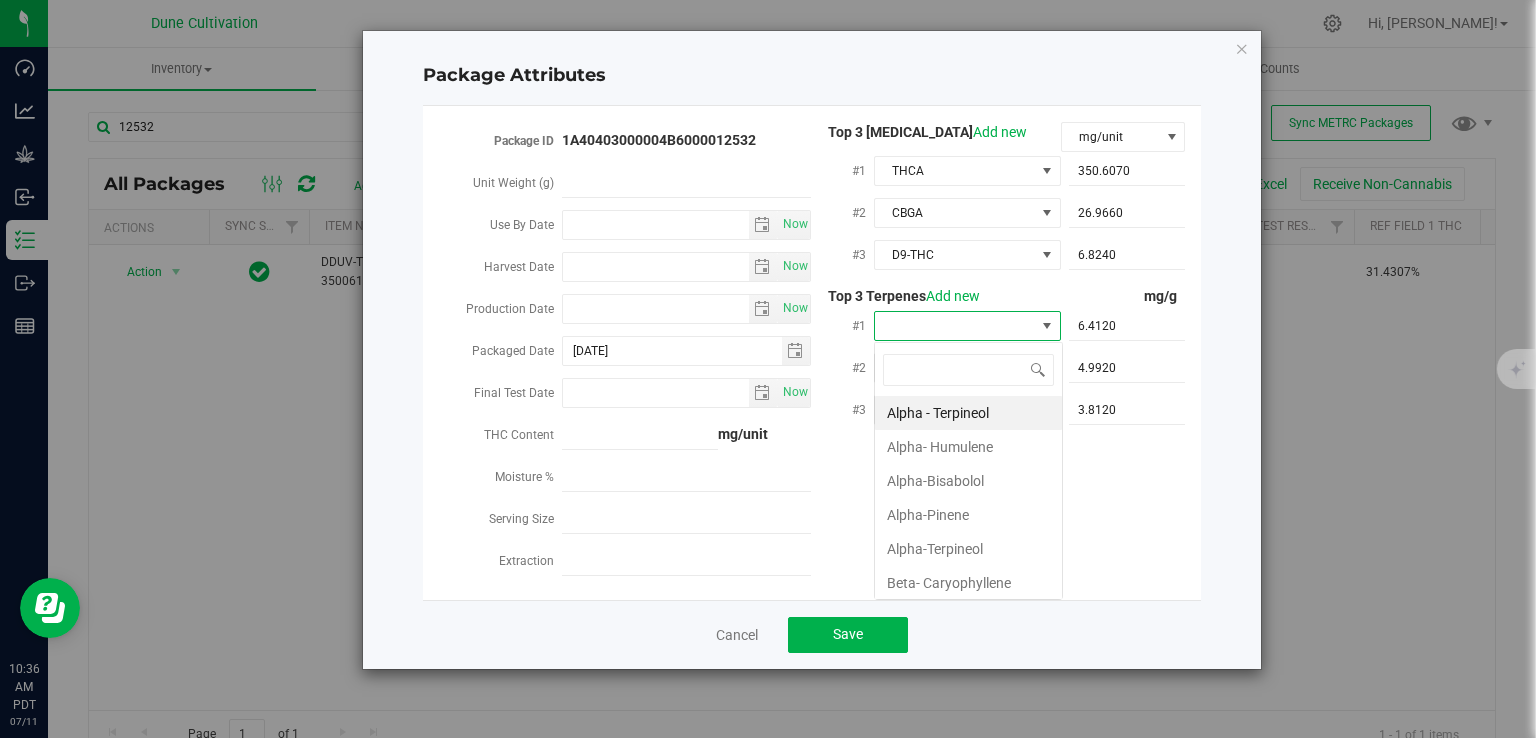 scroll, scrollTop: 99970, scrollLeft: 99812, axis: both 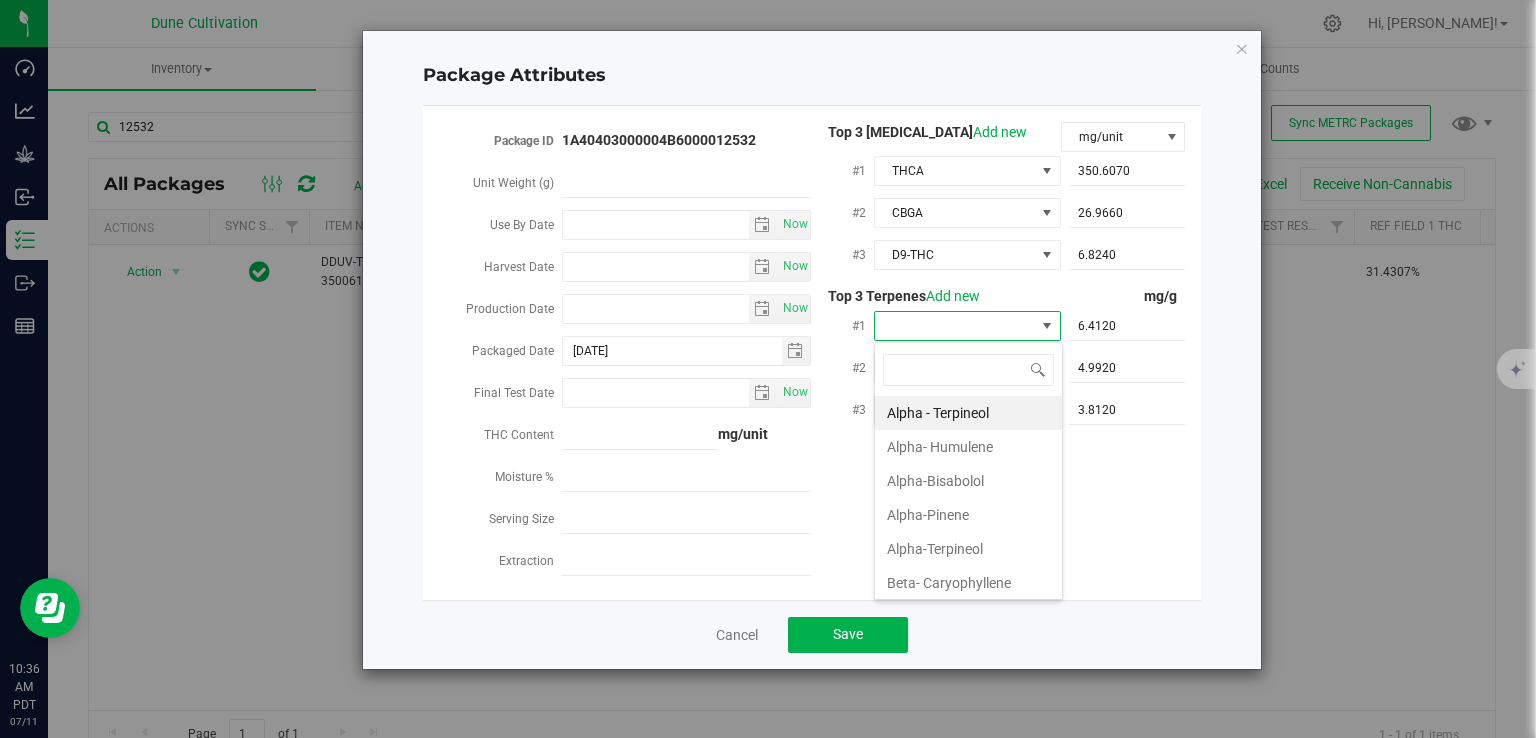 type on "d" 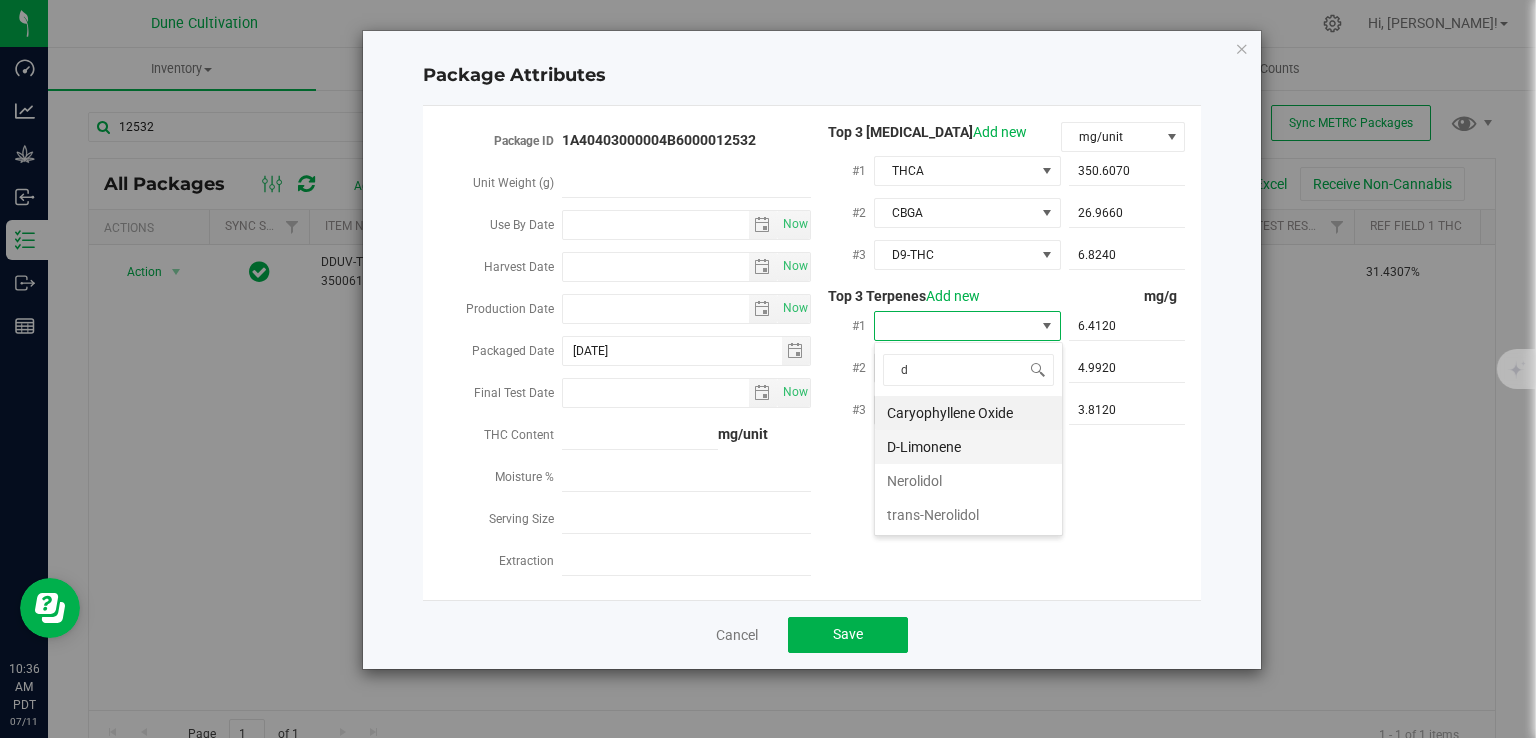 click on "D-Limonene" at bounding box center (968, 447) 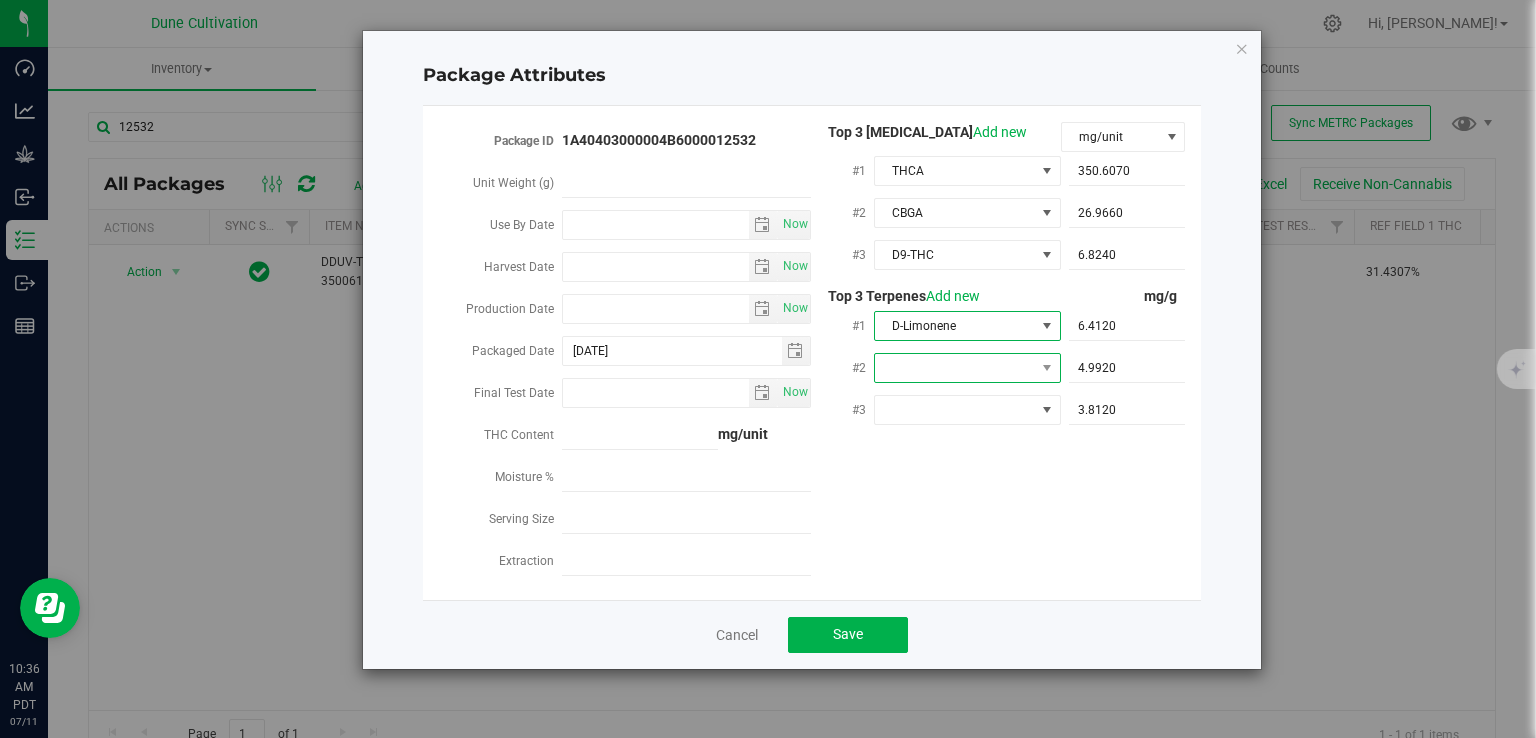 click at bounding box center [955, 368] 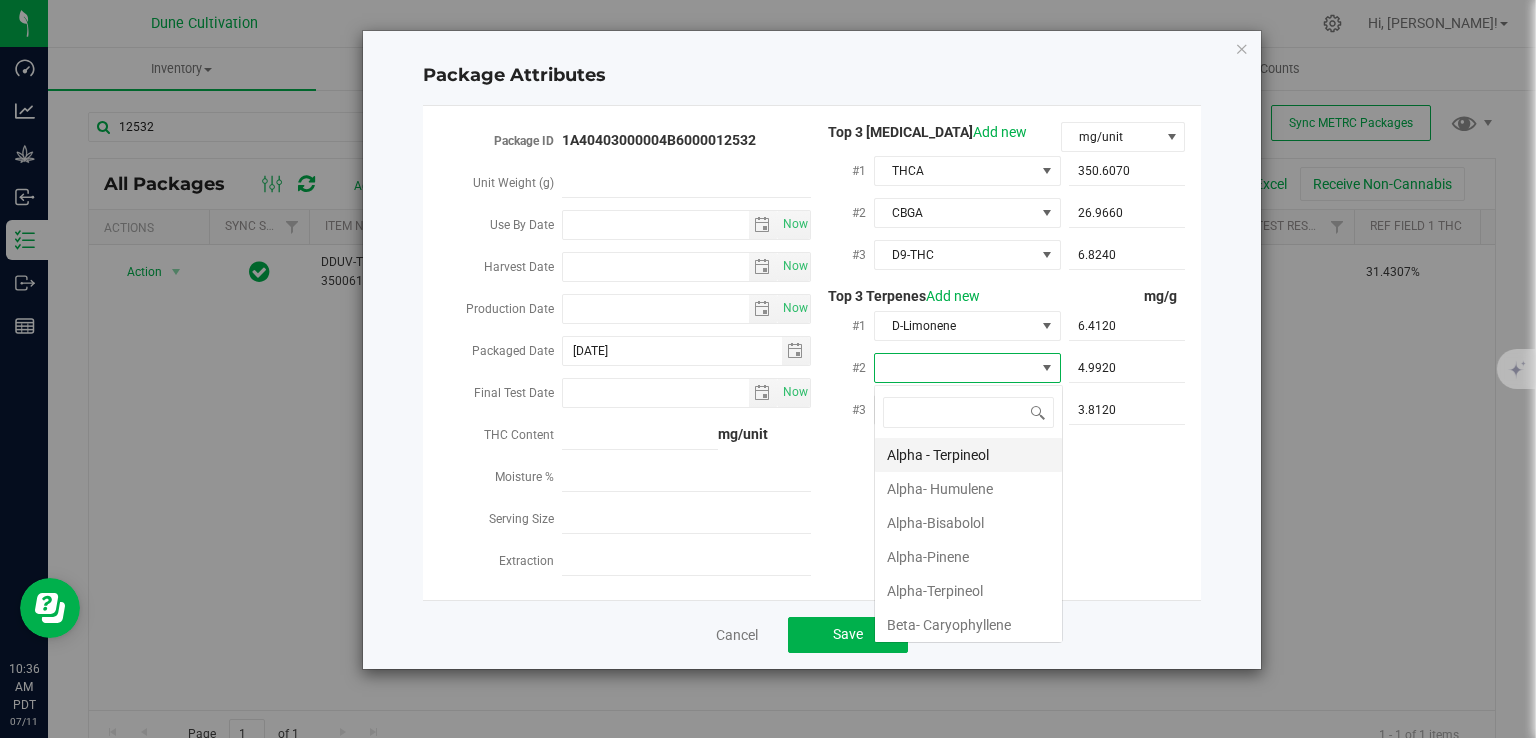 scroll, scrollTop: 99970, scrollLeft: 99812, axis: both 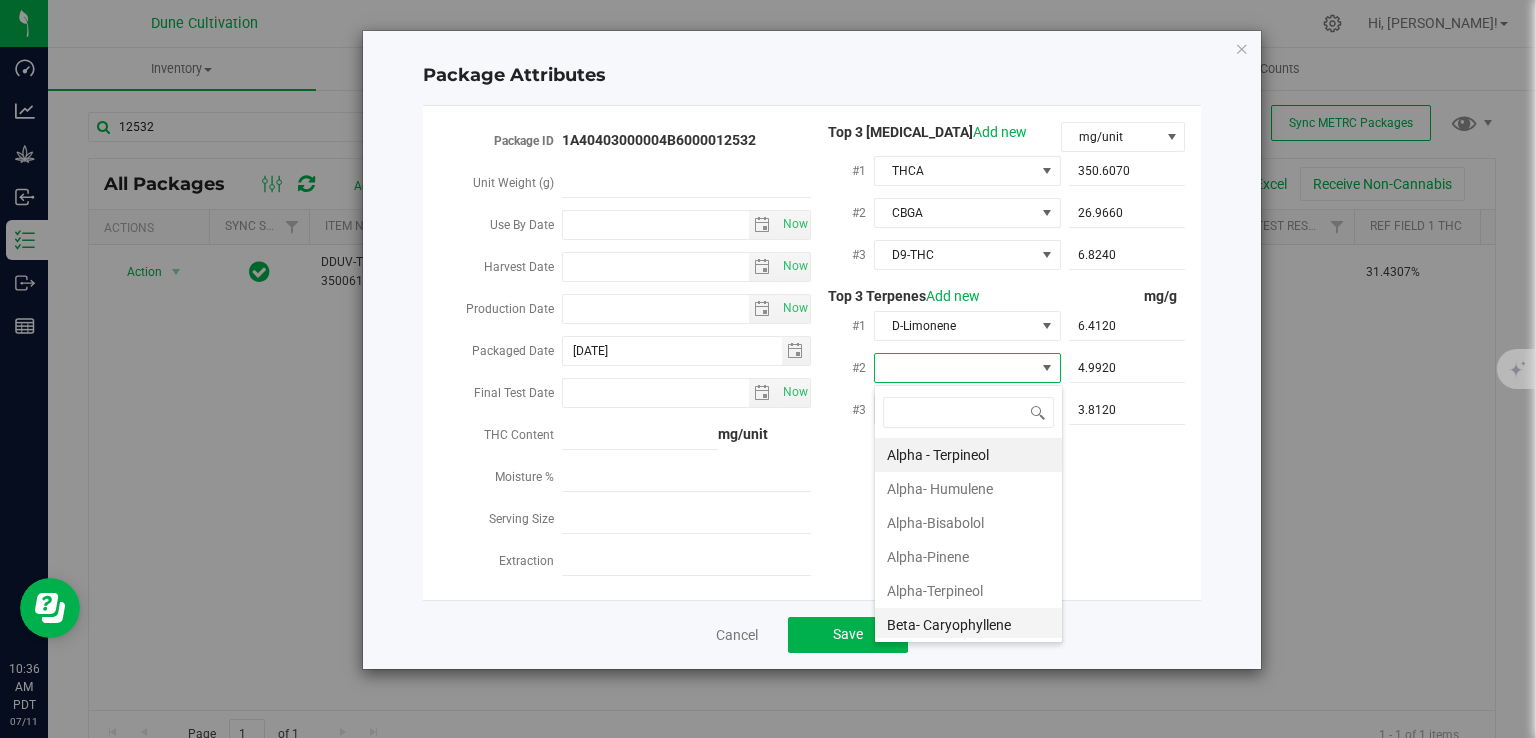 click on "Beta- Caryophyllene" at bounding box center (968, 625) 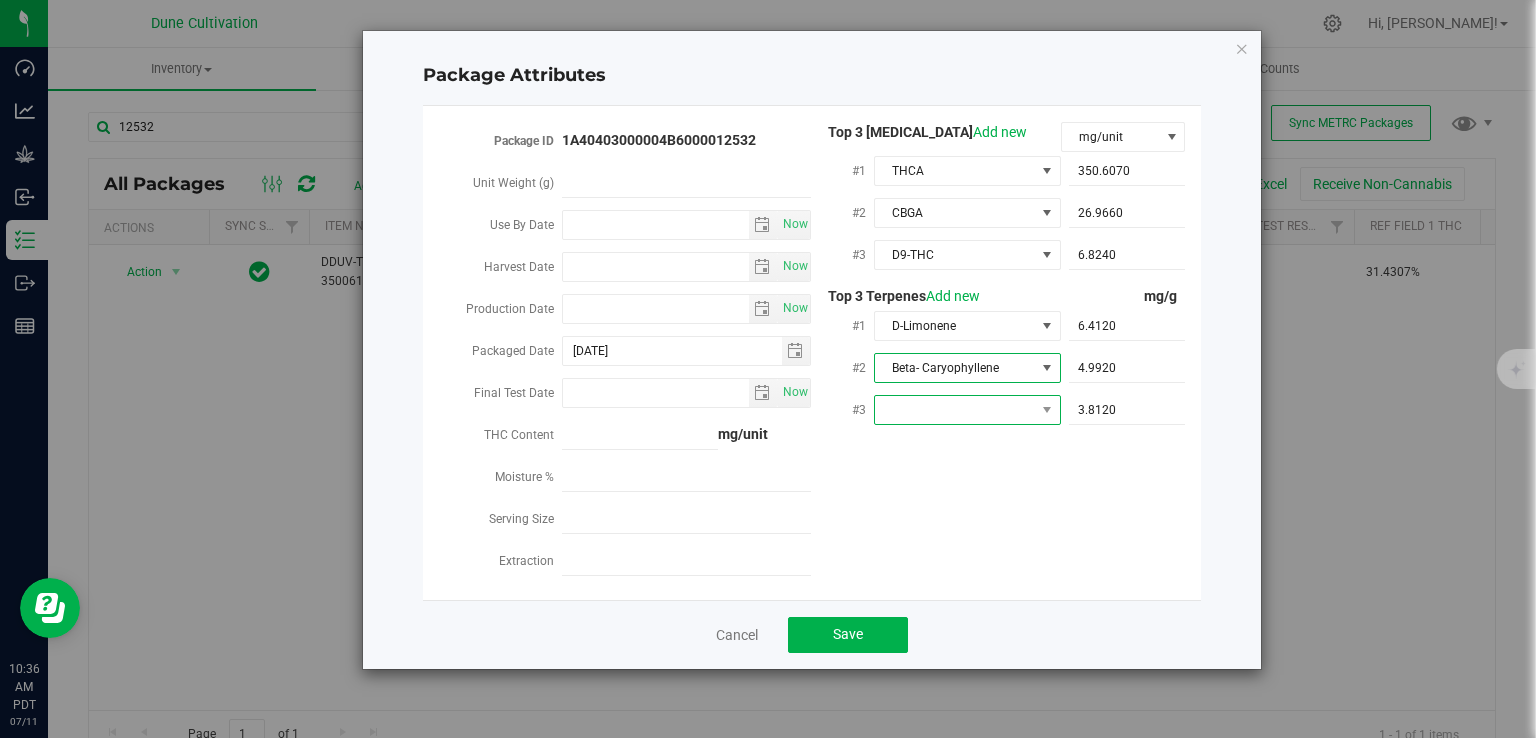 click at bounding box center (955, 410) 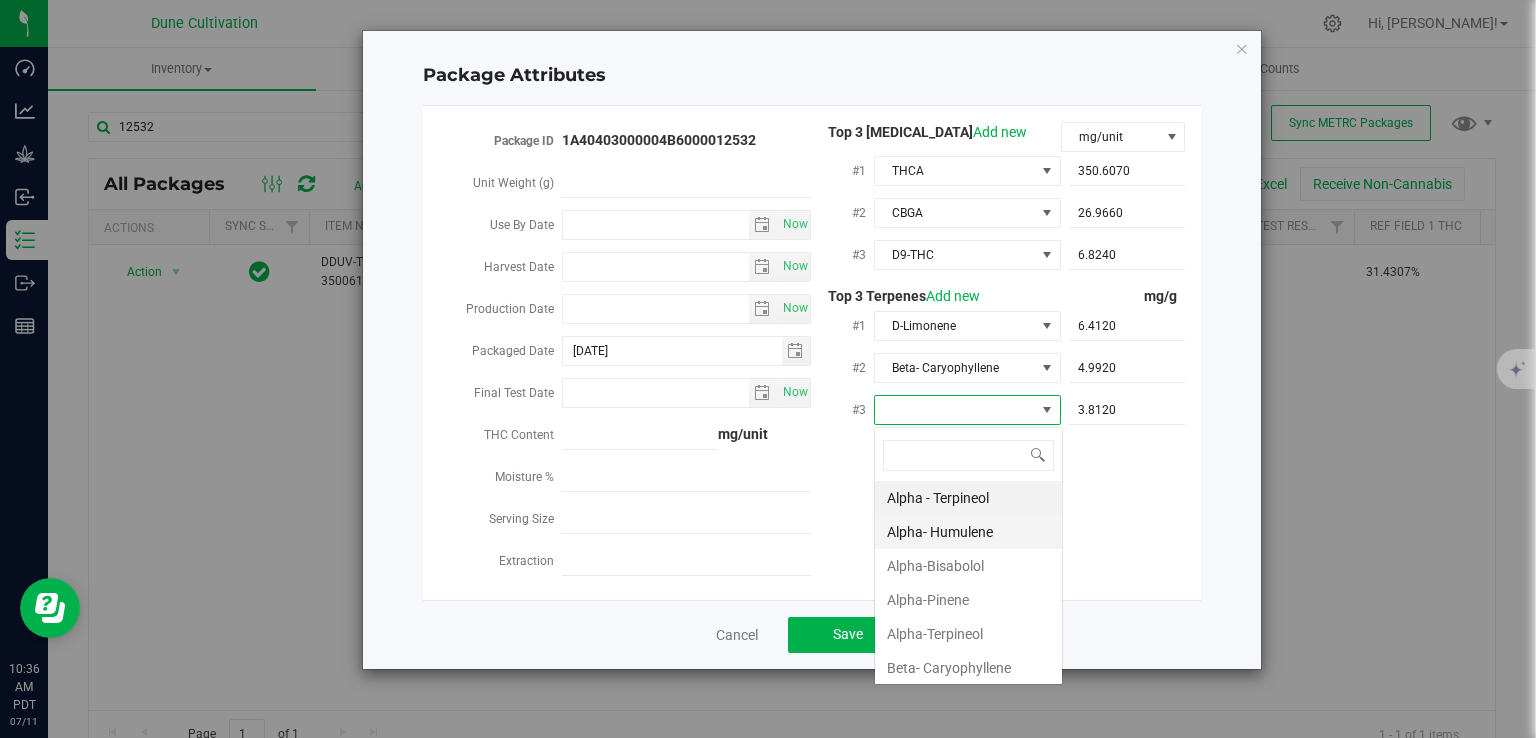 scroll, scrollTop: 99970, scrollLeft: 99812, axis: both 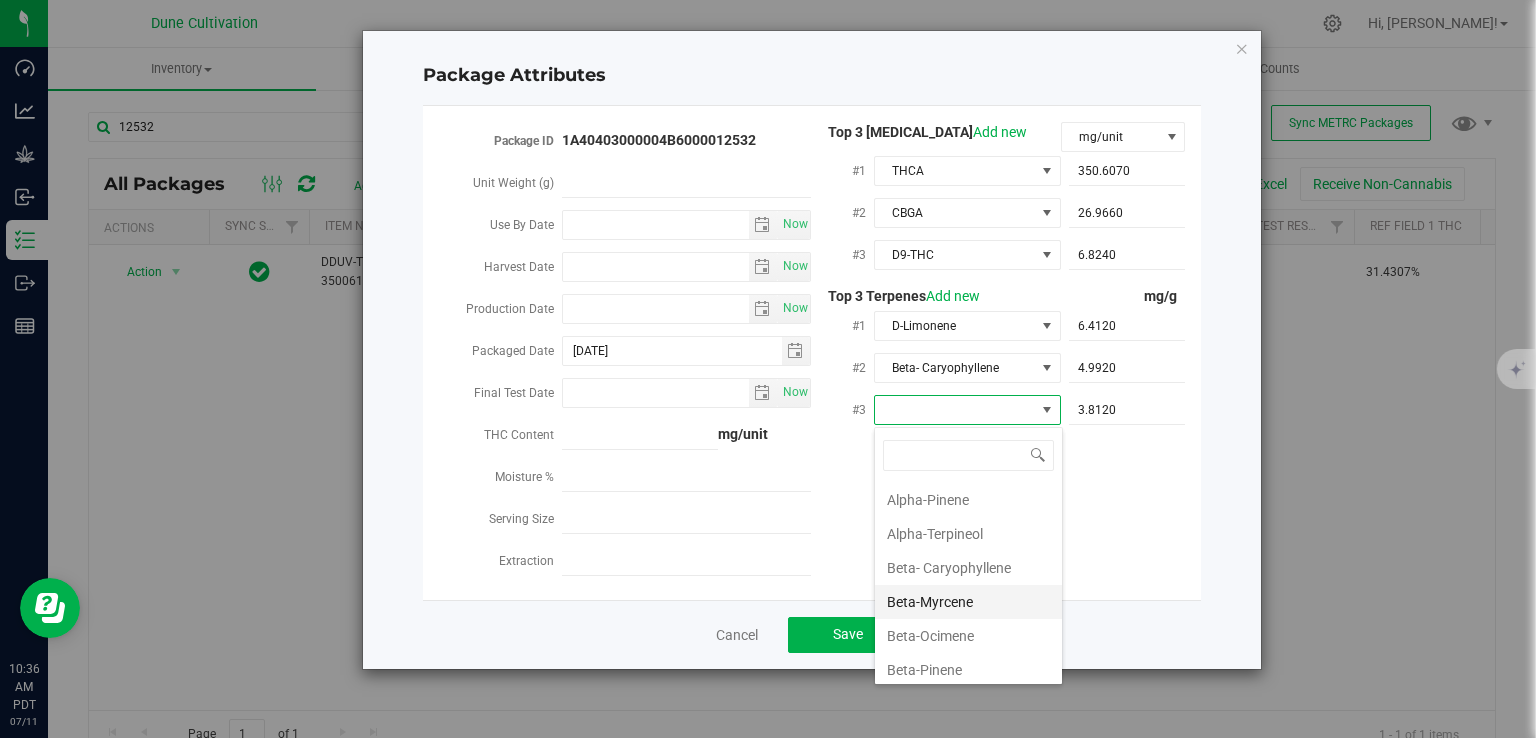 click on "Beta-Myrcene" at bounding box center [968, 602] 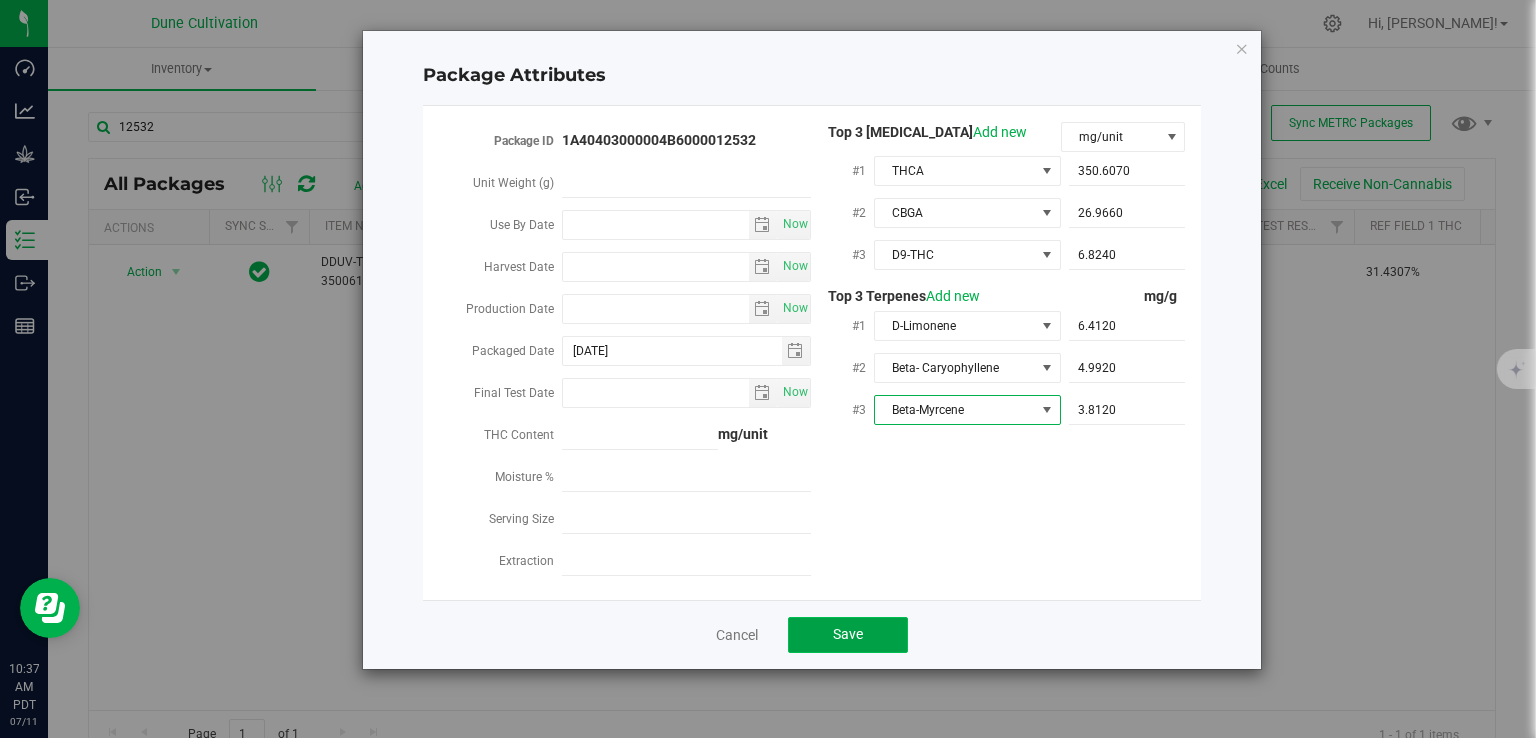 click on "Save" 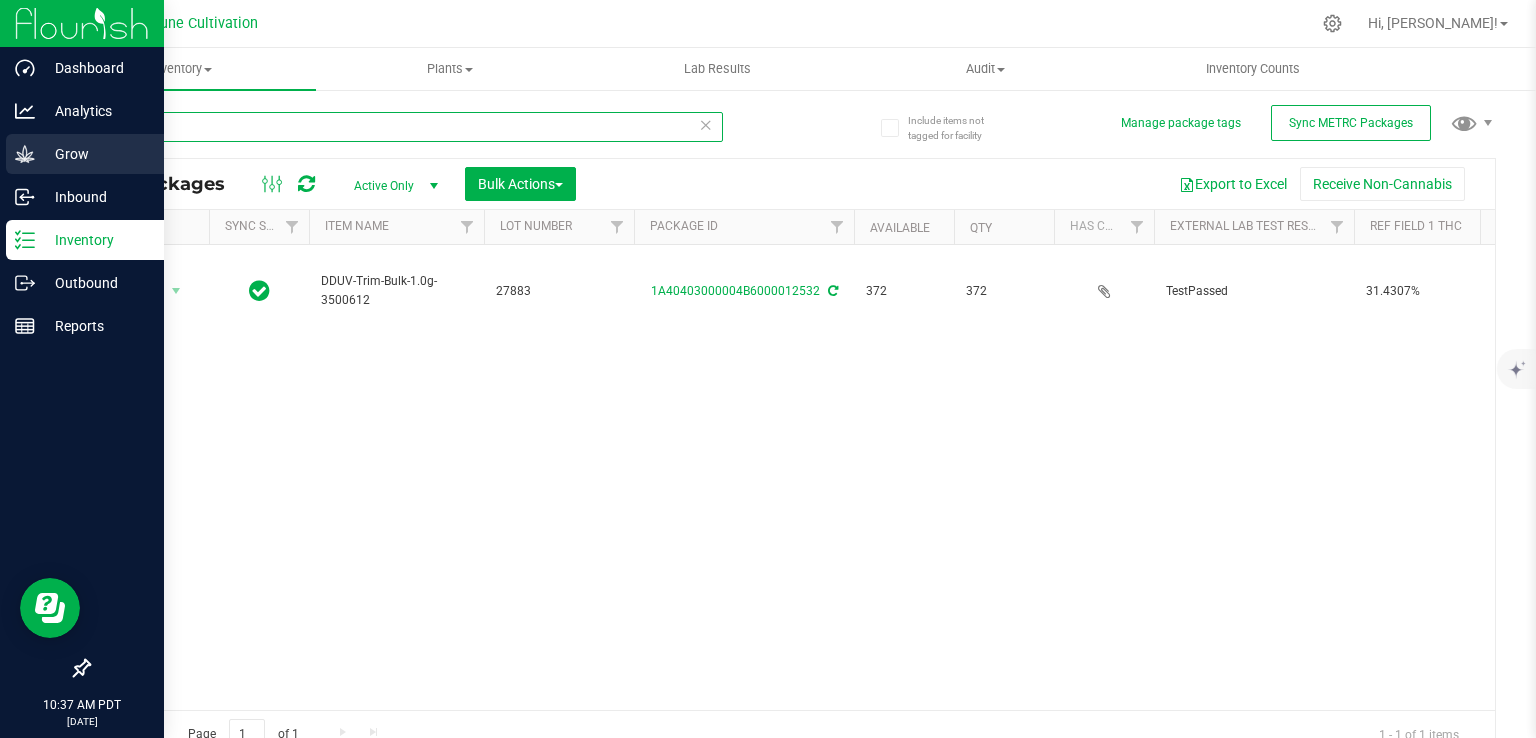 drag, startPoint x: 278, startPoint y: 123, endPoint x: 31, endPoint y: 133, distance: 247.20235 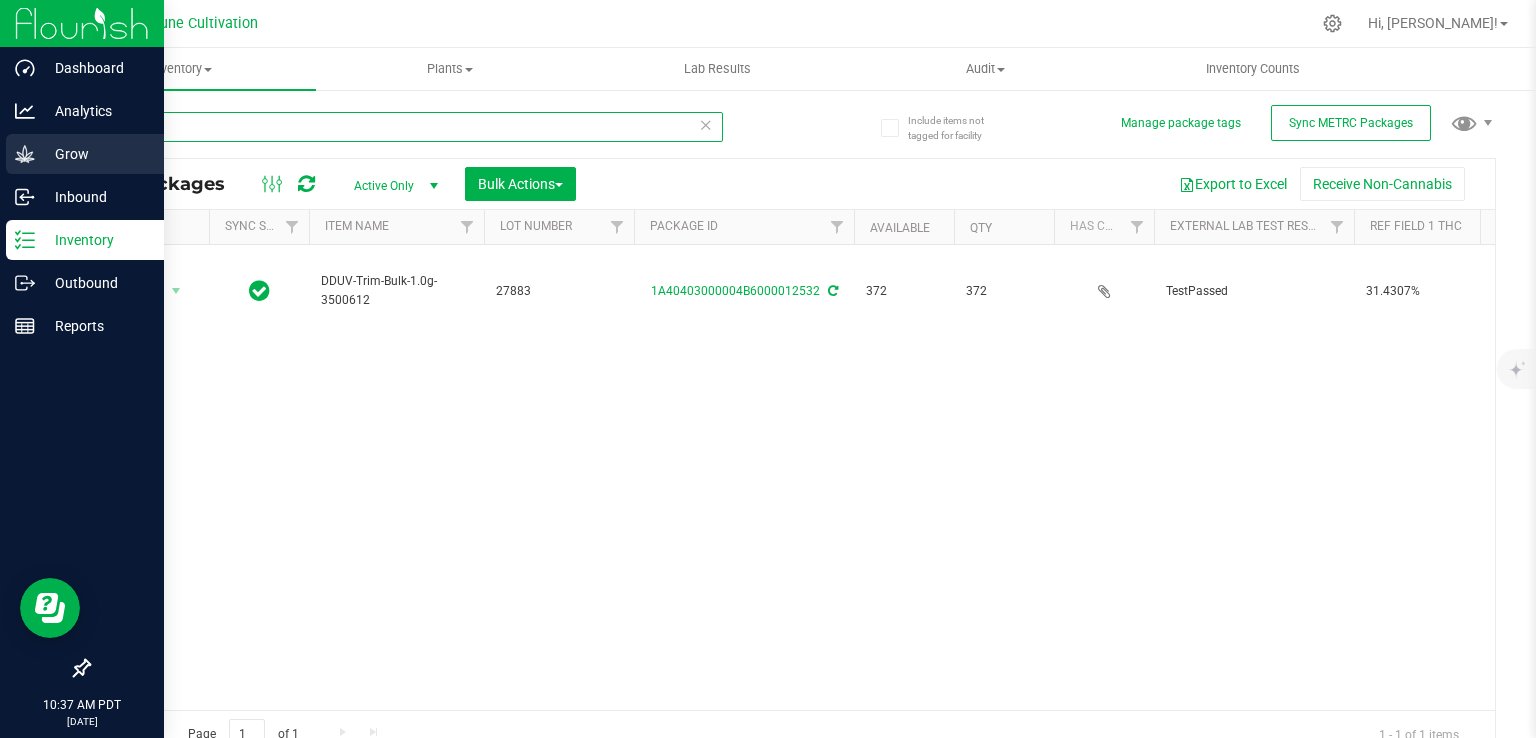 click on "Include items not tagged for facility
Manage package tags
Sync METRC Packages
12532
All Packages
Active Only Active Only Lab Samples Locked All External Internal
Bulk Actions" at bounding box center [792, 393] 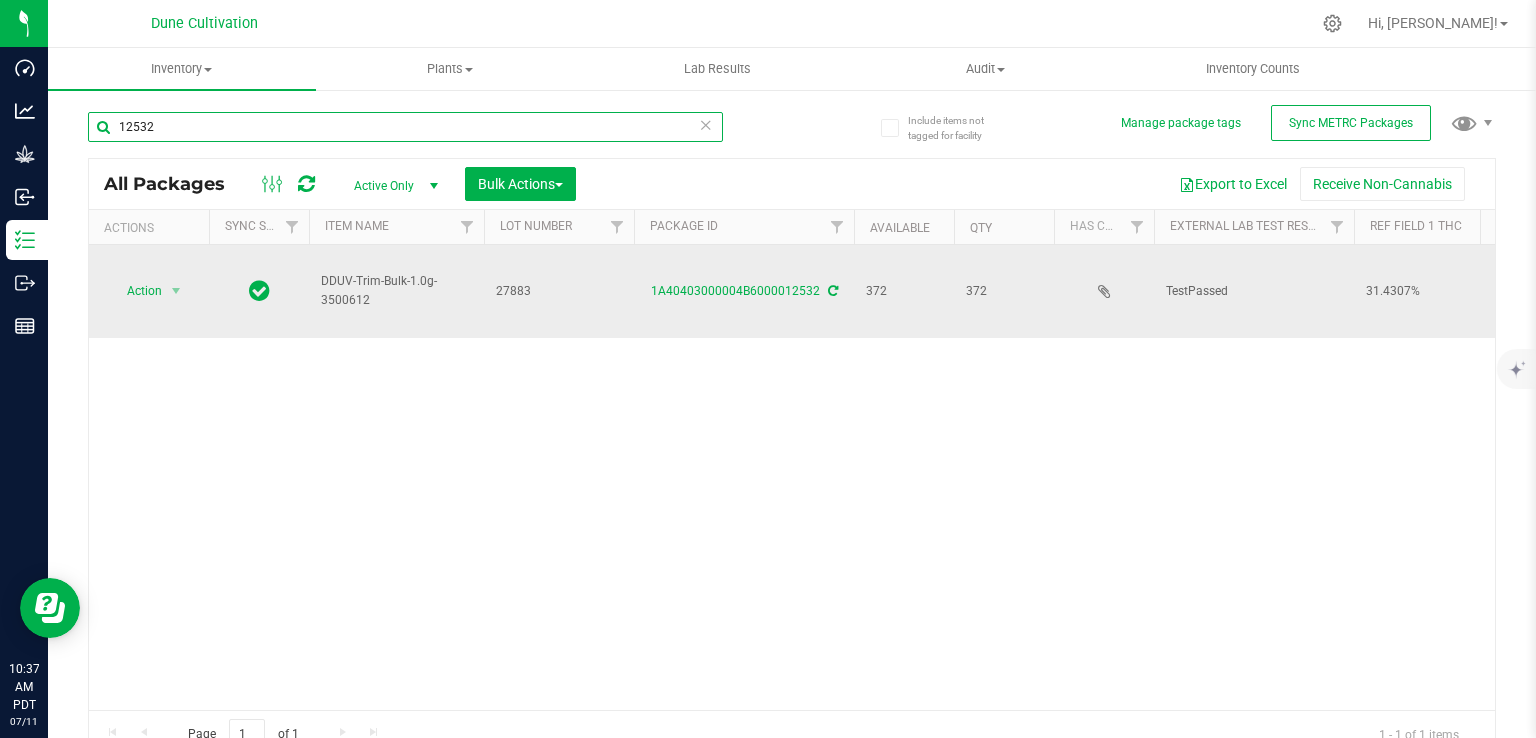 paste on "29" 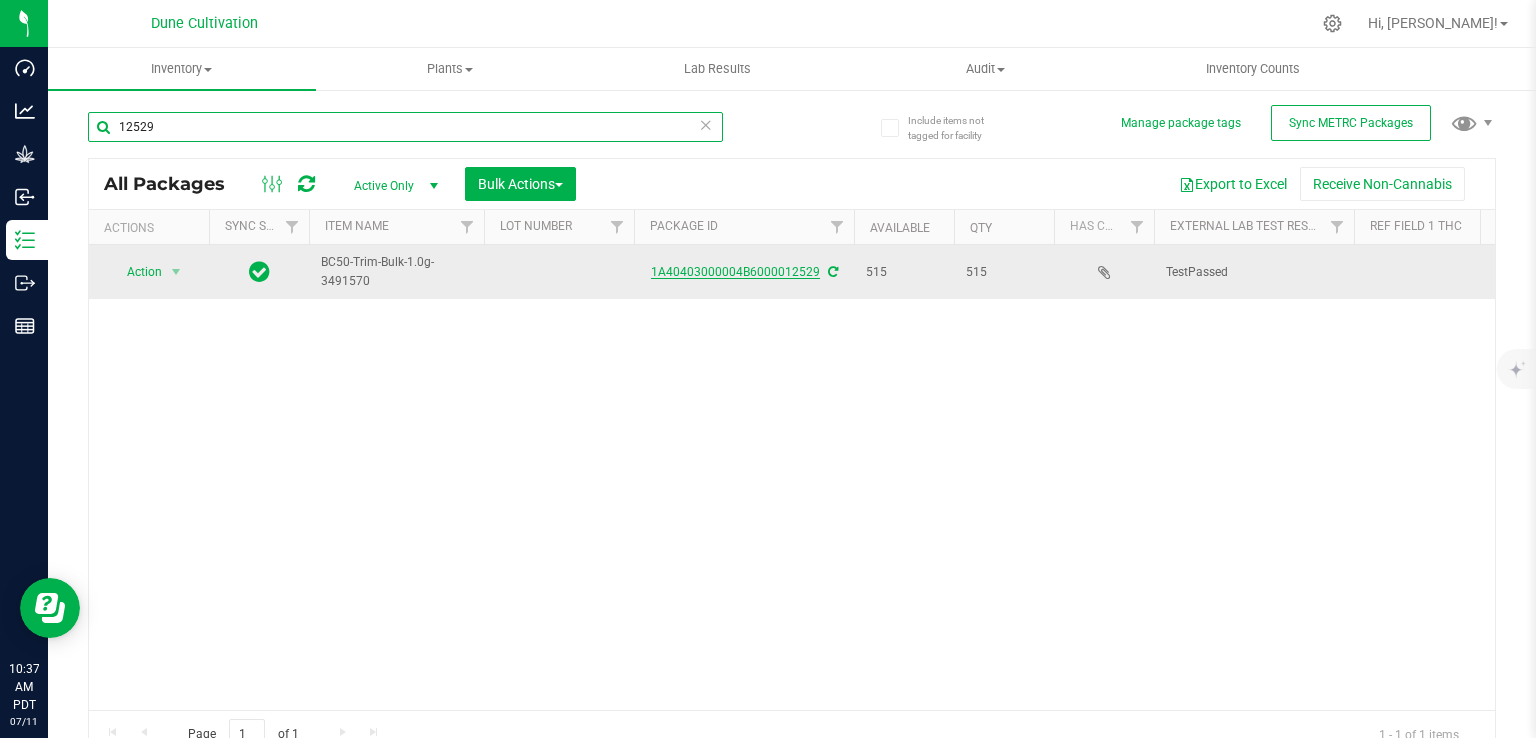 type on "12529" 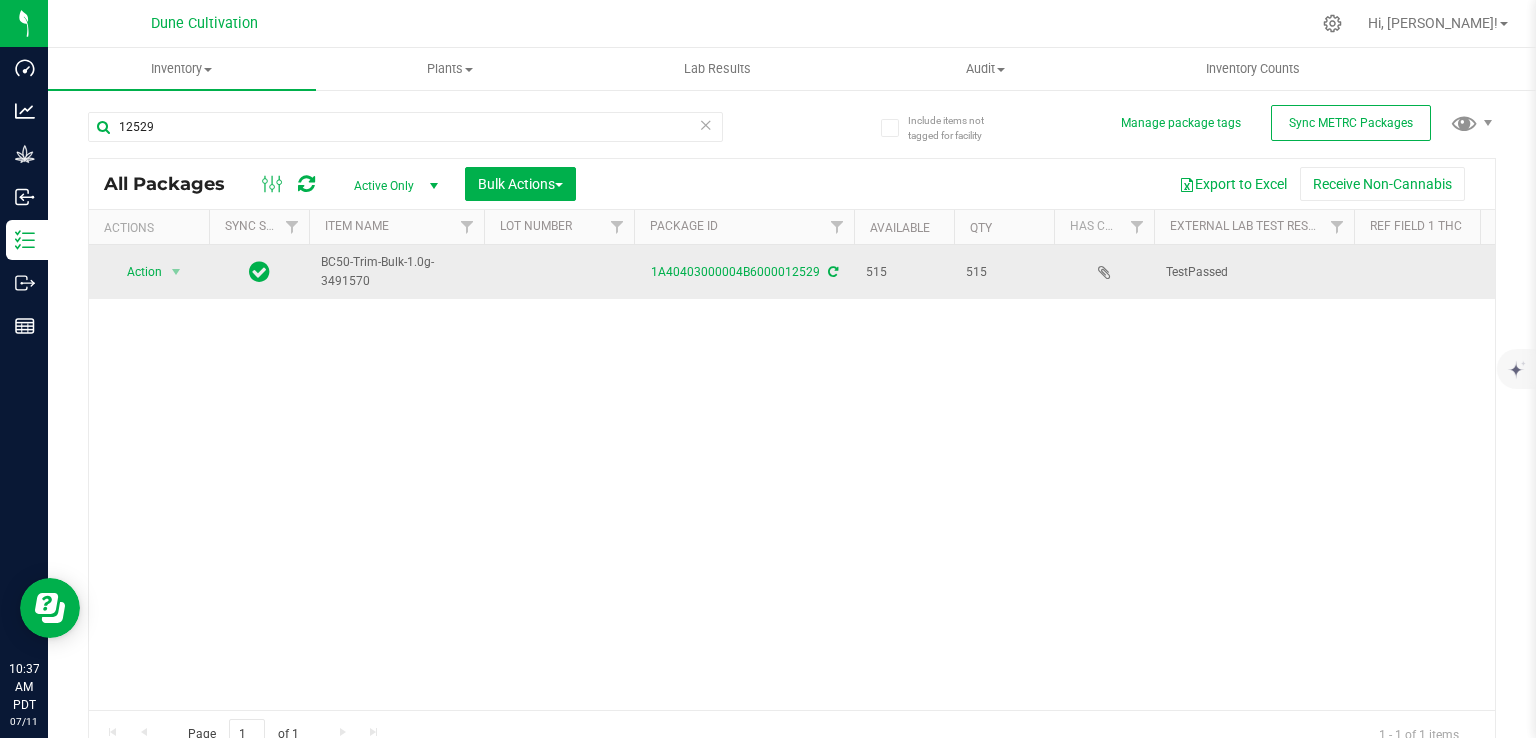 click at bounding box center [559, 272] 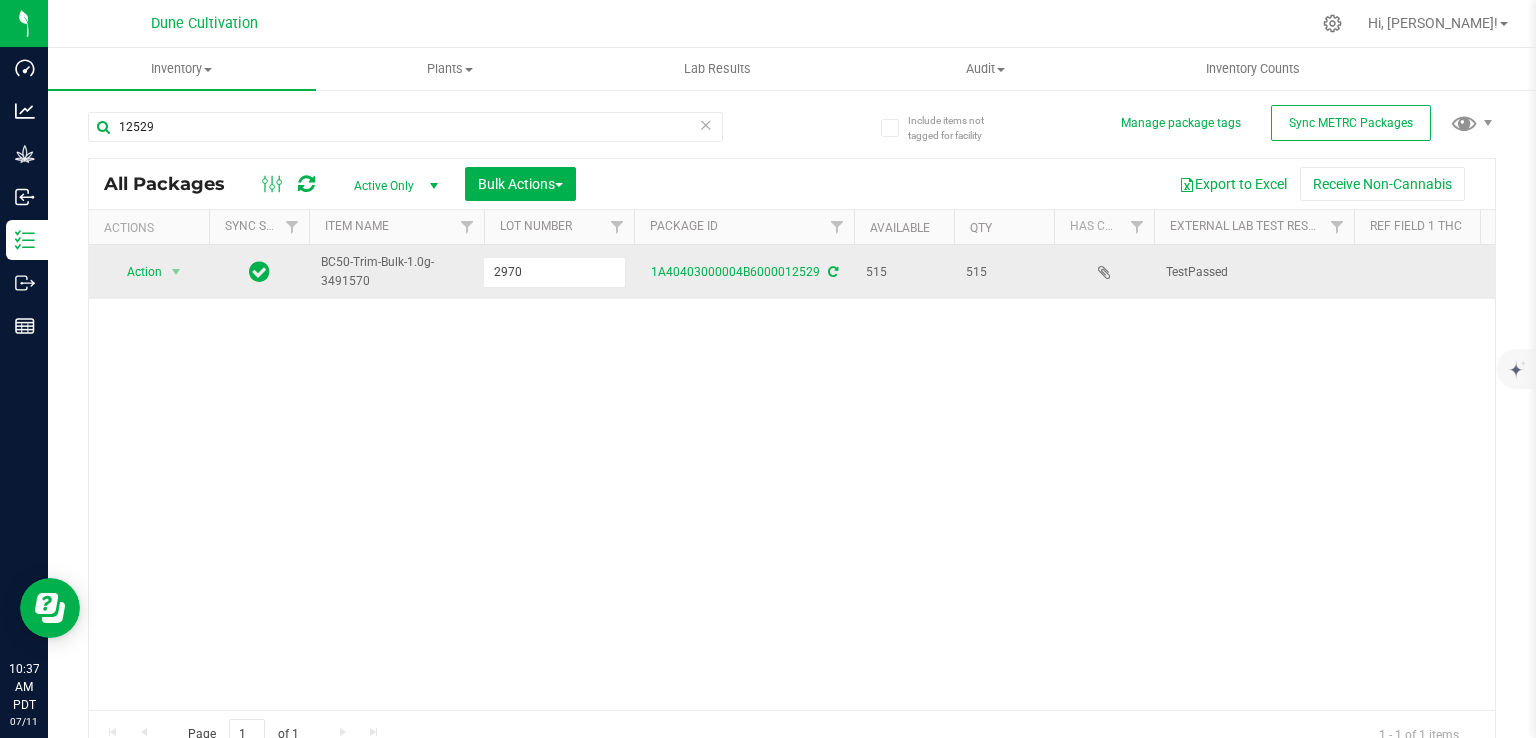 type on "29707" 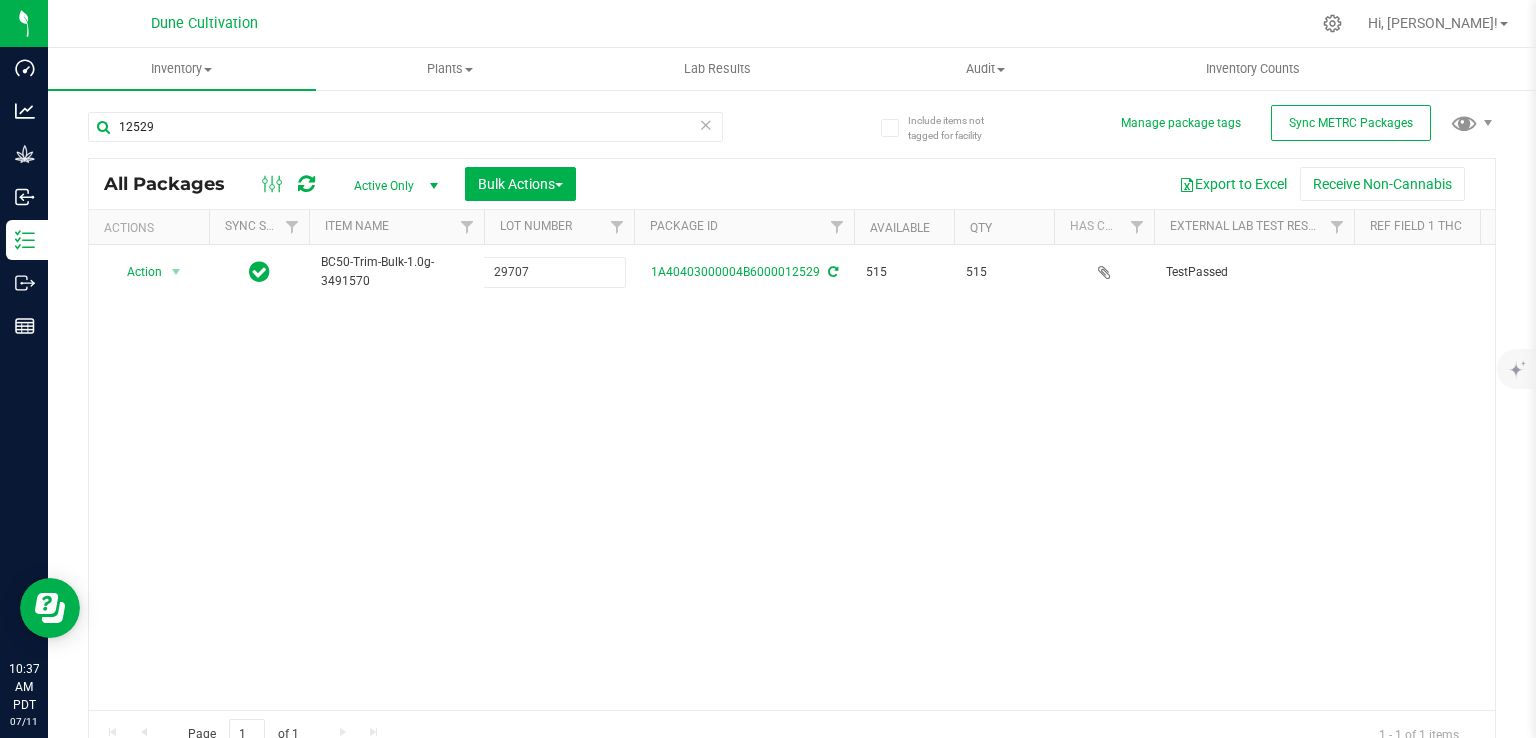 click on "All Packages
Active Only Active Only Lab Samples Locked All External Internal
Bulk Actions
Add to manufacturing run
Add to outbound order
Combine packages
Combine packages (lot)" at bounding box center (792, 458) 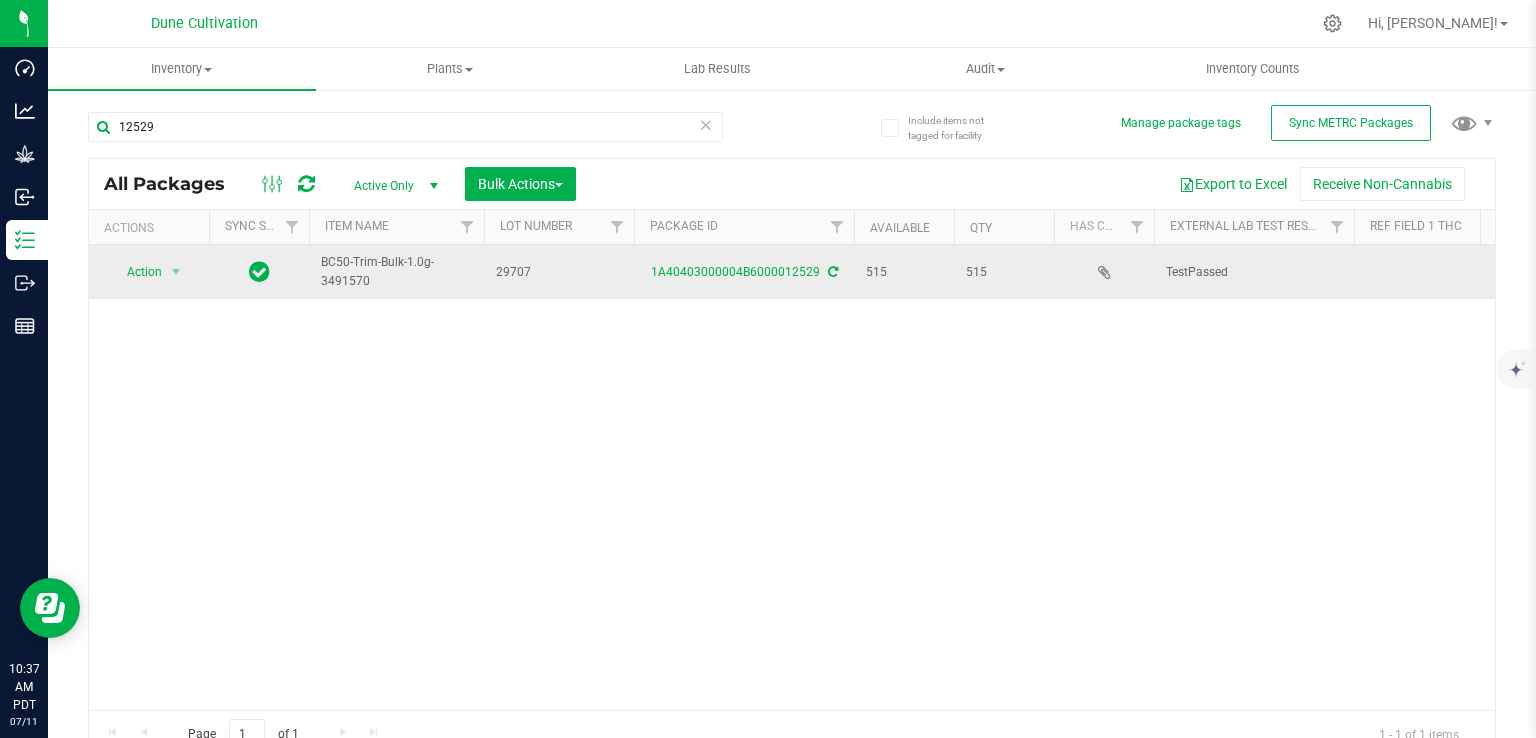 click at bounding box center [1441, 272] 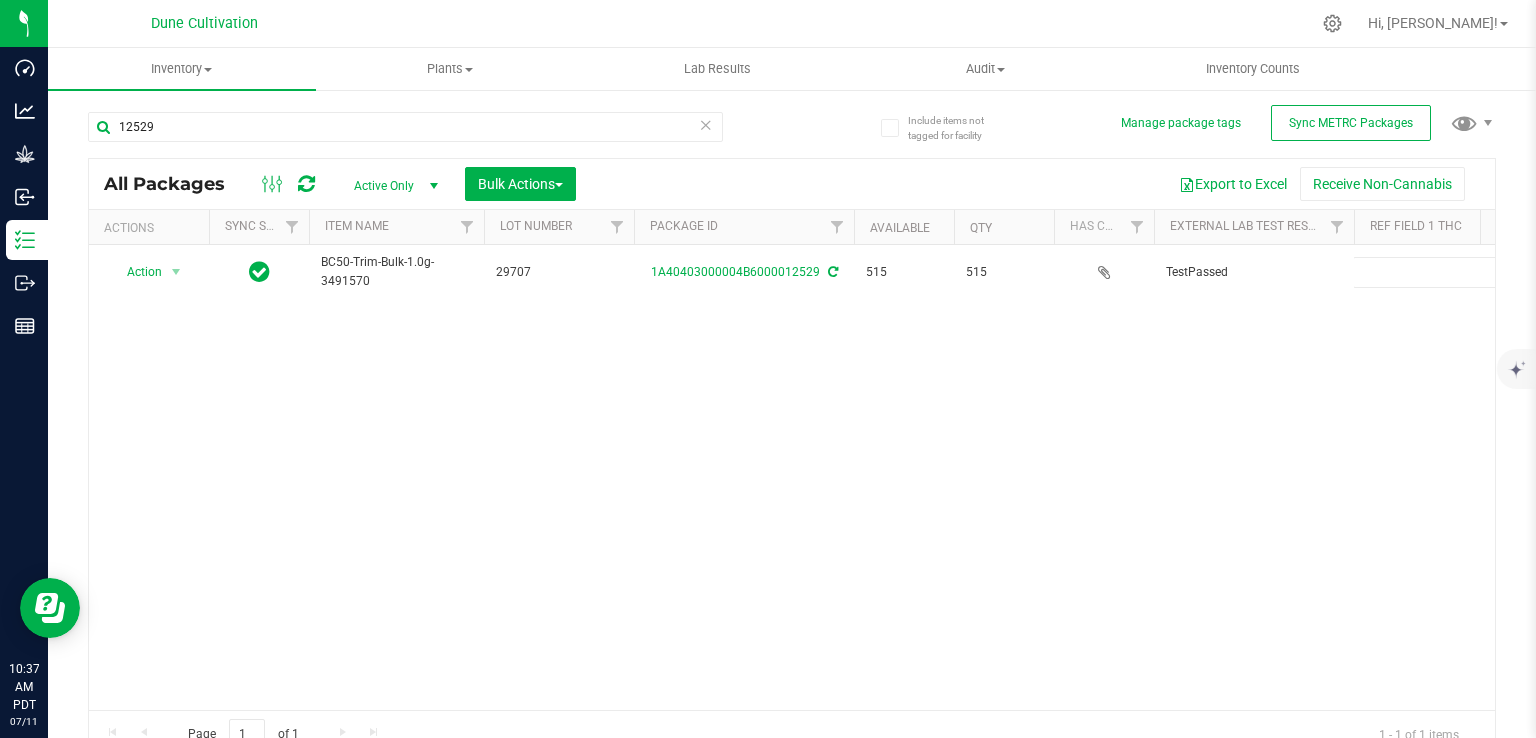 scroll, scrollTop: 0, scrollLeft: 56, axis: horizontal 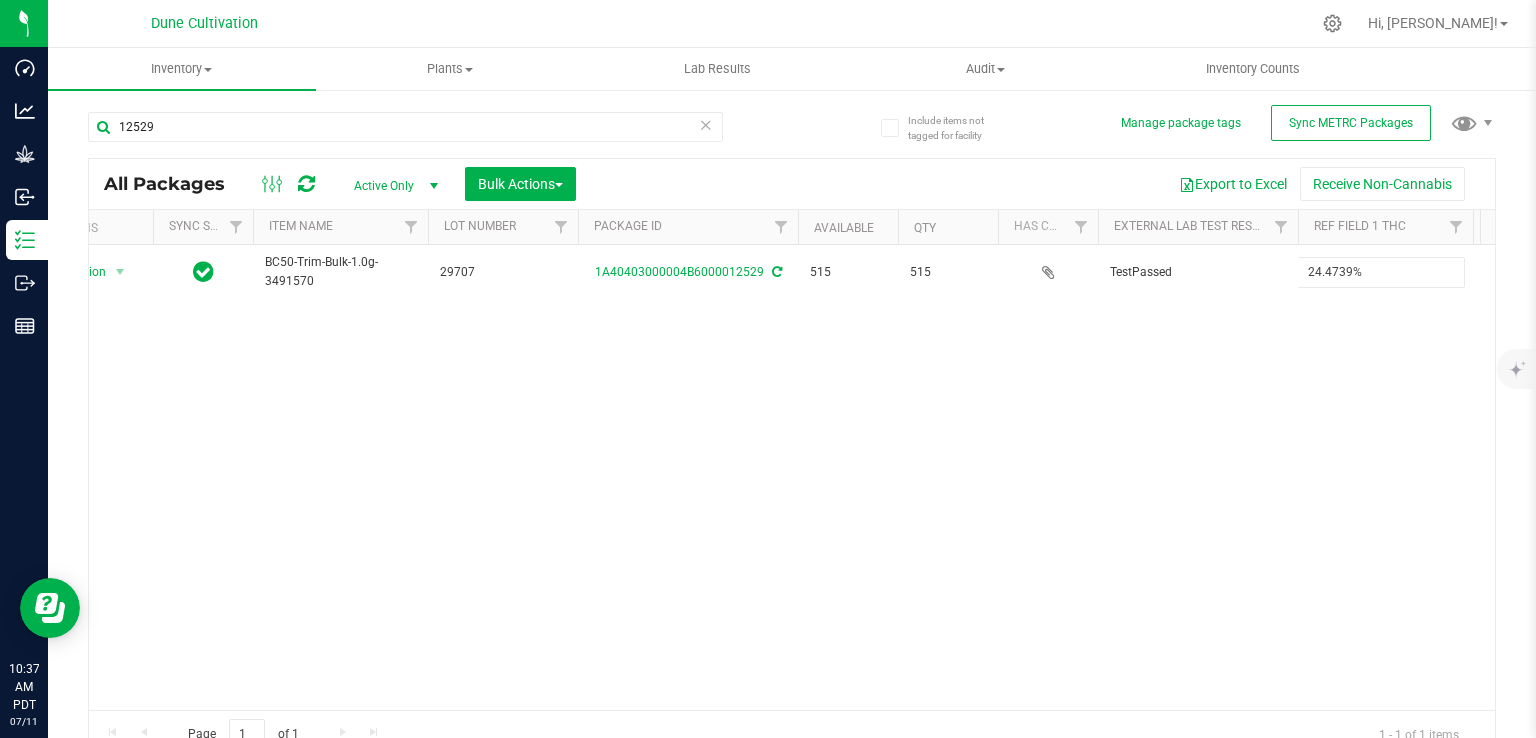 type on "24.4739%" 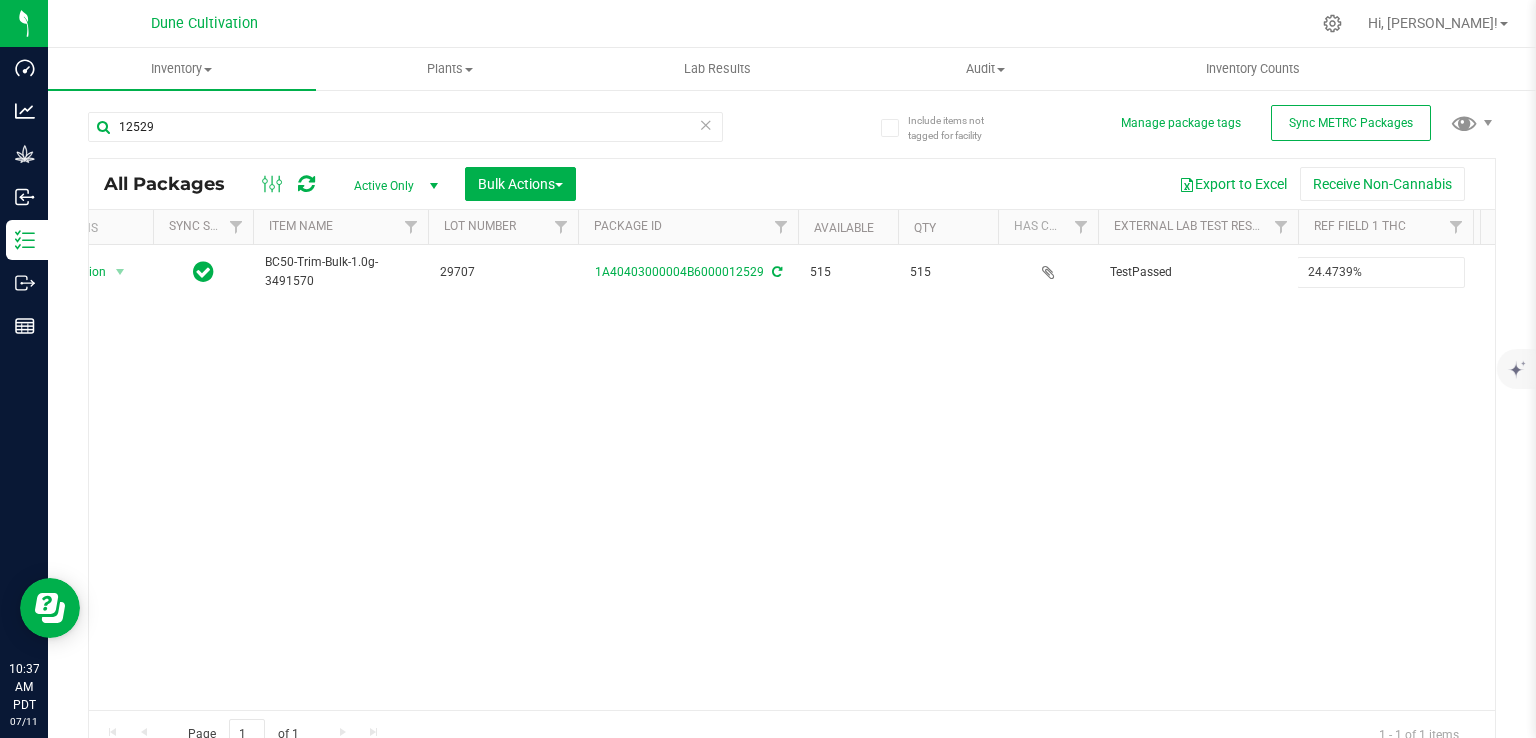 click on "All Packages
Active Only Active Only Lab Samples Locked All External Internal
Bulk Actions
Add to manufacturing run
Add to outbound order
Combine packages
Combine packages (lot)" at bounding box center [792, 458] 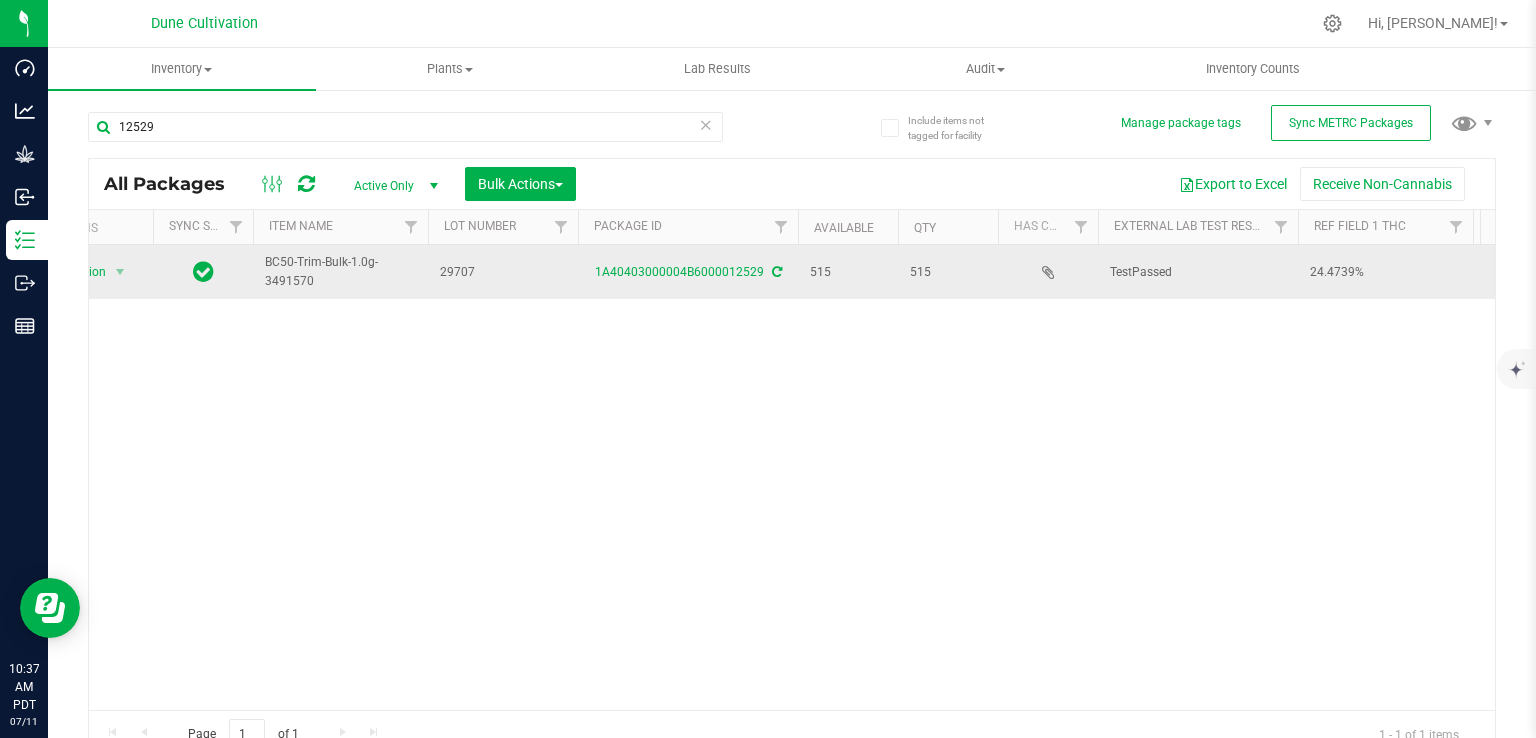 scroll, scrollTop: 0, scrollLeft: 148, axis: horizontal 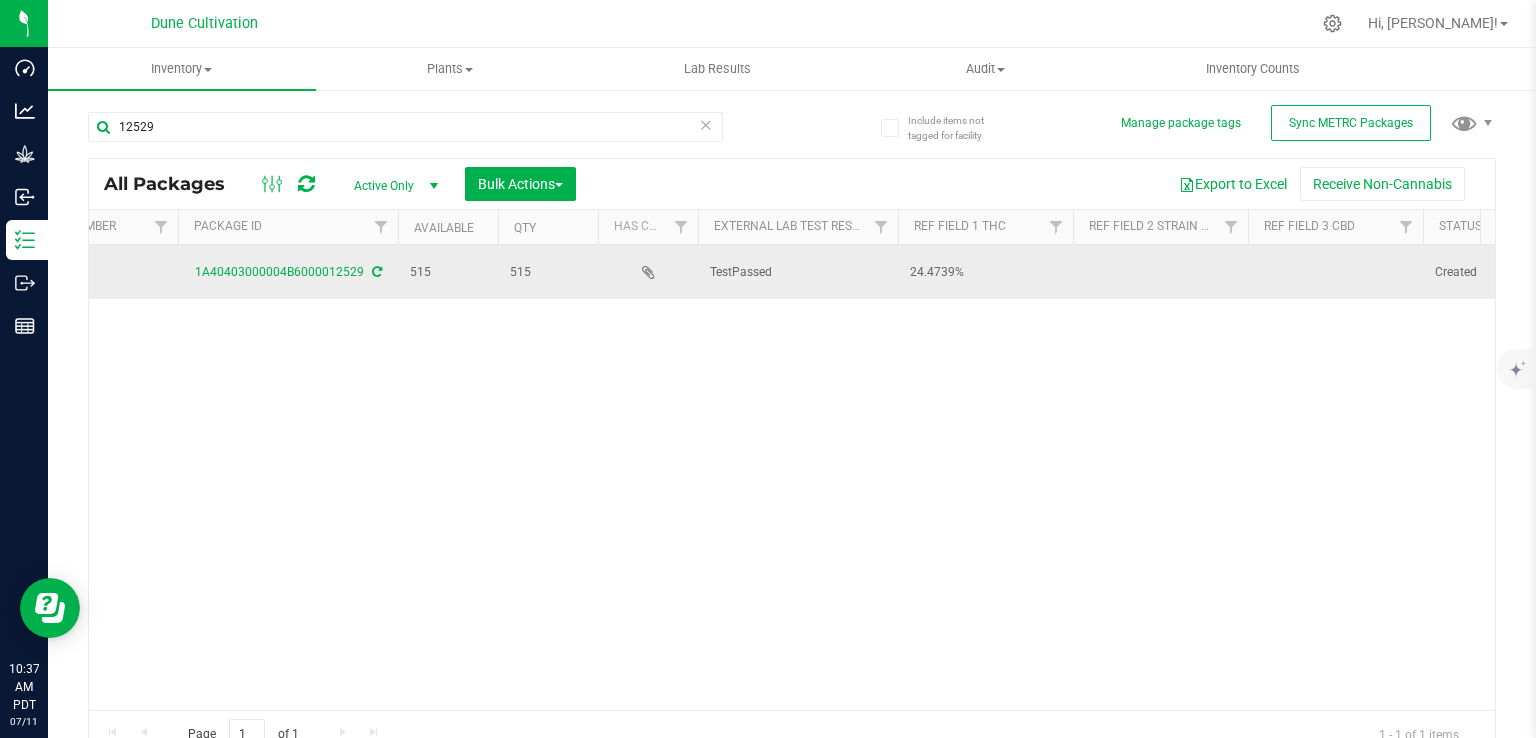 click at bounding box center [1160, 272] 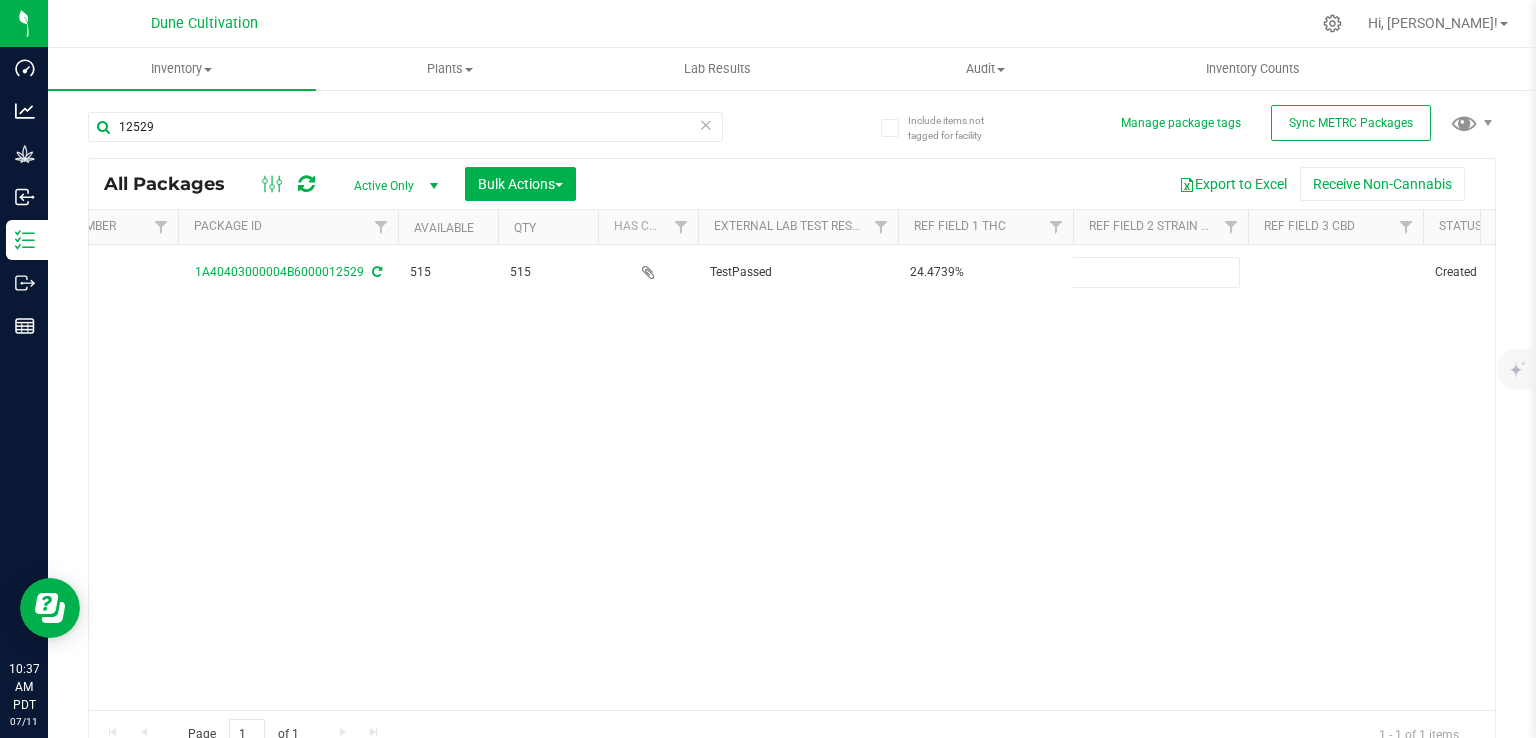 type on "0.0638%" 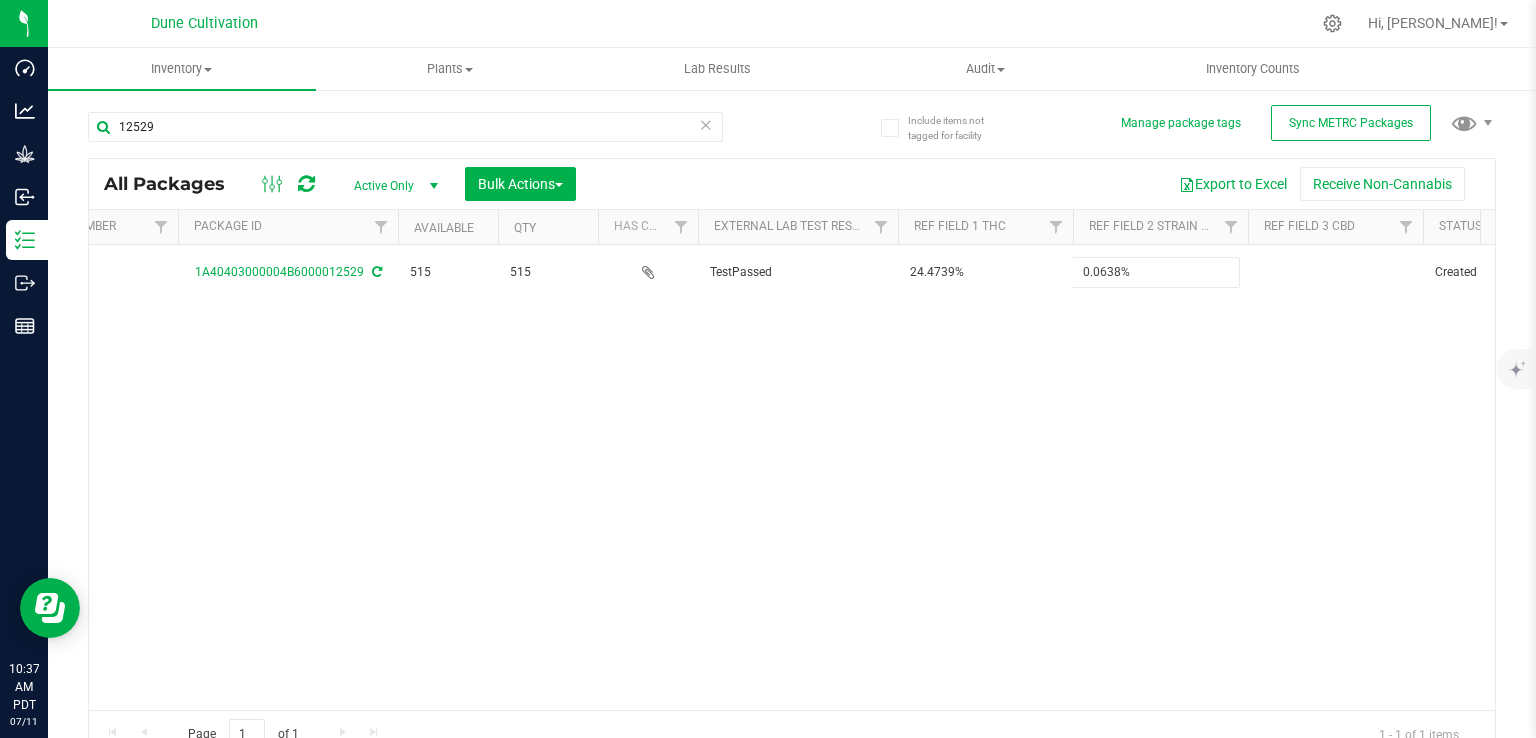 click on "All Packages
Active Only Active Only Lab Samples Locked All External Internal
Bulk Actions
Add to manufacturing run
Add to outbound order
Combine packages
Combine packages (lot)" at bounding box center [792, 458] 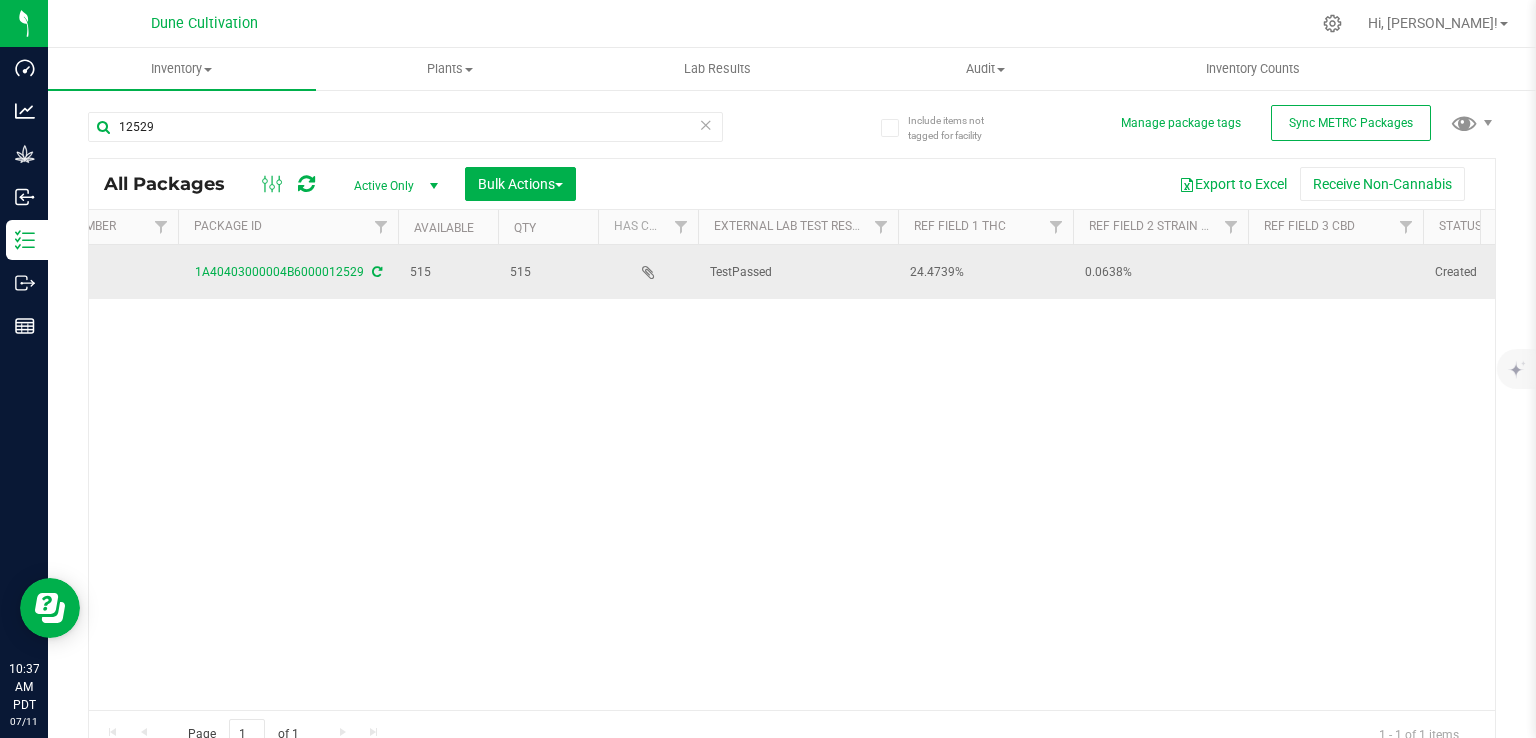 click on "0.0638%" at bounding box center [1160, 272] 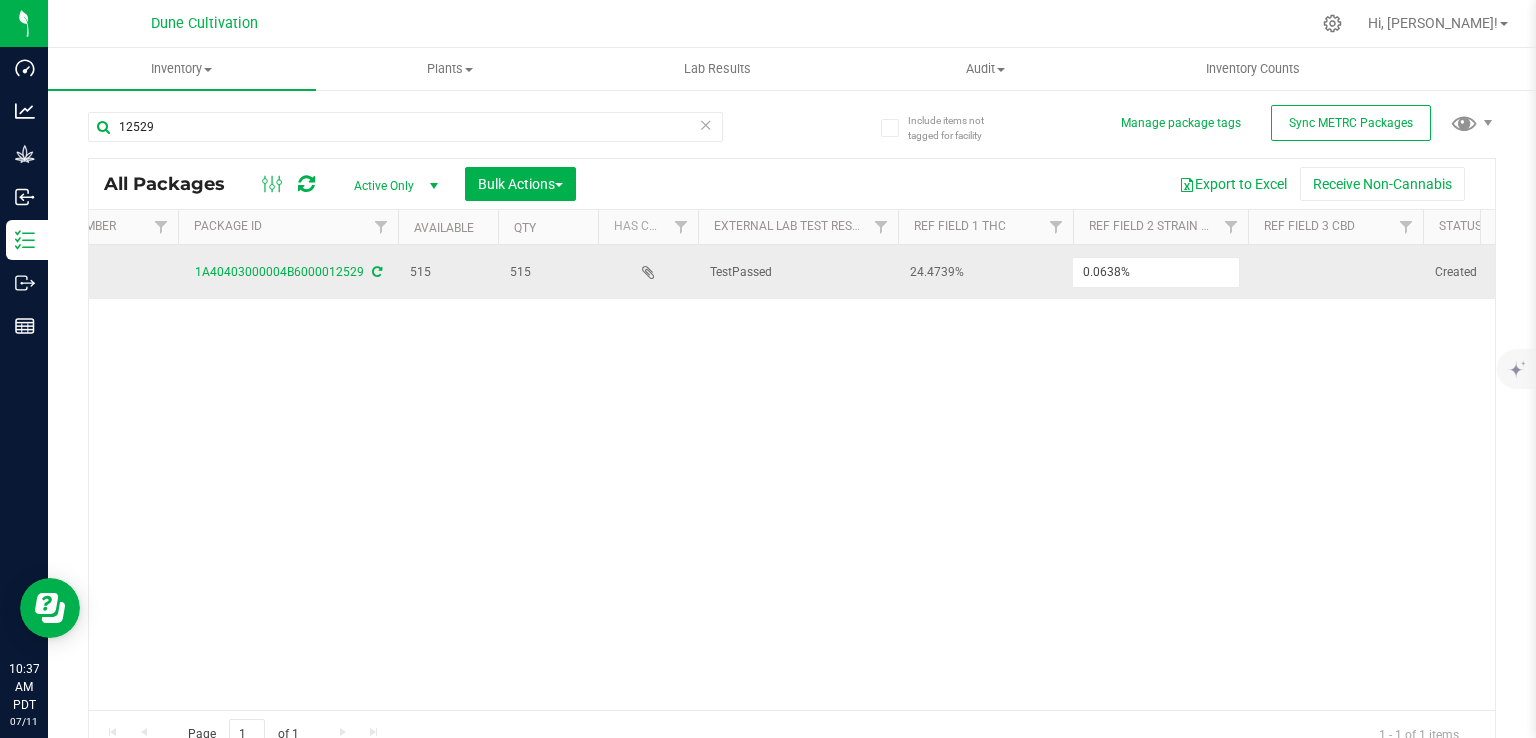 drag, startPoint x: 1148, startPoint y: 271, endPoint x: 1006, endPoint y: 277, distance: 142.12671 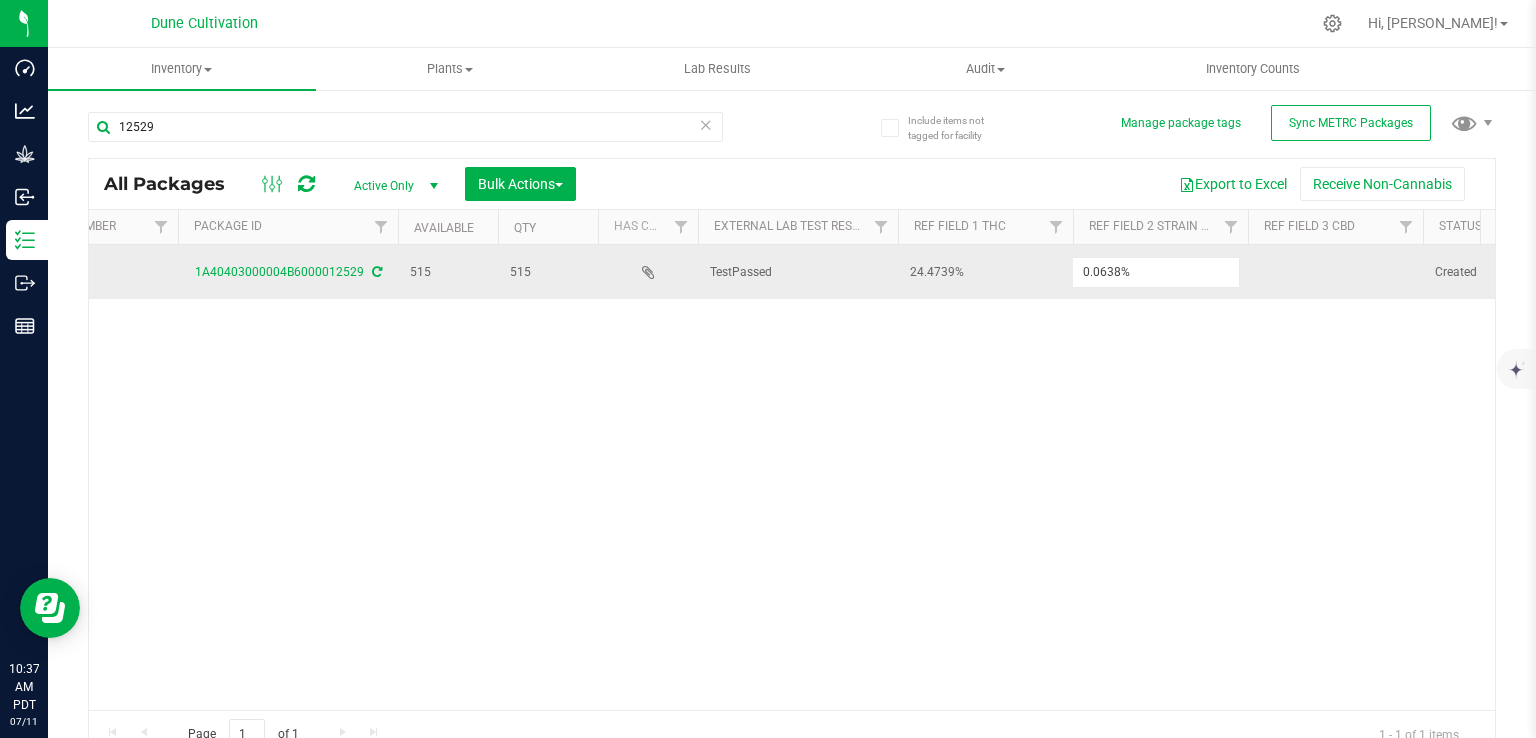 click on "Action Action Adjust qty Create package Edit attributes Global inventory Locate package Lock package Package audit log Print package label Record a lab result Retag package See history Take lab sample
BC50-Trim-Bulk-1.0g-3491570
29707
1A40403000004B6000012529
515
515
TestPassed
24.4739%
0.0638%
Created
BC50
Each
(1 g ea.)
24.4739 0.0638
Finished Product Vault
Pass" at bounding box center (3323, 272) 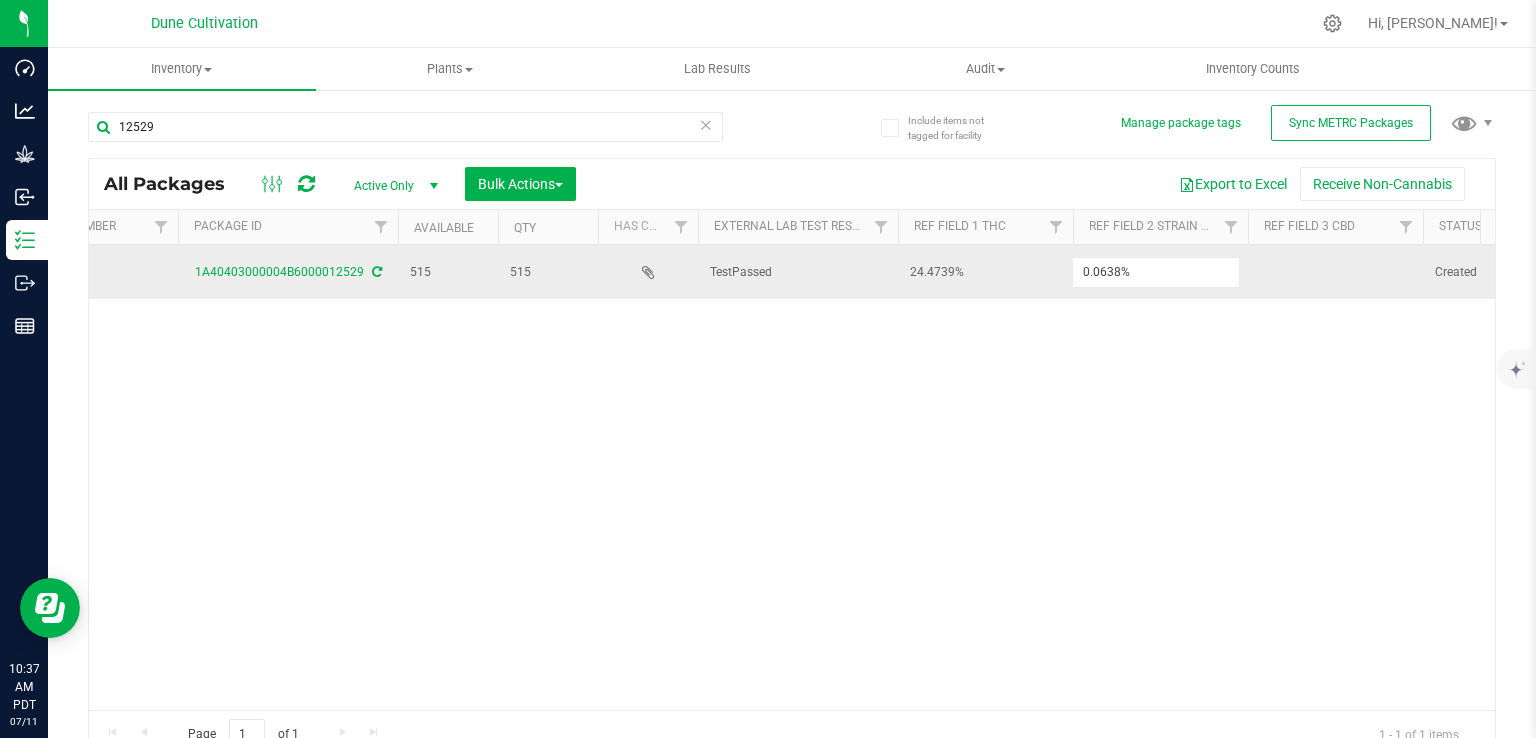type 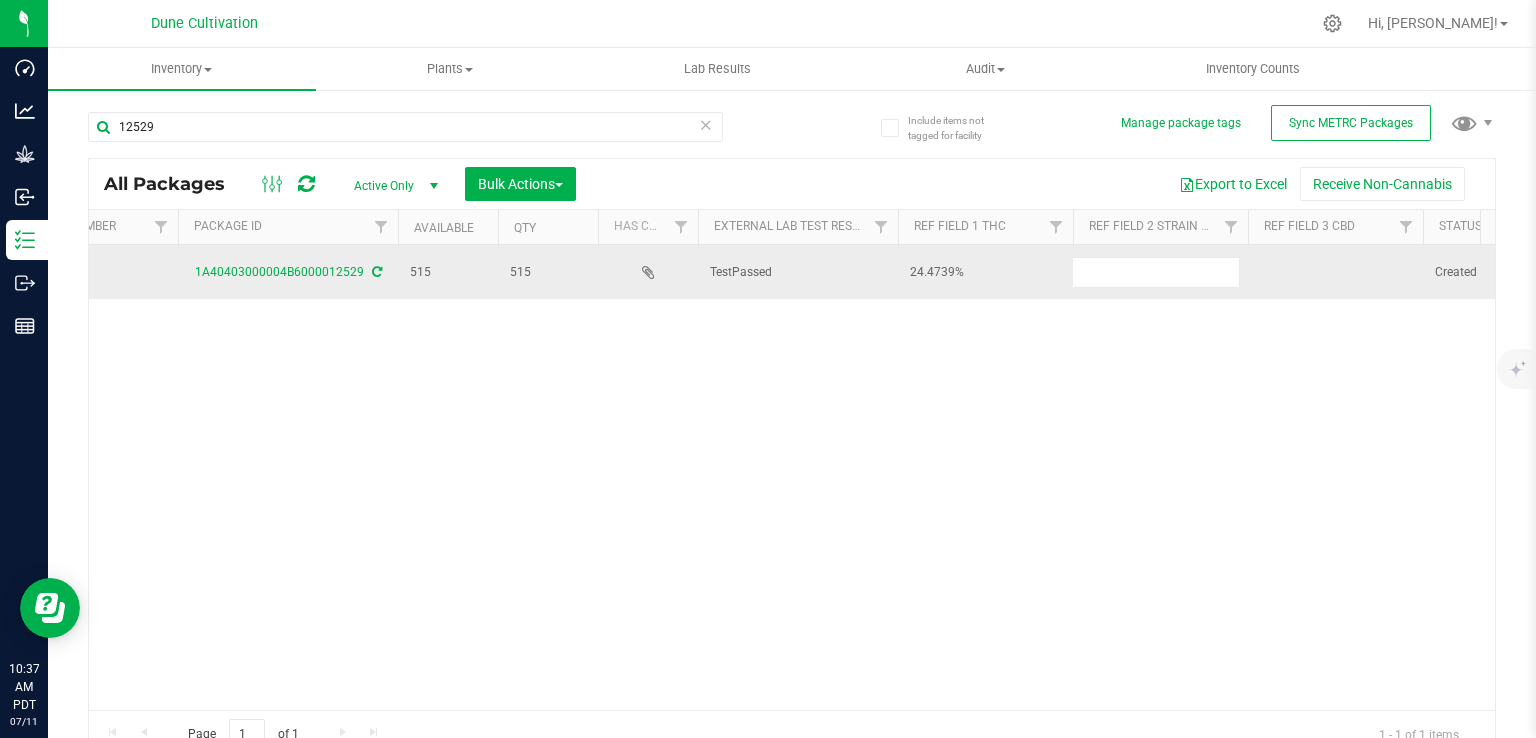 click on "All Packages
Active Only Active Only Lab Samples Locked All External Internal
Bulk Actions
Add to manufacturing run
Add to outbound order
Combine packages
Combine packages (lot)" at bounding box center [792, 458] 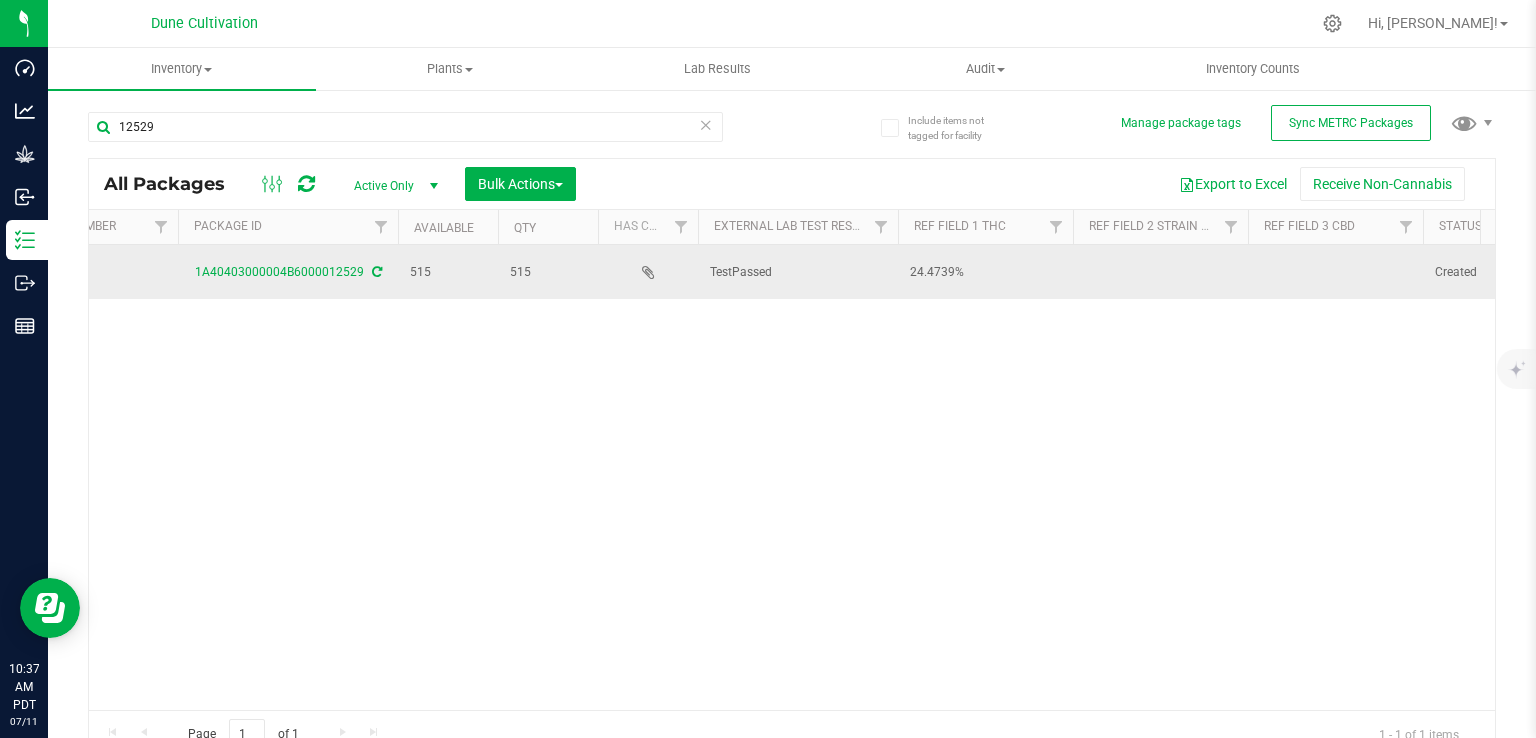 click at bounding box center (1335, 272) 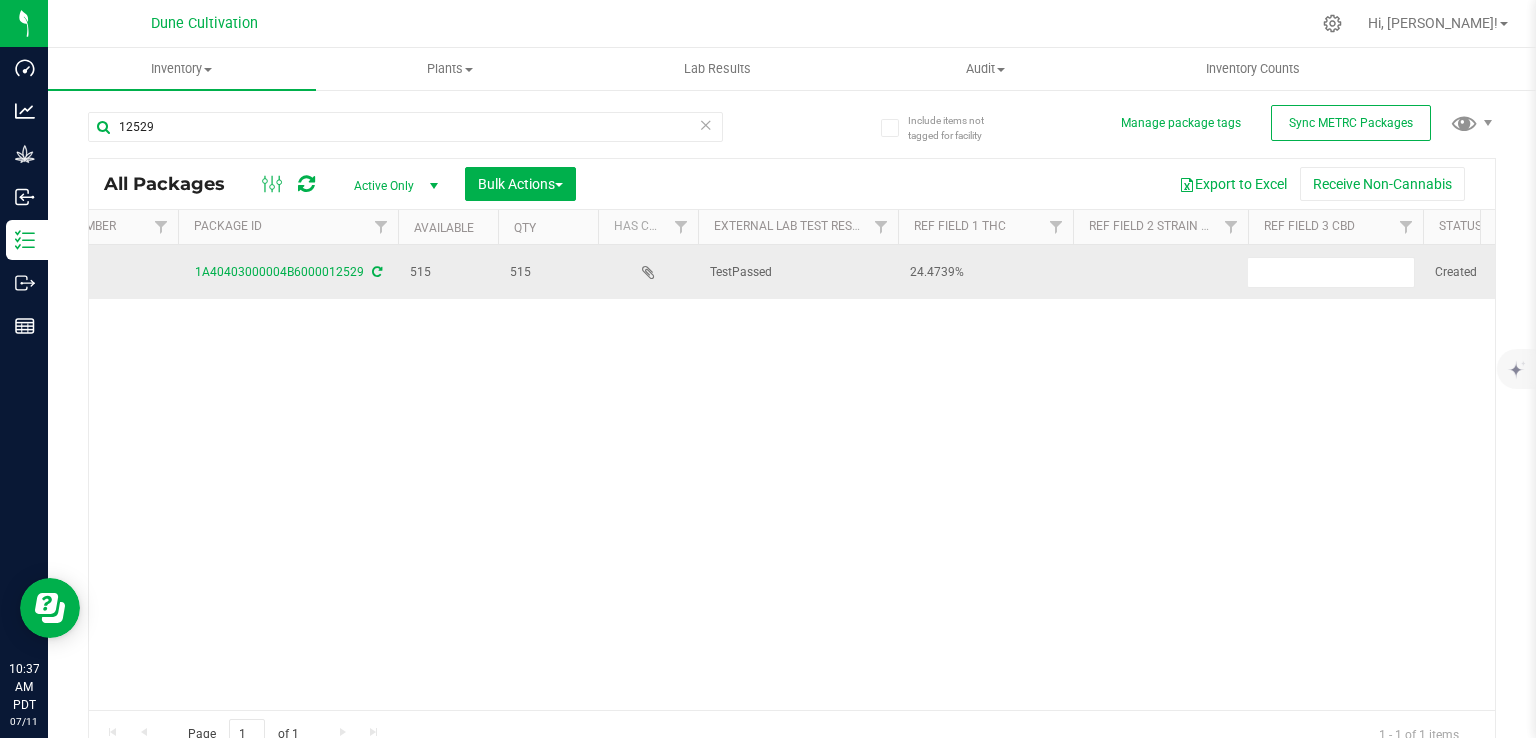 type on "0.0638%" 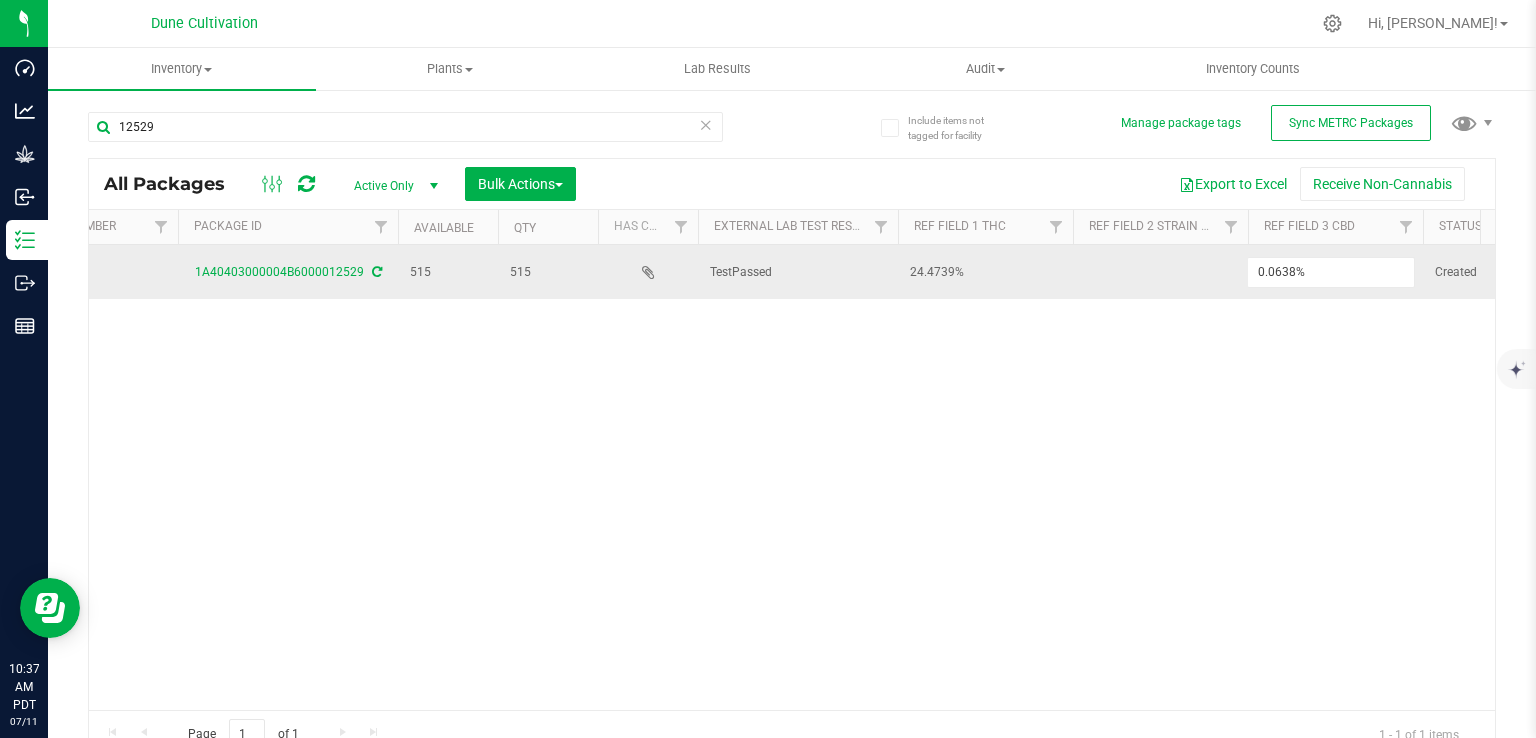 click on "All Packages
Active Only Active Only Lab Samples Locked All External Internal
Bulk Actions
Add to manufacturing run
Add to outbound order
Combine packages
Combine packages (lot)" at bounding box center (792, 458) 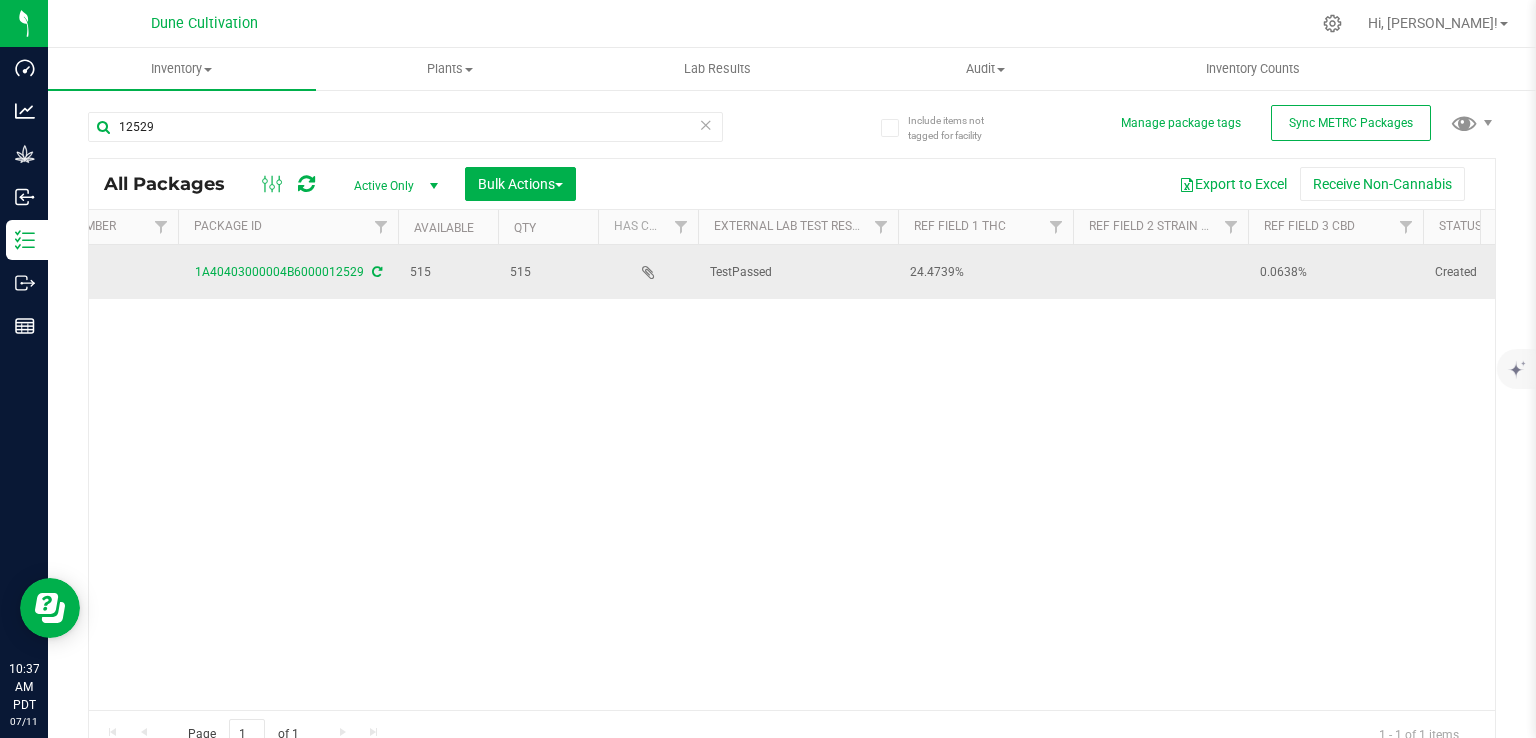 drag, startPoint x: 1186, startPoint y: 271, endPoint x: 1164, endPoint y: 277, distance: 22.803509 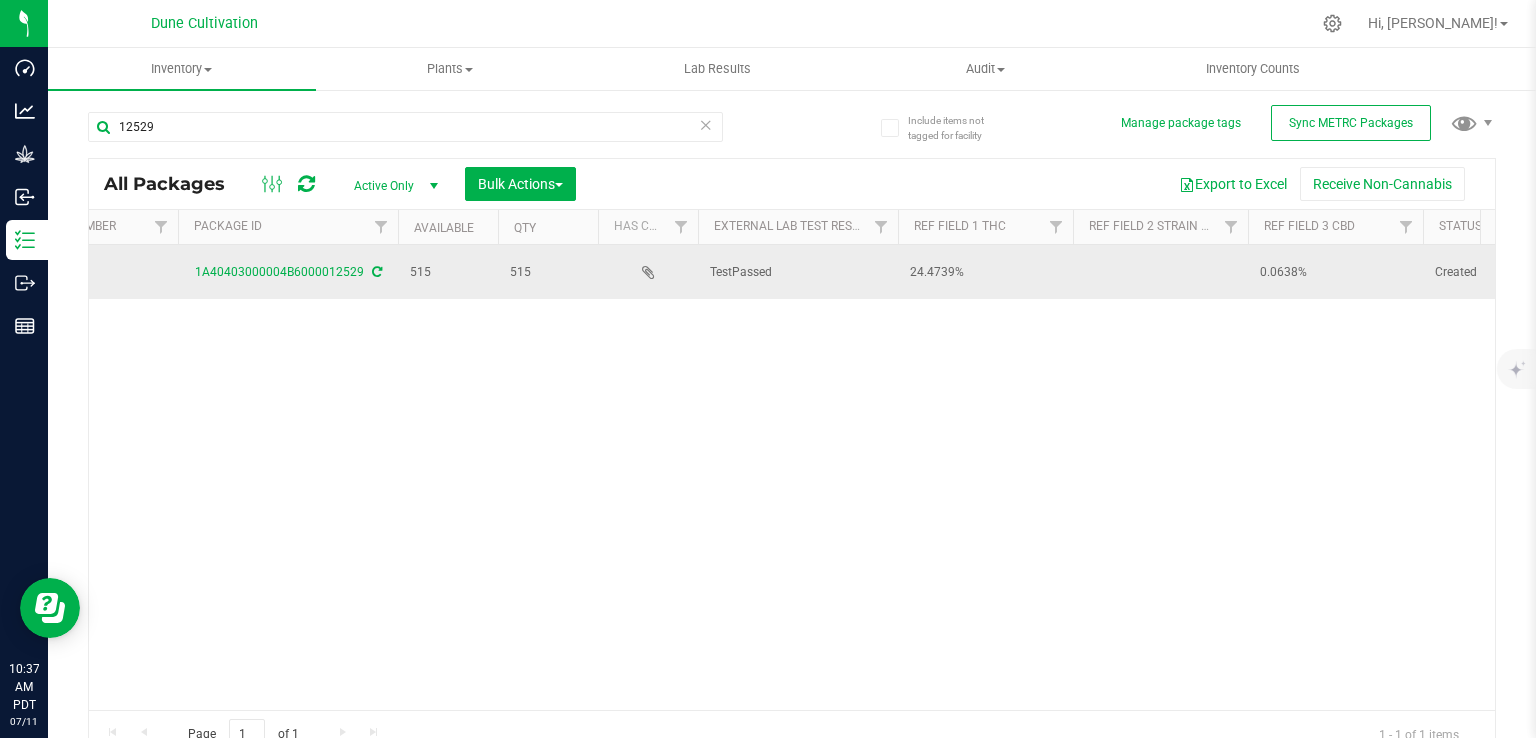 click at bounding box center (1160, 272) 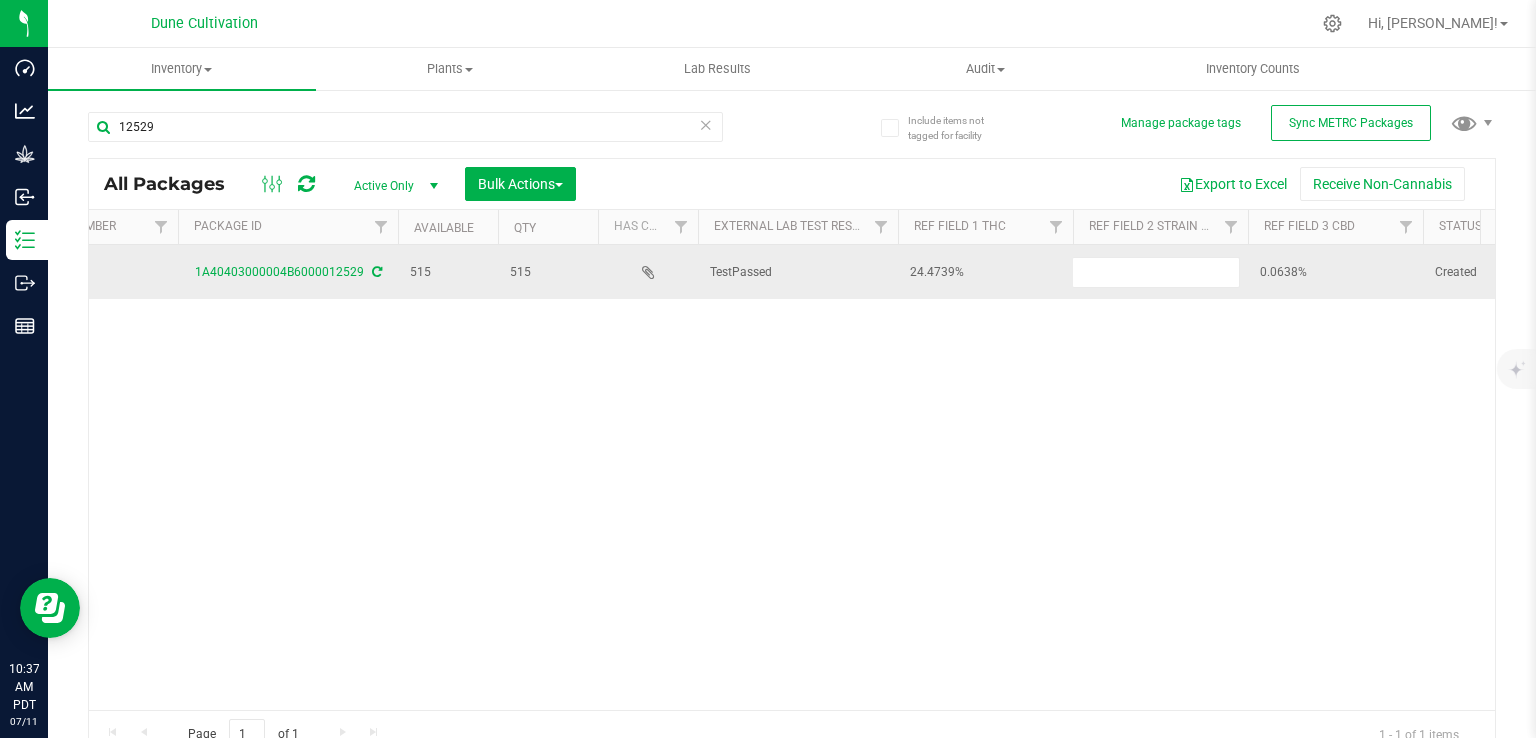 type on "b" 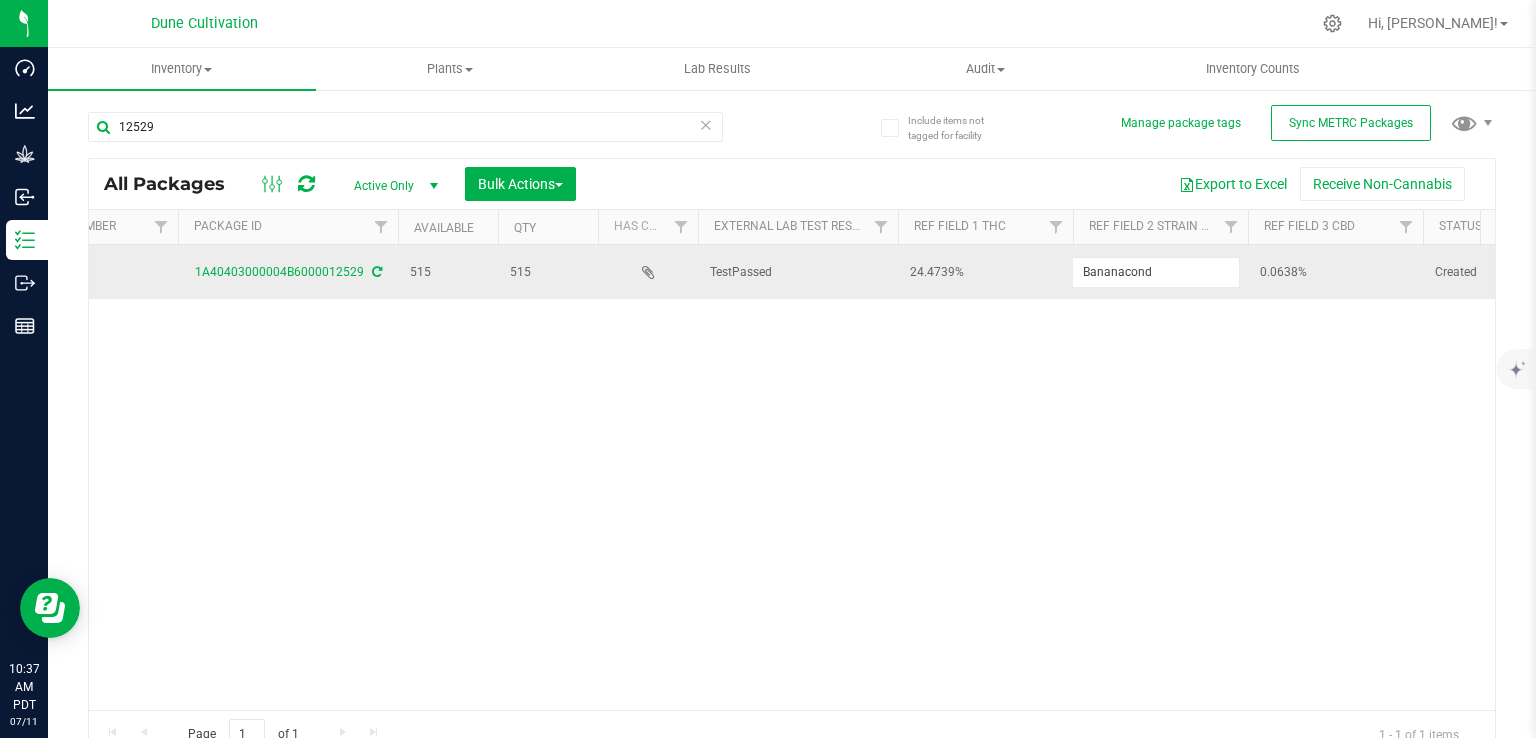 type on "Bananaconda" 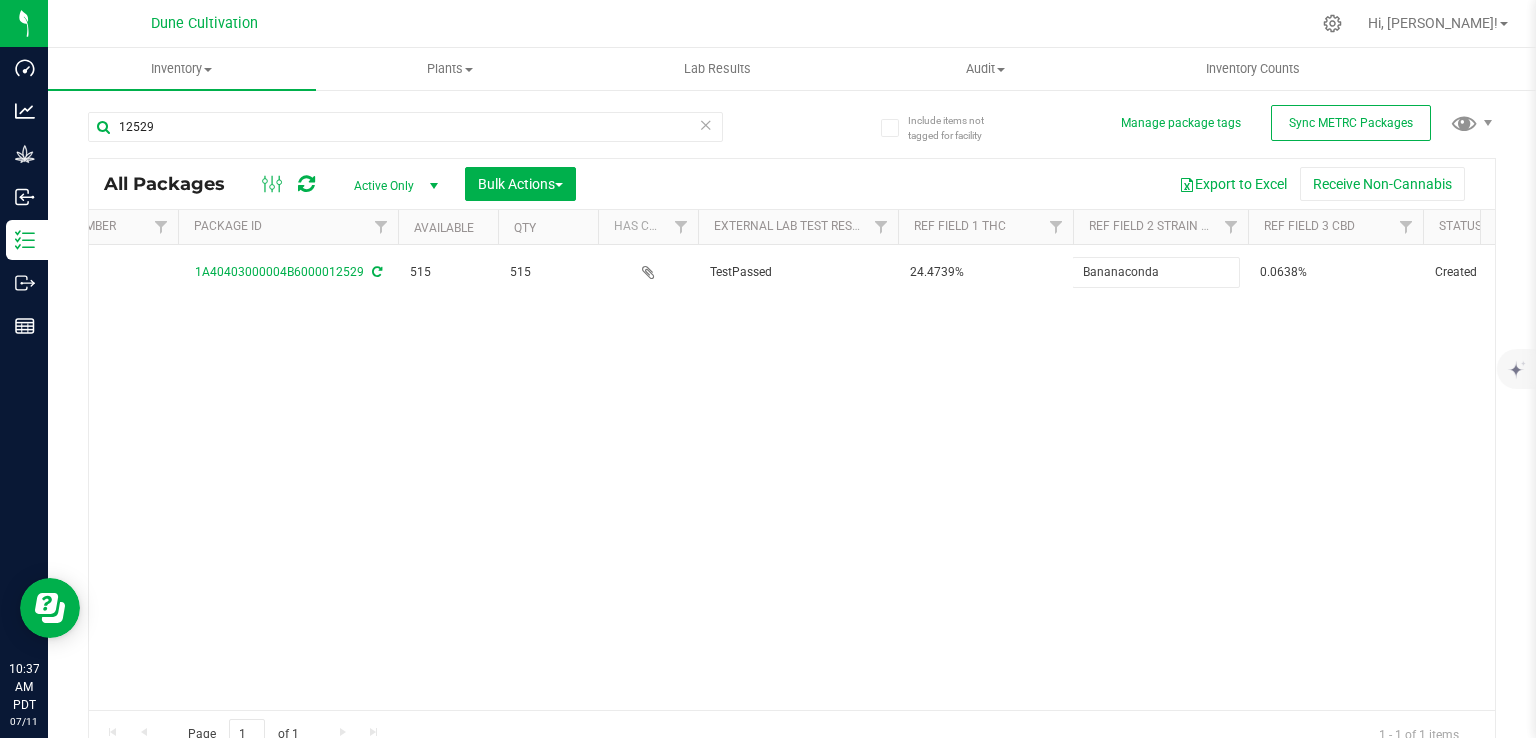 click on "All Packages
Active Only Active Only Lab Samples Locked All External Internal
Bulk Actions
Add to manufacturing run
Add to outbound order
Combine packages
Combine packages (lot)" at bounding box center (792, 458) 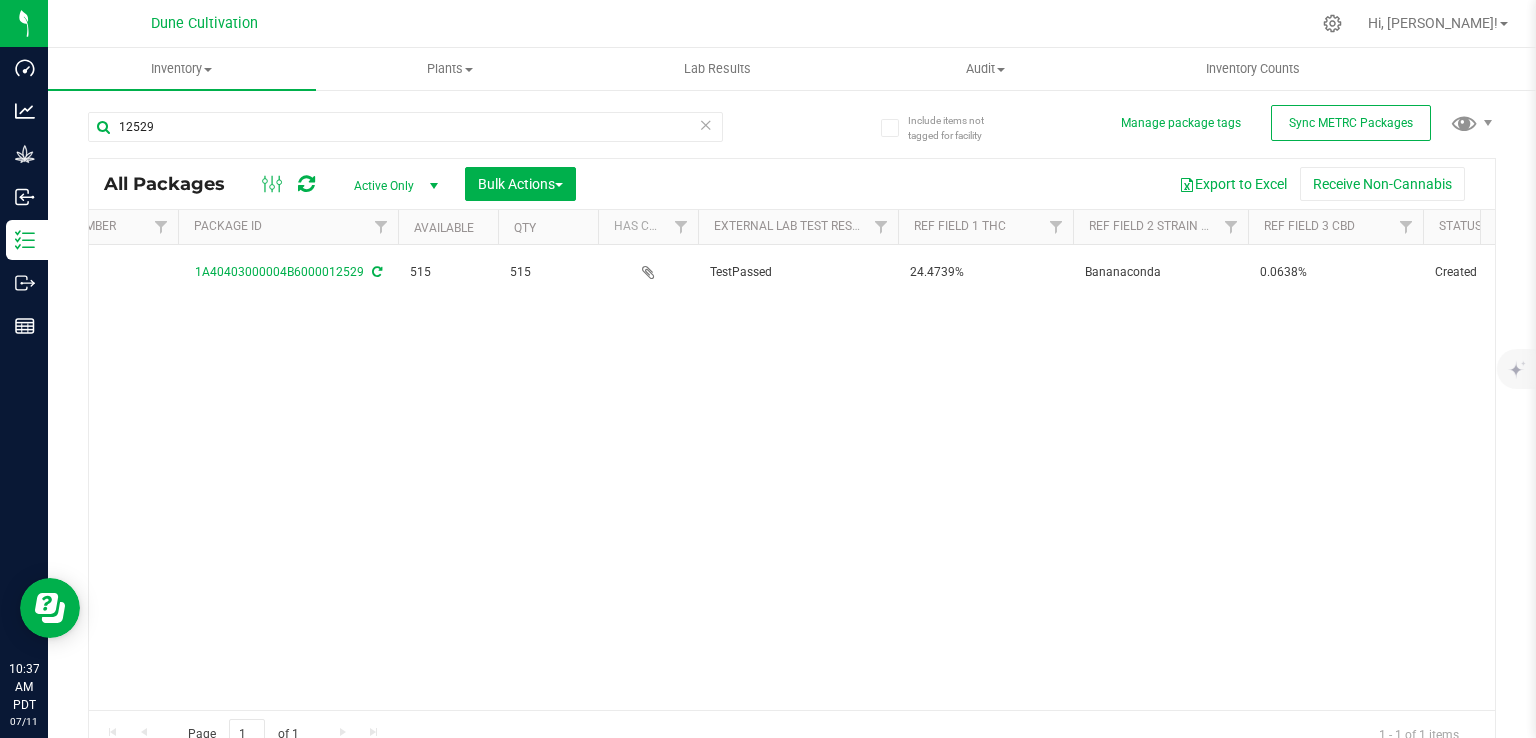 scroll, scrollTop: 0, scrollLeft: 148, axis: horizontal 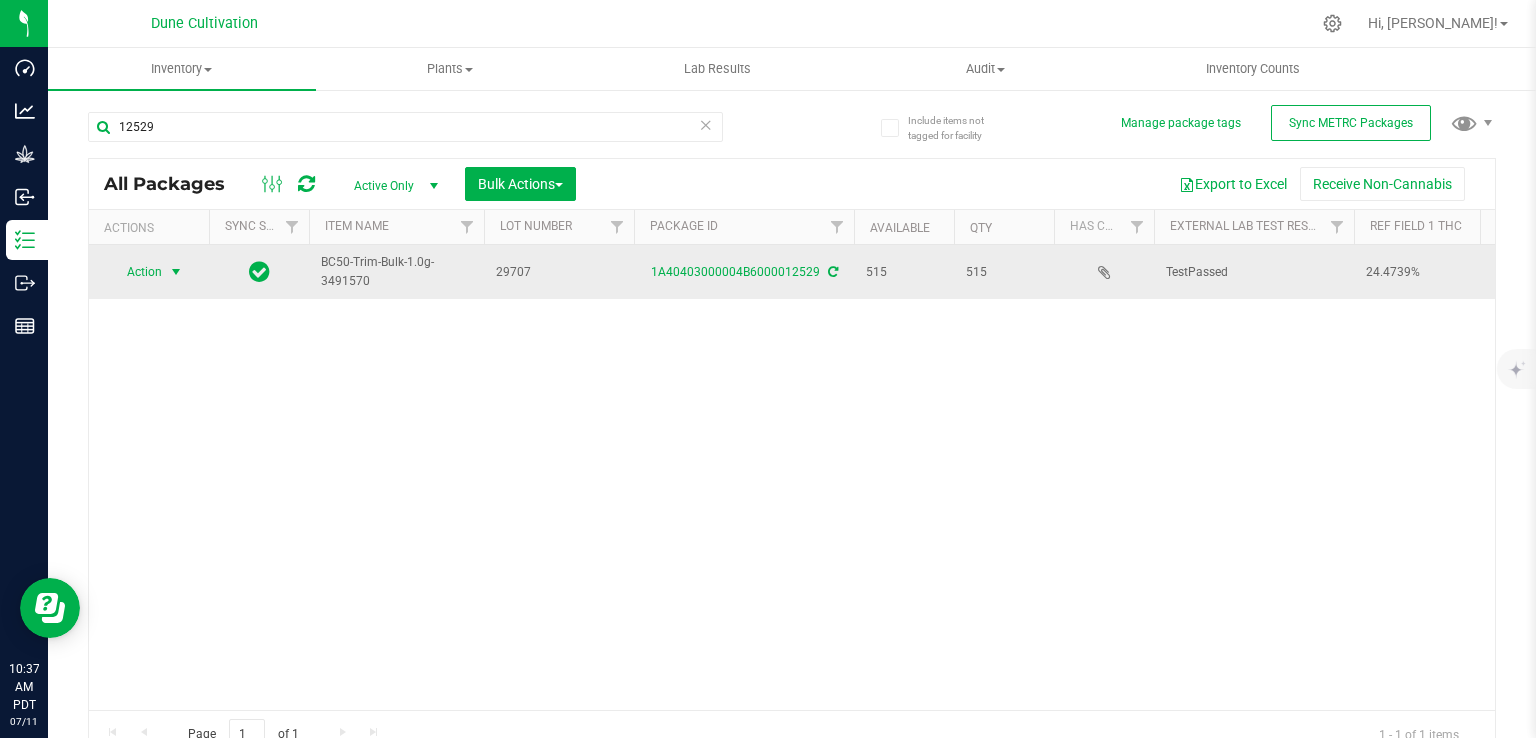 click at bounding box center (176, 272) 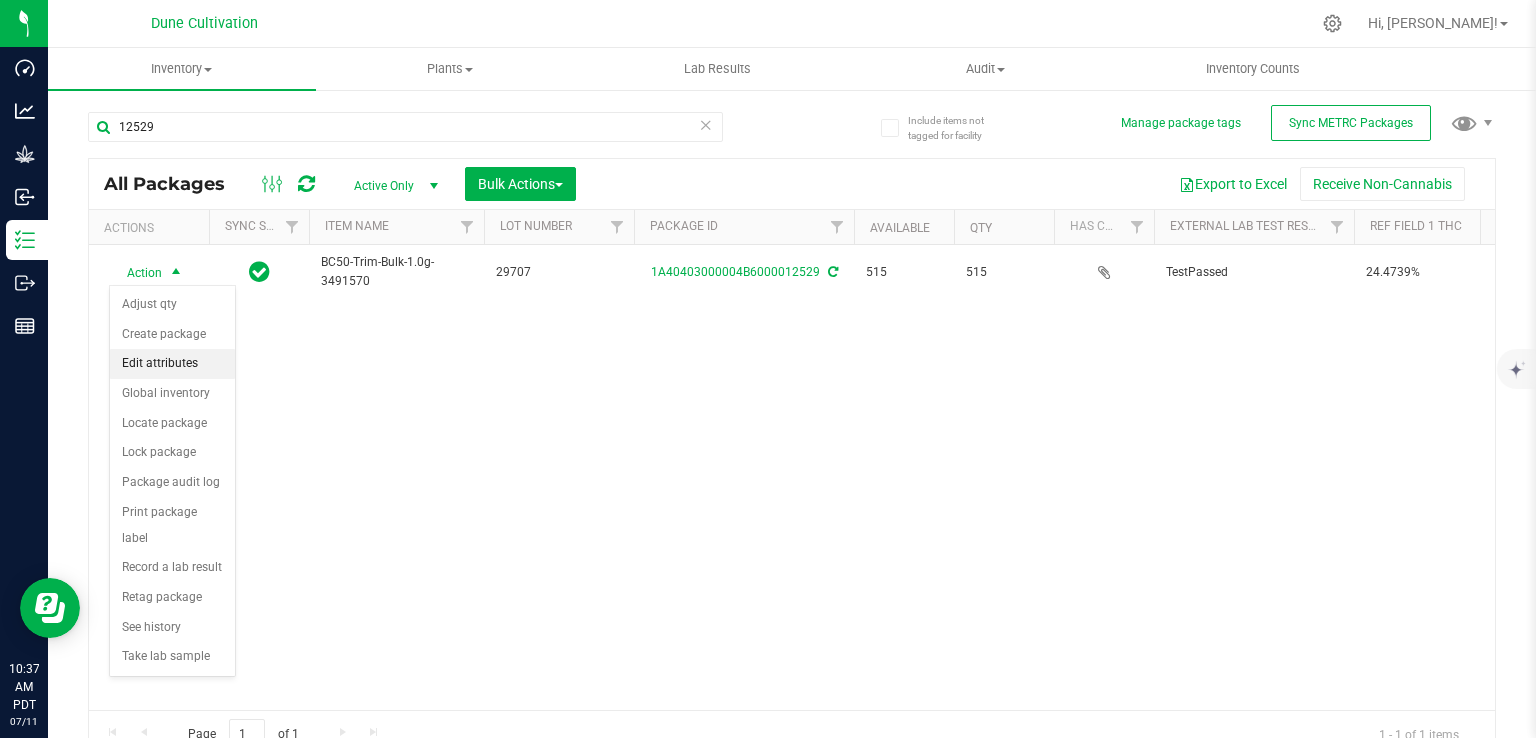 click on "Edit attributes" at bounding box center (172, 364) 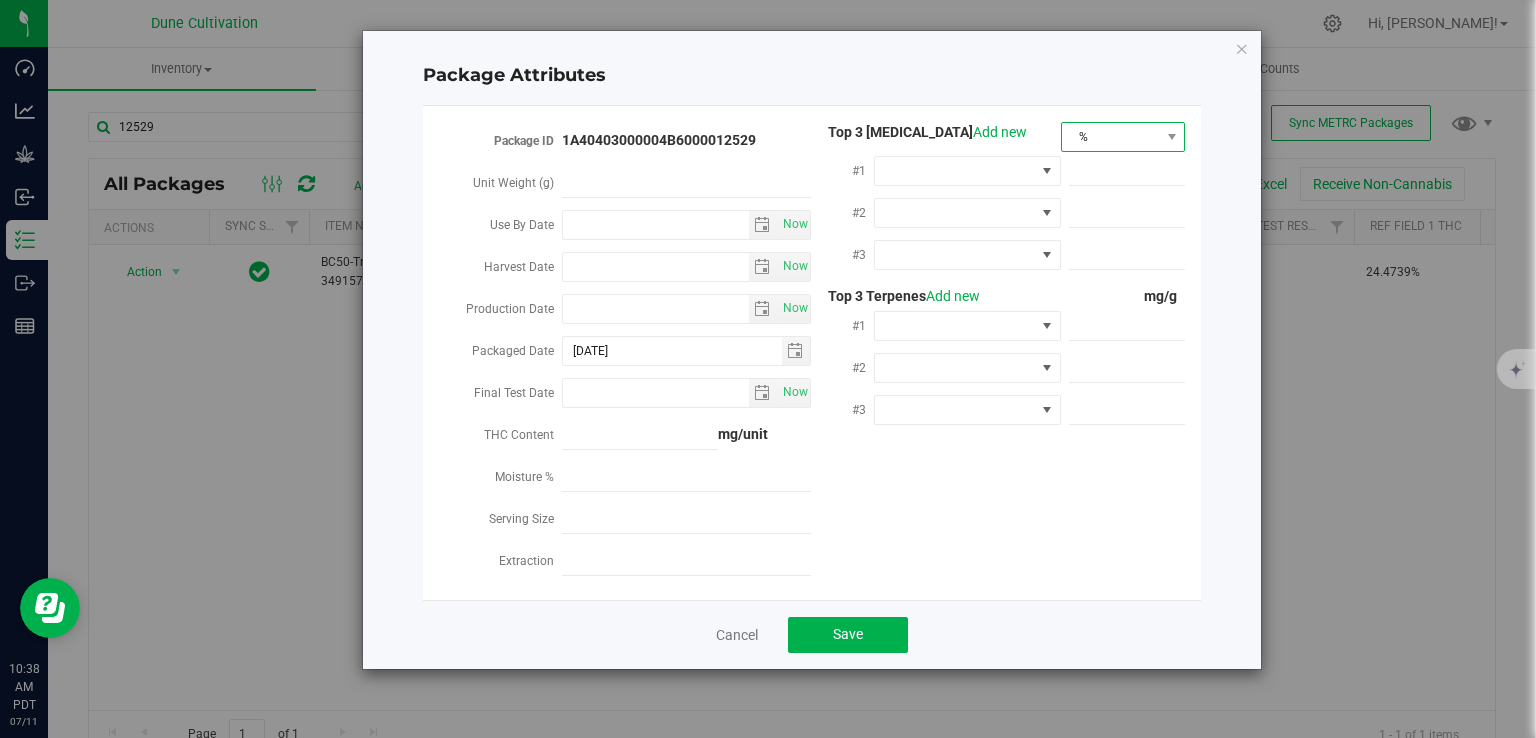 click on "%" at bounding box center (1111, 137) 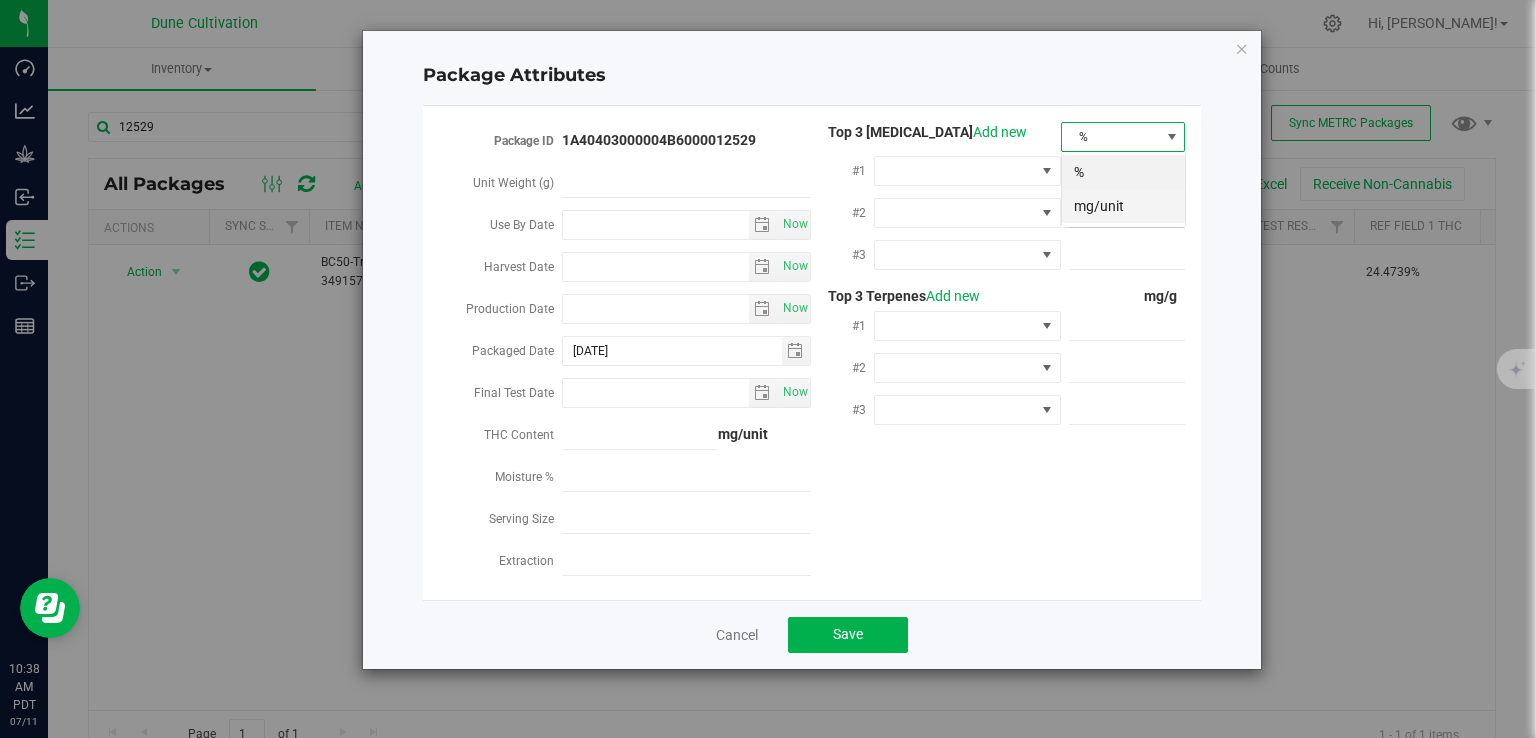 scroll, scrollTop: 99970, scrollLeft: 99875, axis: both 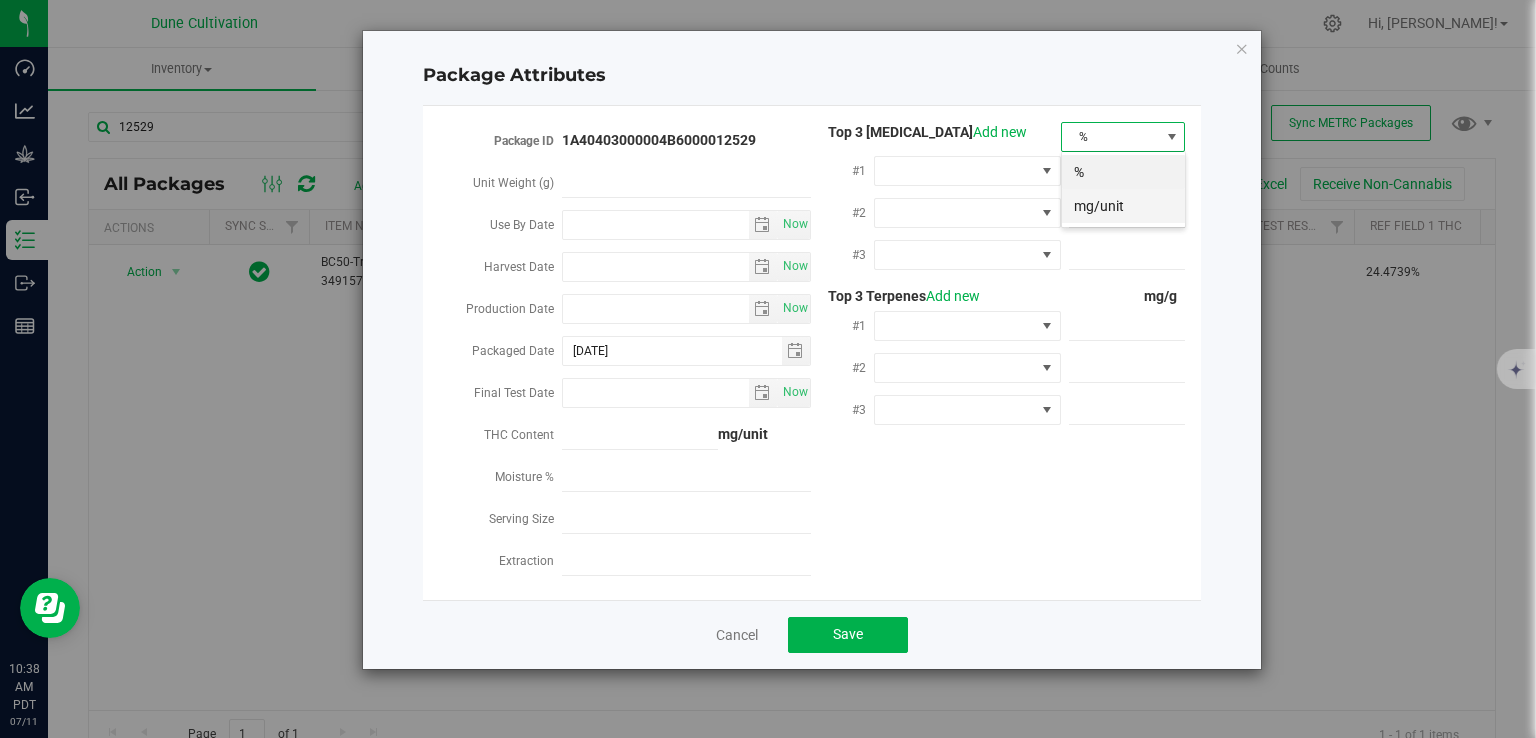click on "mg/unit" at bounding box center (1123, 206) 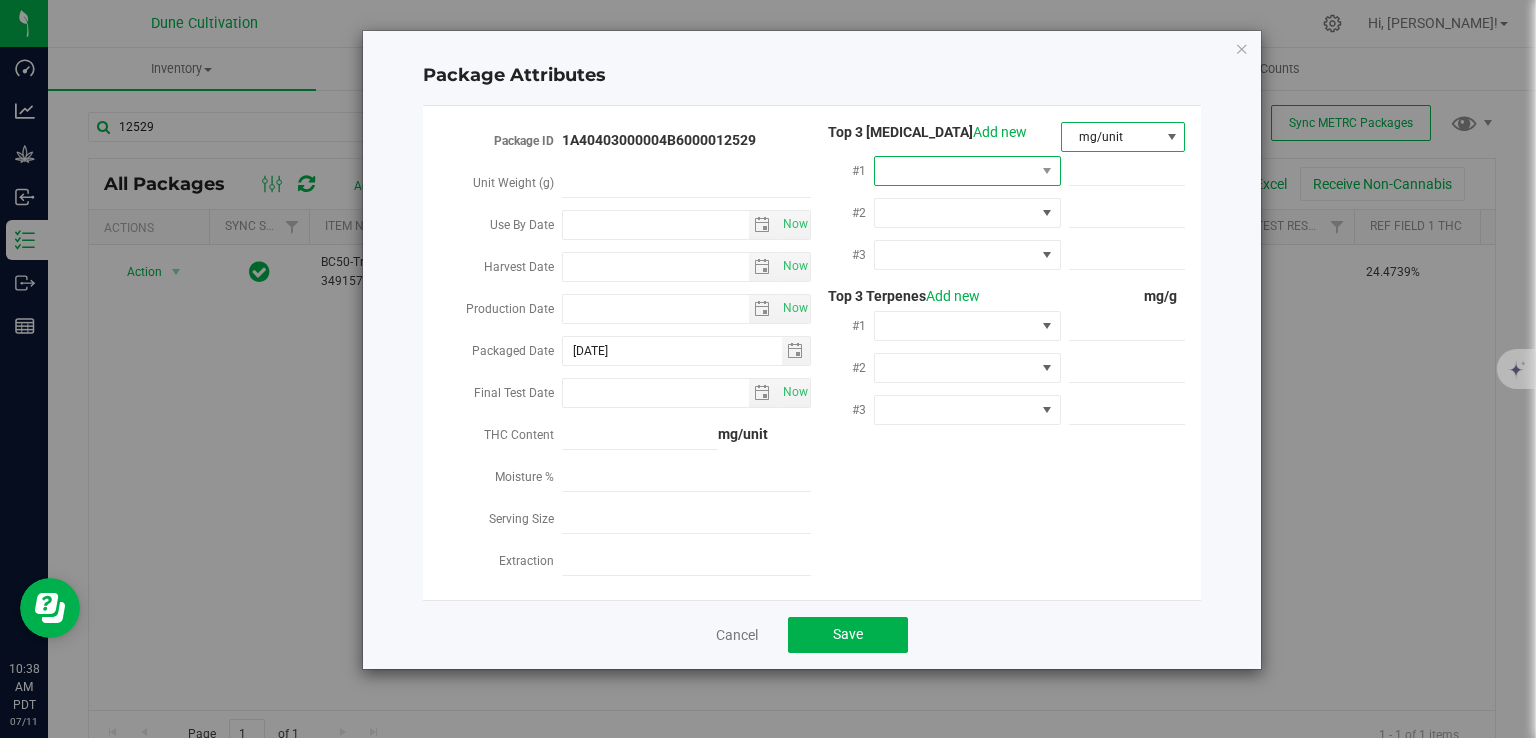 click at bounding box center [955, 171] 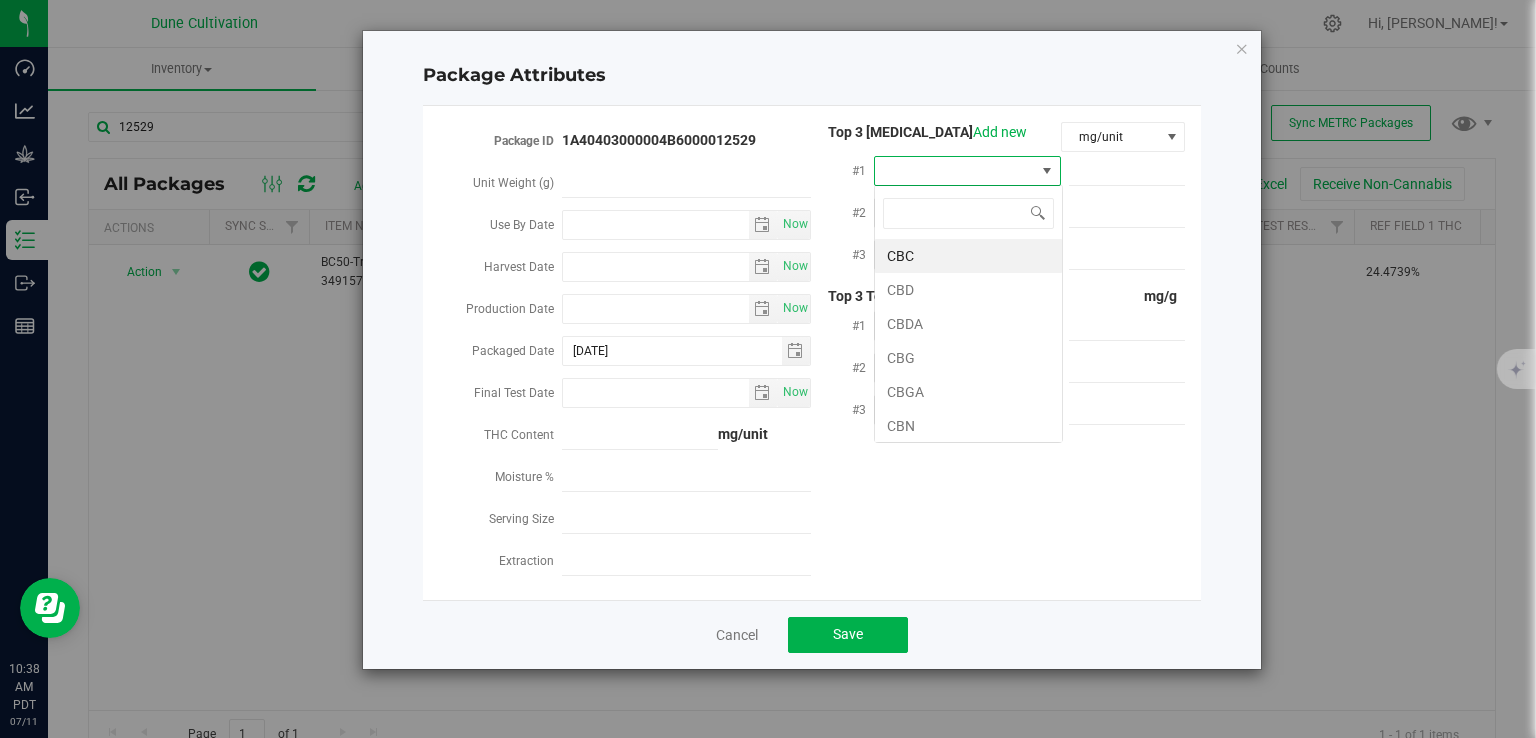 scroll, scrollTop: 99970, scrollLeft: 99812, axis: both 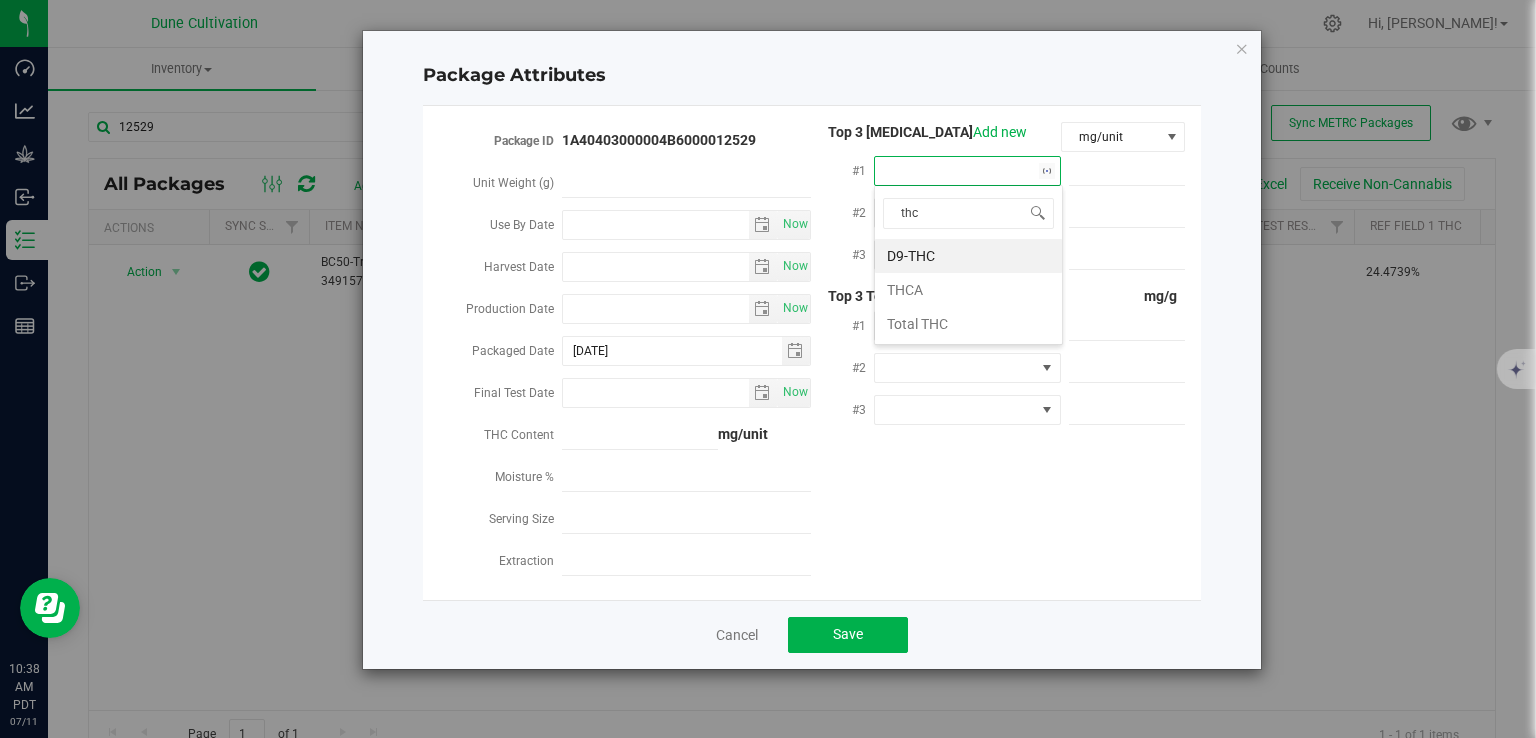 type on "thca" 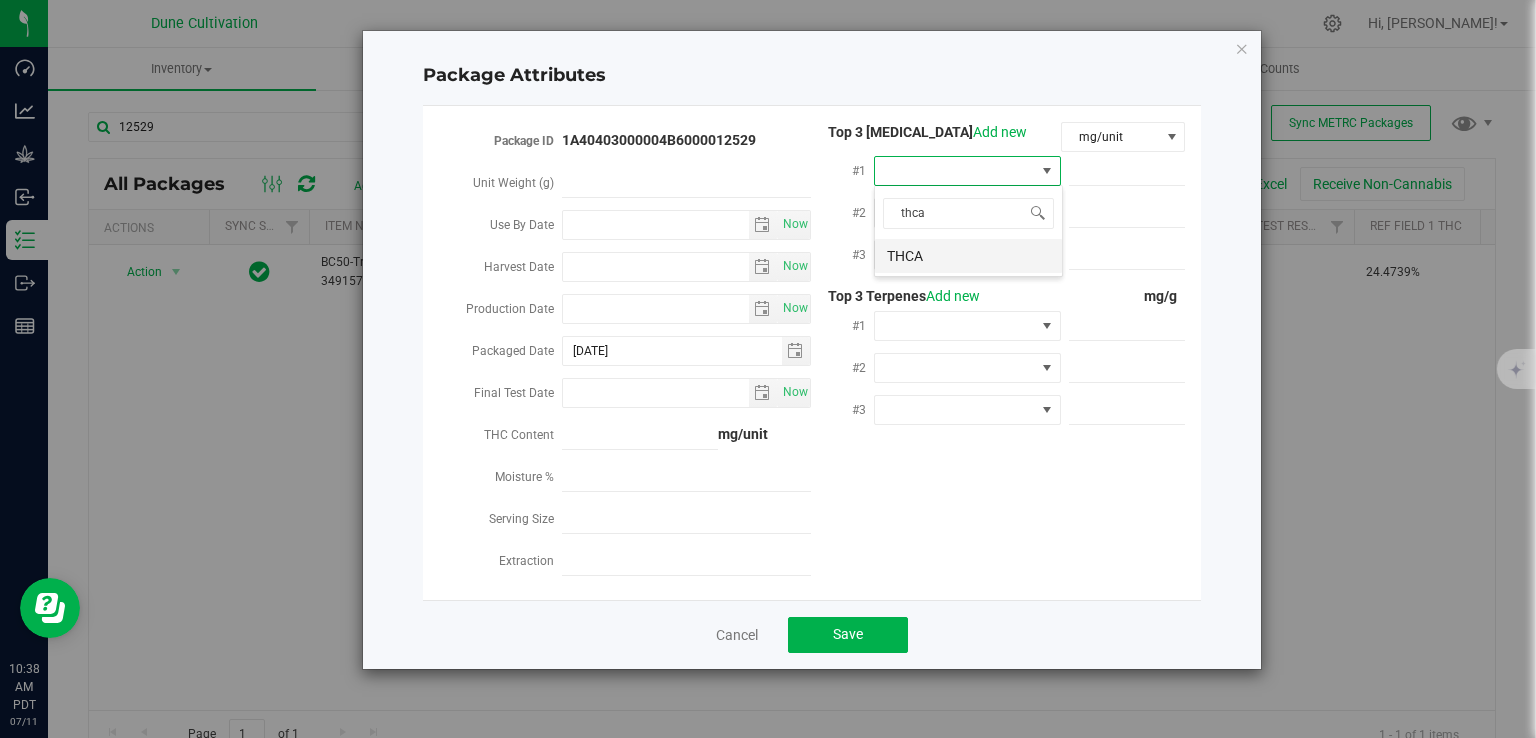 click on "THCA" at bounding box center [968, 256] 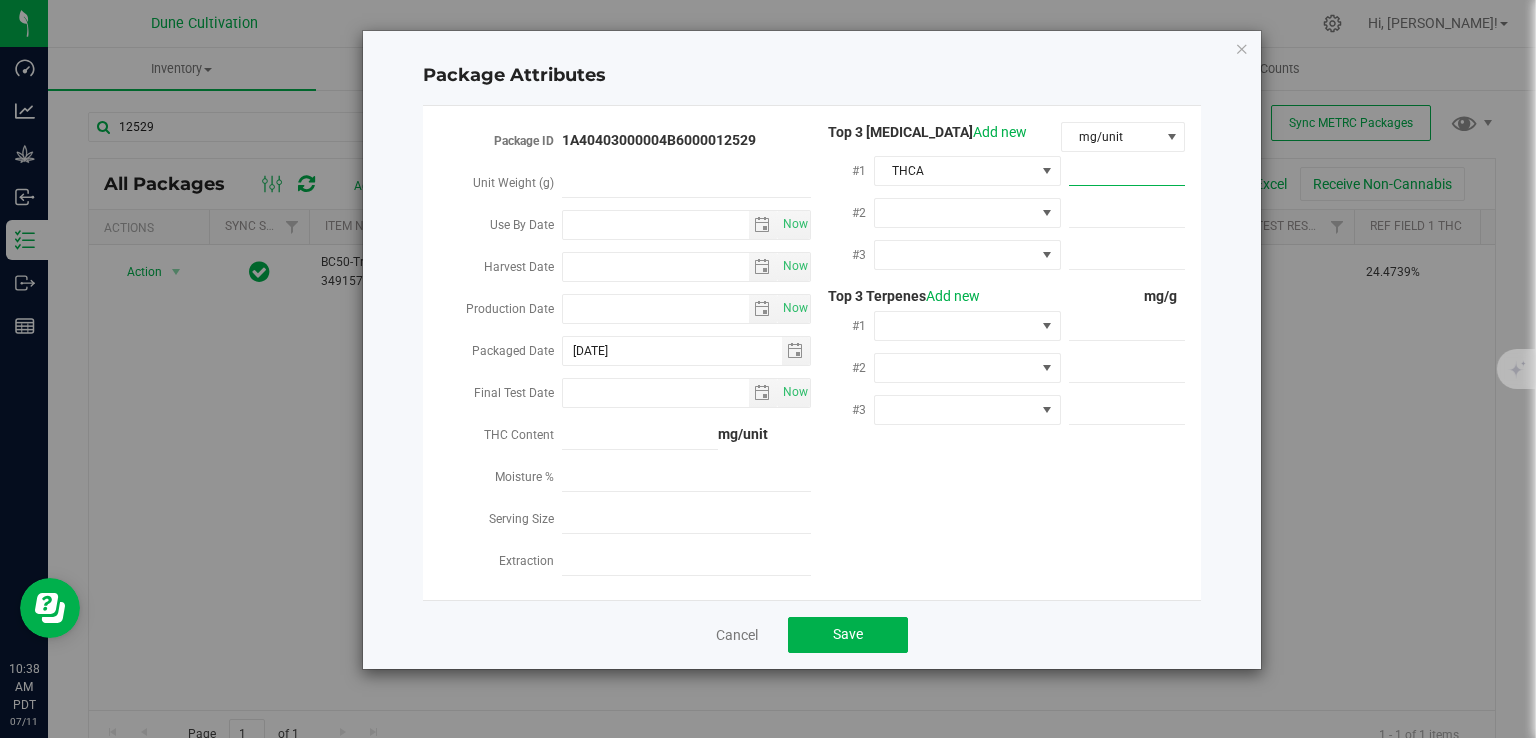 click at bounding box center (1127, 171) 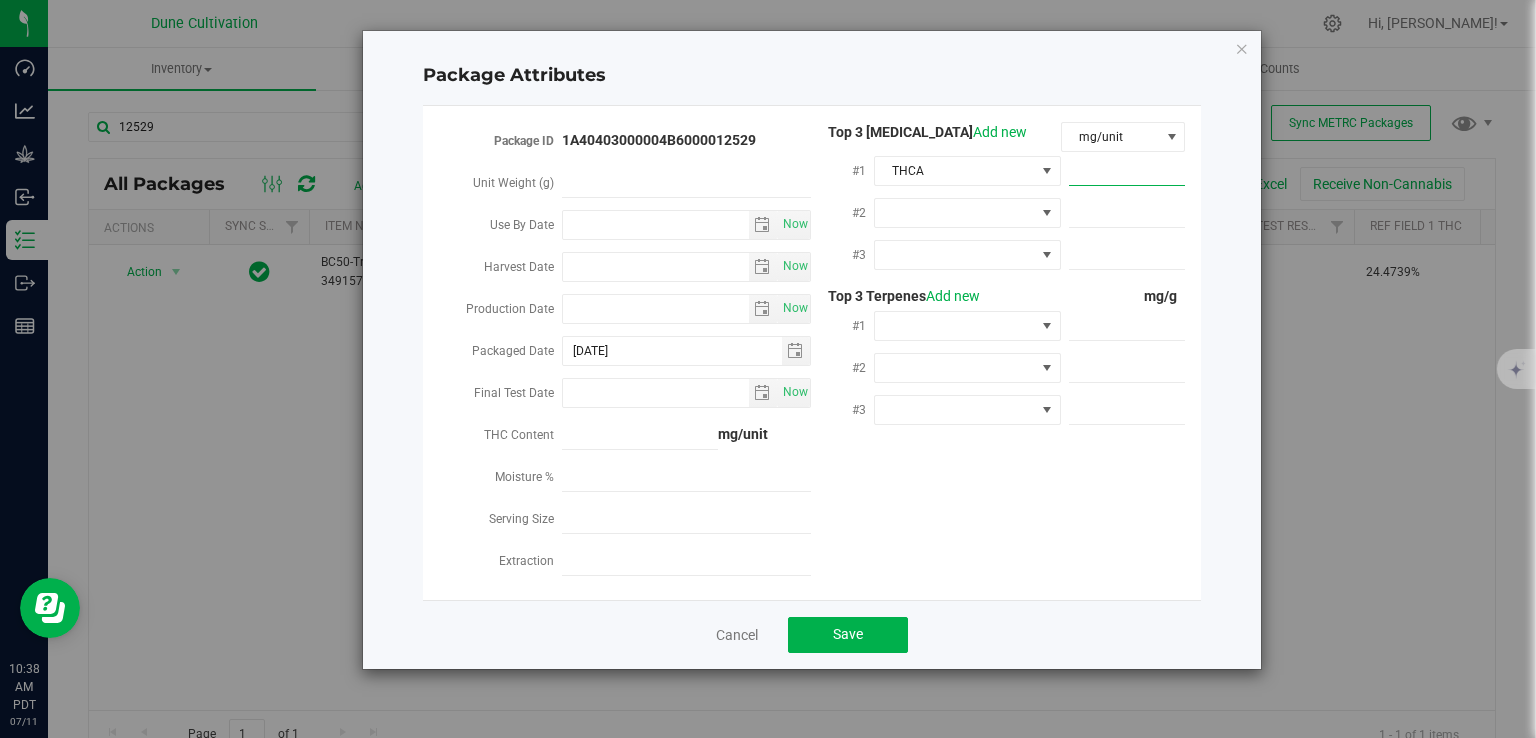 paste on "273.195" 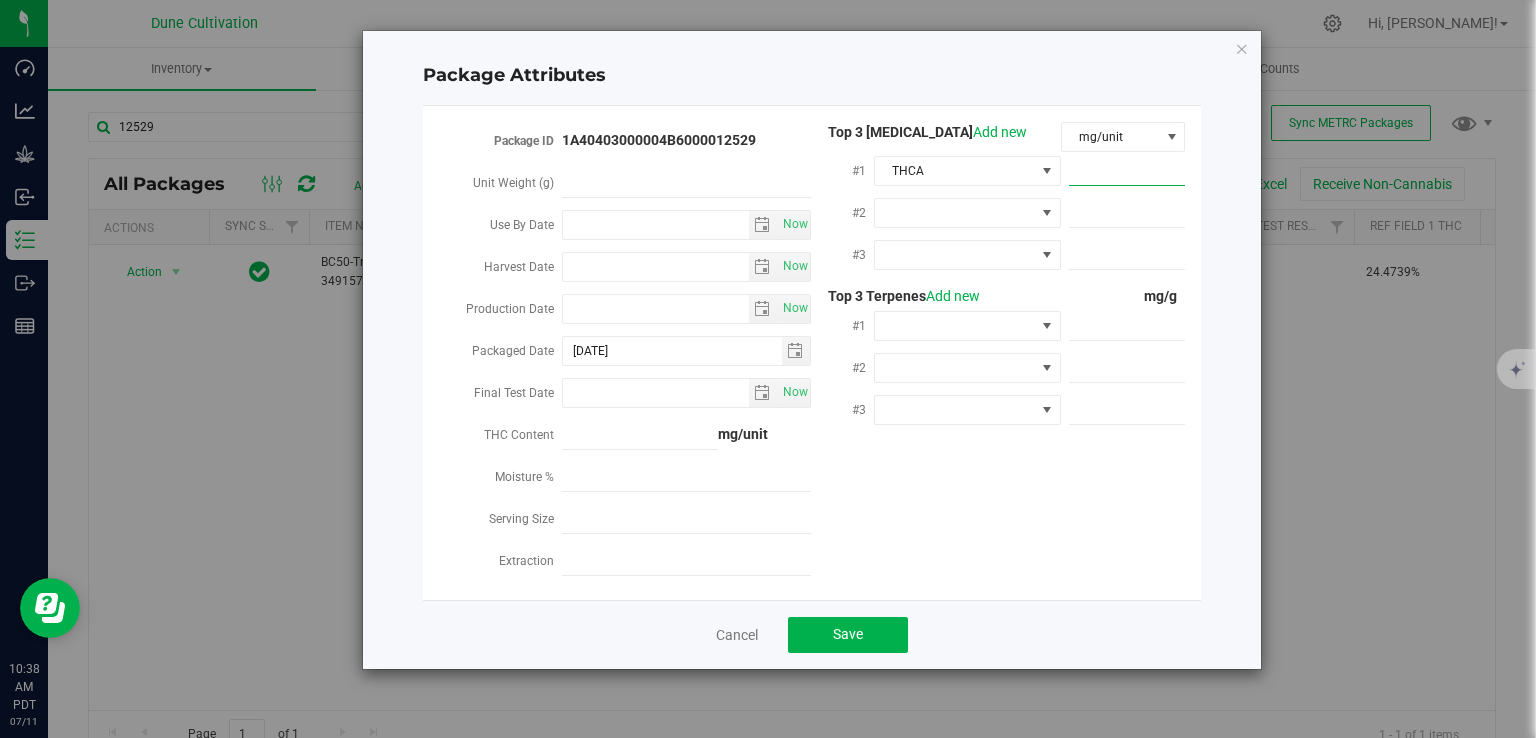 type on "273.195" 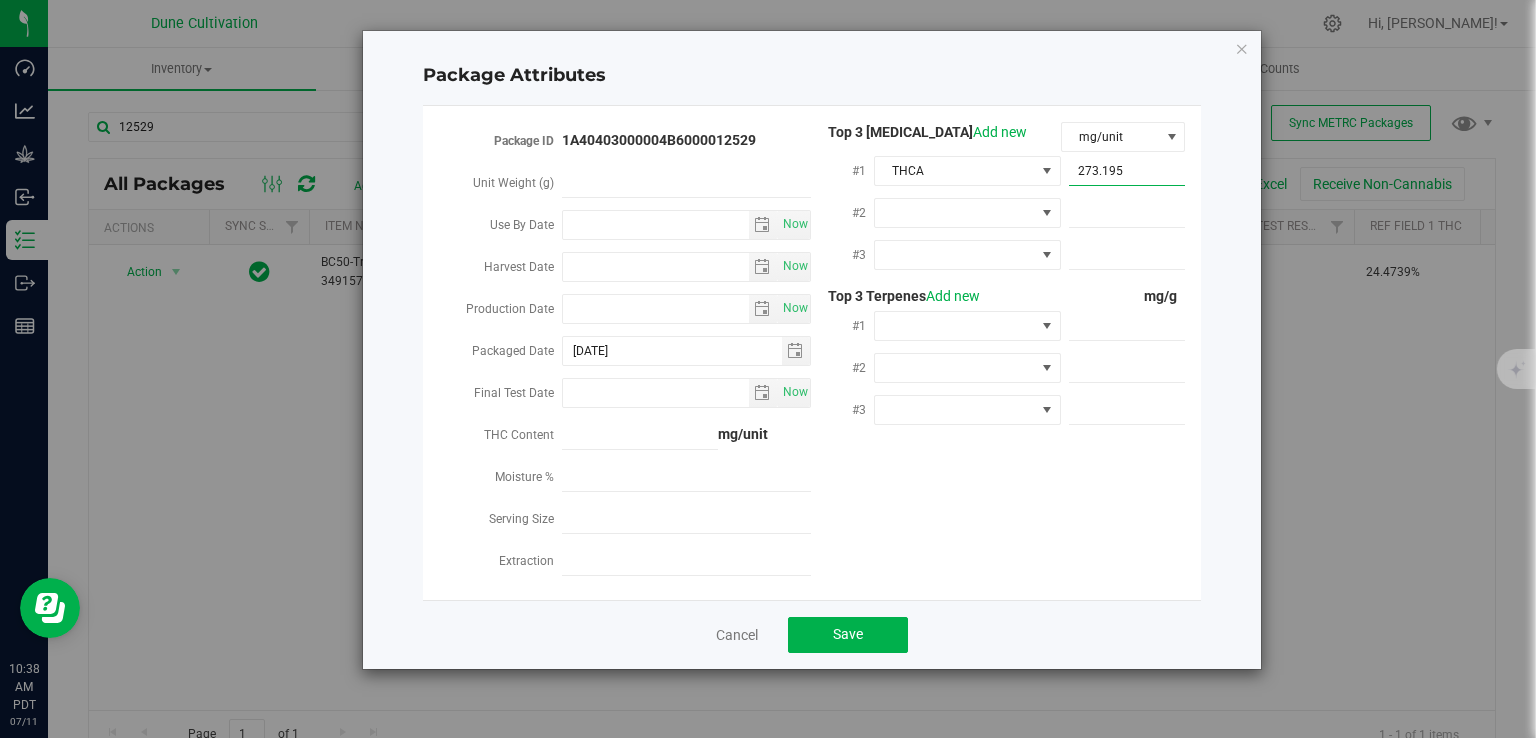 type on "273.1950" 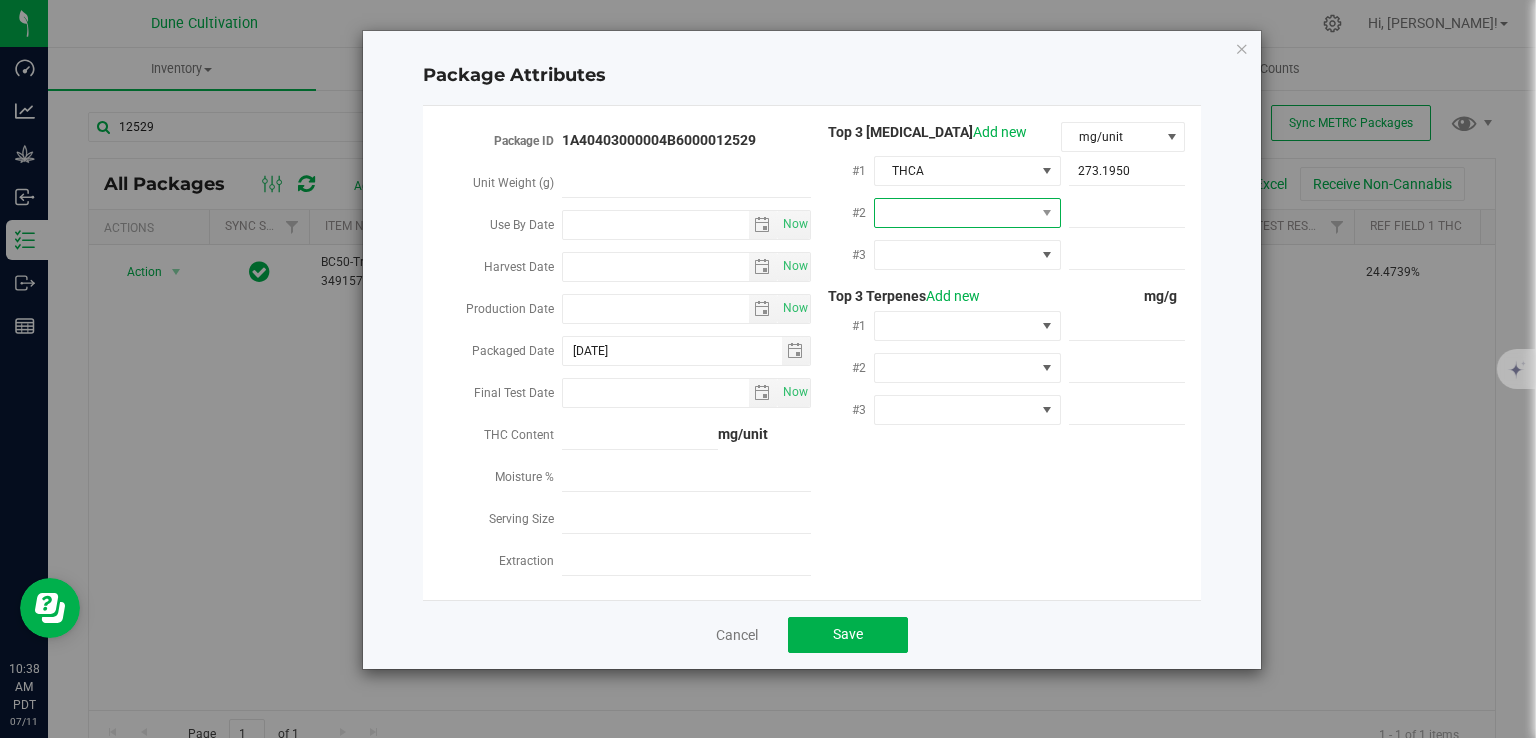 click at bounding box center (955, 213) 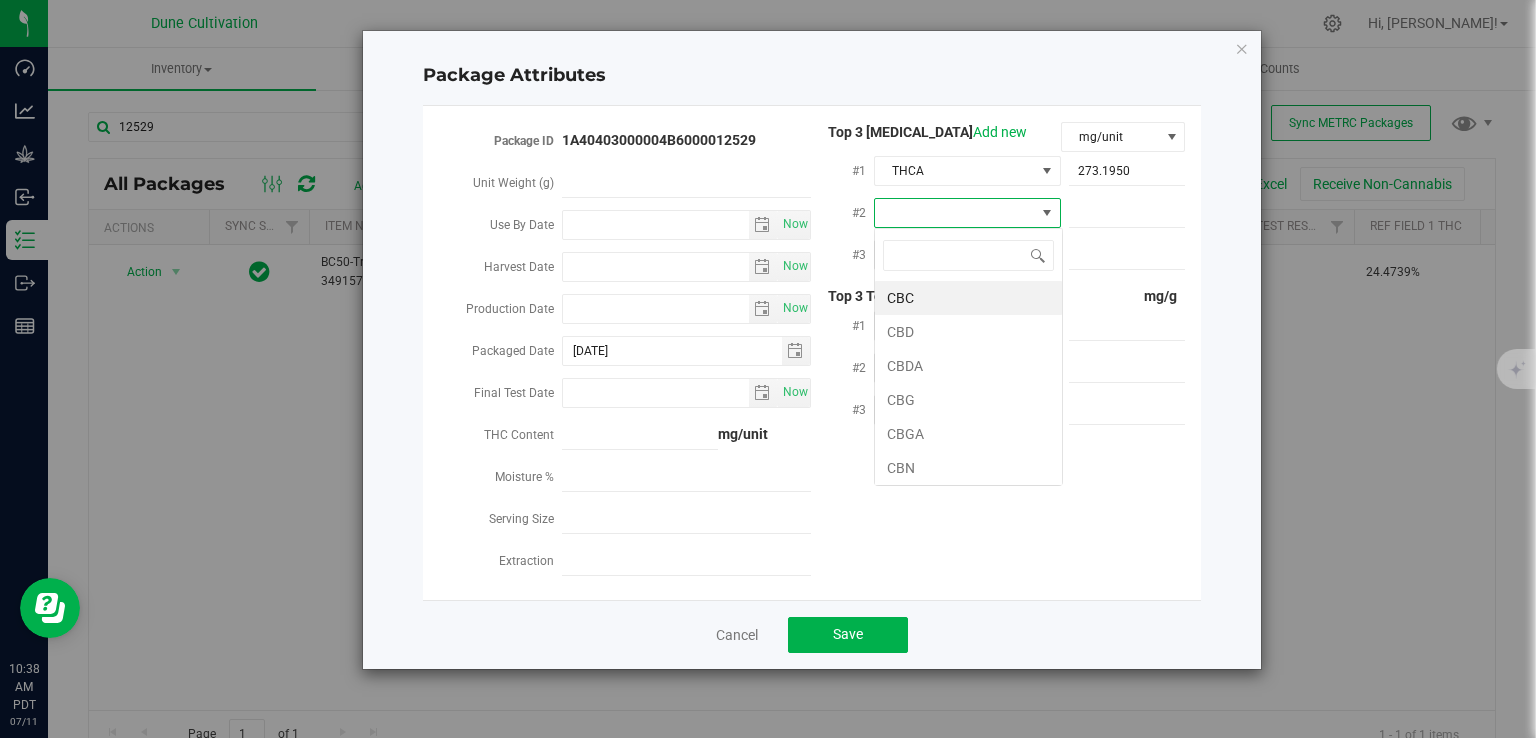 scroll, scrollTop: 99970, scrollLeft: 99812, axis: both 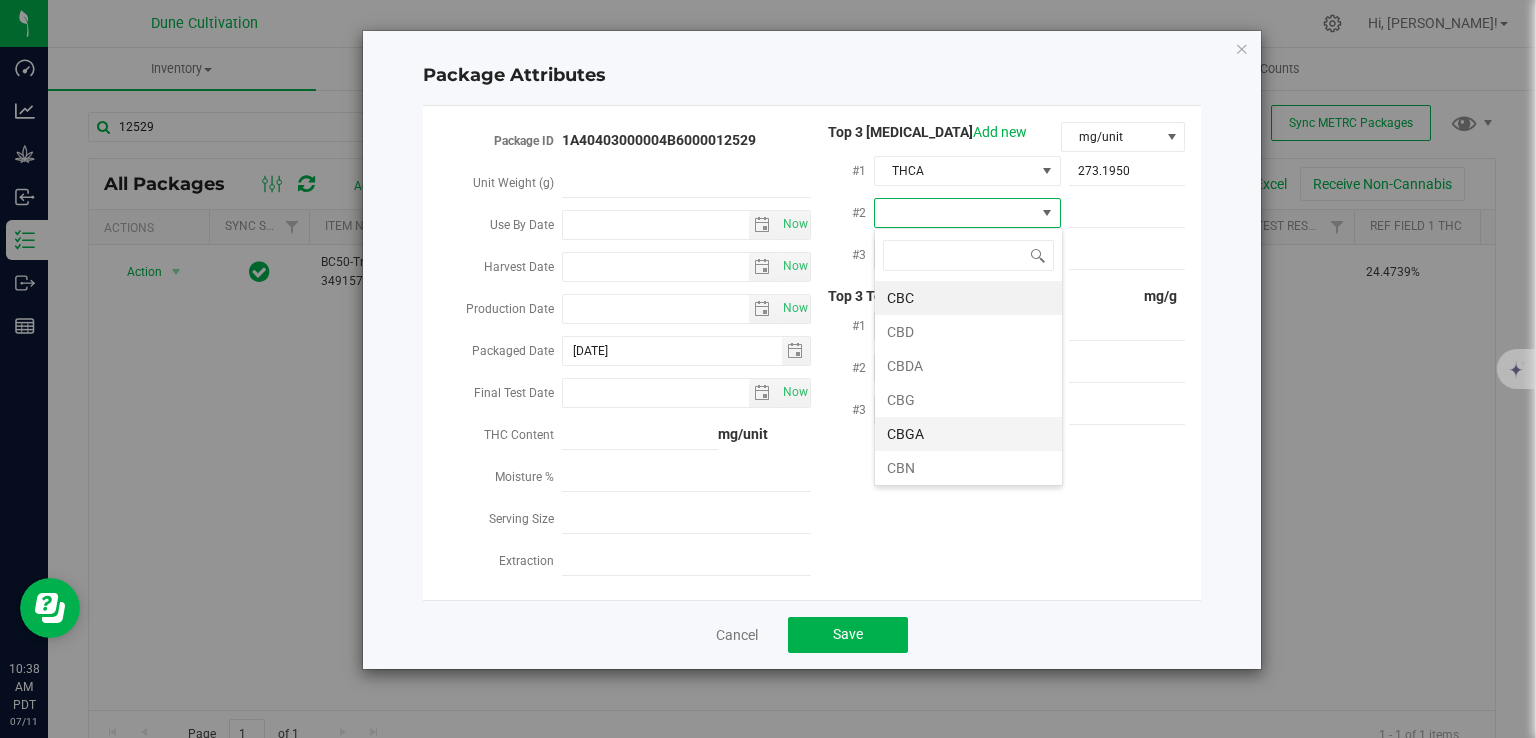 click on "CBGA" at bounding box center [968, 434] 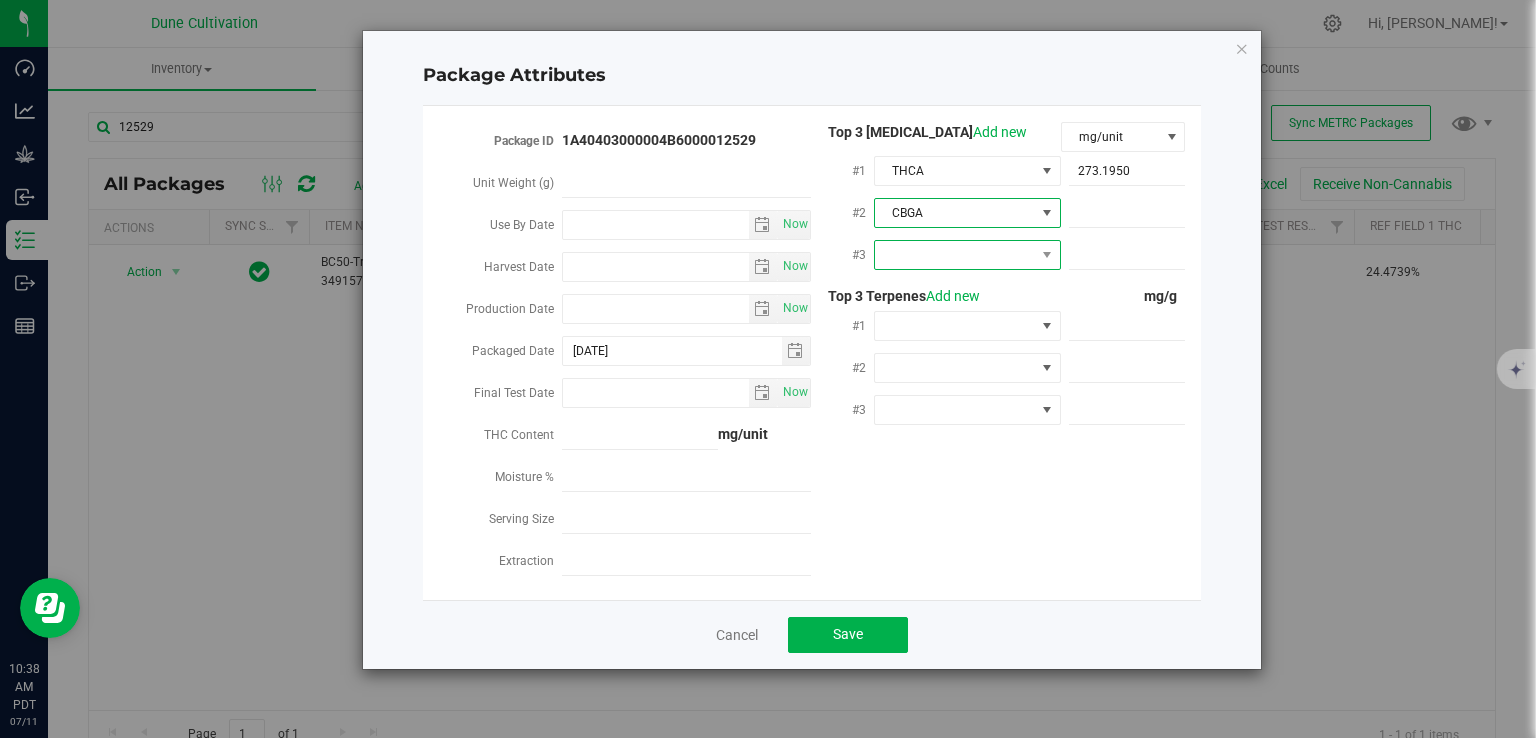 click at bounding box center (955, 255) 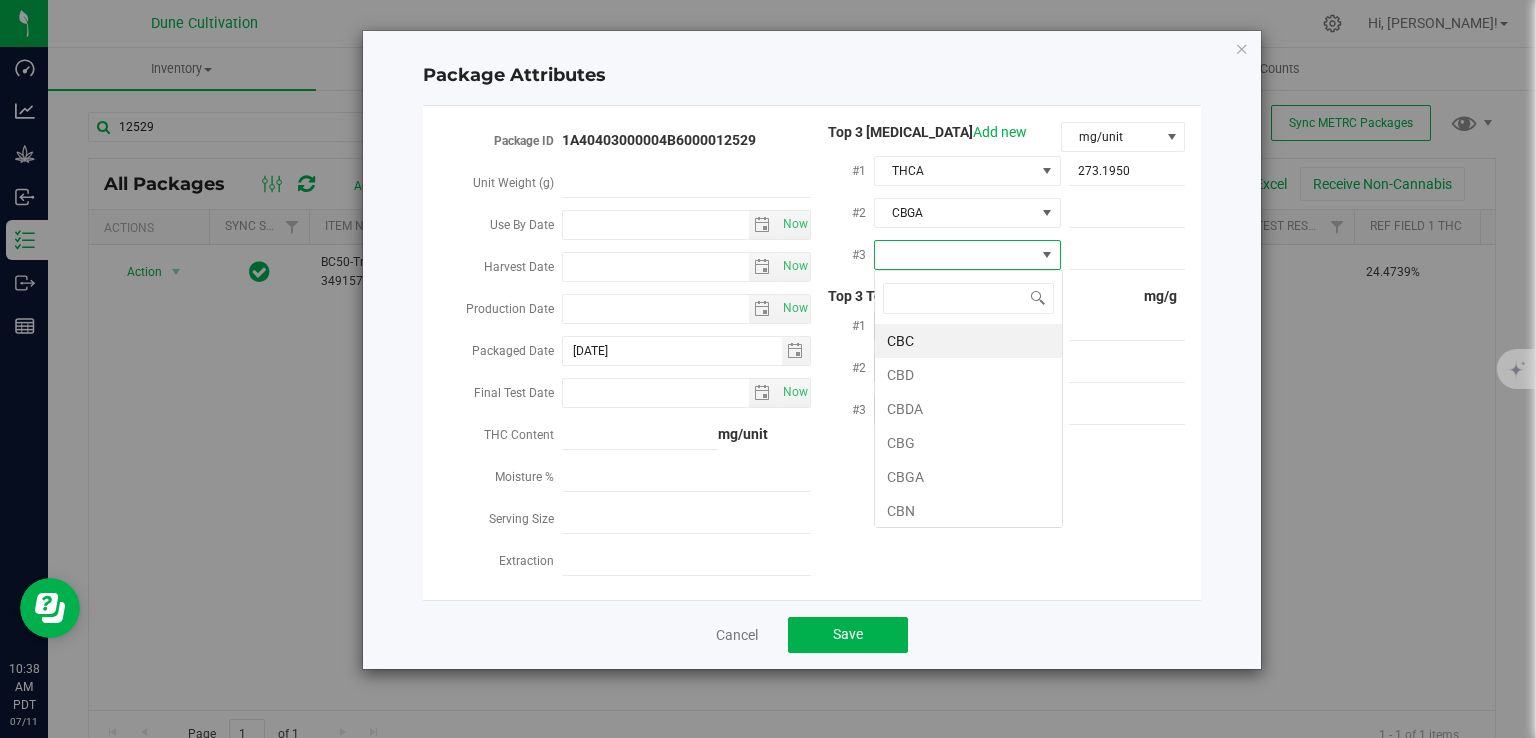scroll, scrollTop: 99970, scrollLeft: 99812, axis: both 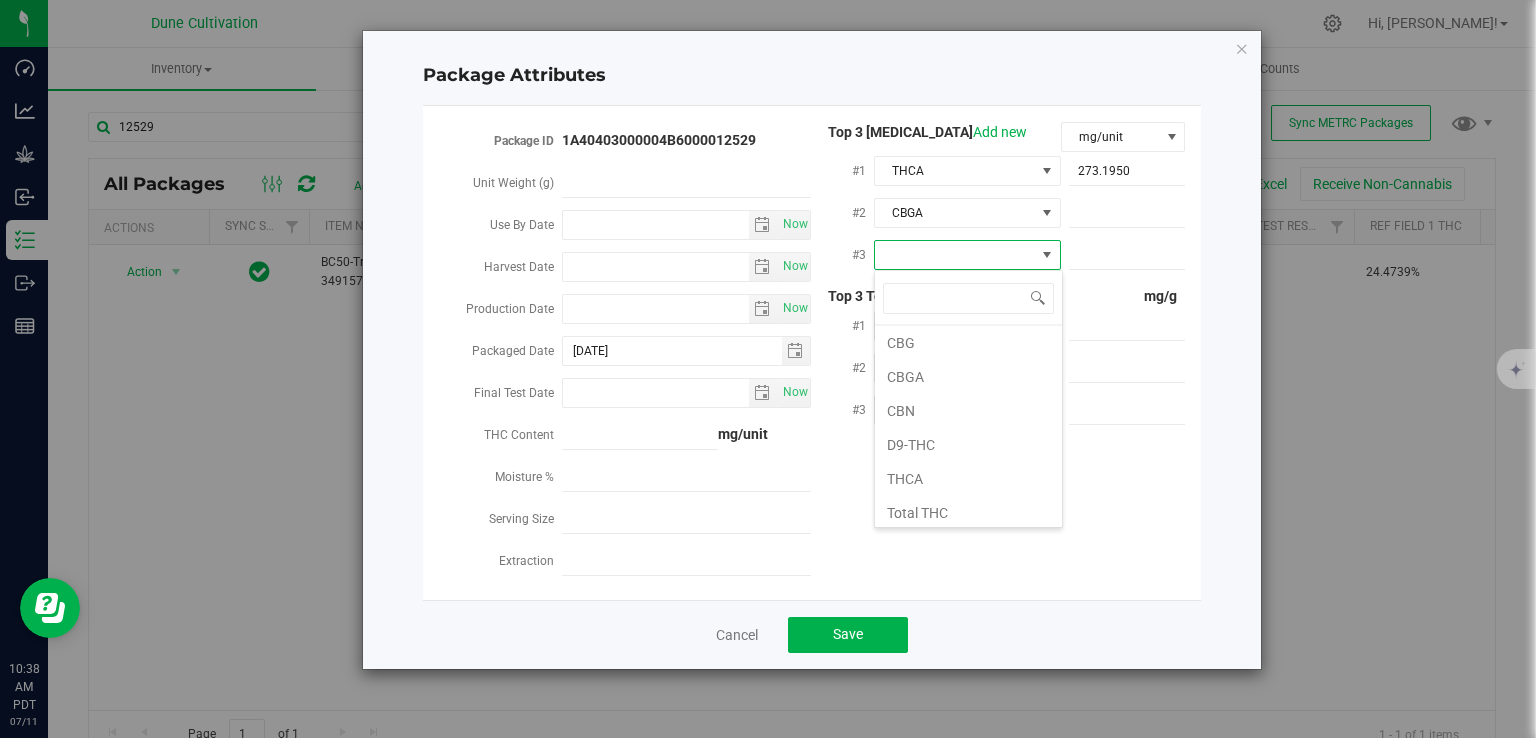 type on "d" 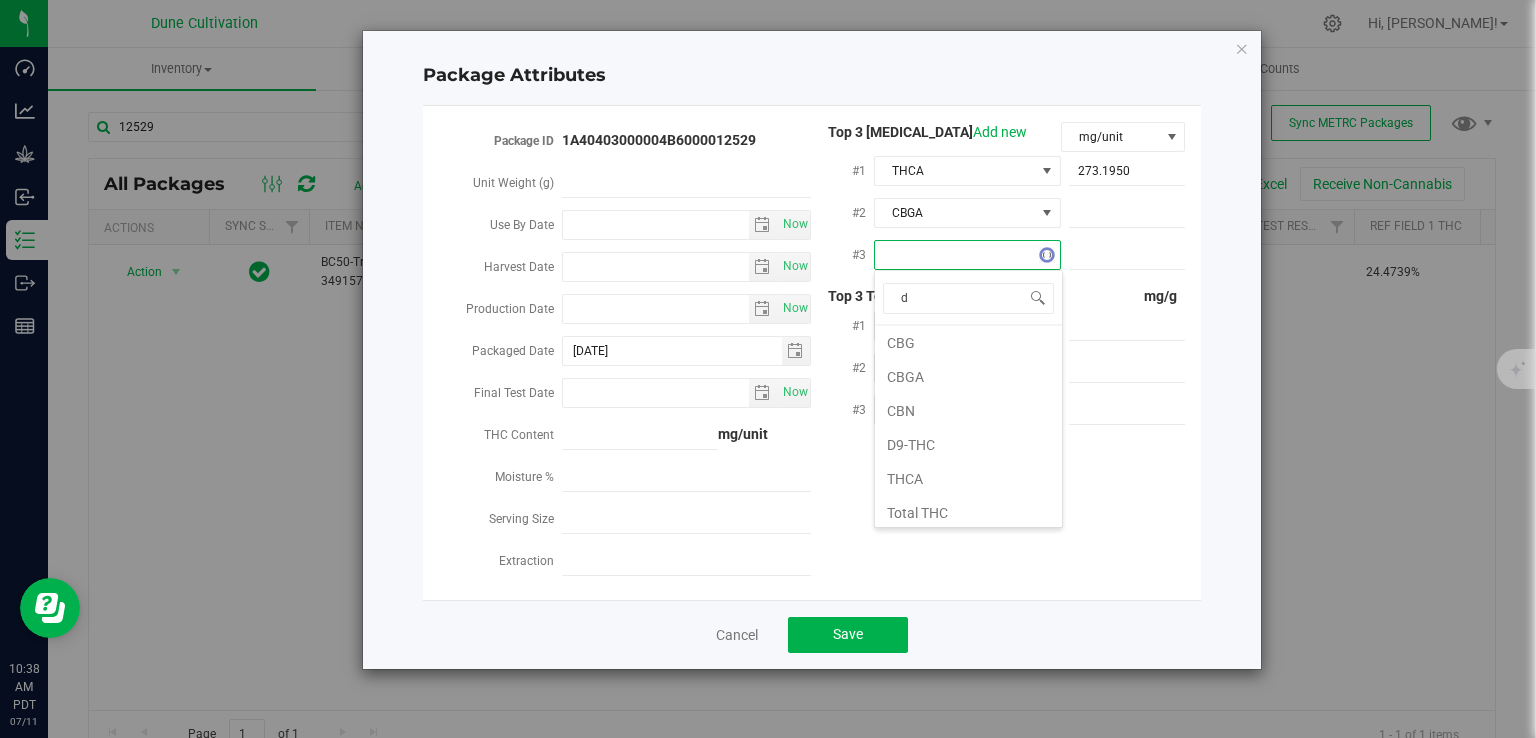 scroll, scrollTop: 0, scrollLeft: 0, axis: both 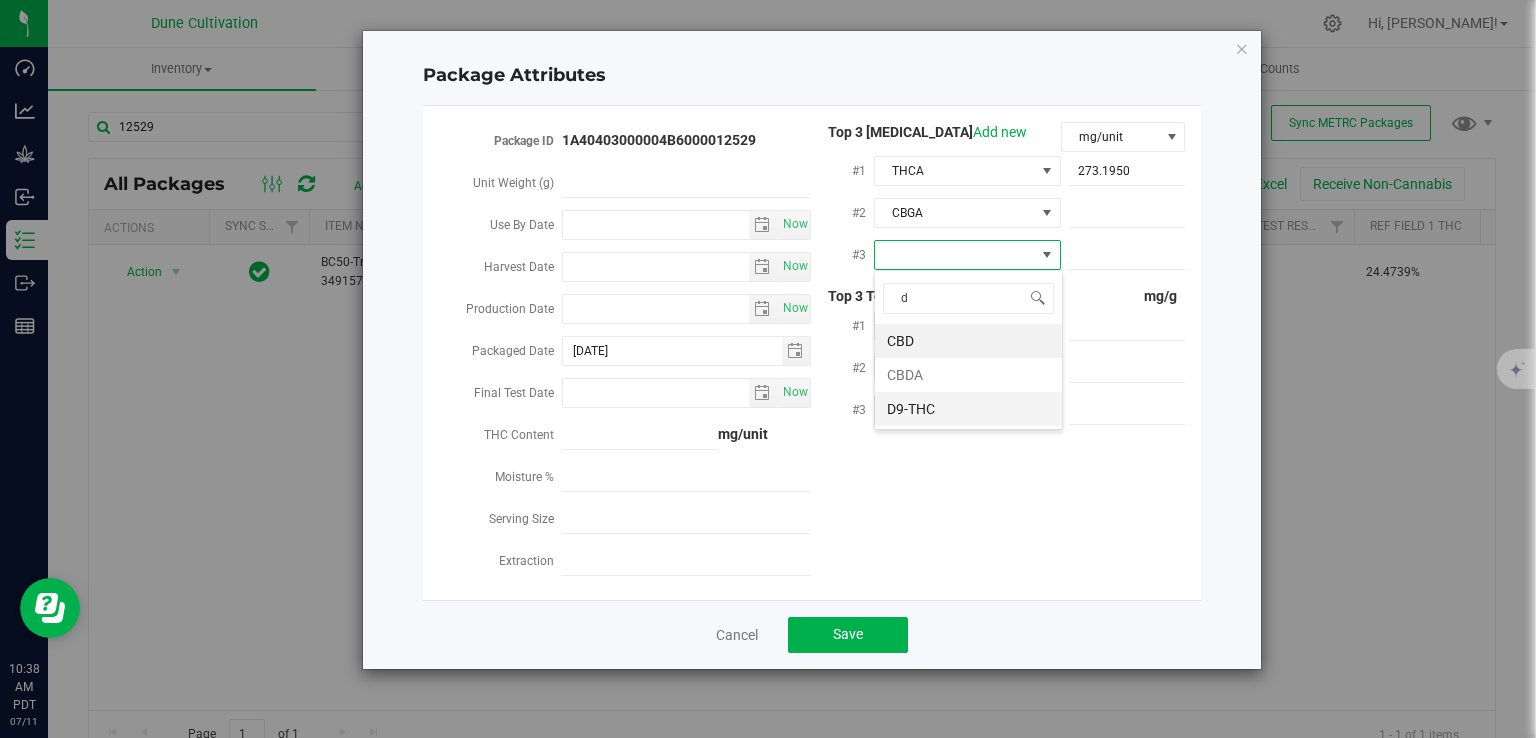 click on "D9-THC" at bounding box center (968, 409) 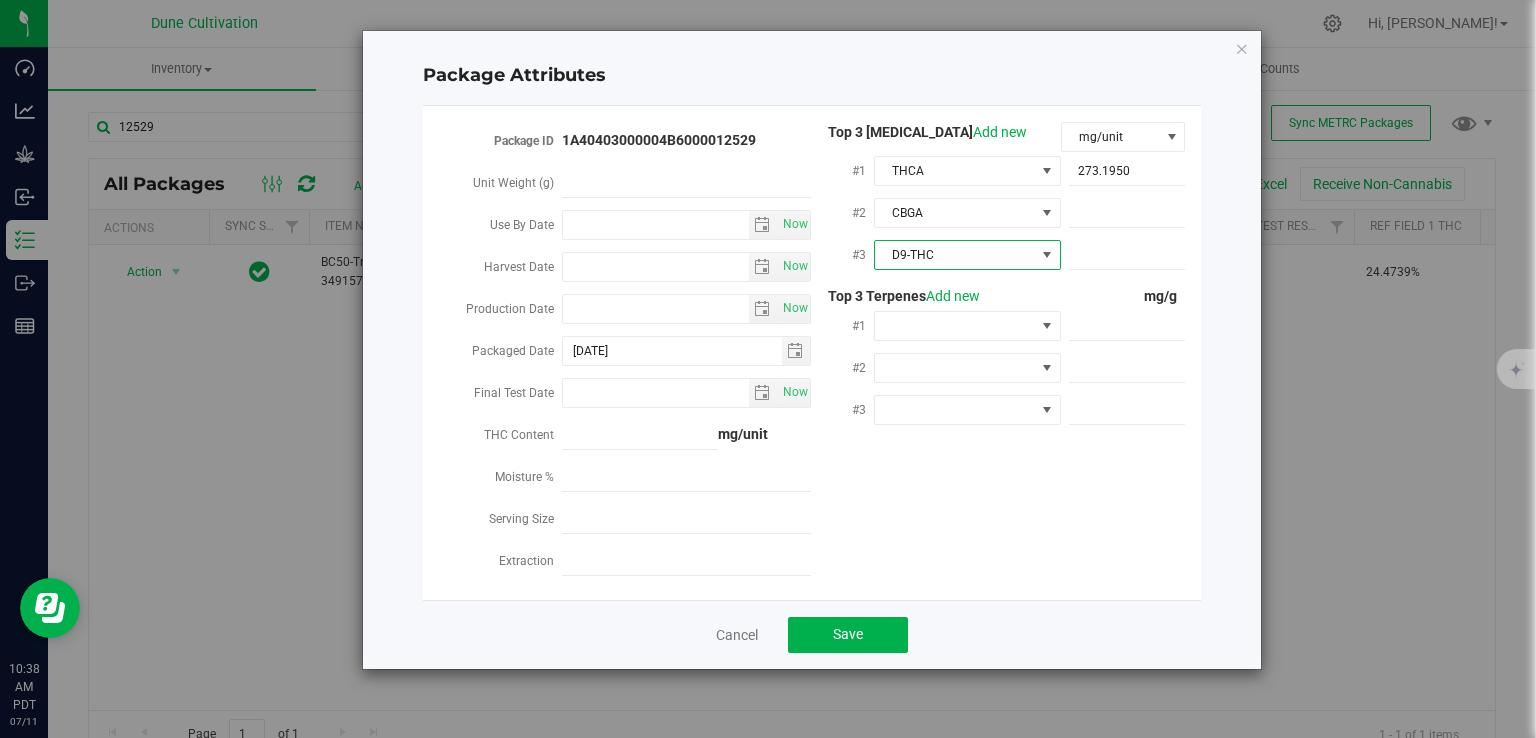 click at bounding box center [1123, 212] 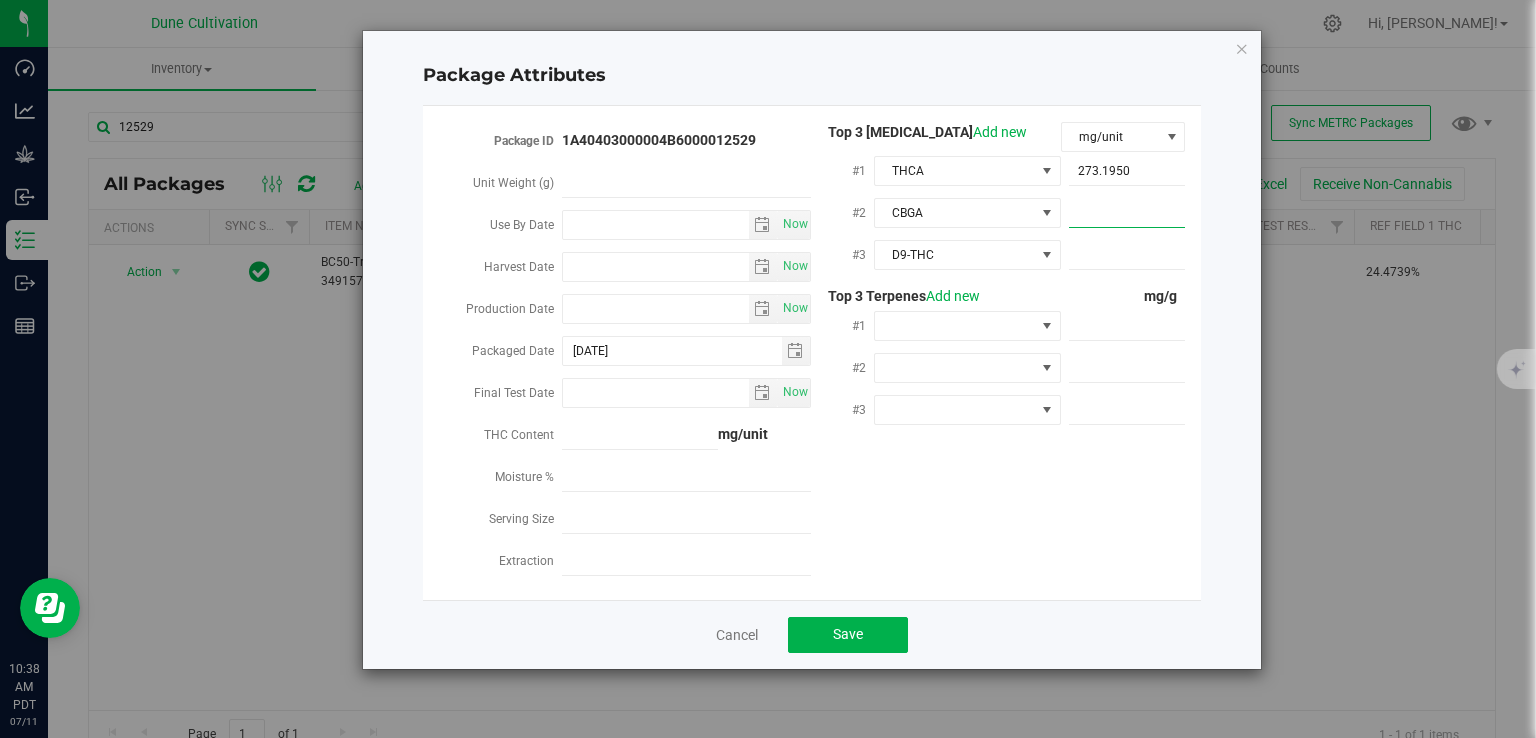 click at bounding box center (1127, 213) 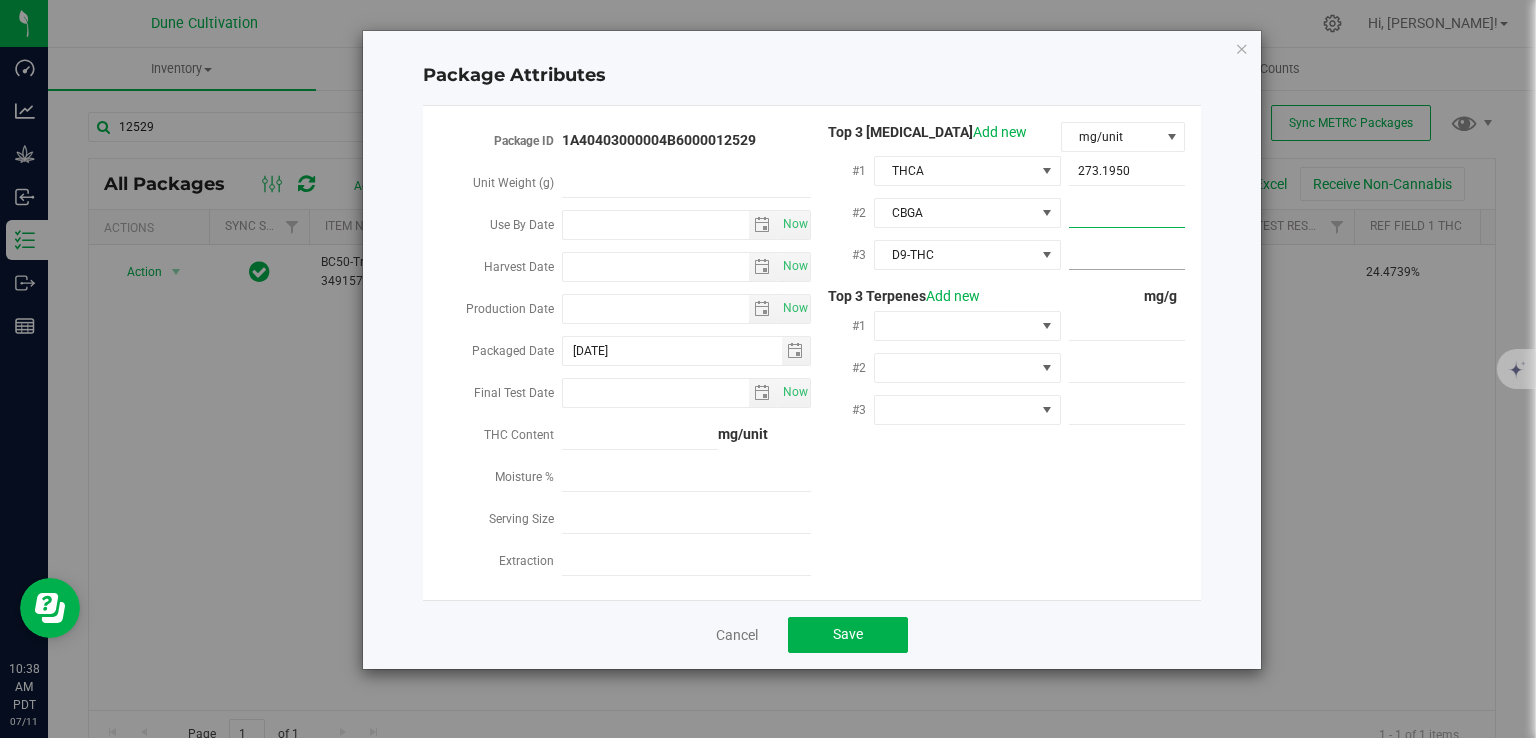 paste on "10.945" 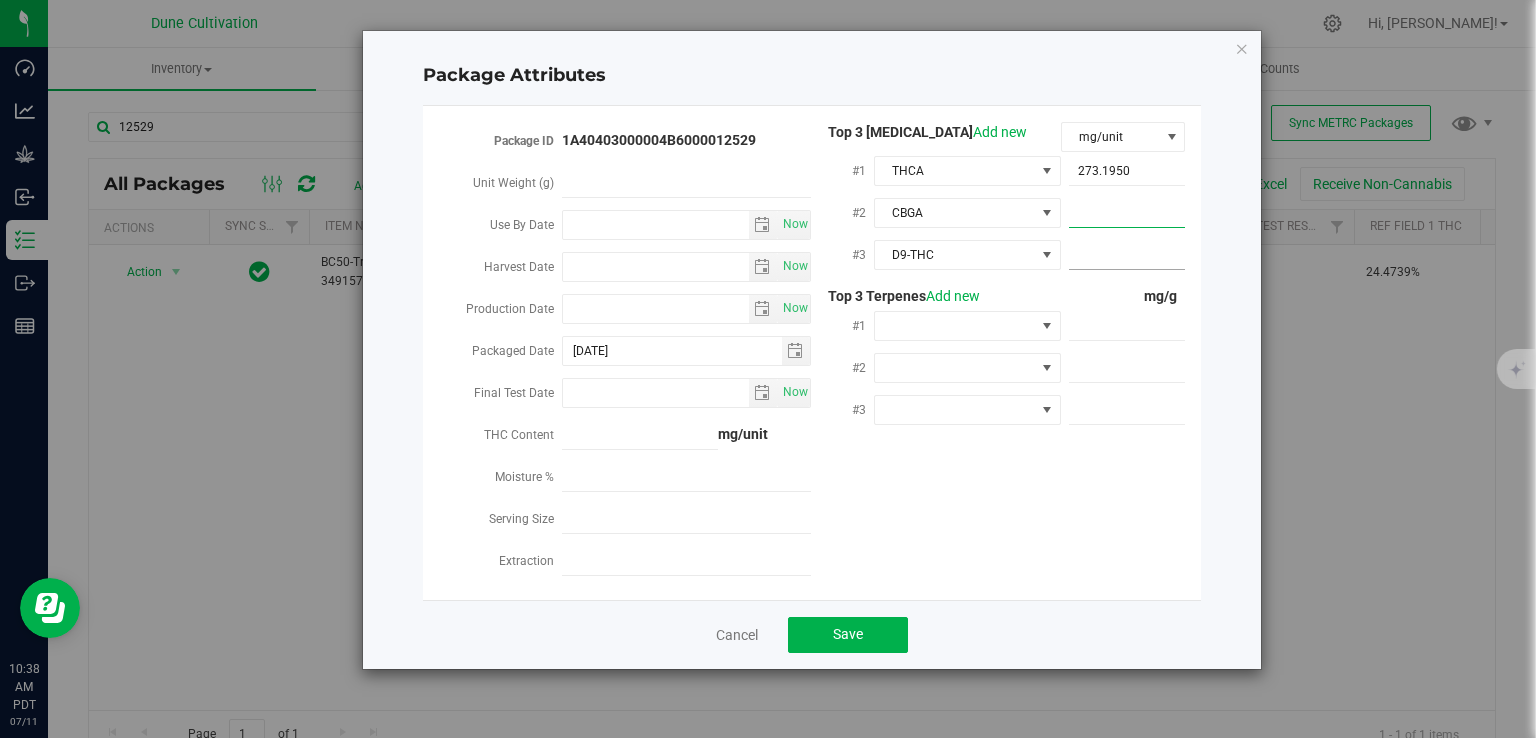 type on "10.945" 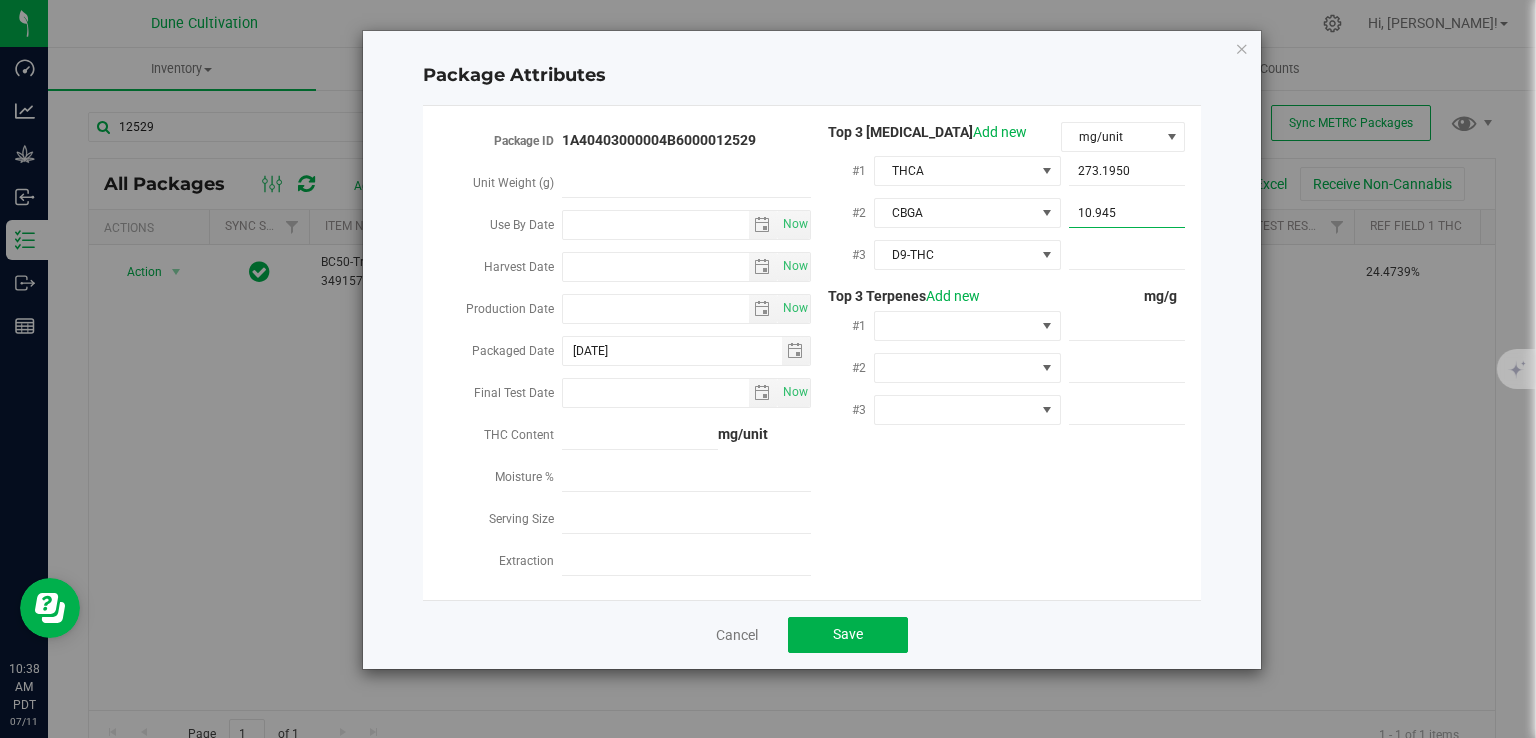 type on "10.9450" 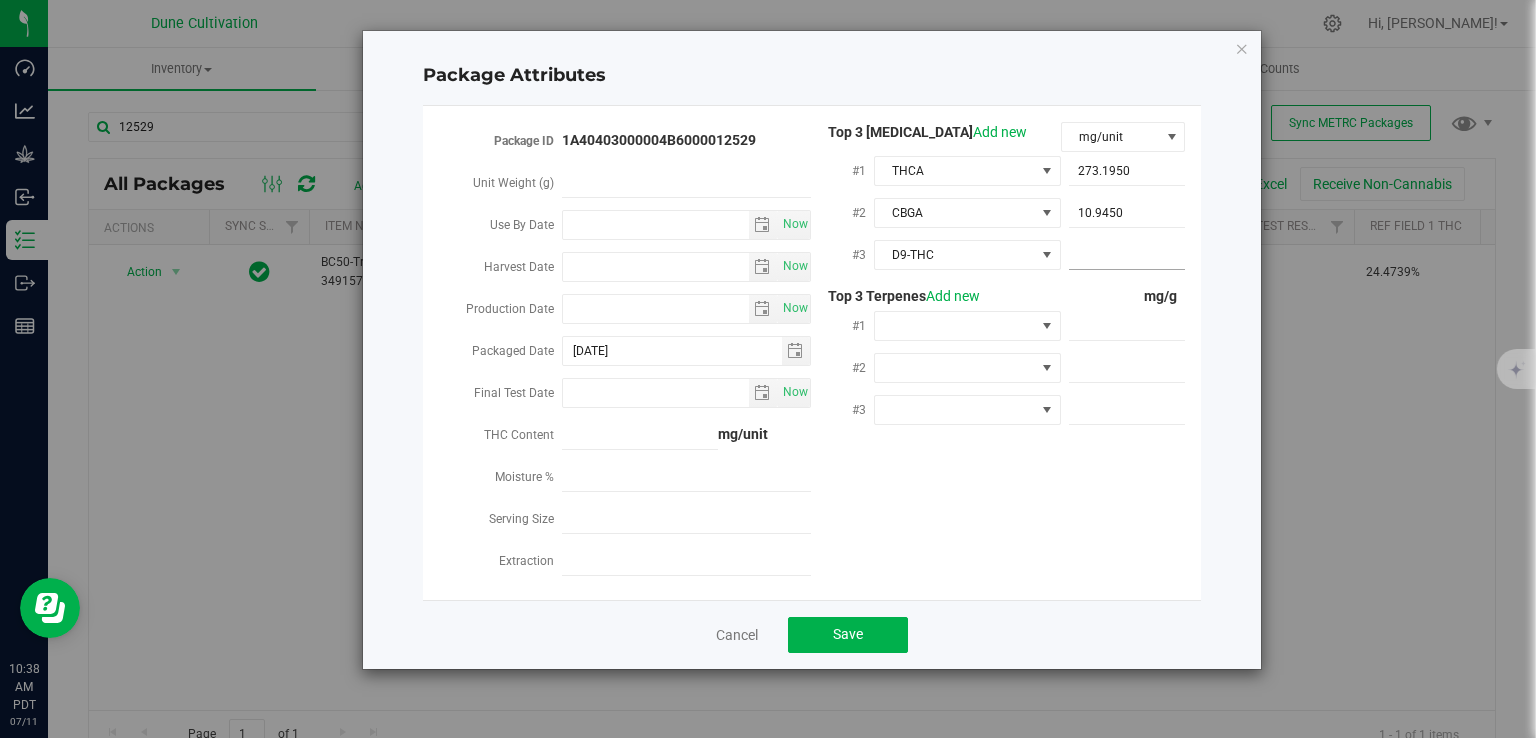 click at bounding box center [1127, 255] 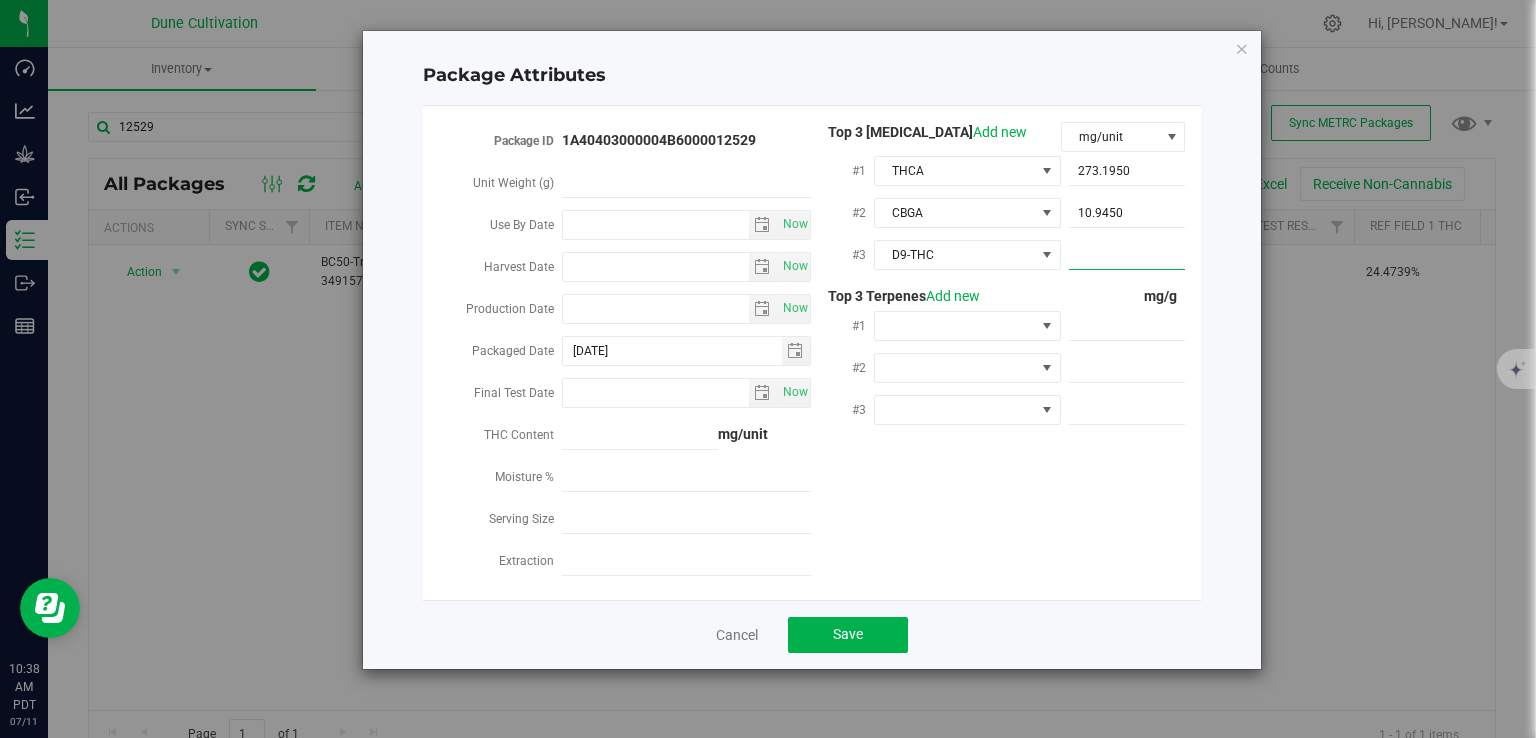 paste on "5.147" 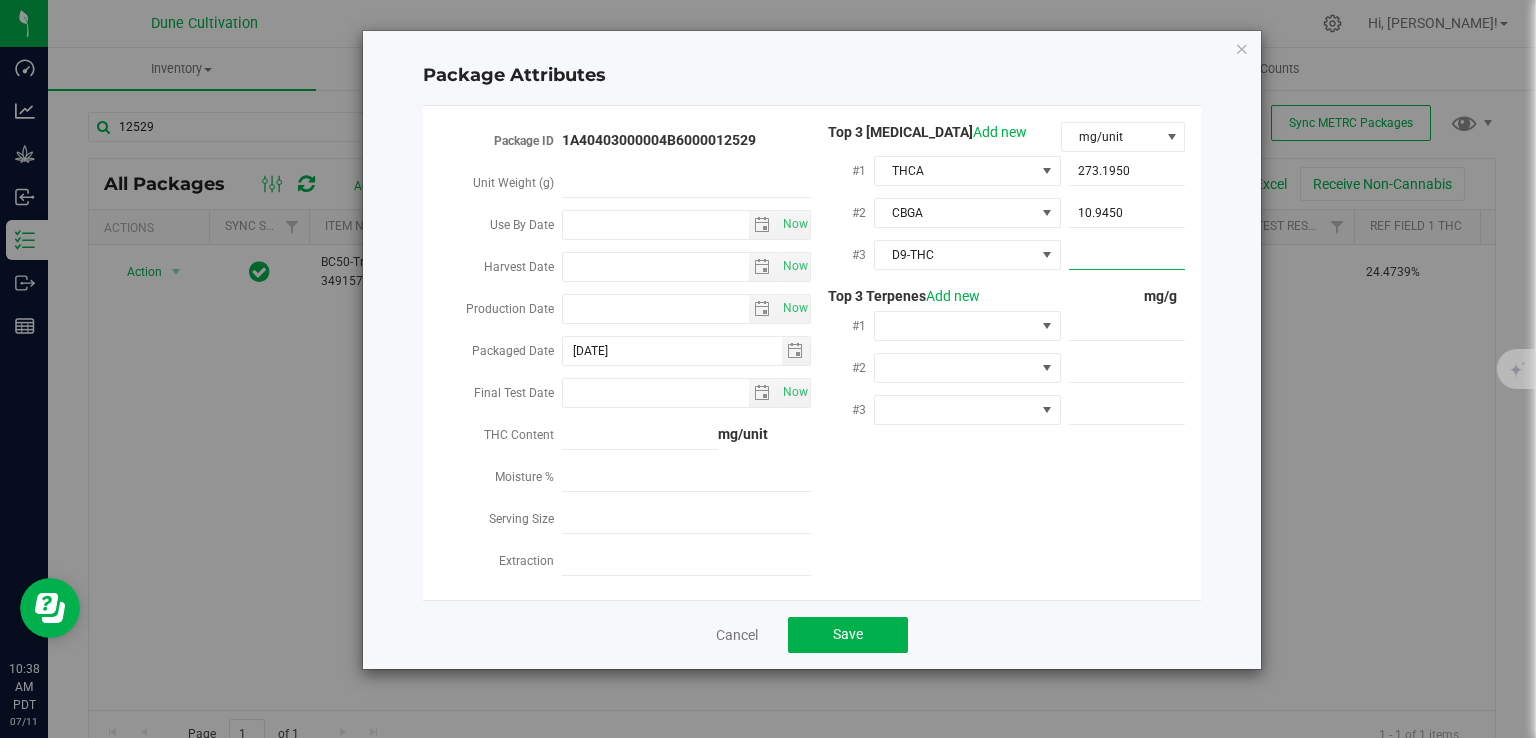 type on "5.147" 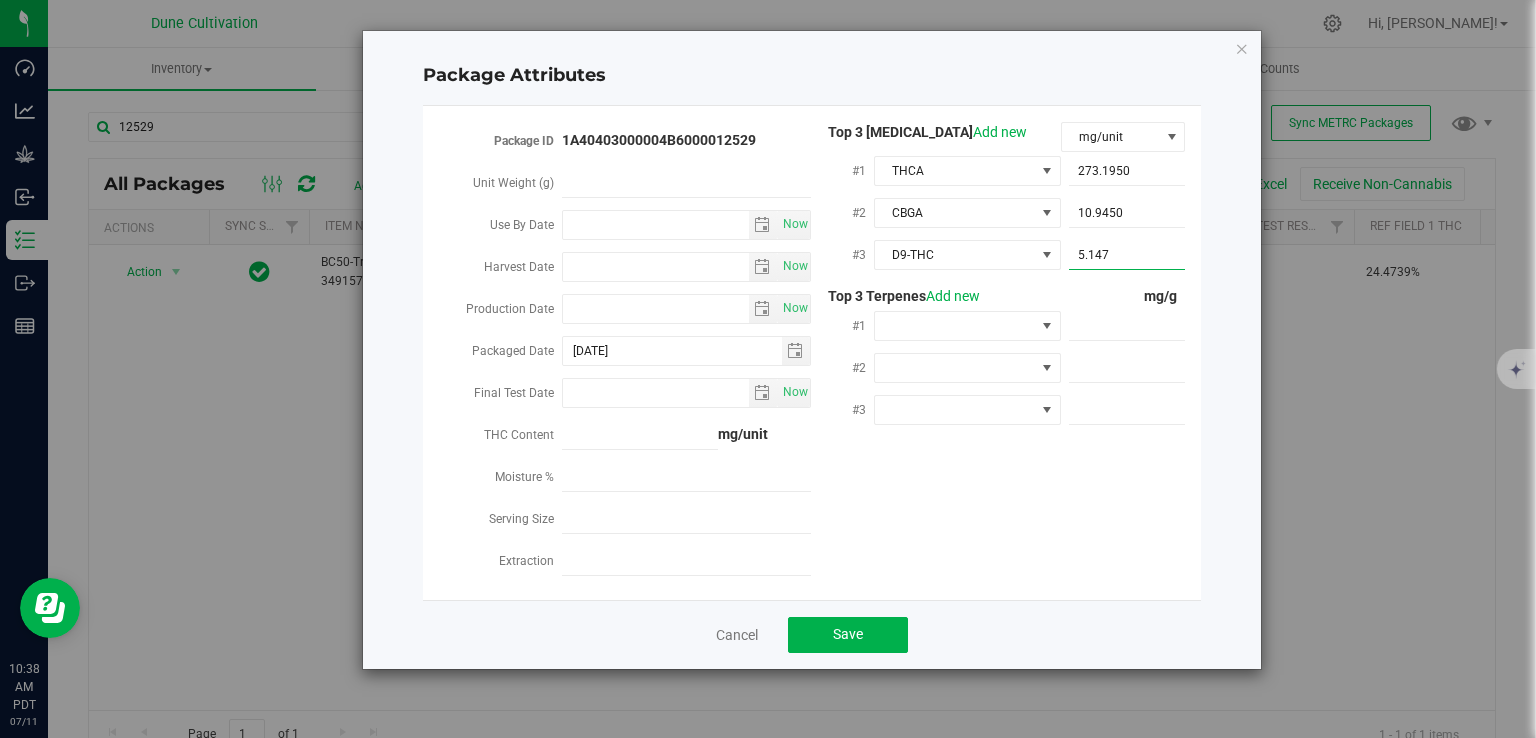 type on "5.1470" 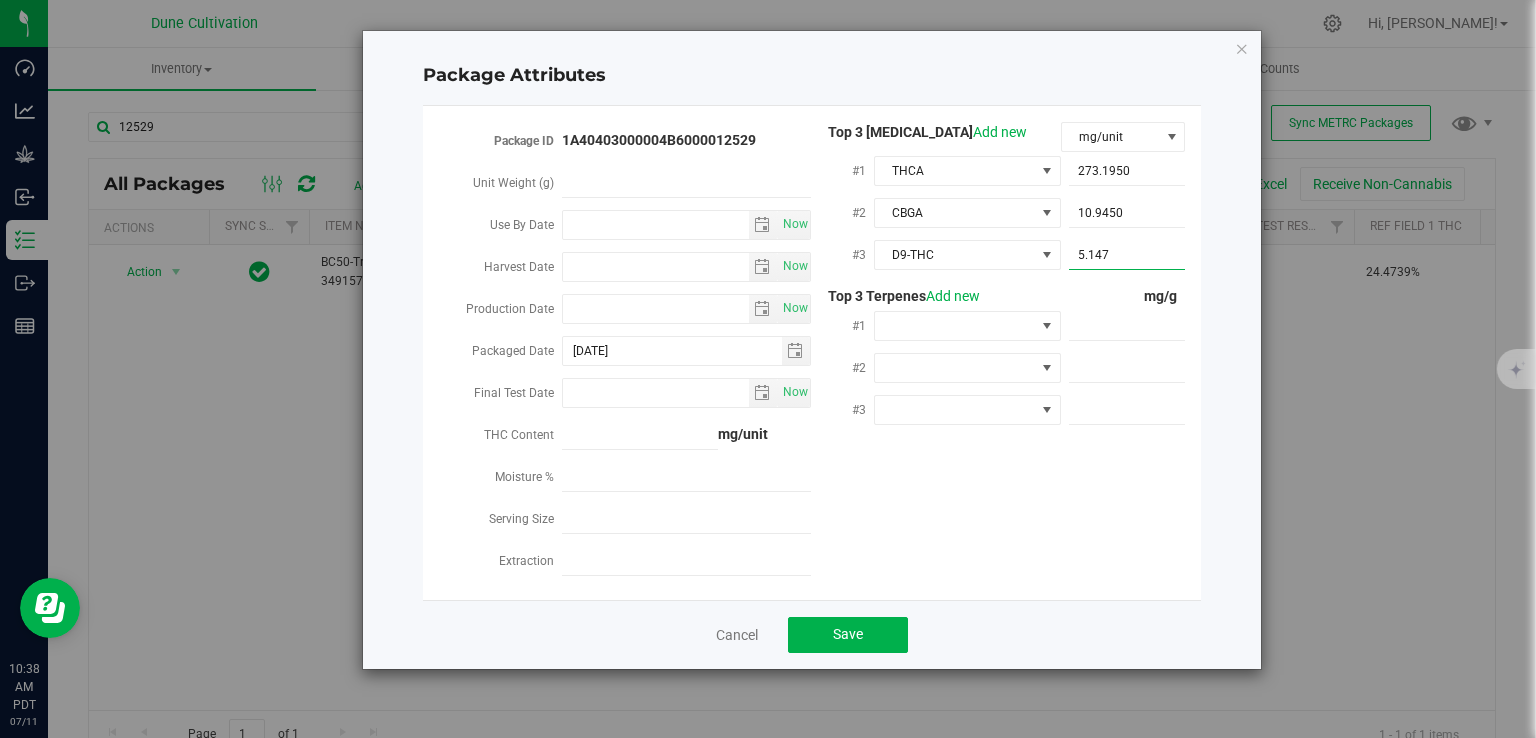 click on "Top 3 Cannabinoids
Add new
mg/unit
#1
THCA
273.1950 273.195
#2
CBGA
10.9450 10.945
#3
D9-THC" at bounding box center [999, 281] 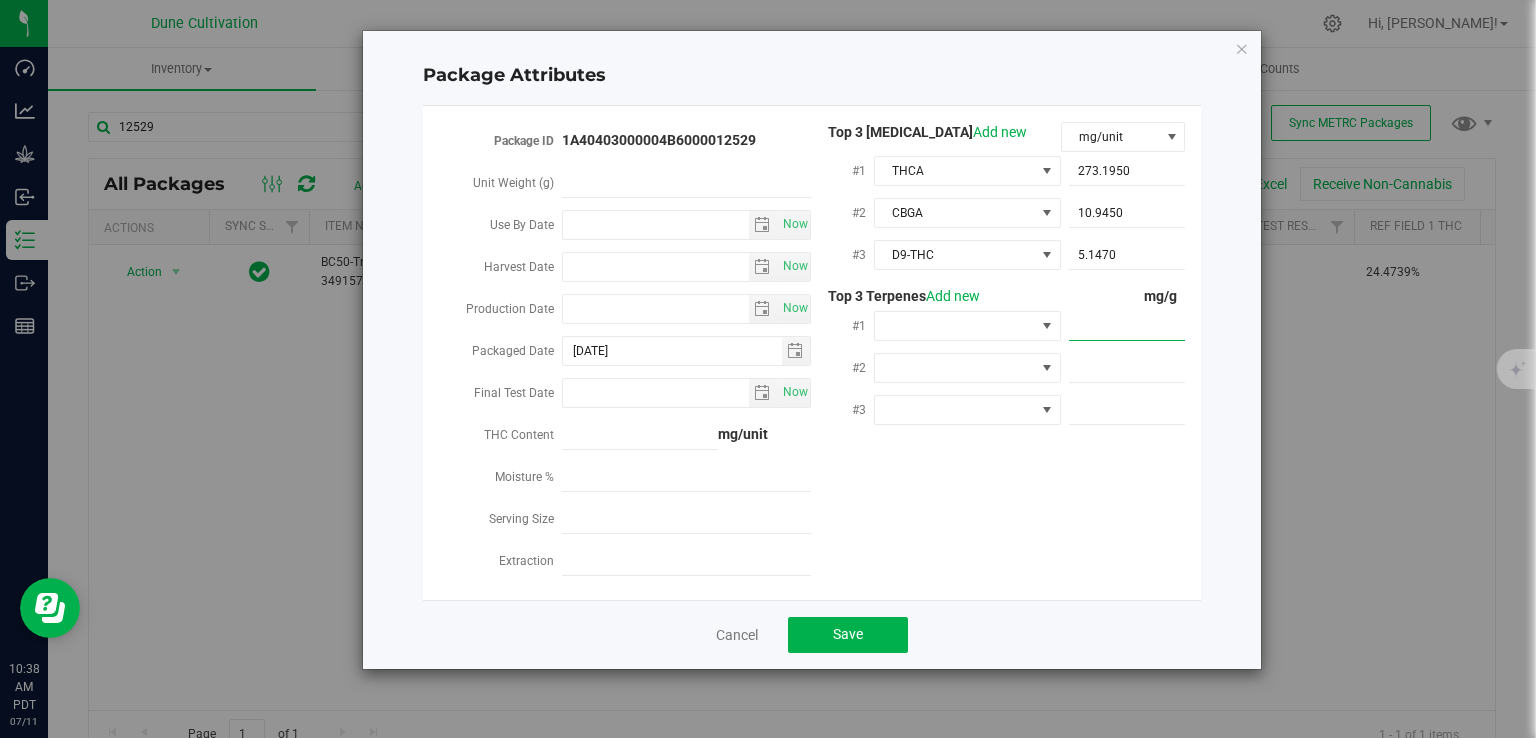 click at bounding box center (1127, 326) 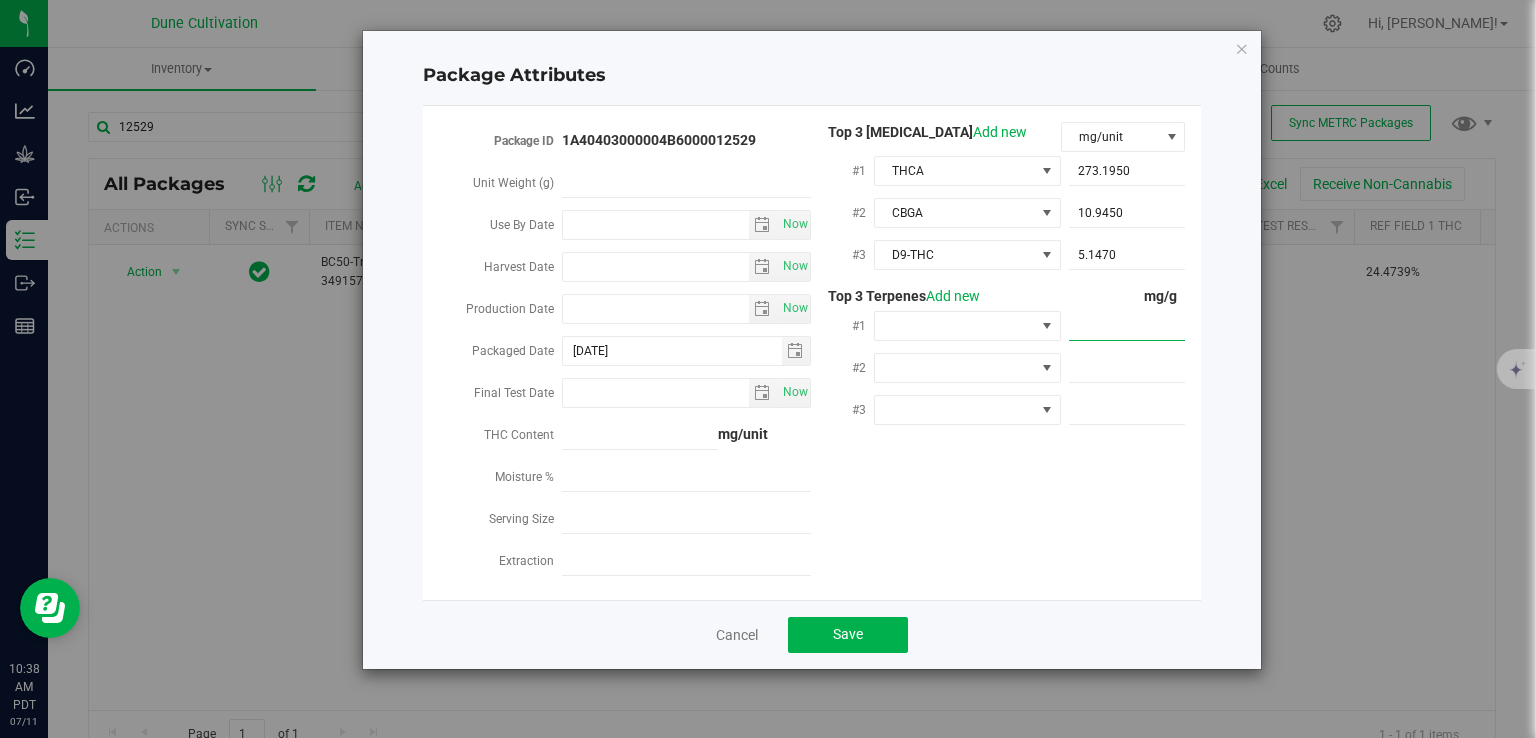 paste on "4.331" 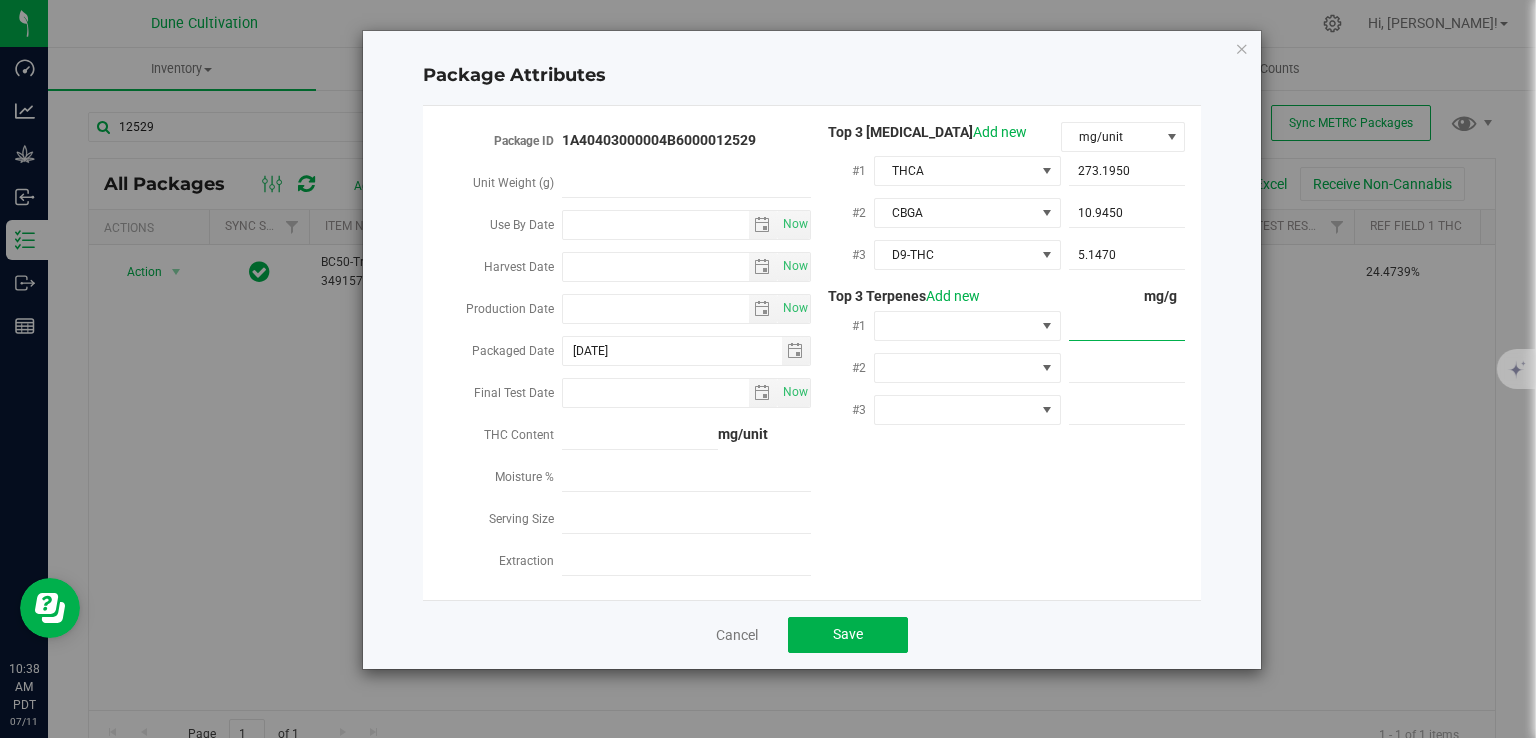 type on "4.331" 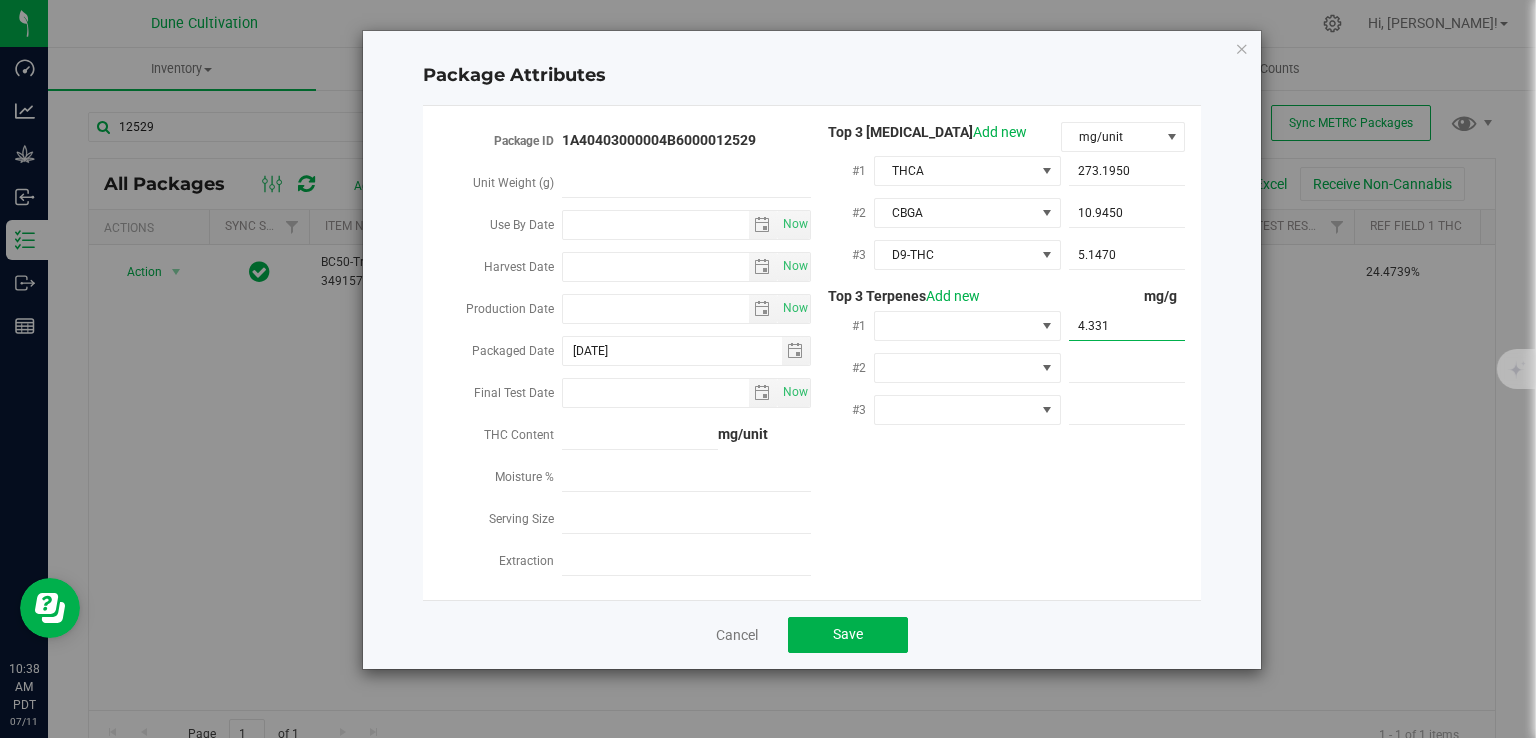 type on "4.3310" 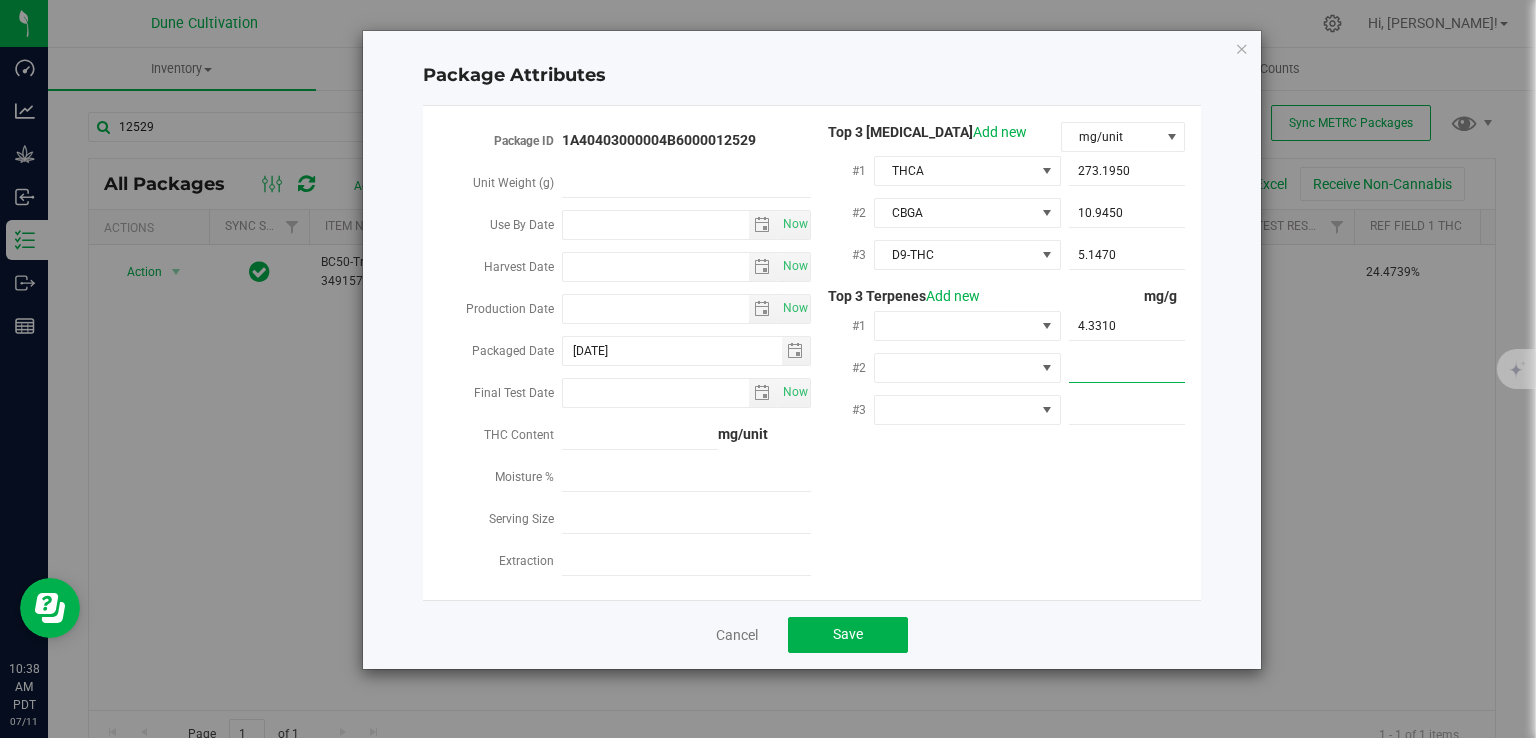 click at bounding box center (1127, 368) 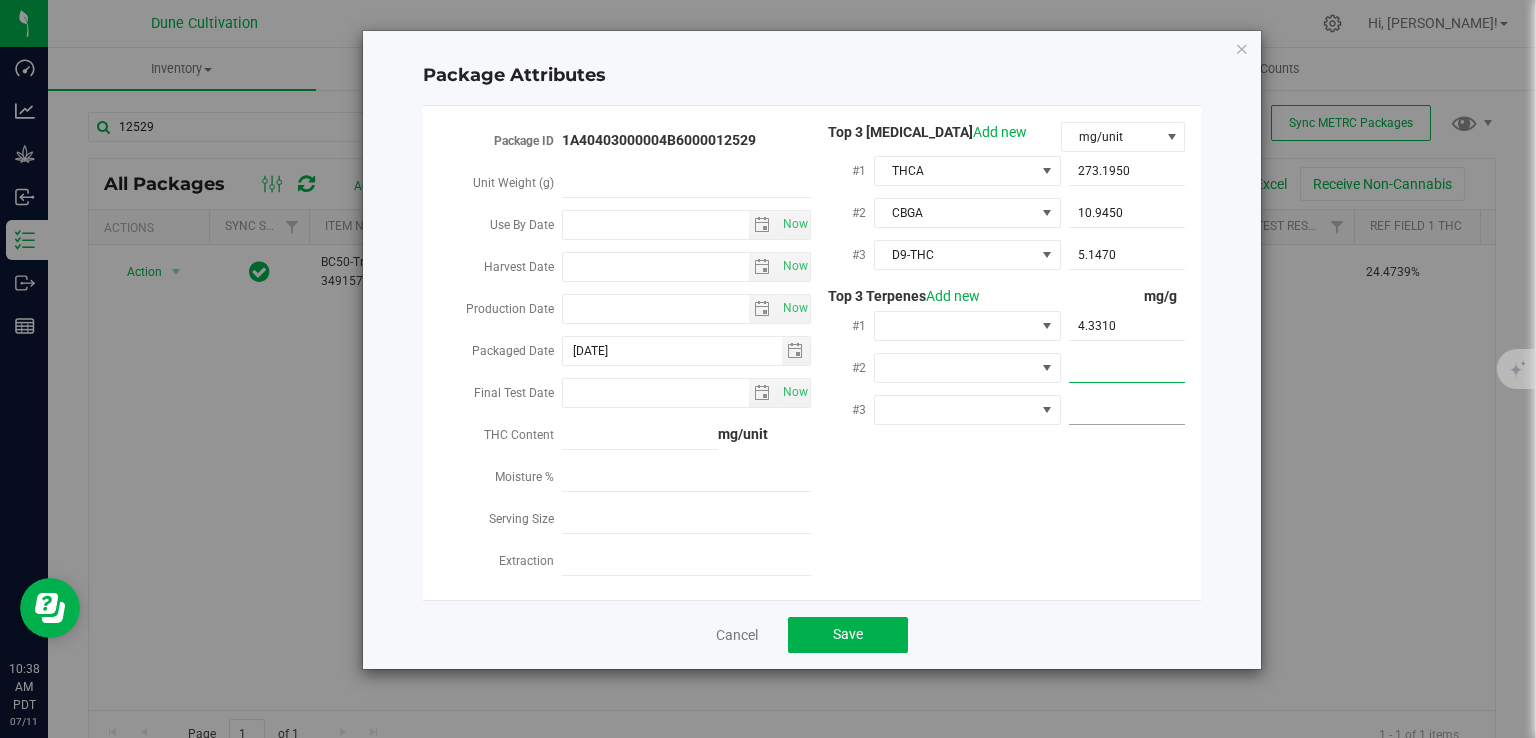 paste on "4.09" 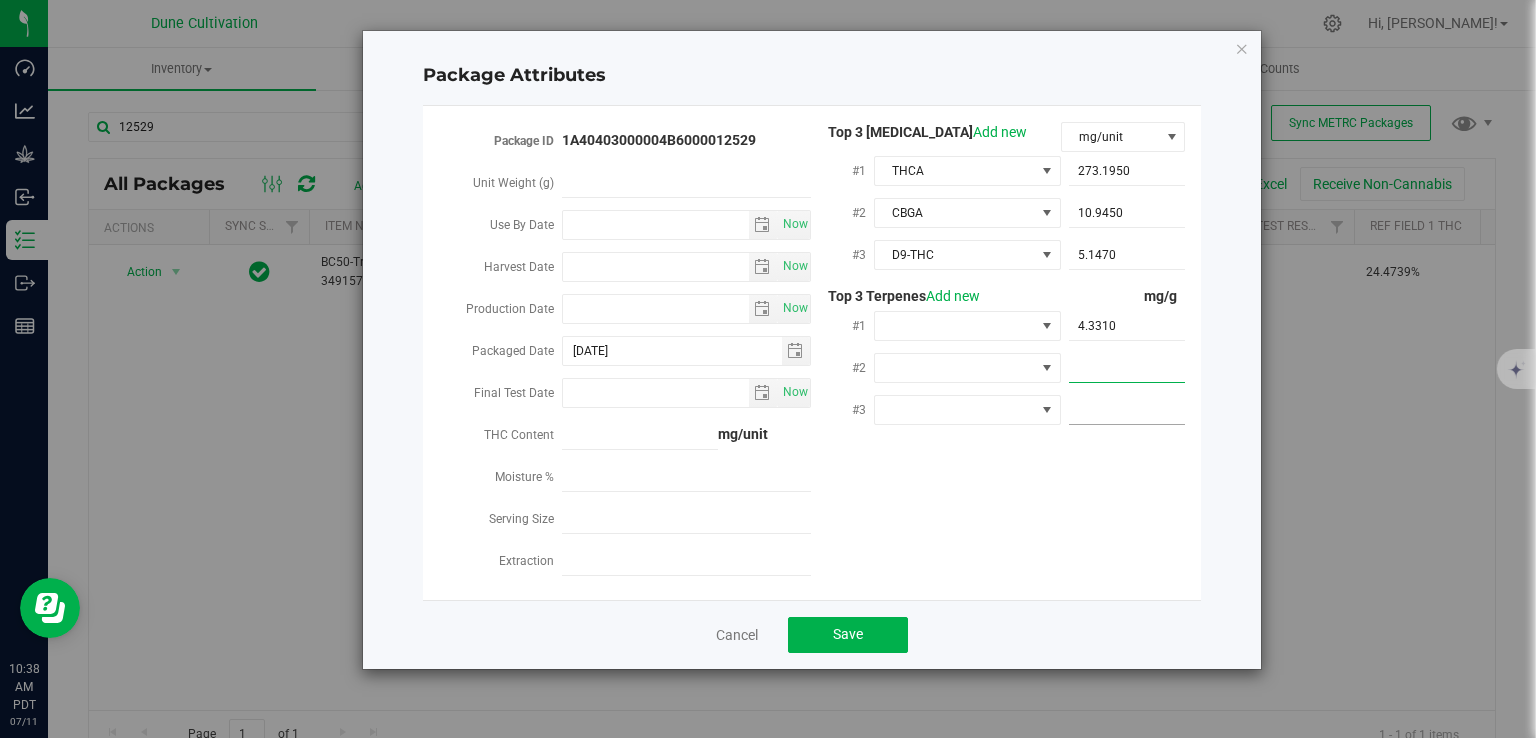 type on "4.09" 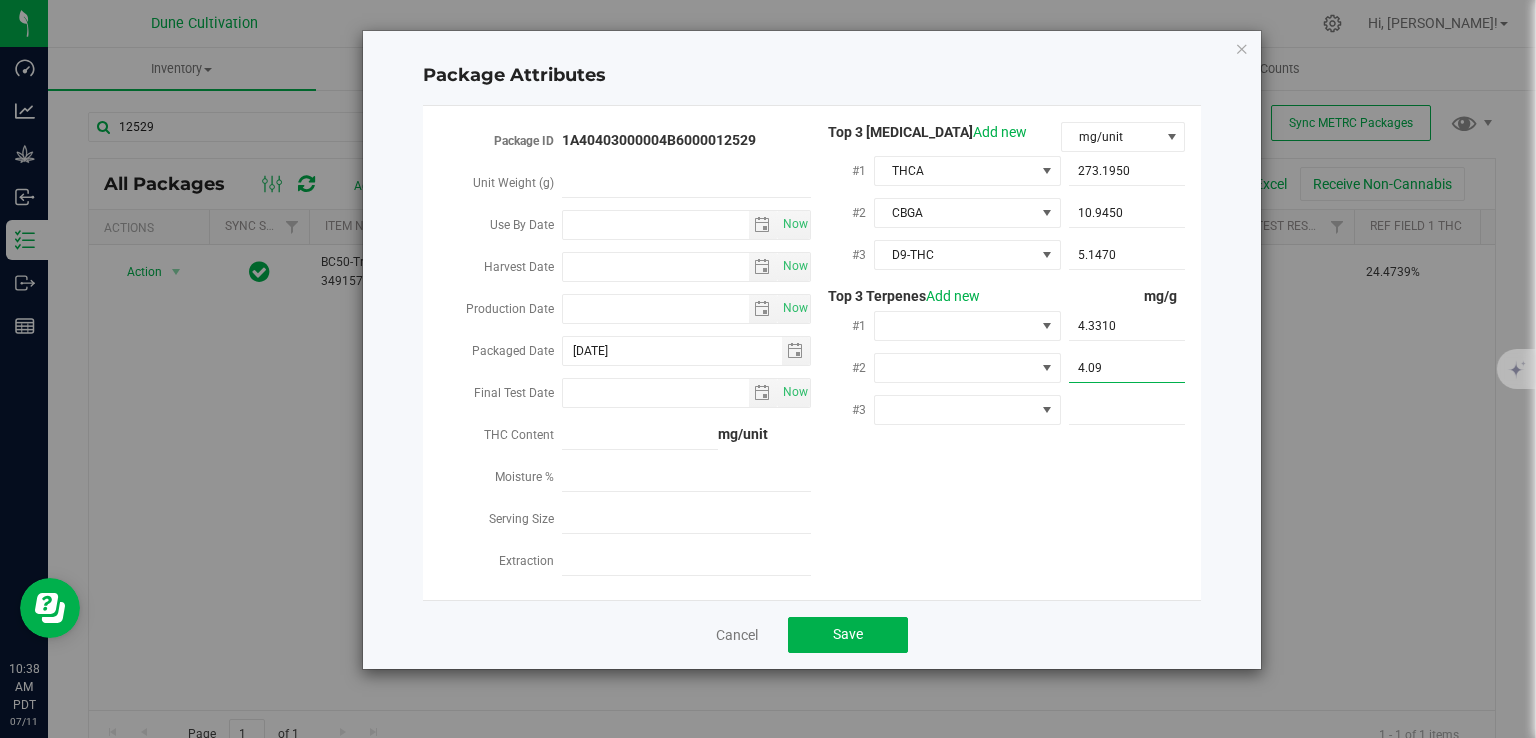 type on "4.0900" 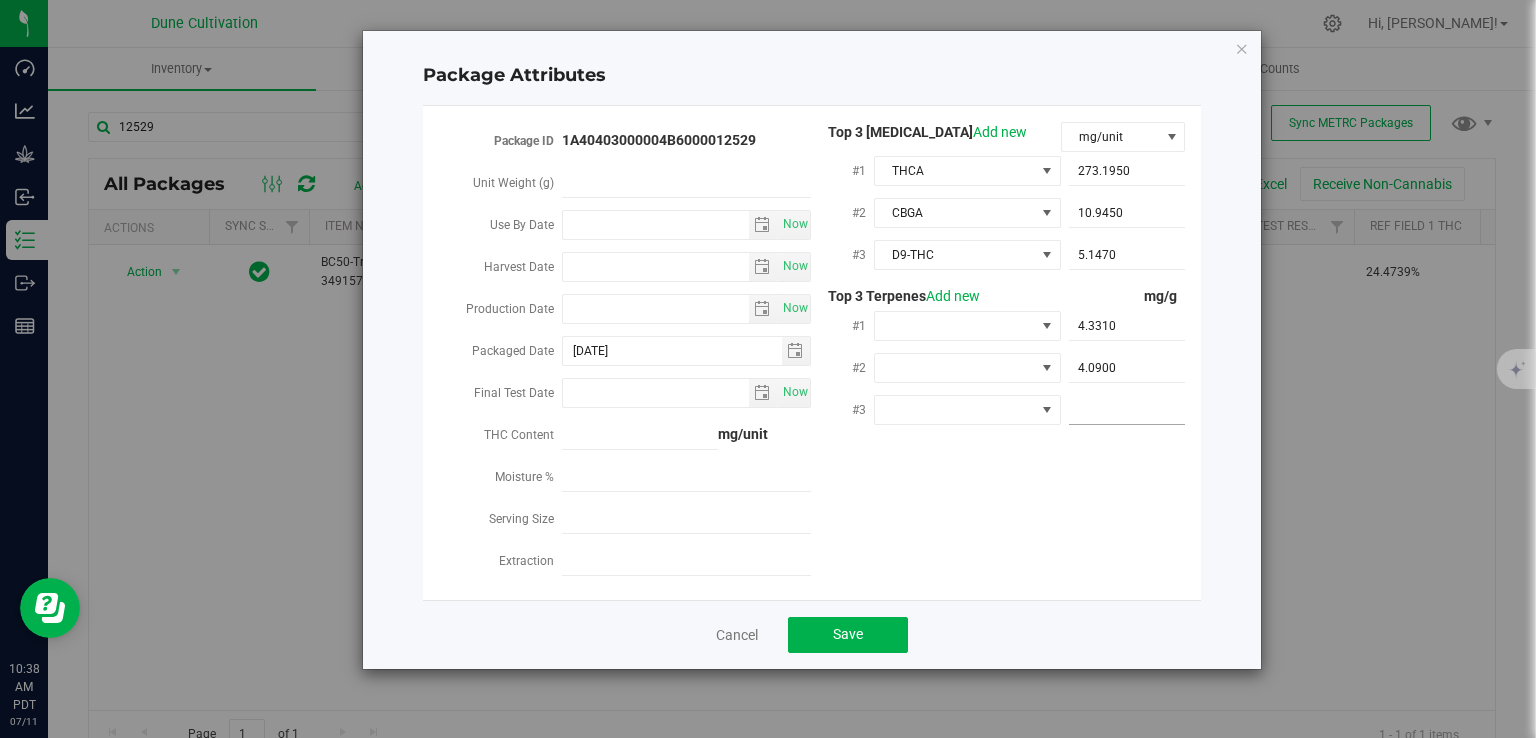 click at bounding box center (1127, 410) 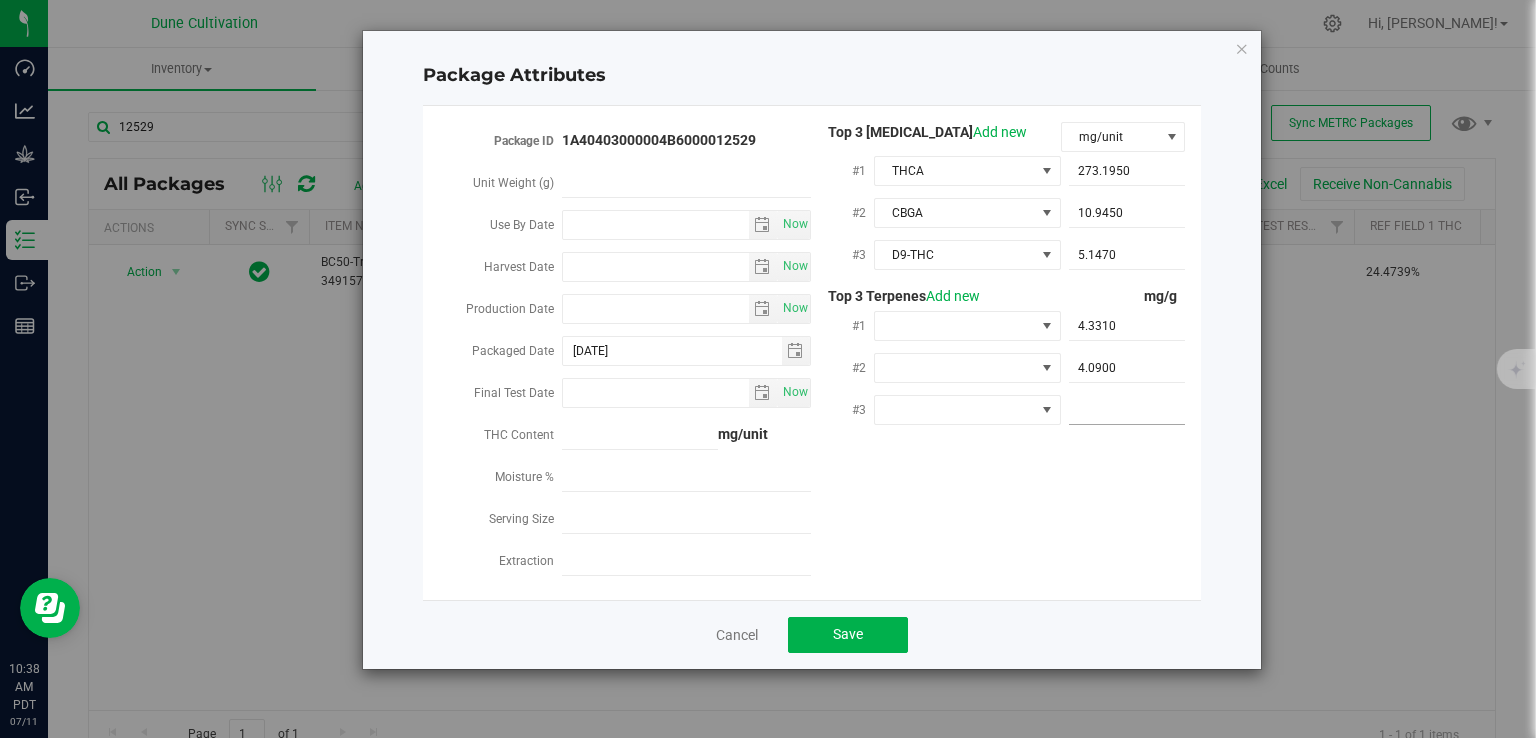 paste on "1.526" 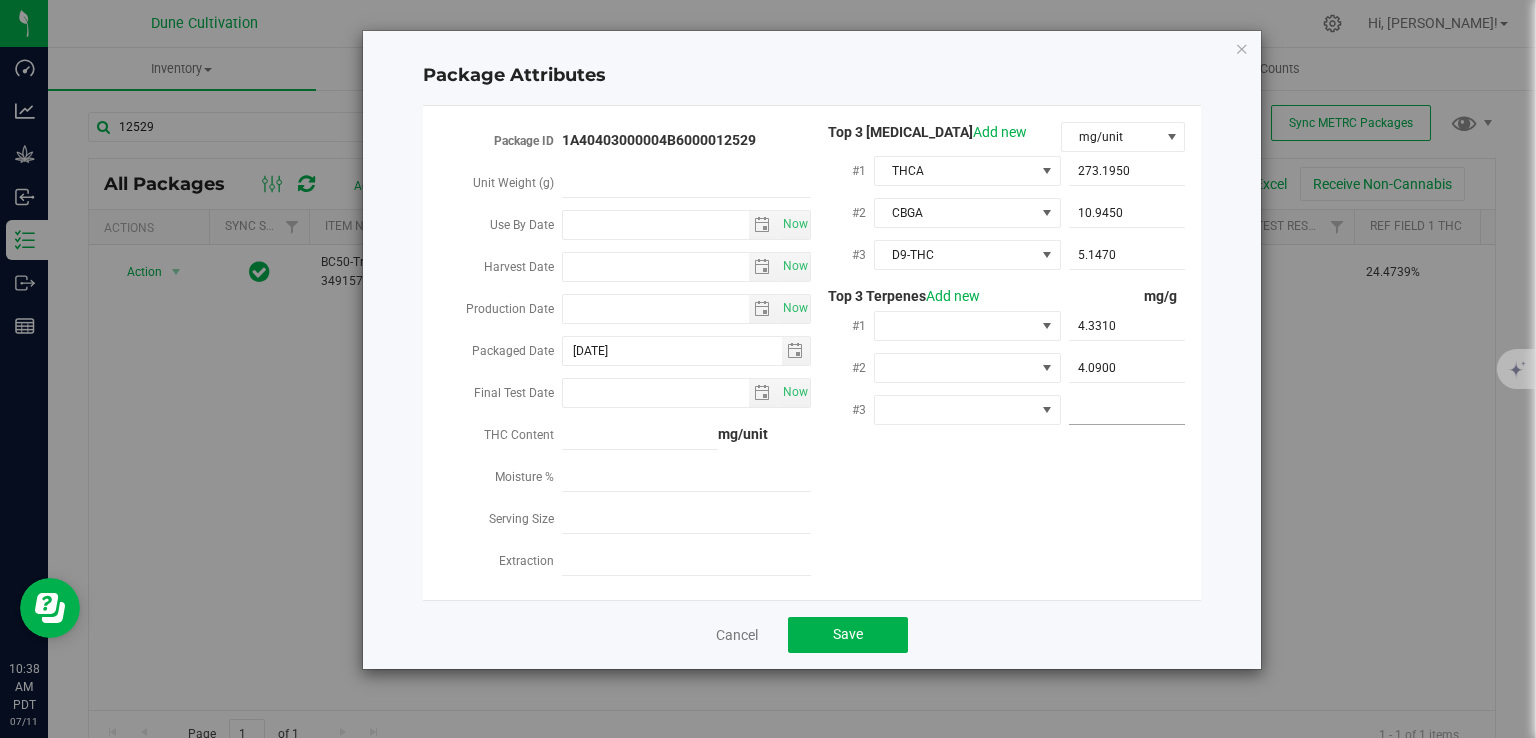 type on "1.526" 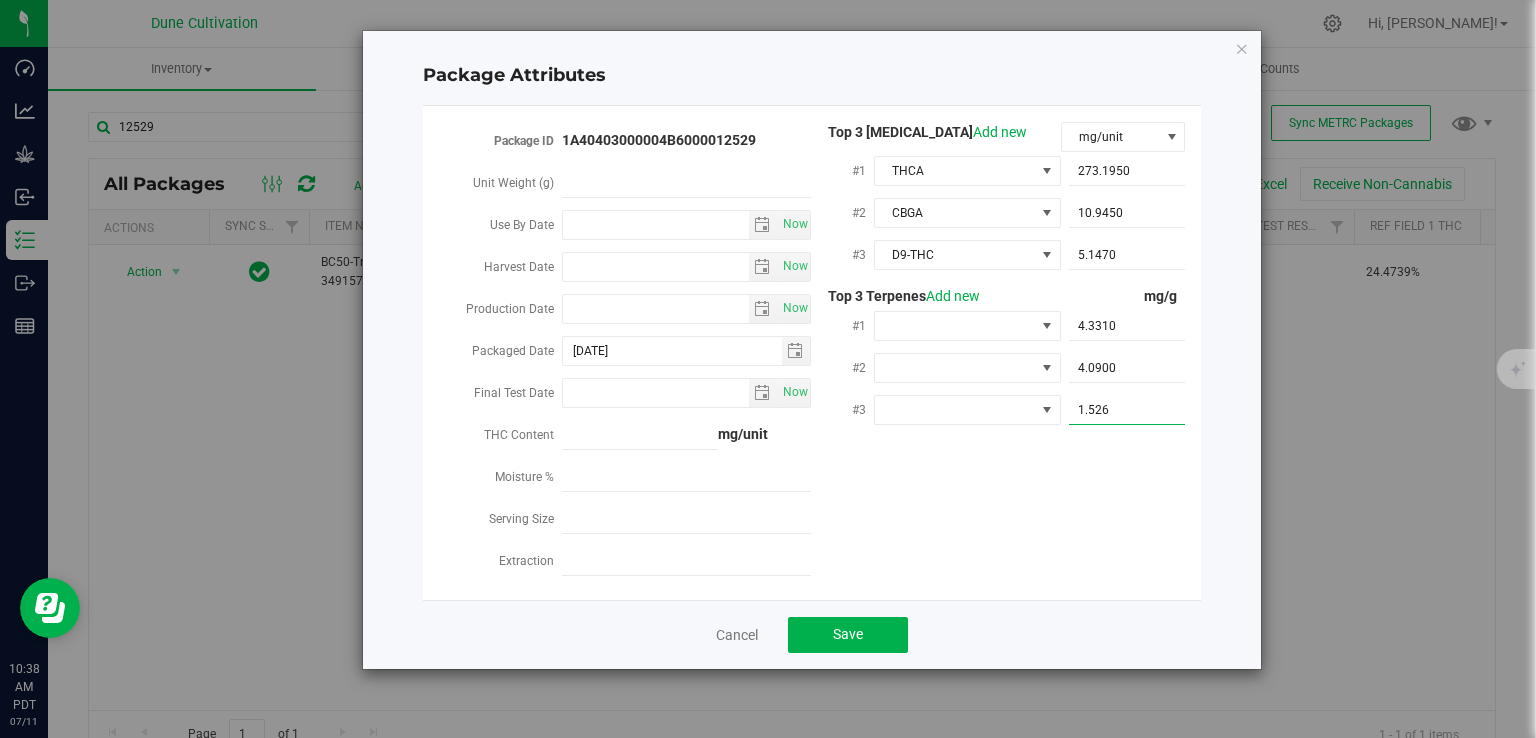 type on "1.5260" 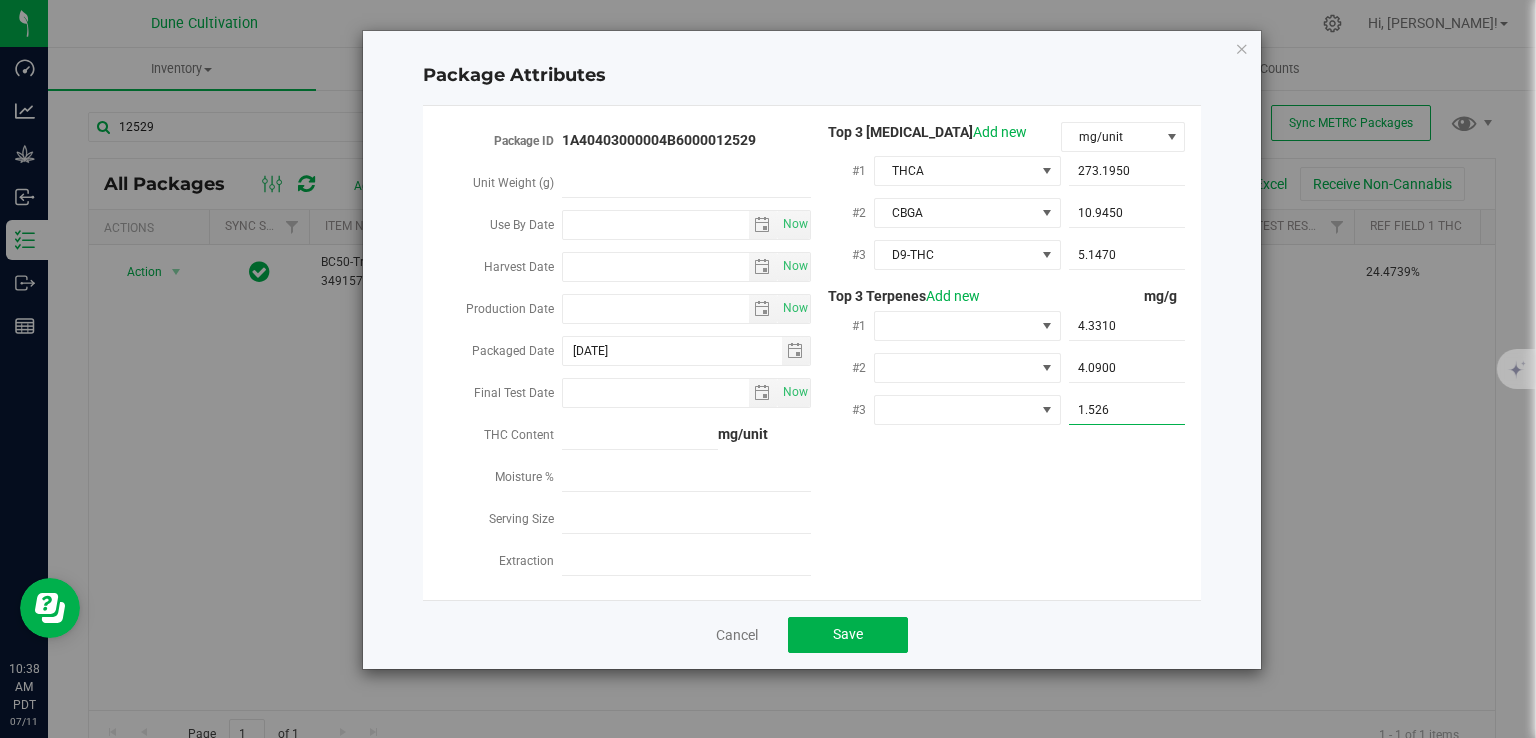 click on "Package ID
1A40403000004B6000012529
Unit Weight (g)
Use By Date
Now
Harvest Date
Now
Production Date" at bounding box center [812, 353] 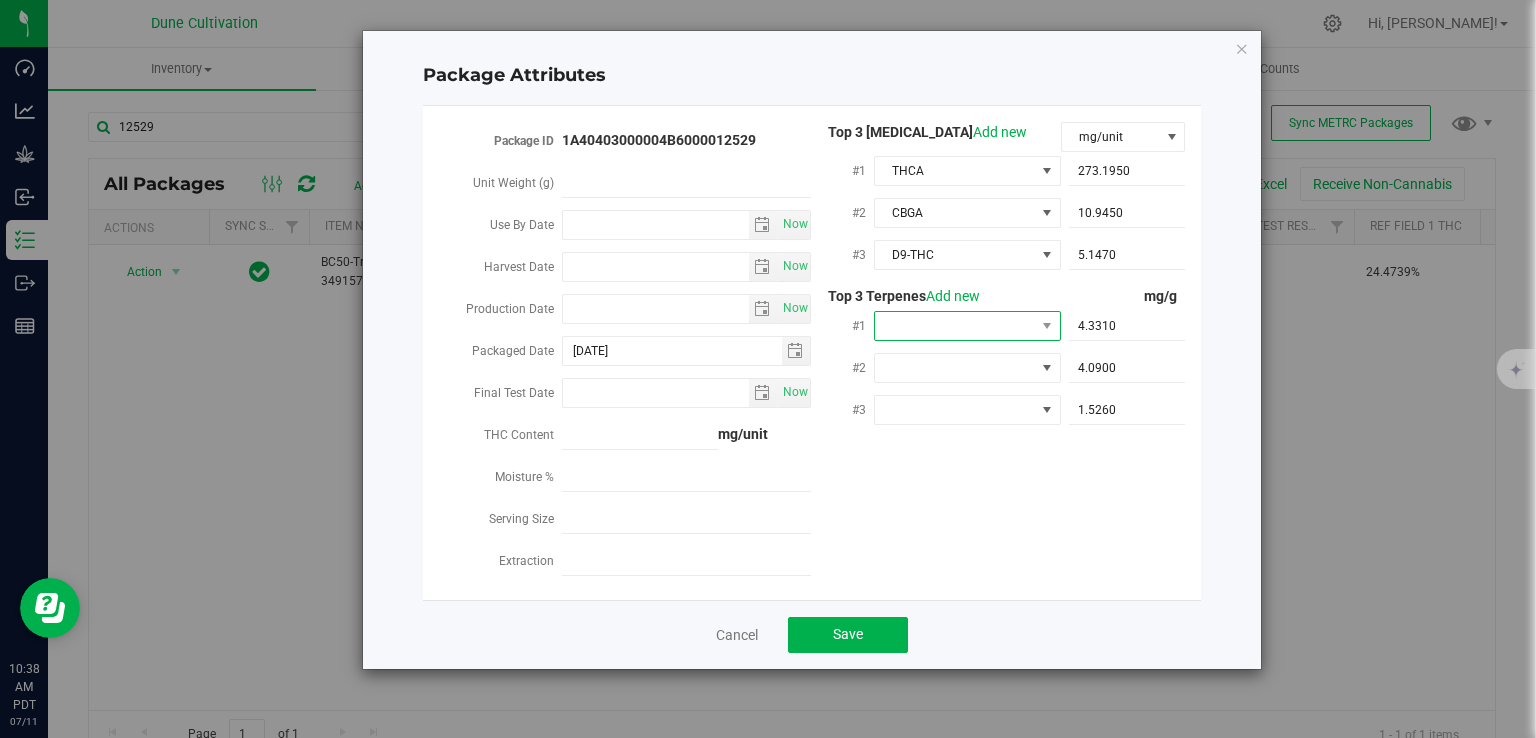 click at bounding box center (955, 326) 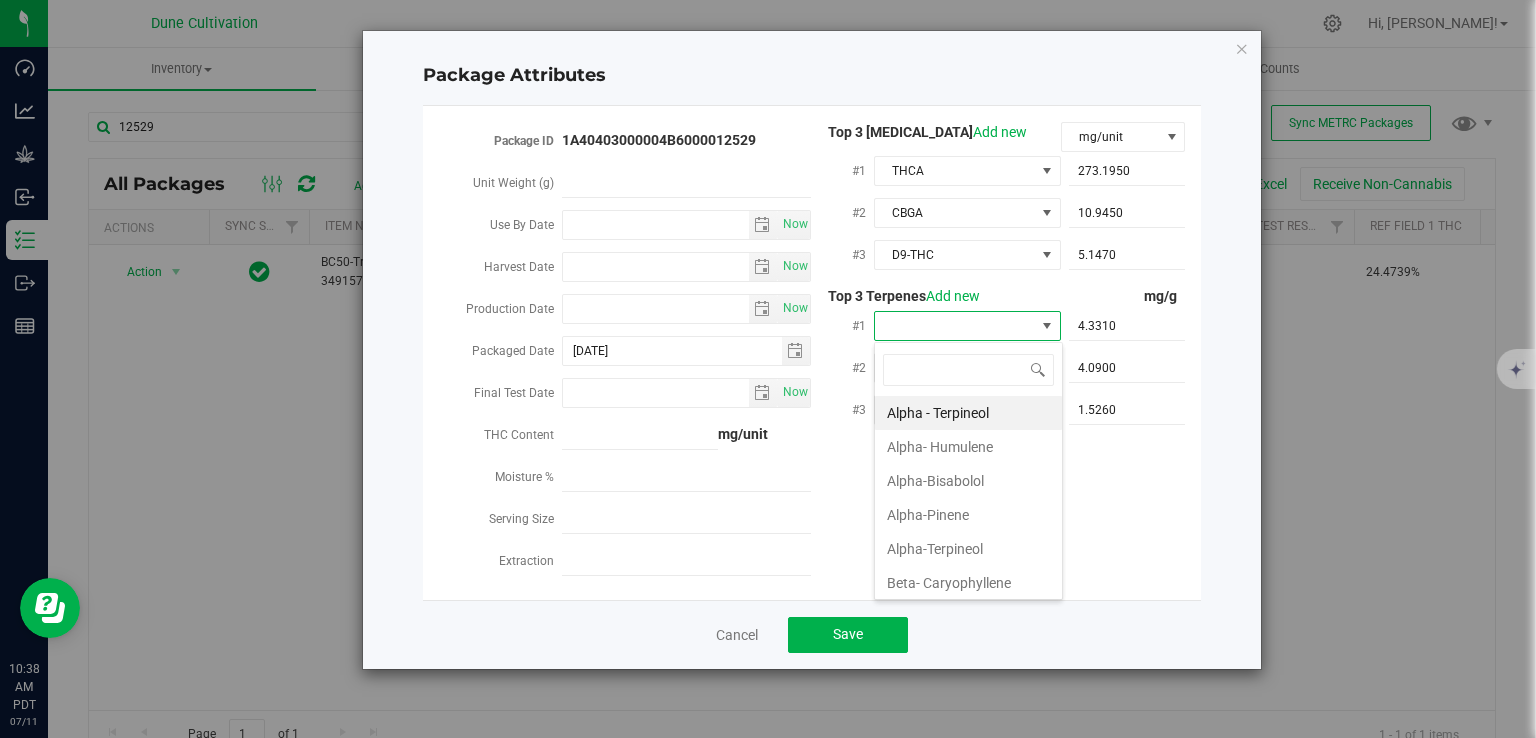 scroll, scrollTop: 99970, scrollLeft: 99812, axis: both 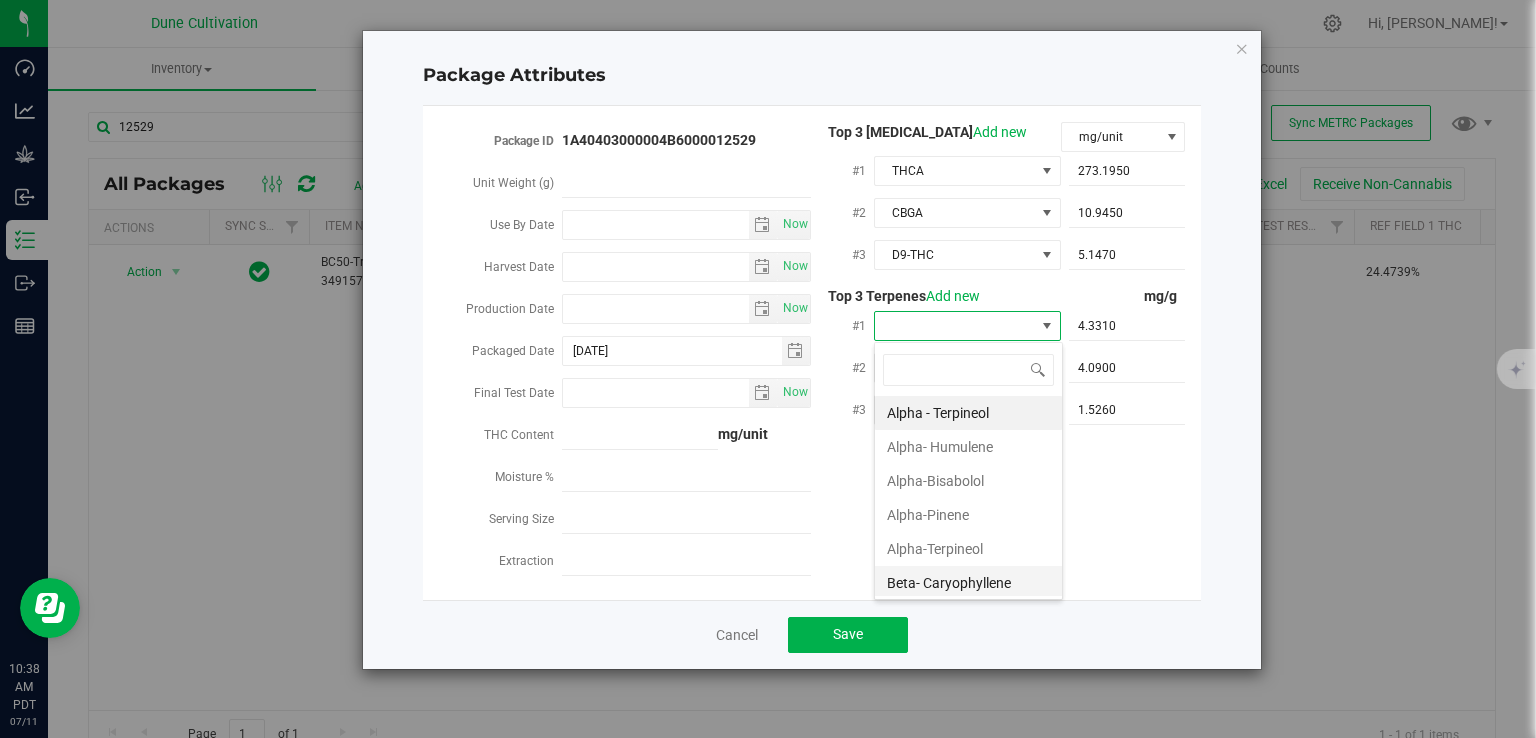 click on "Beta- Caryophyllene" at bounding box center (968, 583) 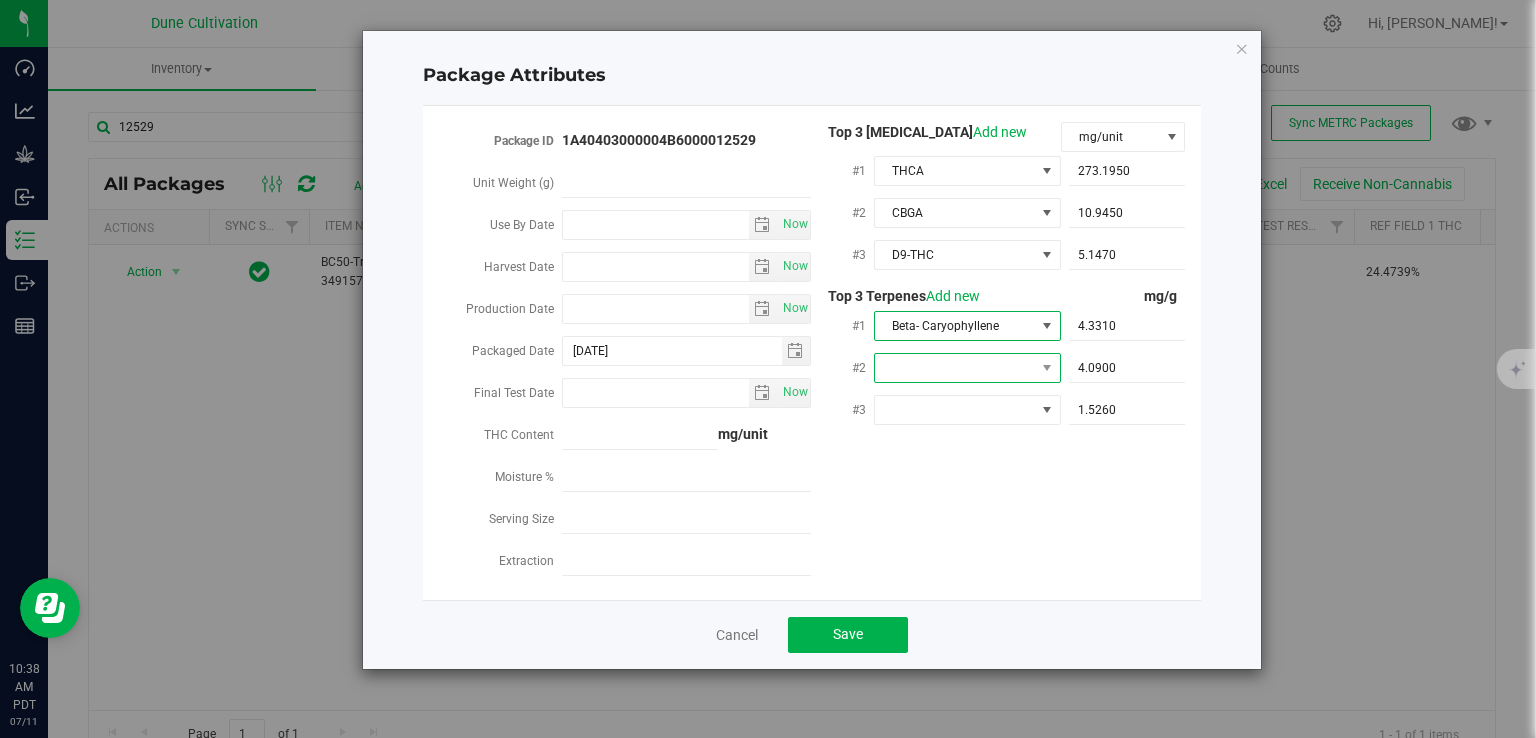 click at bounding box center [955, 368] 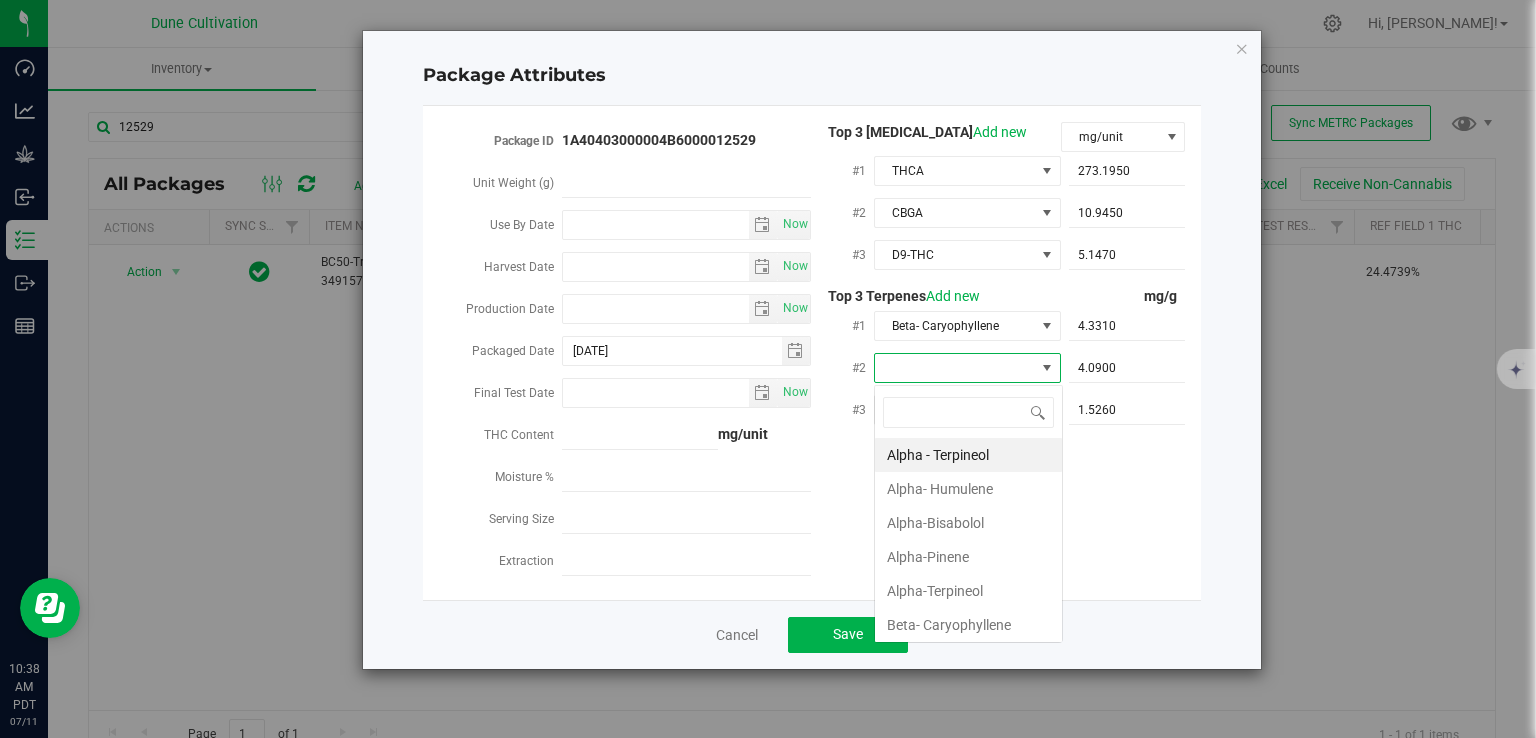 type on "d" 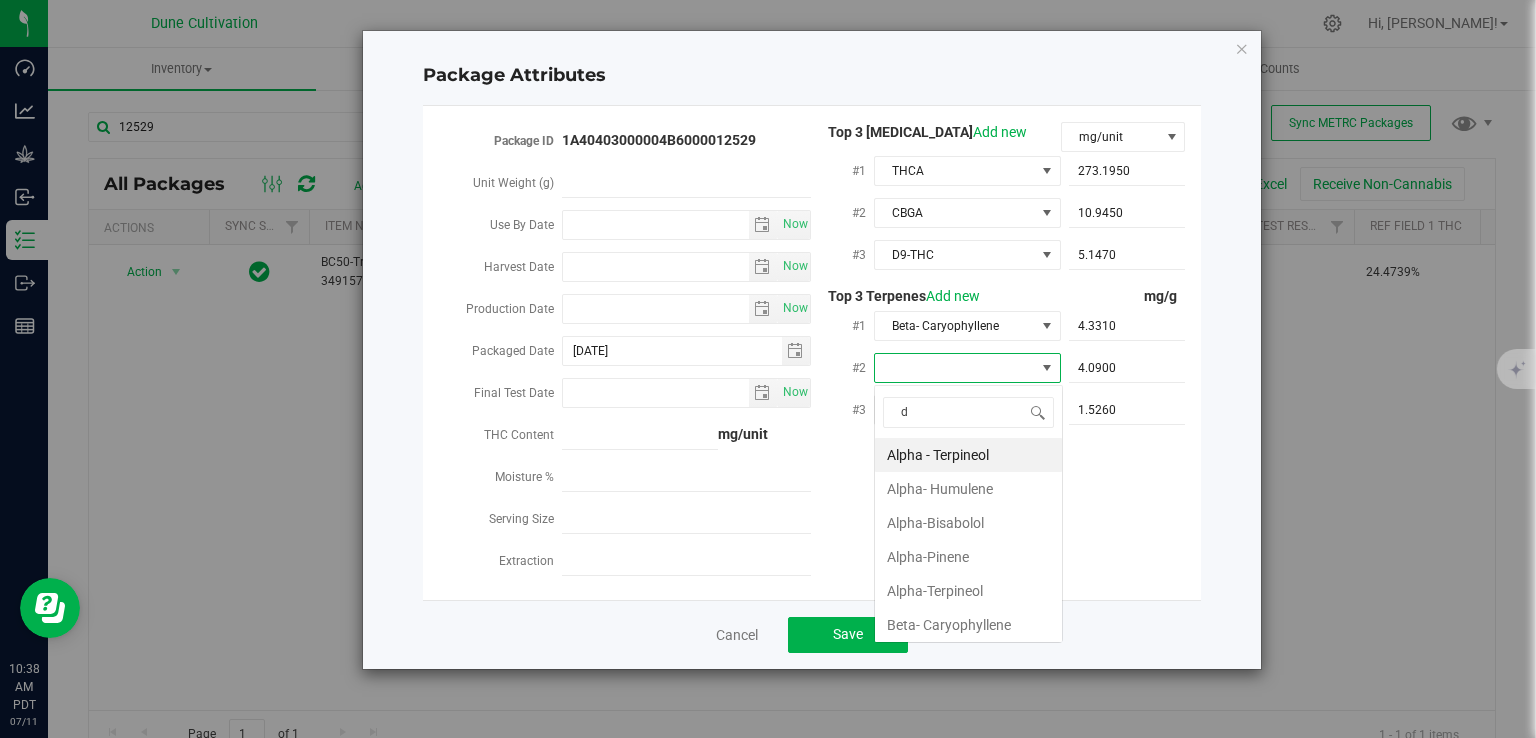 scroll, scrollTop: 99970, scrollLeft: 99812, axis: both 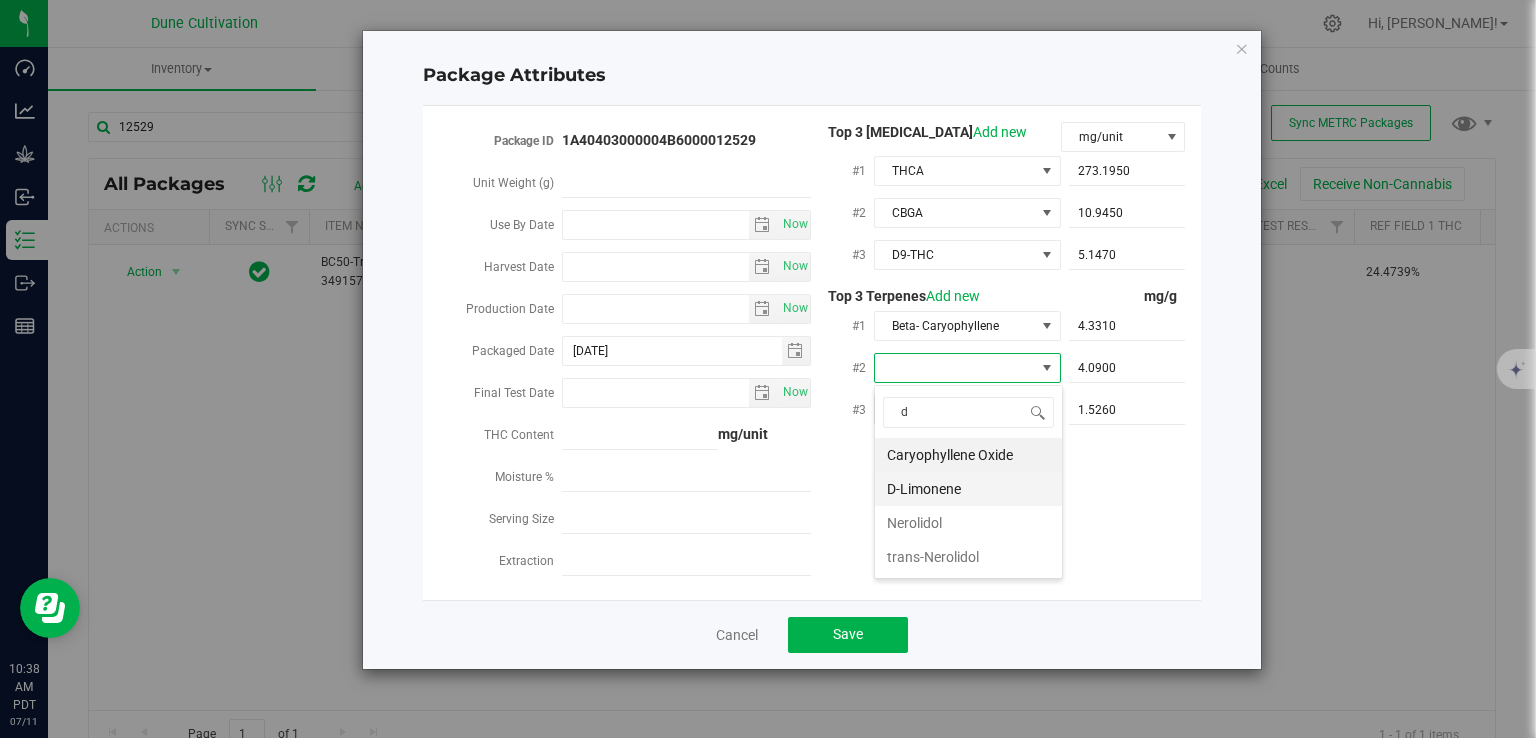 click on "D-Limonene" at bounding box center (968, 489) 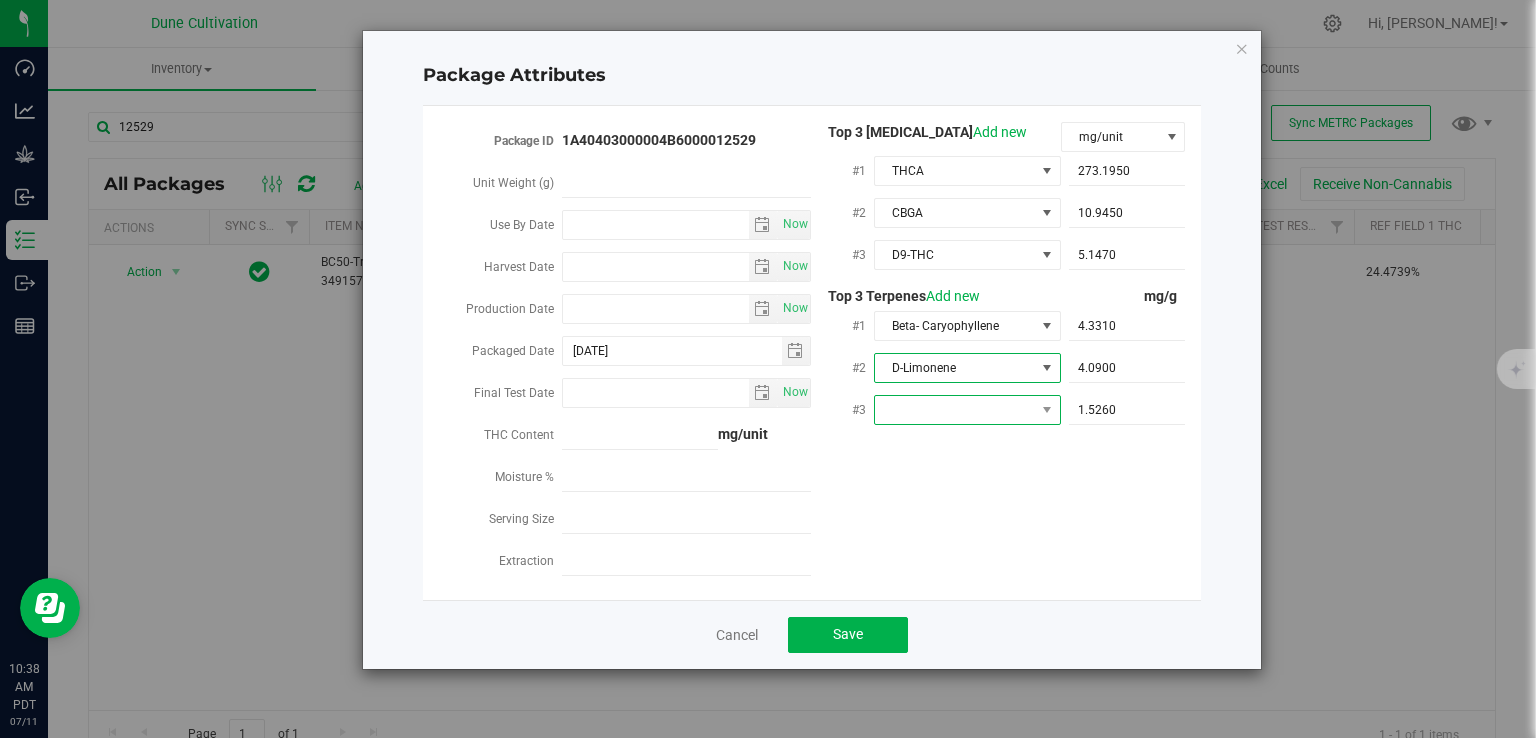 click at bounding box center (955, 410) 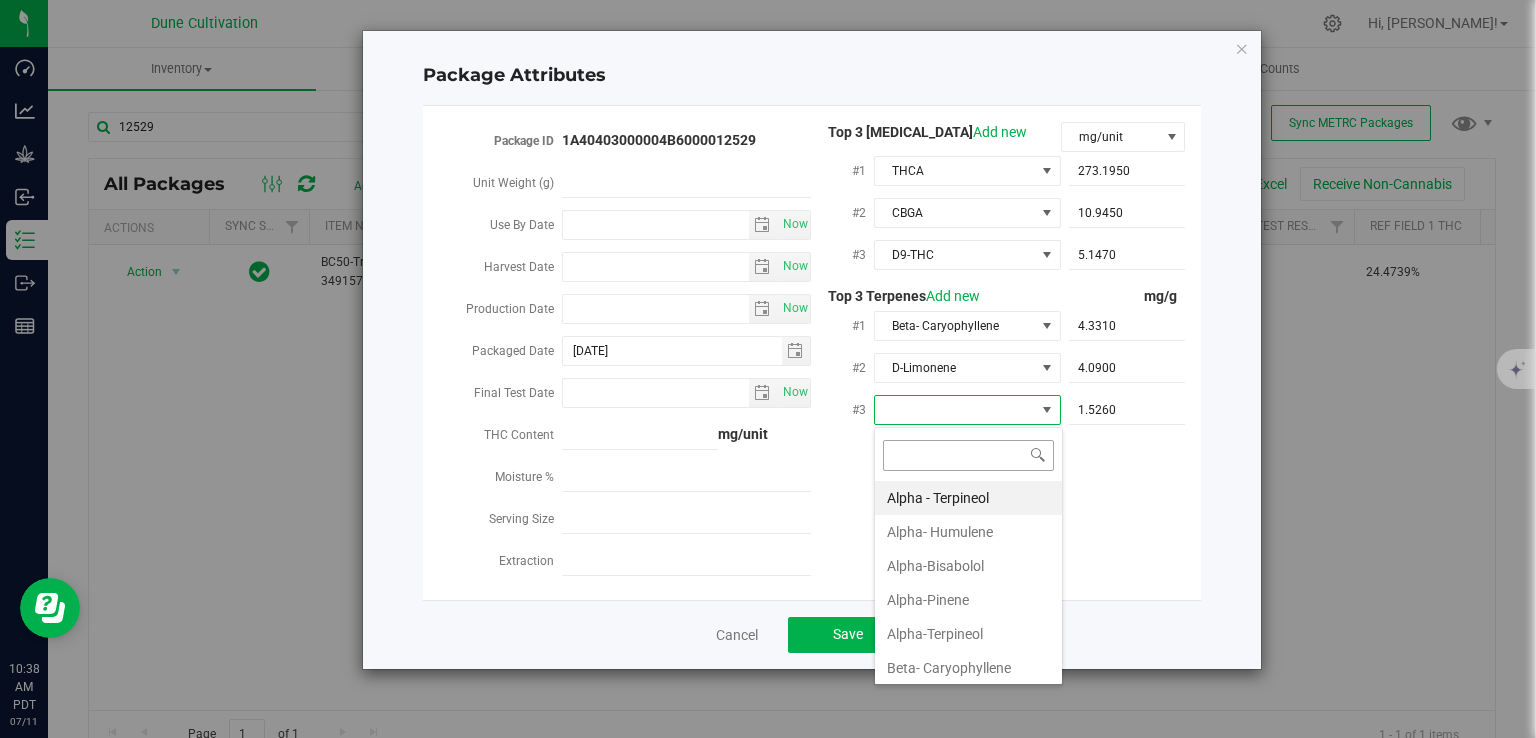 scroll, scrollTop: 99970, scrollLeft: 99812, axis: both 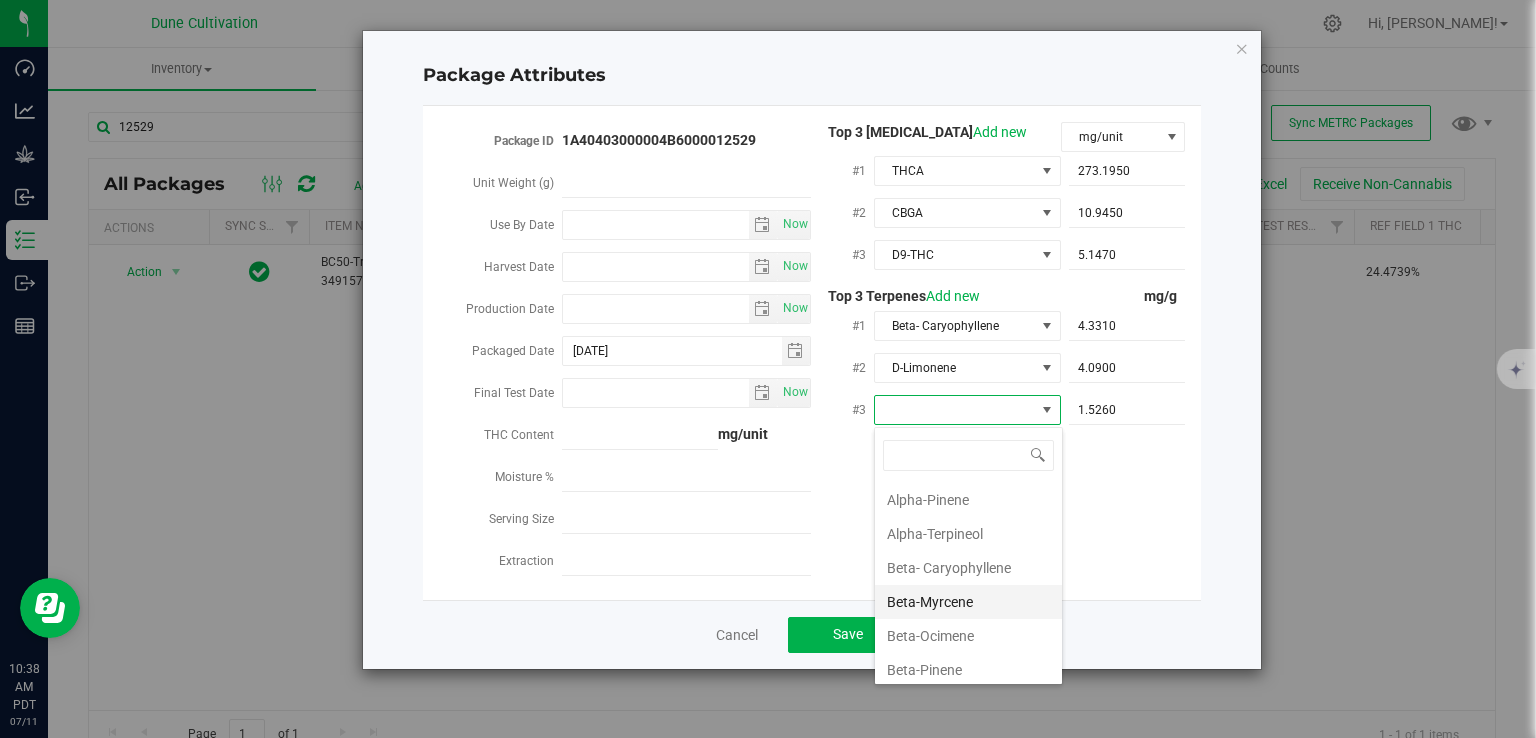 click on "Beta-Myrcene" at bounding box center (968, 602) 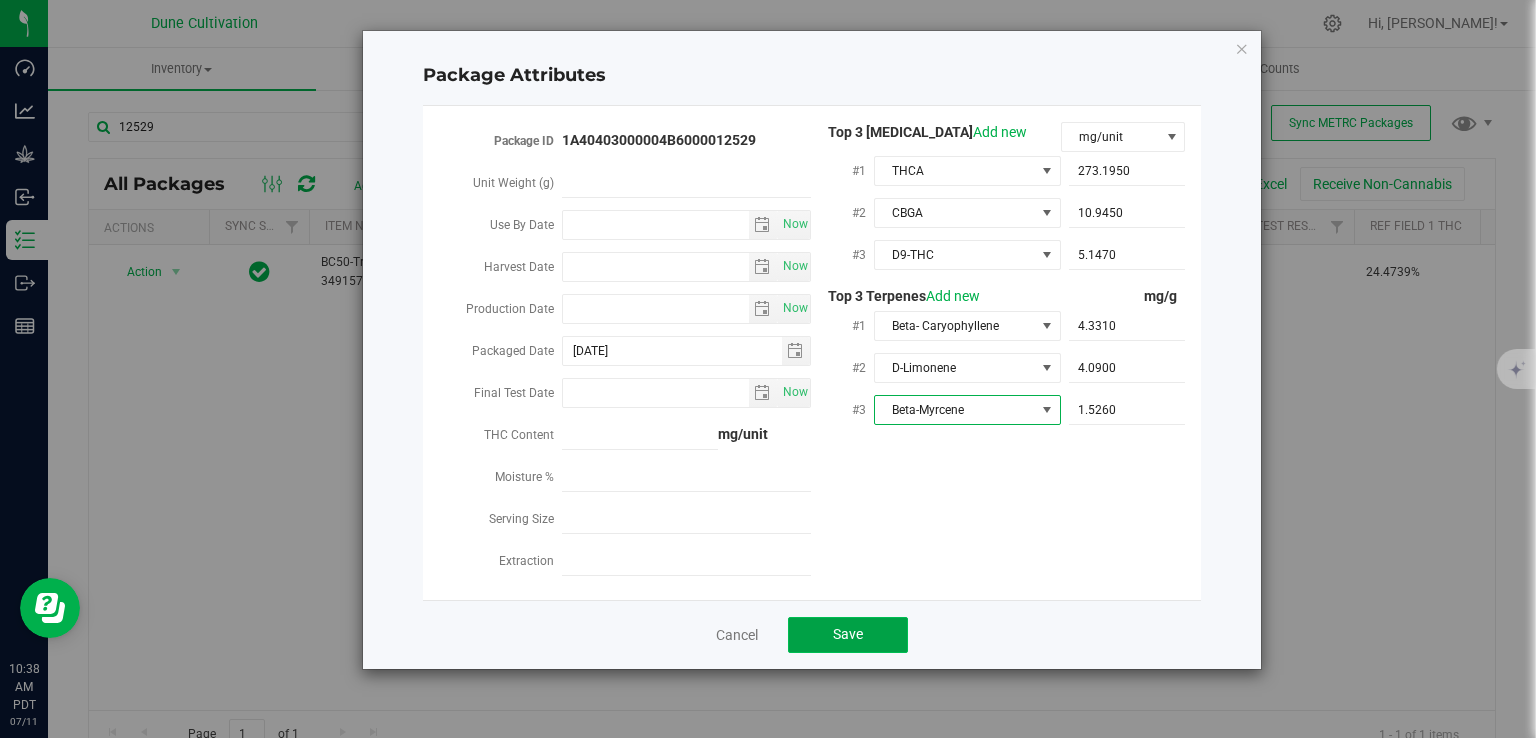 click on "Save" 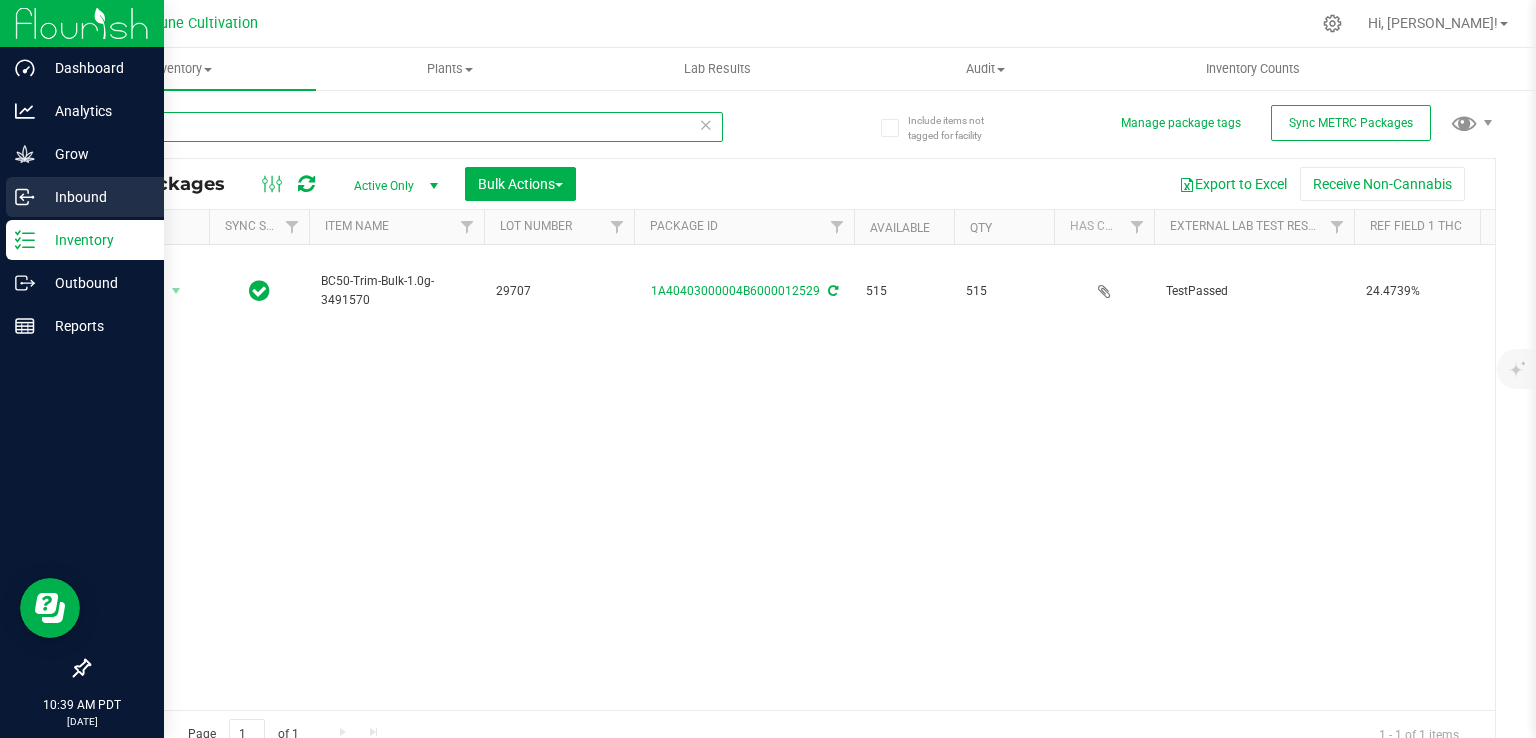 drag, startPoint x: 244, startPoint y: 117, endPoint x: 32, endPoint y: 177, distance: 220.32703 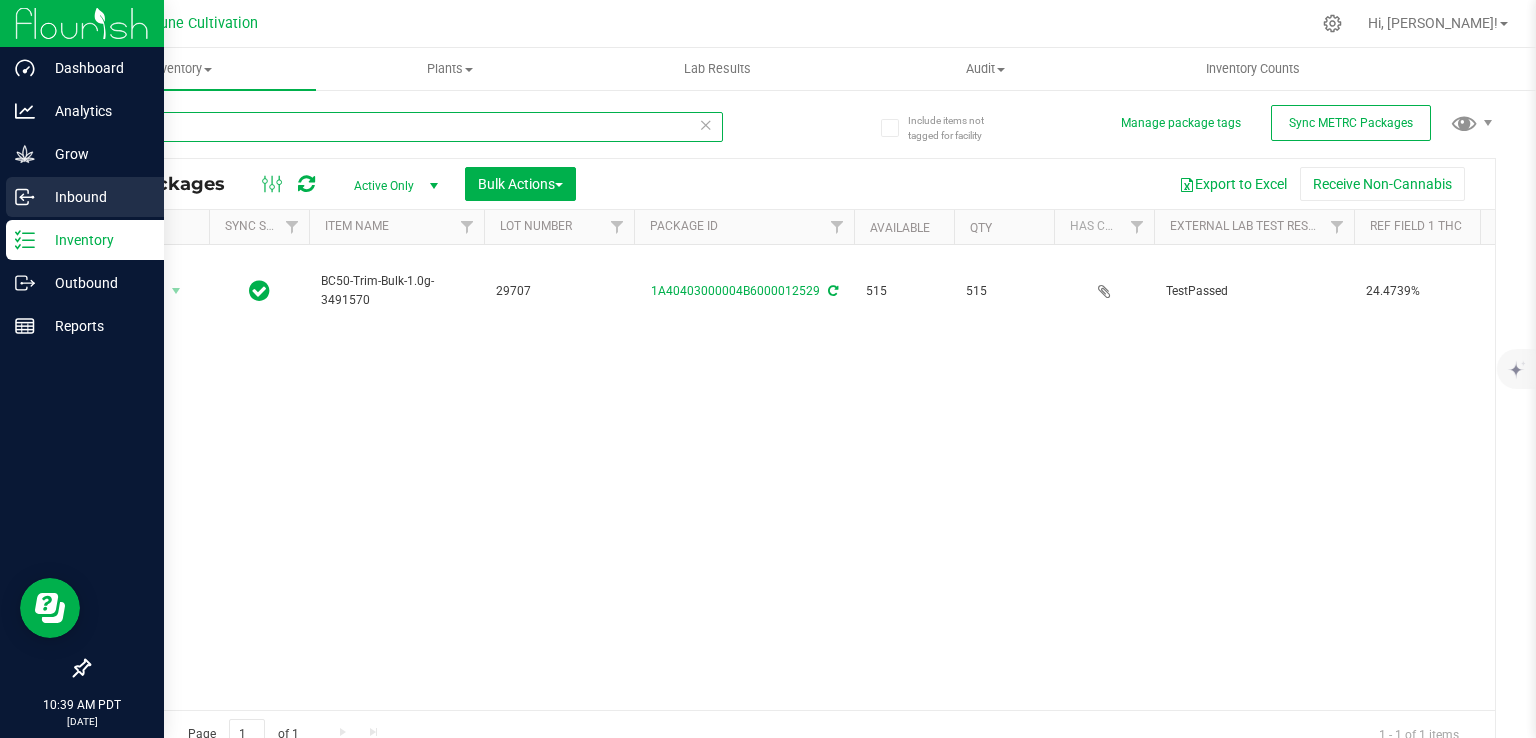 click on "Include items not tagged for facility
Manage package tags
Sync METRC Packages
12529
All Packages
Active Only Active Only Lab Samples Locked All External Internal
Bulk Actions" at bounding box center (792, 393) 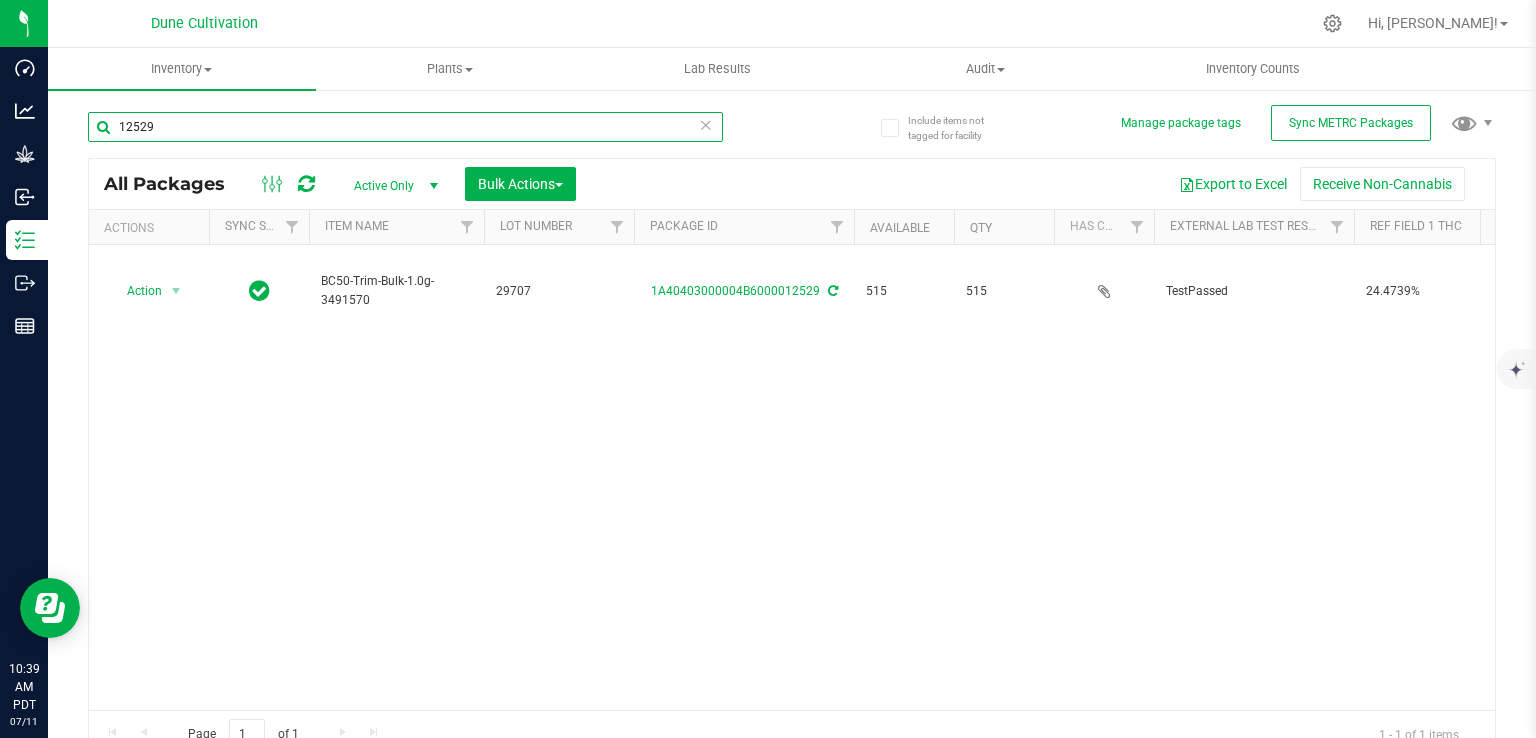 paste on "33" 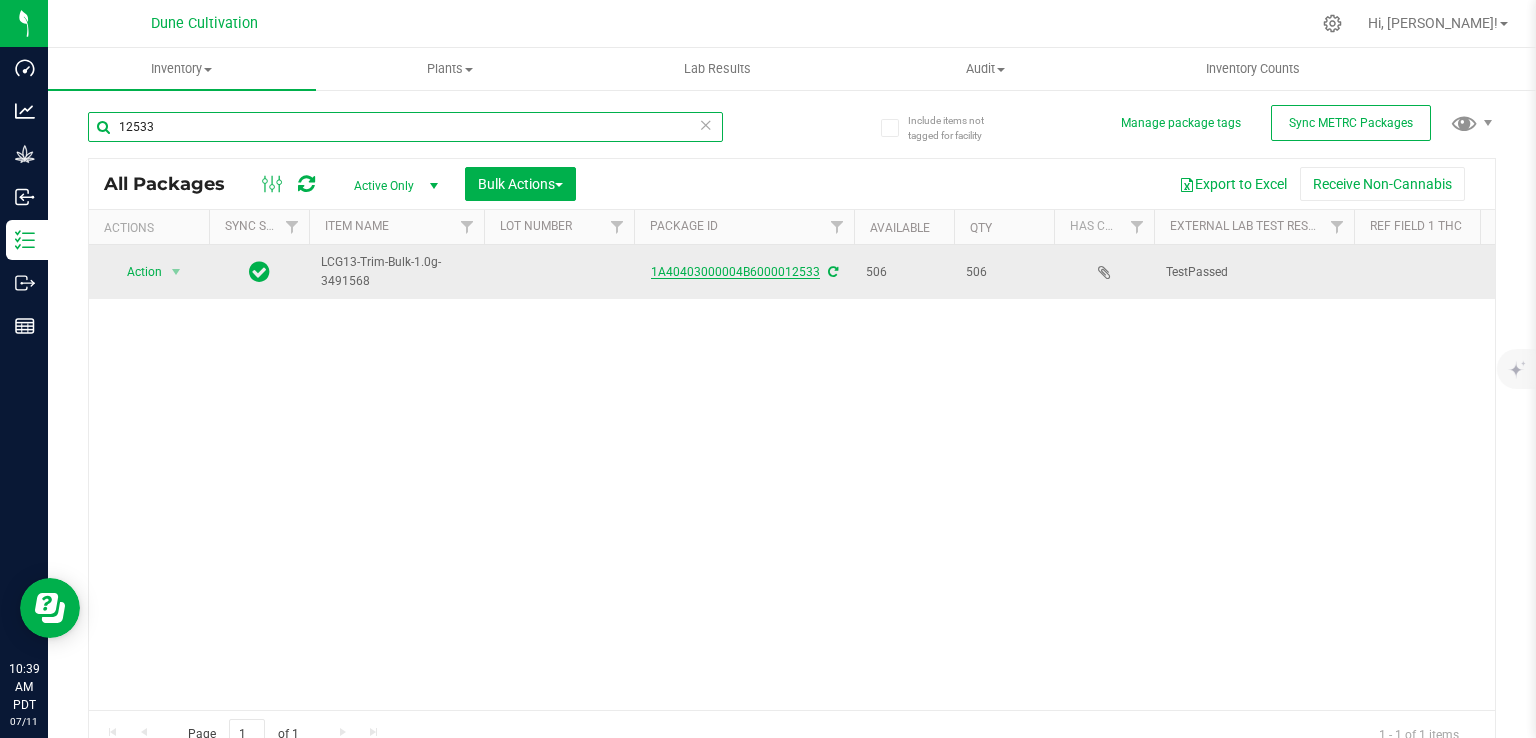 type on "12533" 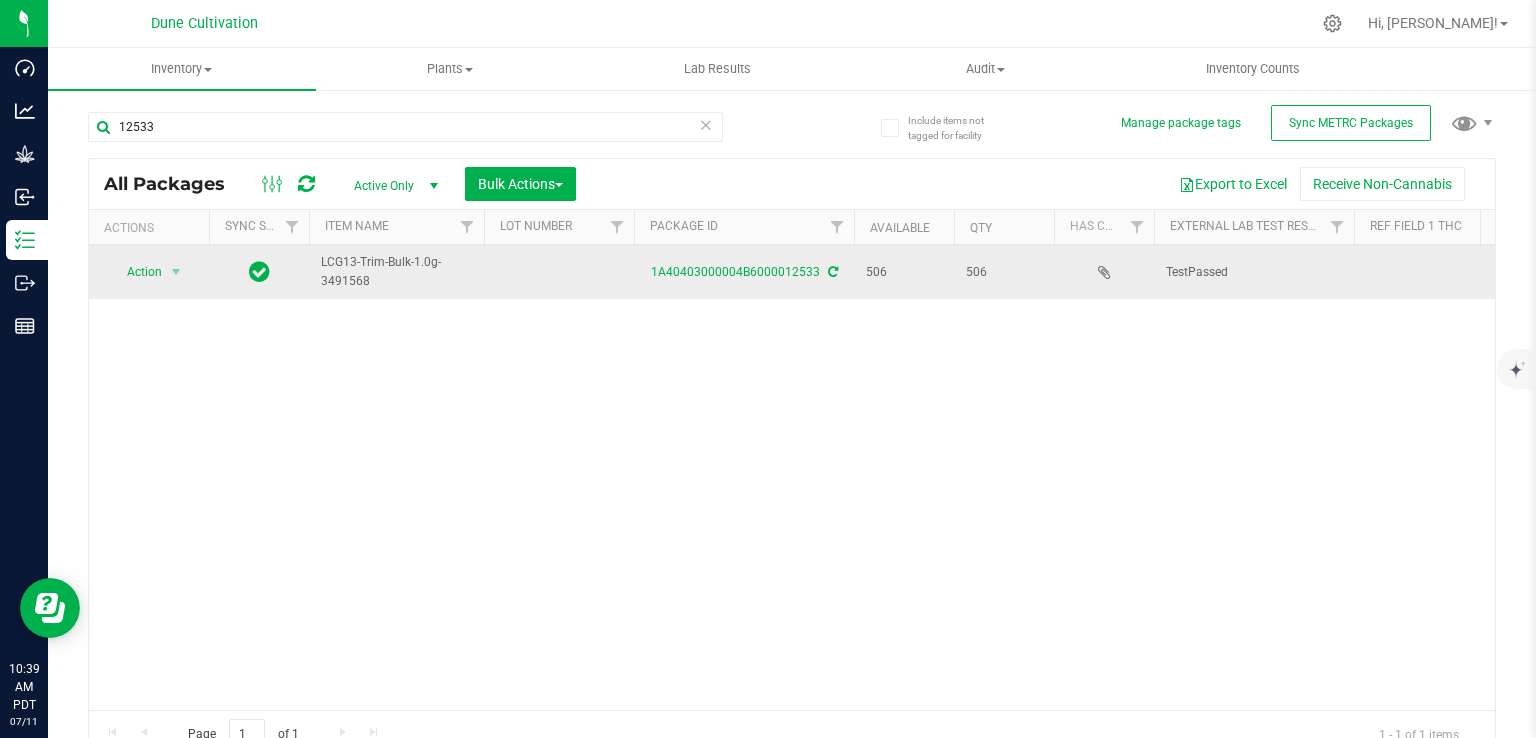 click at bounding box center [559, 272] 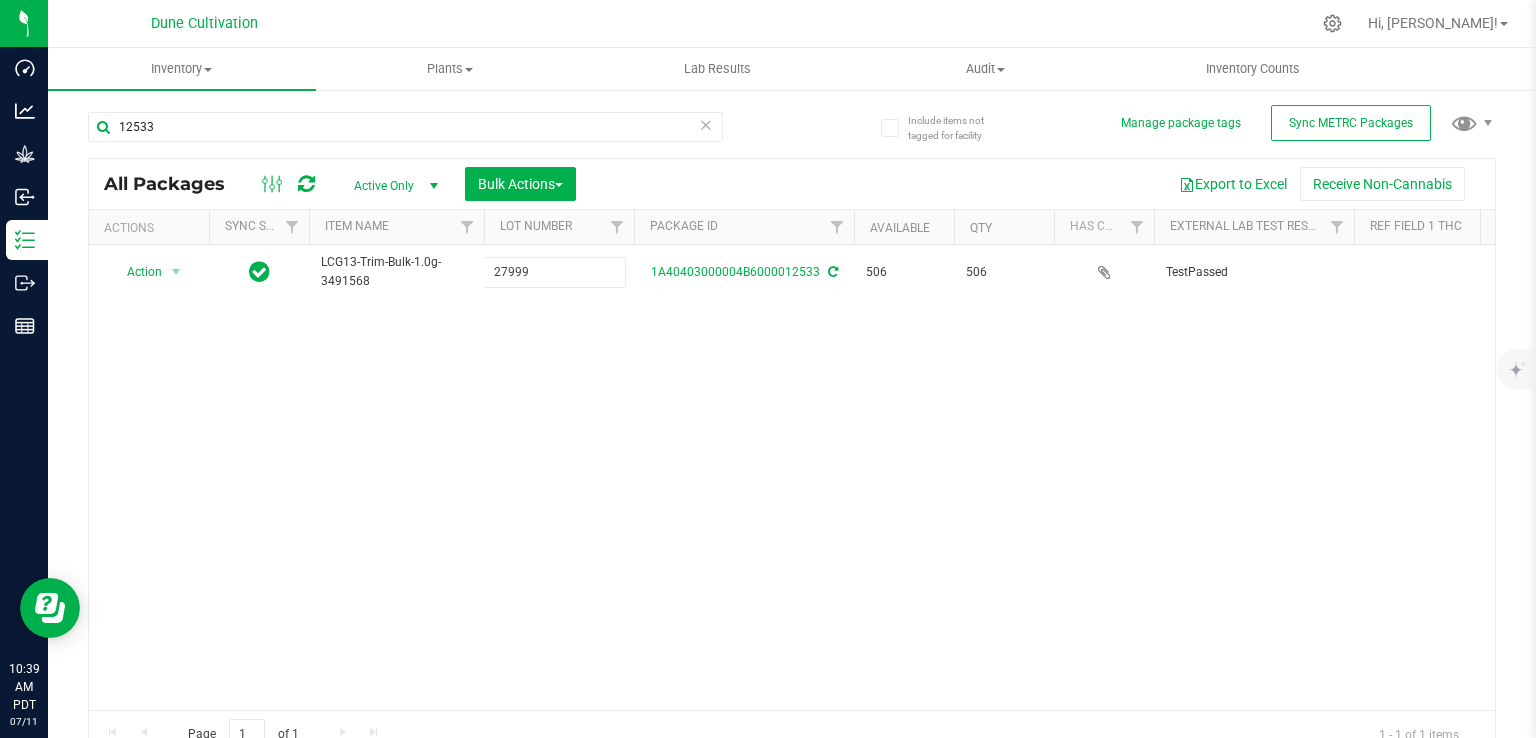 type on "27999" 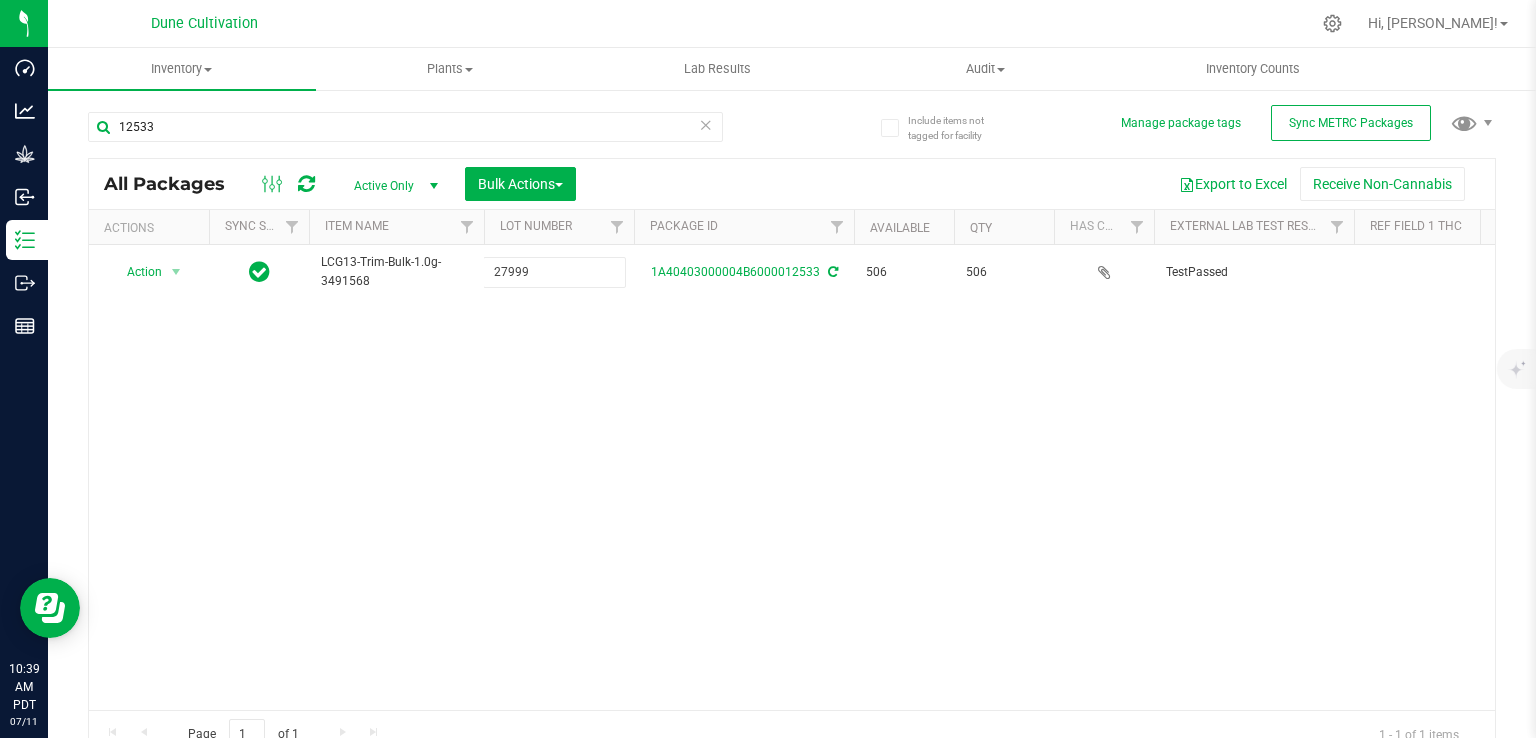 click on "All Packages
Active Only Active Only Lab Samples Locked All External Internal
Bulk Actions
Add to manufacturing run
Add to outbound order
Combine packages
Combine packages (lot)" at bounding box center [792, 458] 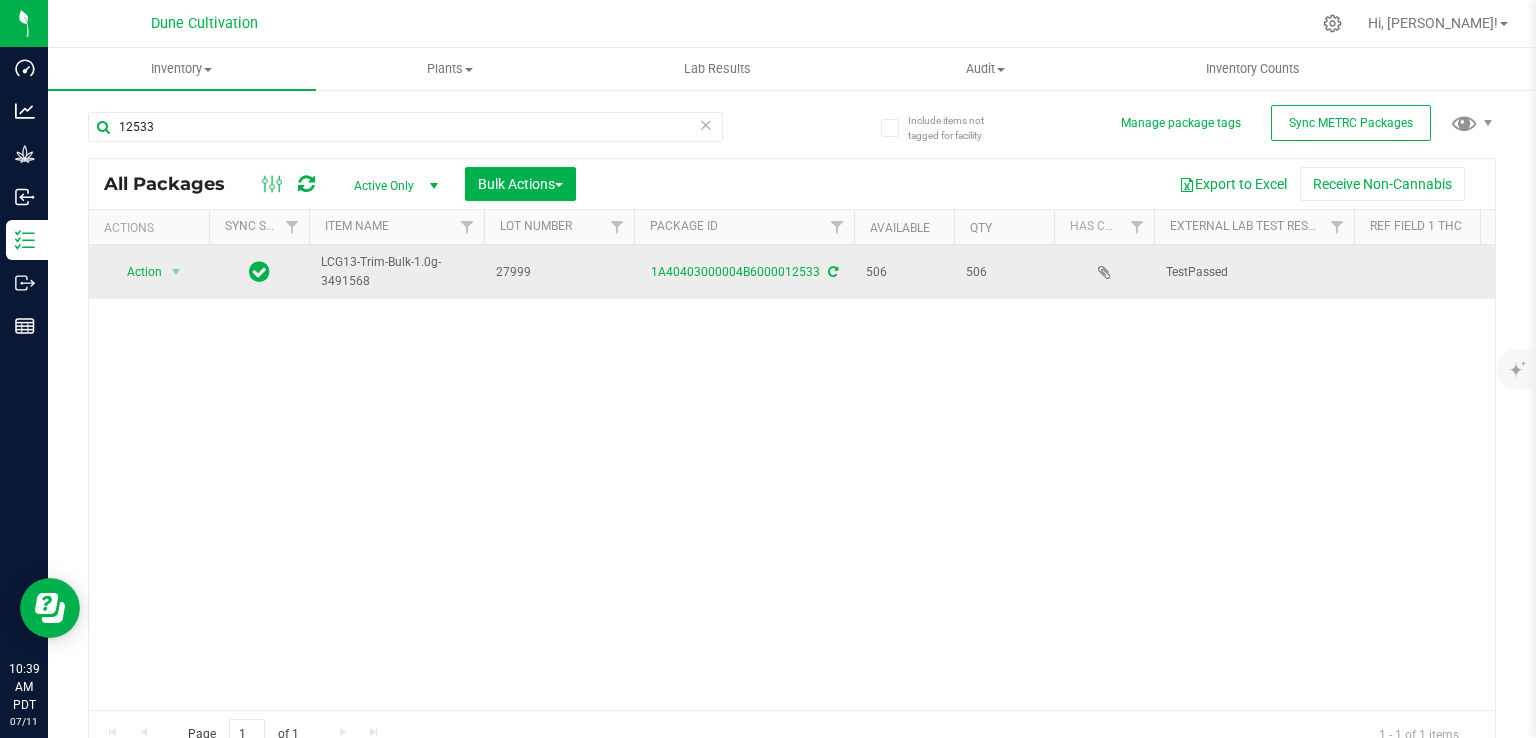 scroll, scrollTop: 0, scrollLeft: 299, axis: horizontal 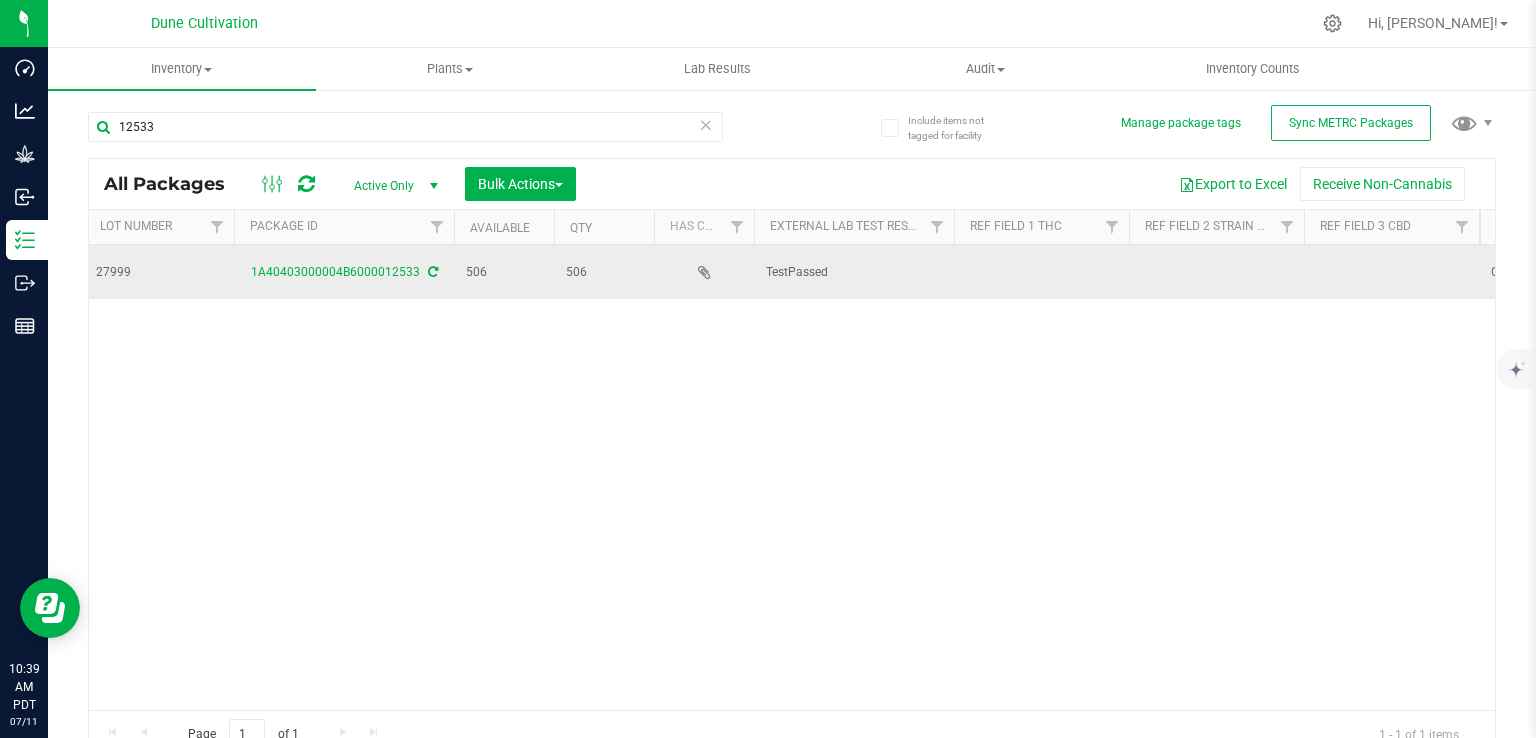 click at bounding box center [1041, 272] 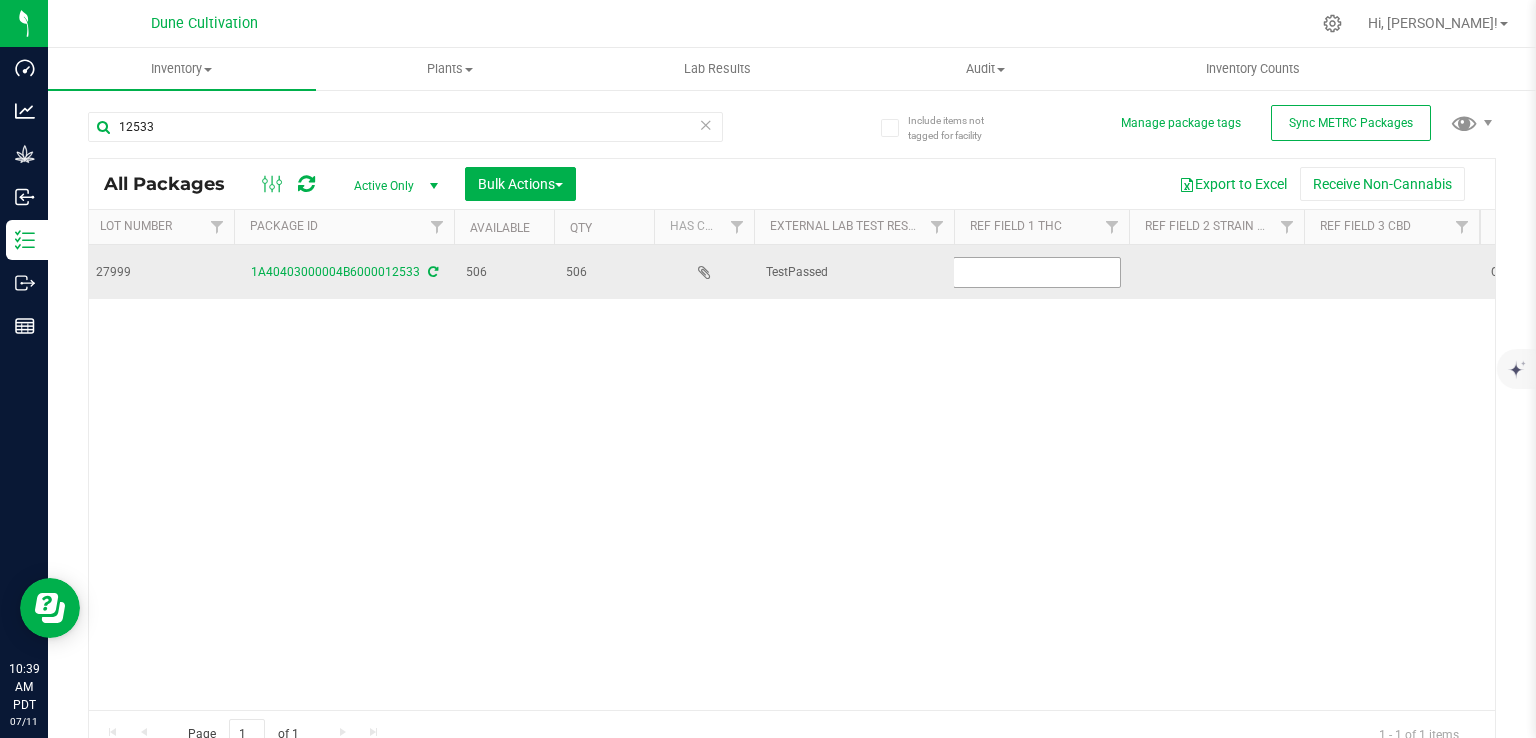 type on "25.0468%" 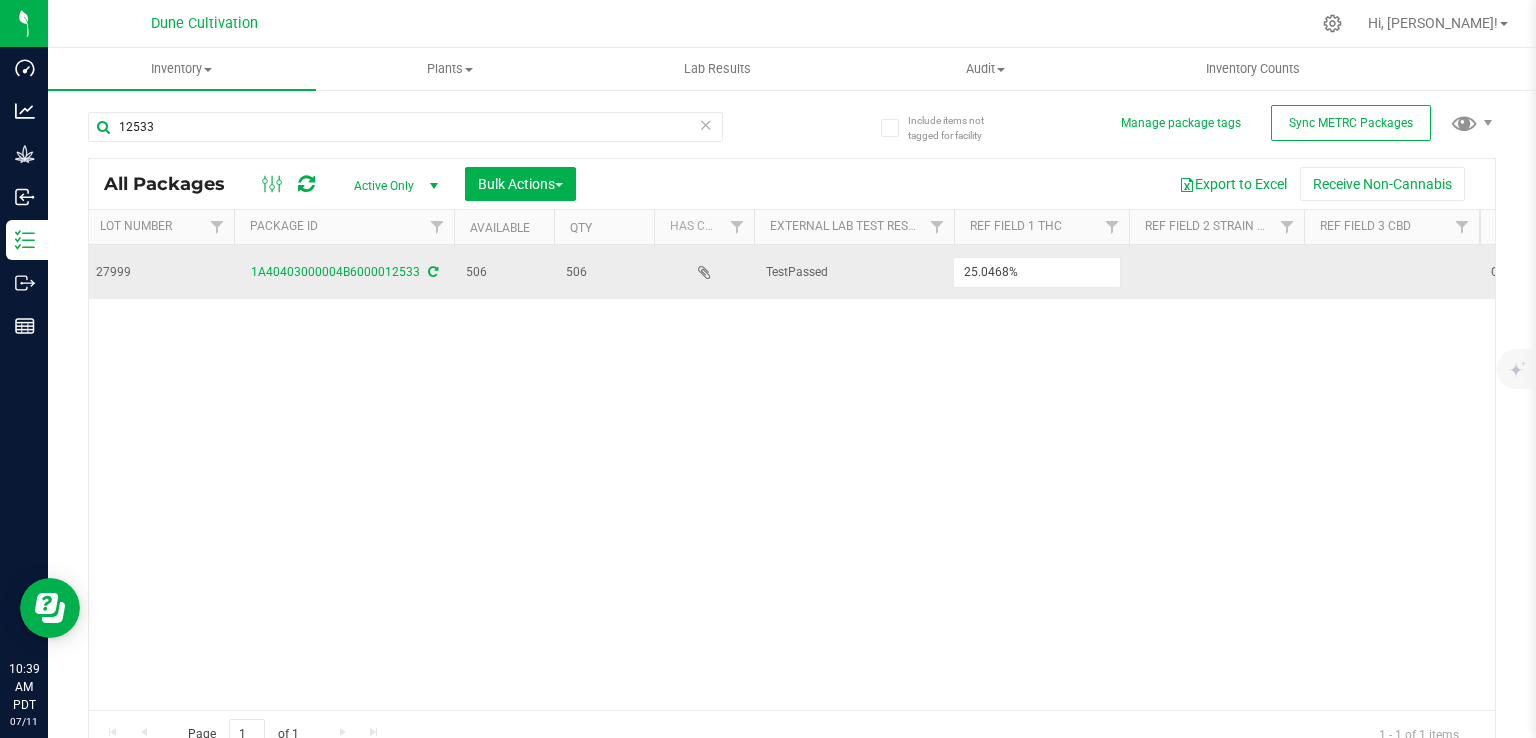 click on "All Packages
Active Only Active Only Lab Samples Locked All External Internal
Bulk Actions
Add to manufacturing run
Add to outbound order
Combine packages
Combine packages (lot)" at bounding box center [792, 458] 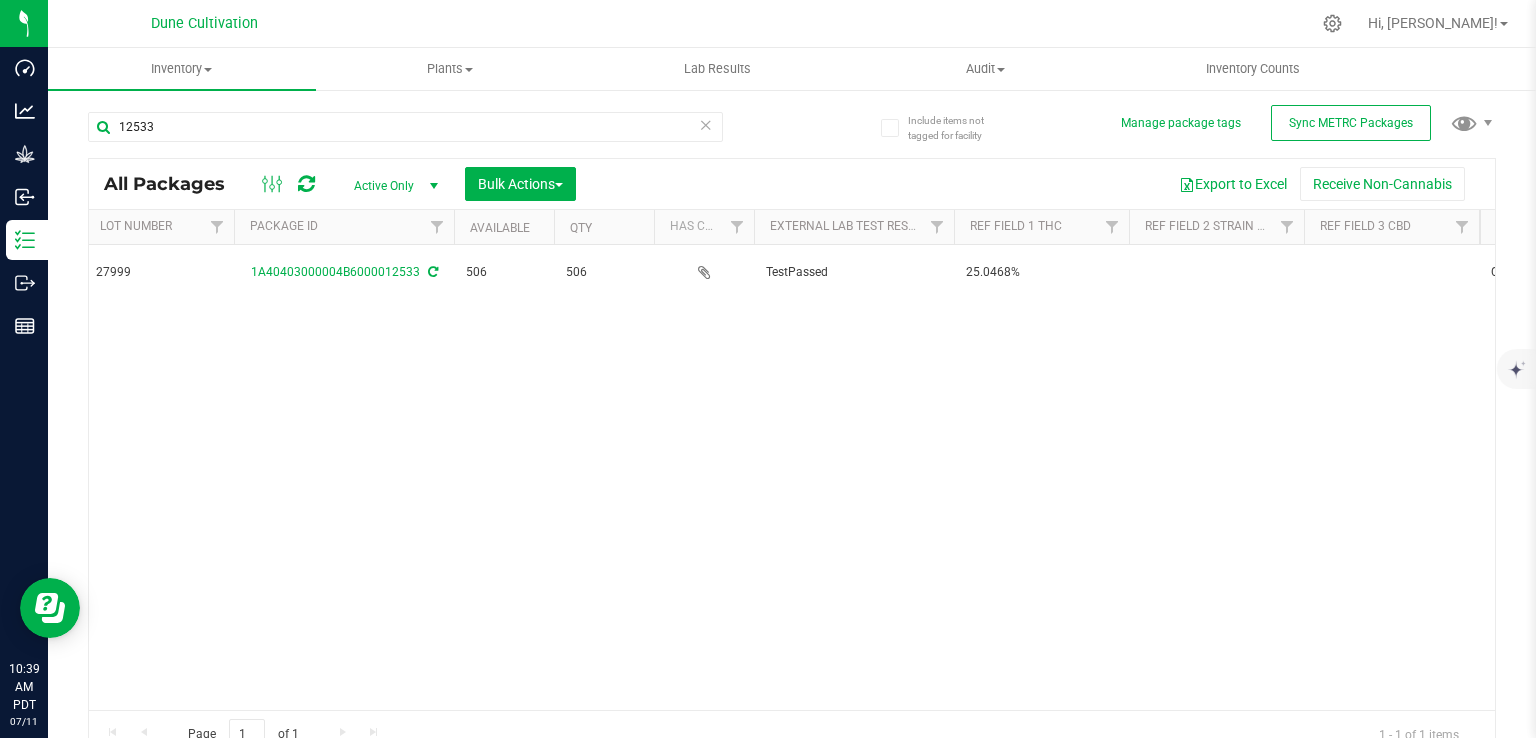 click at bounding box center (1216, 272) 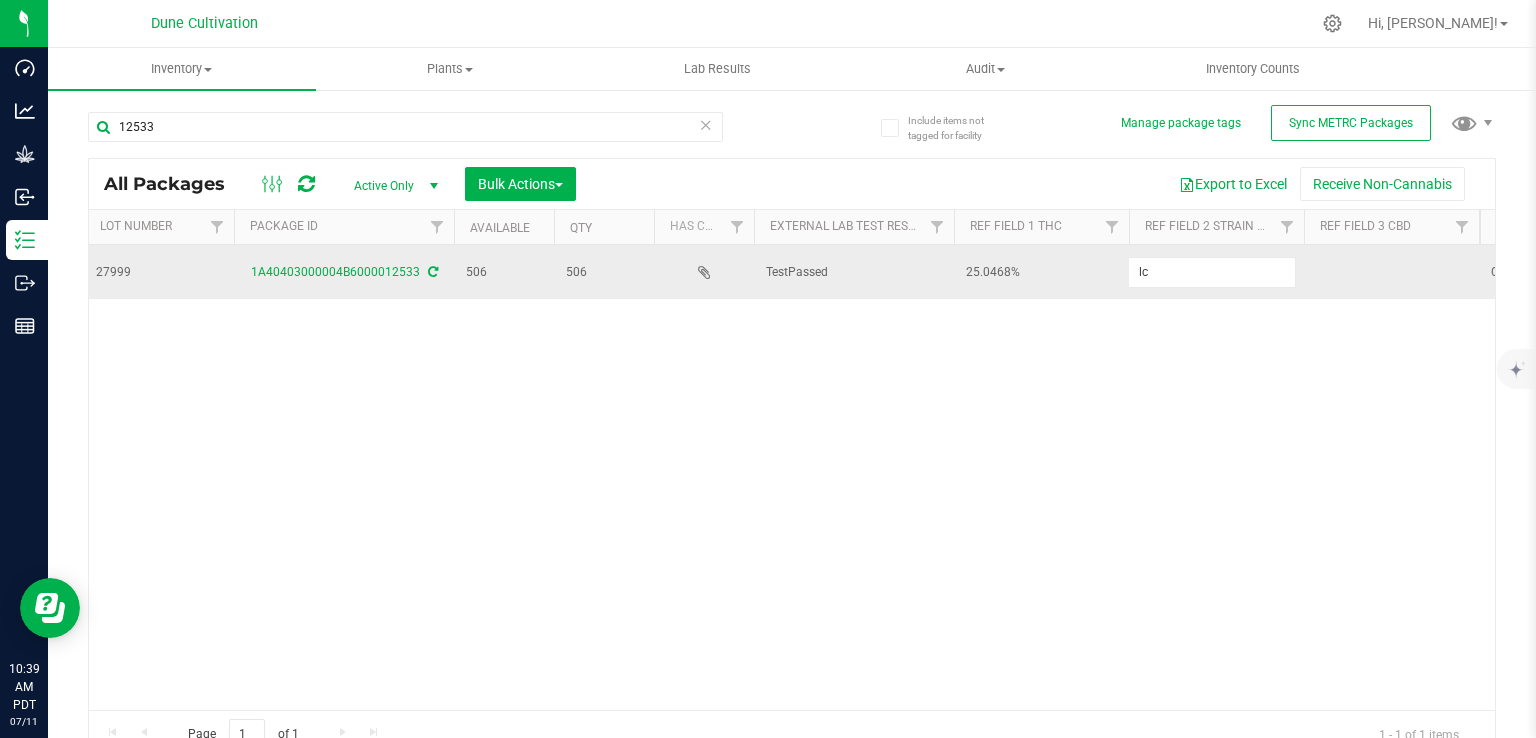 type on "LCG13" 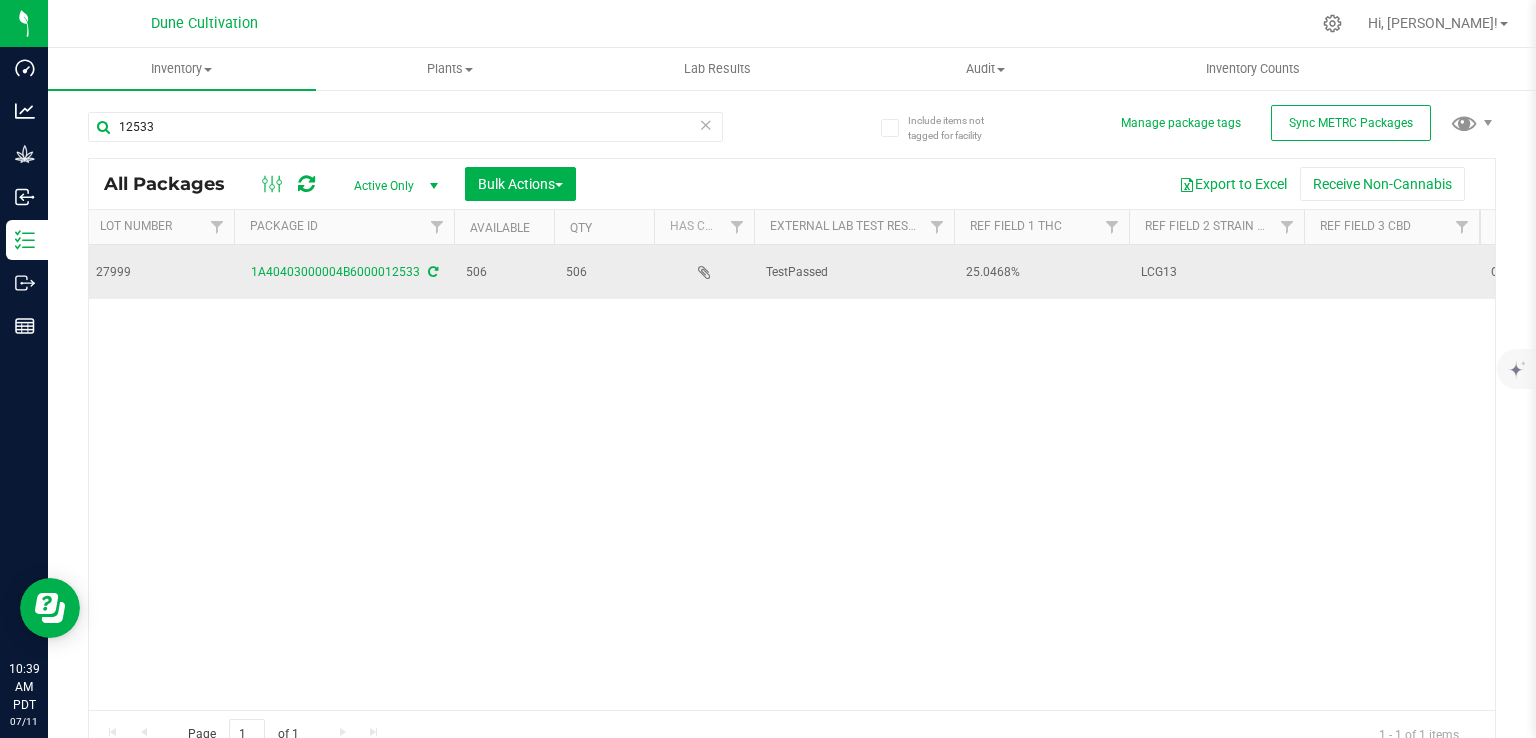 click at bounding box center [1391, 272] 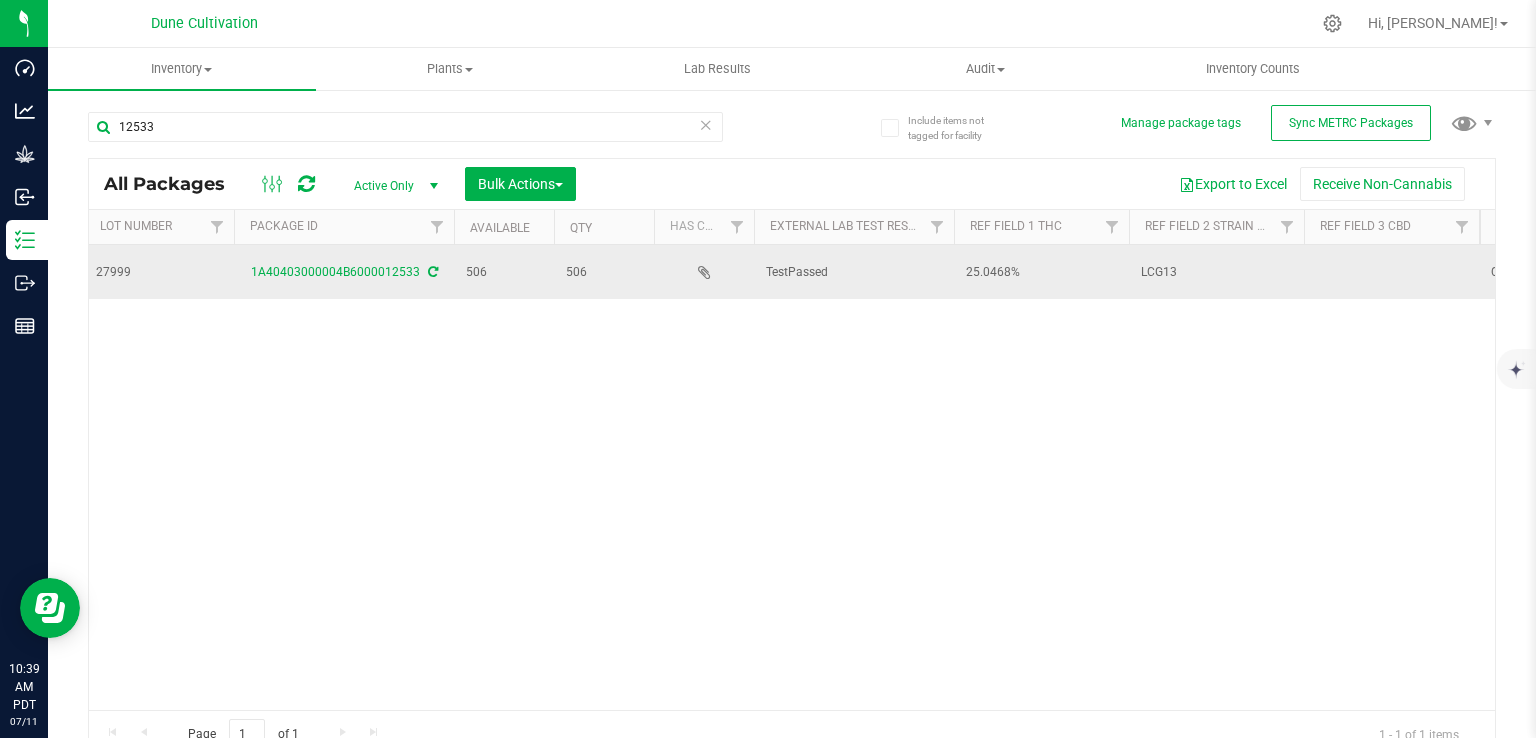 scroll, scrollTop: 0, scrollLeft: 405, axis: horizontal 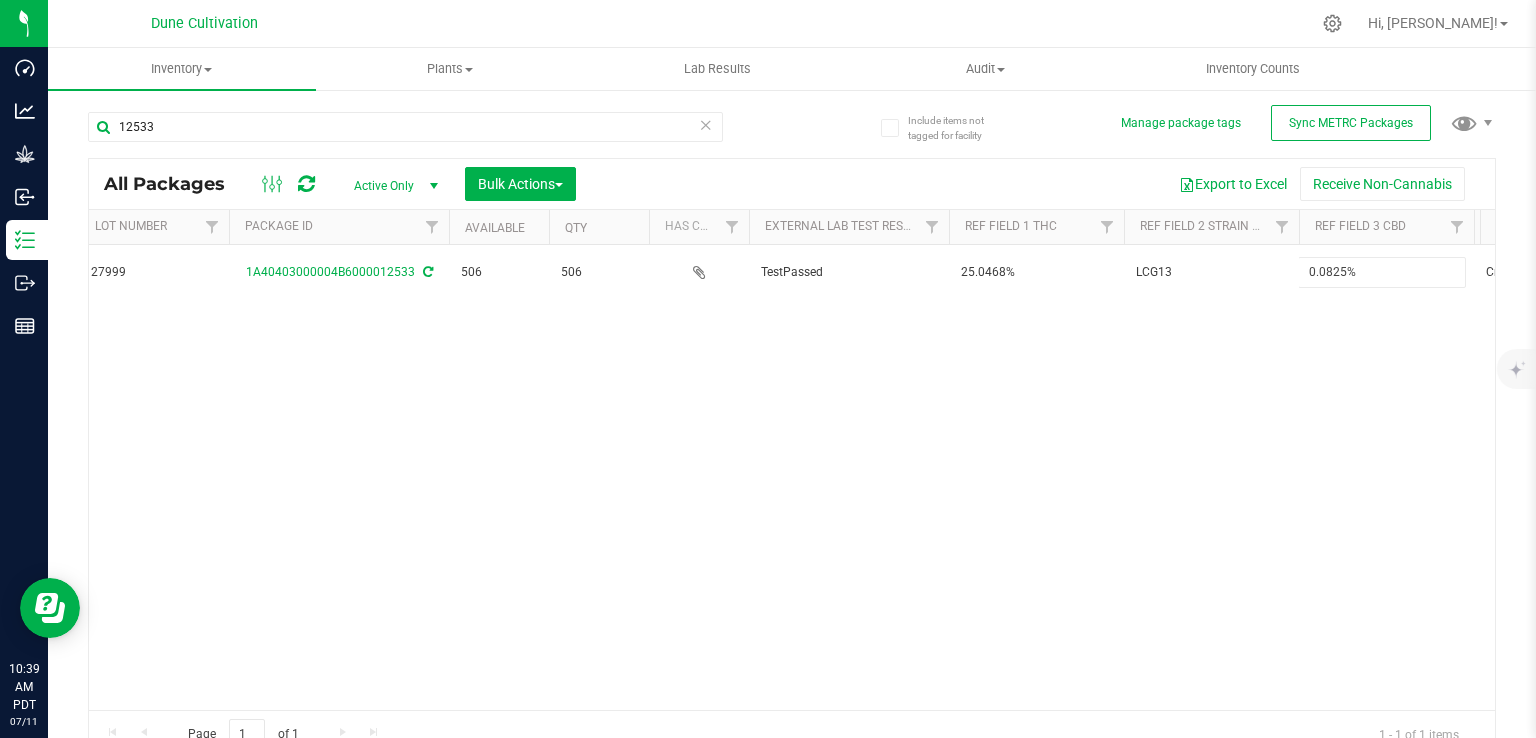 type on "0.0825%" 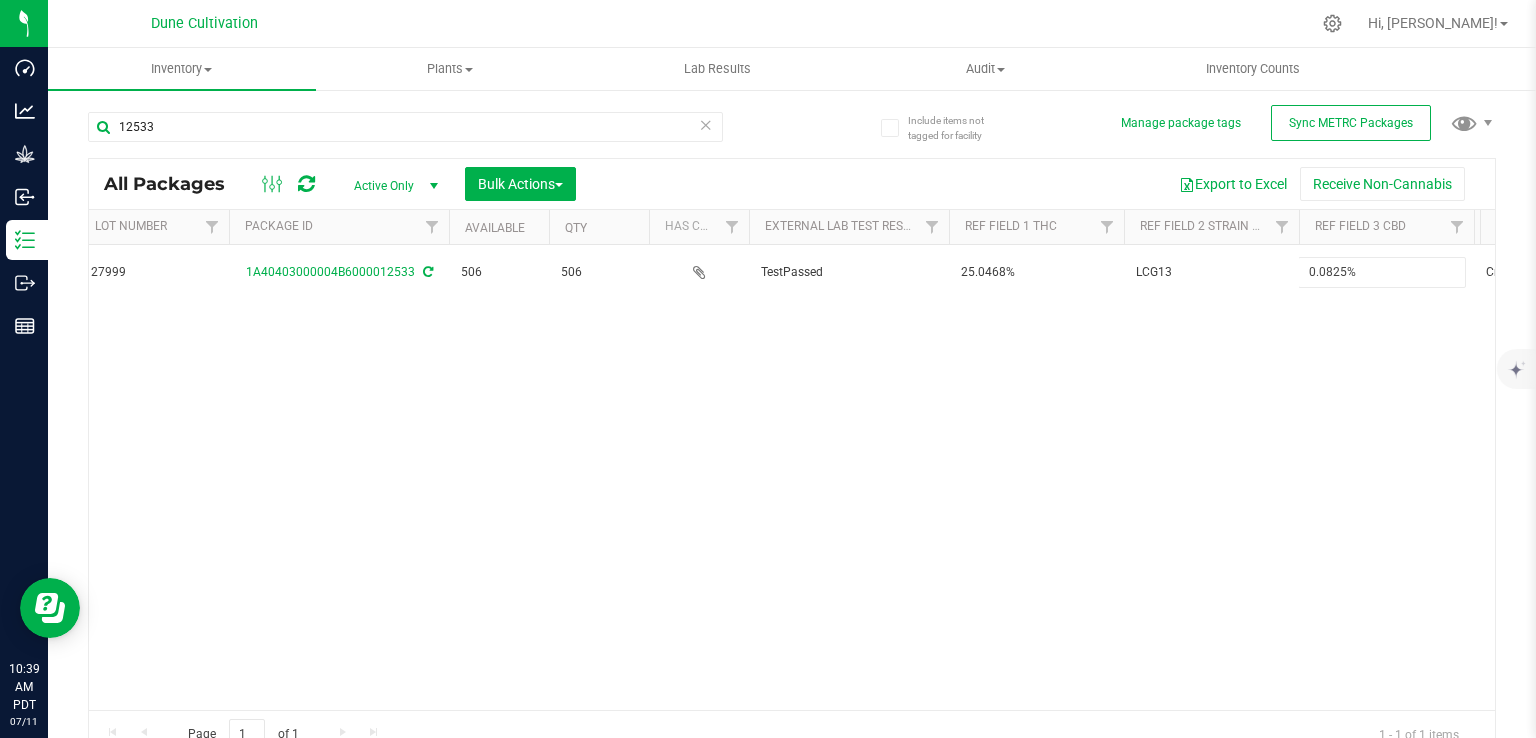 click on "All Packages
Active Only Active Only Lab Samples Locked All External Internal
Bulk Actions
Add to manufacturing run
Add to outbound order
Combine packages
Combine packages (lot)" at bounding box center [792, 458] 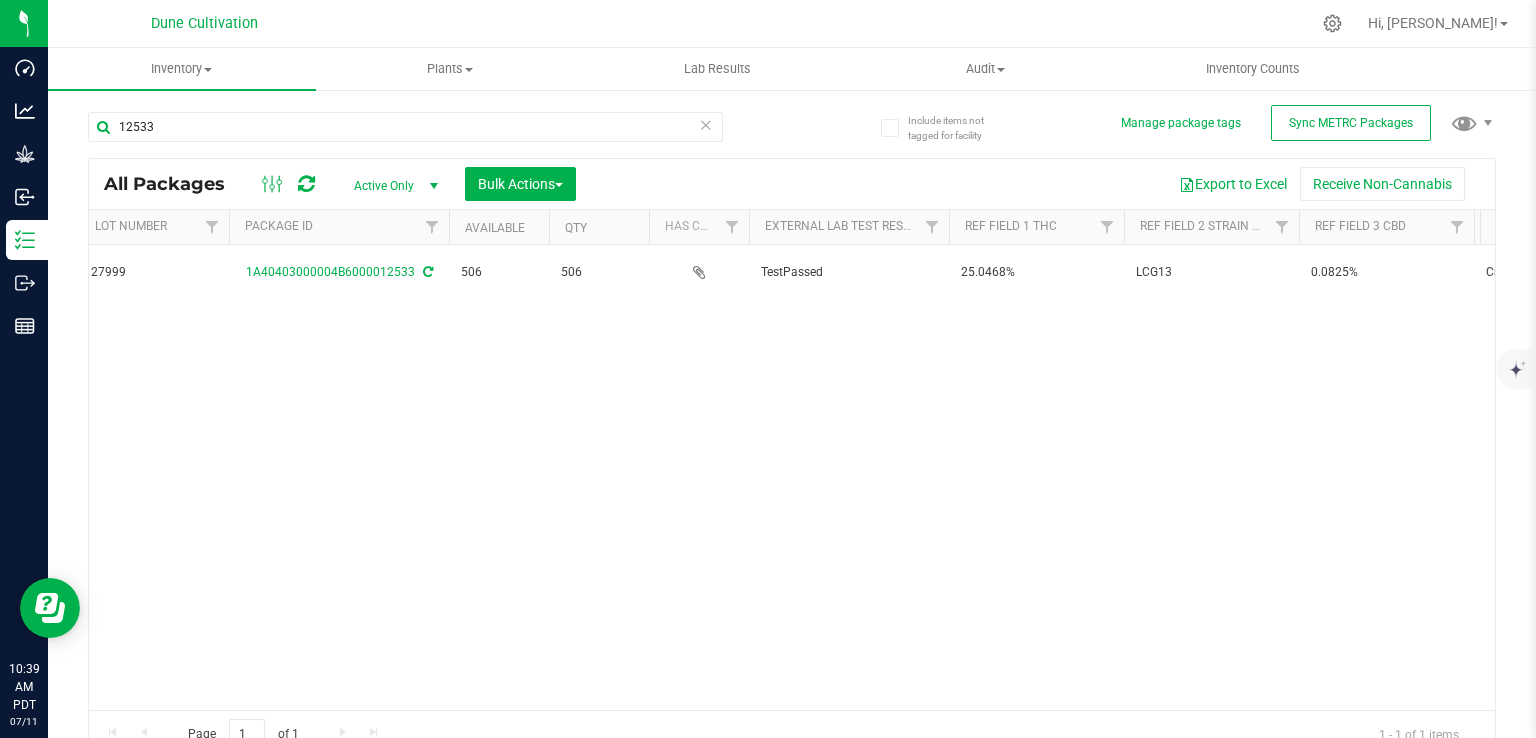 scroll, scrollTop: 0, scrollLeft: 82, axis: horizontal 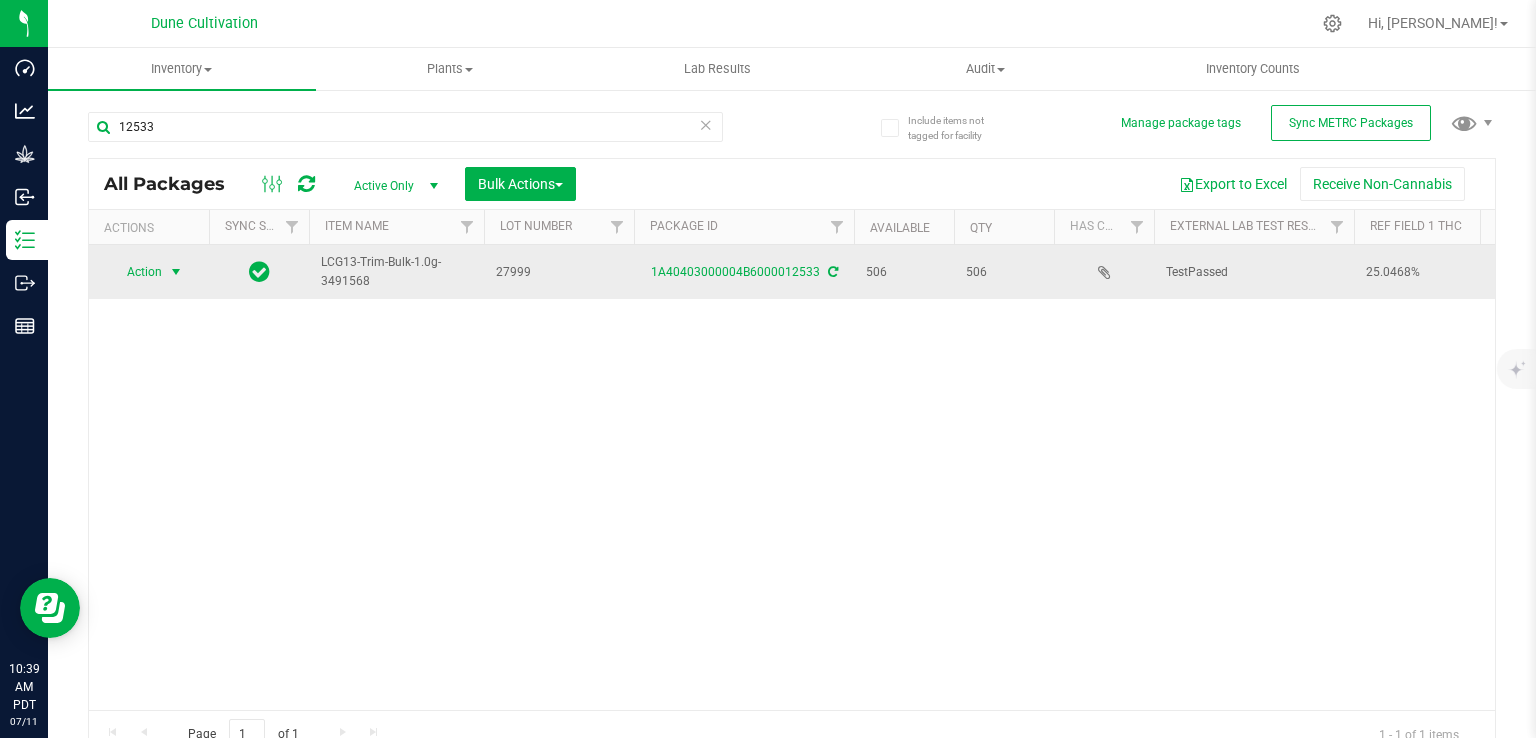 click on "Action" at bounding box center (136, 272) 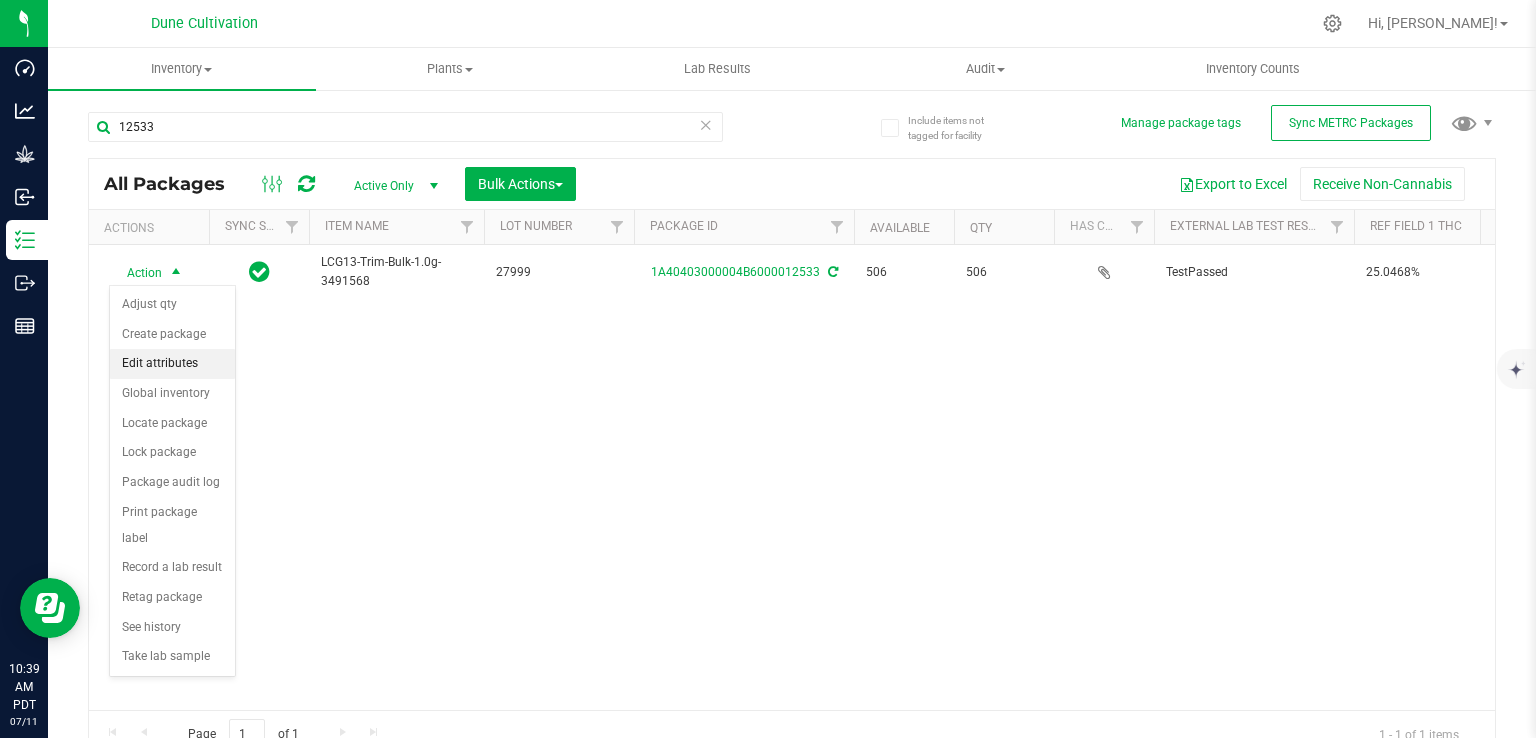 click on "Edit attributes" at bounding box center (172, 364) 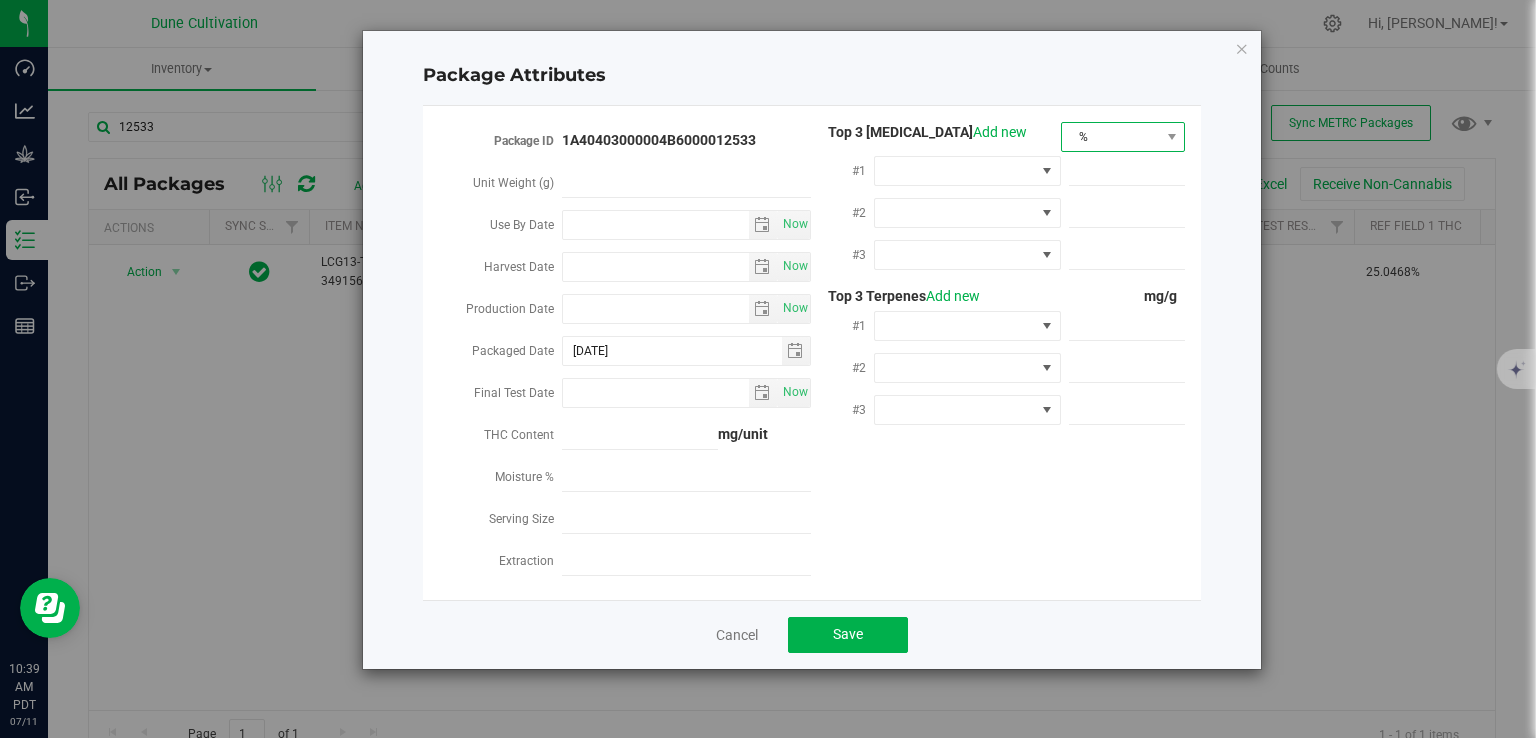 click on "%" at bounding box center [1111, 137] 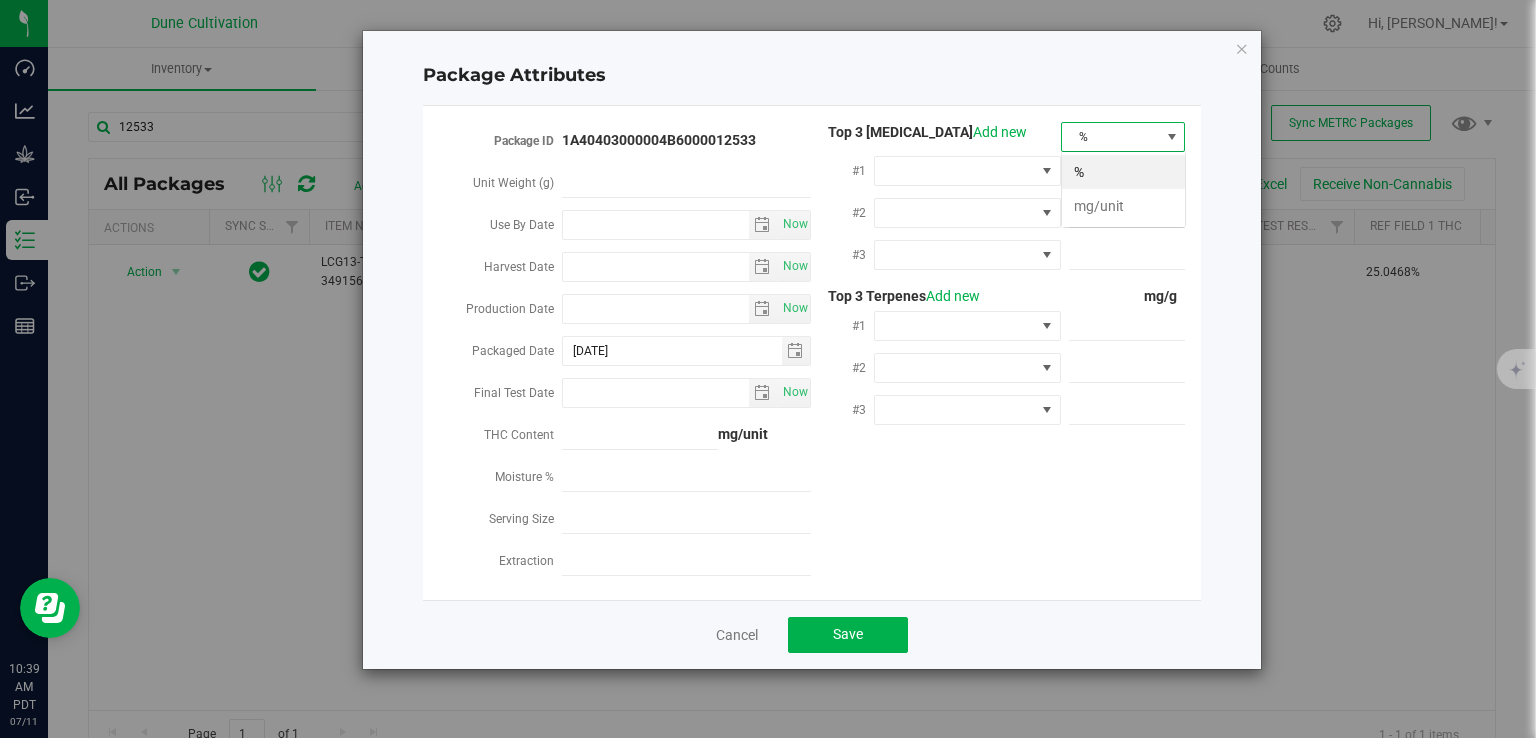 scroll, scrollTop: 99970, scrollLeft: 99875, axis: both 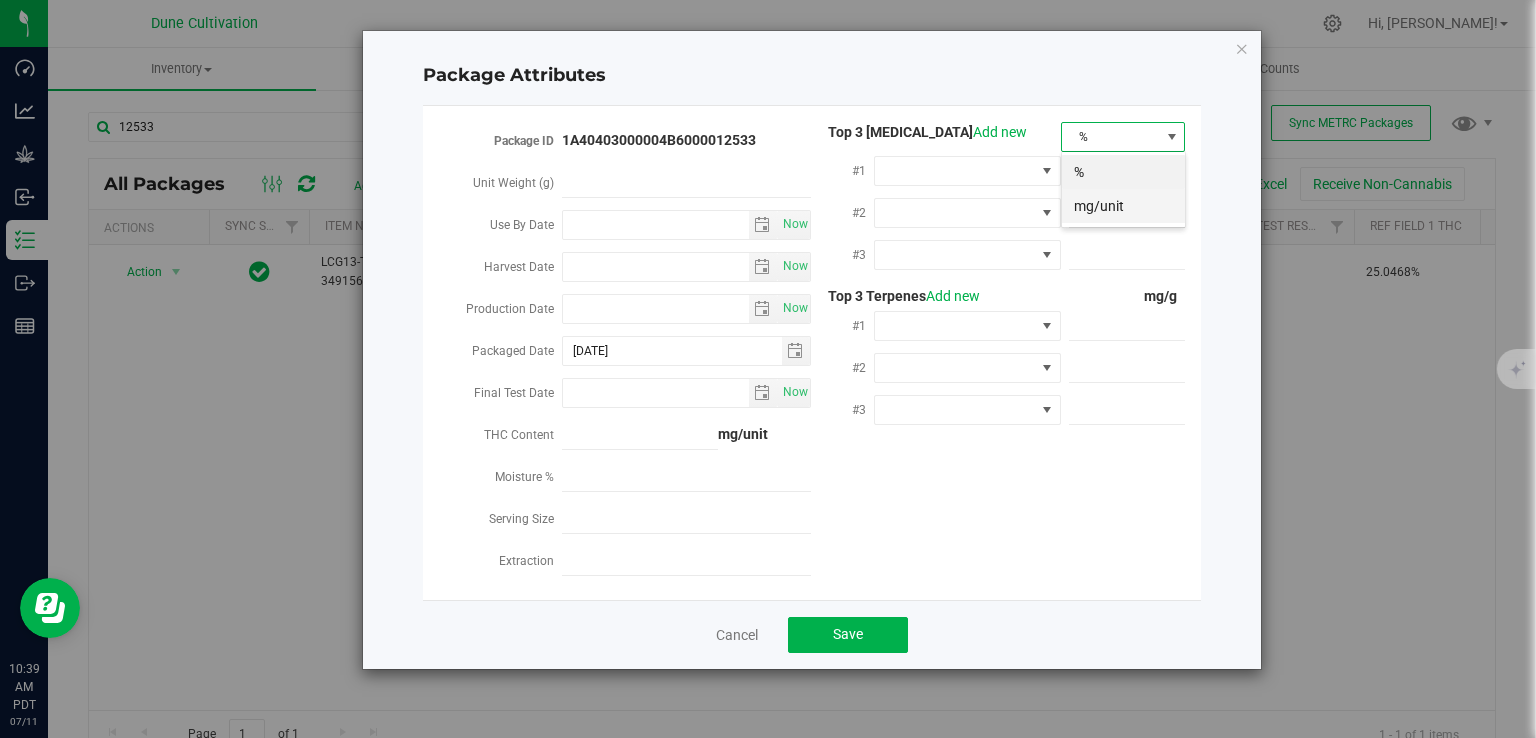 click on "mg/unit" at bounding box center [1123, 206] 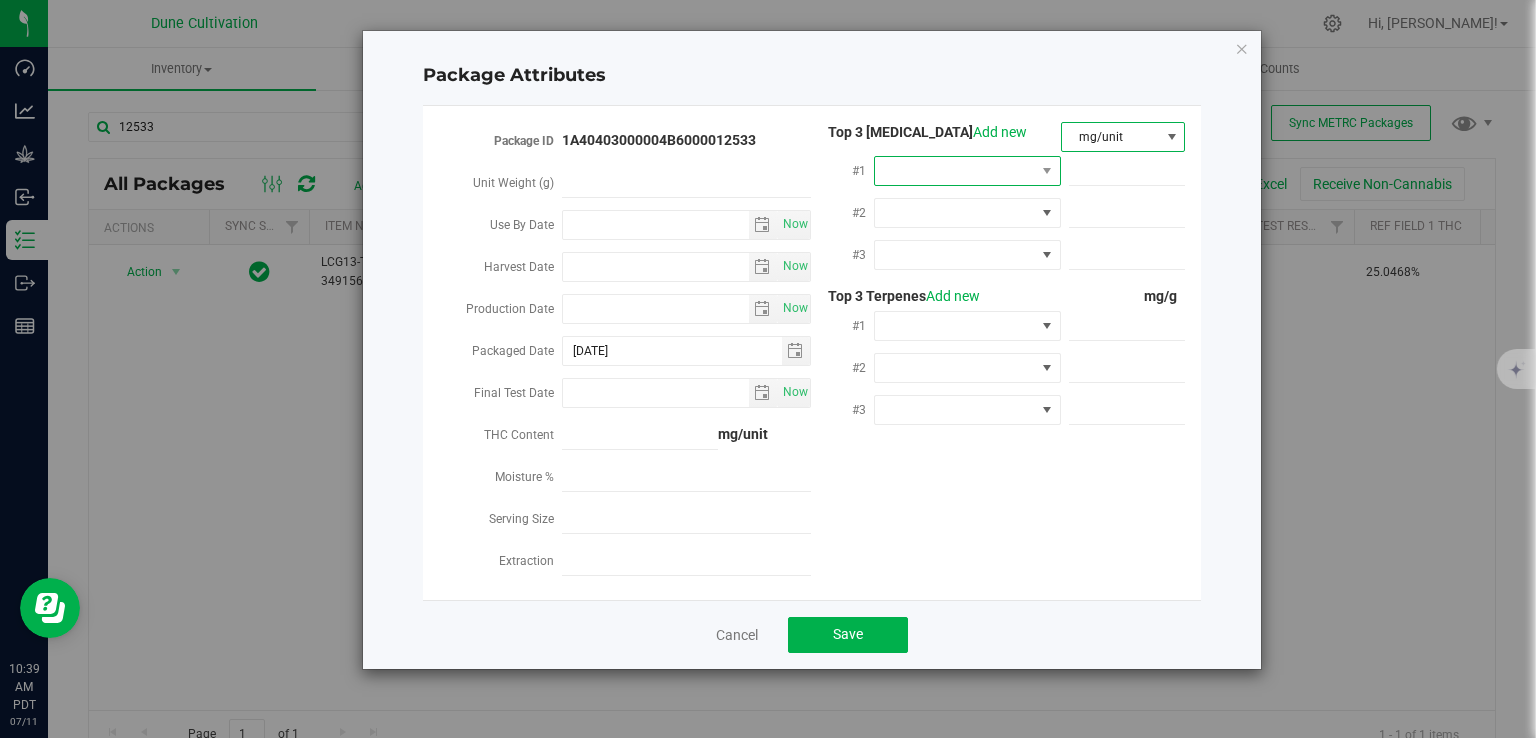 click at bounding box center [955, 171] 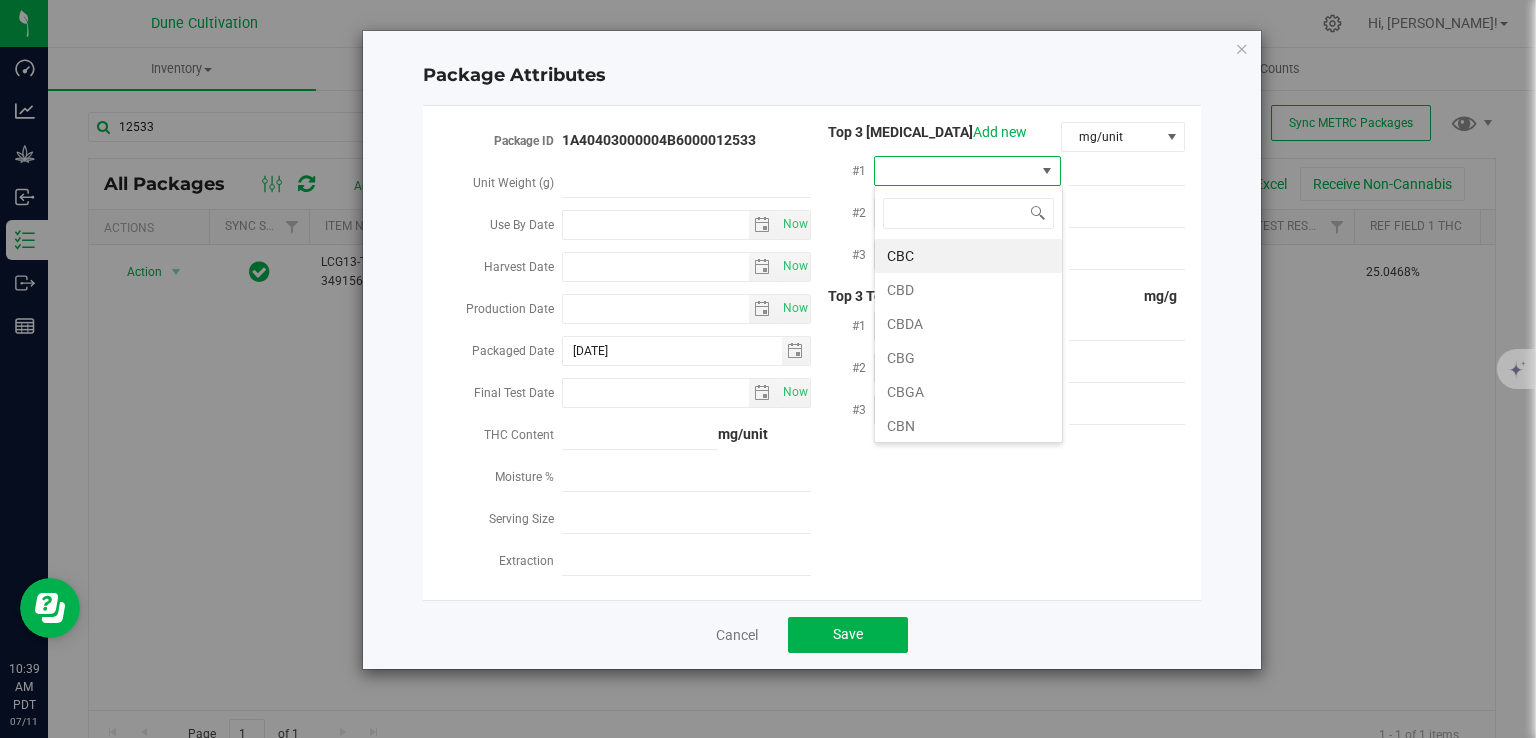 scroll, scrollTop: 99970, scrollLeft: 99812, axis: both 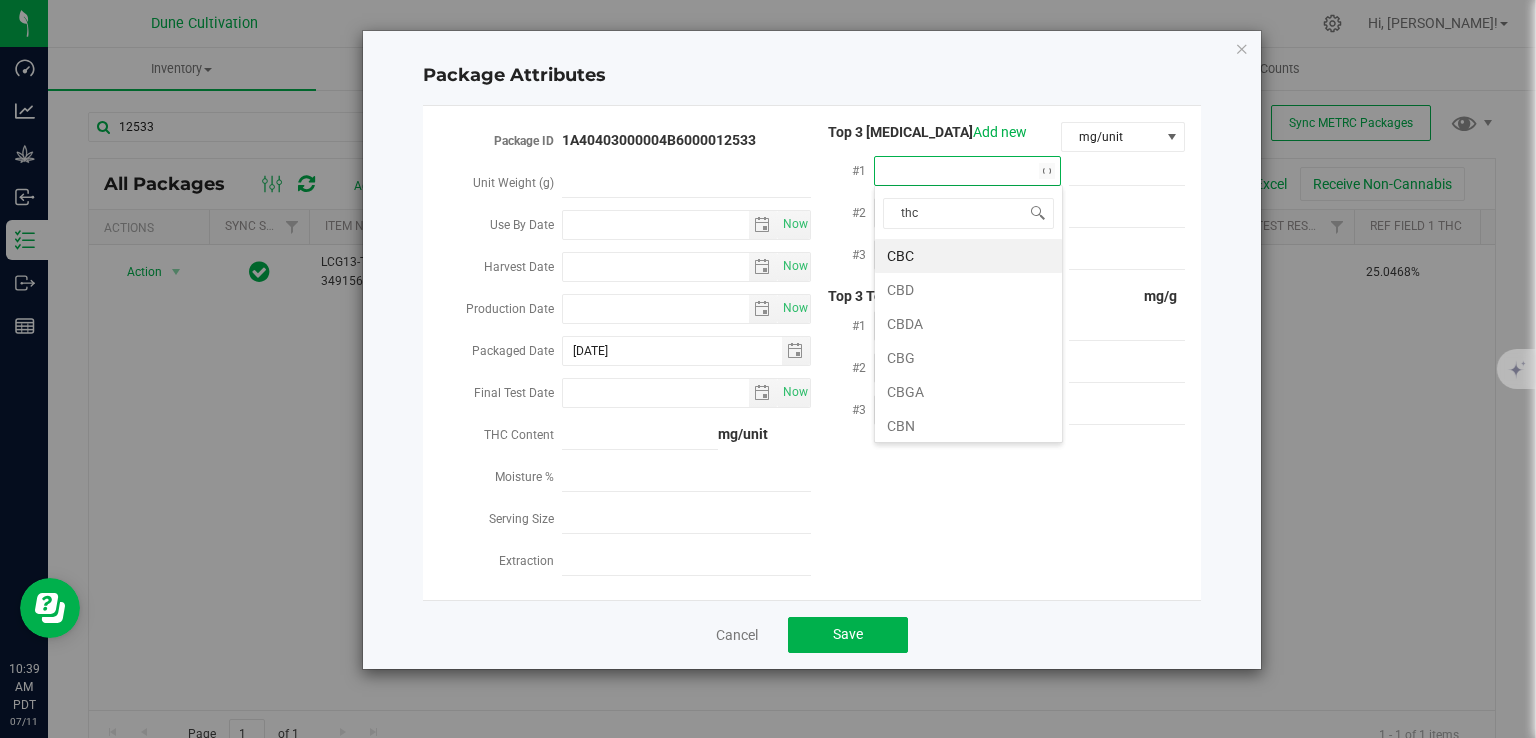type on "thca" 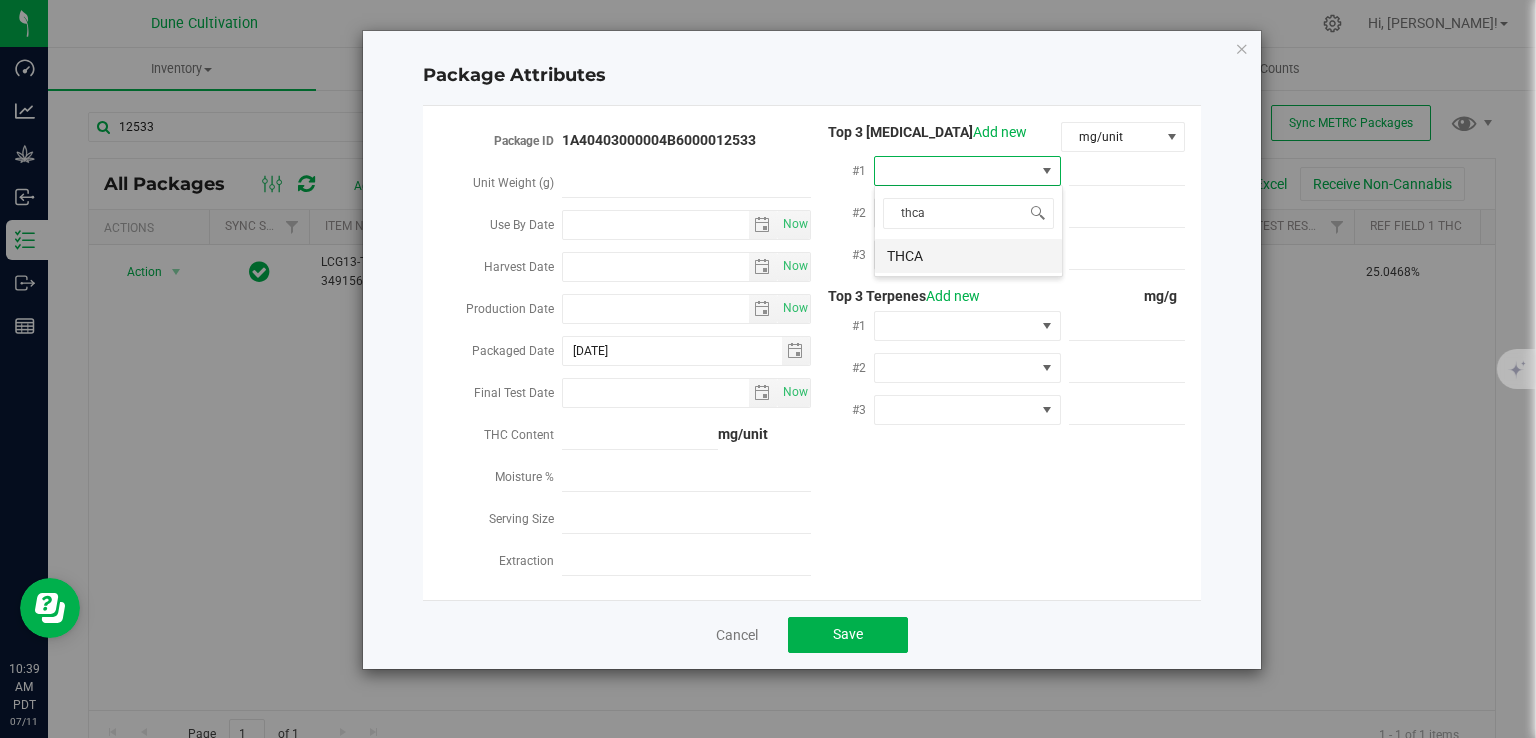 click on "THCA" at bounding box center (968, 256) 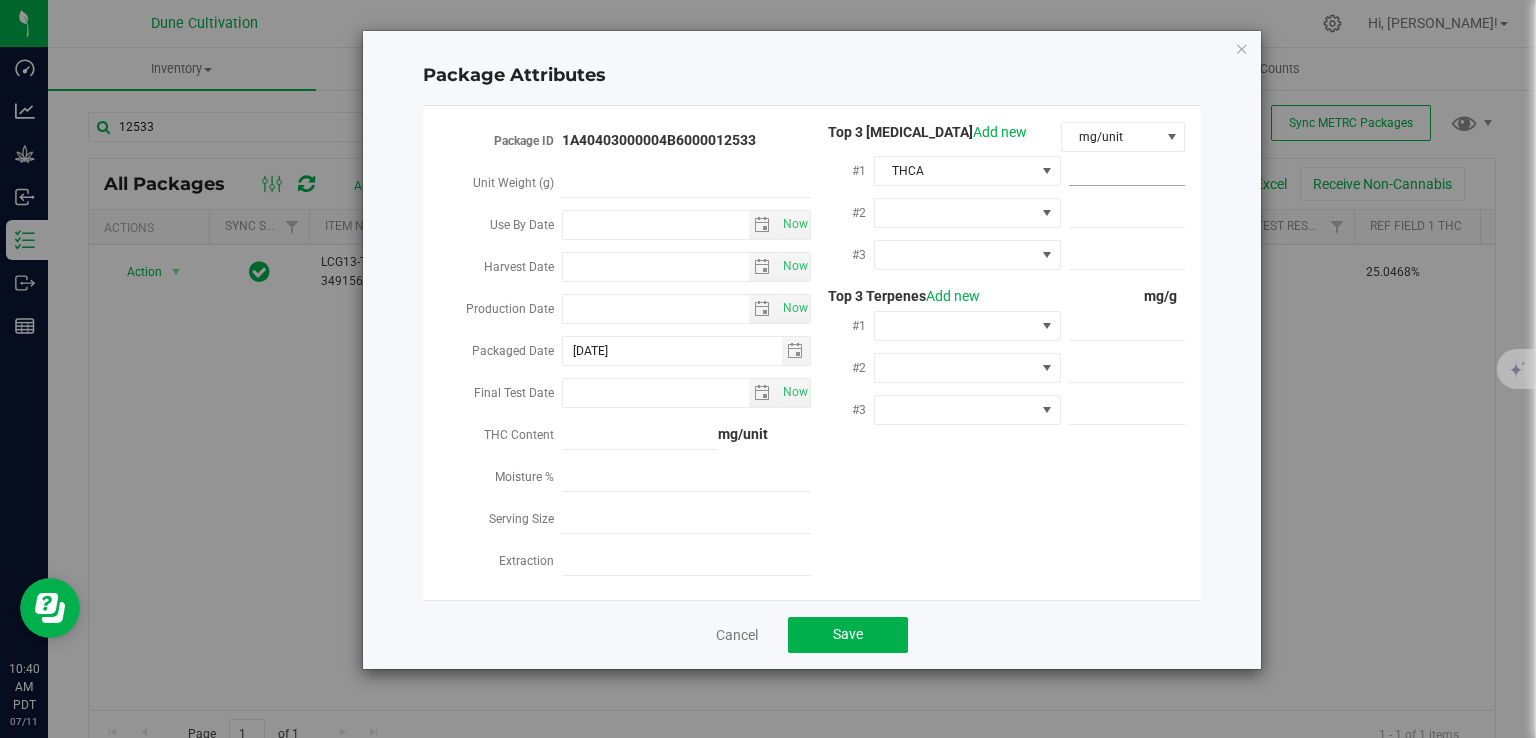 click at bounding box center [1127, 171] 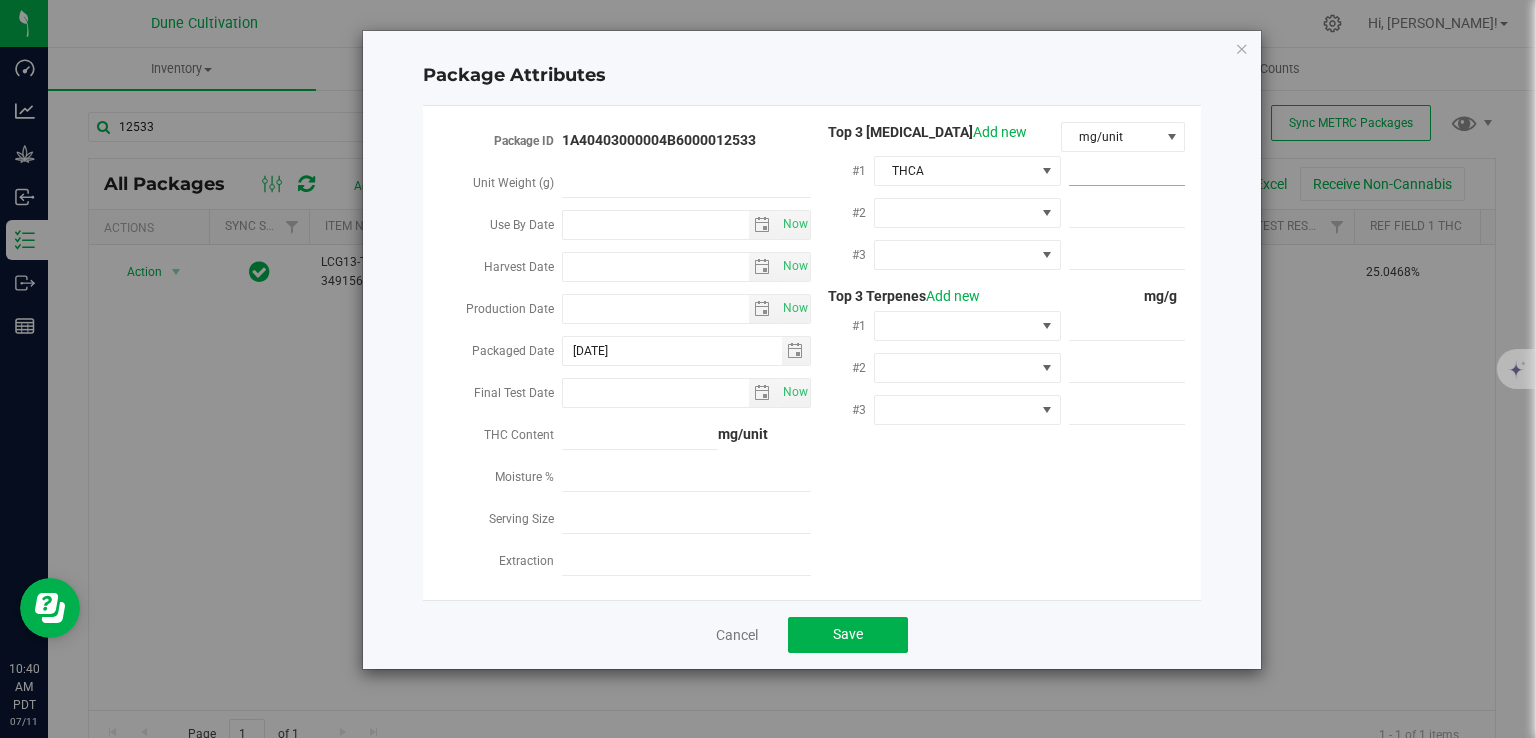 paste on "276.432" 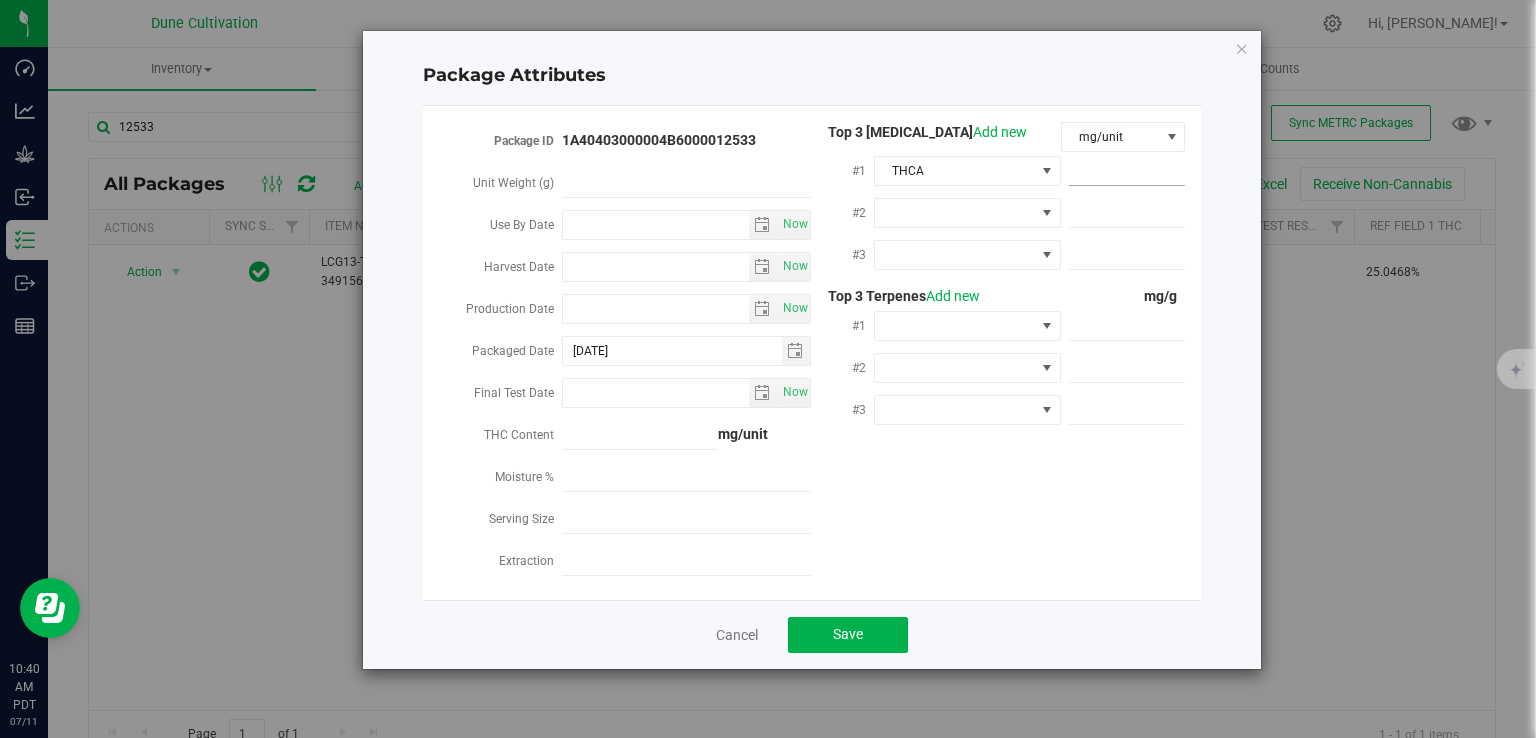 type on "276.432" 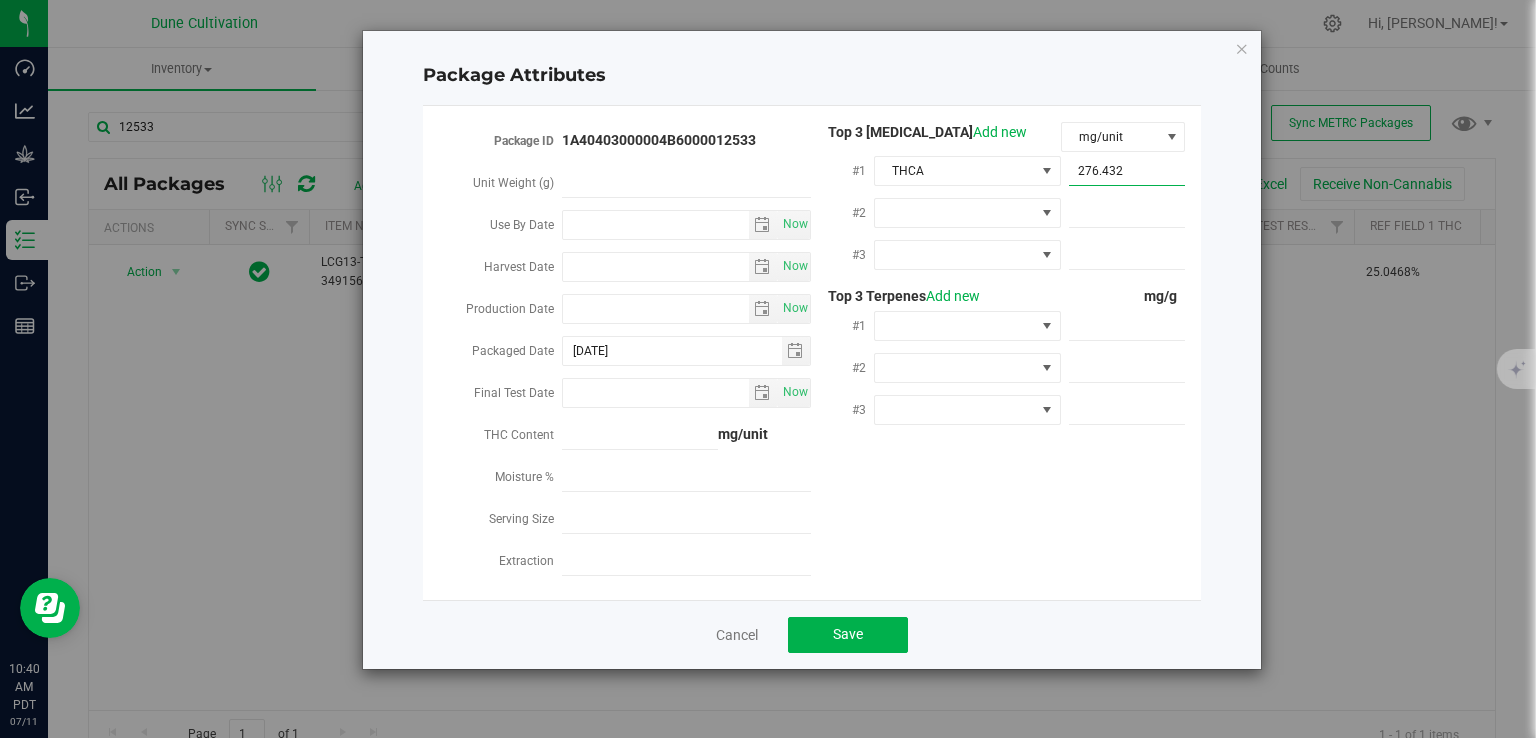 type on "276.4320" 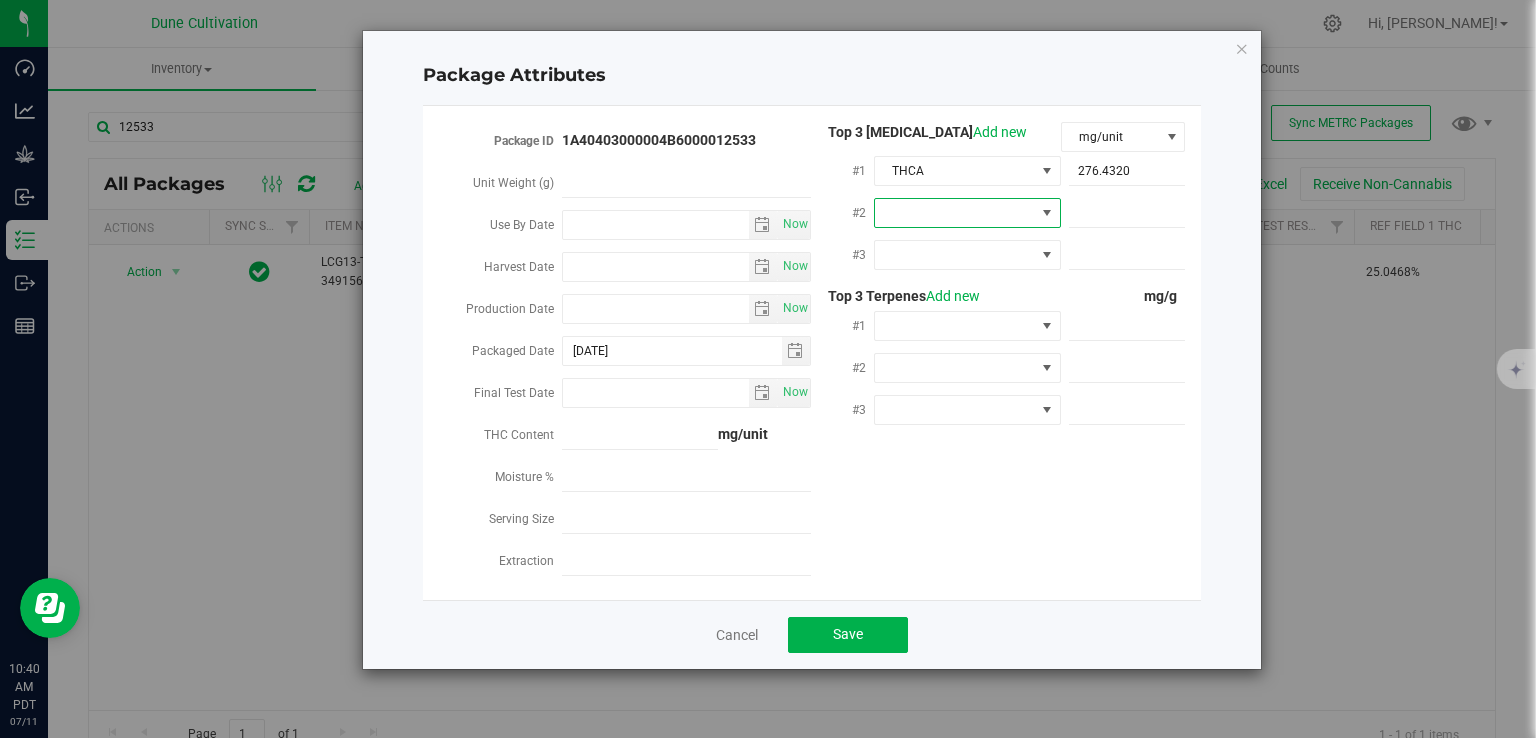 click at bounding box center (955, 213) 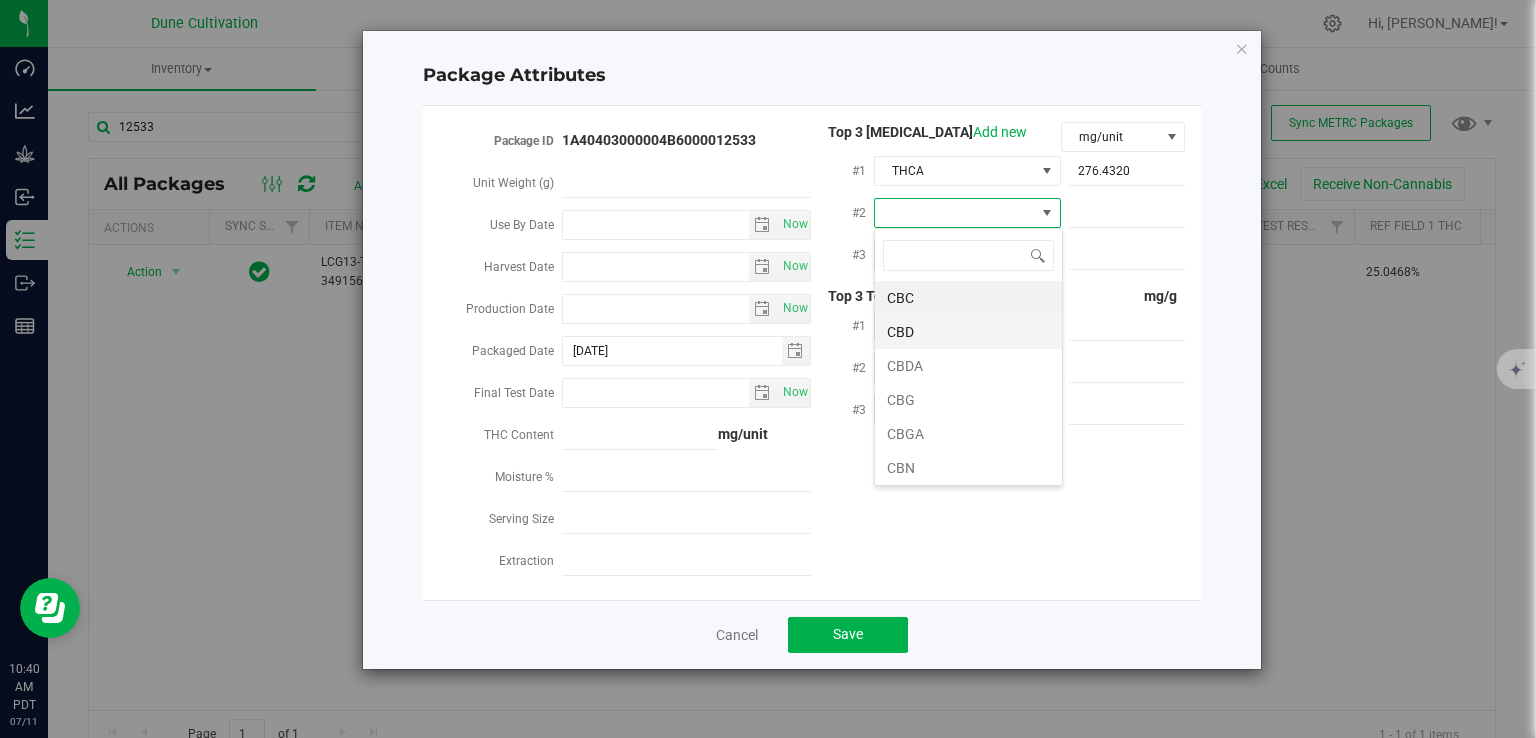 scroll, scrollTop: 99970, scrollLeft: 99812, axis: both 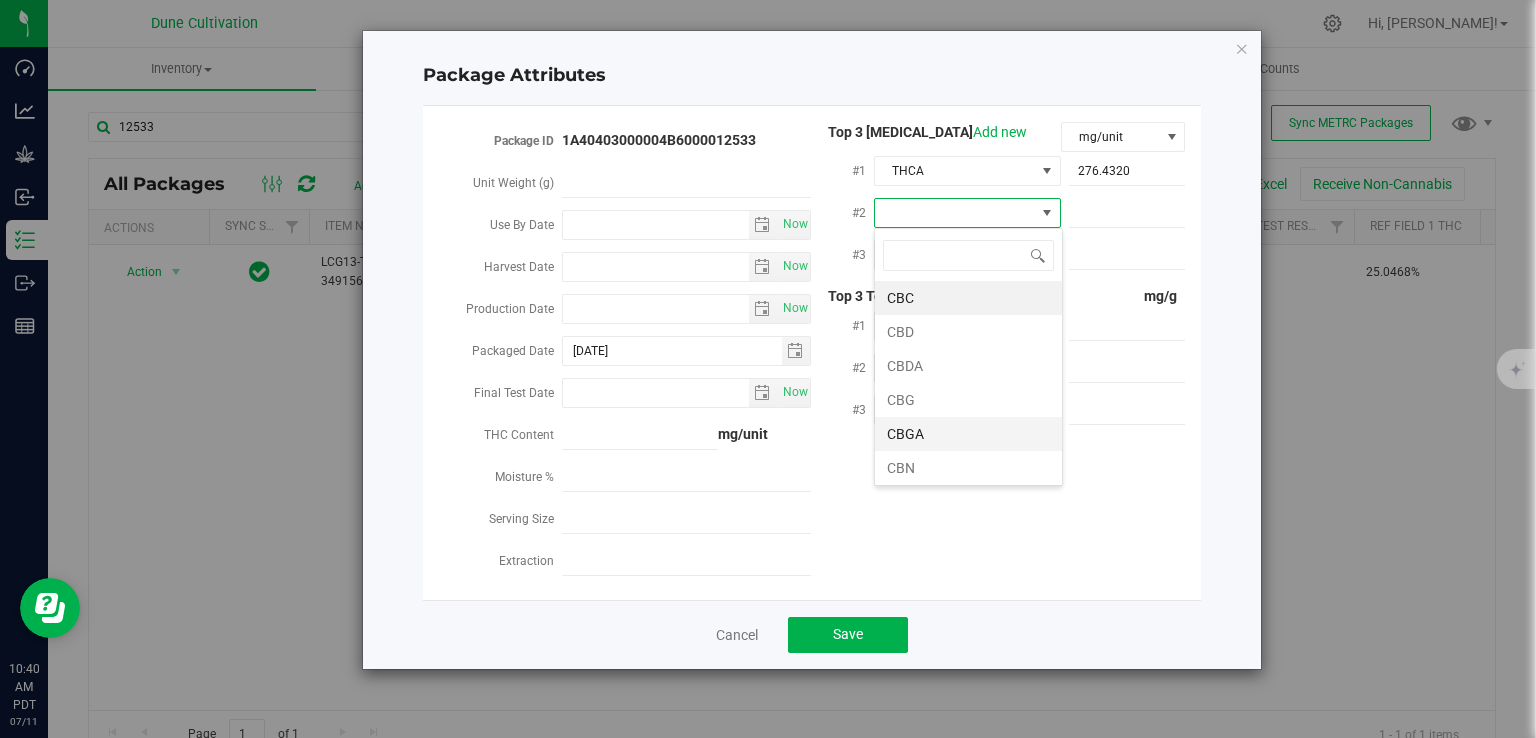 click on "CBGA" at bounding box center [968, 434] 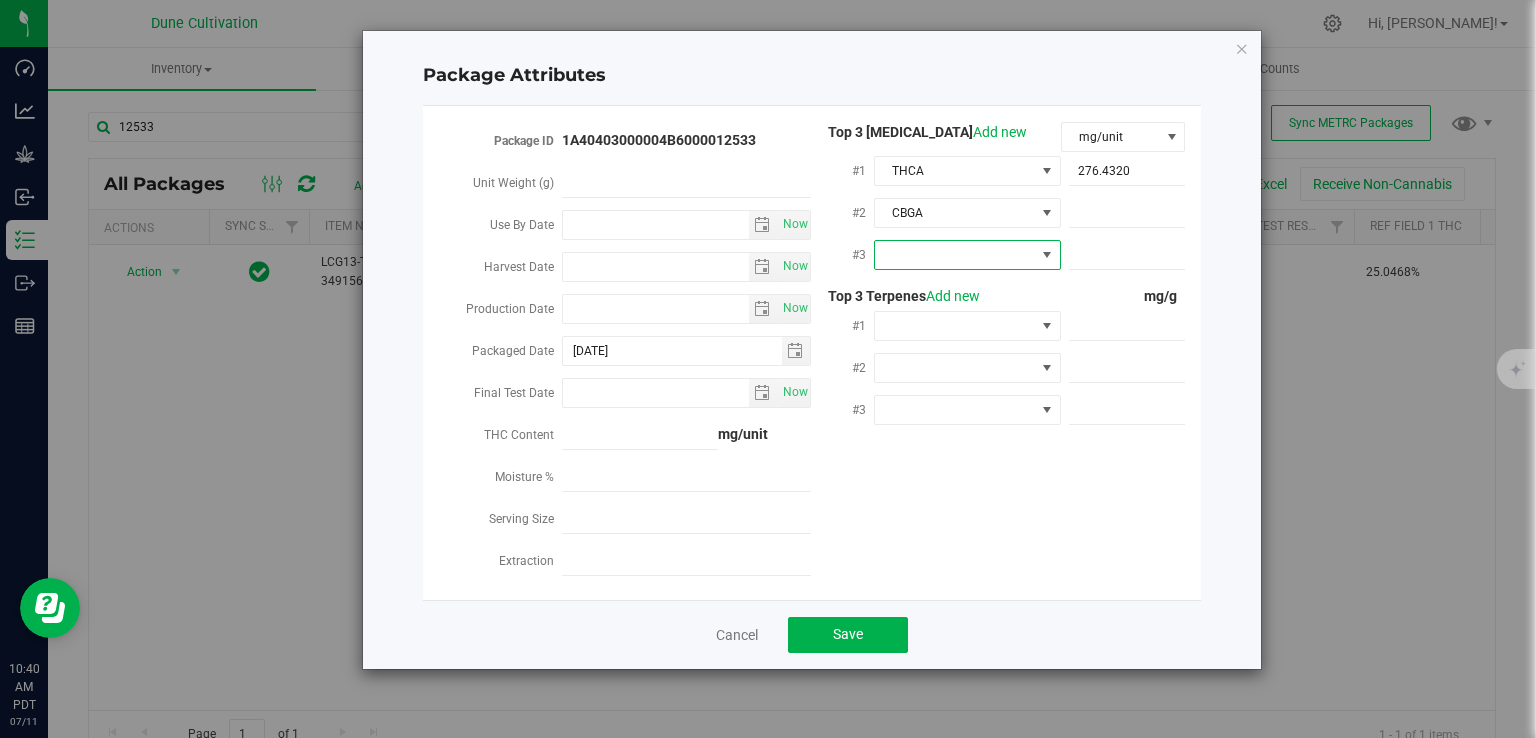 click at bounding box center (955, 255) 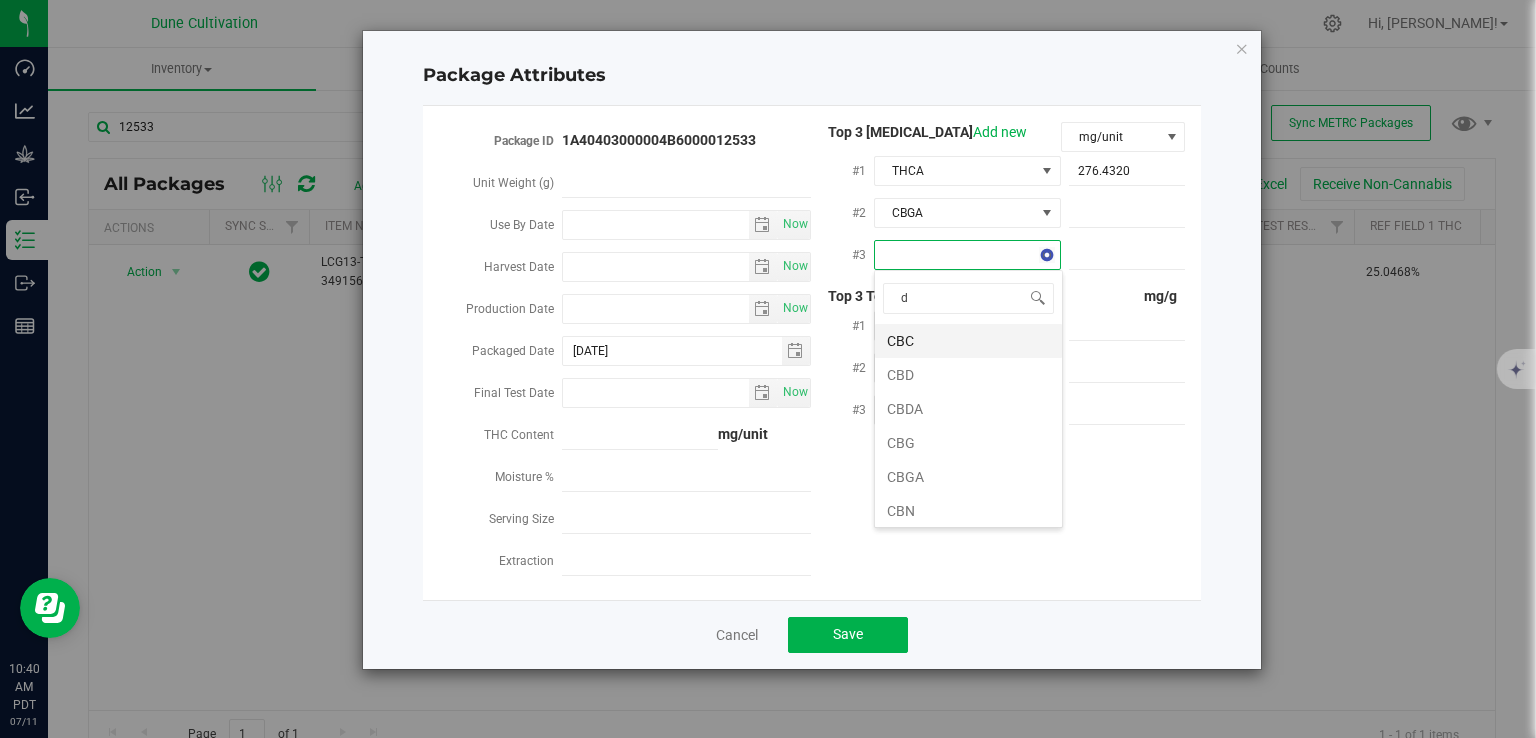 scroll, scrollTop: 99970, scrollLeft: 99812, axis: both 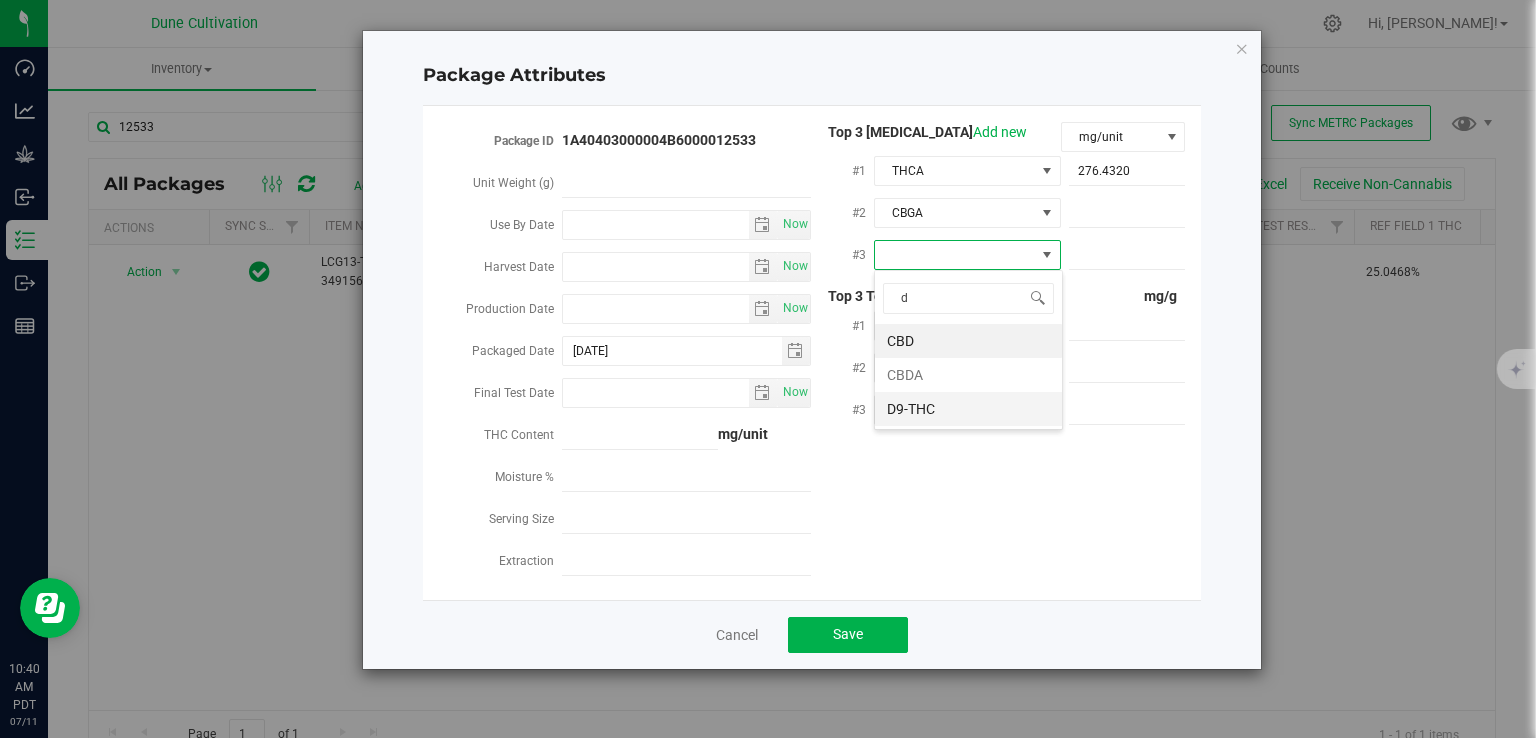 click on "D9-THC" at bounding box center [968, 409] 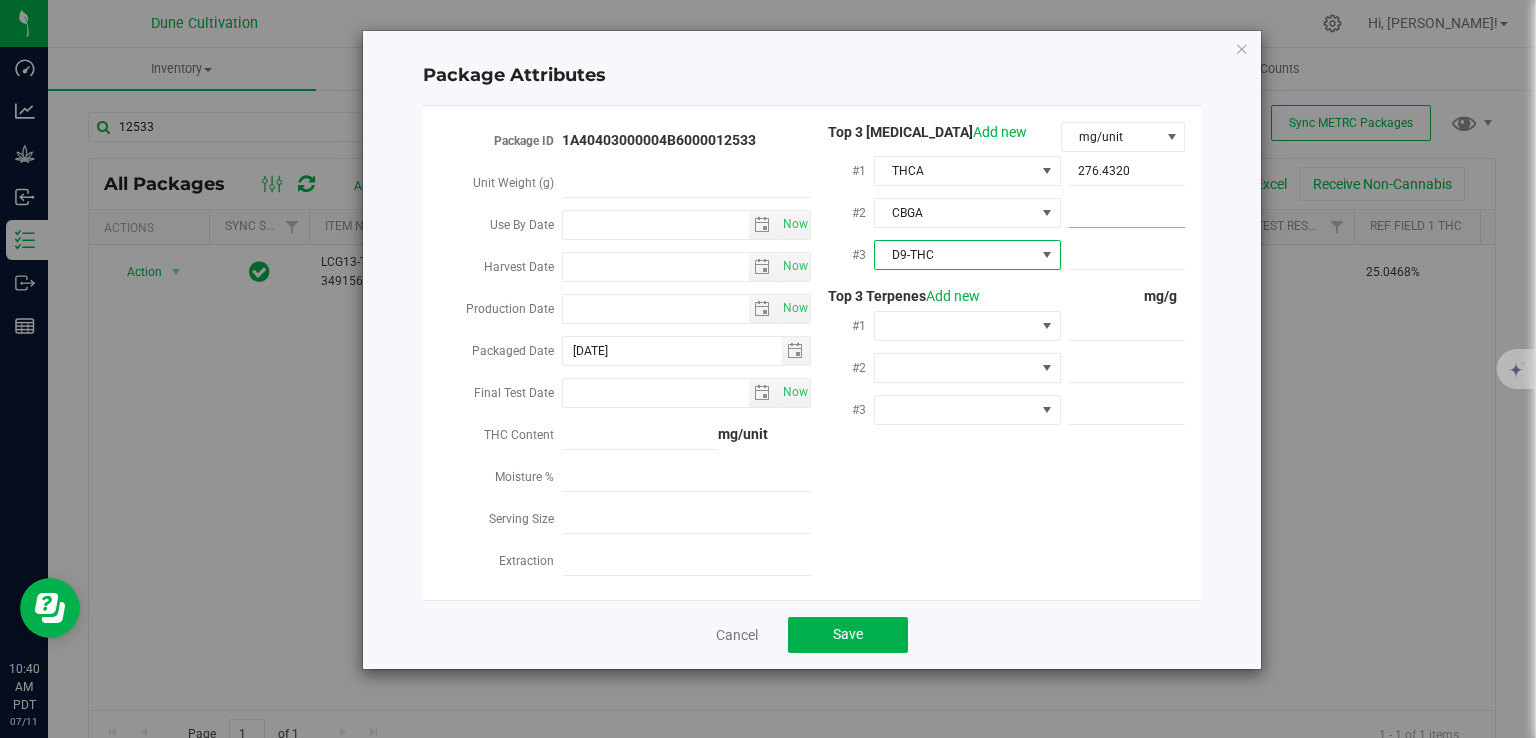 click at bounding box center (1127, 213) 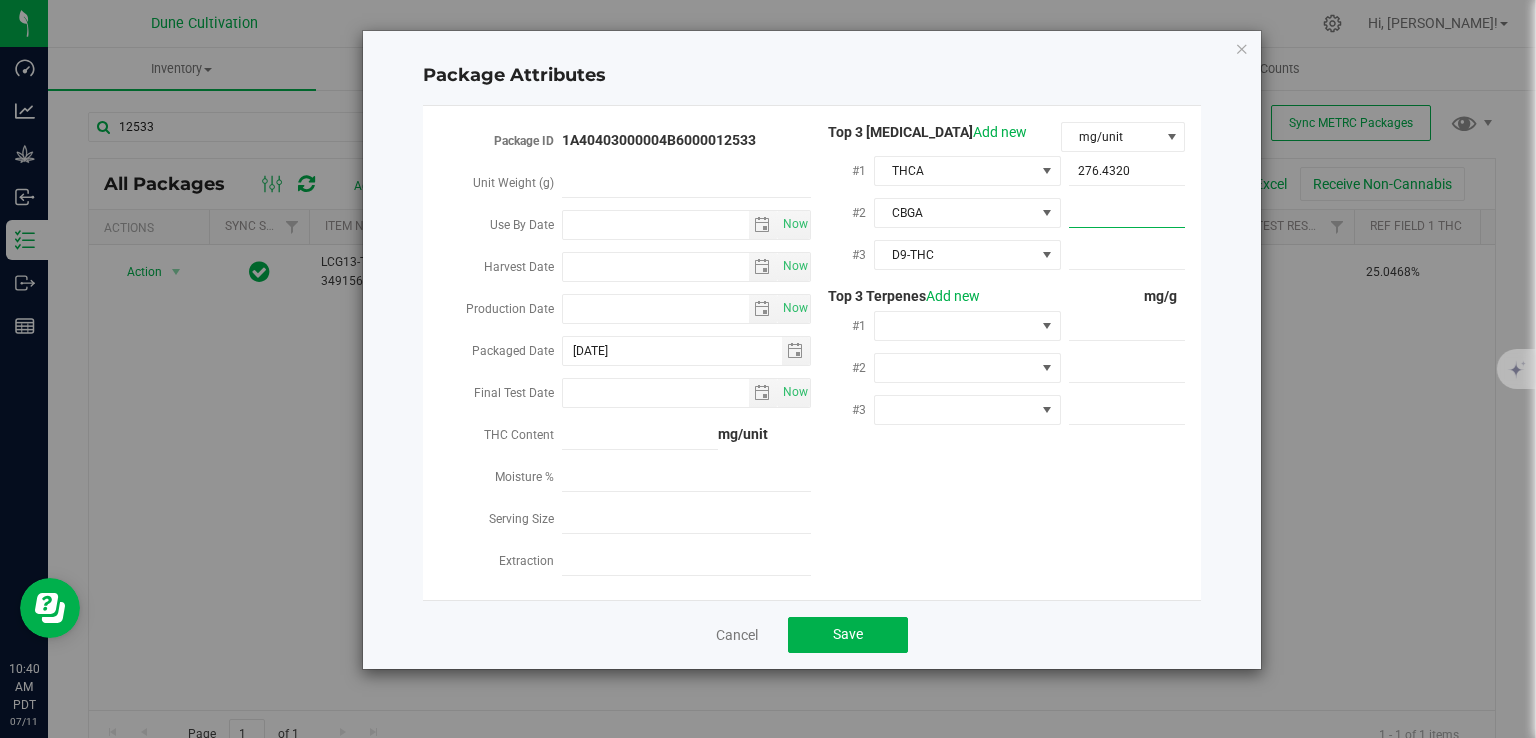 paste on "12.724" 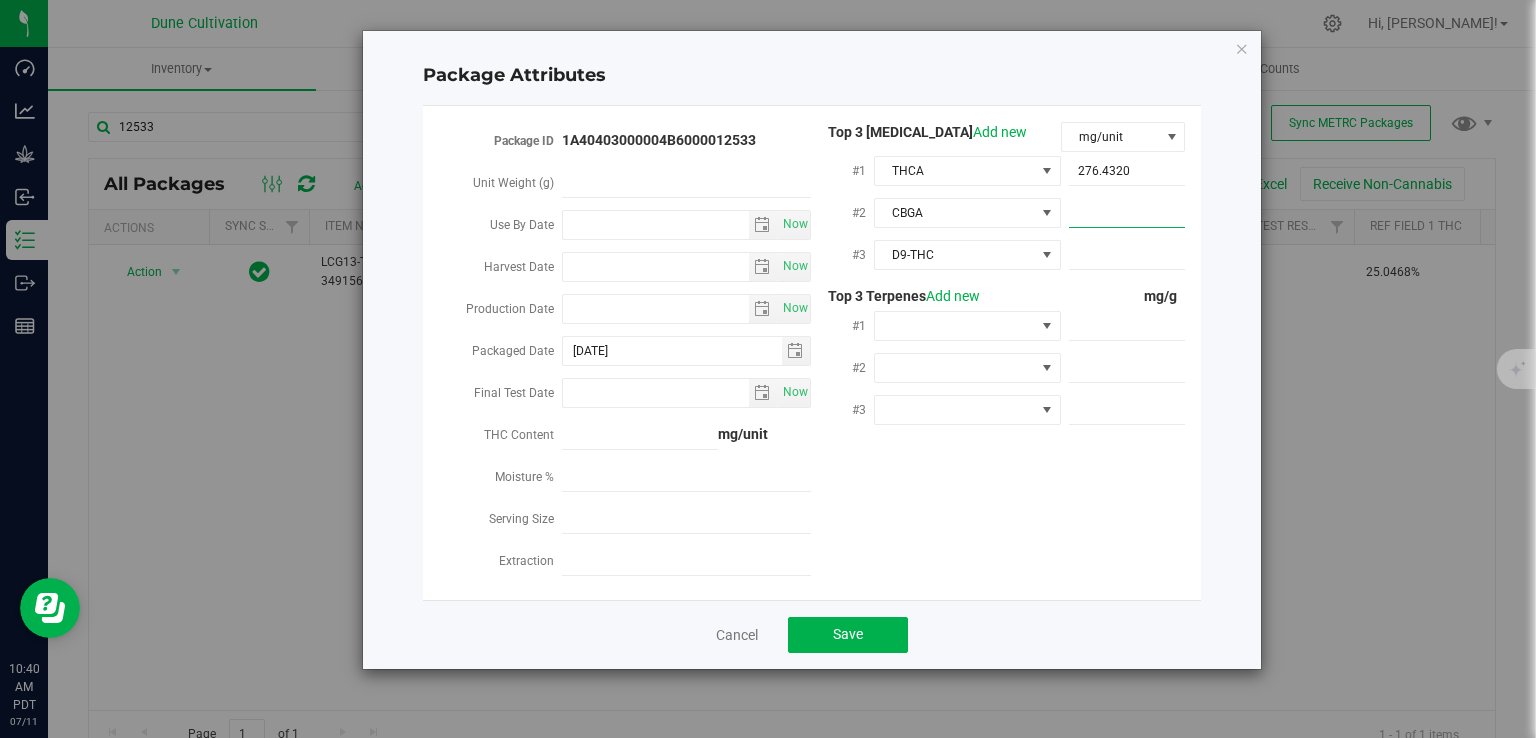 type on "12.724" 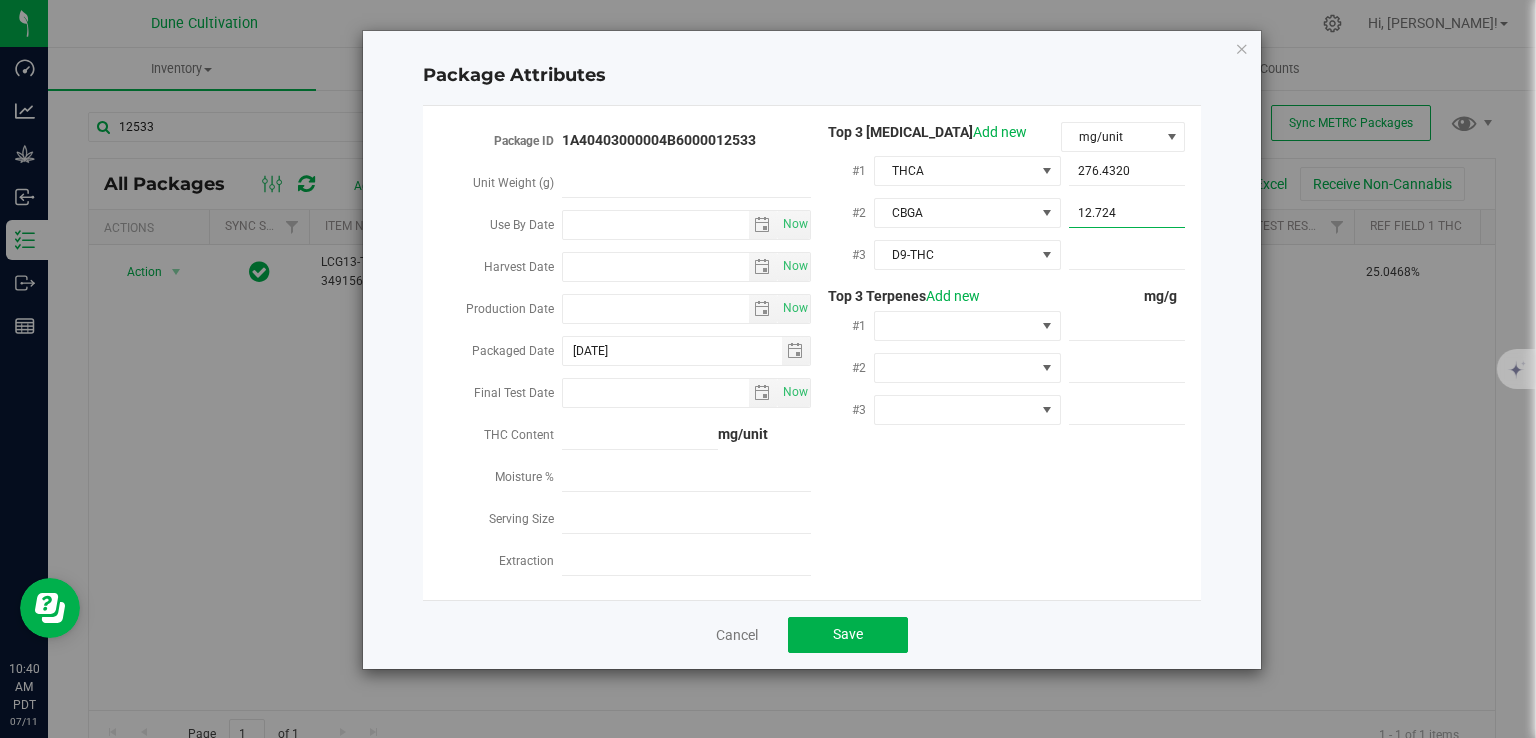 type on "12.7240" 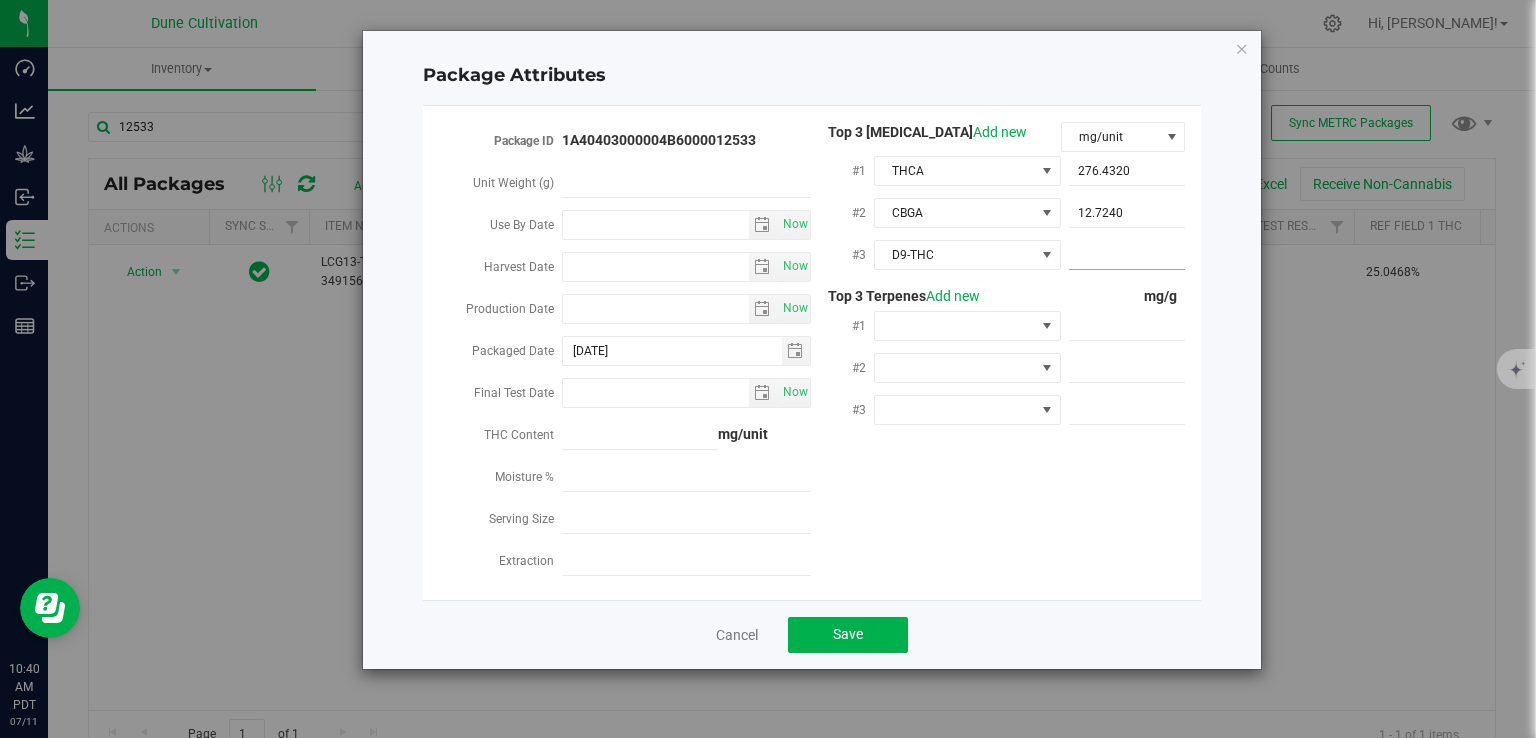 click at bounding box center [1127, 255] 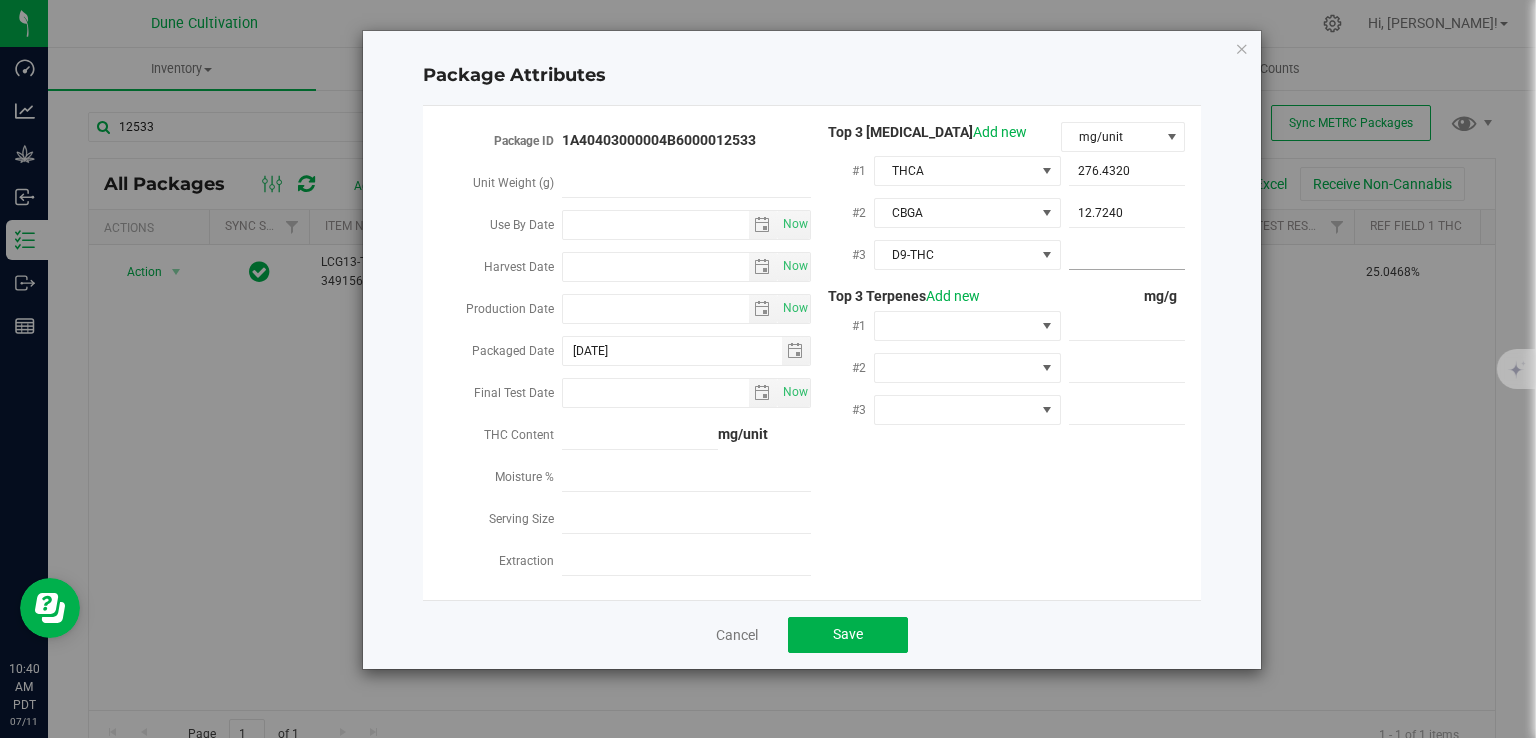 paste on "8.037" 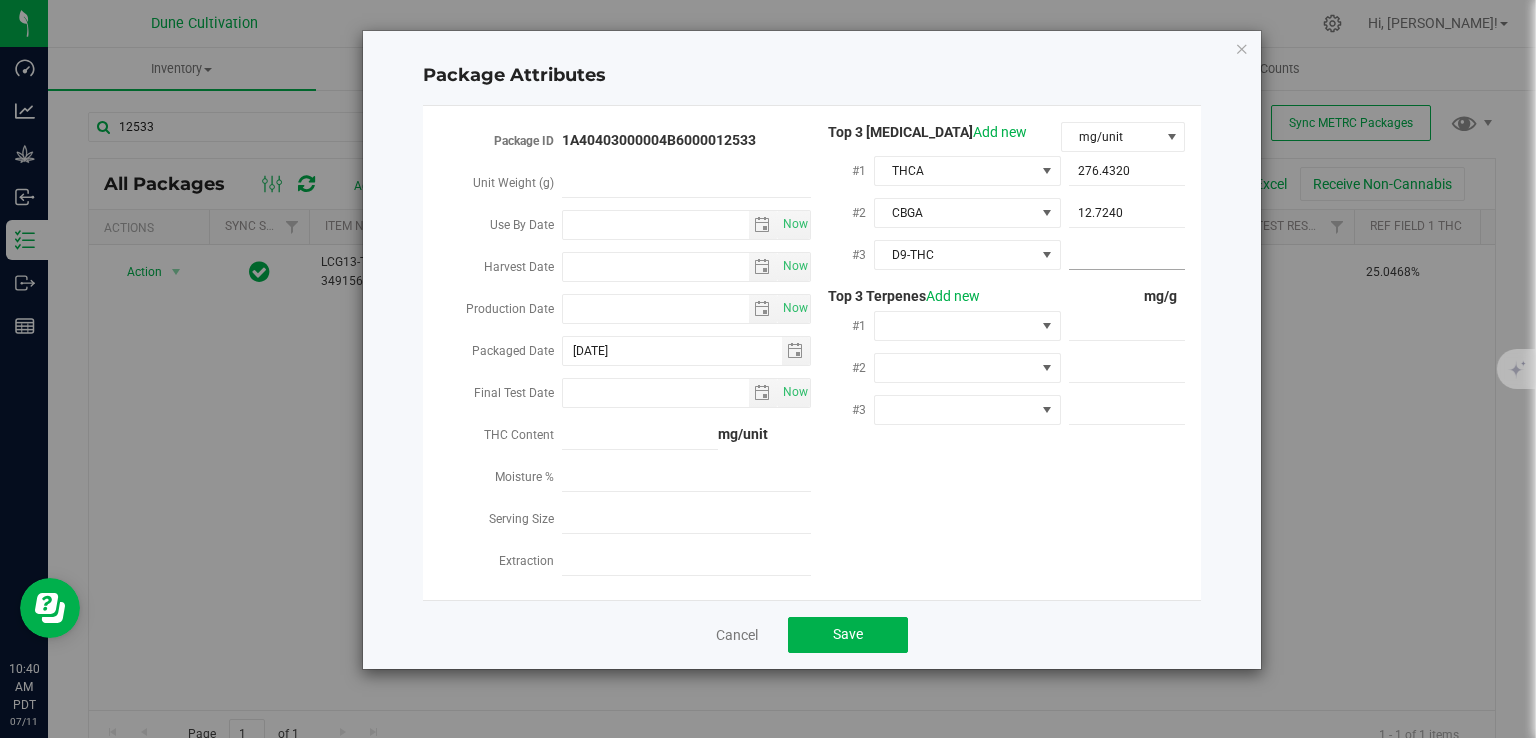 type on "8.037" 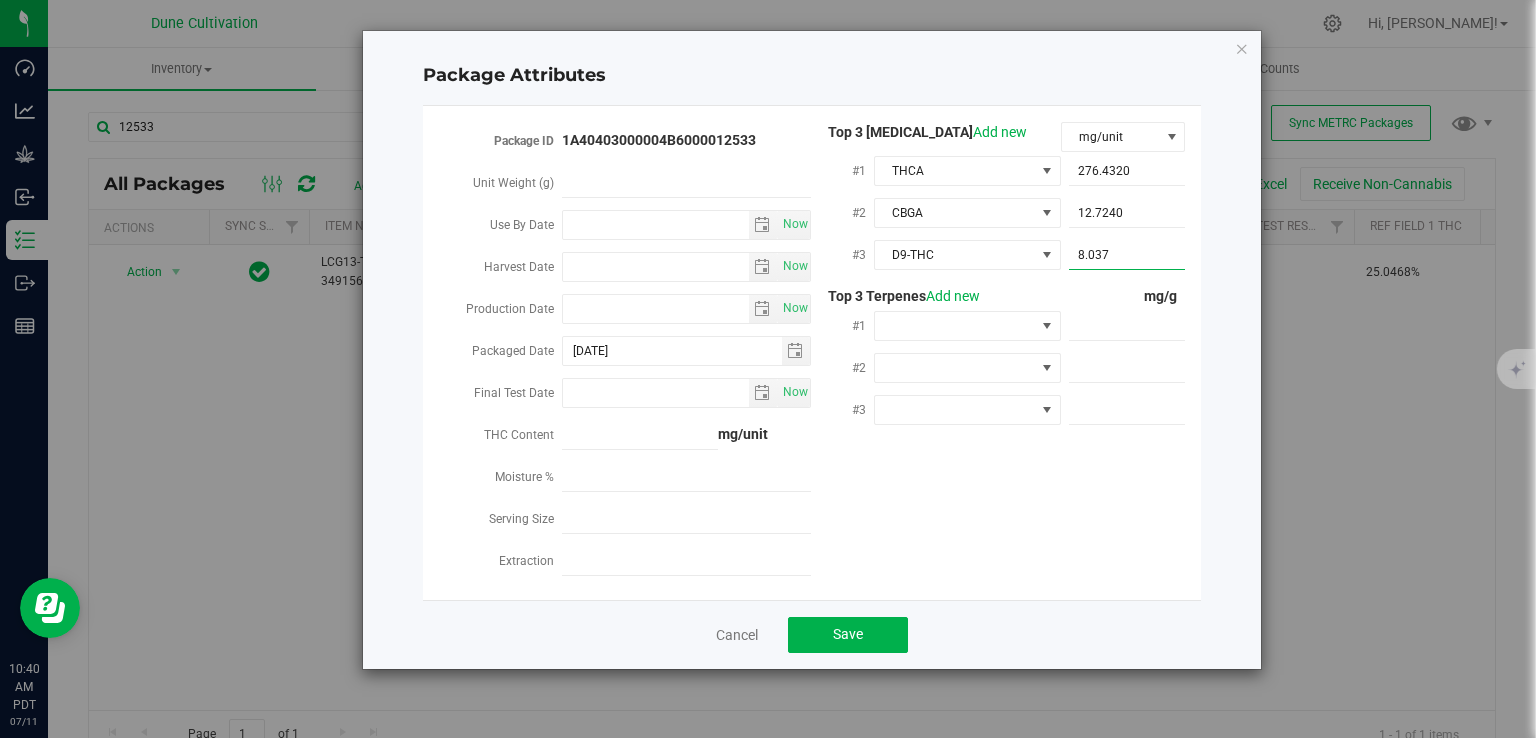 type on "8.0370" 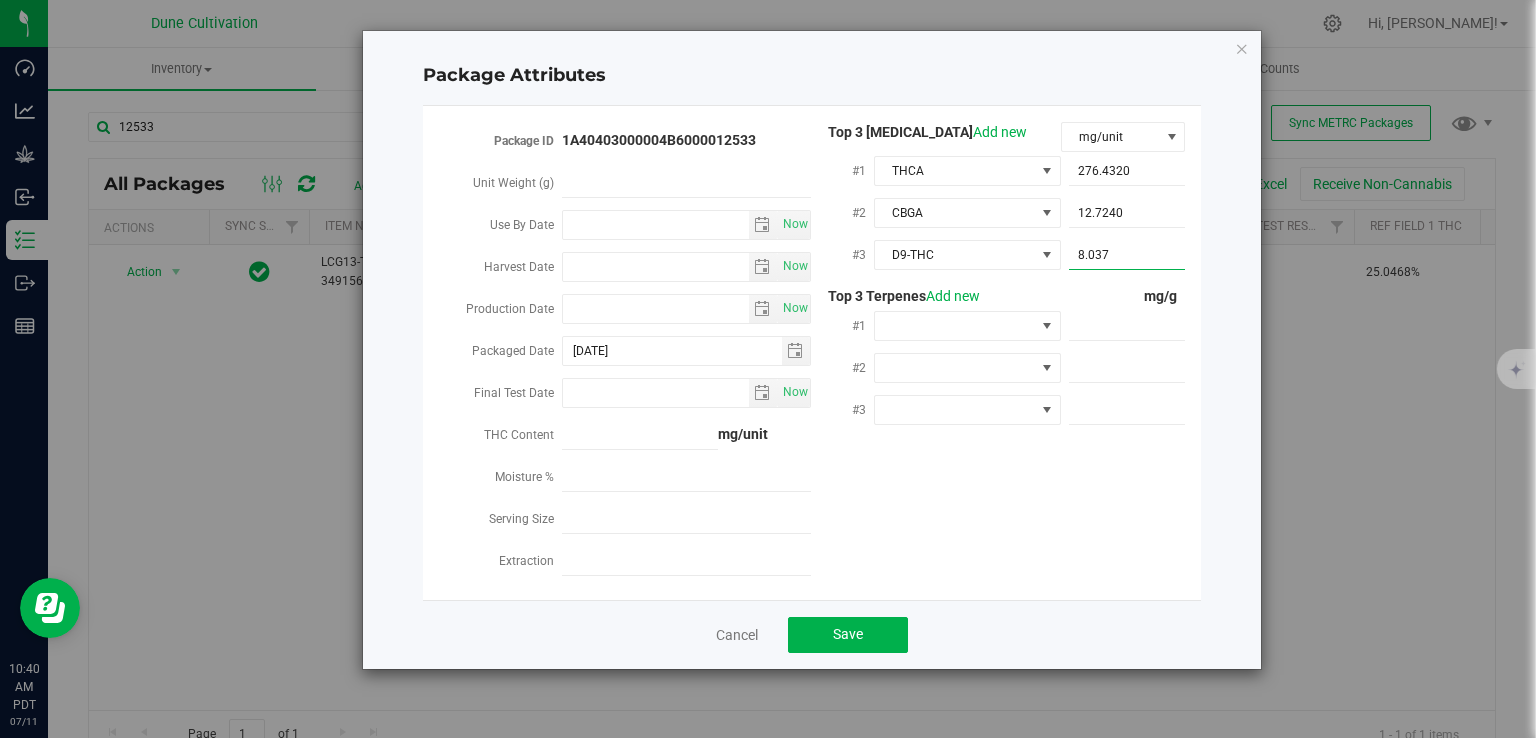 click on "mg/g" at bounding box center [1123, 296] 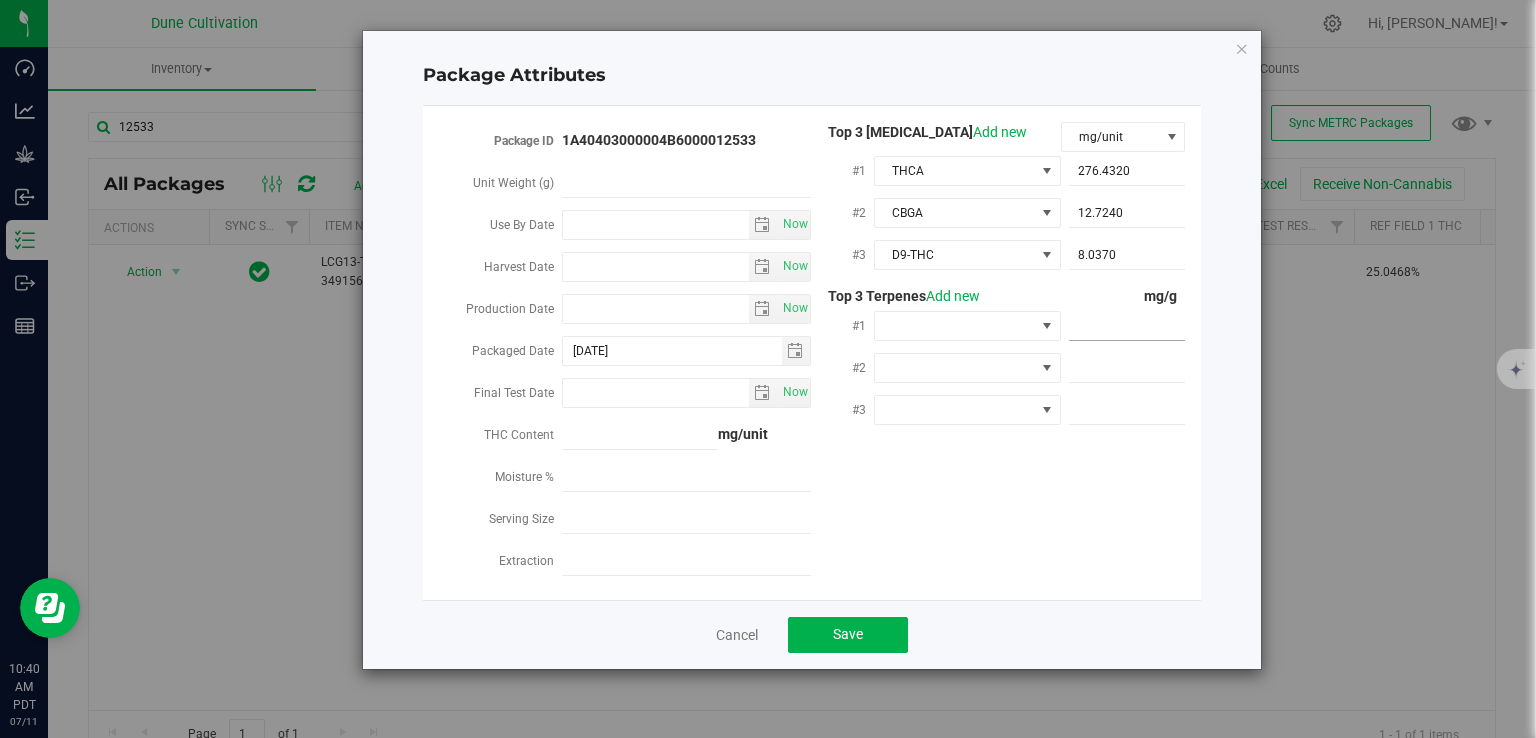 click at bounding box center [1127, 326] 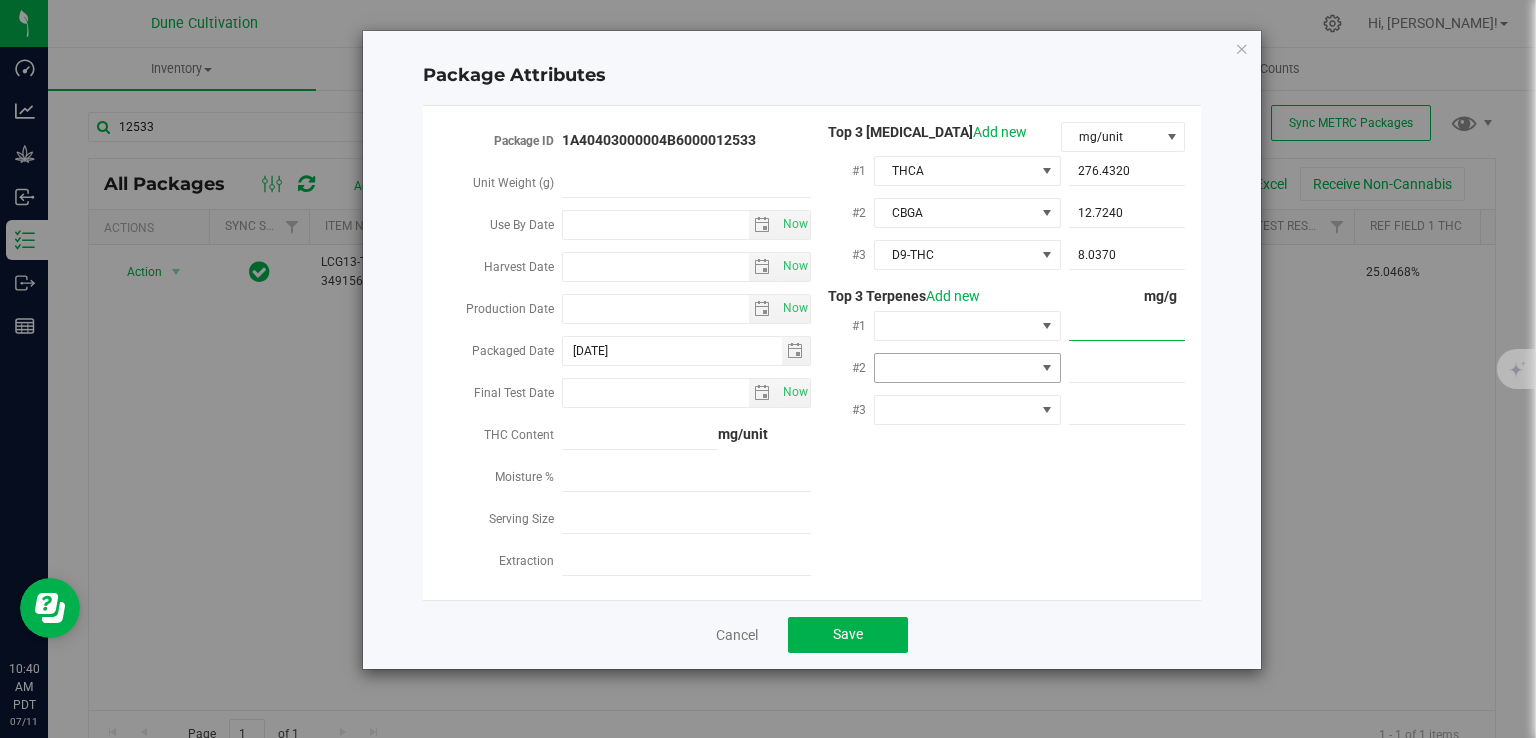 paste on "7.645" 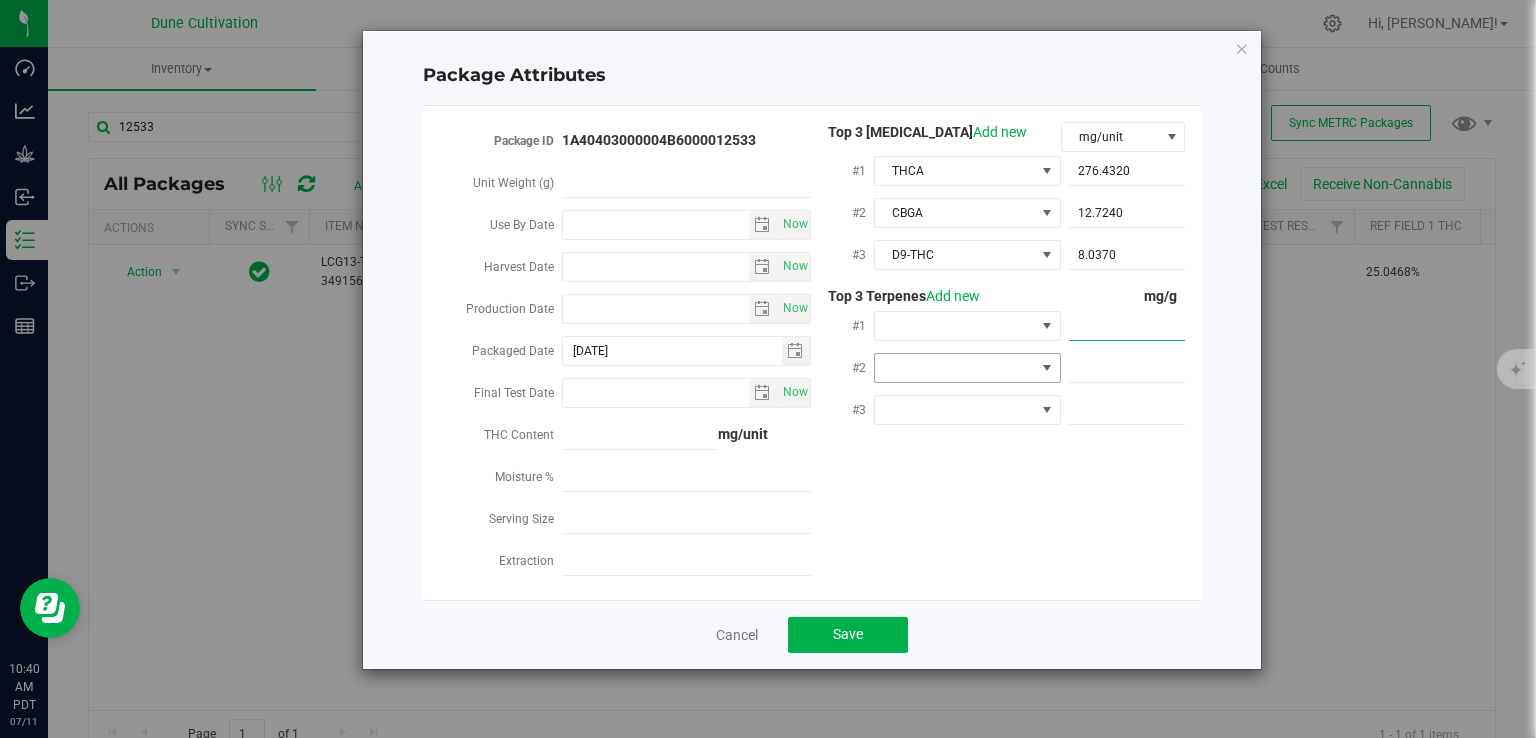 type on "7.645" 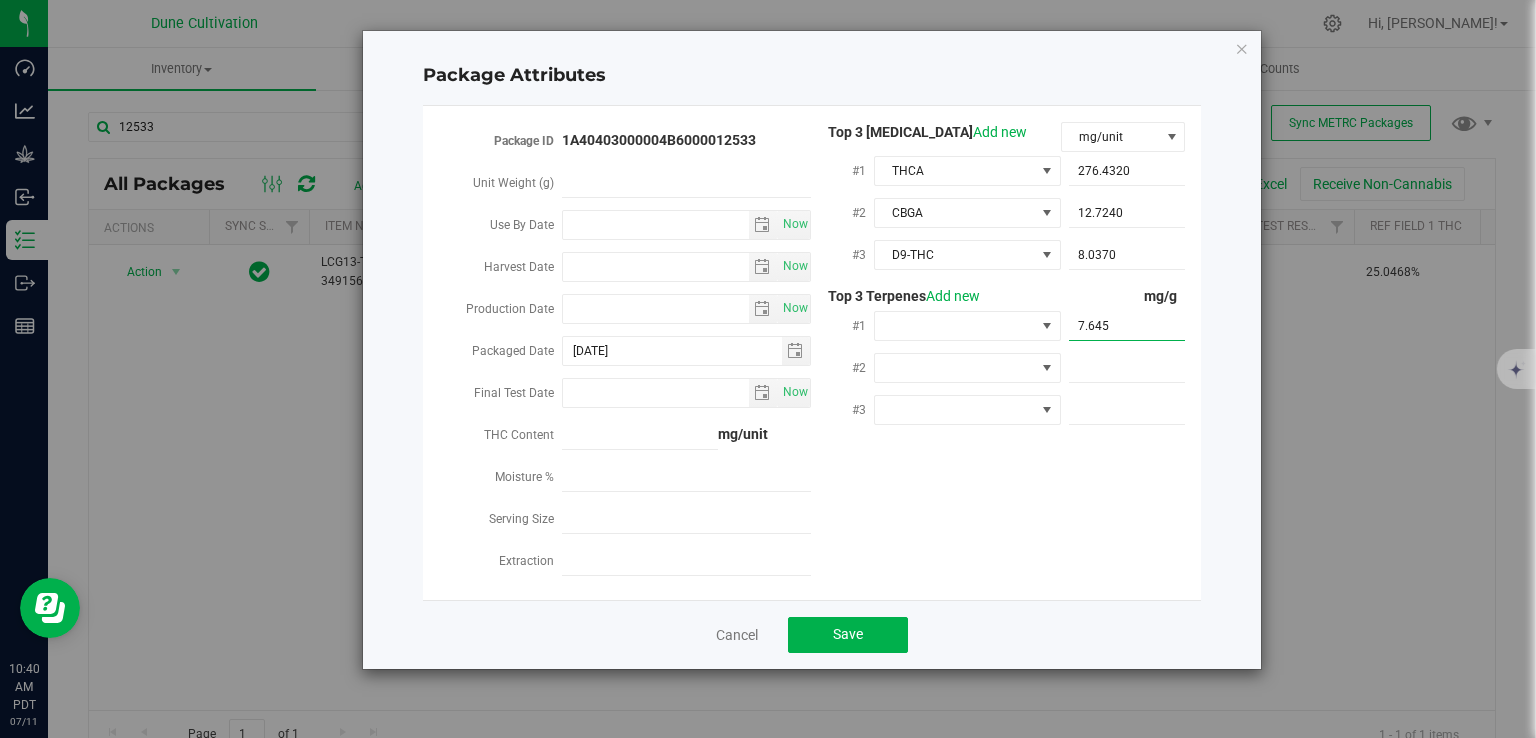 type on "7.6450" 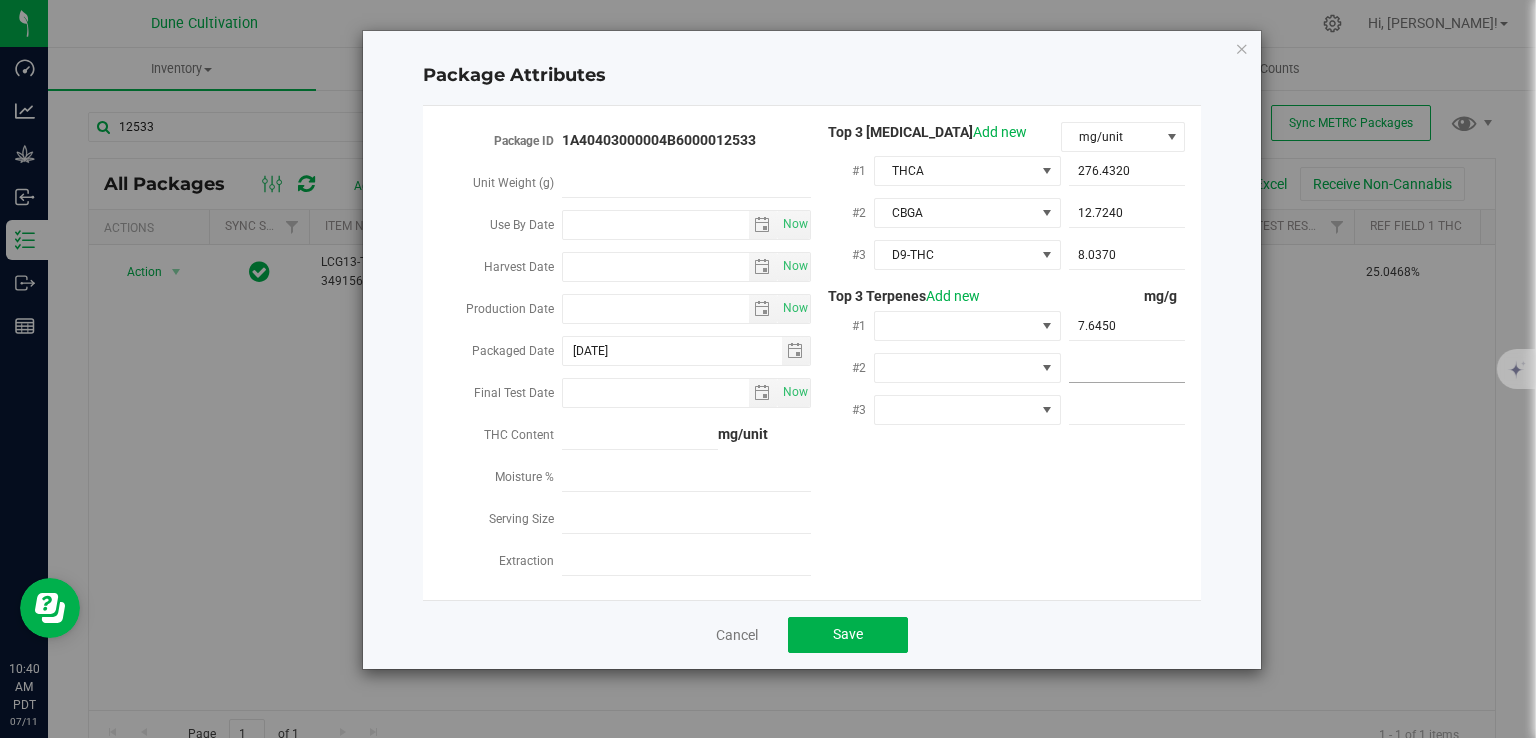 drag, startPoint x: 1122, startPoint y: 365, endPoint x: 1096, endPoint y: 393, distance: 38.209946 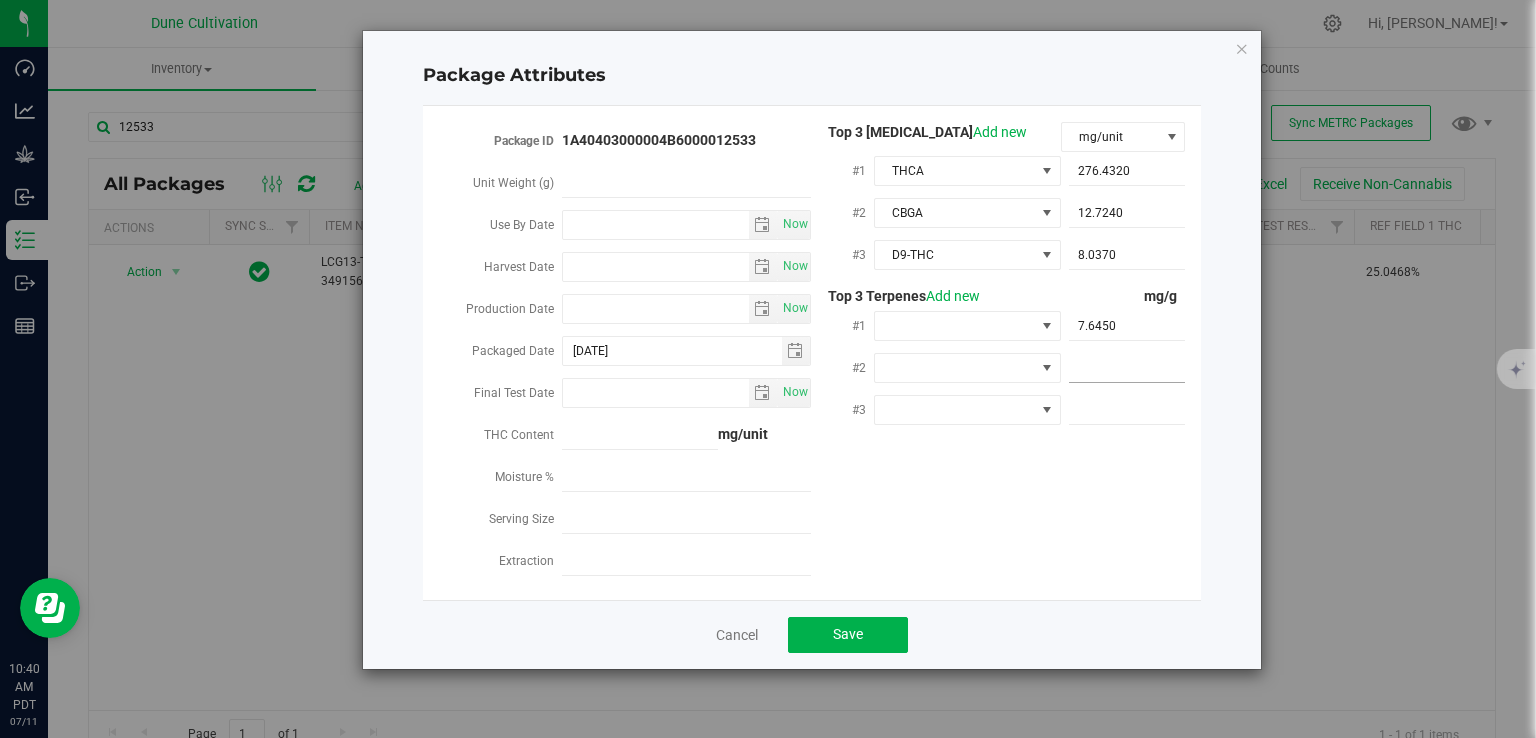 click at bounding box center (1127, 368) 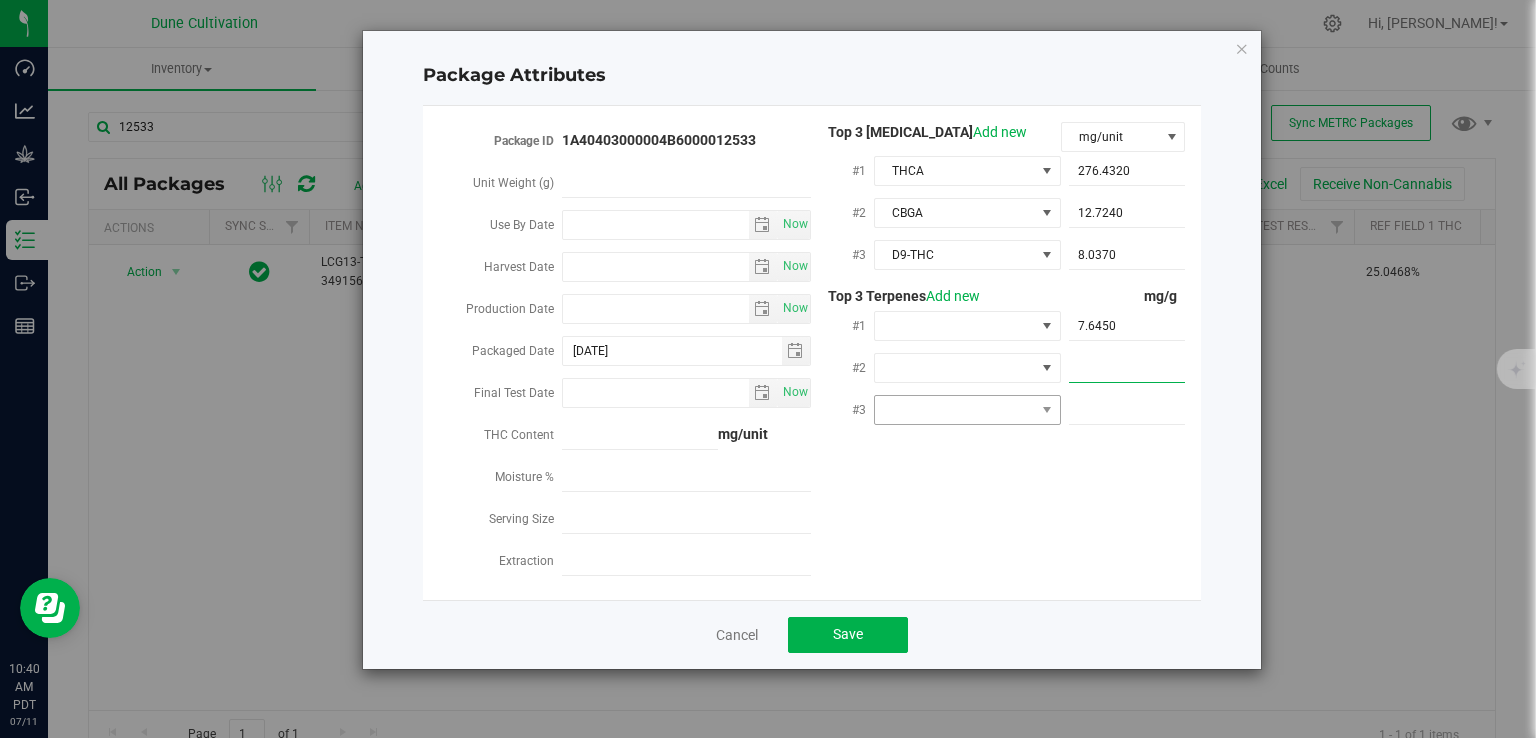 paste on "5.868" 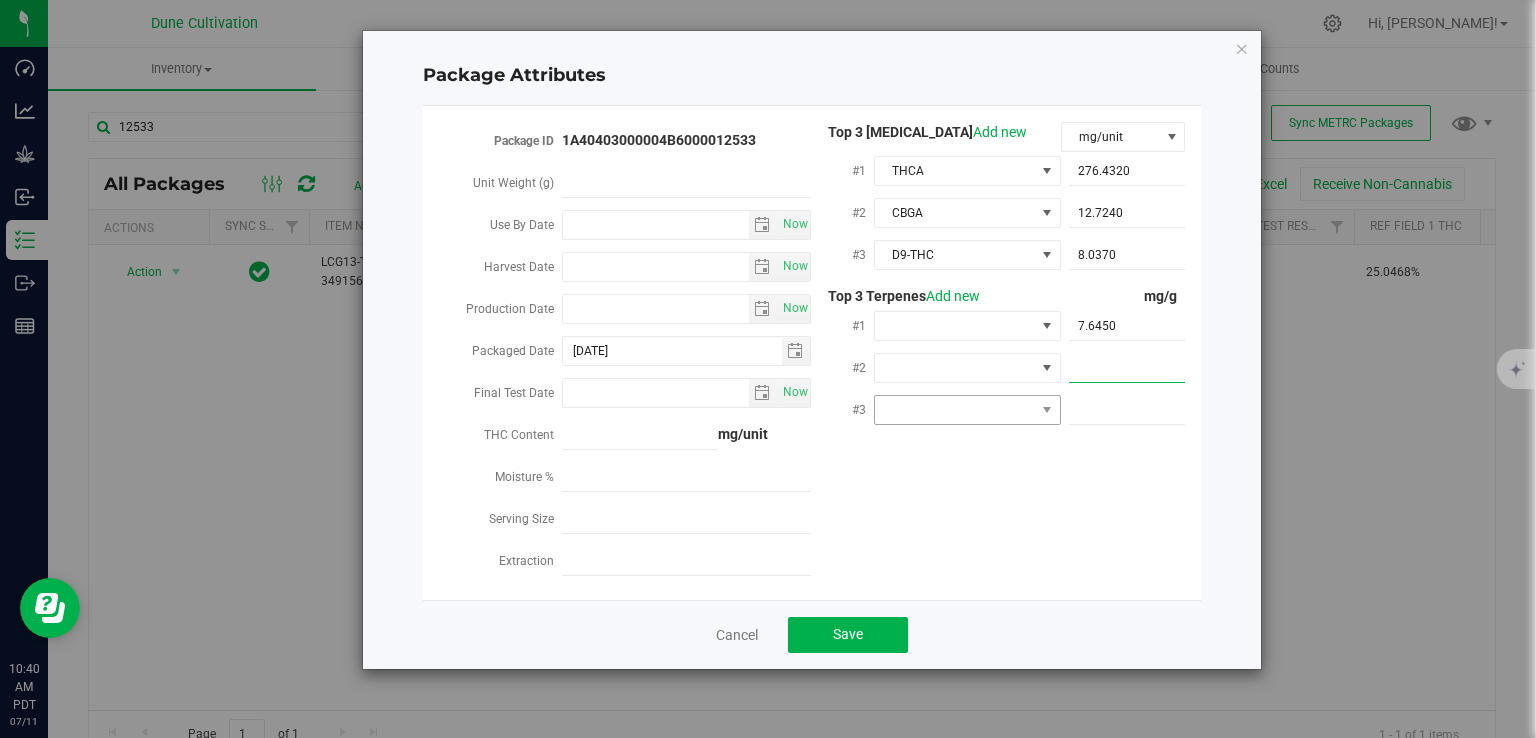 type on "5.868" 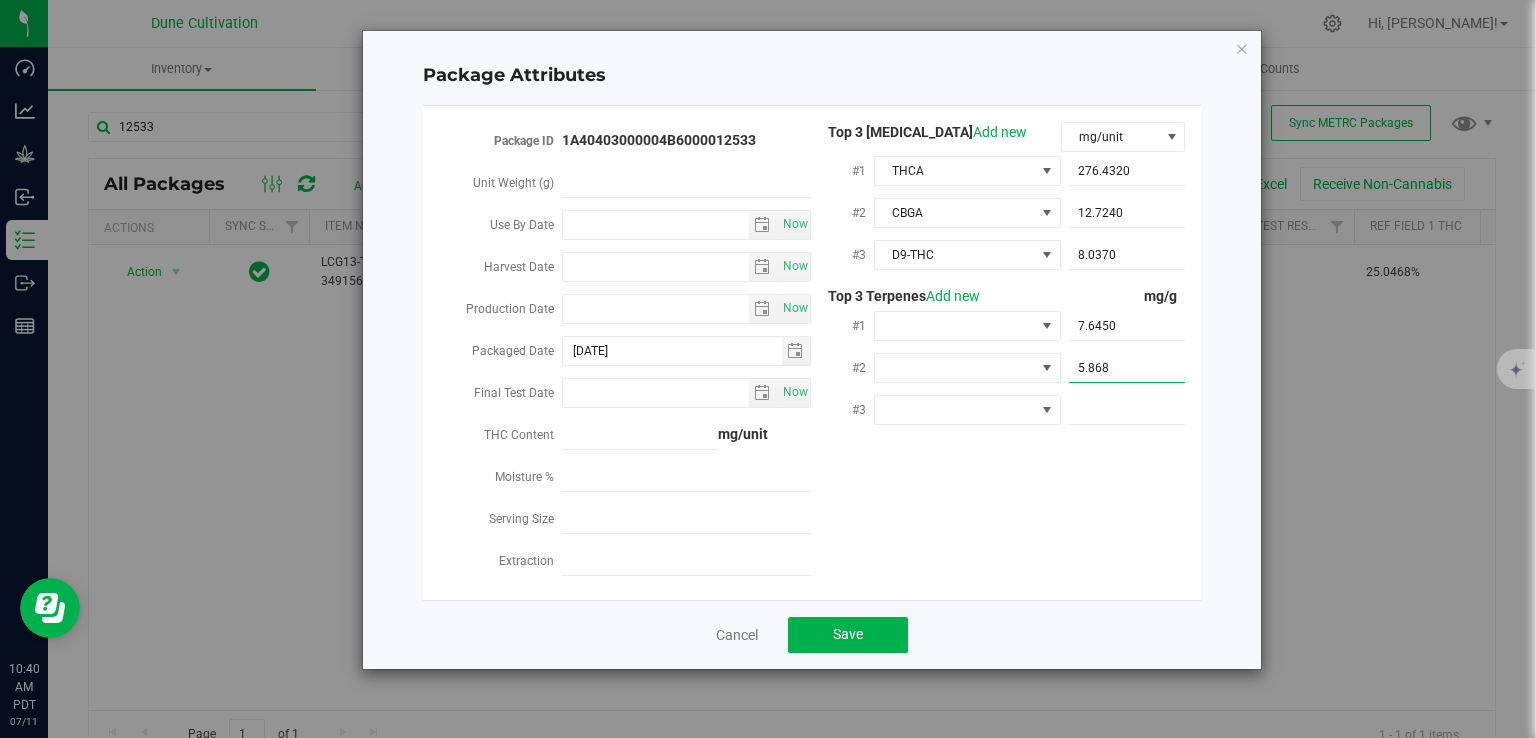type on "5.8680" 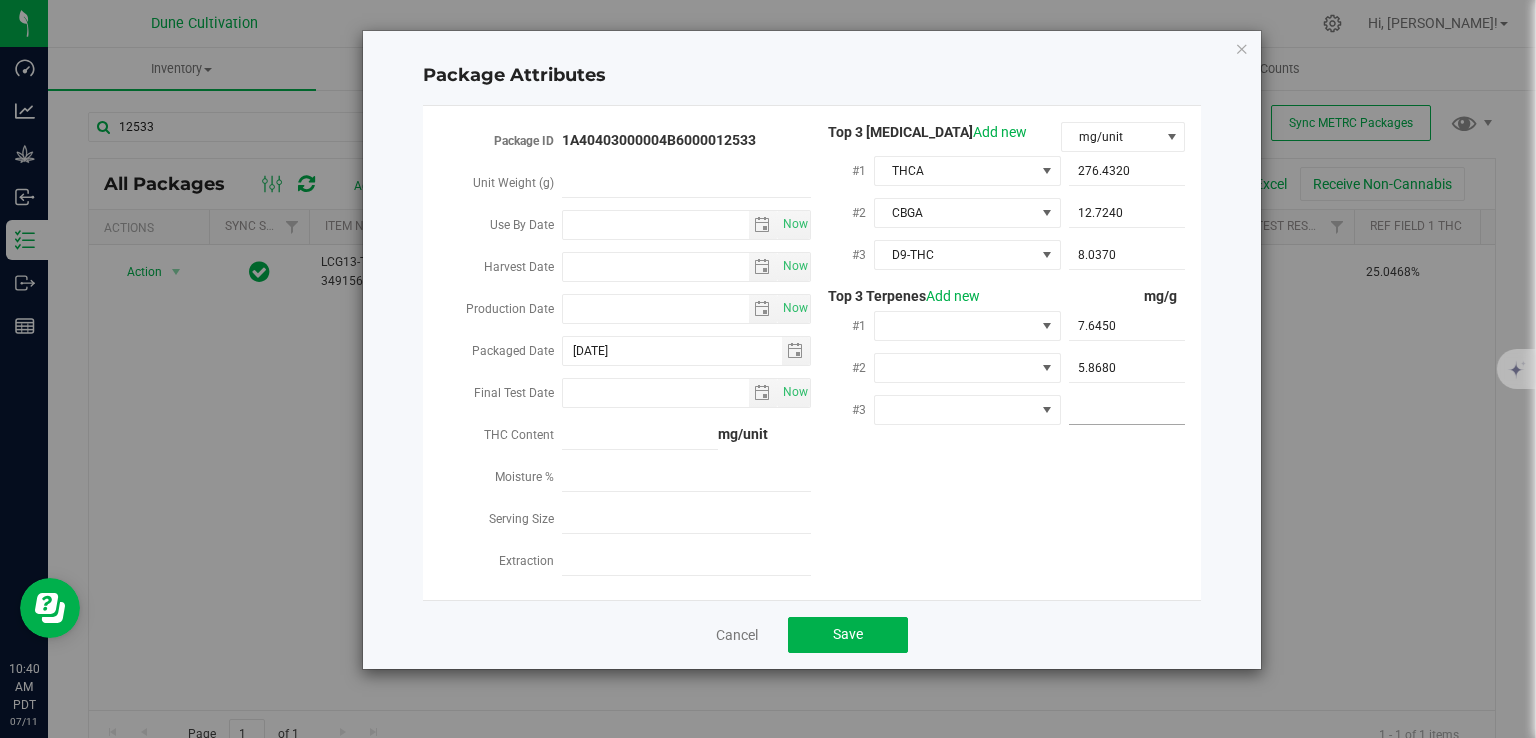 click at bounding box center (1127, 410) 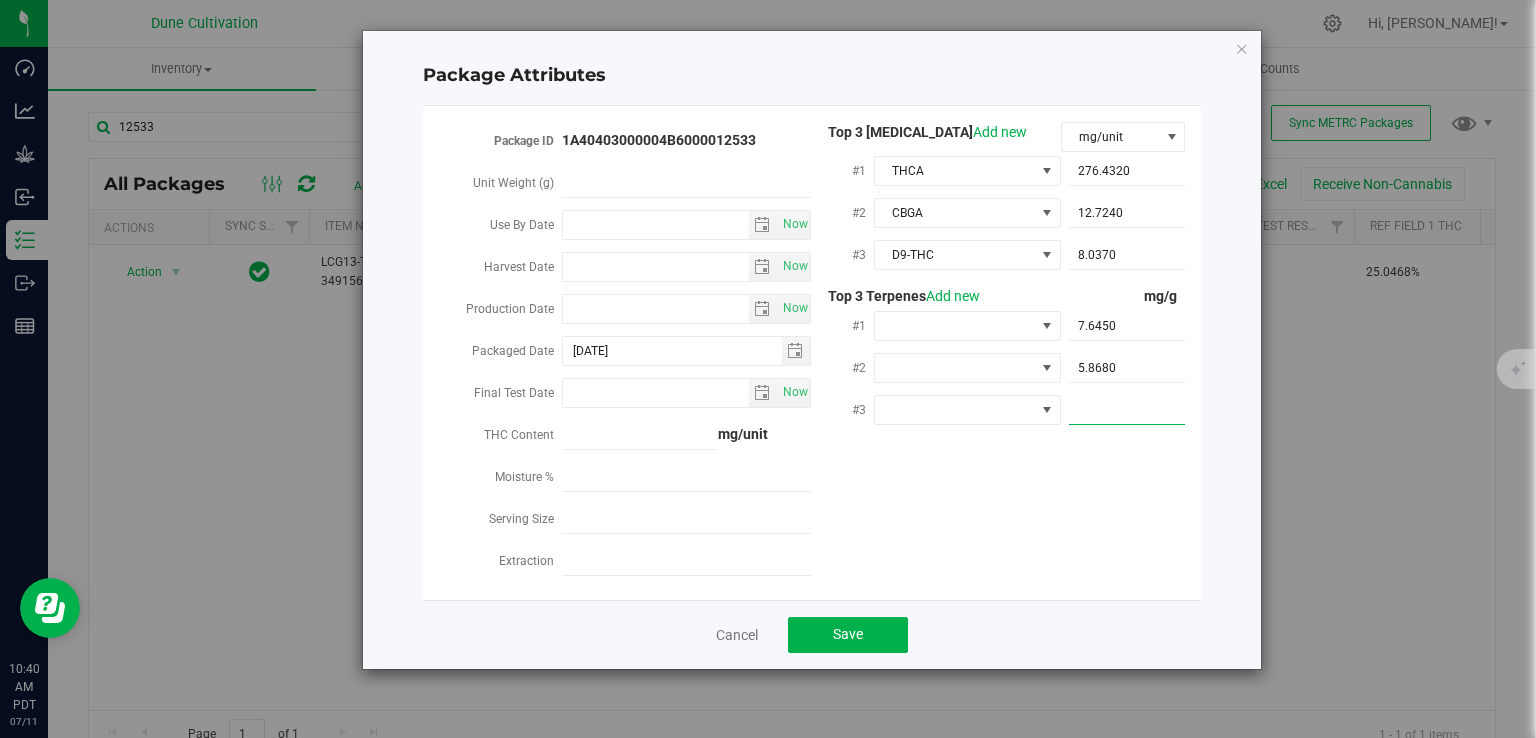 paste on "3.819" 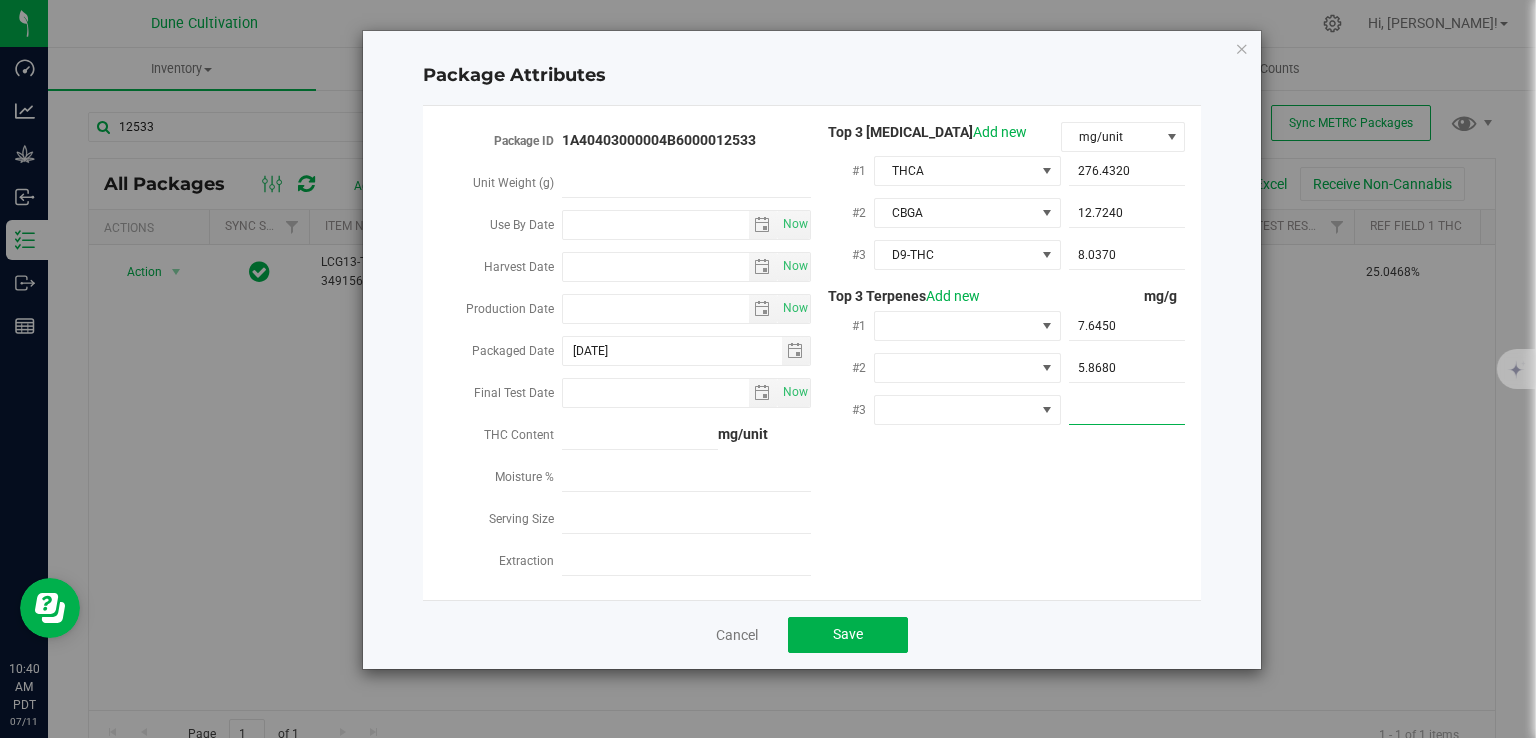 type on "3.819" 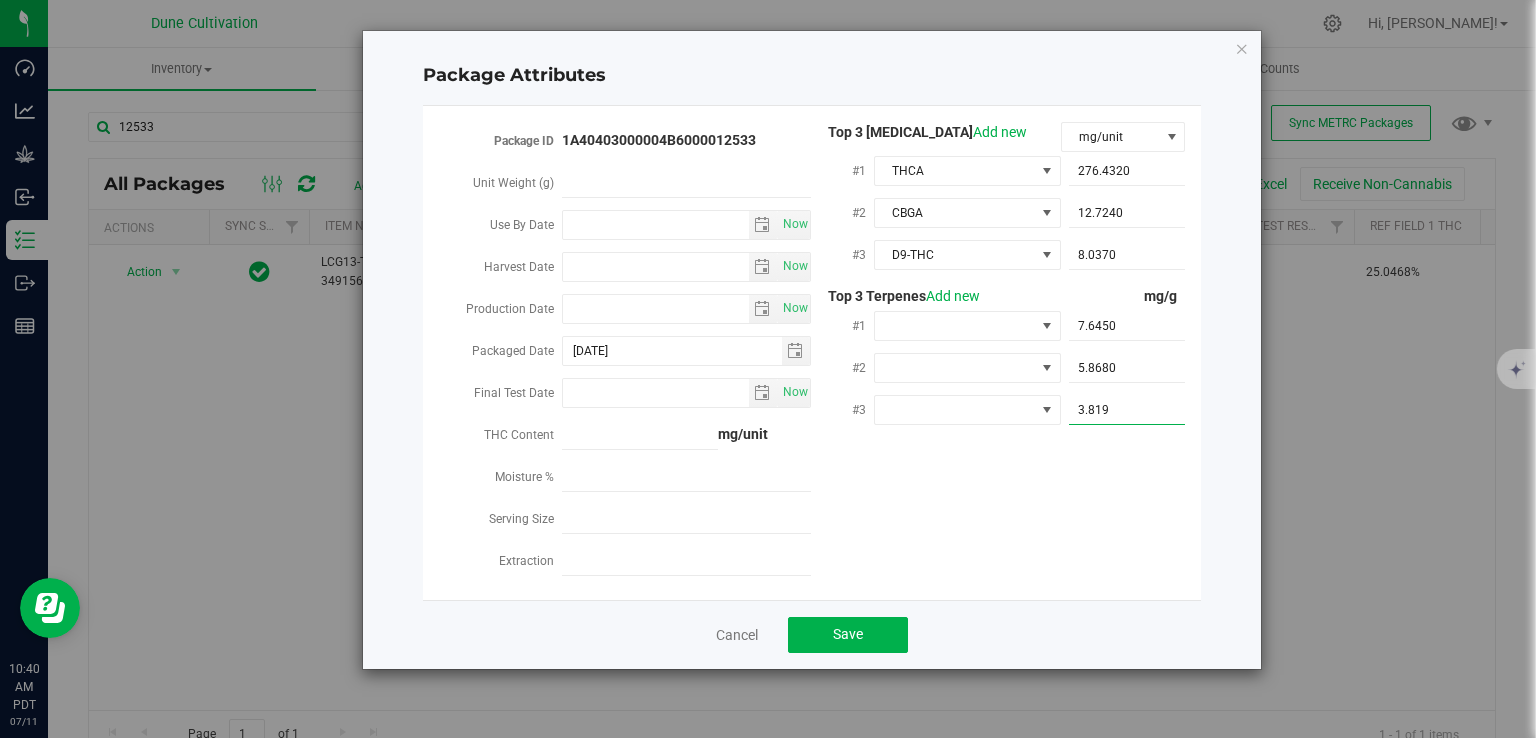 type on "3.8190" 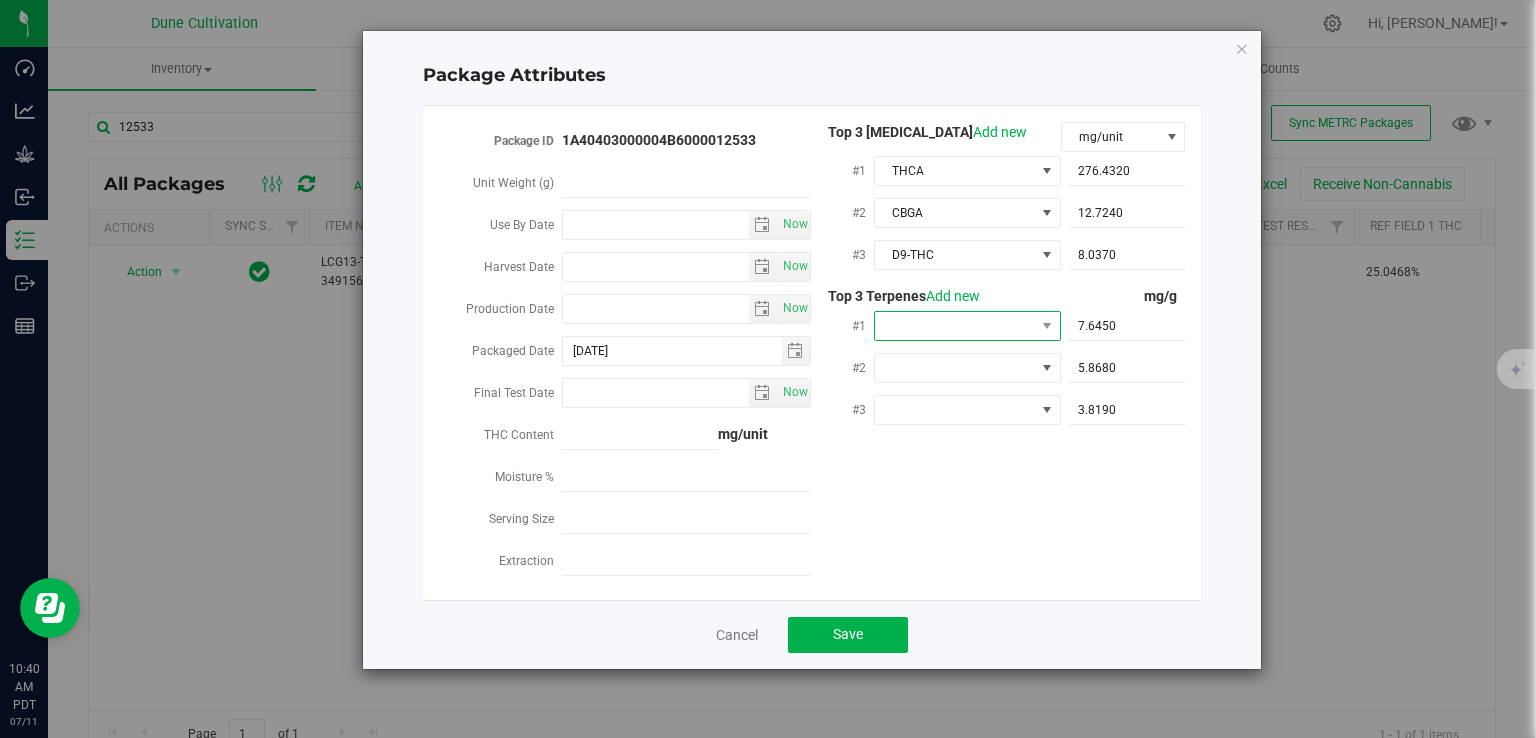 click at bounding box center [955, 326] 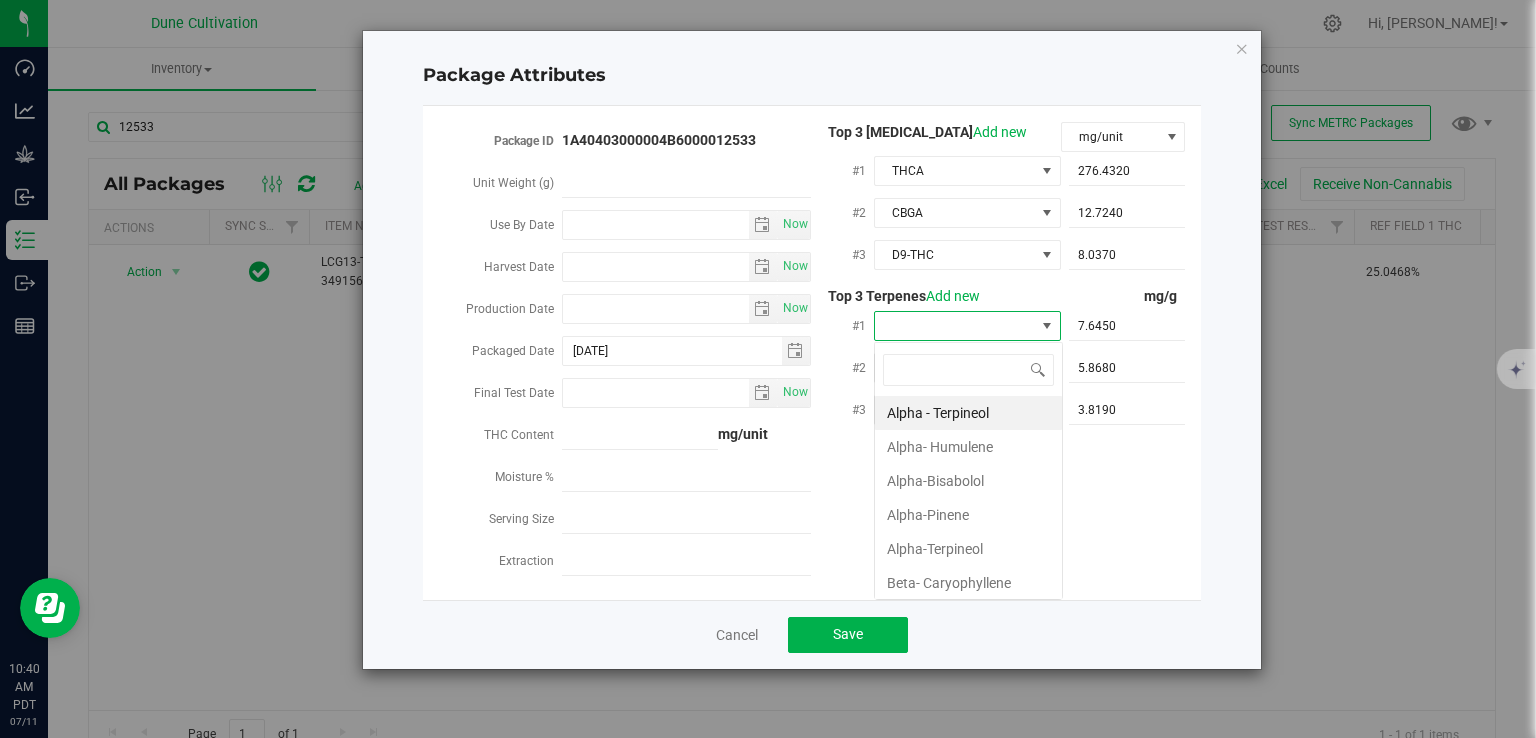 type on "d" 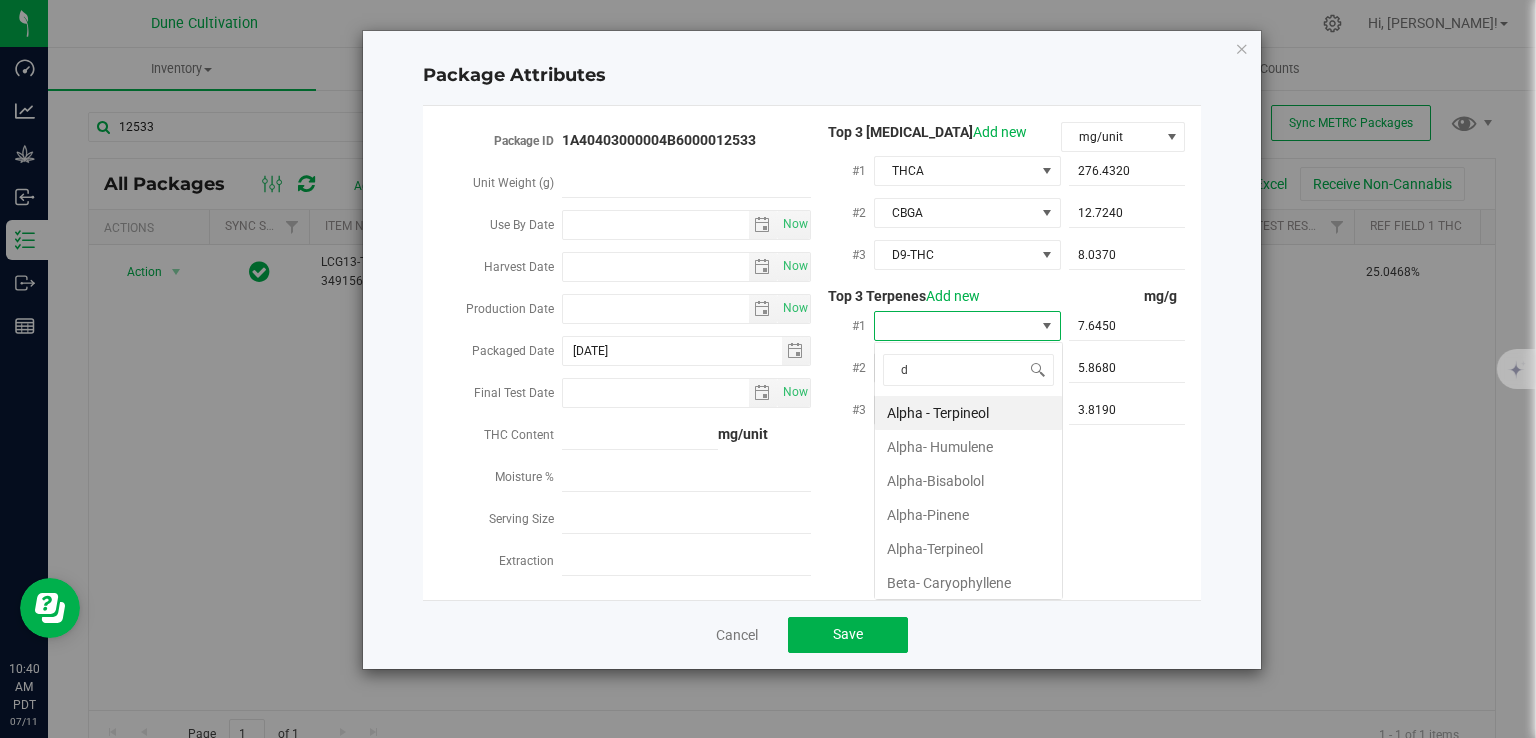 scroll, scrollTop: 99970, scrollLeft: 99812, axis: both 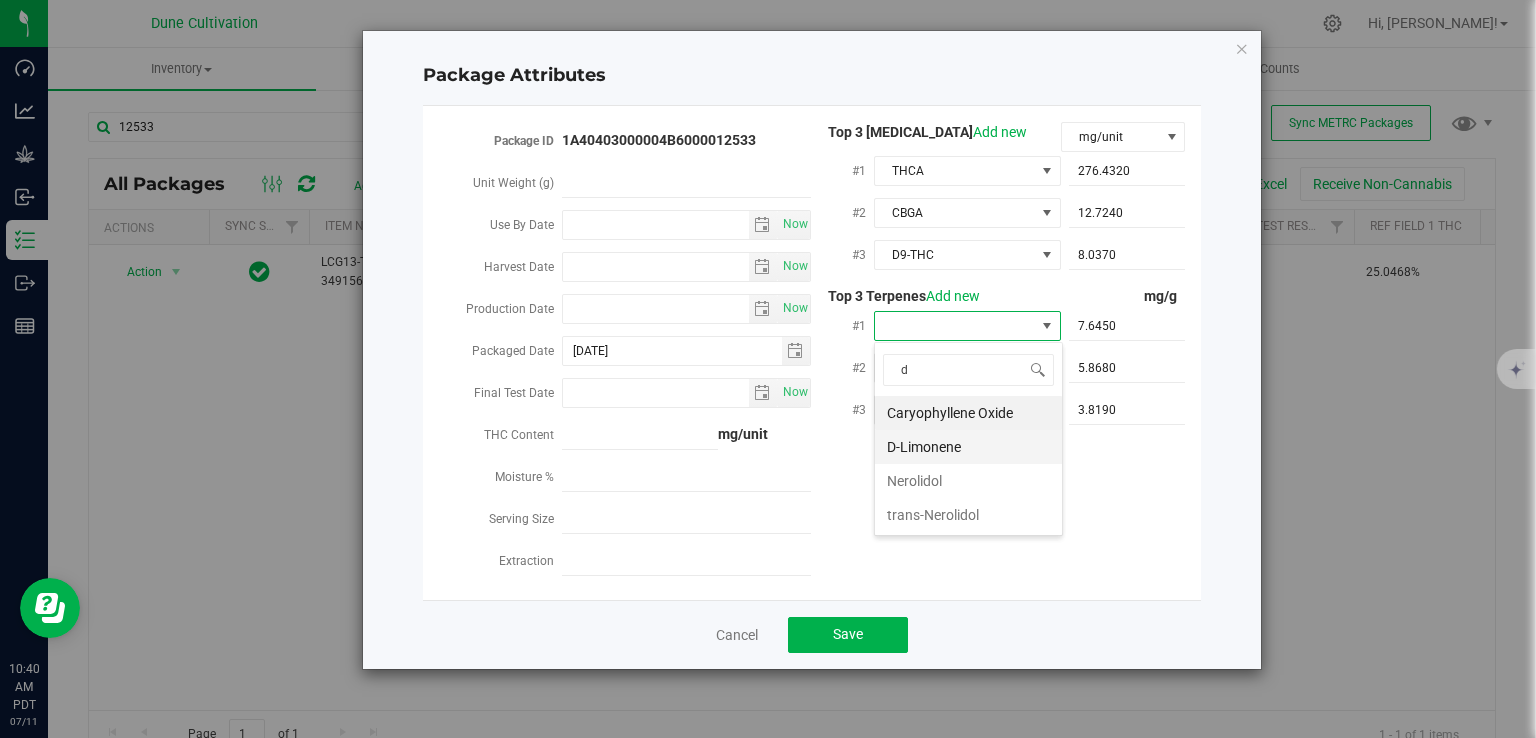 click on "D-Limonene" at bounding box center (968, 447) 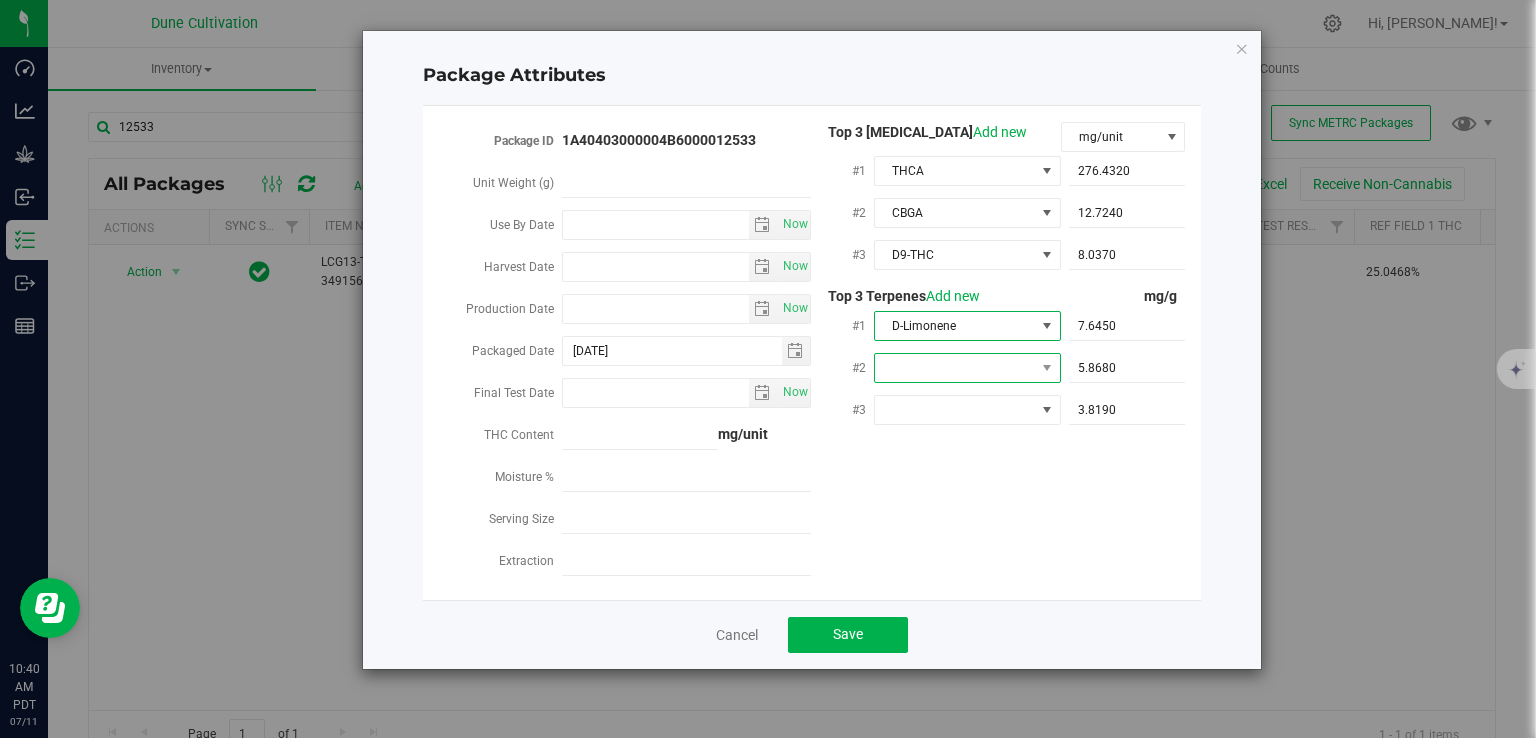 click at bounding box center [955, 368] 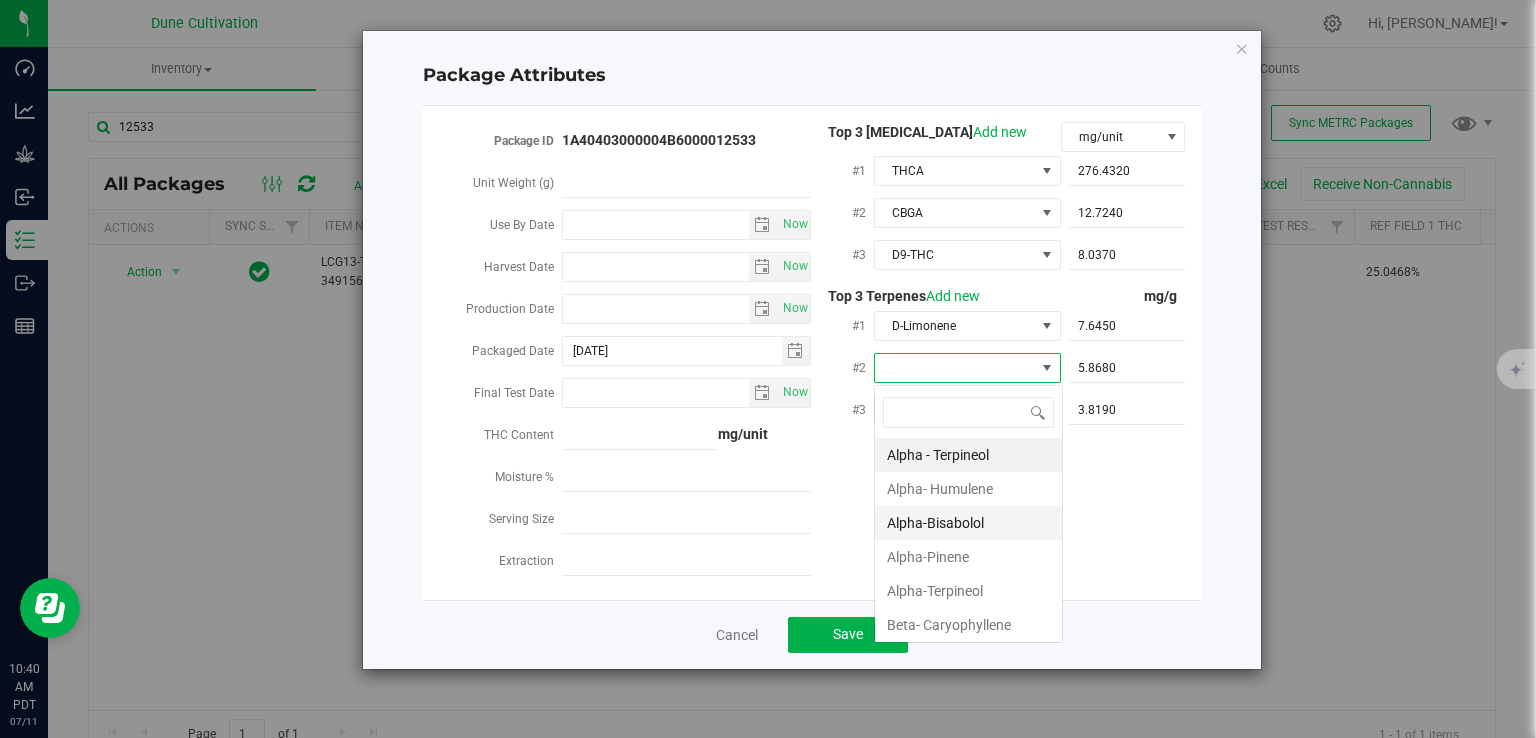 scroll, scrollTop: 99970, scrollLeft: 99812, axis: both 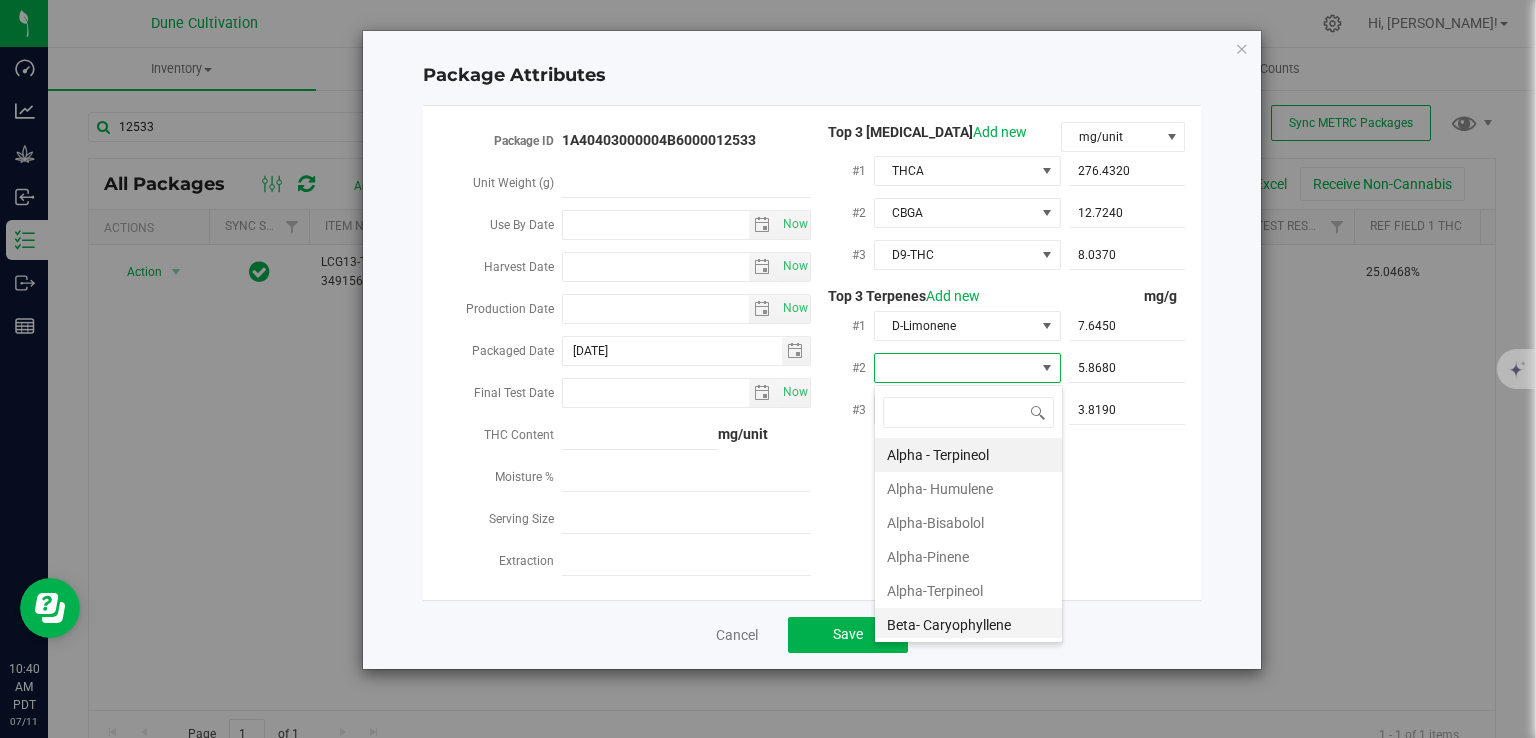 click on "Beta- Caryophyllene" at bounding box center (968, 625) 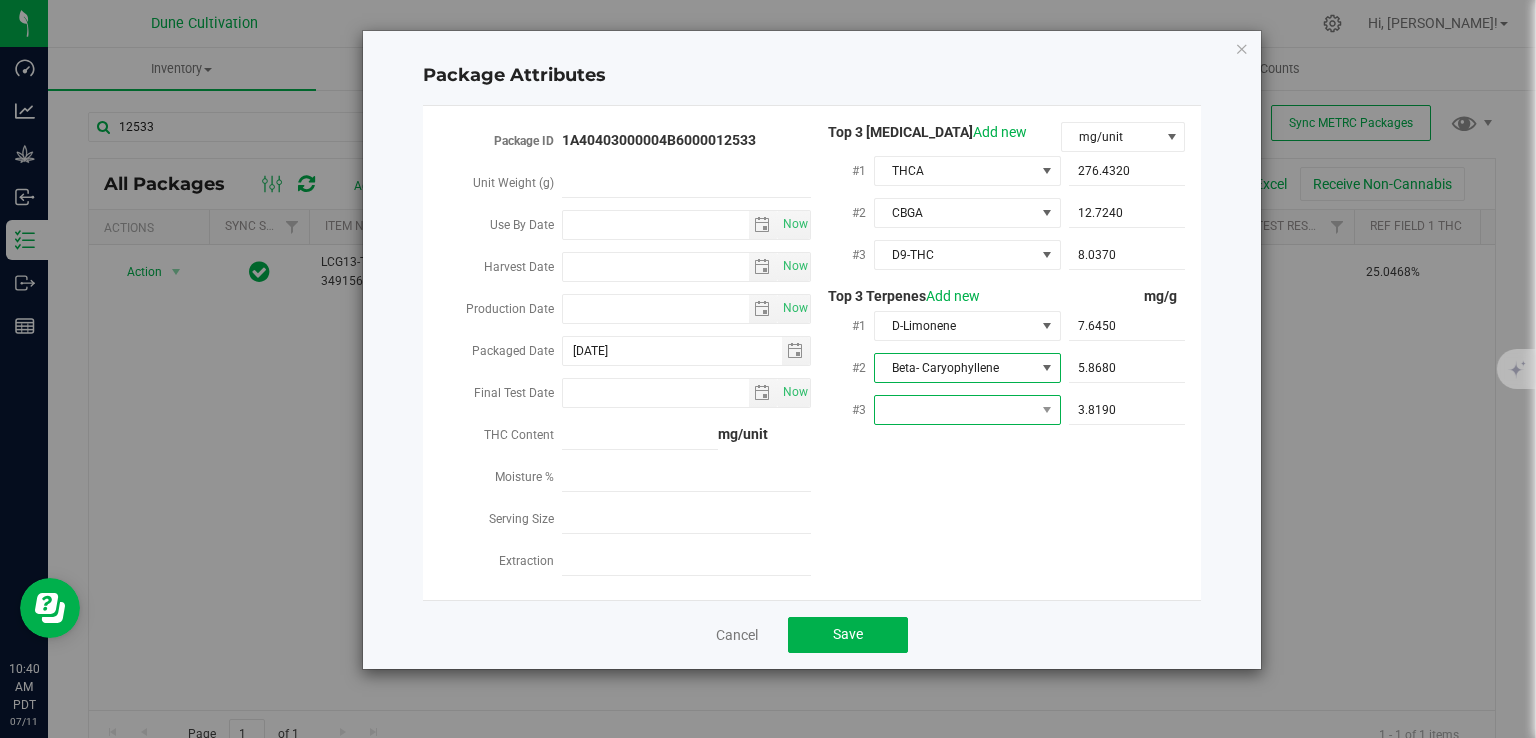 click at bounding box center [955, 410] 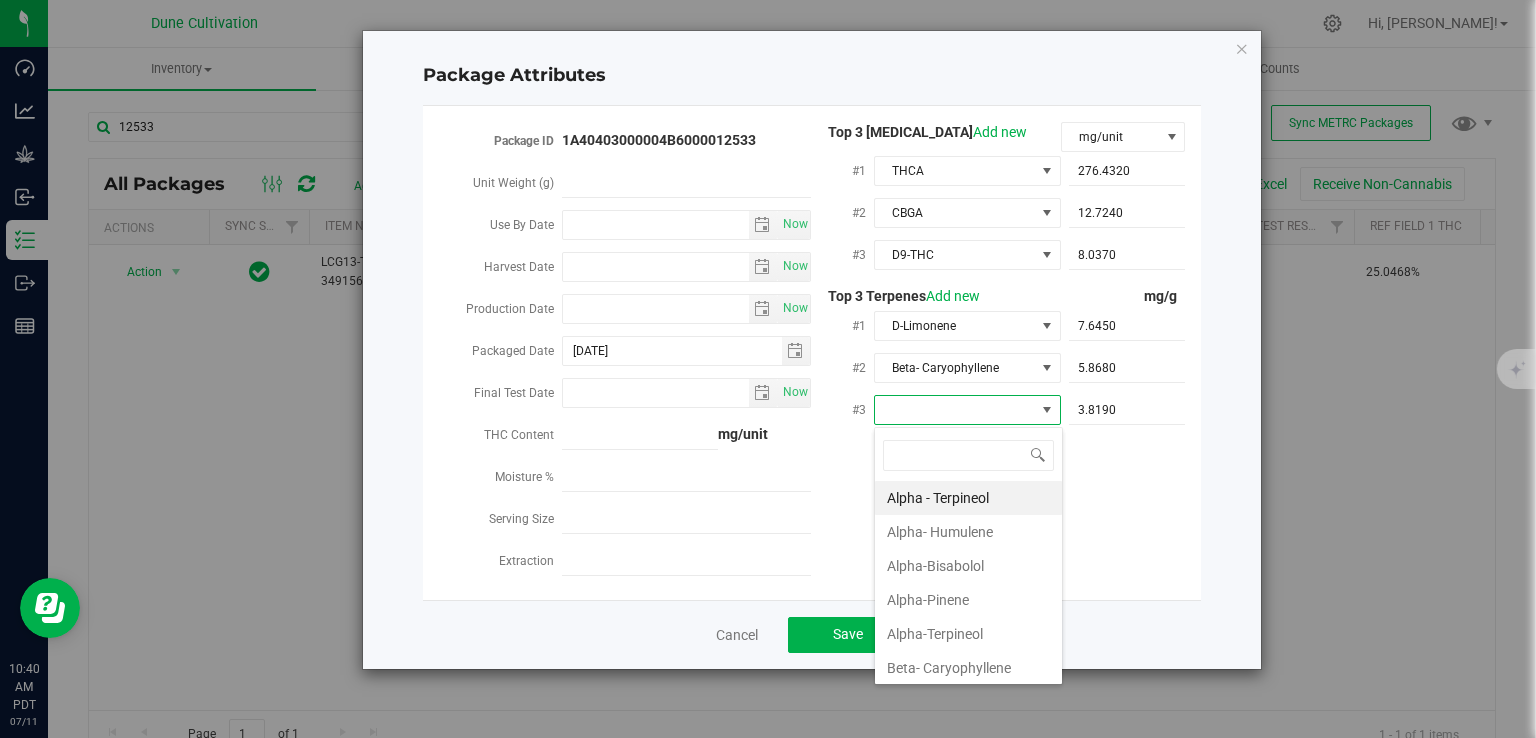 scroll, scrollTop: 99970, scrollLeft: 99812, axis: both 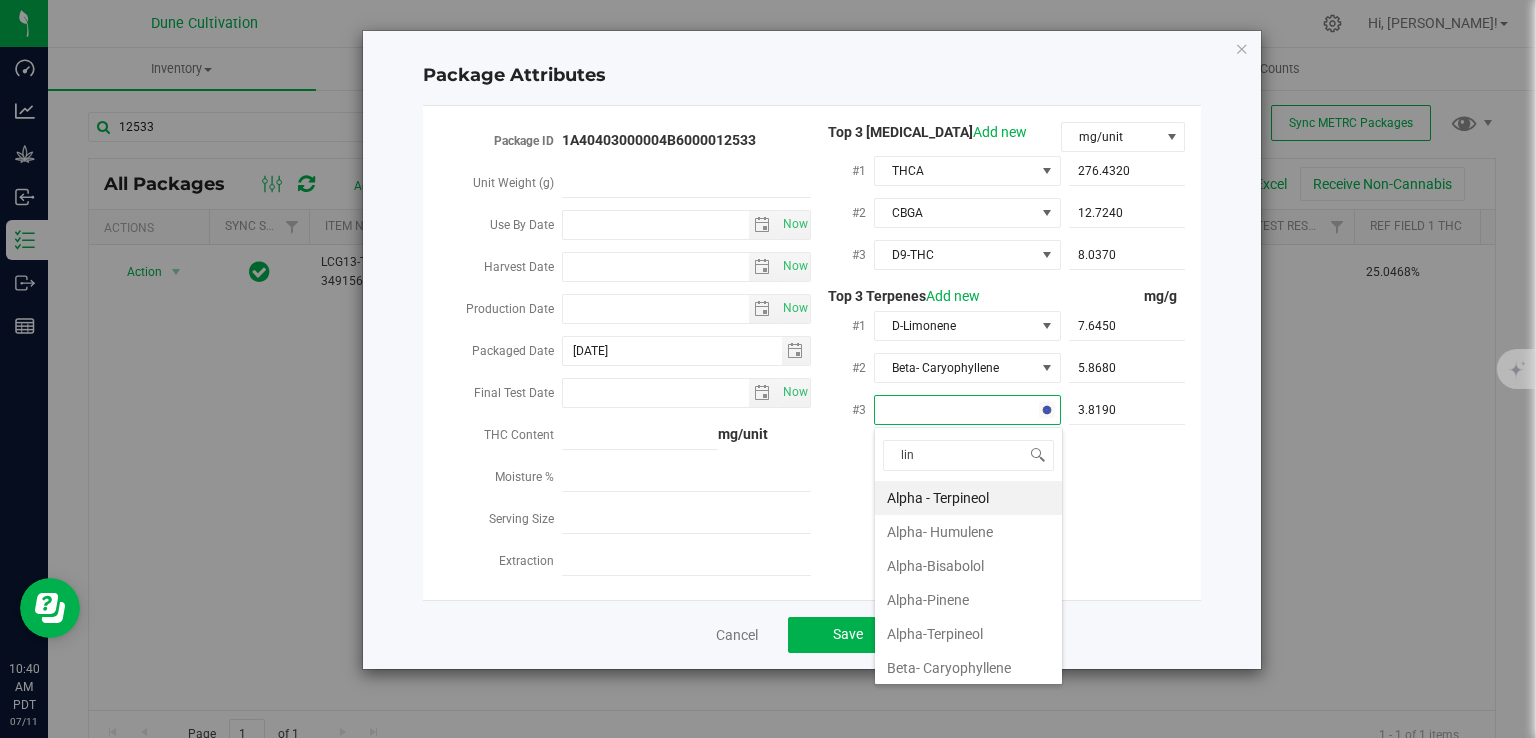 type on "lina" 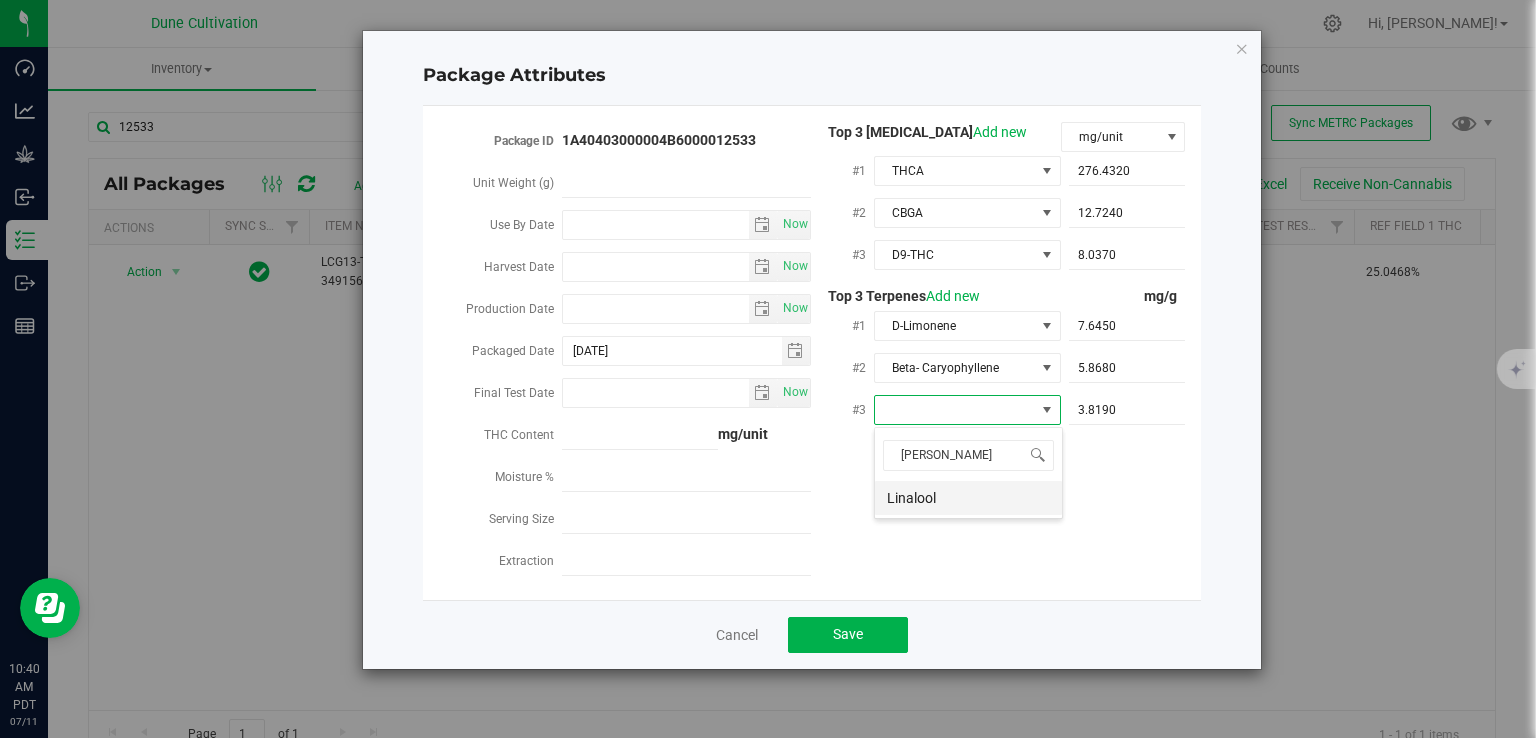 click on "Linalool" at bounding box center [968, 498] 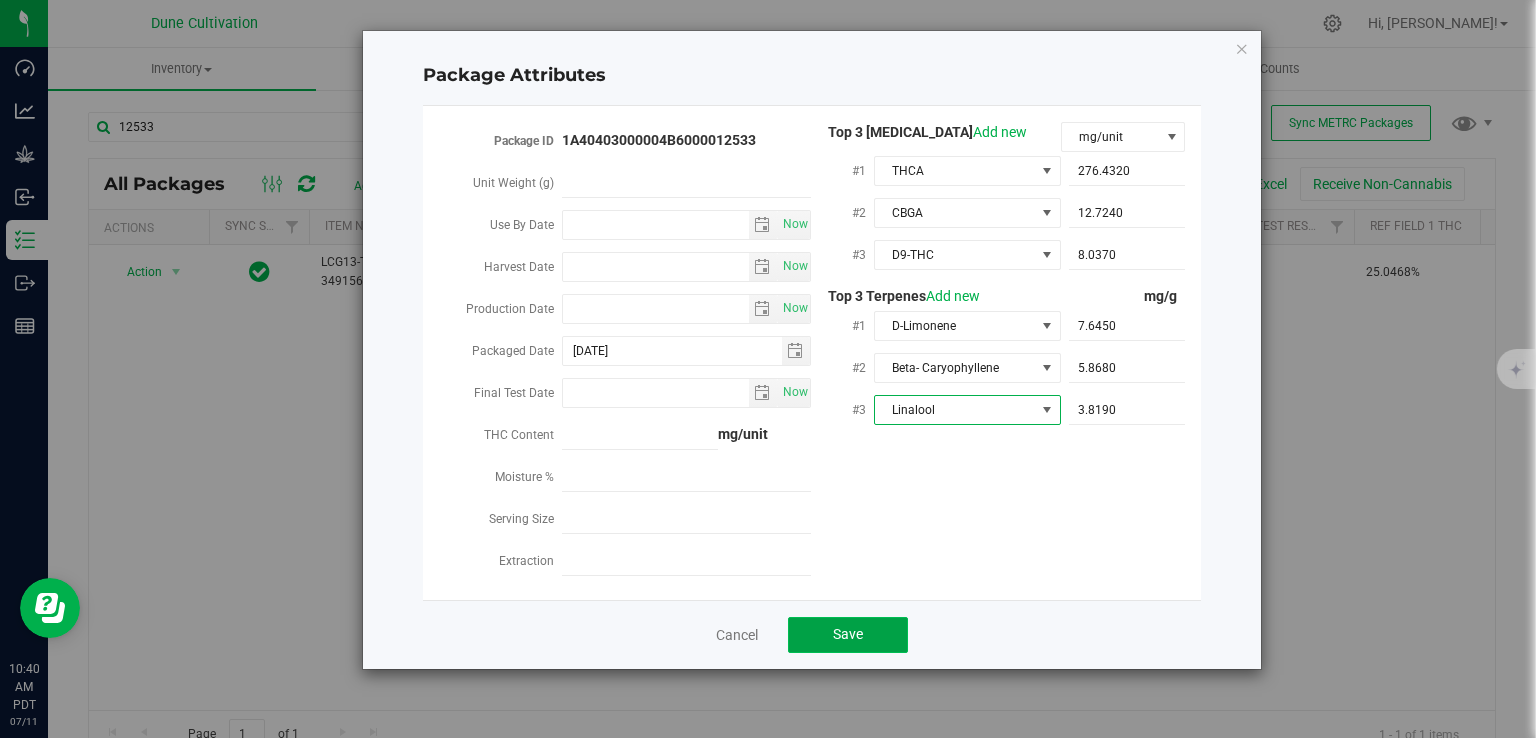 click on "Save" 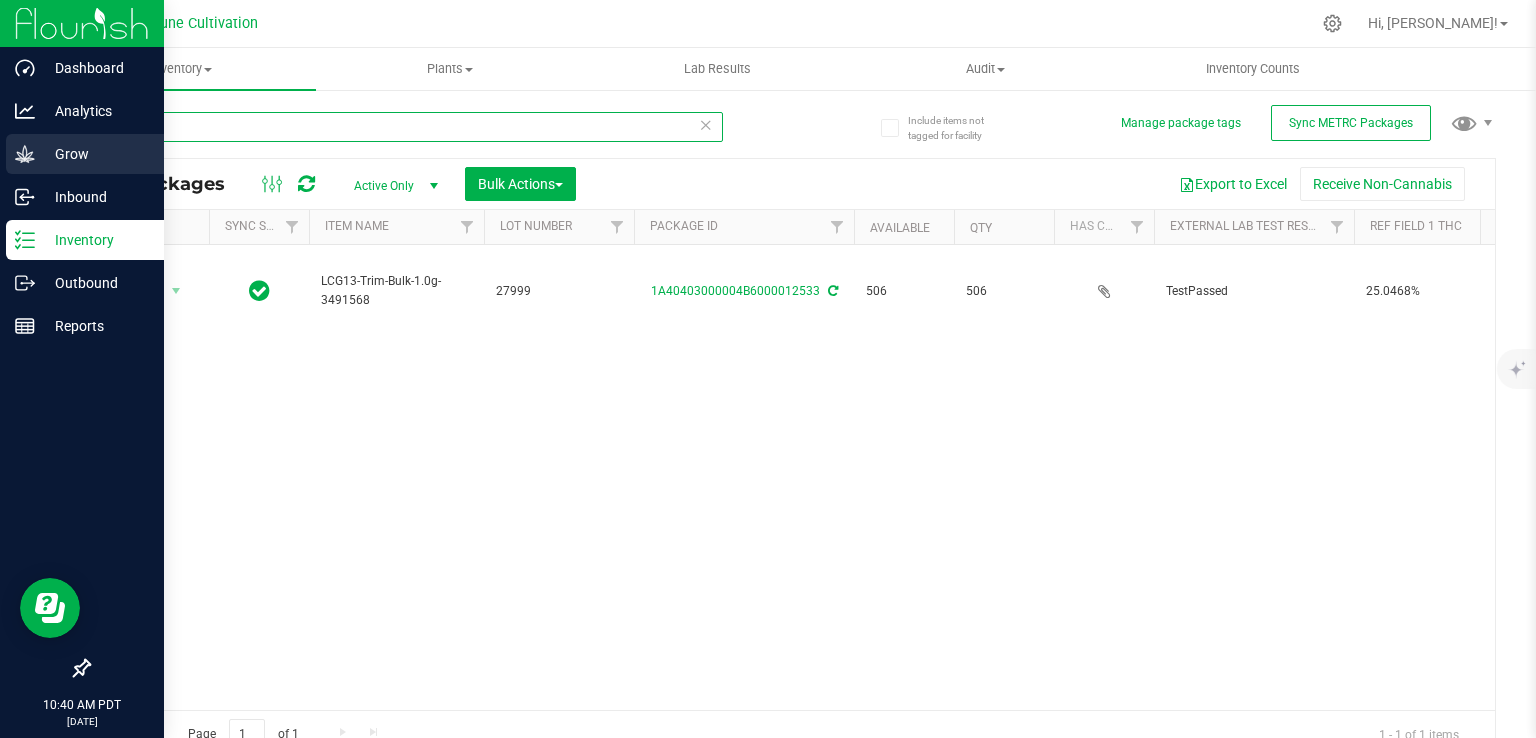 drag, startPoint x: 195, startPoint y: 118, endPoint x: 43, endPoint y: 139, distance: 153.4438 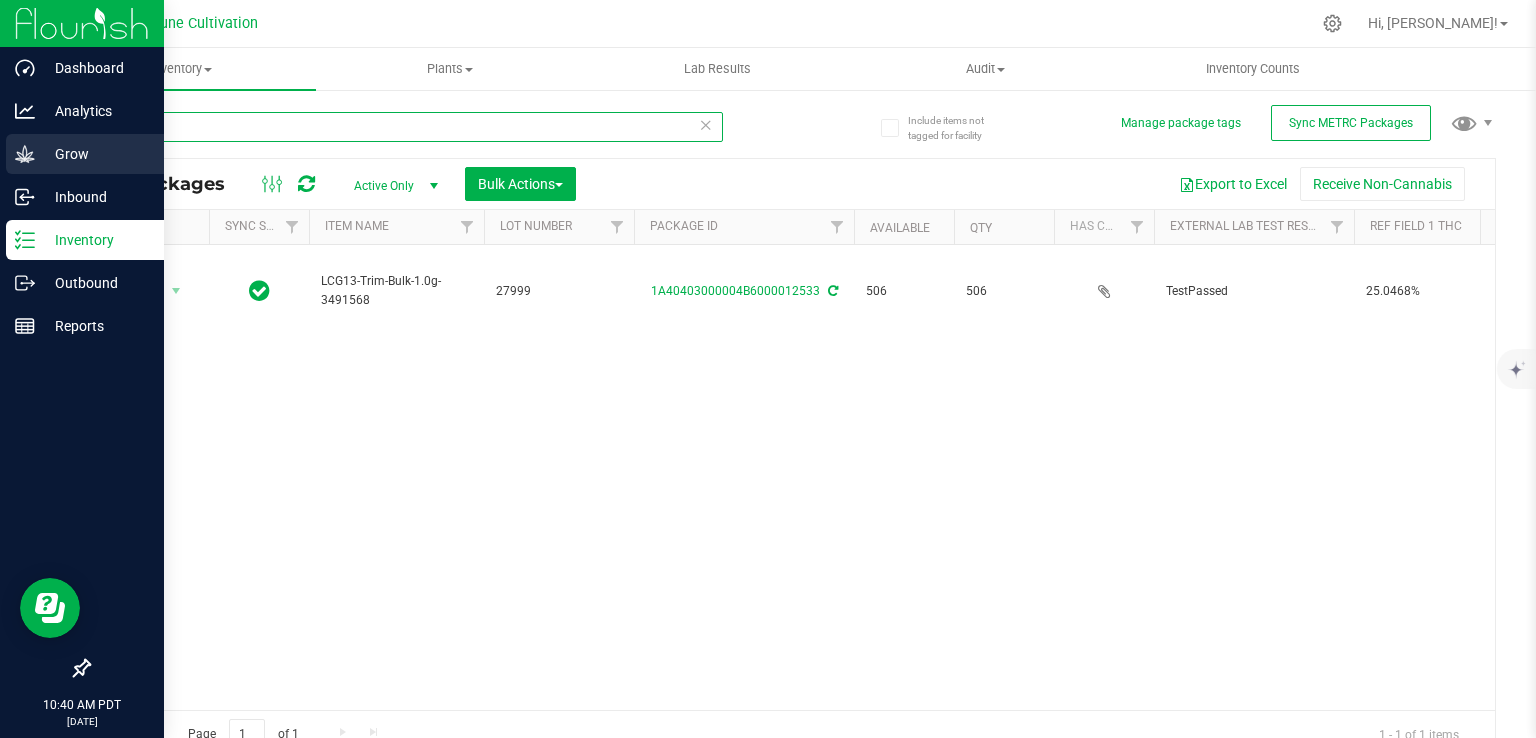 click on "Dashboard Analytics Grow Inbound Inventory Outbound Reports 10:40 AM PDT 07/11/2025  07/11   Dune Cultivation   Hi, Carla!
Inventory
All packages
All inventory
Waste log
Create inventory
Plants" at bounding box center [768, 369] 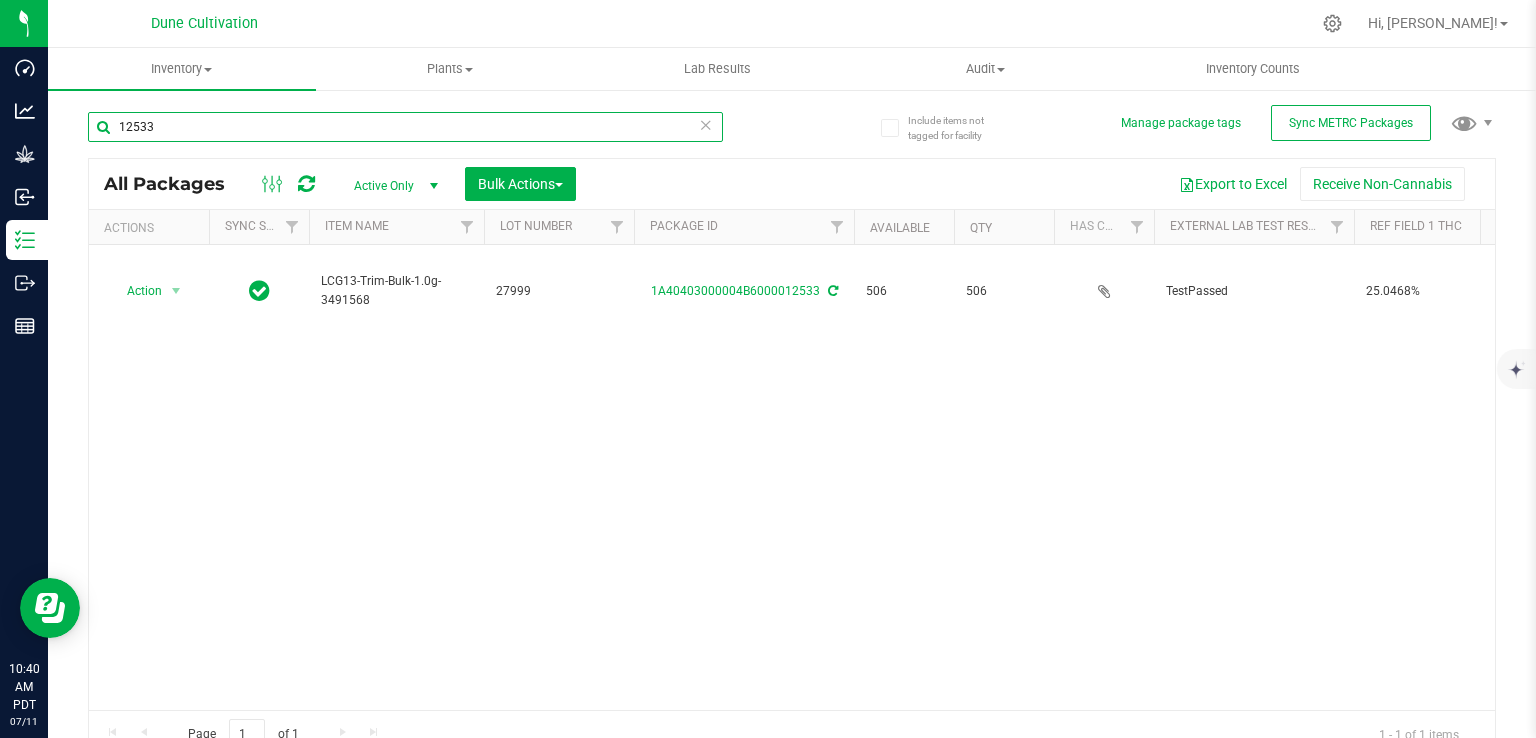 paste on "0" 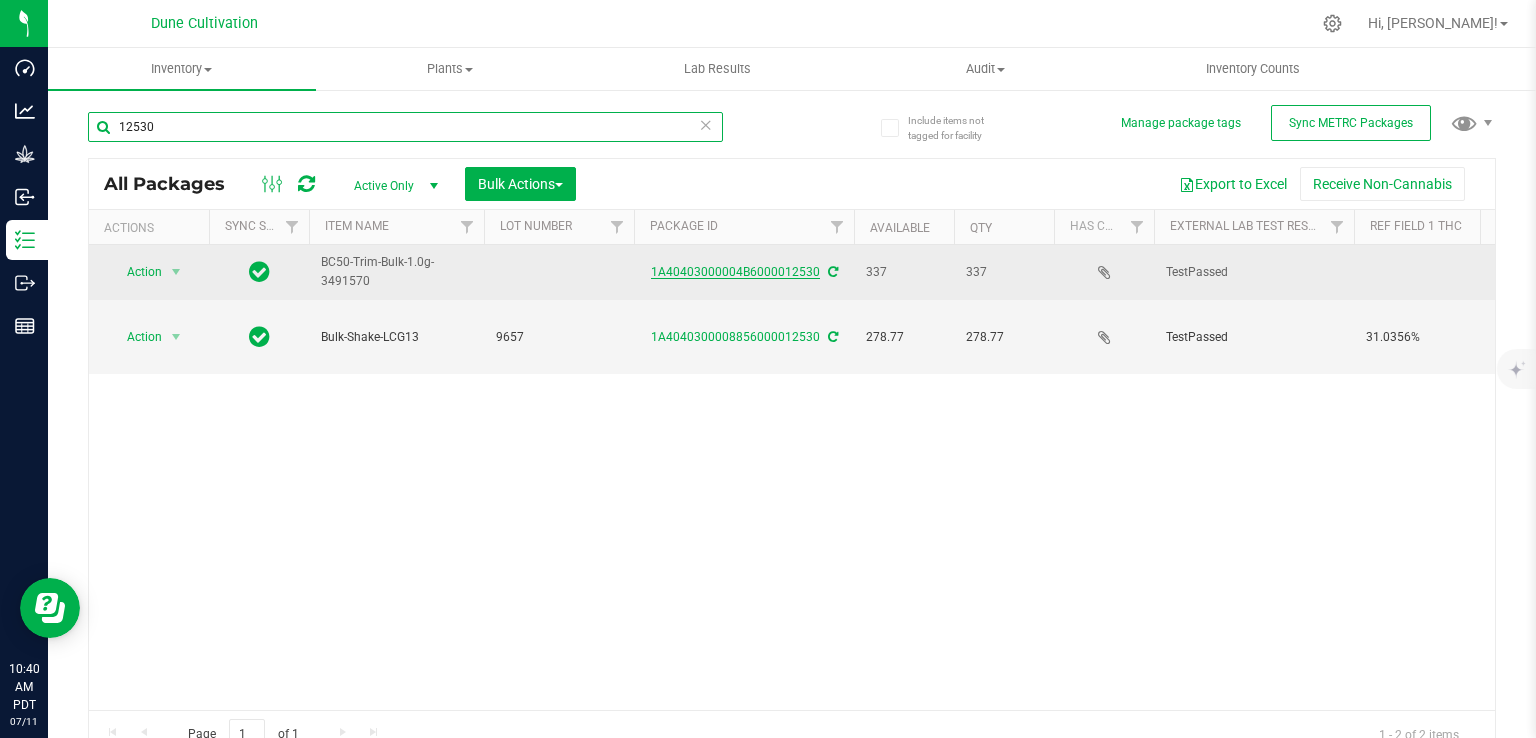 type on "12530" 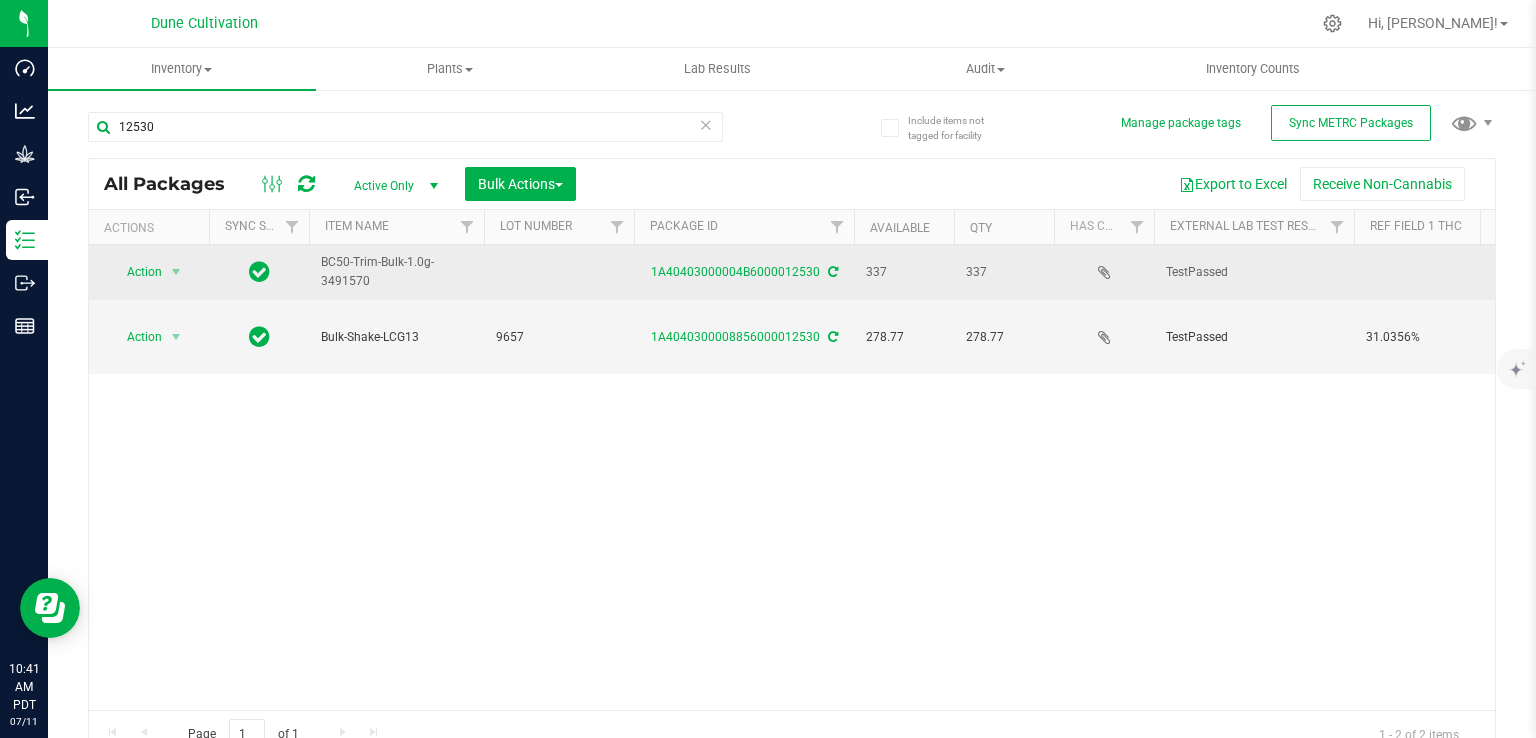 click at bounding box center (559, 272) 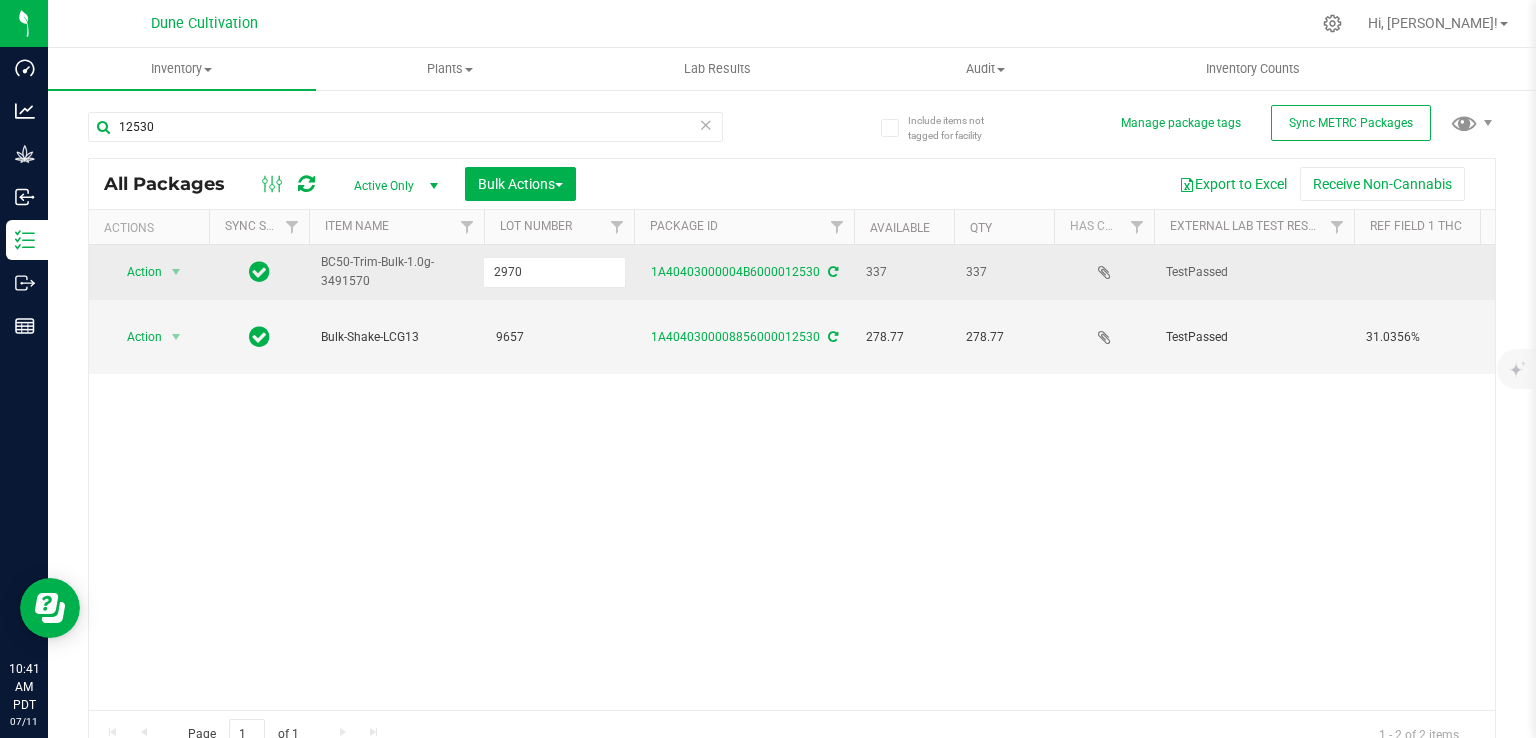 type on "29708" 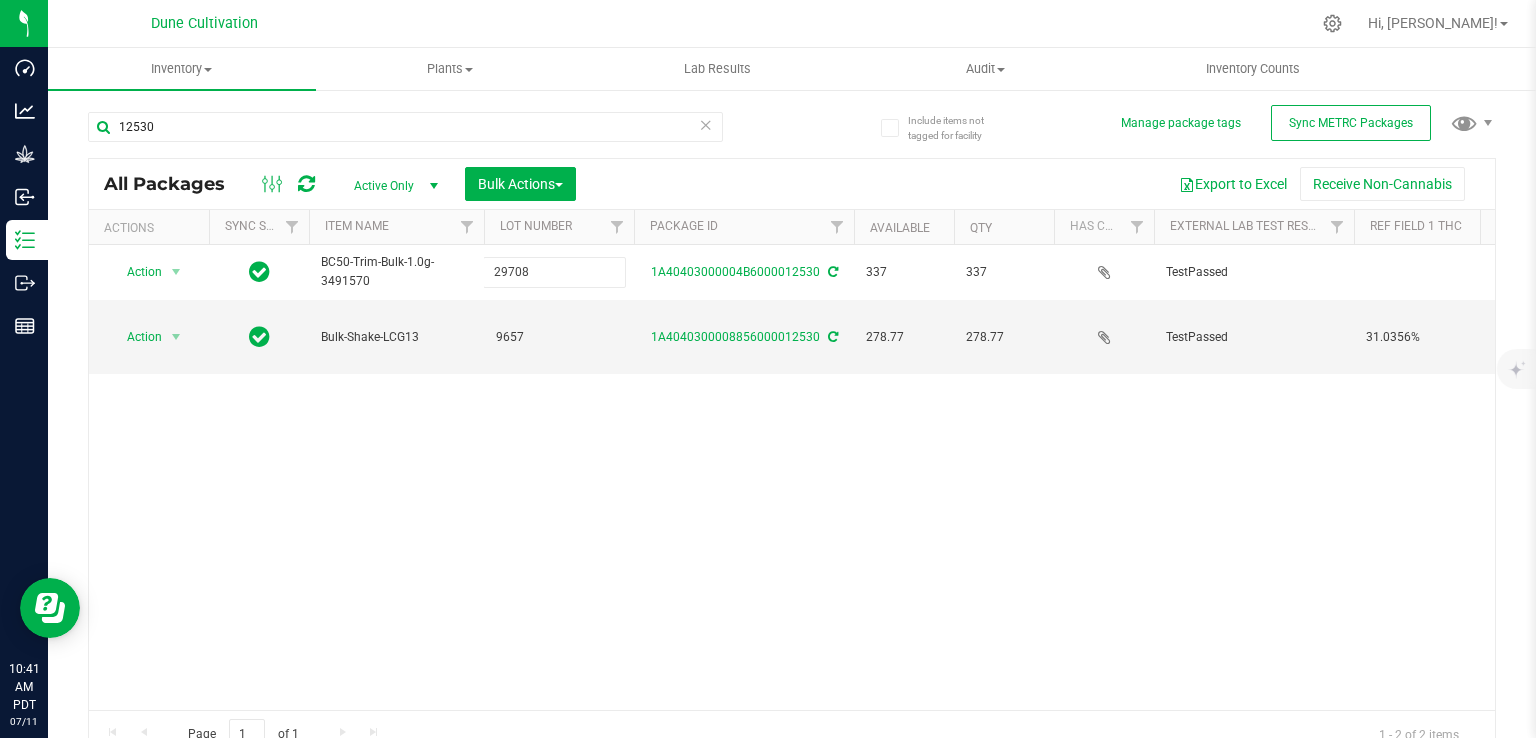 click on "All Packages
Active Only Active Only Lab Samples Locked All External Internal
Bulk Actions
Add to manufacturing run
Add to outbound order
Combine packages
Combine packages (lot)" at bounding box center (792, 458) 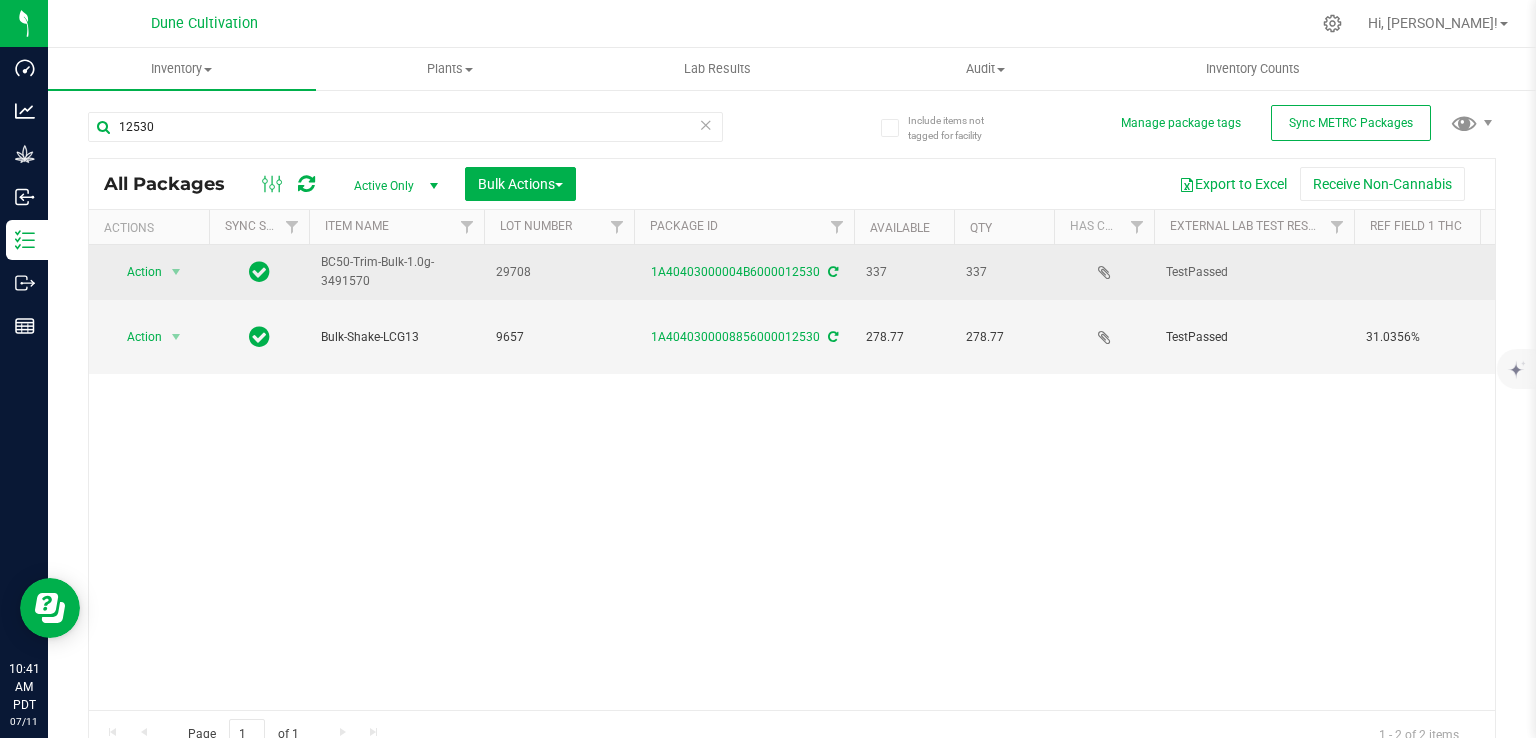 click at bounding box center [1441, 272] 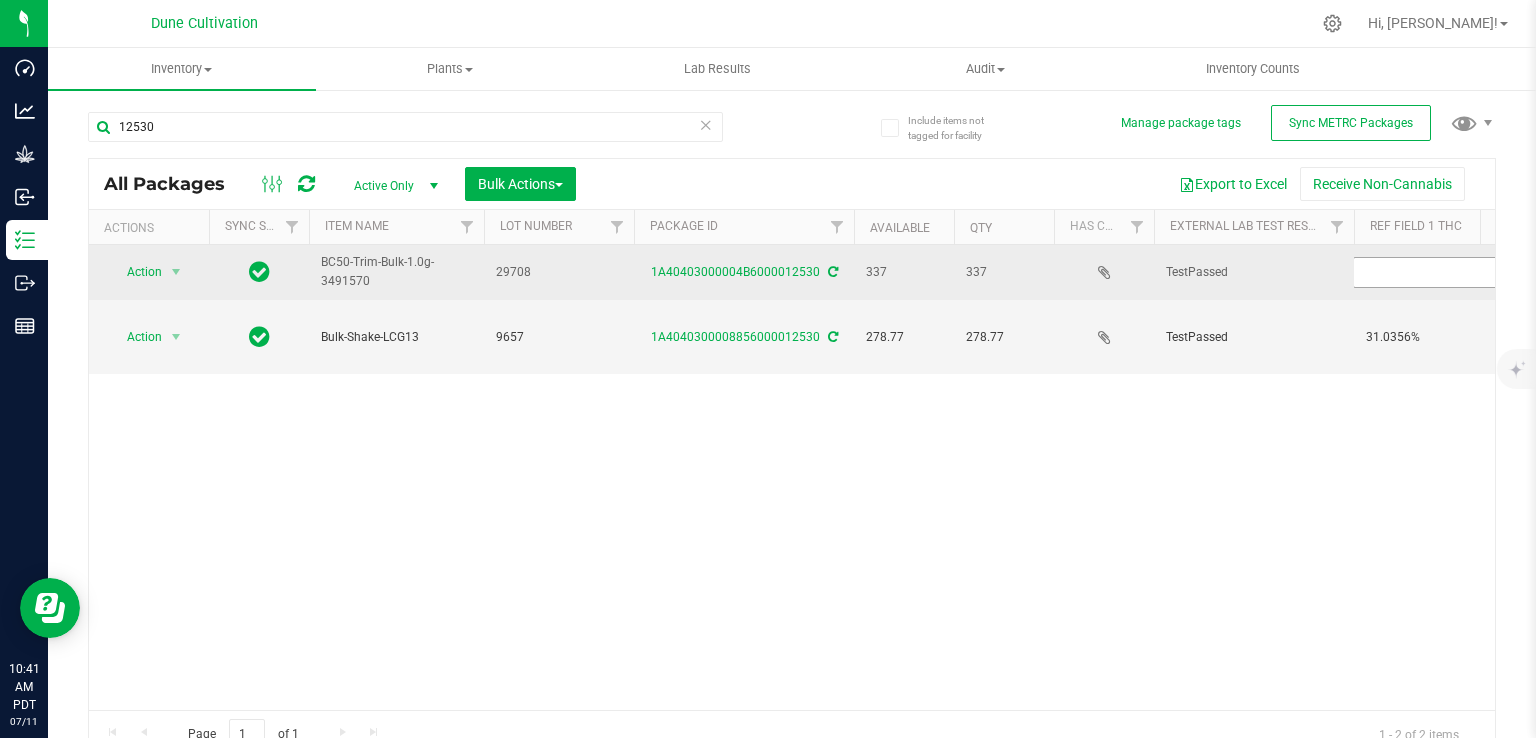 type on "24.6658%" 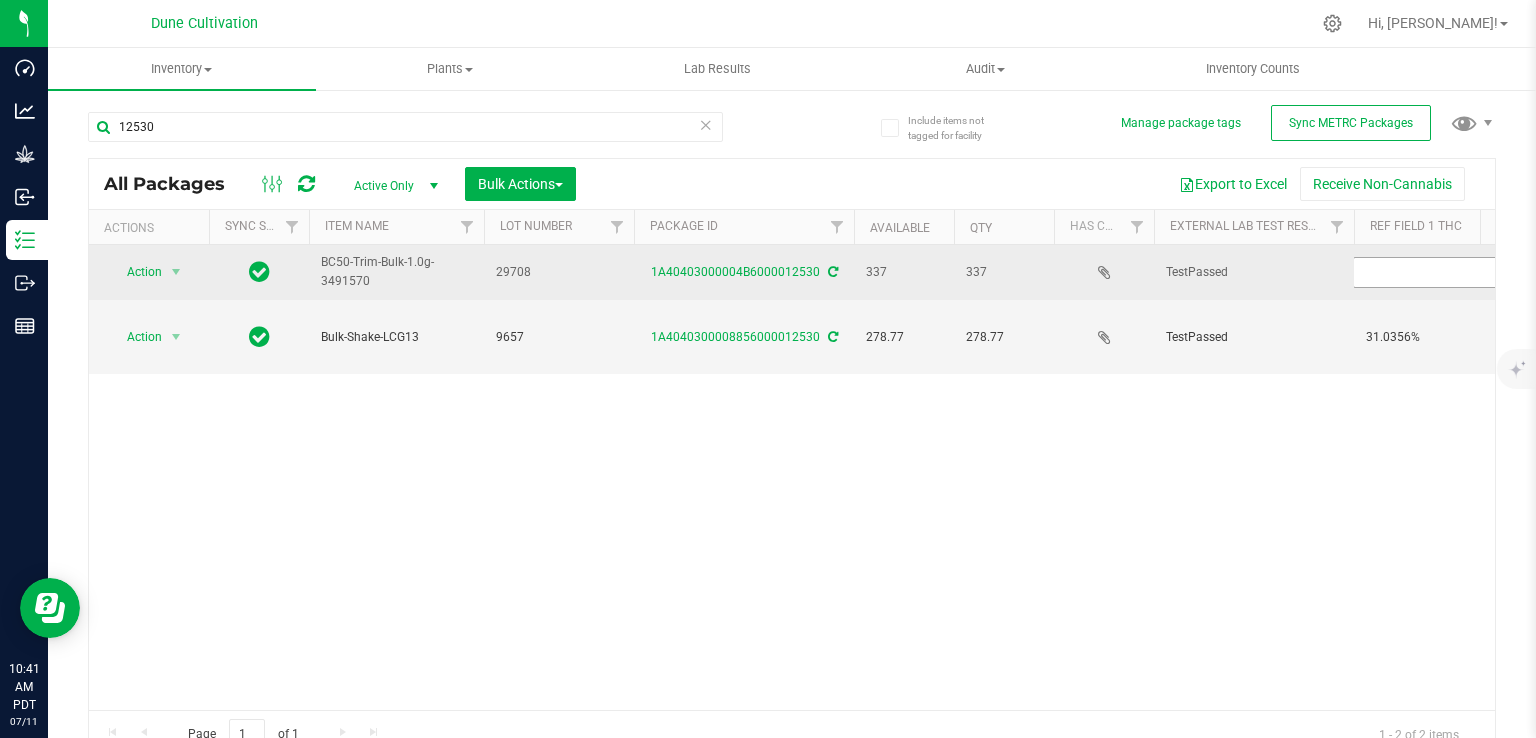 scroll, scrollTop: 0, scrollLeft: 56, axis: horizontal 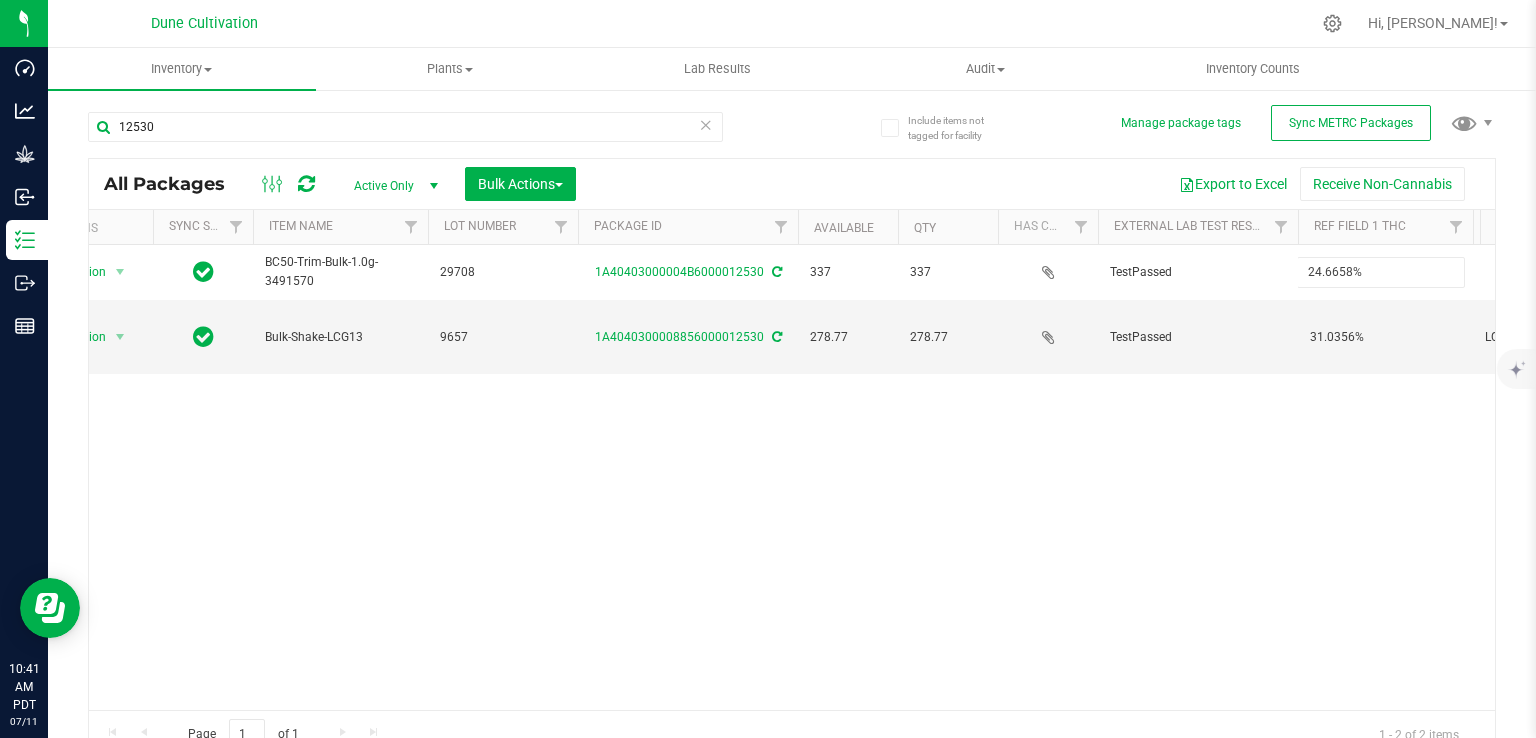 click on "All Packages
Active Only Active Only Lab Samples Locked All External Internal
Bulk Actions
Add to manufacturing run
Add to outbound order
Combine packages
Combine packages (lot)" at bounding box center (792, 458) 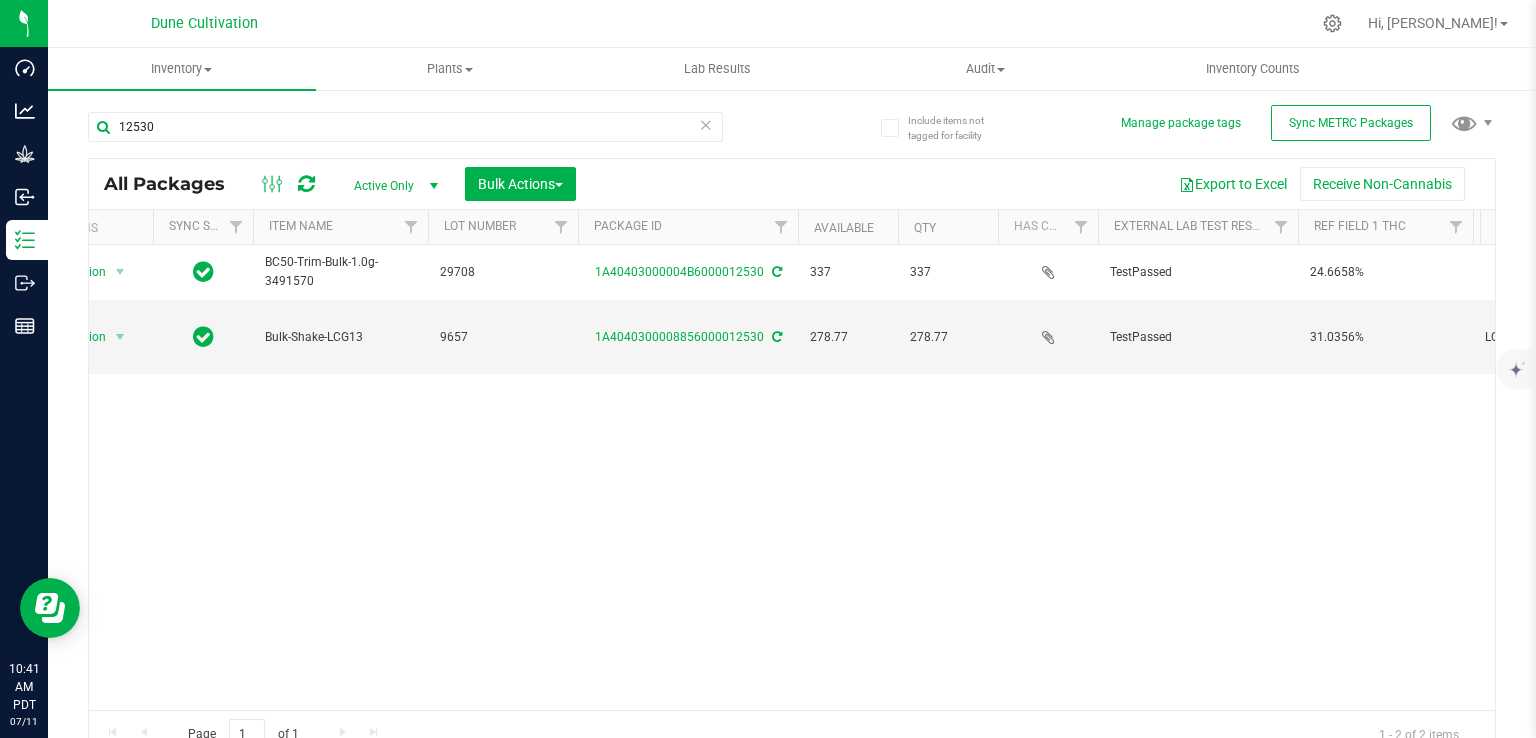click on "Action Action Adjust qty Create package Edit attributes Global inventory Locate package Lock package Package audit log Print package label Record a lab result Retag package See history Take lab sample
BC50-Trim-Bulk-1.0g-3491570
29708
1A40403000004B6000012530
337
337
TestPassed
24.6658%
Created
BC50
Each
(1 g ea.)
24.6658 0.0683
Finished Product Vault" at bounding box center [792, 477] 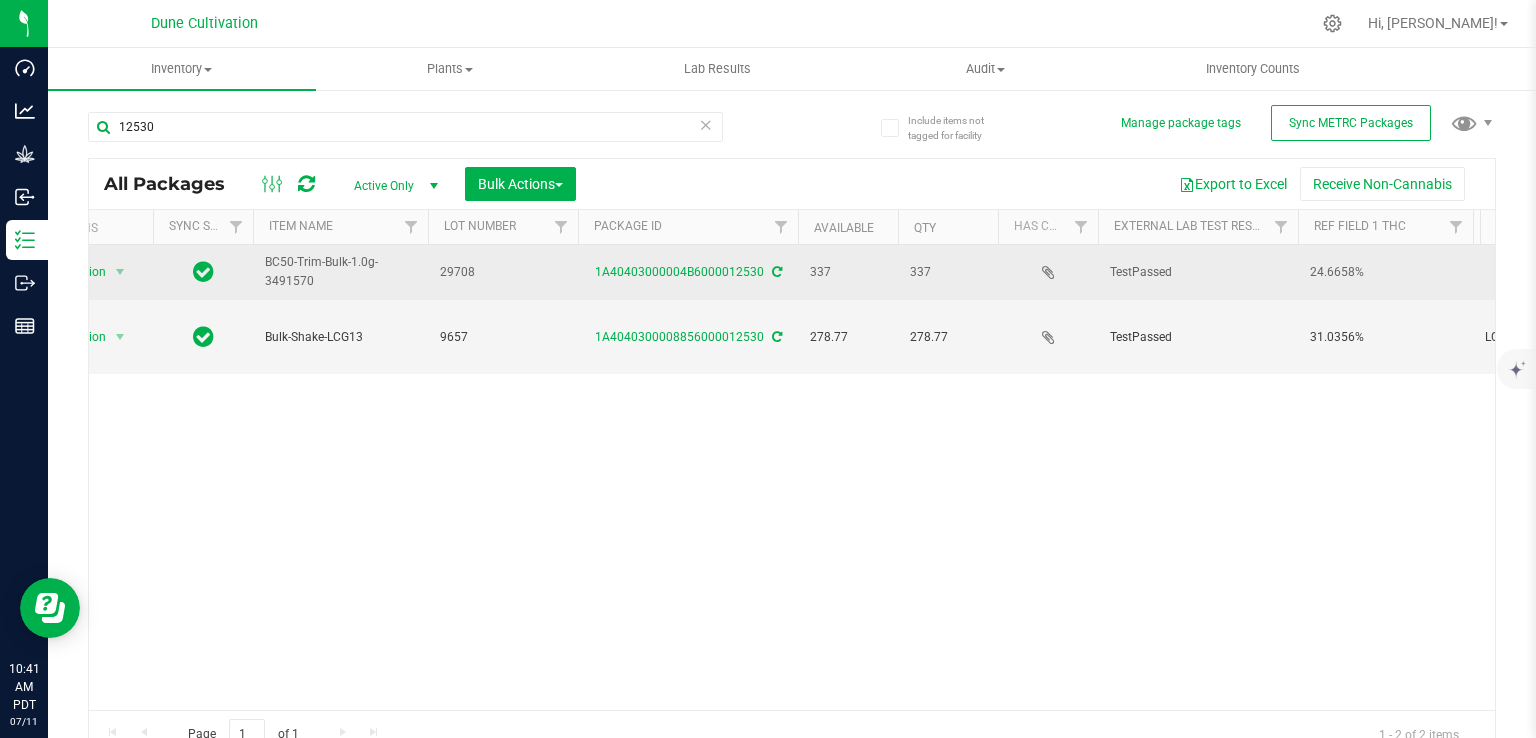 scroll, scrollTop: 0, scrollLeft: 127, axis: horizontal 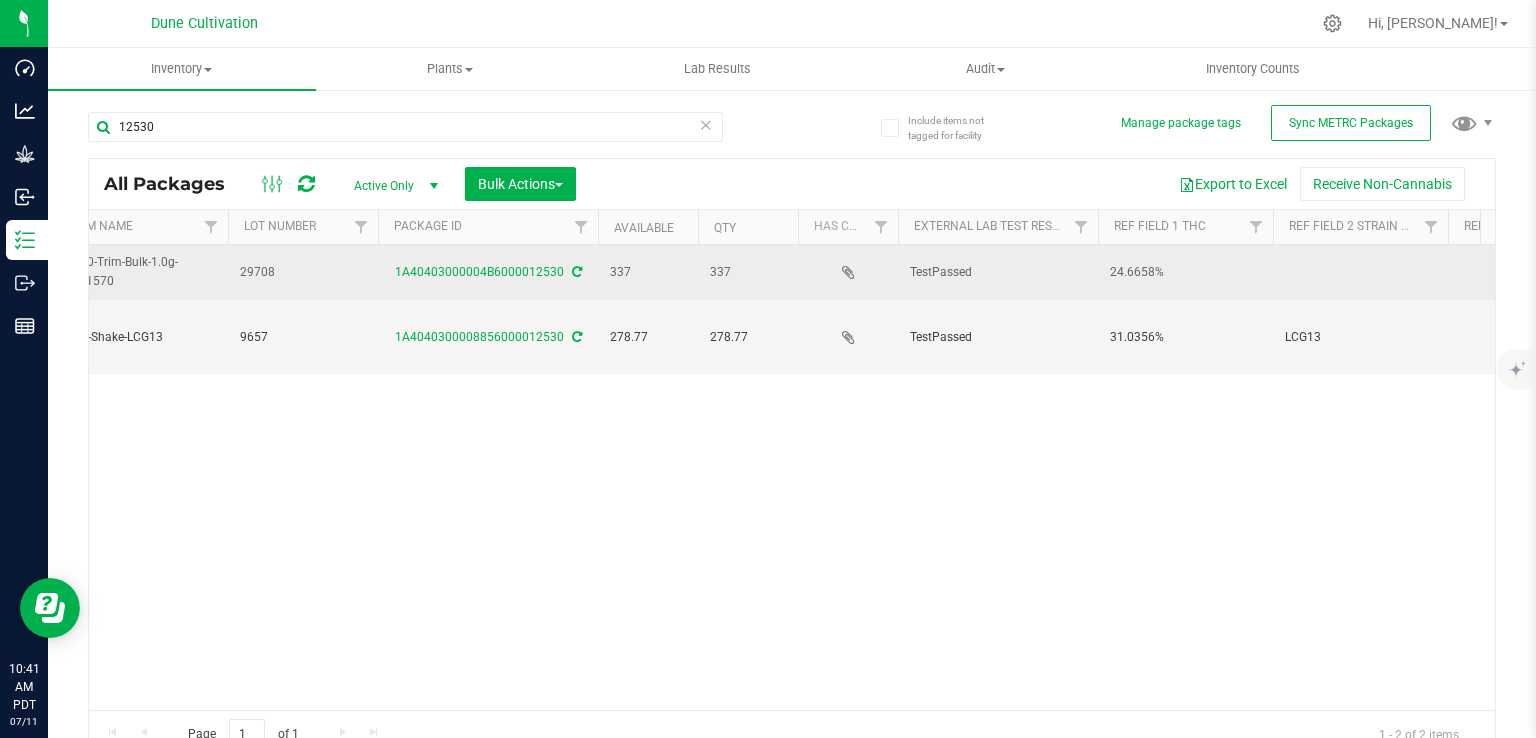 click at bounding box center [1360, 272] 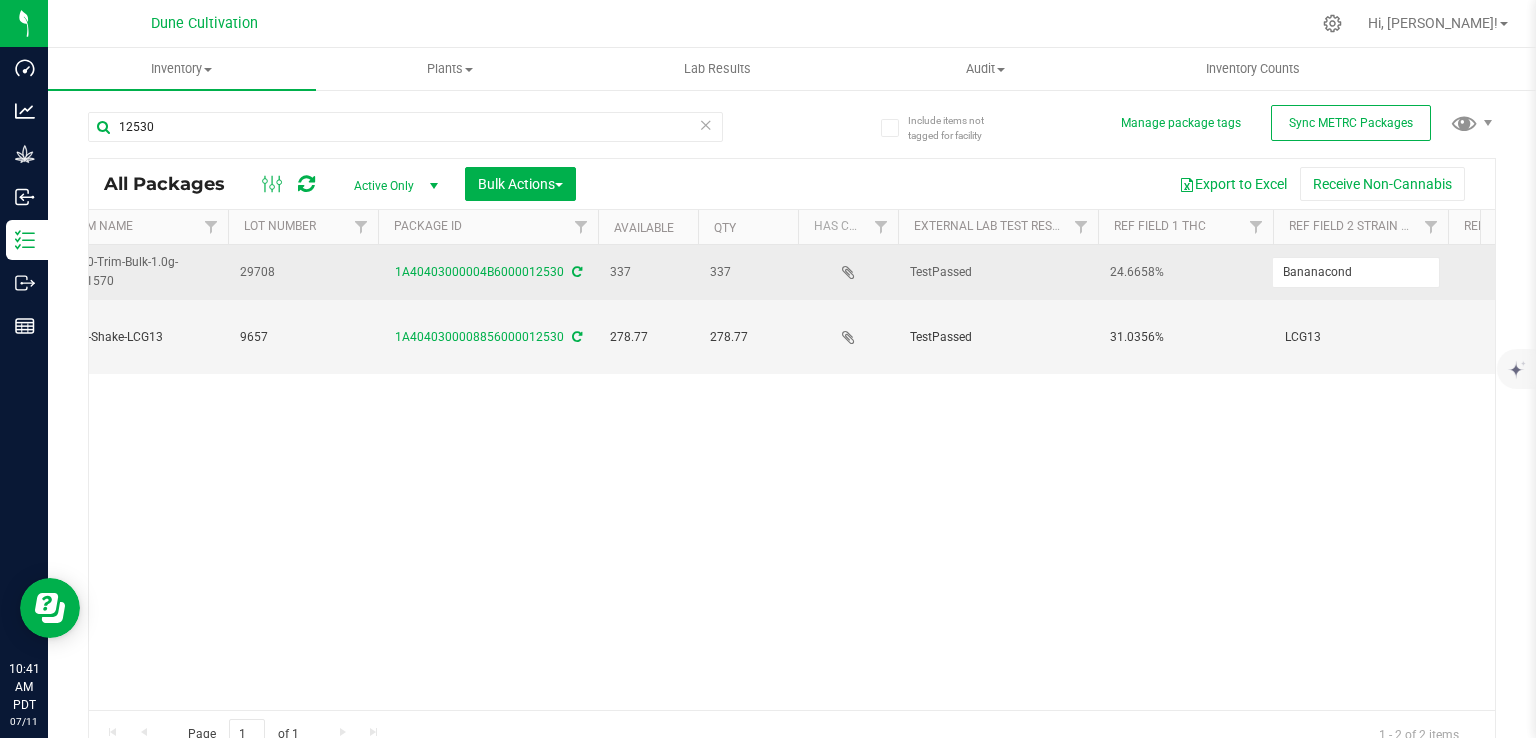 type on "Bananaconda" 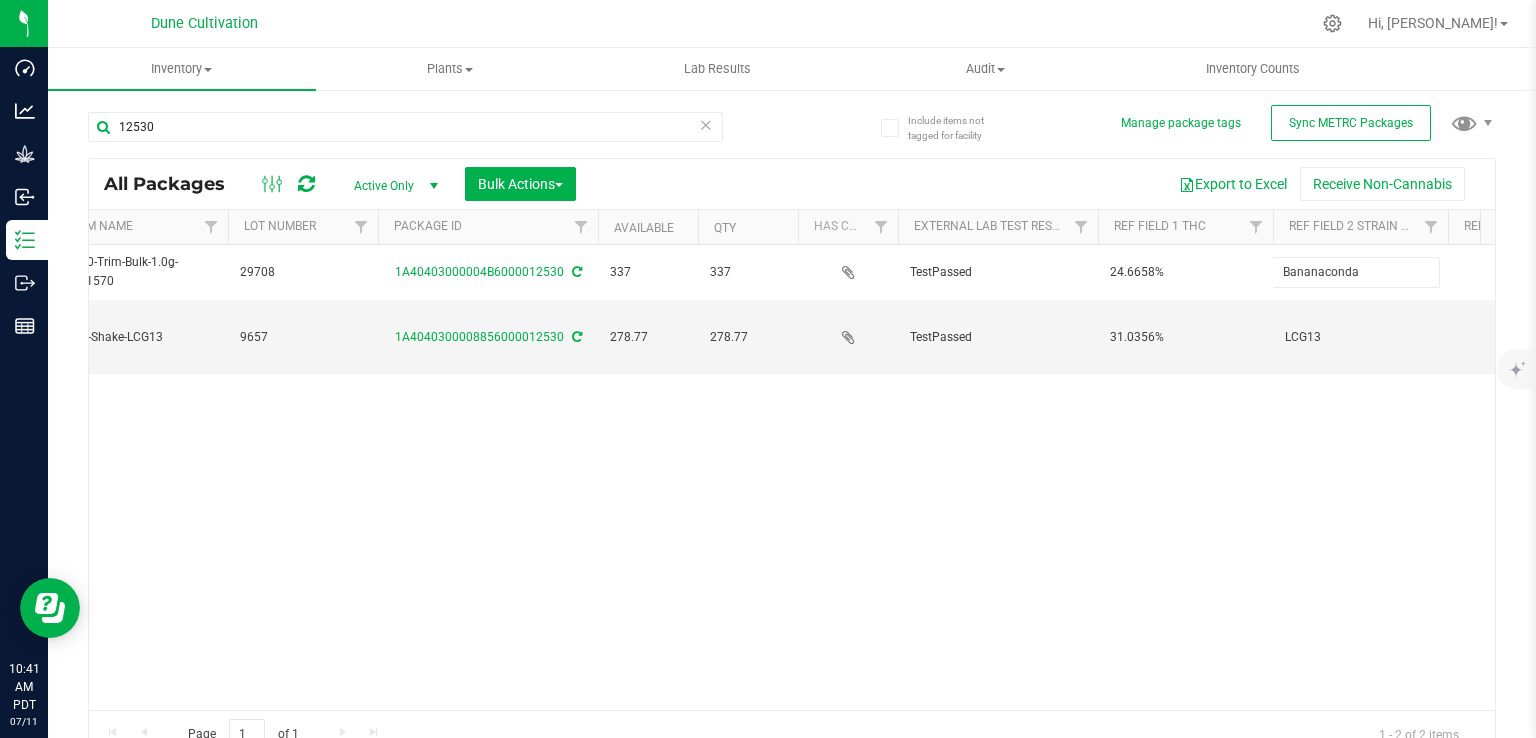 click on "All Packages
Active Only Active Only Lab Samples Locked All External Internal
Bulk Actions
Add to manufacturing run
Add to outbound order
Combine packages
Combine packages (lot)" at bounding box center (792, 458) 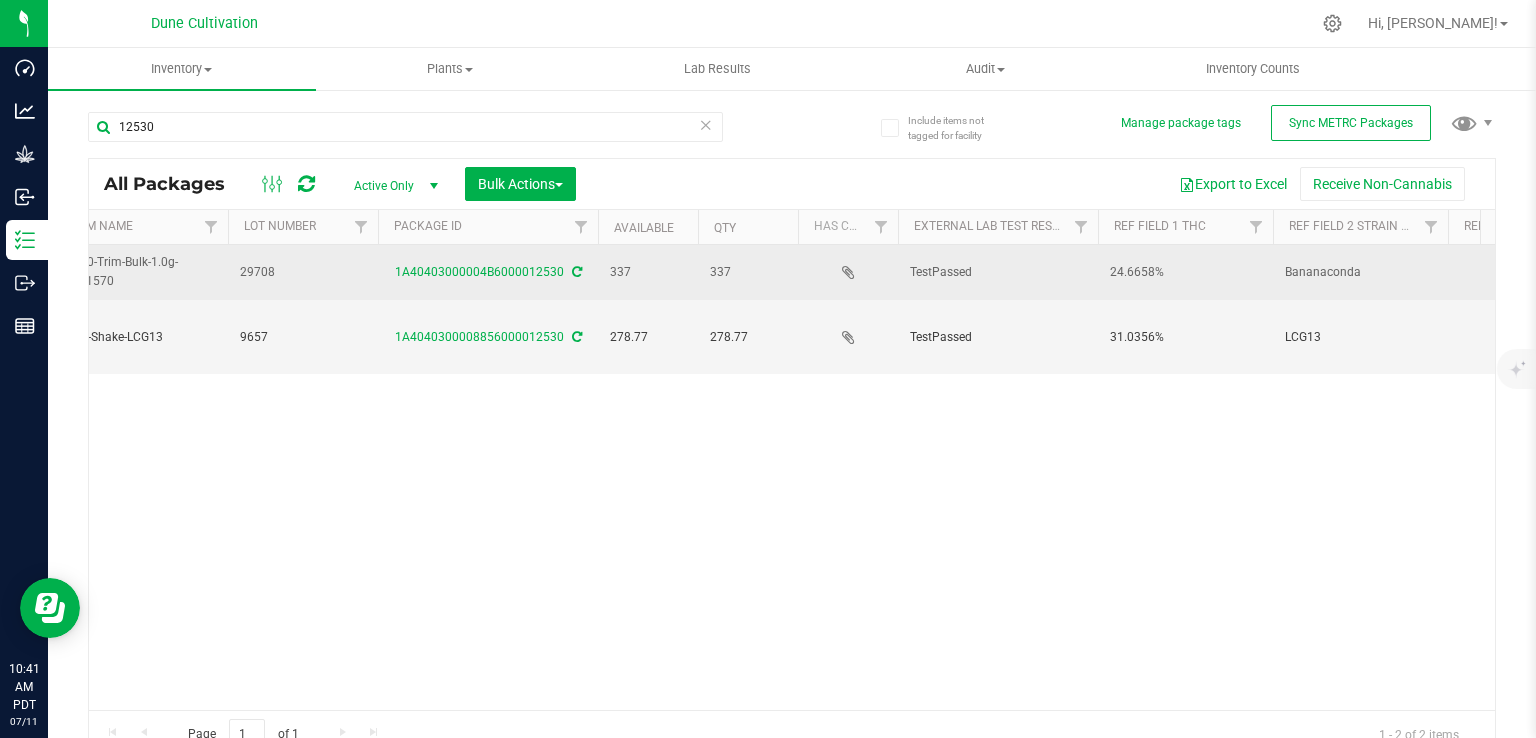 scroll, scrollTop: 0, scrollLeft: 391, axis: horizontal 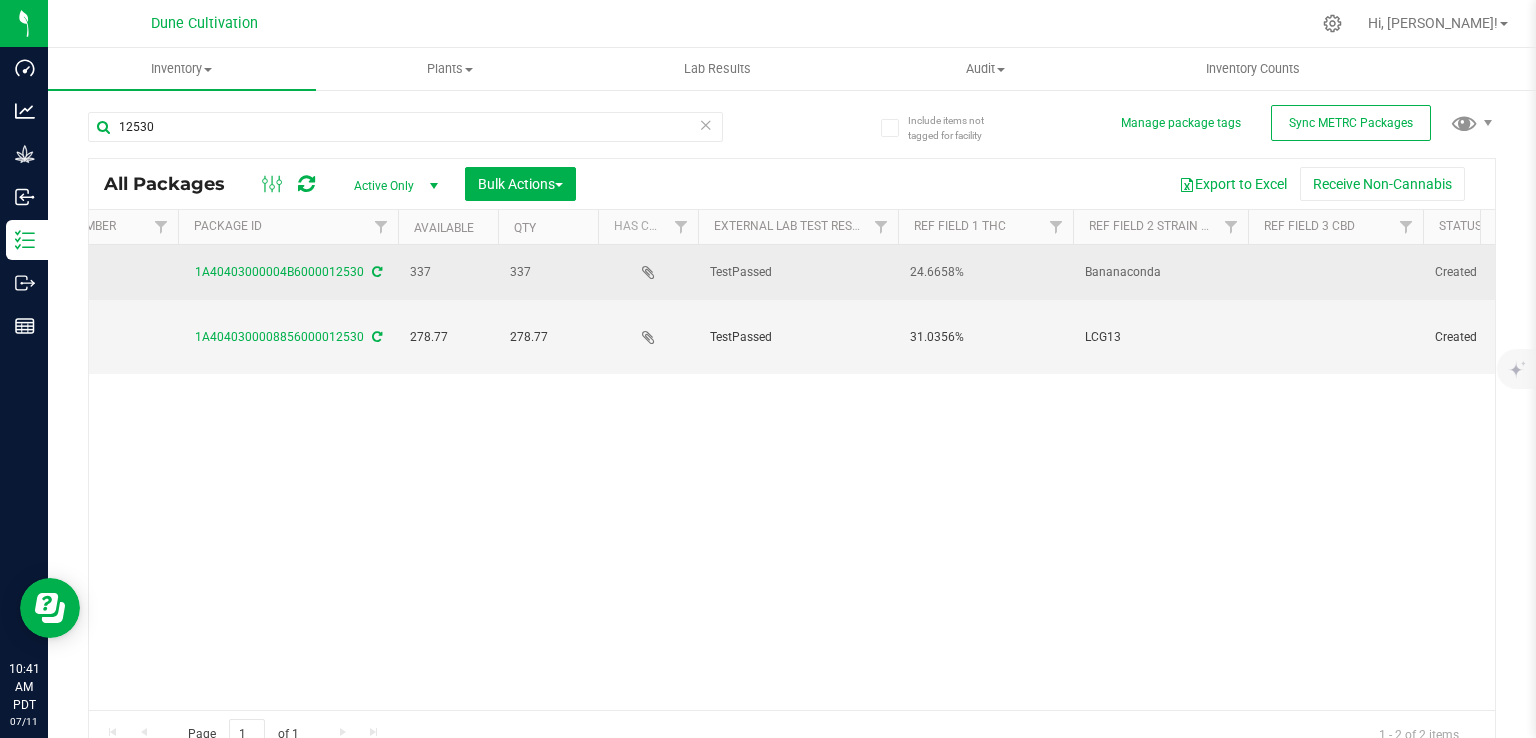 click at bounding box center [1335, 272] 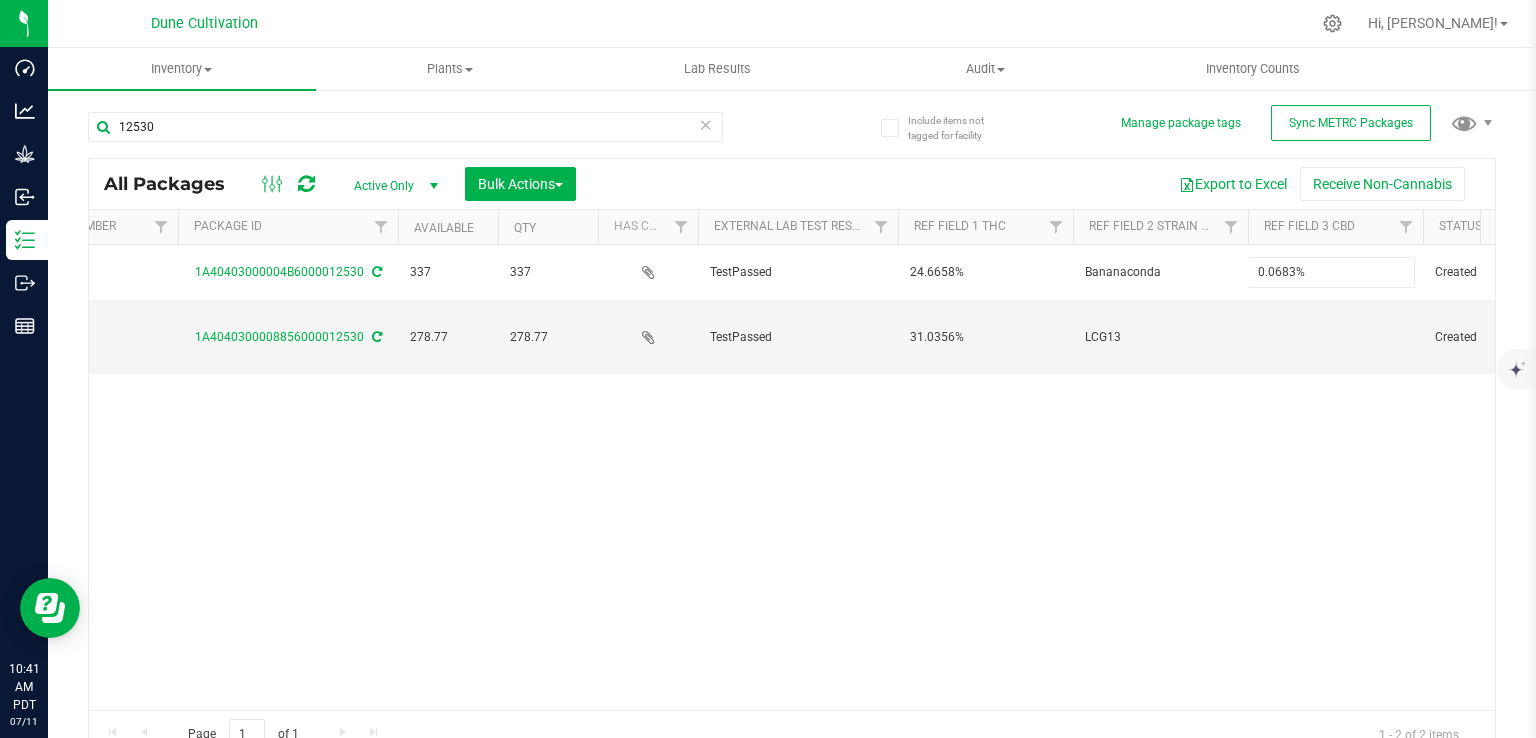 click on "All Packages
Active Only Active Only Lab Samples Locked All External Internal
Bulk Actions
Add to manufacturing run
Add to outbound order
Combine packages
Combine packages (lot)" at bounding box center (792, 458) 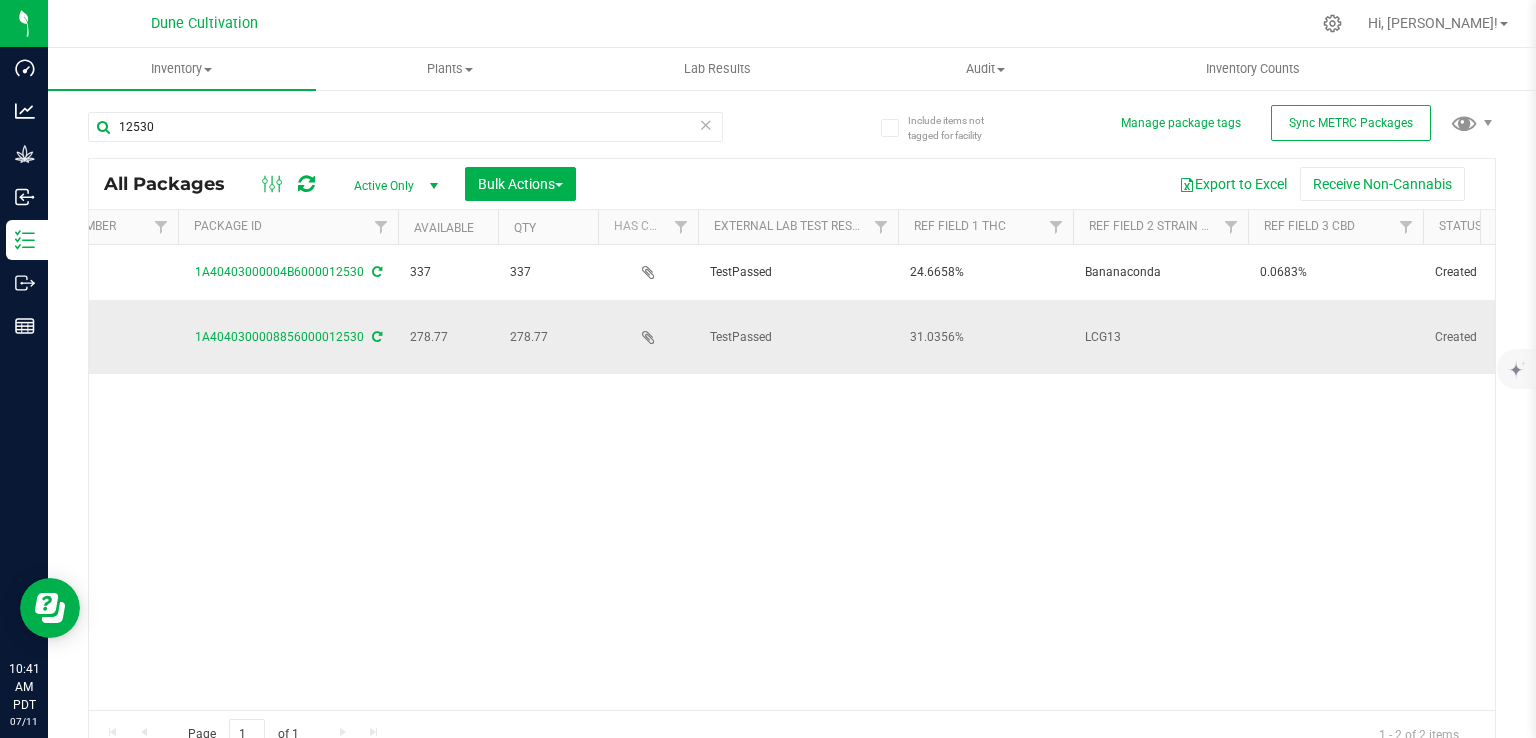 scroll, scrollTop: 0, scrollLeft: 142, axis: horizontal 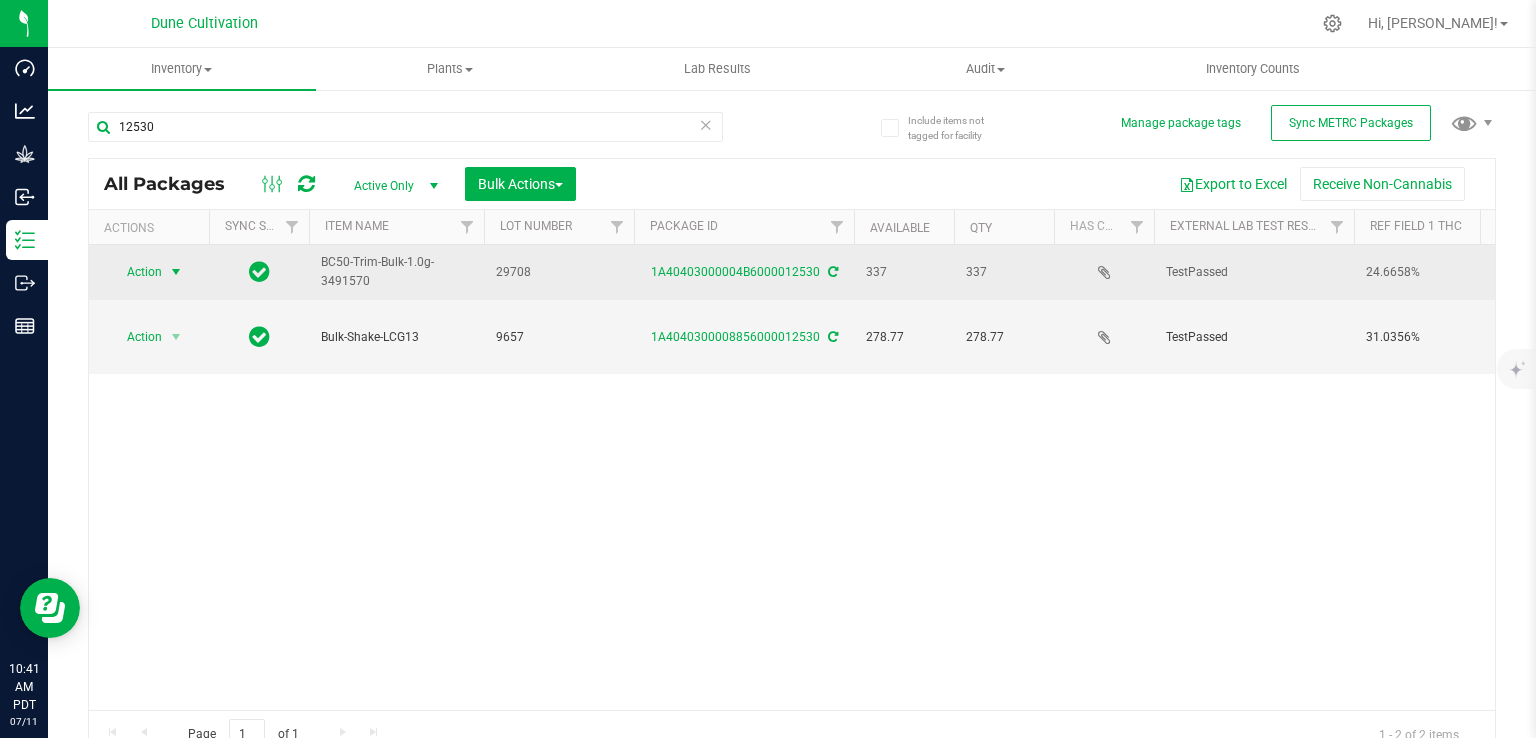 click at bounding box center (176, 272) 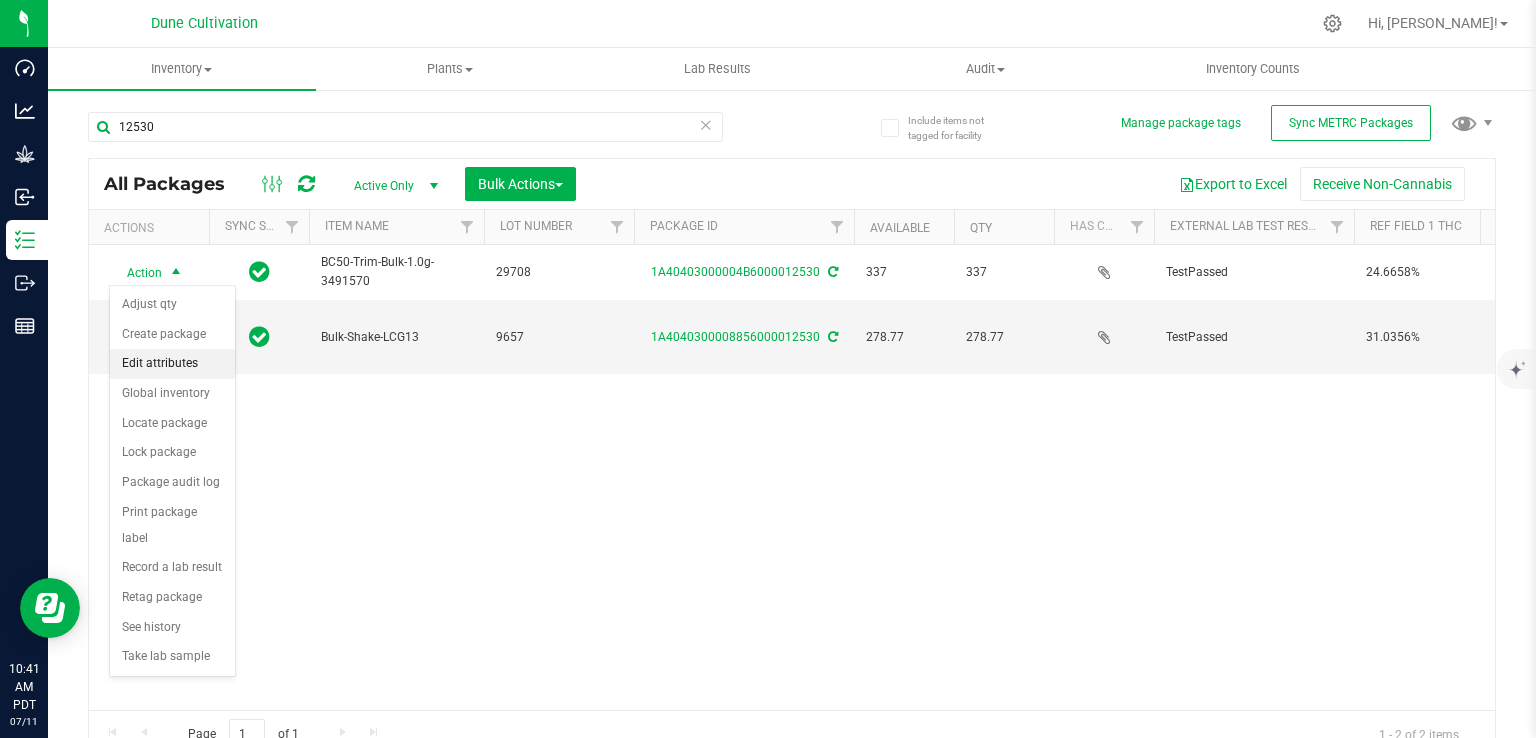 click on "Edit attributes" at bounding box center (172, 364) 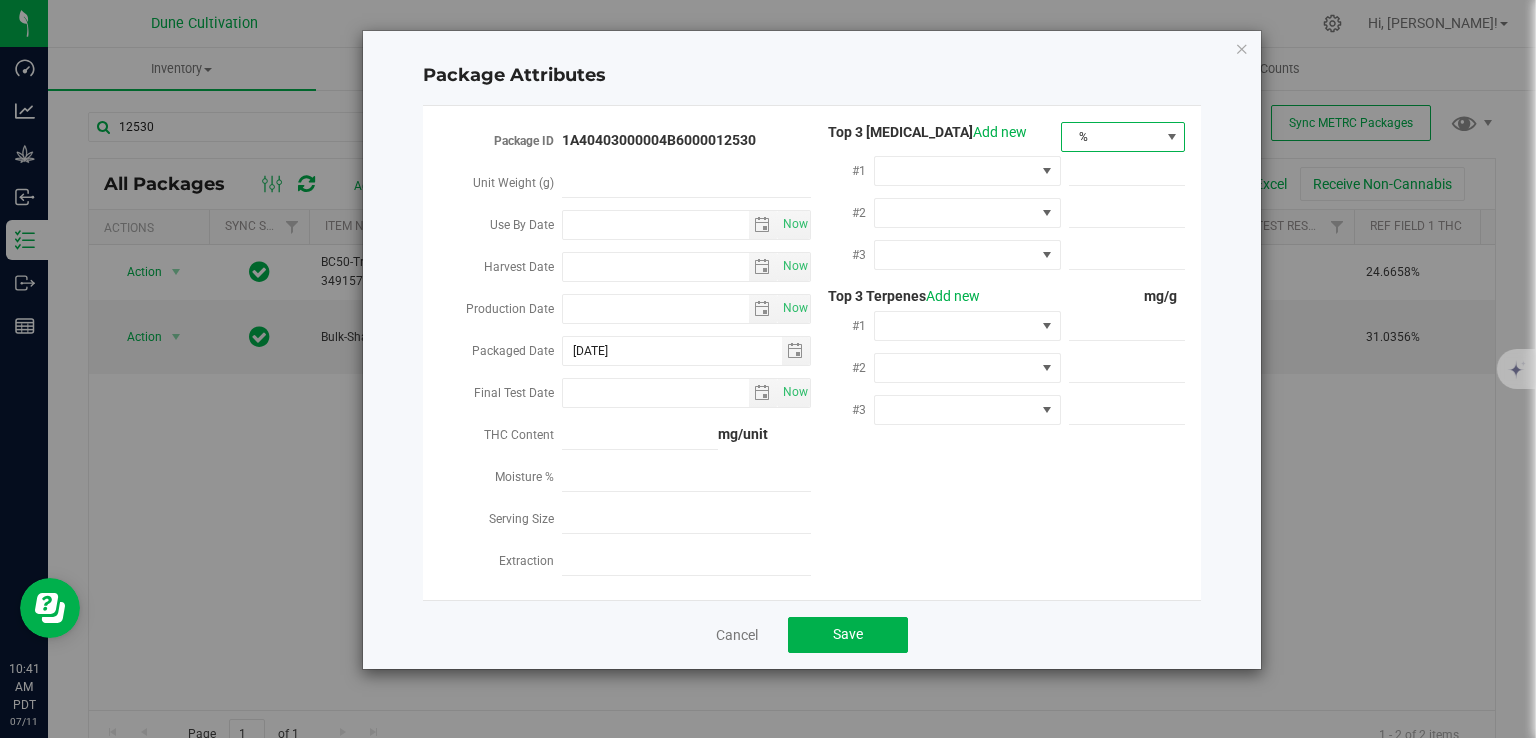 click on "%" at bounding box center (1111, 137) 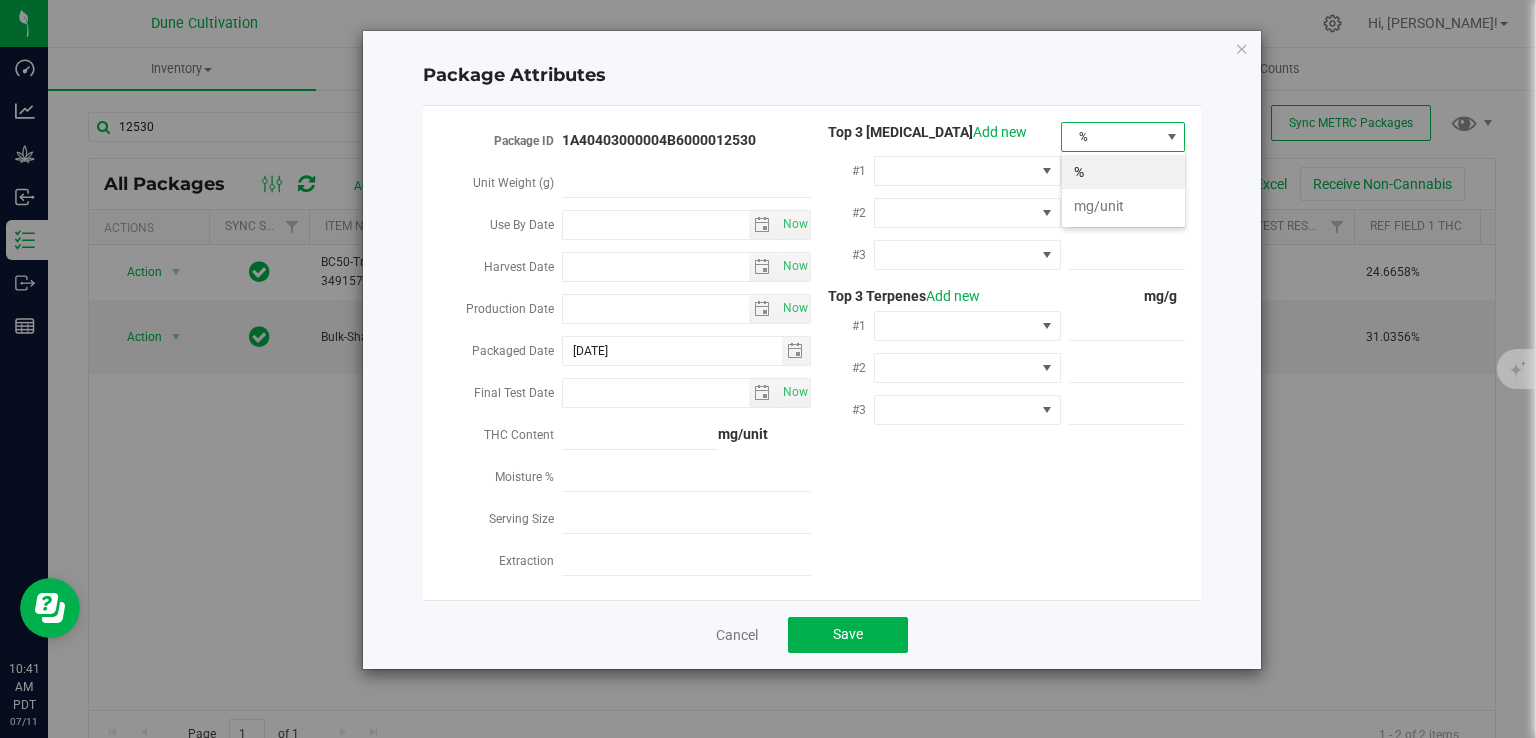 scroll, scrollTop: 99970, scrollLeft: 99875, axis: both 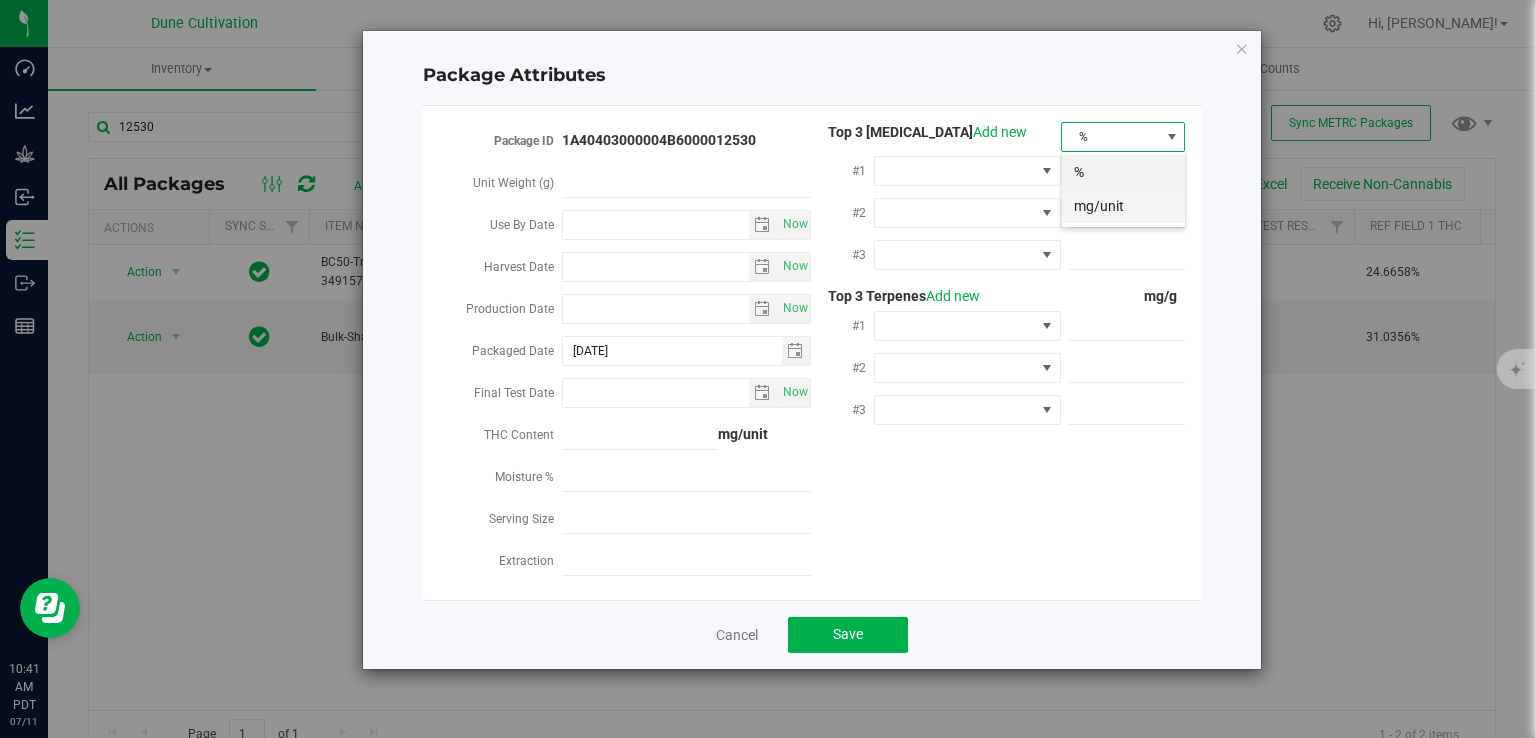 click on "mg/unit" at bounding box center [1123, 206] 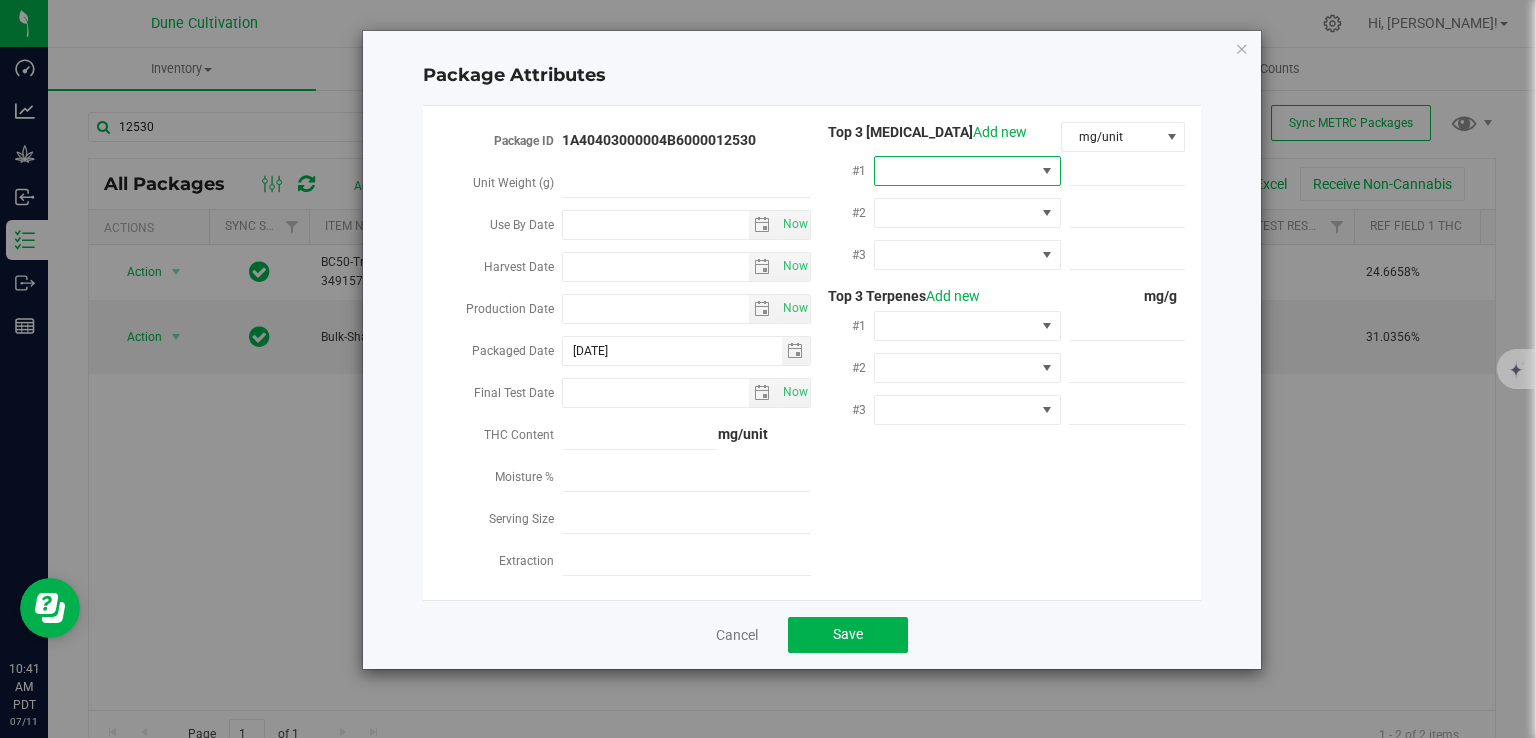 click at bounding box center [955, 171] 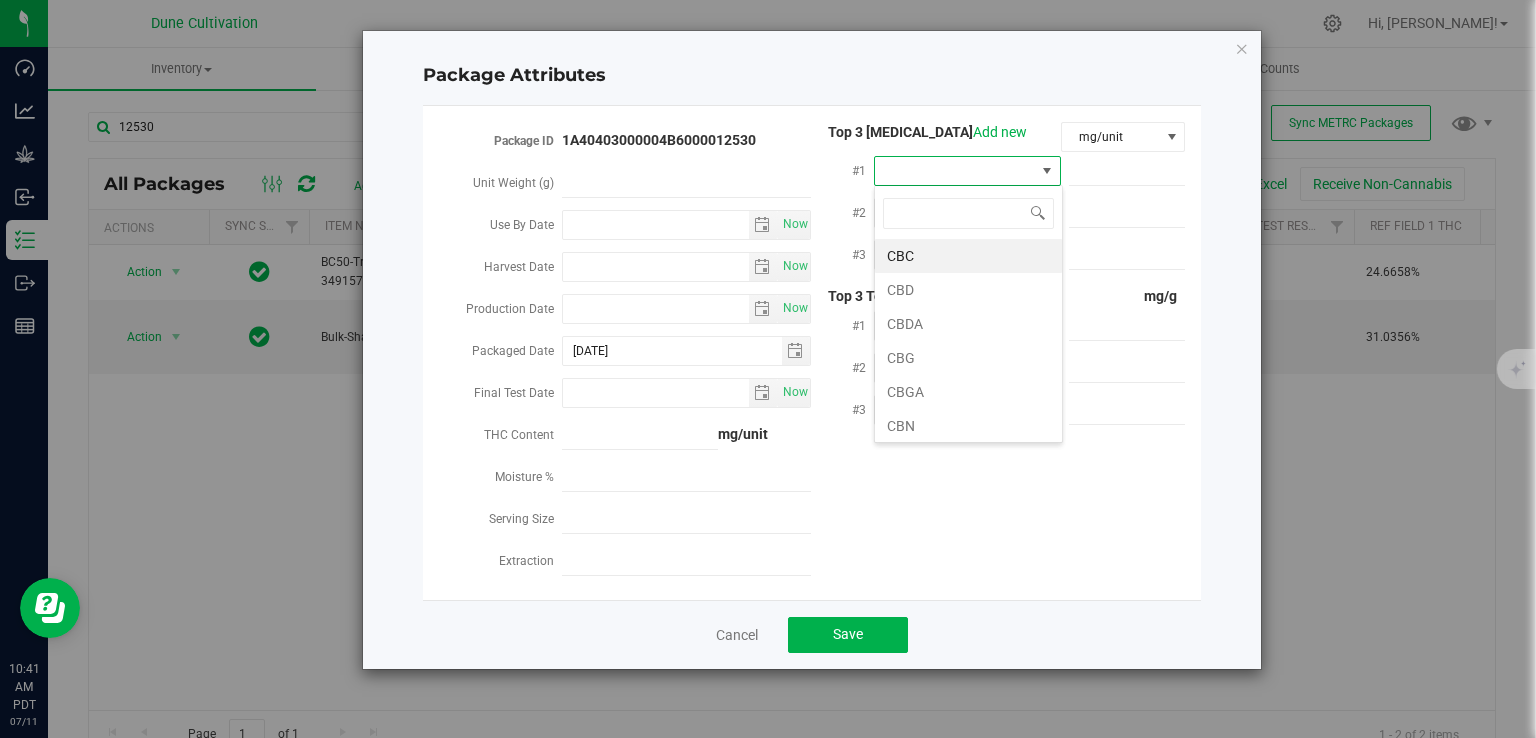 scroll, scrollTop: 99970, scrollLeft: 99812, axis: both 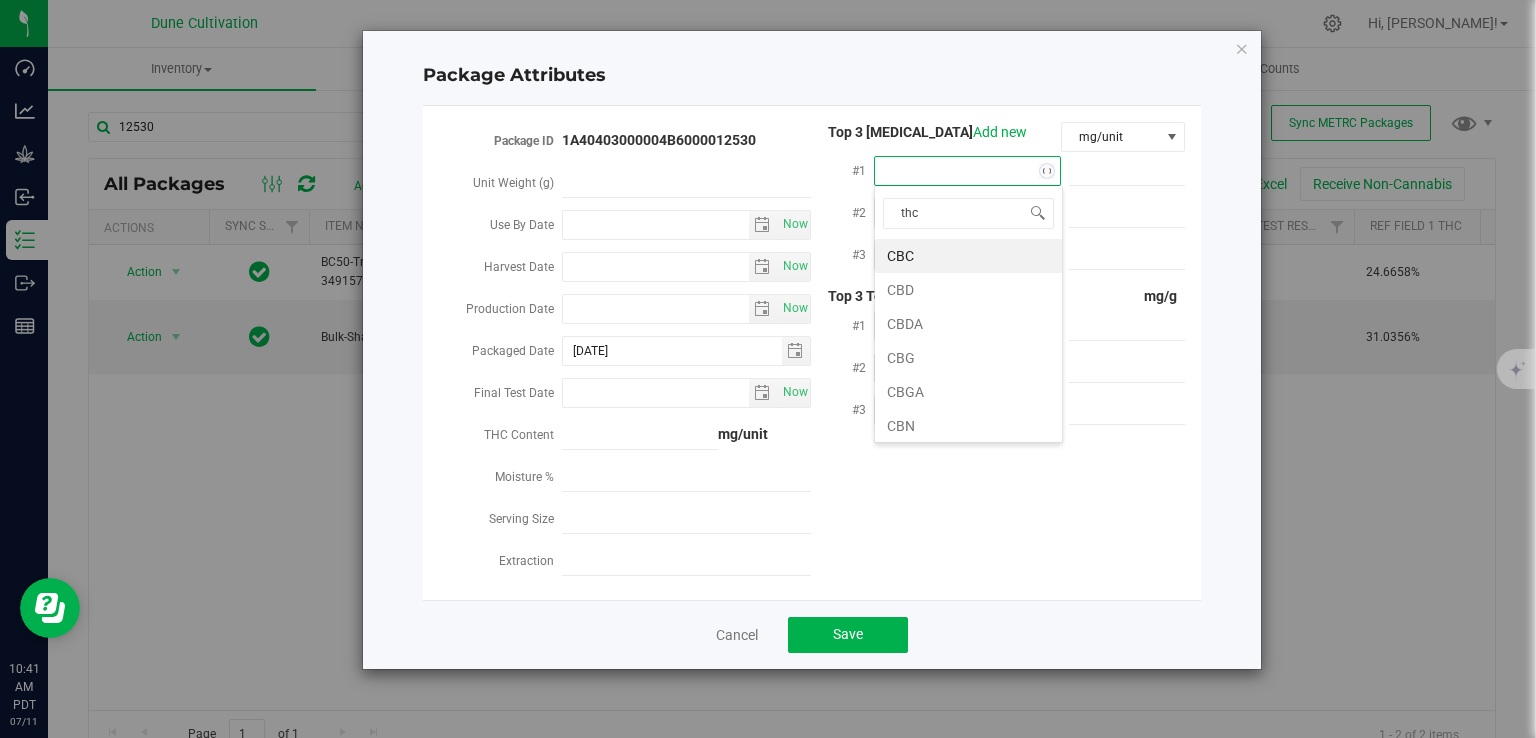 type on "thca" 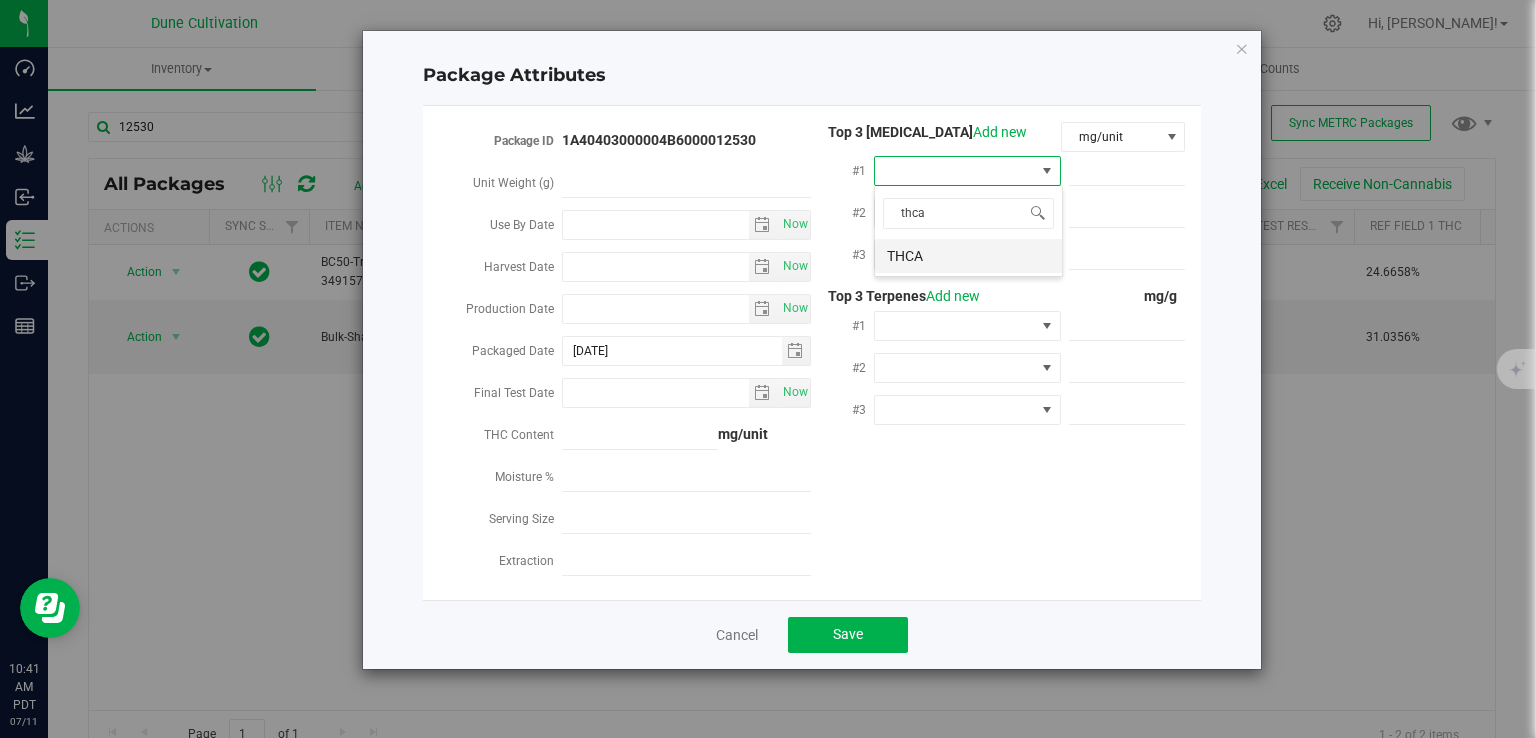 click on "THCA" at bounding box center [968, 256] 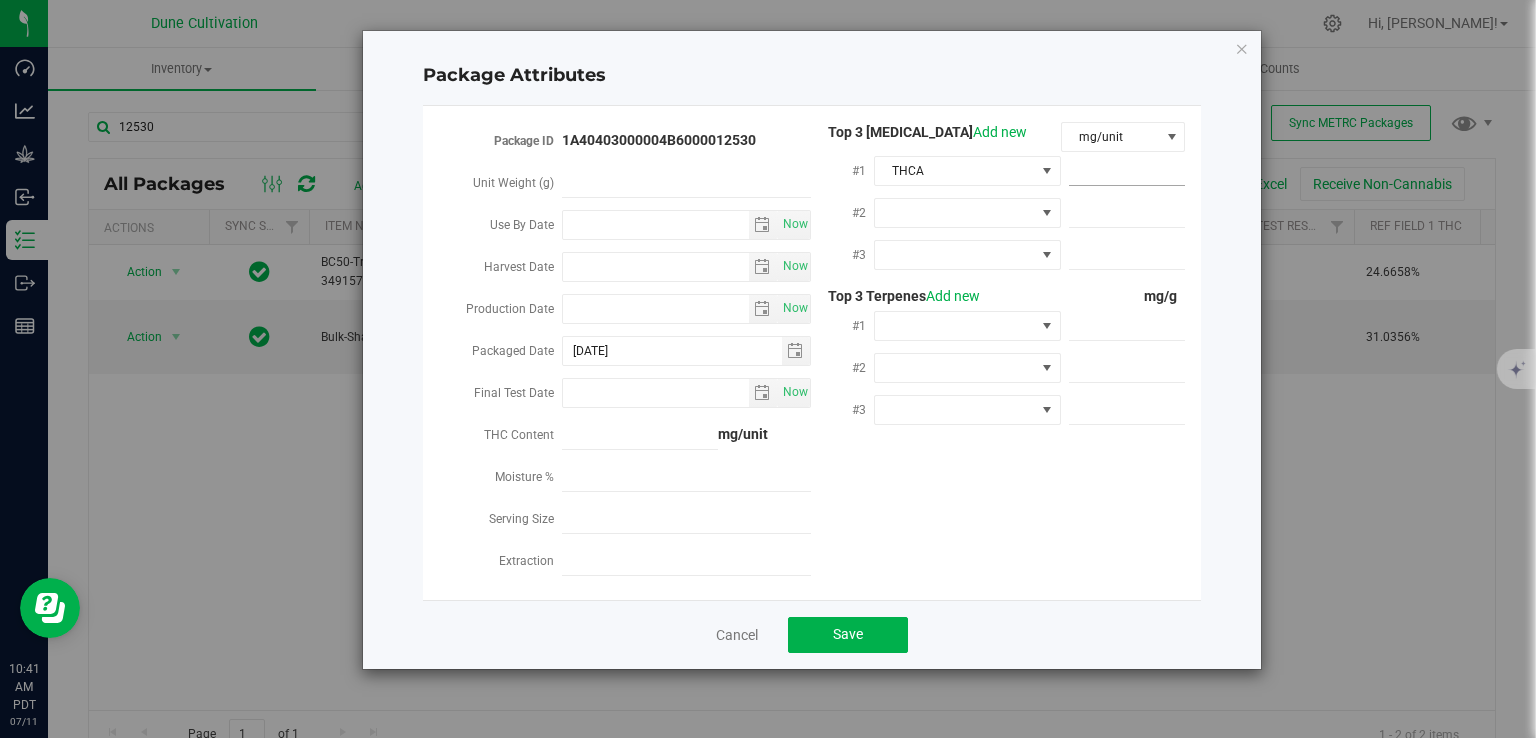click at bounding box center (1127, 171) 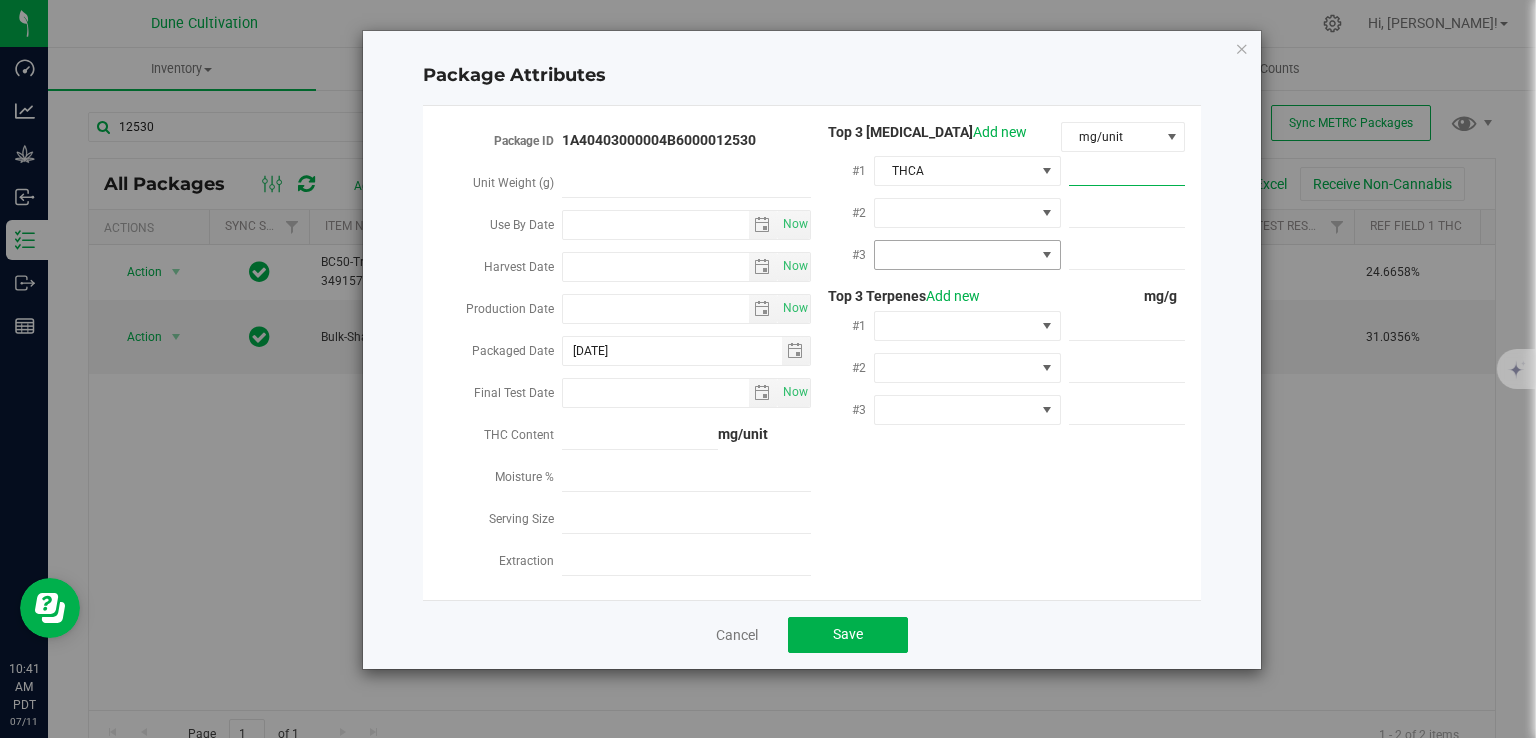 paste on "275.35" 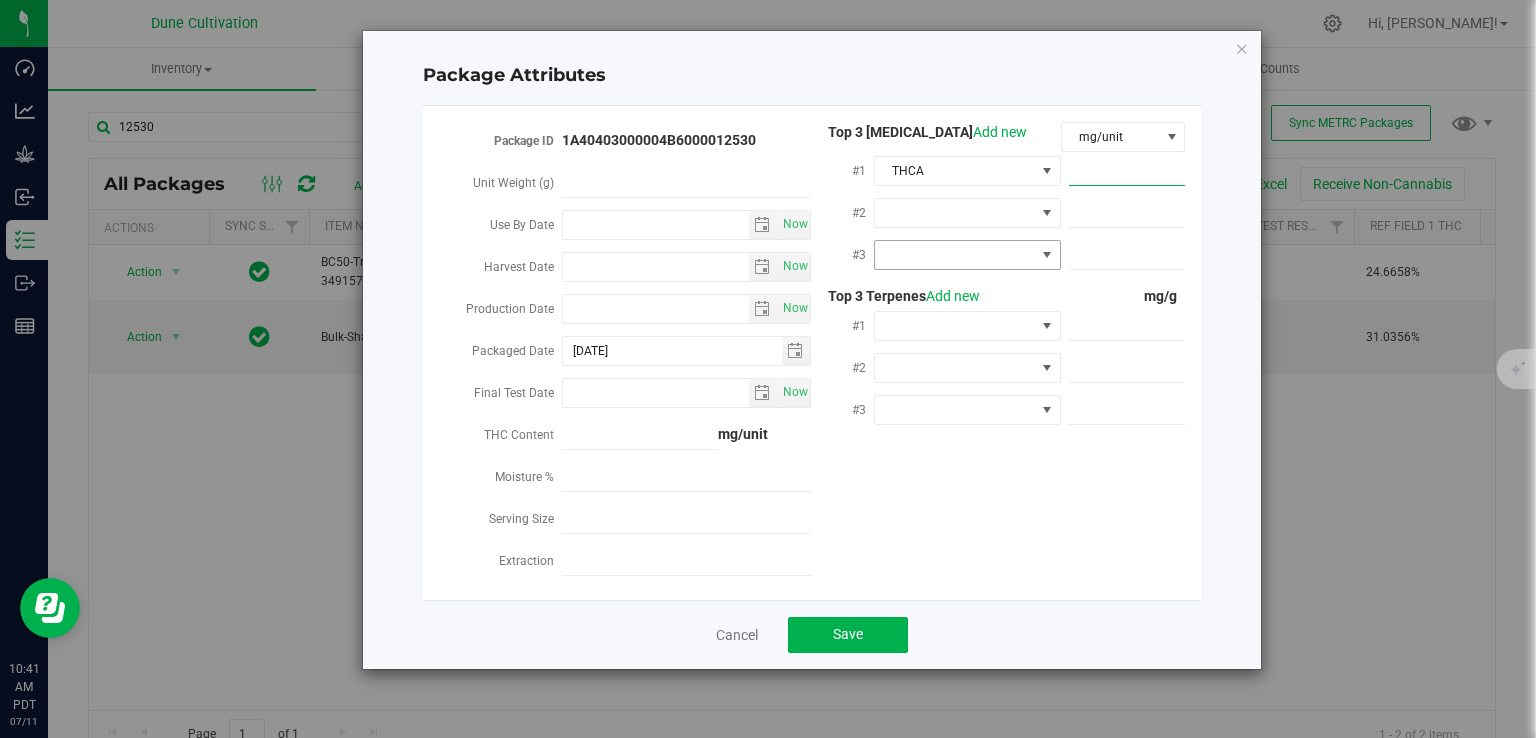 type on "275.35" 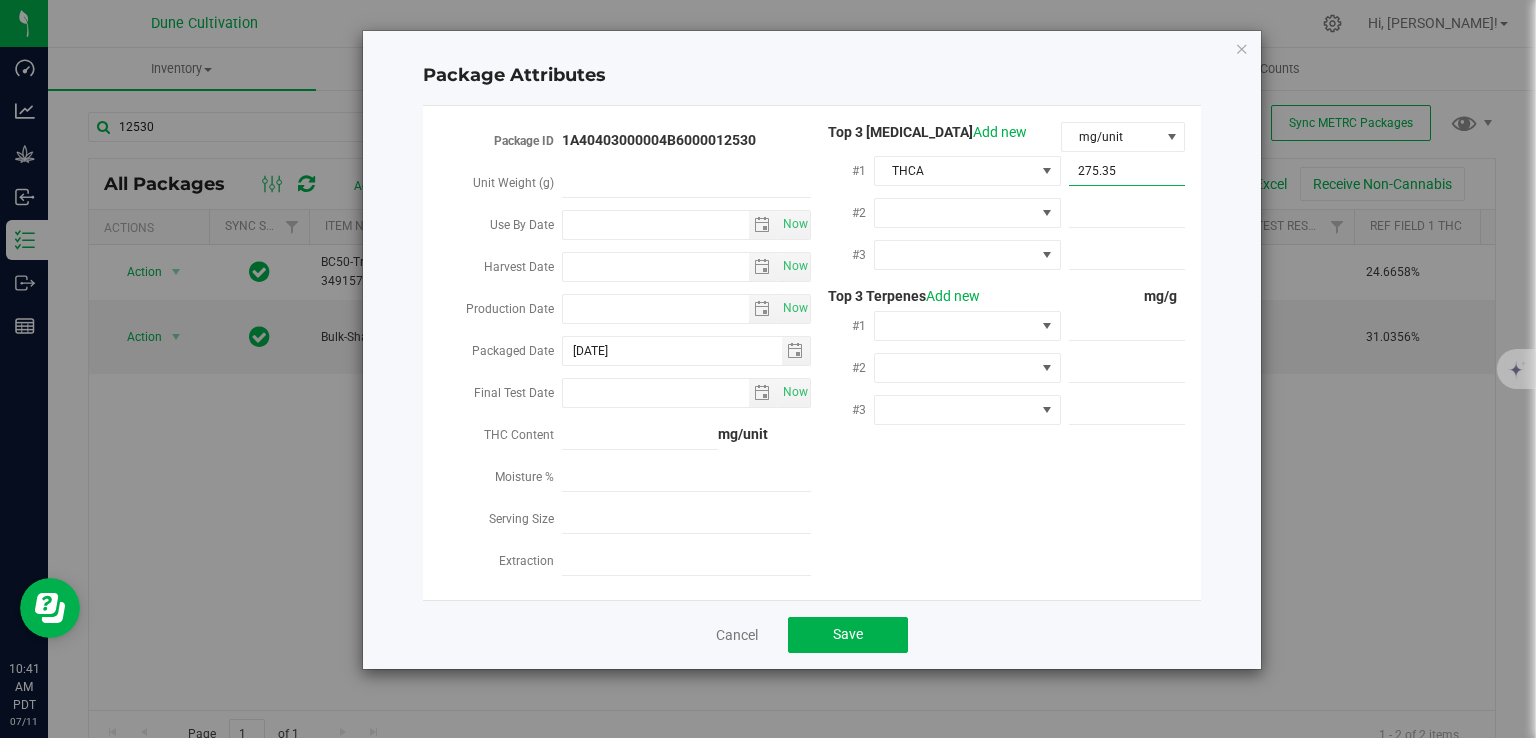 type on "275.3500" 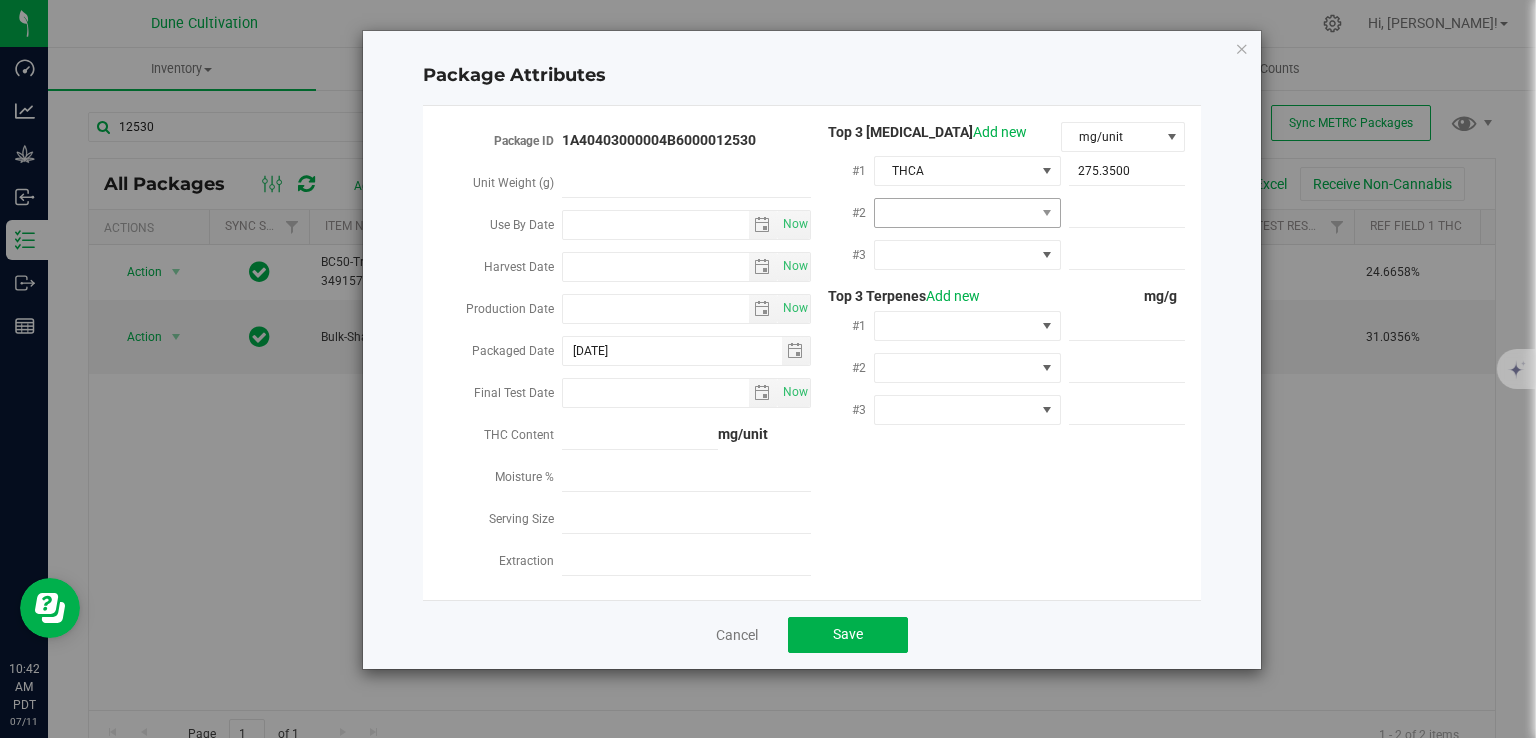 drag, startPoint x: 955, startPoint y: 229, endPoint x: 972, endPoint y: 217, distance: 20.808653 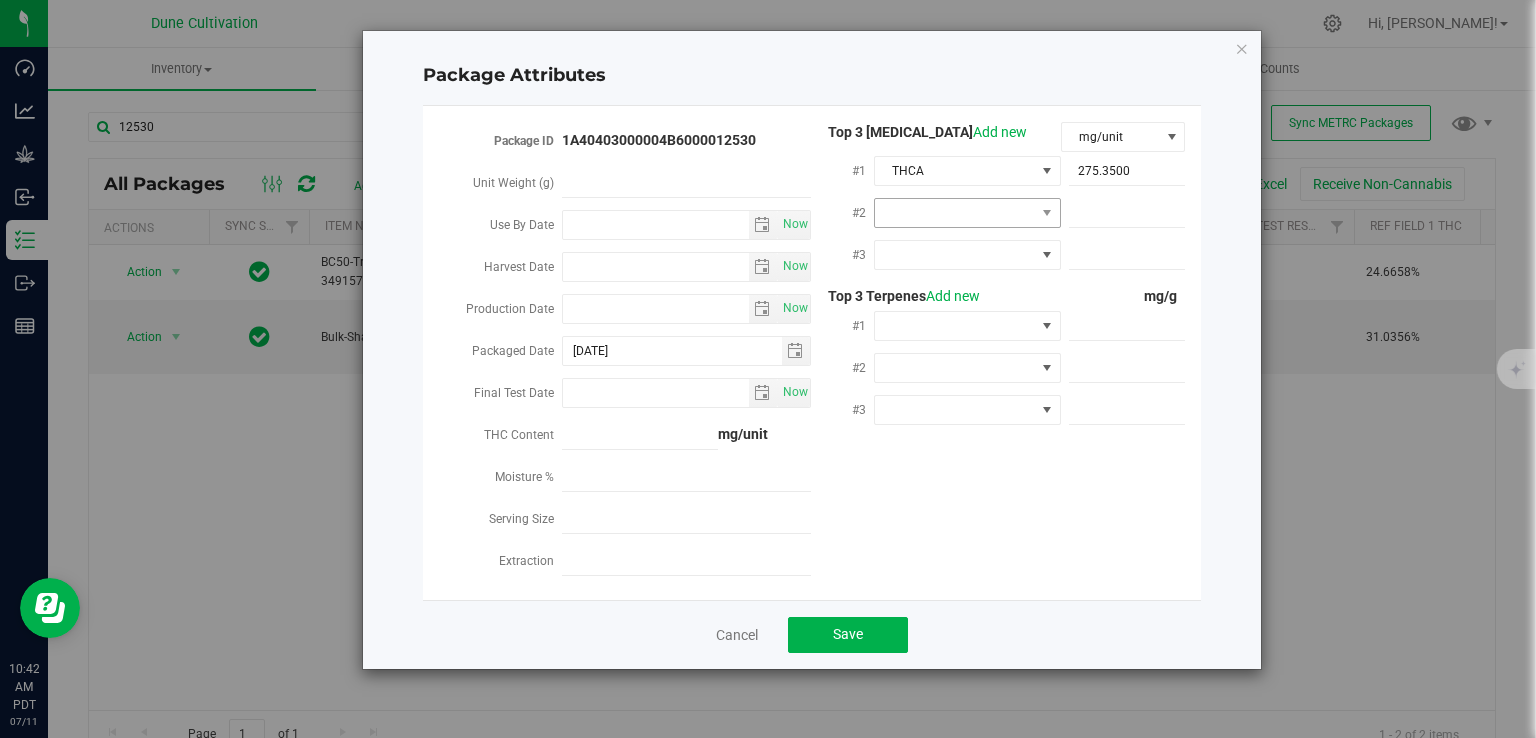 click on "#2" at bounding box center [999, 215] 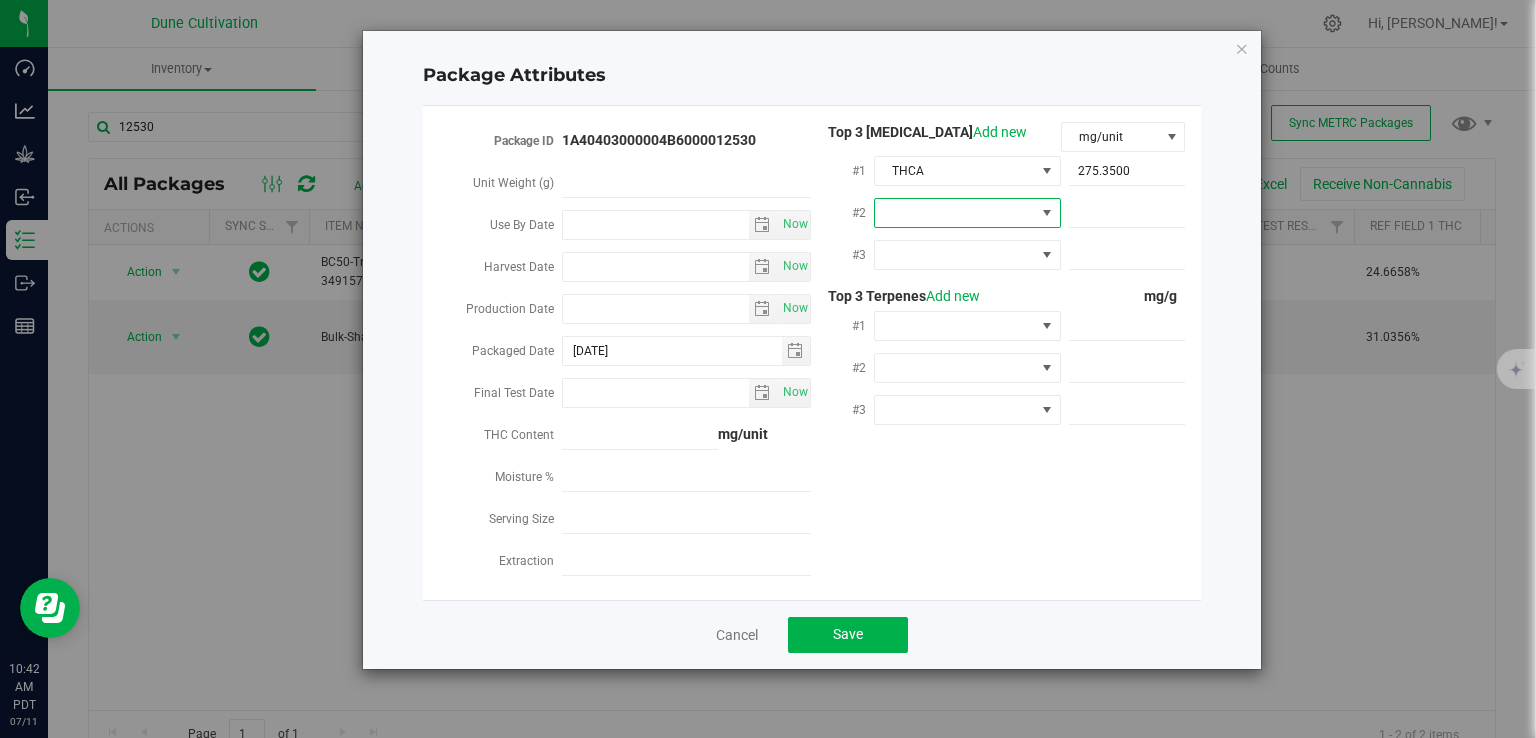 drag, startPoint x: 972, startPoint y: 205, endPoint x: 969, endPoint y: 225, distance: 20.22375 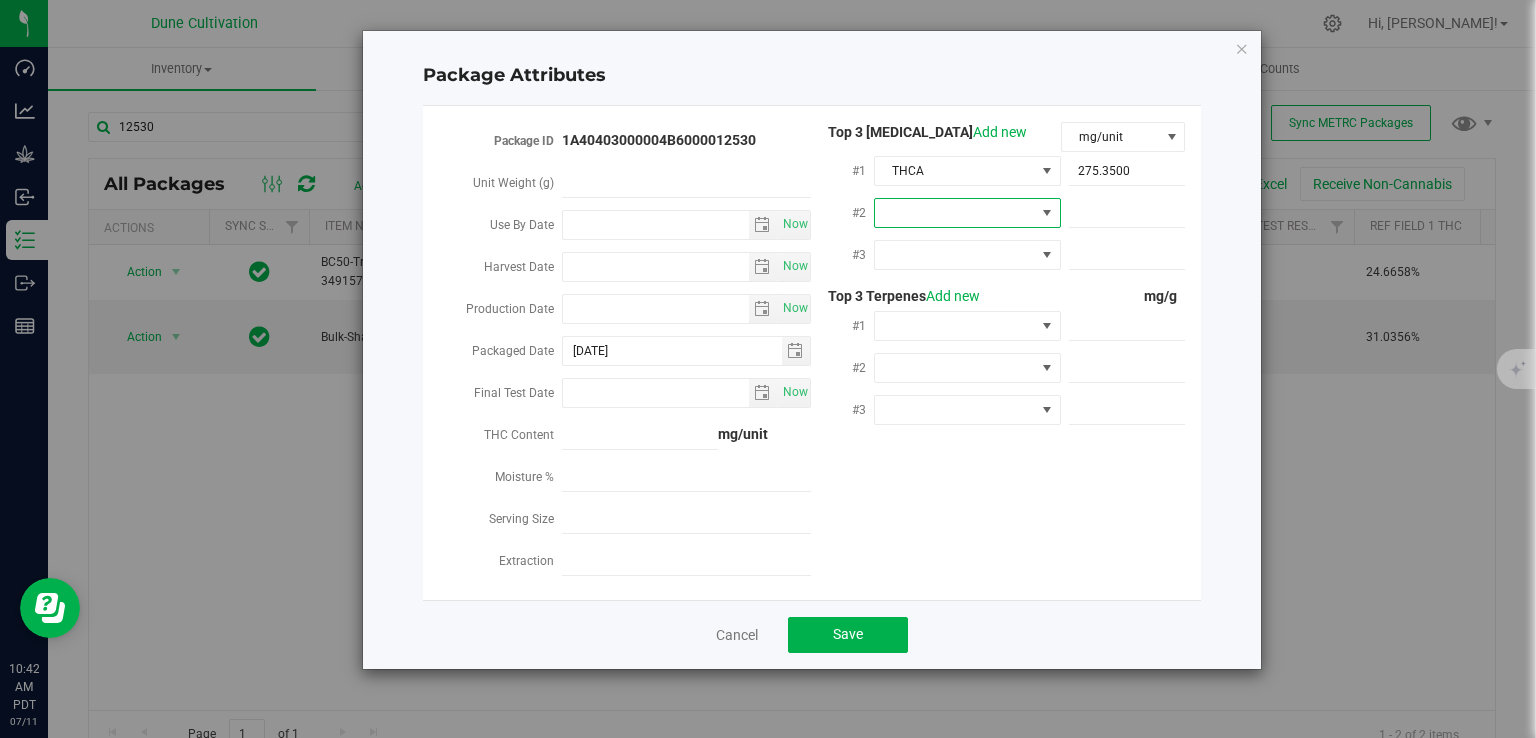 click at bounding box center [955, 213] 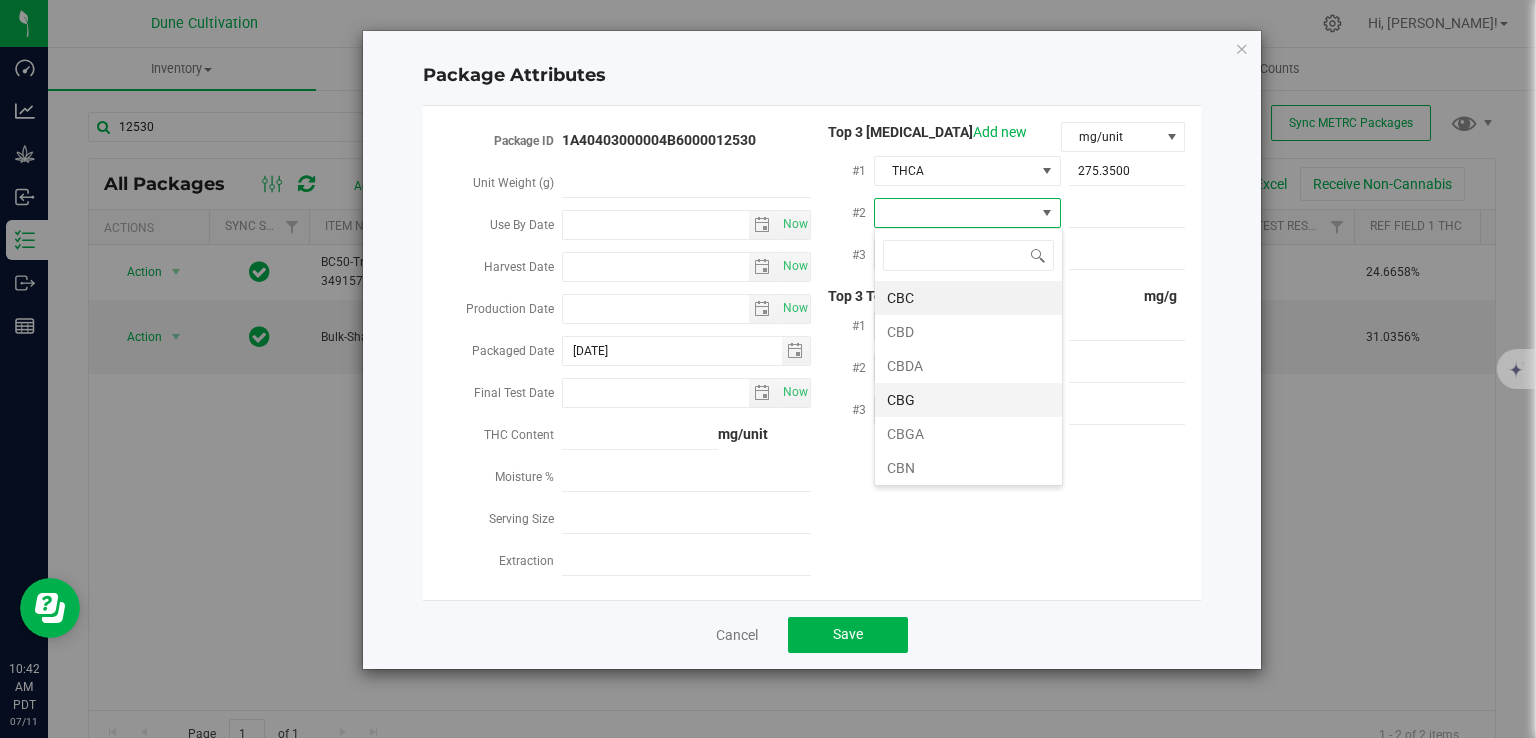 scroll, scrollTop: 99970, scrollLeft: 99812, axis: both 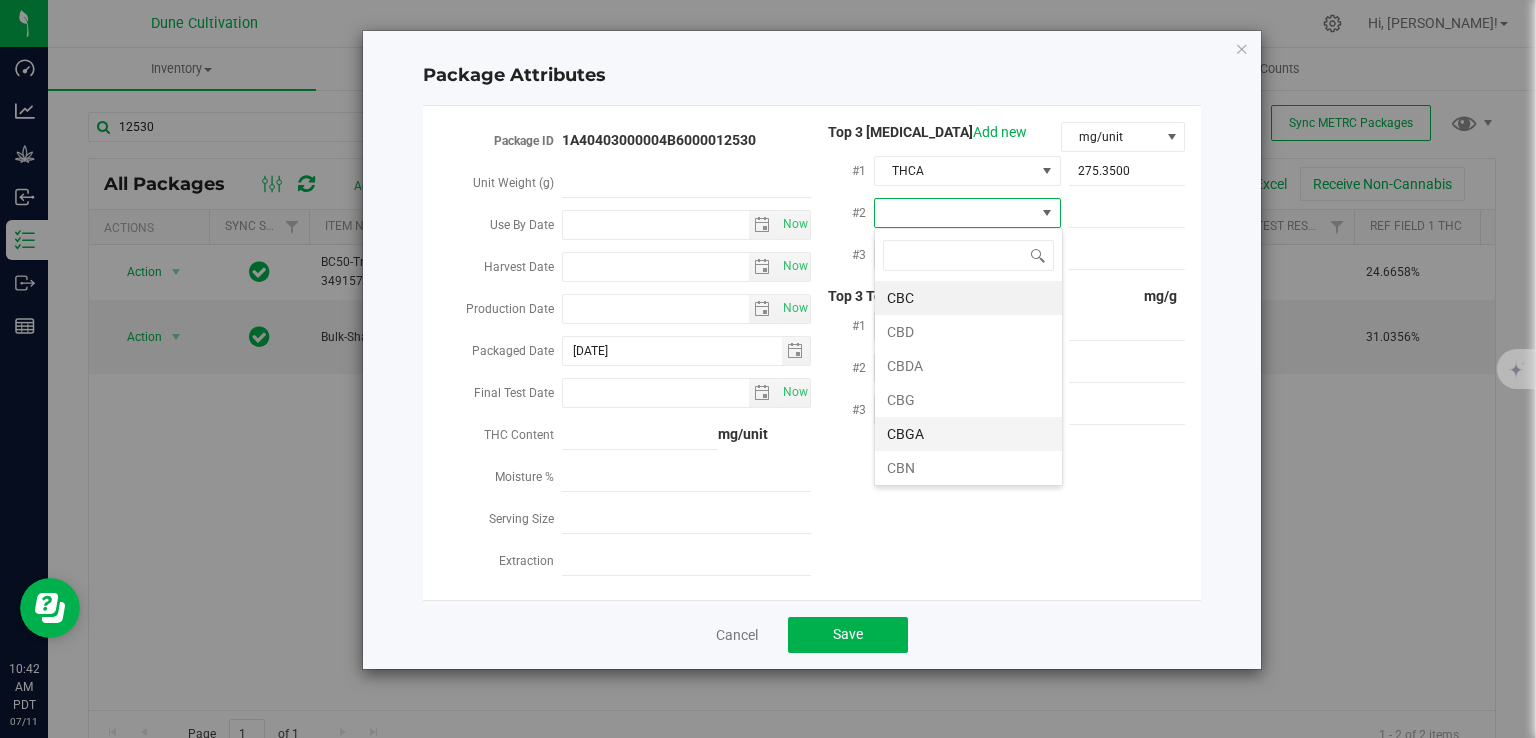 click on "CBGA" at bounding box center [968, 434] 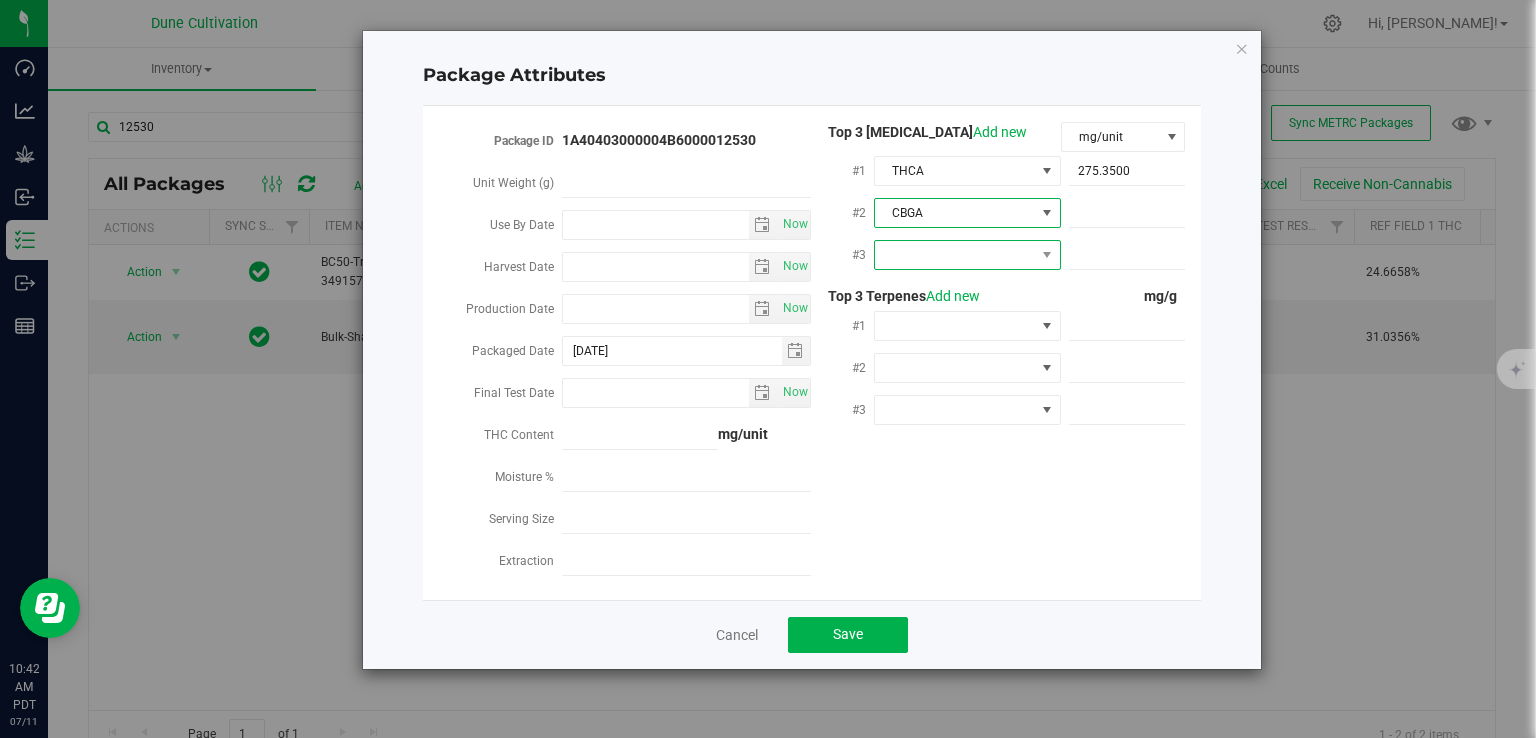 click at bounding box center (955, 255) 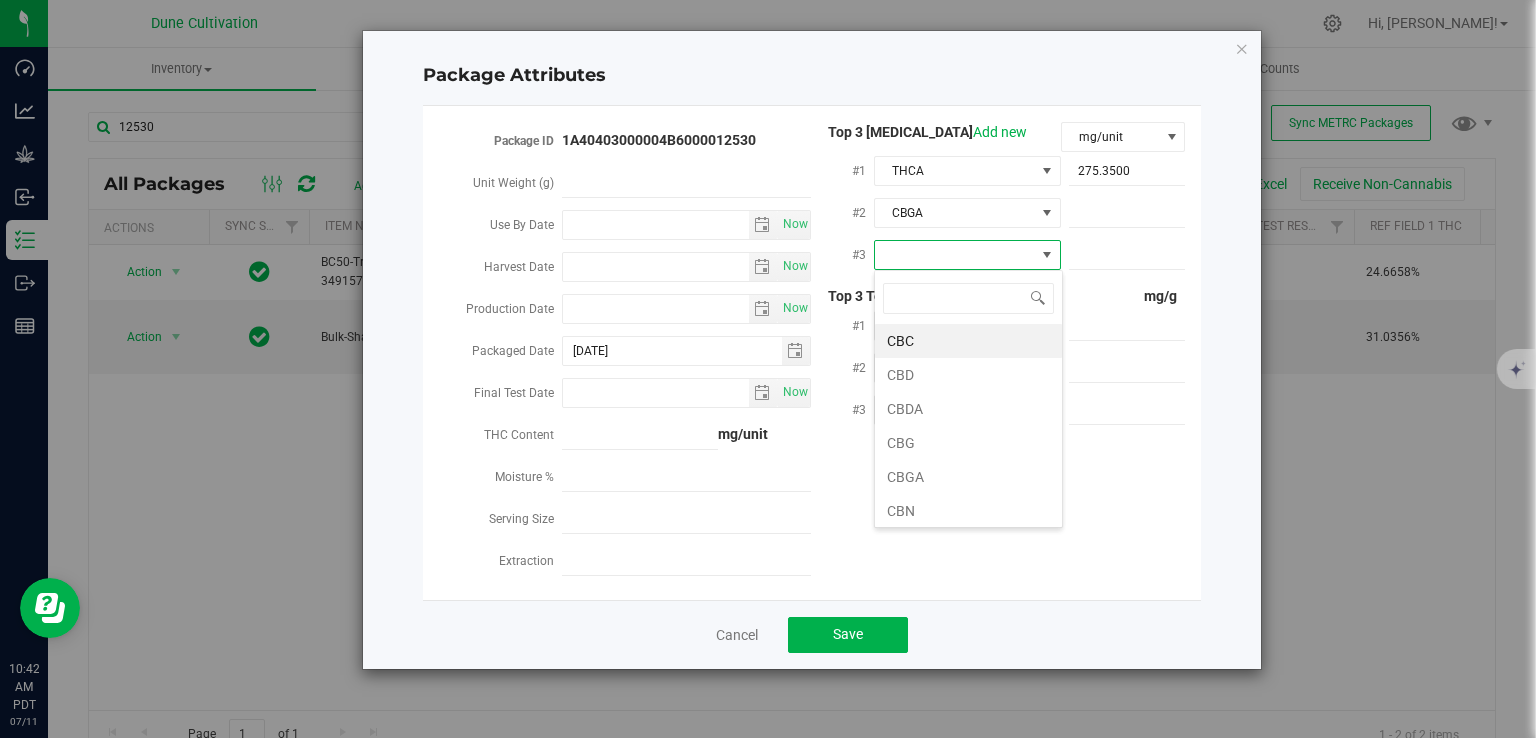 type on "d" 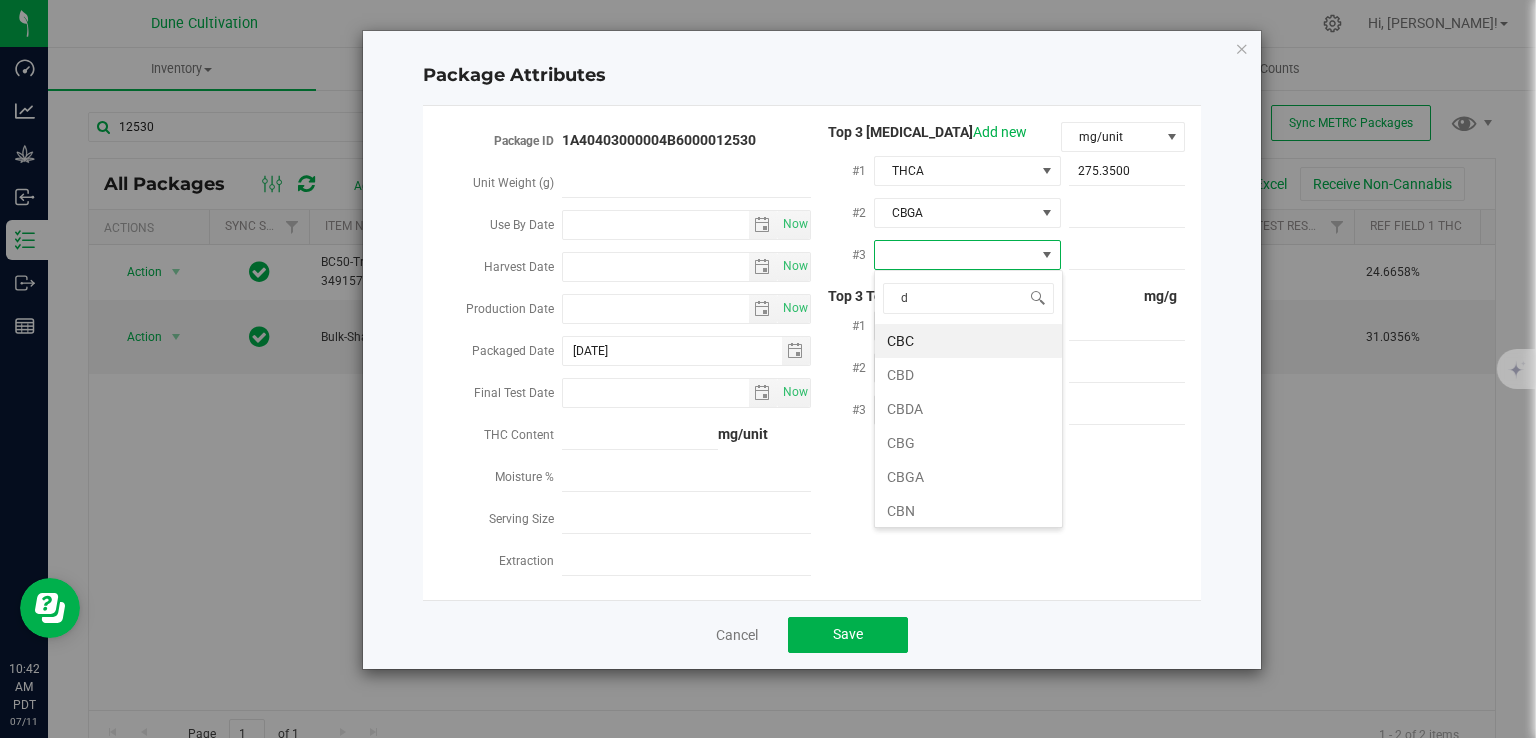 scroll, scrollTop: 99970, scrollLeft: 99812, axis: both 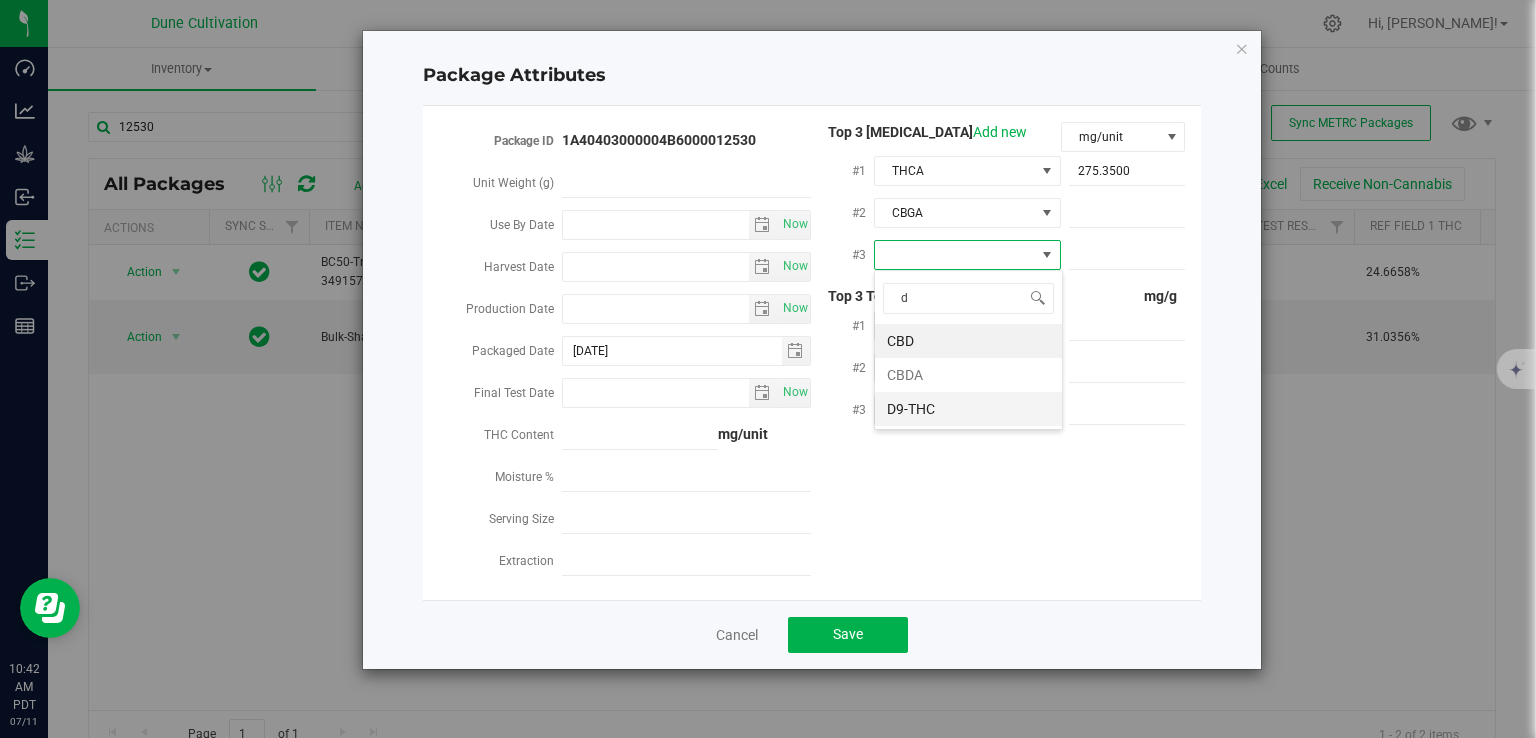 click on "D9-THC" at bounding box center (968, 409) 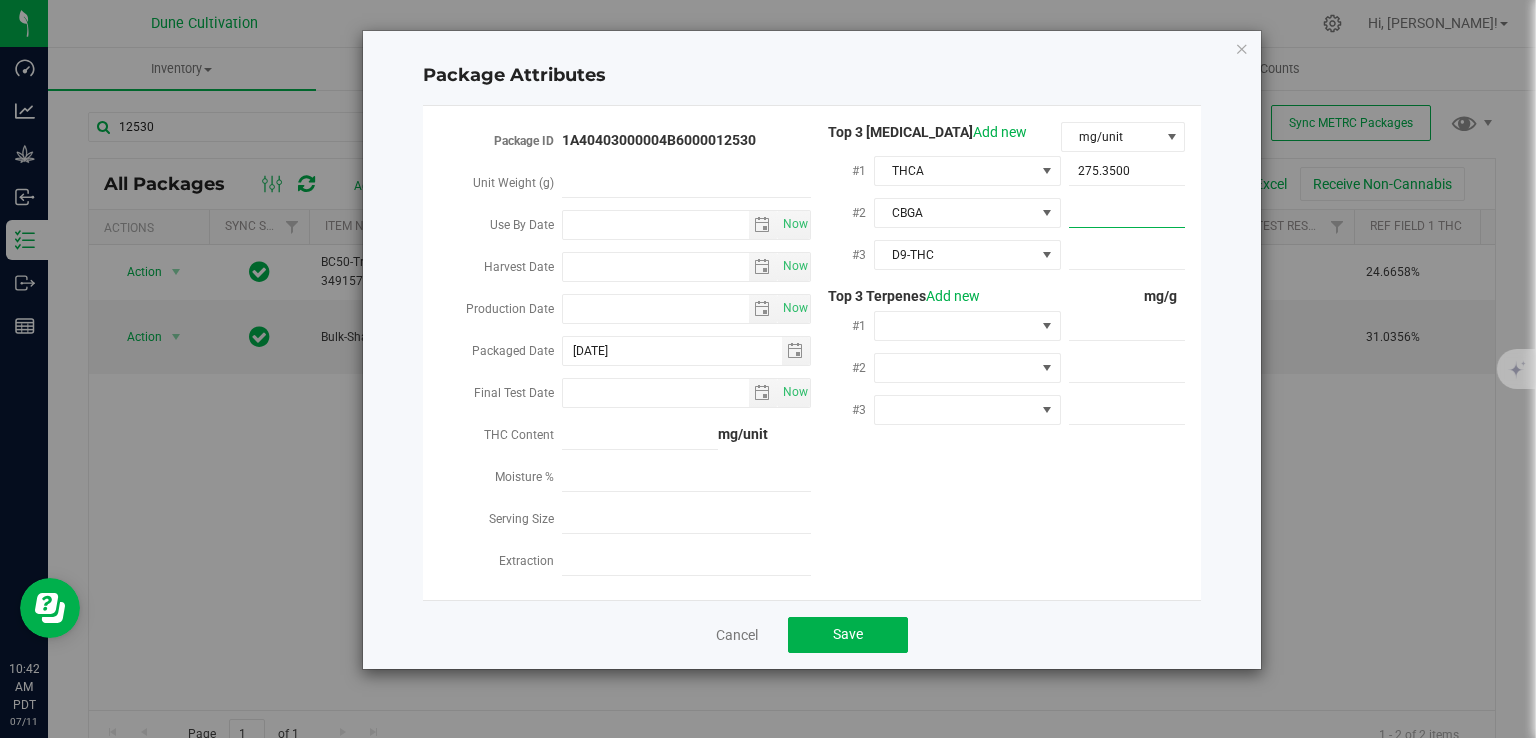 click at bounding box center [1127, 213] 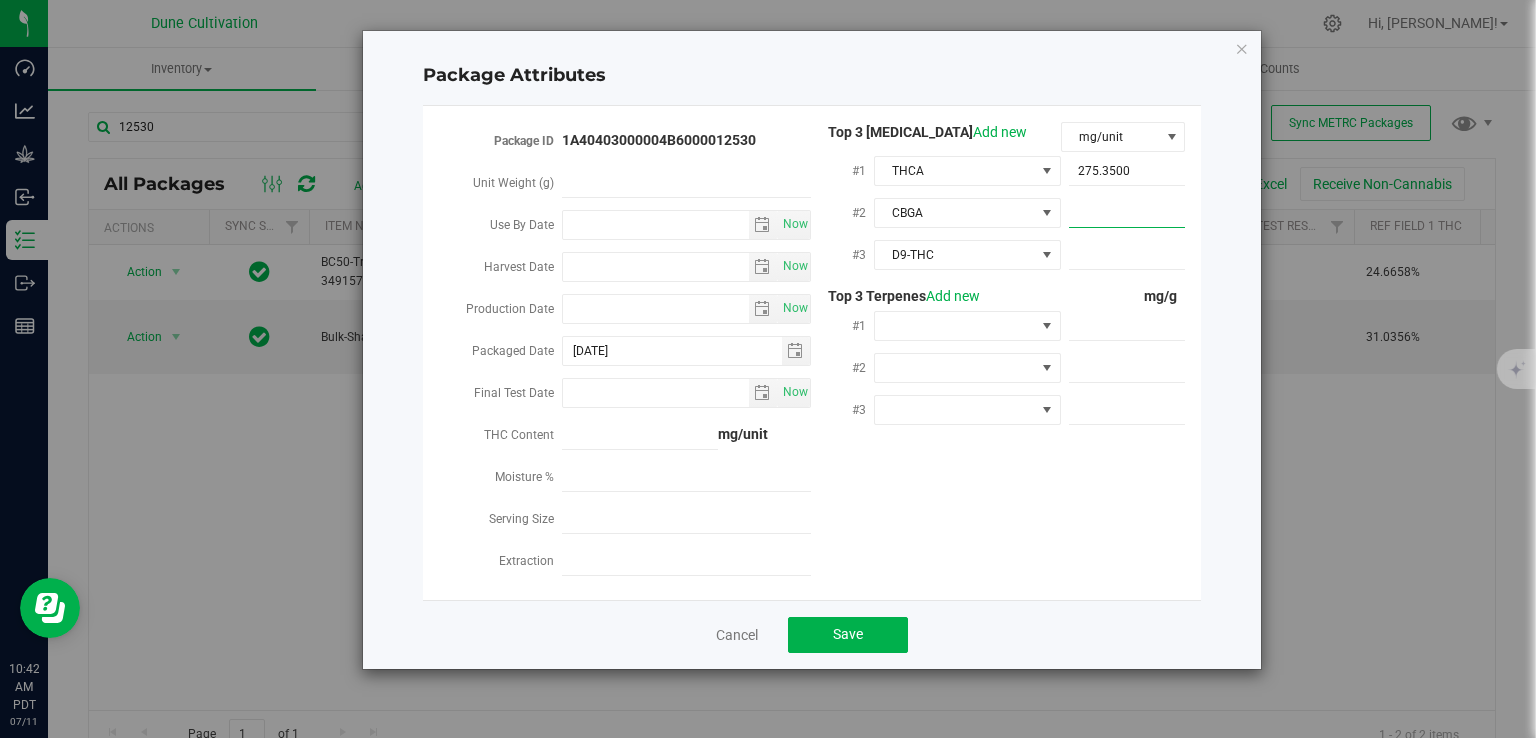 paste on "11.424" 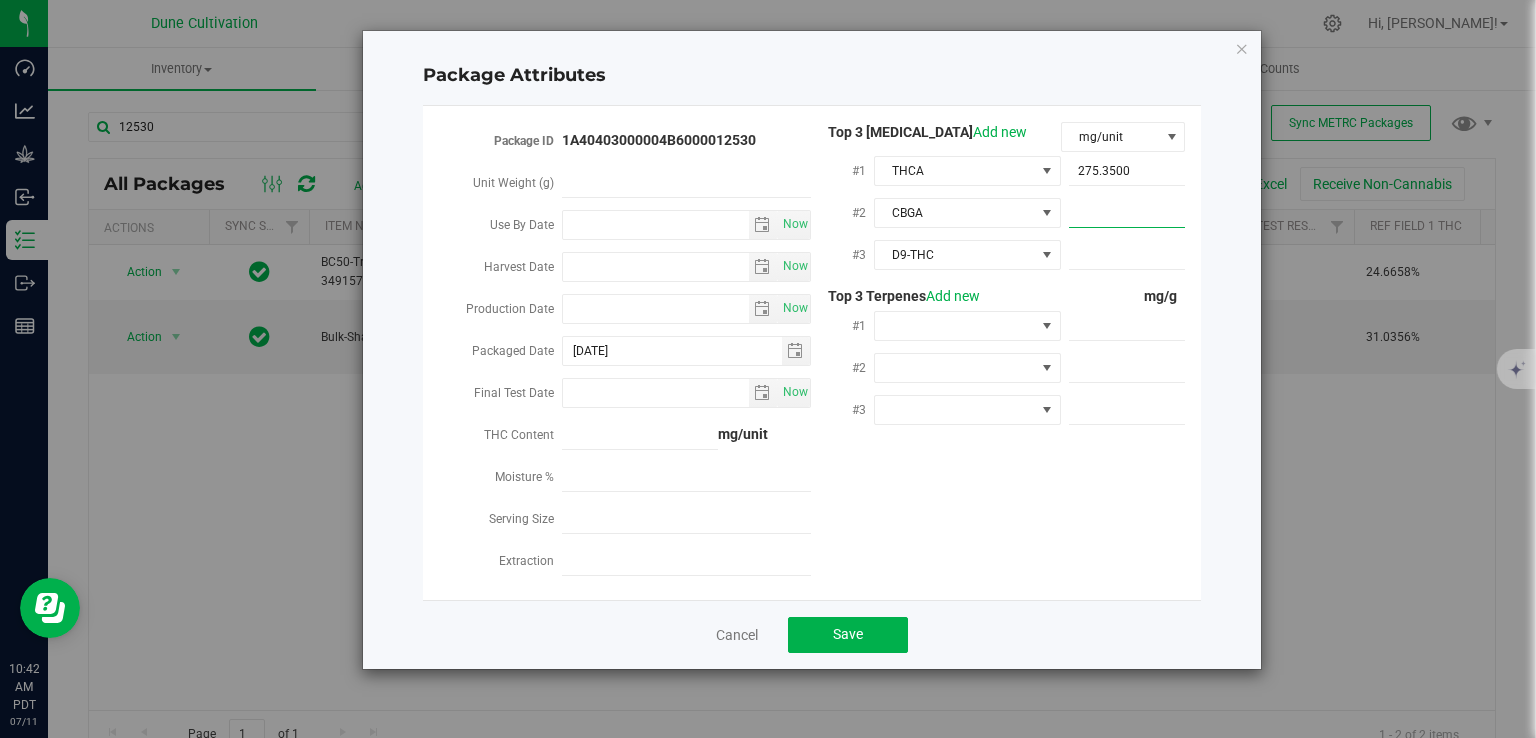 type on "11.424" 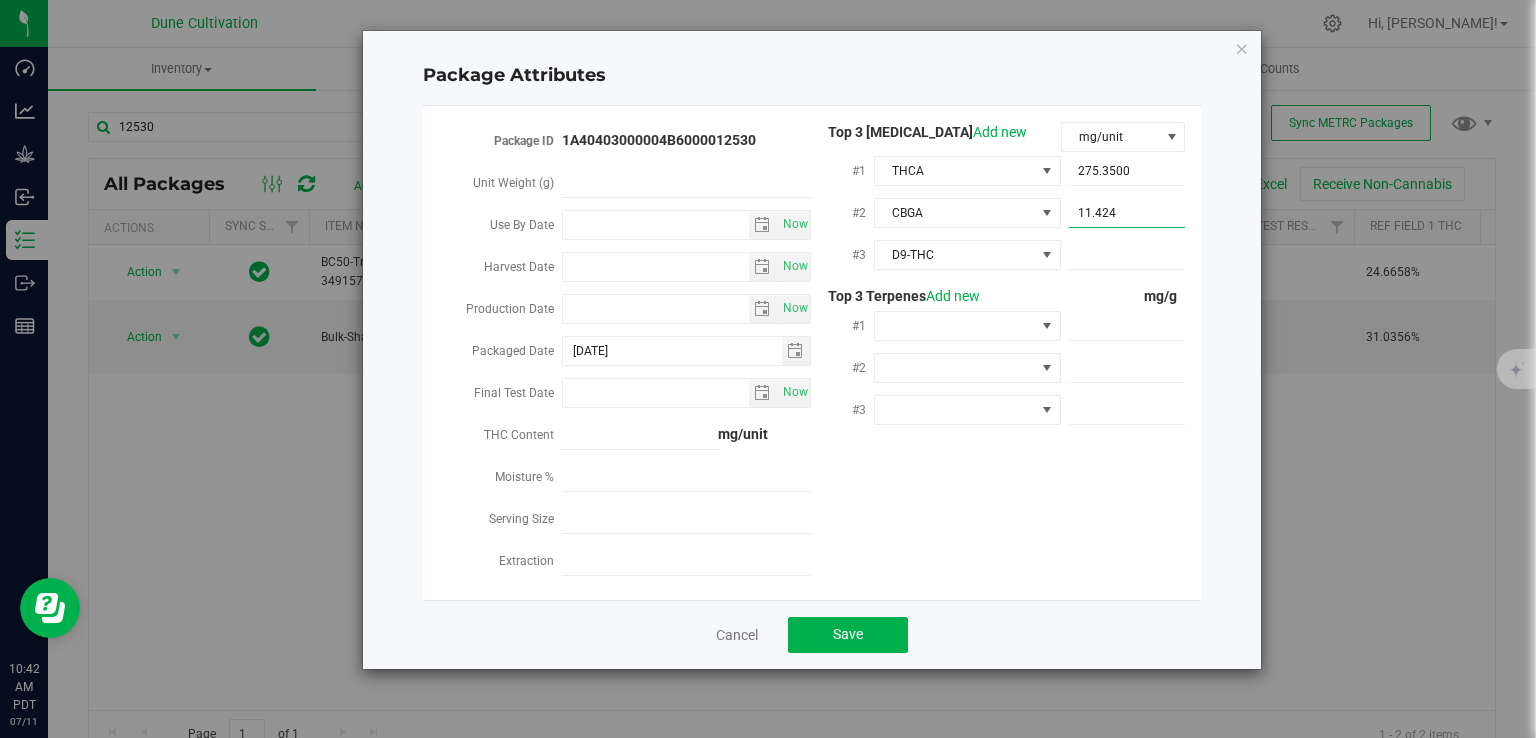 type on "11.4240" 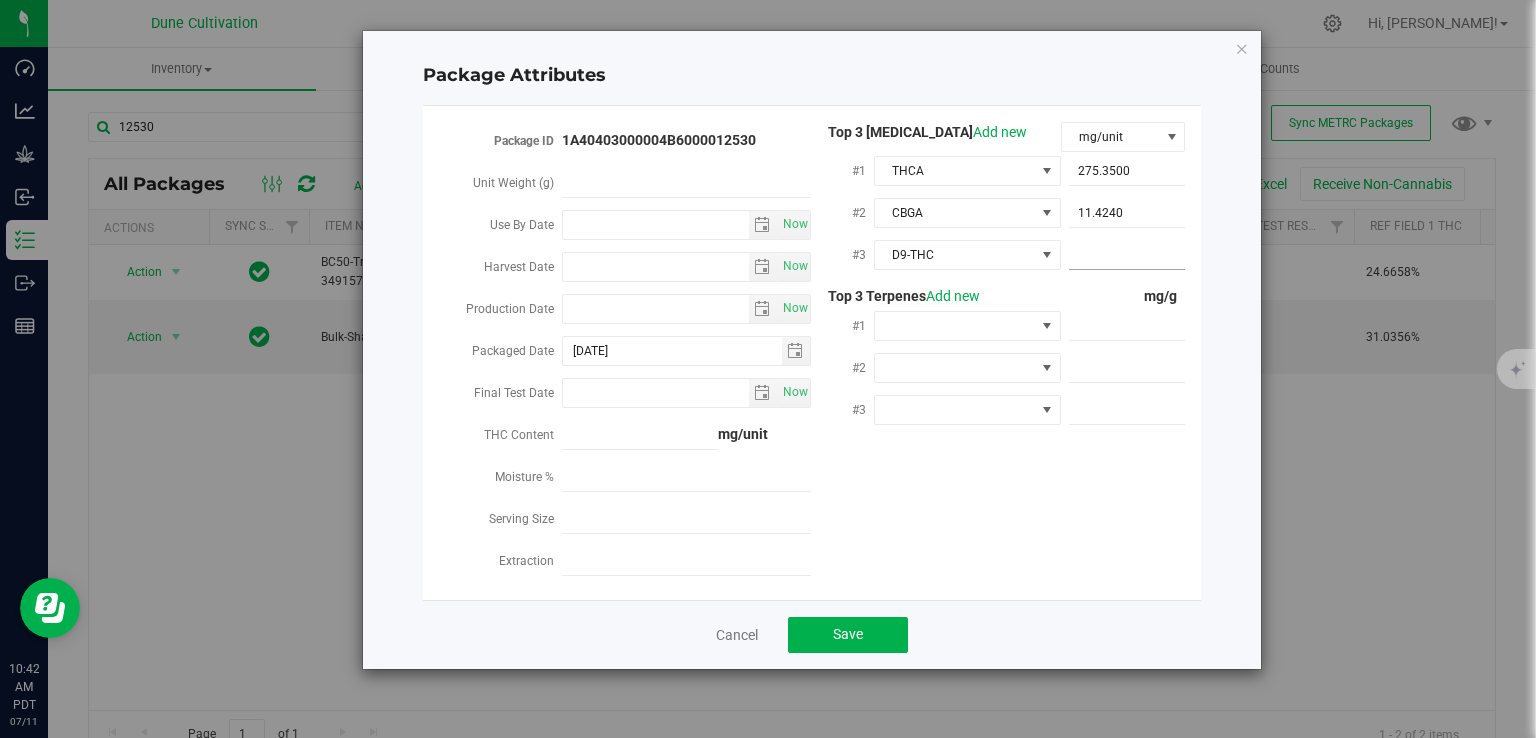 click at bounding box center [1127, 255] 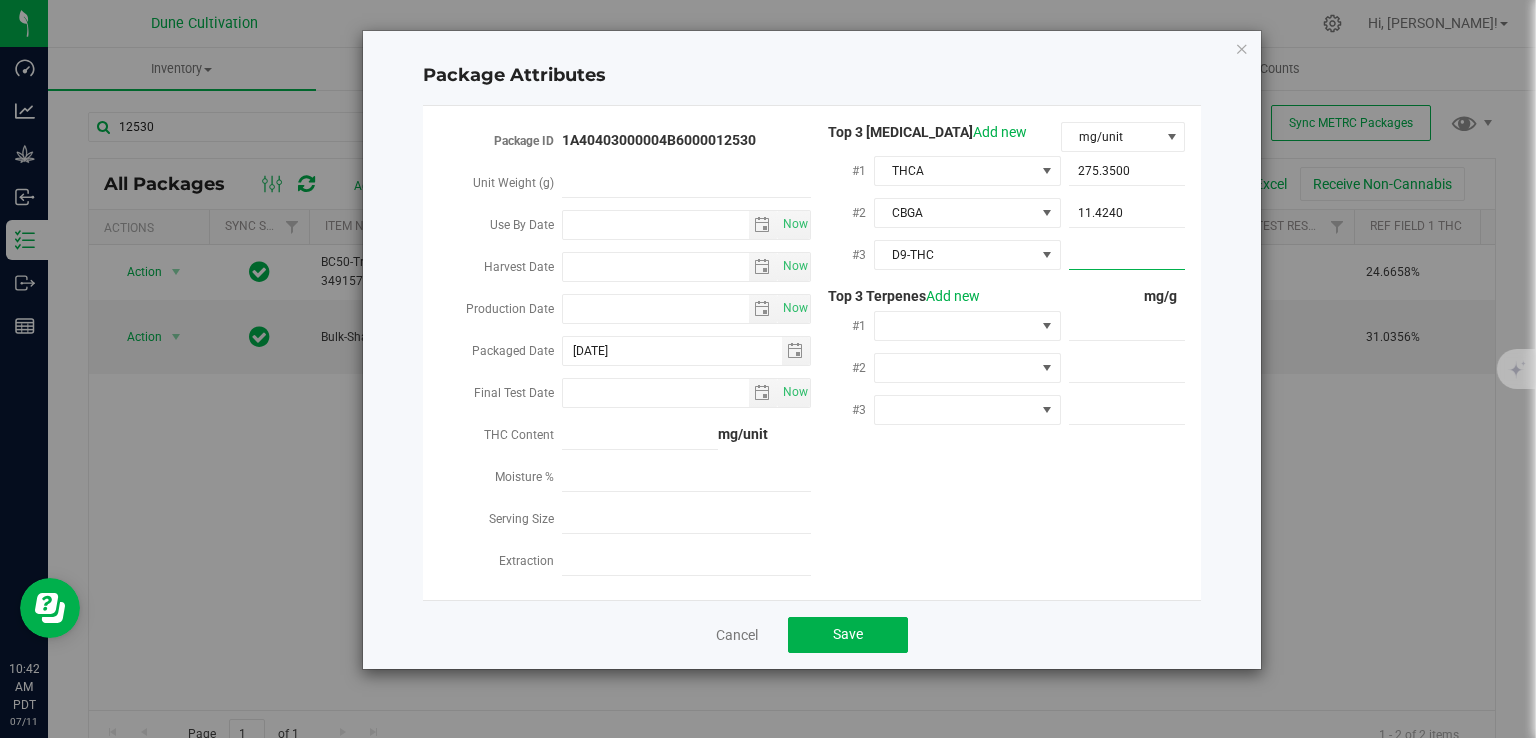 paste on "5.176" 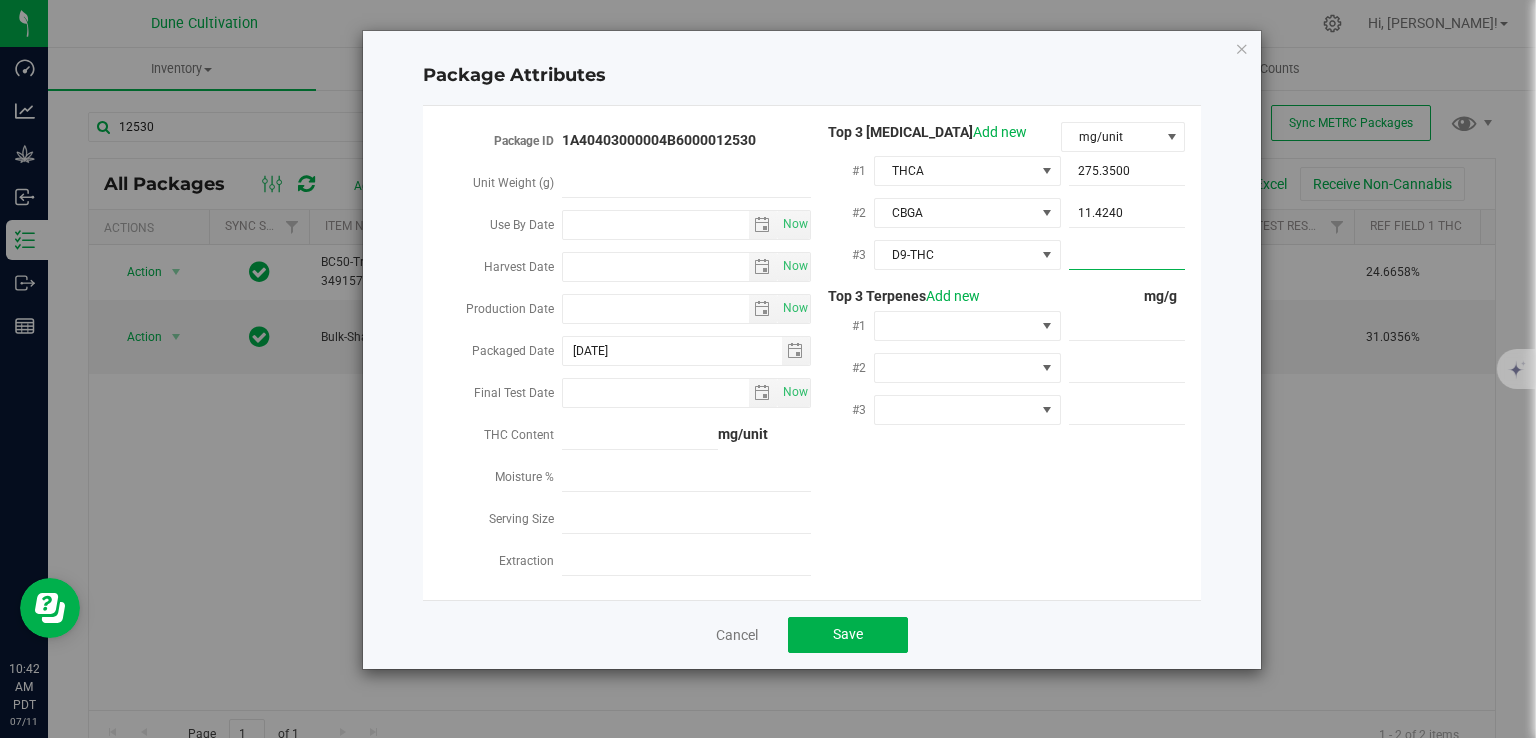 type on "5.176" 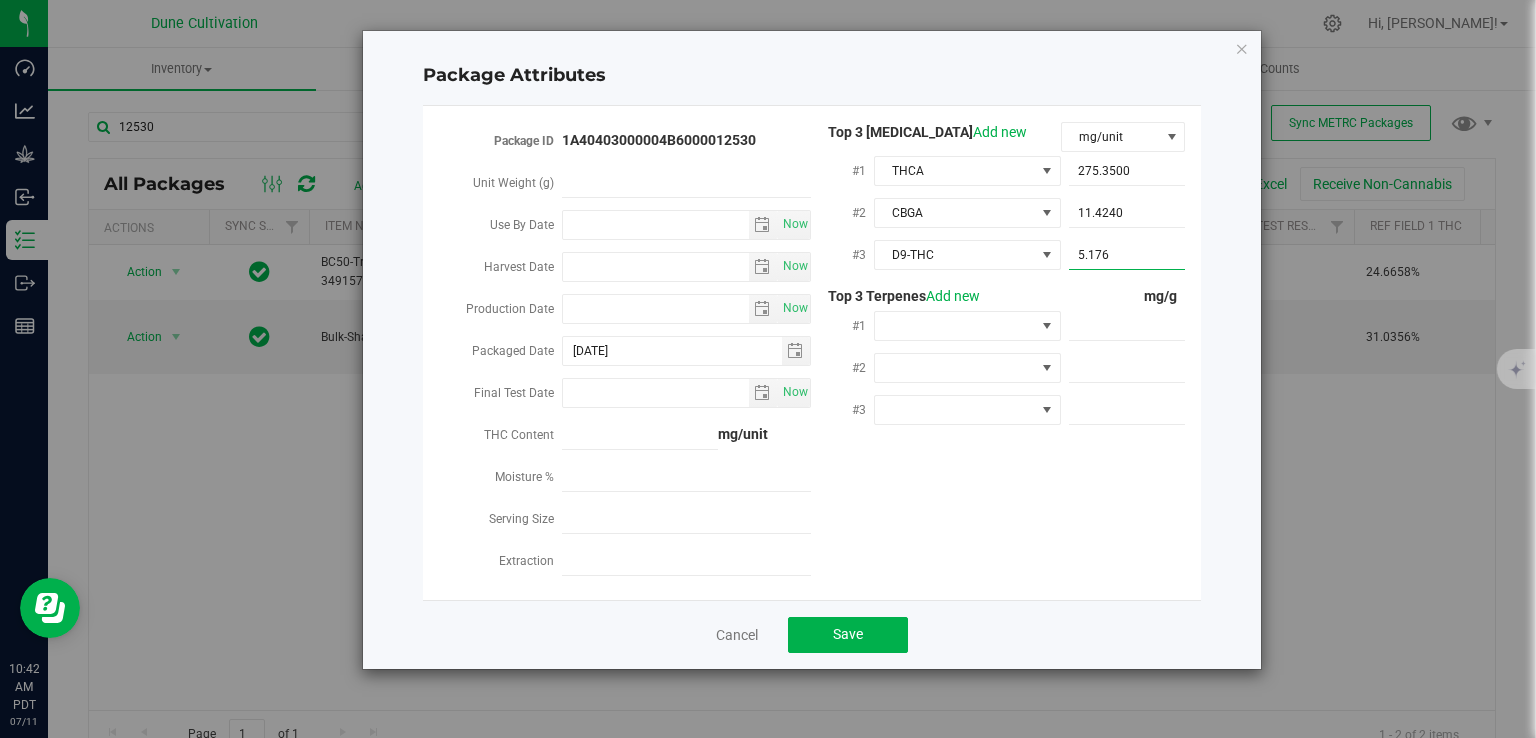 type on "5.1760" 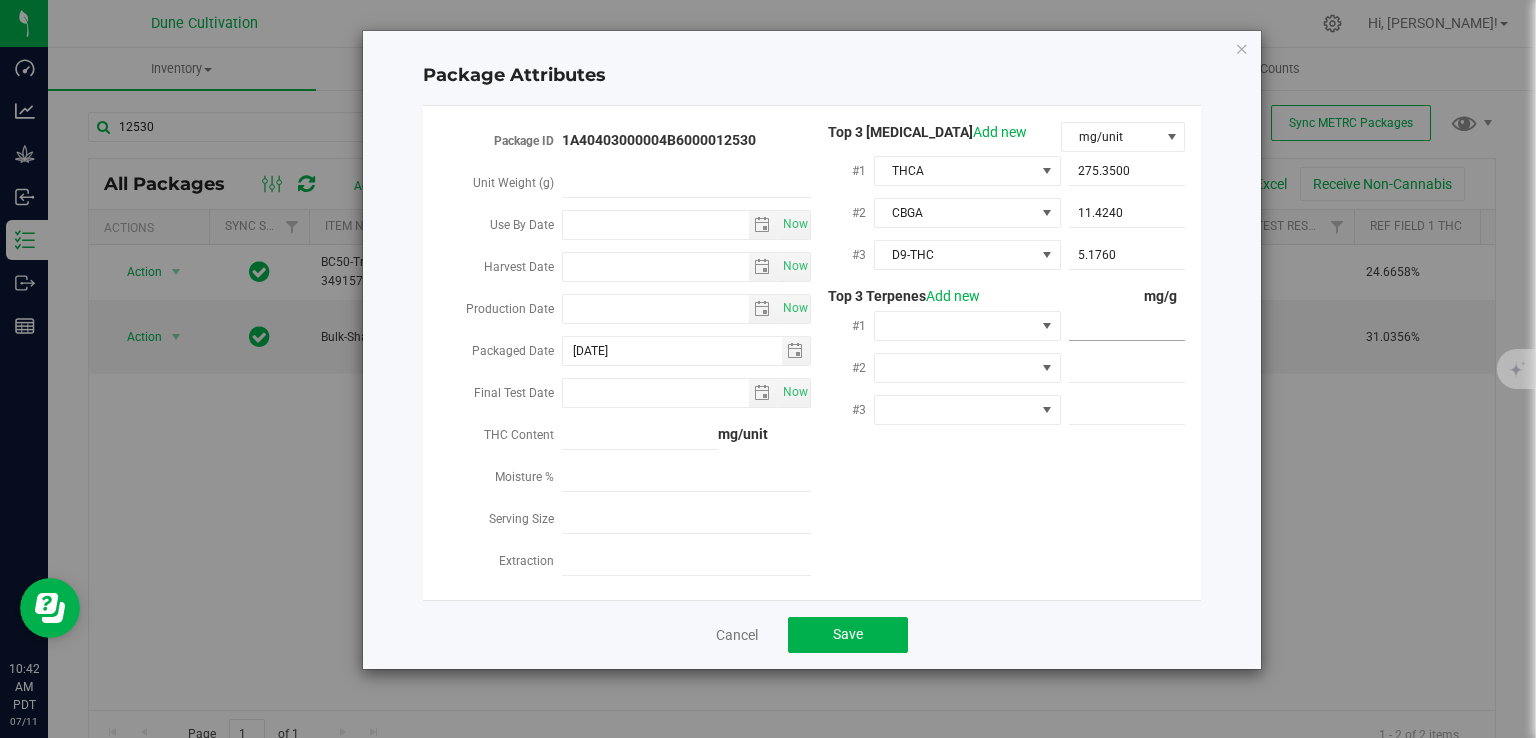 click at bounding box center [1127, 326] 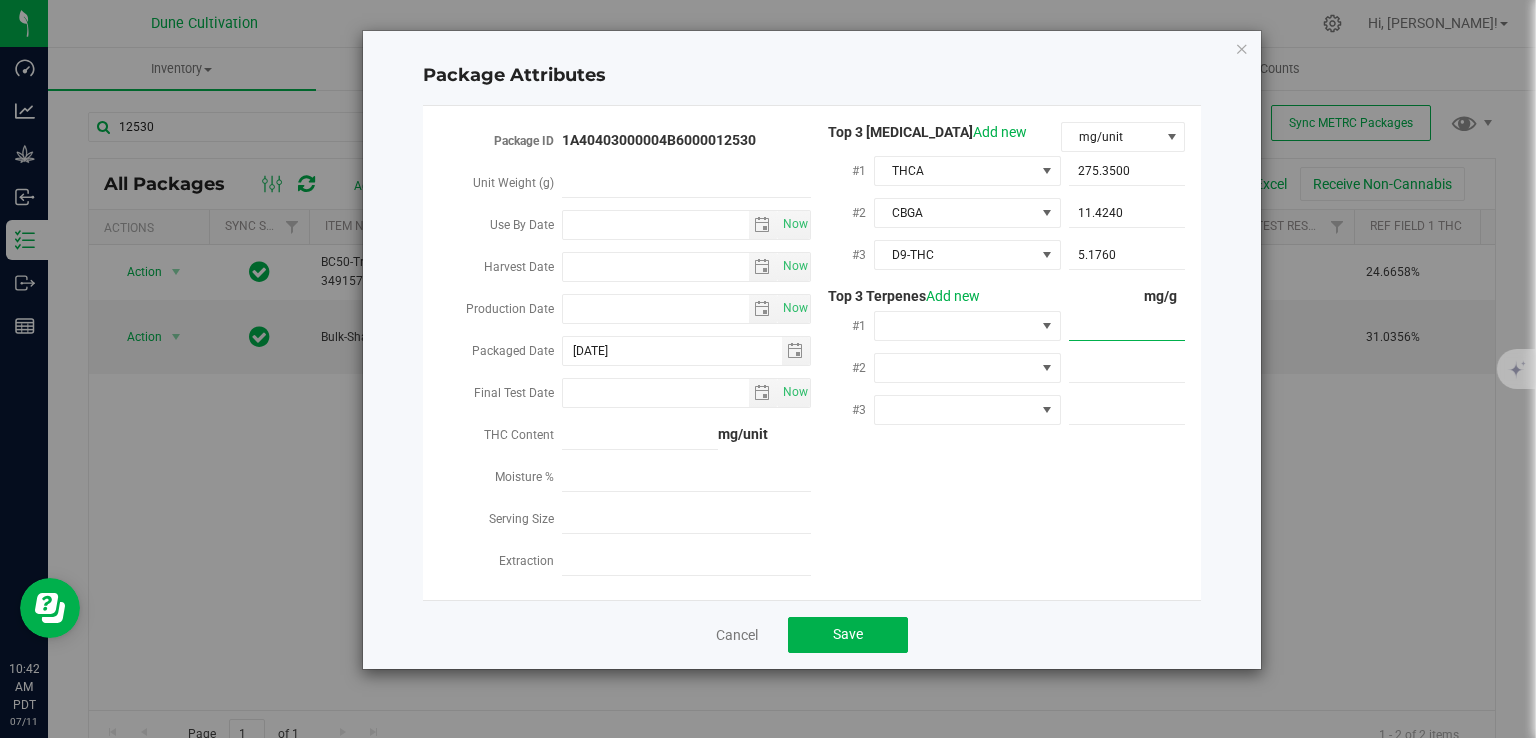 paste on "4.711" 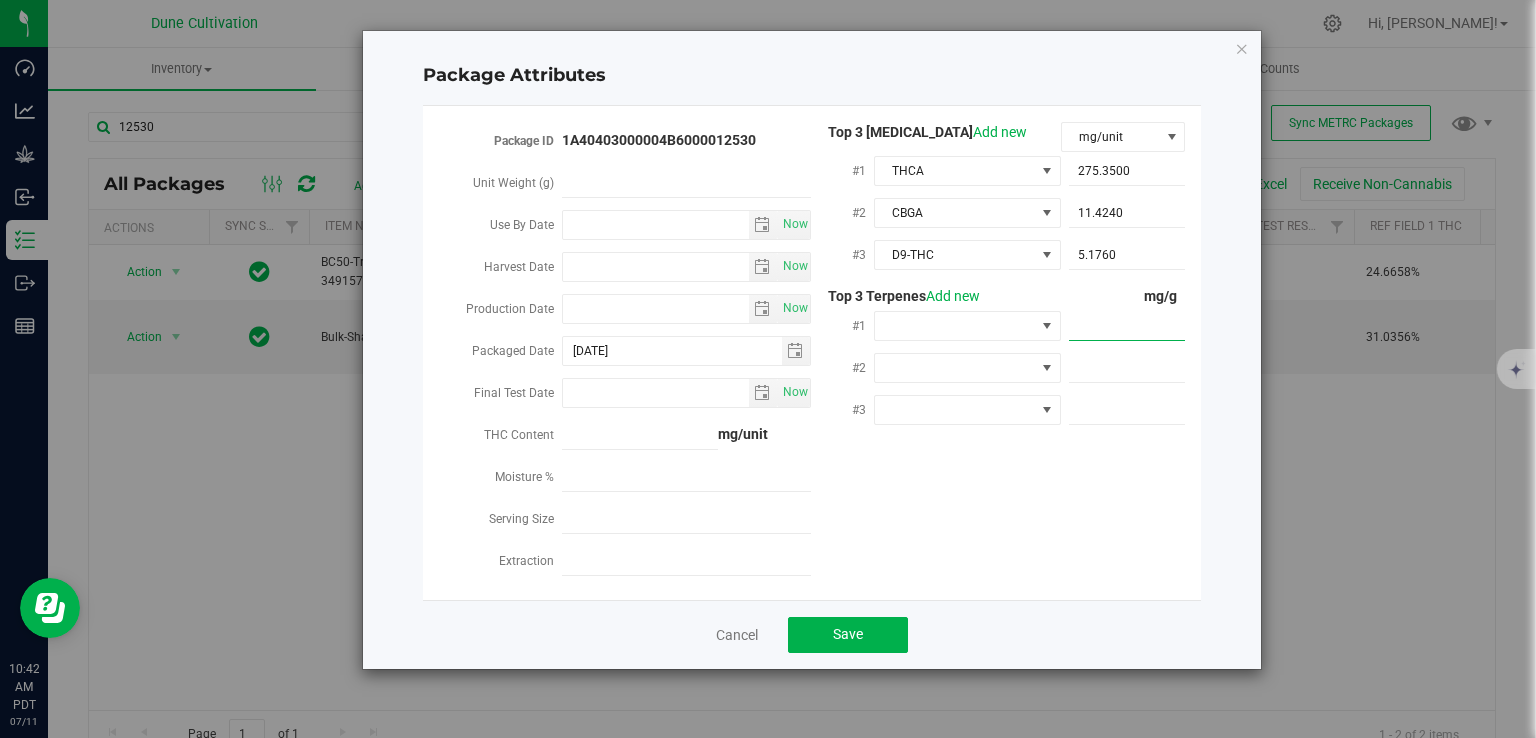 type on "4.711" 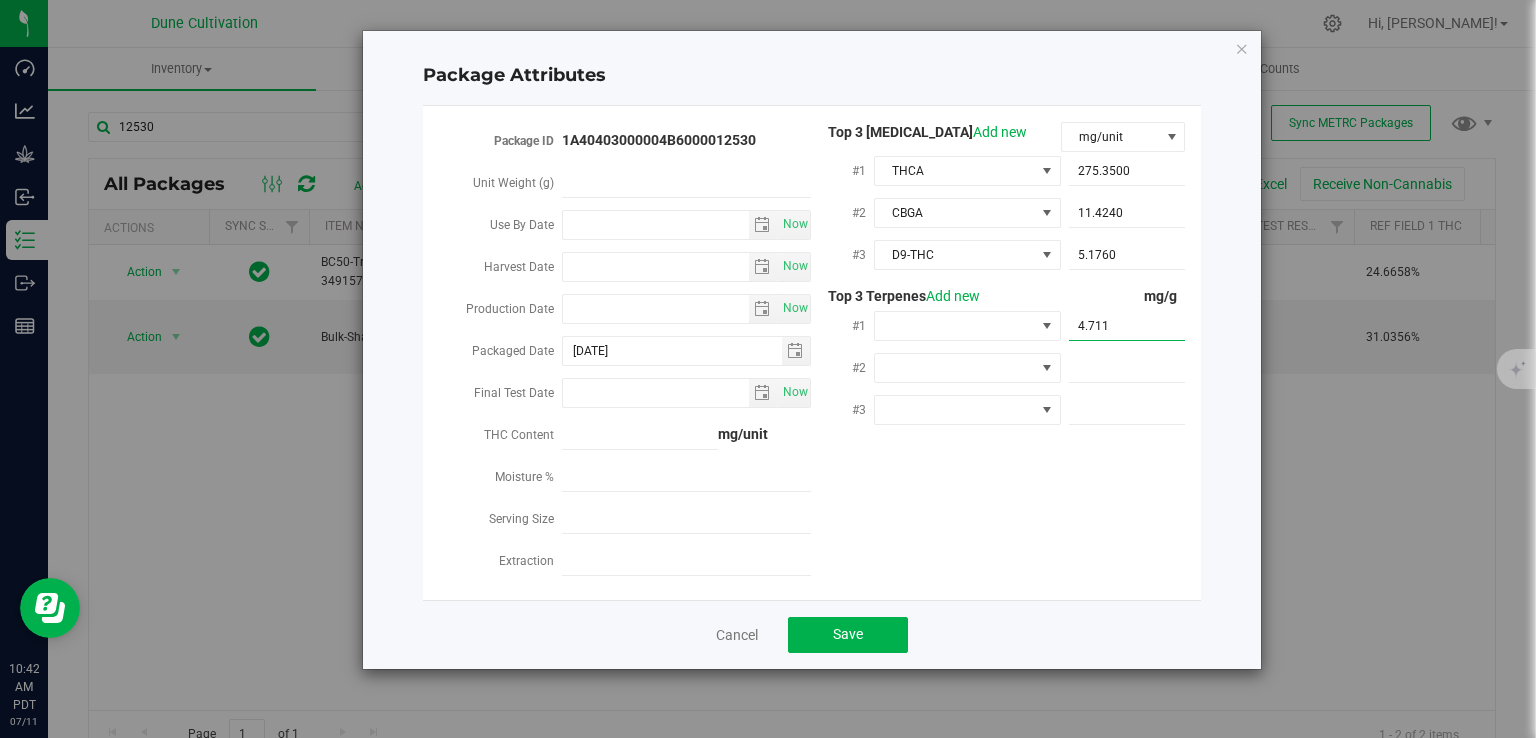 type on "4.7110" 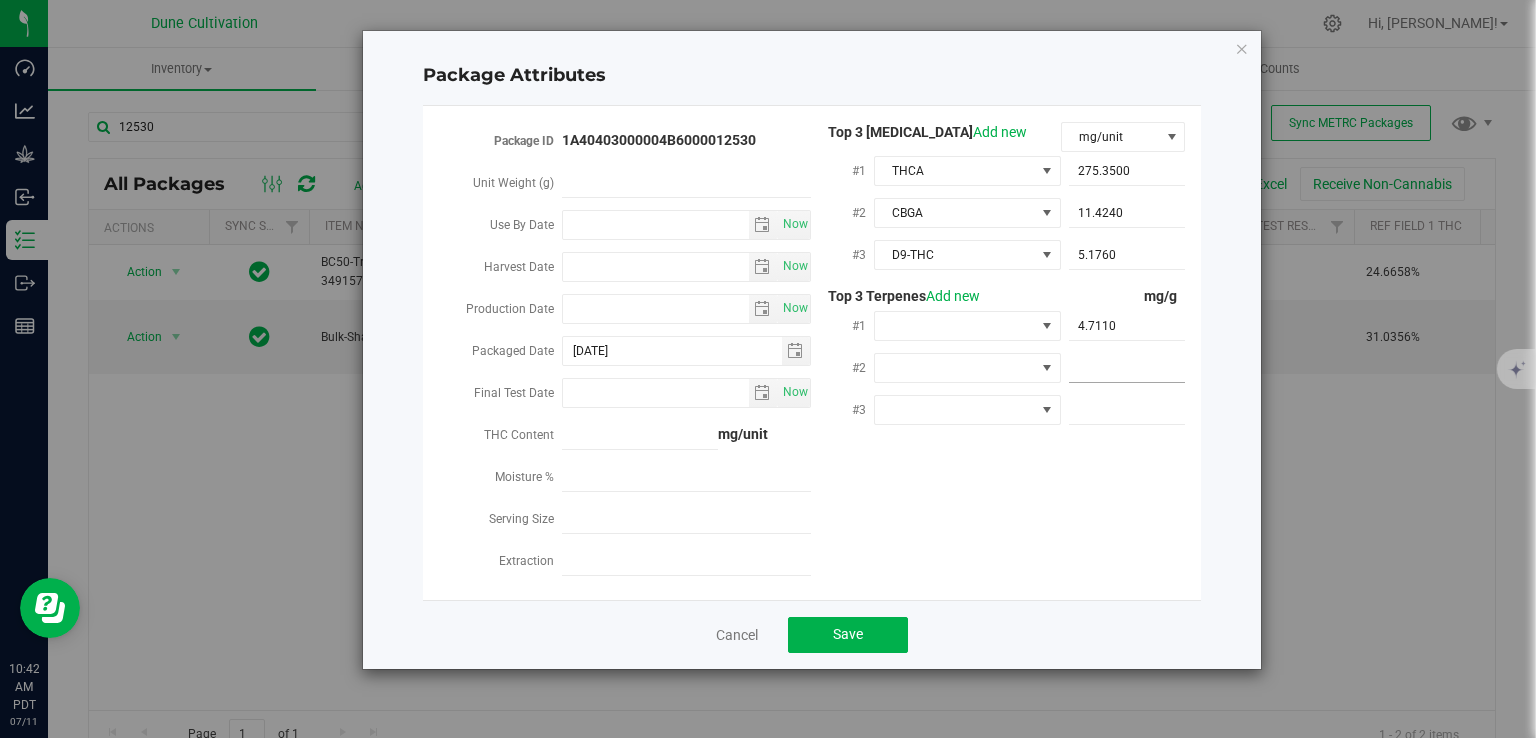click at bounding box center [1123, 367] 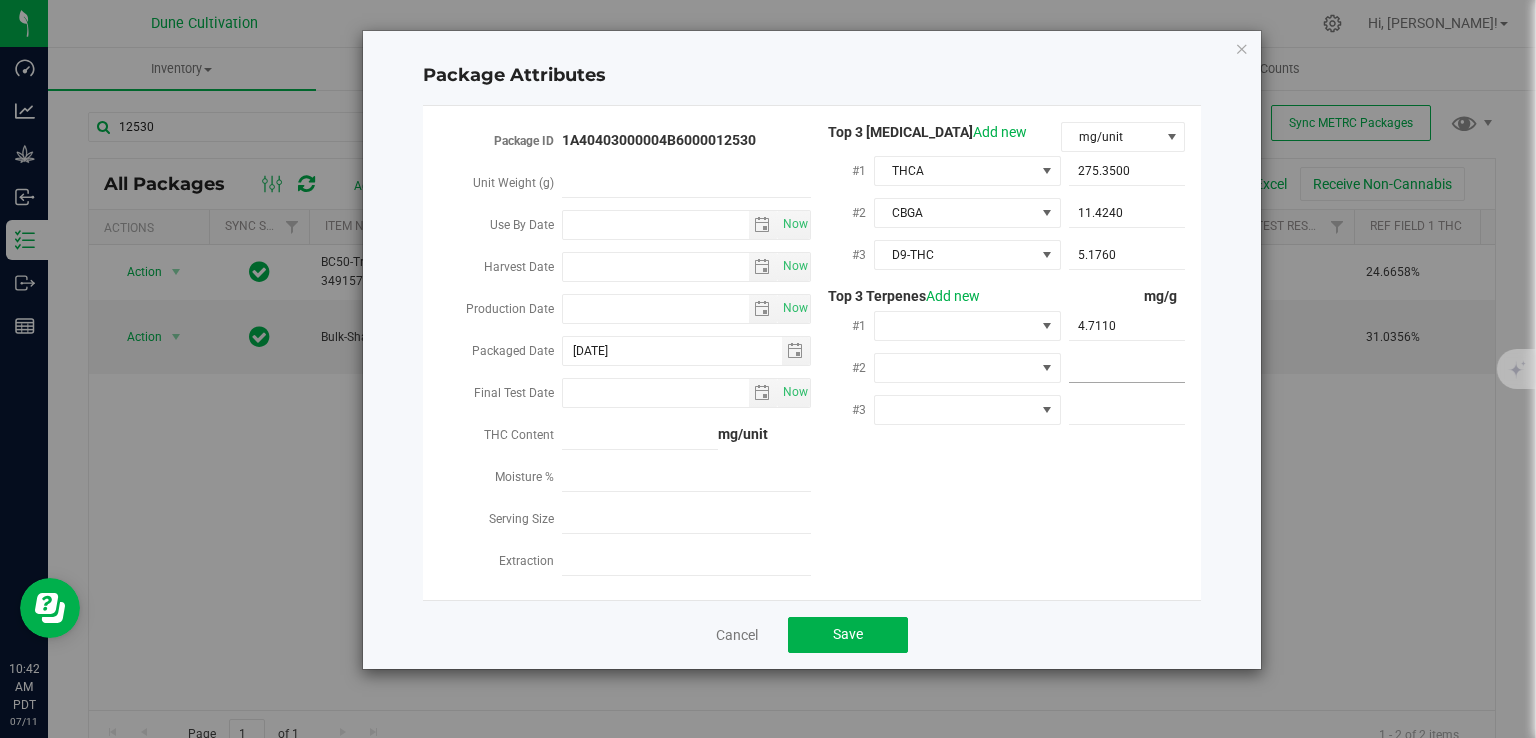click at bounding box center (1127, 368) 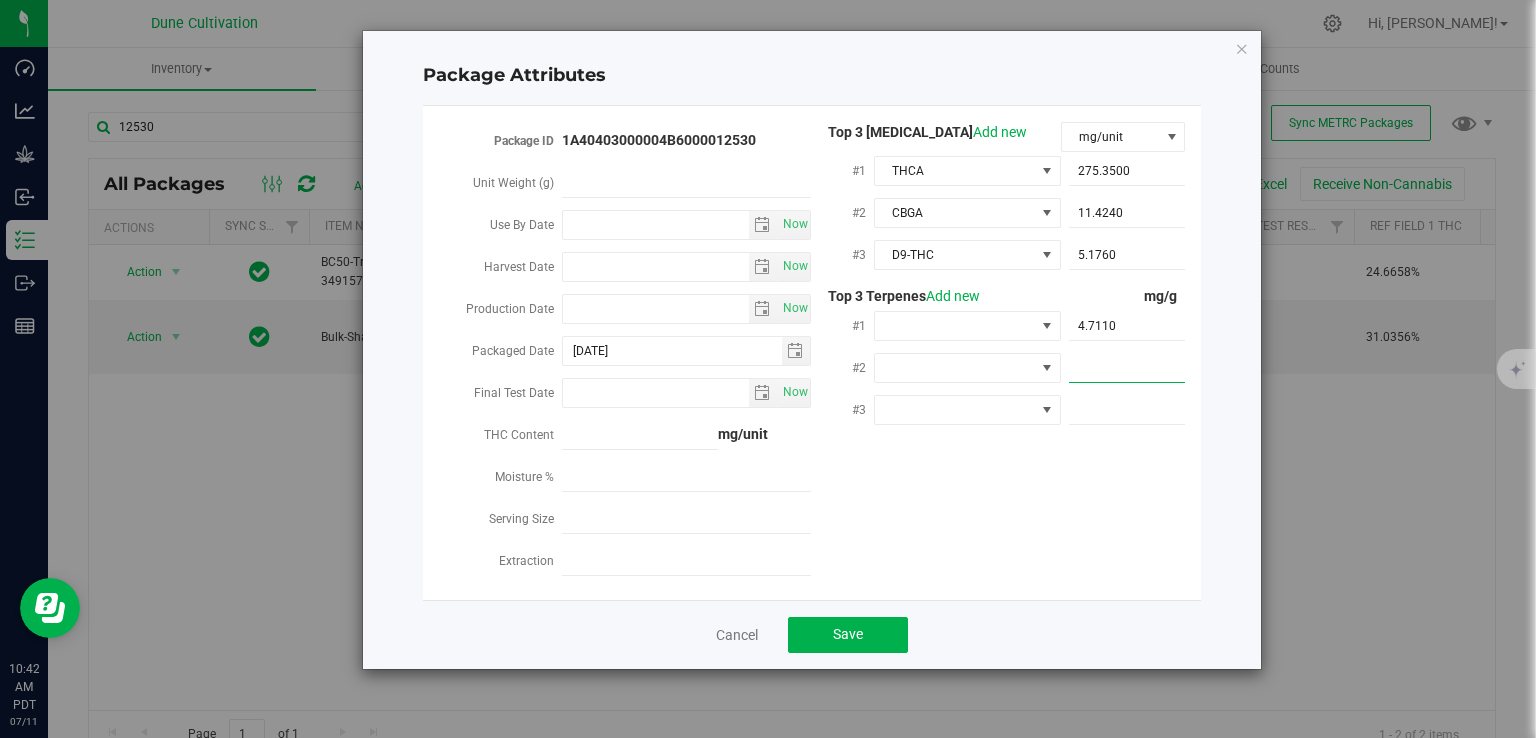 paste on "4.111" 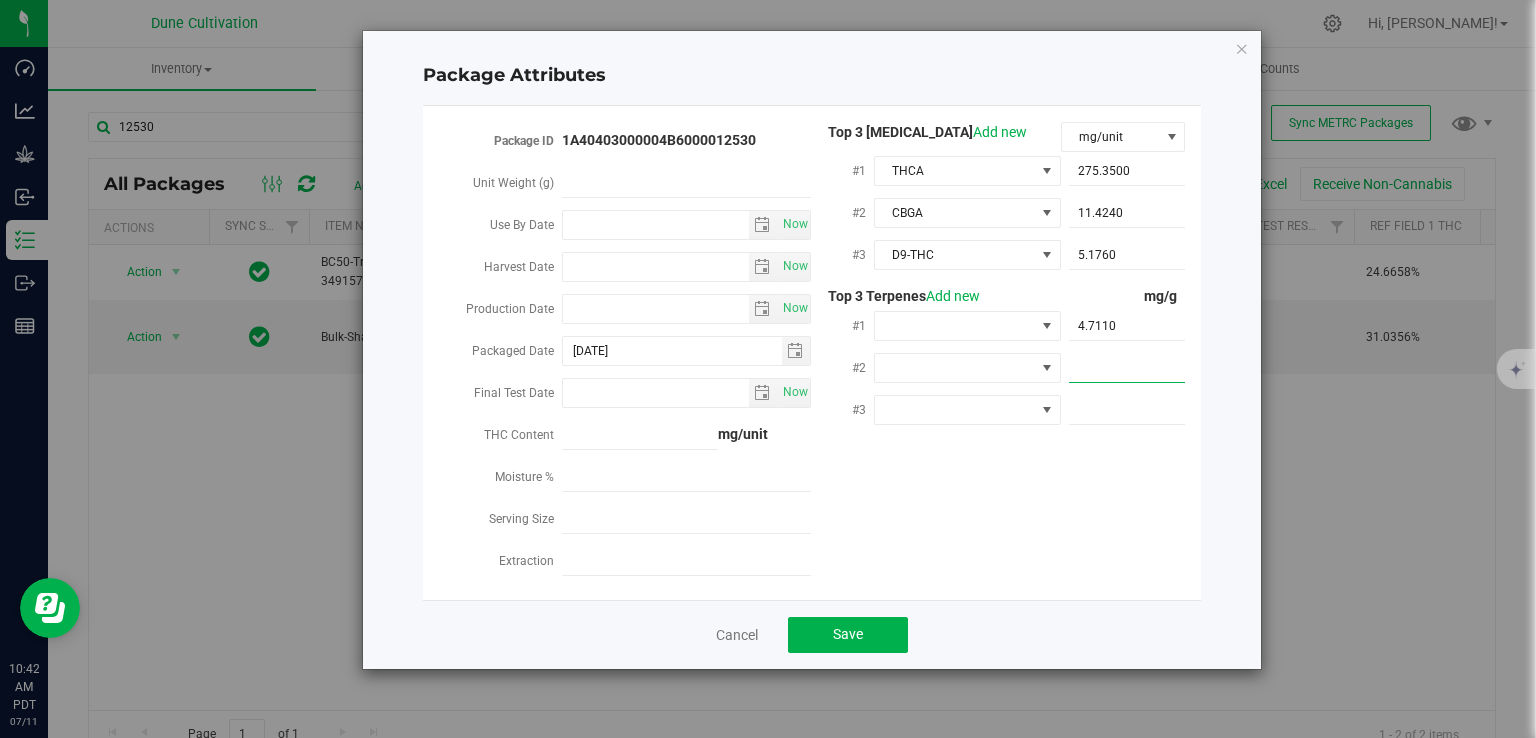 type on "4.111" 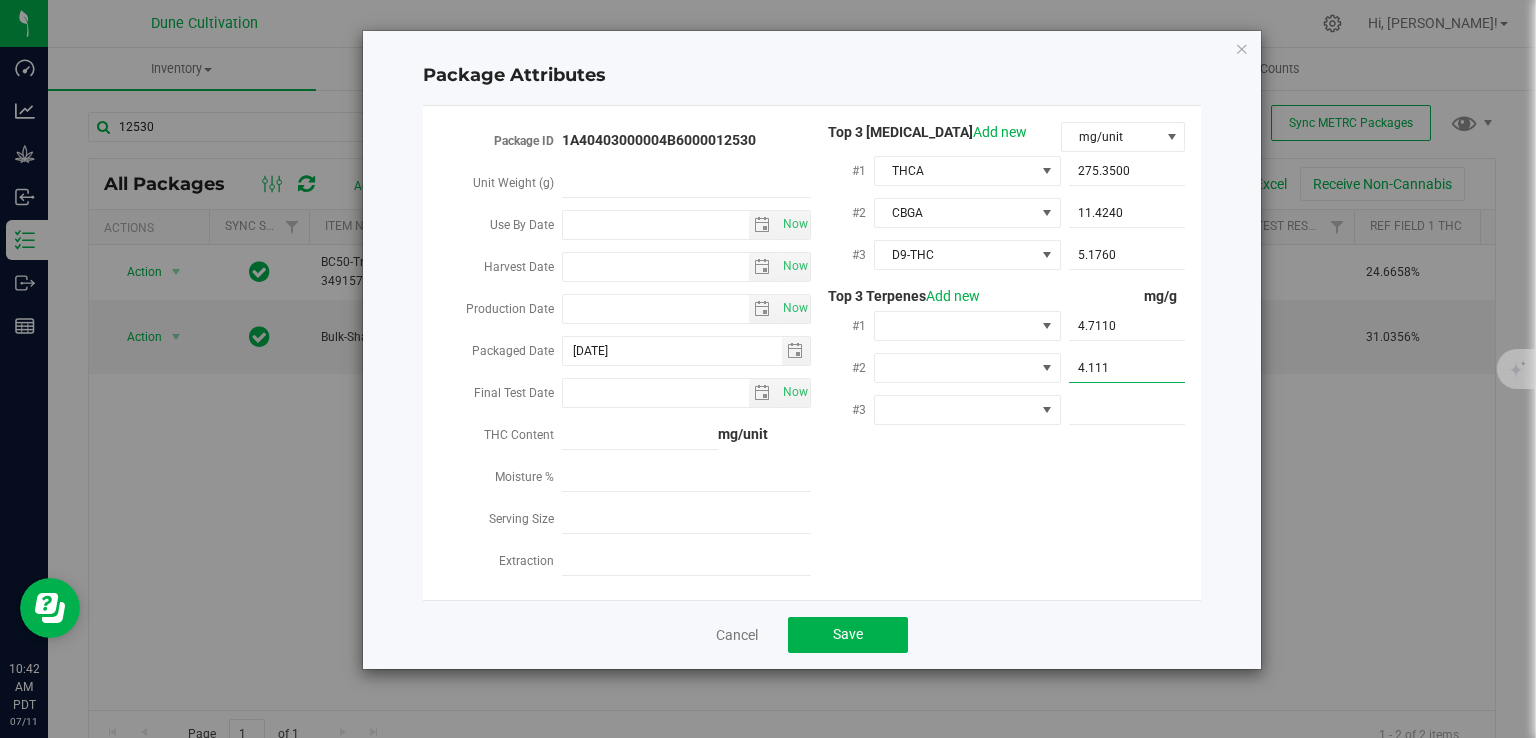 type on "4.1110" 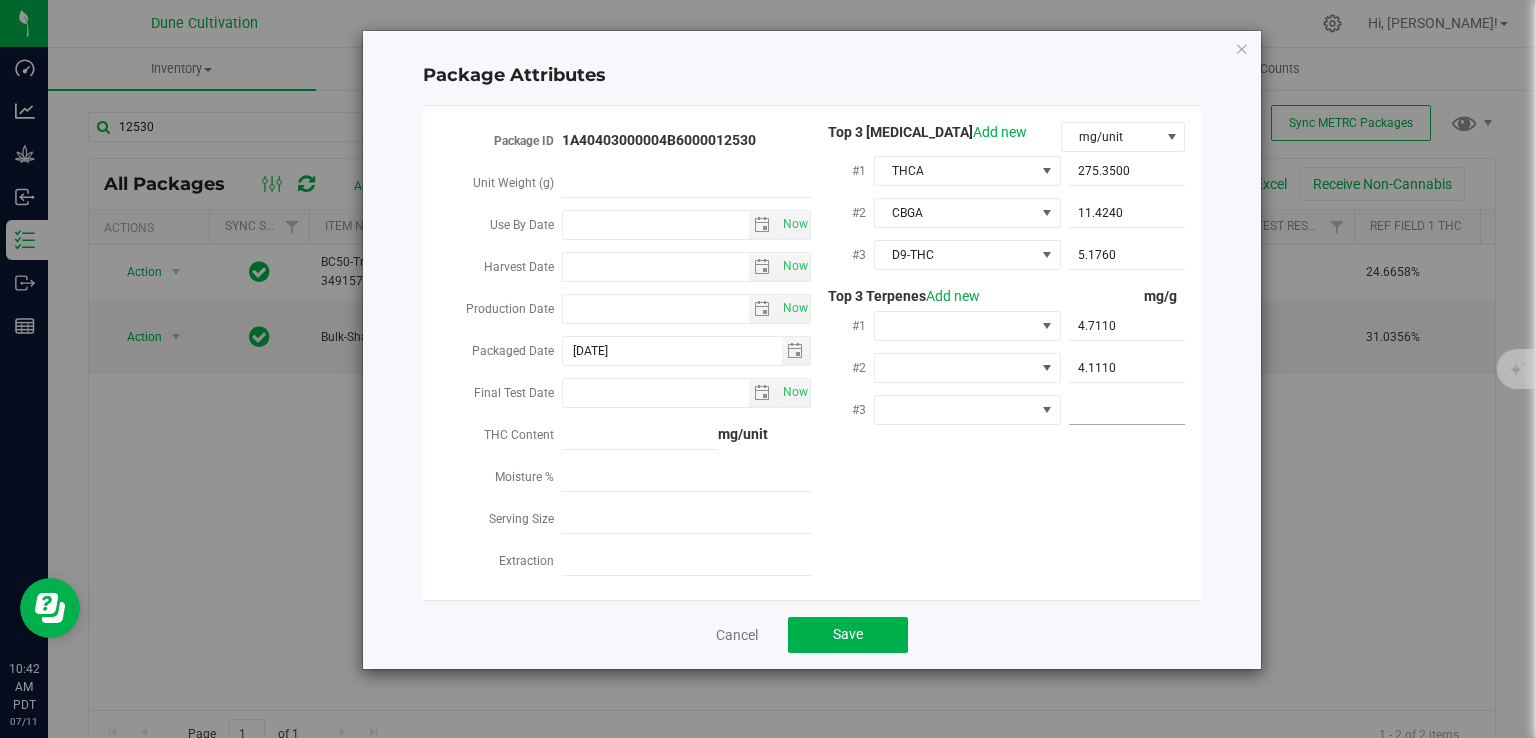 click at bounding box center (1127, 410) 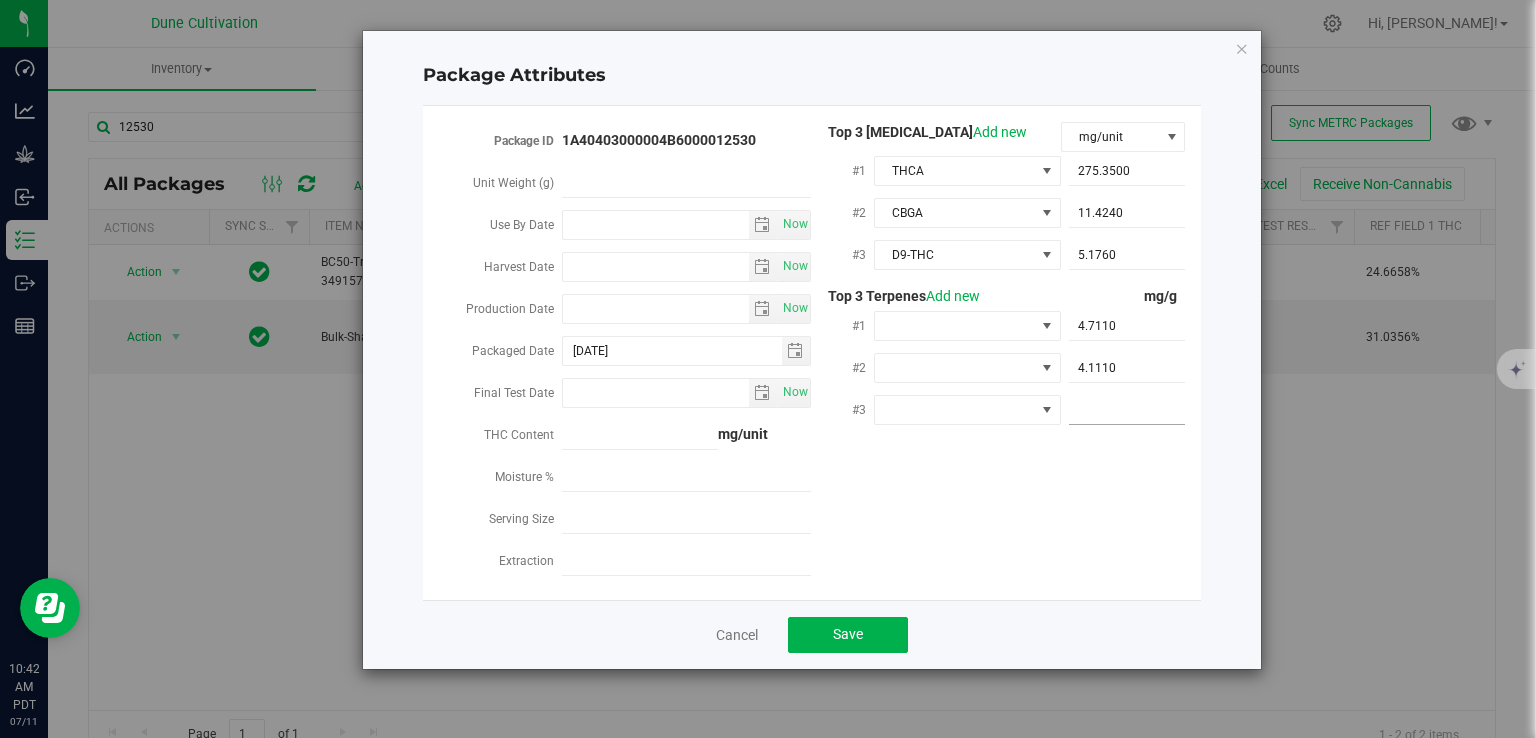 paste on "1.664" 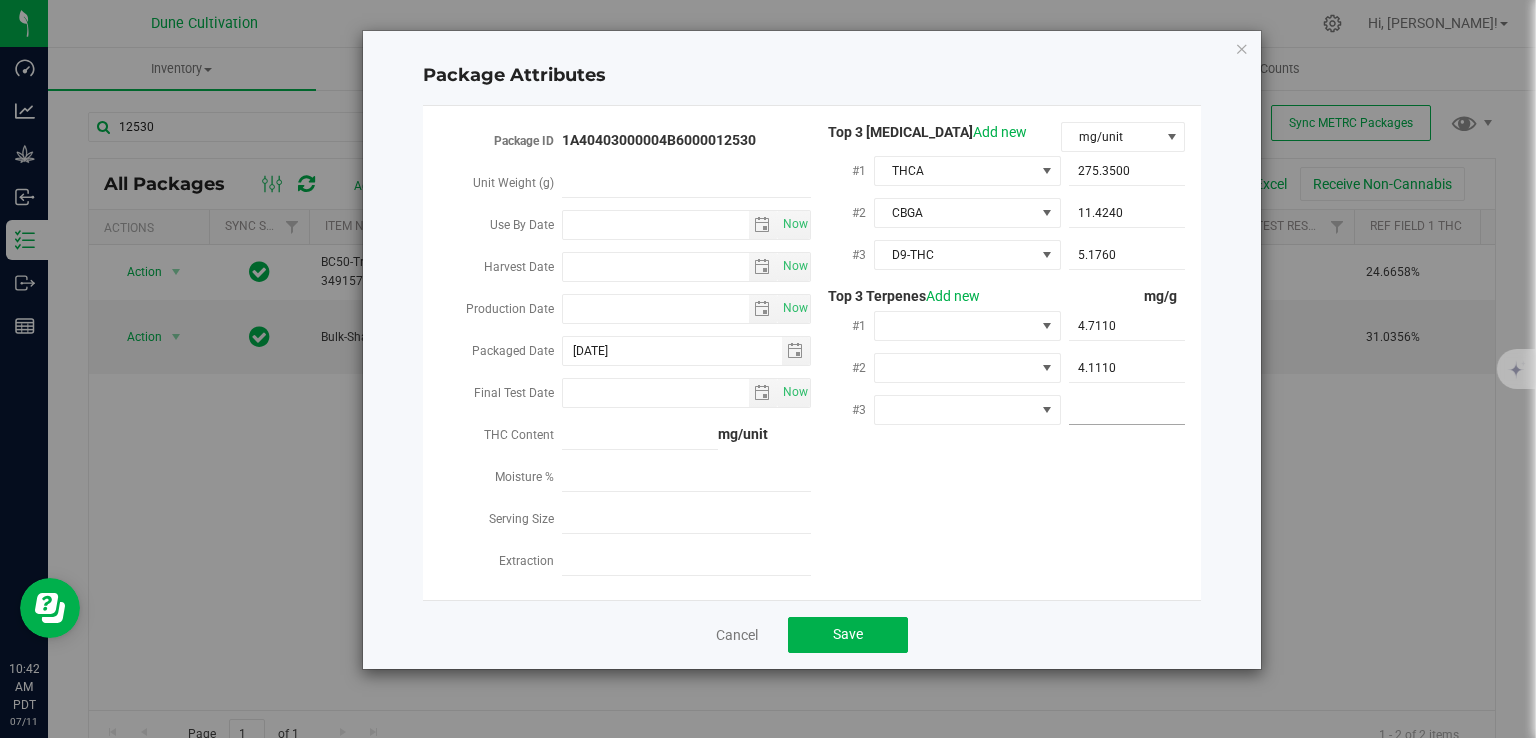 type on "1.664" 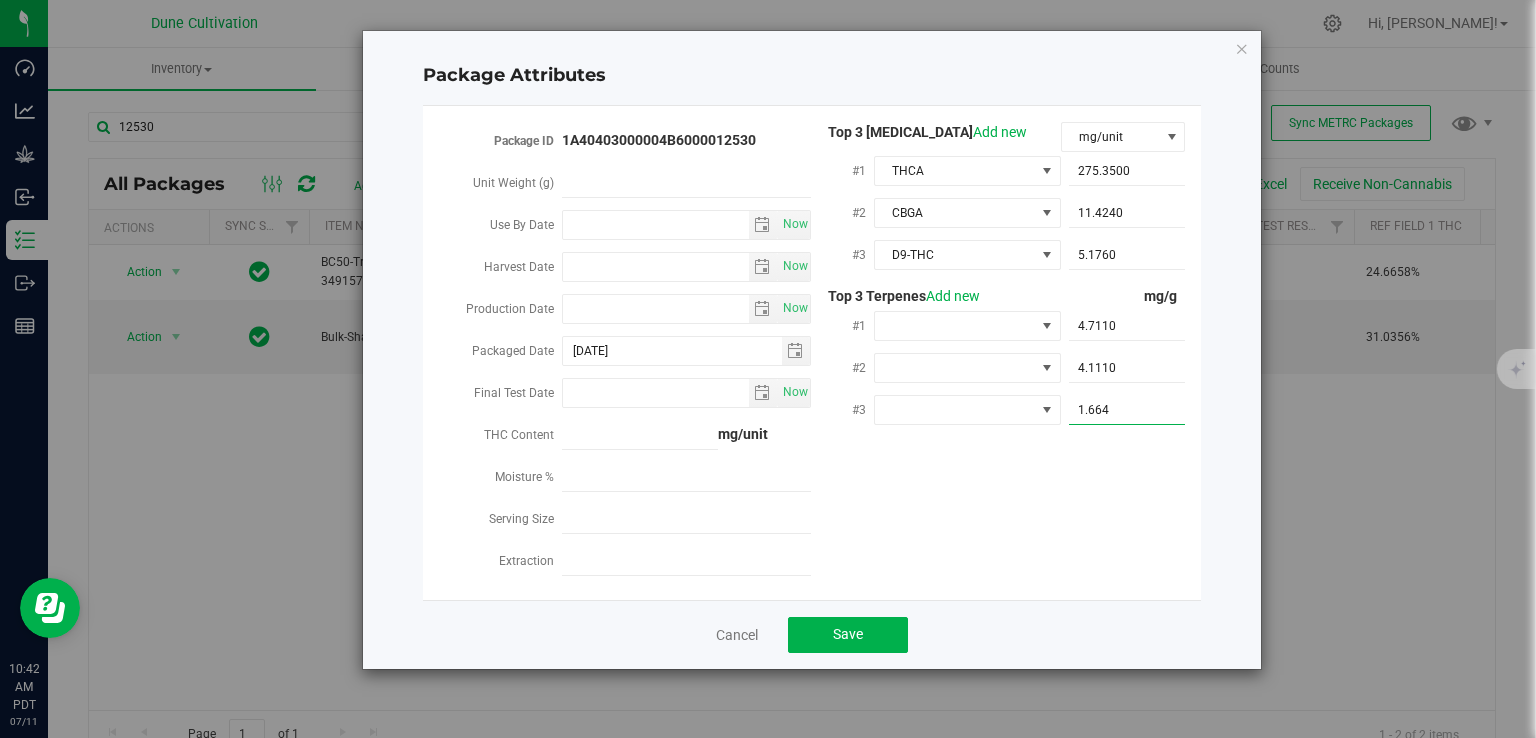 type on "1.6640" 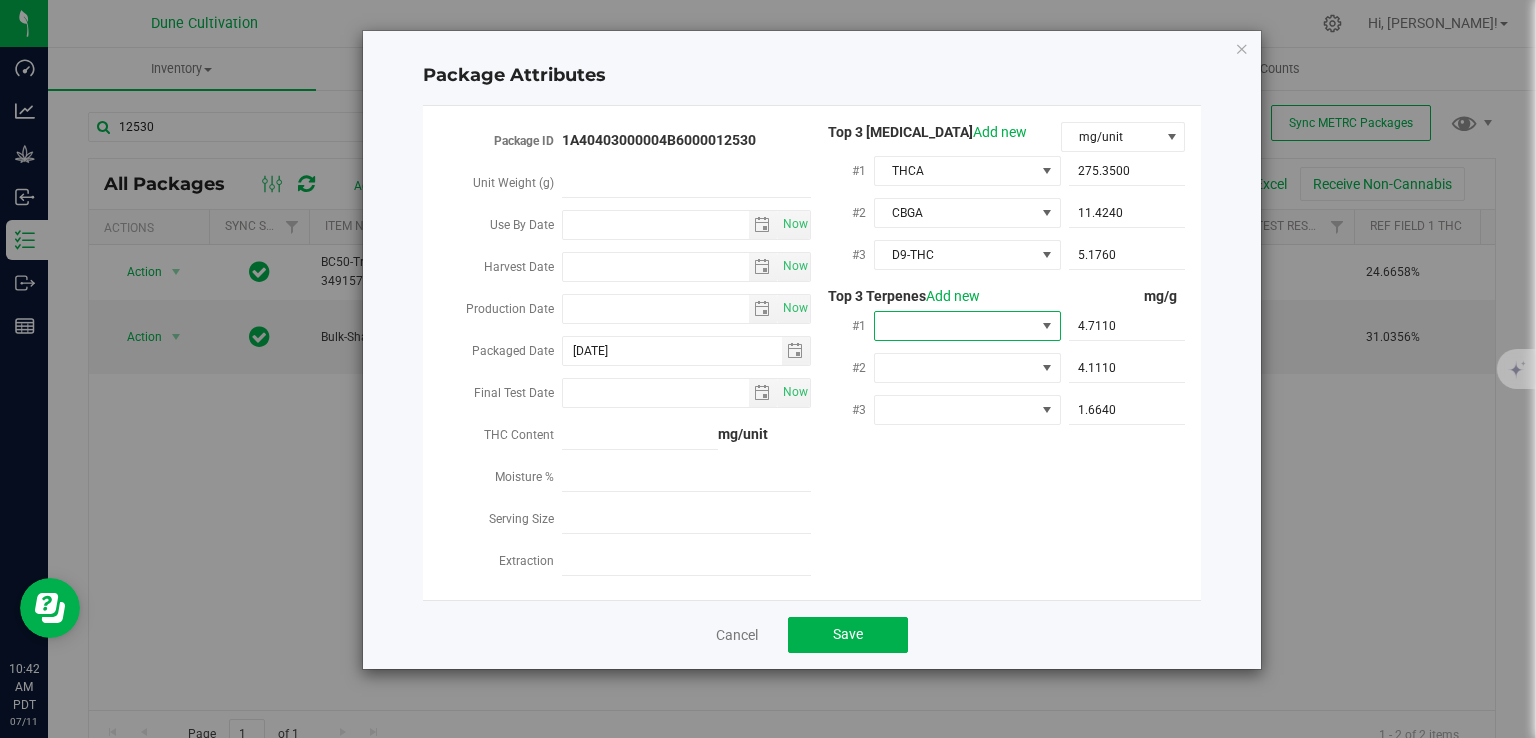 click at bounding box center [955, 326] 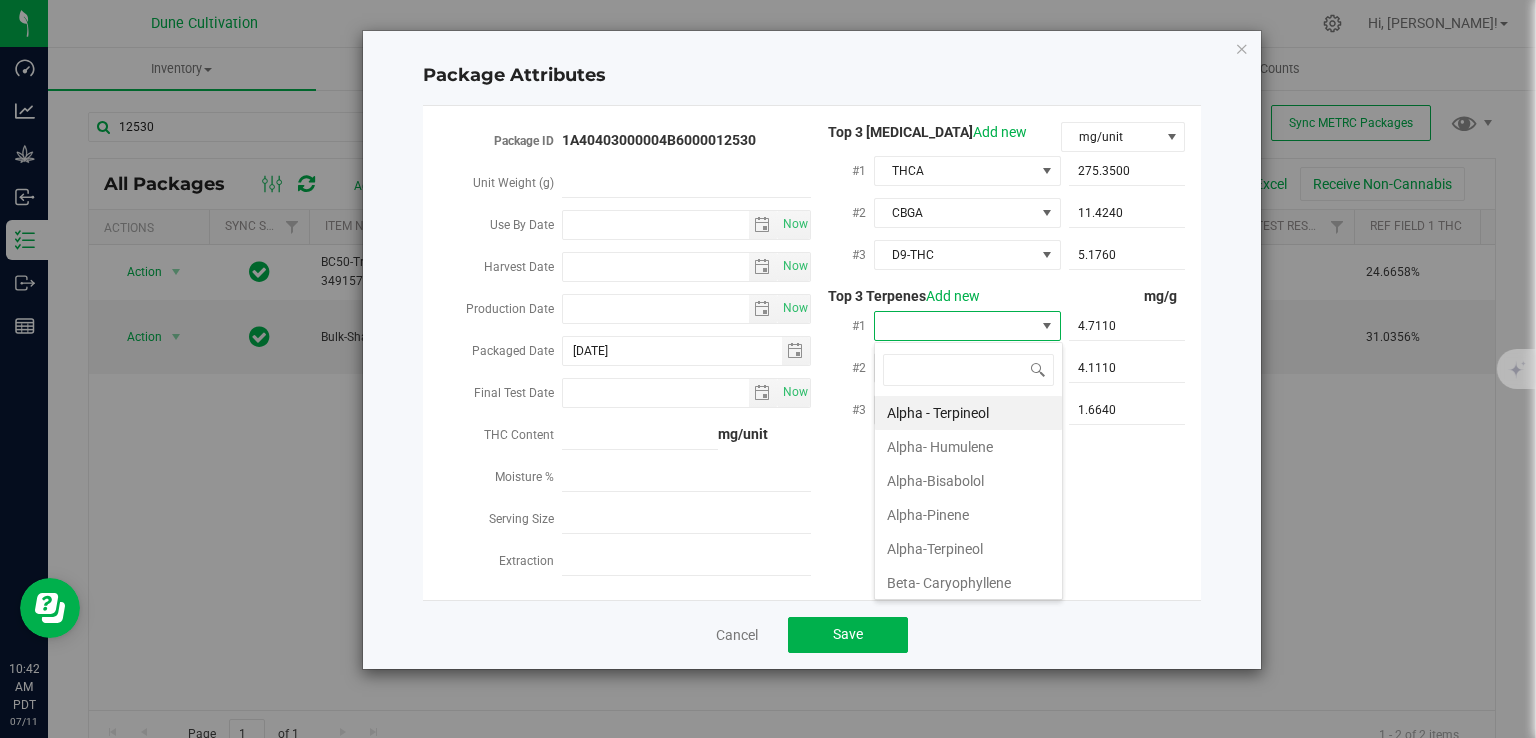 type on "d" 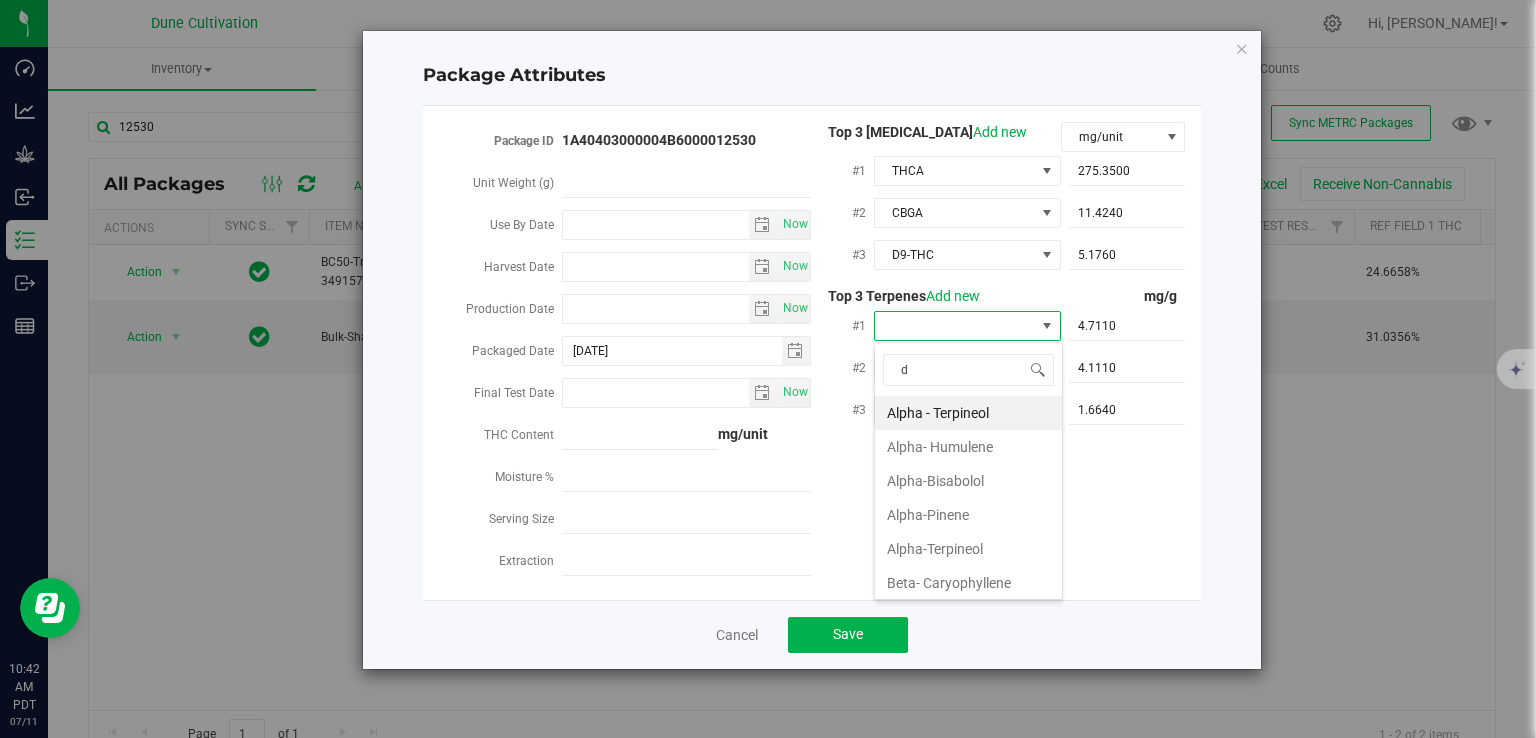 scroll, scrollTop: 99970, scrollLeft: 99812, axis: both 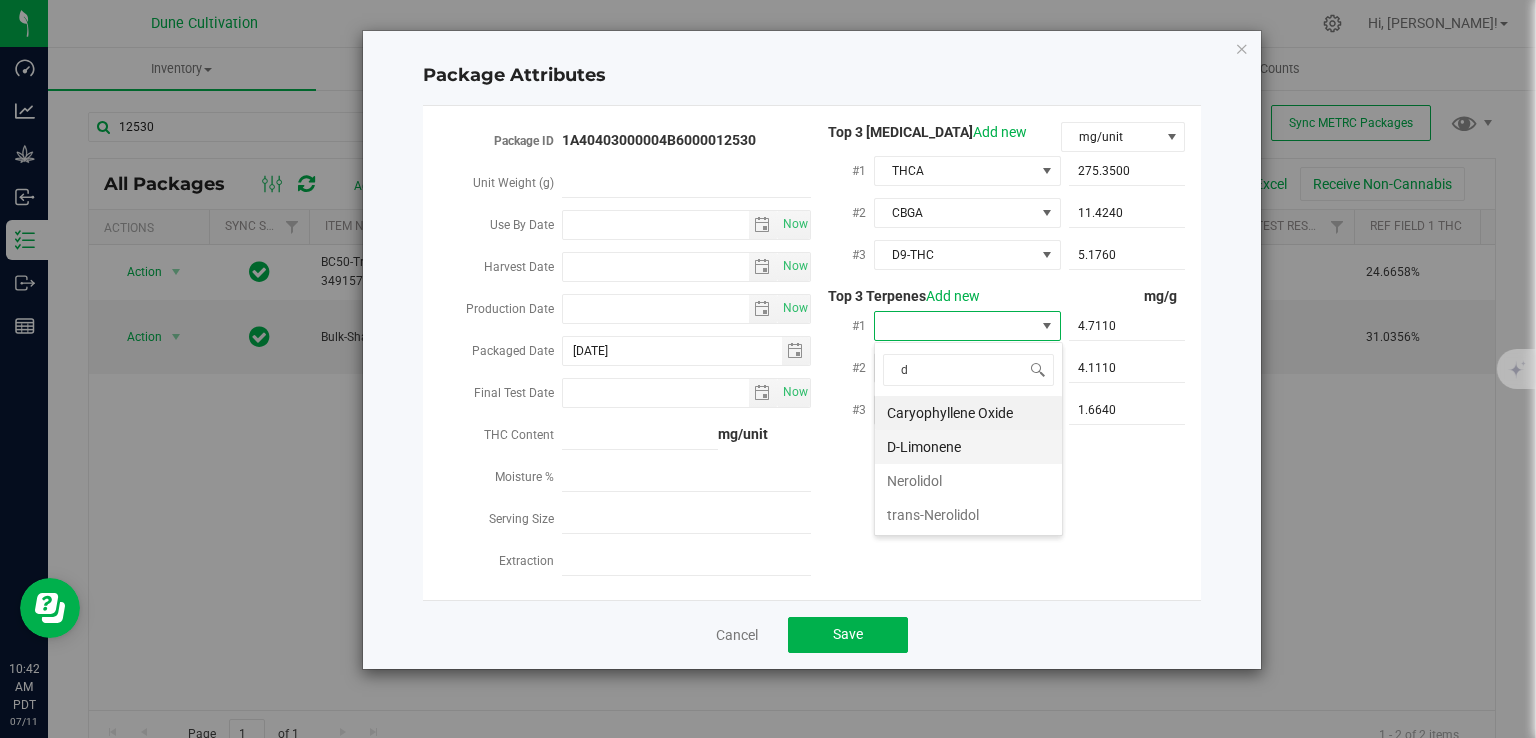 click on "D-Limonene" at bounding box center (968, 447) 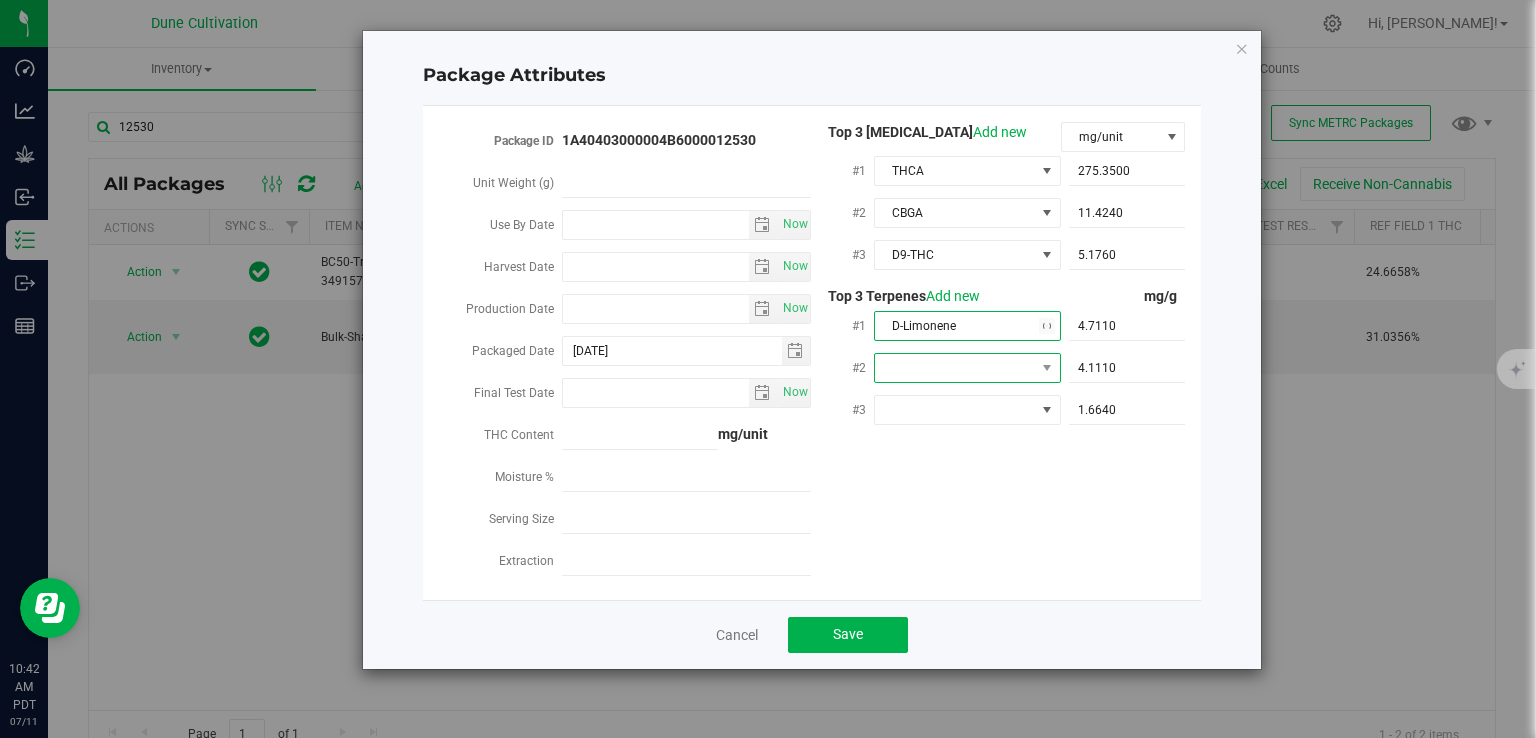 click at bounding box center (955, 368) 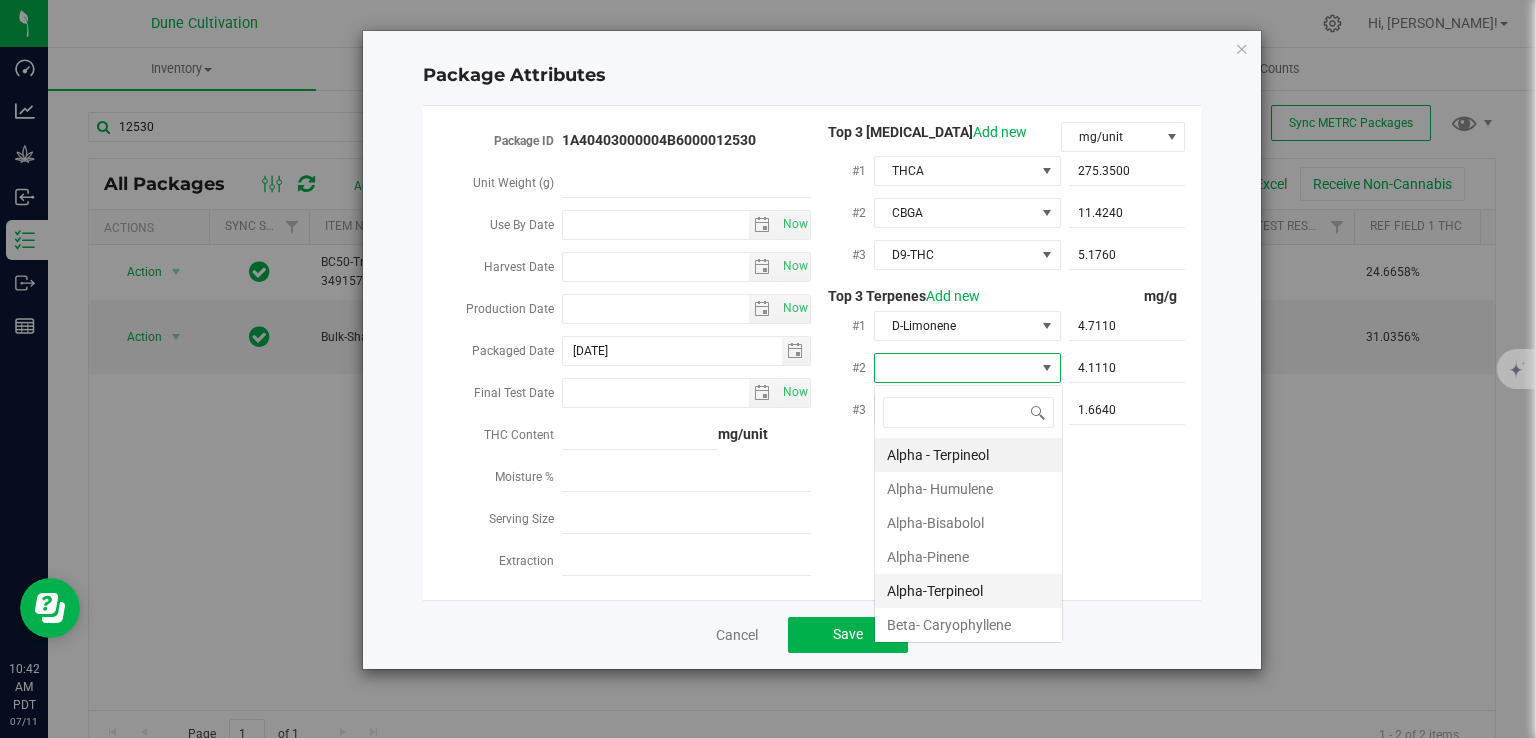 scroll, scrollTop: 99970, scrollLeft: 99812, axis: both 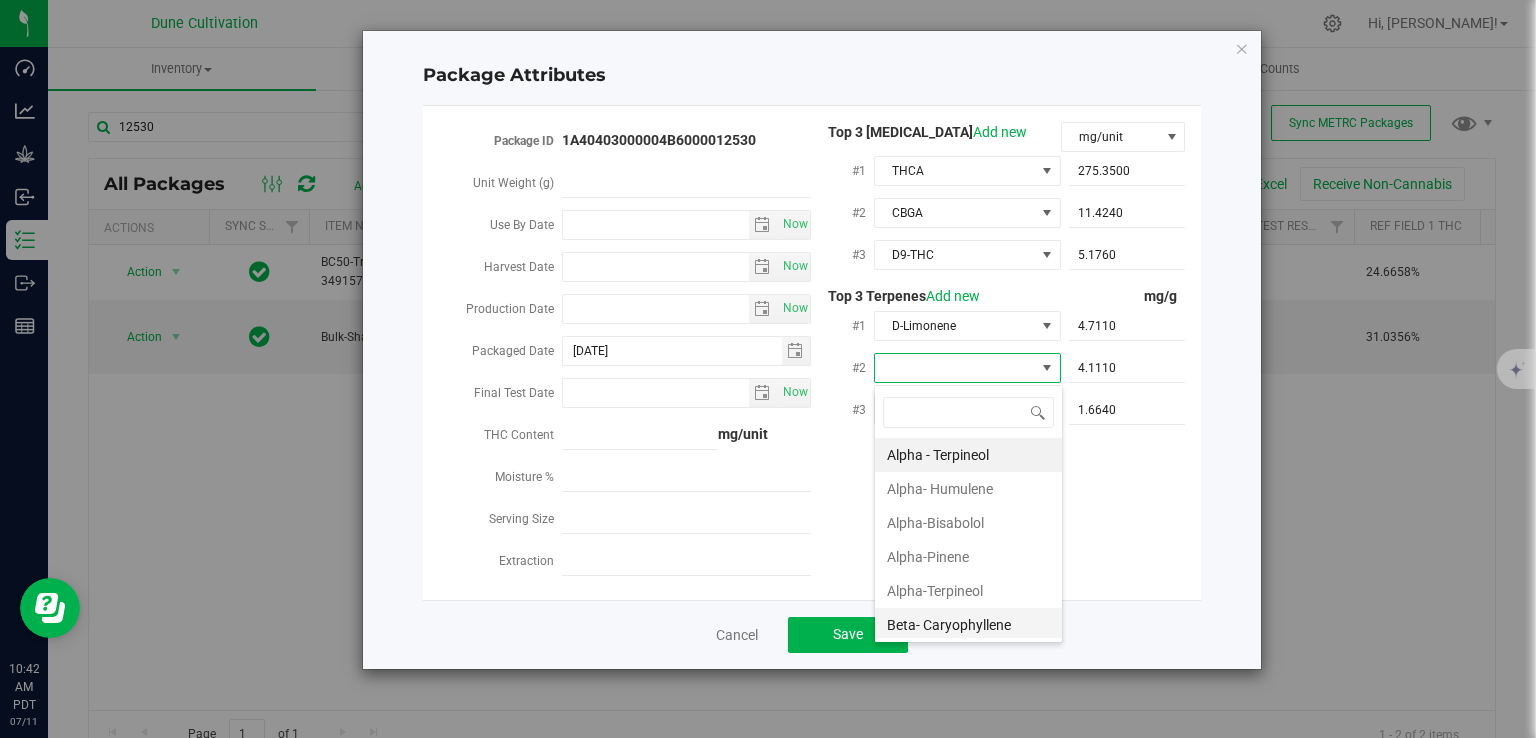 click on "Beta- Caryophyllene" at bounding box center [968, 625] 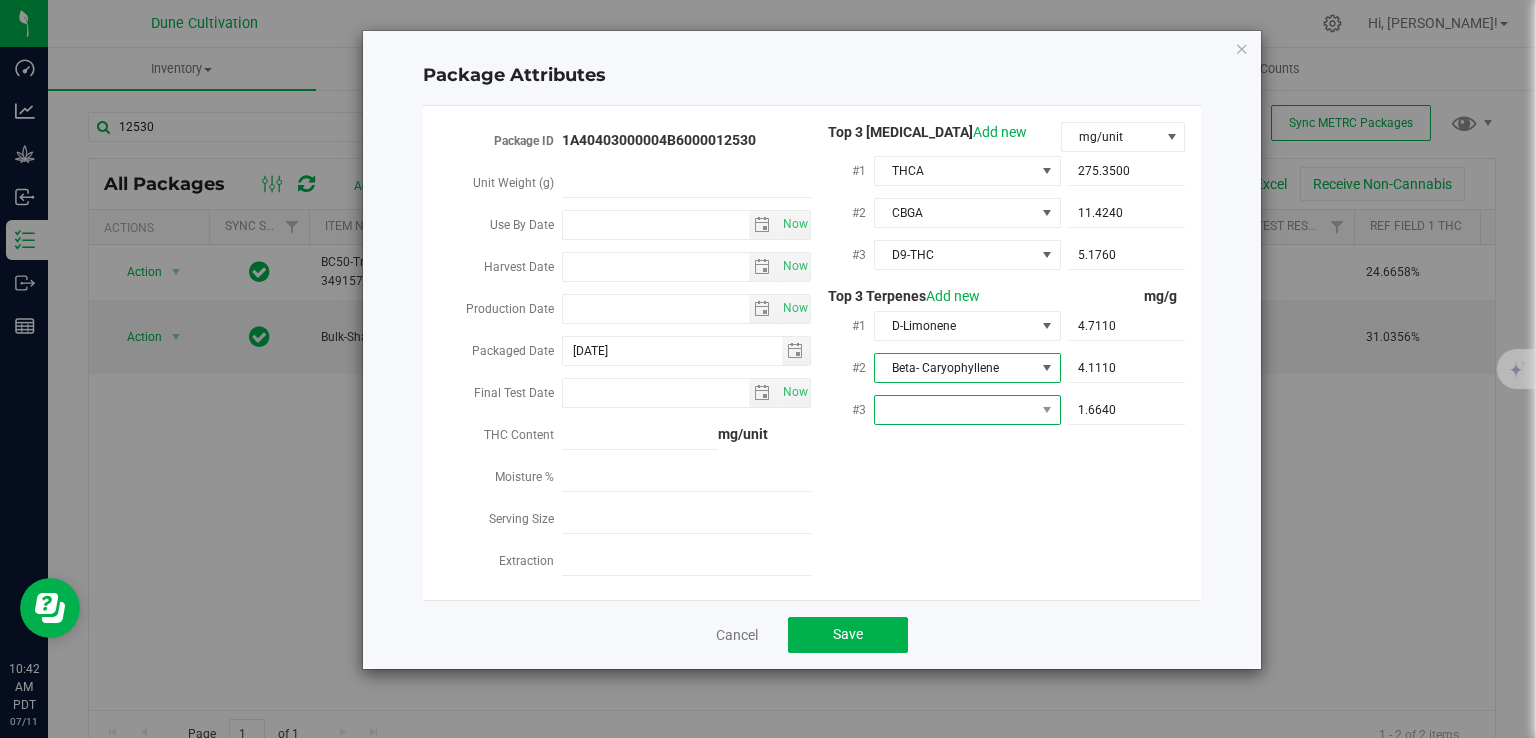 click at bounding box center (955, 410) 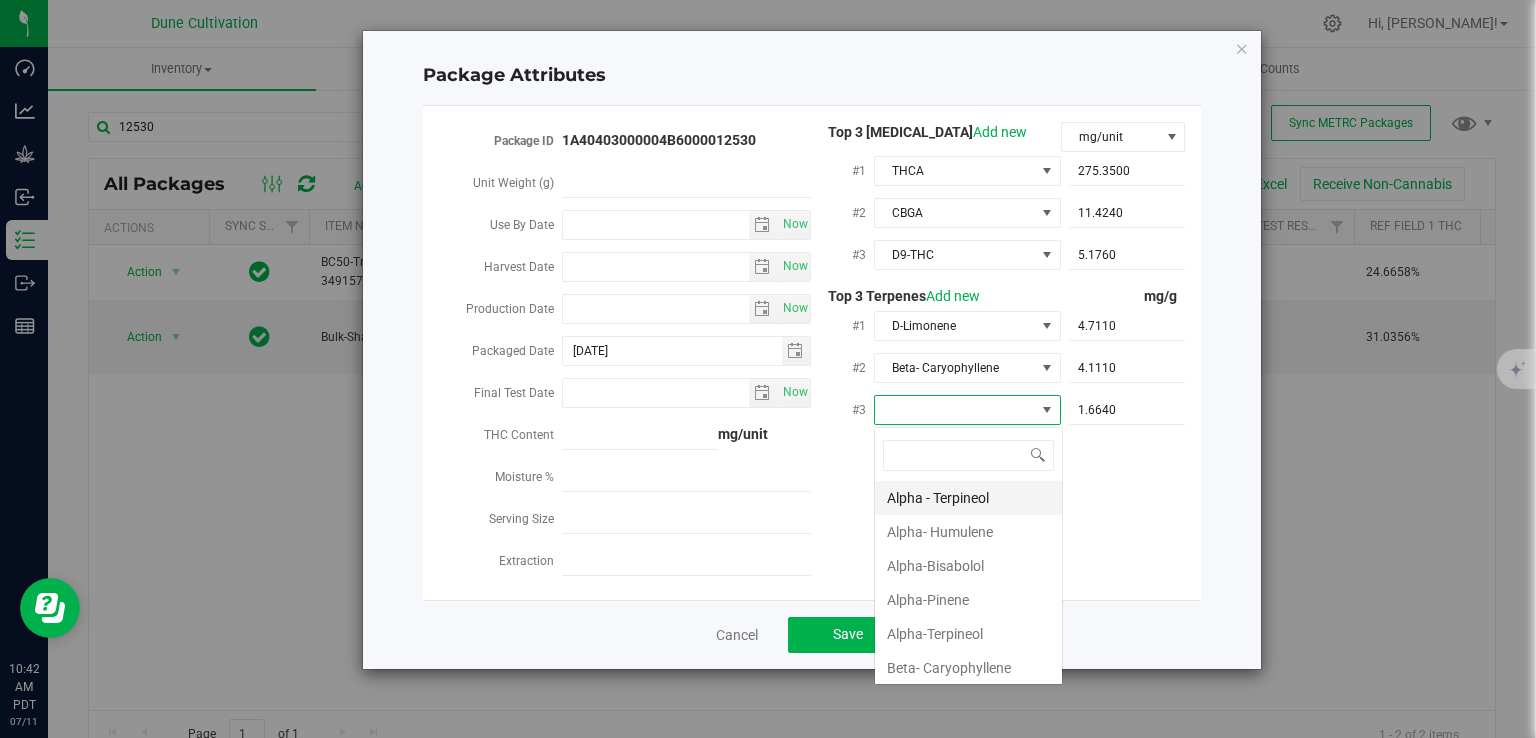 scroll, scrollTop: 99970, scrollLeft: 99812, axis: both 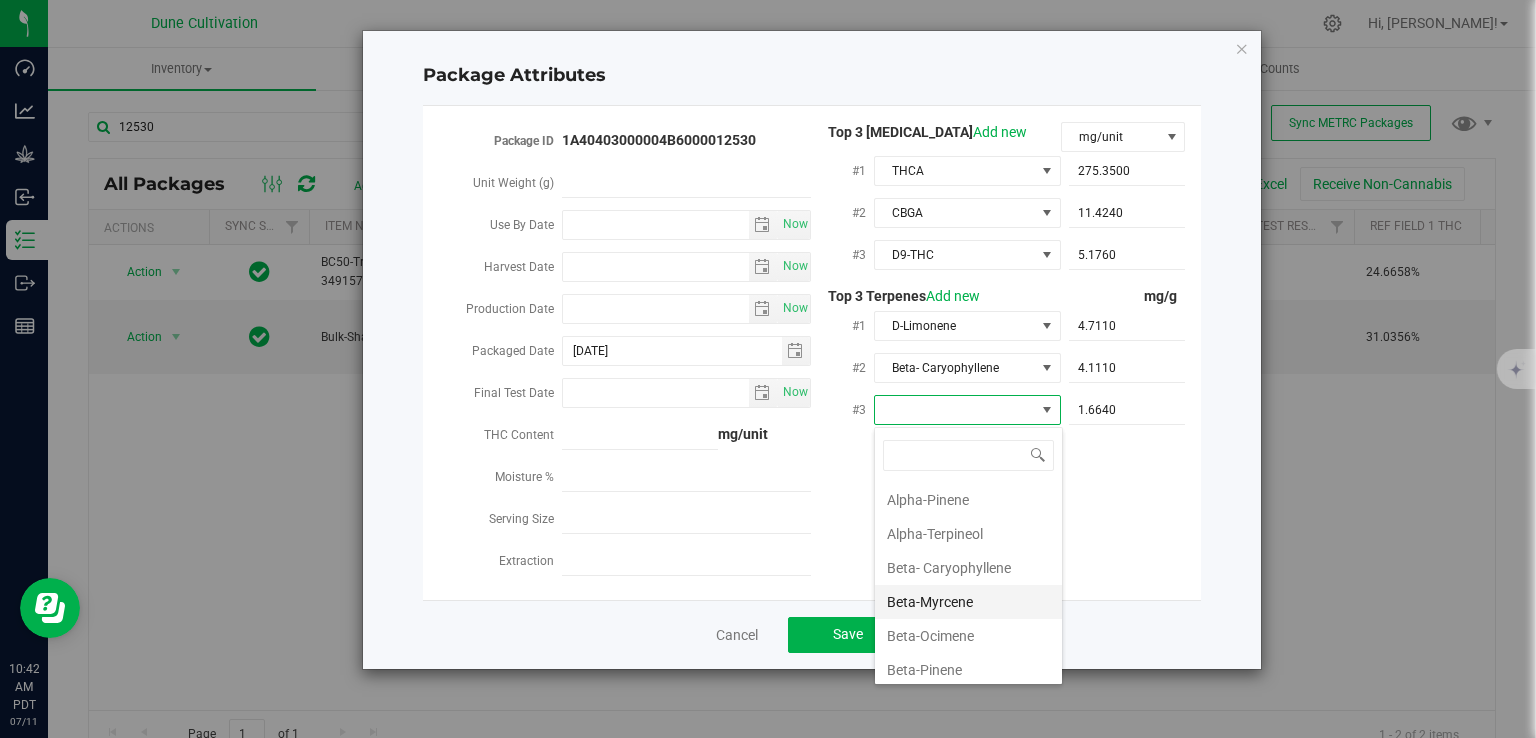 click on "Beta-Myrcene" at bounding box center [968, 602] 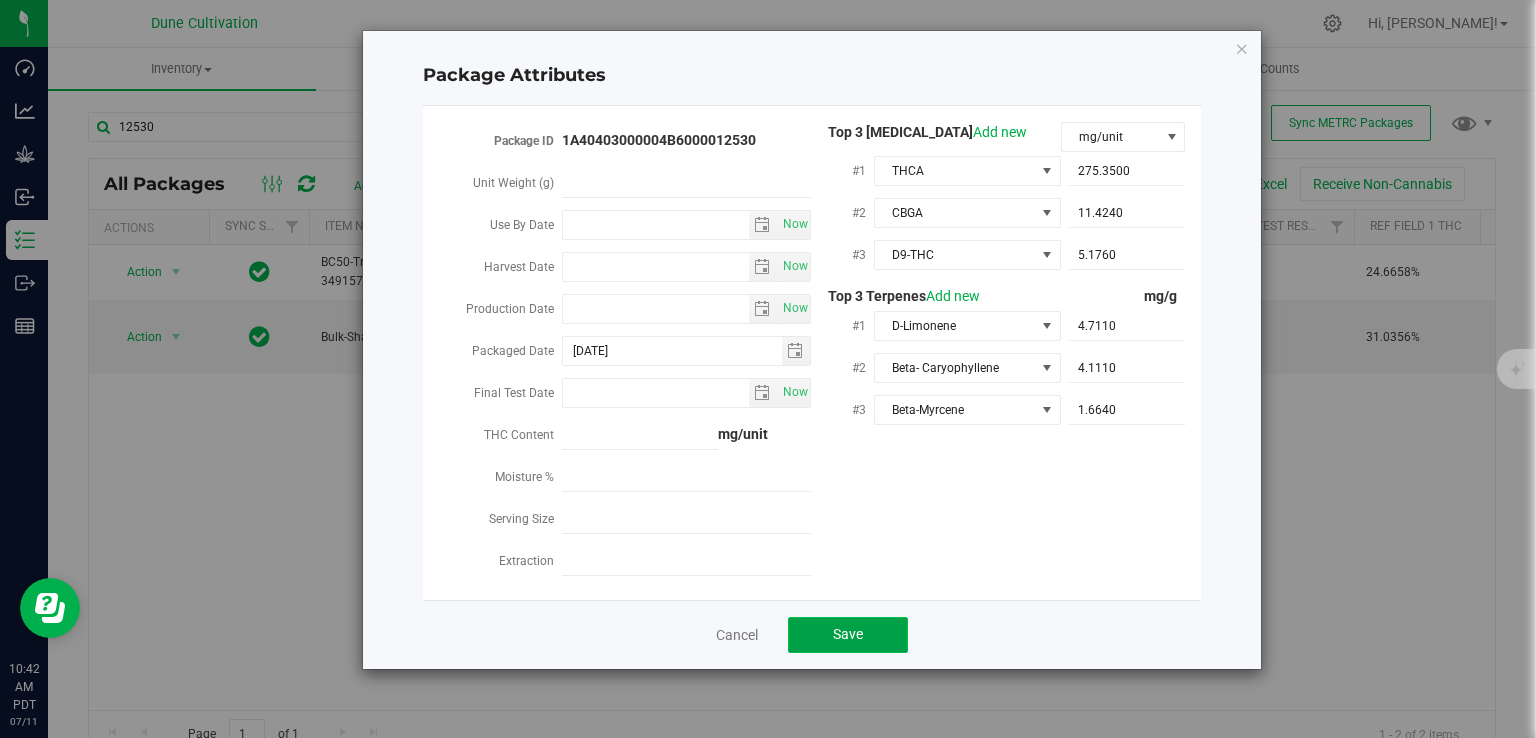 click on "Save" 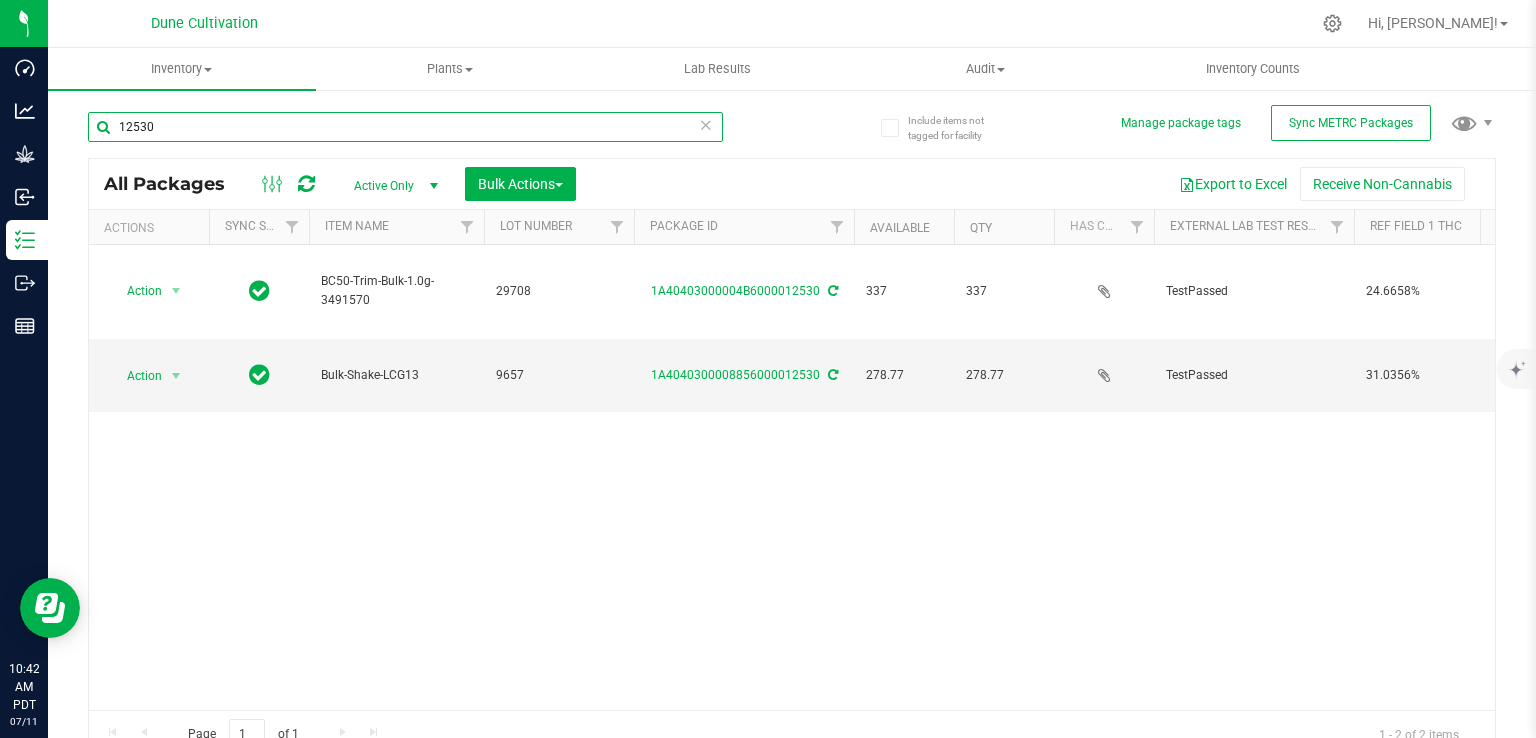 drag, startPoint x: 164, startPoint y: 130, endPoint x: 64, endPoint y: 142, distance: 100.71743 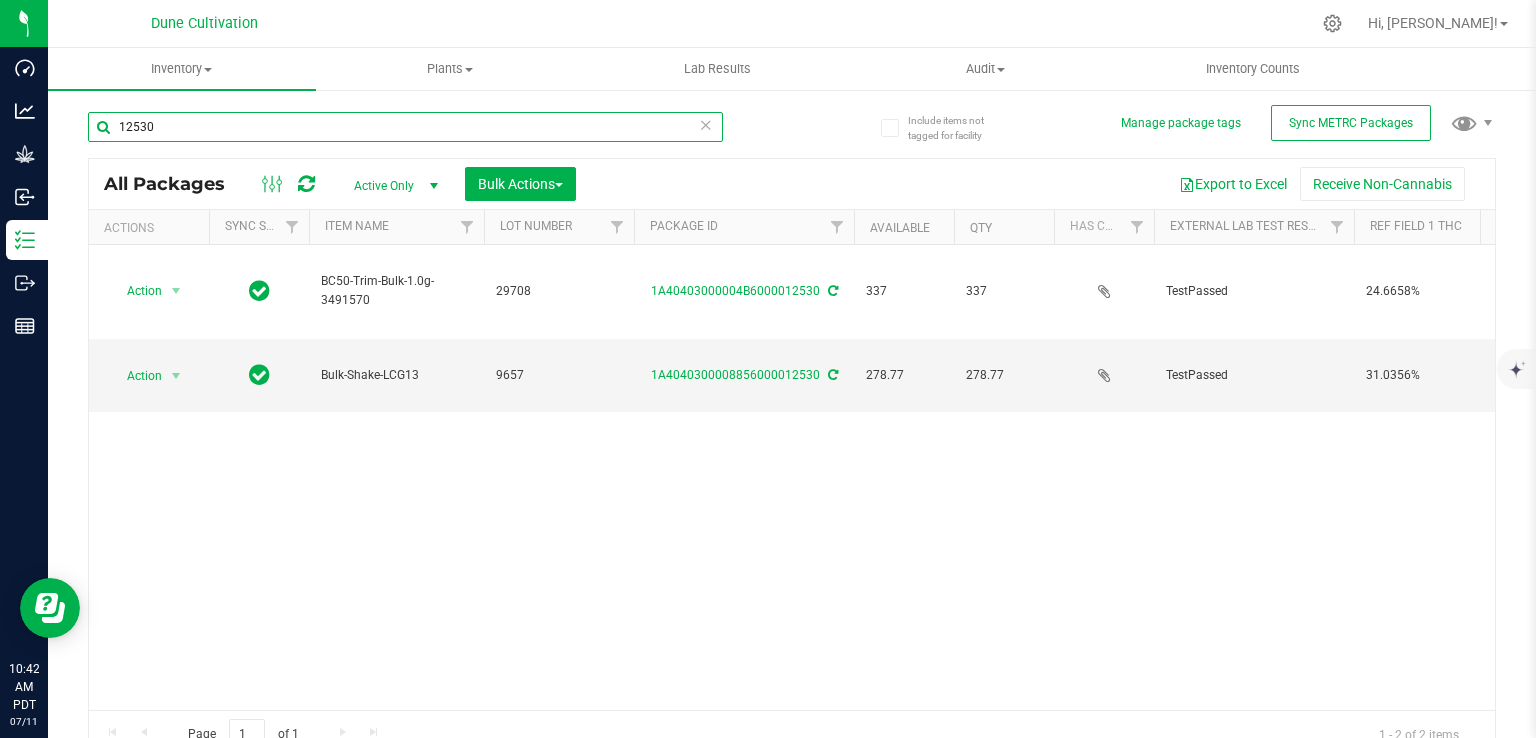 click on "Include items not tagged for facility
Manage package tags
Sync METRC Packages
12530
All Packages
Active Only Active Only Lab Samples Locked All External Internal
Bulk Actions" at bounding box center [792, 393] 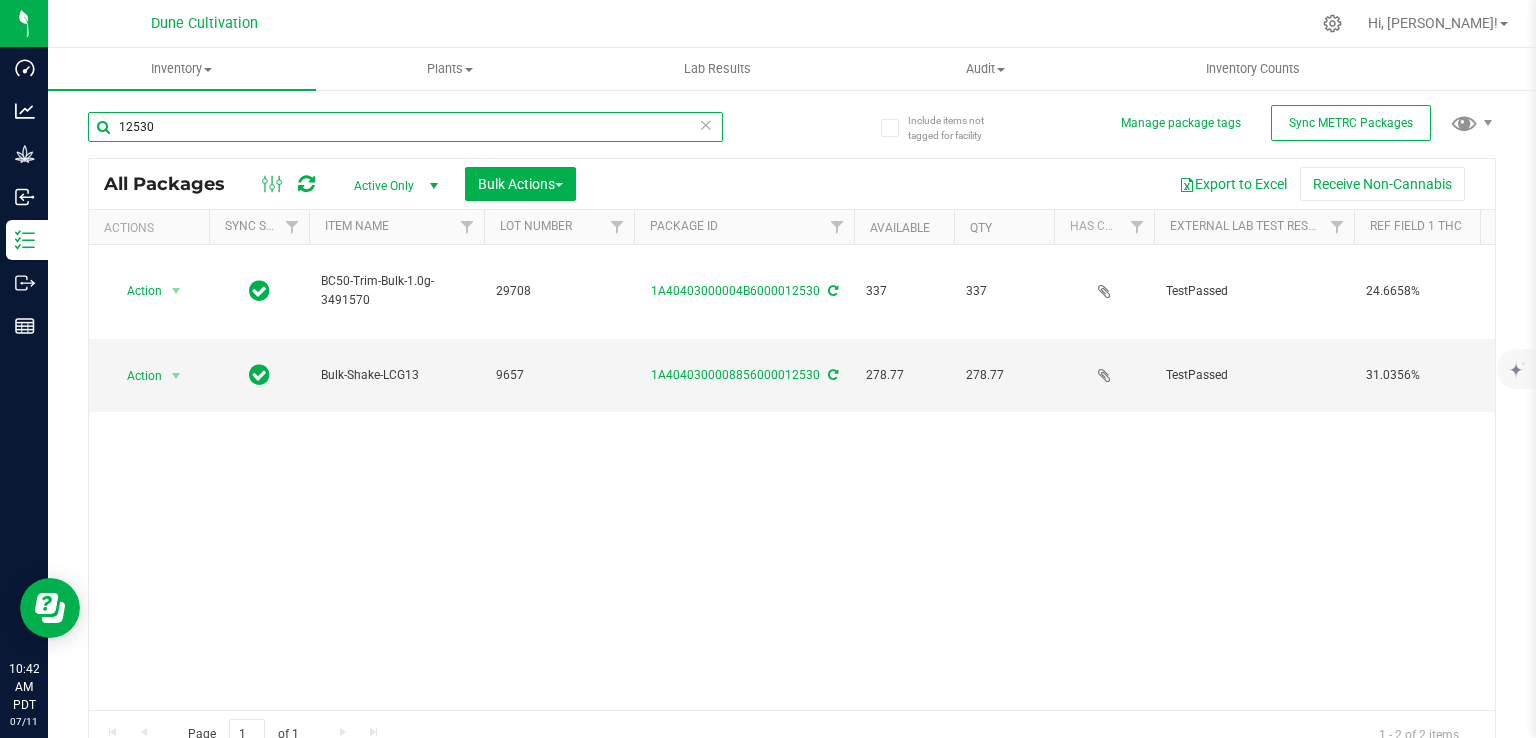 paste on "1" 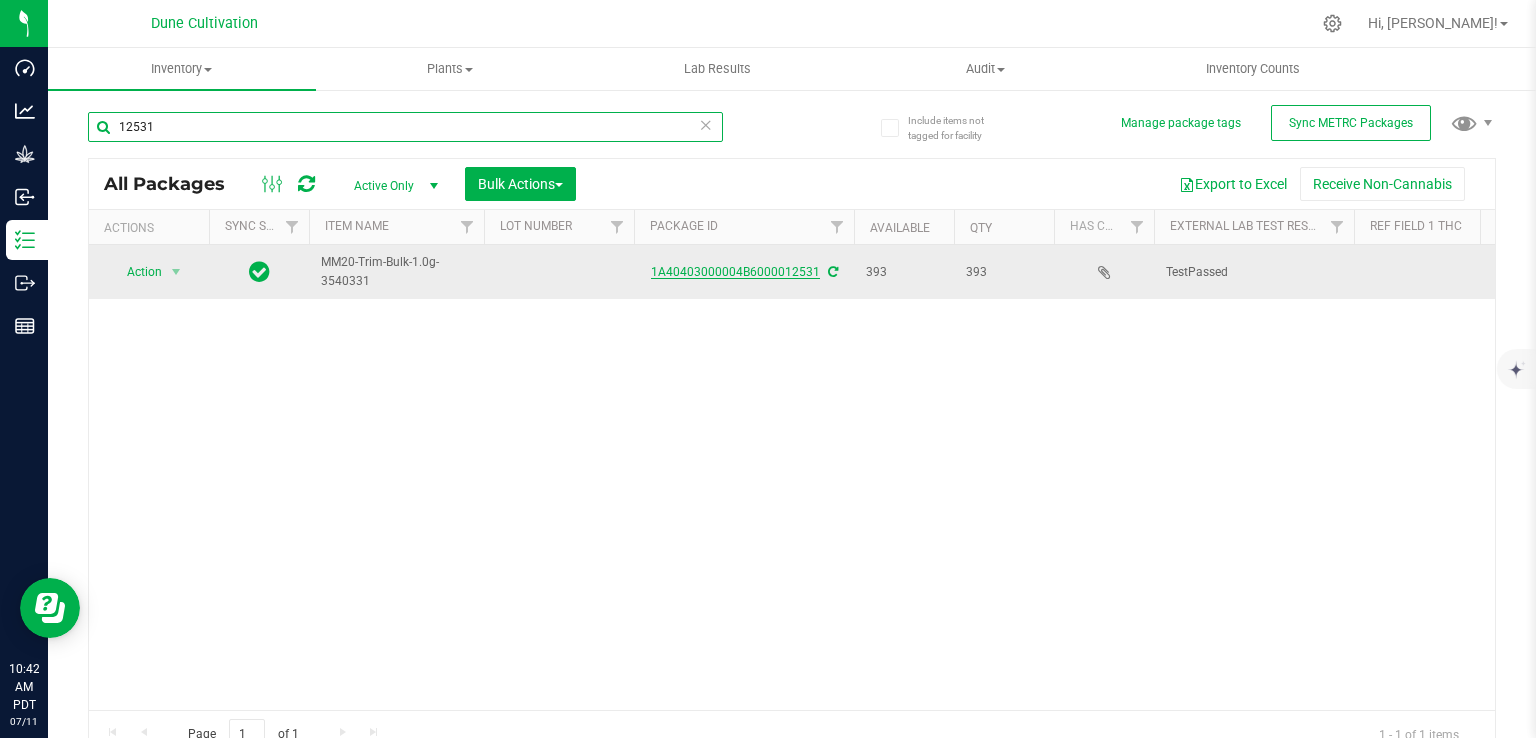 type on "12531" 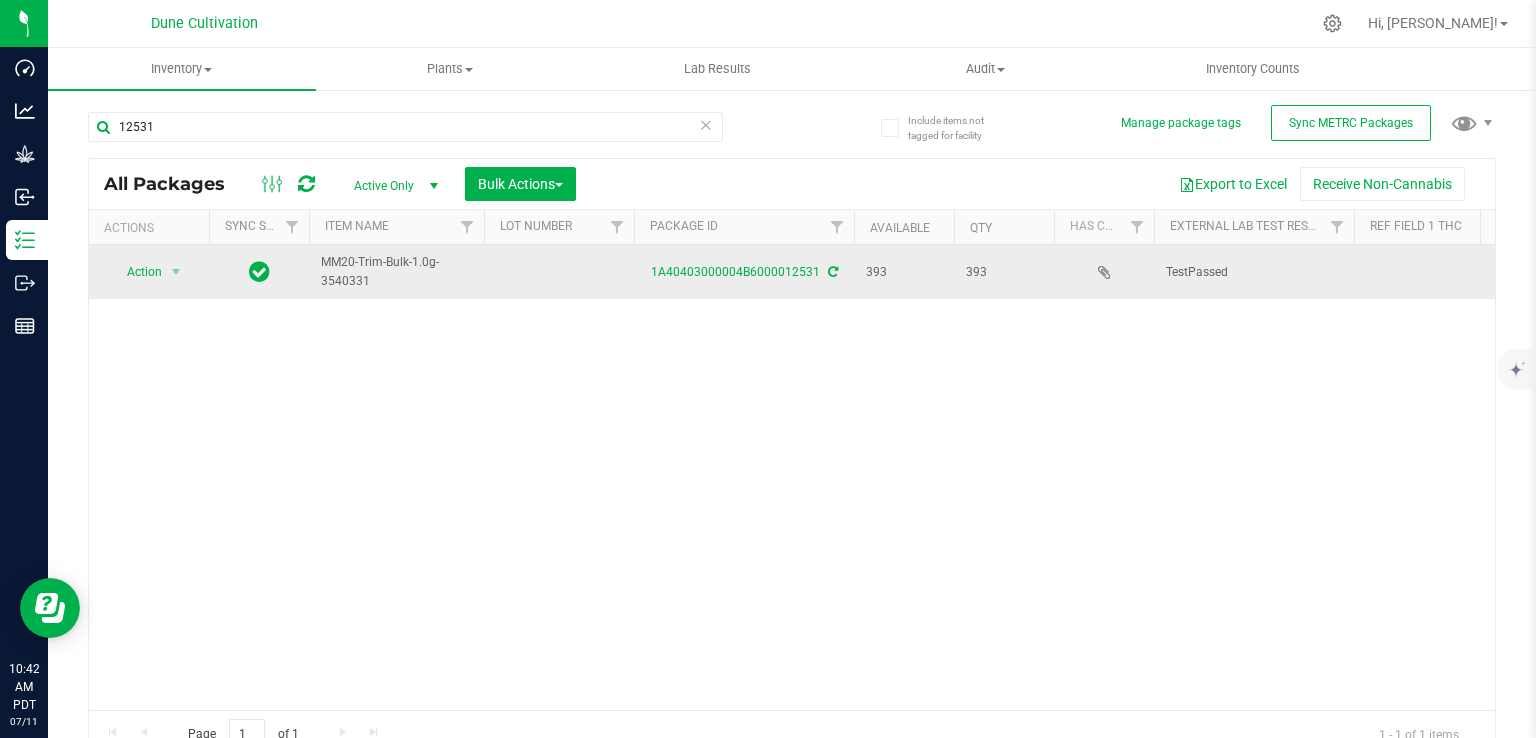 click at bounding box center [559, 272] 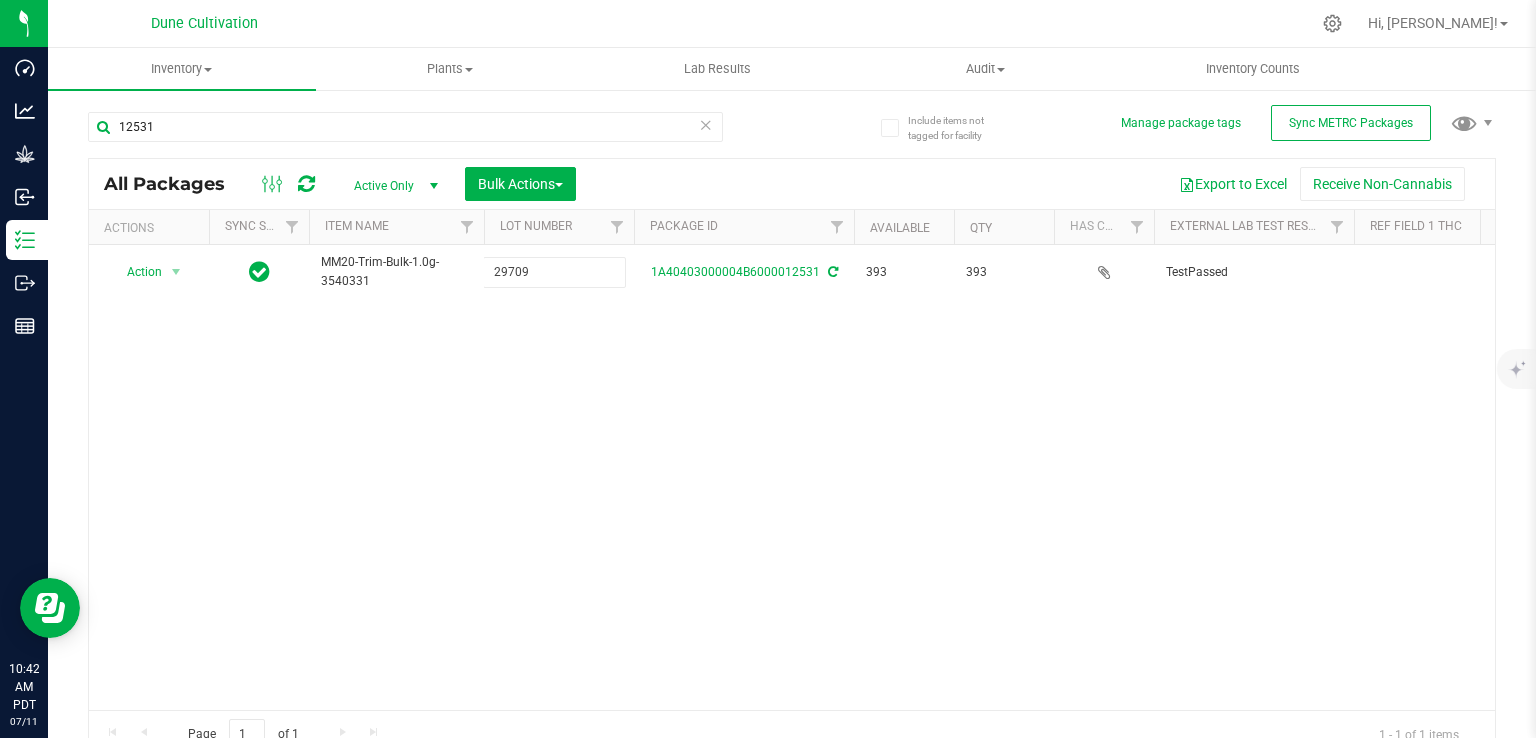 type on "29709" 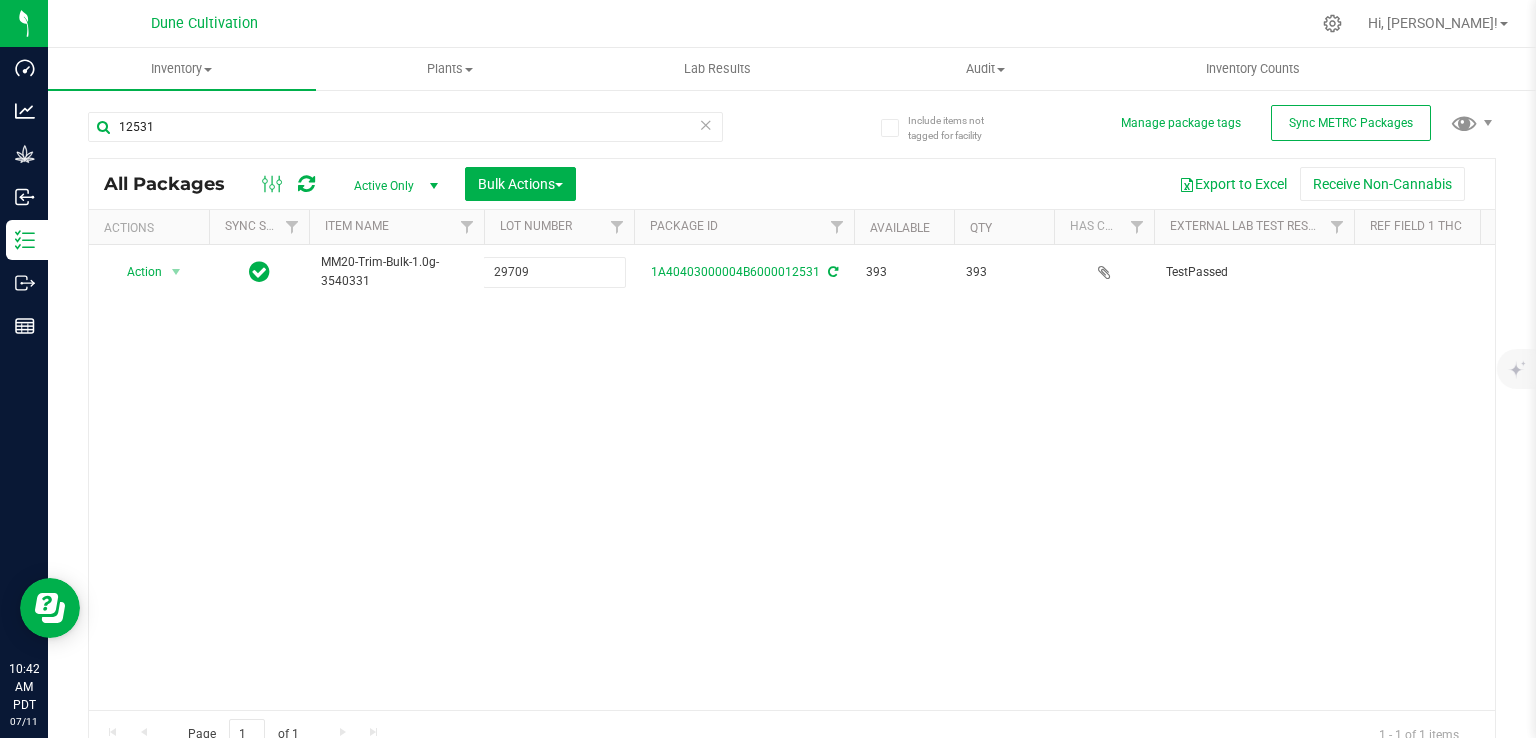 click on "All Packages
Active Only Active Only Lab Samples Locked All External Internal
Bulk Actions
Add to manufacturing run
Add to outbound order
Combine packages
Combine packages (lot)" at bounding box center (792, 458) 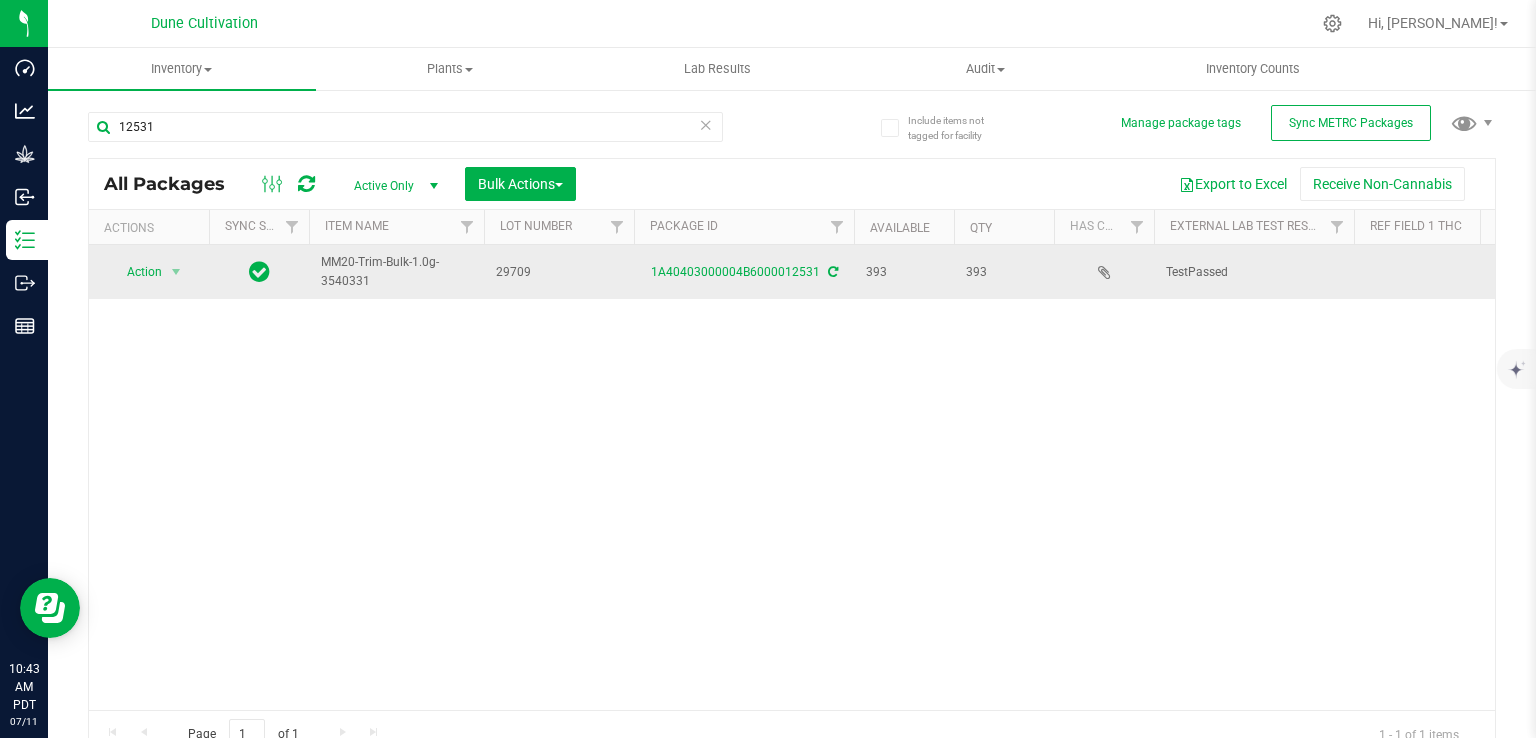 scroll, scrollTop: 0, scrollLeft: 108, axis: horizontal 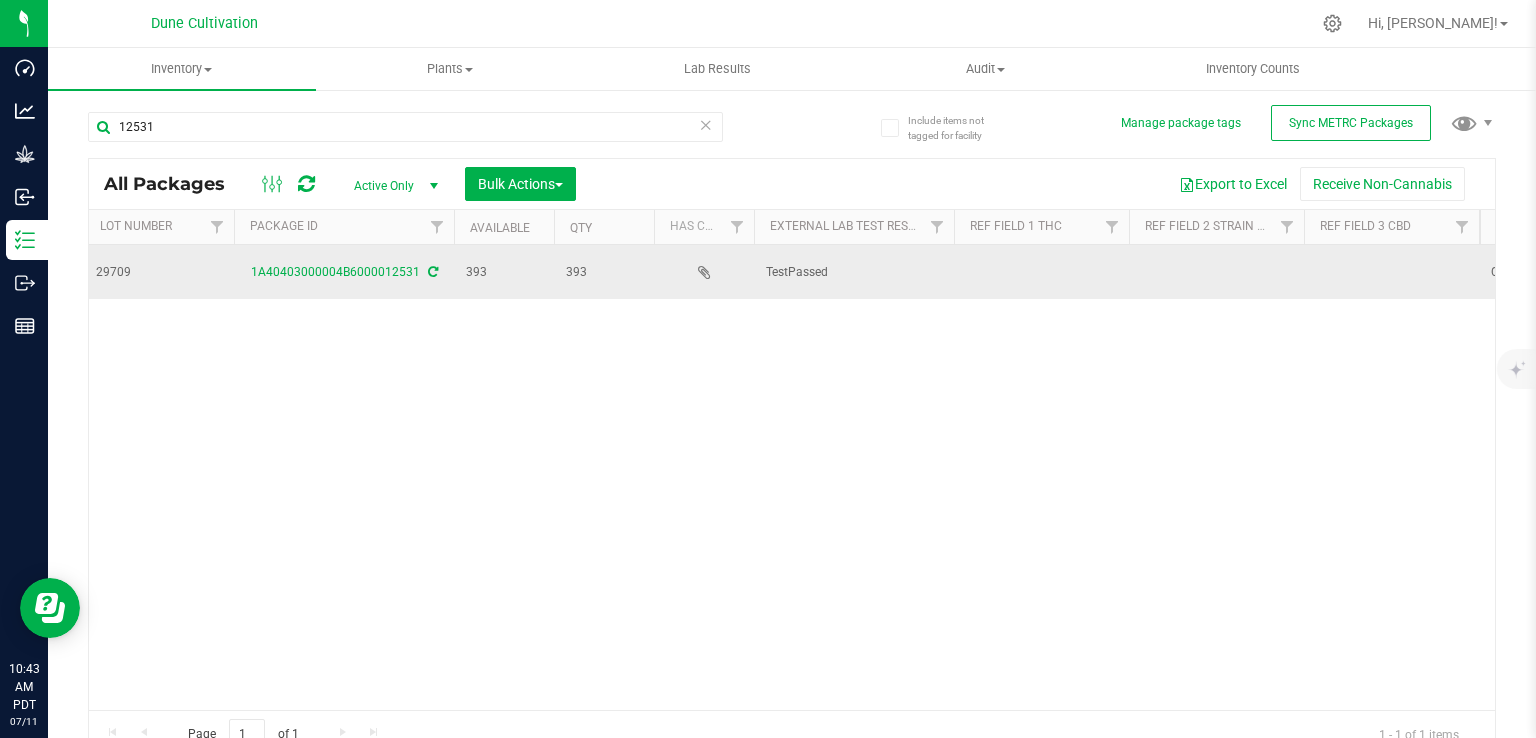 click at bounding box center [1041, 272] 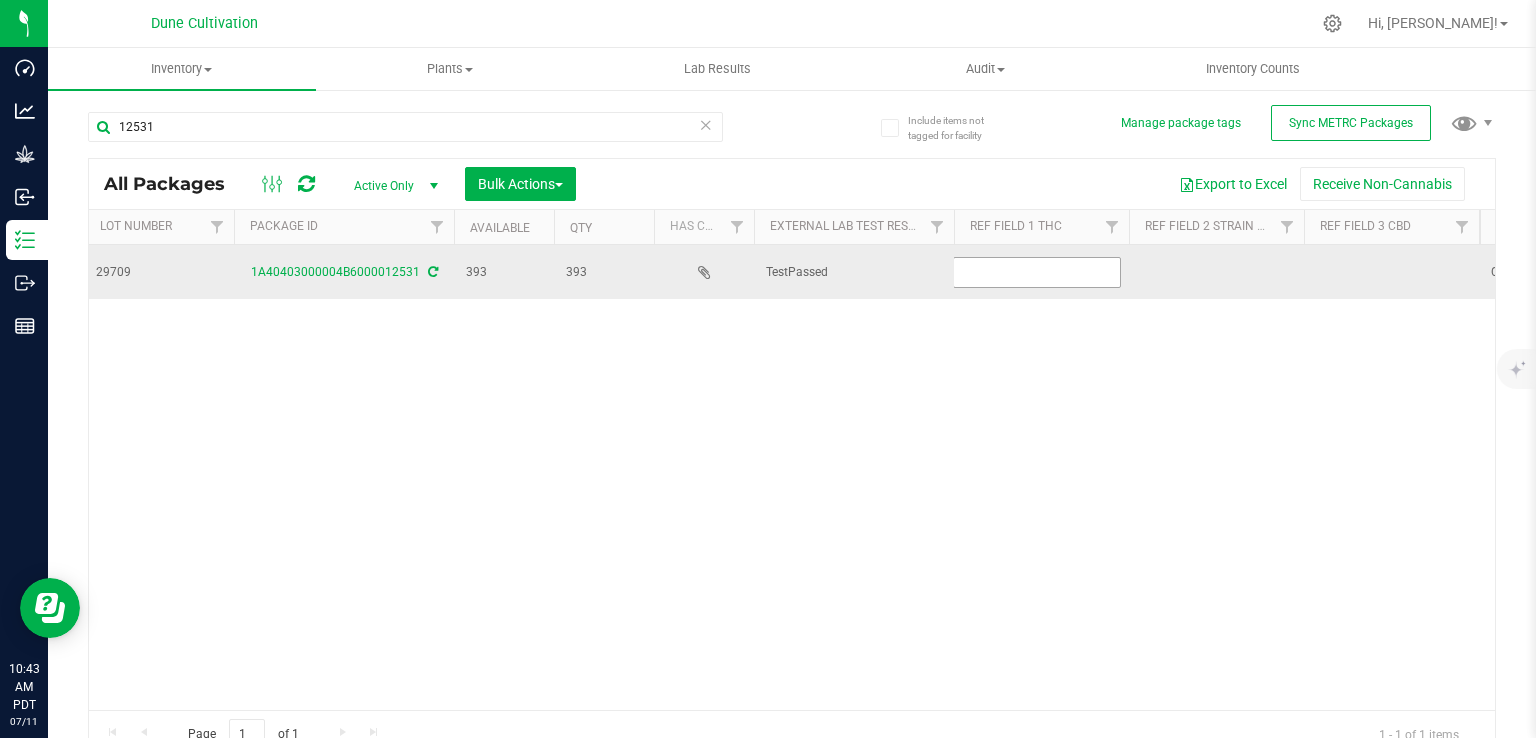type on "24.4405%" 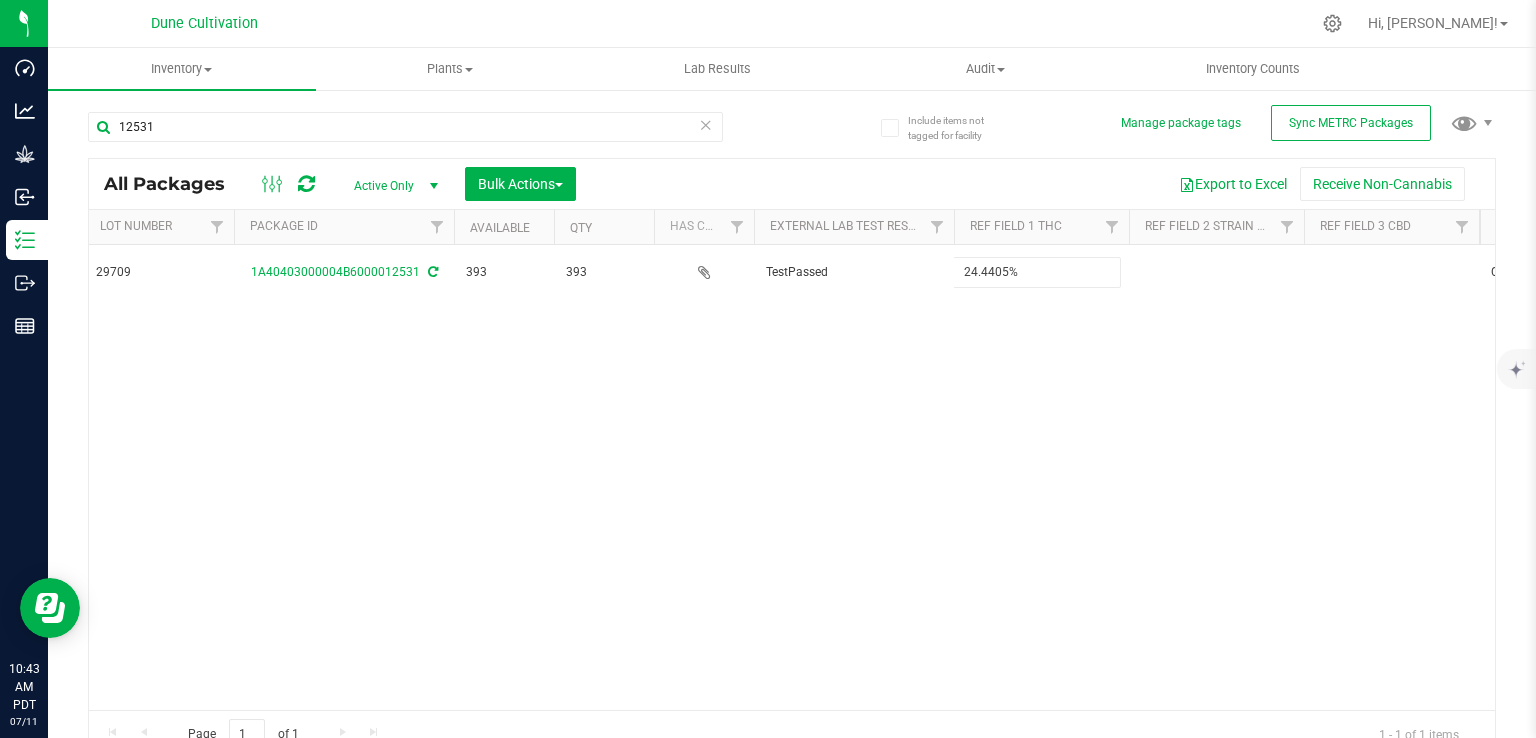 click on "All Packages
Active Only Active Only Lab Samples Locked All External Internal
Bulk Actions
Add to manufacturing run
Add to outbound order
Combine packages
Combine packages (lot)" at bounding box center (792, 458) 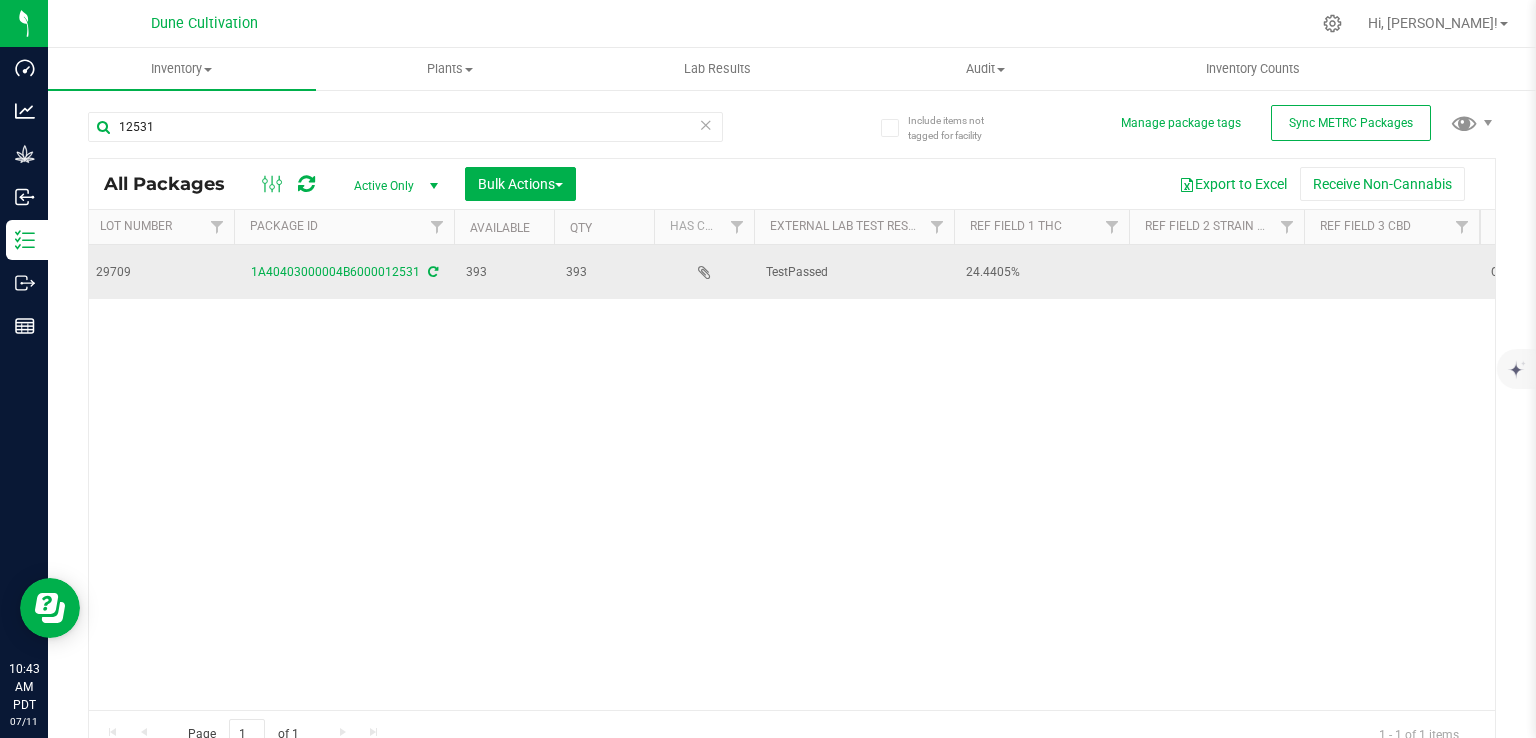 click at bounding box center (1216, 272) 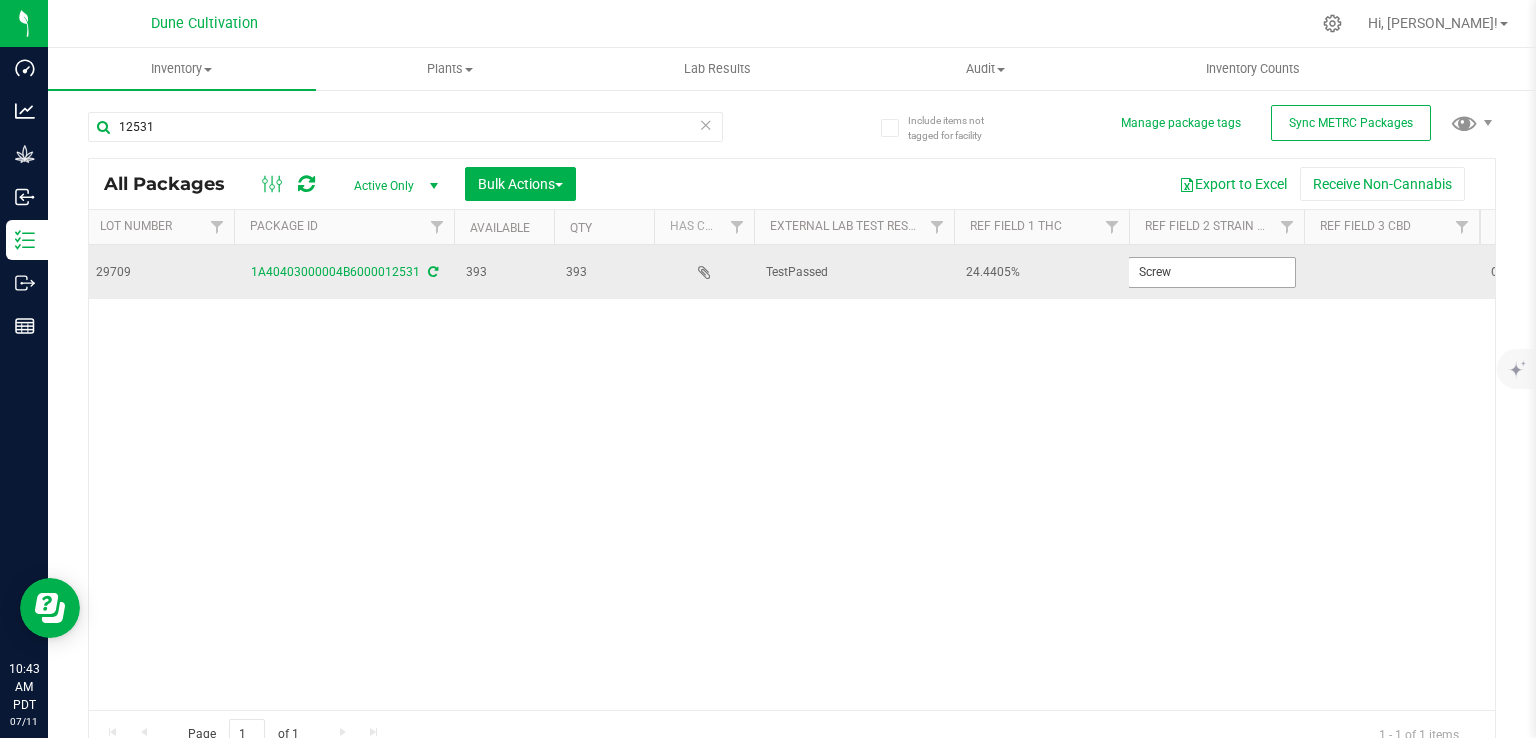 type on "Screwdriver" 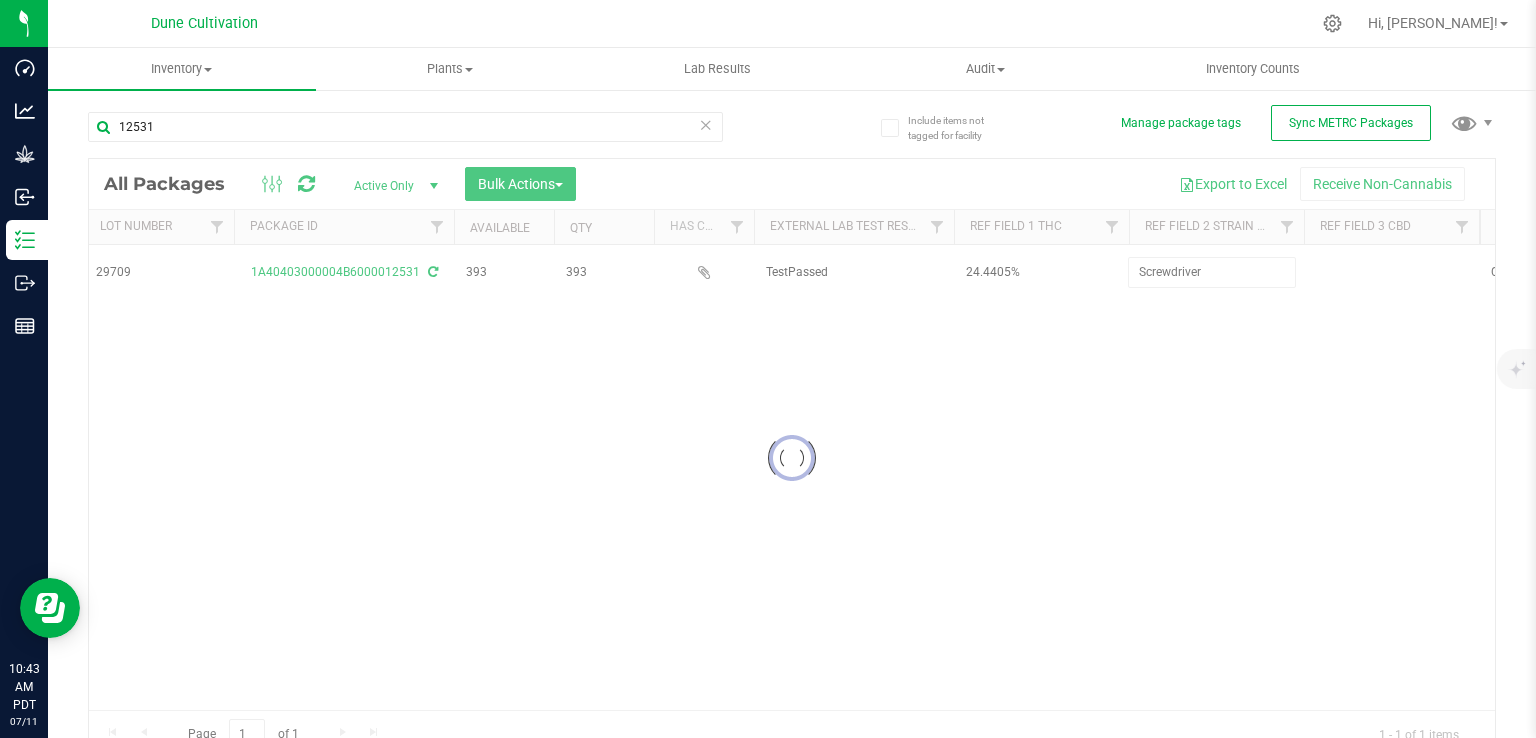 click at bounding box center [792, 458] 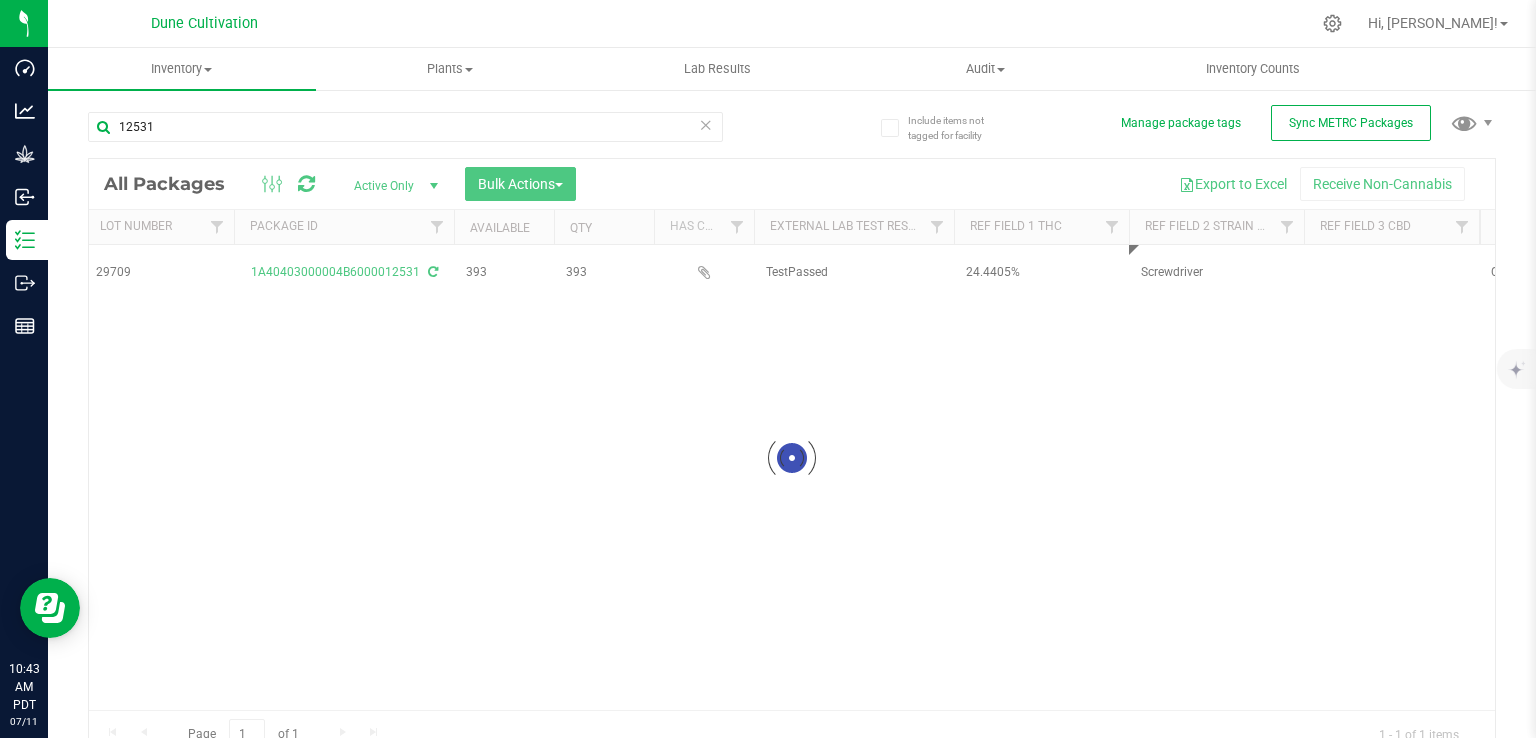 click at bounding box center (792, 458) 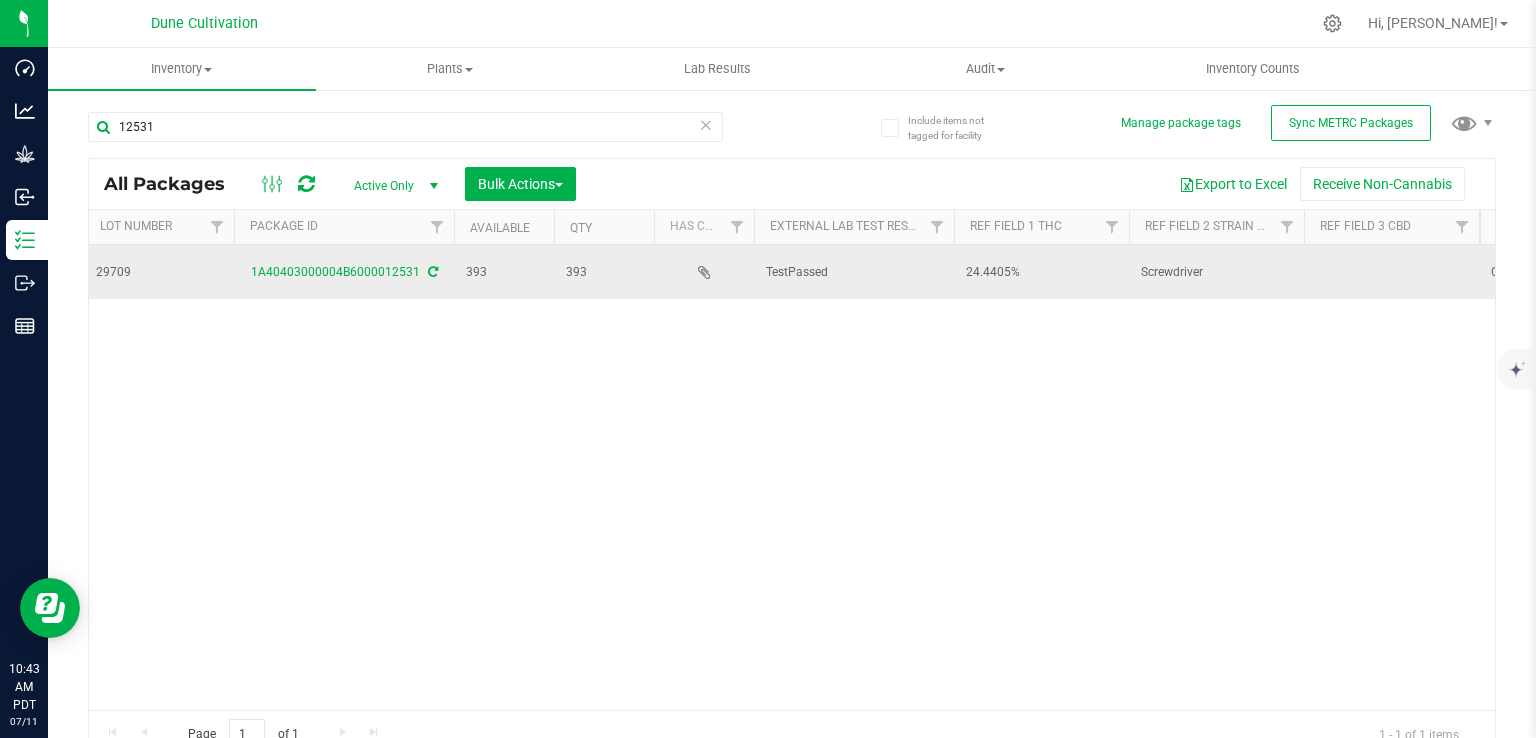 click at bounding box center [1391, 272] 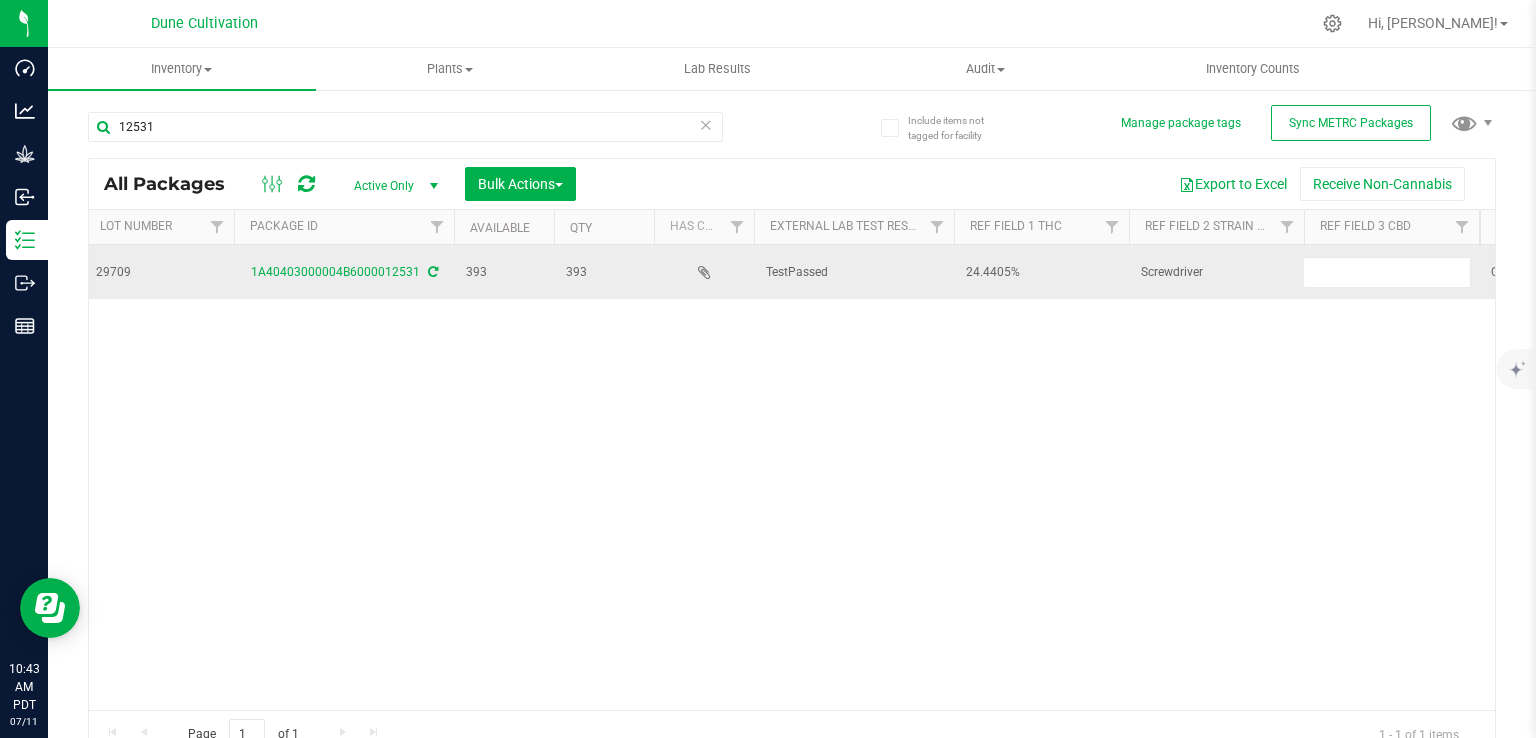 scroll, scrollTop: 0, scrollLeft: 405, axis: horizontal 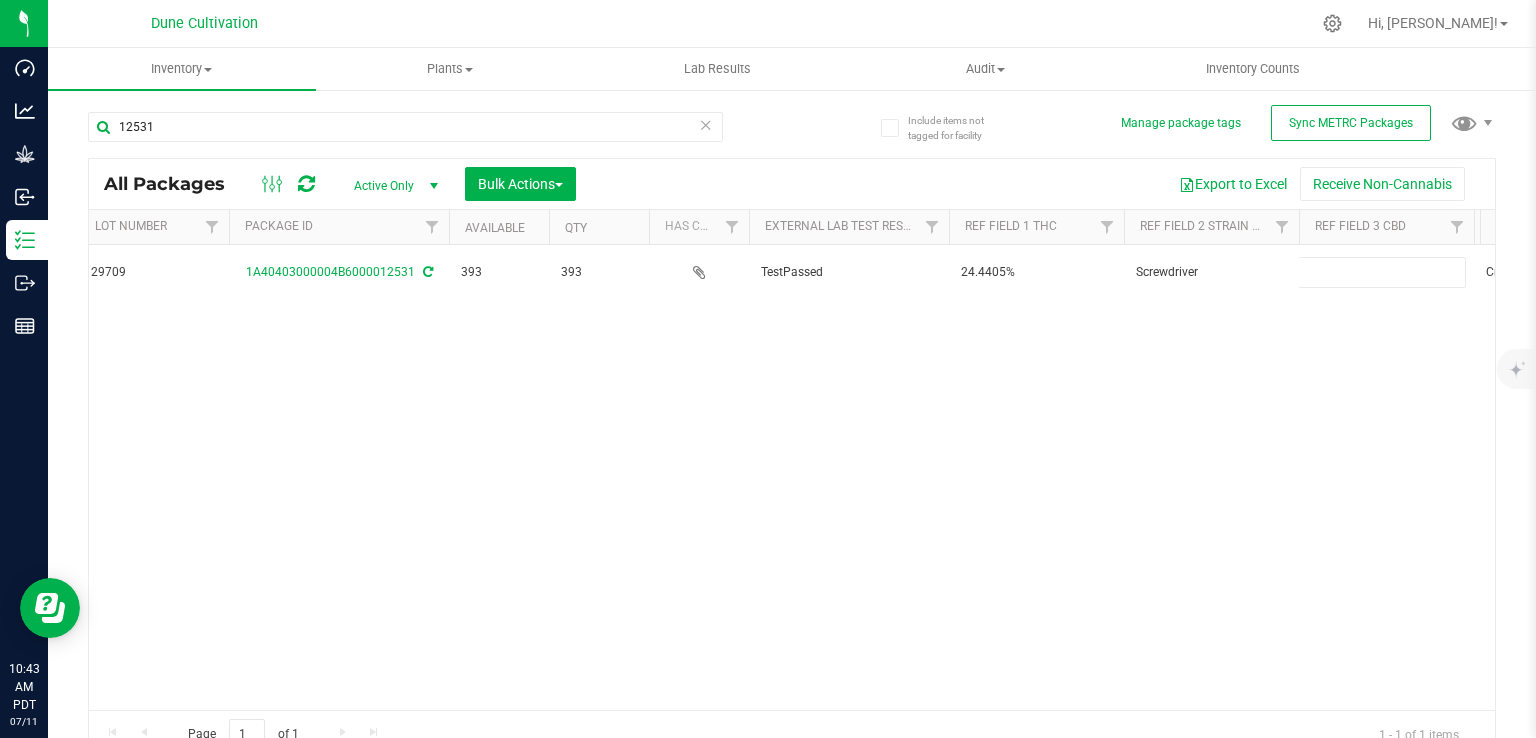 type on "0.0583%" 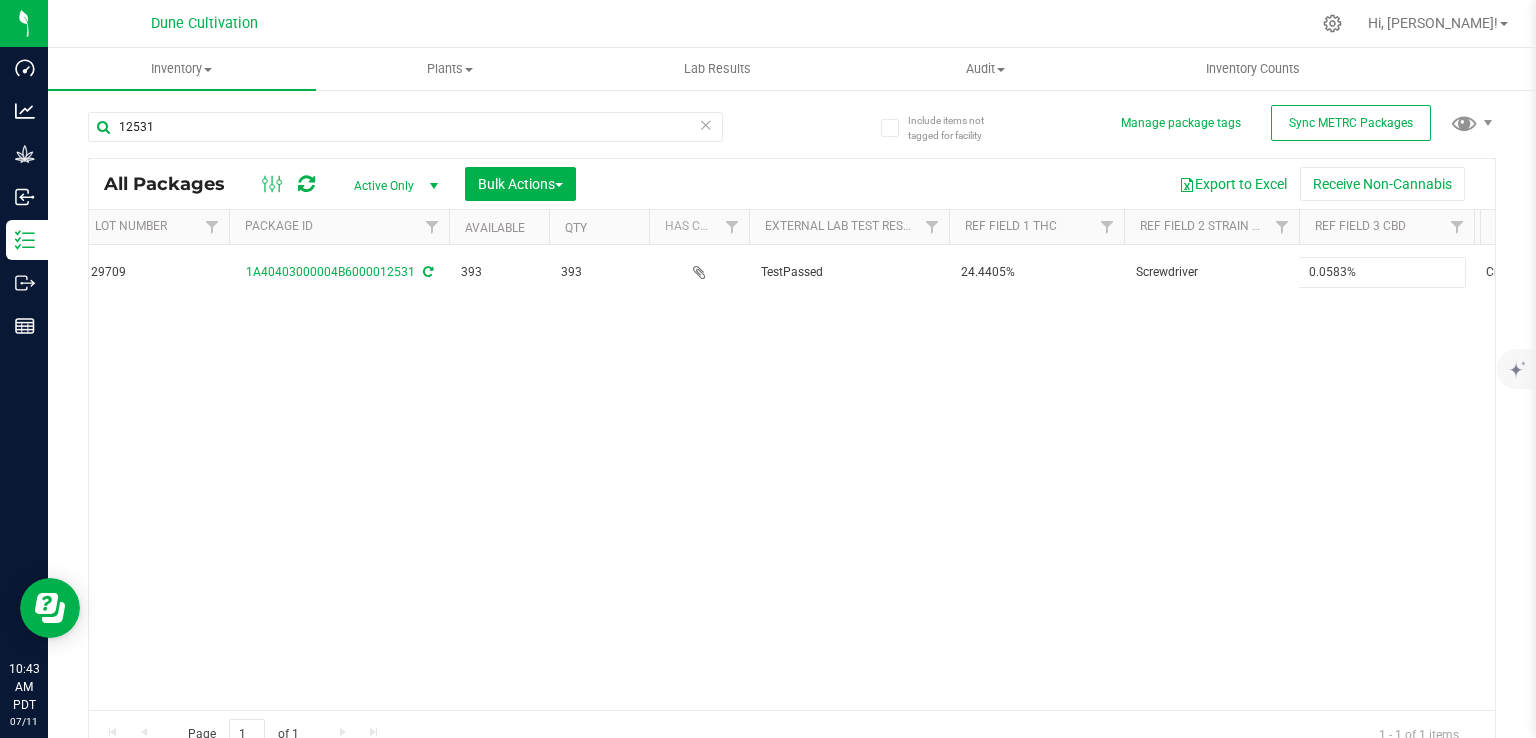 click on "All Packages
Active Only Active Only Lab Samples Locked All External Internal
Bulk Actions
Add to manufacturing run
Add to outbound order
Combine packages
Combine packages (lot)" at bounding box center (792, 458) 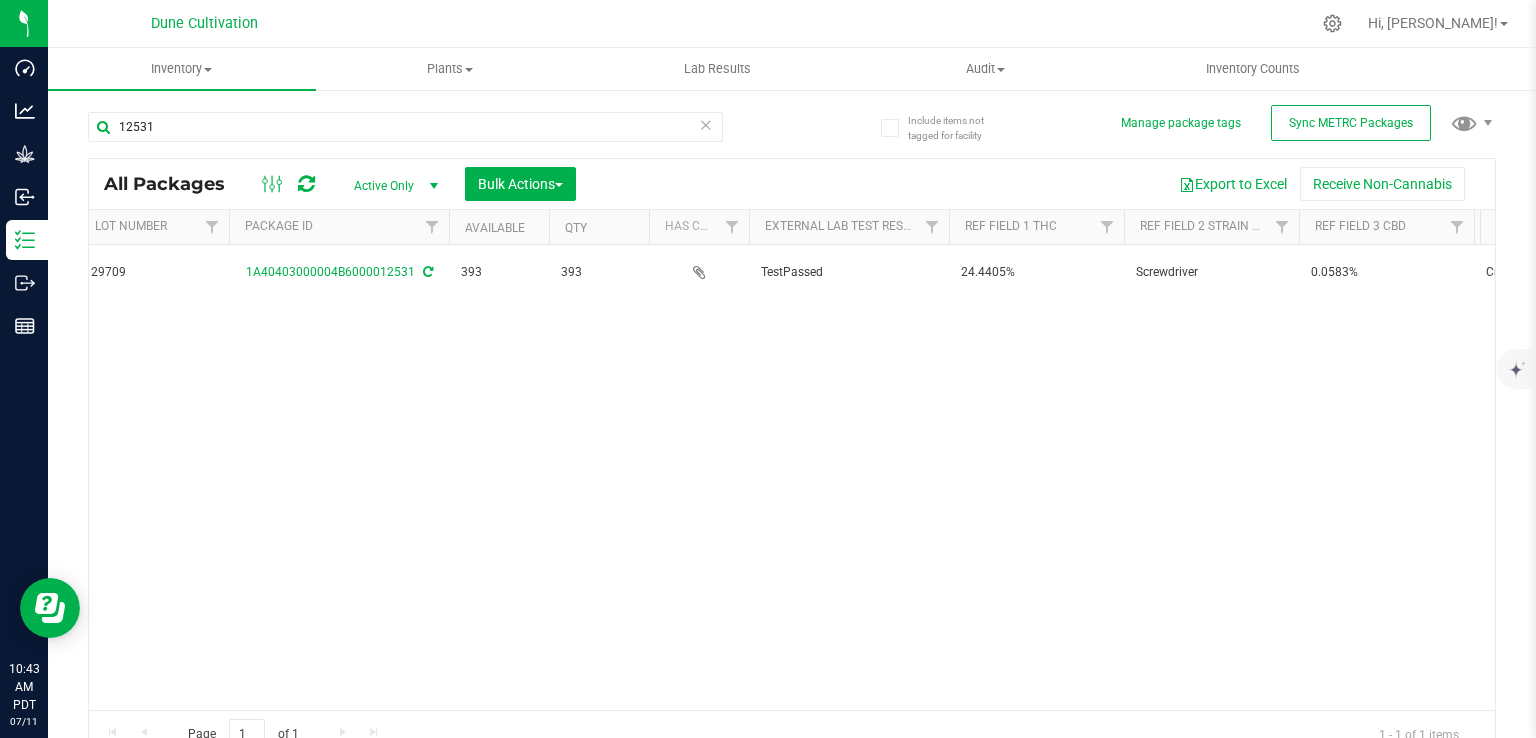scroll, scrollTop: 0, scrollLeft: 104, axis: horizontal 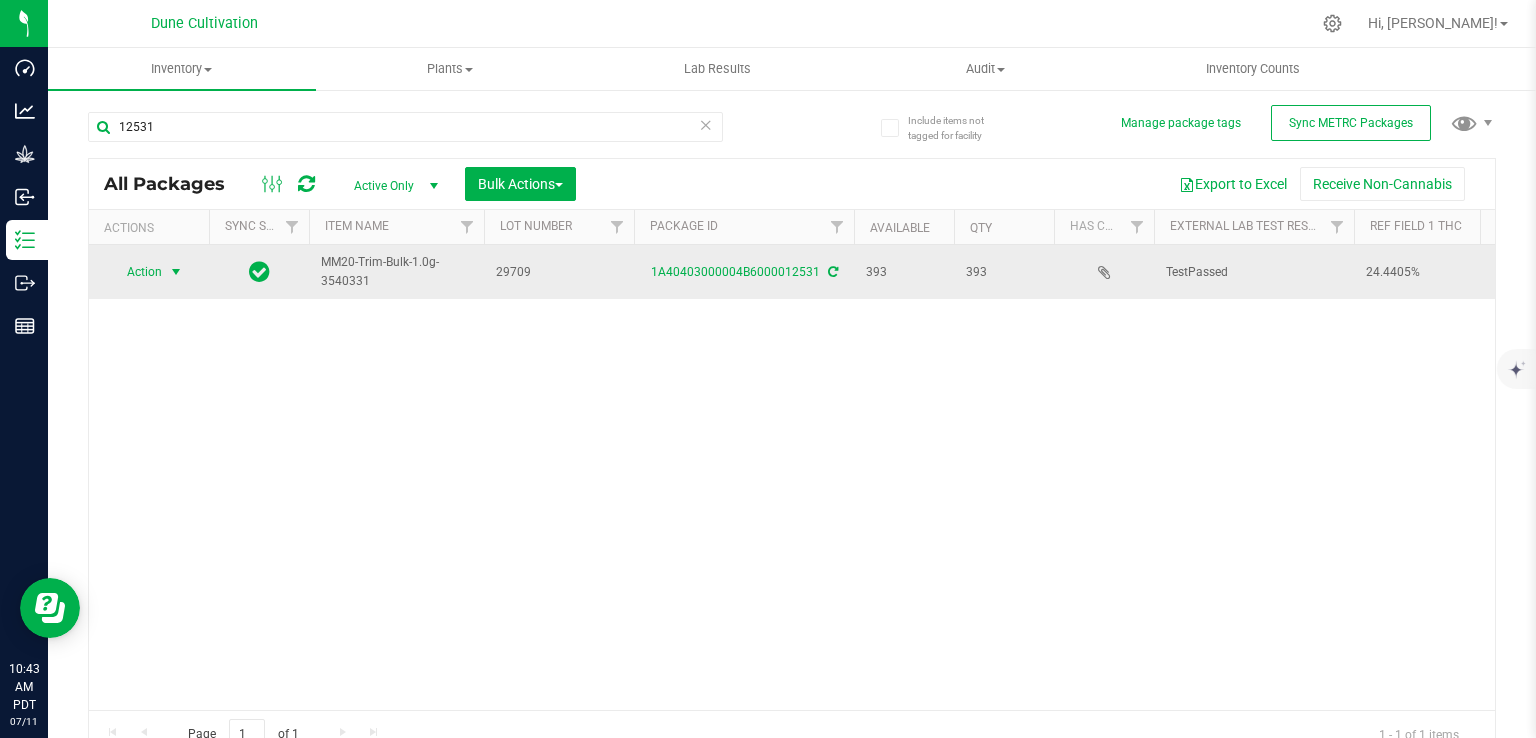 click at bounding box center (176, 272) 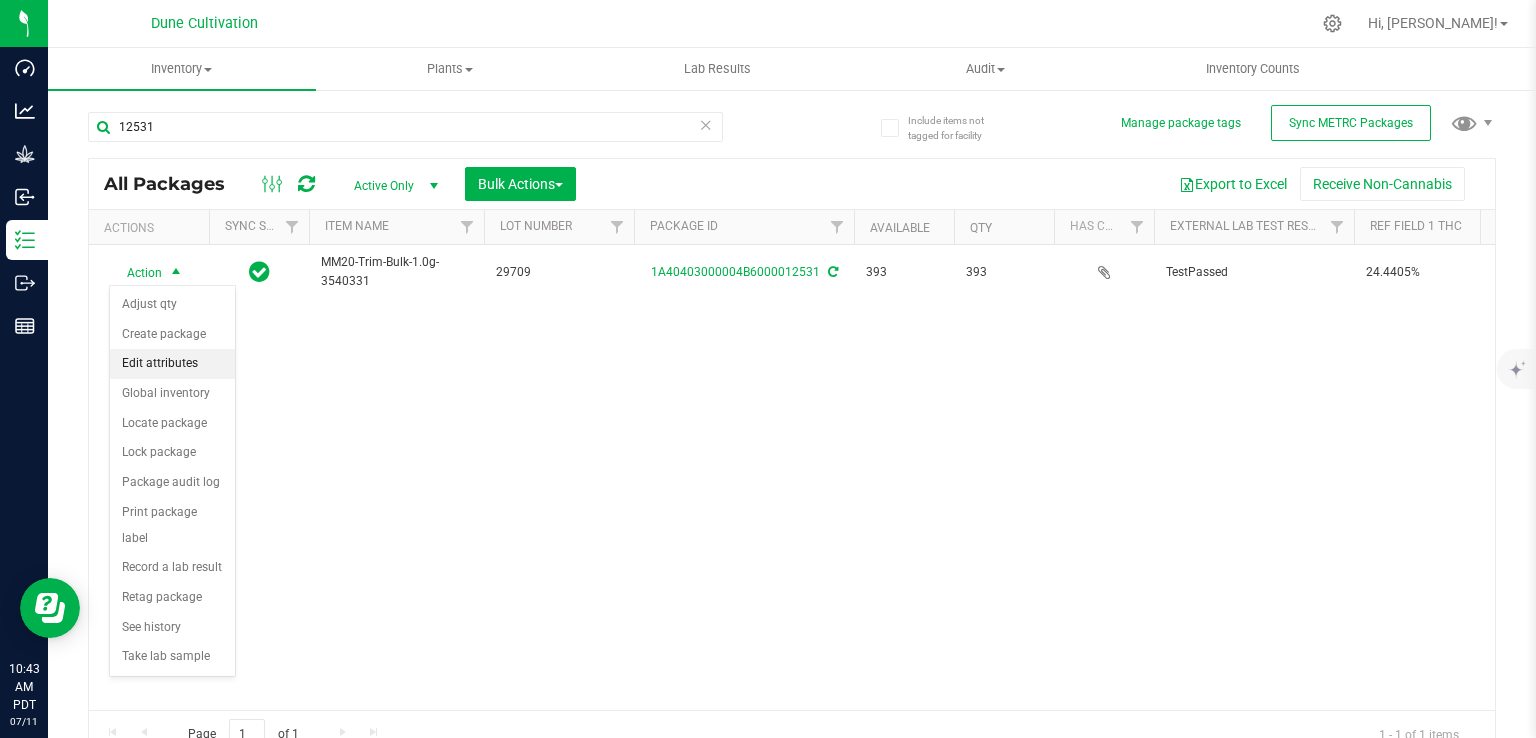 click on "Edit attributes" at bounding box center [172, 364] 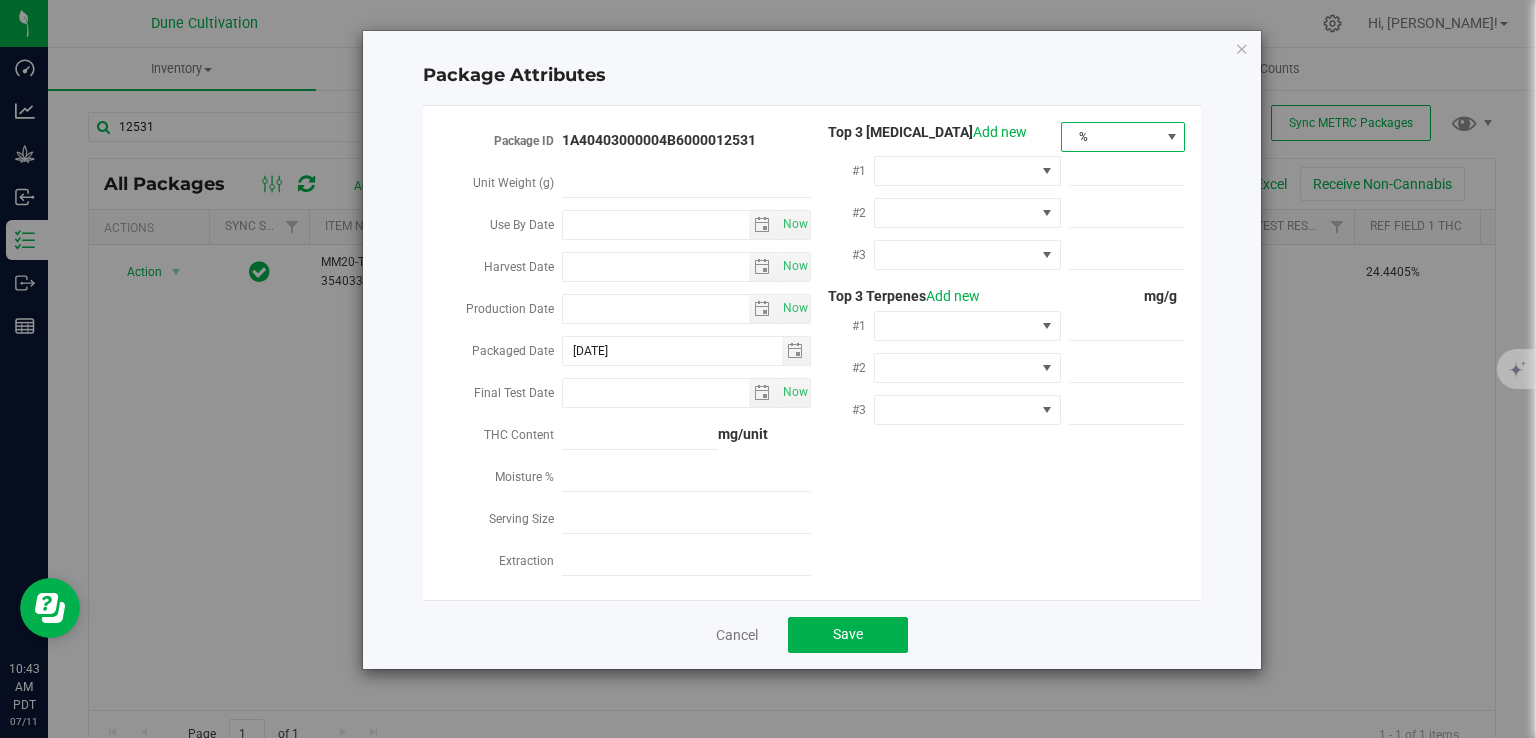 click on "%" at bounding box center (1111, 137) 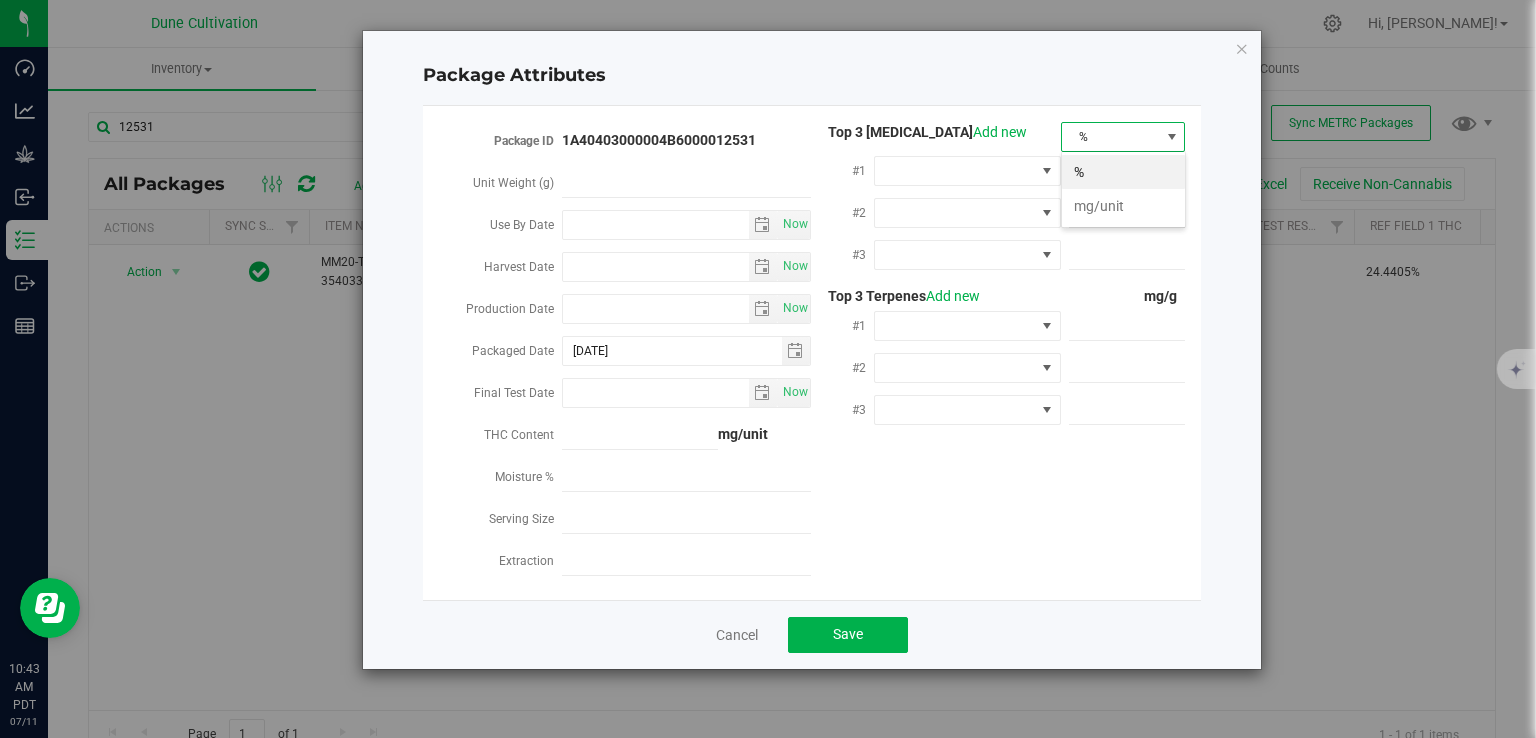 scroll, scrollTop: 99970, scrollLeft: 99875, axis: both 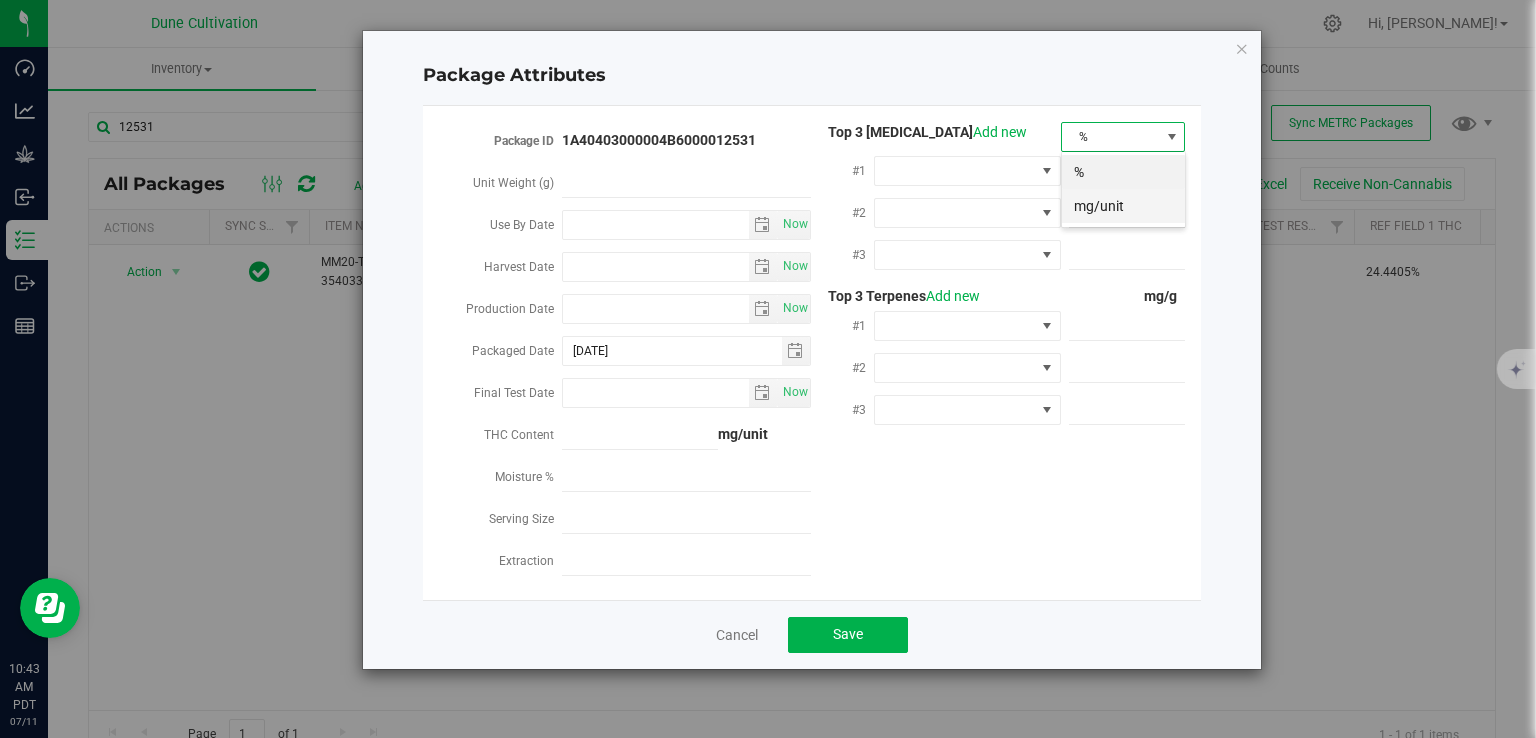 click on "mg/unit" at bounding box center [1123, 206] 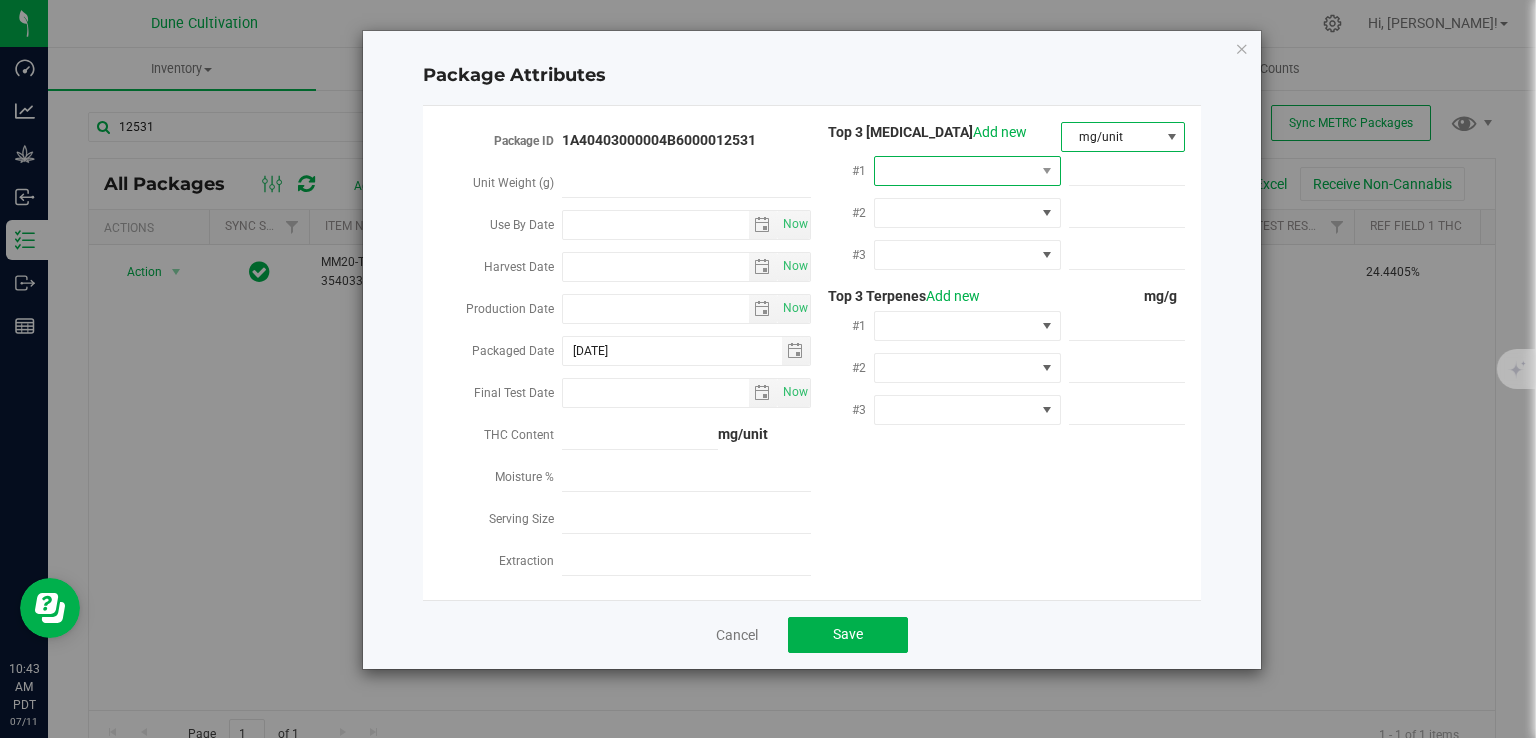 click at bounding box center [955, 171] 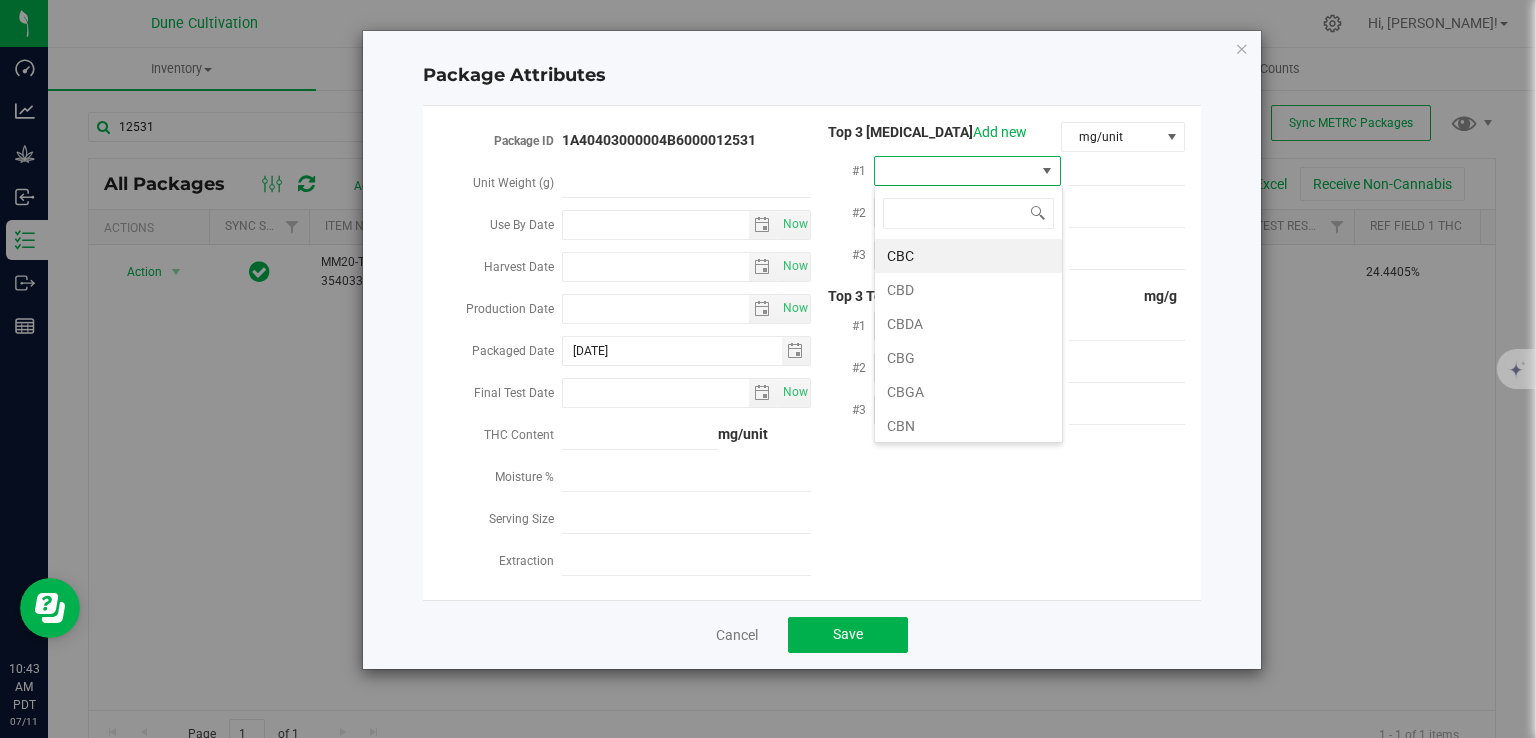 scroll, scrollTop: 99970, scrollLeft: 99812, axis: both 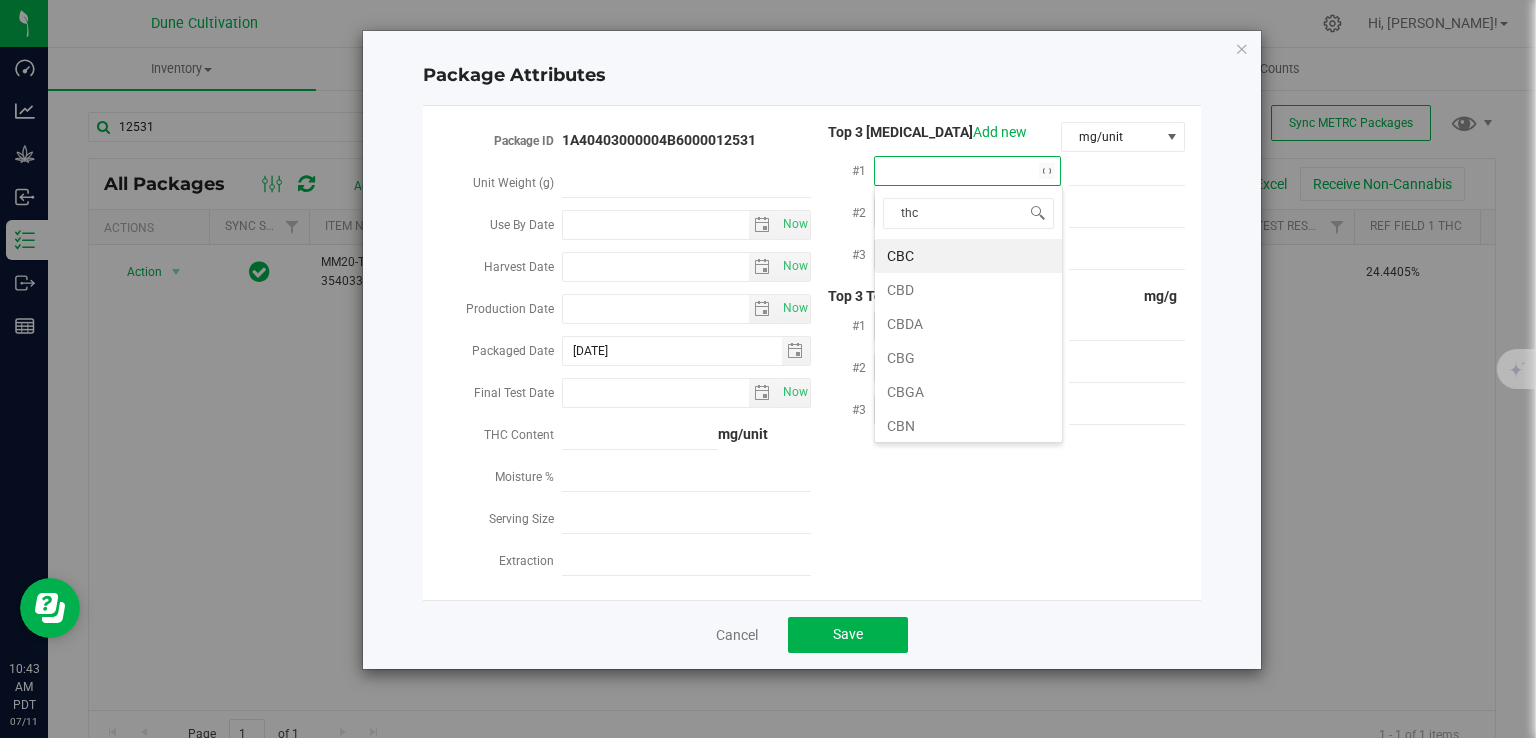 type on "thca" 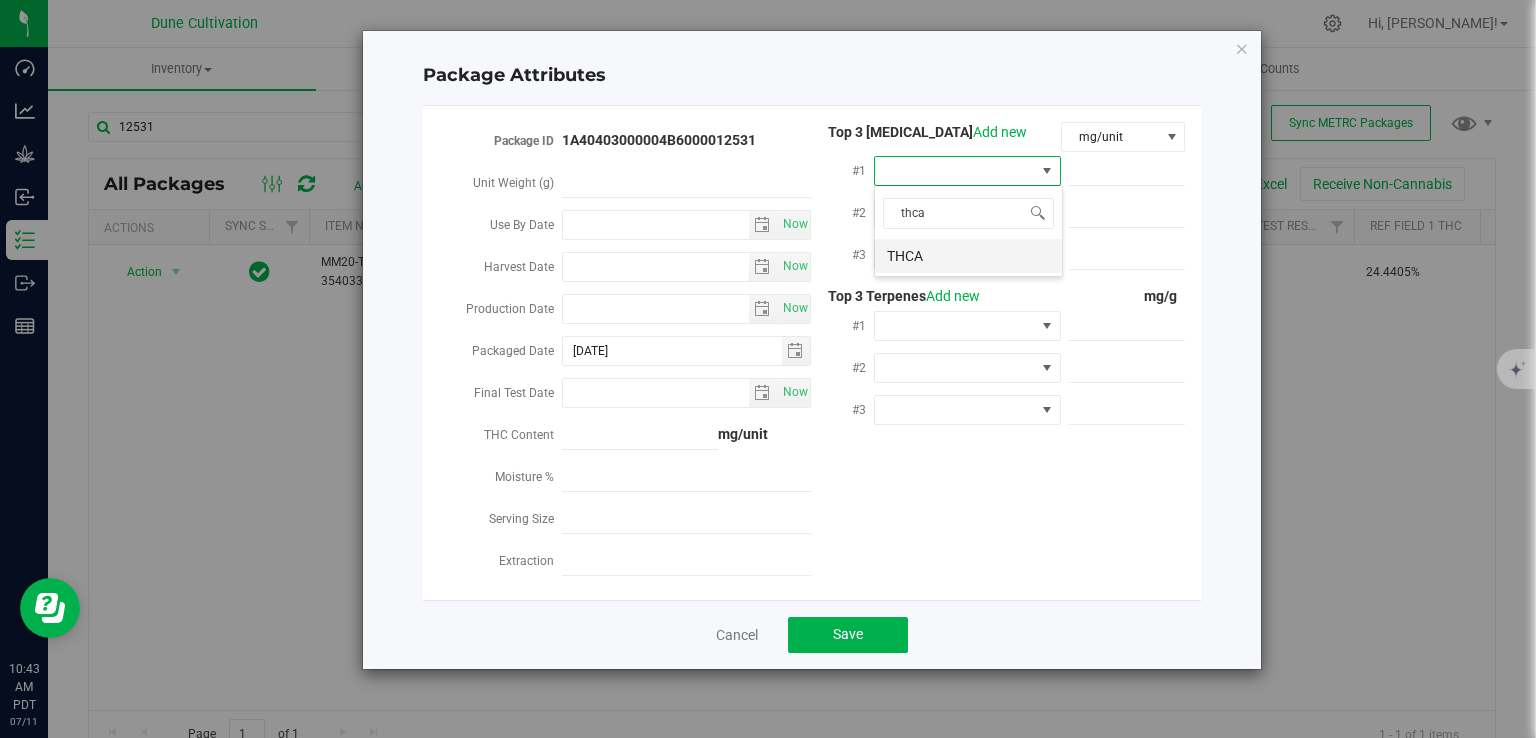 click on "THCA" at bounding box center (968, 256) 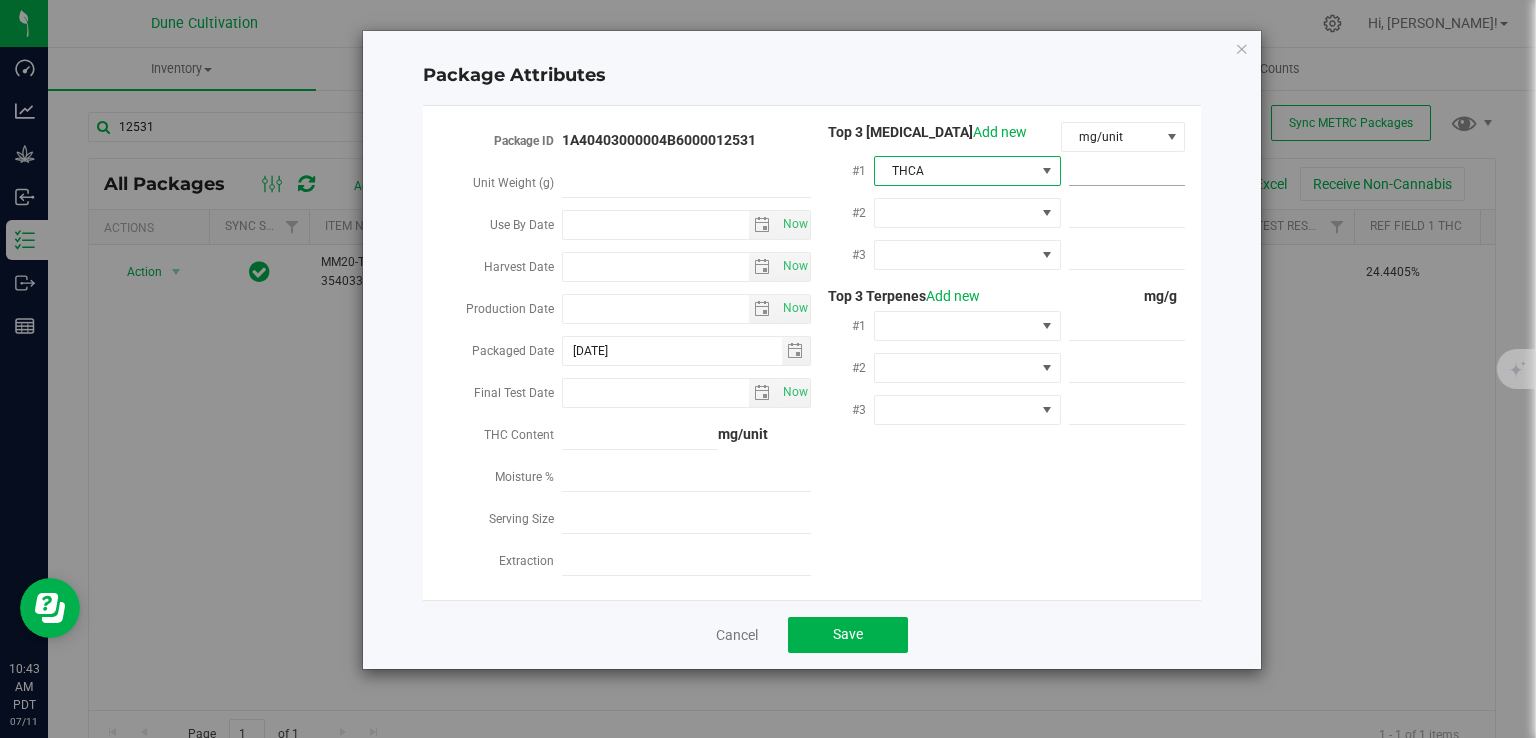 click at bounding box center (1127, 171) 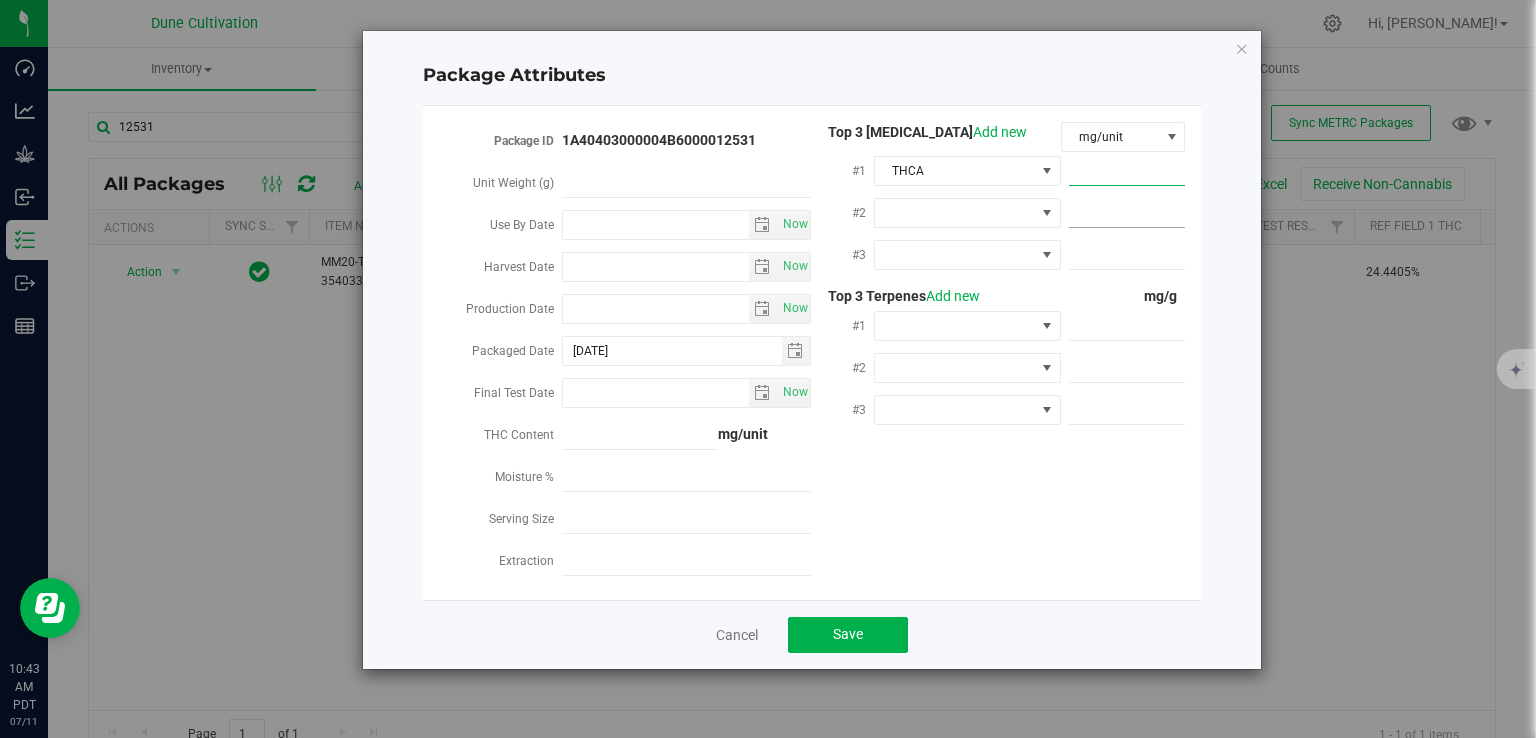 paste on "262.89" 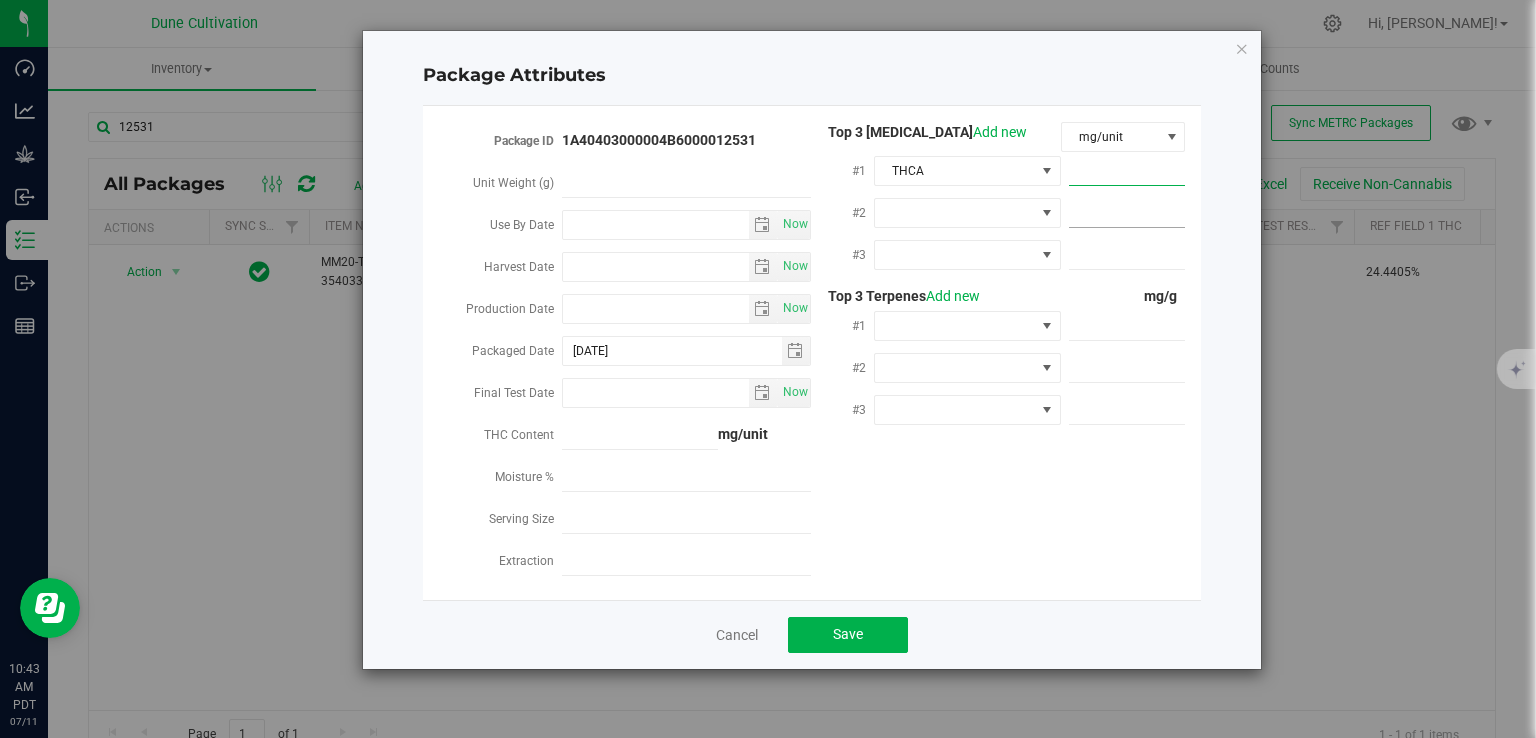type on "262.89" 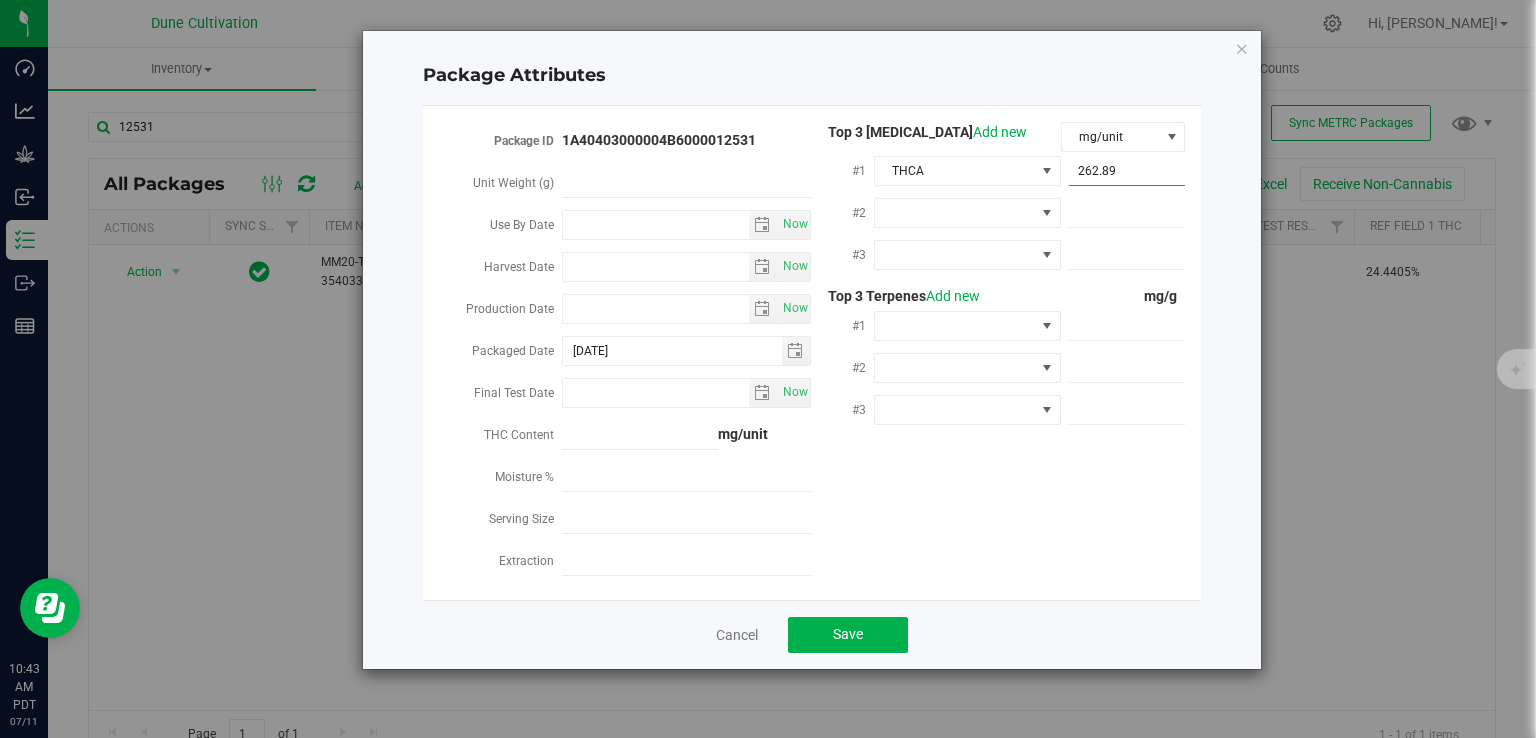 type on "262.8900" 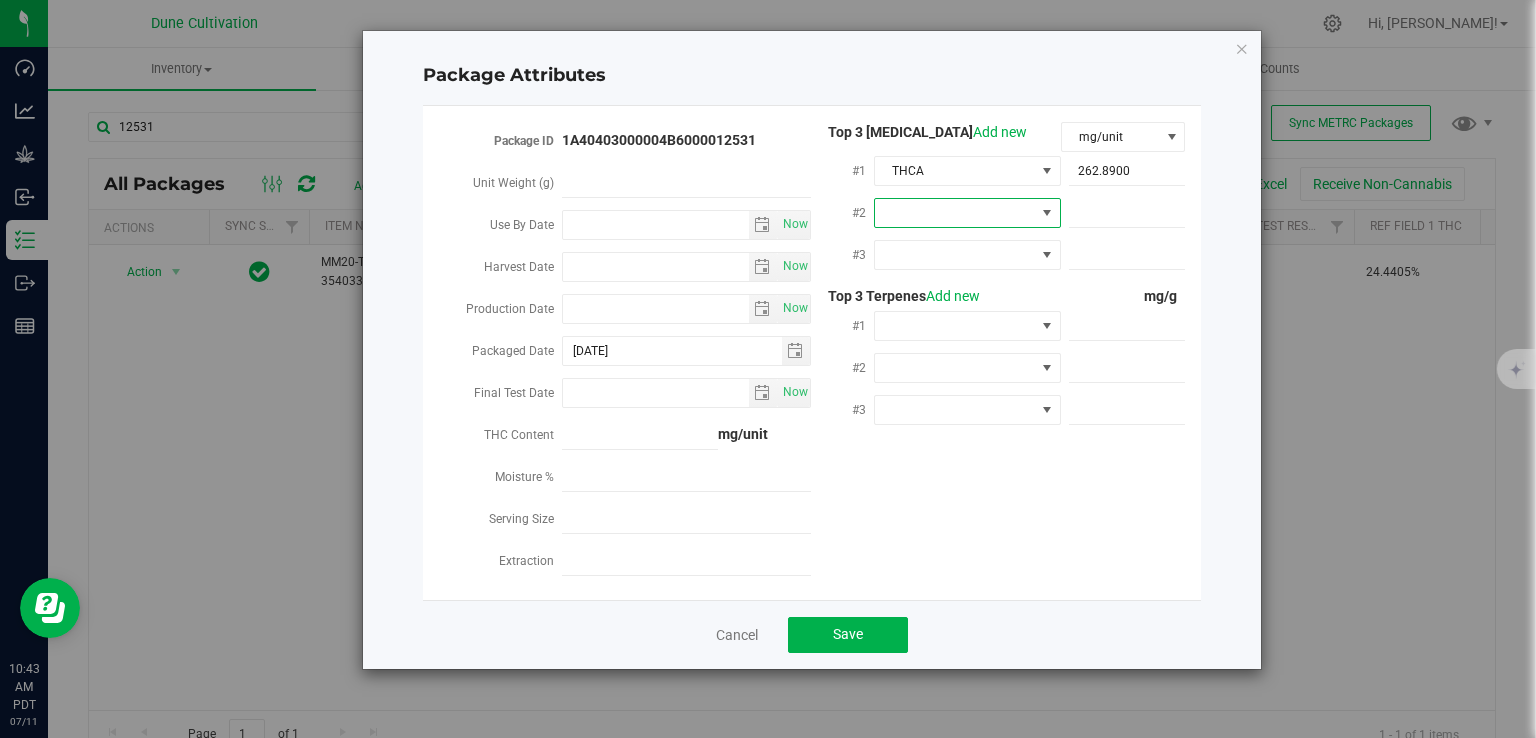 click at bounding box center (955, 213) 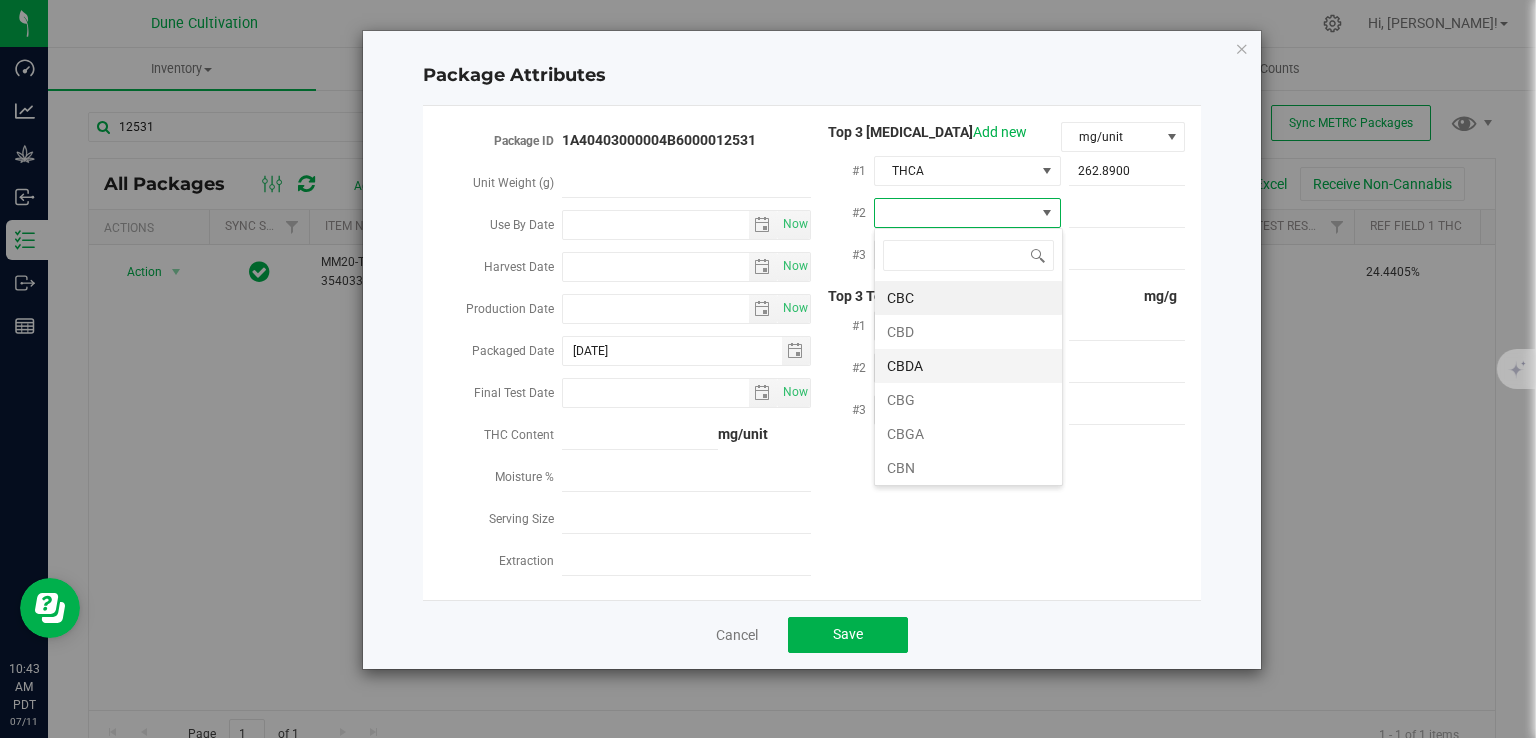 scroll, scrollTop: 99970, scrollLeft: 99812, axis: both 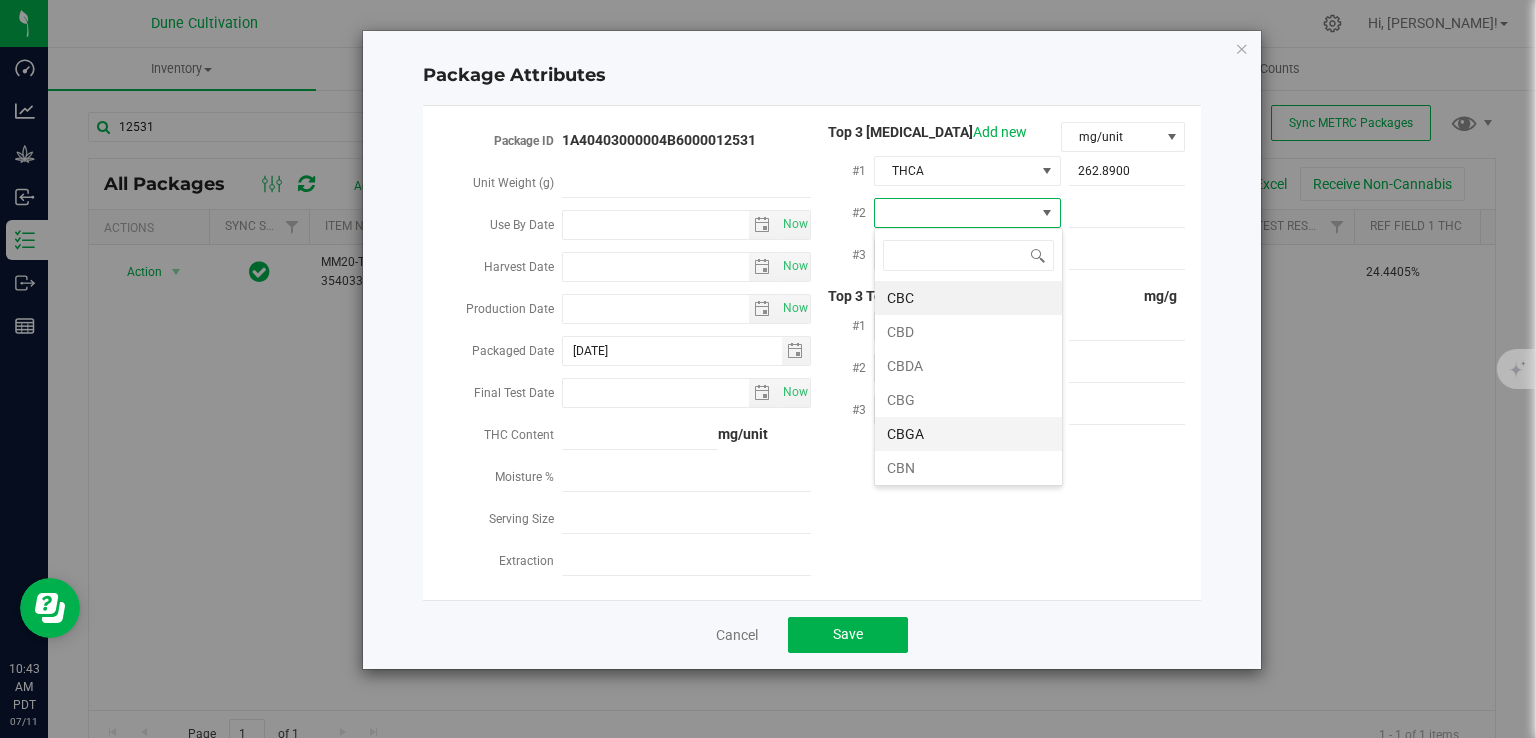 click on "CBGA" at bounding box center (968, 434) 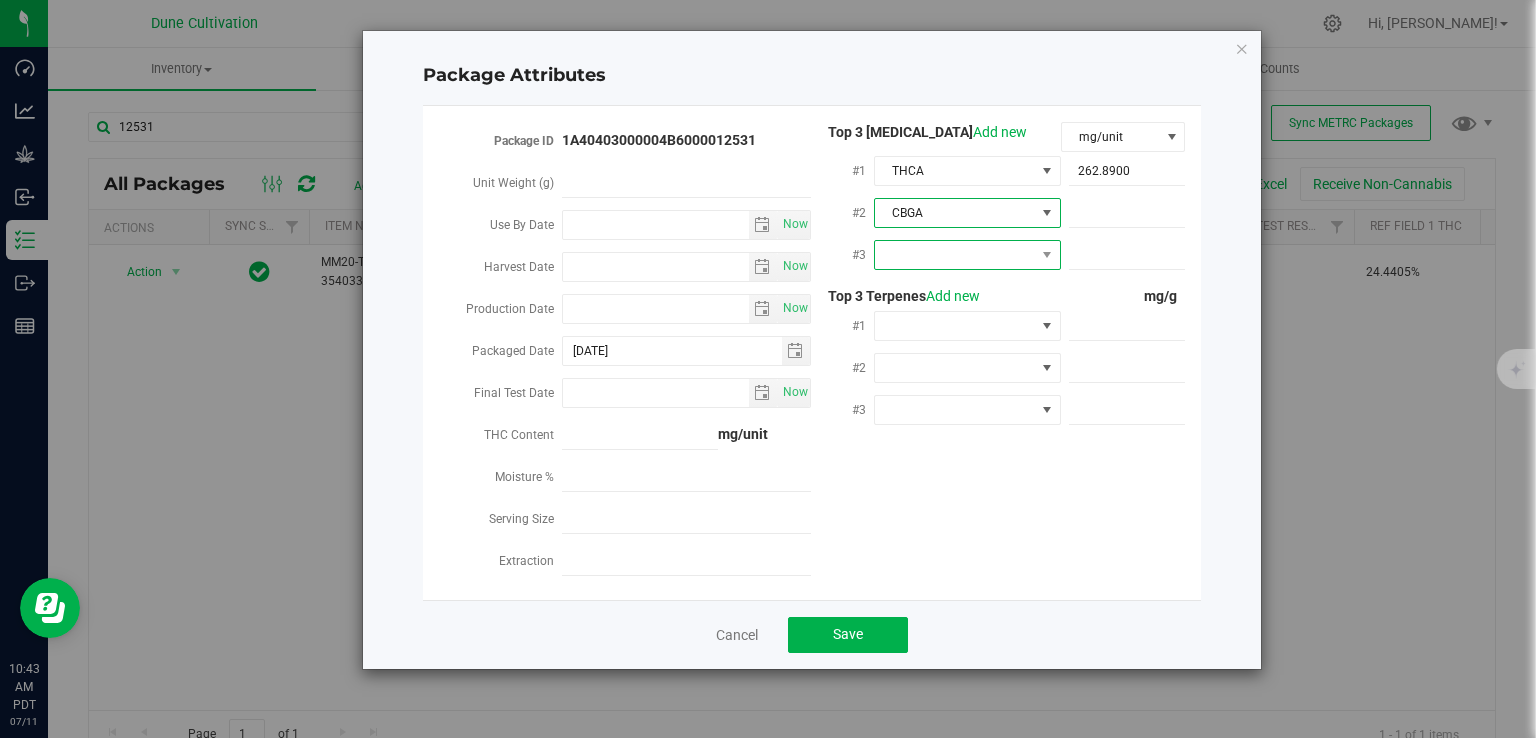 click at bounding box center (955, 255) 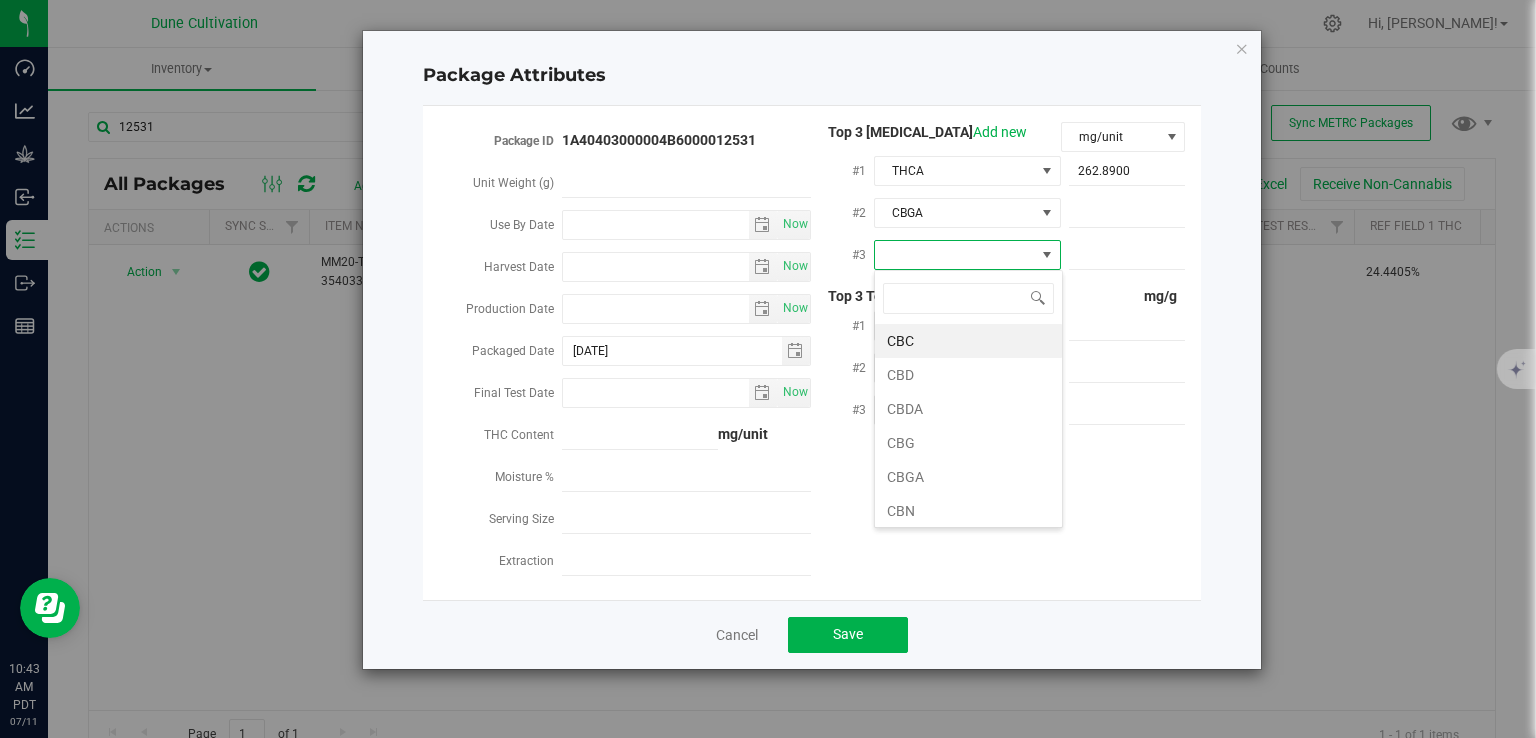 type on "d" 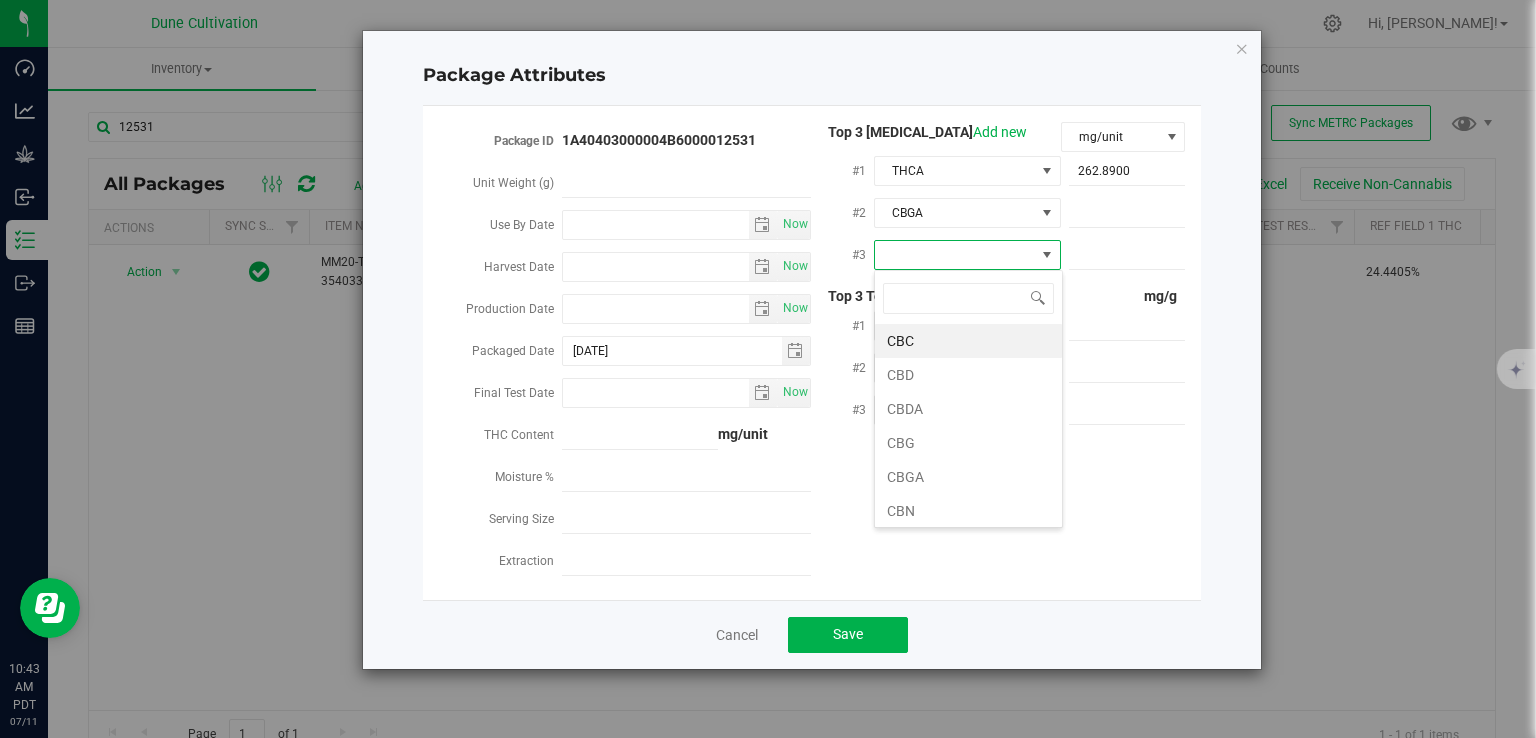 scroll, scrollTop: 99970, scrollLeft: 99812, axis: both 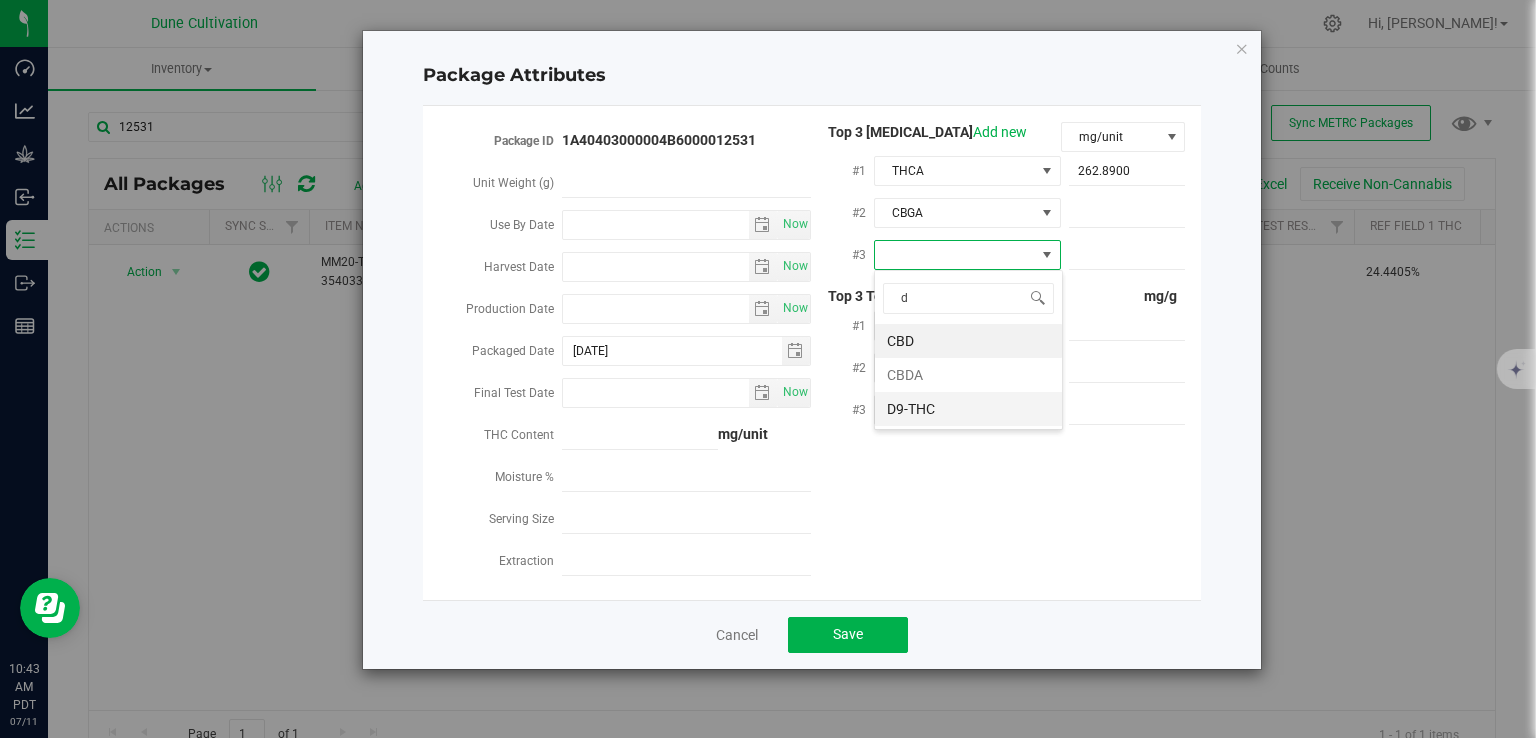 click on "D9-THC" at bounding box center [968, 409] 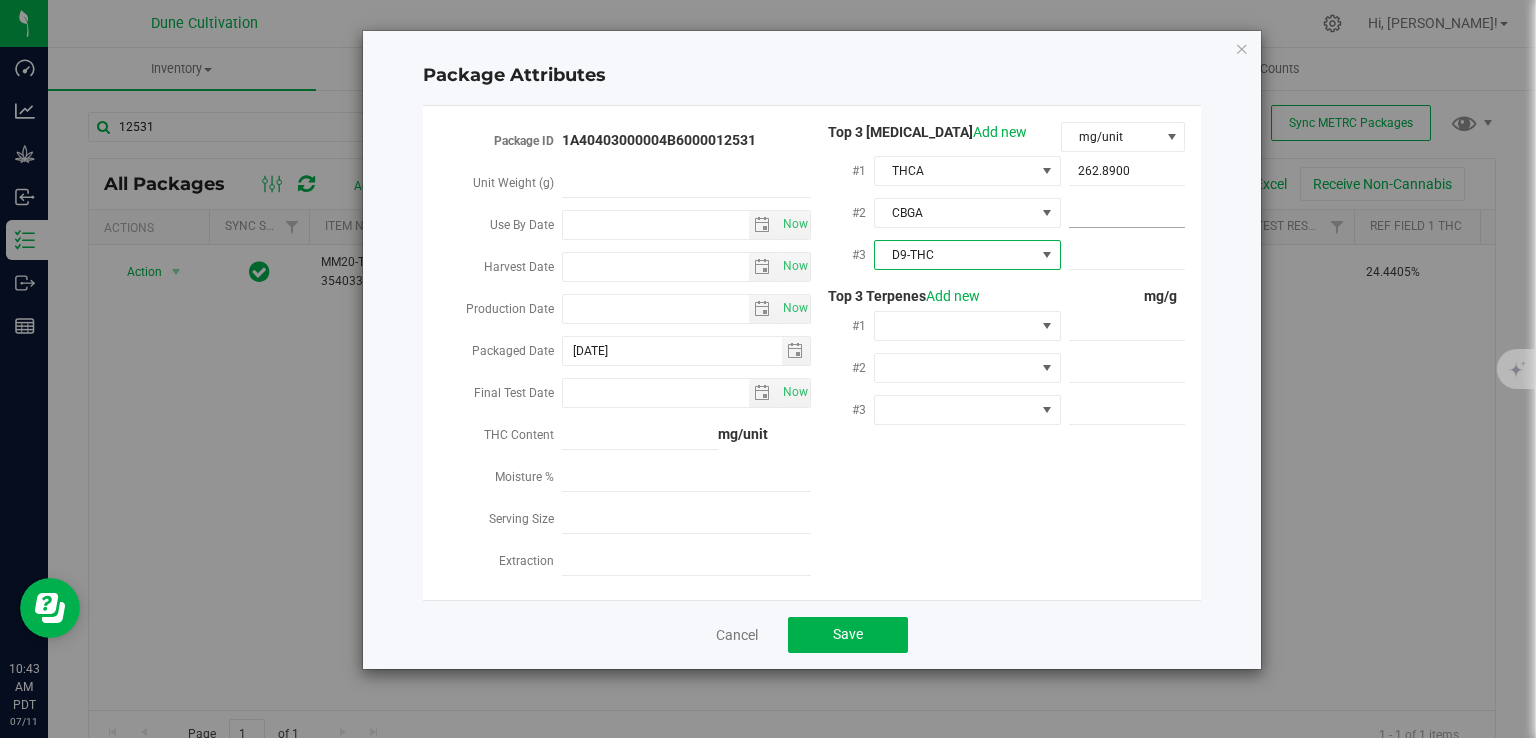 click at bounding box center [1127, 213] 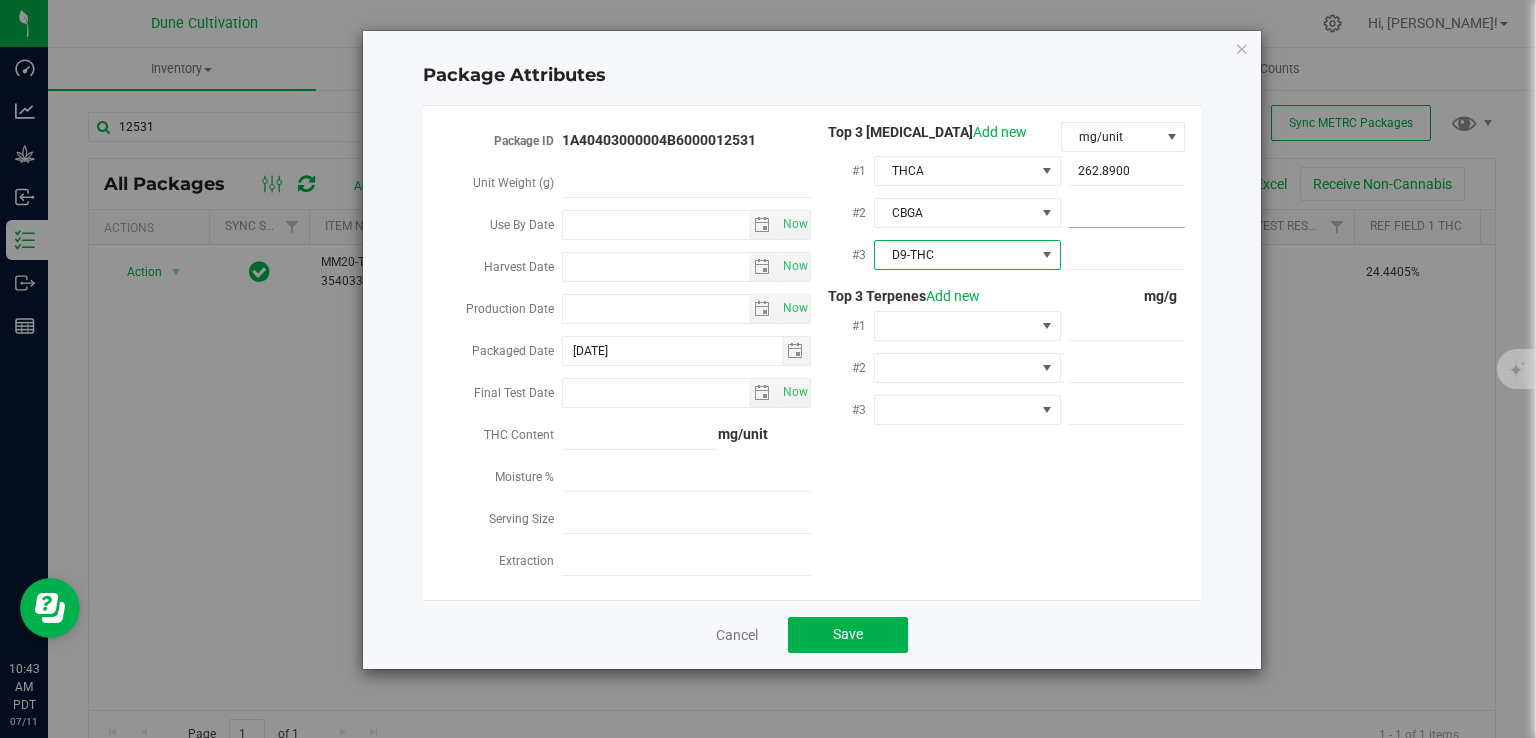 paste on "16.508" 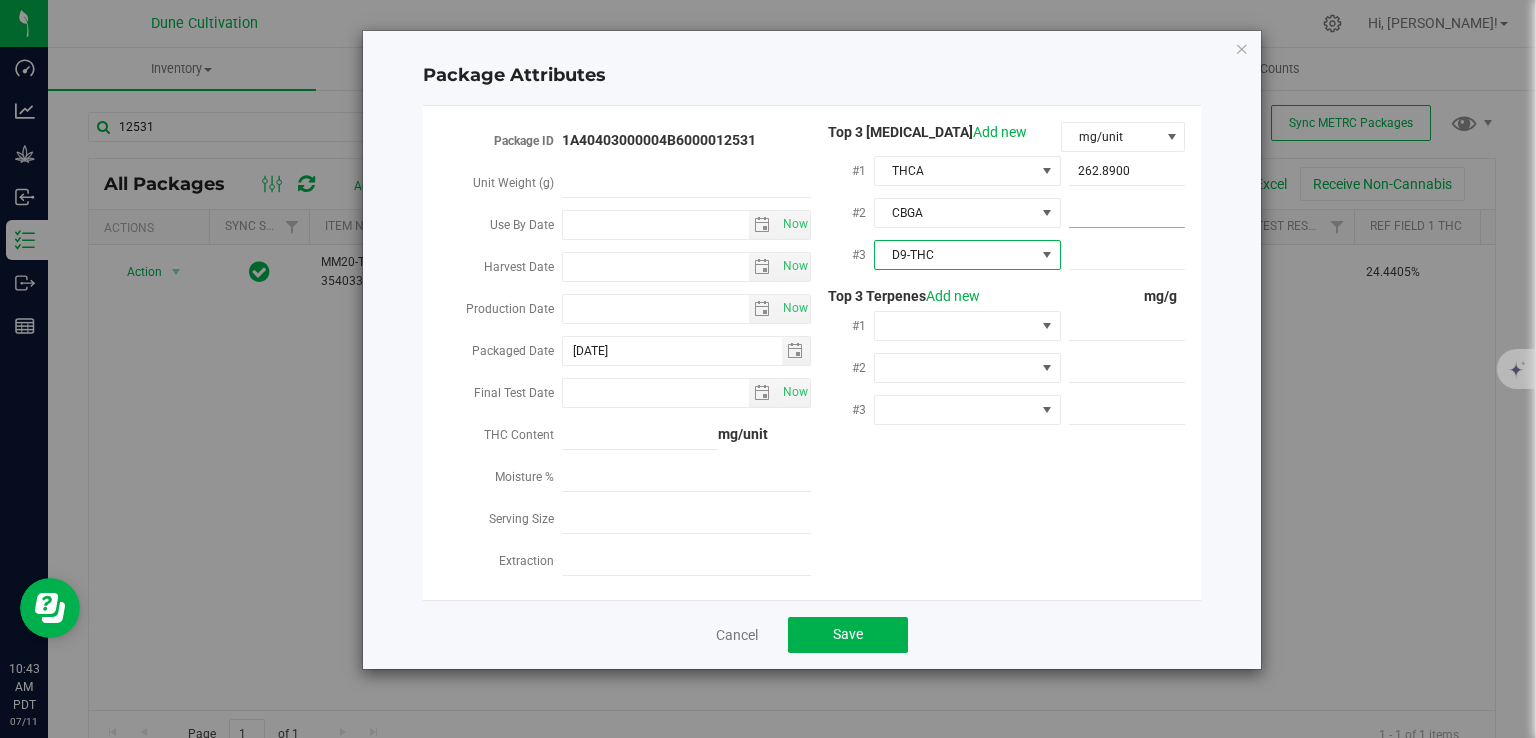type on "16.508" 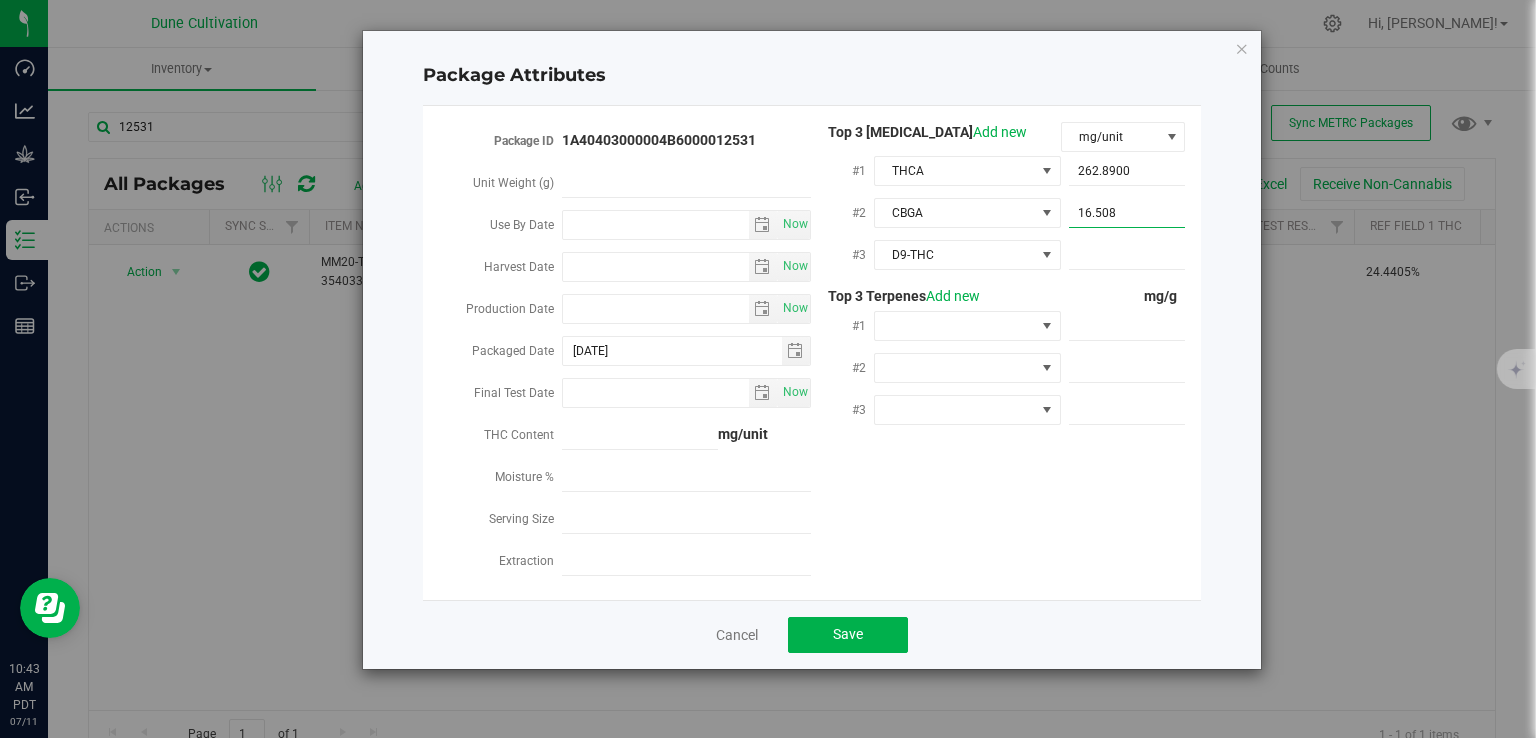 type on "16.5080" 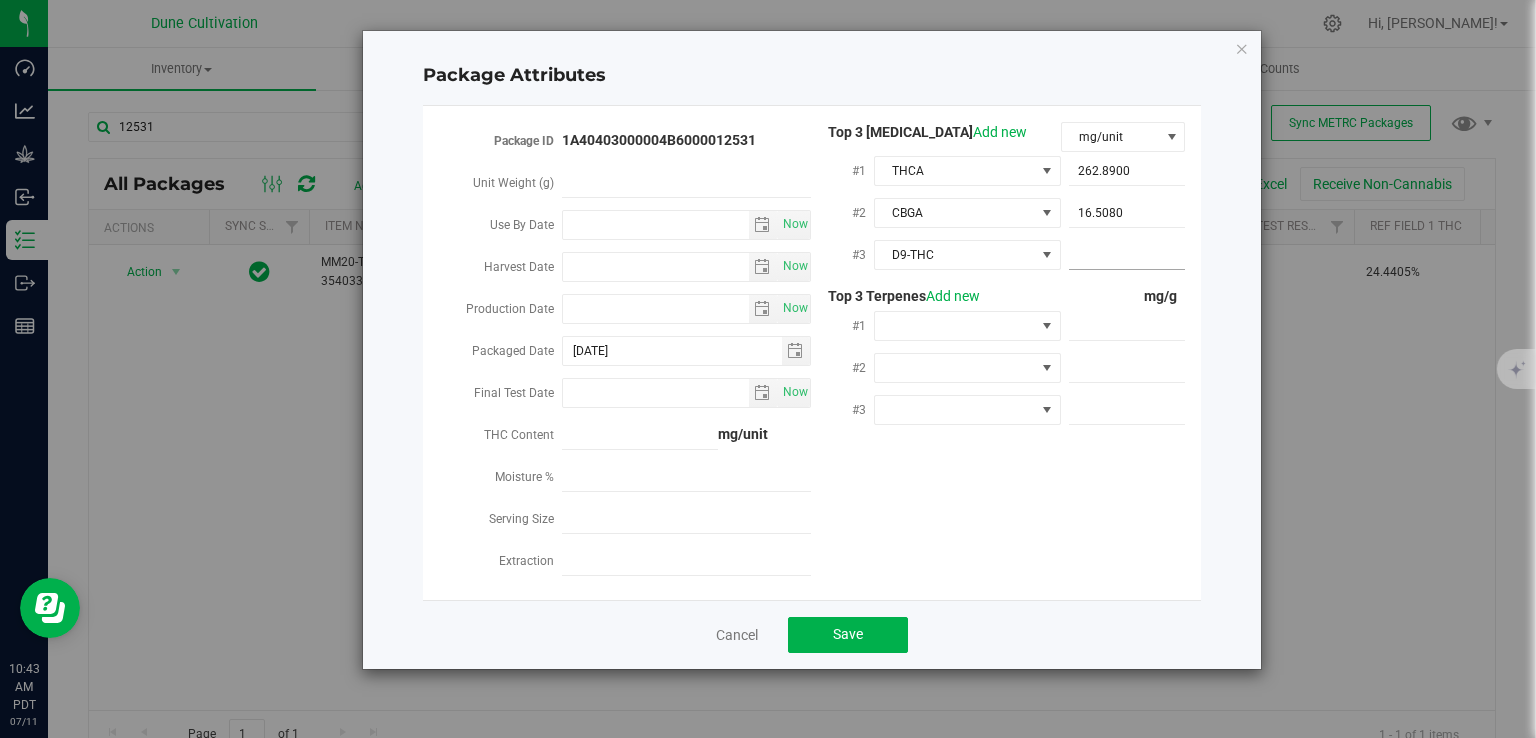 click at bounding box center [1127, 255] 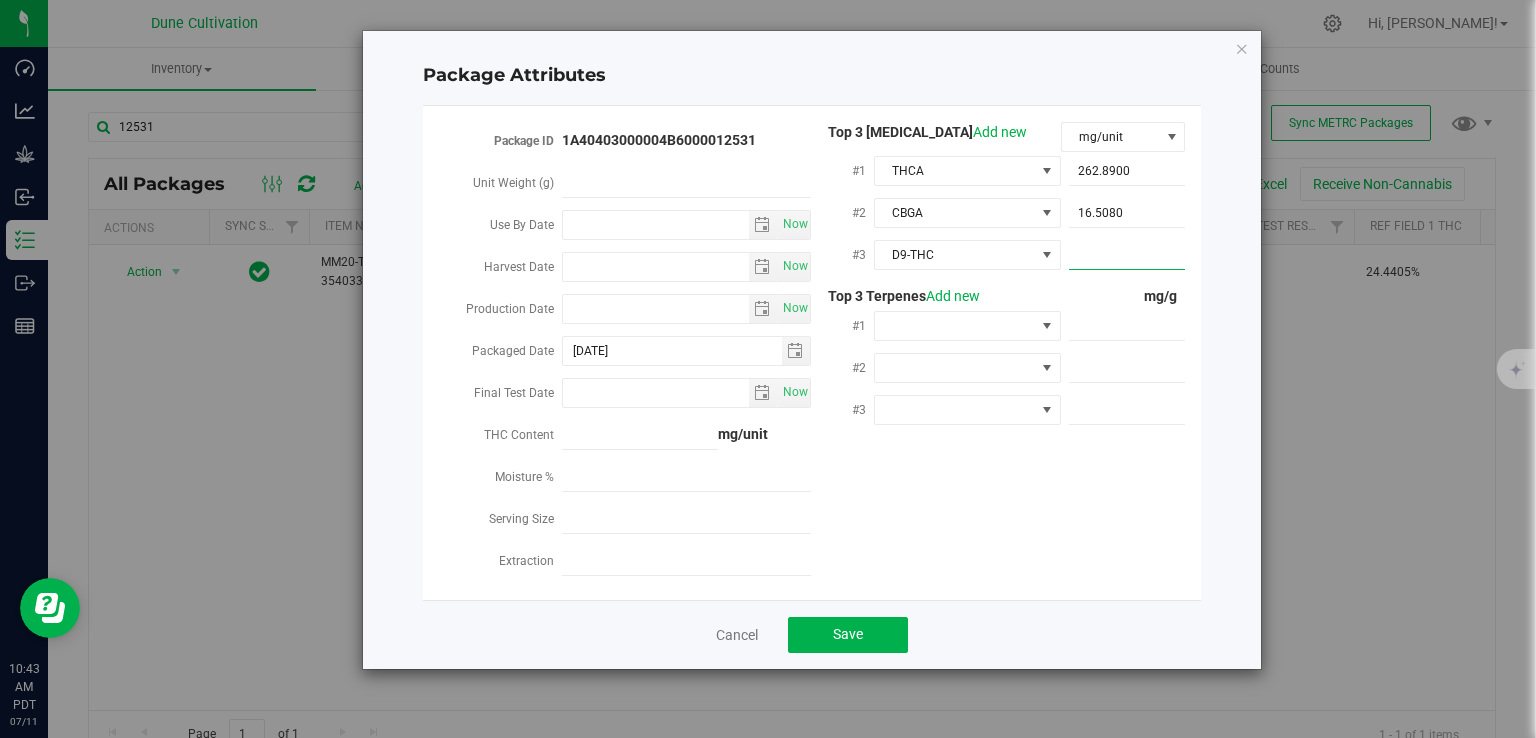 paste on "13.85" 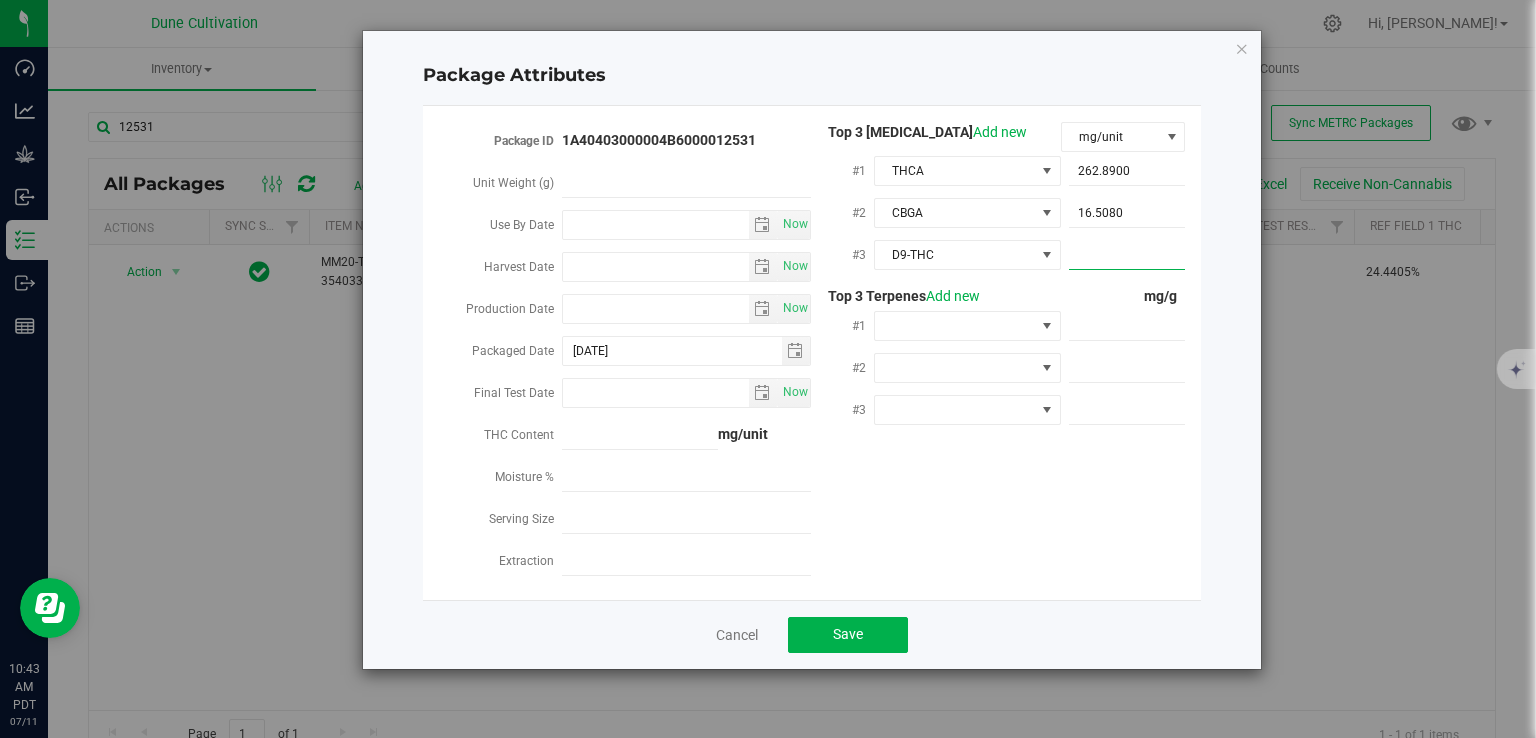 type on "13.85" 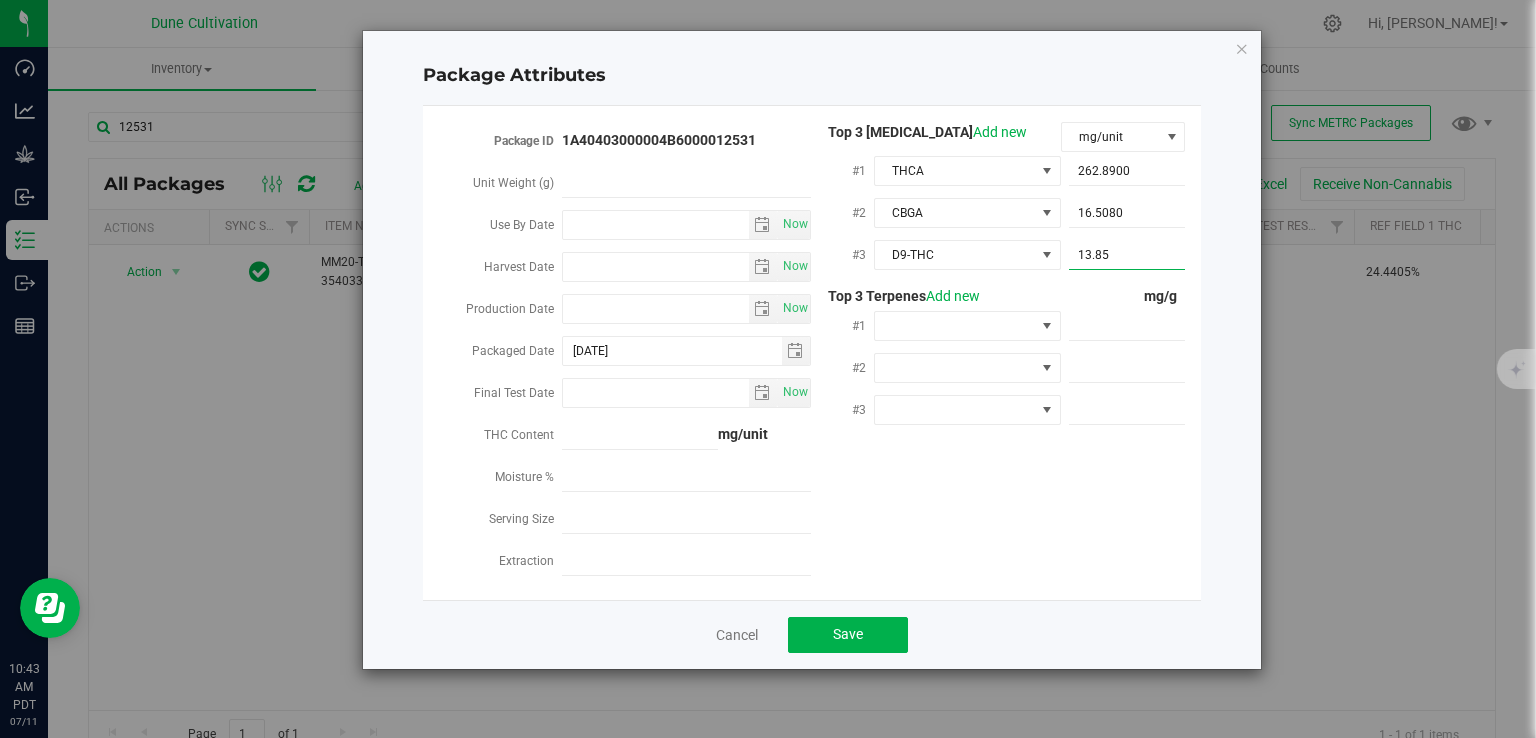 type on "13.8500" 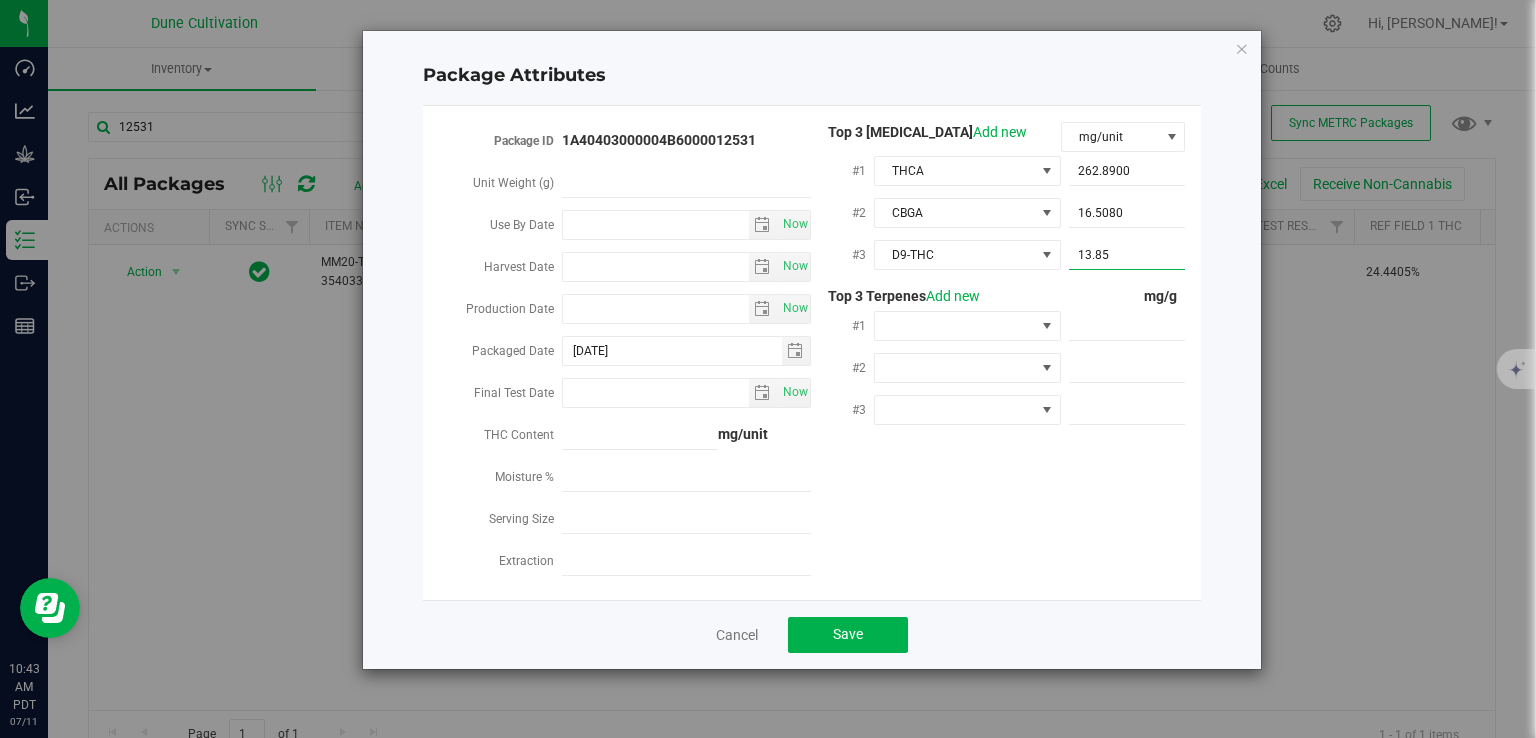 click on "mg/g" at bounding box center (1123, 296) 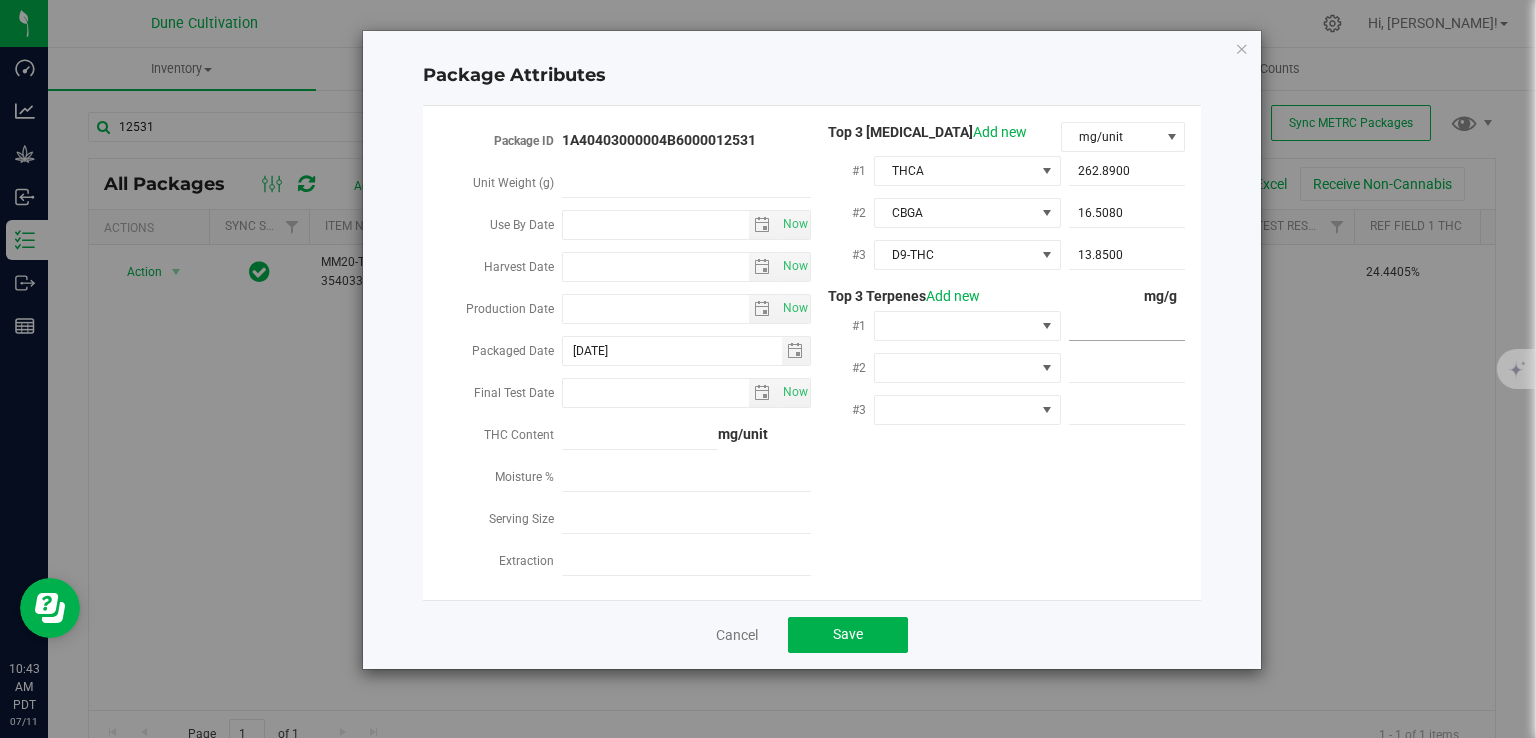 click at bounding box center [1127, 326] 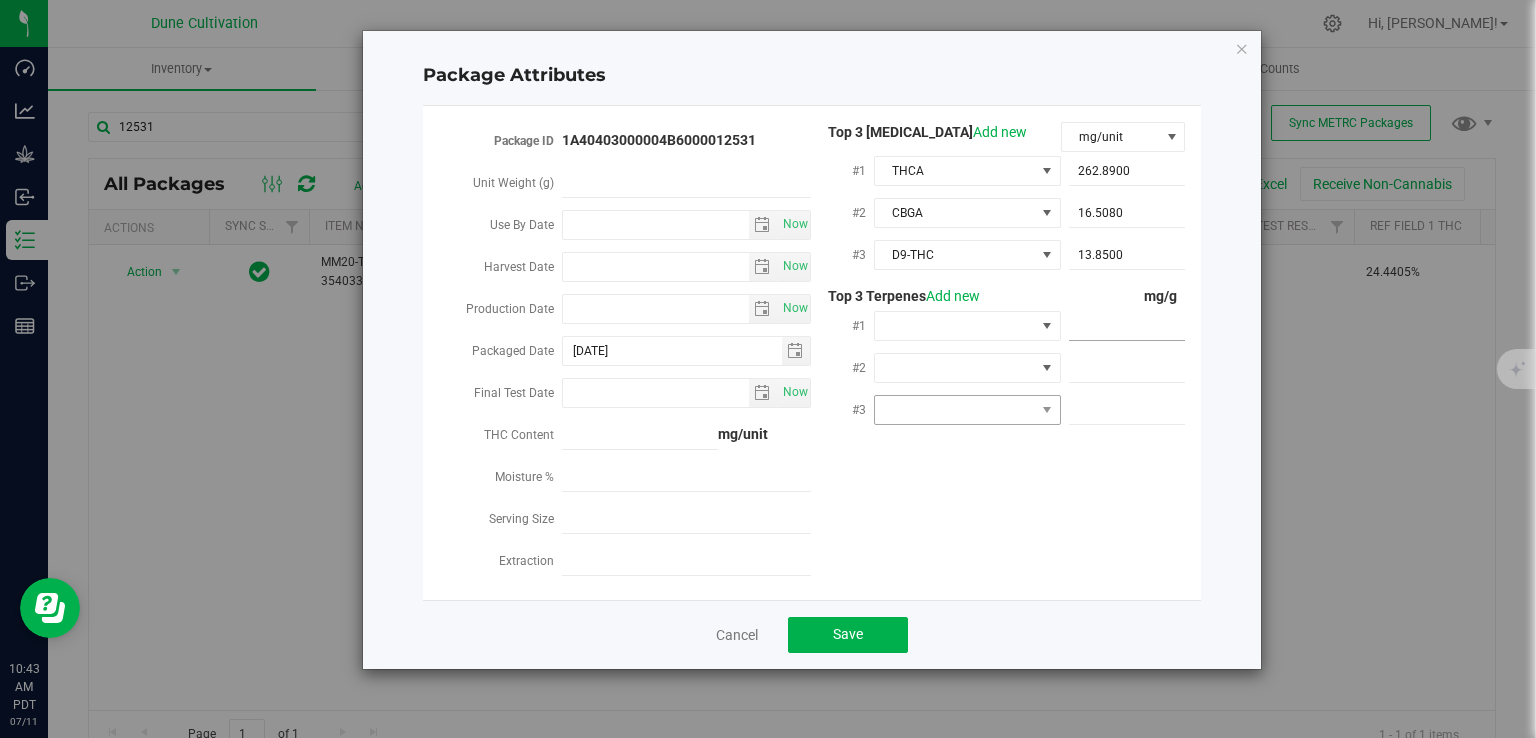 paste on "6.984" 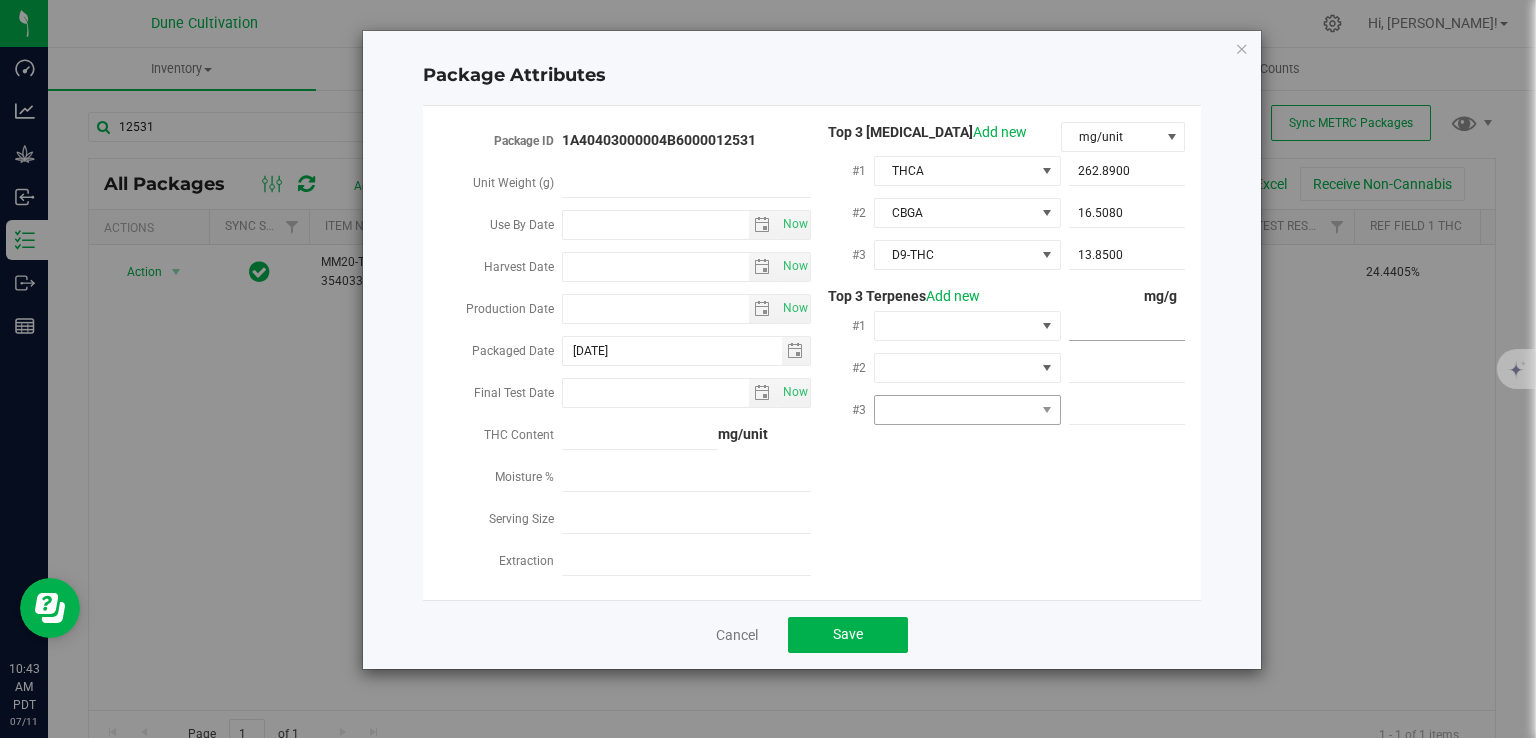 type on "6.984" 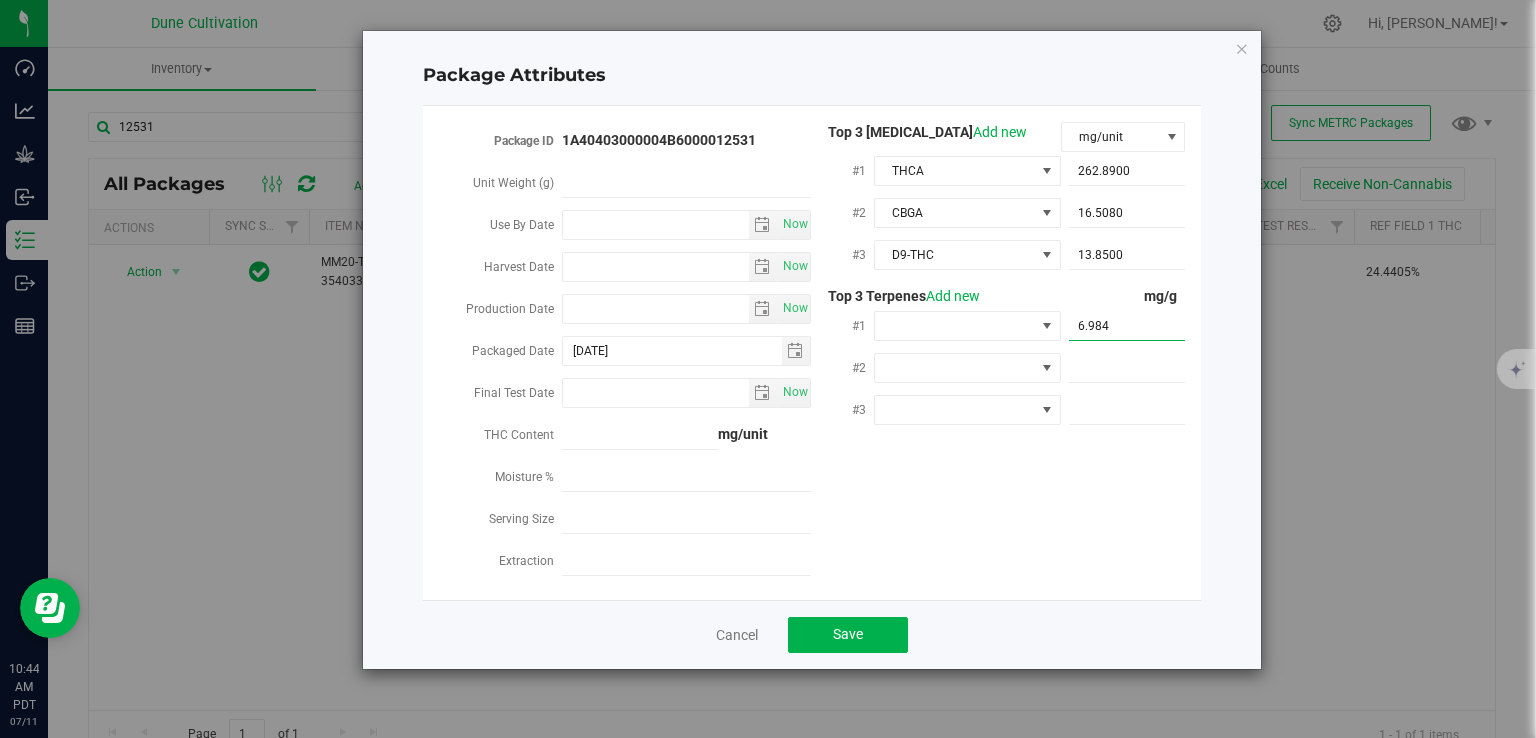 type on "6.9840" 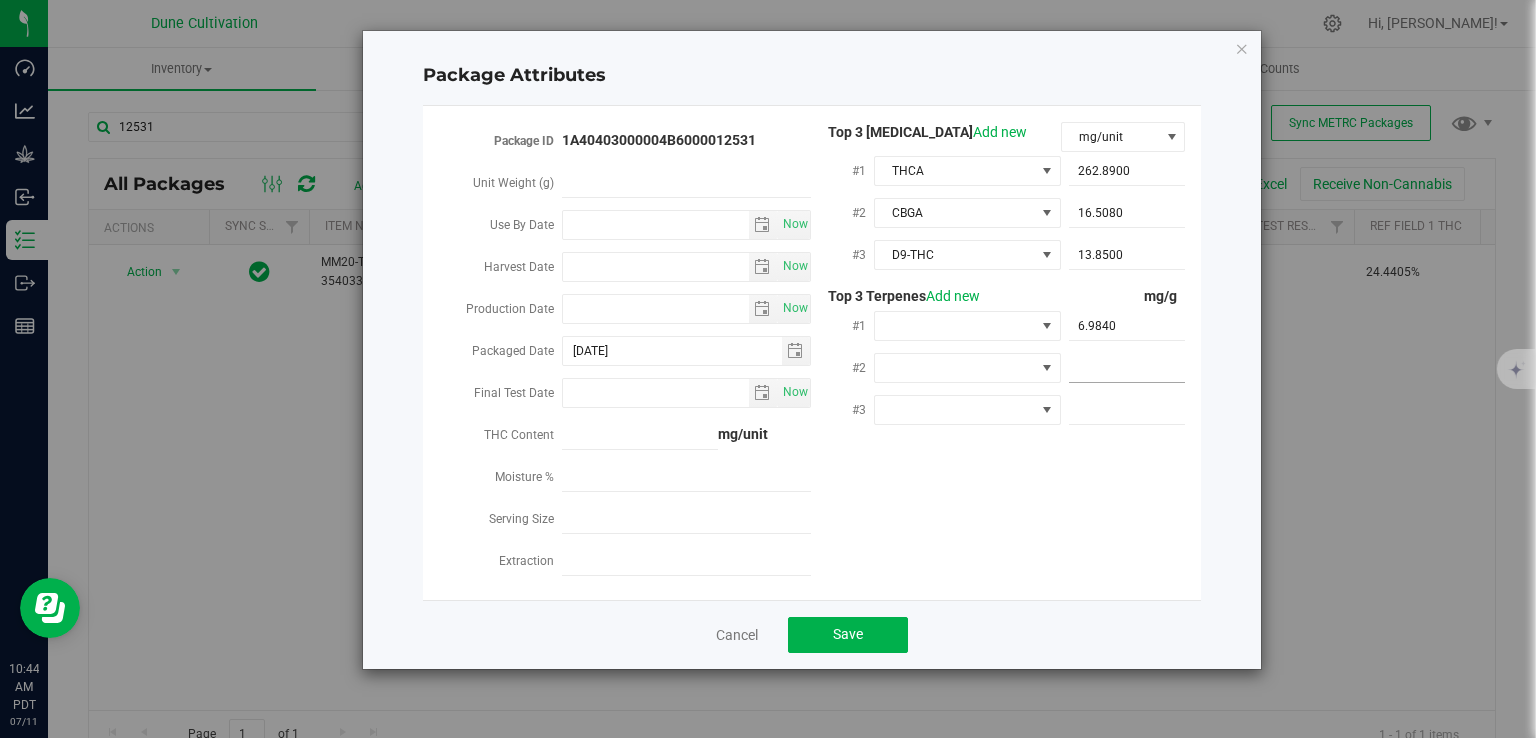 click at bounding box center [1127, 368] 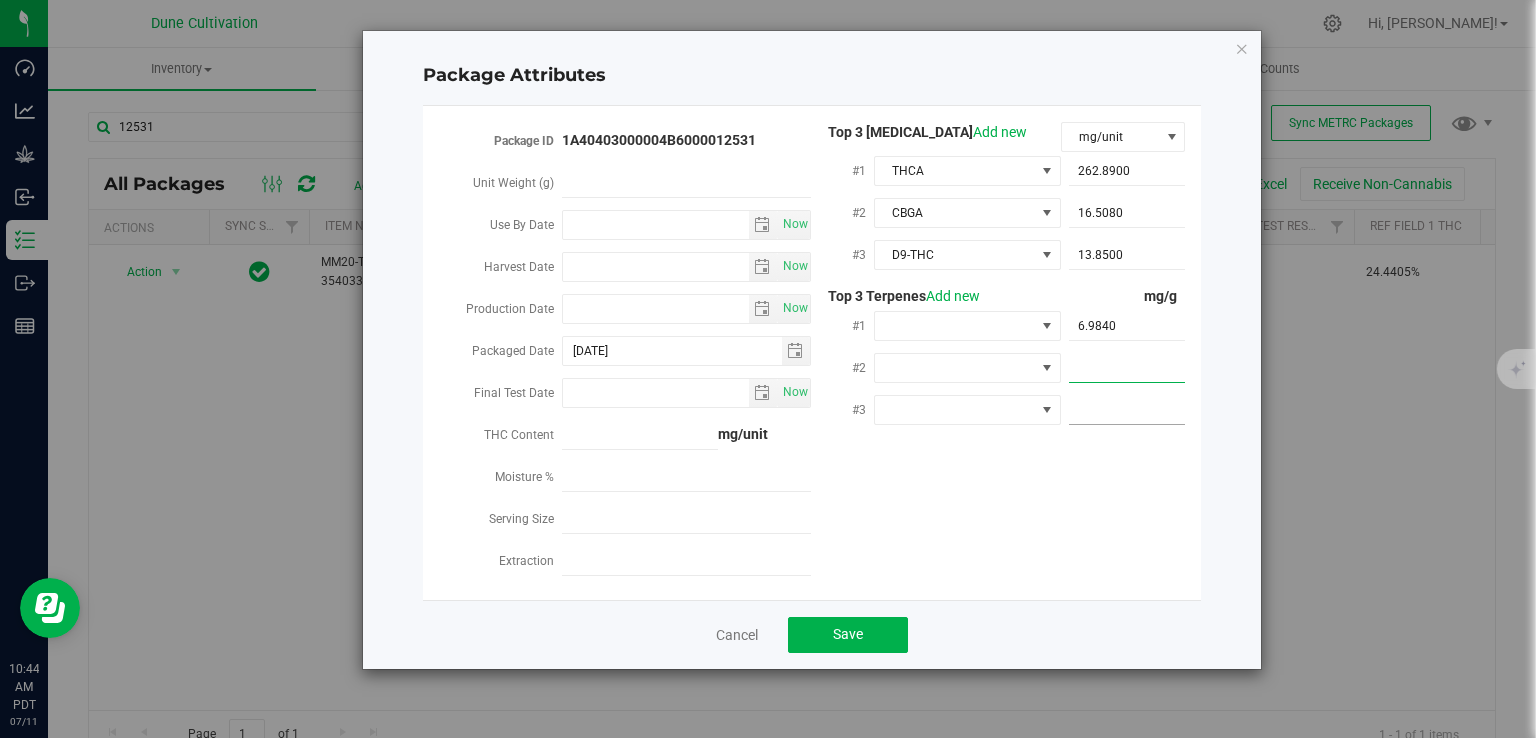 paste on "2.51" 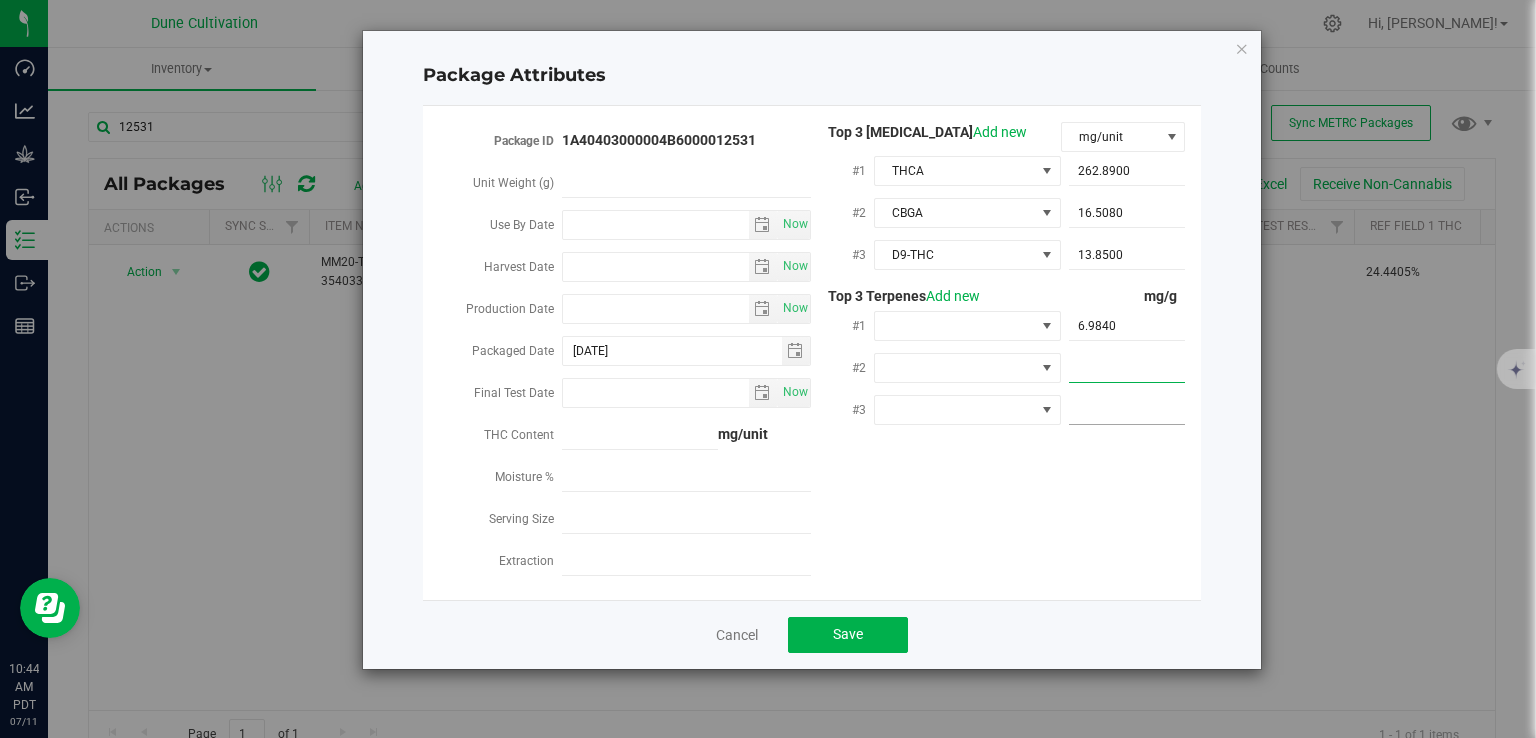 type on "2.51" 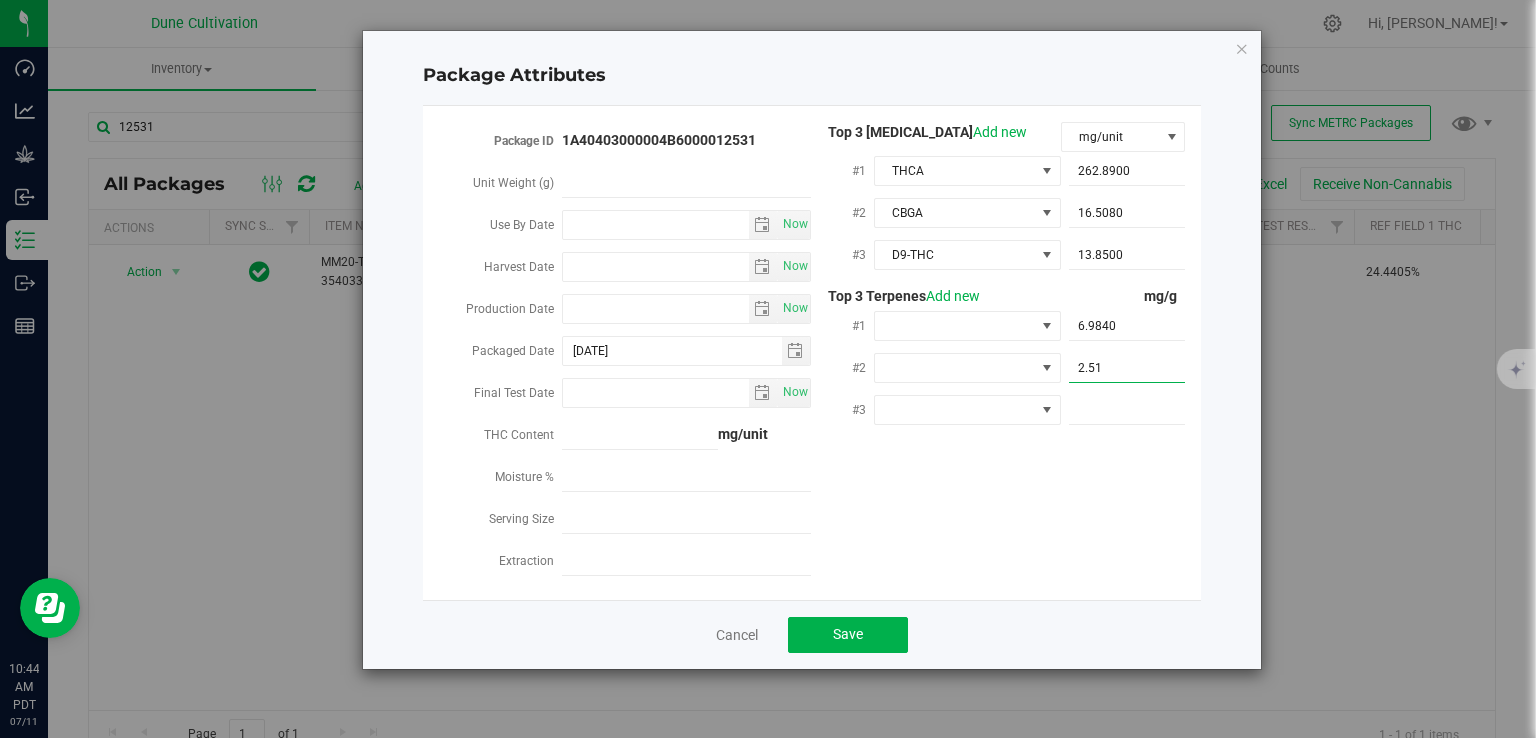 type on "2.5100" 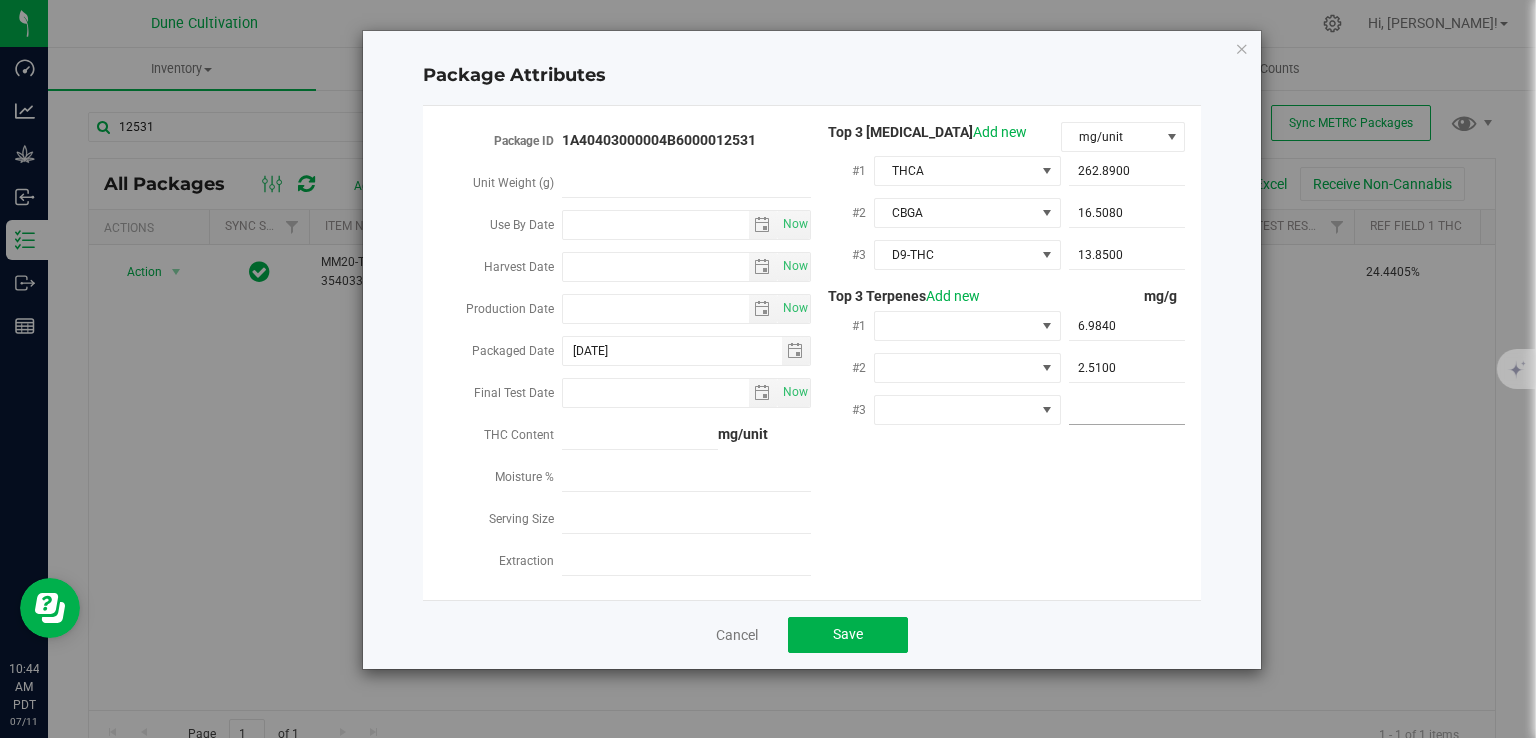 click at bounding box center (1127, 410) 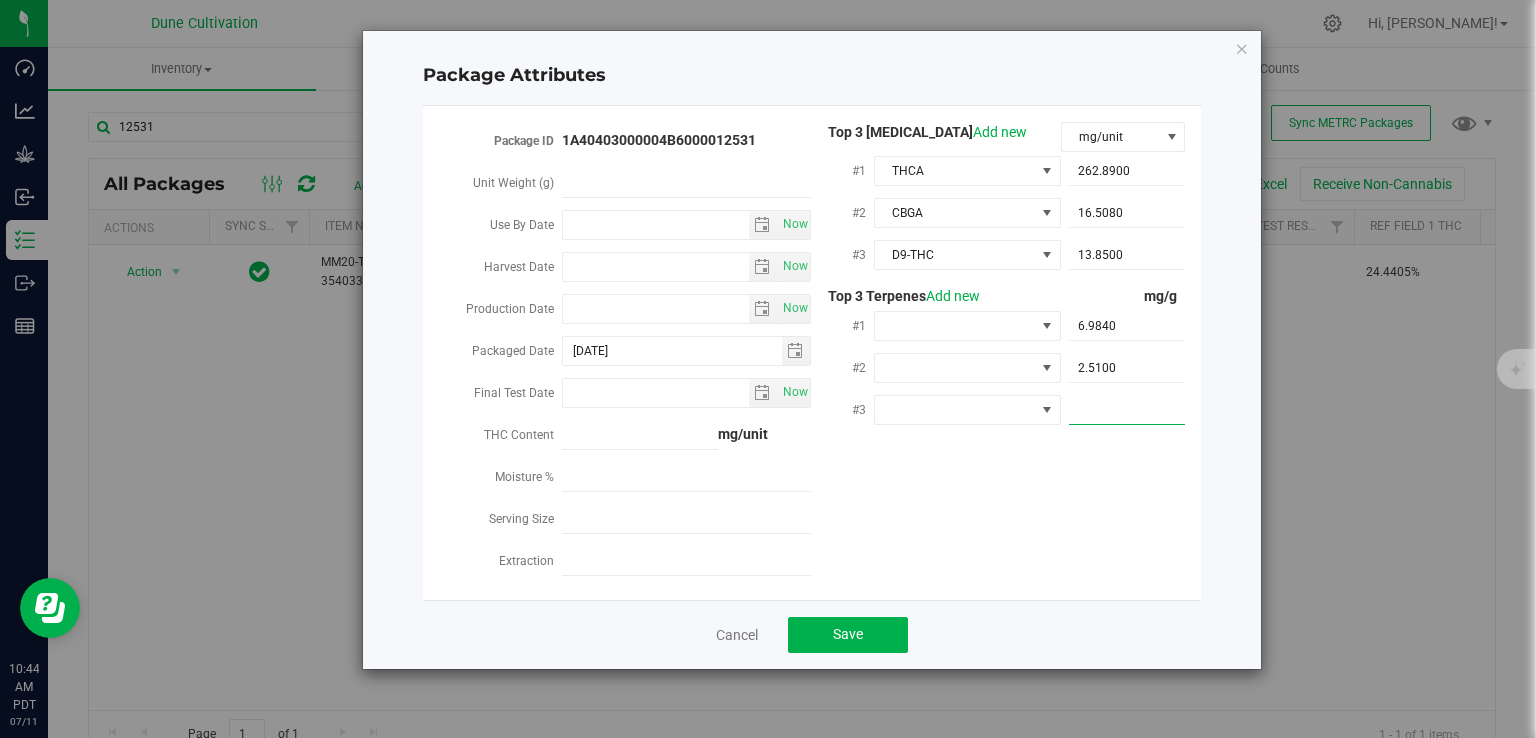 paste on "2.146" 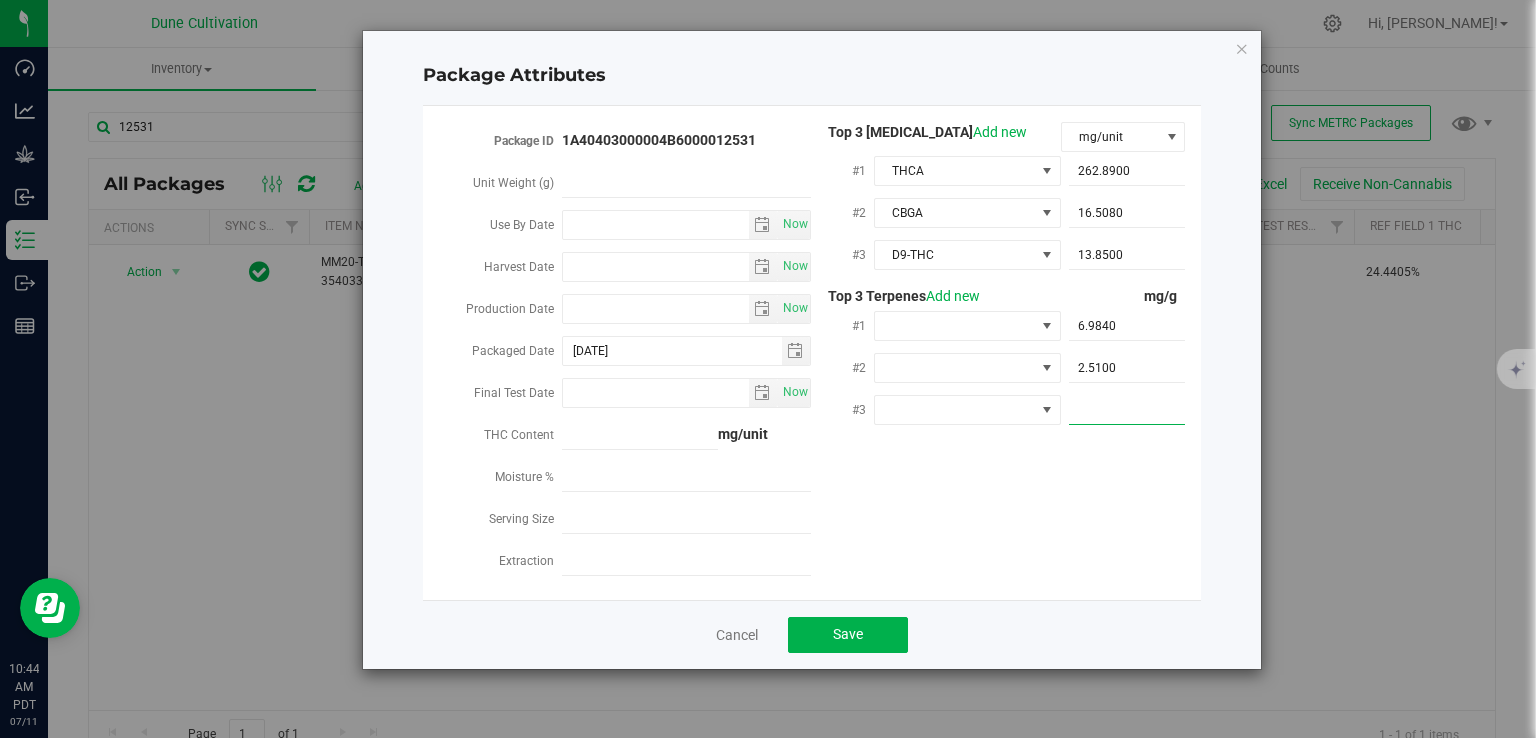 type on "2.146" 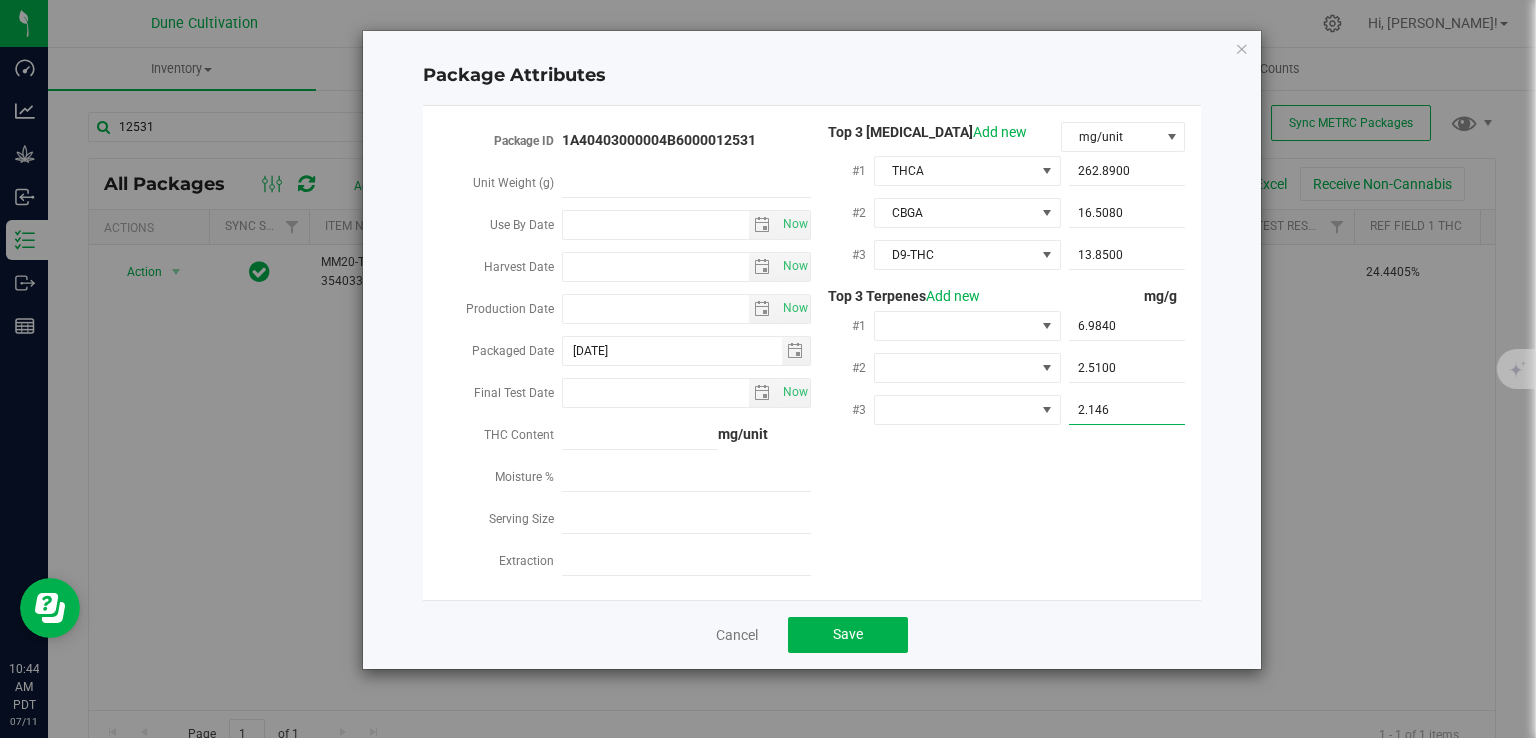 type on "2.1460" 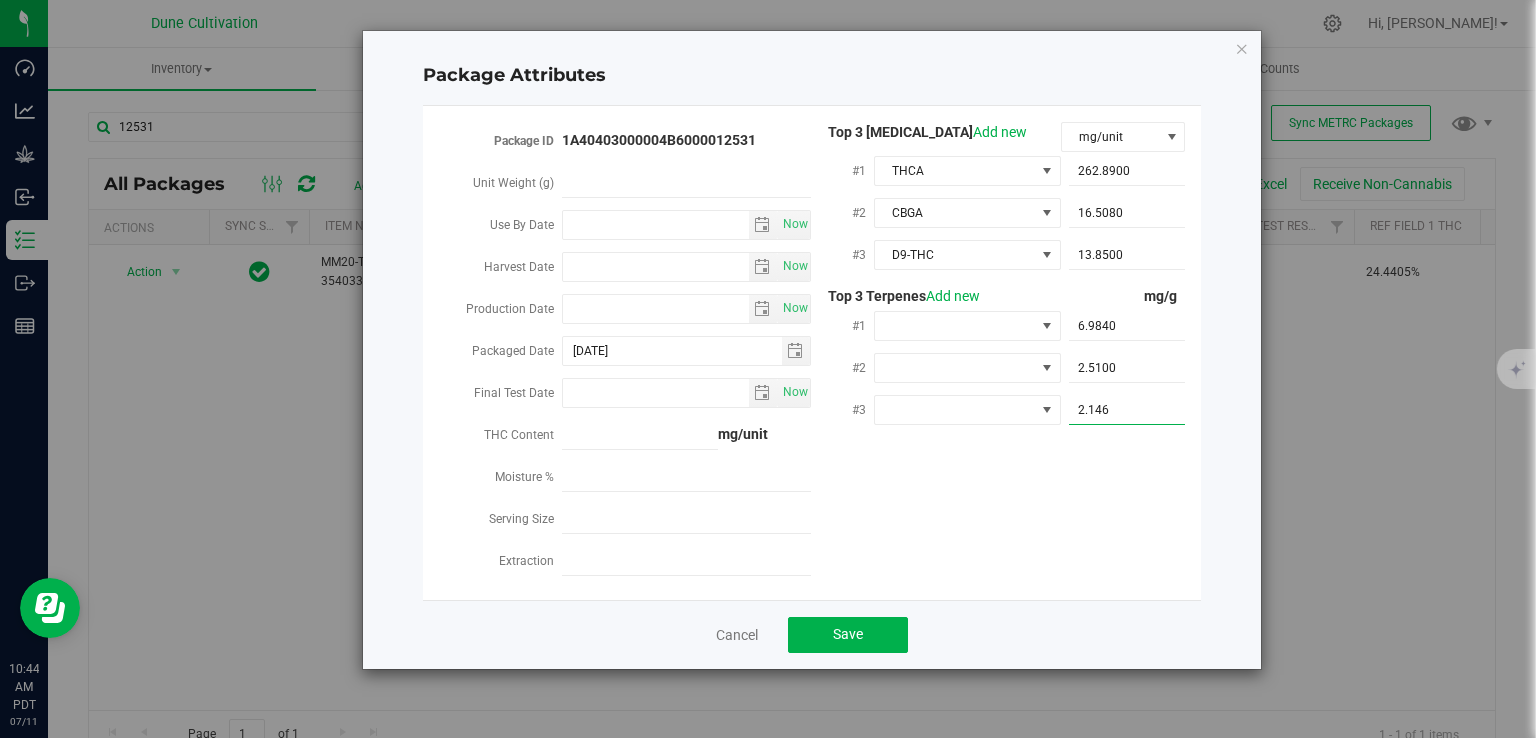 click on "Package ID
1A40403000004B6000012531
Unit Weight (g)
Use By Date
Now
Harvest Date
Now
Production Date" at bounding box center (812, 353) 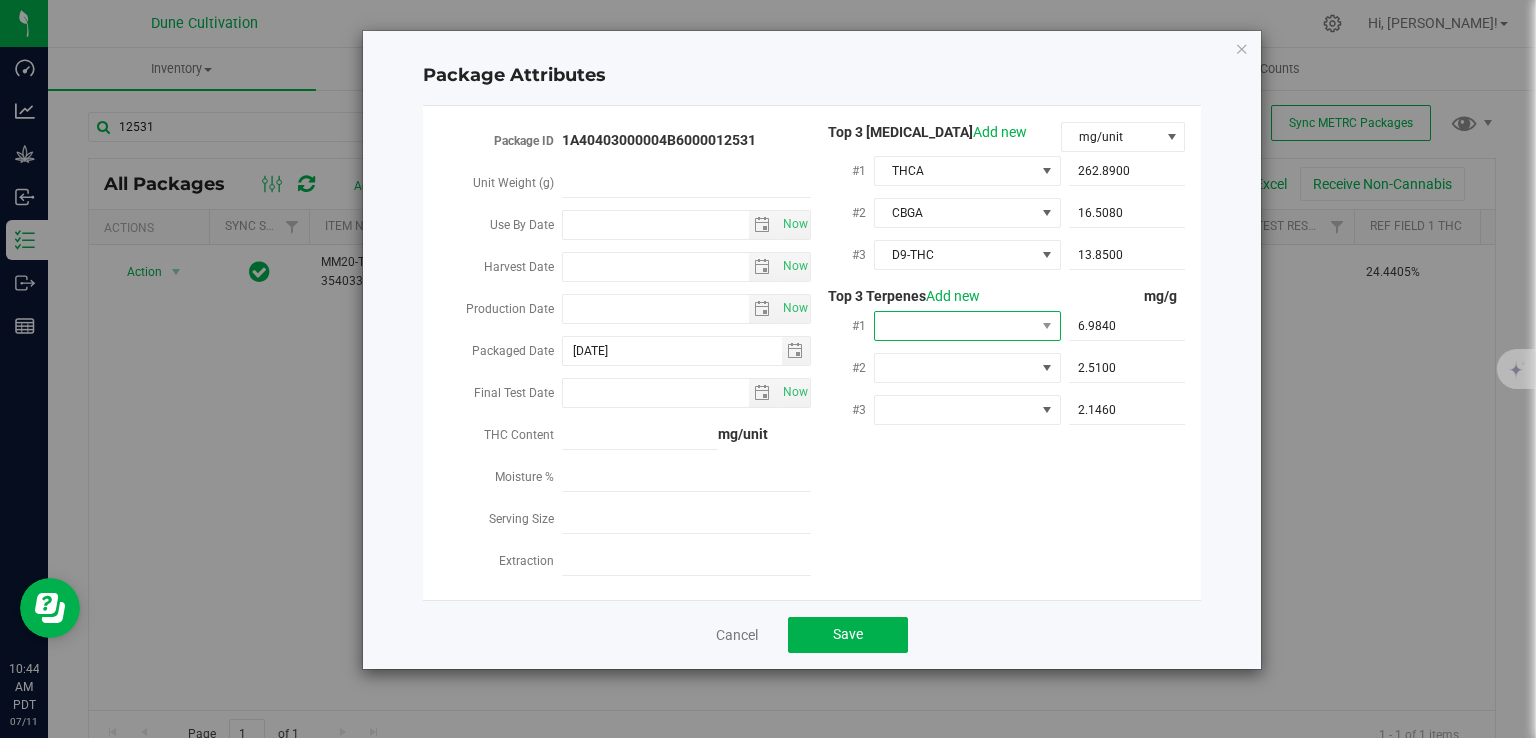 click at bounding box center [955, 326] 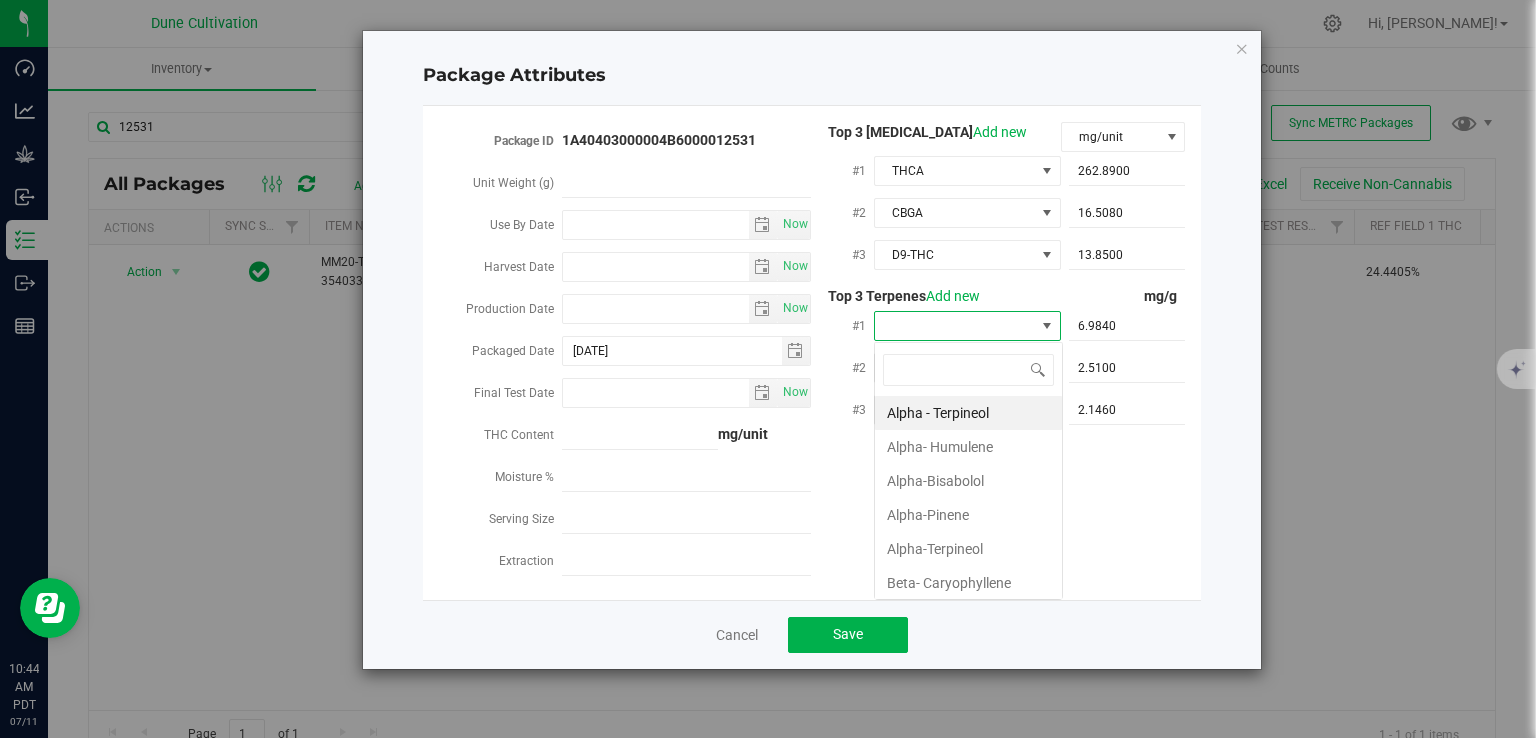 scroll, scrollTop: 99970, scrollLeft: 99812, axis: both 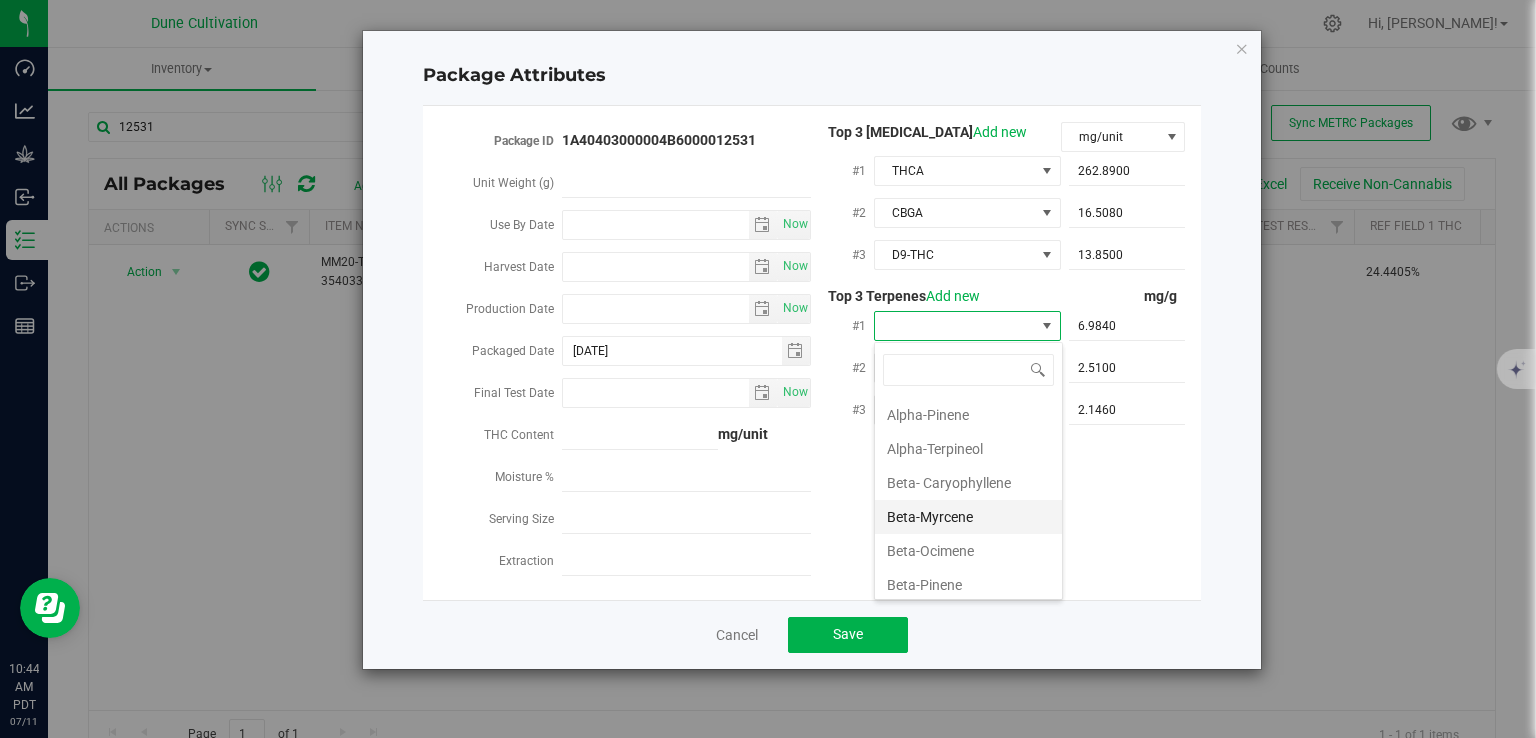 click on "Beta-Myrcene" at bounding box center [968, 517] 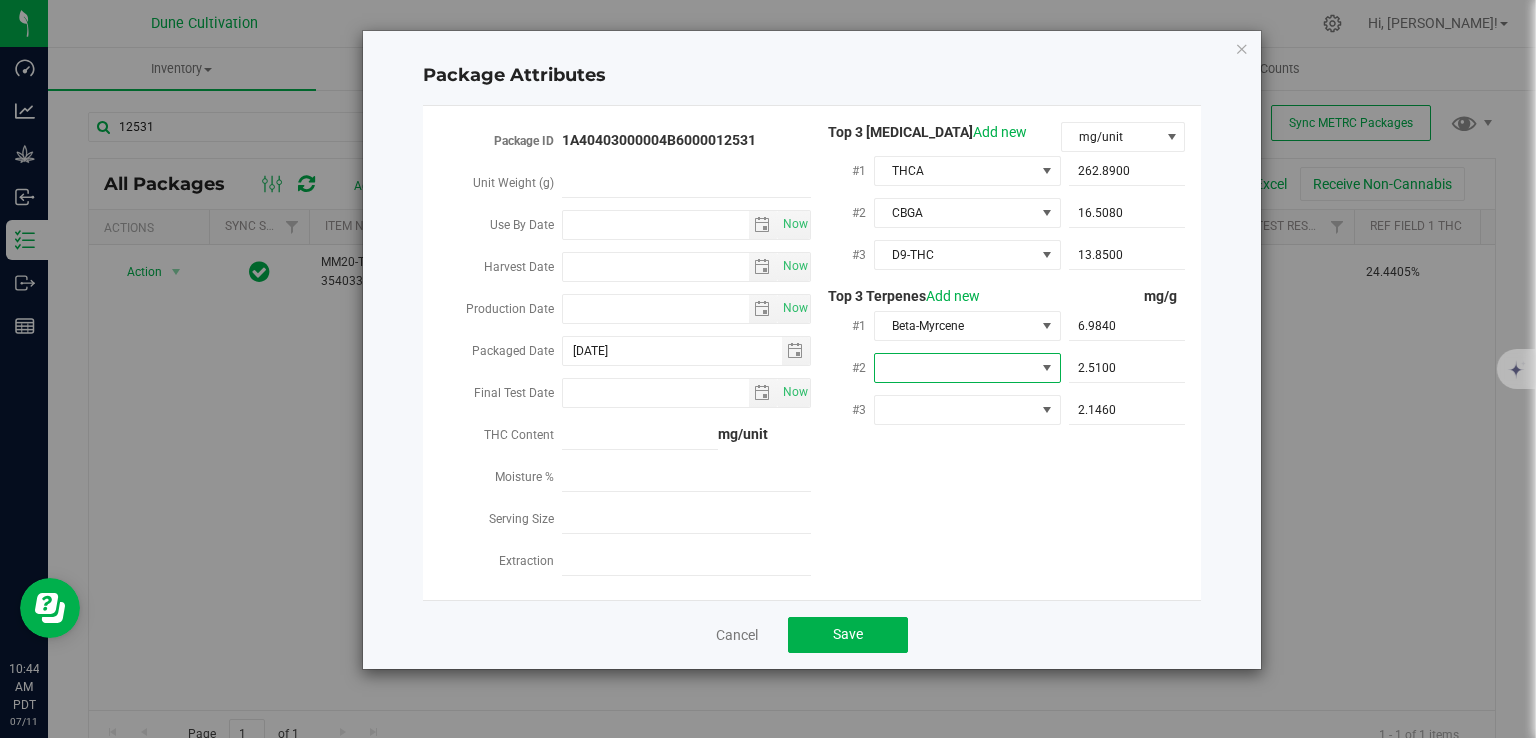 click at bounding box center [955, 368] 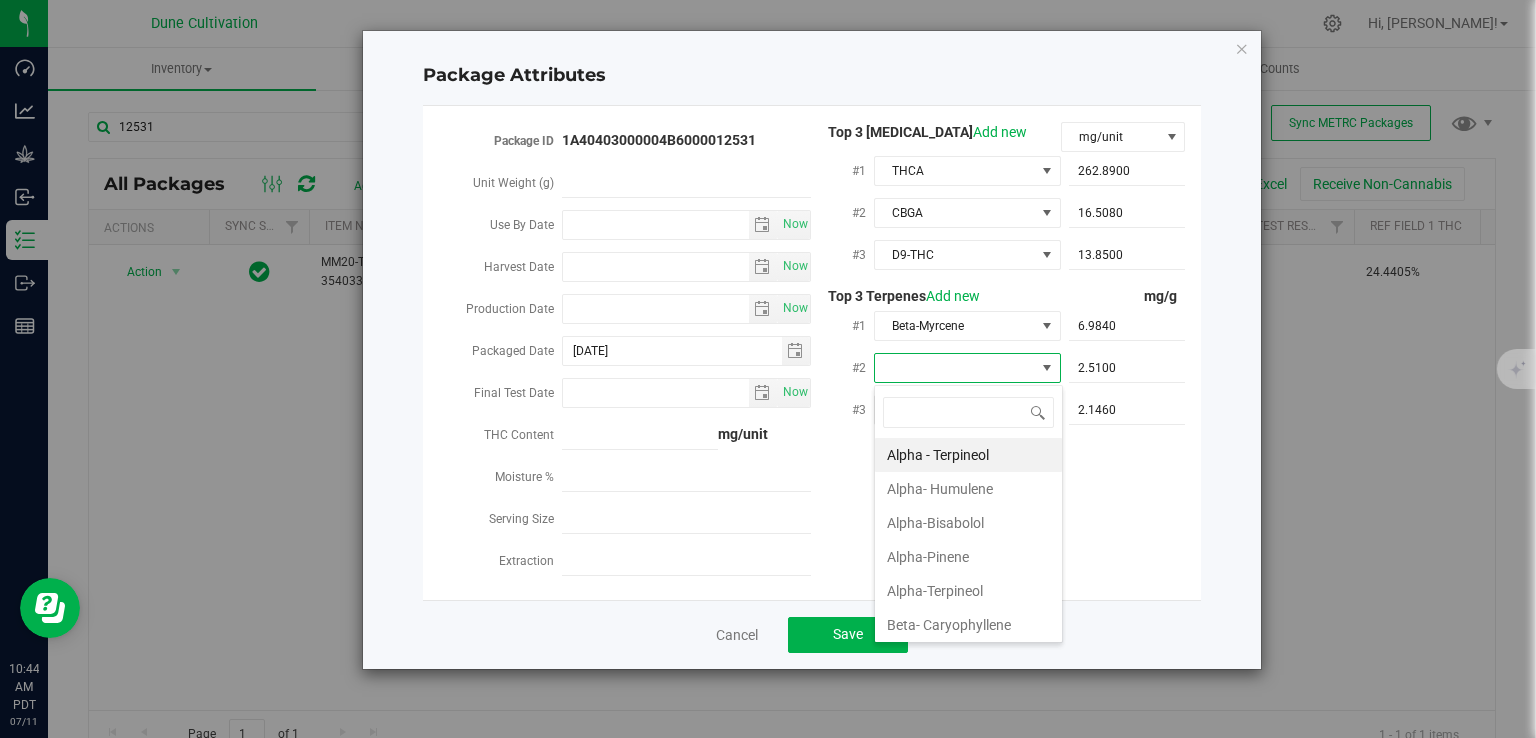 scroll, scrollTop: 99970, scrollLeft: 99812, axis: both 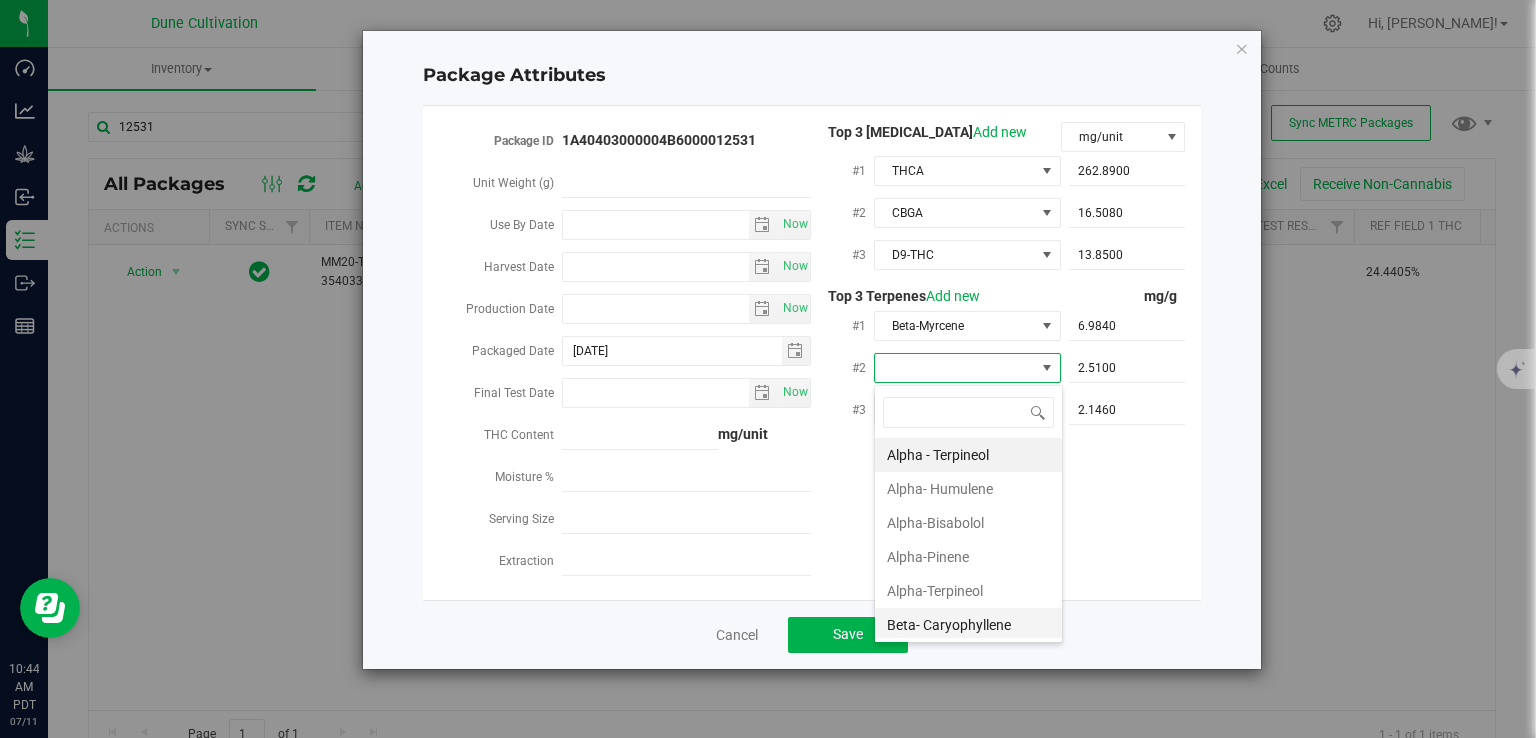 click on "Beta- Caryophyllene" at bounding box center [968, 625] 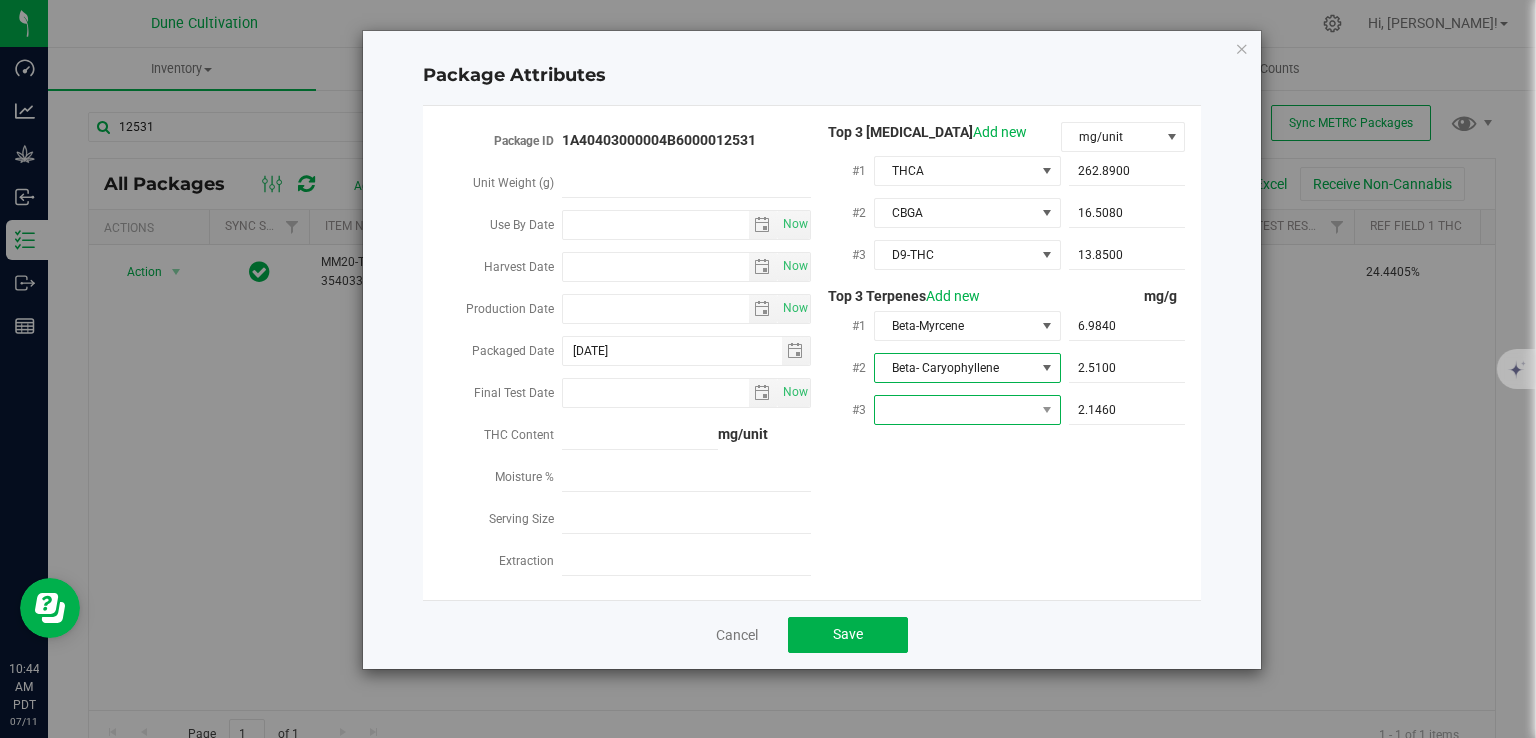 click at bounding box center [955, 410] 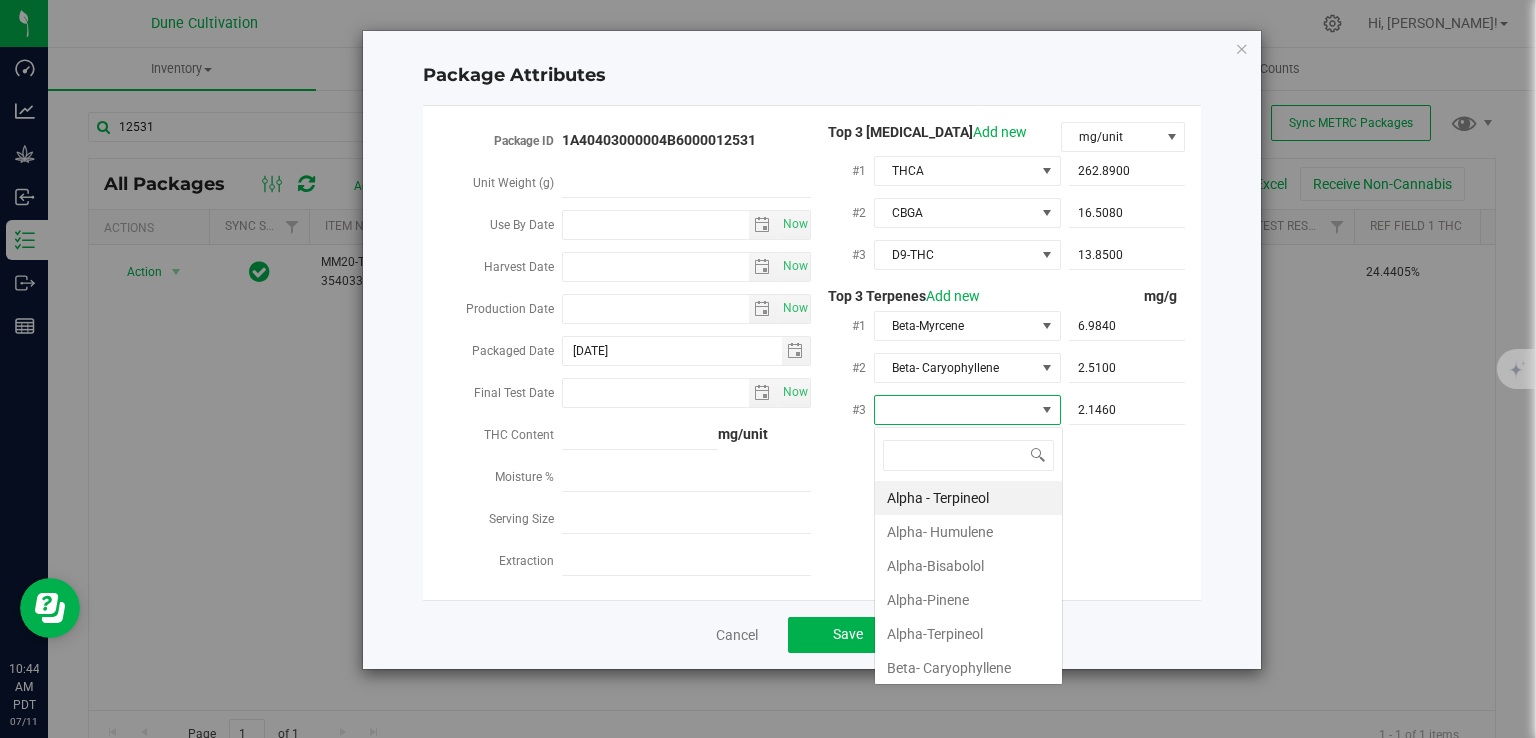 scroll, scrollTop: 99970, scrollLeft: 99812, axis: both 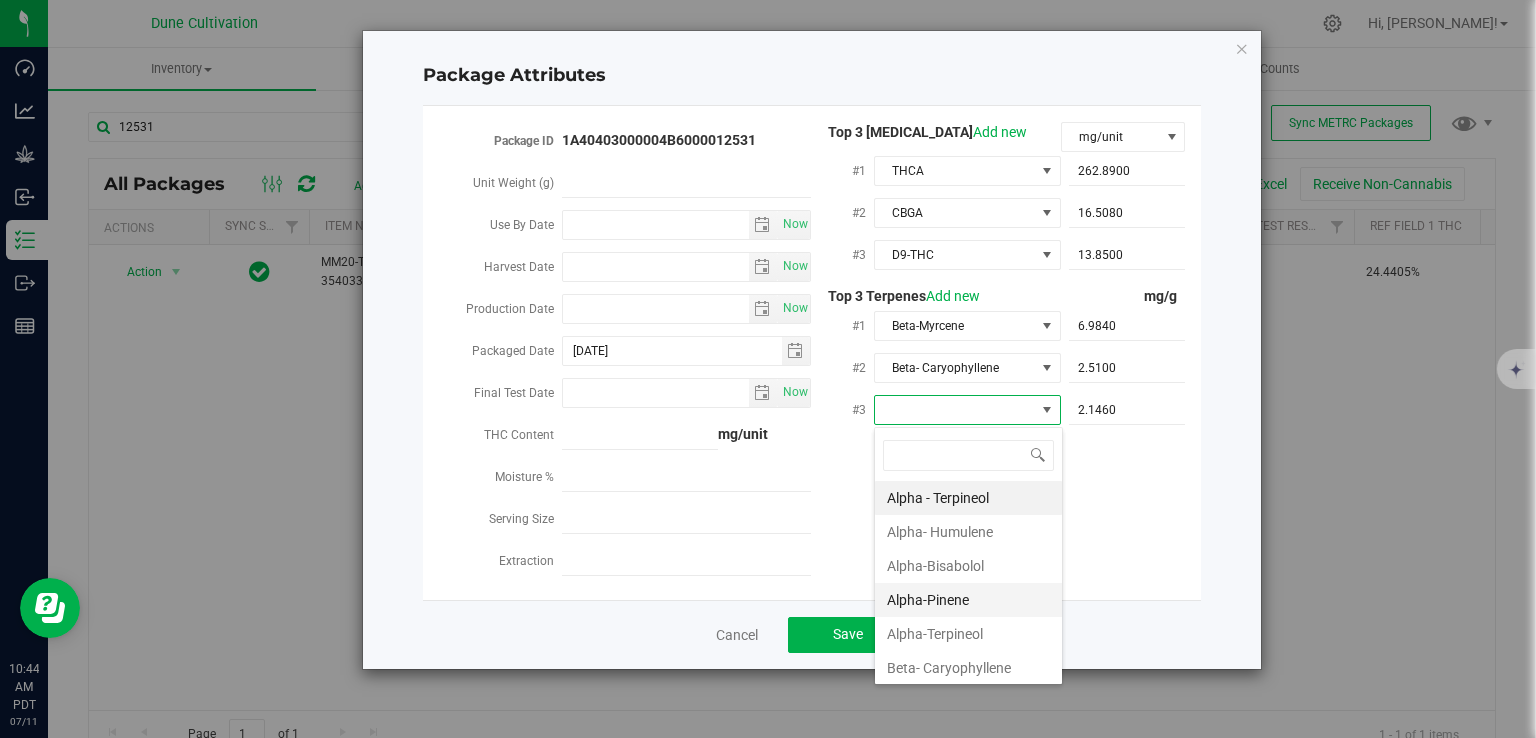 click on "Alpha-Pinene" at bounding box center (968, 600) 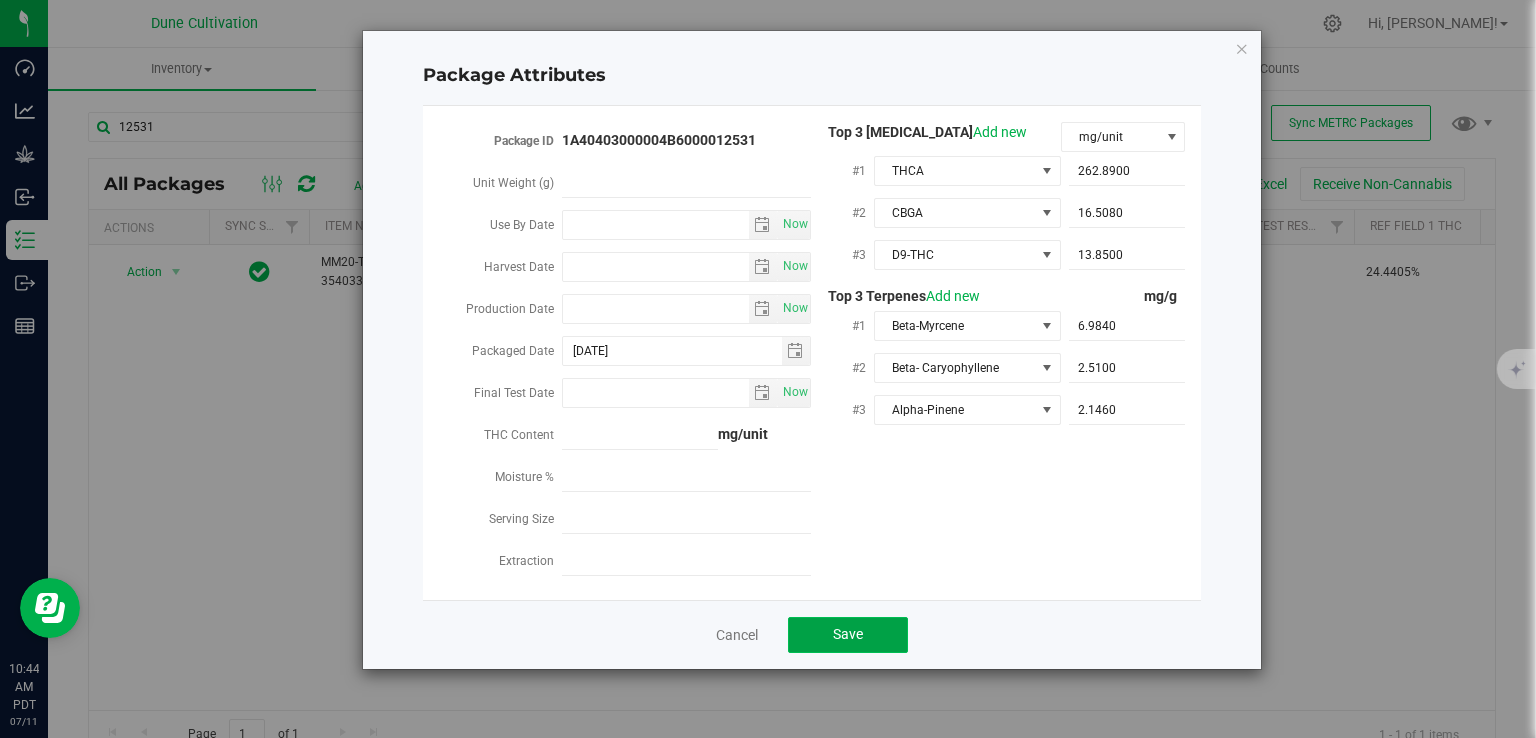 click on "Save" 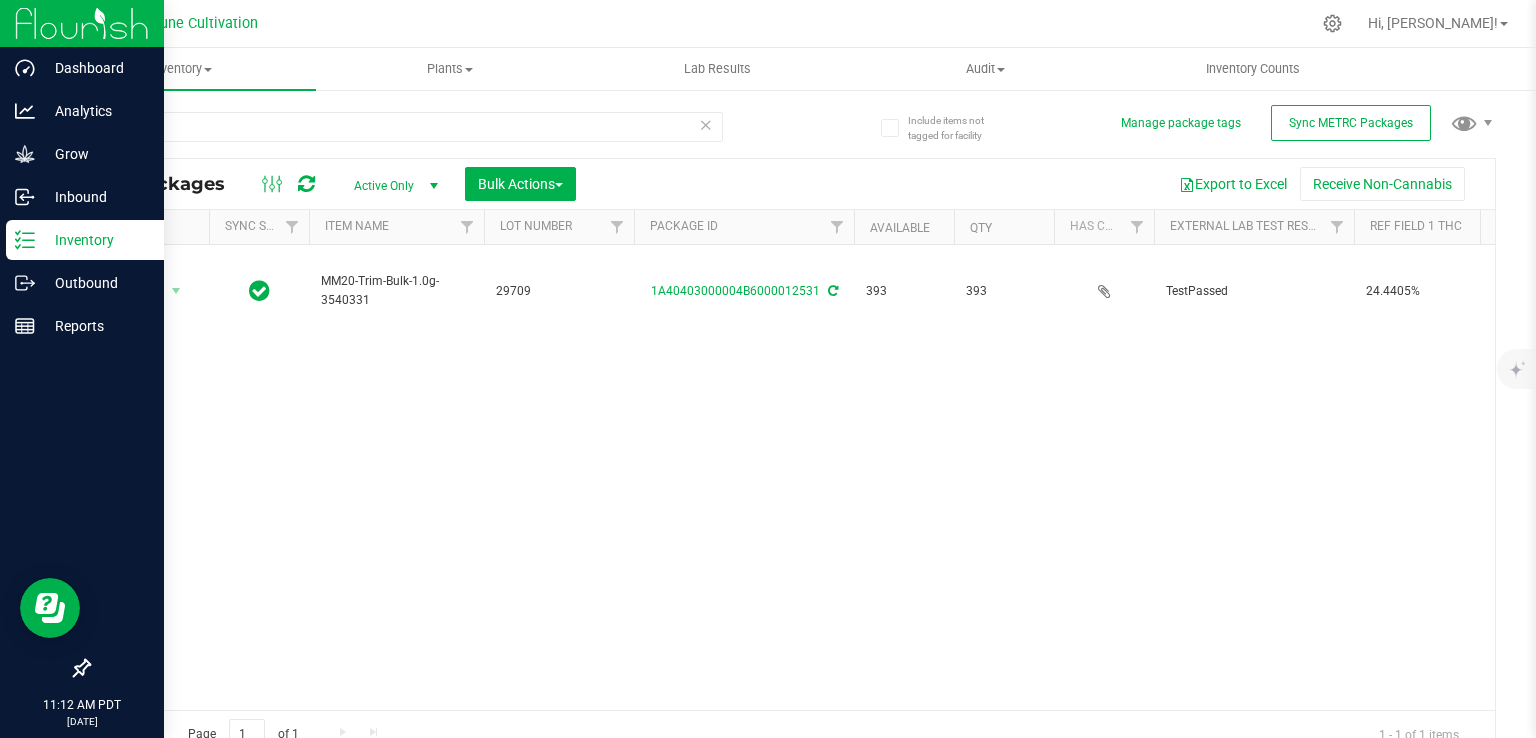 click on "Inventory" at bounding box center [95, 240] 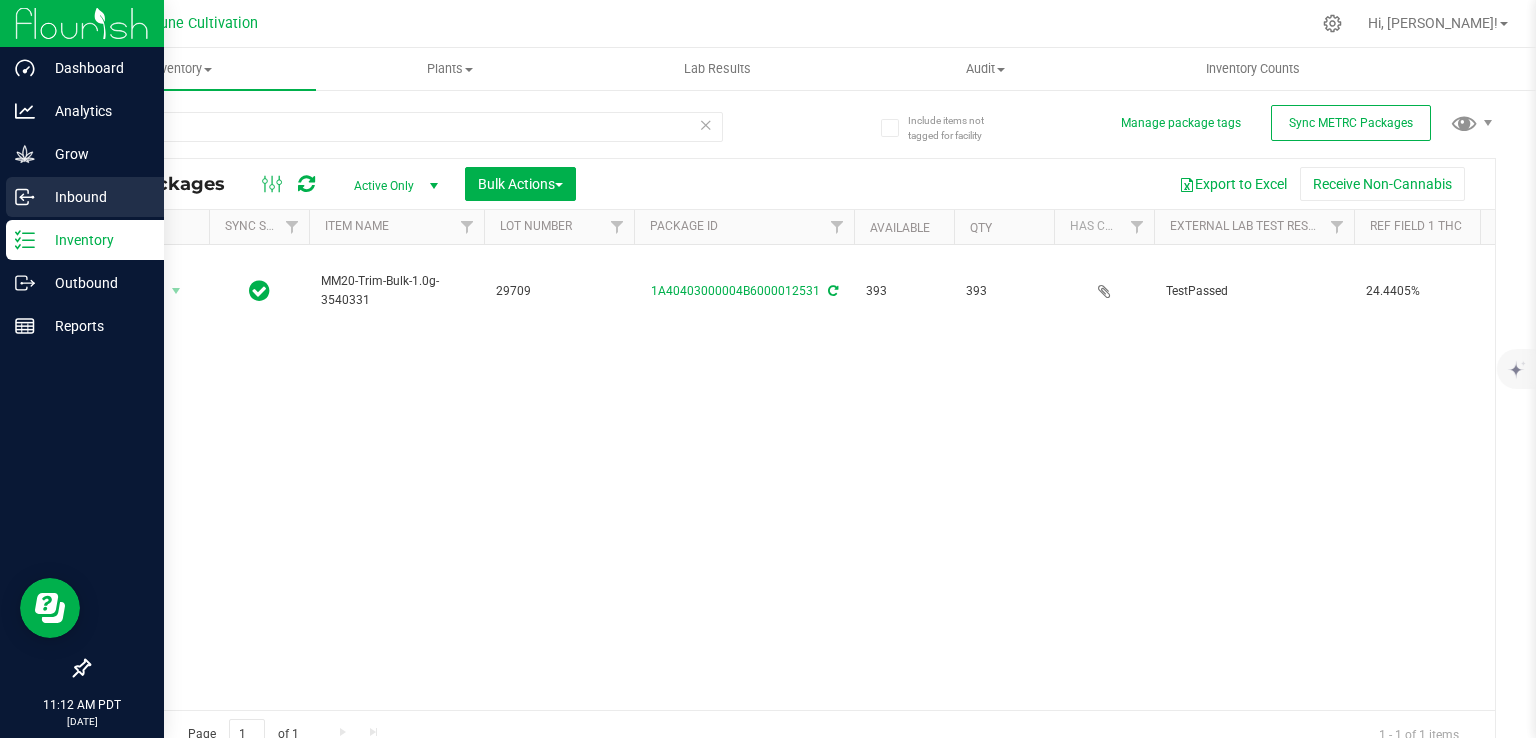 click on "Inbound" at bounding box center (95, 197) 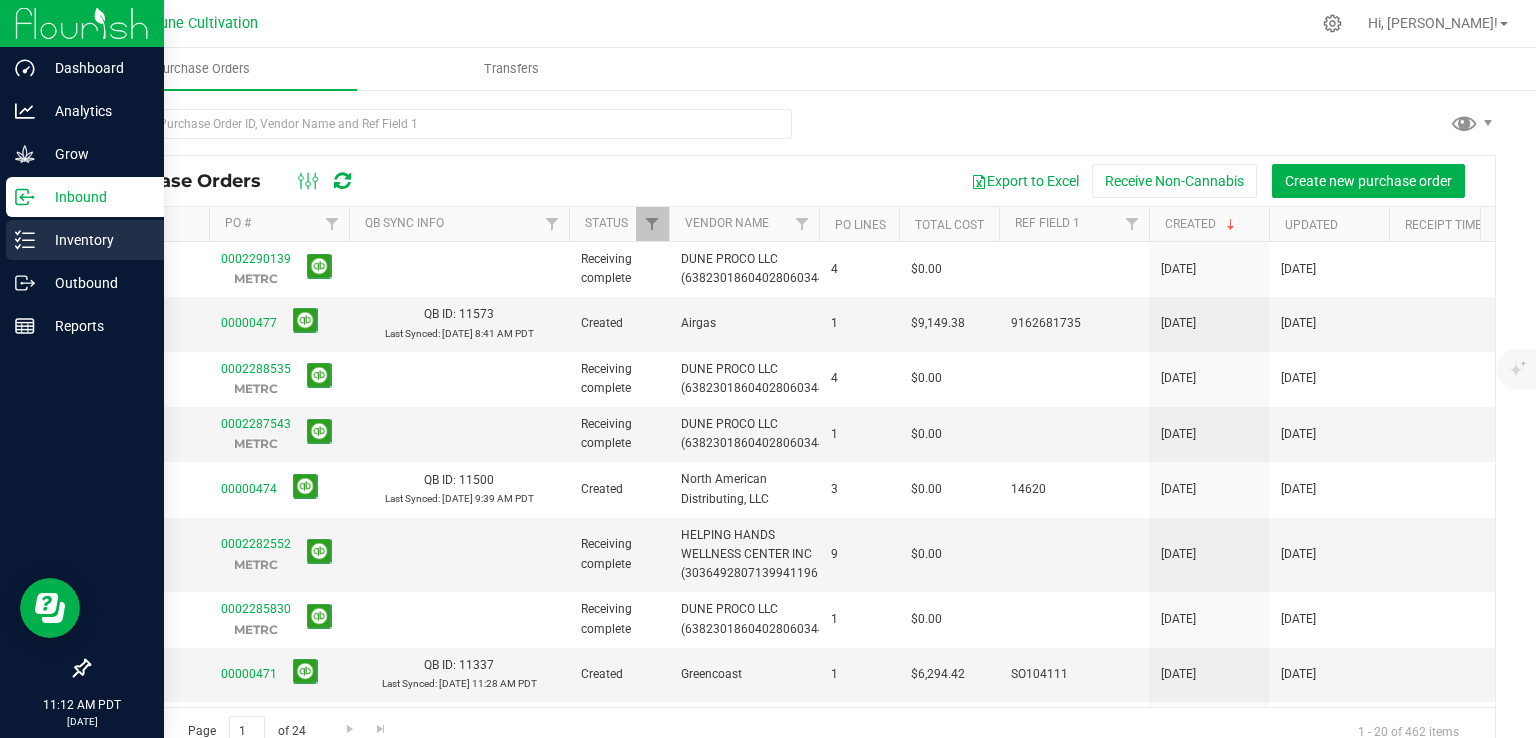 click on "Inventory" at bounding box center (95, 240) 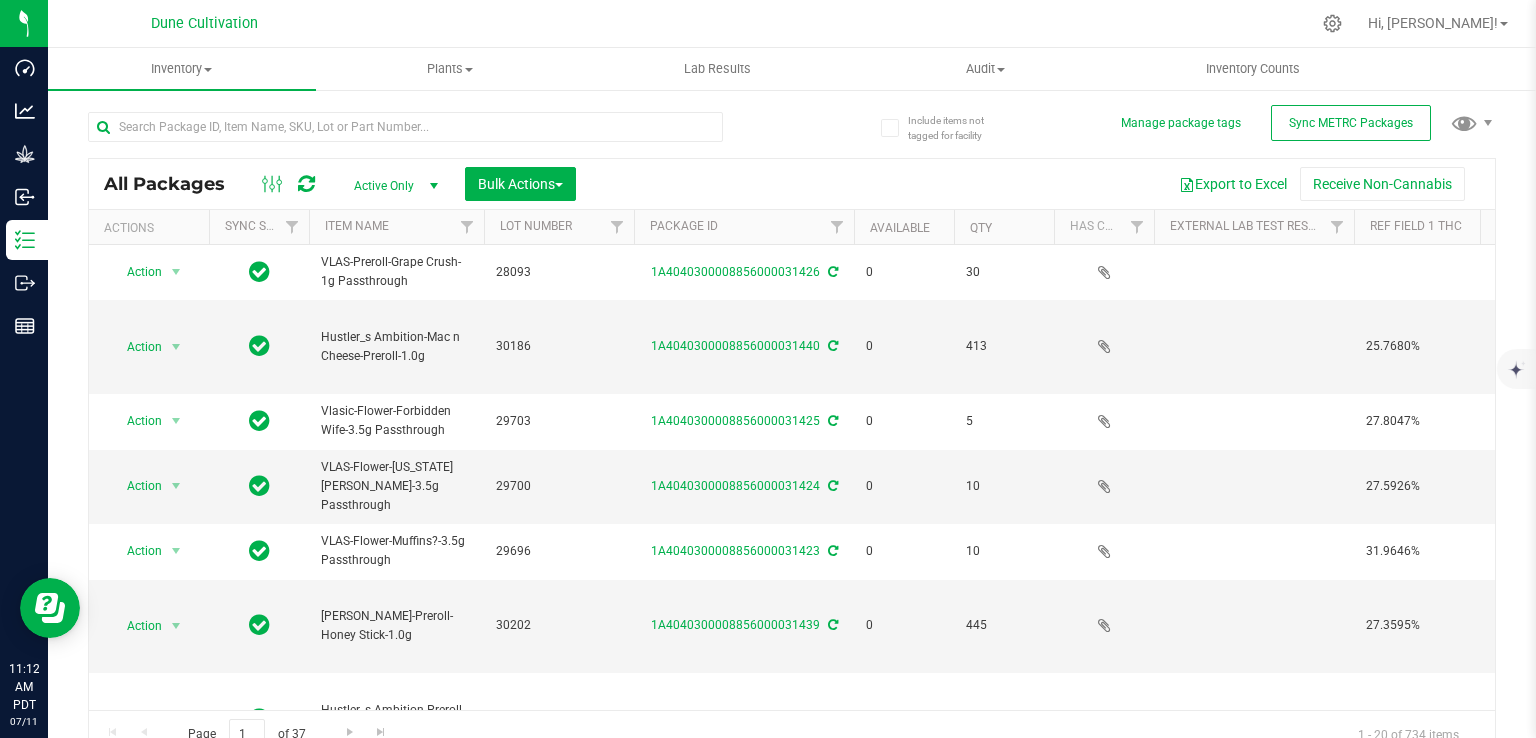 click at bounding box center [306, 184] 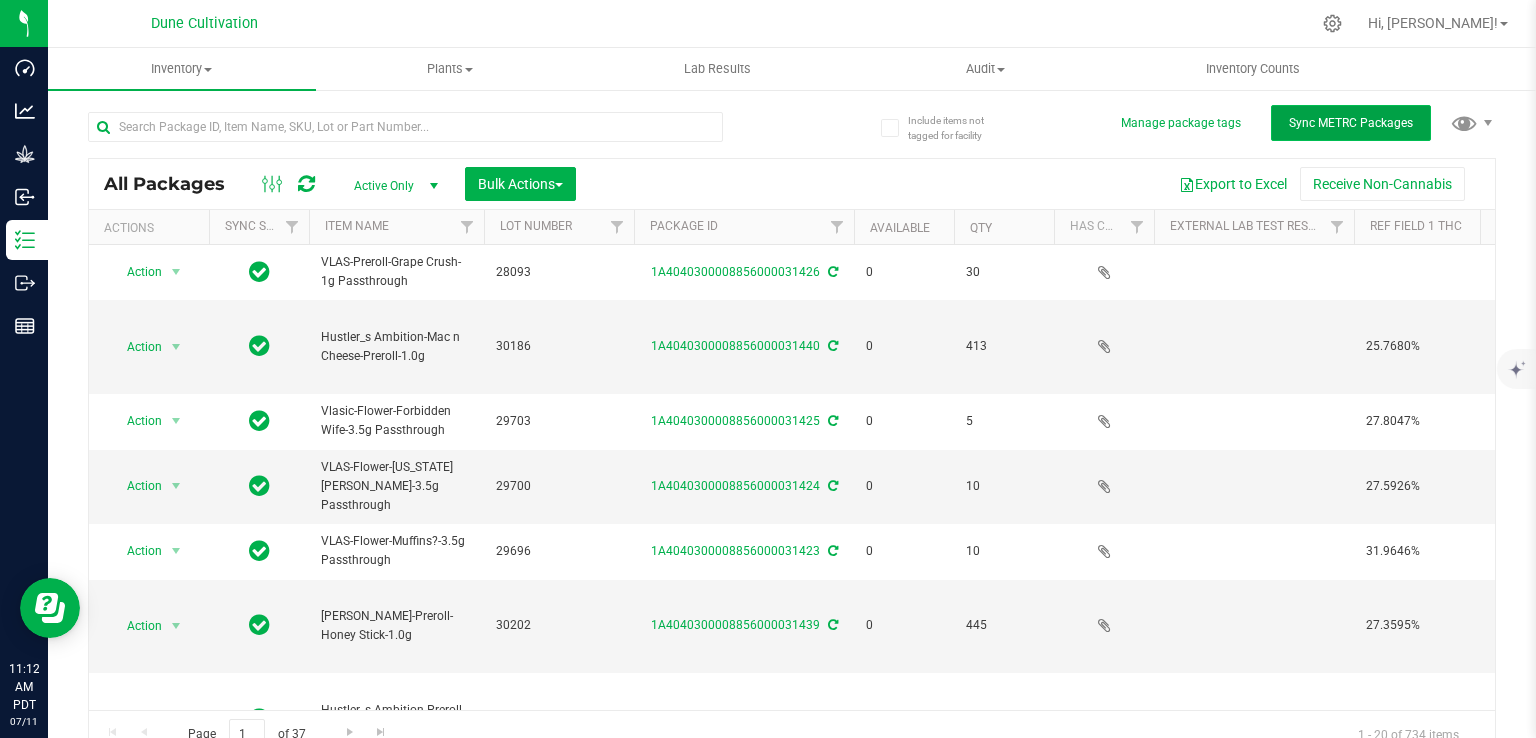 click on "Sync METRC Packages" at bounding box center (1351, 123) 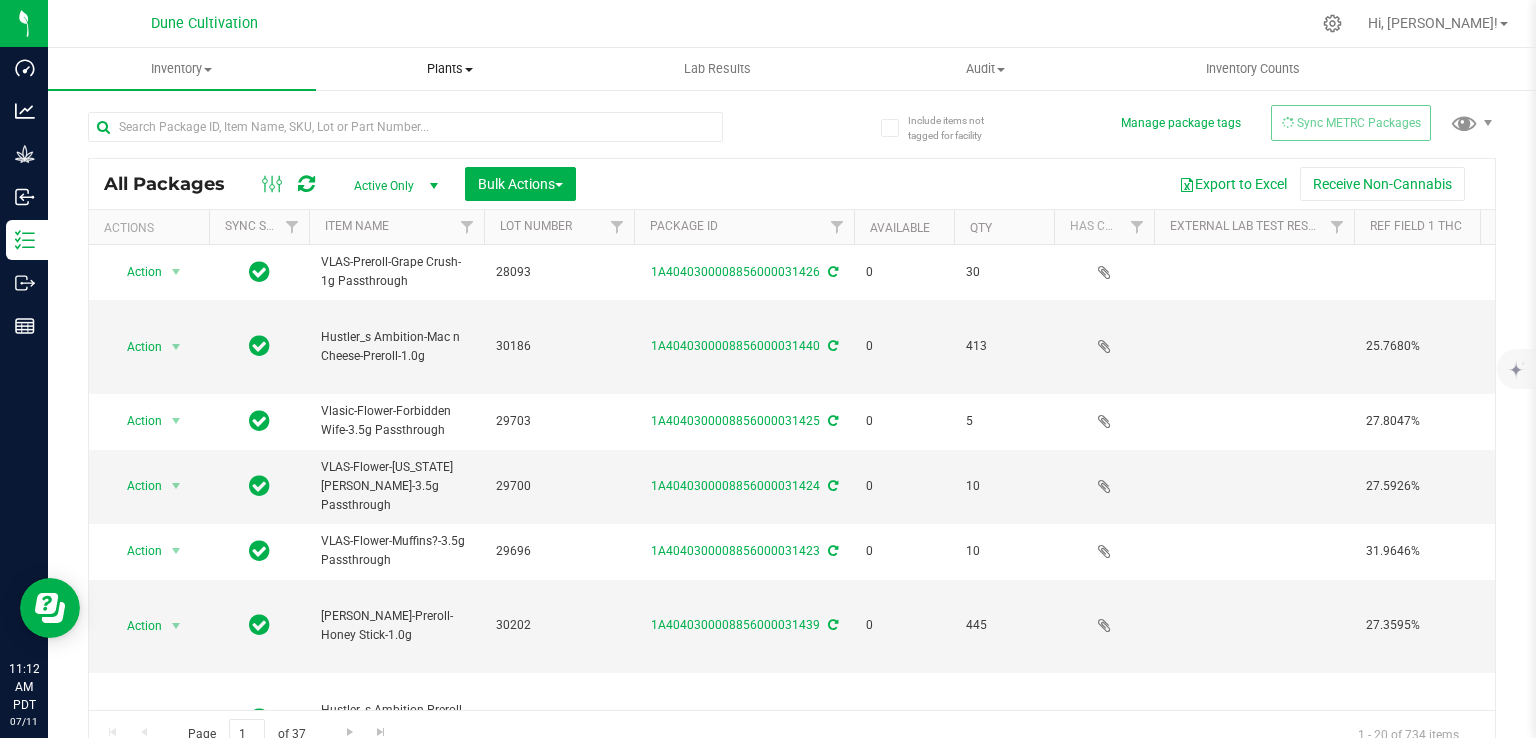 click on "Plants" at bounding box center [450, 69] 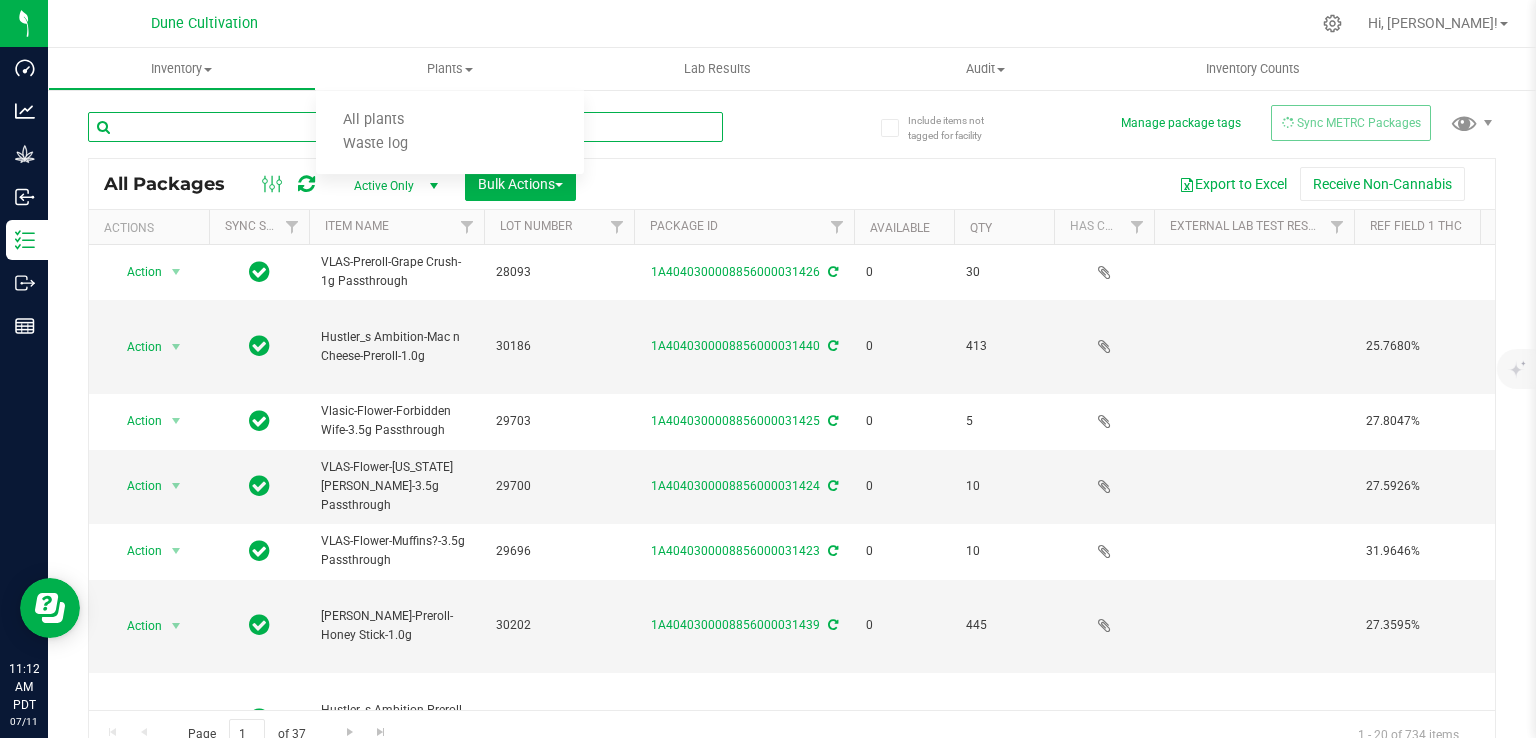 click at bounding box center (405, 127) 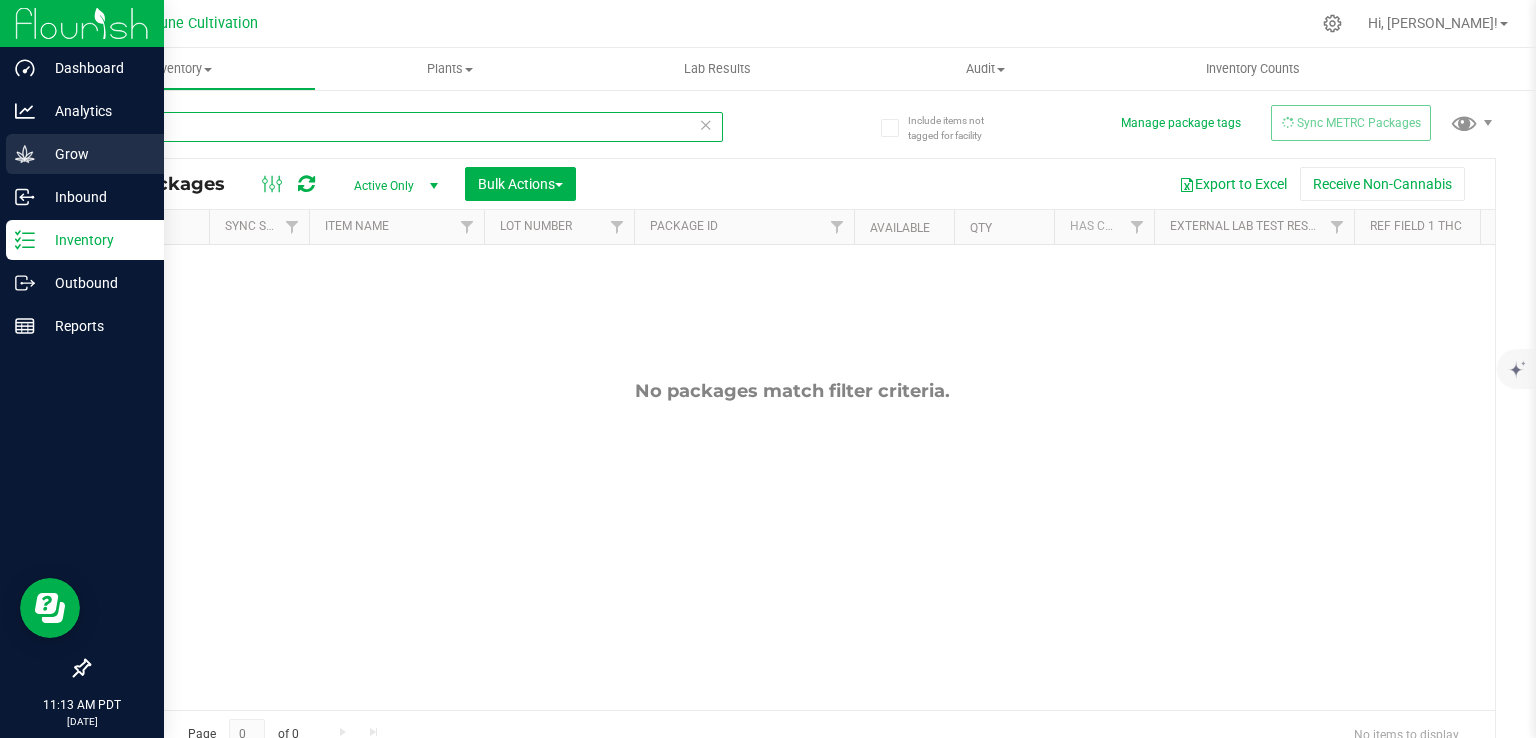 type on "GG4" 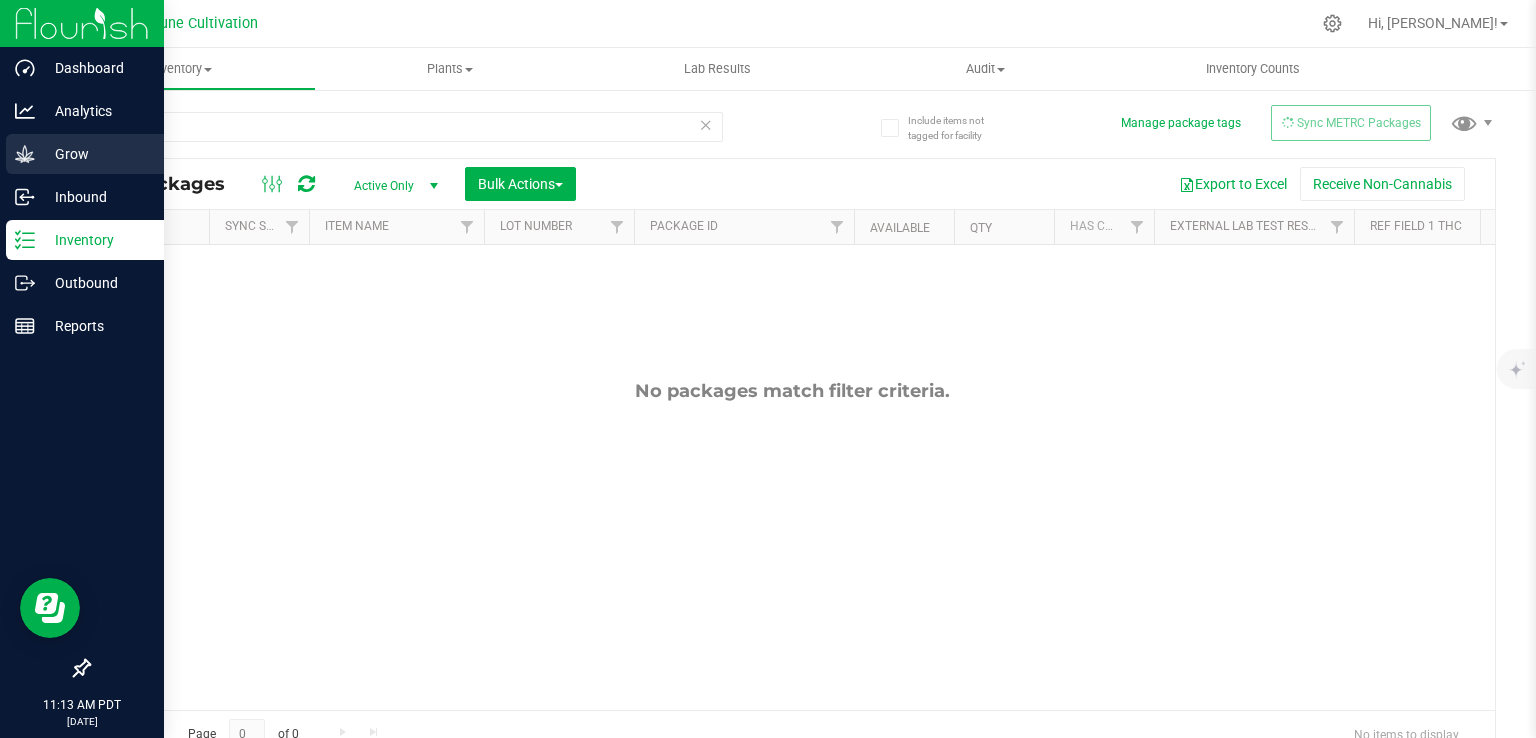 click on "Grow" at bounding box center (95, 154) 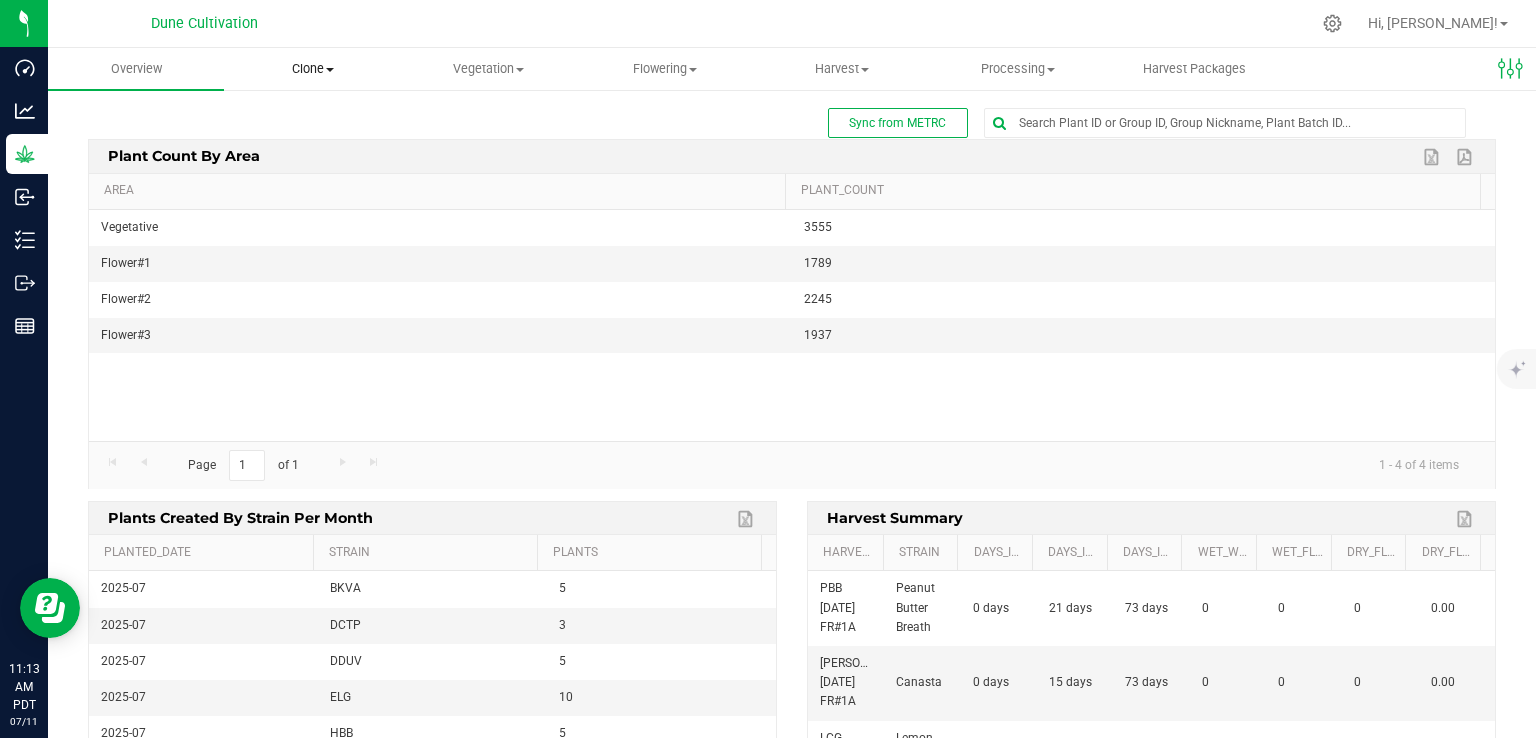 click on "Clone" at bounding box center [312, 69] 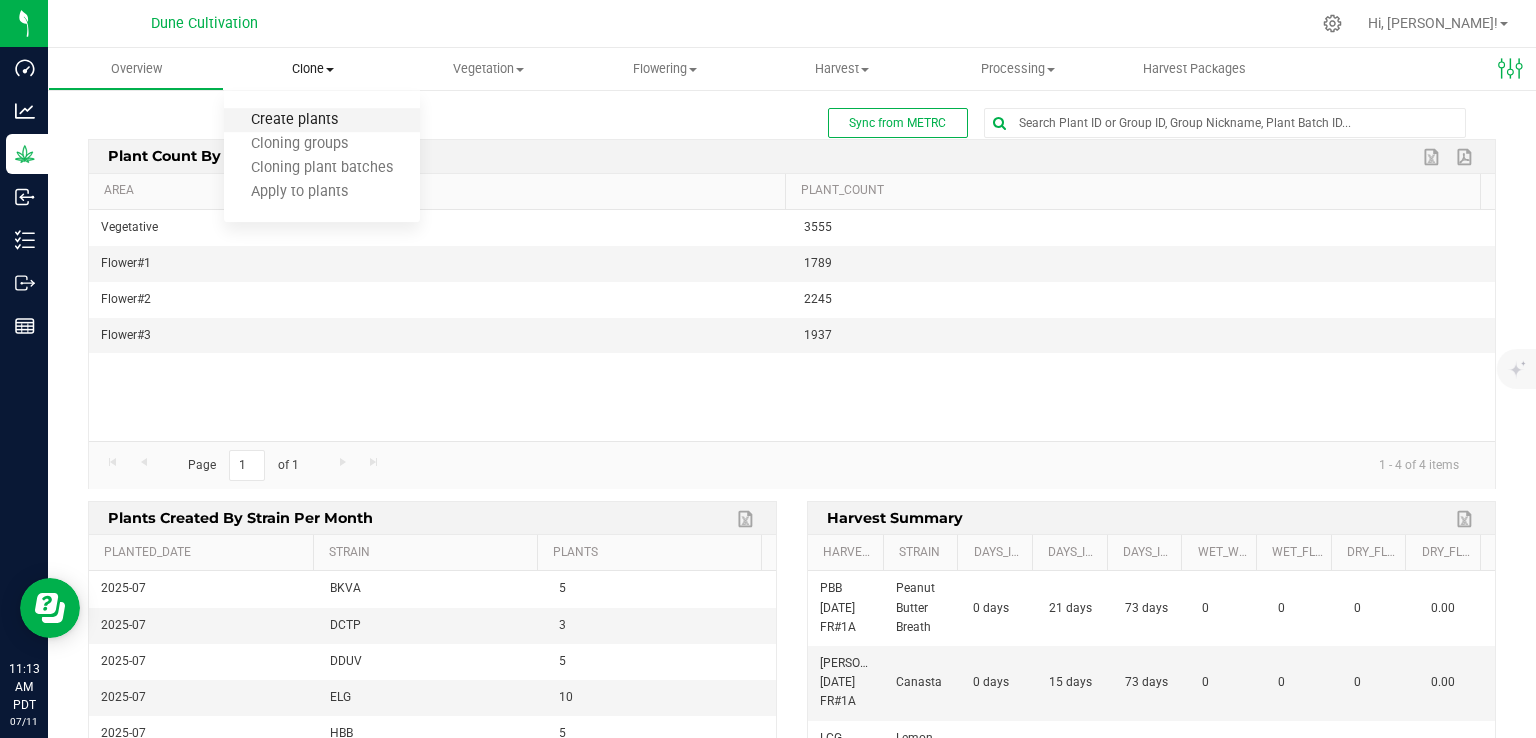 click on "Create plants" at bounding box center (294, 120) 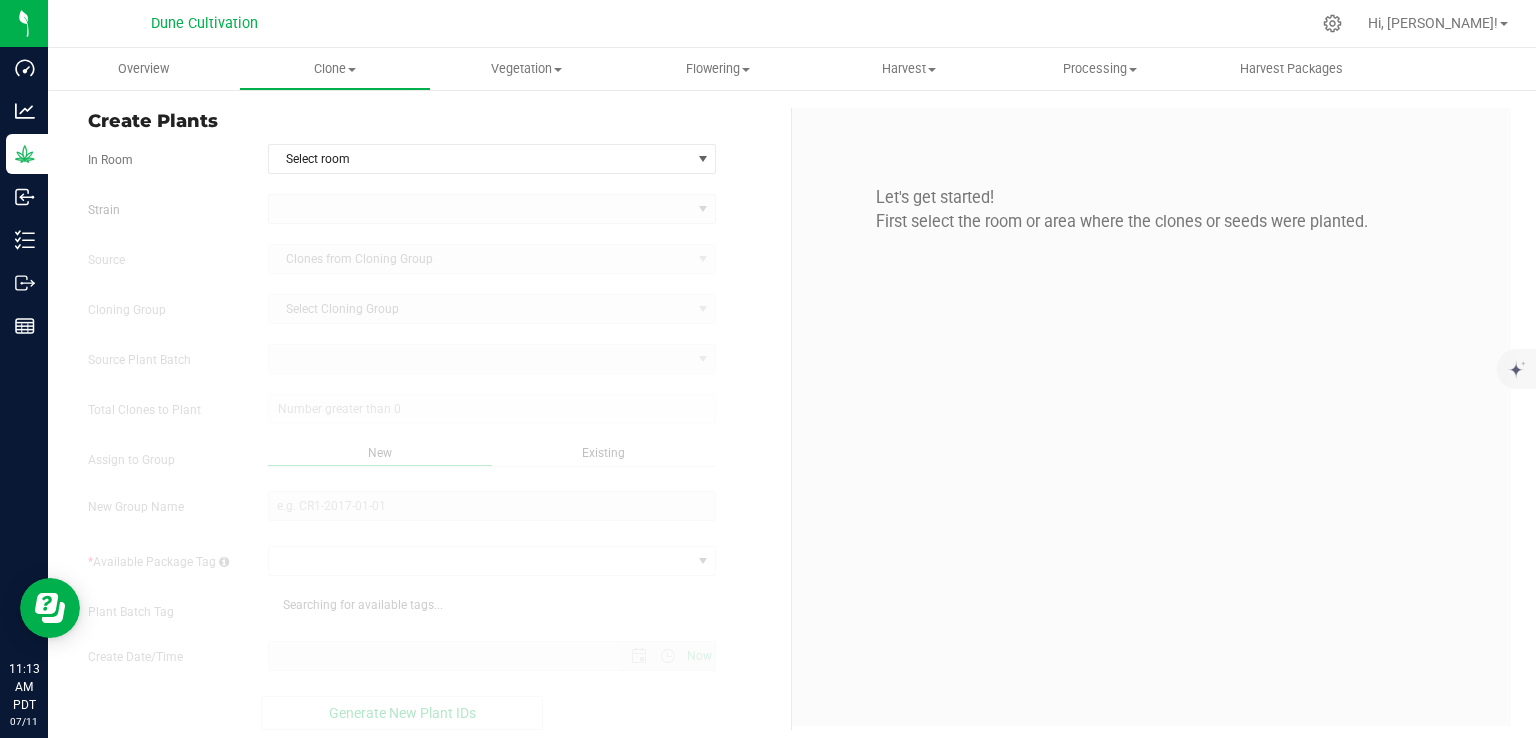 type on "7/11/2025 11:13 AM" 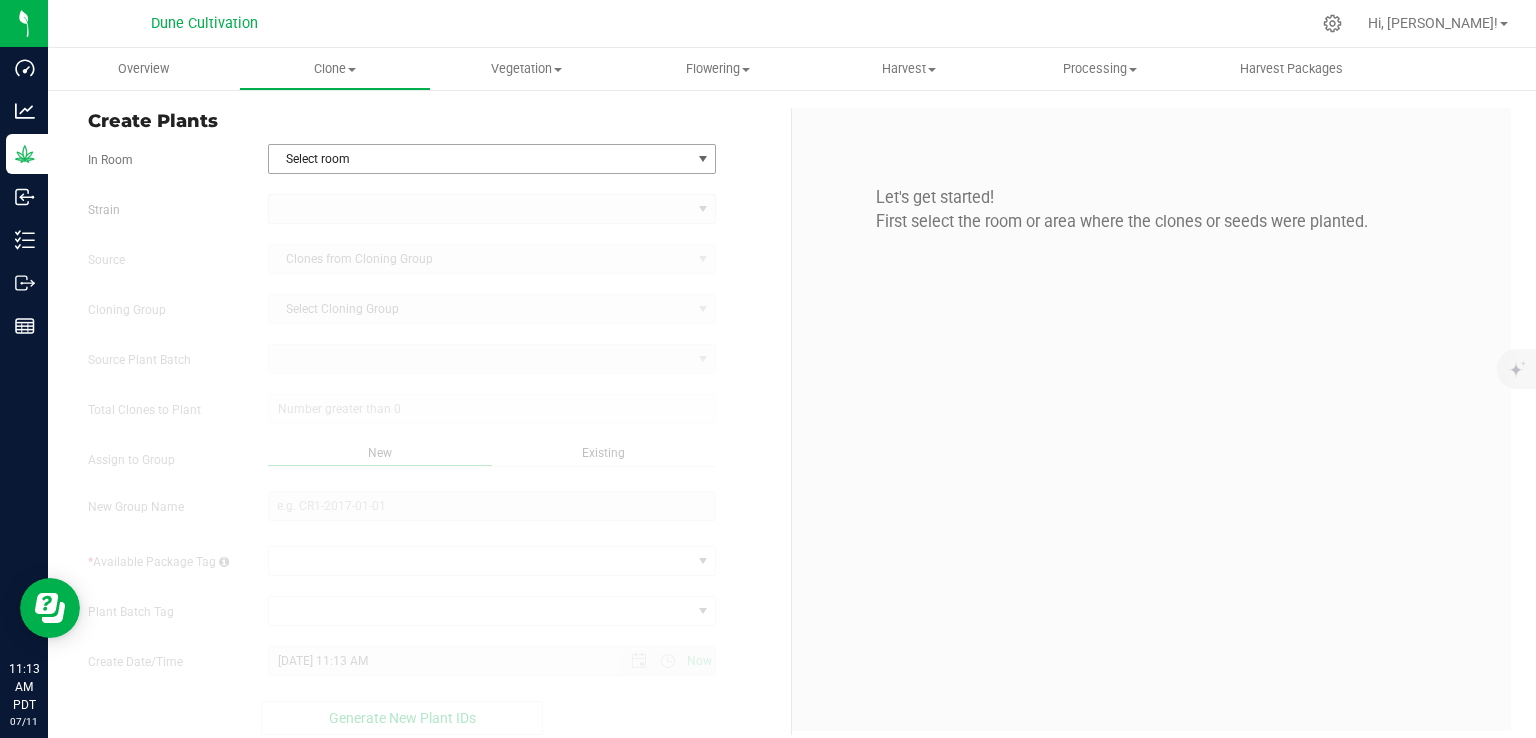 click on "Select room" at bounding box center [480, 159] 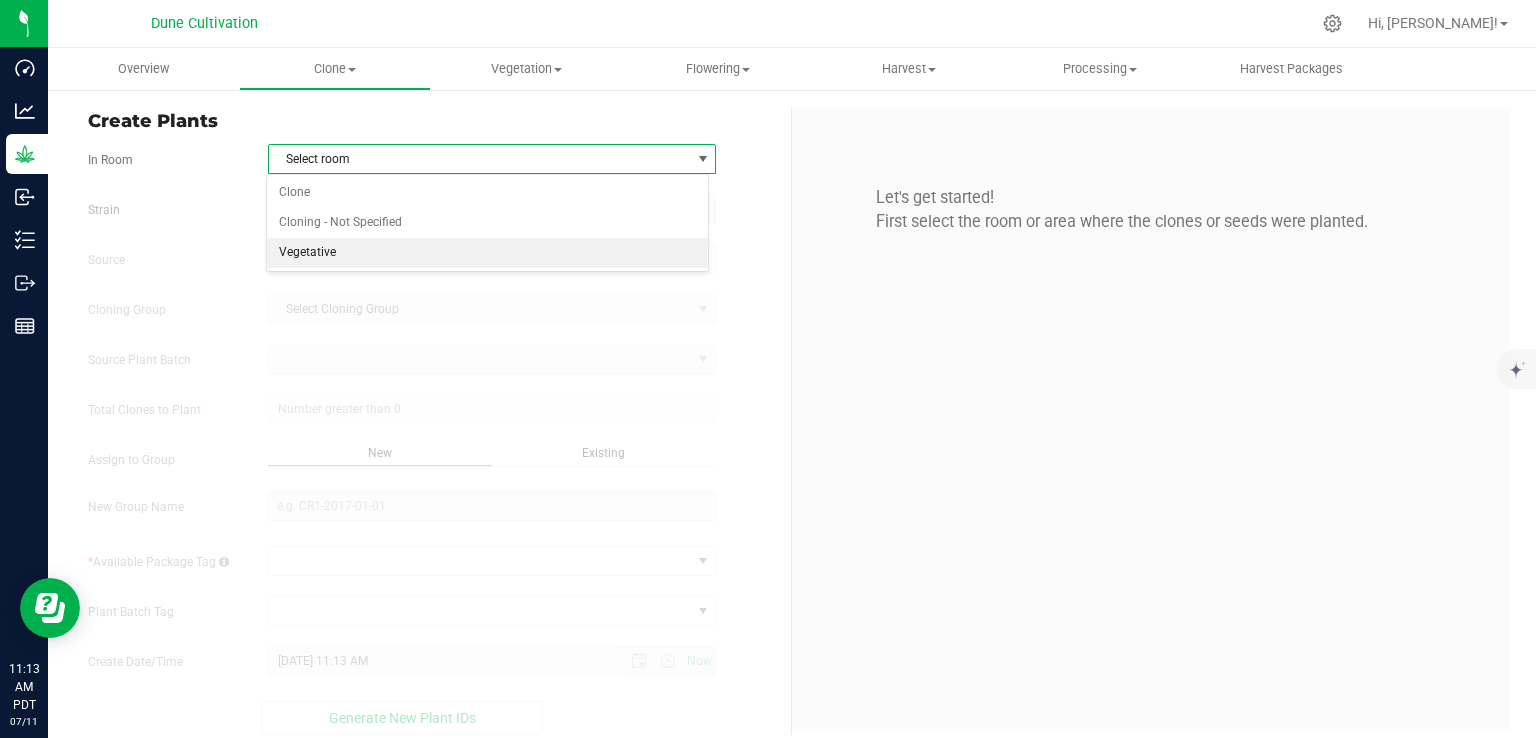 click on "Vegetative" at bounding box center (488, 253) 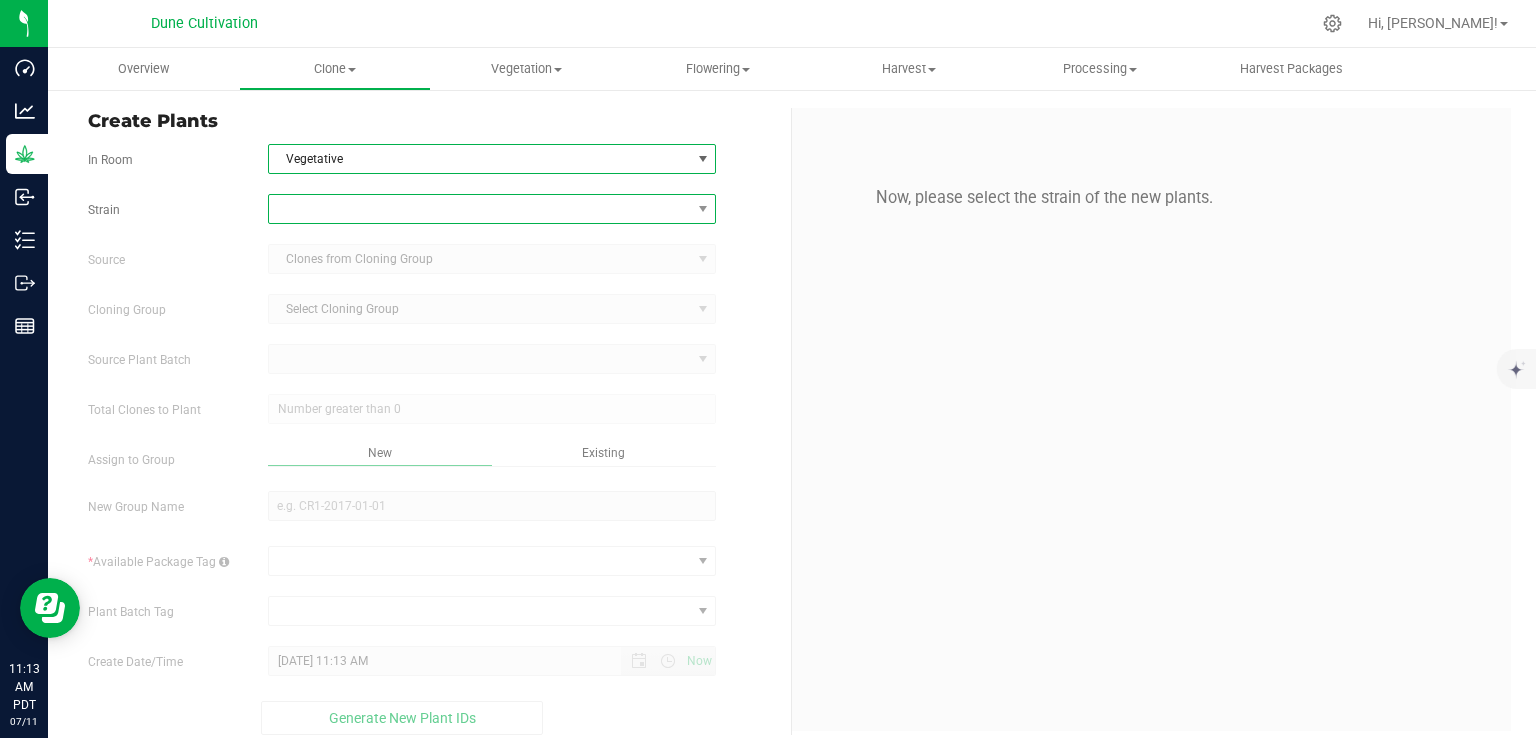 click at bounding box center [480, 209] 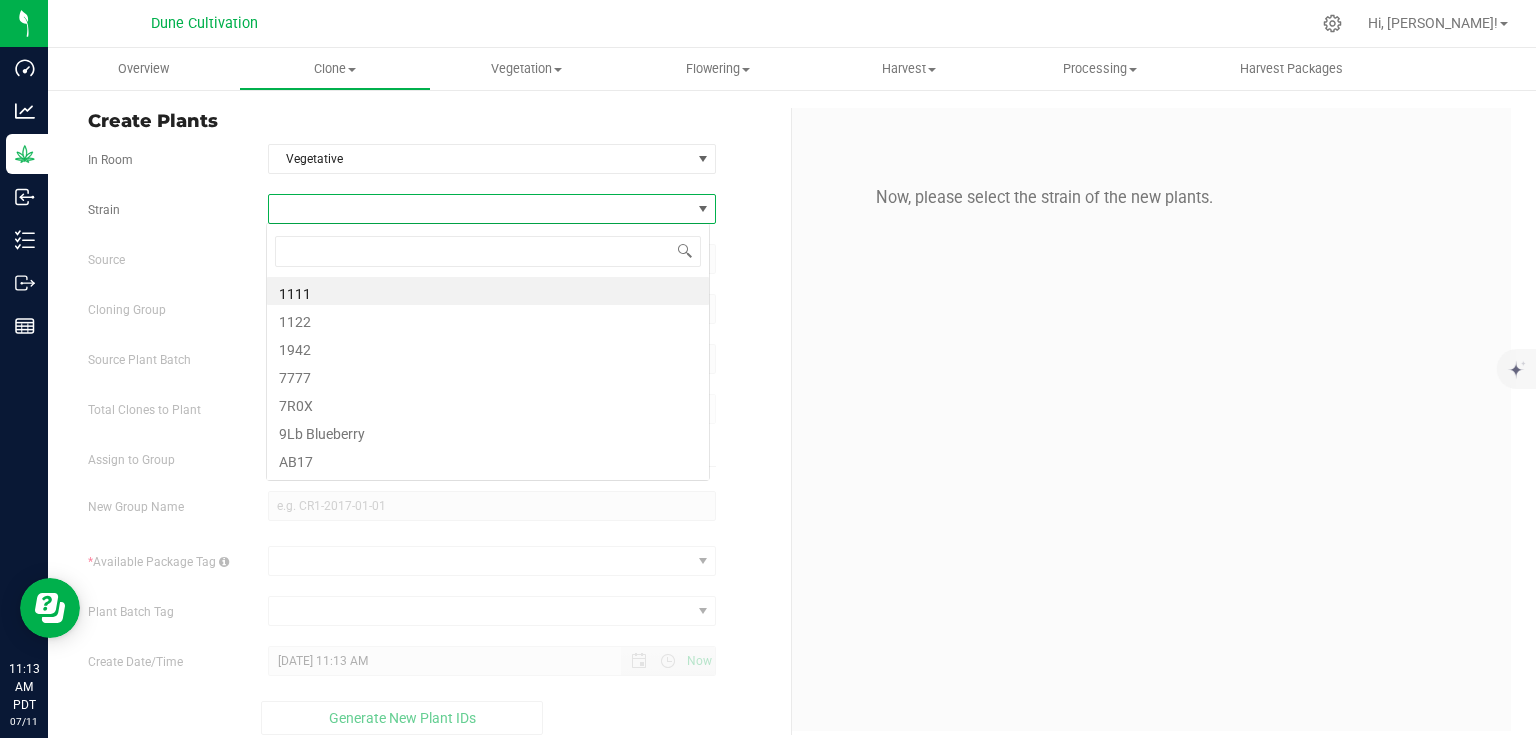 scroll, scrollTop: 99970, scrollLeft: 99556, axis: both 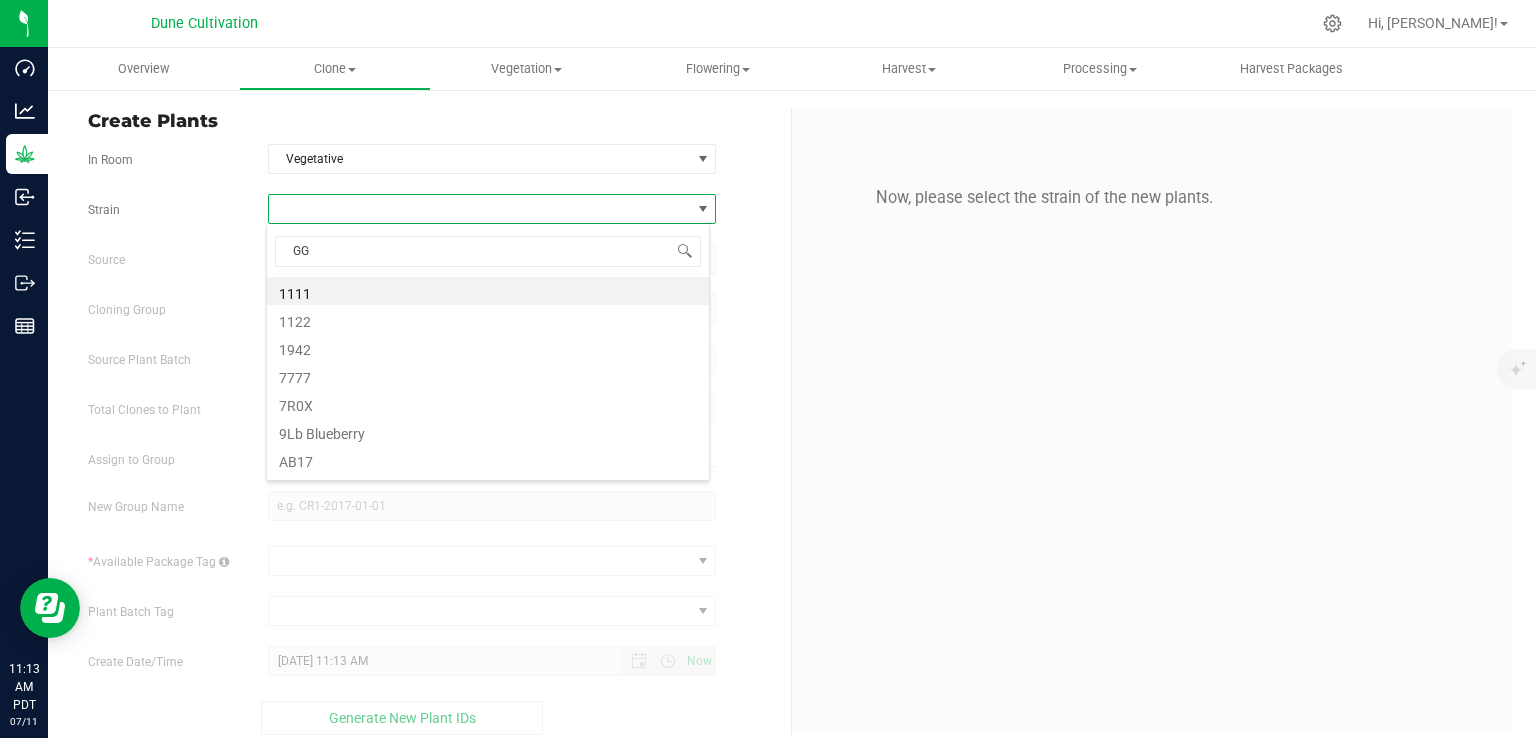 type on "GG4" 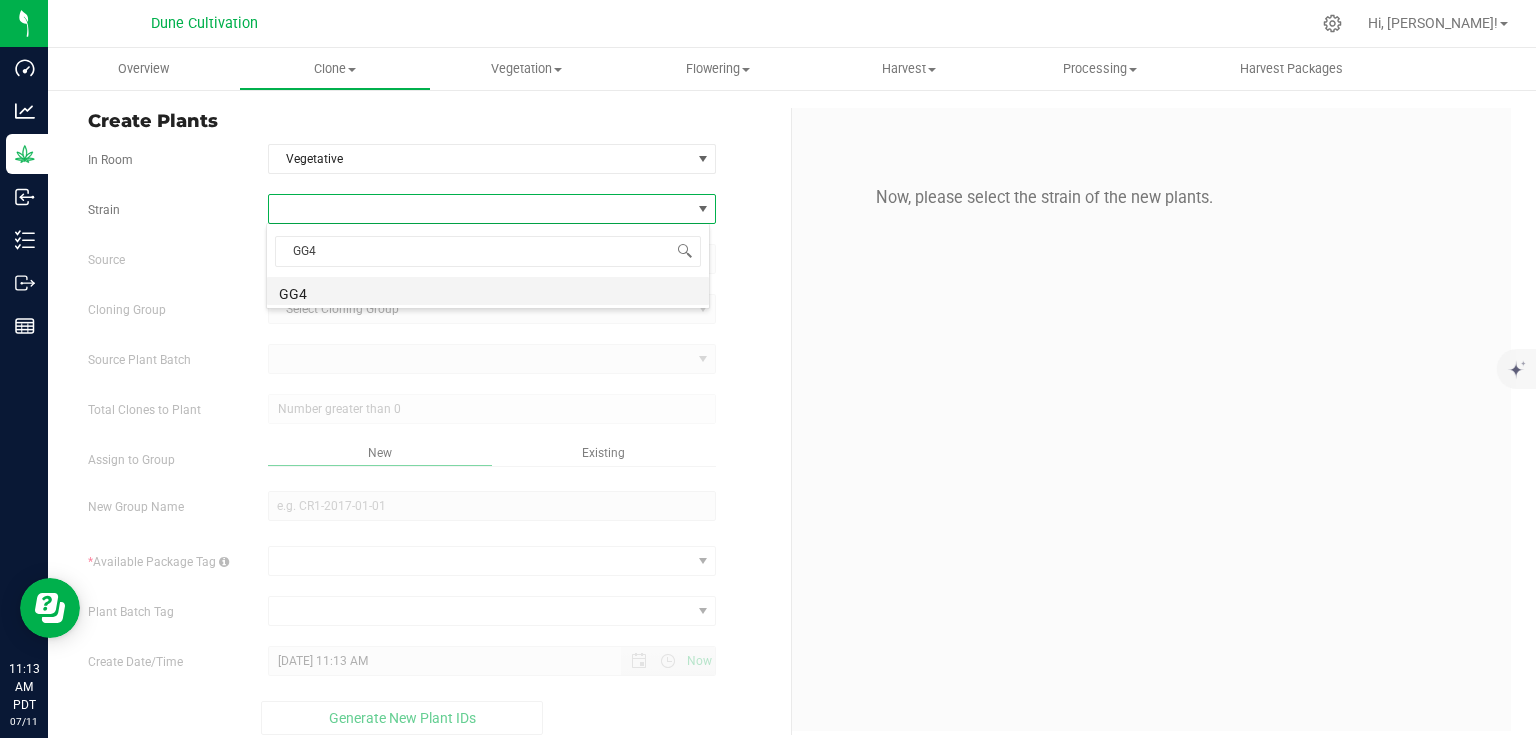 click on "GG4" at bounding box center (488, 291) 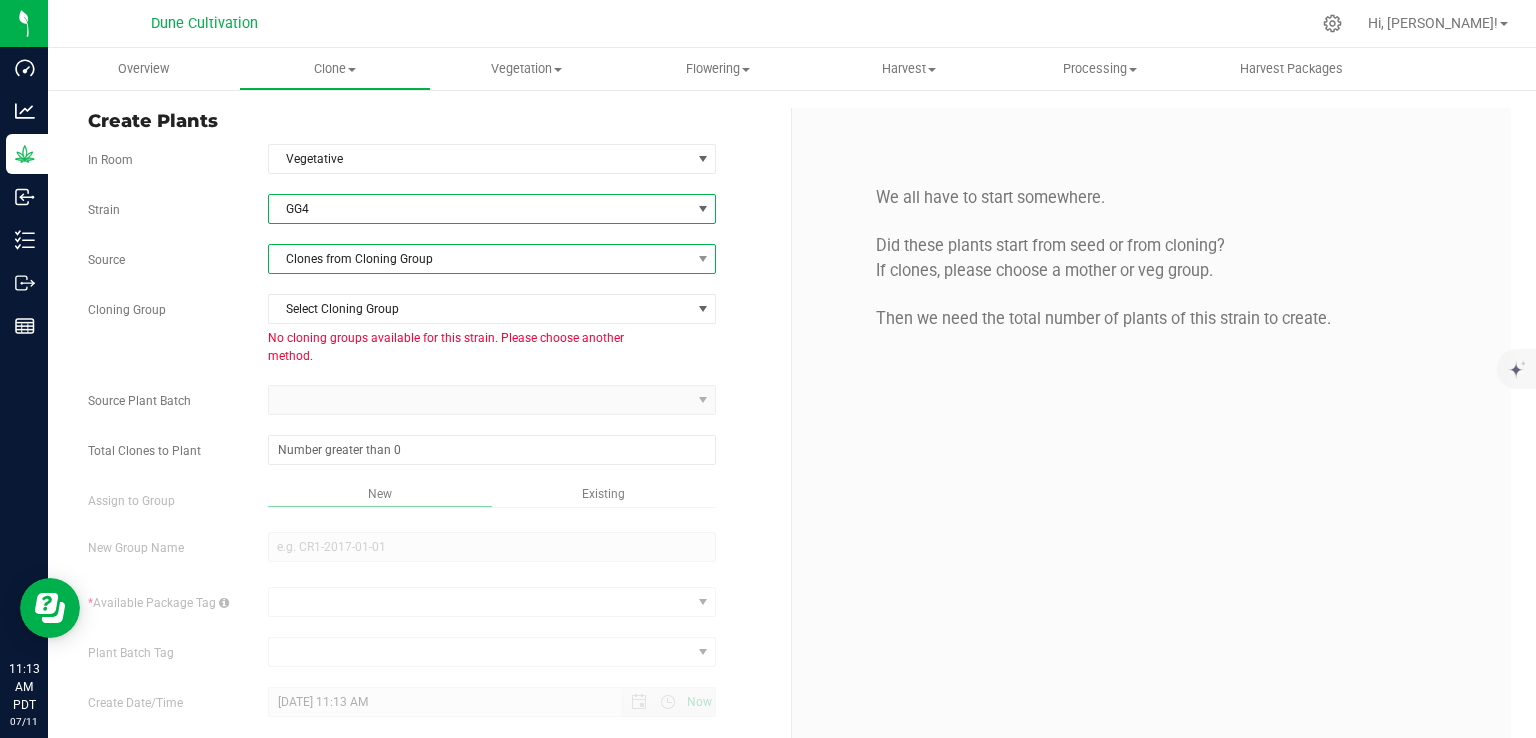 click on "Clones from Cloning Group" at bounding box center [480, 259] 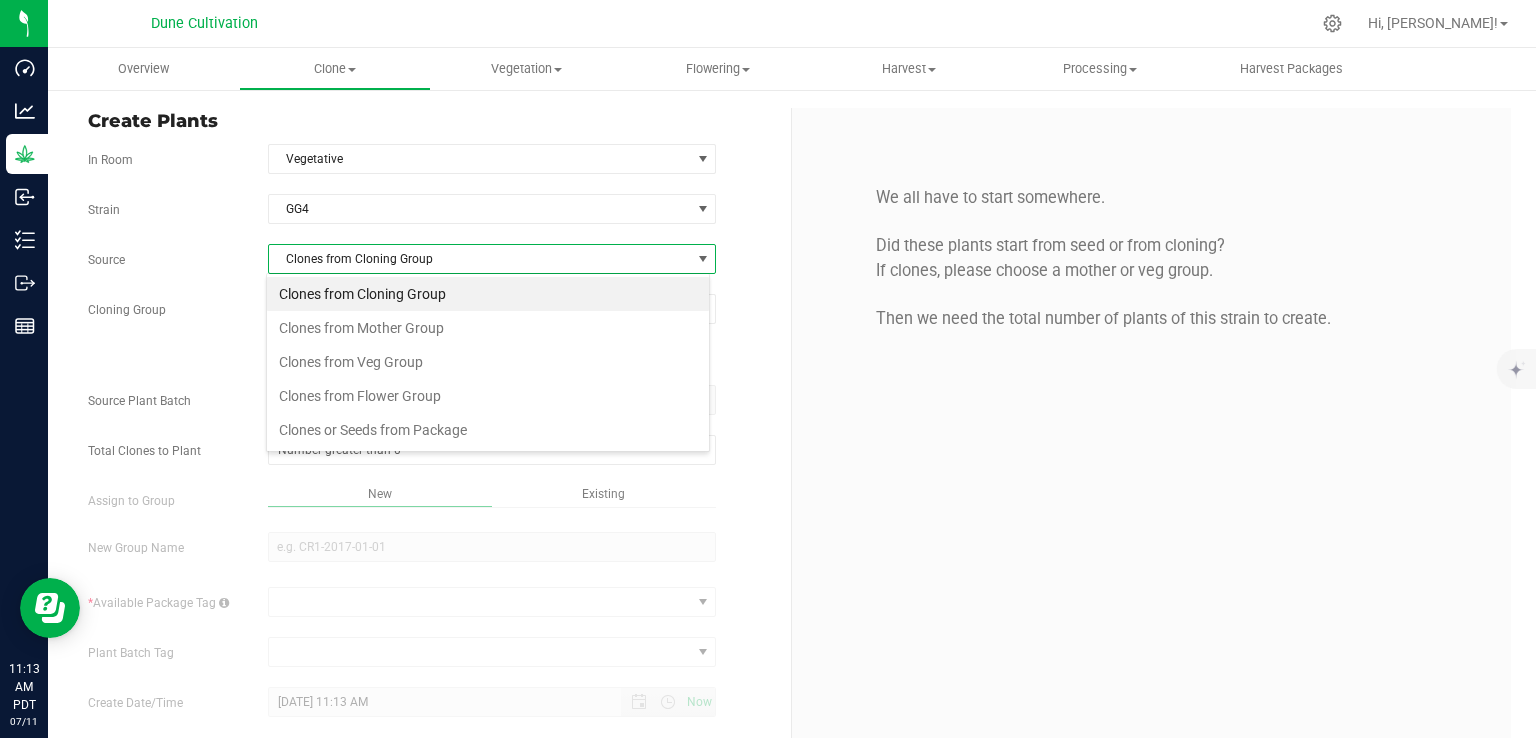 scroll, scrollTop: 99970, scrollLeft: 99556, axis: both 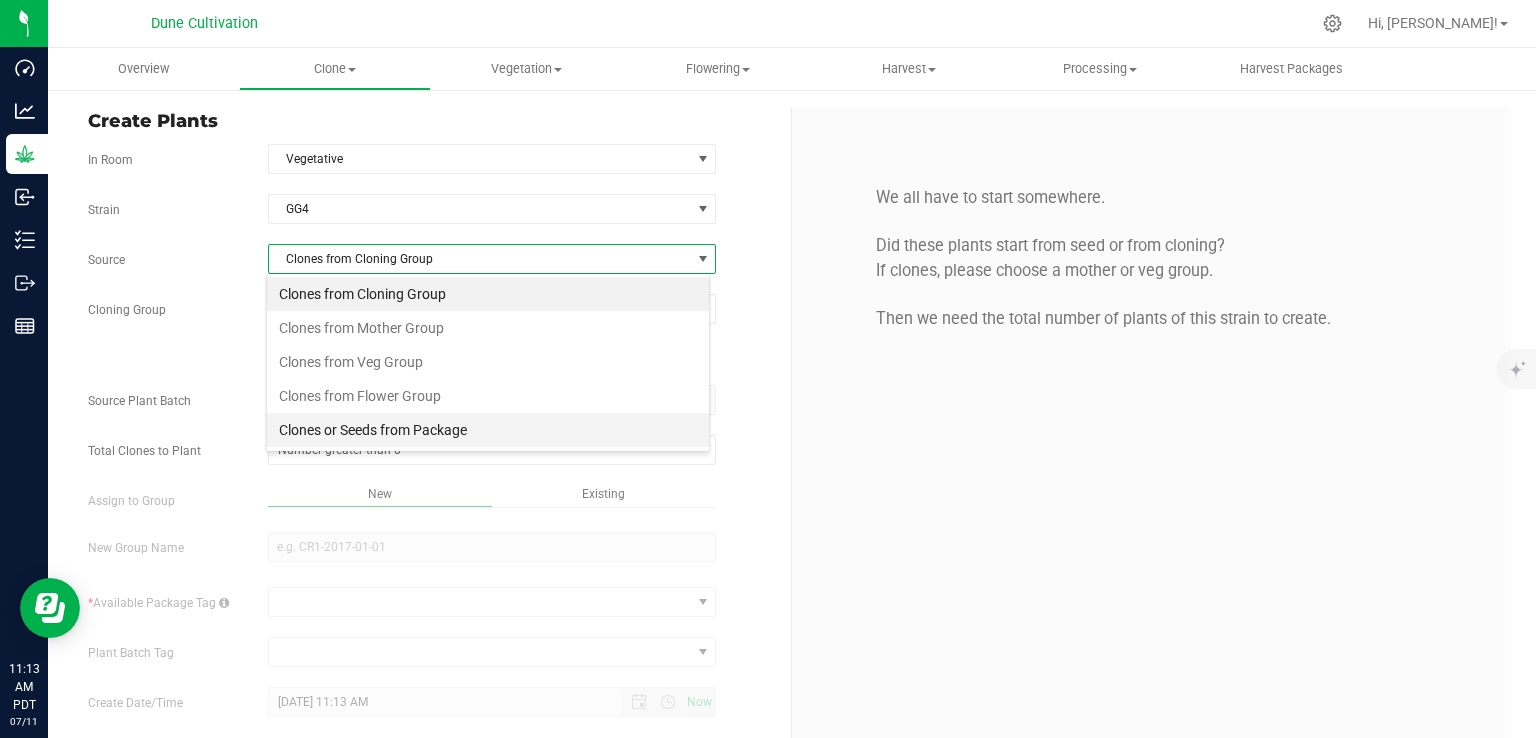 click on "Clones or Seeds from Package" at bounding box center [488, 430] 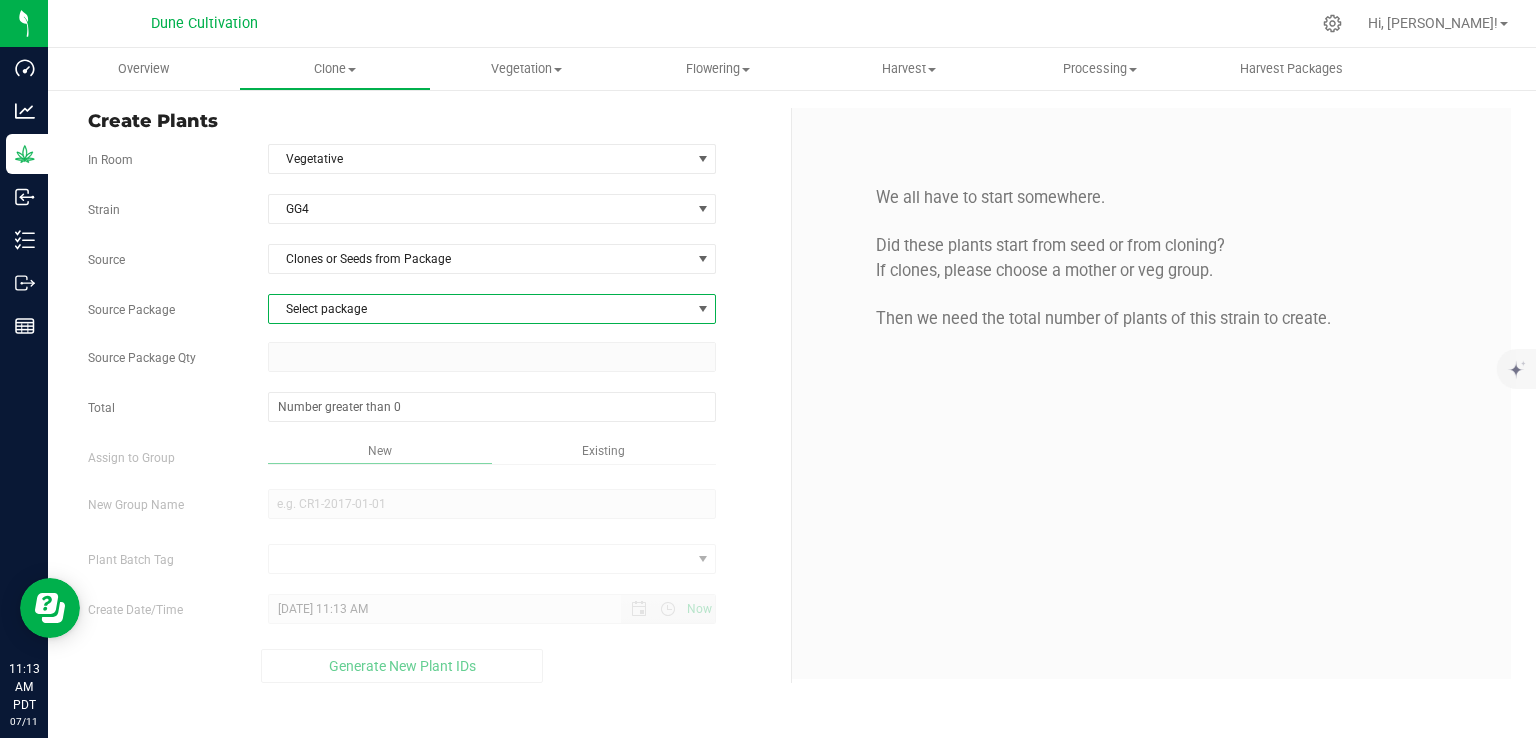click on "Select package" at bounding box center [480, 309] 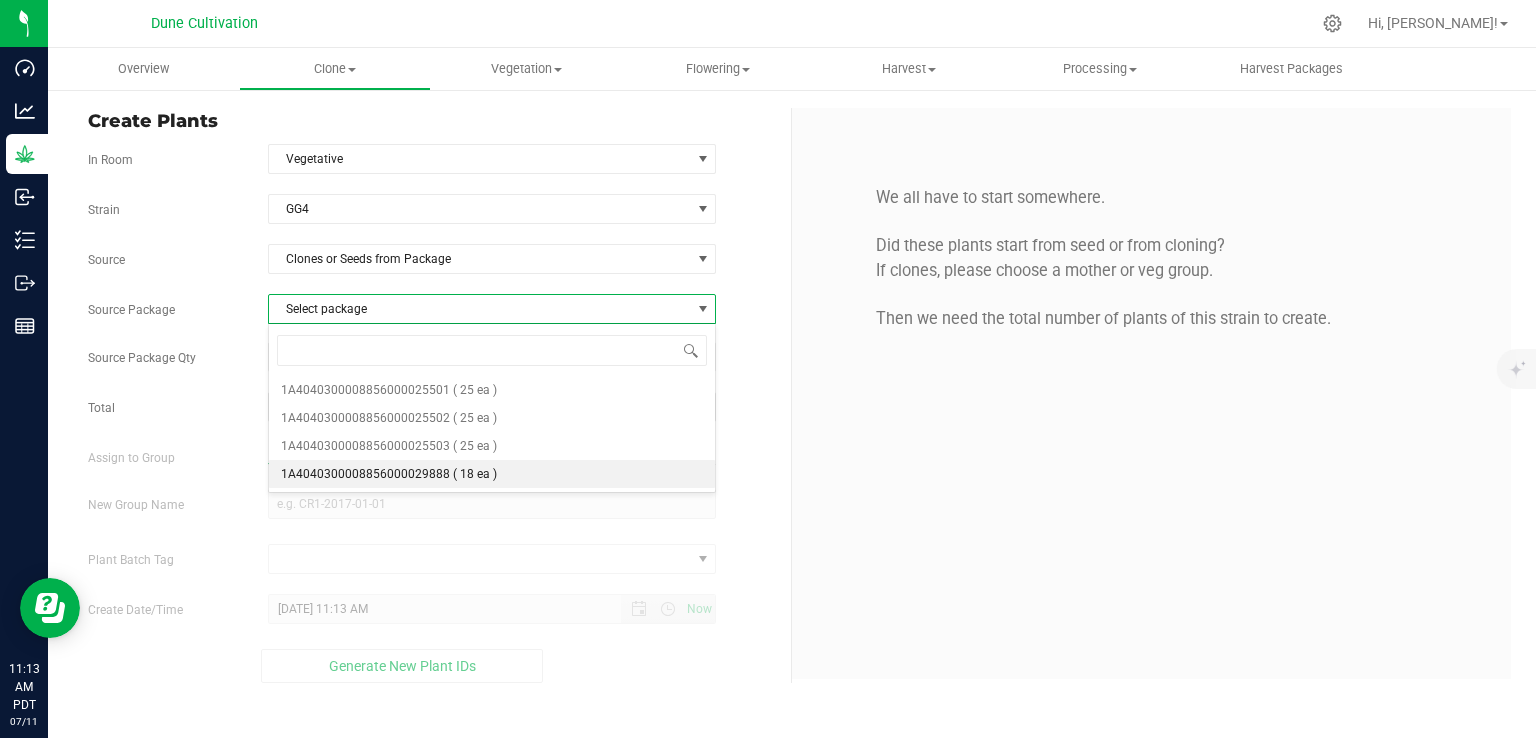 click on "1A4040300008856000029888
(
18
ea
)" at bounding box center (492, 474) 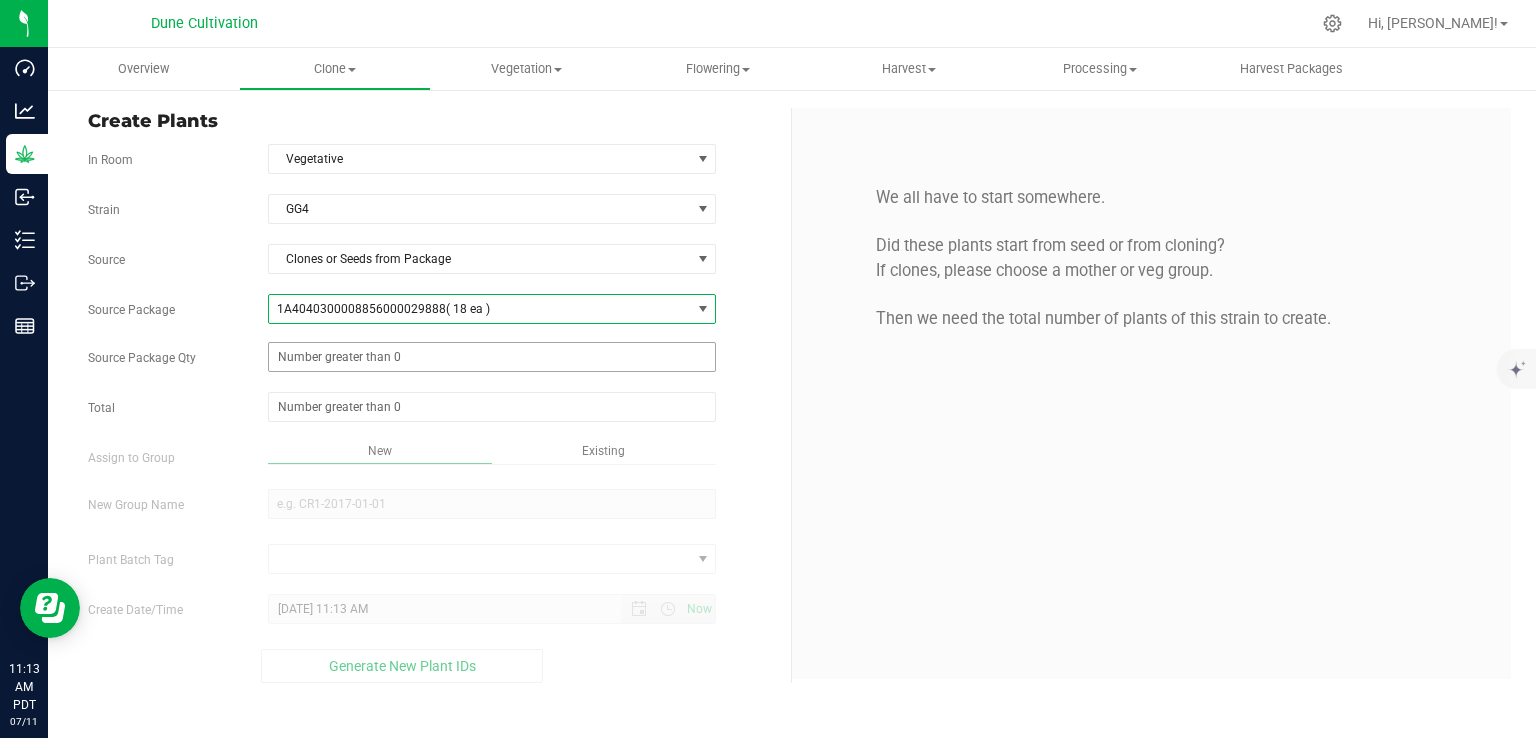 click at bounding box center [492, 357] 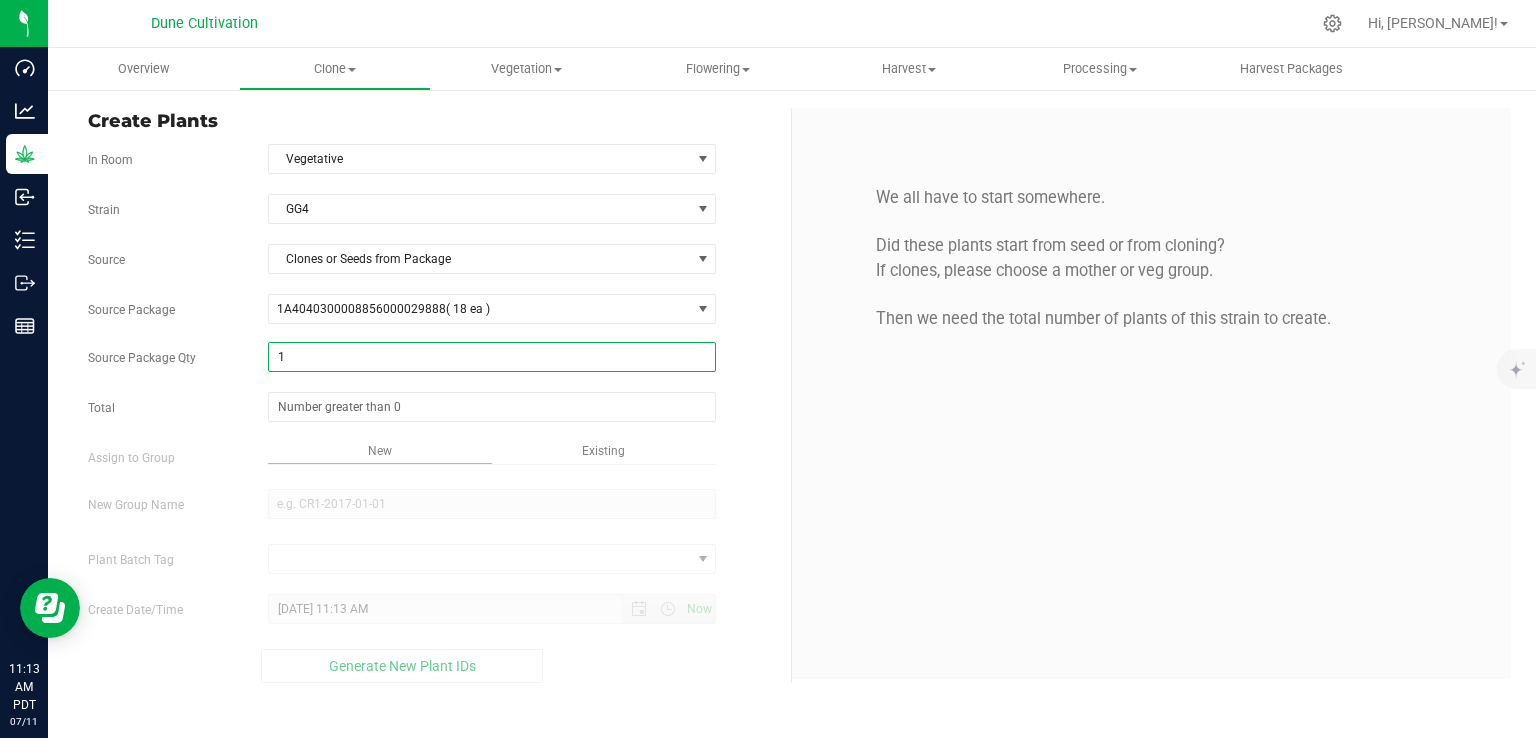 type on "18" 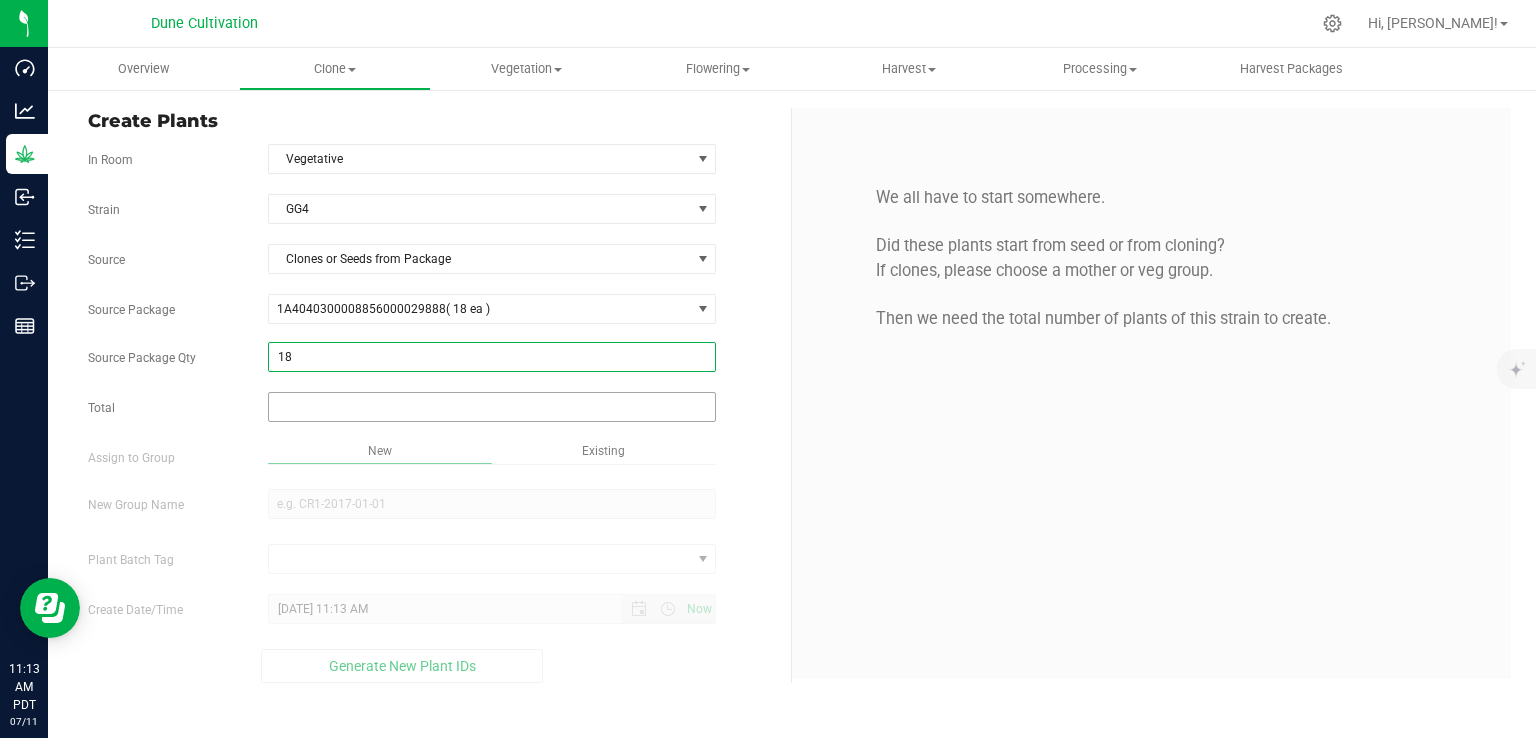 type on "18" 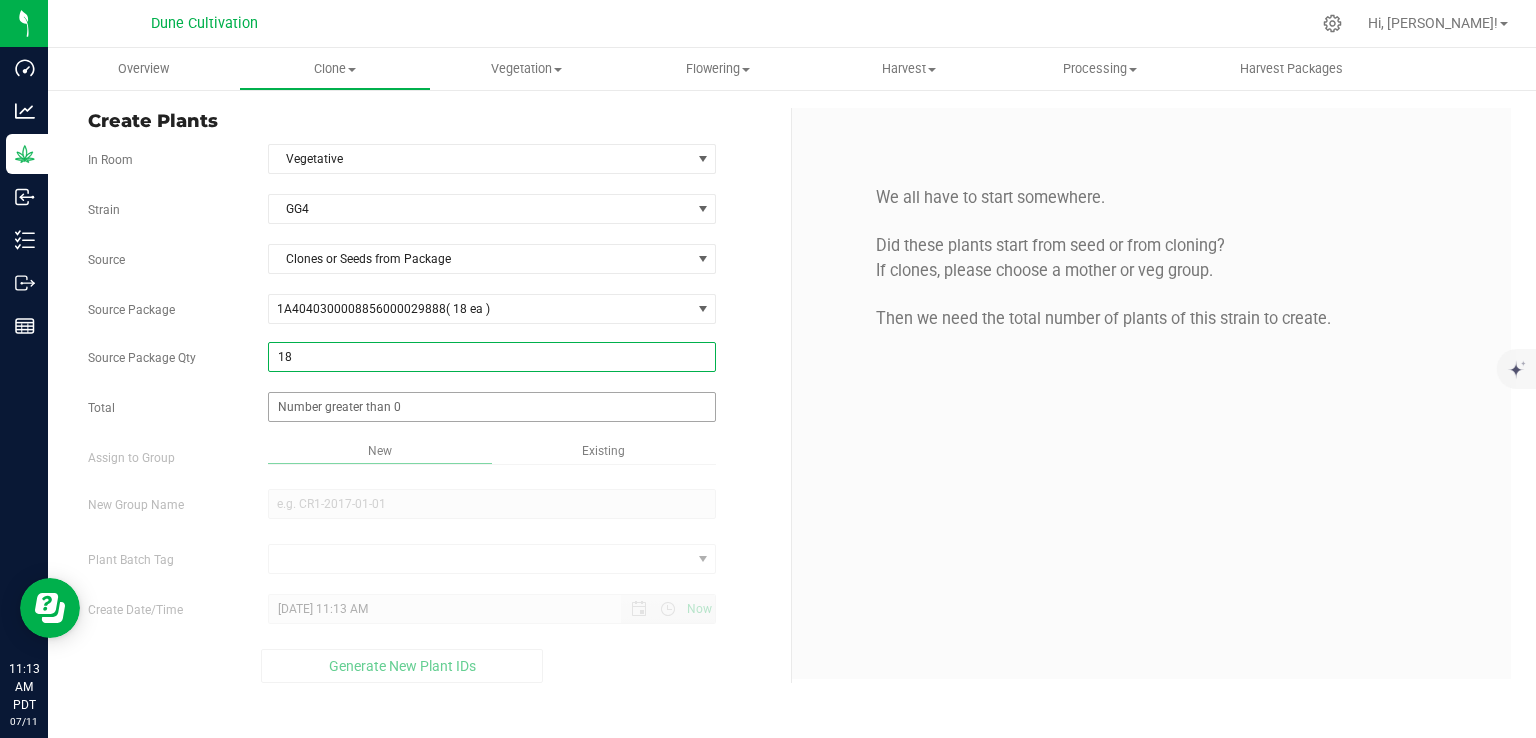 click at bounding box center [492, 407] 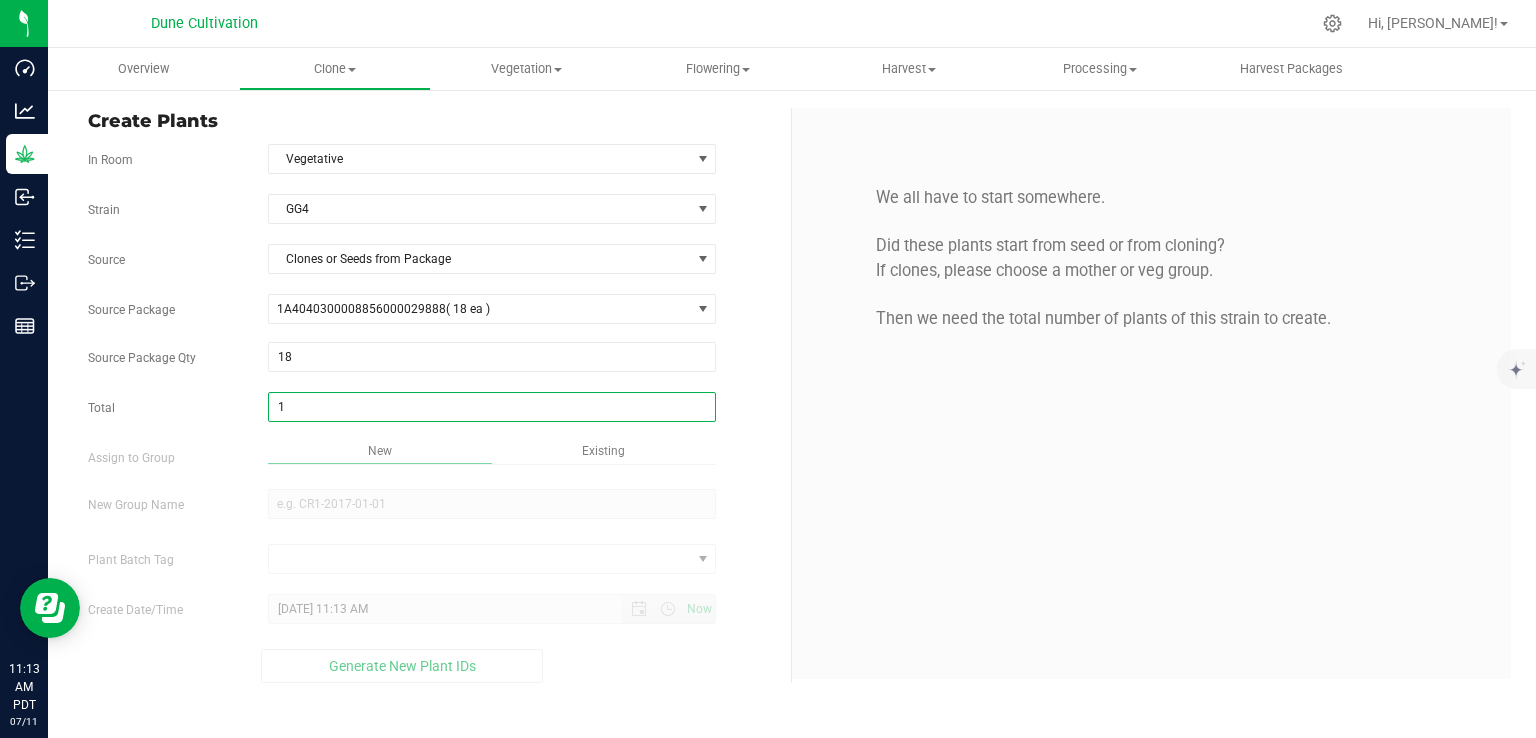 type on "18" 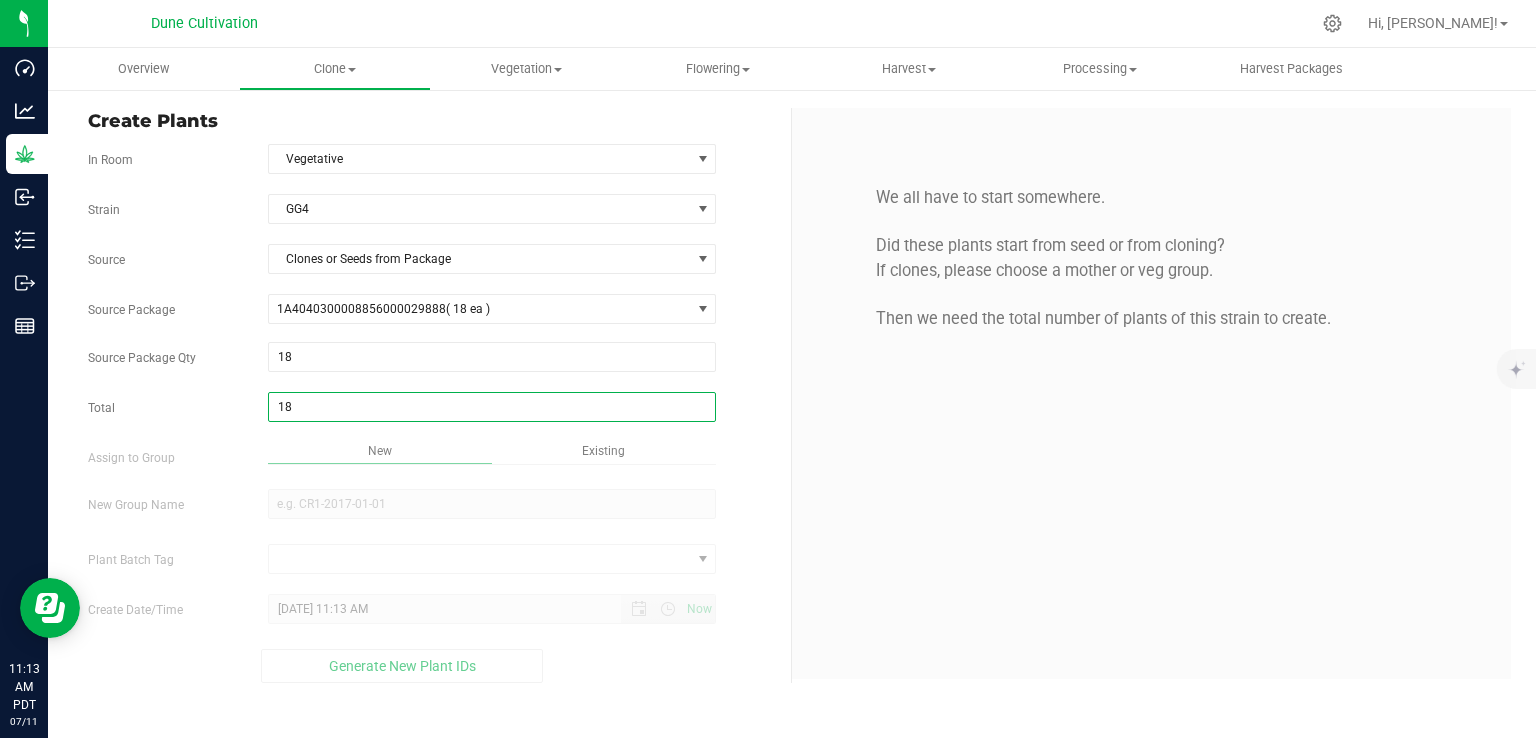 type on "18" 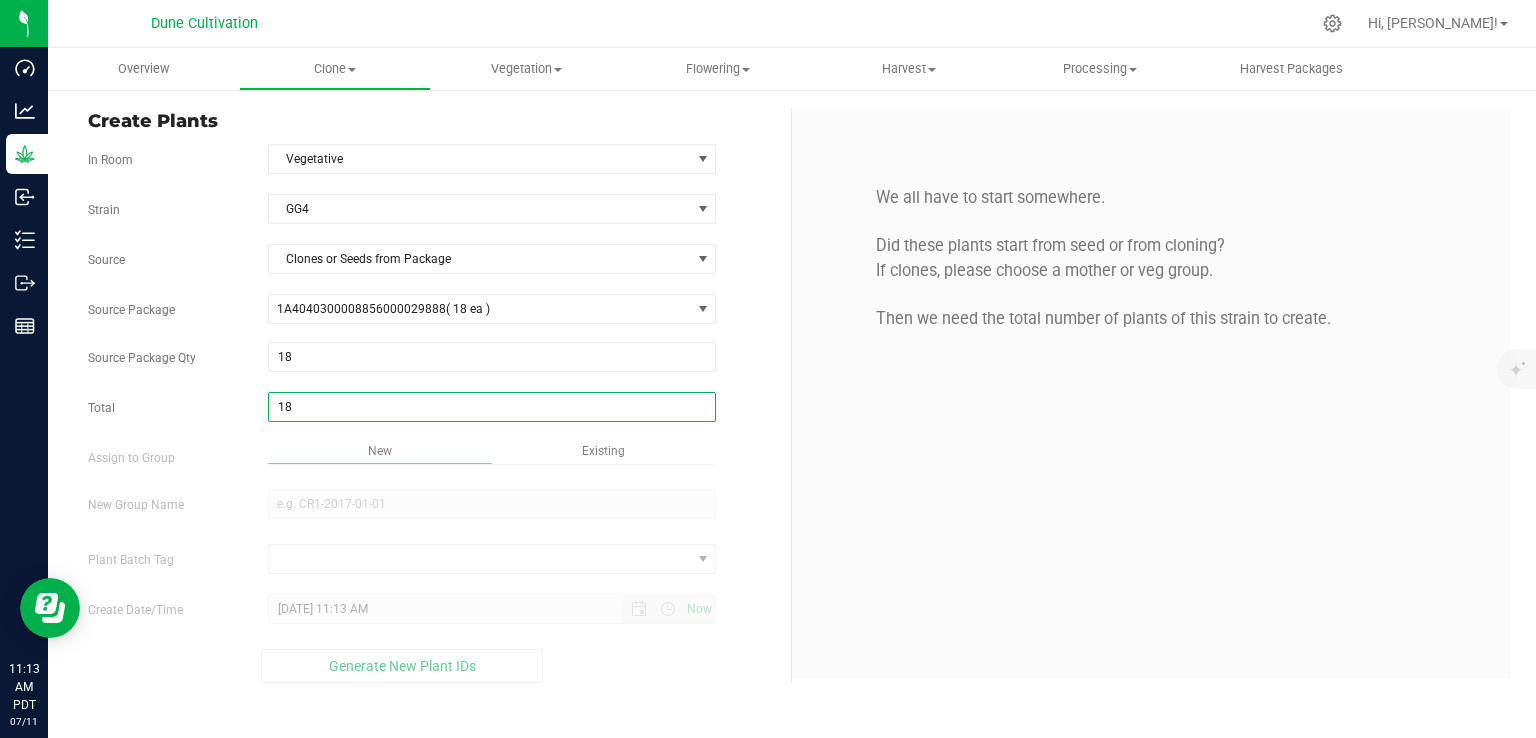 click on "Overview
Clone
Create plants
Cloning groups
Cloning plant batches
Apply to plants
Vegetation" at bounding box center [792, 393] 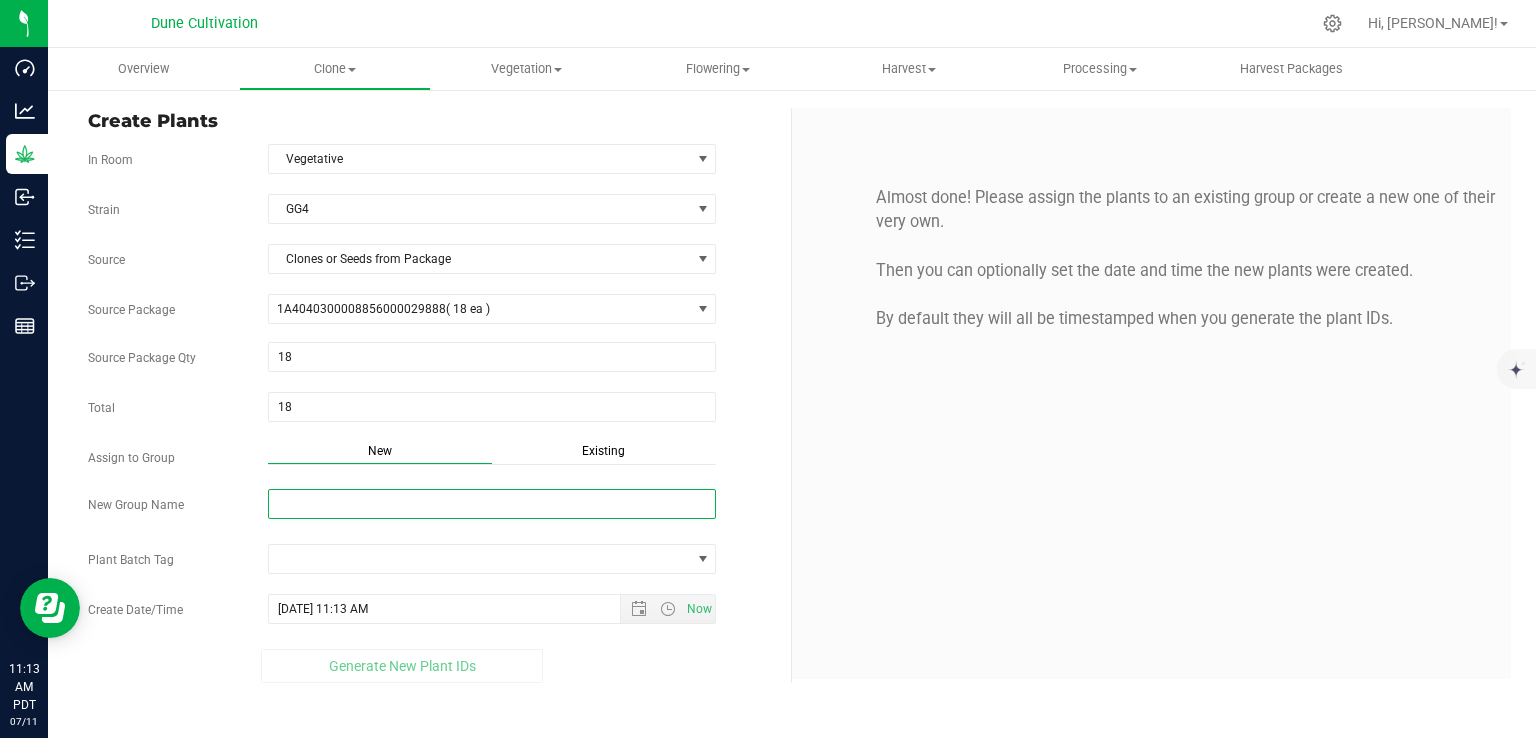 click on "New Group Name" at bounding box center (492, 504) 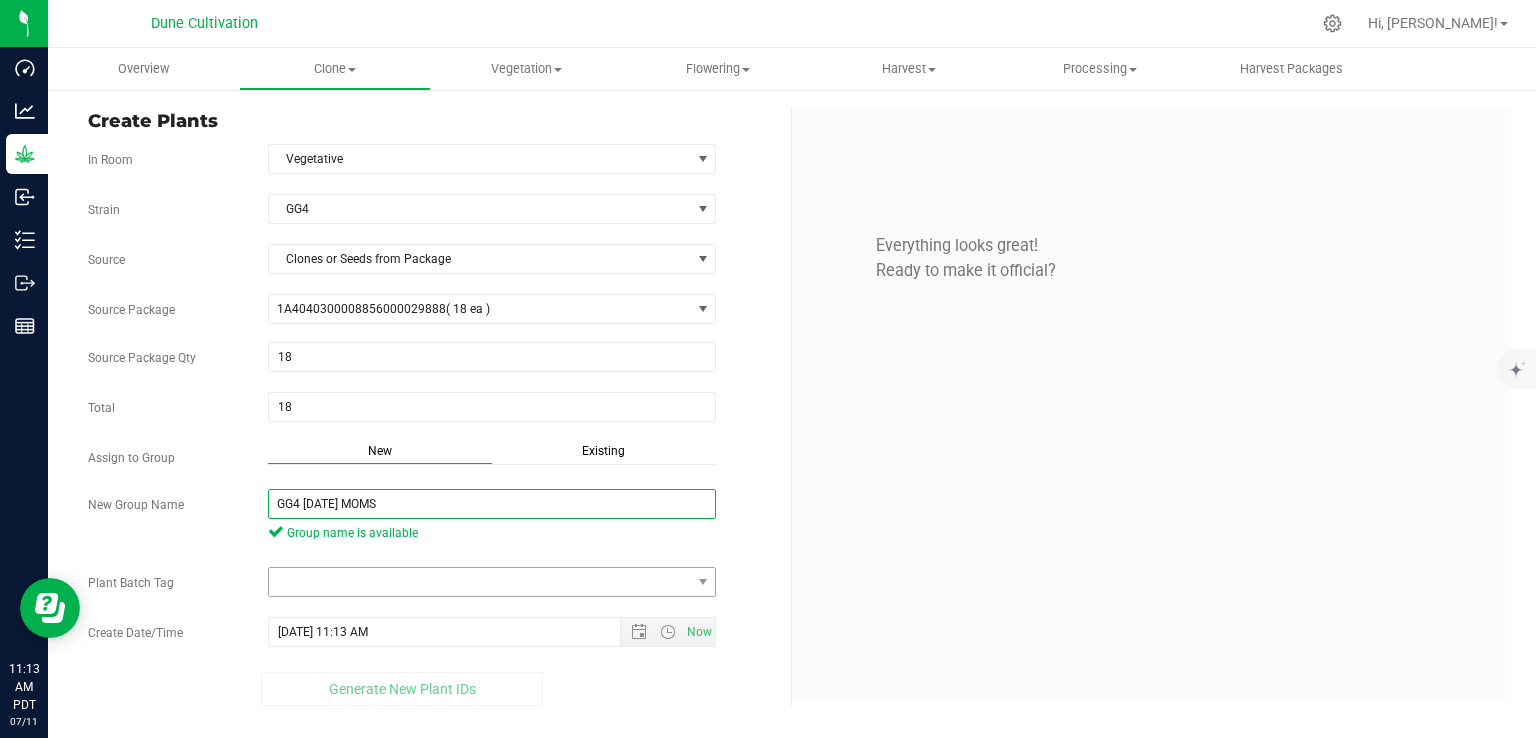 type on "GG4 07.10.25 MOMS" 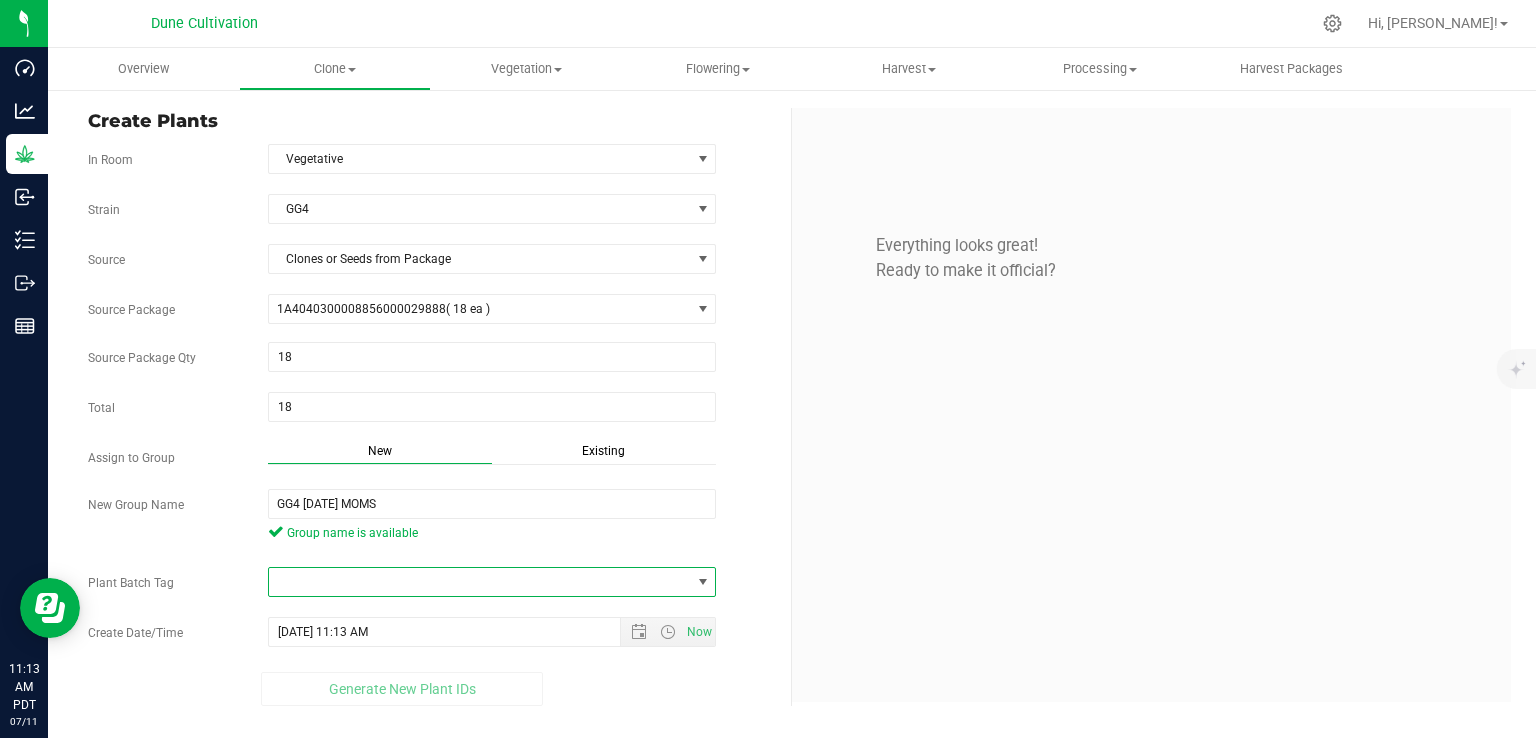 click at bounding box center [480, 582] 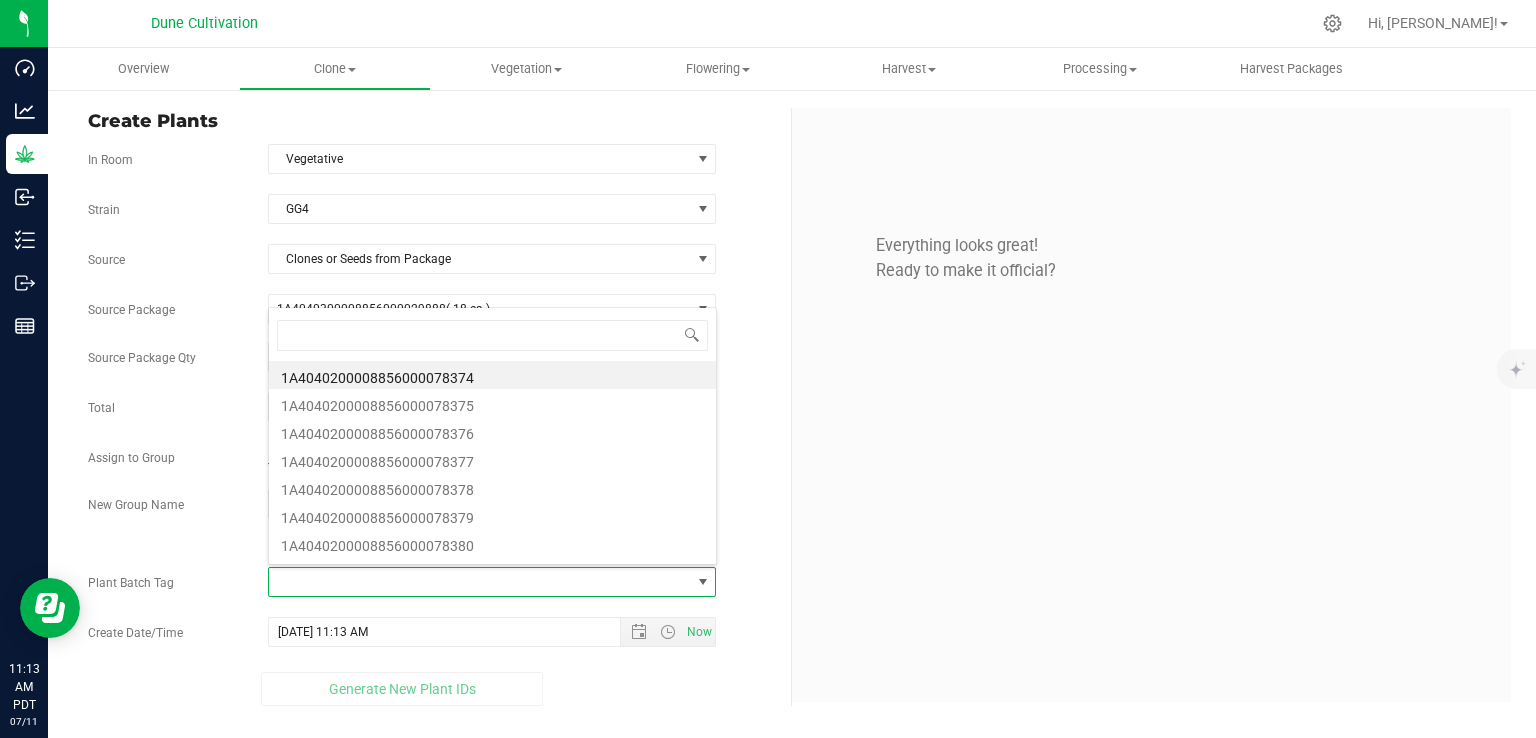 scroll, scrollTop: 99970, scrollLeft: 99551, axis: both 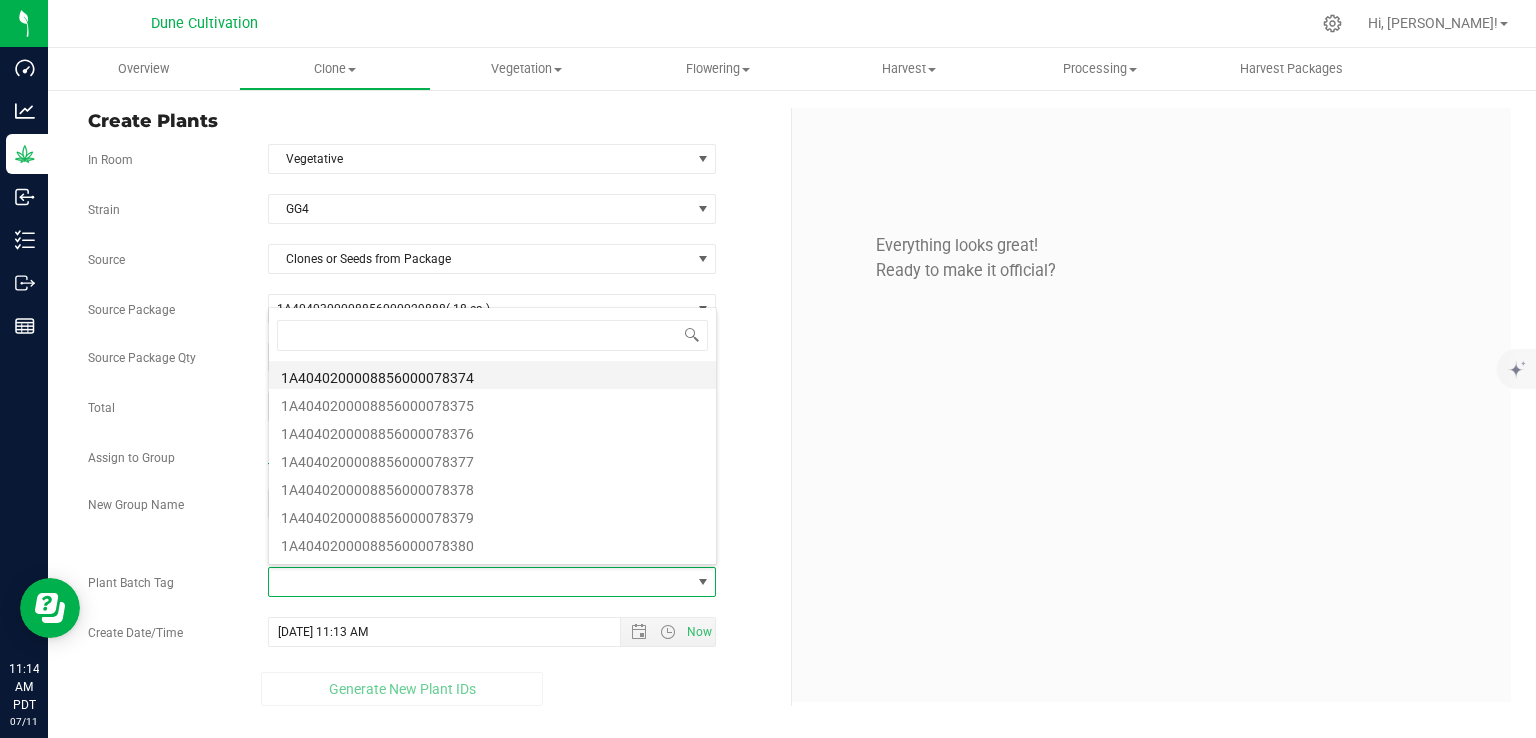 click on "1A4040200008856000078374" at bounding box center (492, 375) 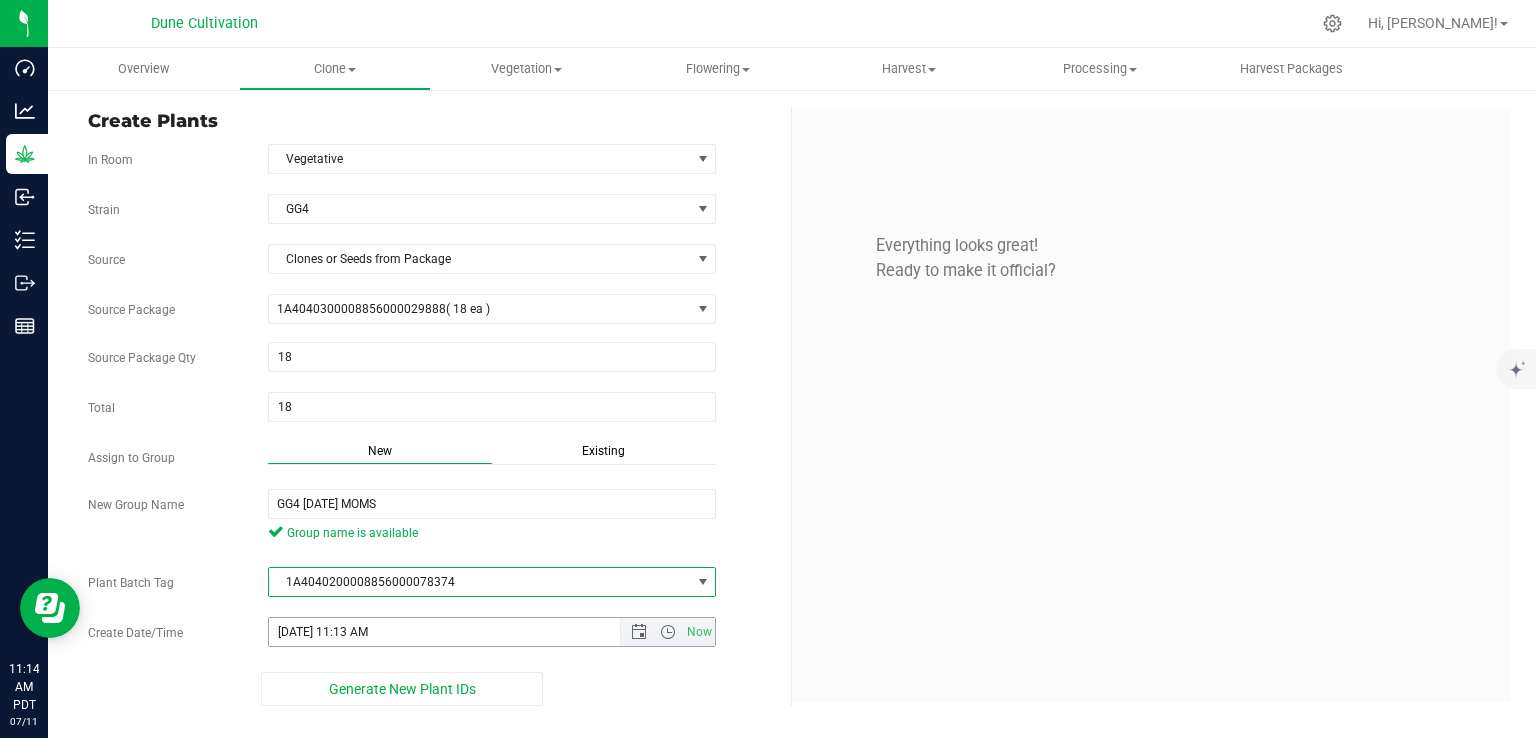 click on "7/11/2025 11:13 AM" at bounding box center [462, 632] 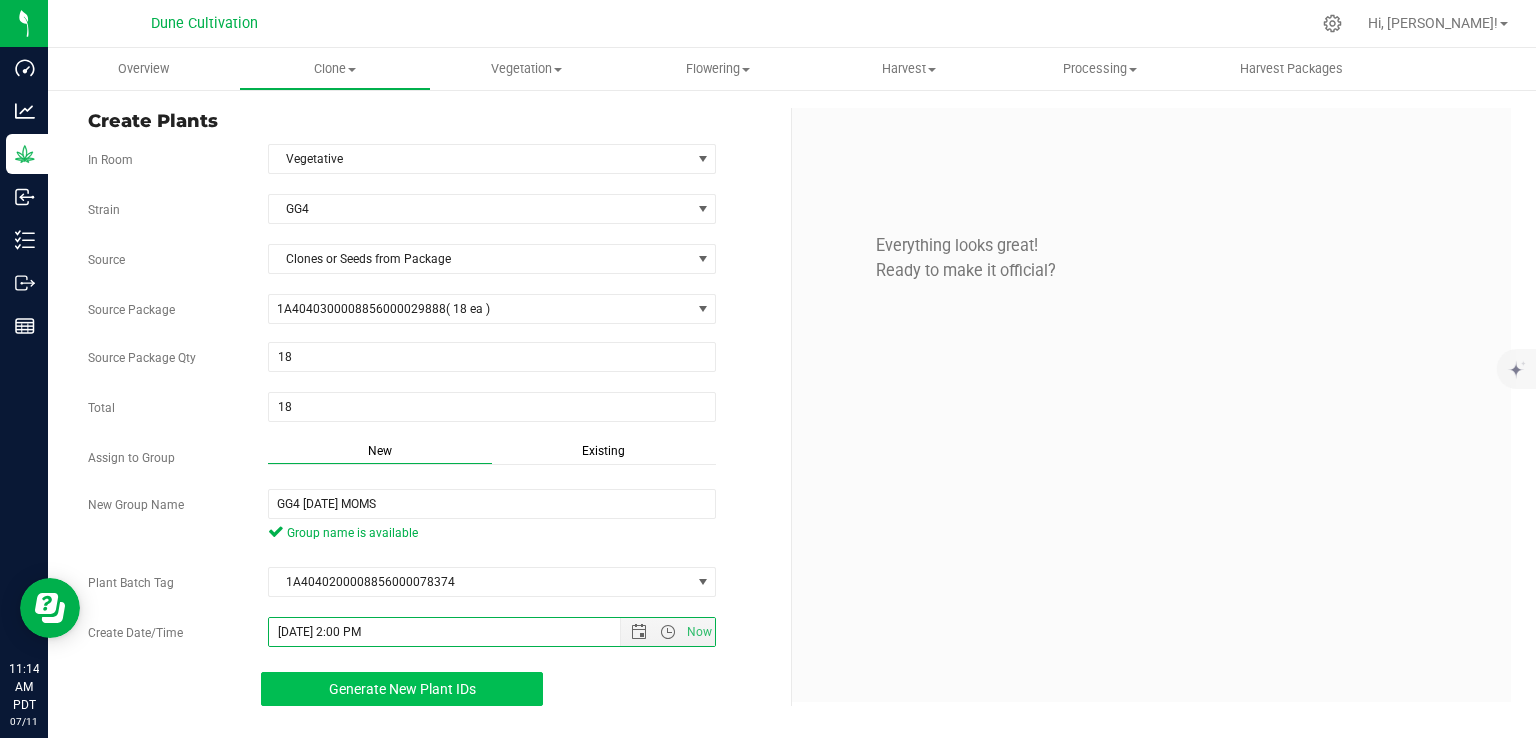 type on "7/10/2025 2:00 PM" 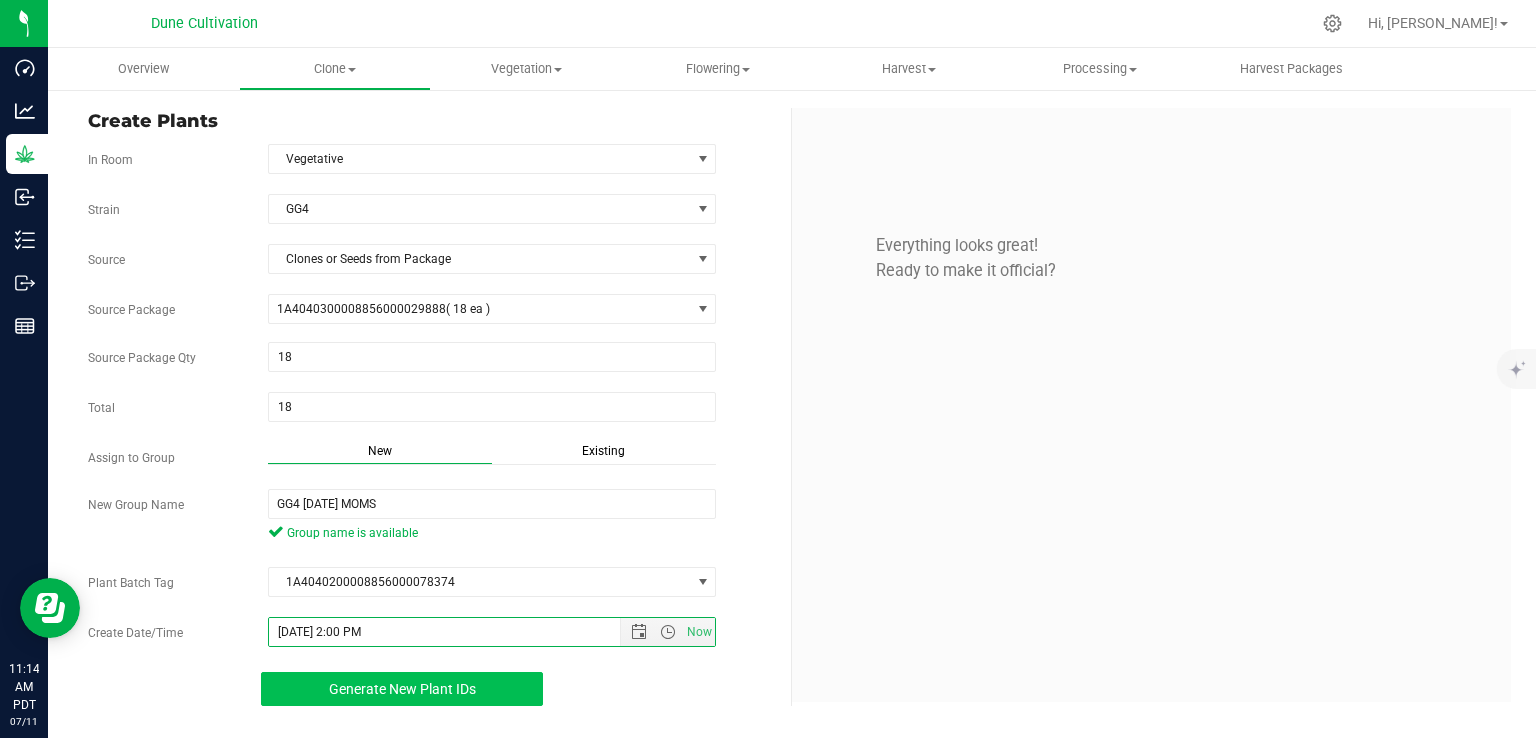 click on "Generate New Plant IDs" at bounding box center [402, 689] 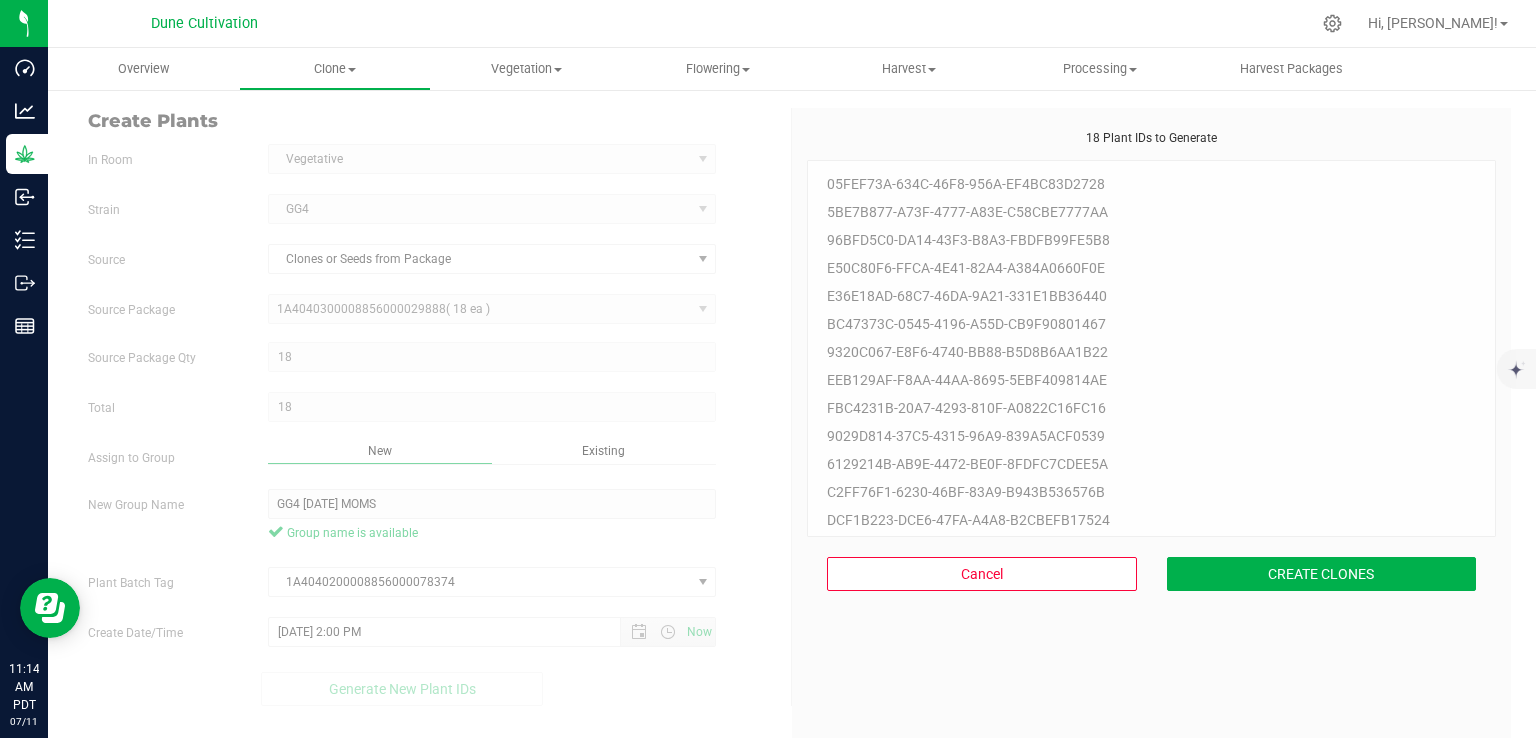 scroll, scrollTop: 60, scrollLeft: 0, axis: vertical 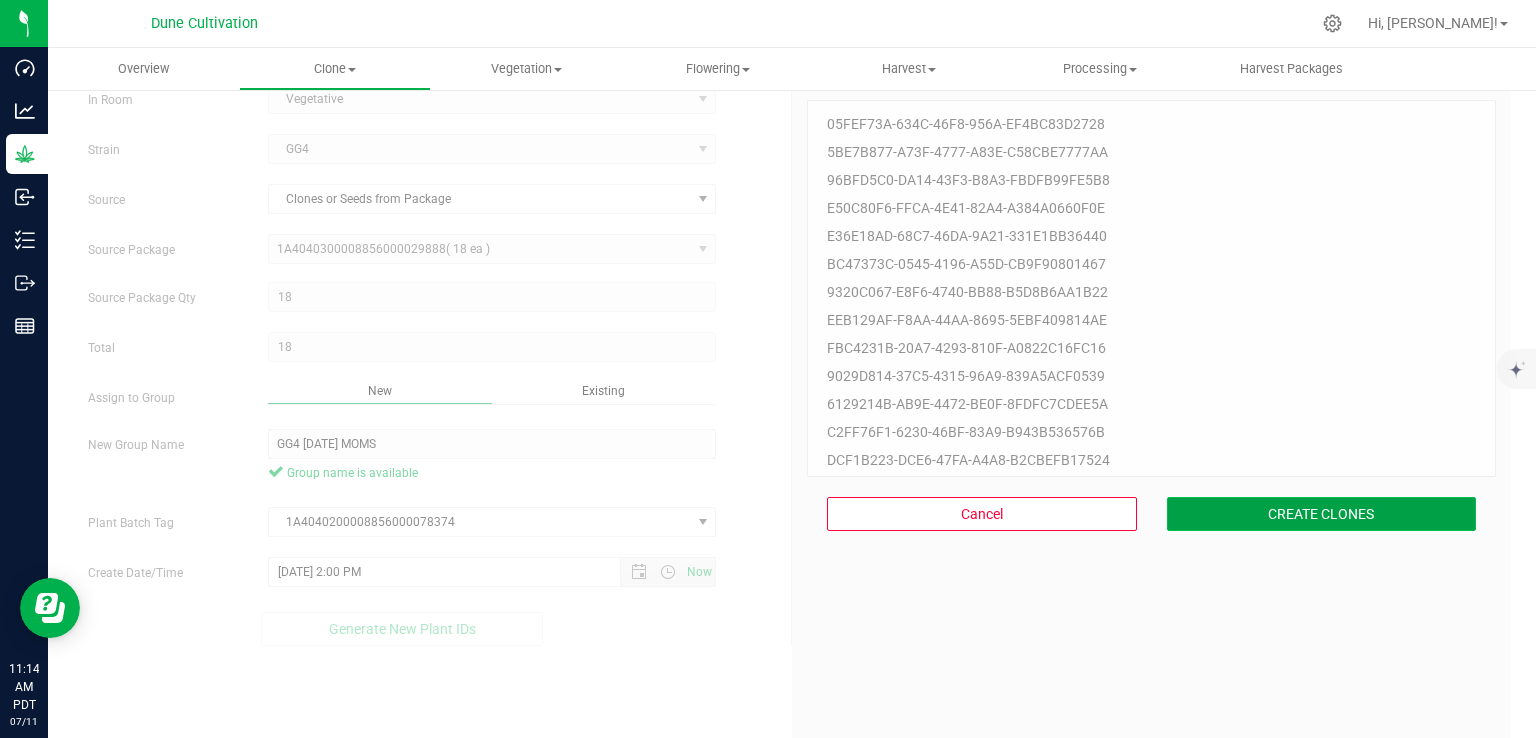 click on "CREATE CLONES" at bounding box center [1322, 514] 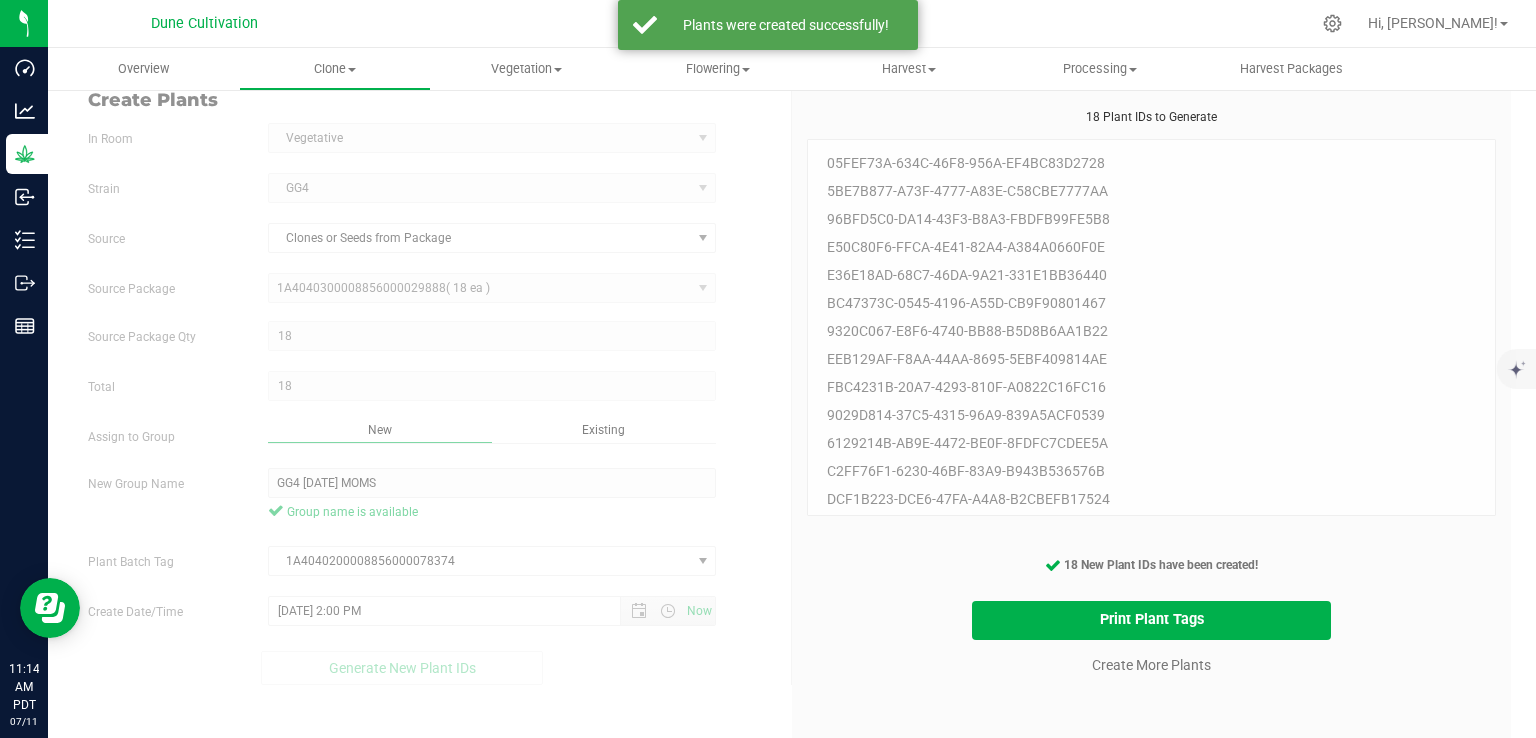 scroll, scrollTop: 0, scrollLeft: 0, axis: both 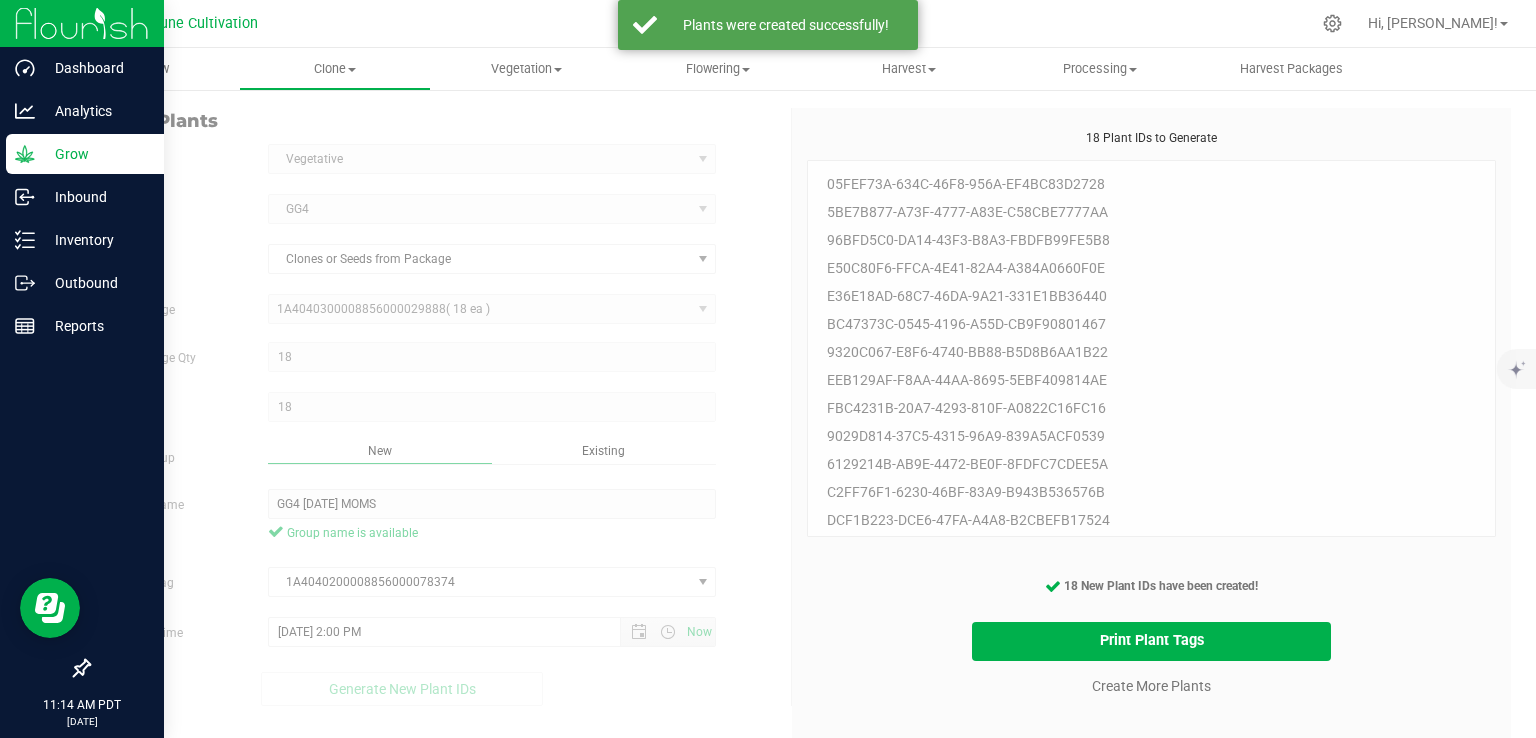 click on "Grow" at bounding box center [95, 154] 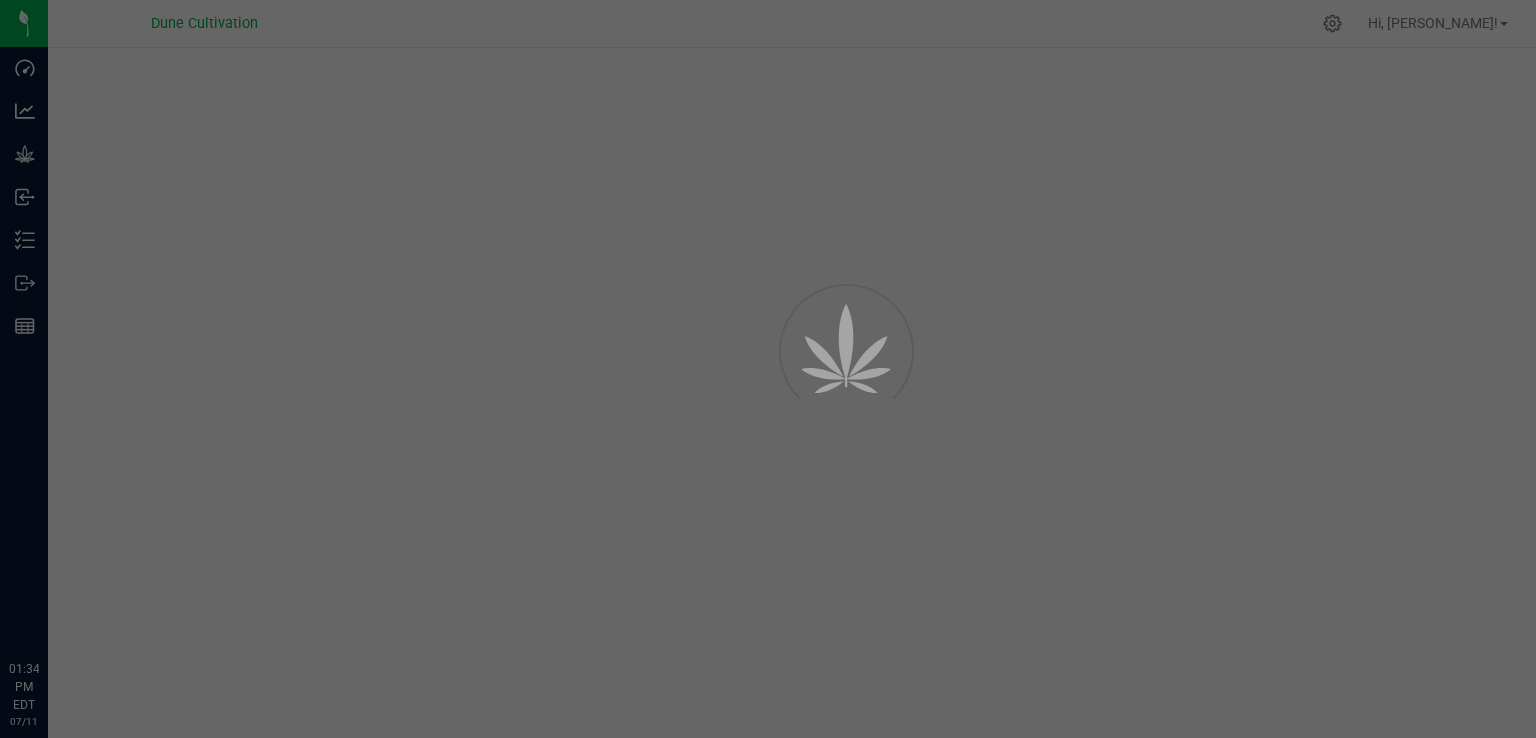 scroll, scrollTop: 0, scrollLeft: 0, axis: both 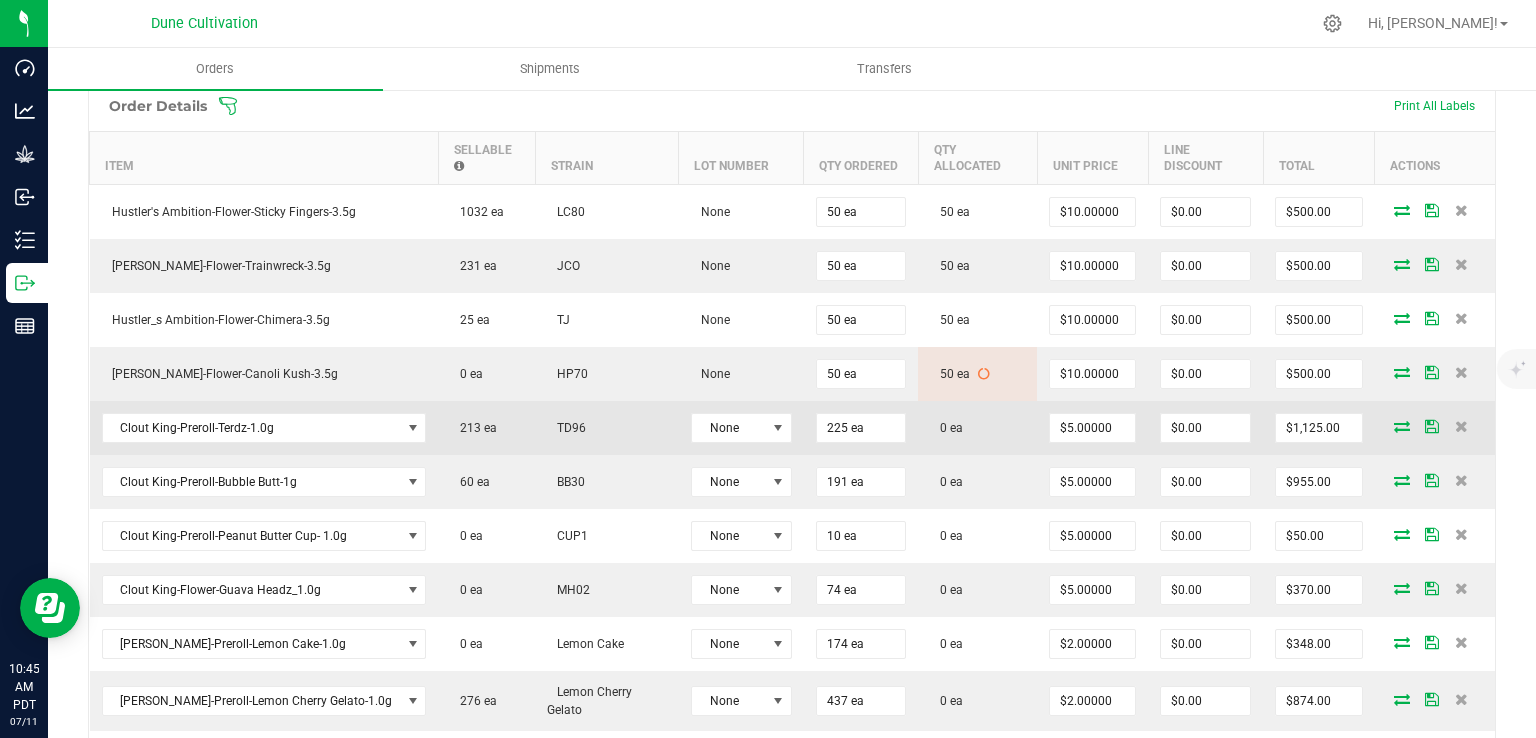 click at bounding box center (1402, 426) 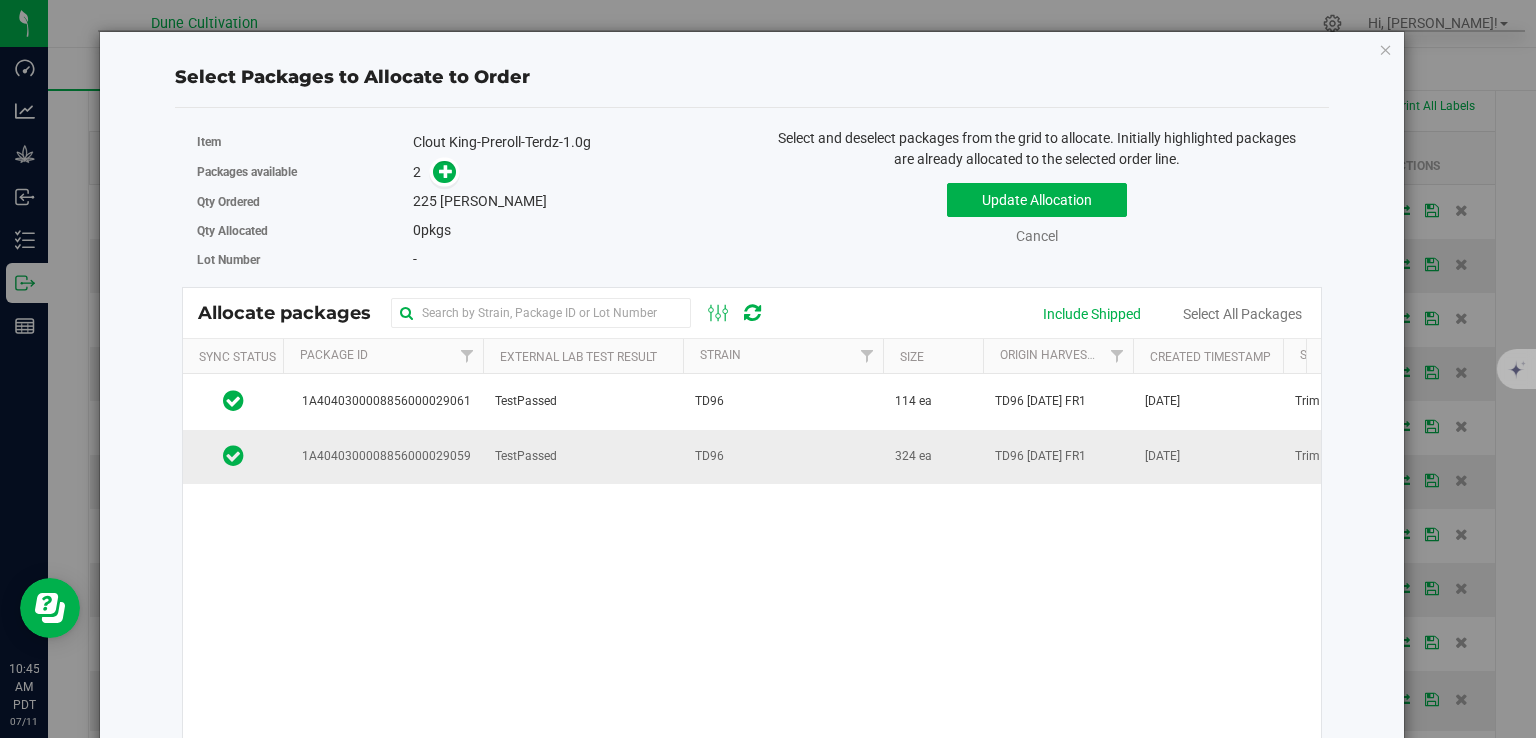 click on "TestPassed" at bounding box center (583, 457) 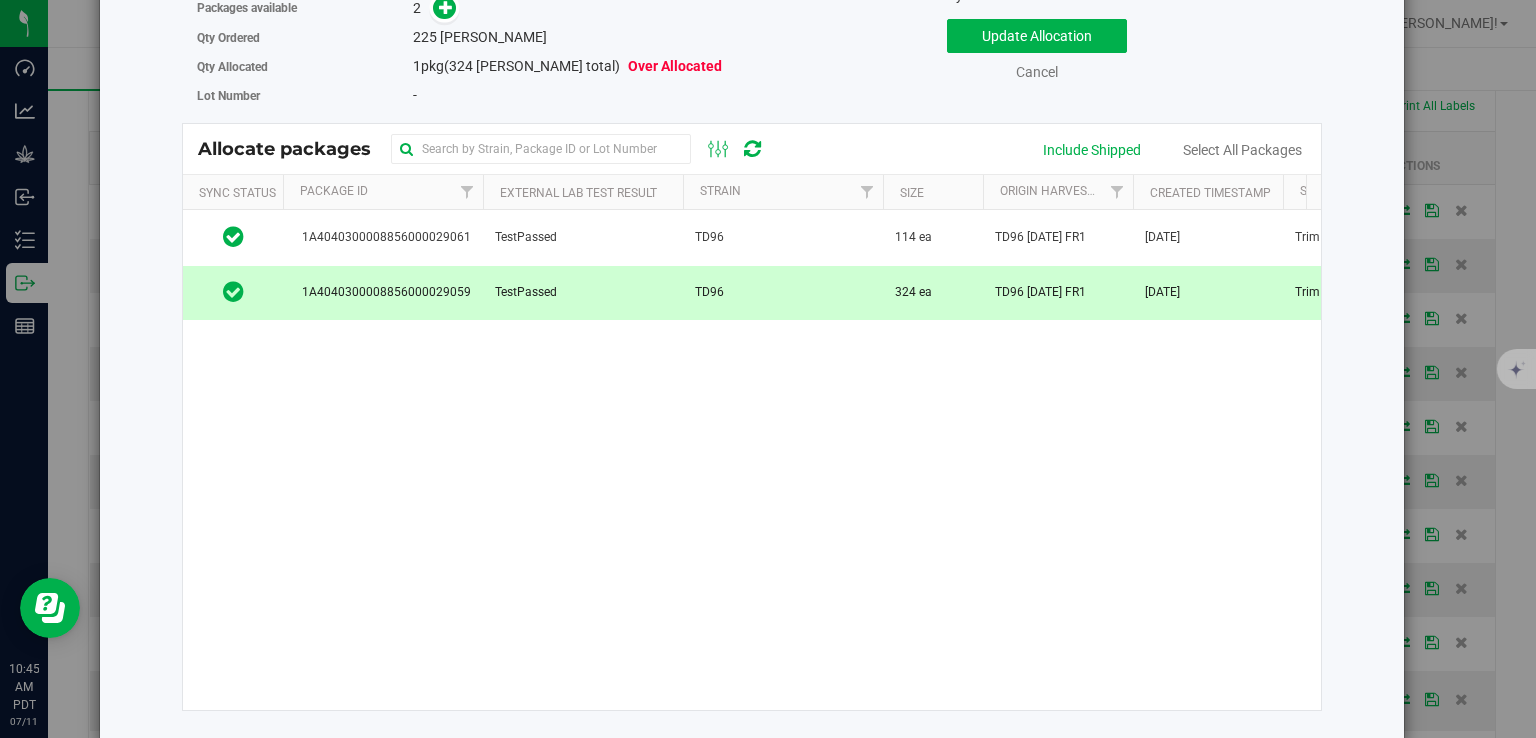 scroll, scrollTop: 0, scrollLeft: 0, axis: both 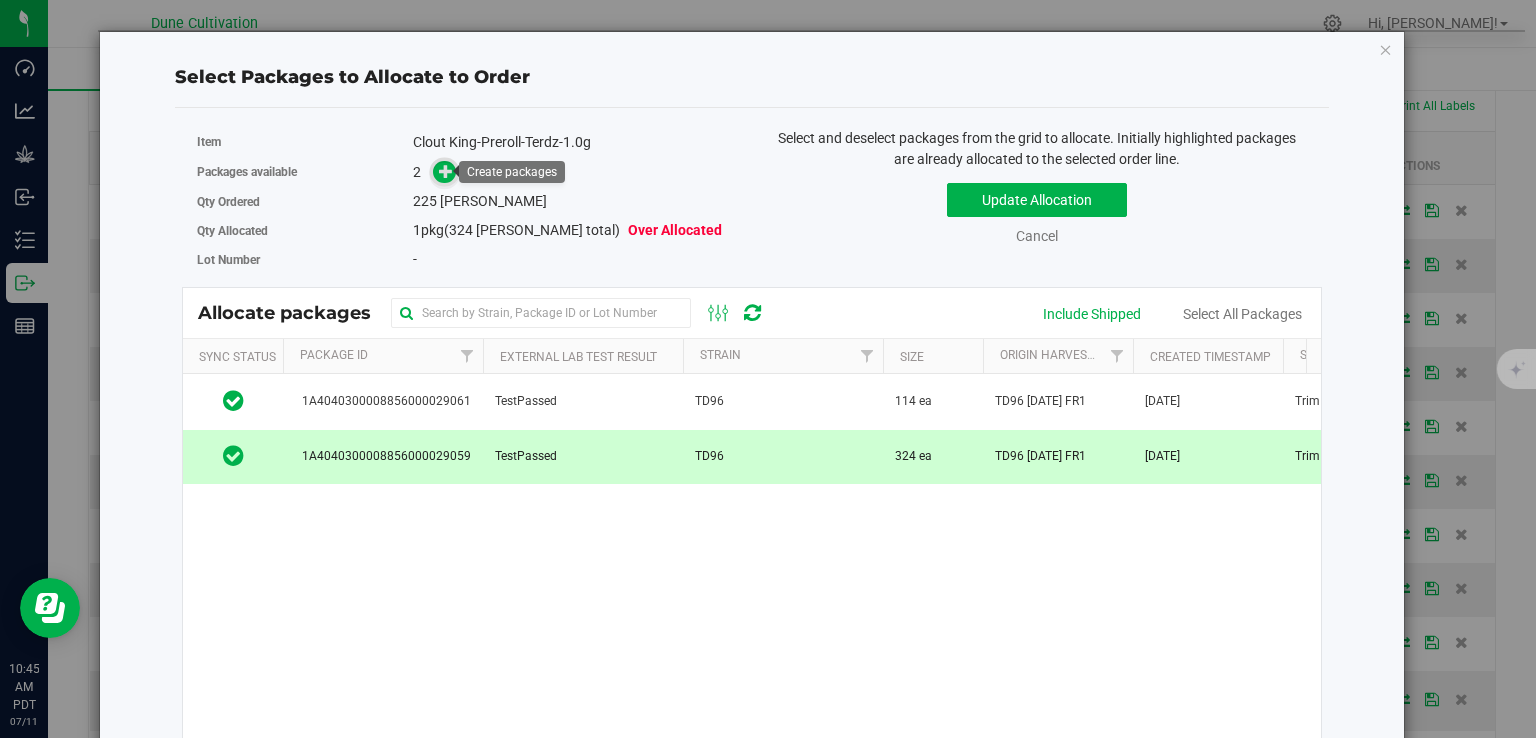 click at bounding box center (444, 172) 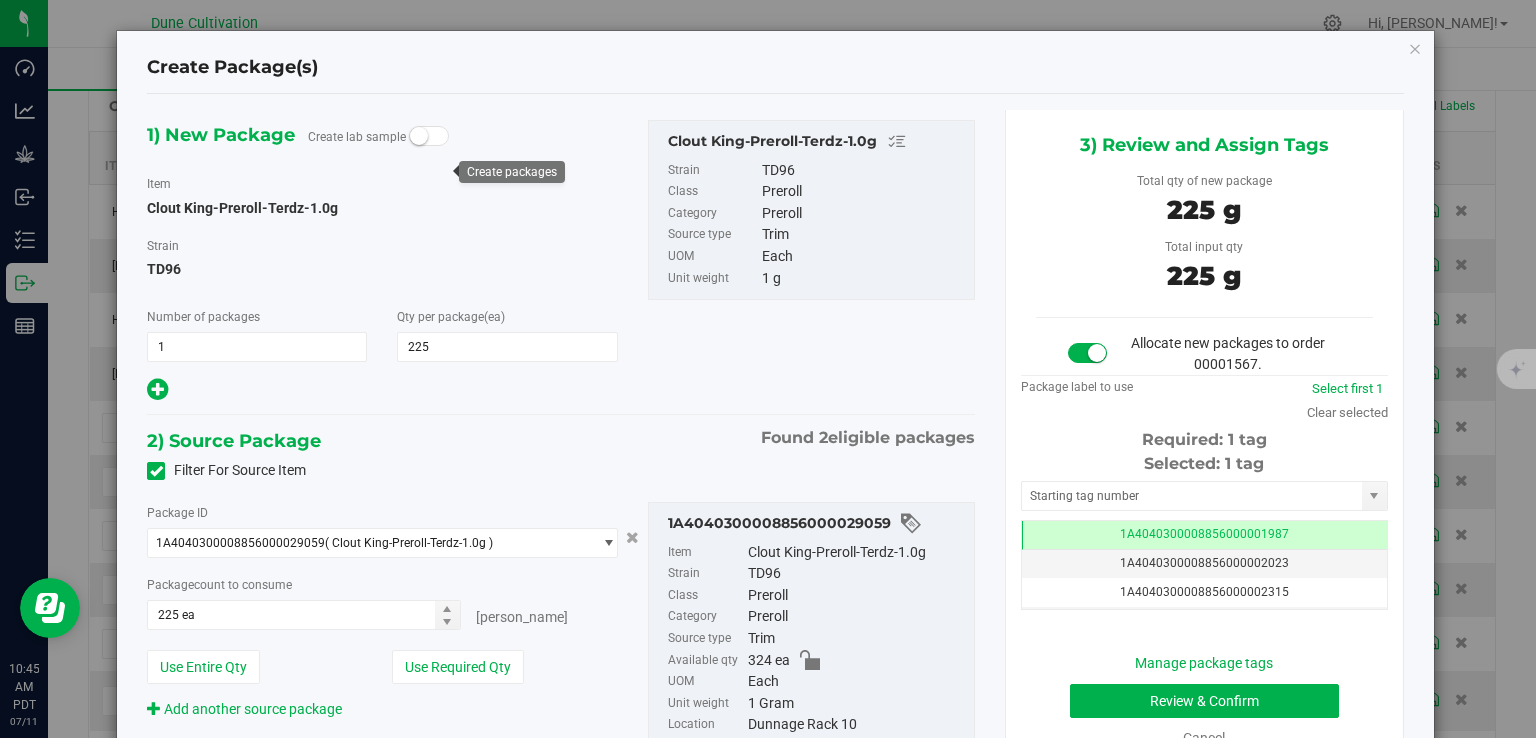 type on "225" 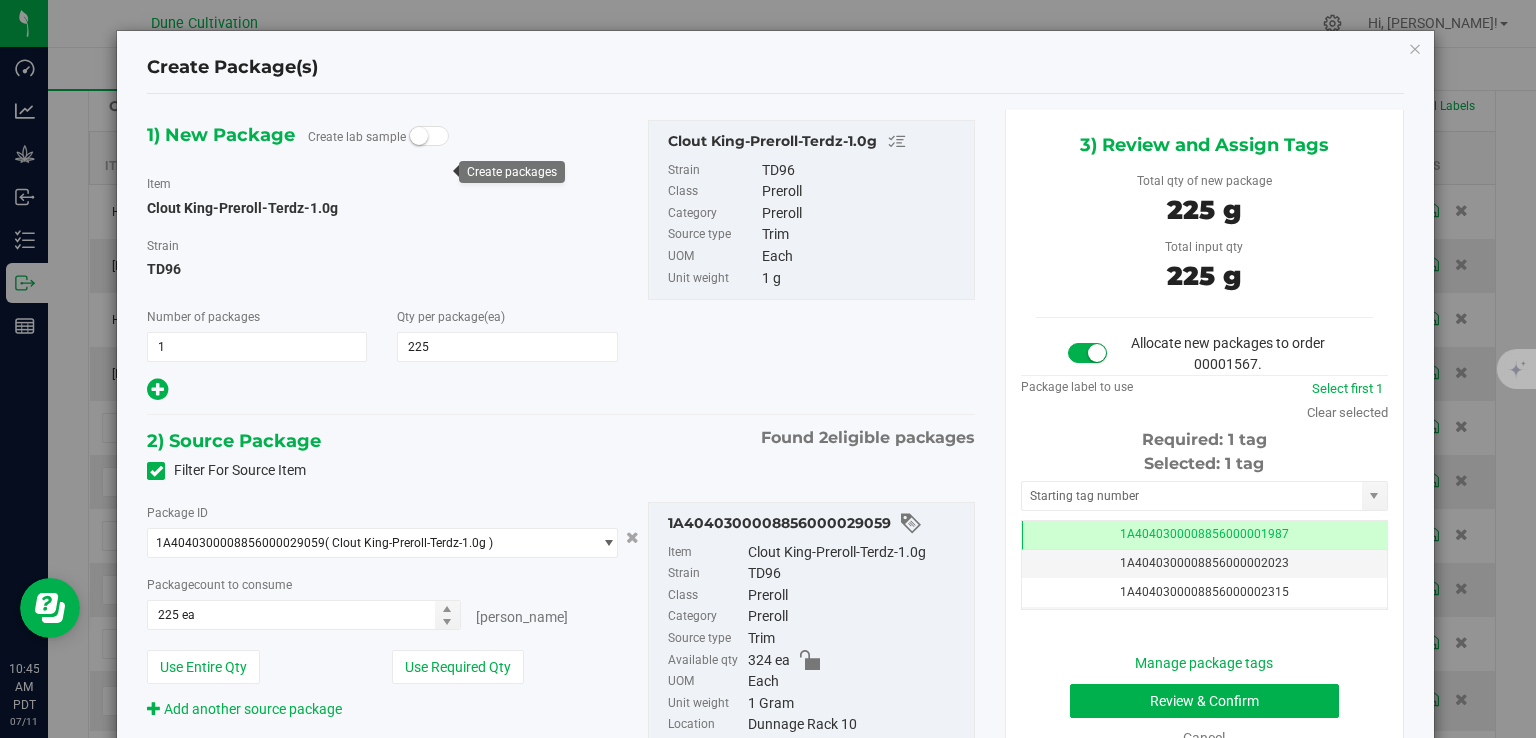 scroll, scrollTop: 0, scrollLeft: 0, axis: both 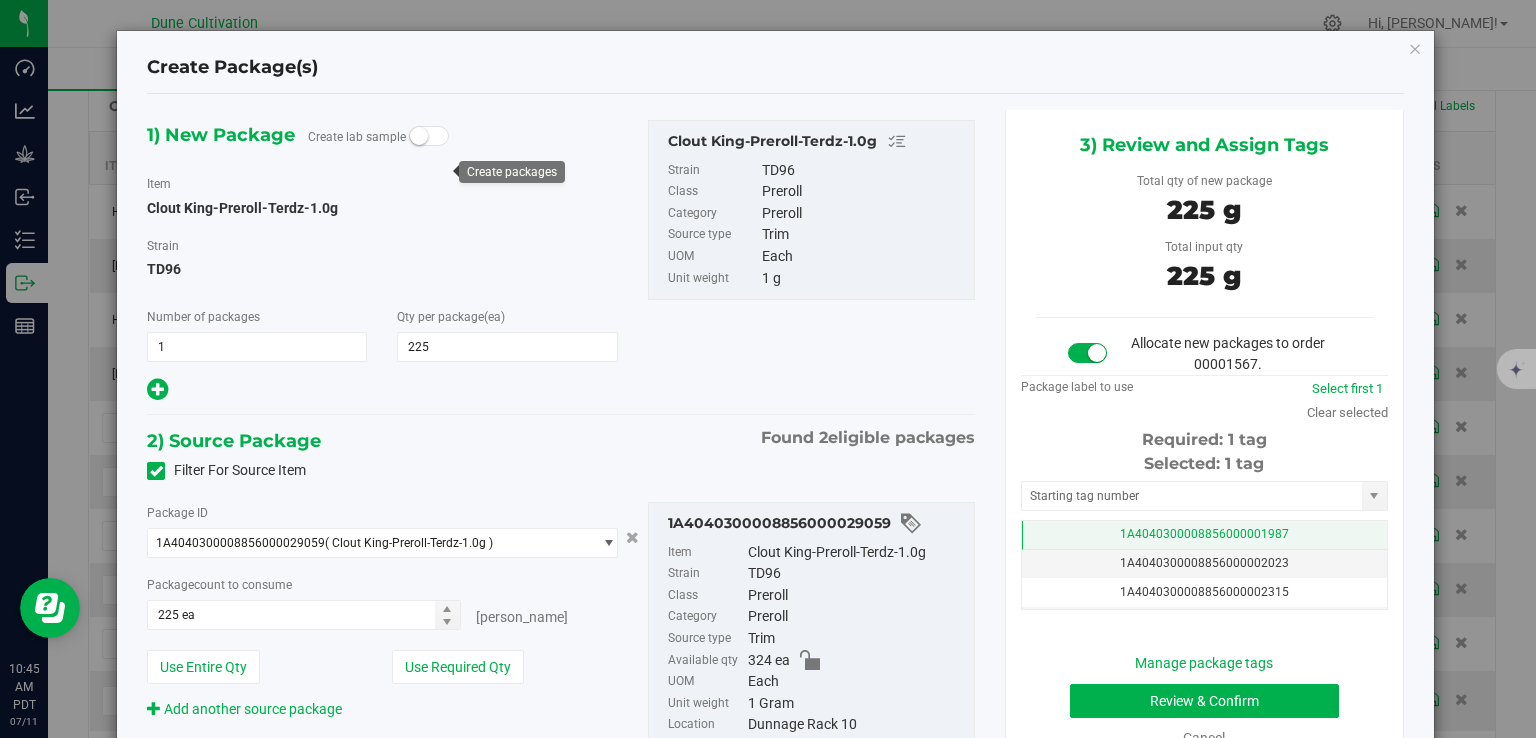 click on "1A4040300008856000001987" at bounding box center [1204, 535] 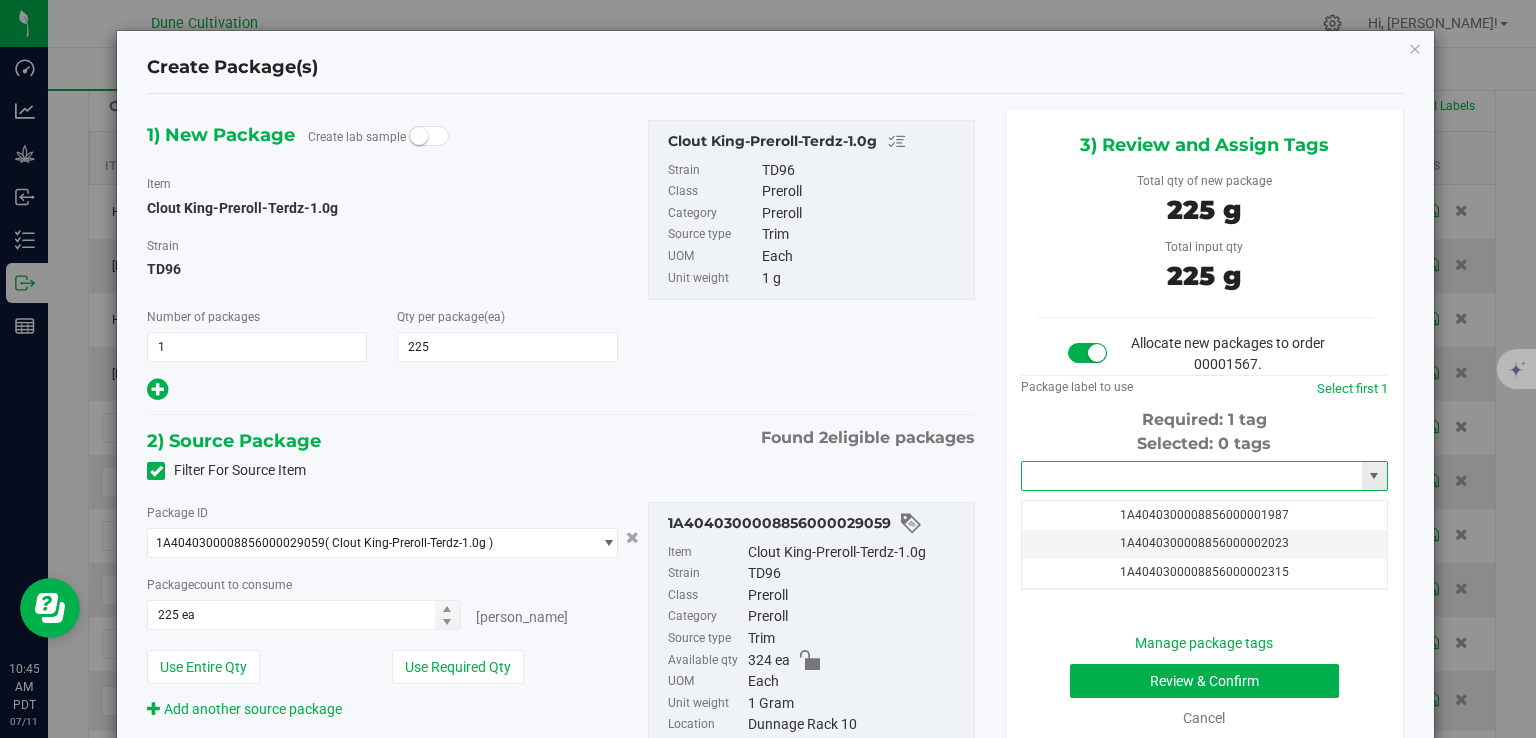 click at bounding box center (1192, 476) 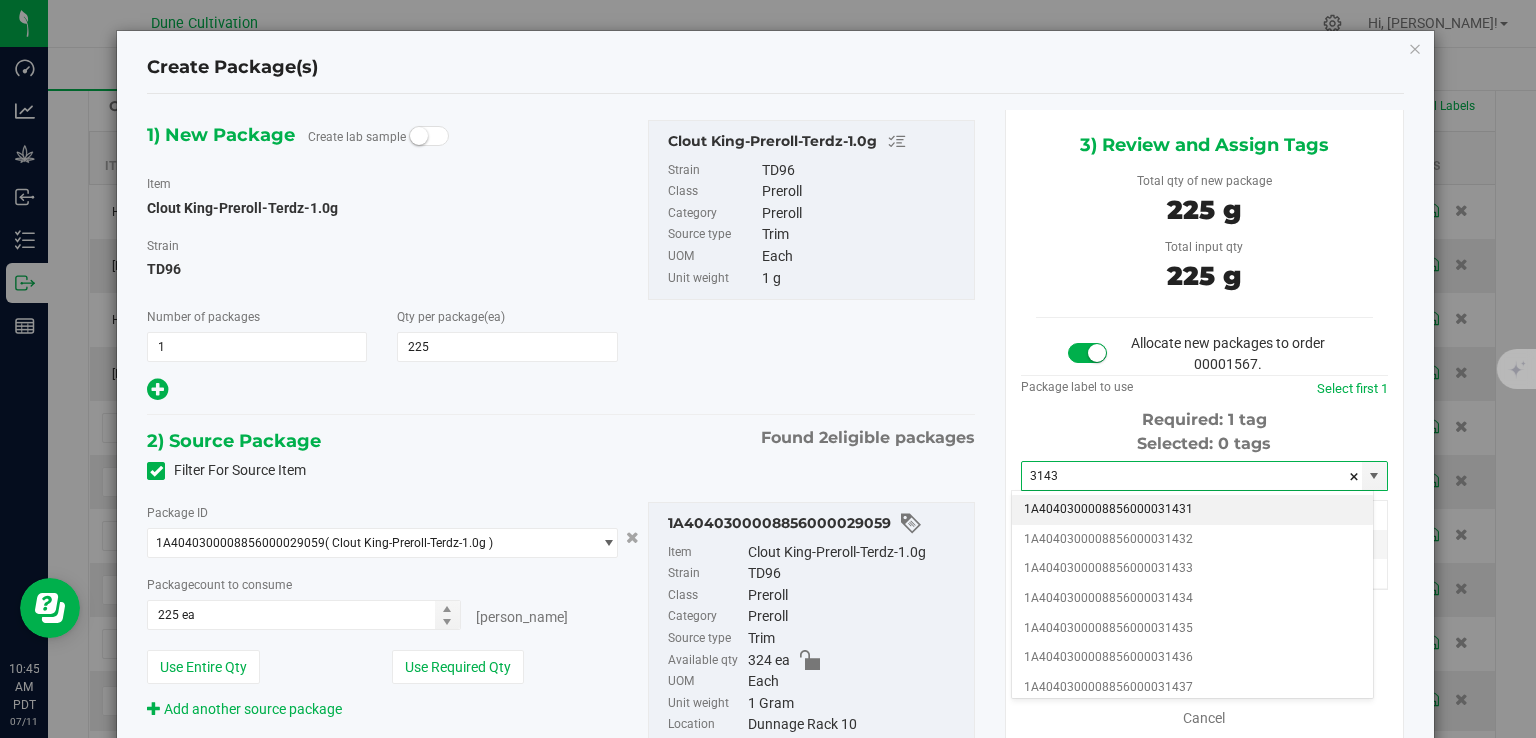 click on "1A4040300008856000031431" at bounding box center [1192, 510] 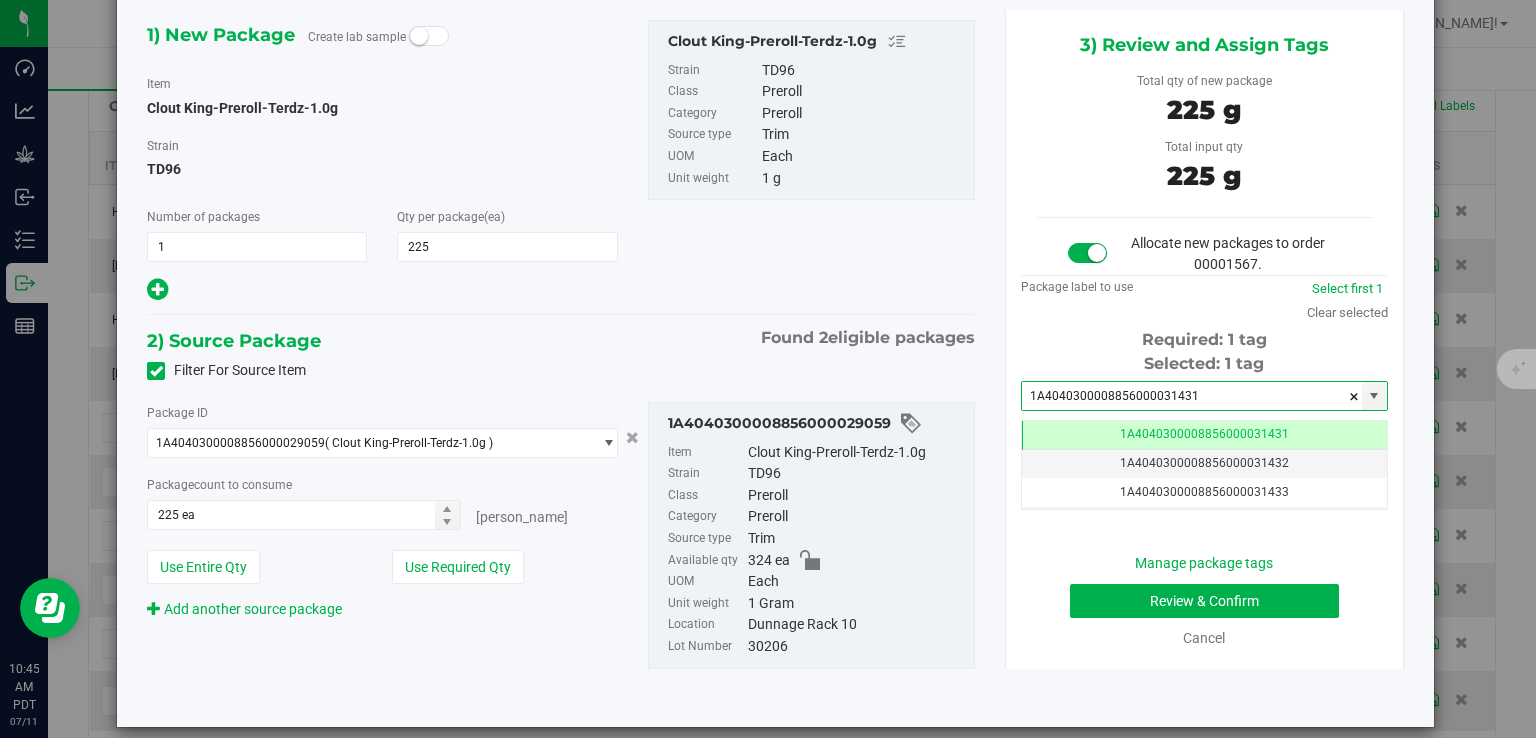 type on "1A4040300008856000031431" 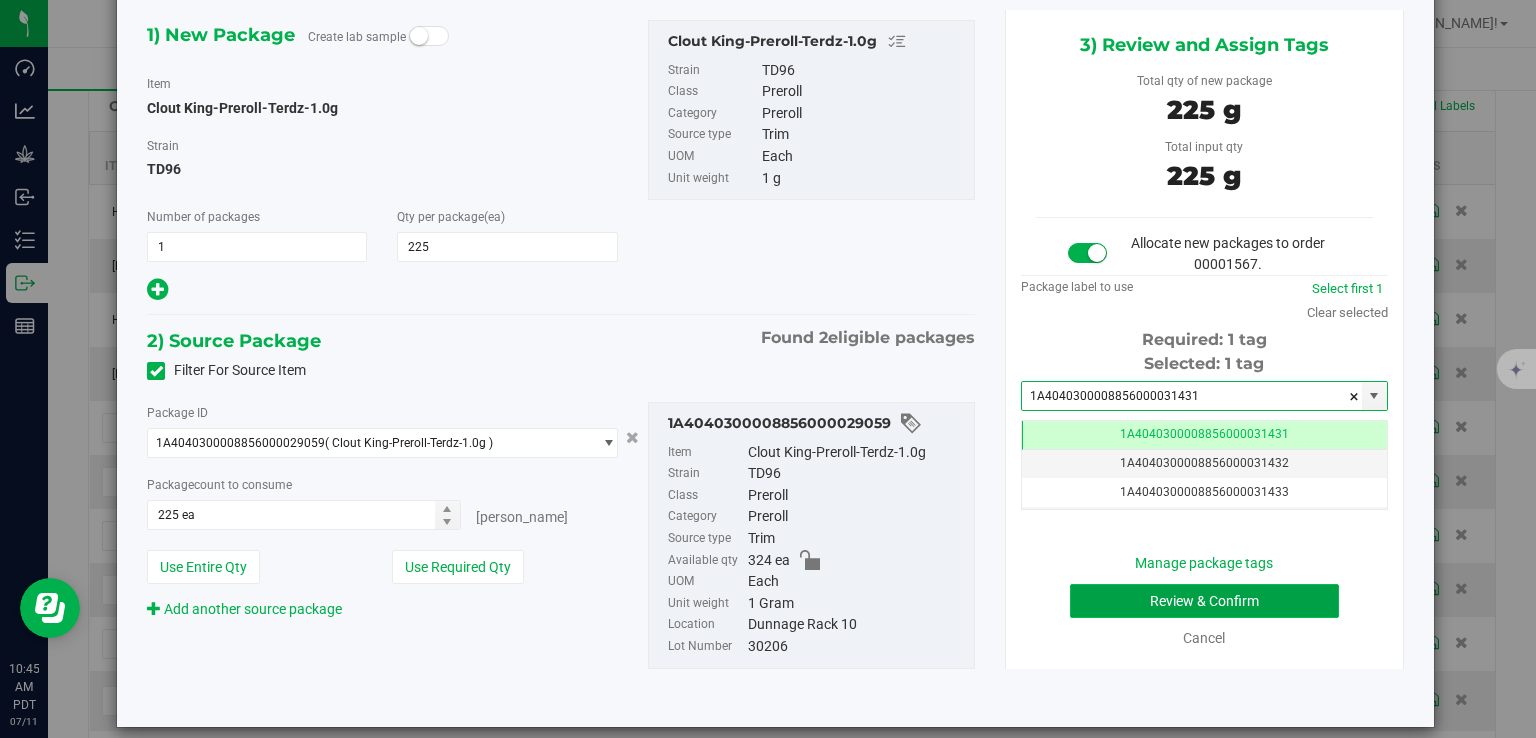 click on "Review & Confirm" at bounding box center [1204, 601] 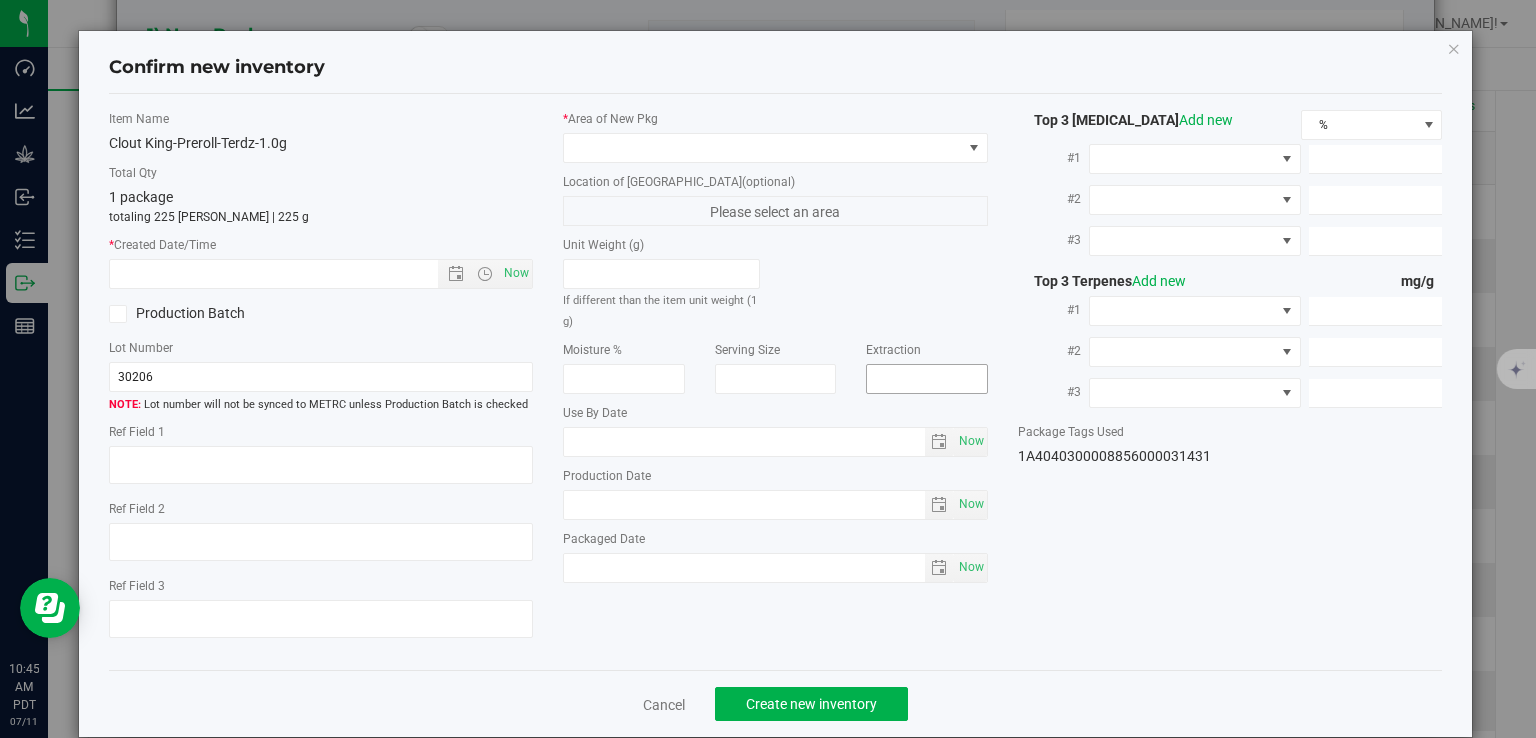 type on "24.5074%" 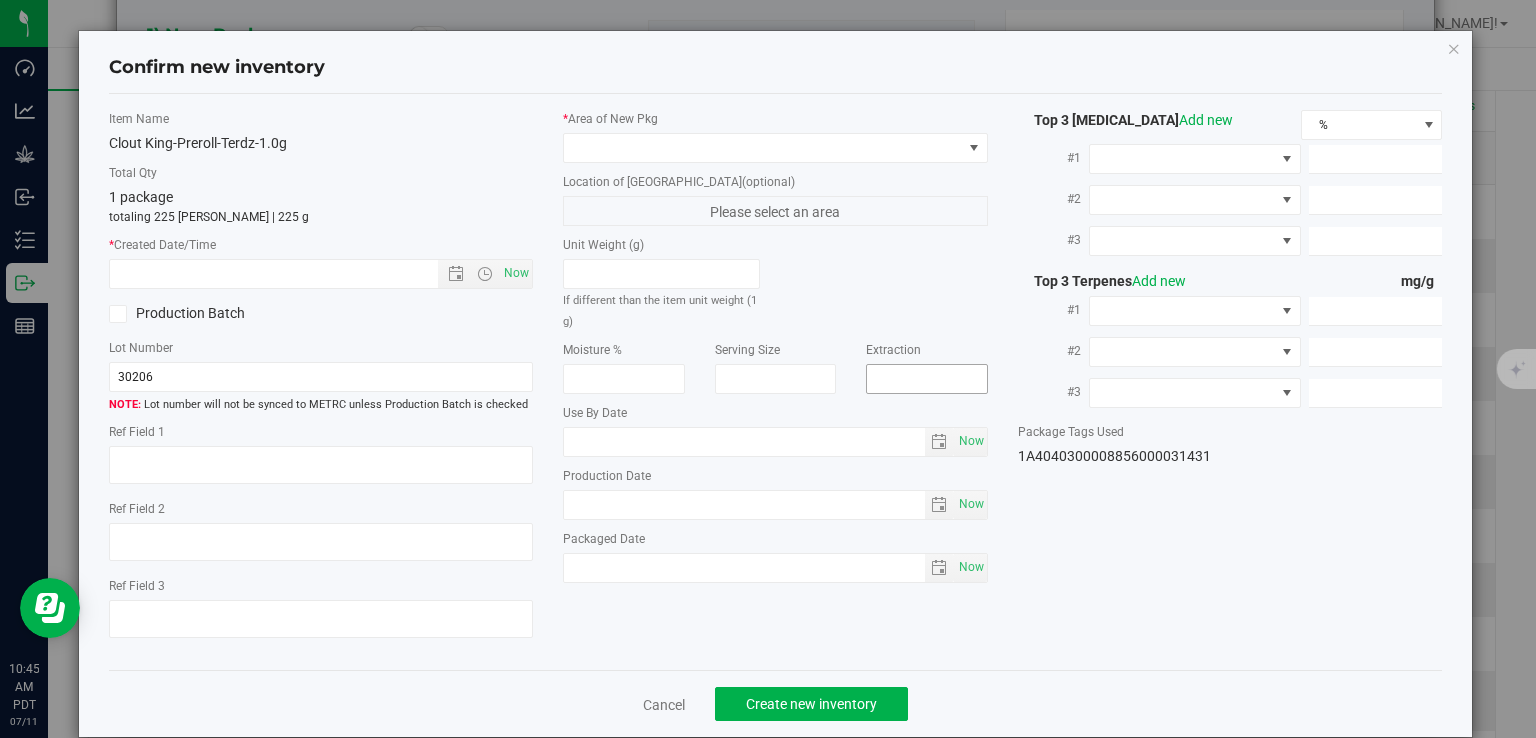 type on "TD96" 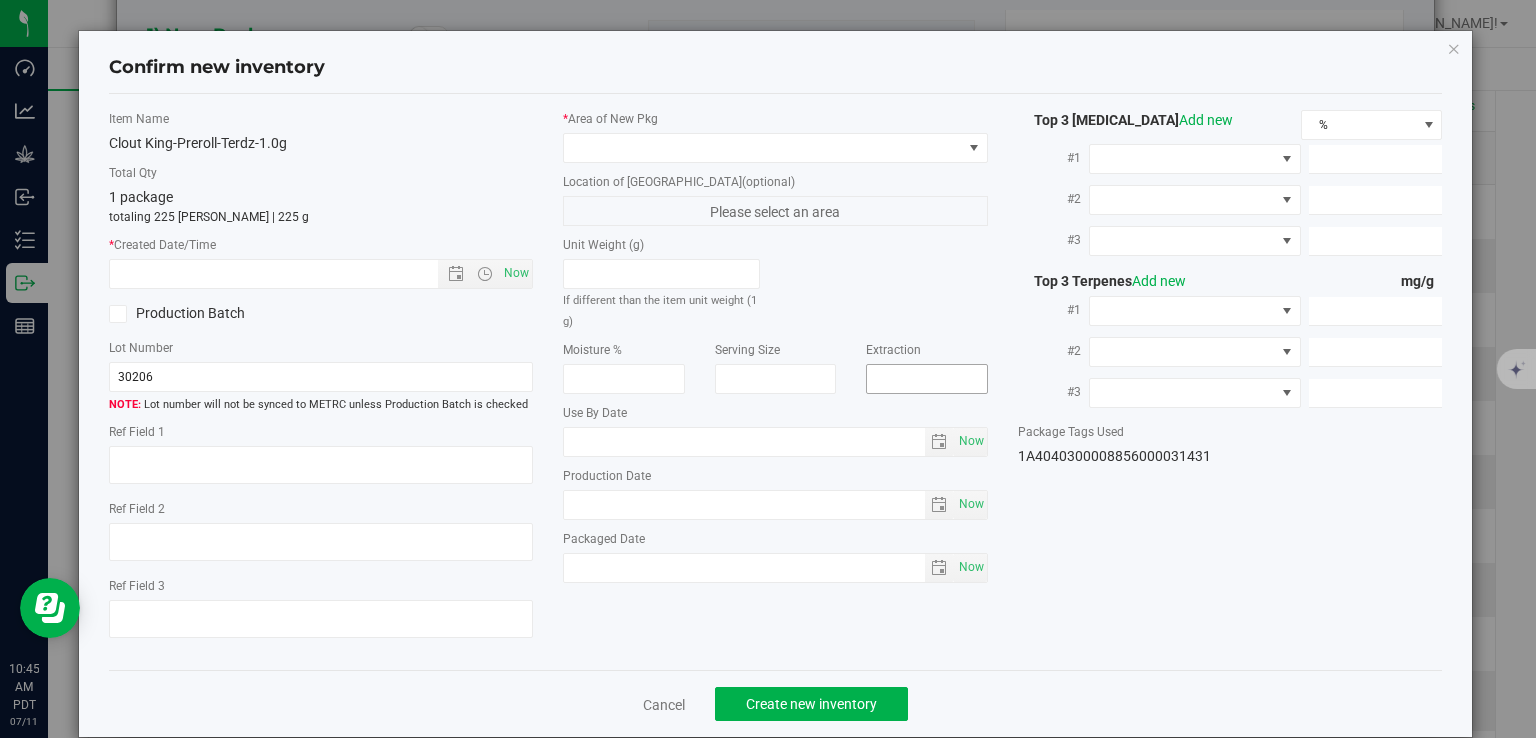 type on "<LOQ" 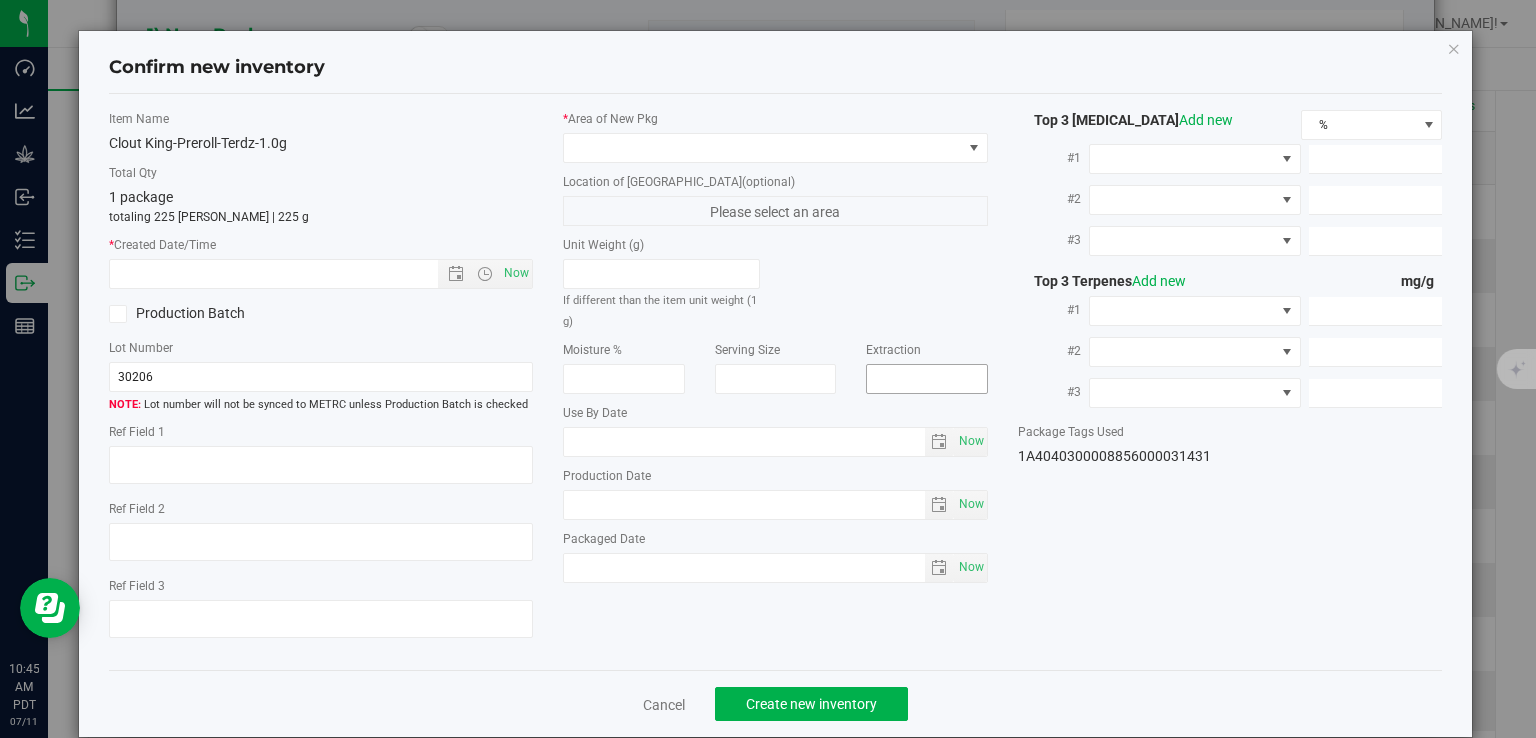 type on "264.5460" 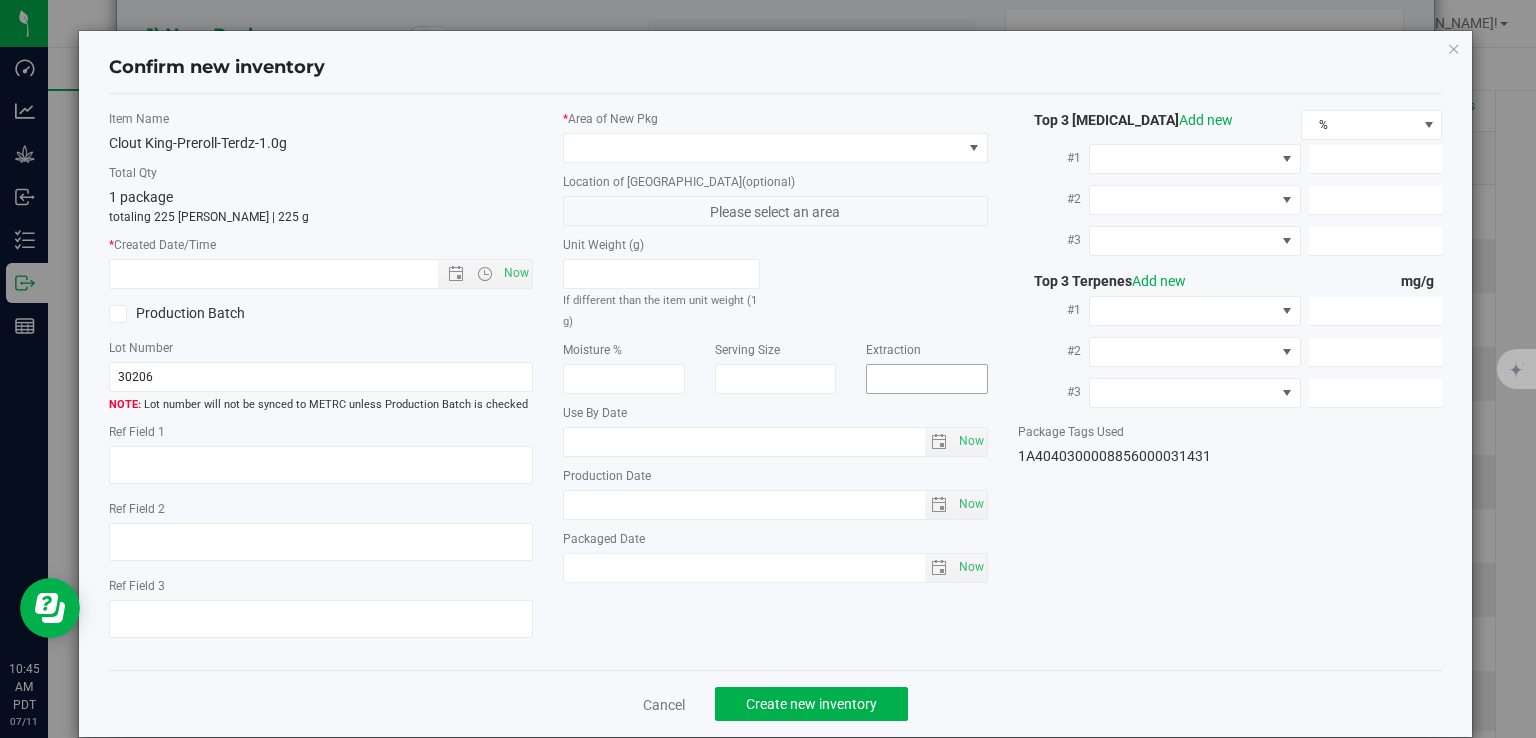 type on "13.0680" 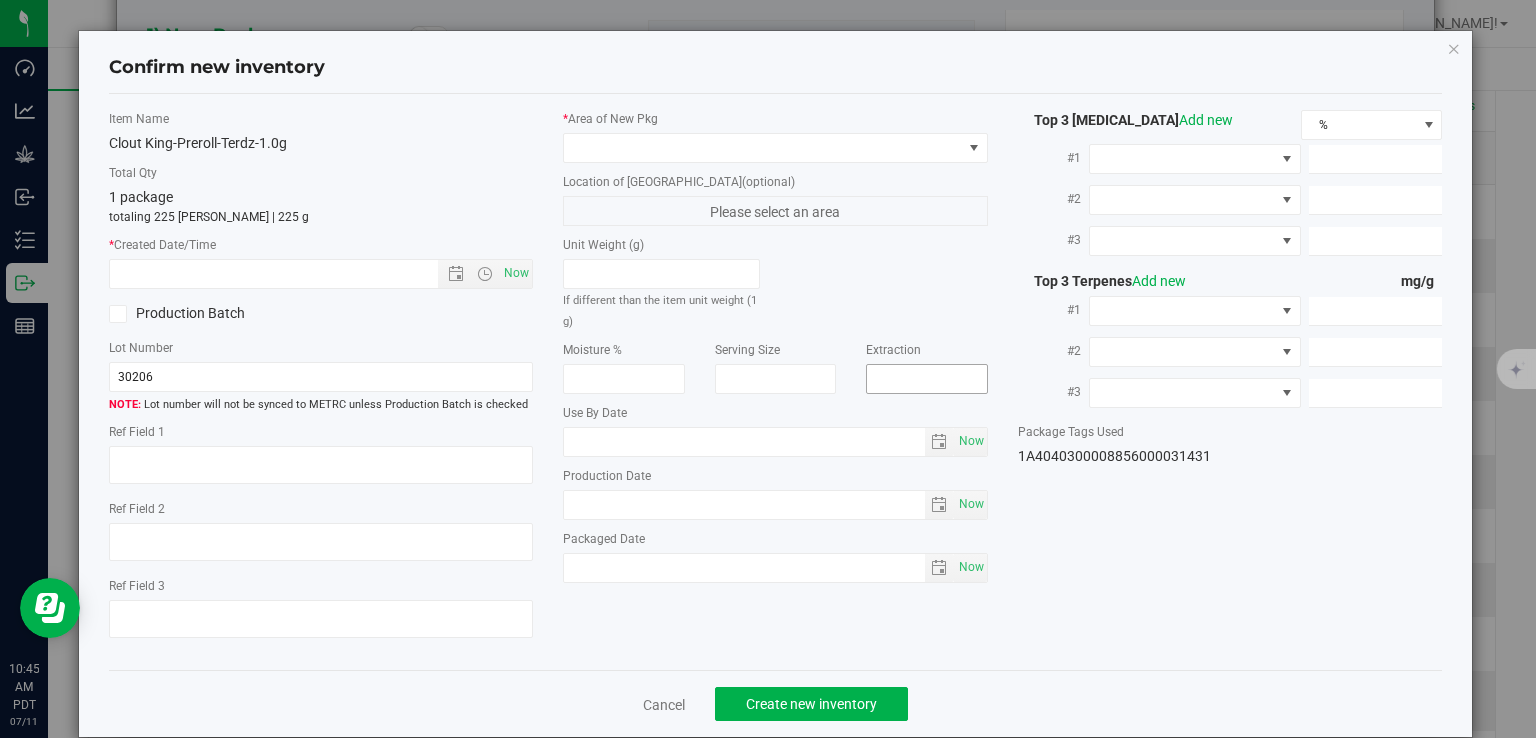 type on "3.1100" 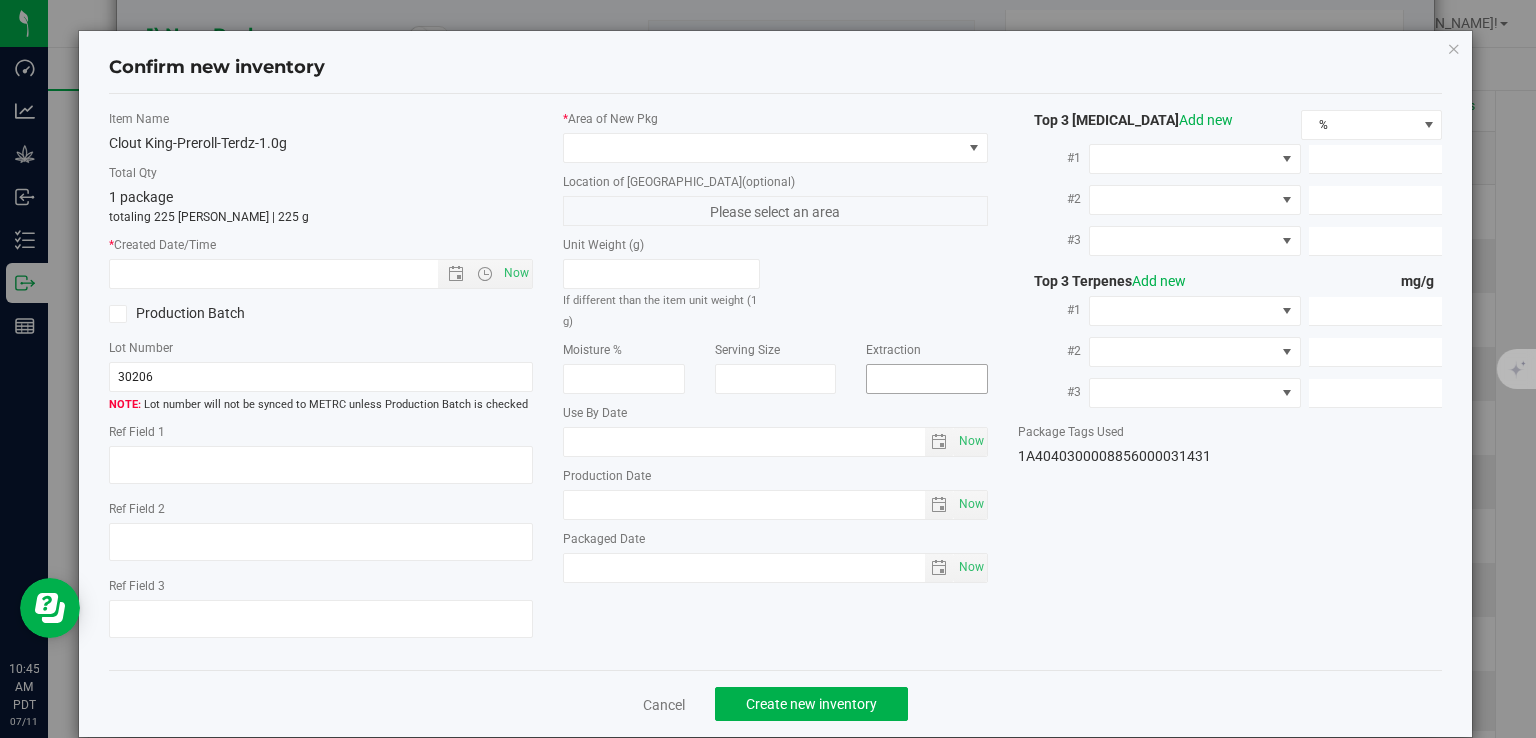 type on "5.4510" 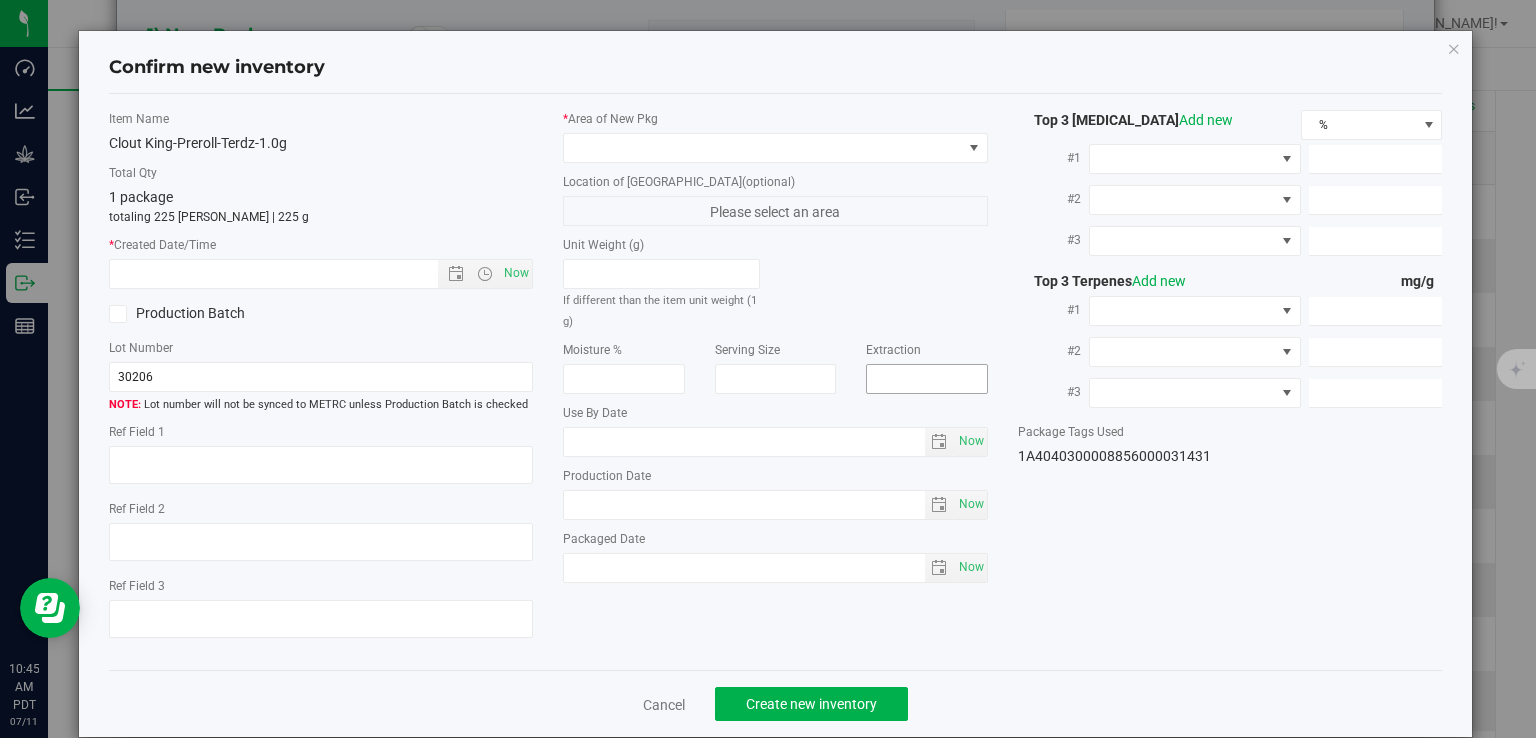 type on "4.9910" 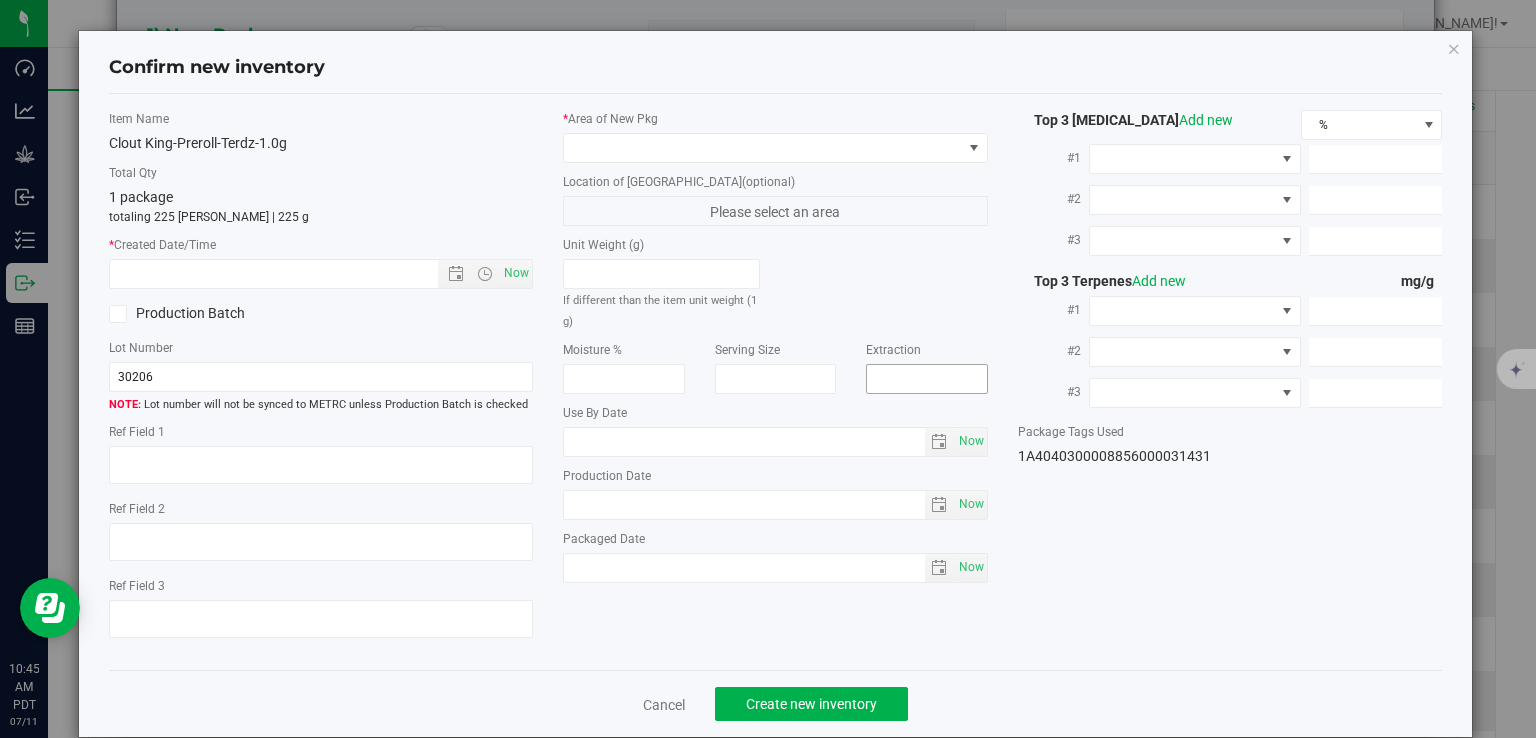 type on "2.2840" 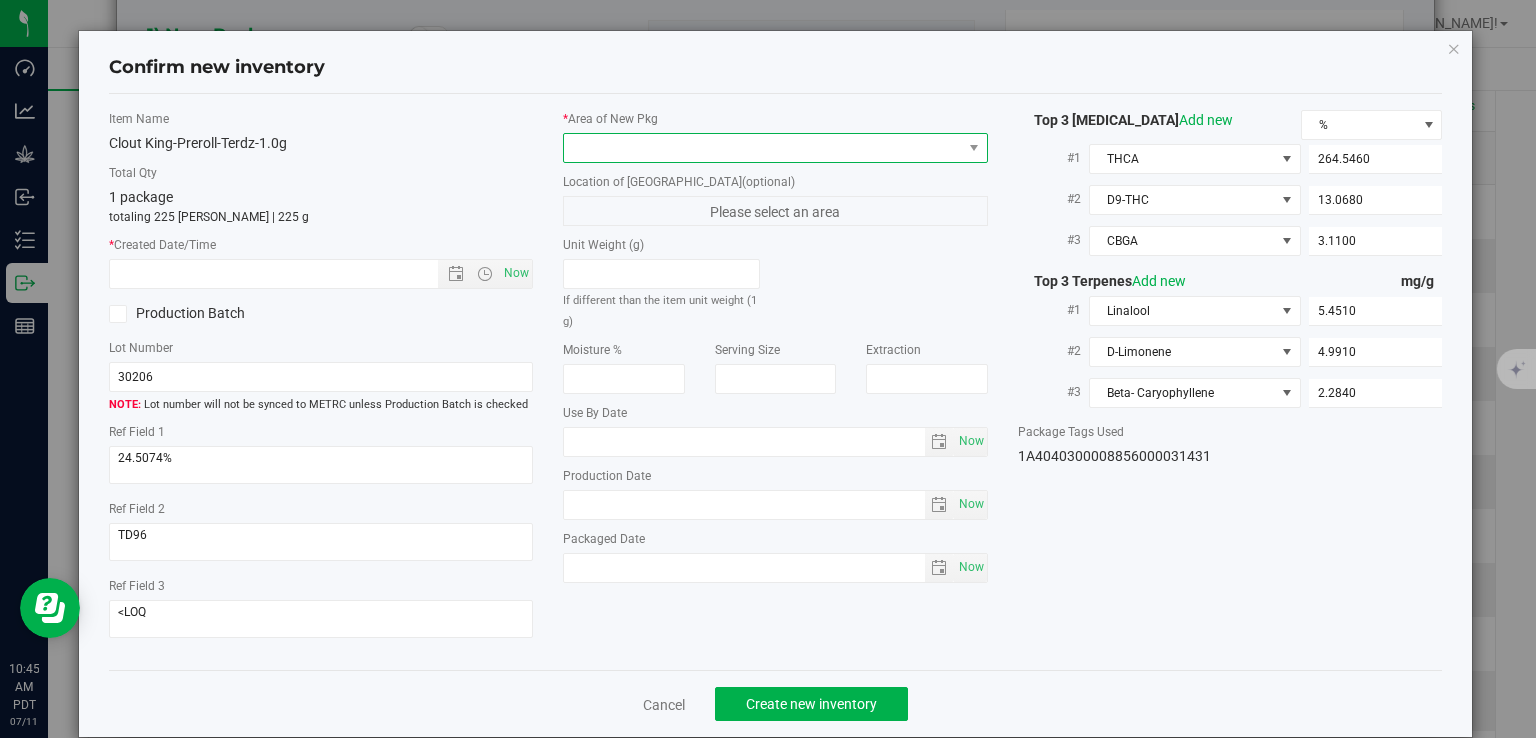 click at bounding box center (763, 148) 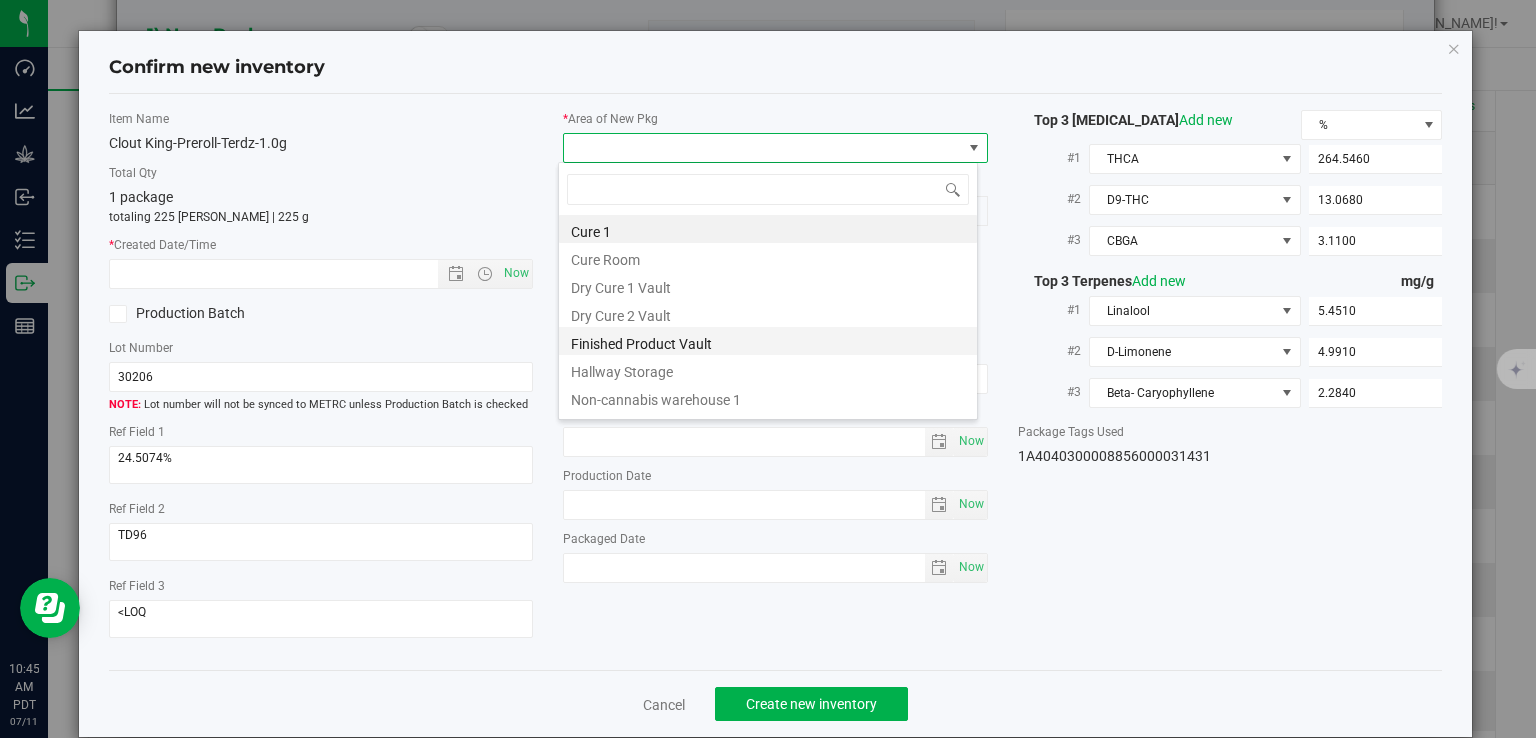 click on "Finished Product Vault" at bounding box center [768, 341] 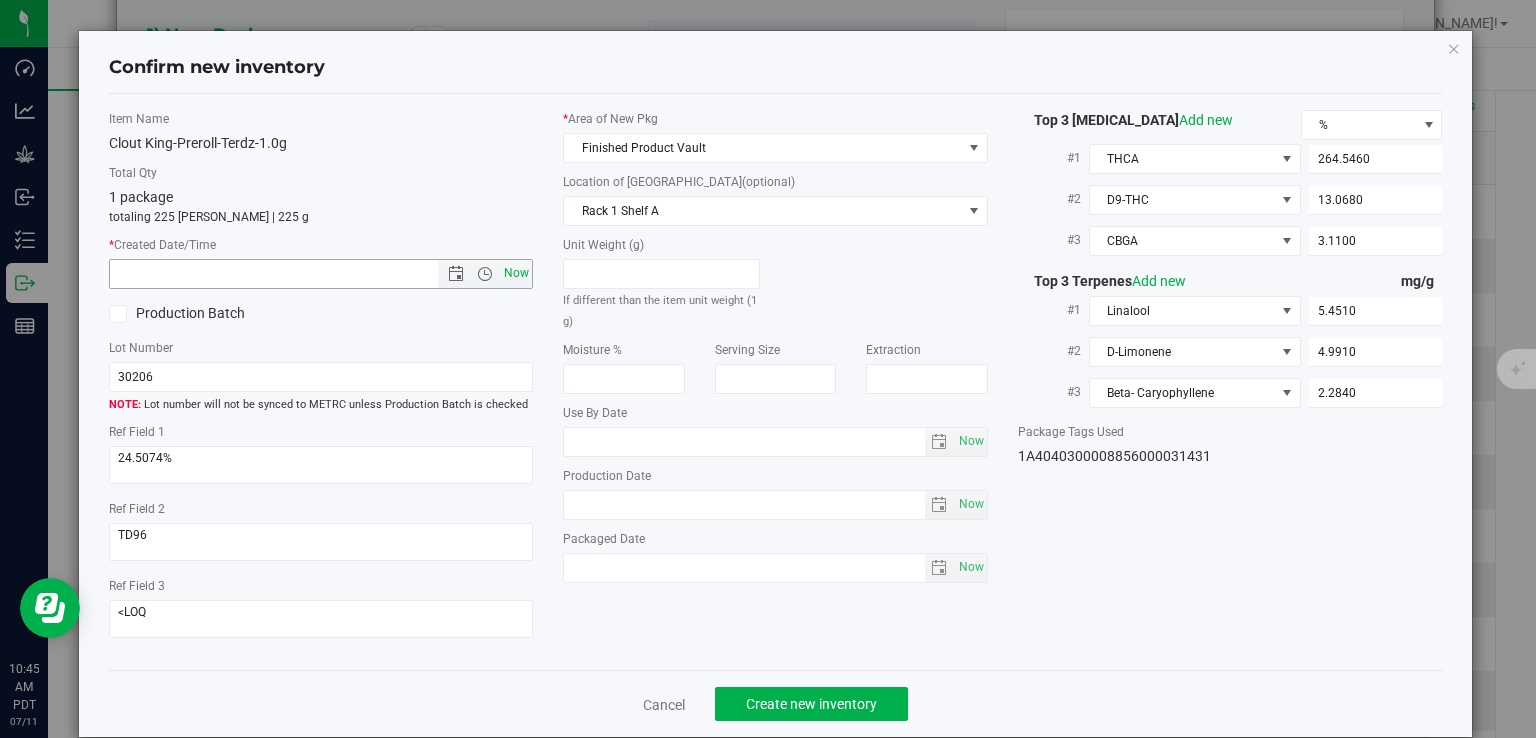 click on "Now" at bounding box center [517, 273] 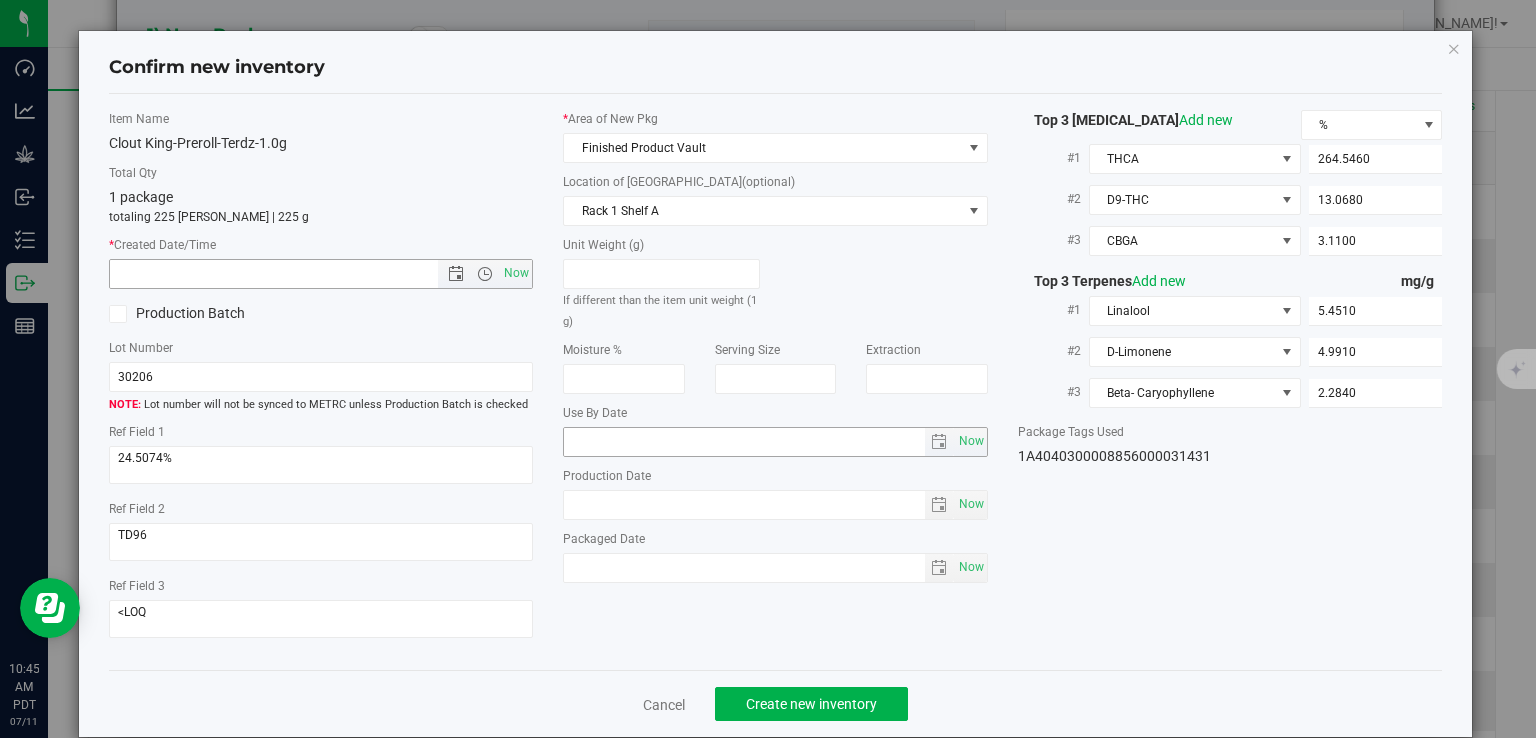 type on "7/11/2025 10:45 AM" 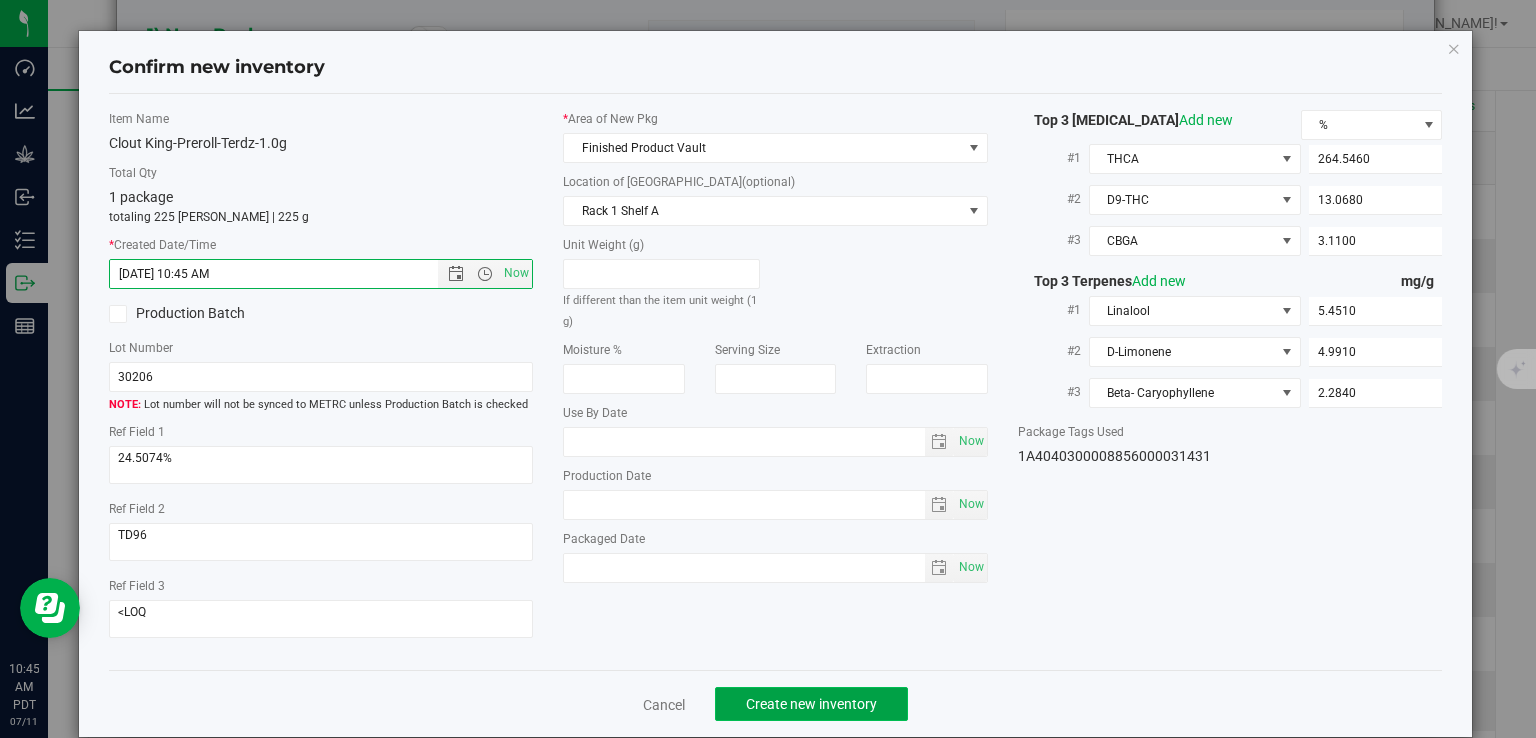 click on "Create new inventory" 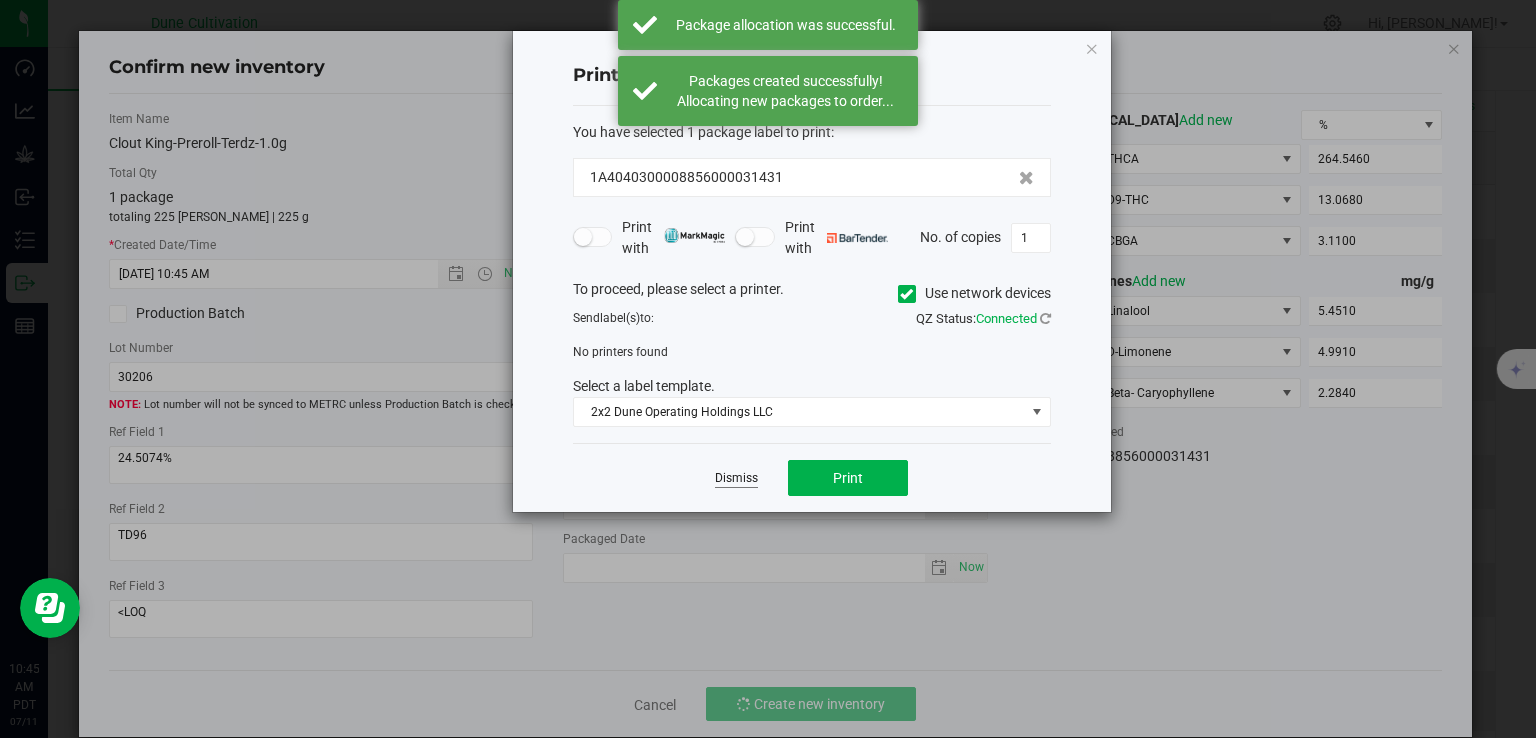 click on "Dismiss" 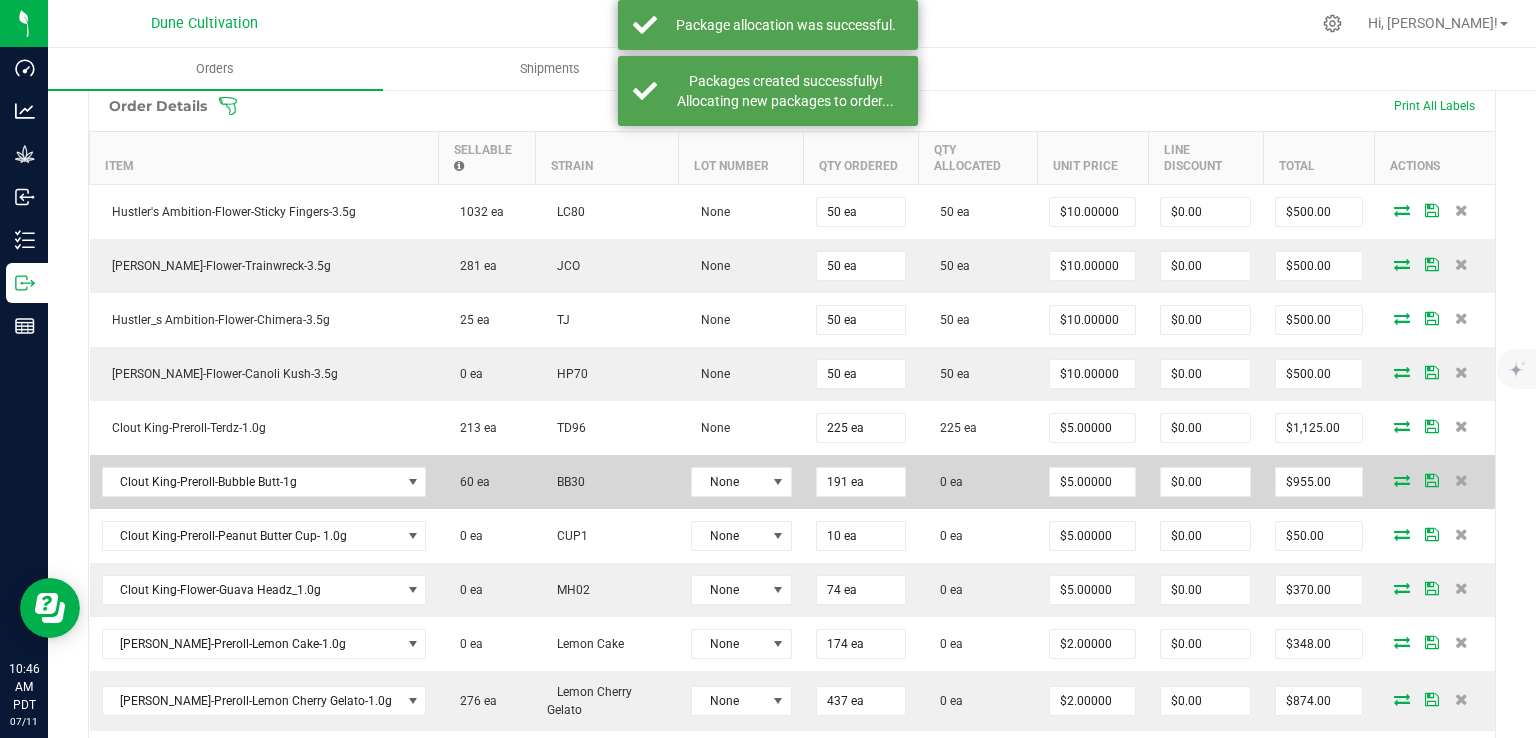 click at bounding box center (1402, 480) 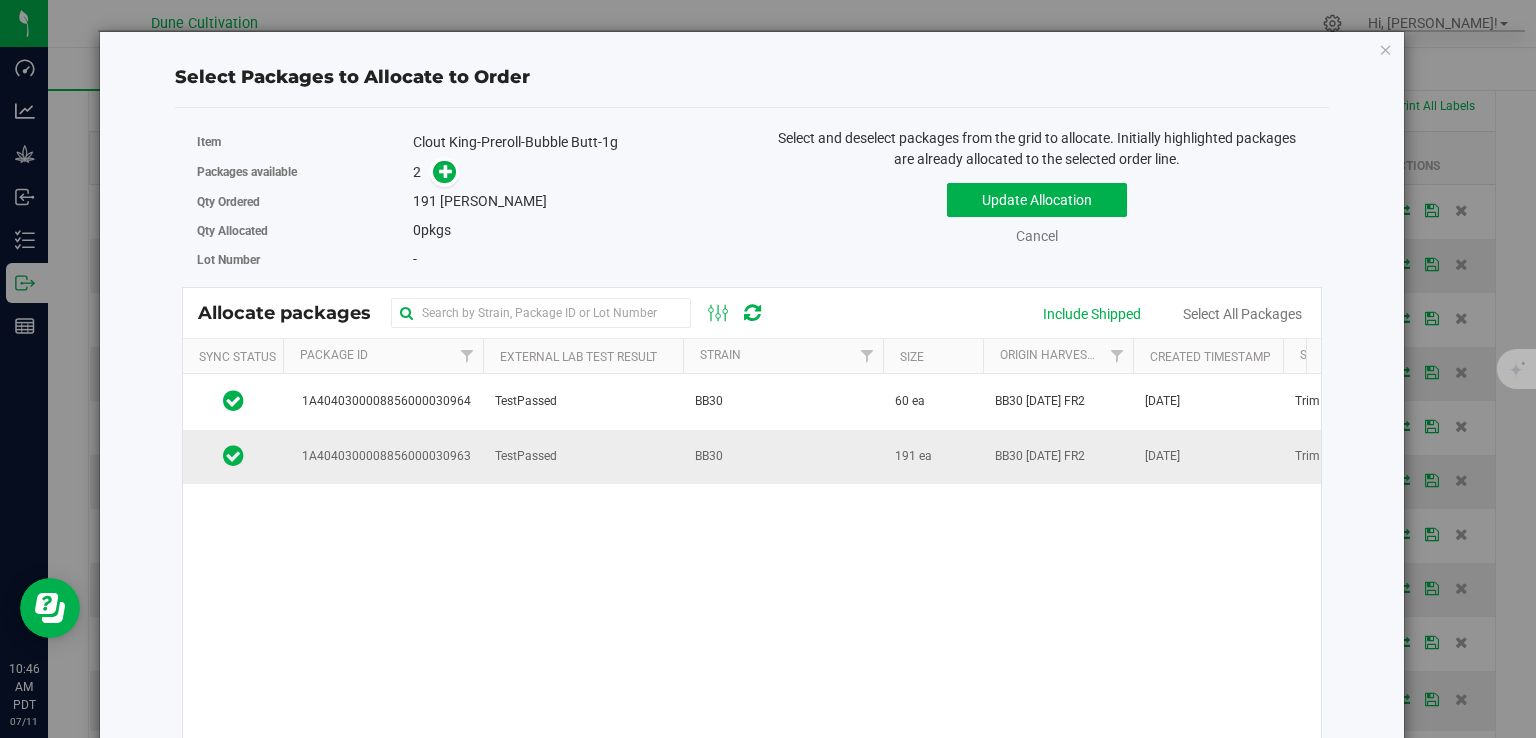 click on "TestPassed" at bounding box center (526, 456) 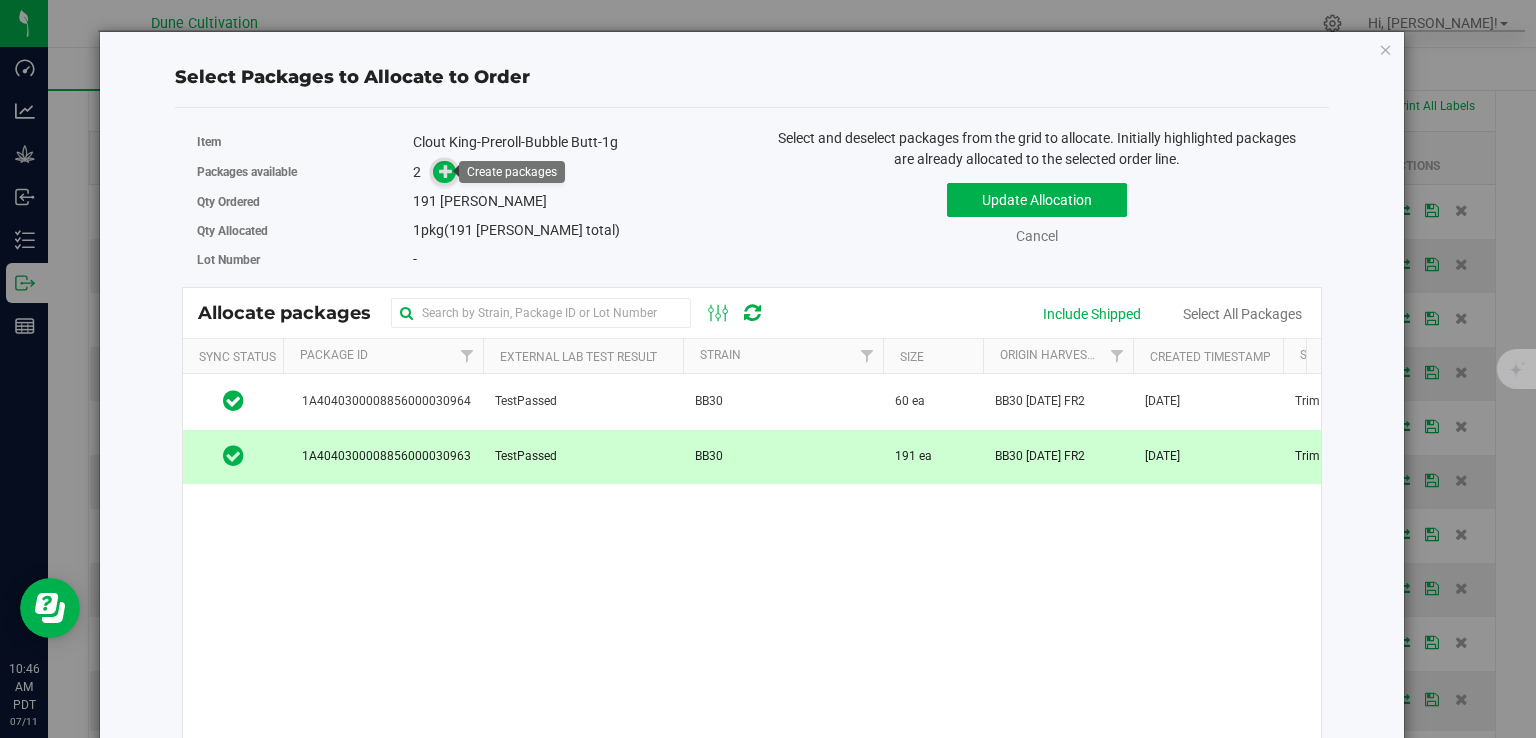 click at bounding box center [446, 171] 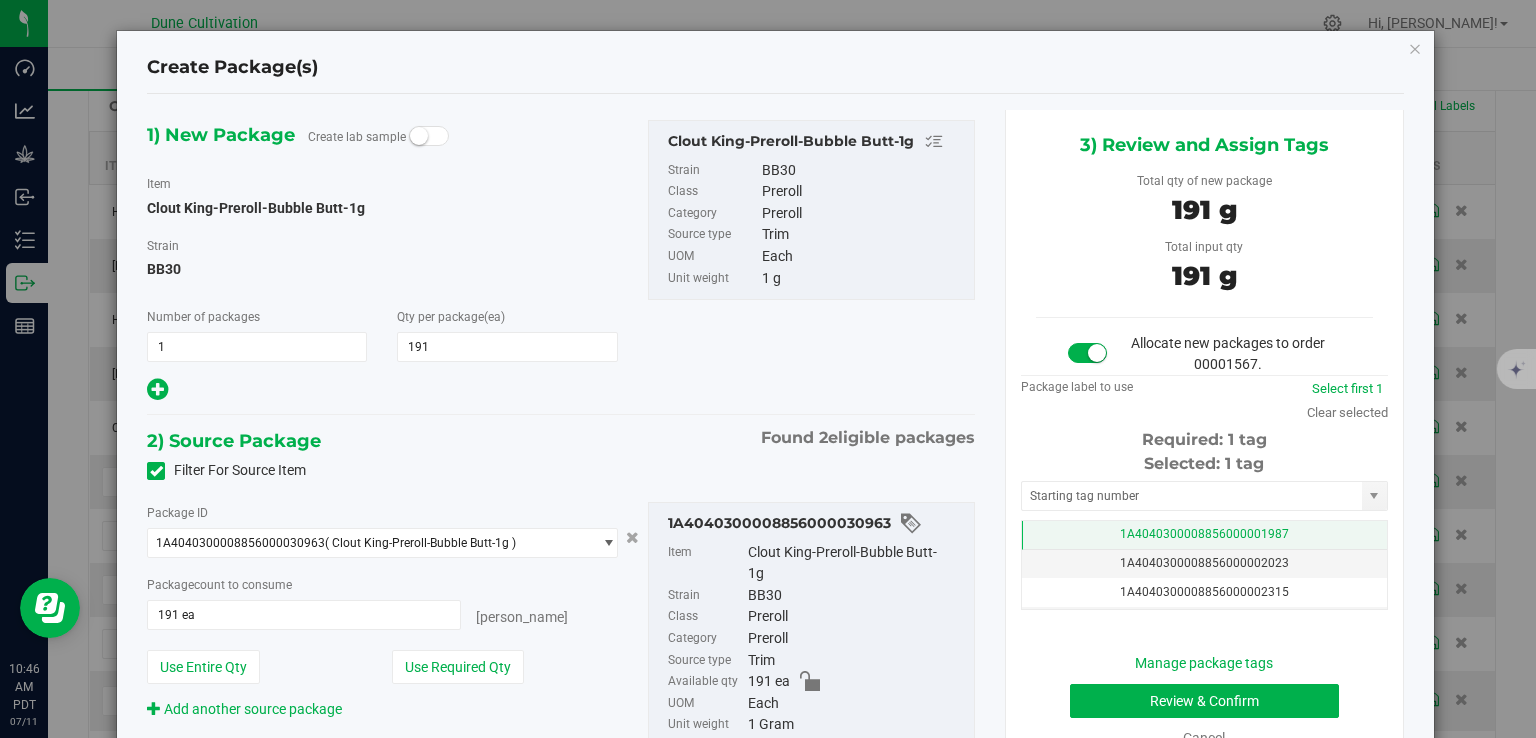 click on "1A4040300008856000001987" at bounding box center (1204, 534) 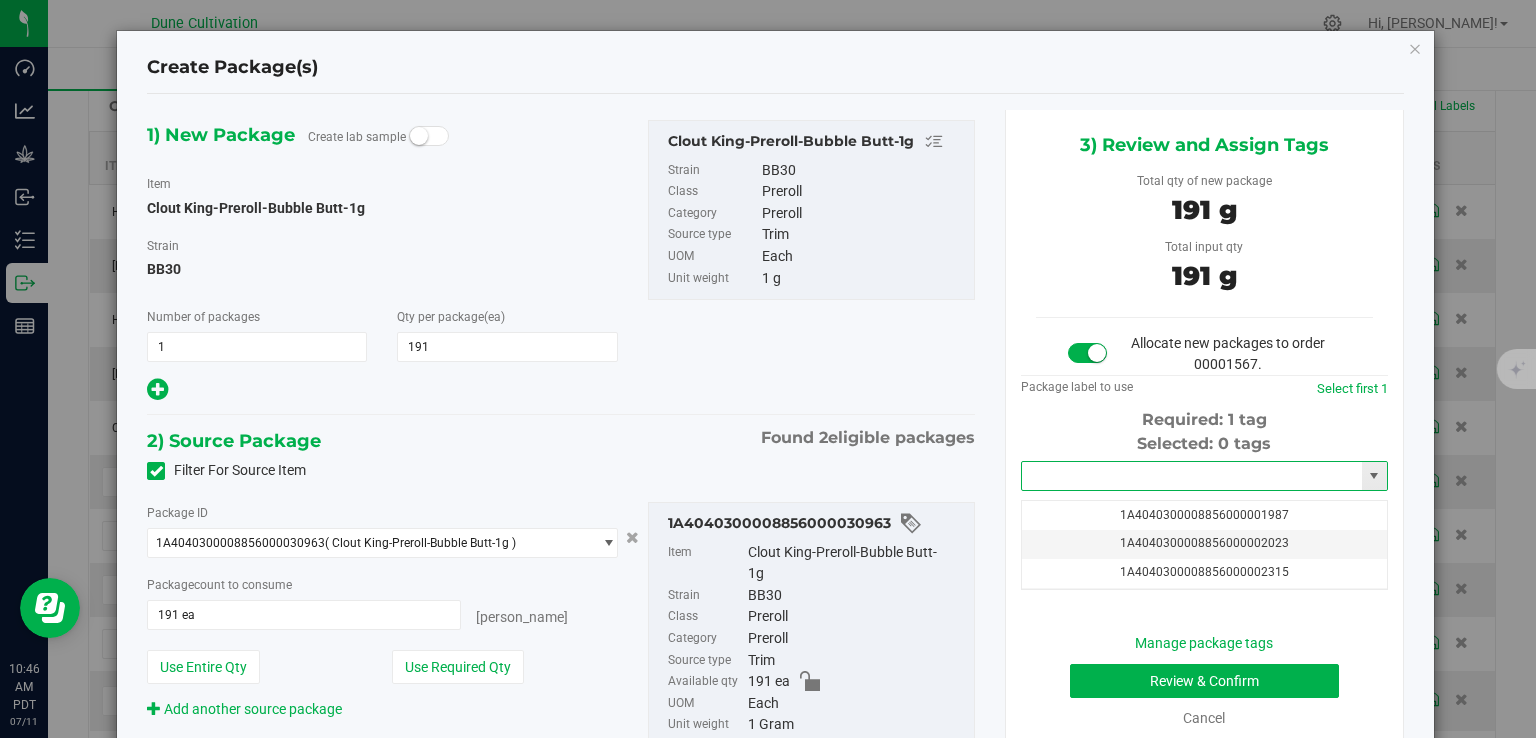click at bounding box center (1192, 476) 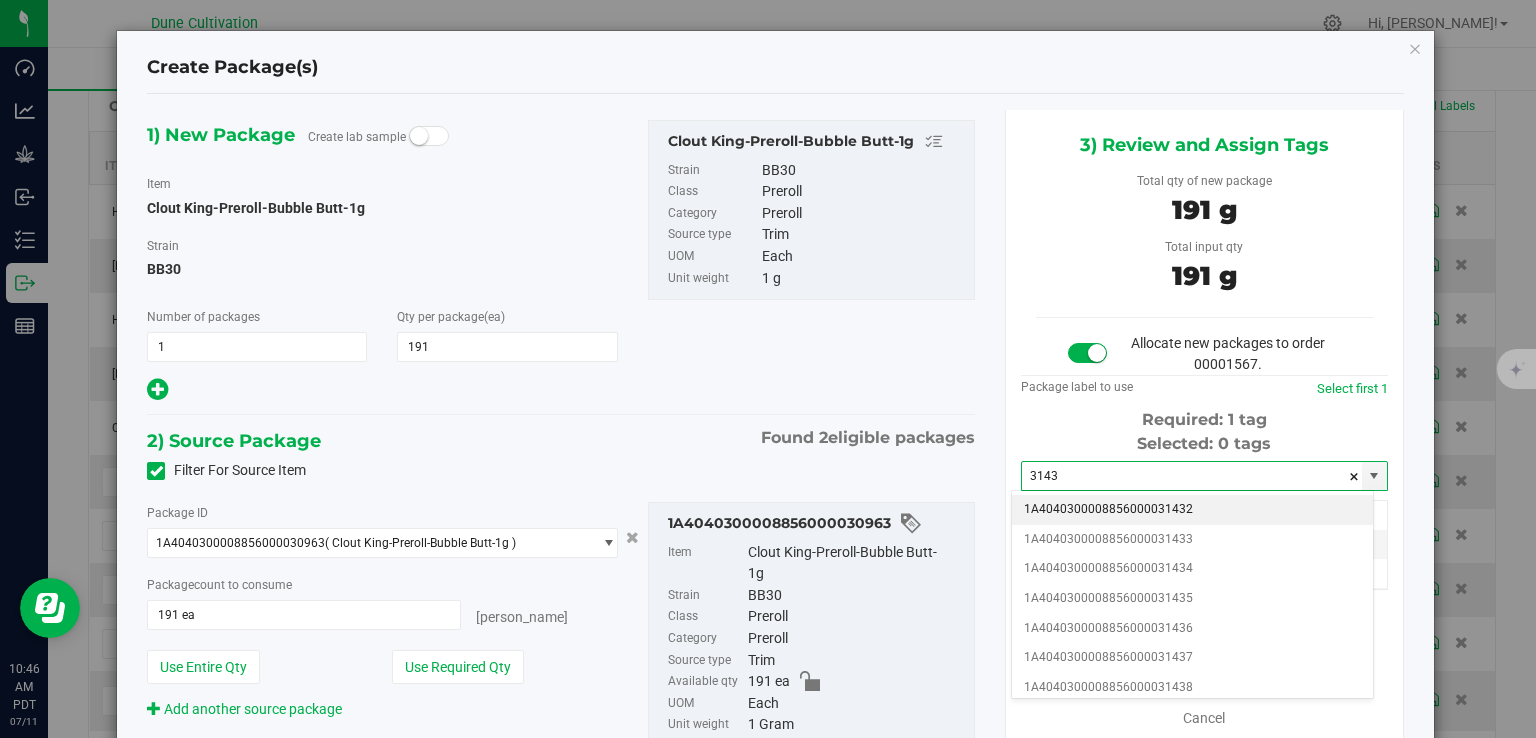 click on "1A4040300008856000031432" at bounding box center (1192, 510) 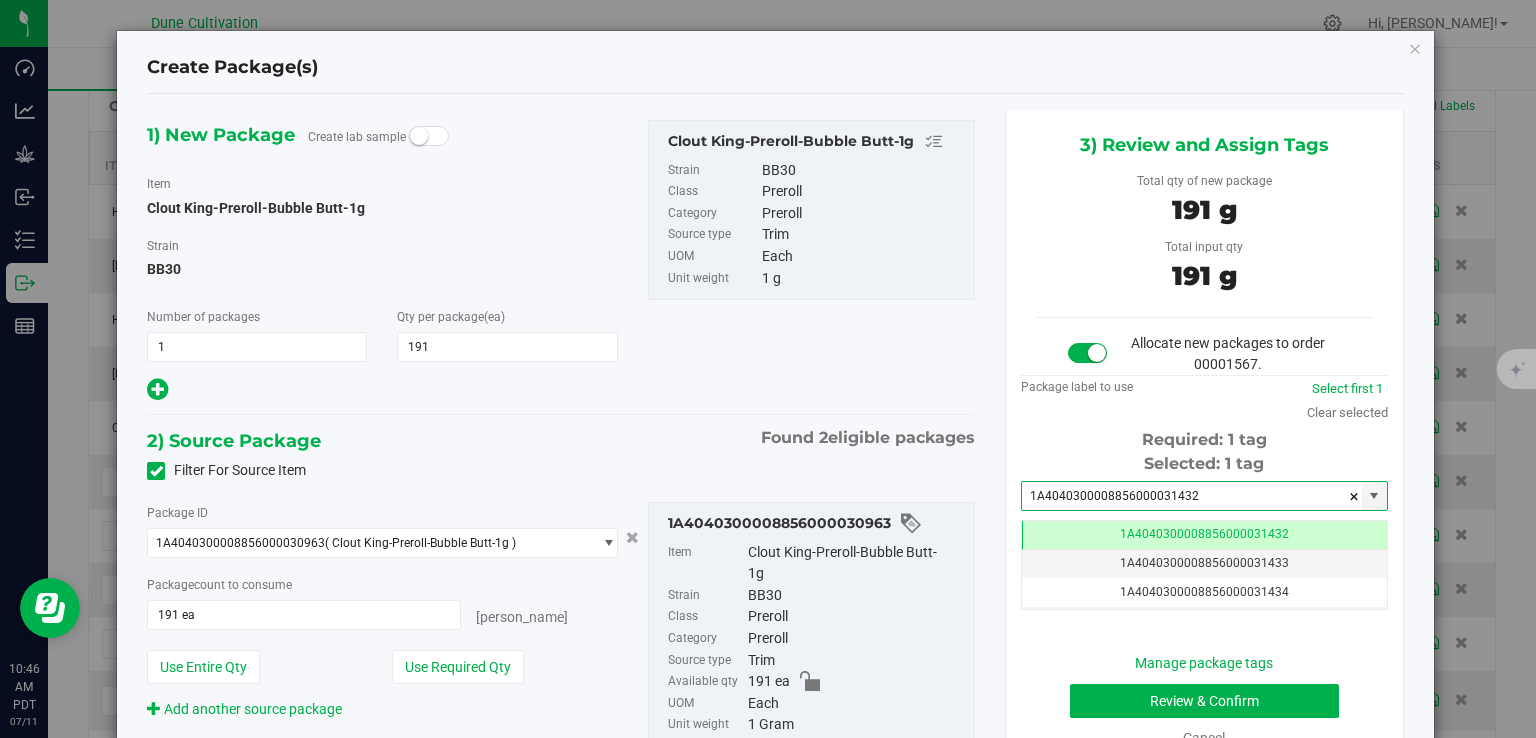 type on "1A4040300008856000031432" 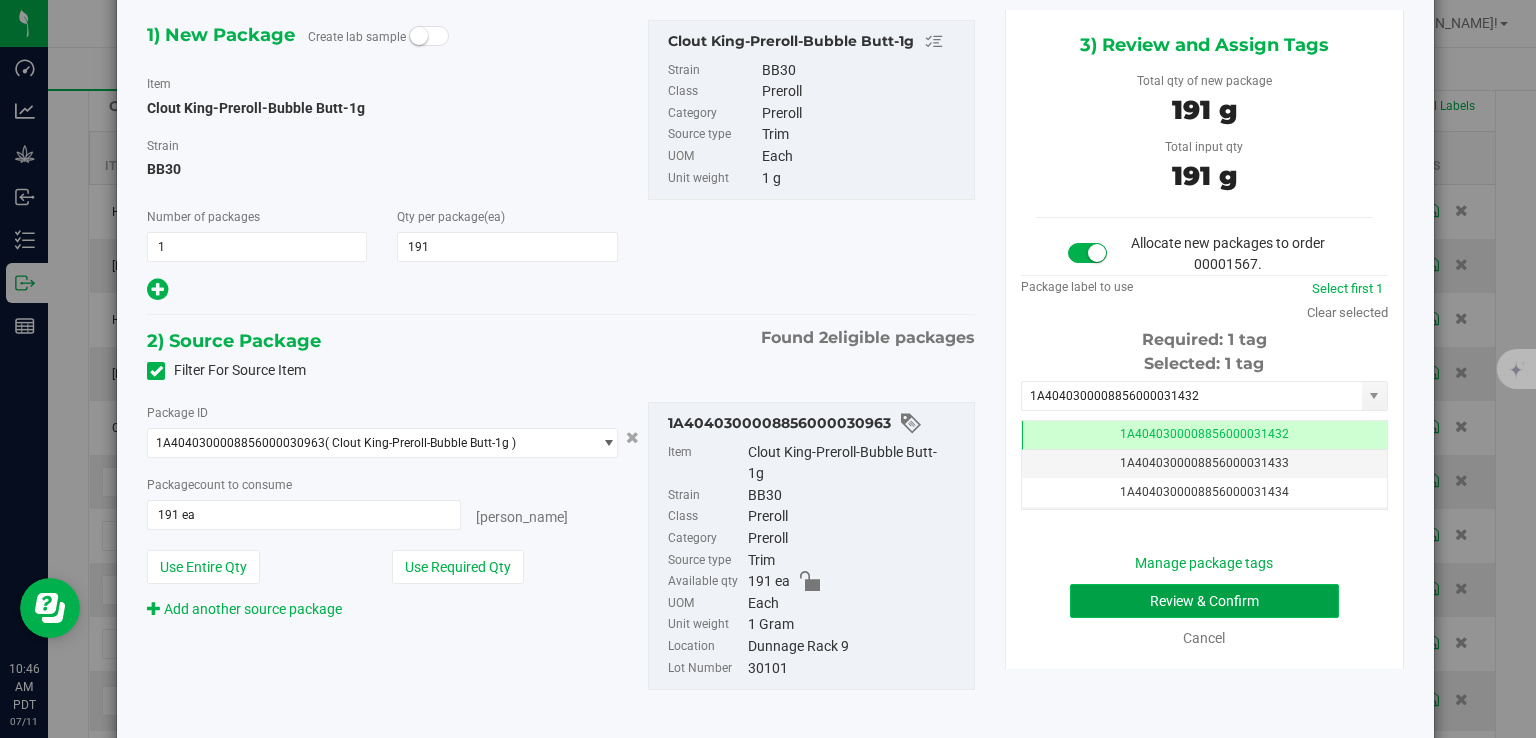 click on "Review & Confirm" at bounding box center (1204, 601) 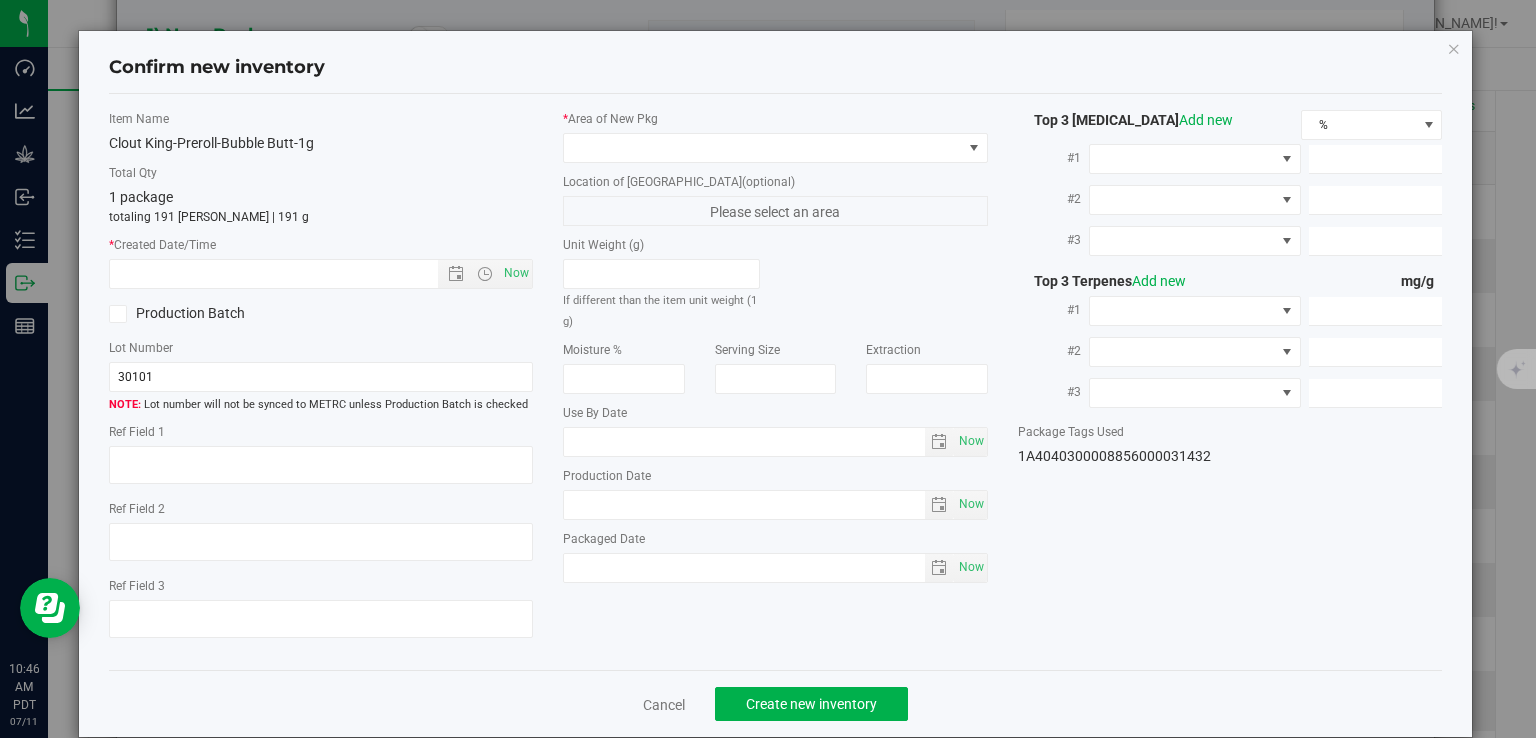 type on "33.2199%" 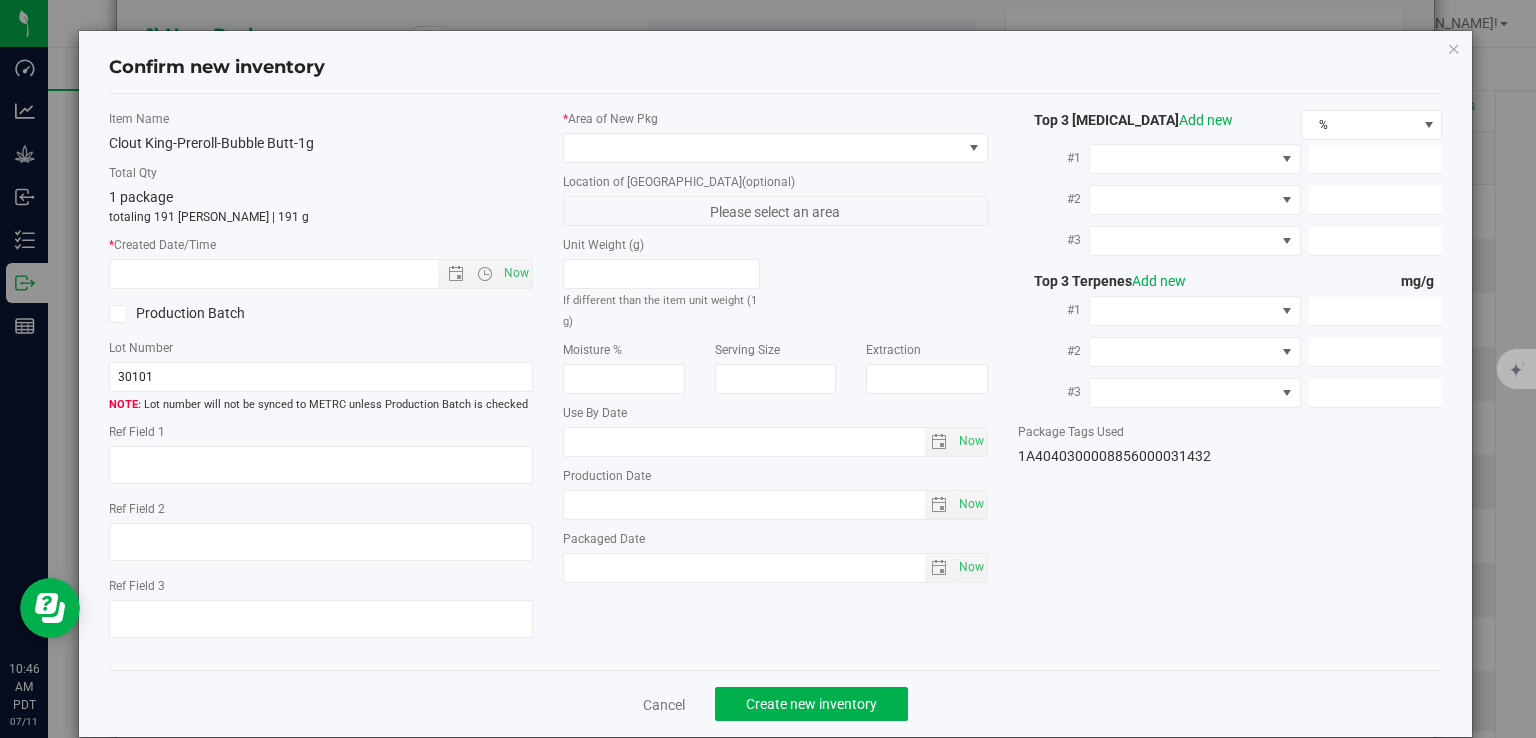 type on "Bubble Butt" 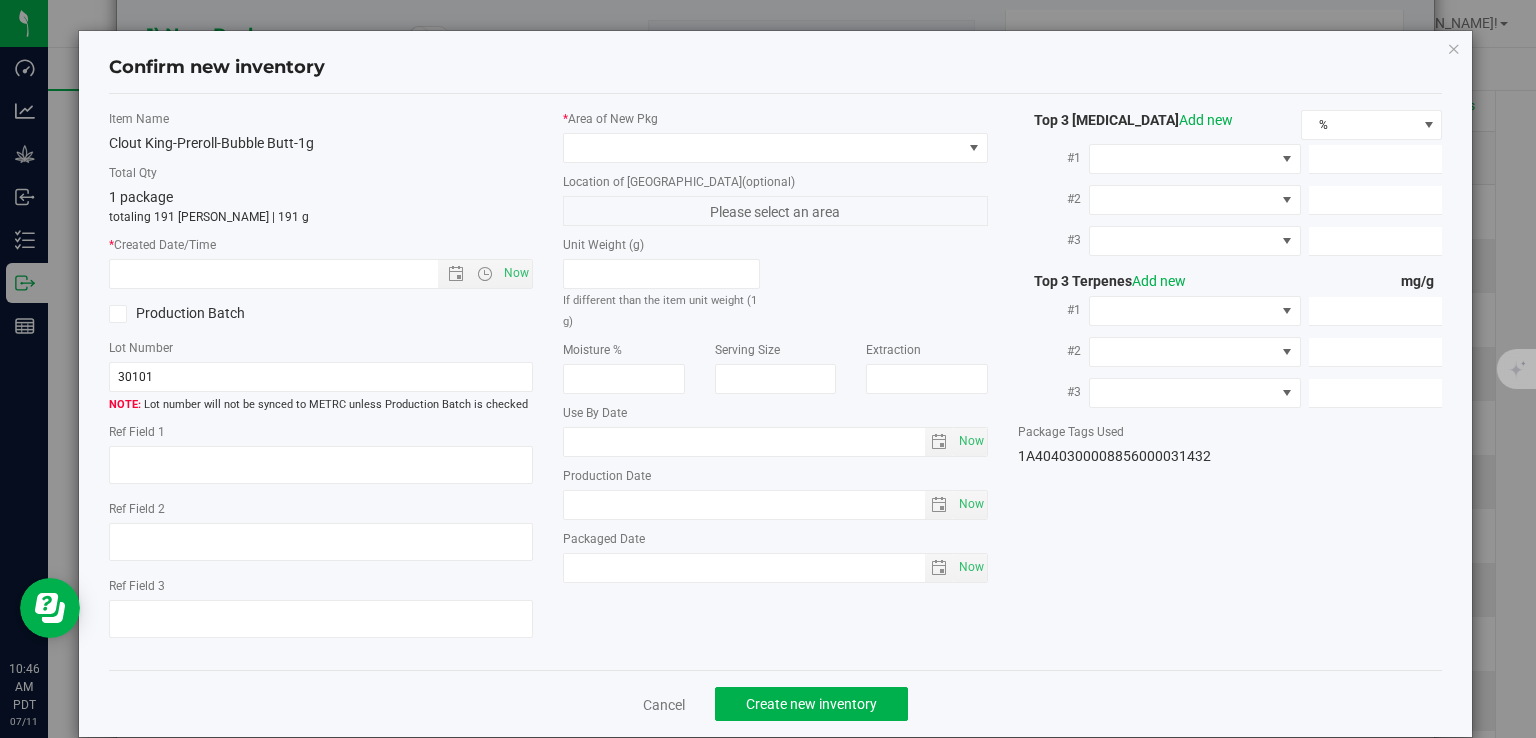 type on "<LOQ" 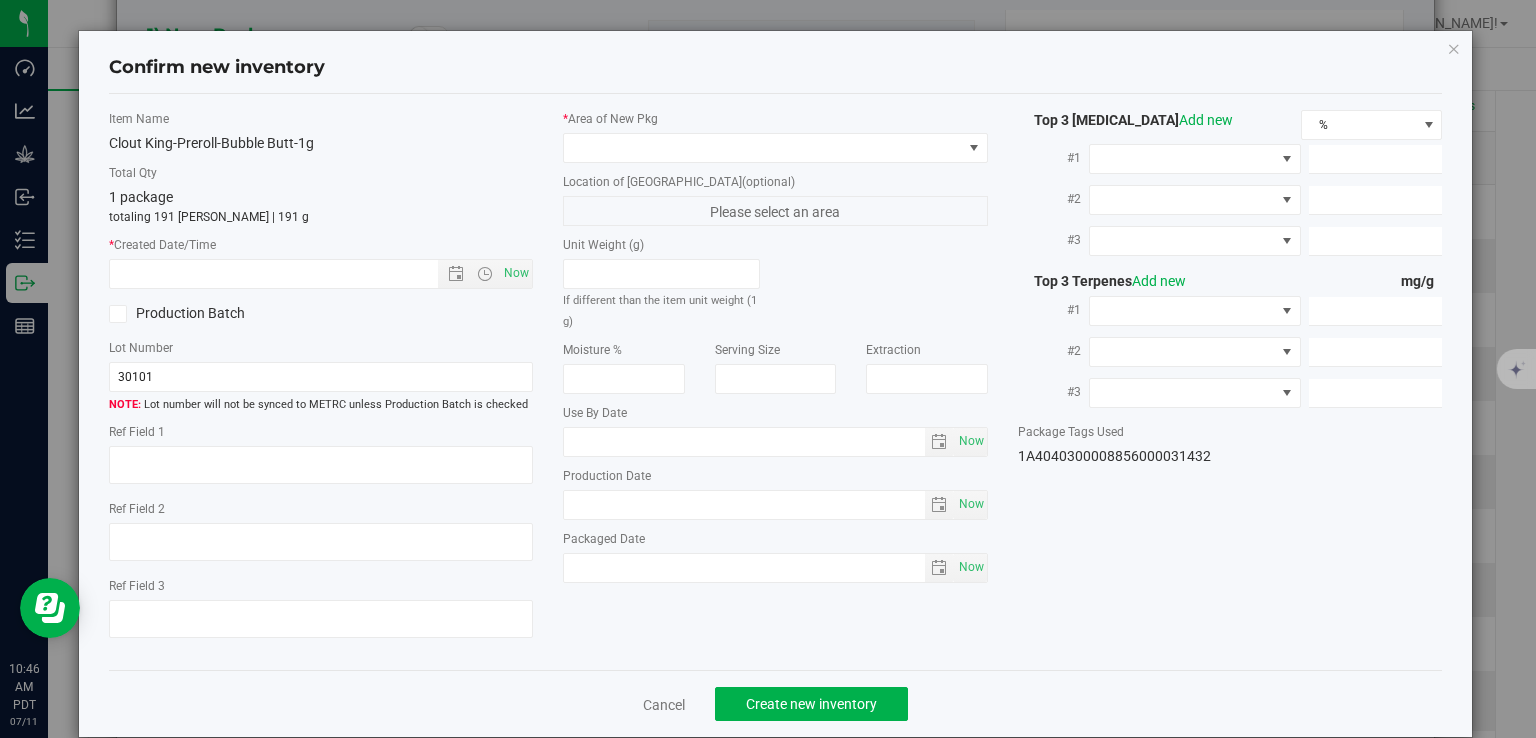 type on "368.3820" 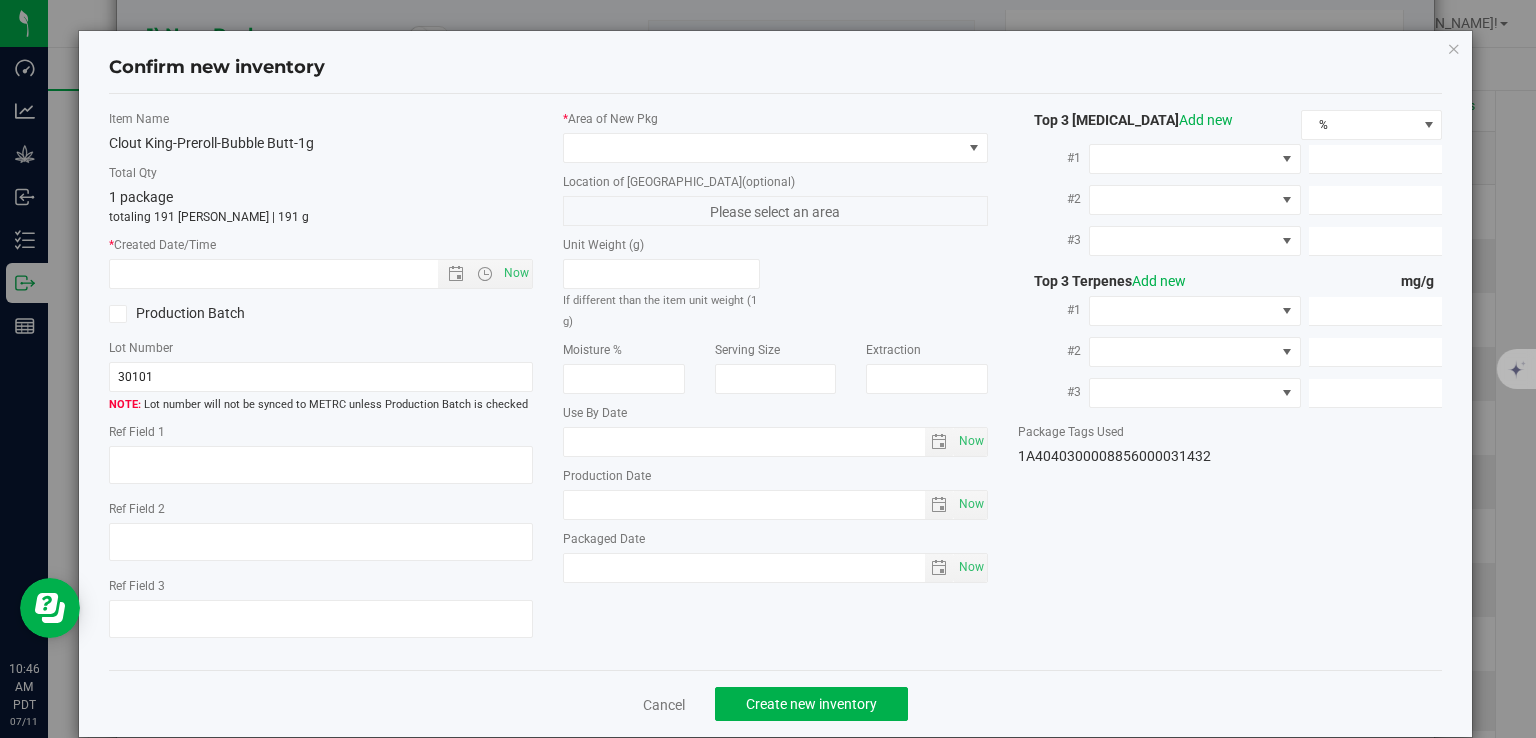 type on "9.1280" 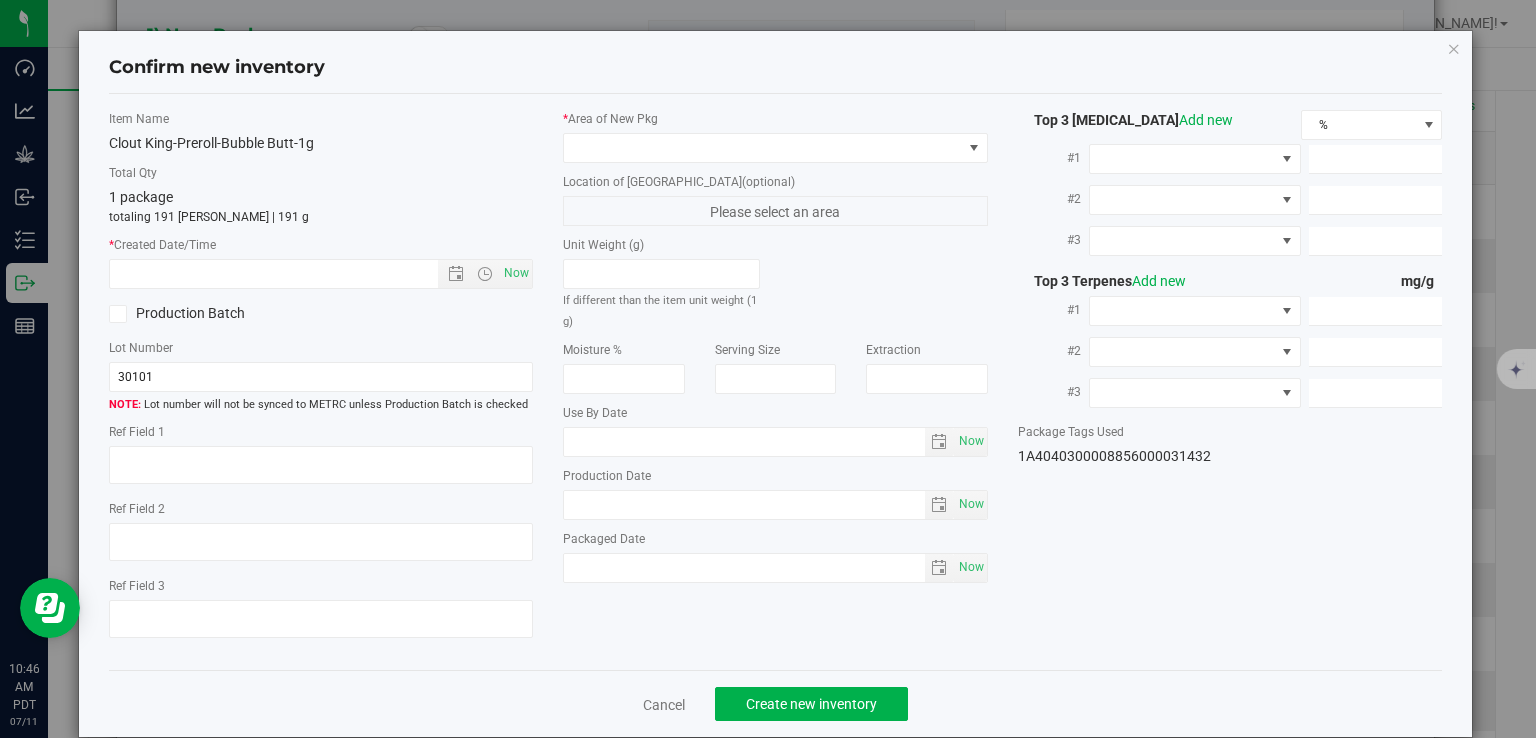 type on "8.7350" 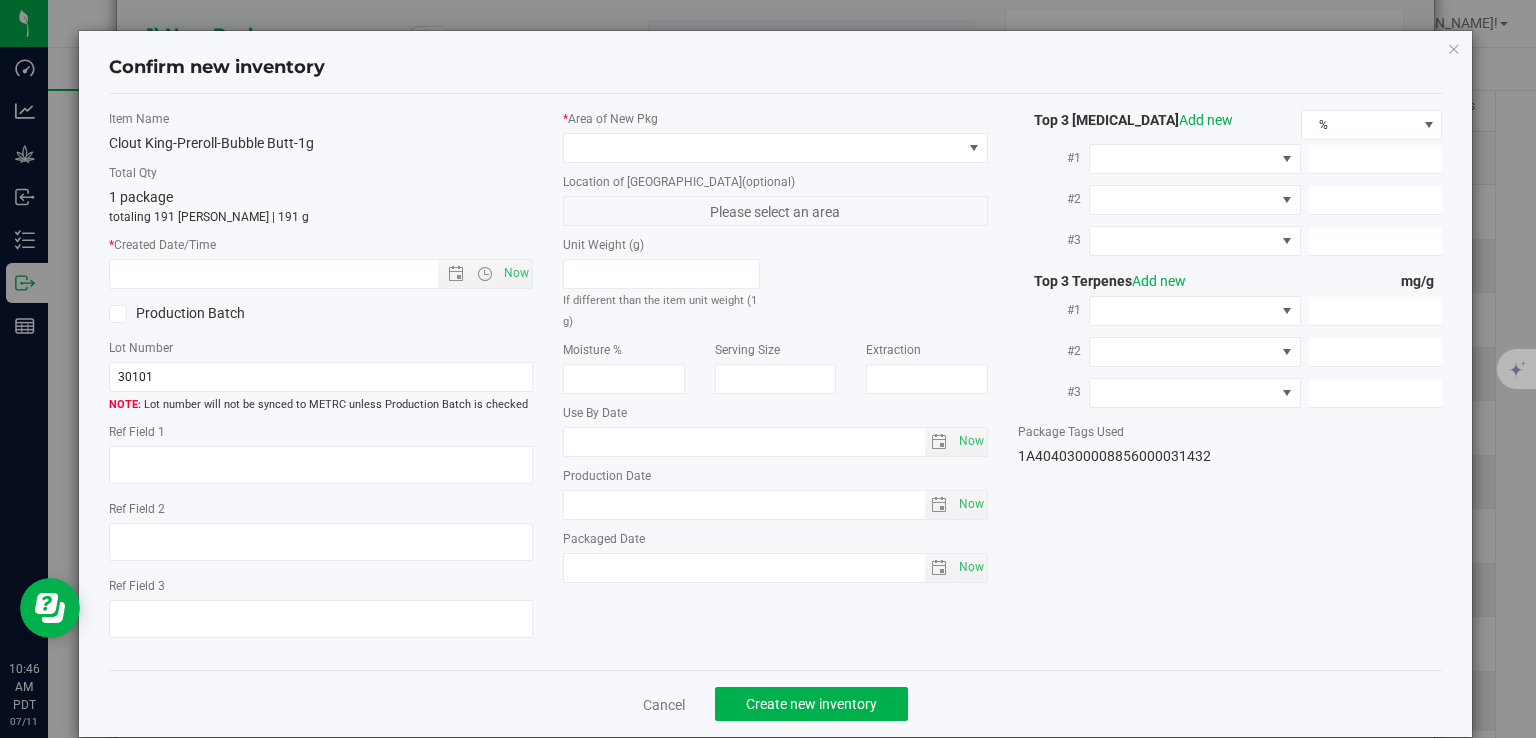 type on "10.4510" 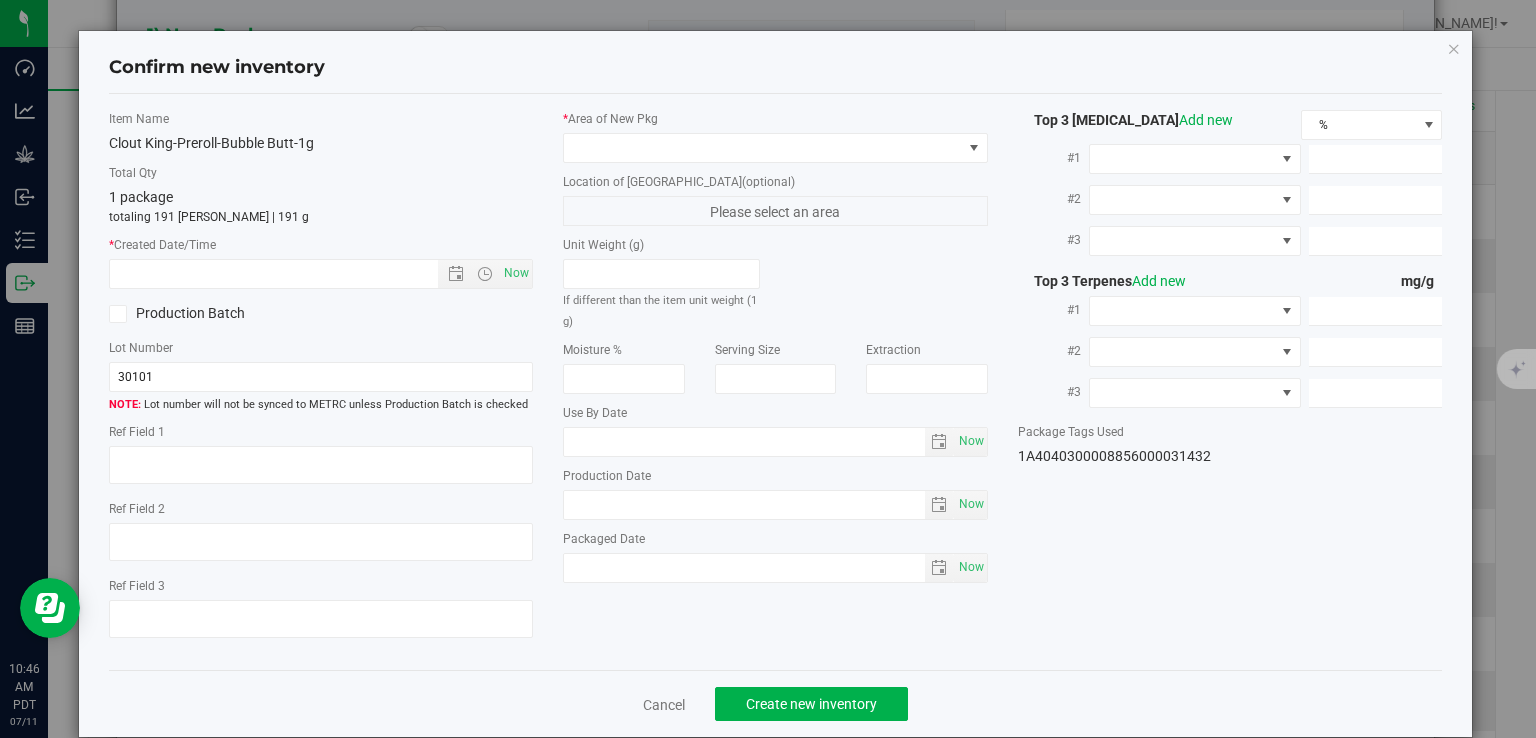 type on "9.5610" 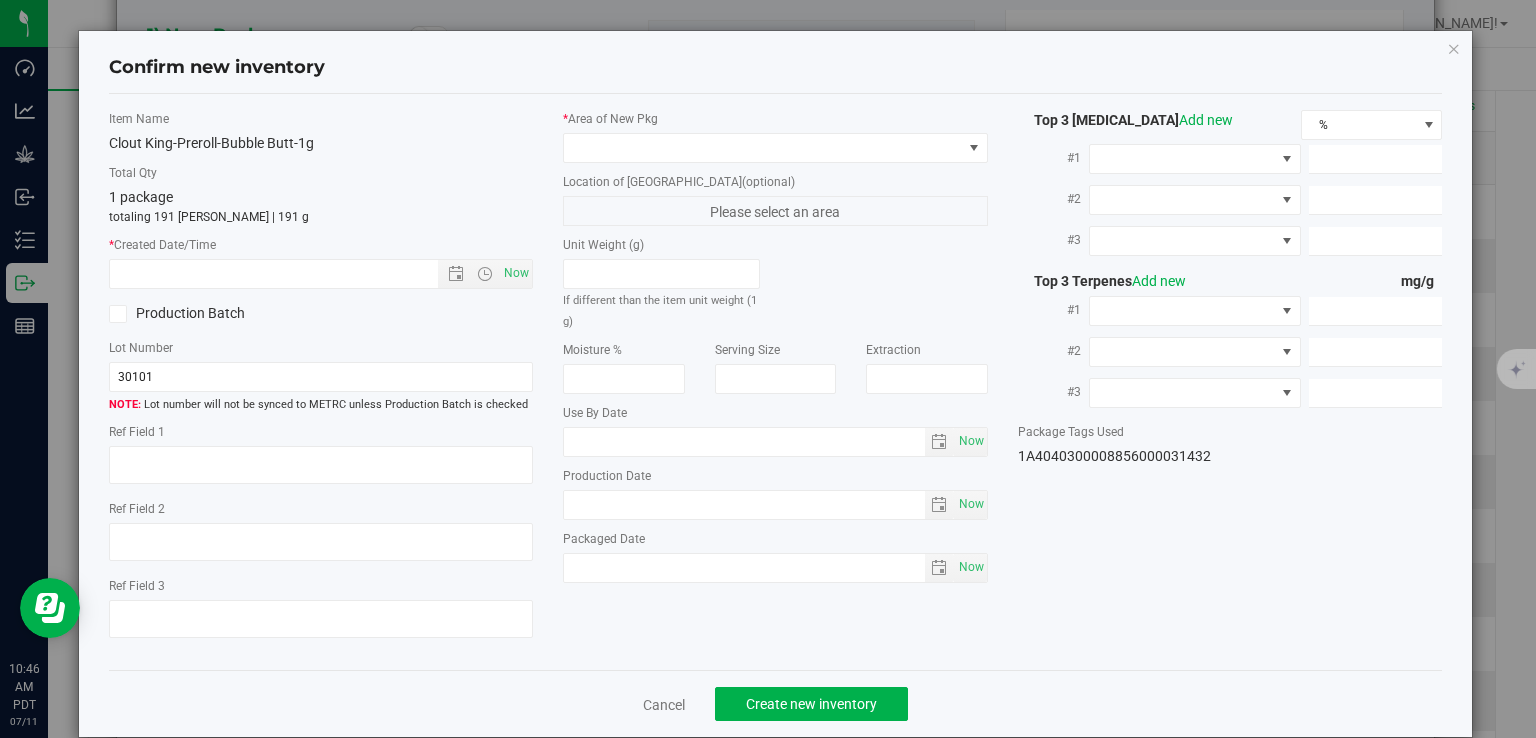 type on "4.9880" 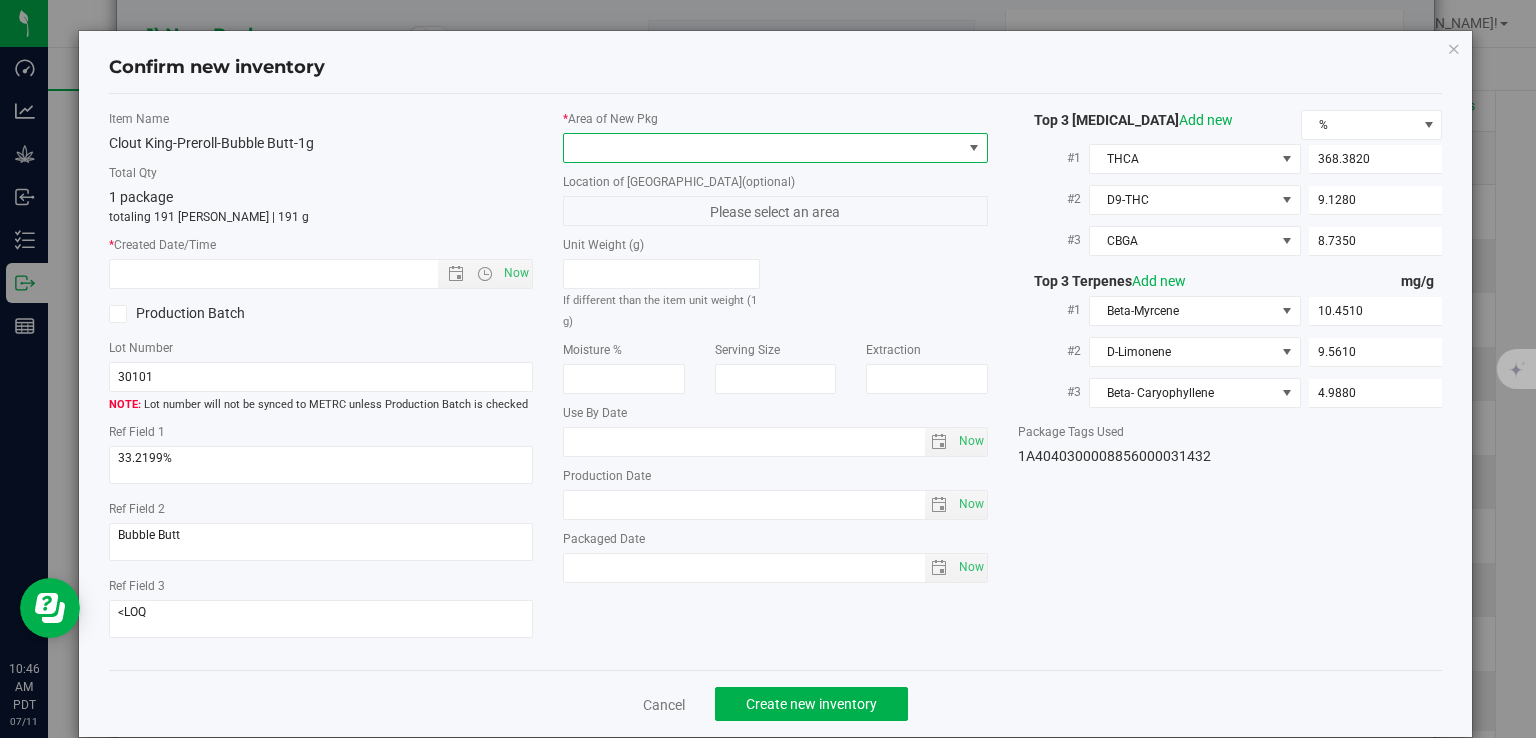 click at bounding box center (763, 148) 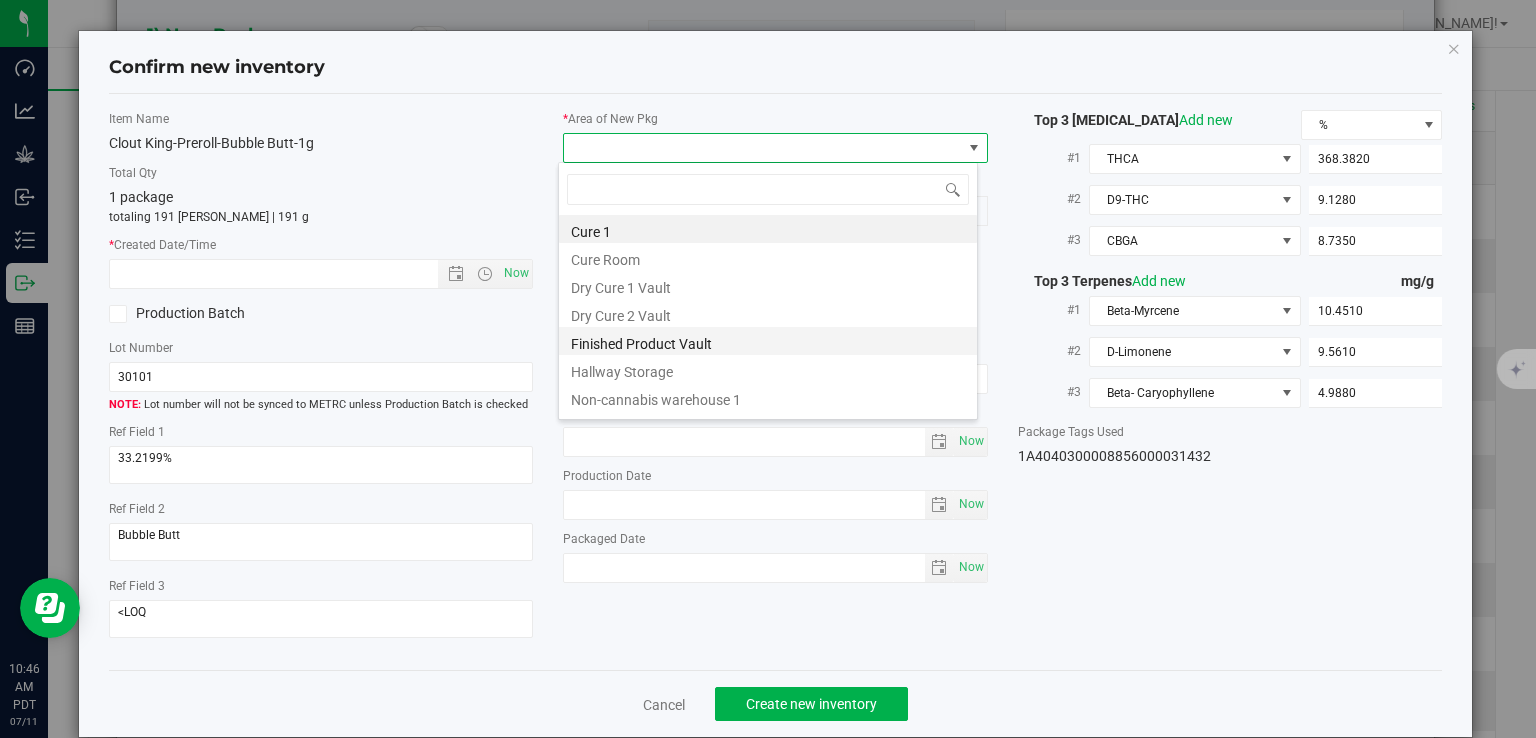 click on "Finished Product Vault" at bounding box center [768, 341] 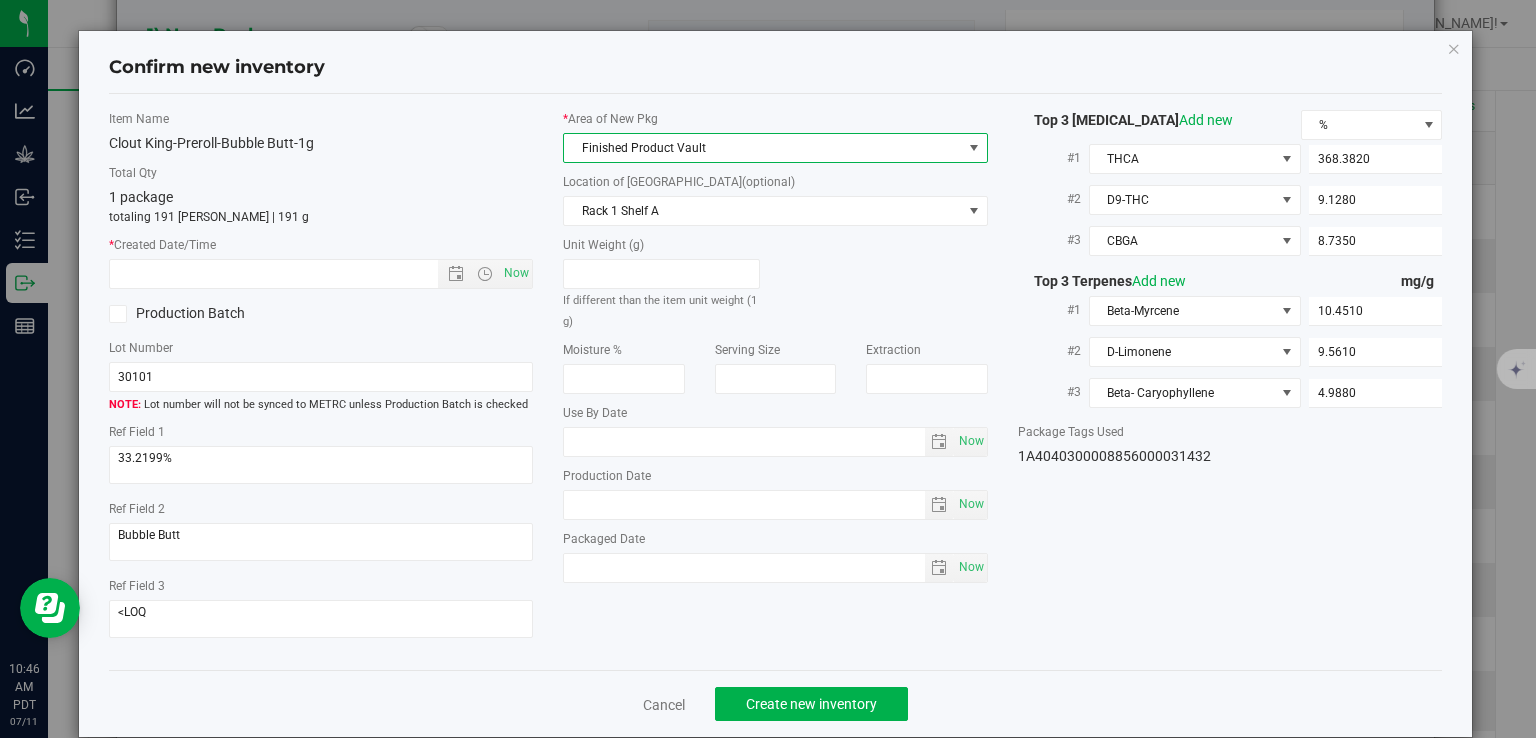 click on "Item Name
Clout King-Preroll-Bubble Butt-1g
Total Qty
1 package  totaling 191 eaches | 191 g
*
Created Date/Time
Now
Production Batch
Lot Number
30101" at bounding box center (321, 382) 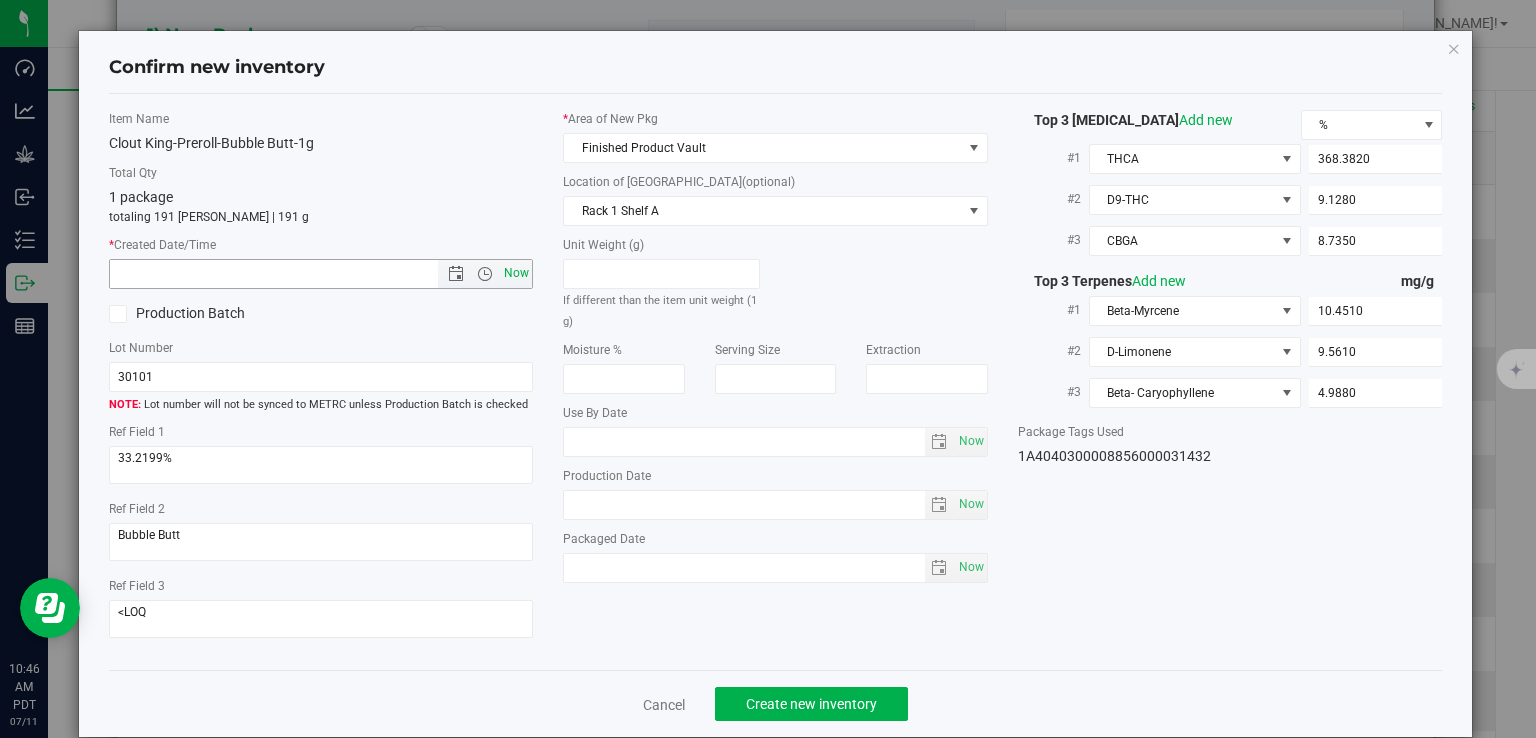 click on "Now" at bounding box center [517, 273] 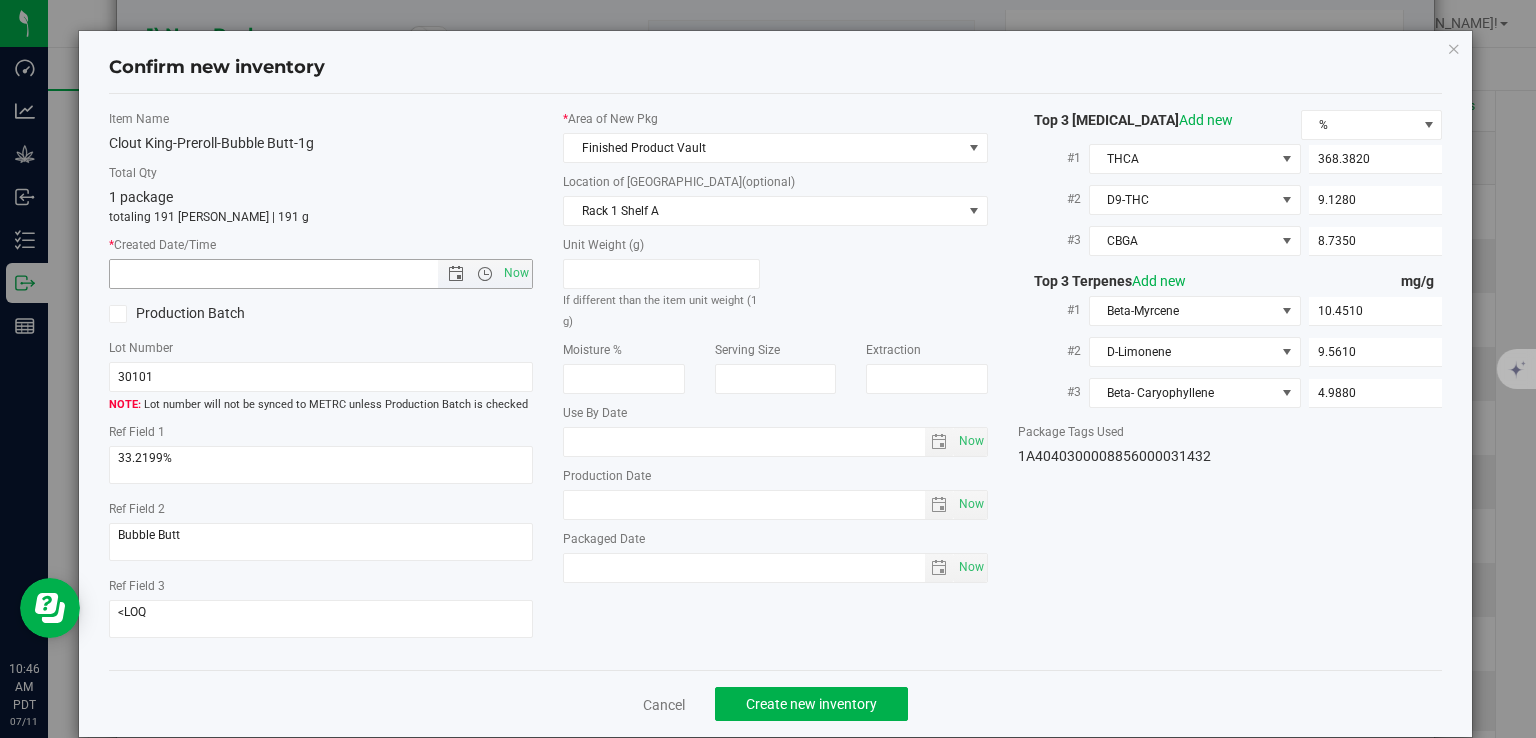 type on "7/11/2025 10:46 AM" 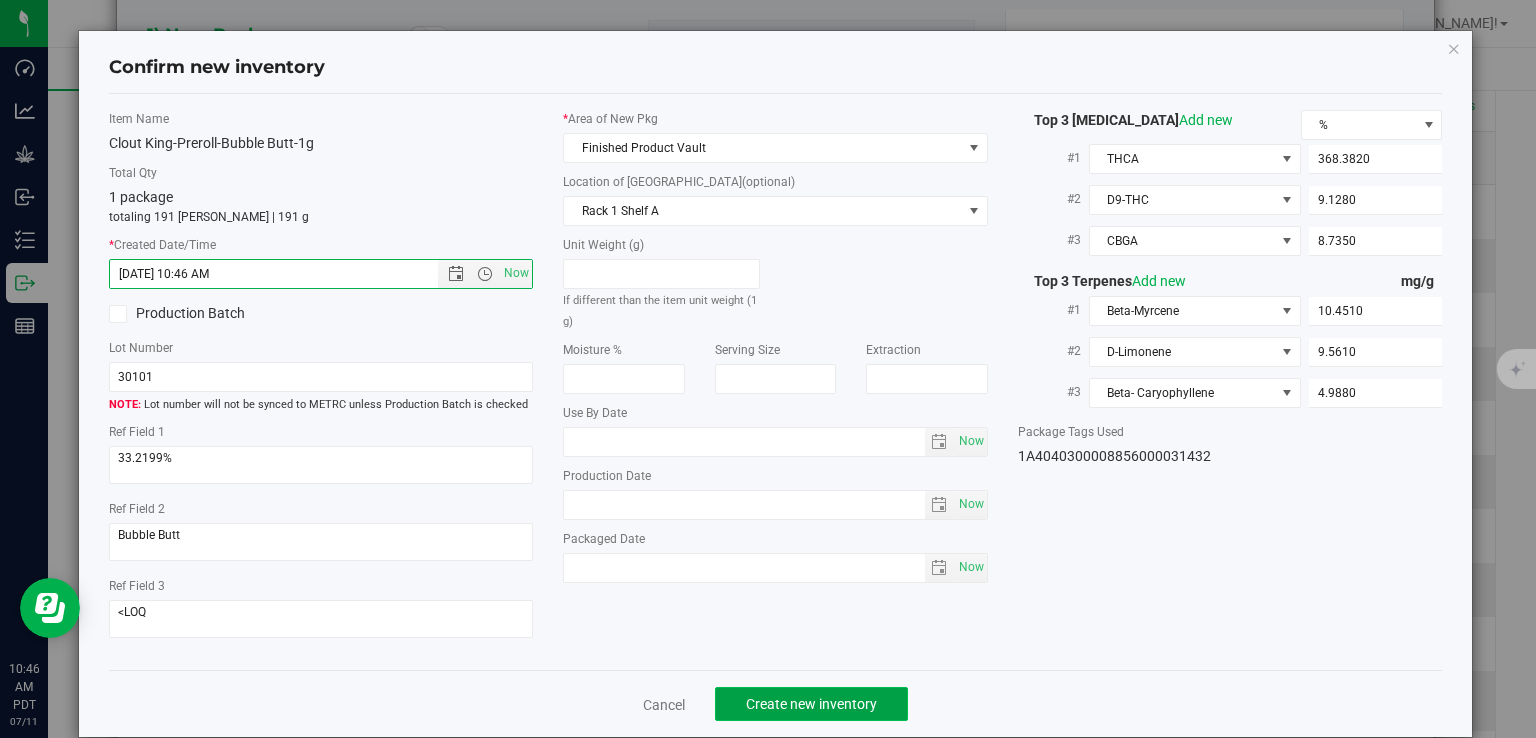 click on "Create new inventory" 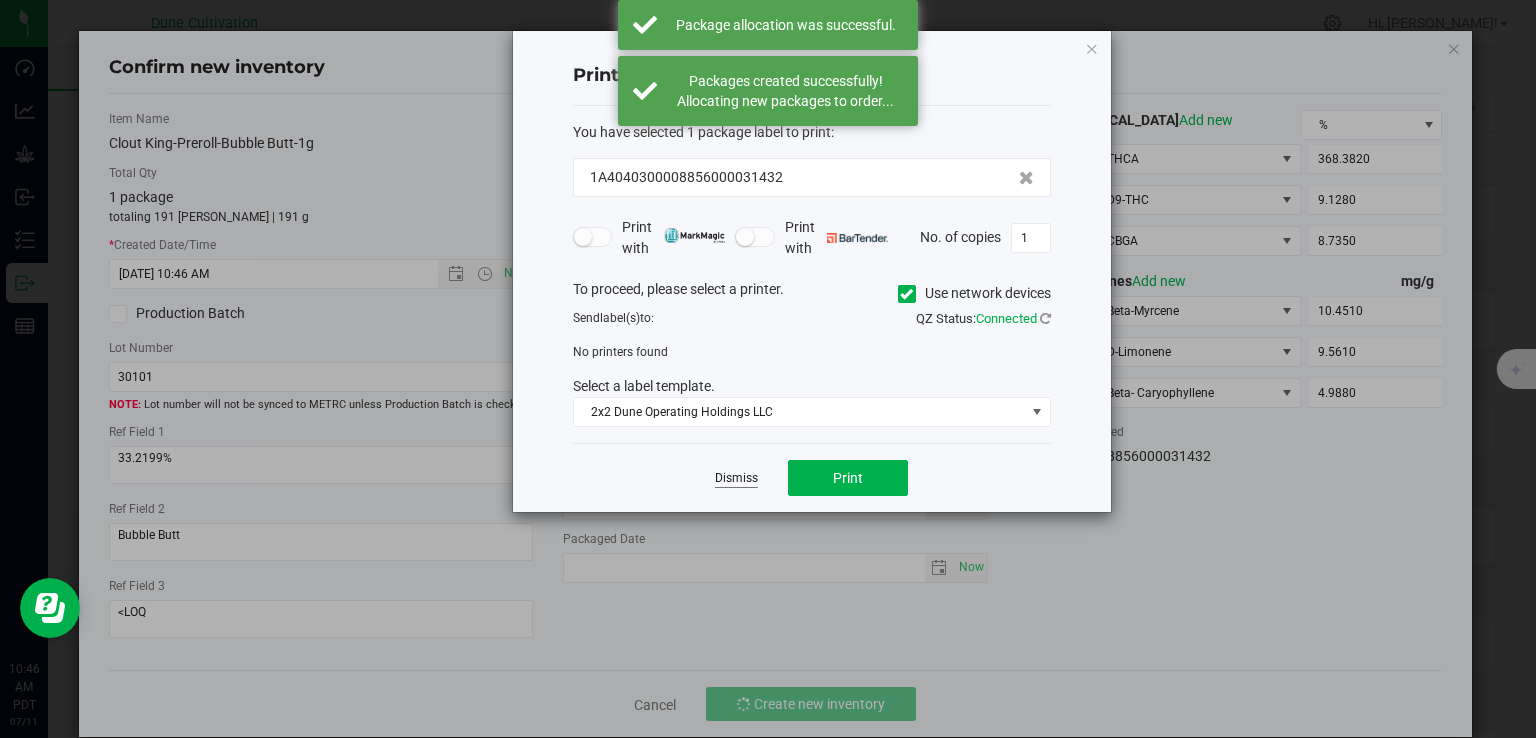 click on "Dismiss" 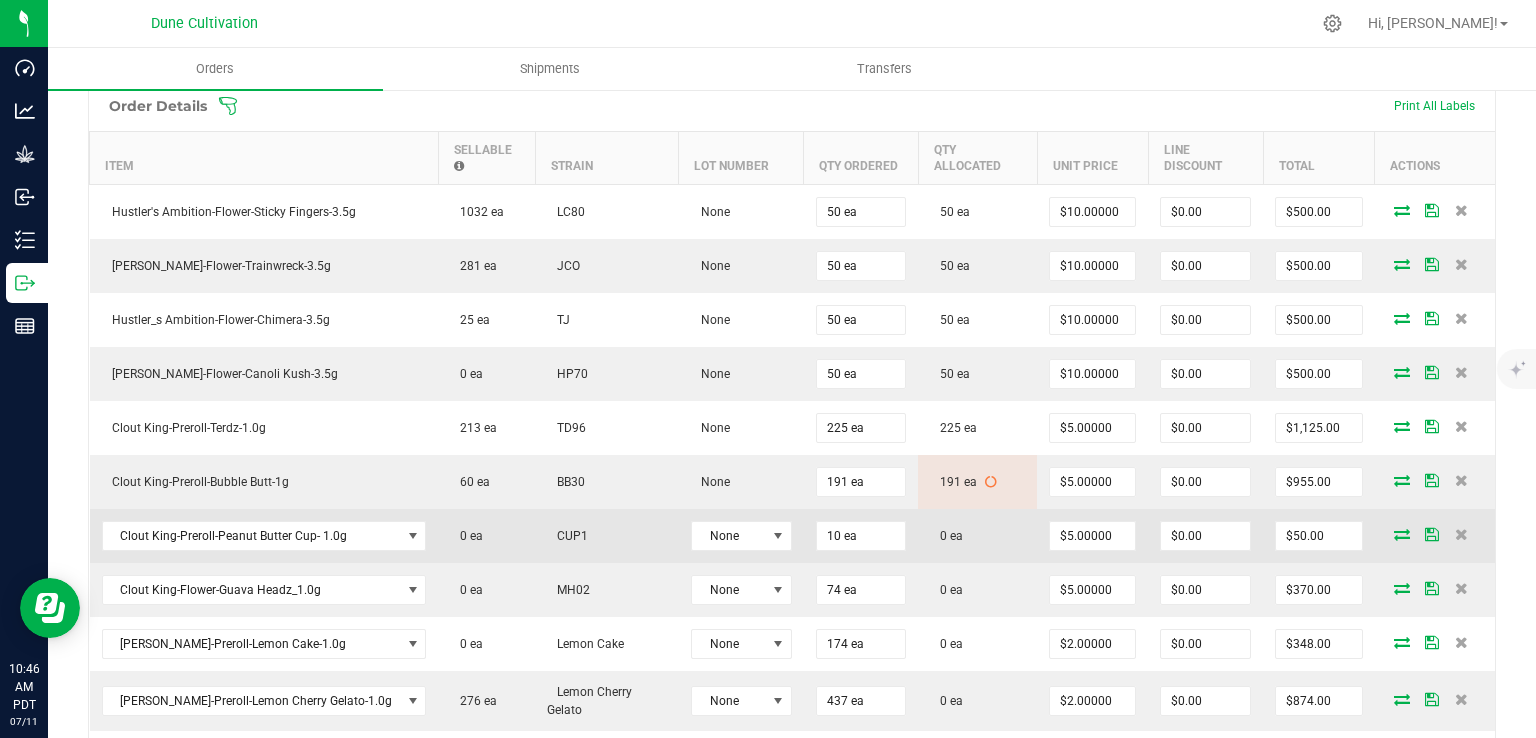 click at bounding box center [1402, 534] 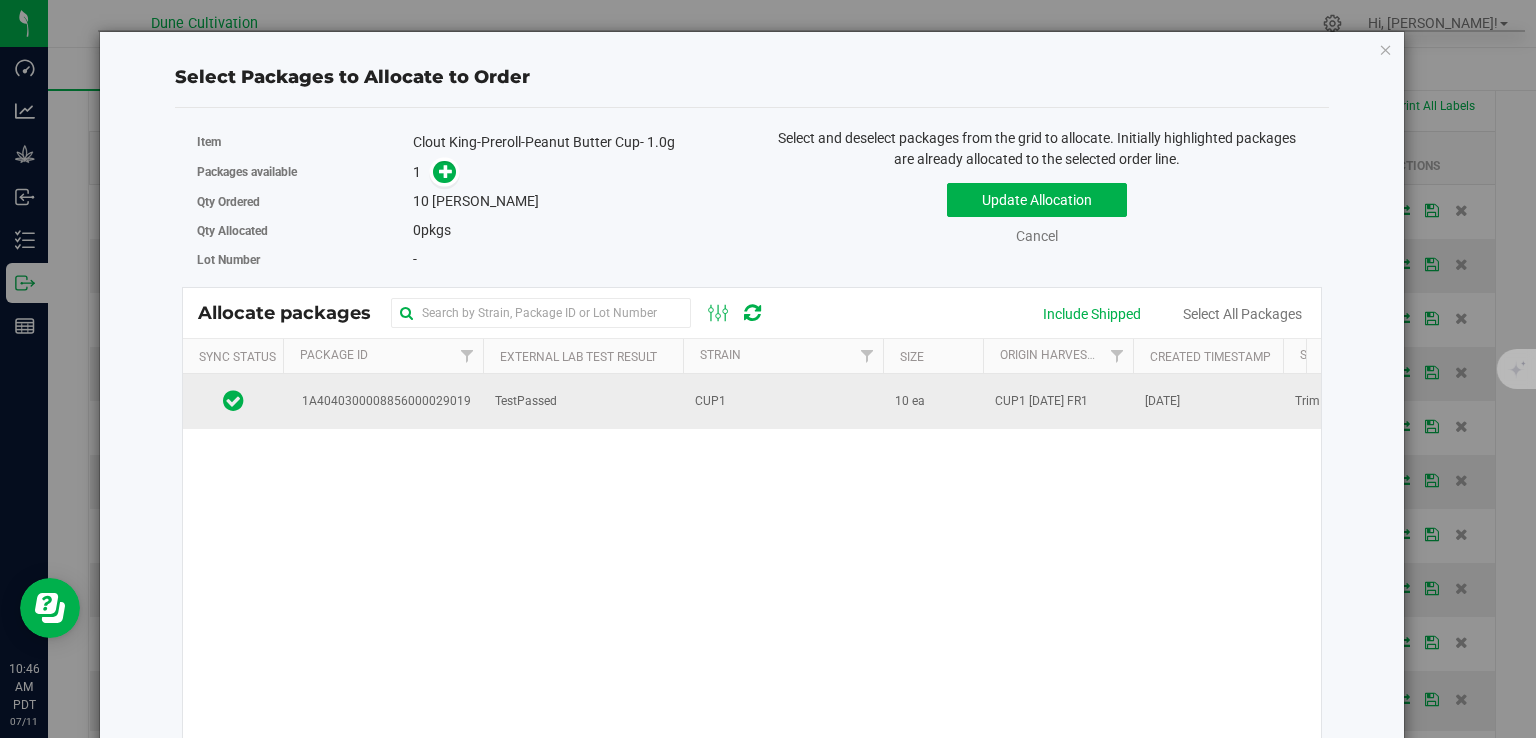 click on "CUP1" at bounding box center (783, 401) 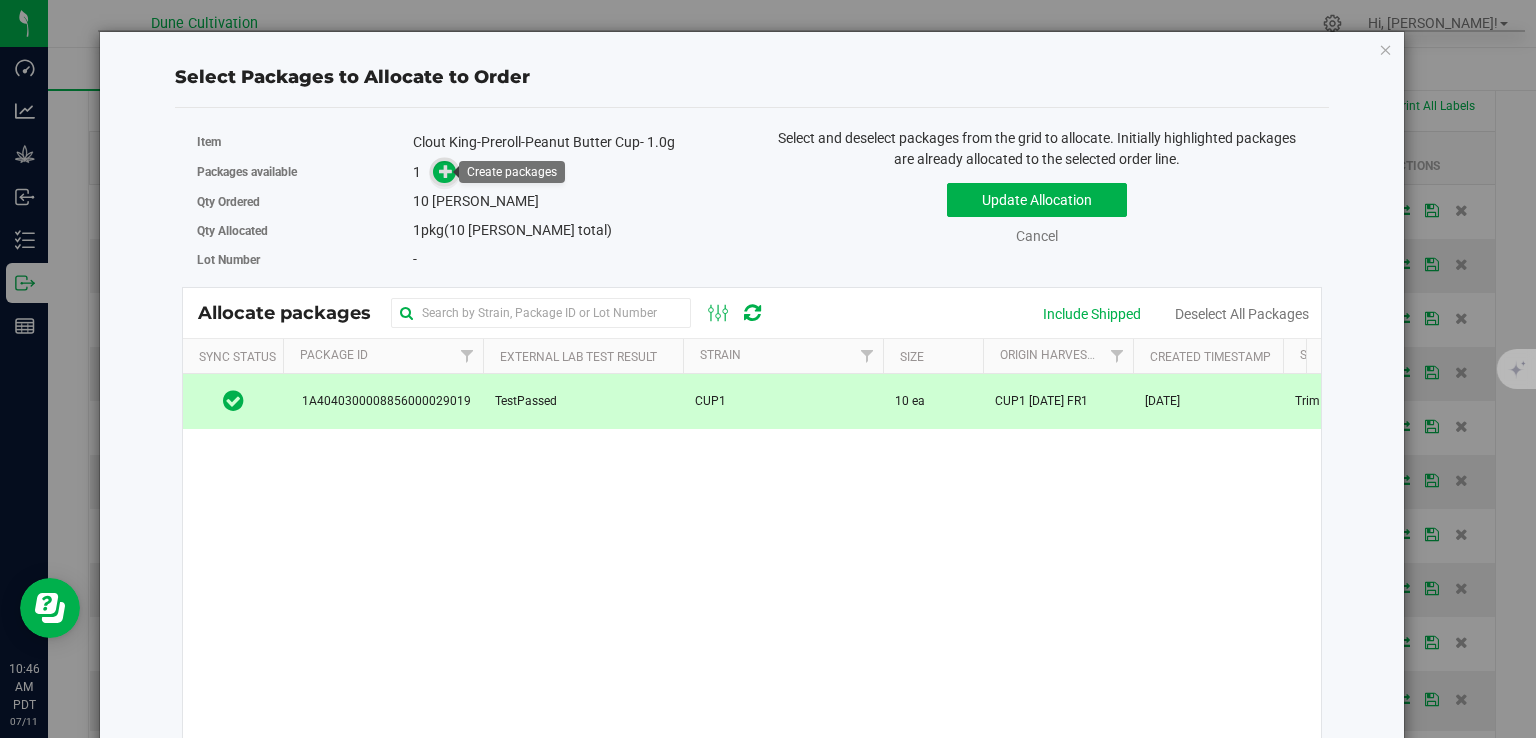 click at bounding box center [446, 171] 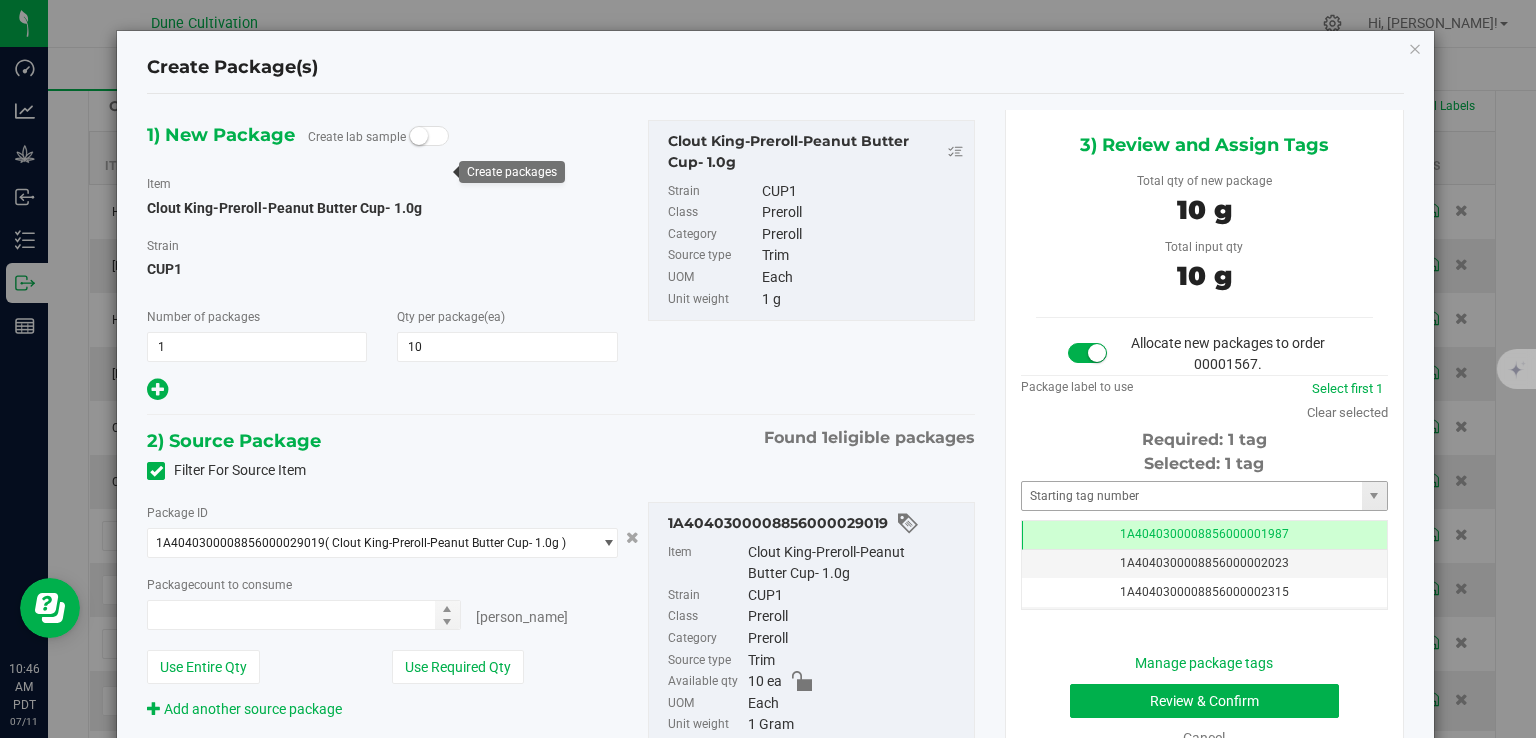 type on "10 ea" 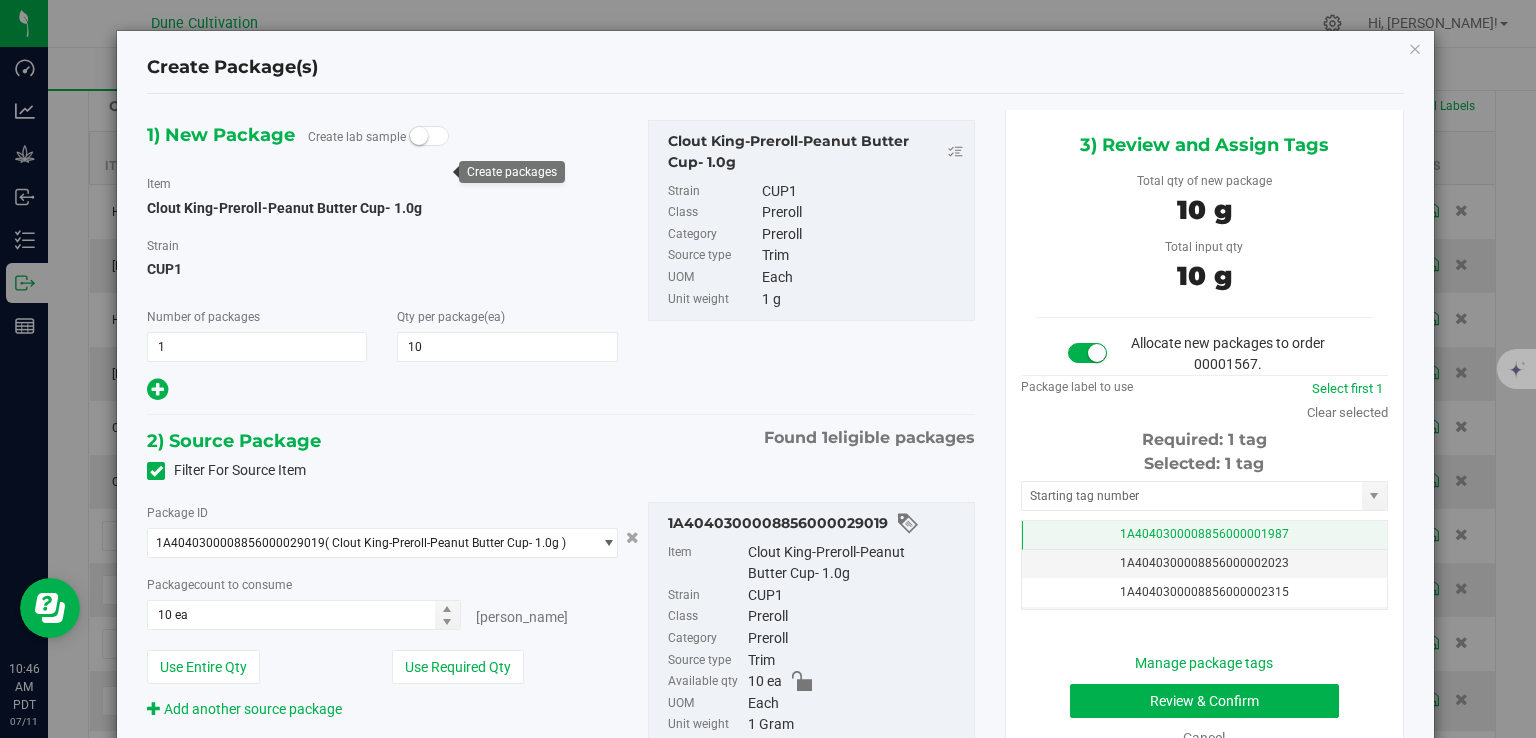 click on "1A4040300008856000001987" at bounding box center [1204, 535] 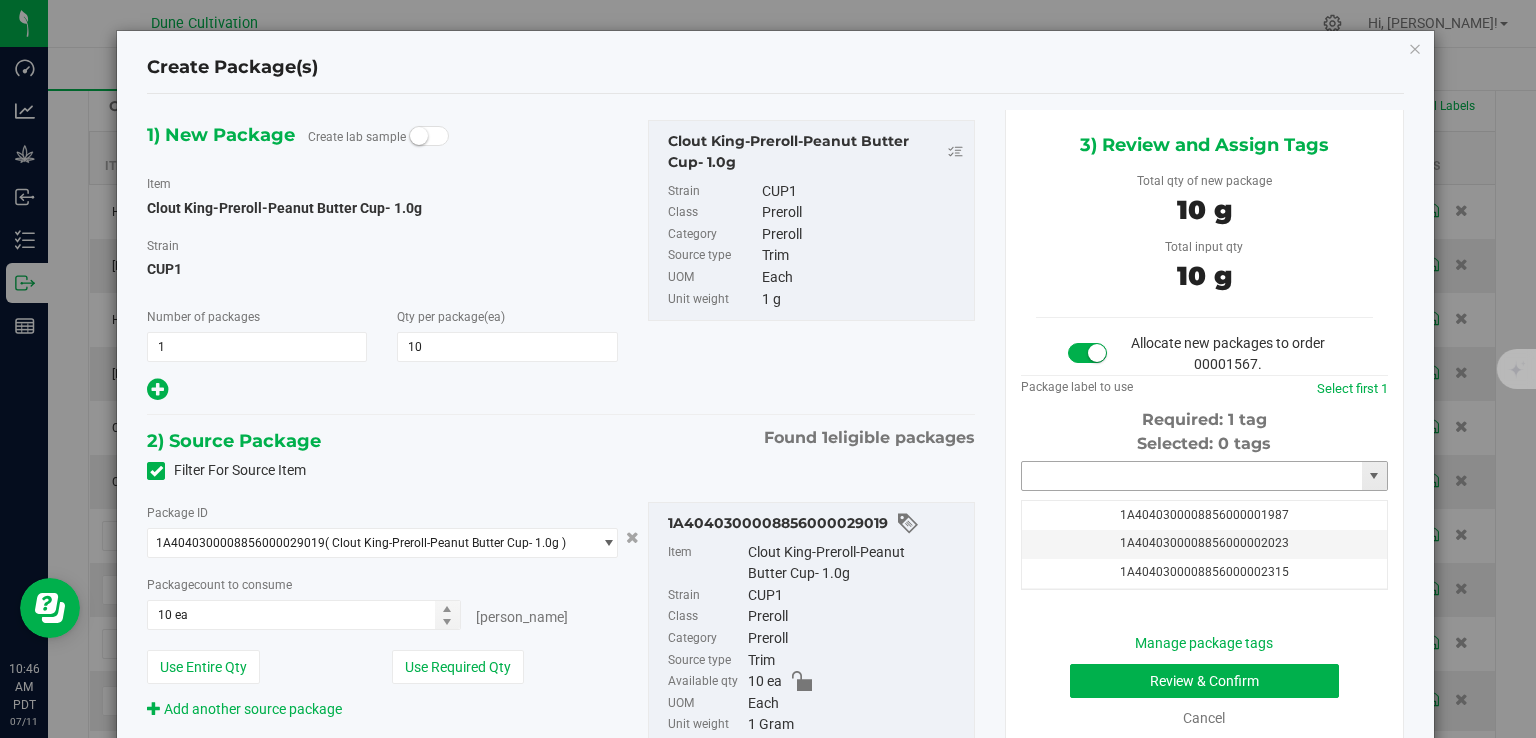 click at bounding box center (1192, 476) 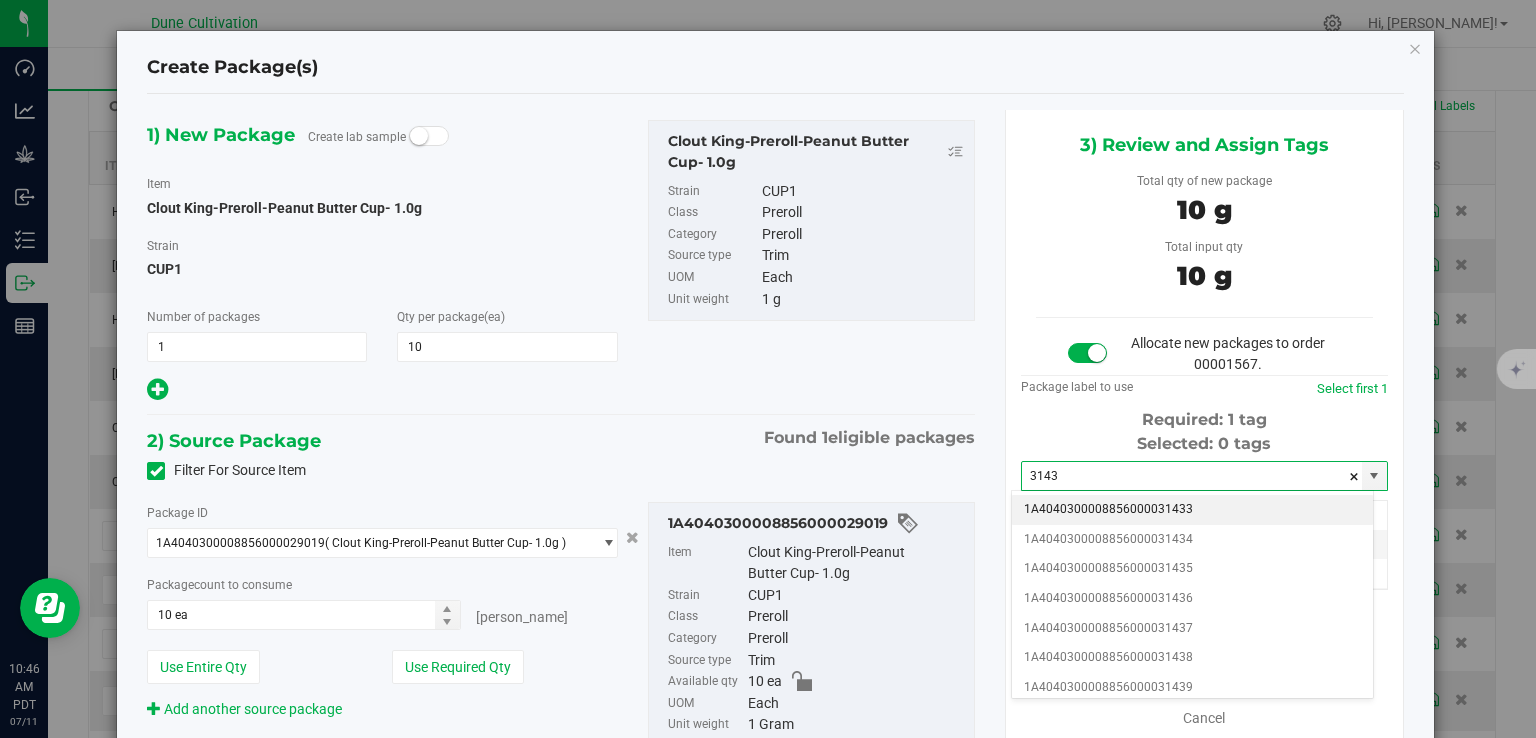 click on "1A4040300008856000031433" at bounding box center (1192, 510) 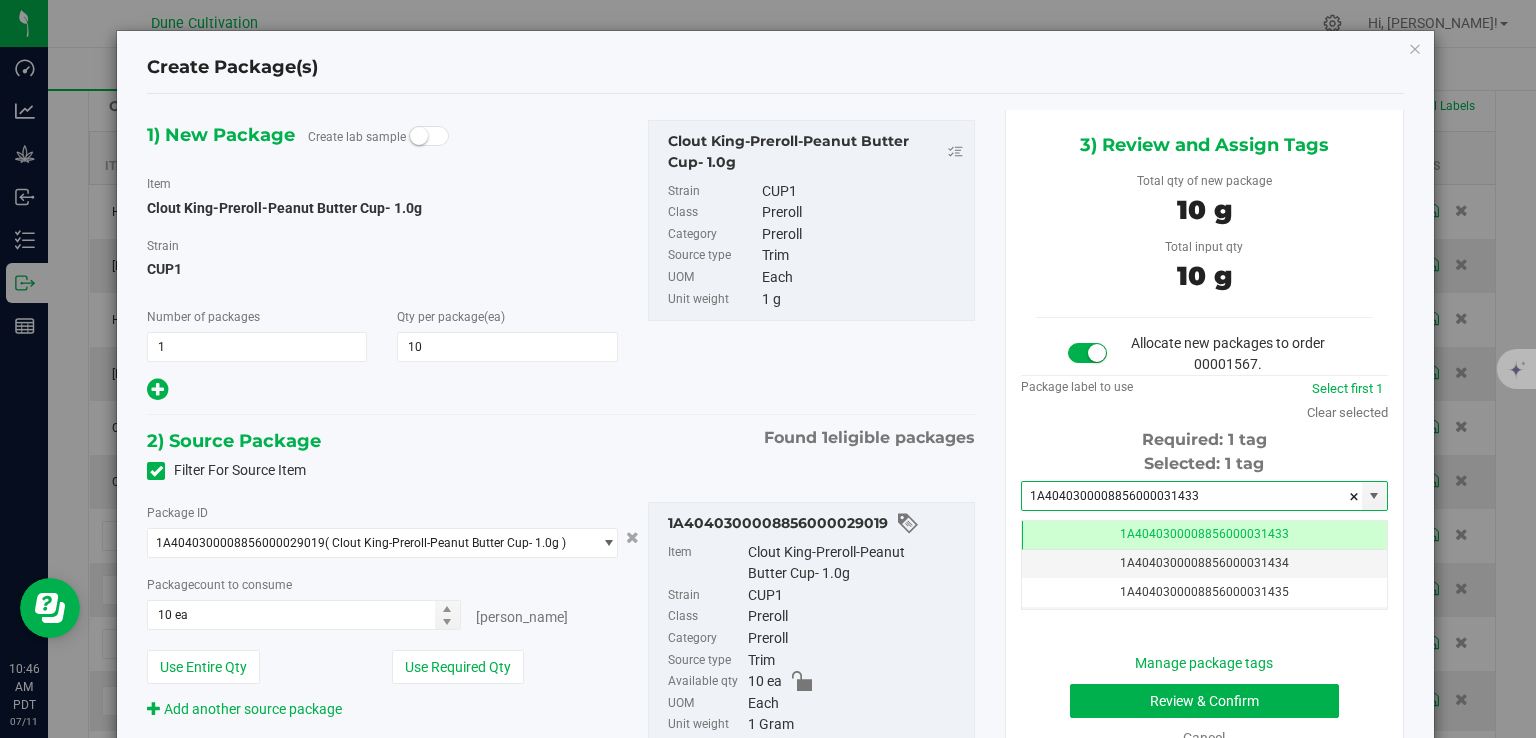 type on "1A4040300008856000031433" 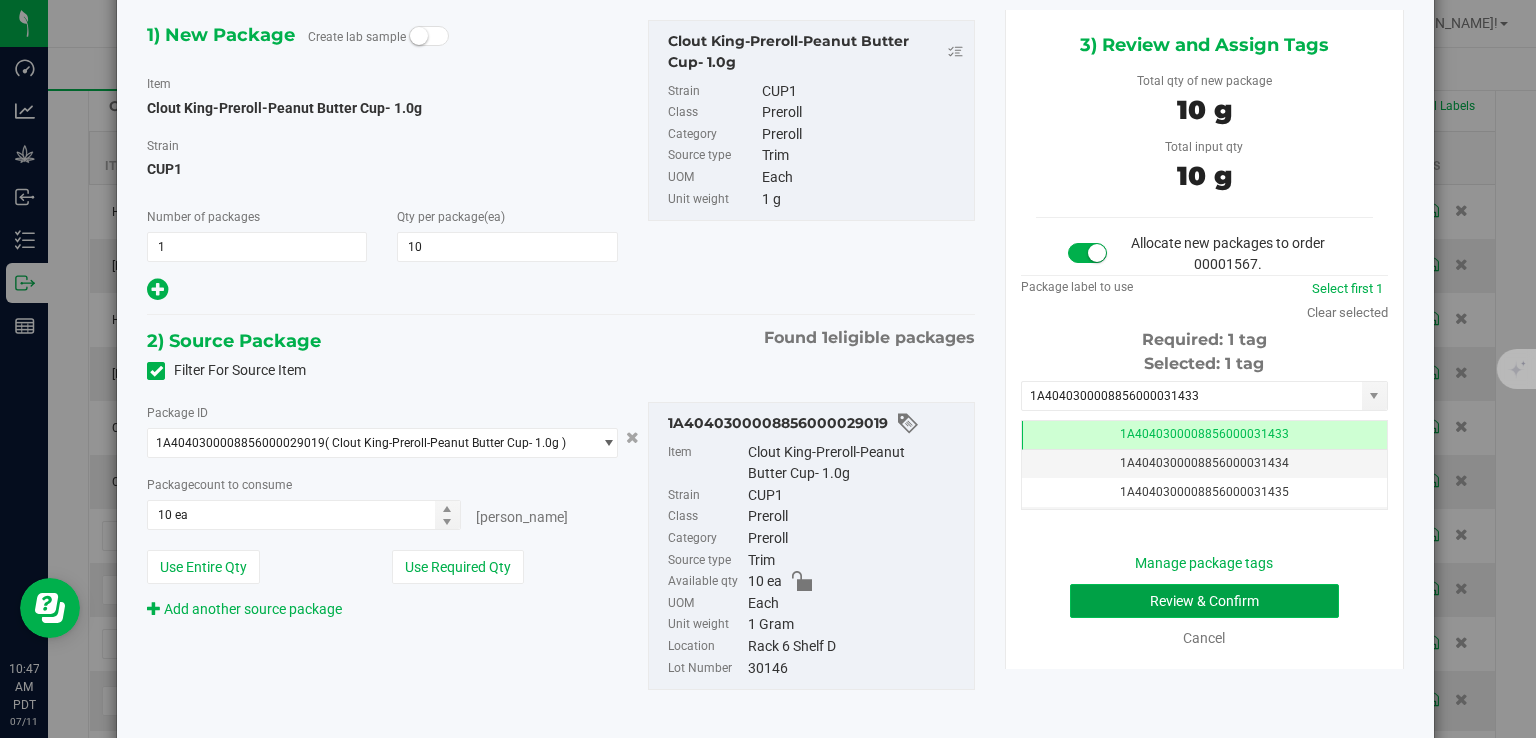 click on "Review & Confirm" at bounding box center [1204, 601] 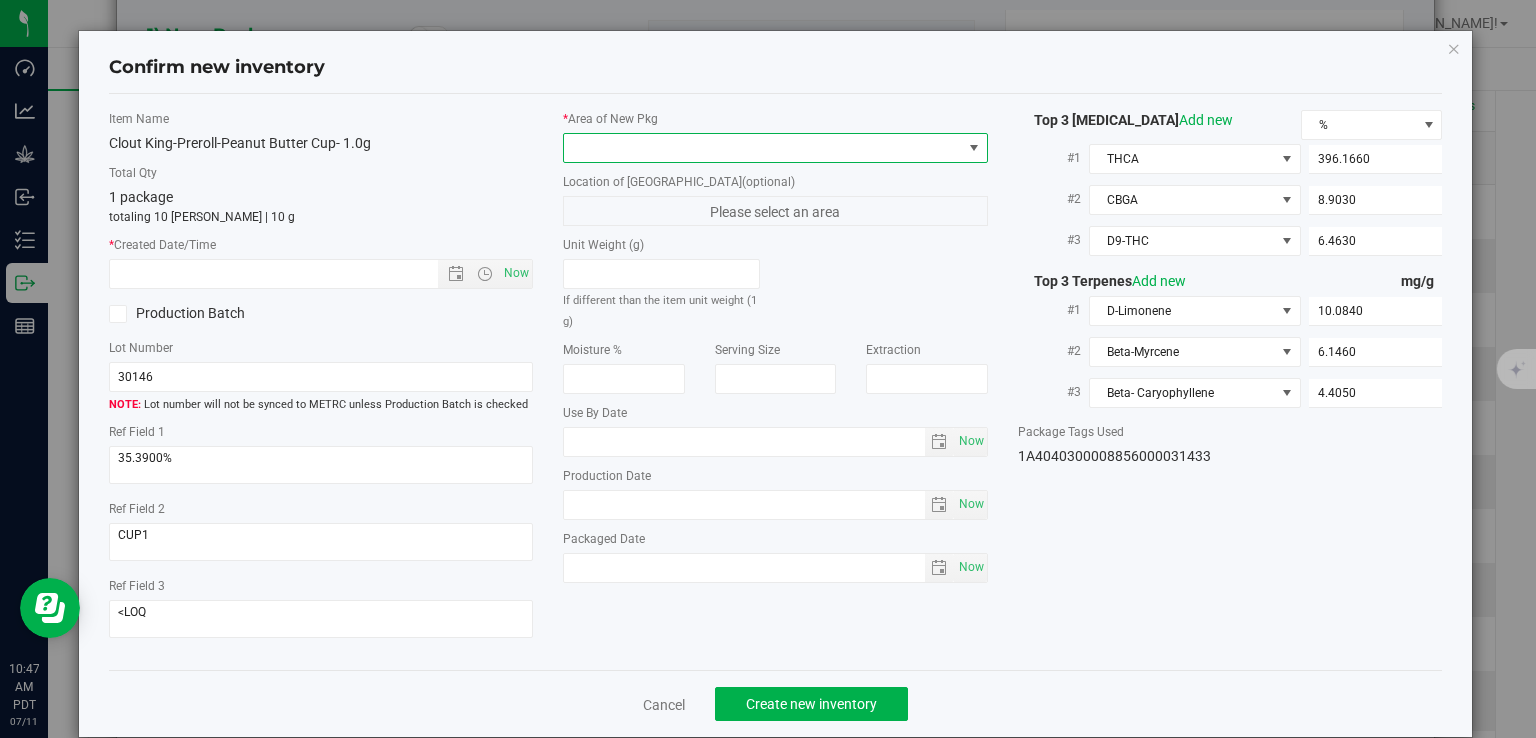 click at bounding box center [763, 148] 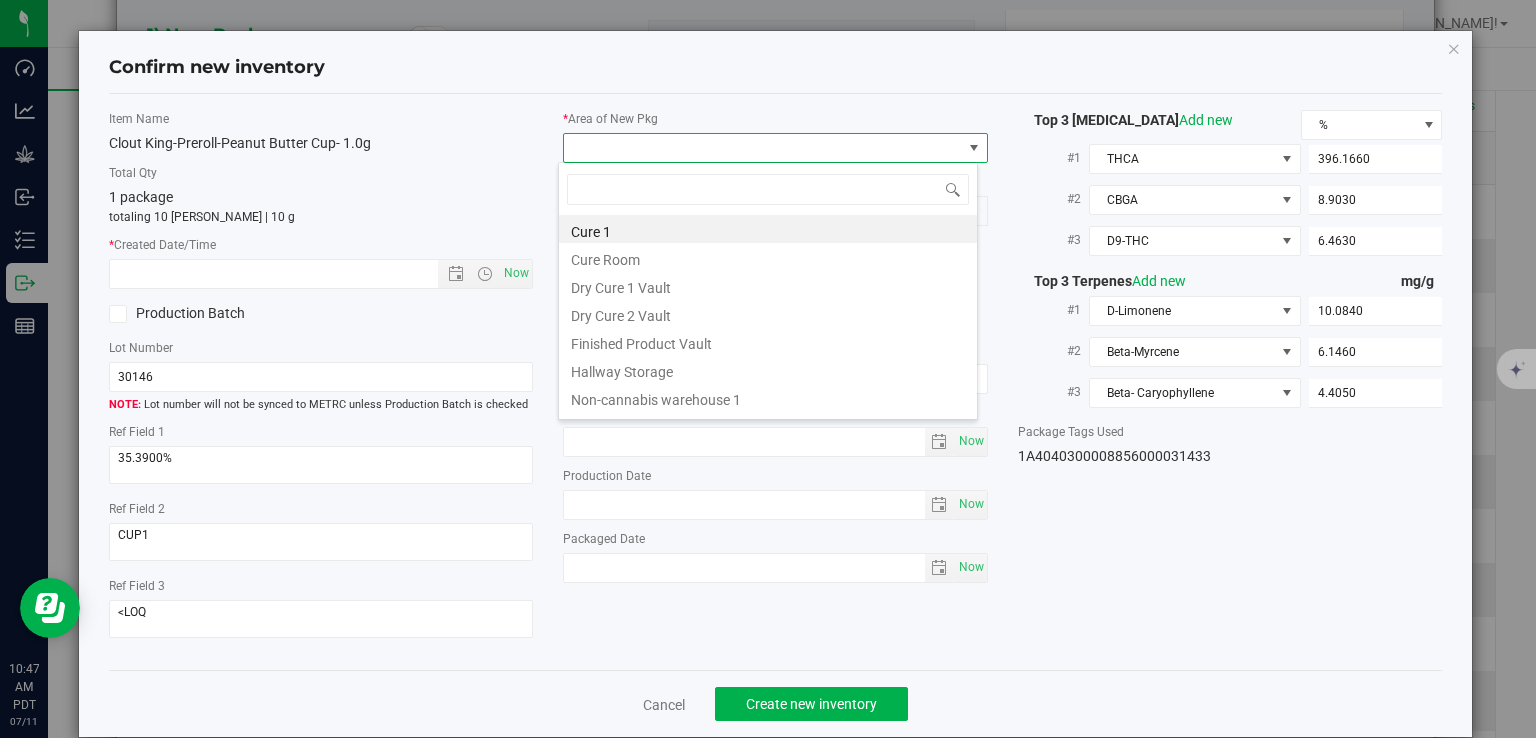 drag, startPoint x: 726, startPoint y: 343, endPoint x: 628, endPoint y: 329, distance: 98.99495 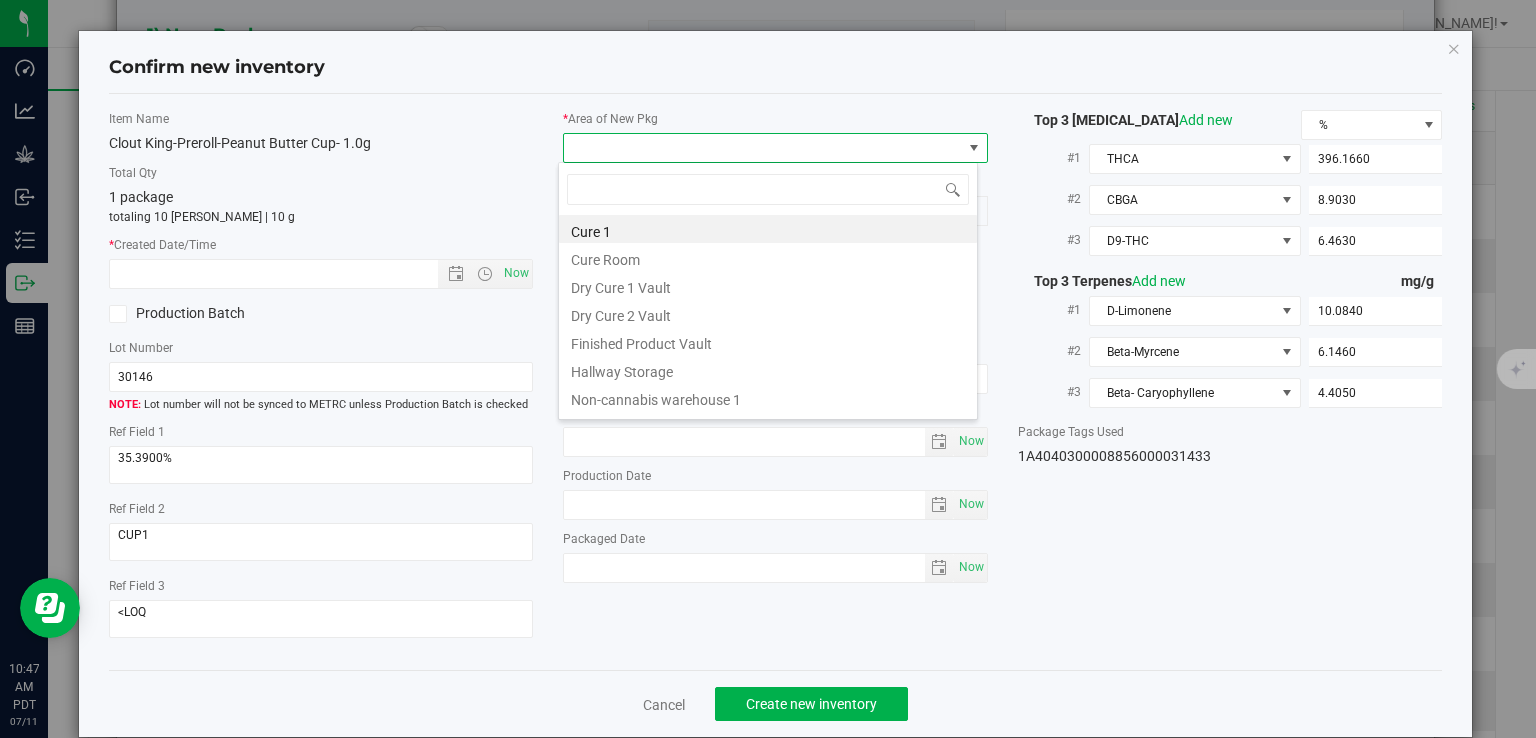 click on "Finished Product Vault" at bounding box center [768, 341] 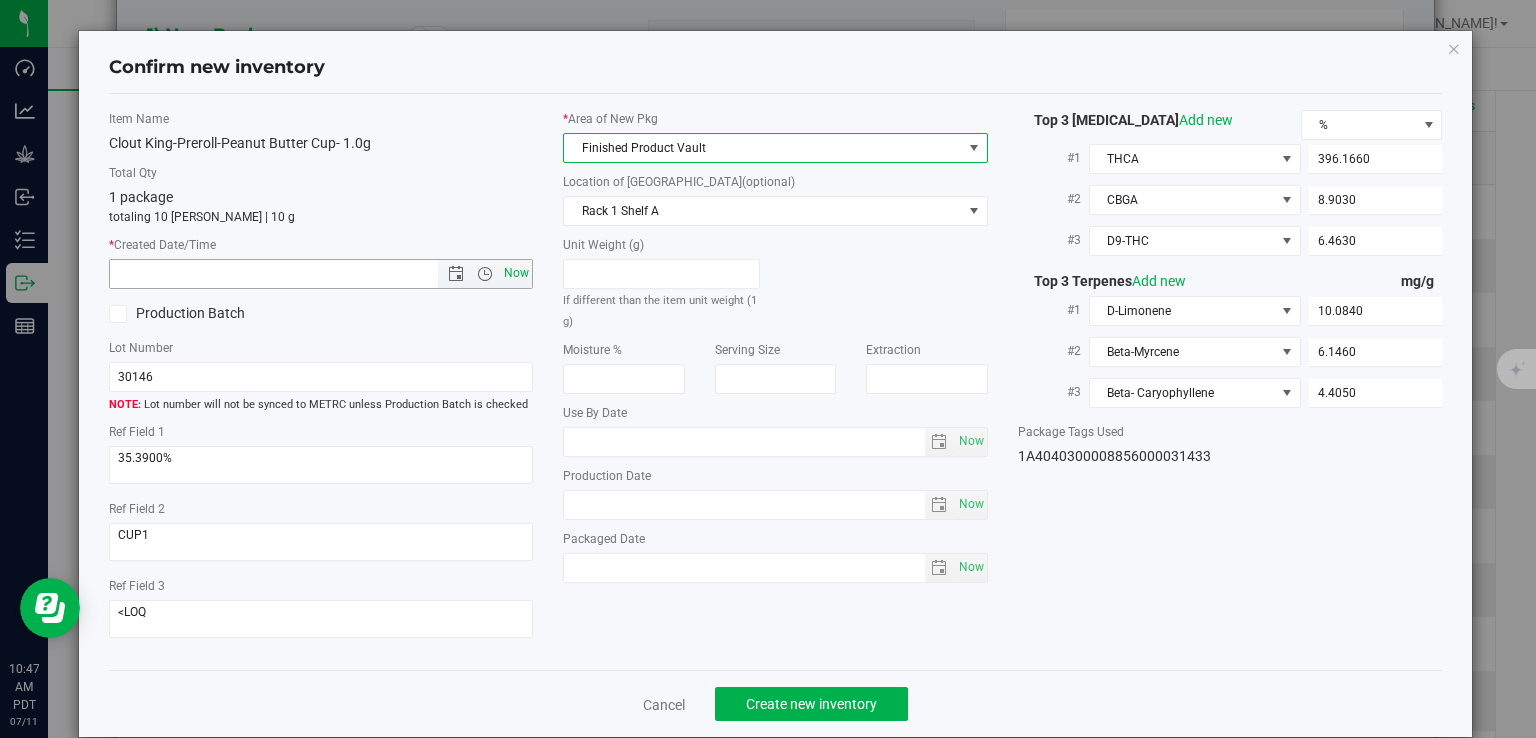 click on "Now" at bounding box center (517, 273) 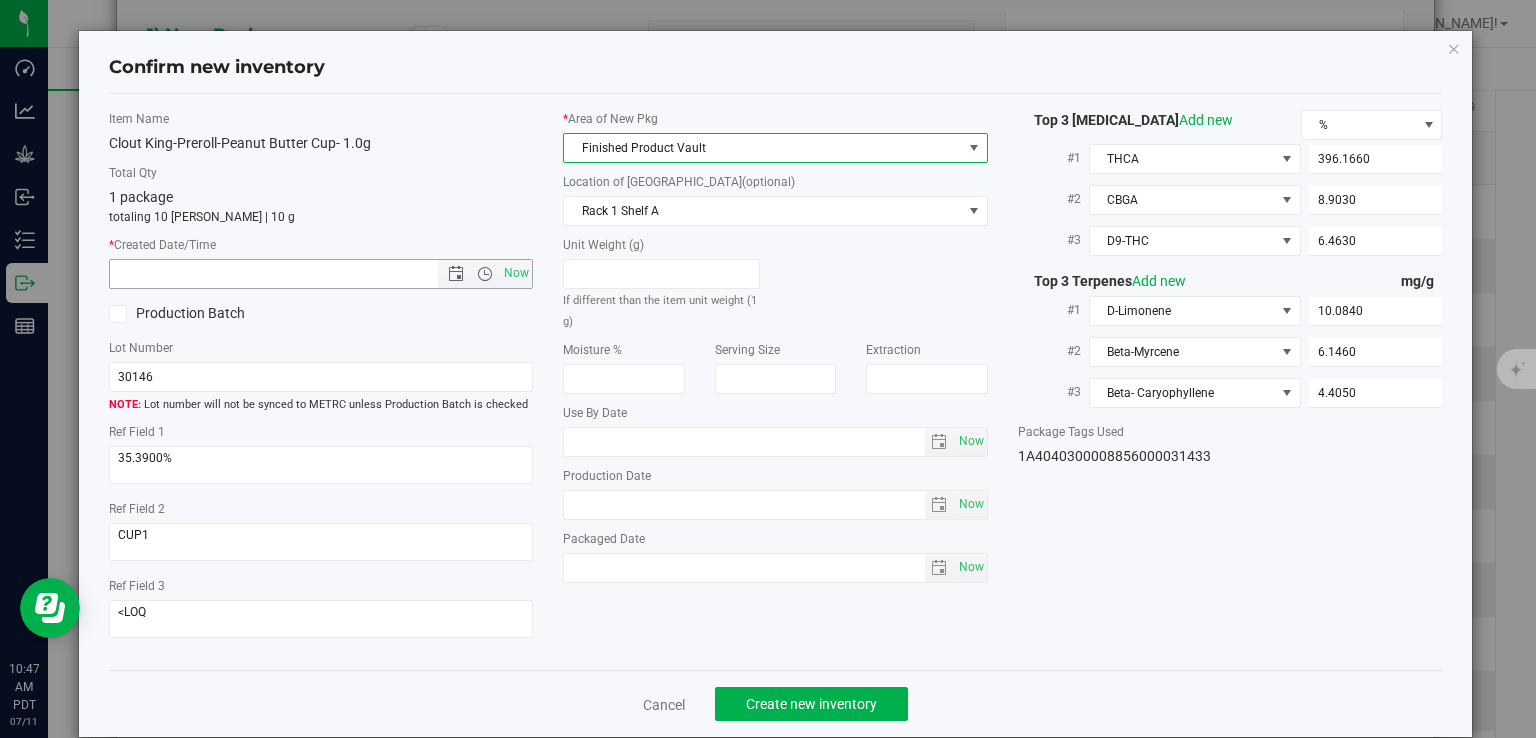 type on "7/11/2025 10:47 AM" 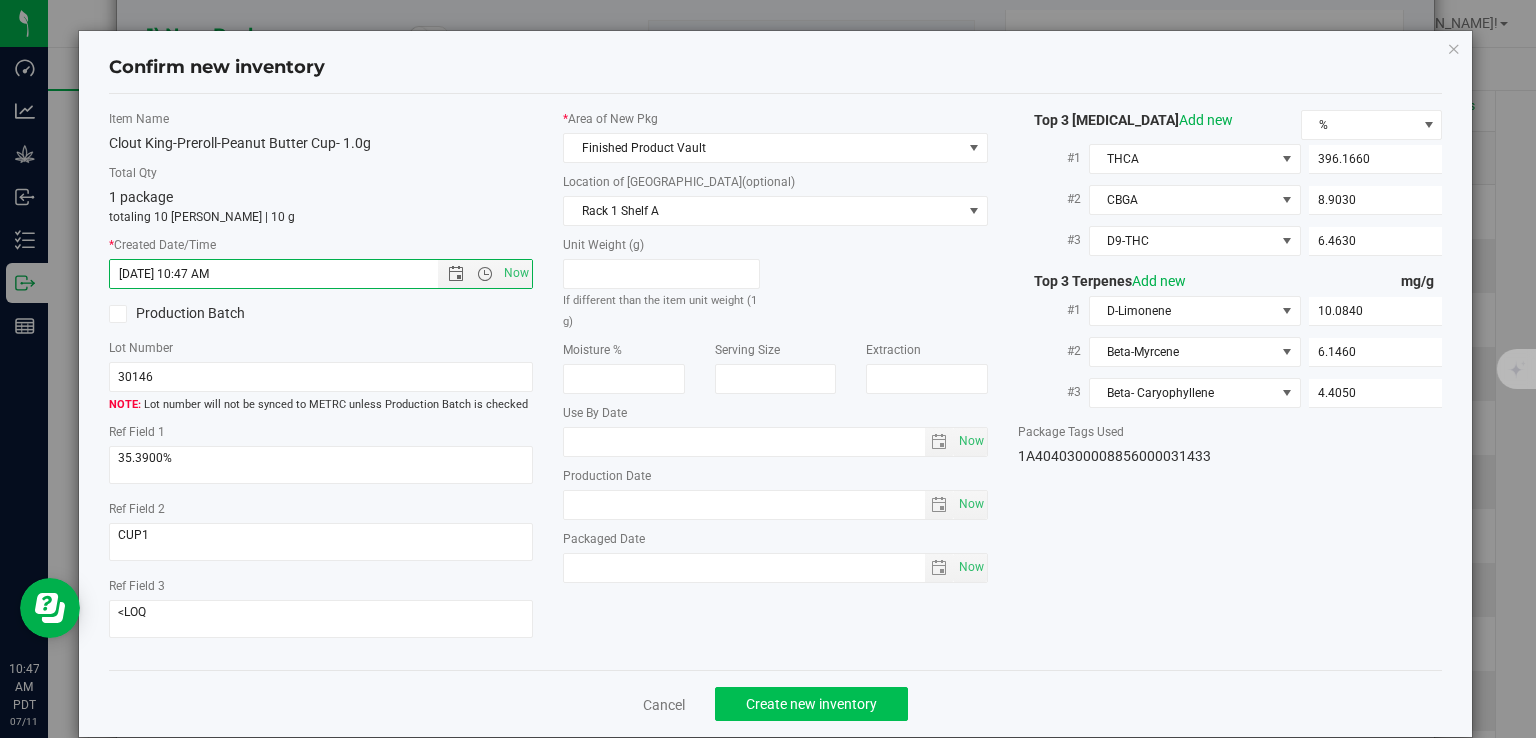 drag, startPoint x: 770, startPoint y: 685, endPoint x: 766, endPoint y: 697, distance: 12.649111 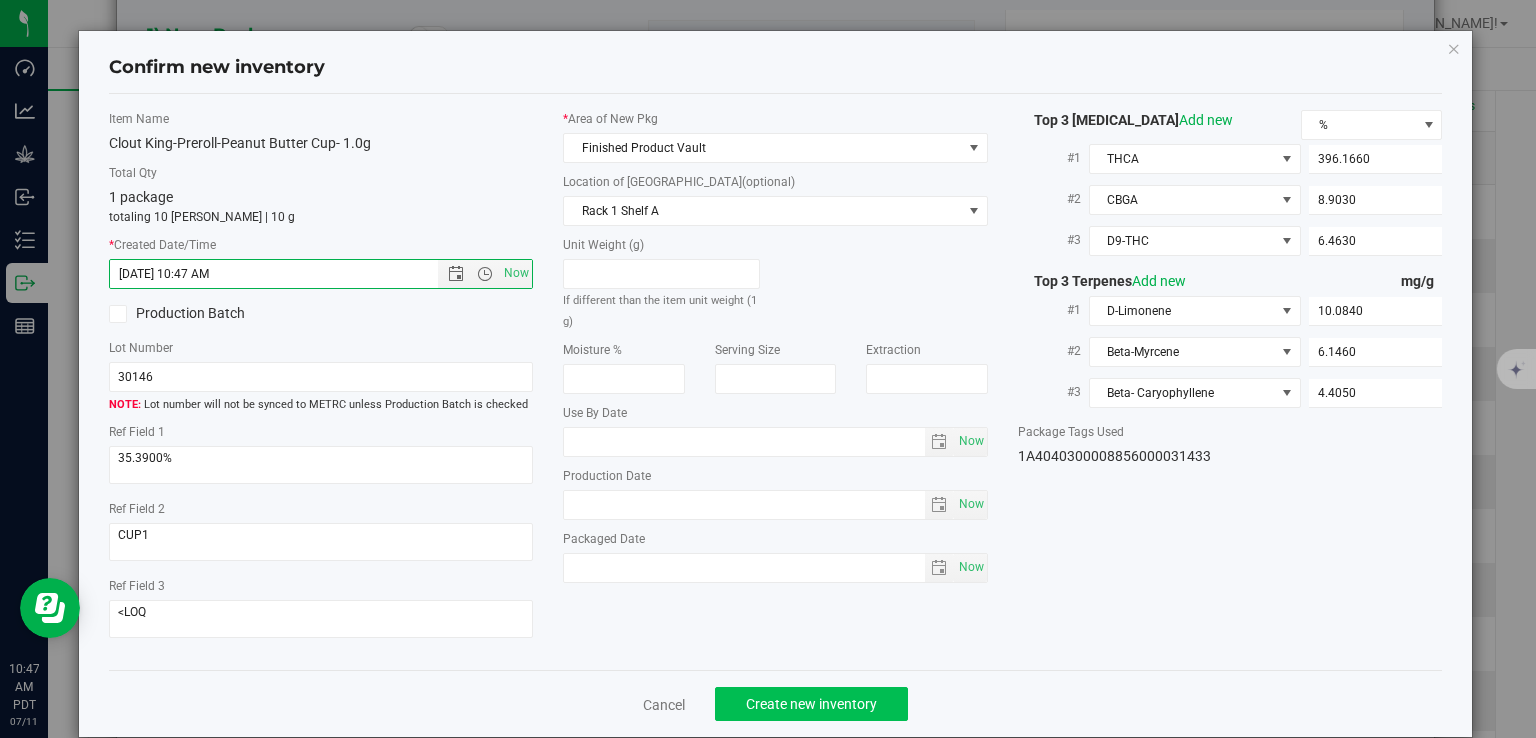 click on "Cancel
Create new inventory" at bounding box center (776, 703) 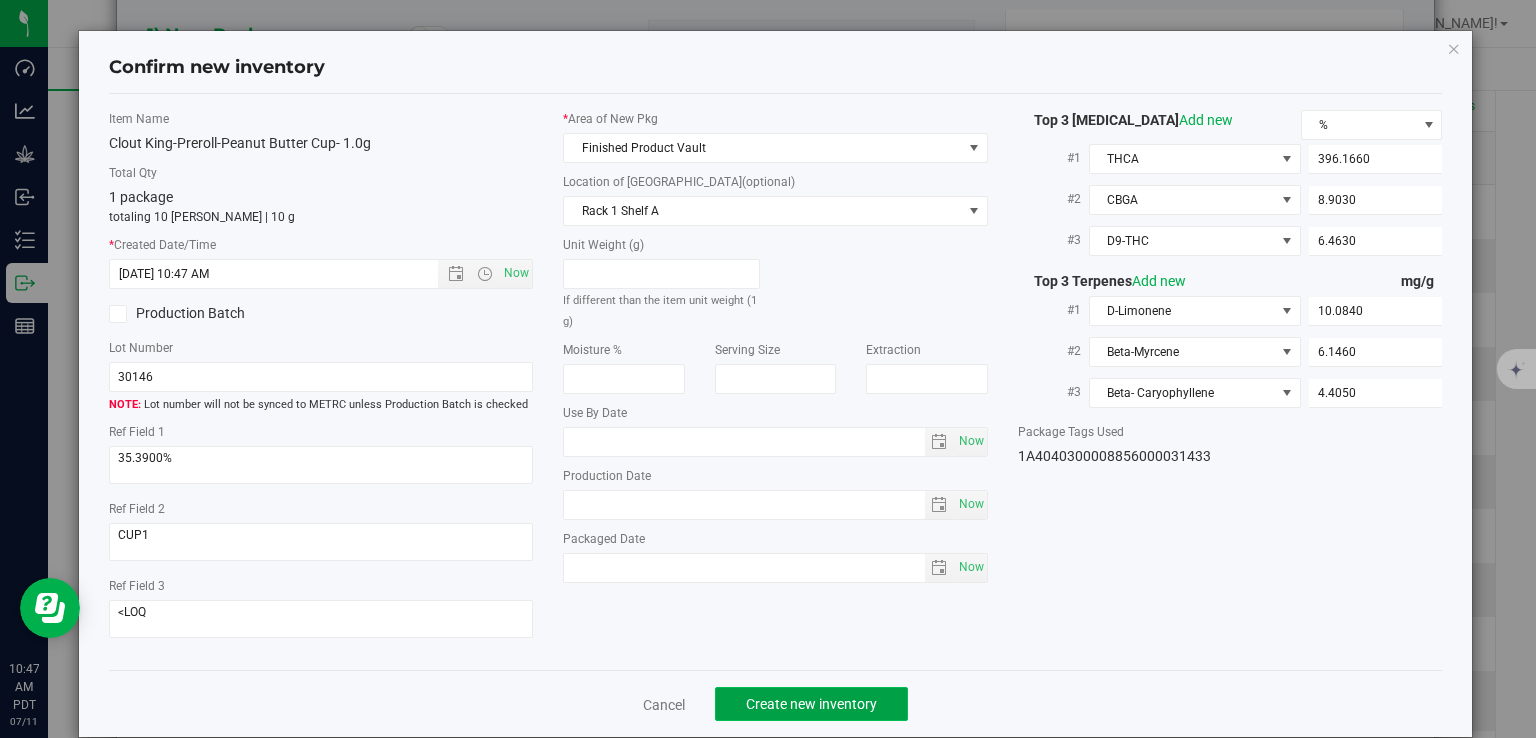 click on "Create new inventory" 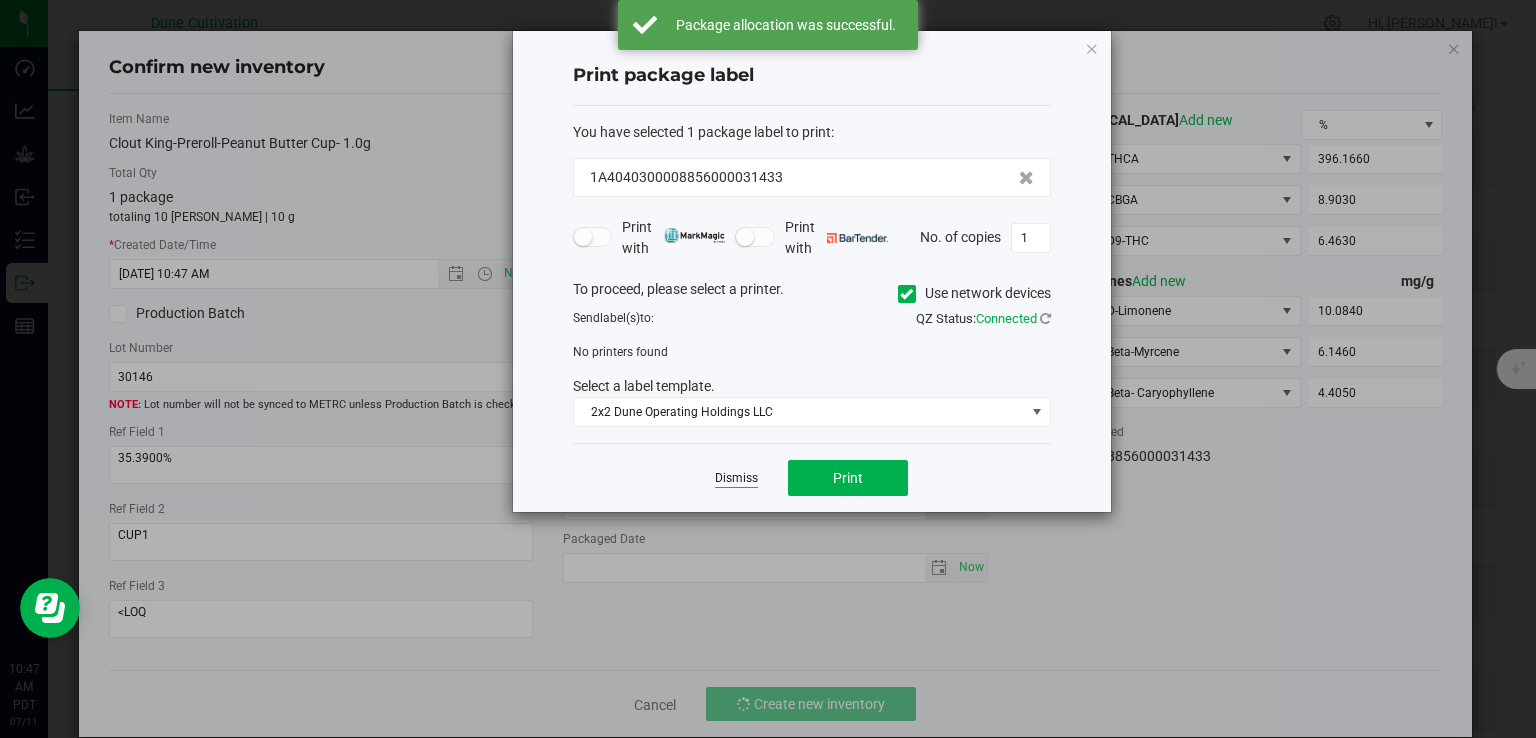 click on "Dismiss" 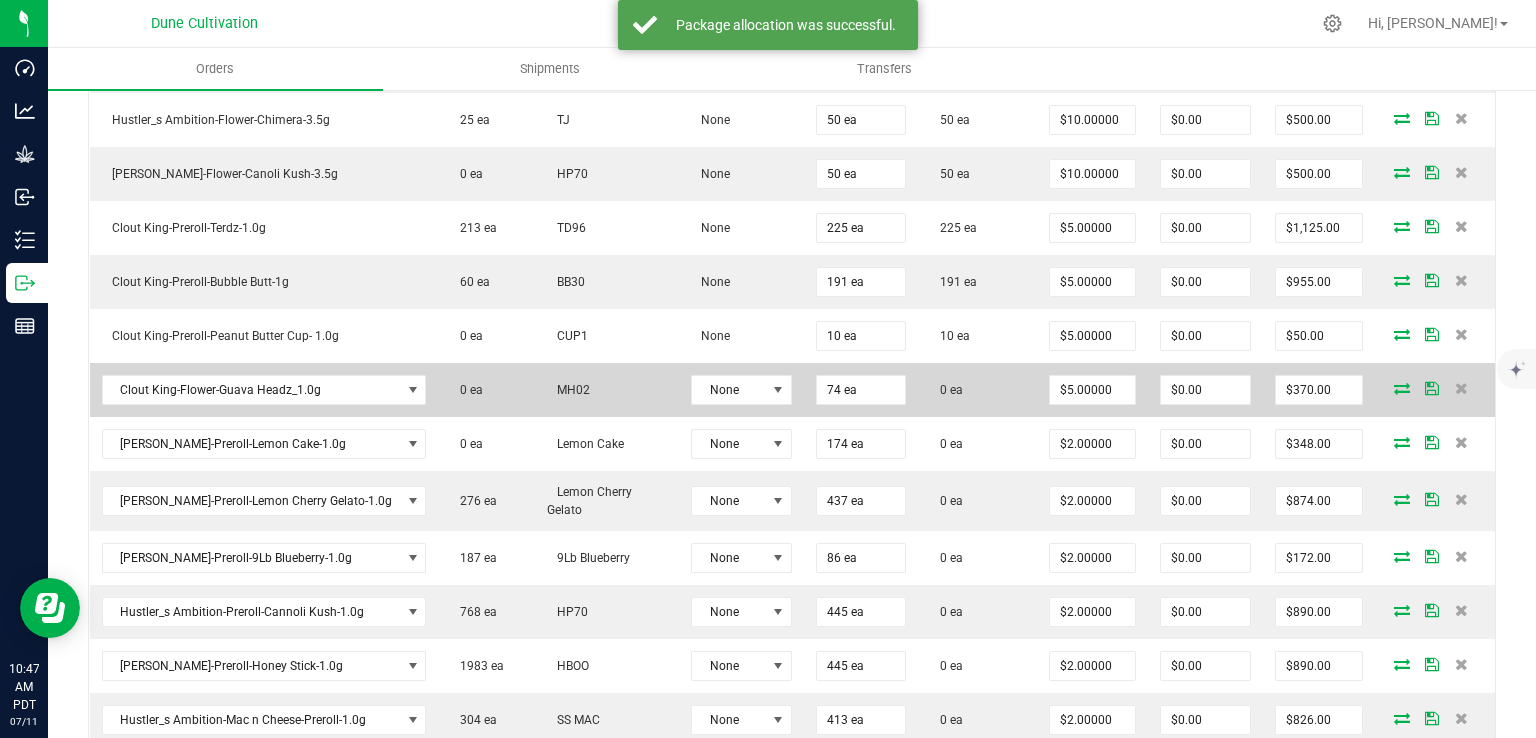 click at bounding box center (1402, 388) 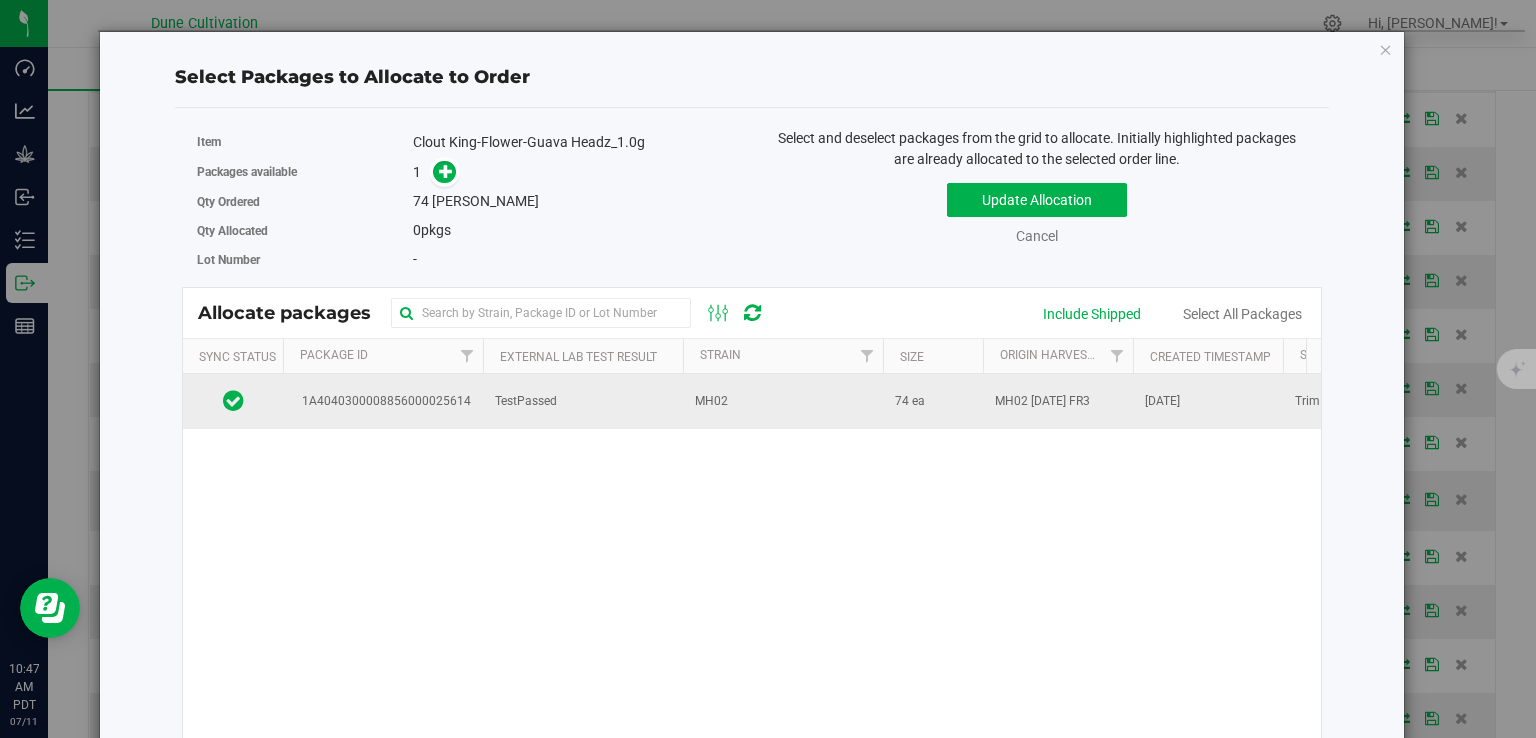 click on "TestPassed" at bounding box center (526, 401) 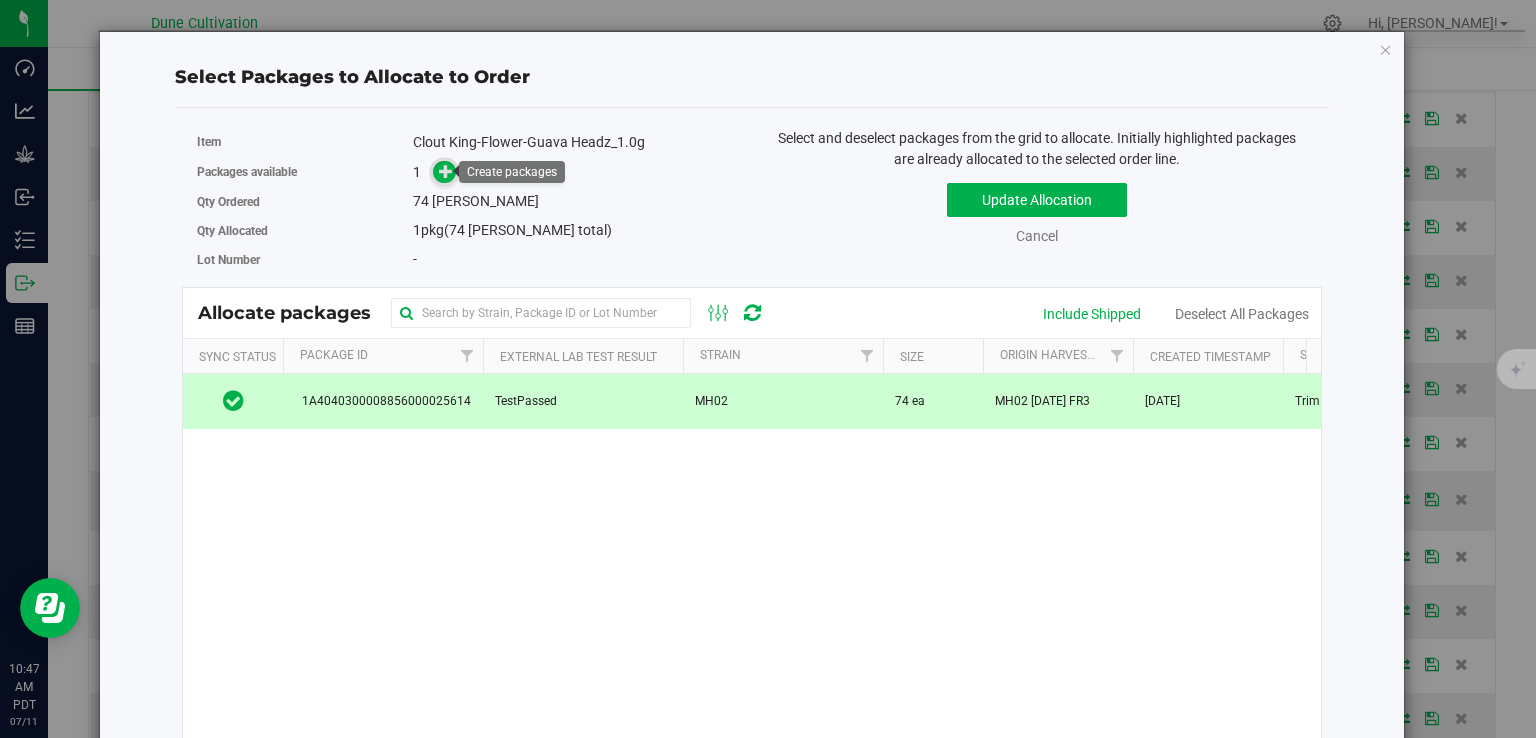 click at bounding box center (446, 171) 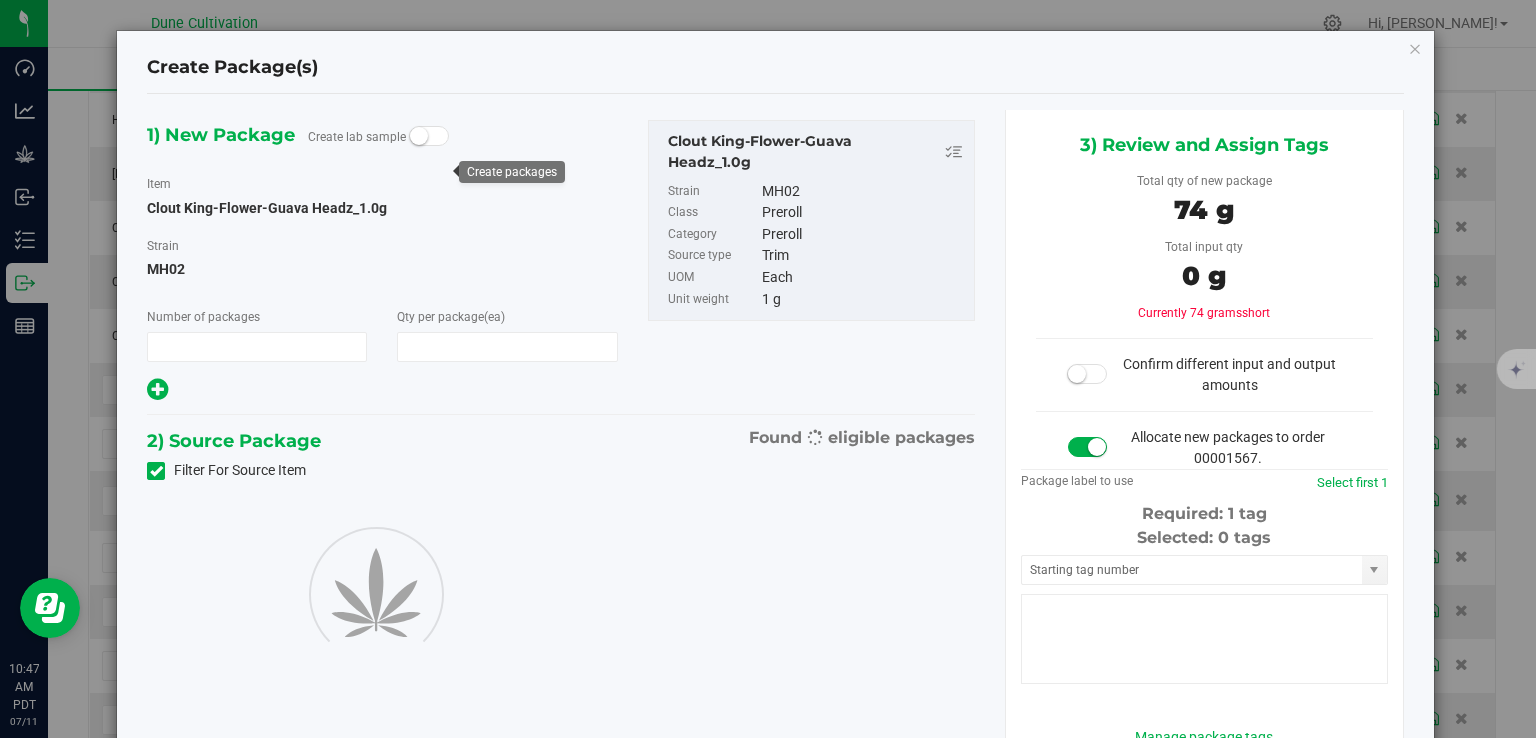 type on "1" 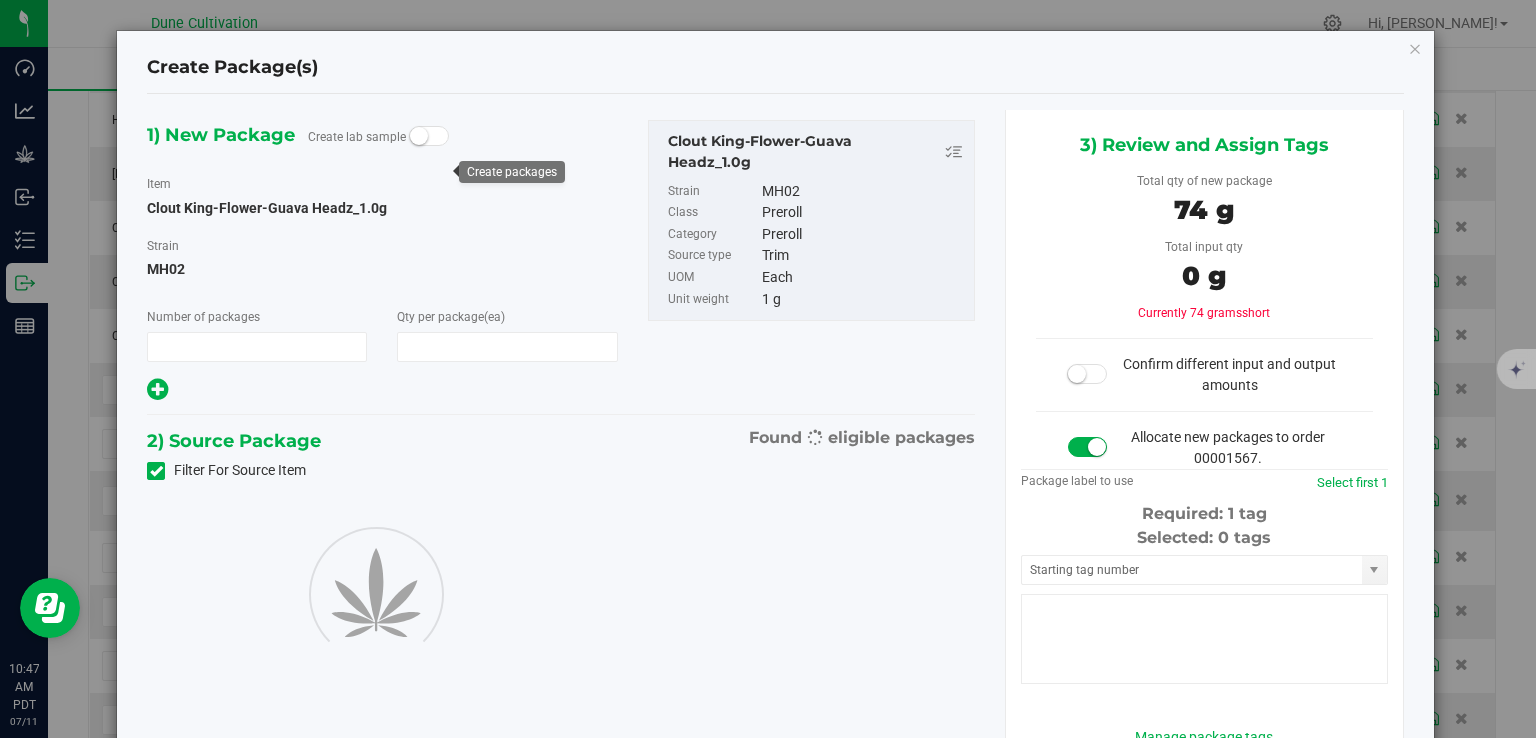 type on "74" 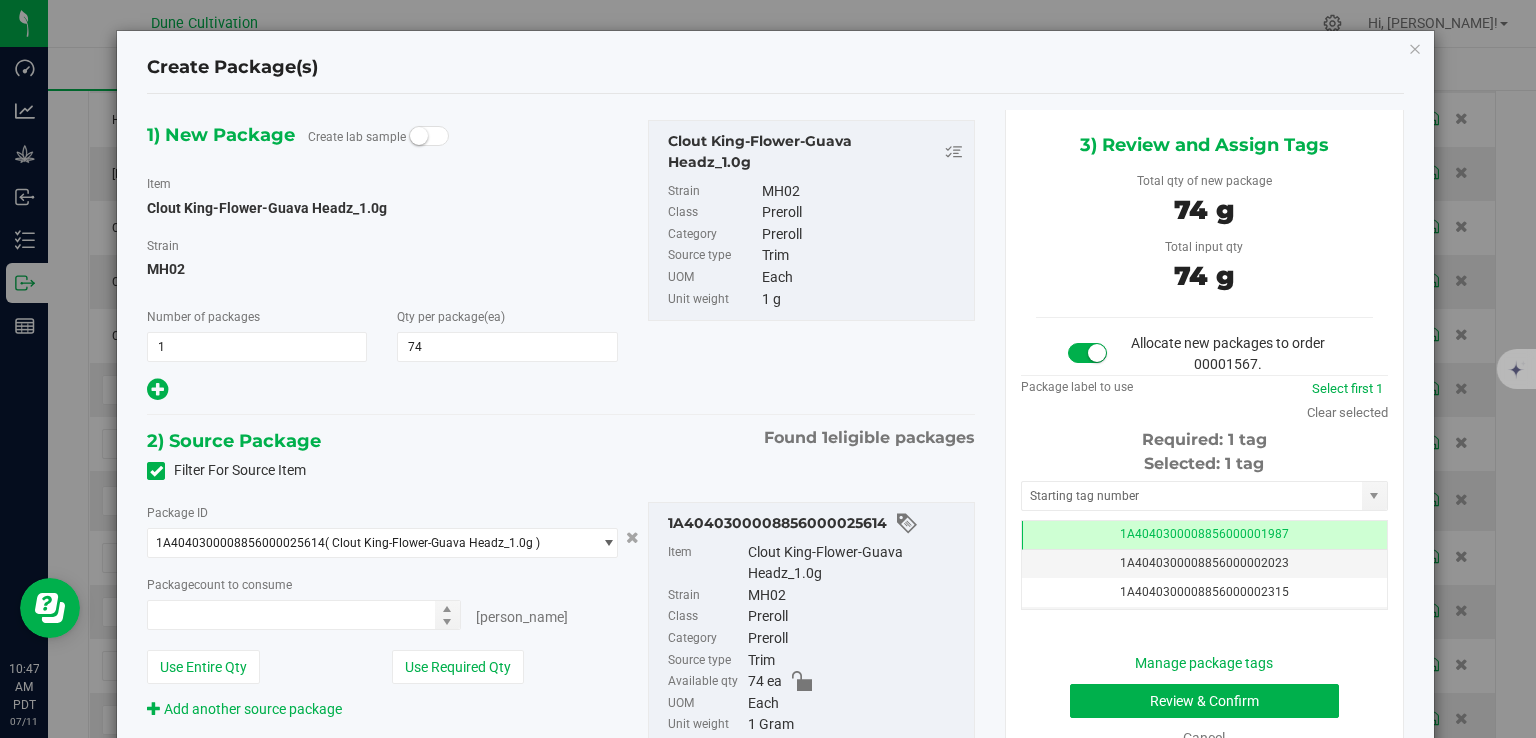 type on "74 ea" 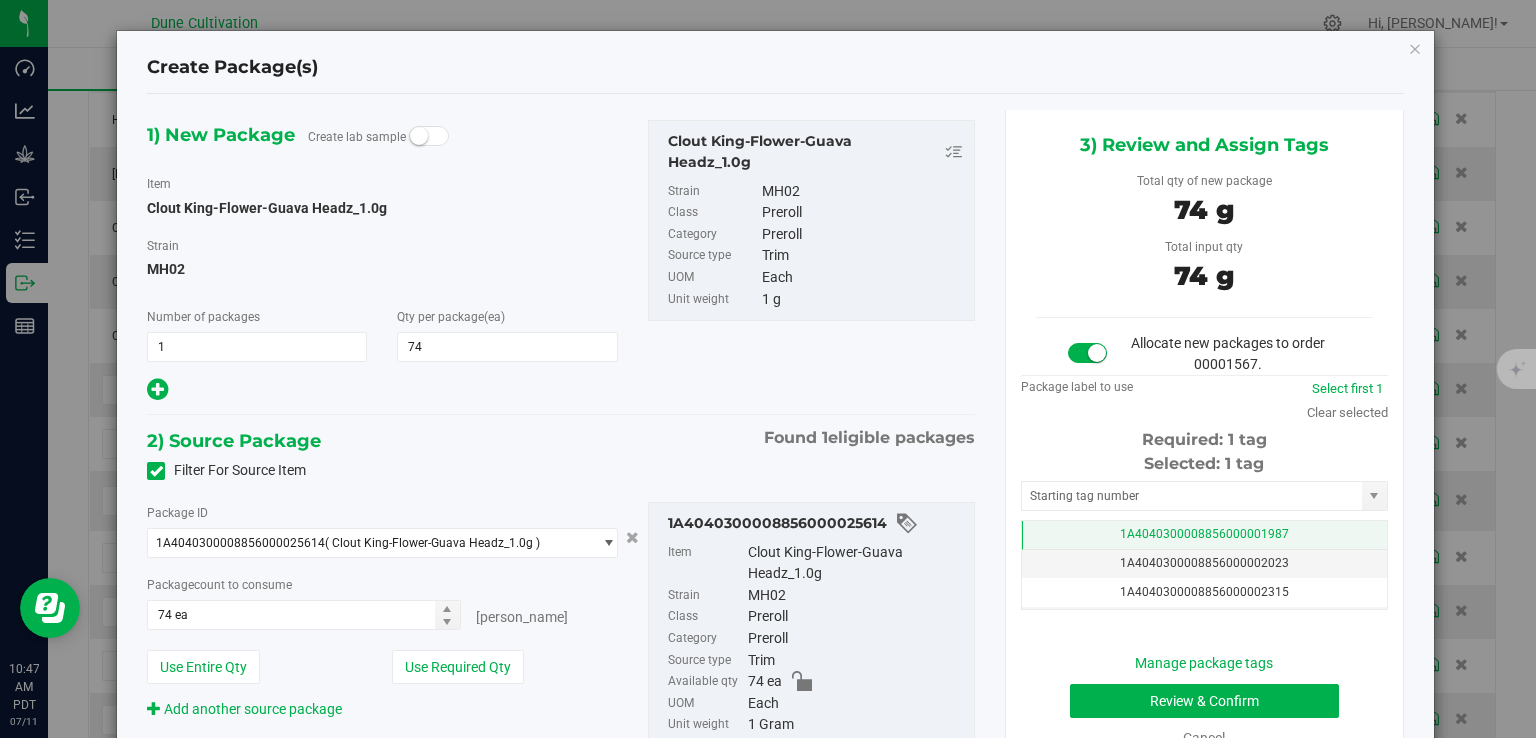 click on "1A4040300008856000001987" at bounding box center [1204, 535] 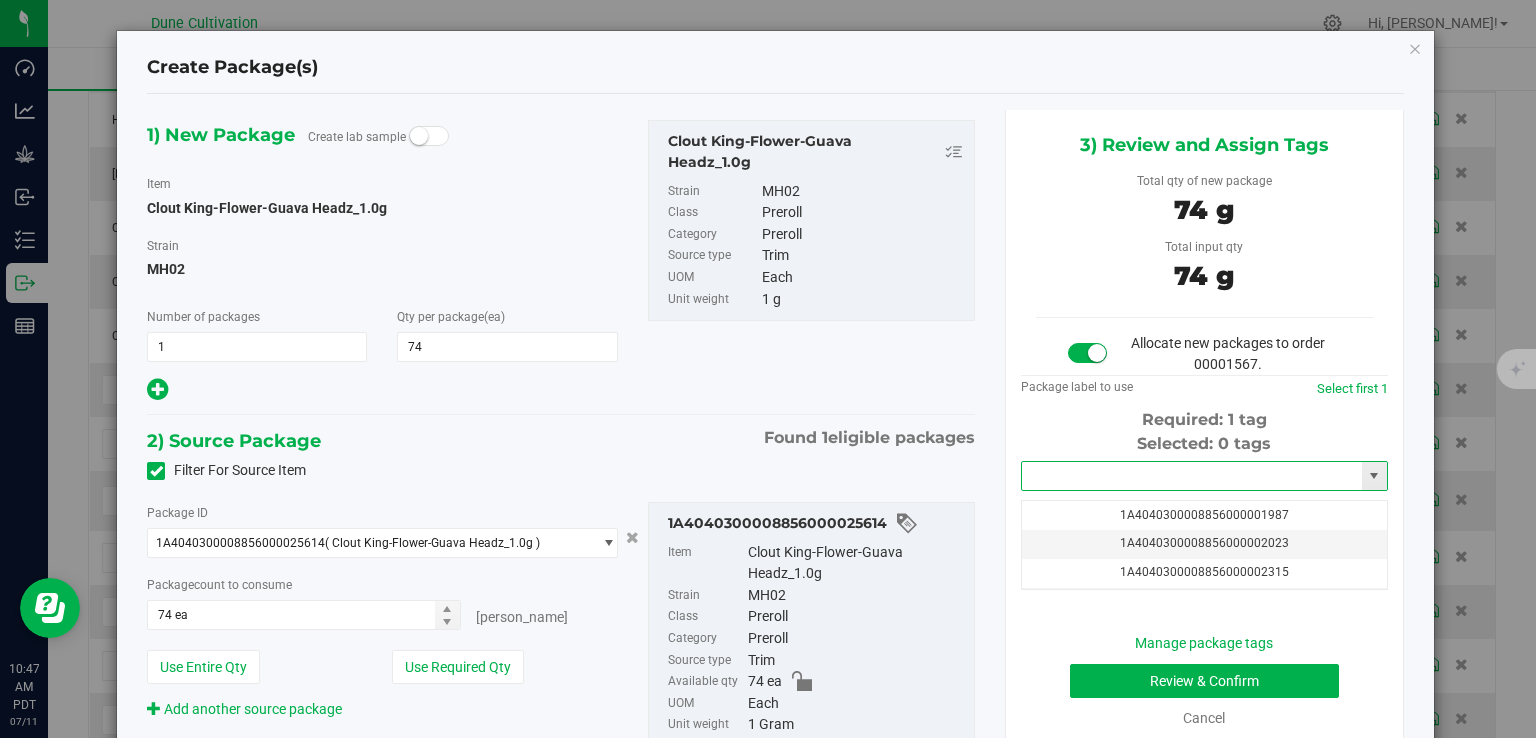 click at bounding box center [1192, 476] 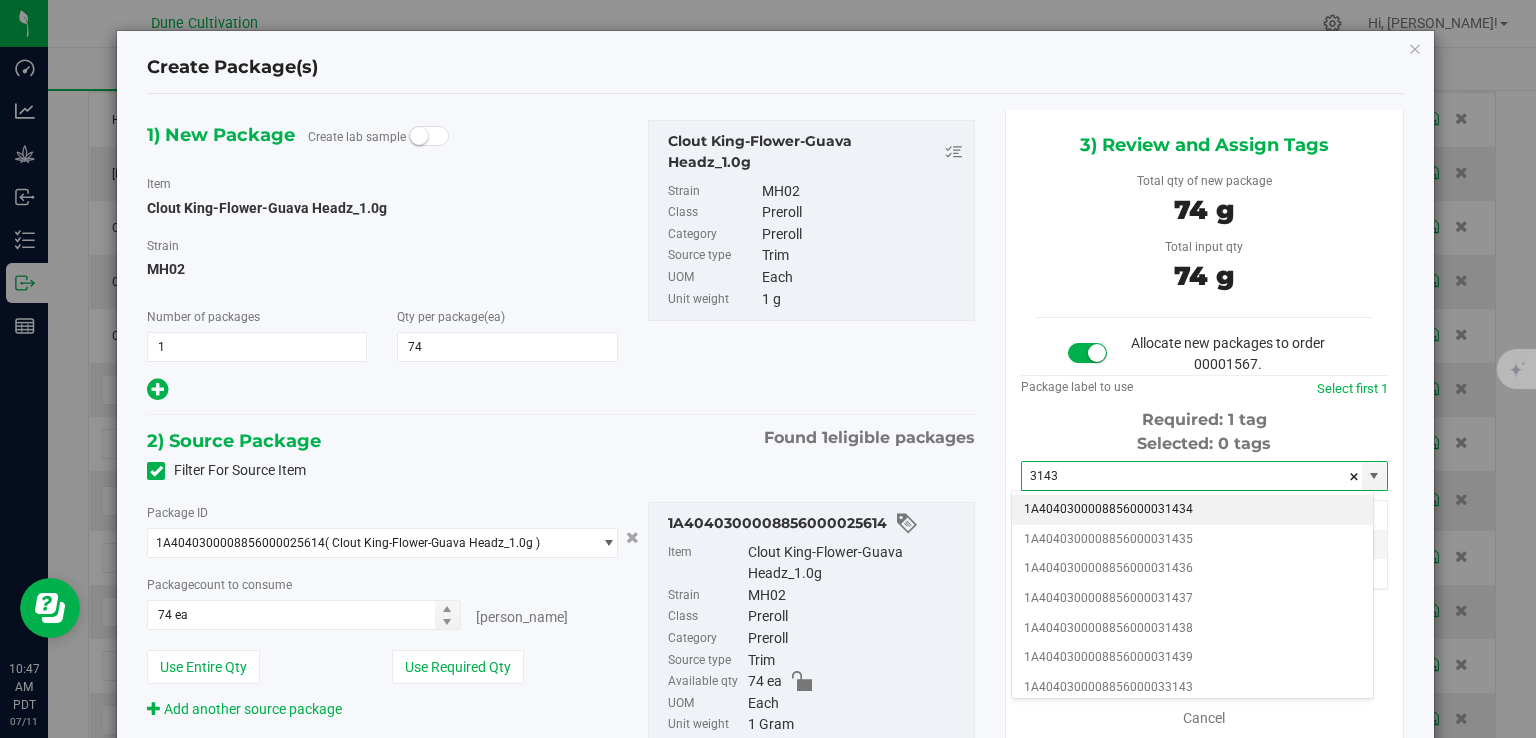 click on "1A4040300008856000031434" at bounding box center (1192, 510) 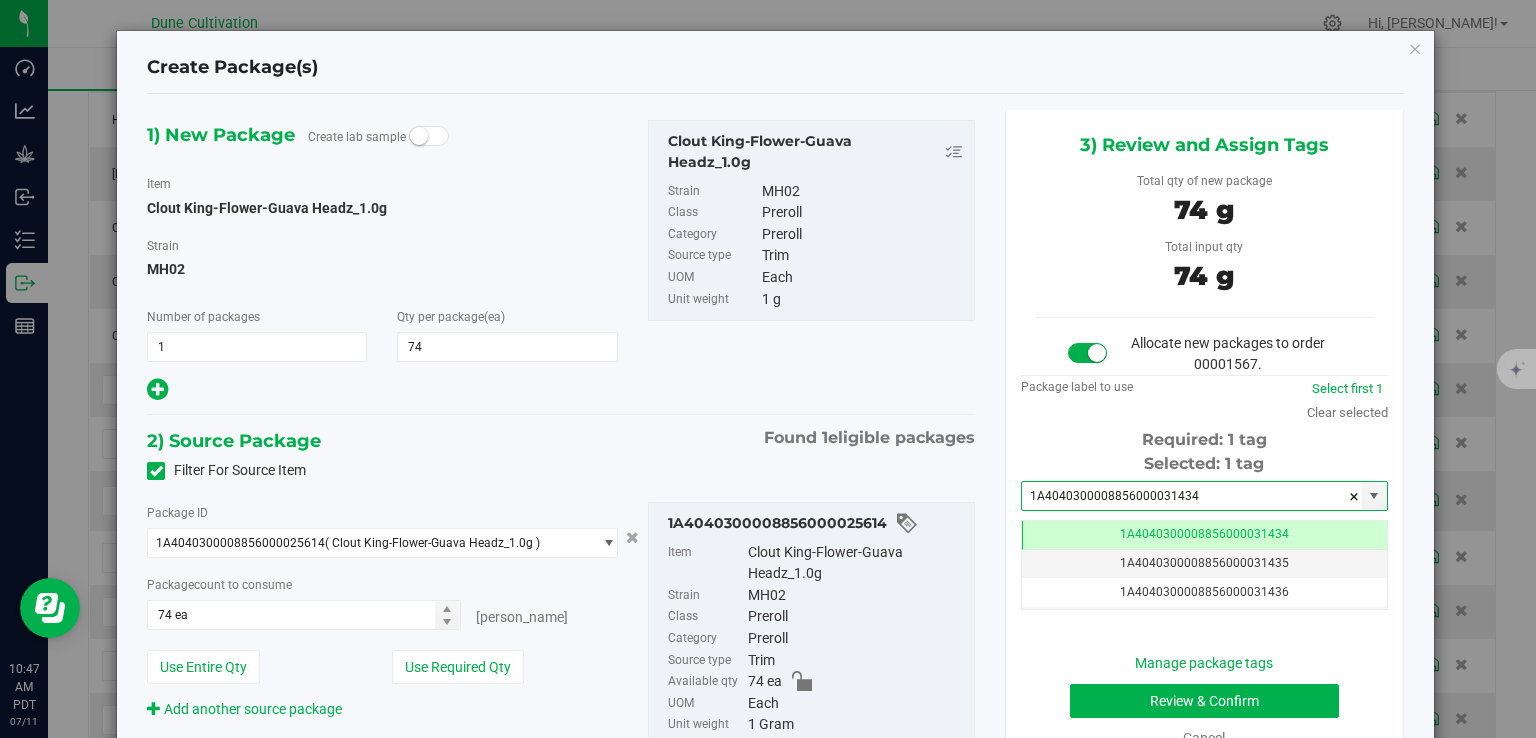 type on "1A4040300008856000031434" 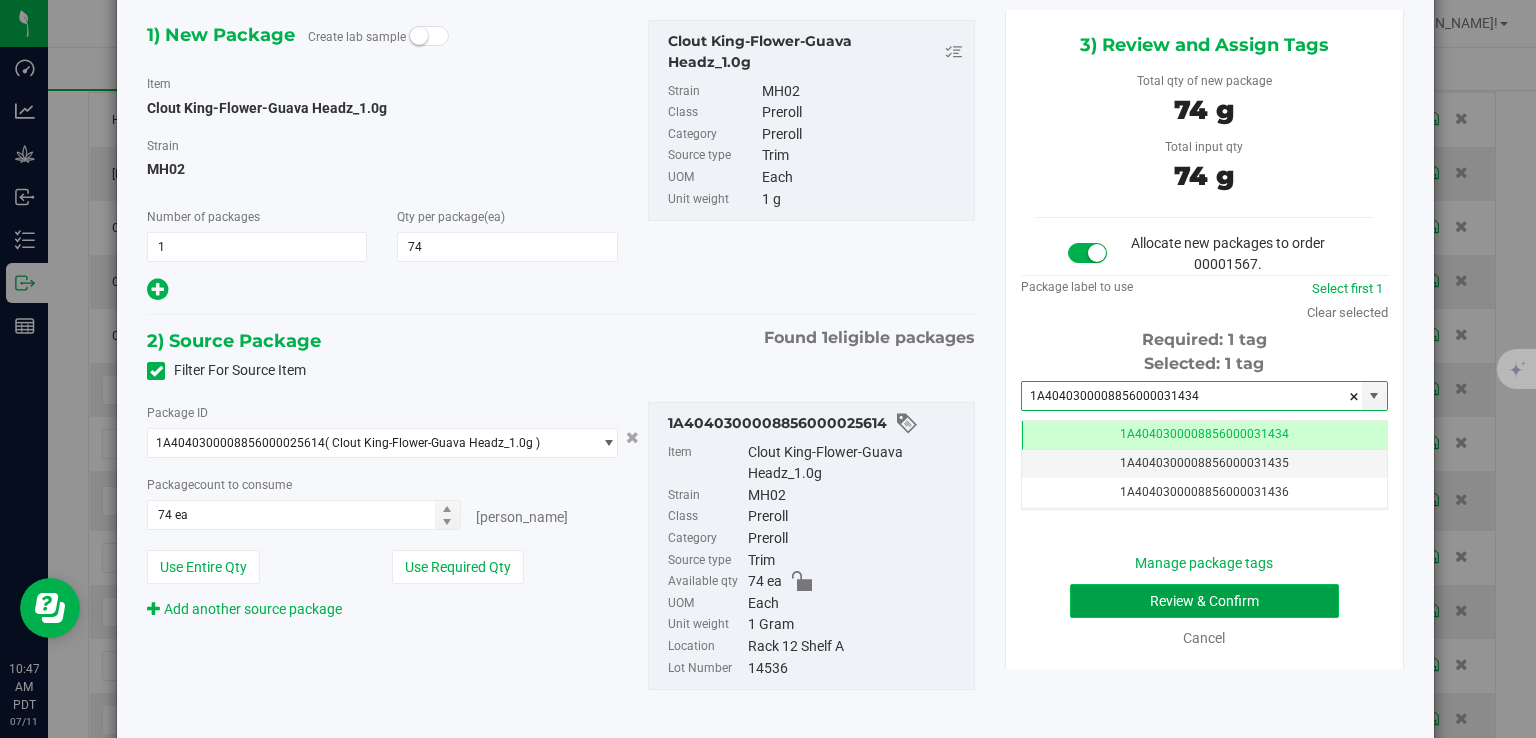 click on "Review & Confirm" at bounding box center (1204, 601) 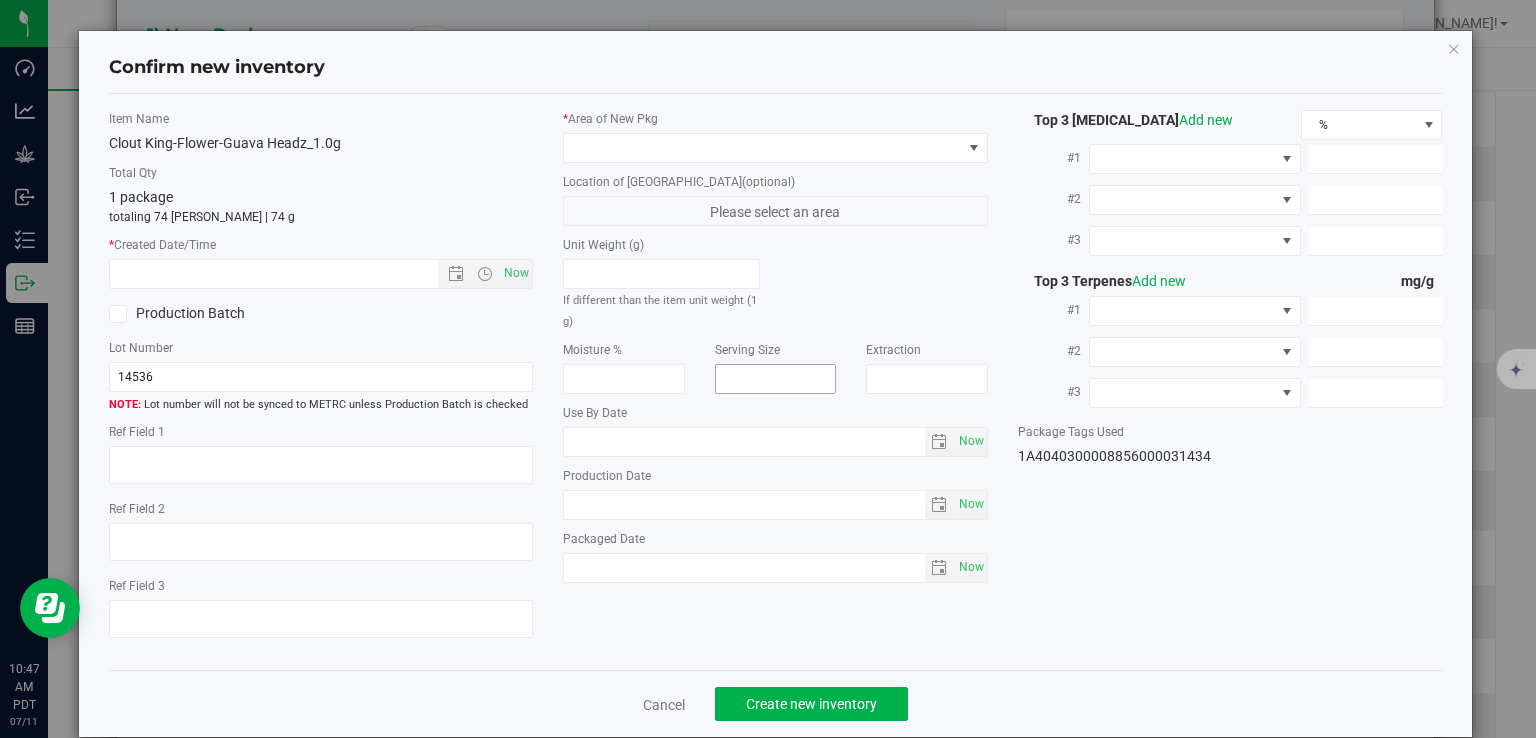 type on "29.3765%" 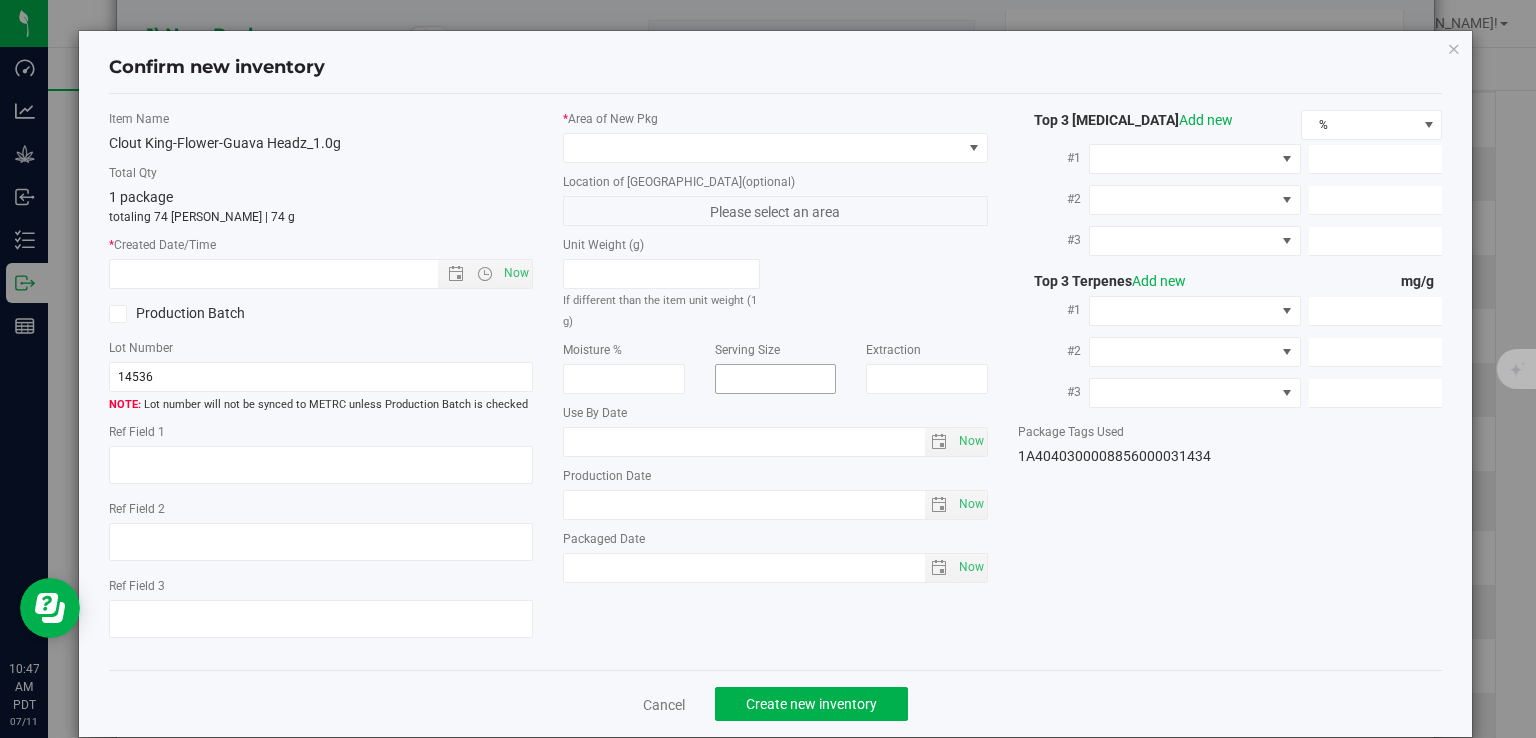 type on "Guava Headz" 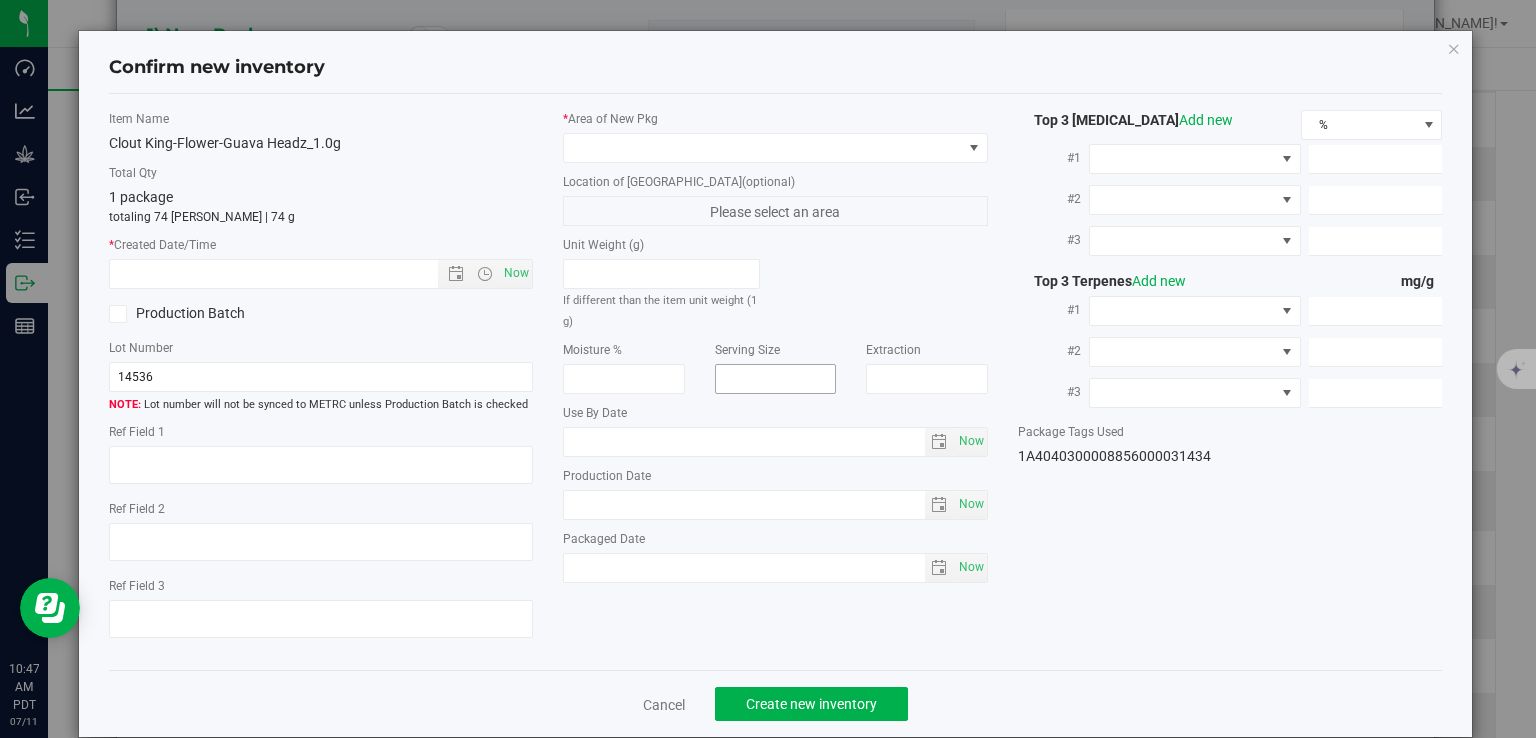 type on "<LOQ%" 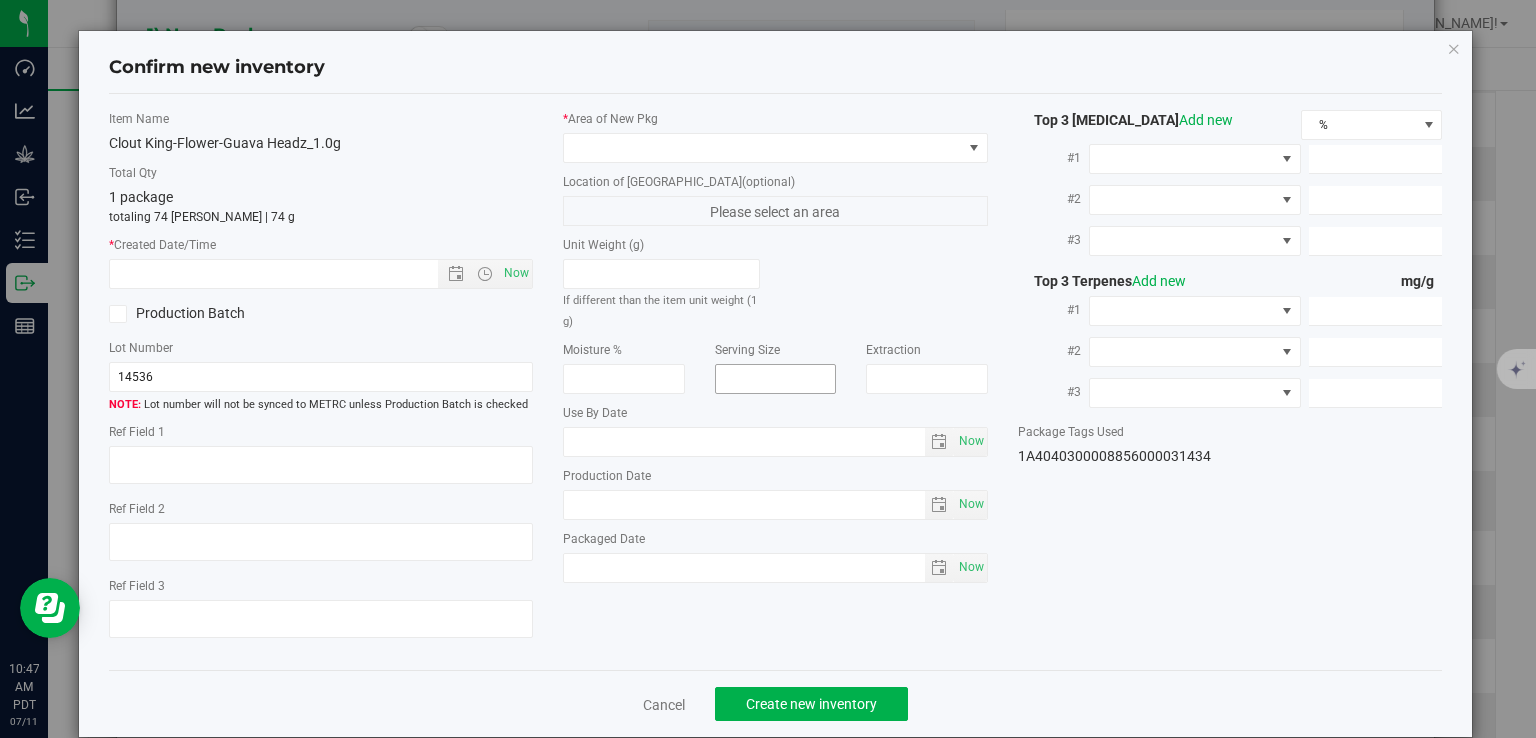 type on "325.1880" 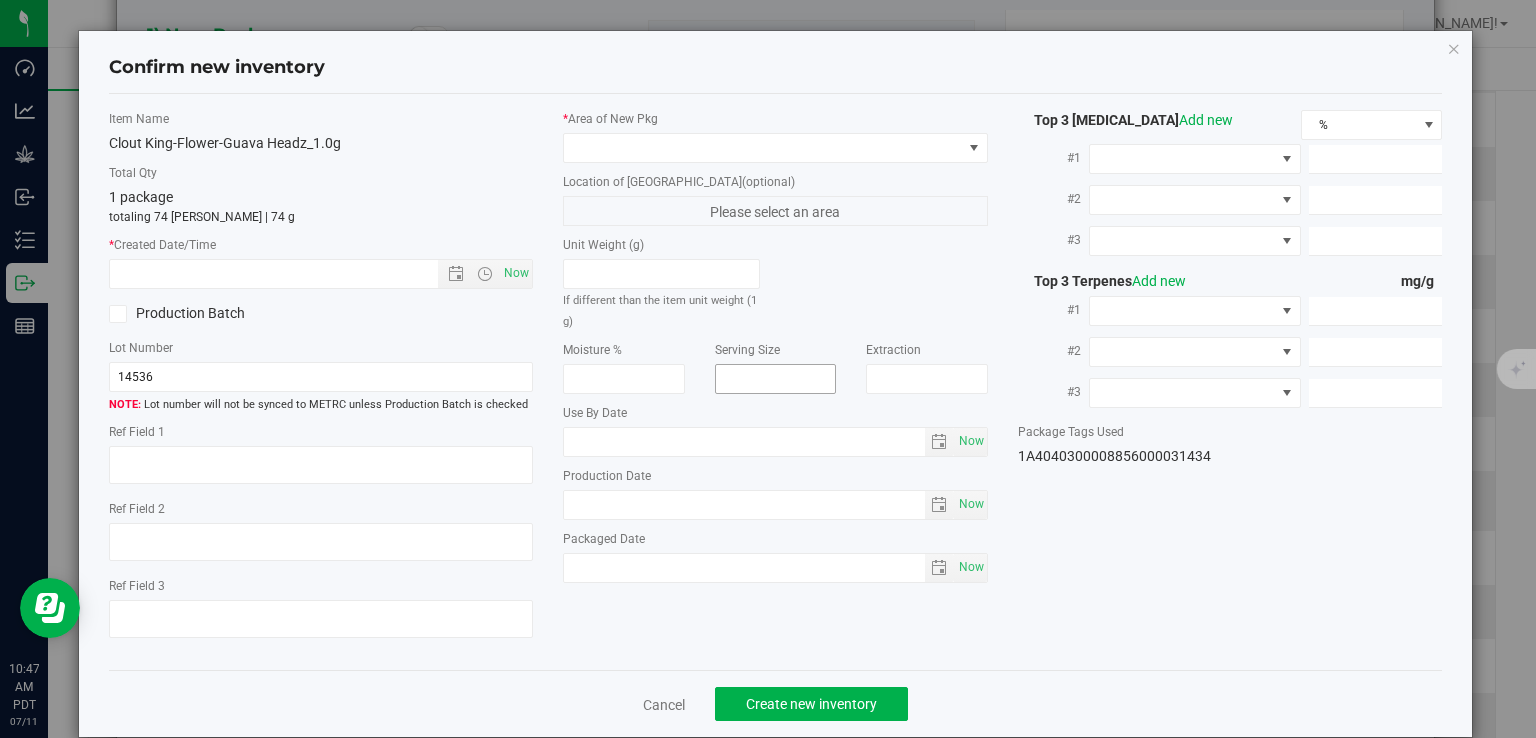 type on "8.5760" 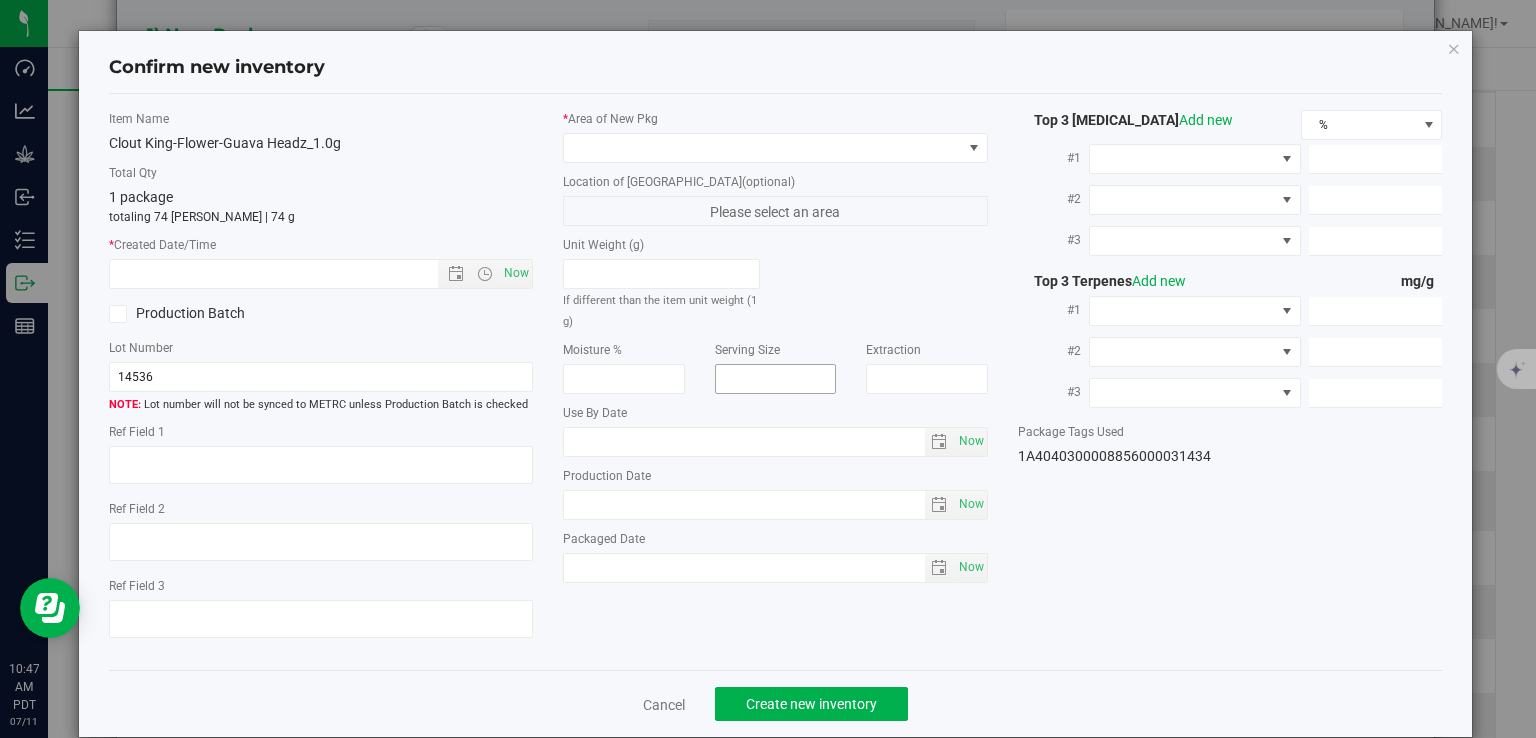 type on "7.6470" 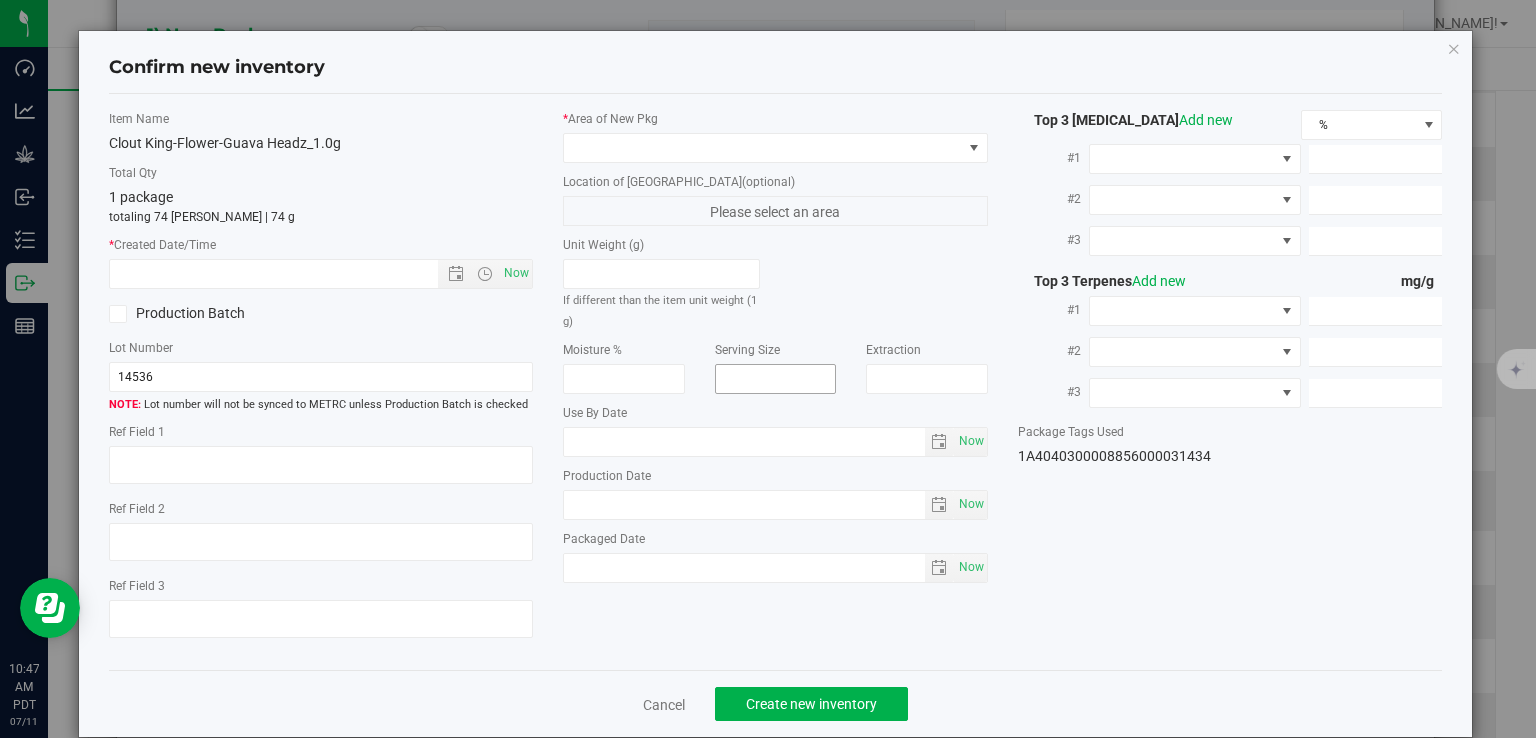 type on "9.3560" 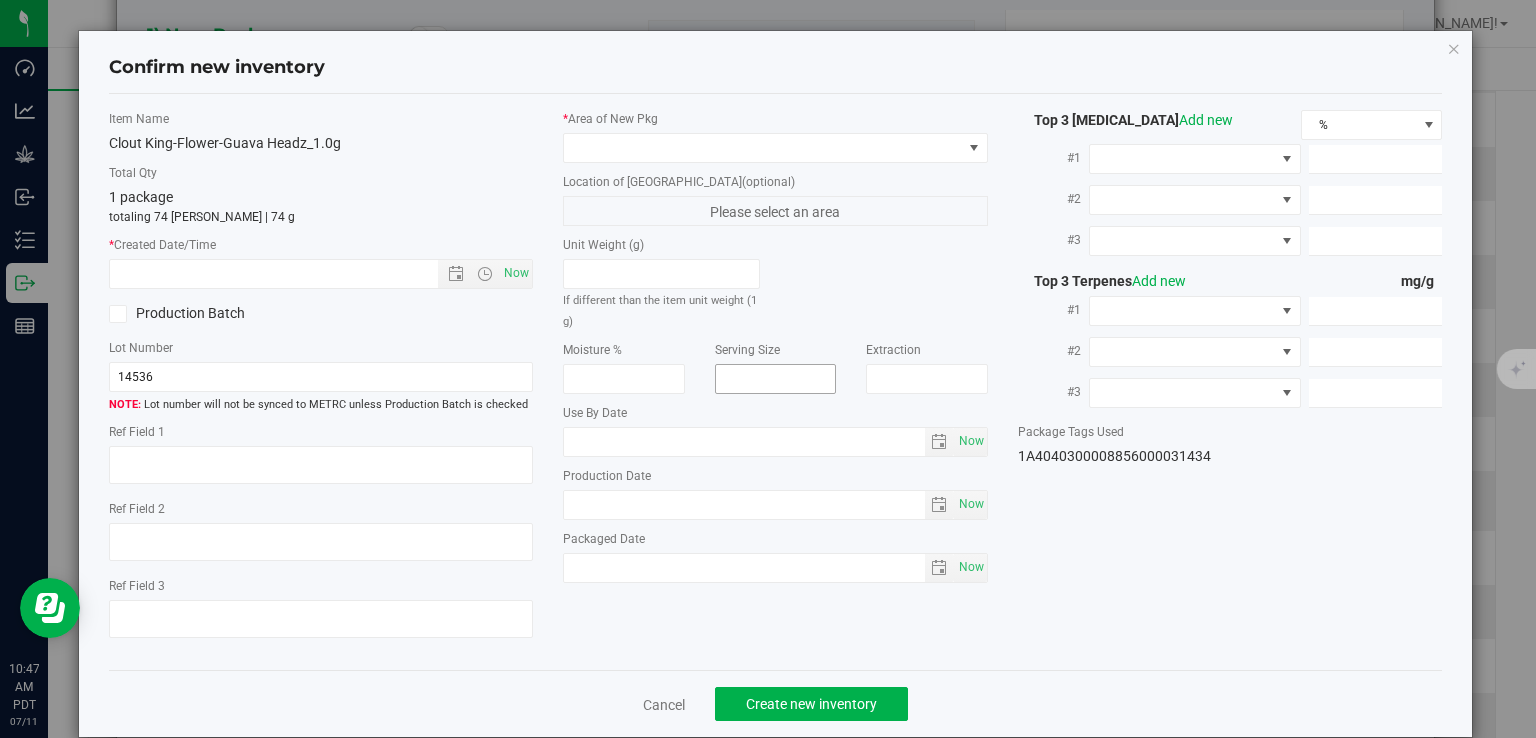 type on "9.3560" 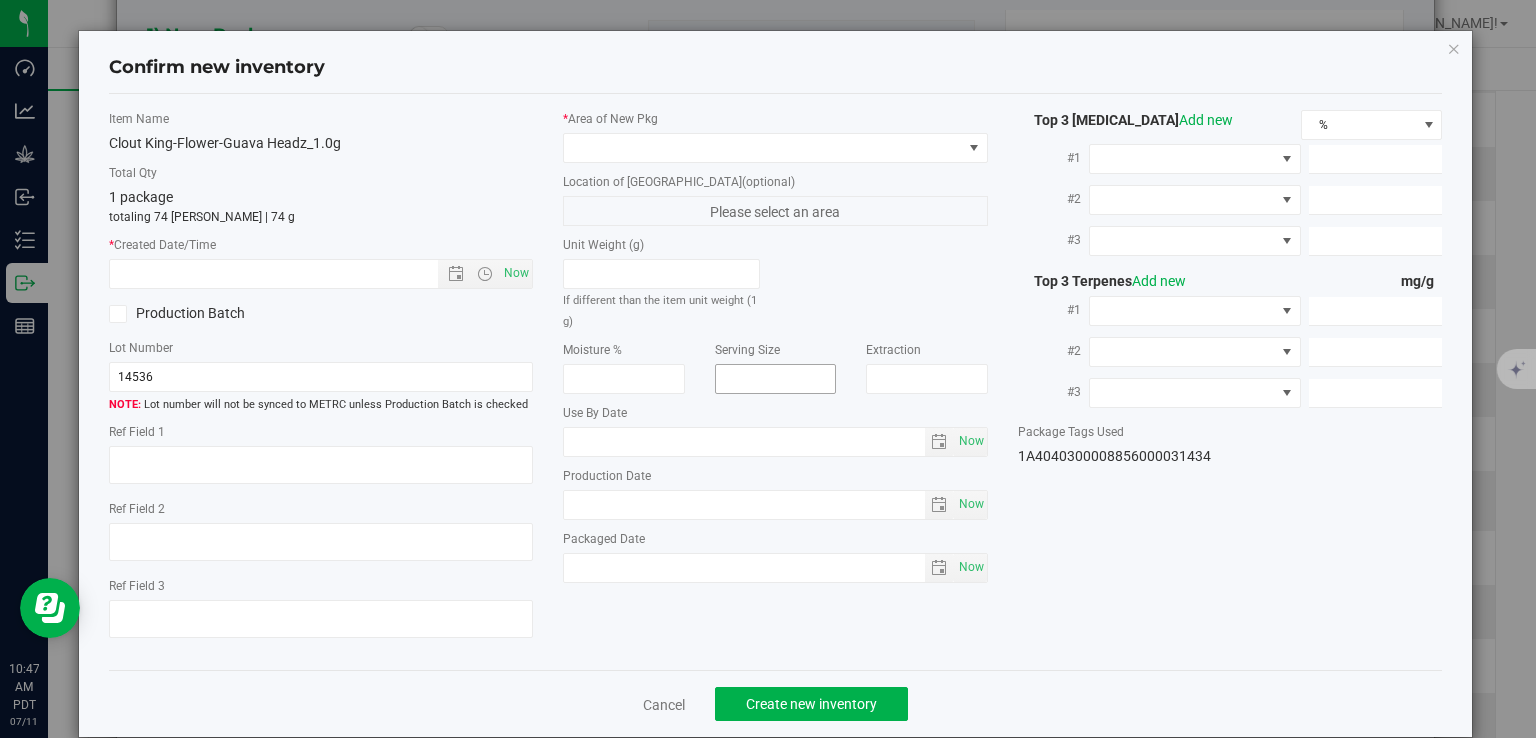 type on "5.5730" 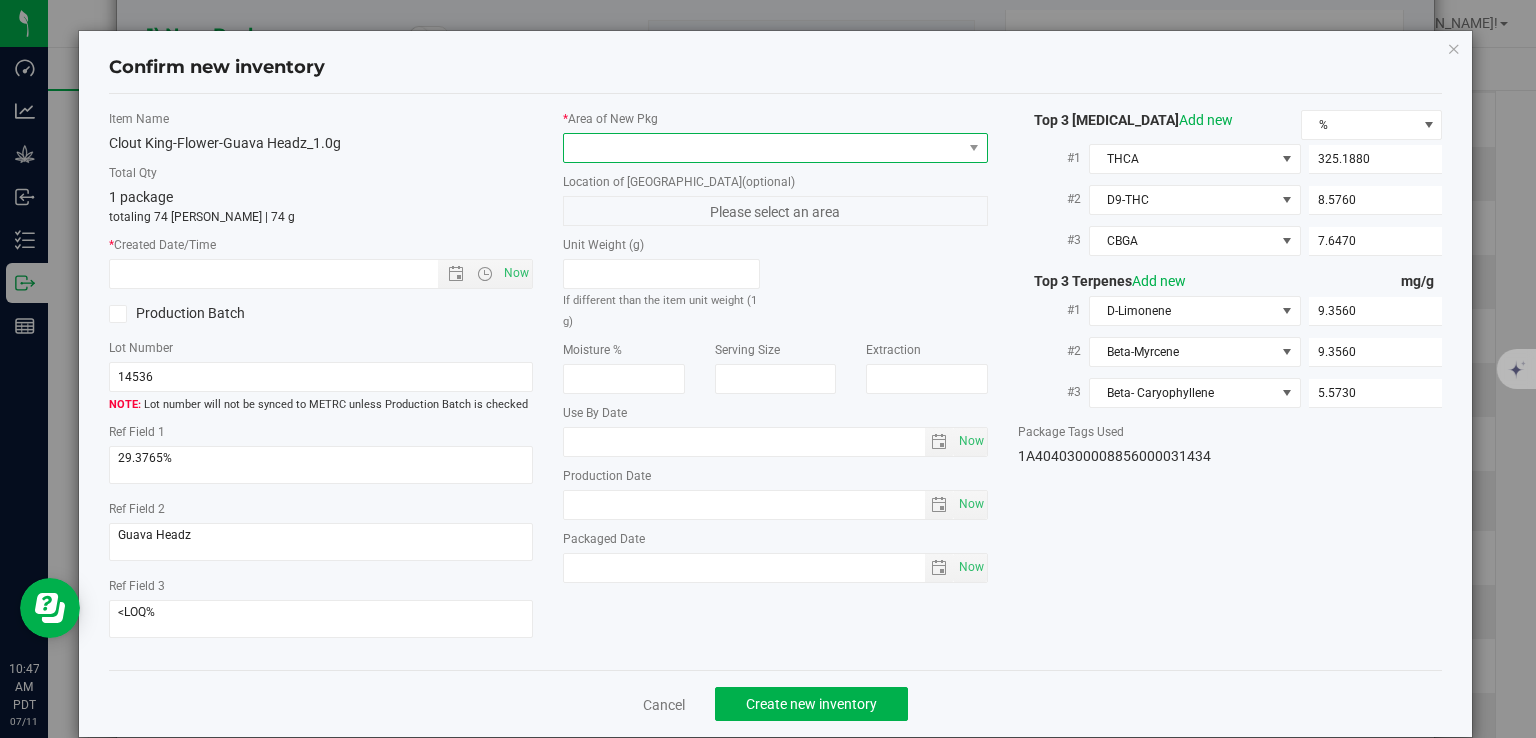click at bounding box center [763, 148] 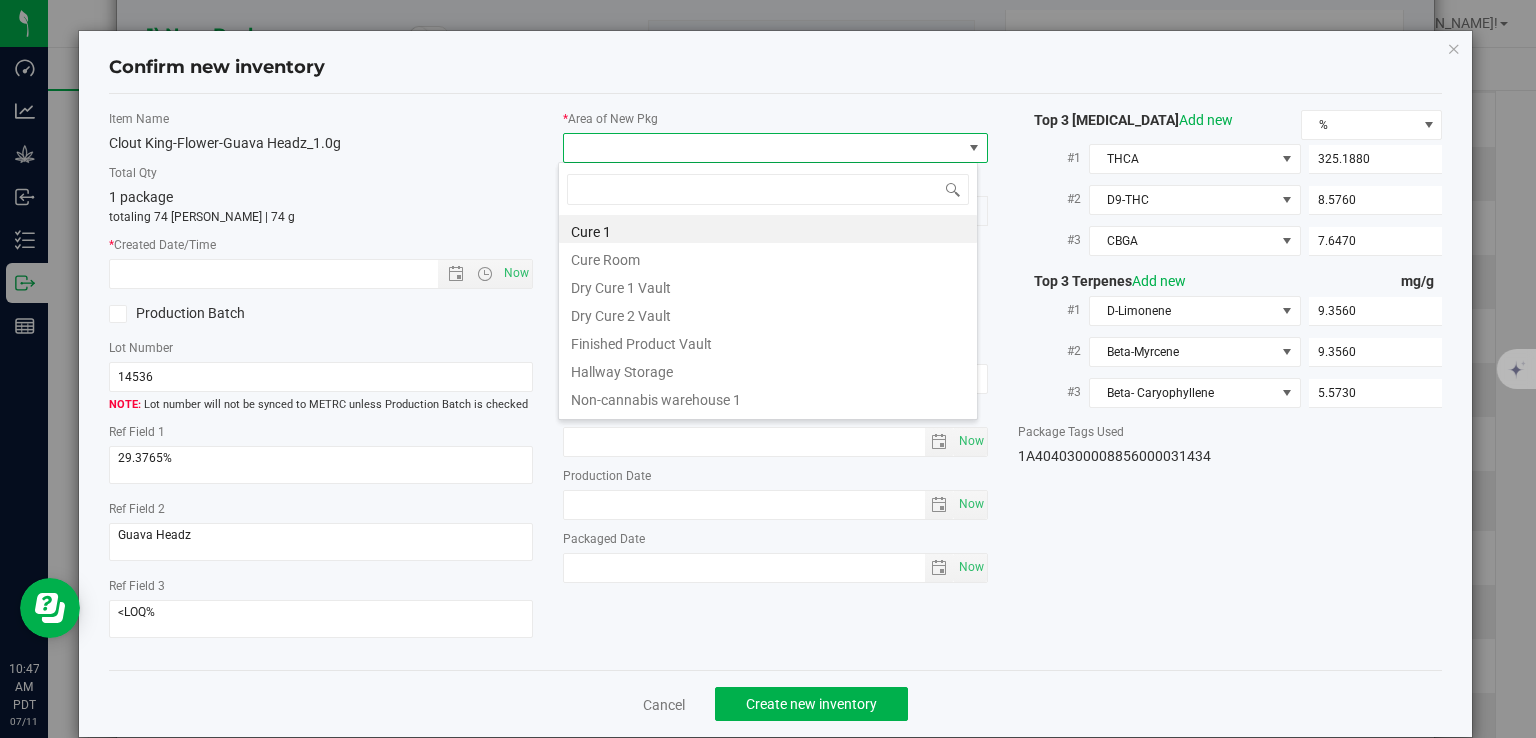 drag, startPoint x: 688, startPoint y: 341, endPoint x: 554, endPoint y: 274, distance: 149.81656 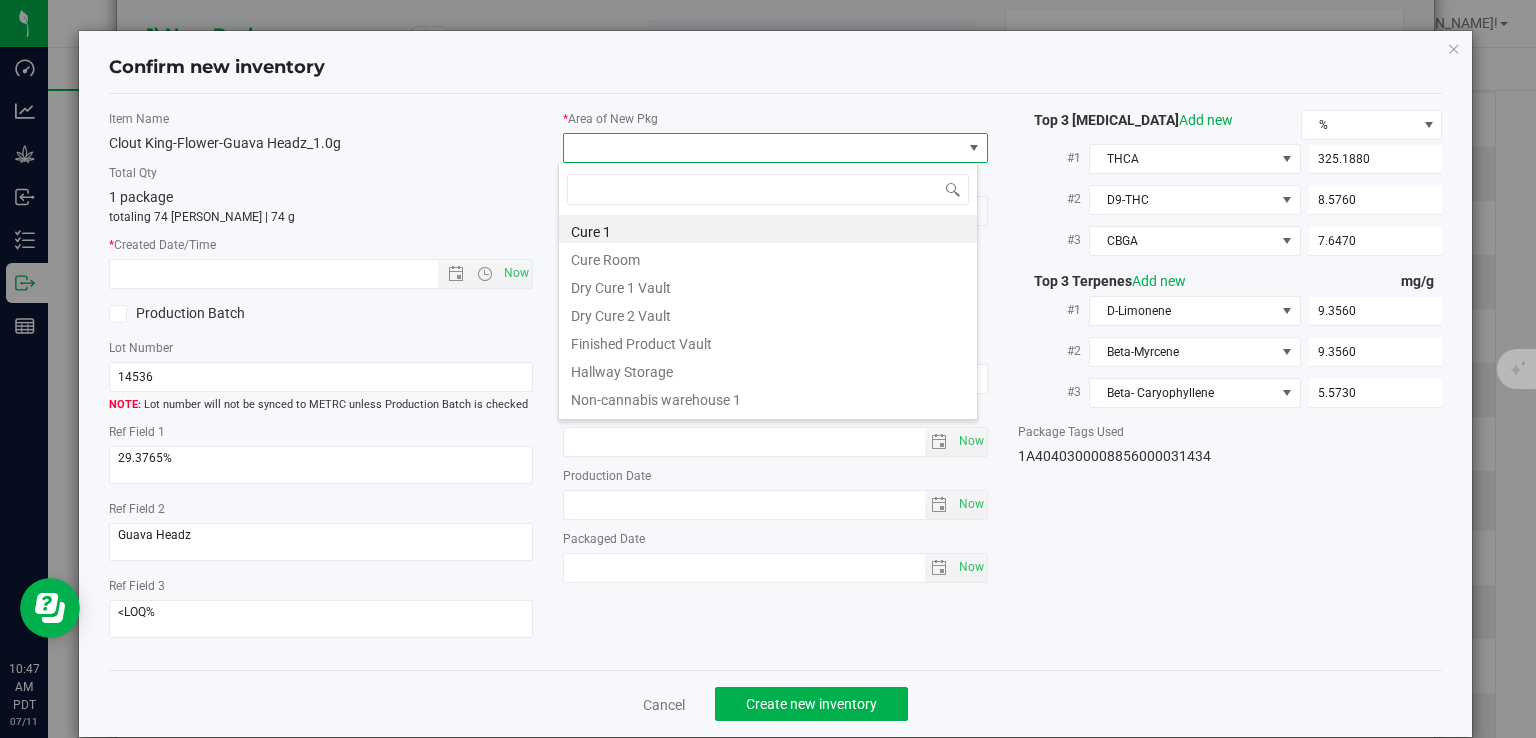 click on "Finished Product Vault" at bounding box center (768, 341) 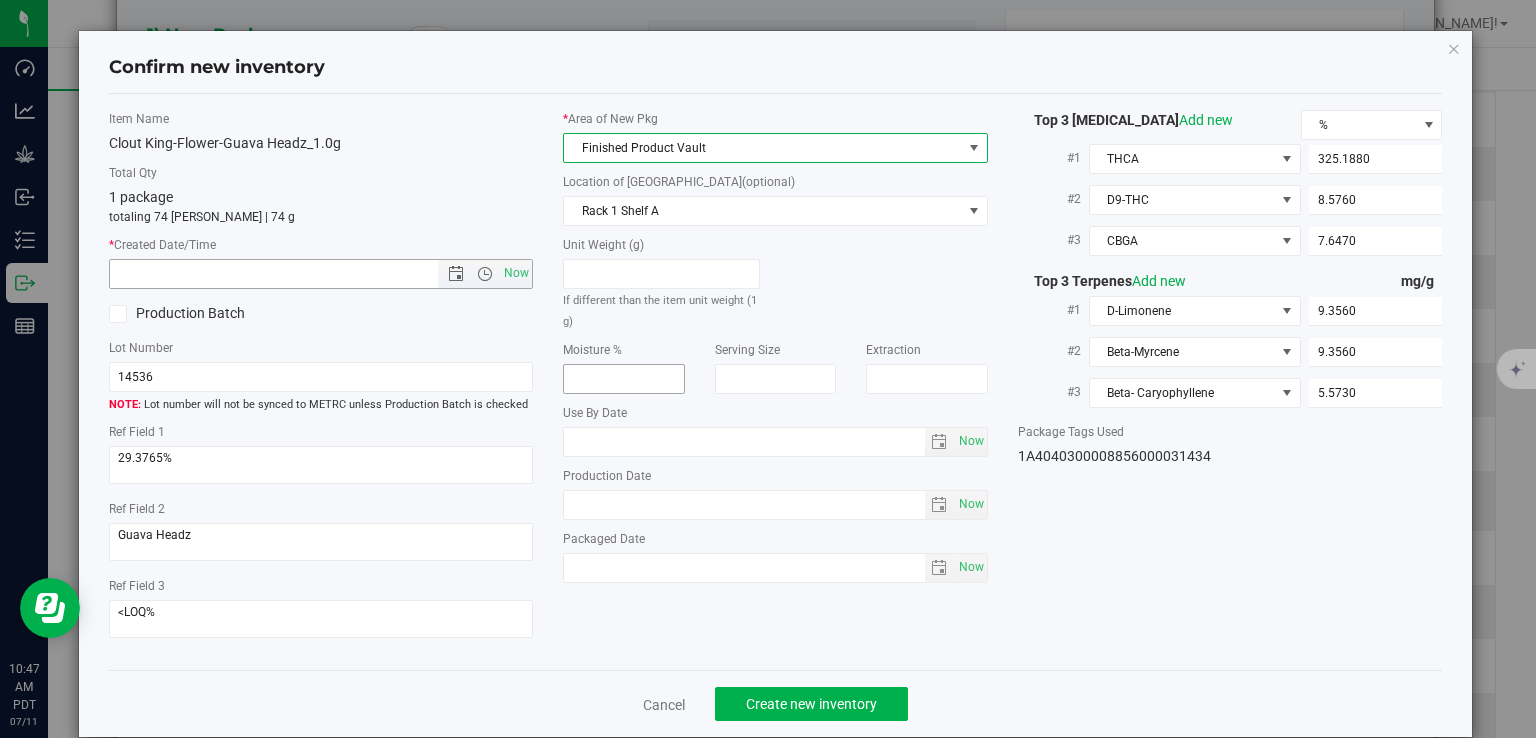 click on "Now" at bounding box center (517, 273) 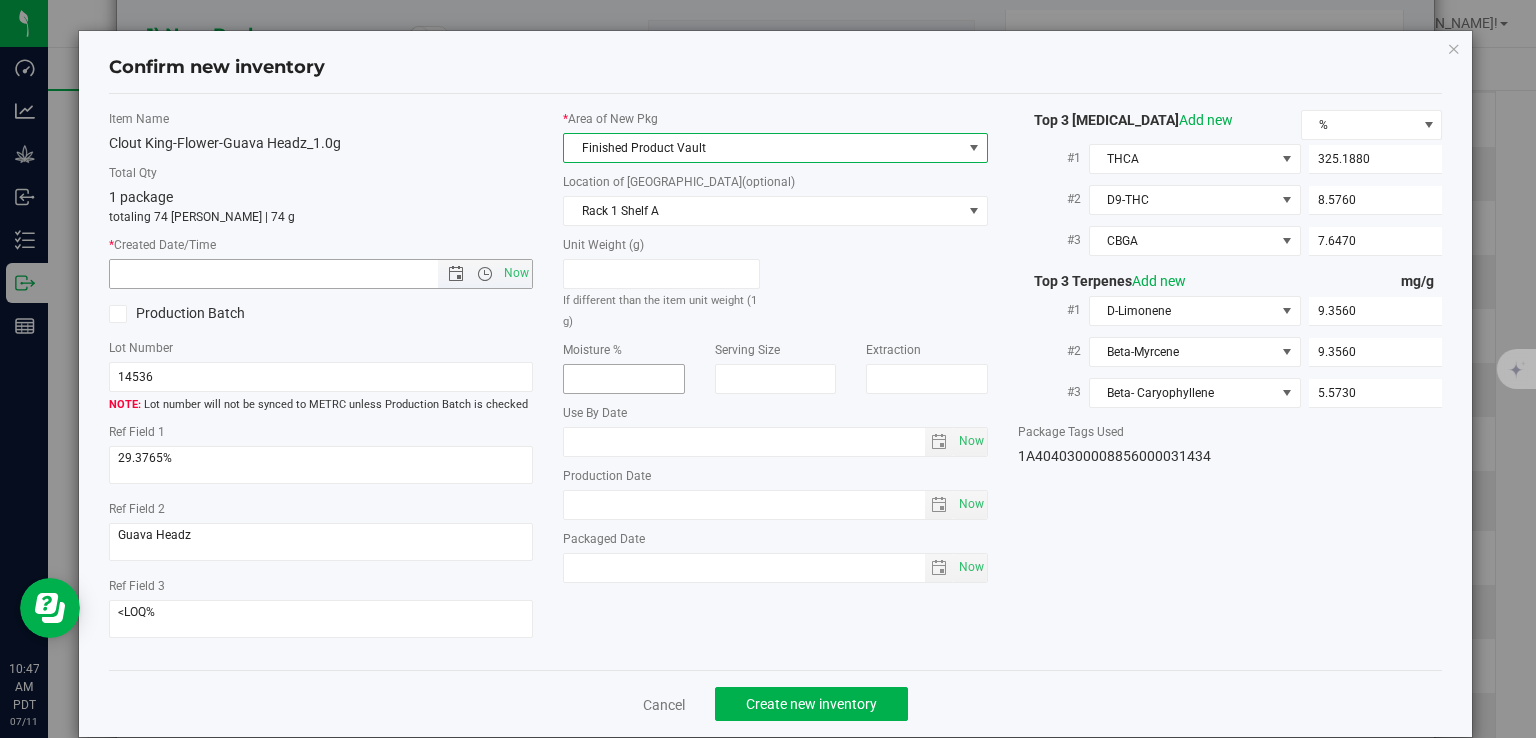 type on "7/11/2025 10:47 AM" 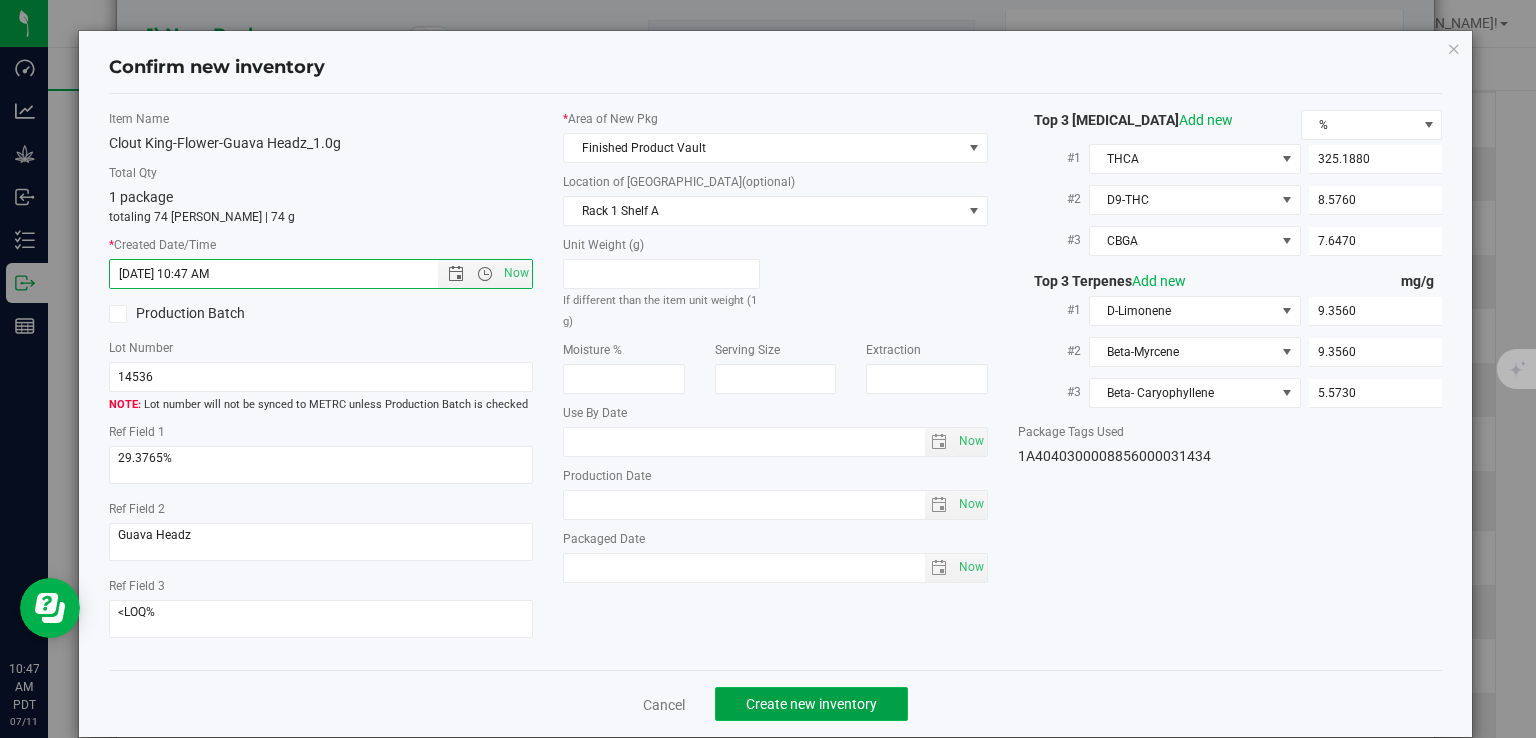 click on "Create new inventory" 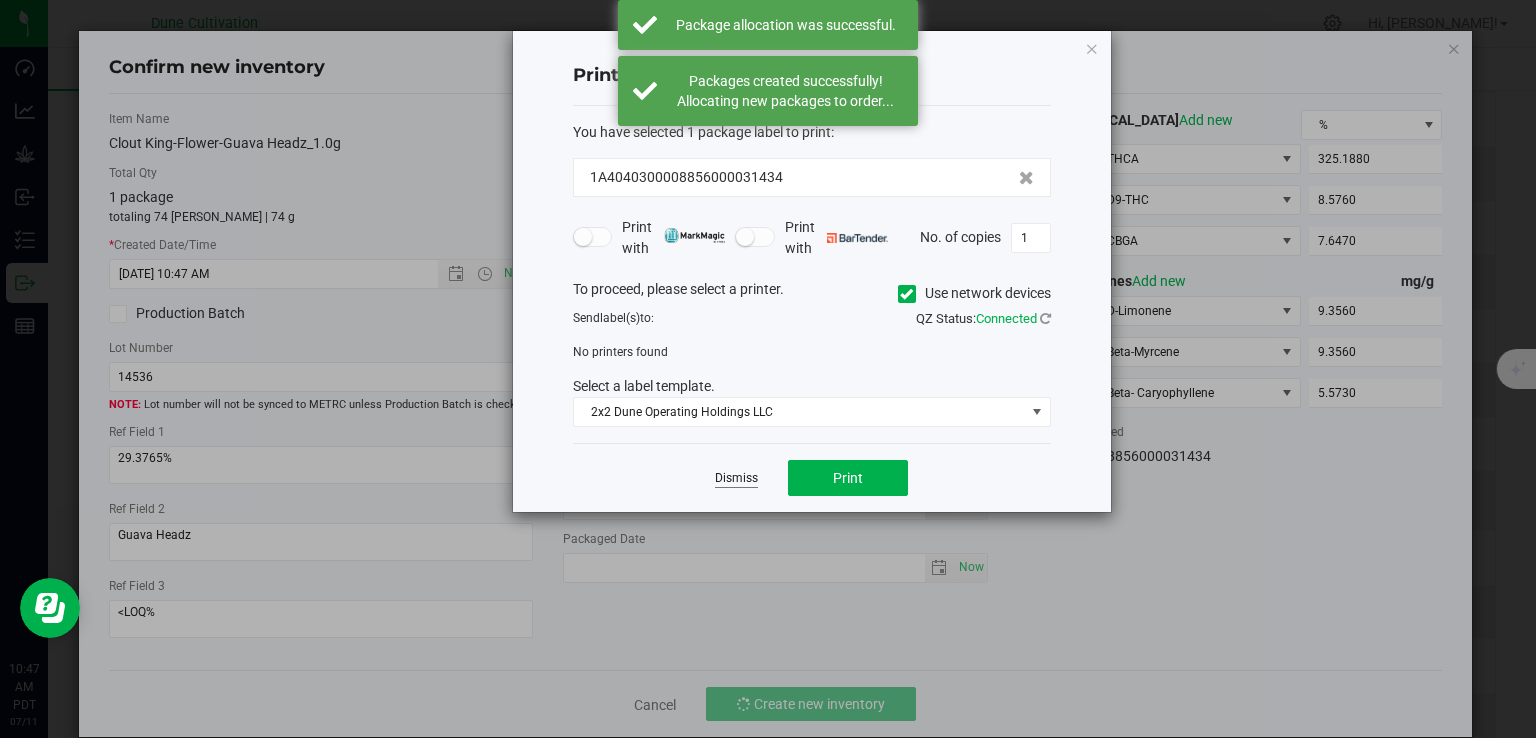 drag, startPoint x: 737, startPoint y: 493, endPoint x: 736, endPoint y: 478, distance: 15.033297 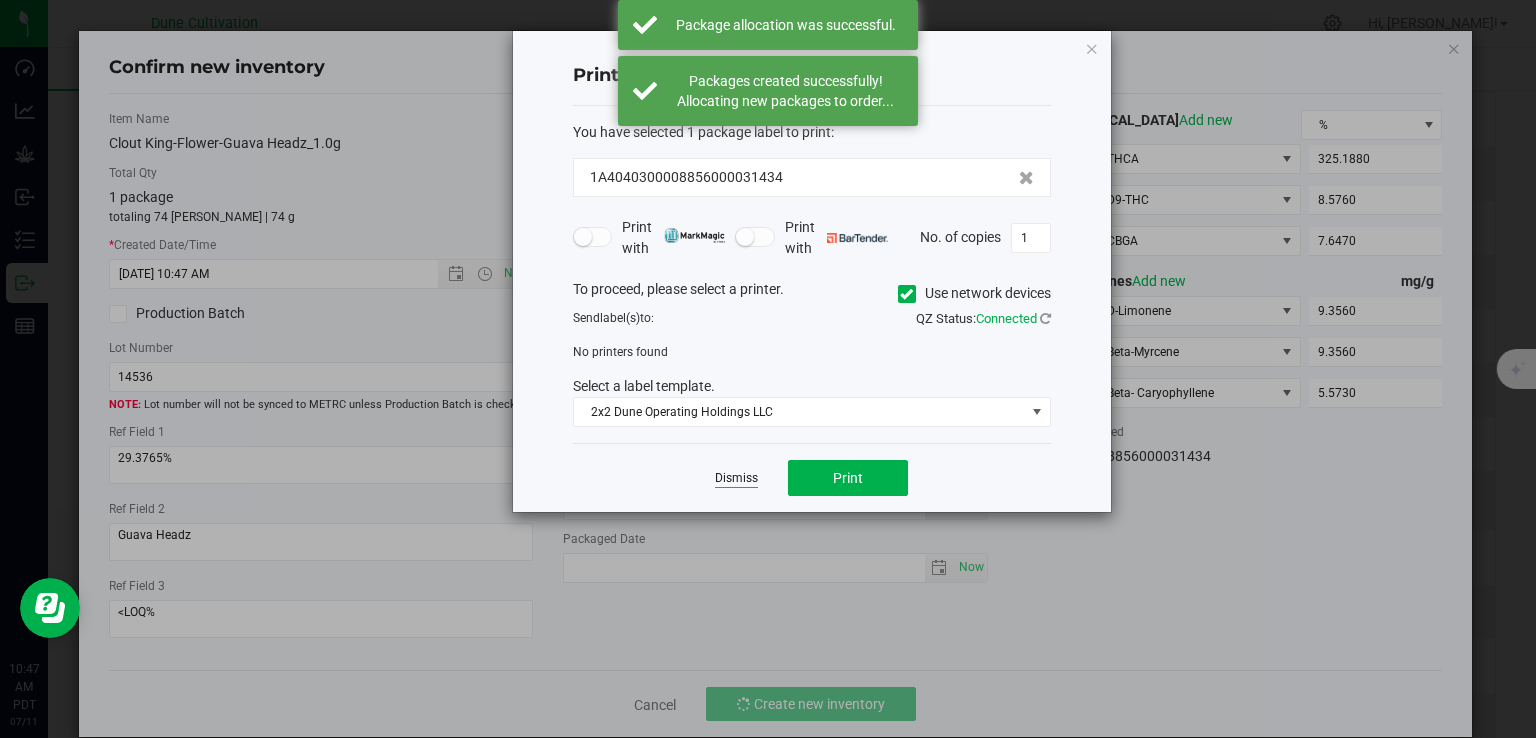 click on "Dismiss   Print" 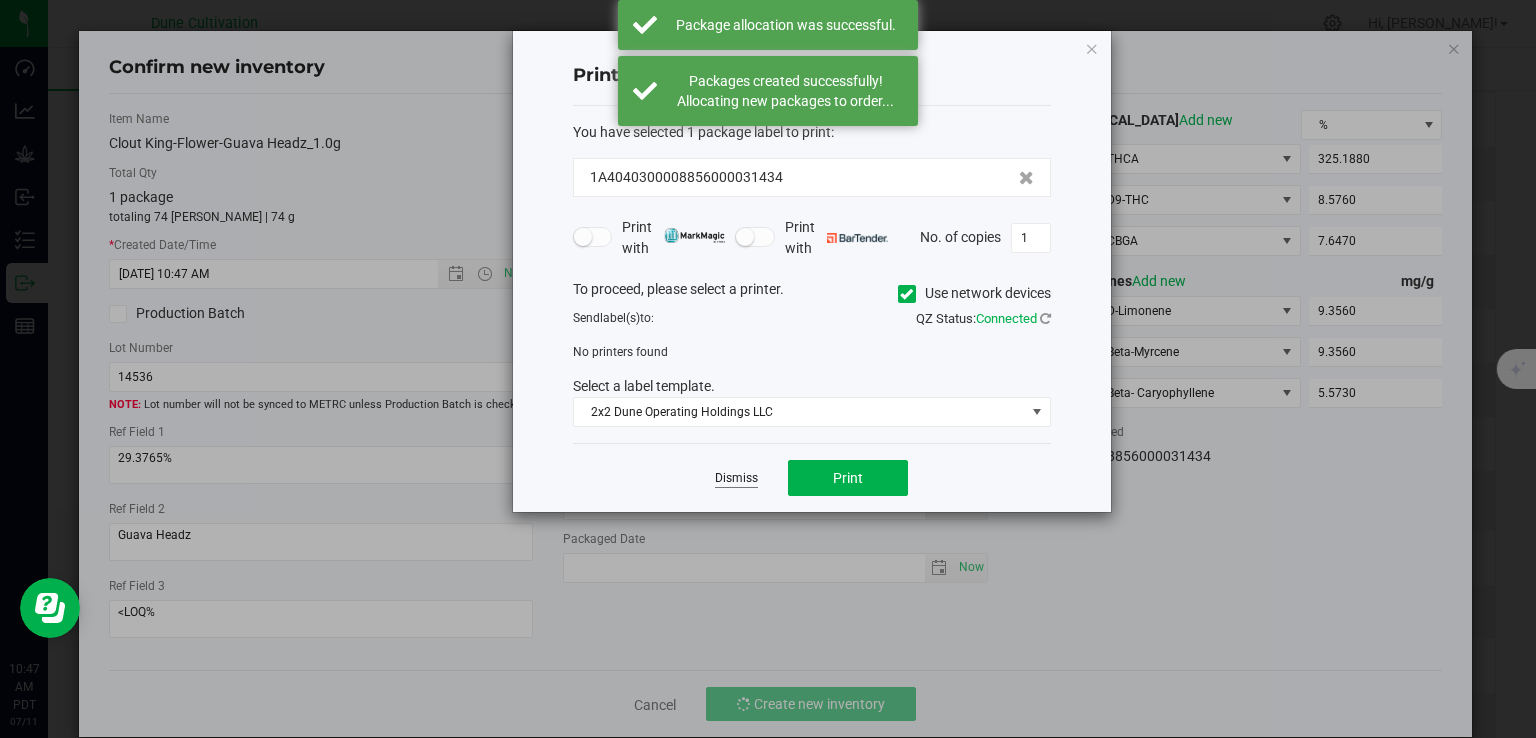 click on "Dismiss" 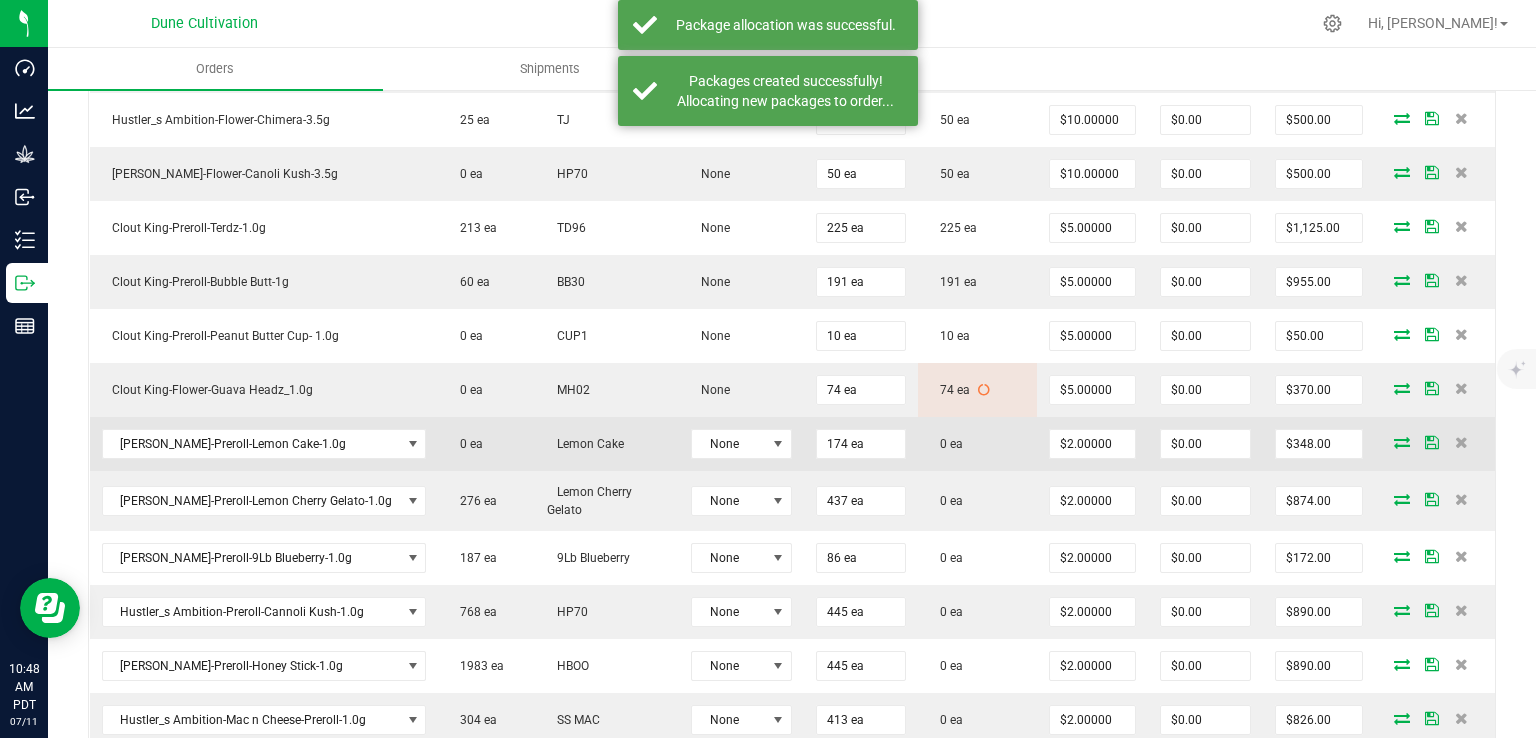click at bounding box center [1402, 442] 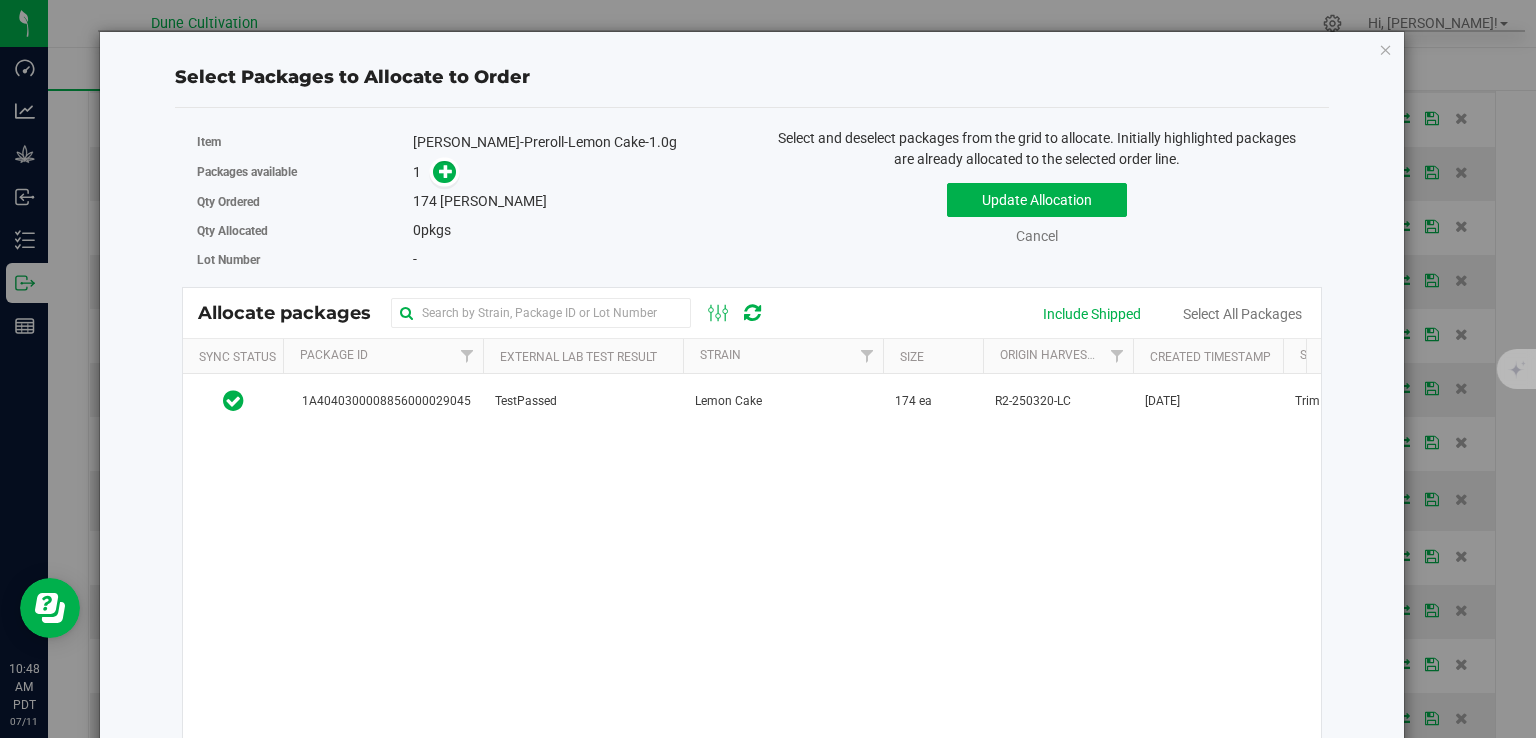 click on "1A4040300008856000029045  TestPassed   Lemon Cake
174 ea
R2-250320-LC Jun 26, 2025  Trim   23.60%   Lemon Cake     8955   Finished Product Vault   Dunnage Rack 8  $0.00 $0.00" at bounding box center [752, 624] 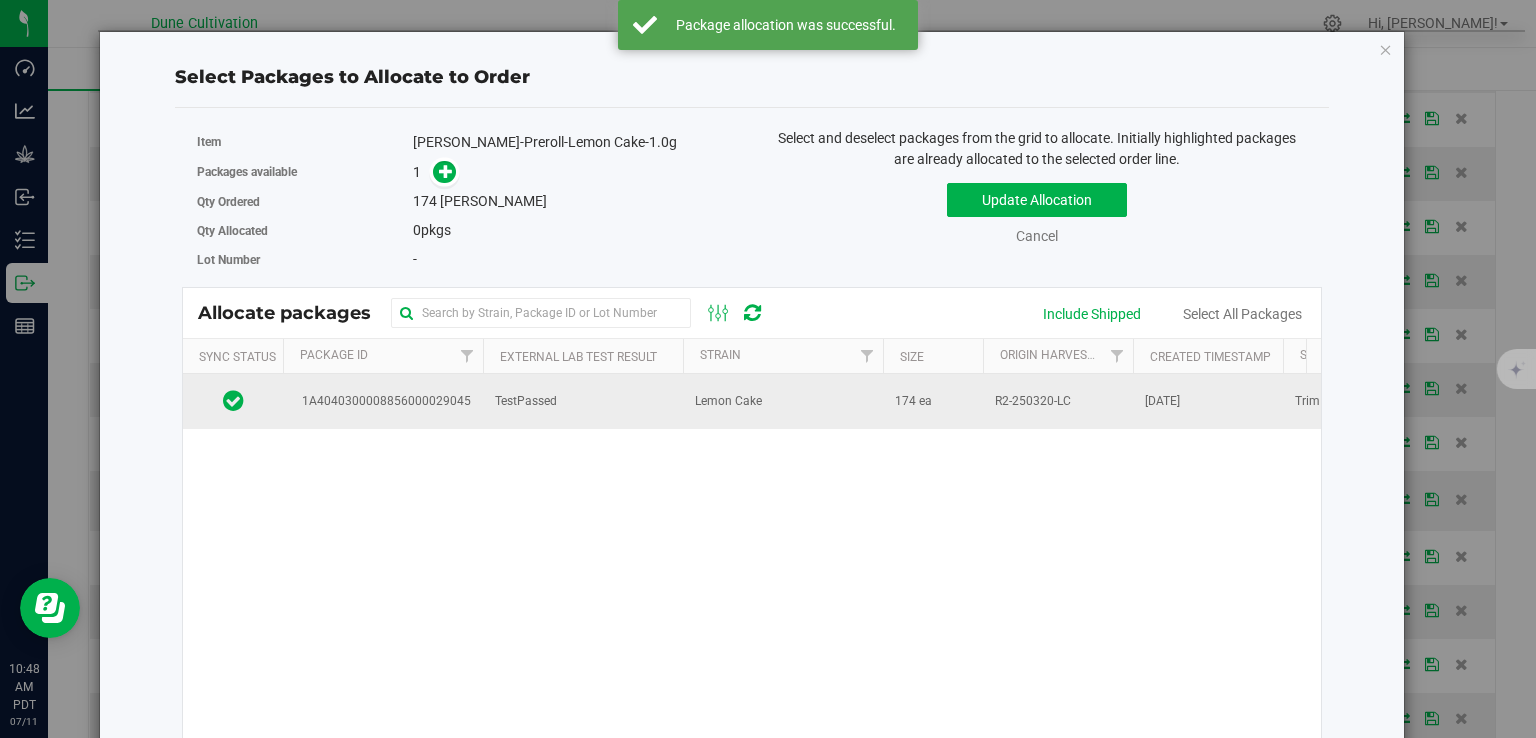 click on "Lemon Cake" at bounding box center [783, 401] 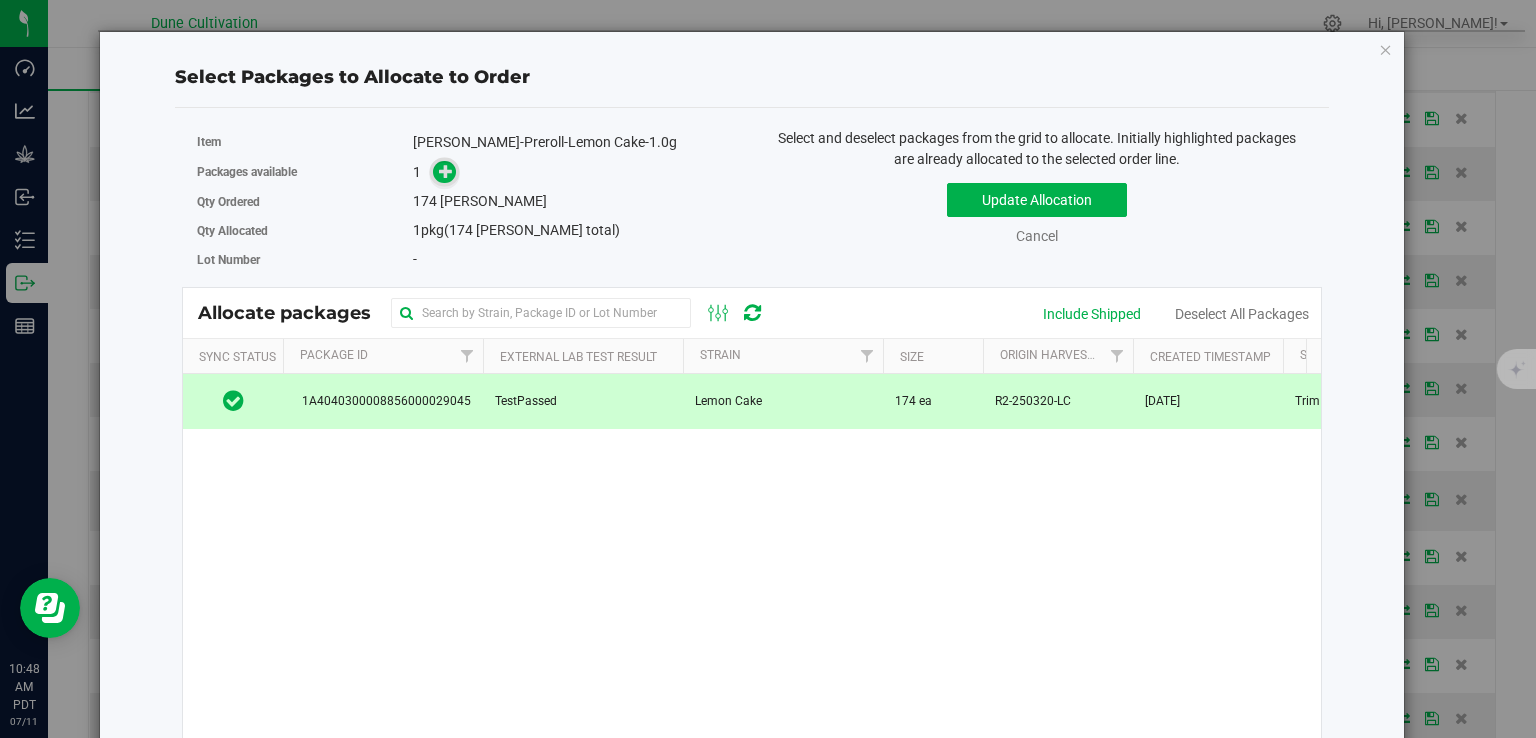click at bounding box center (446, 171) 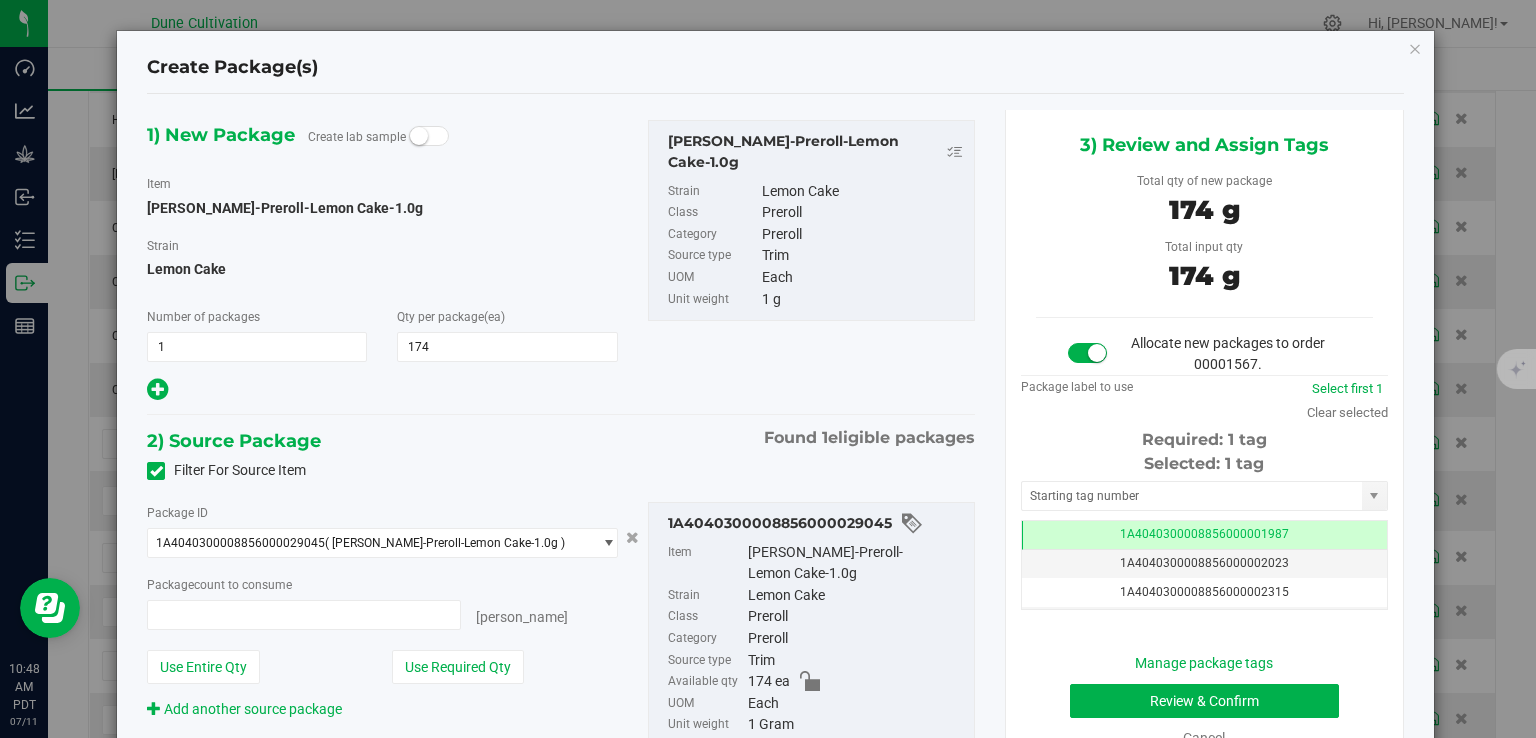 type on "174" 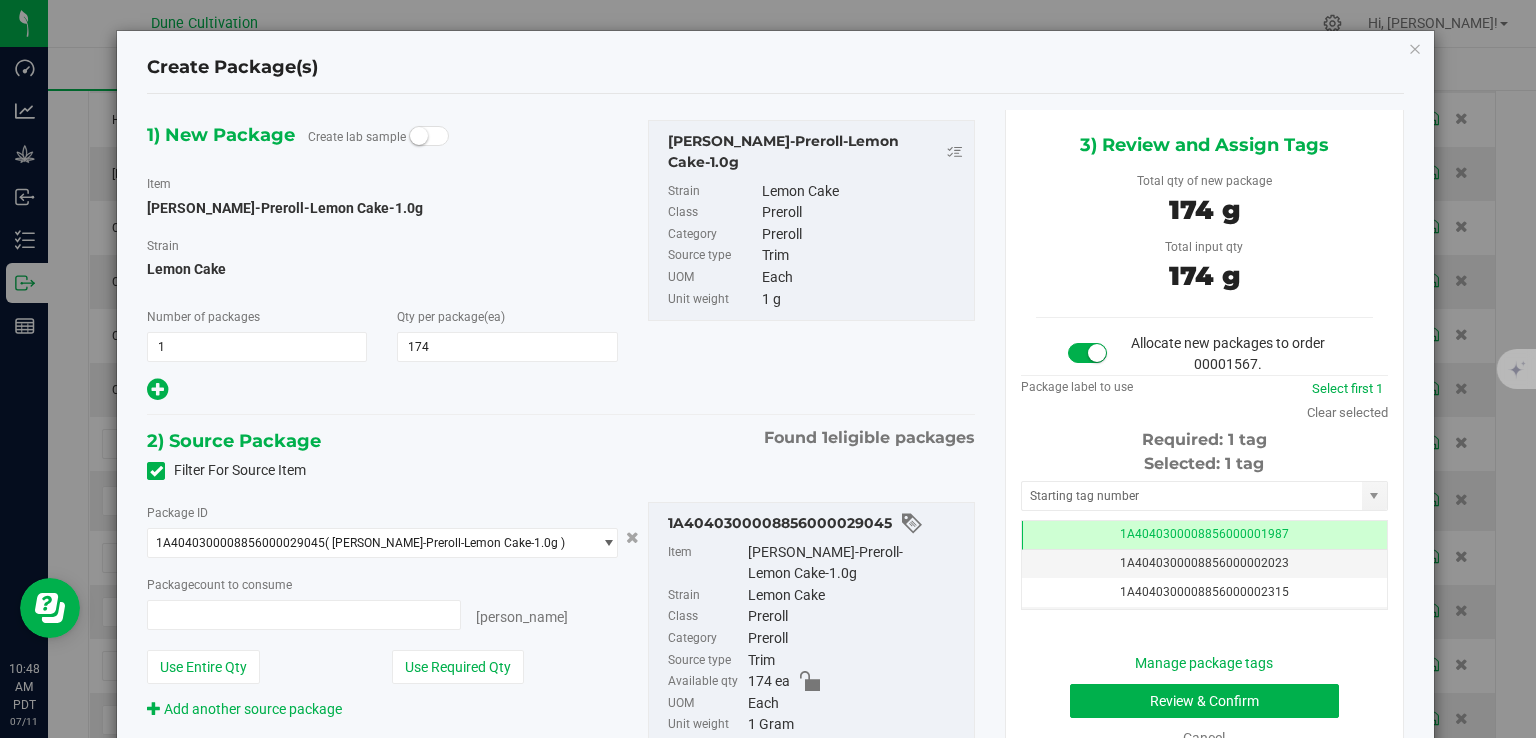 type on "174 ea" 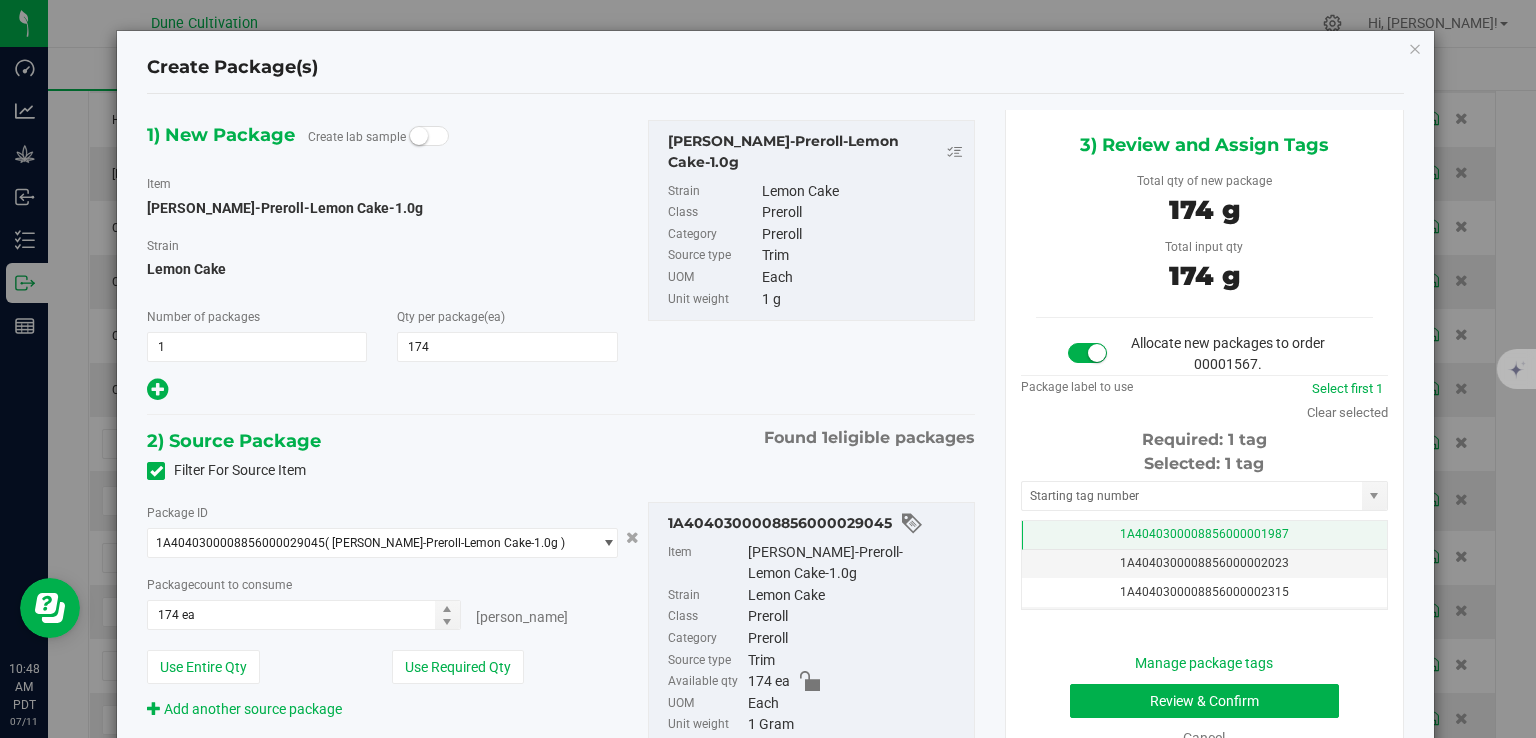 click on "1A4040300008856000001987" at bounding box center [1204, 535] 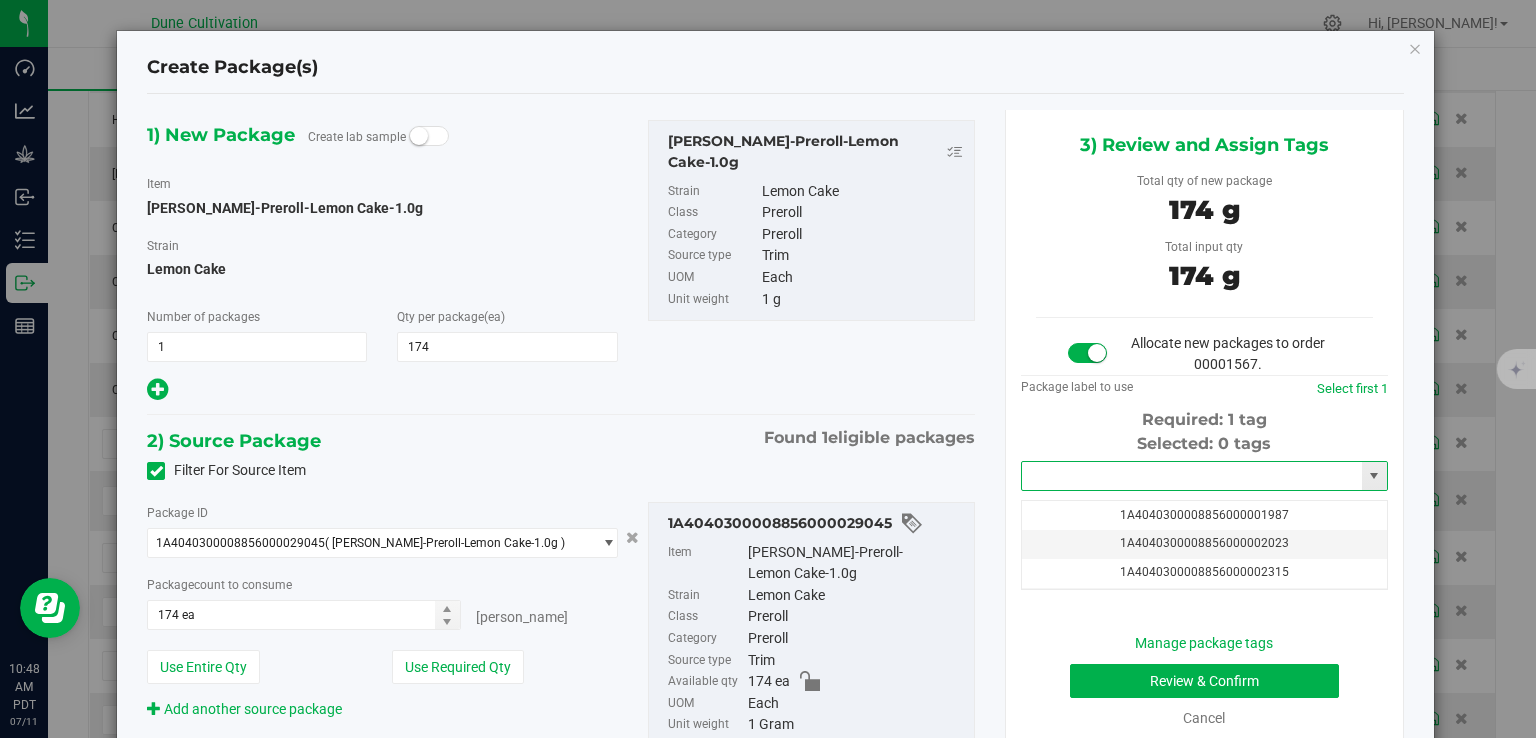 click at bounding box center [1192, 476] 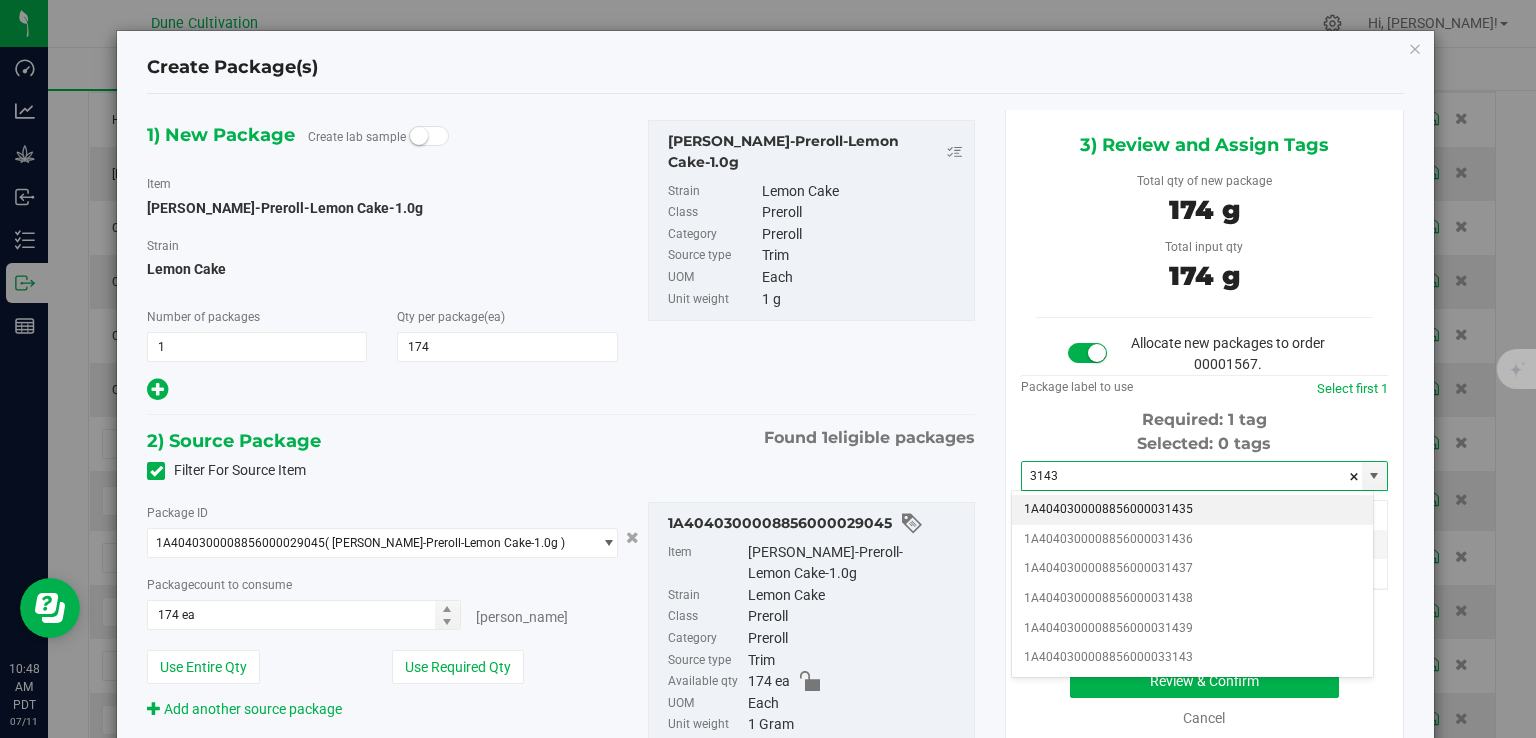 click on "1A4040300008856000031435" at bounding box center [1192, 510] 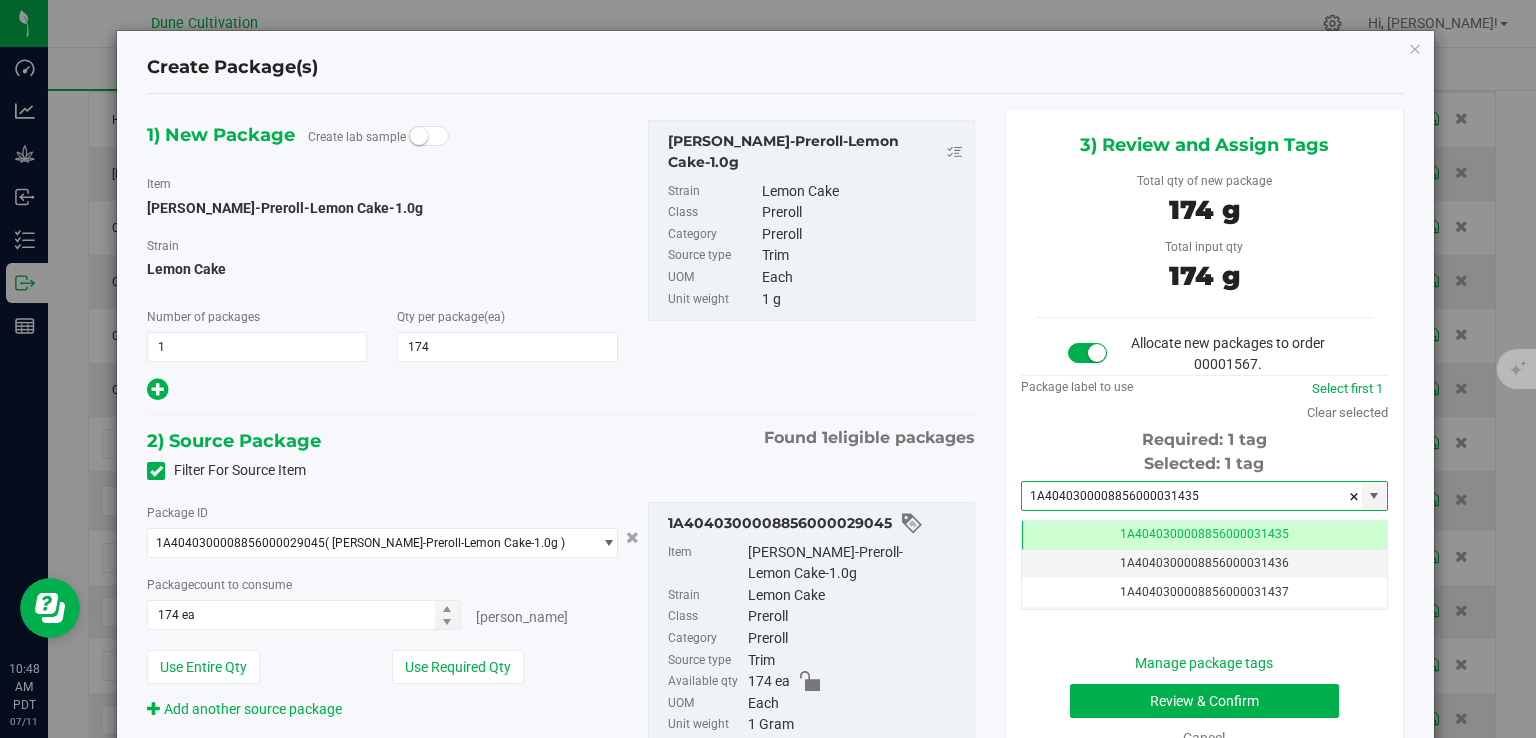 type on "1A4040300008856000031435" 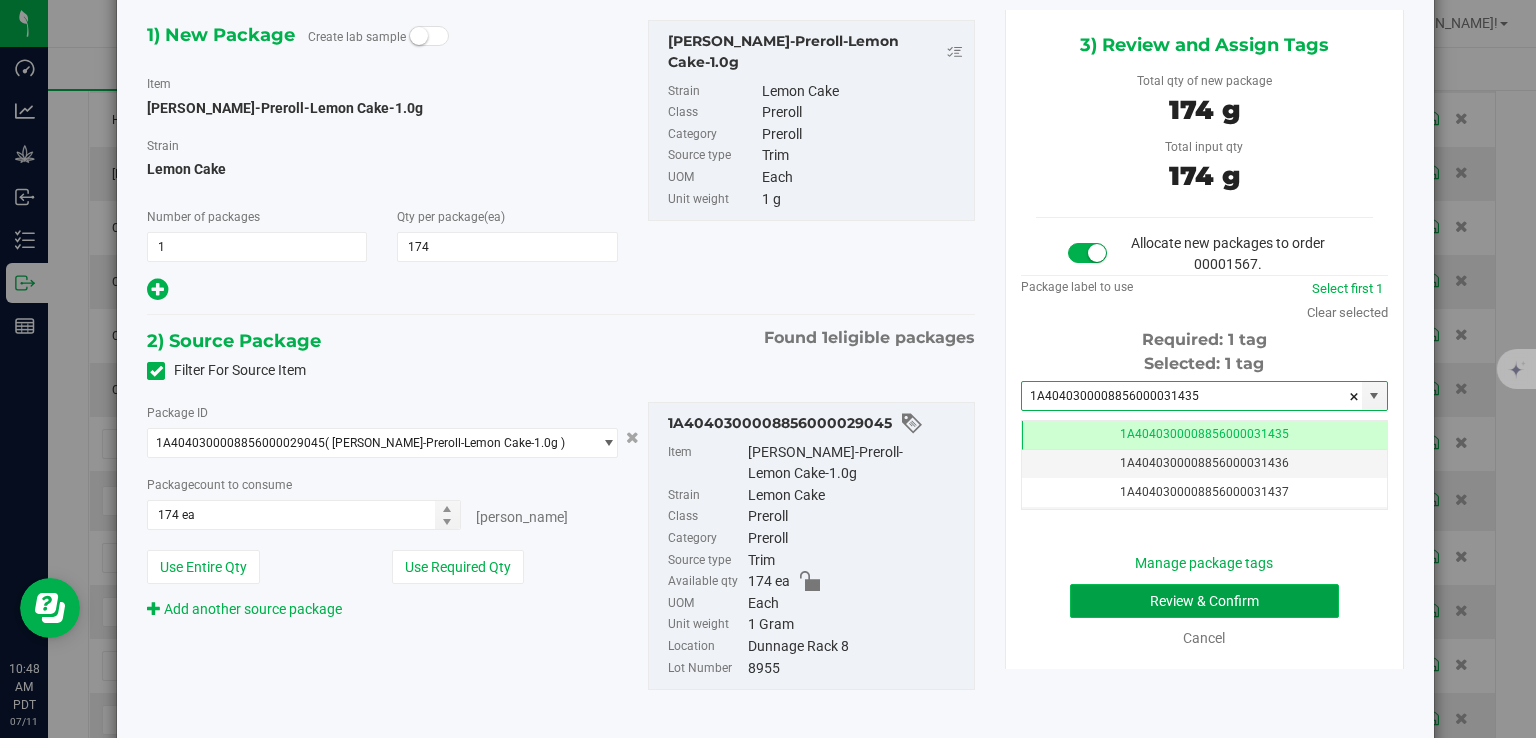 click on "Review & Confirm" at bounding box center [1204, 601] 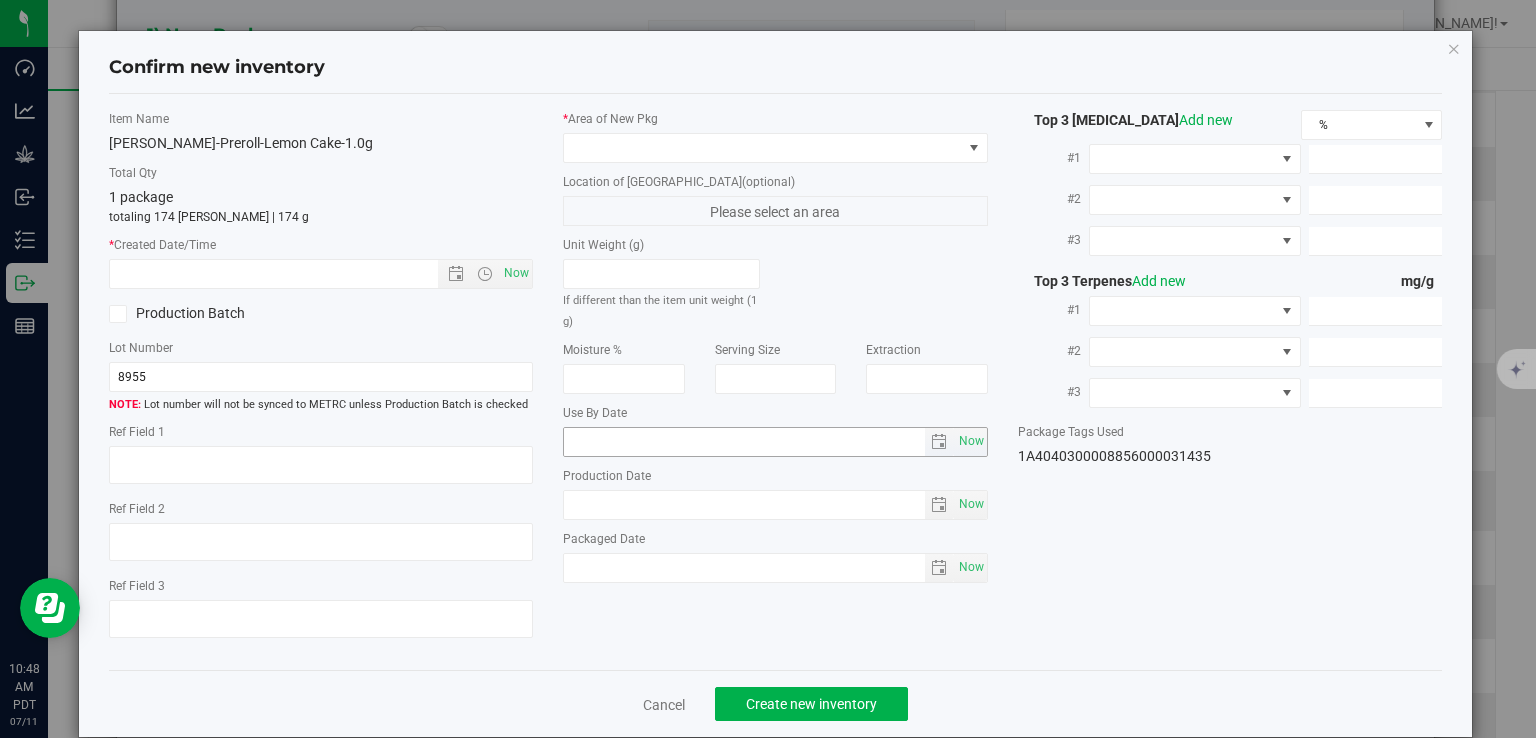 type on "23.60%" 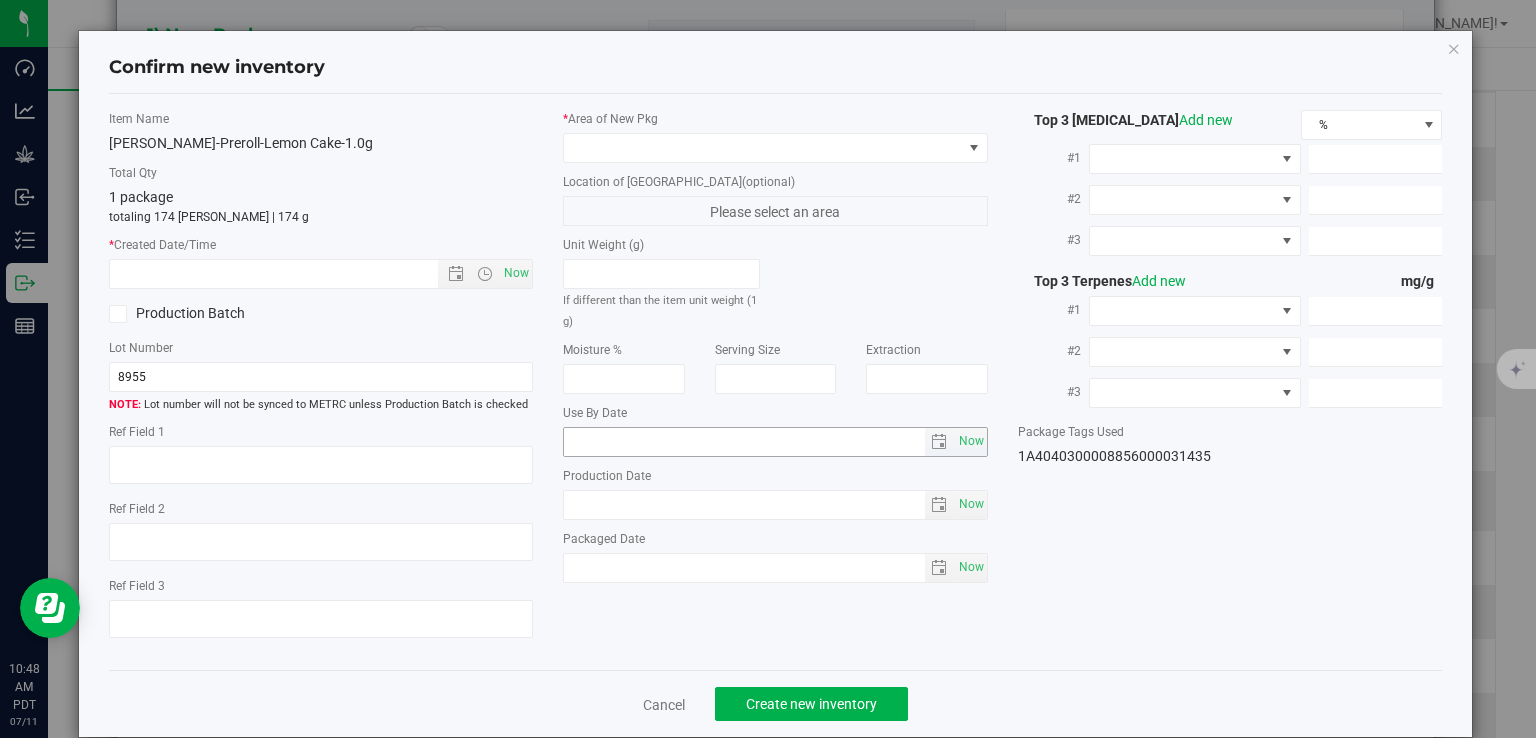 type on "Lemon Cake" 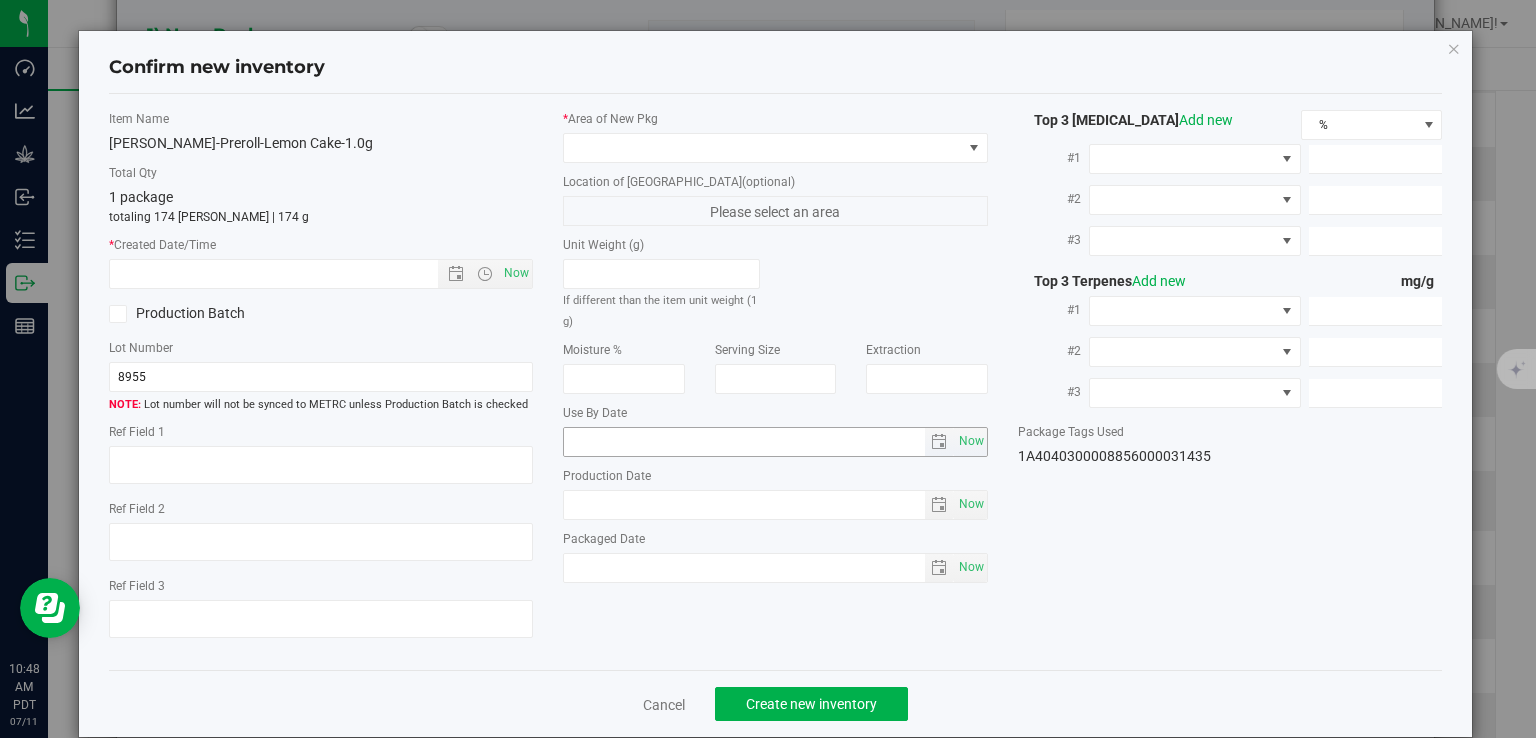 type on "<LOQ" 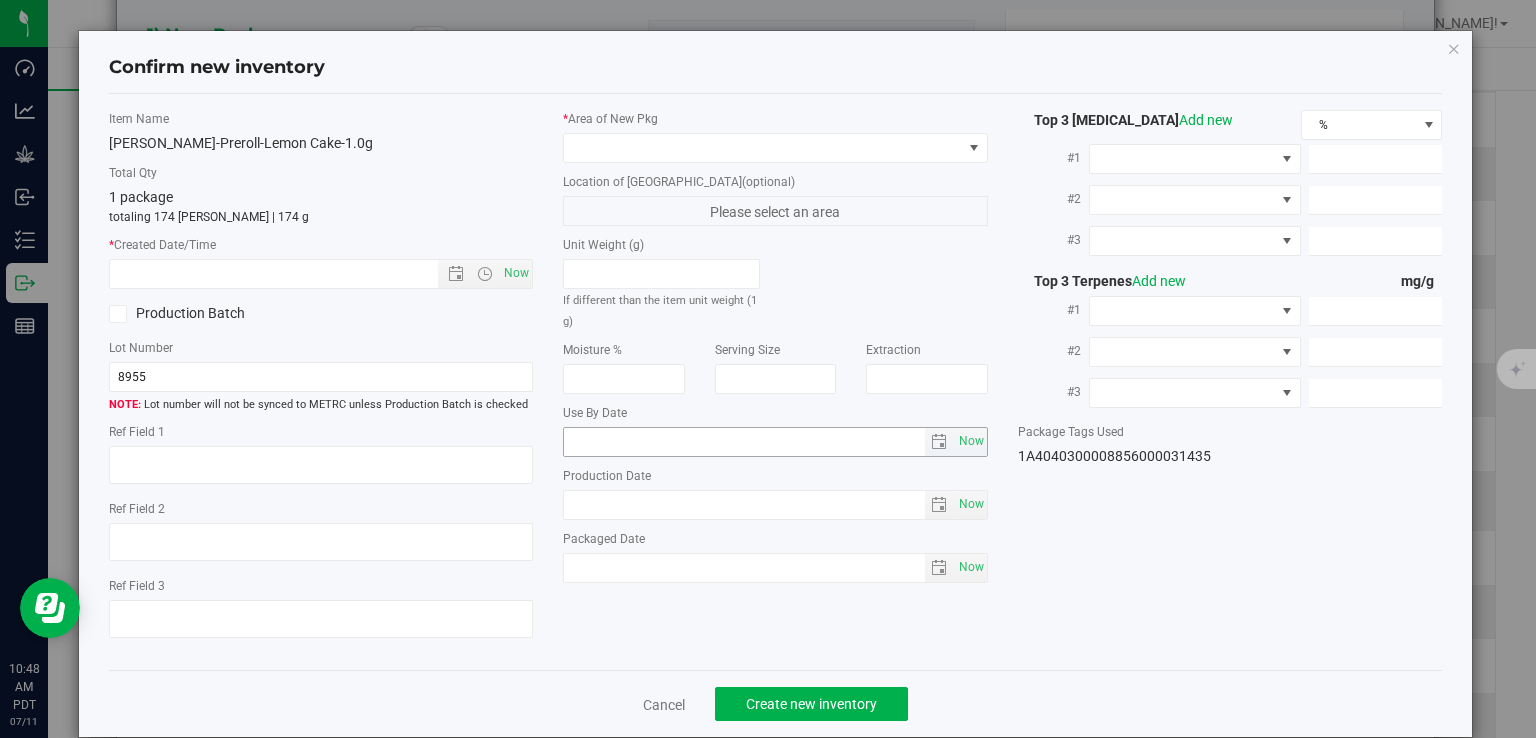 type on "243.9000" 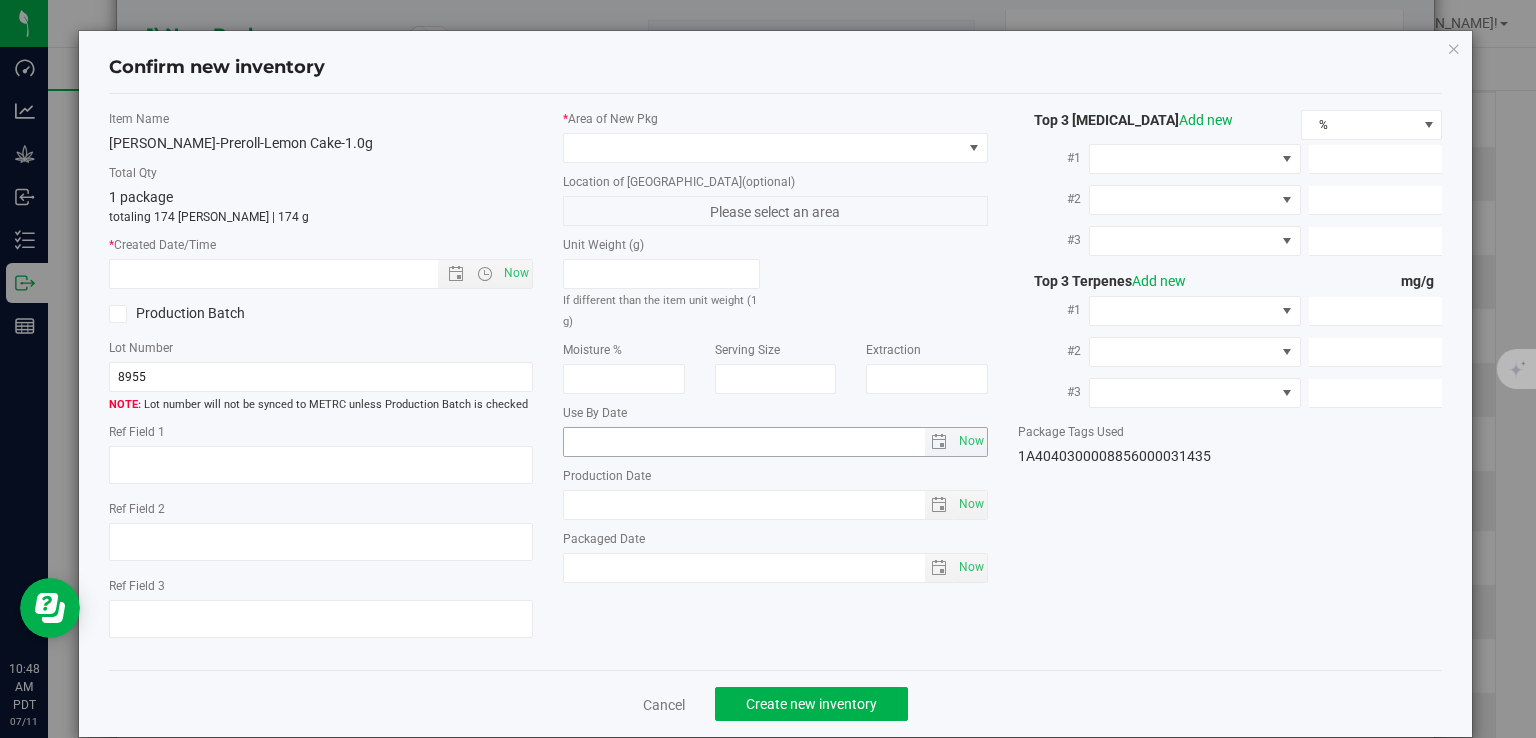 type on "22.1000" 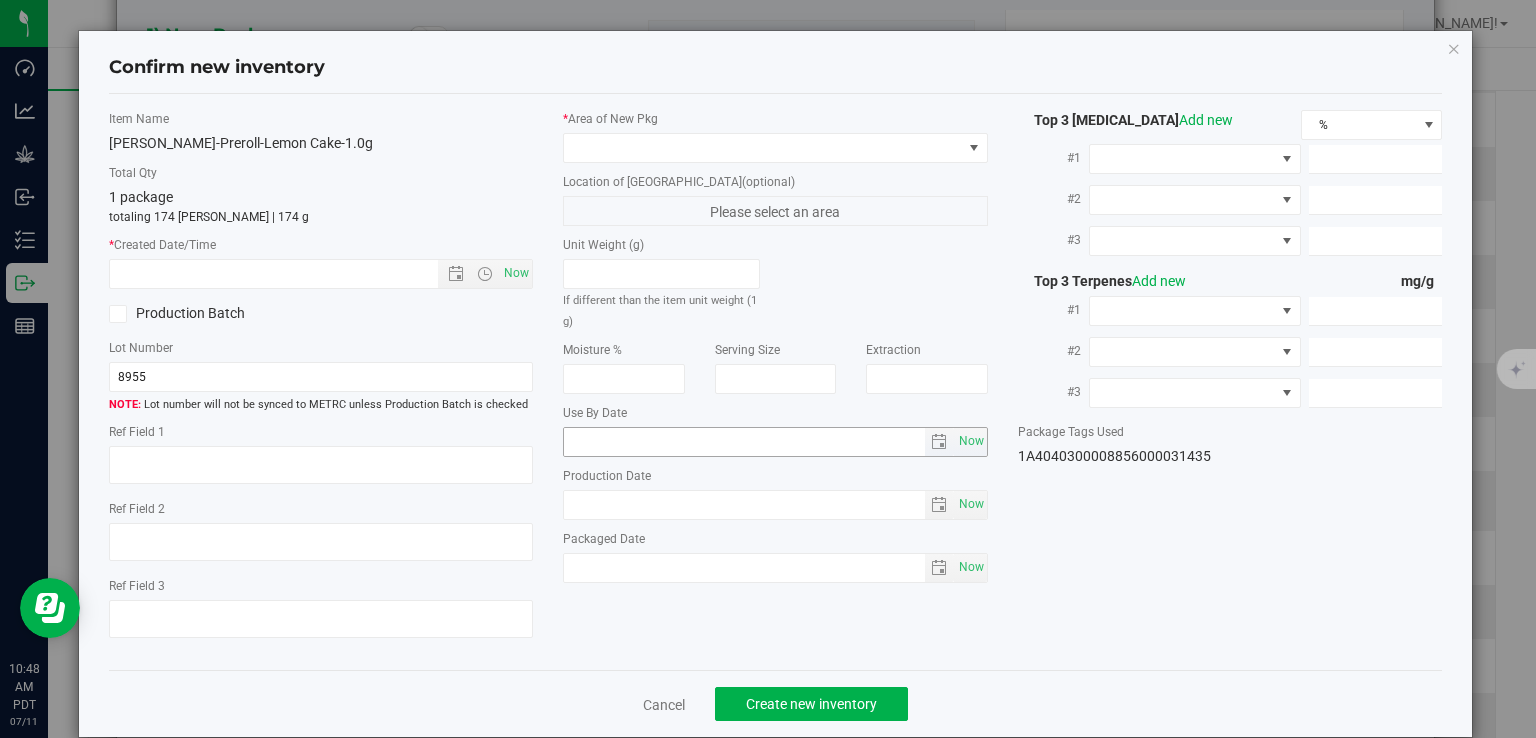 type on "8.1000" 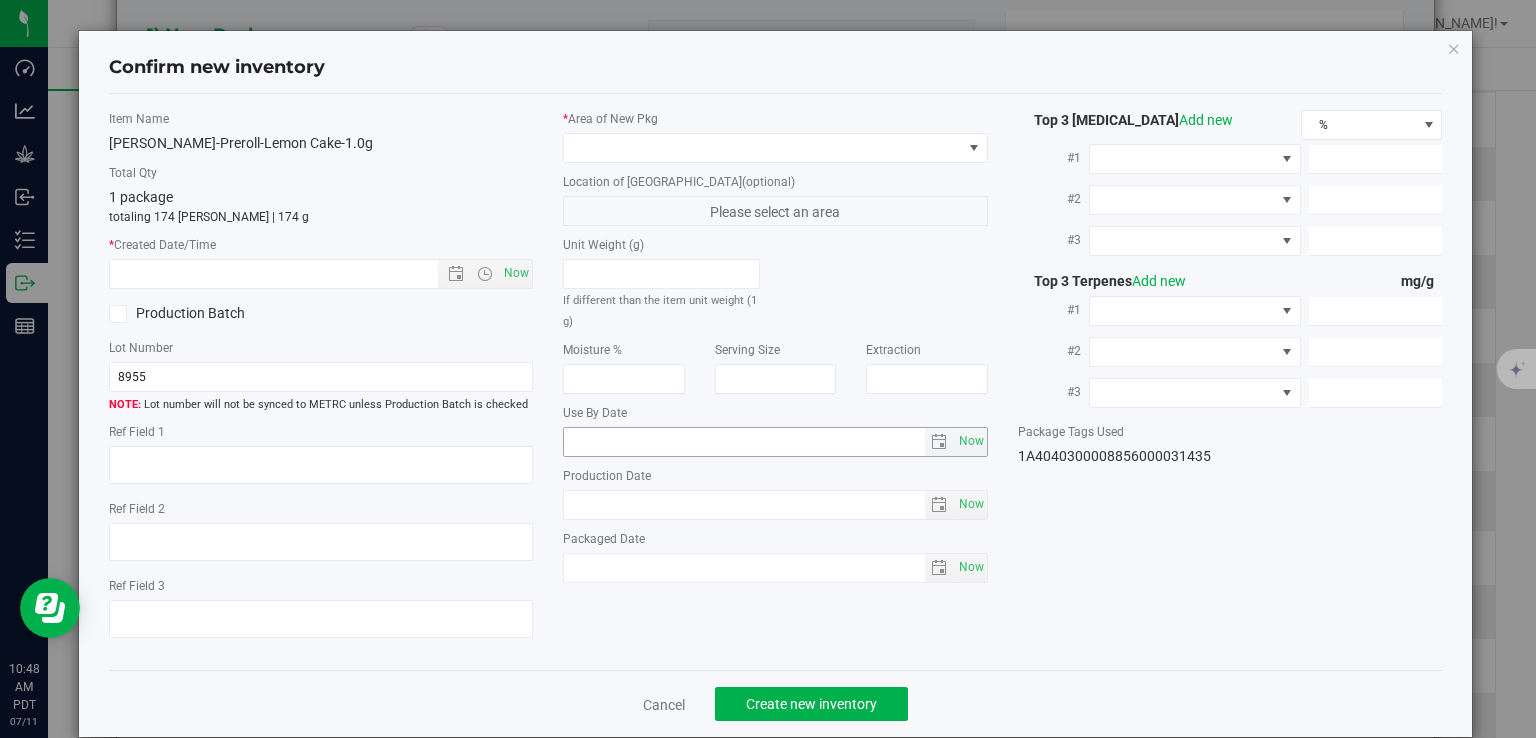 type on "5.3900" 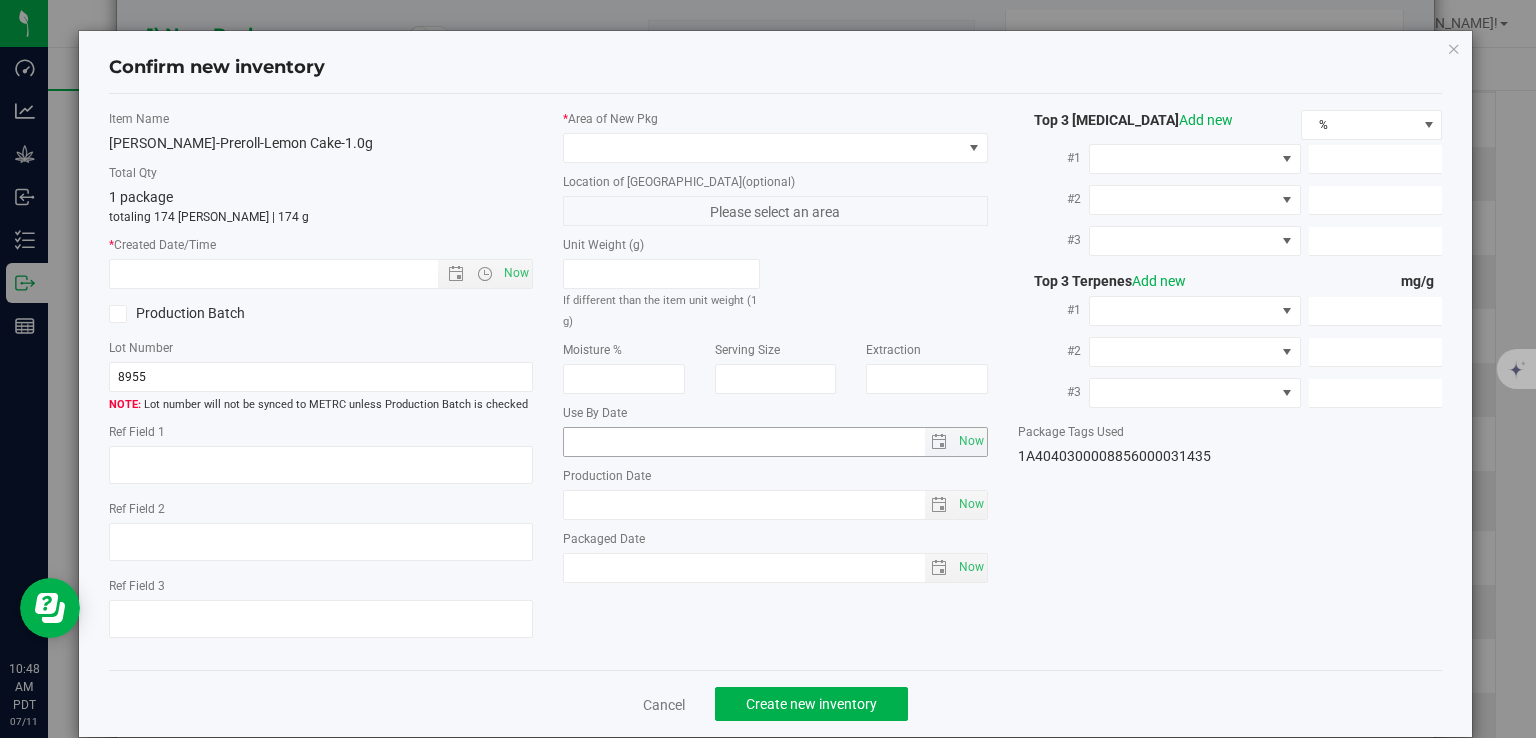 type on "1.7300" 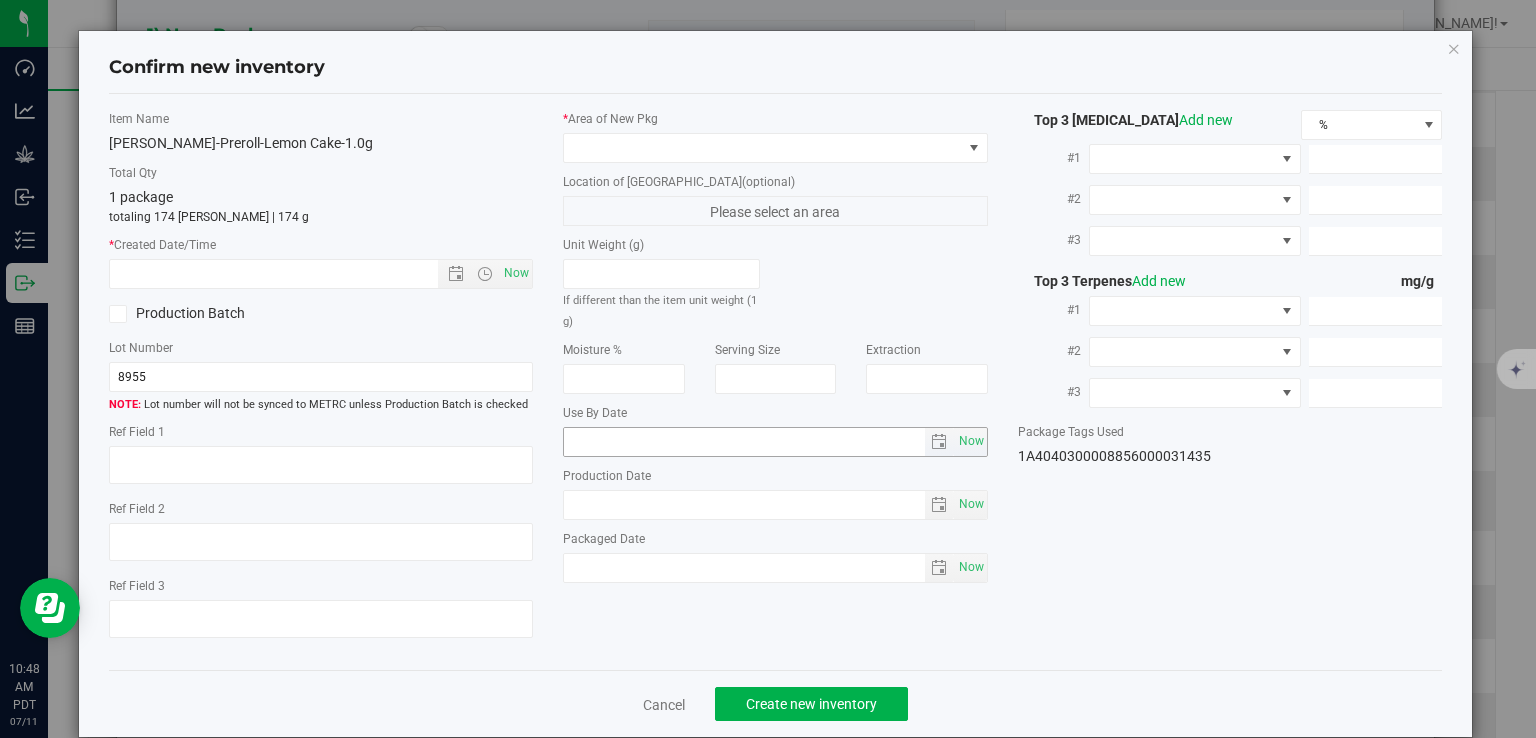 type on "0.9900" 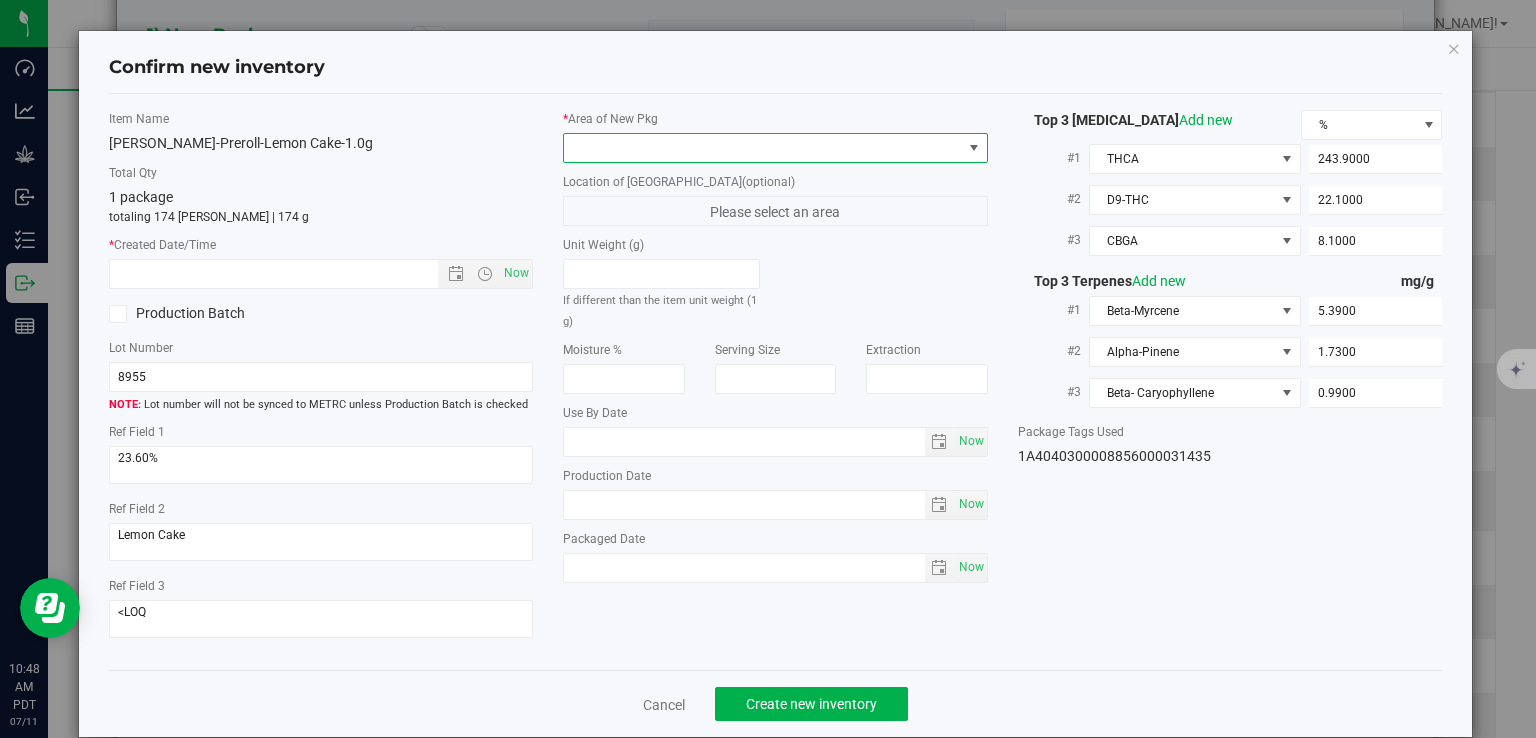 click at bounding box center (763, 148) 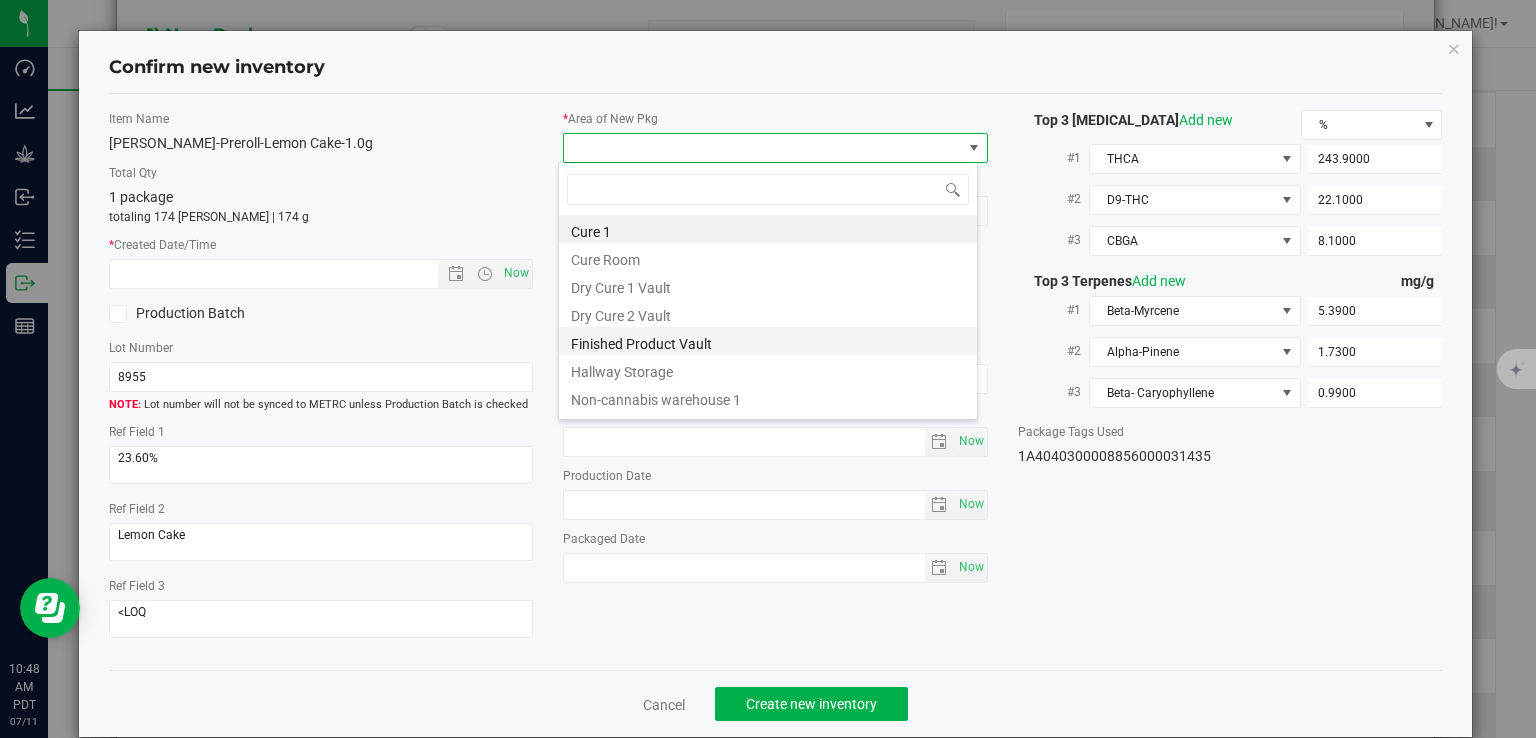 click on "Finished Product Vault" at bounding box center [768, 341] 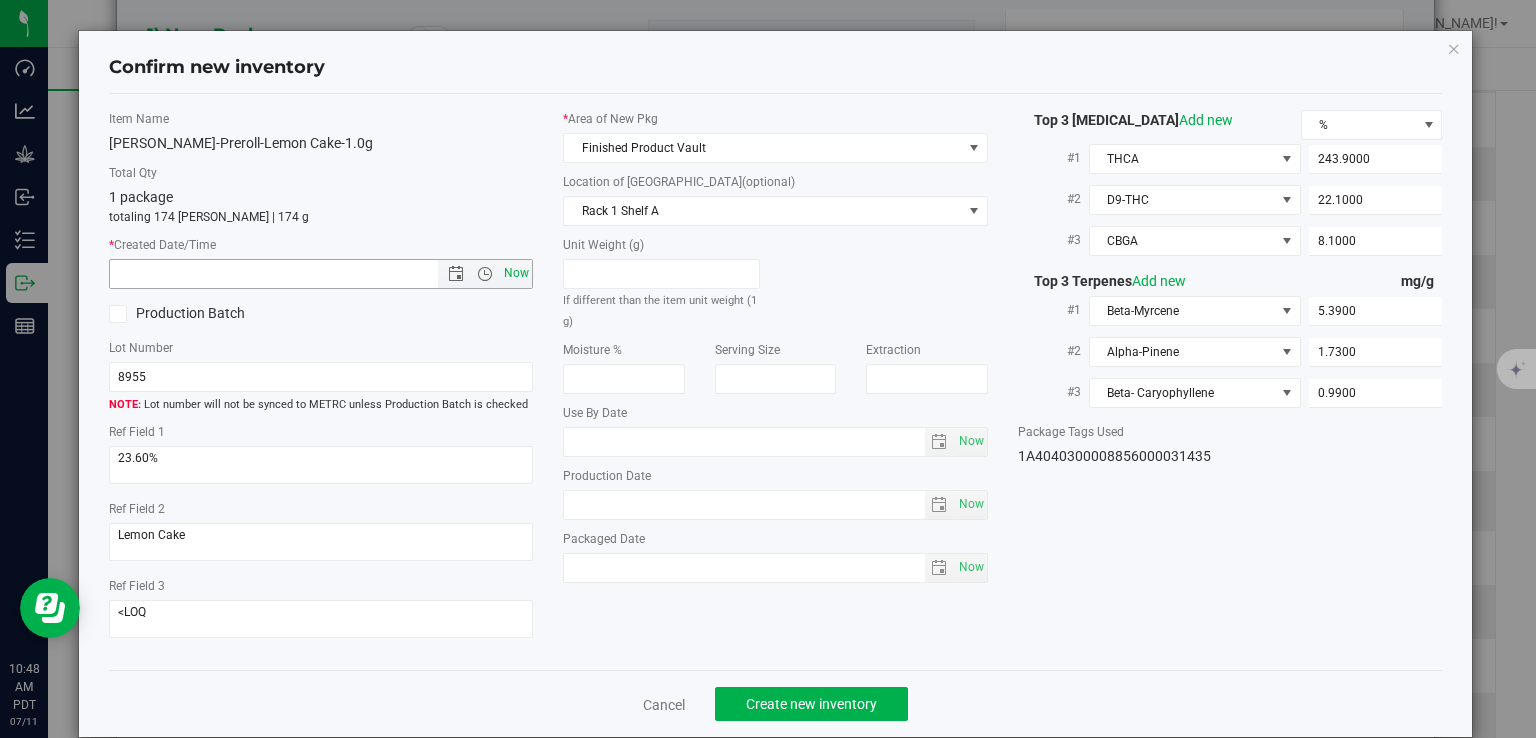 click on "Now" at bounding box center (517, 273) 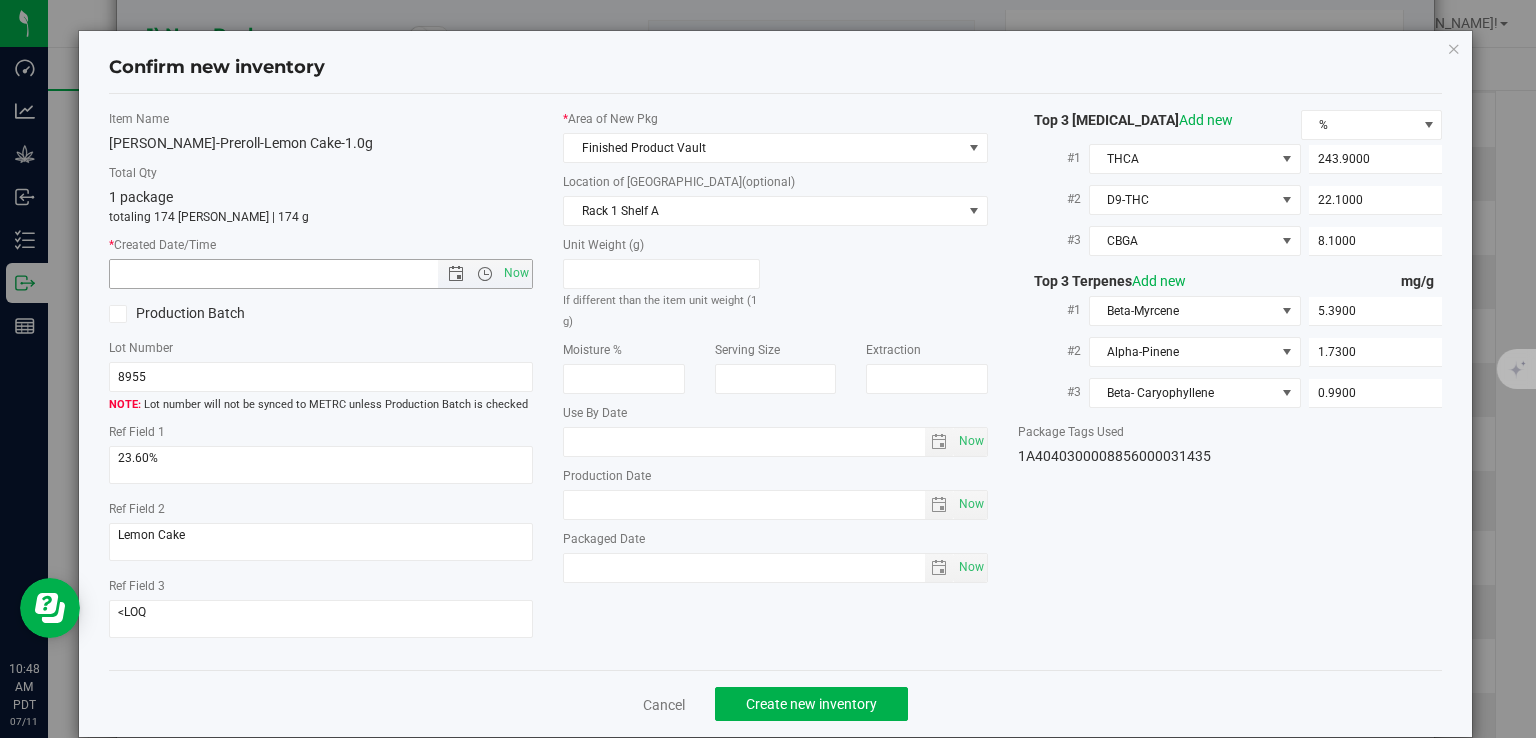 type on "7/11/2025 10:48 AM" 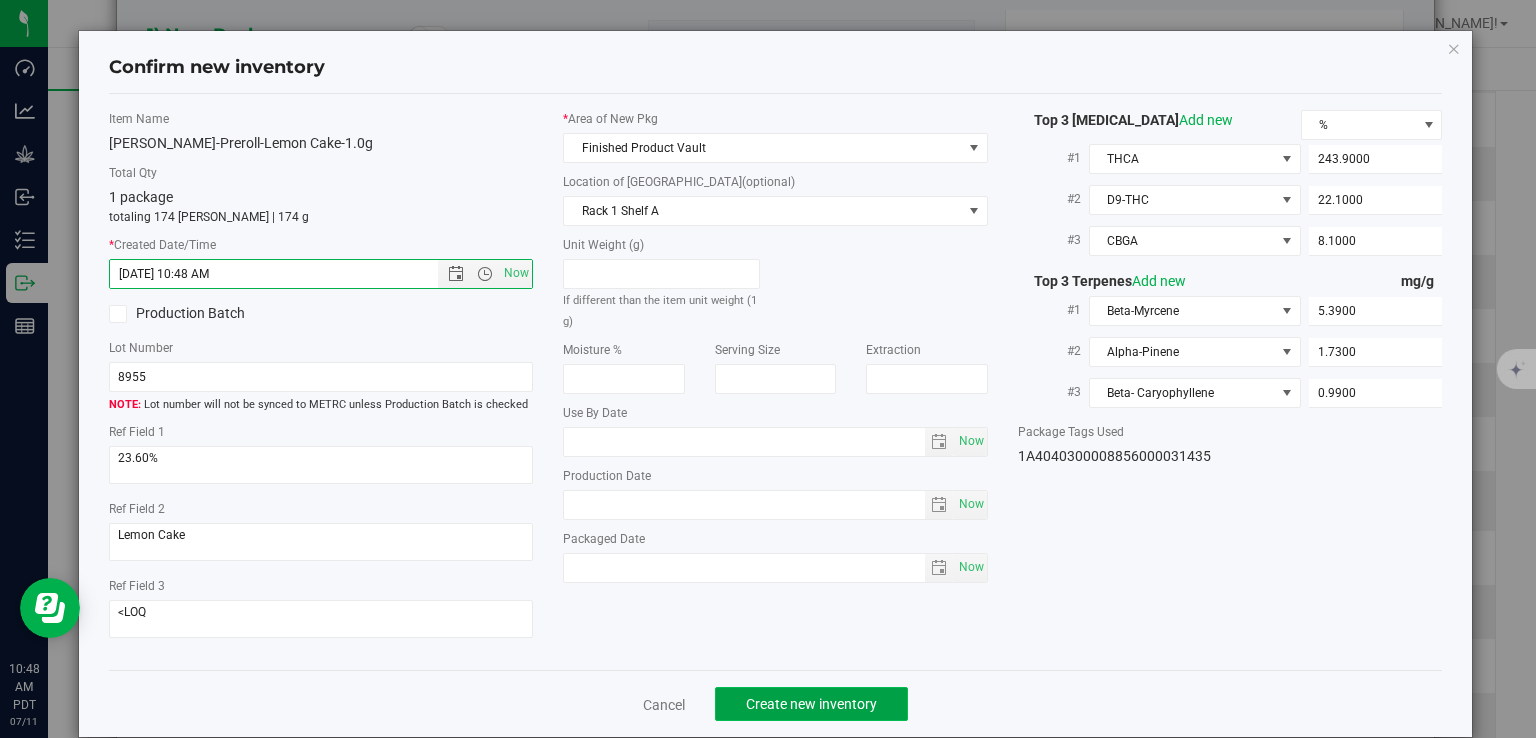 click on "Create new inventory" 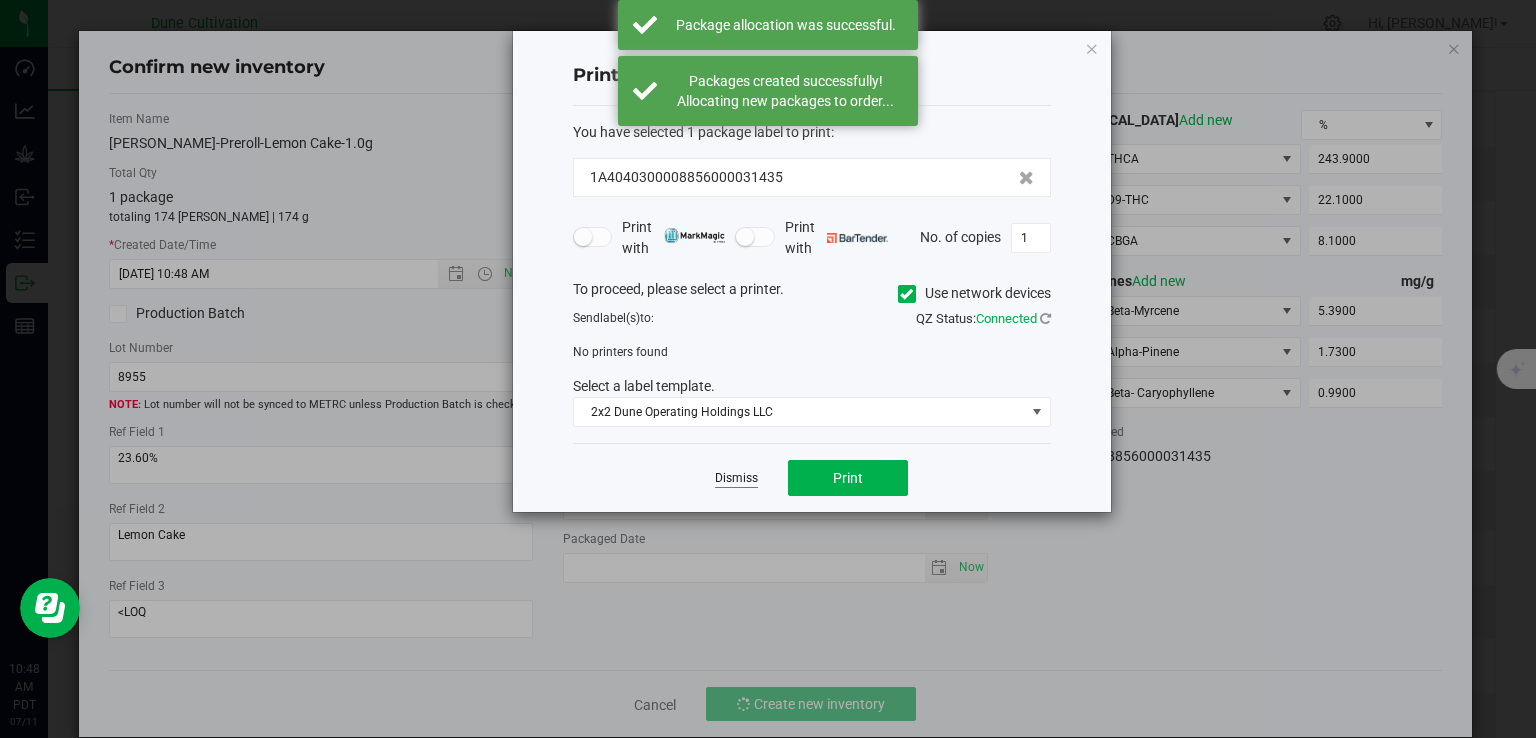 click on "Dismiss" 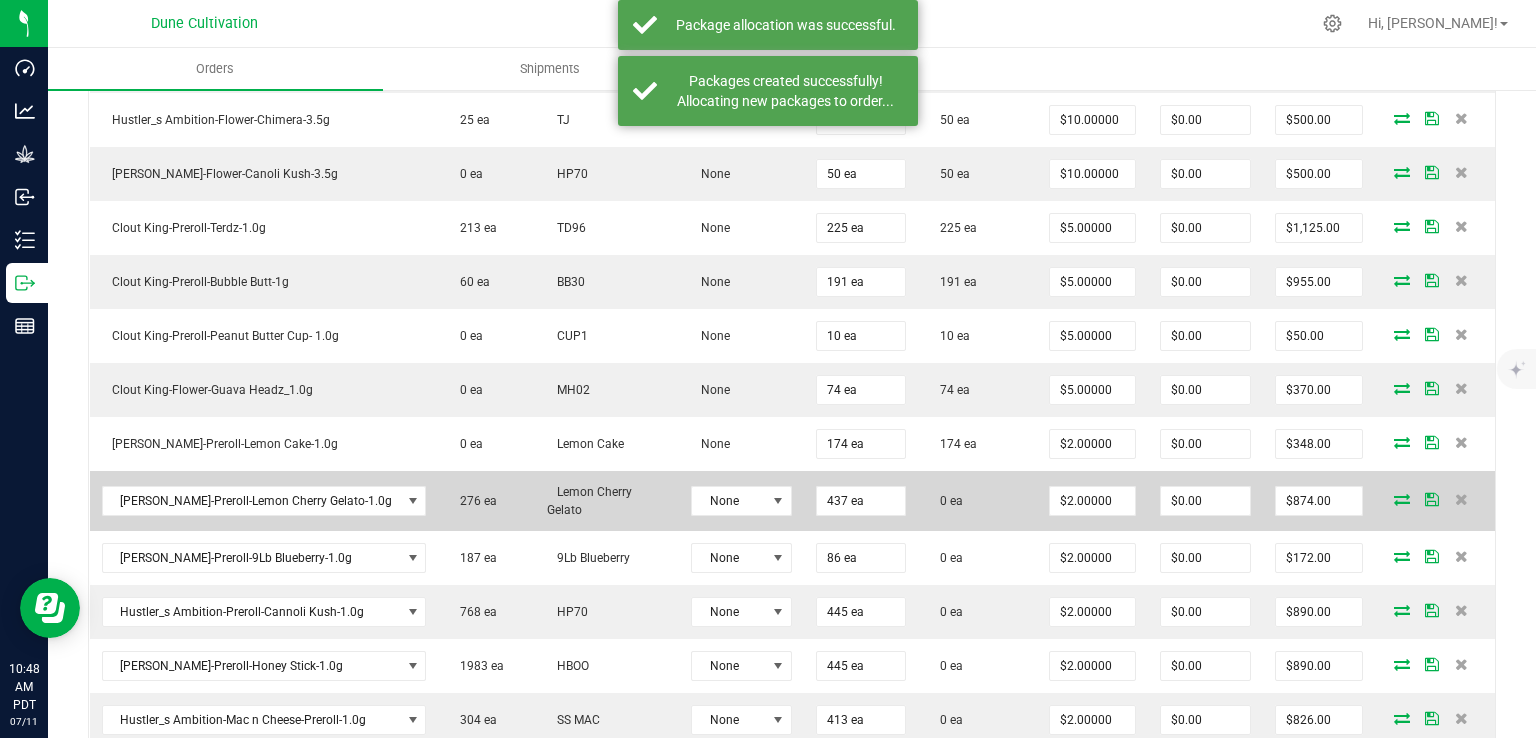 click at bounding box center (1402, 499) 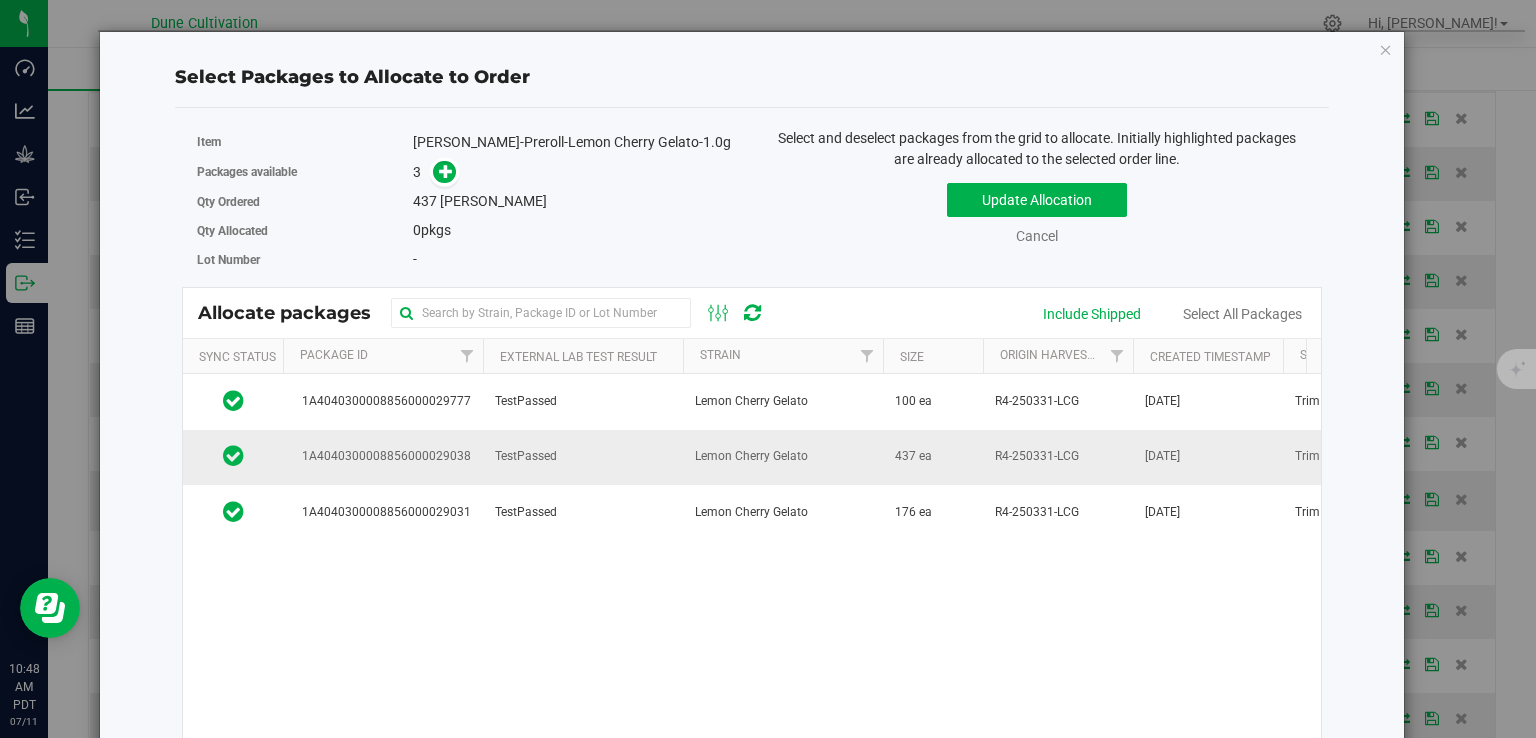 click on "TestPassed" at bounding box center [583, 457] 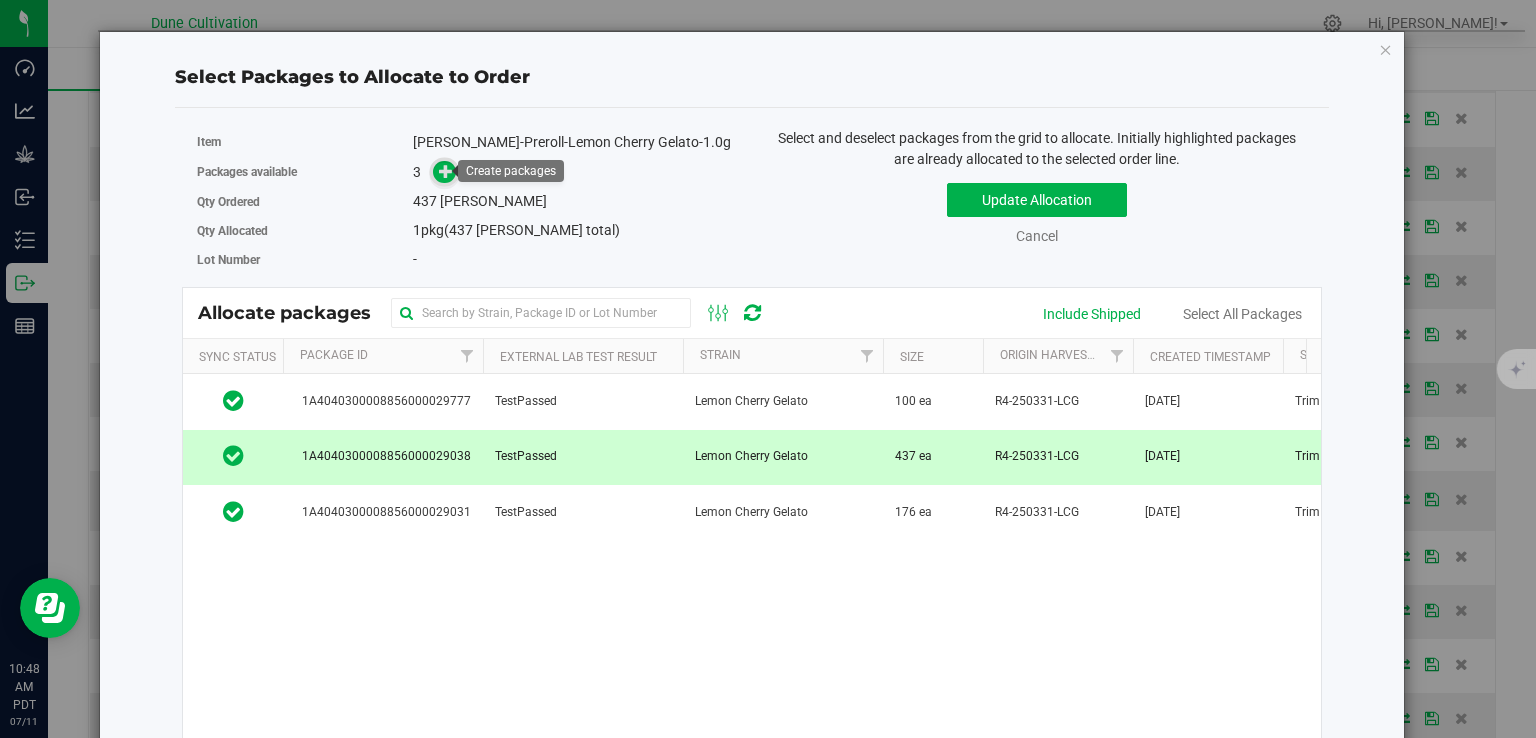 click at bounding box center [446, 171] 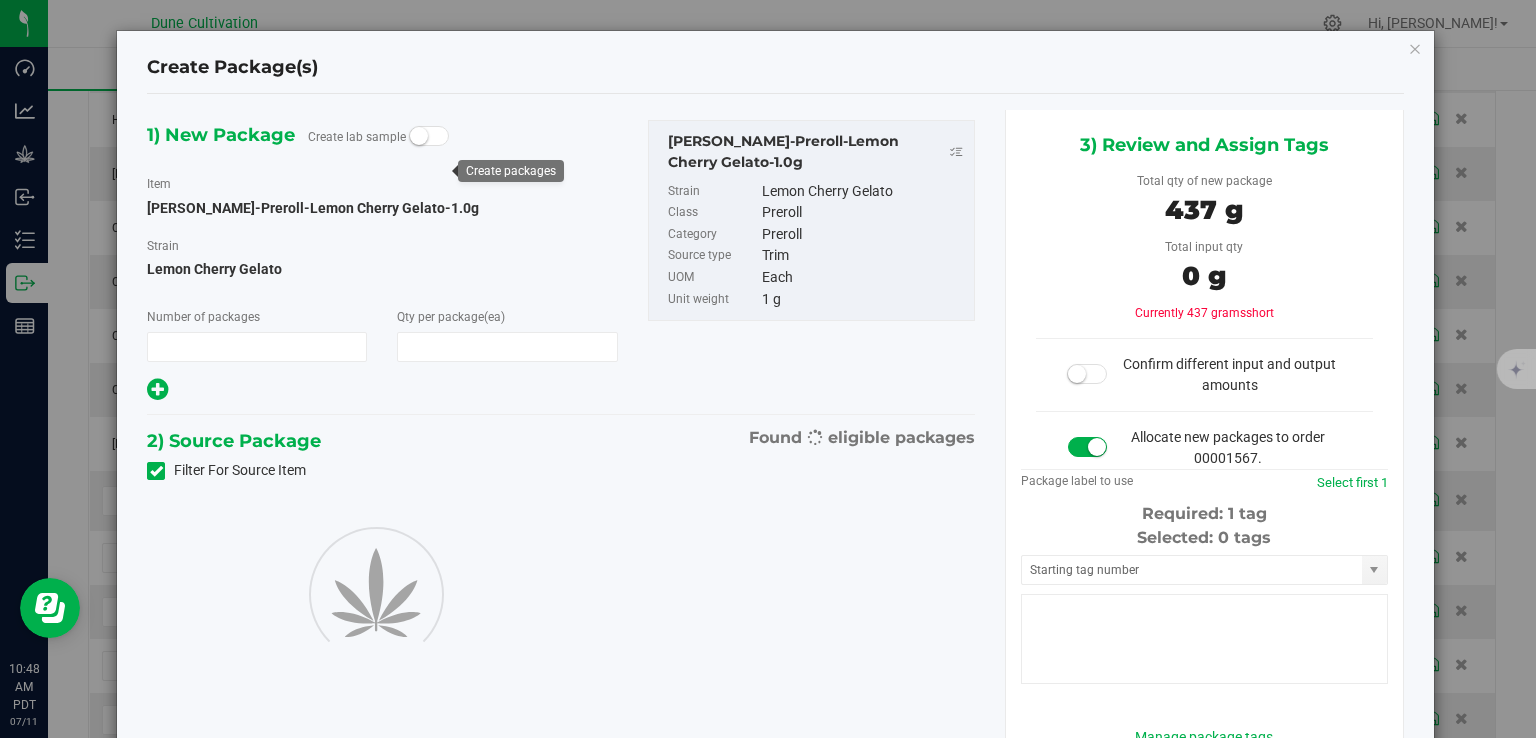 type on "1" 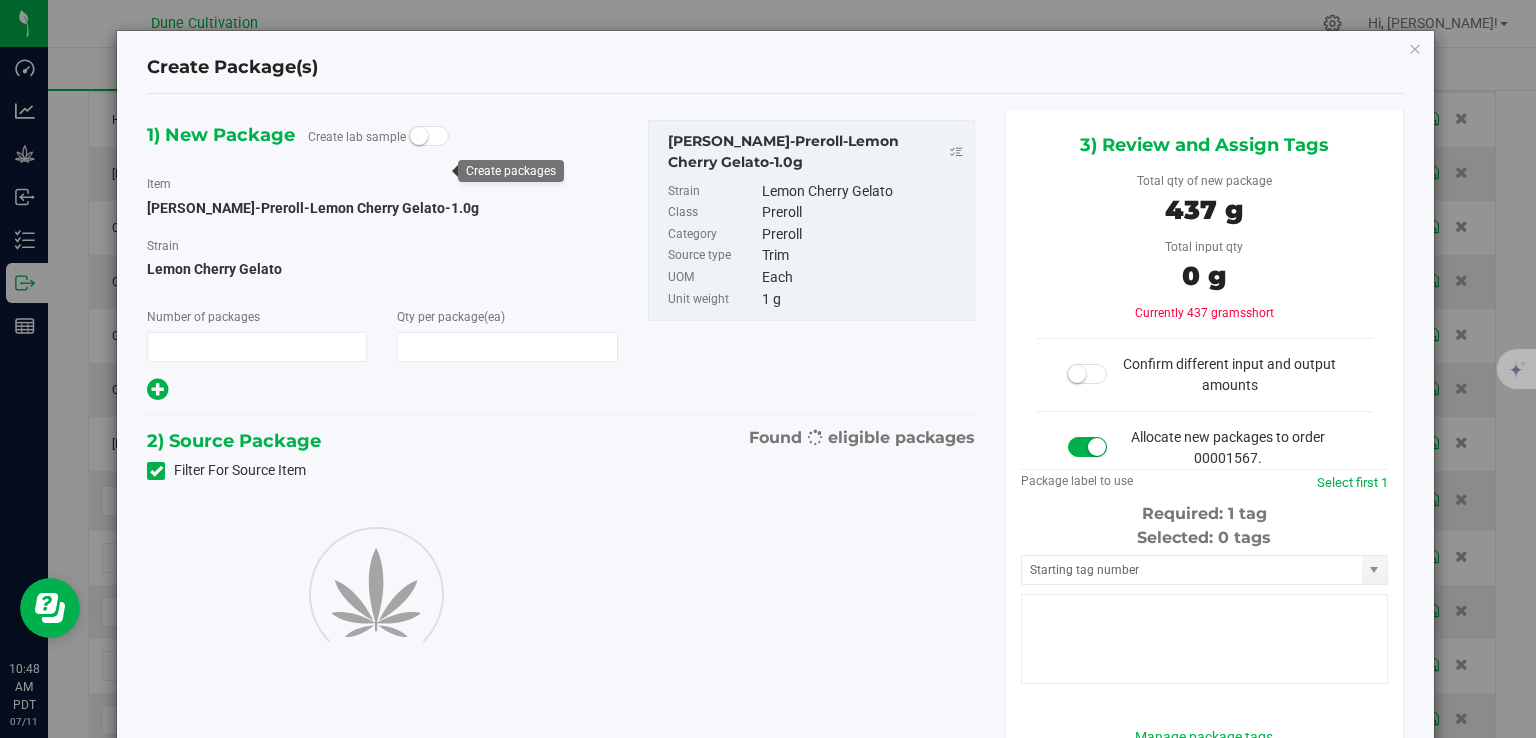 type on "437" 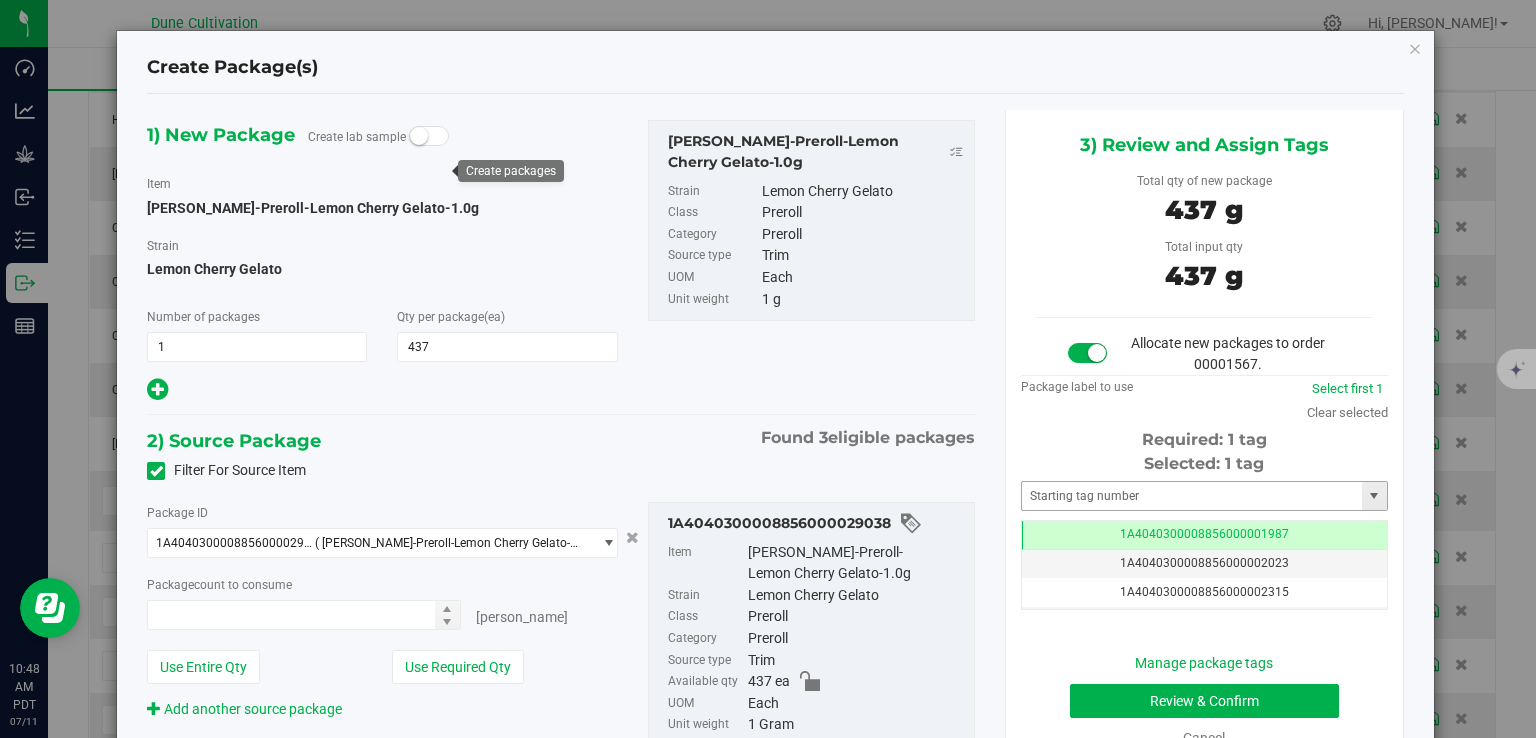 type on "437 ea" 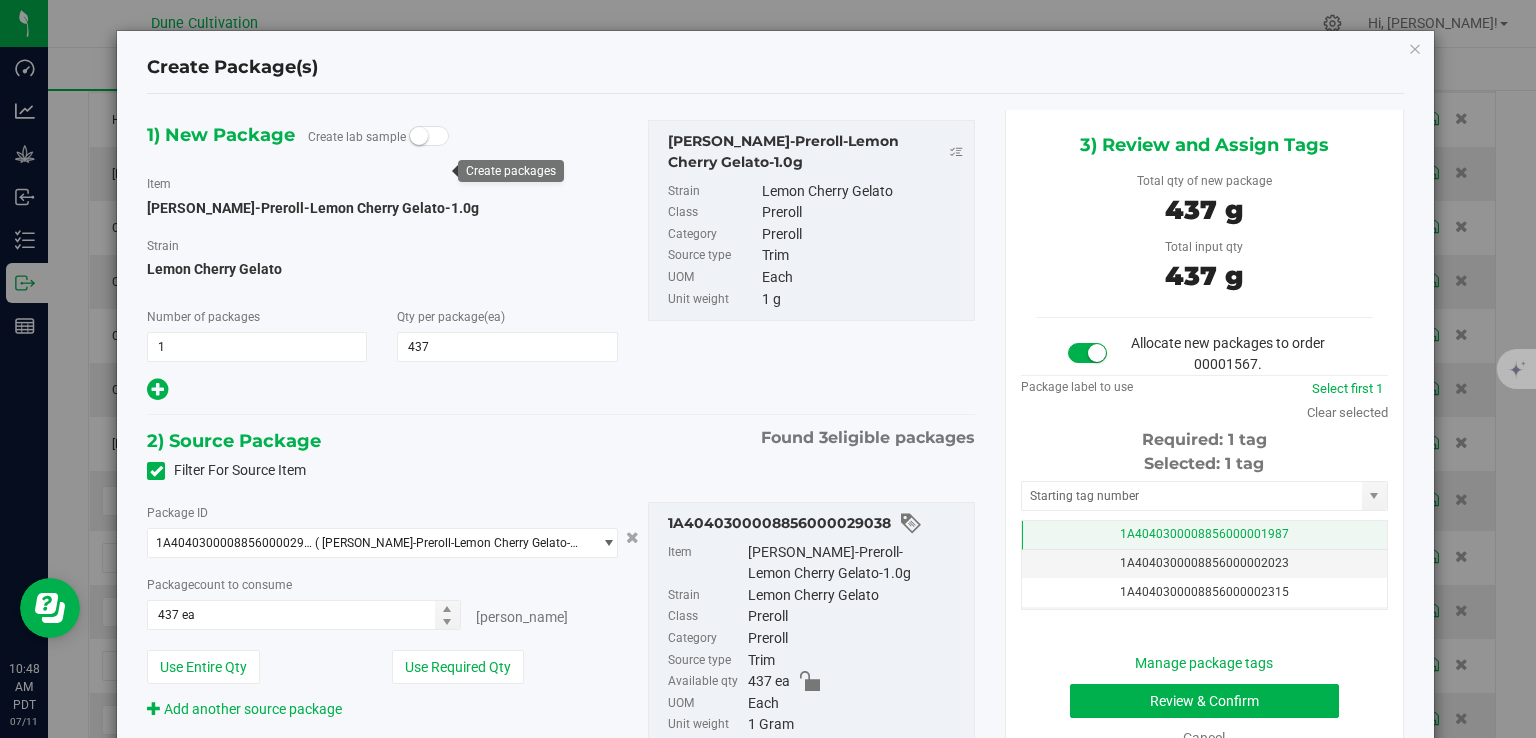 click on "1A4040300008856000001987" at bounding box center [1204, 535] 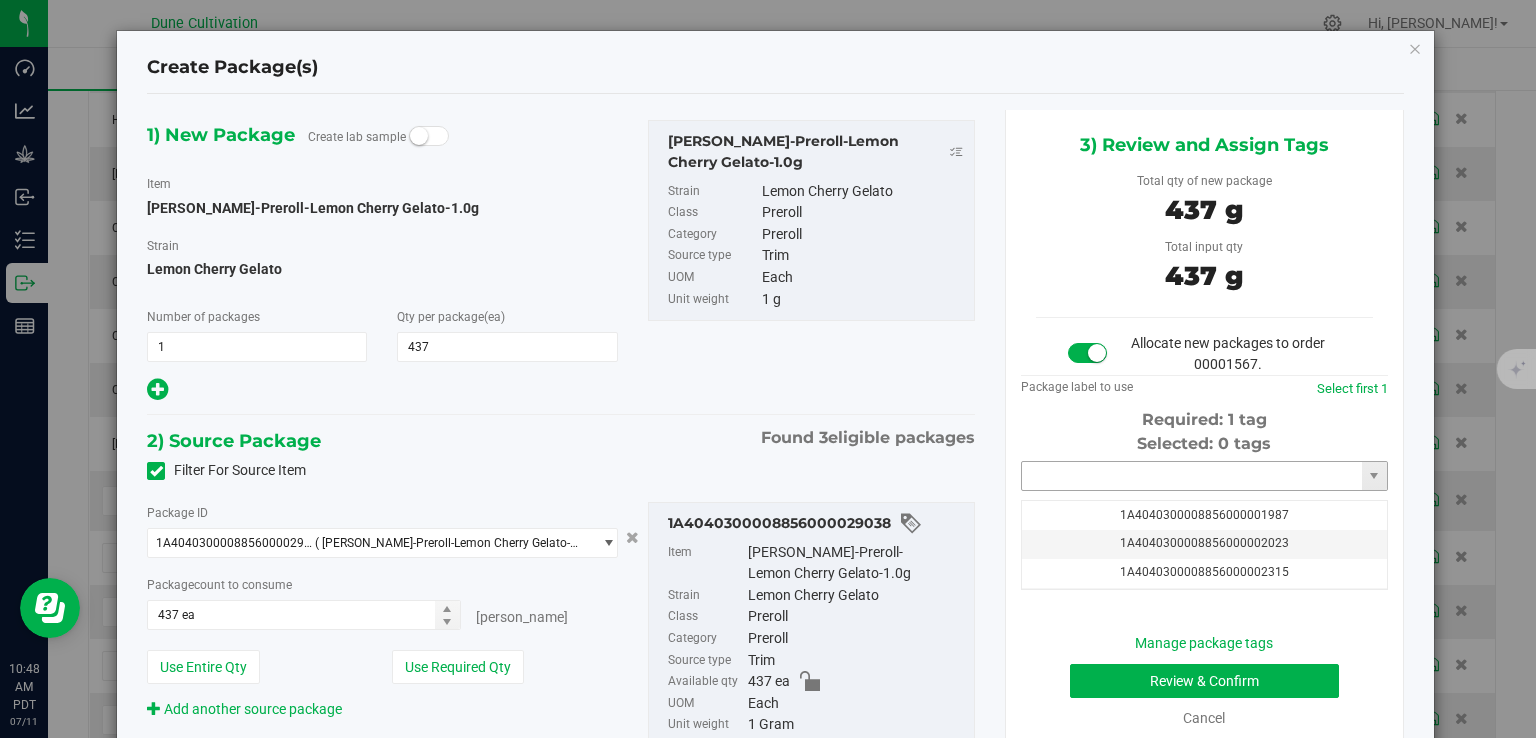 click at bounding box center (1192, 476) 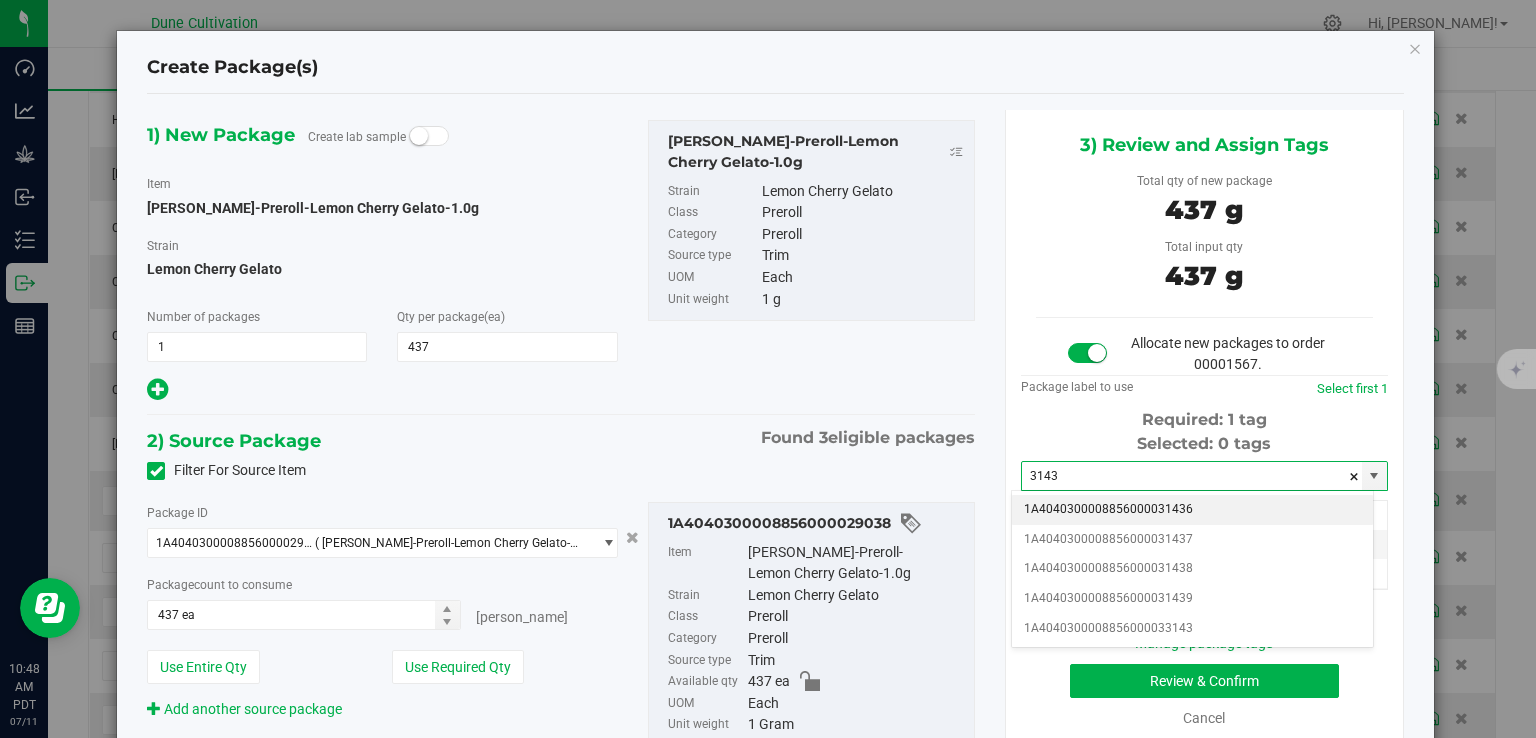 click on "1A4040300008856000031436" at bounding box center [1192, 510] 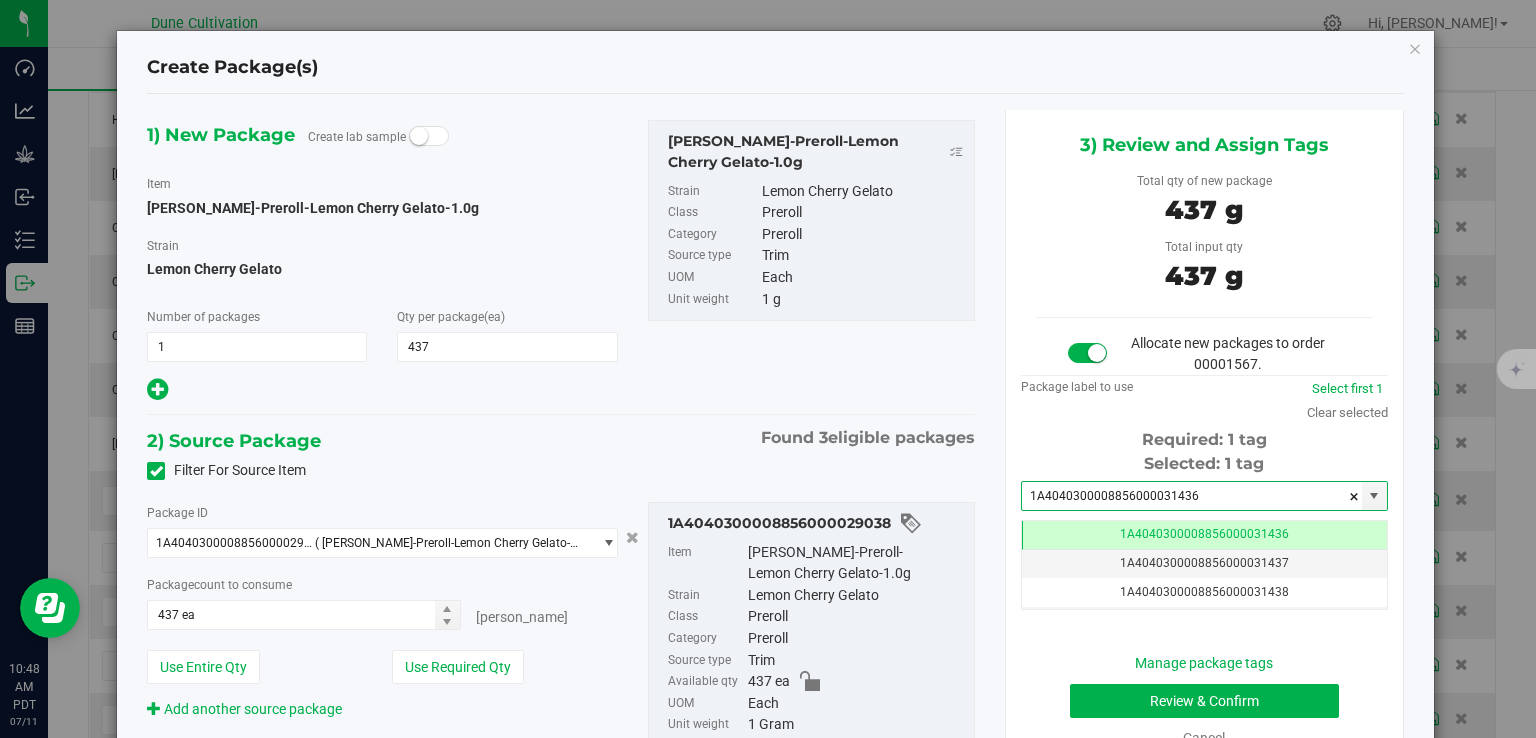 type on "1A4040300008856000031436" 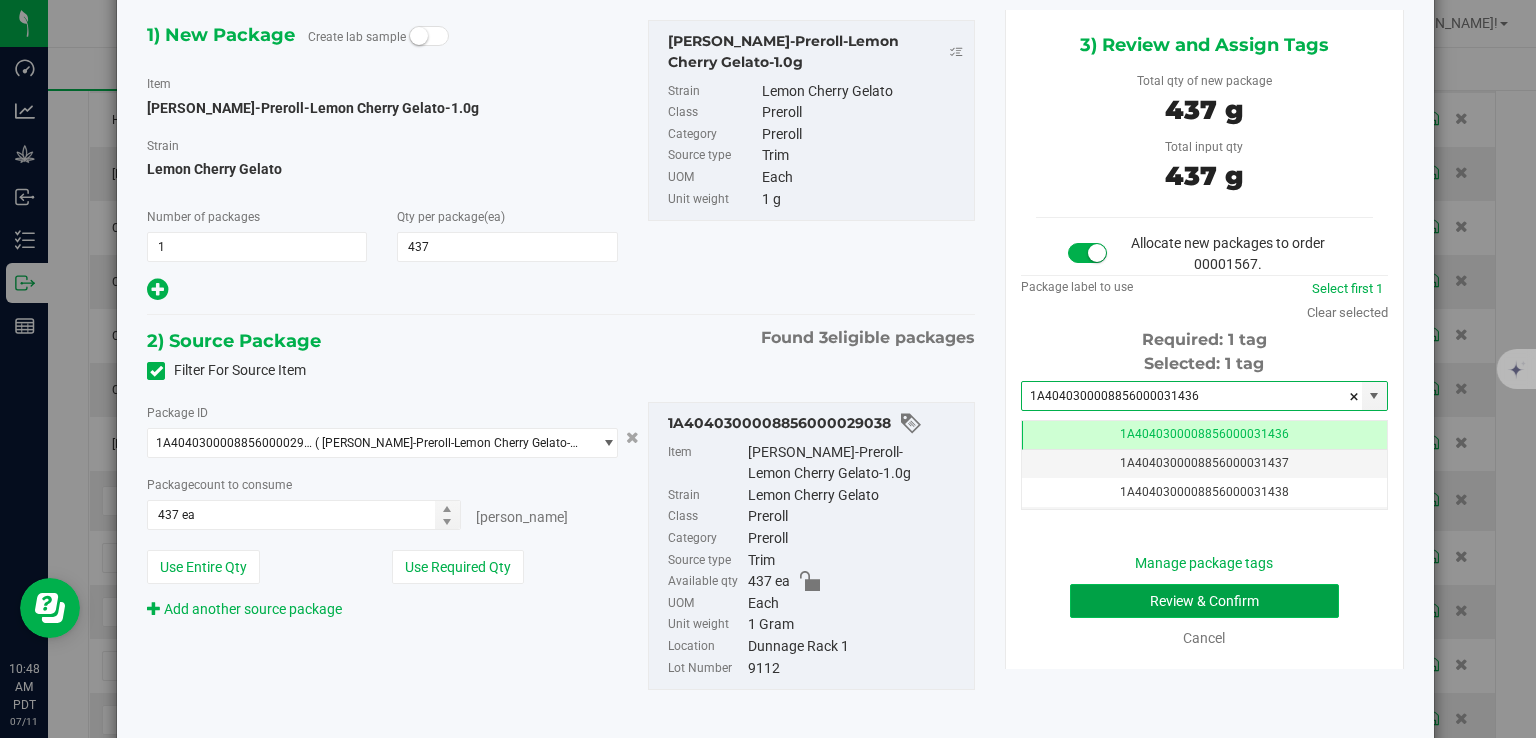 click on "Review & Confirm" at bounding box center (1204, 601) 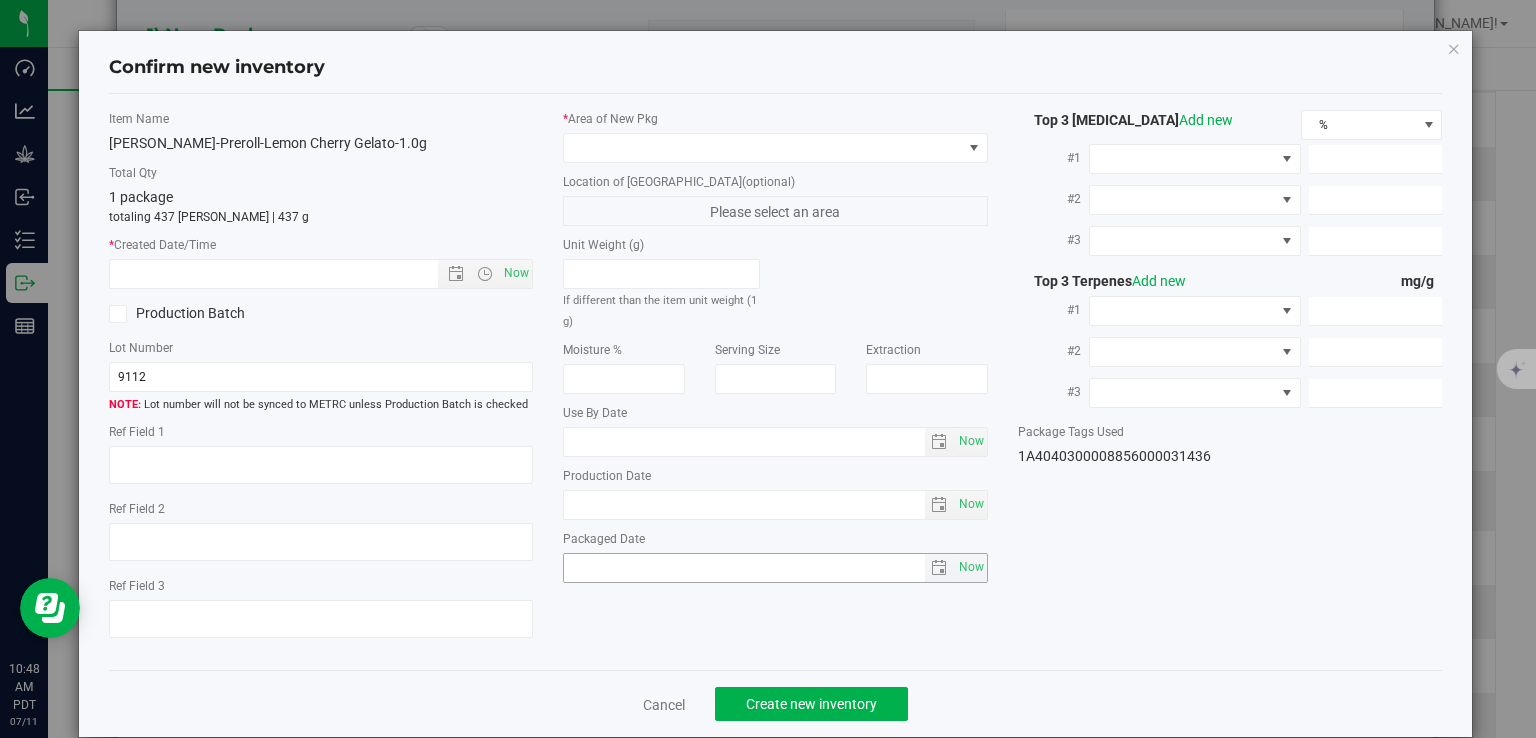 type on "25.63%" 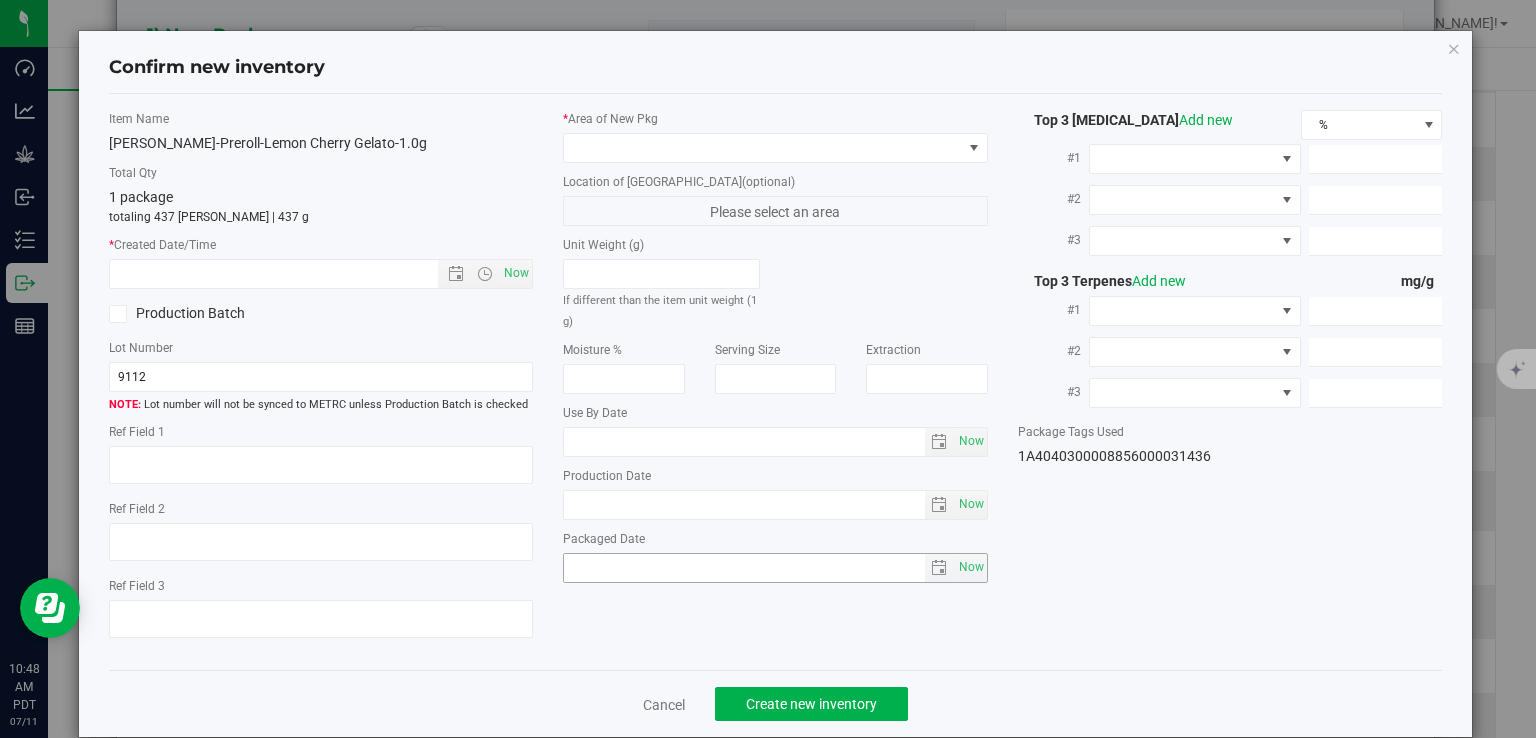 type on "Lemon Cherry Gelato" 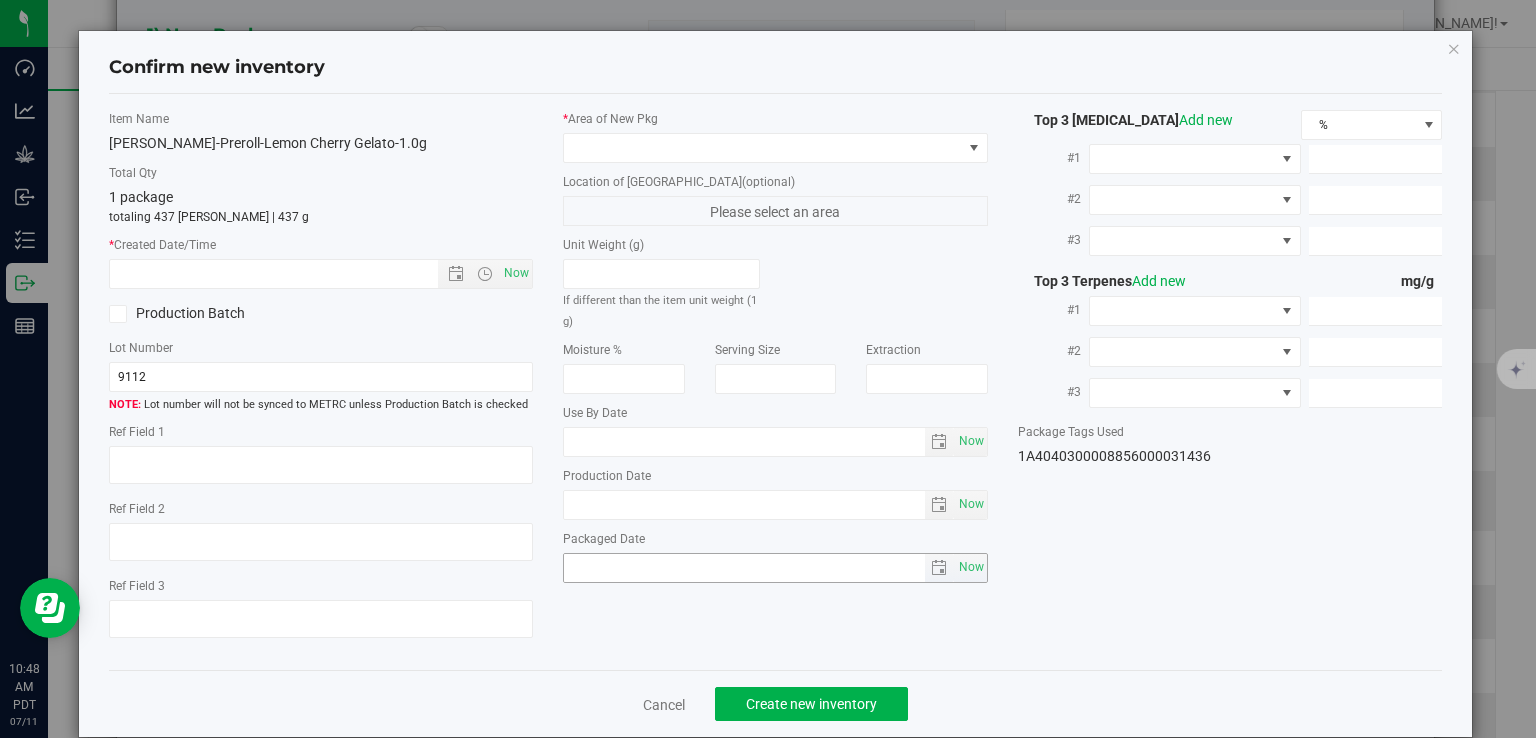 type on "<LOQ" 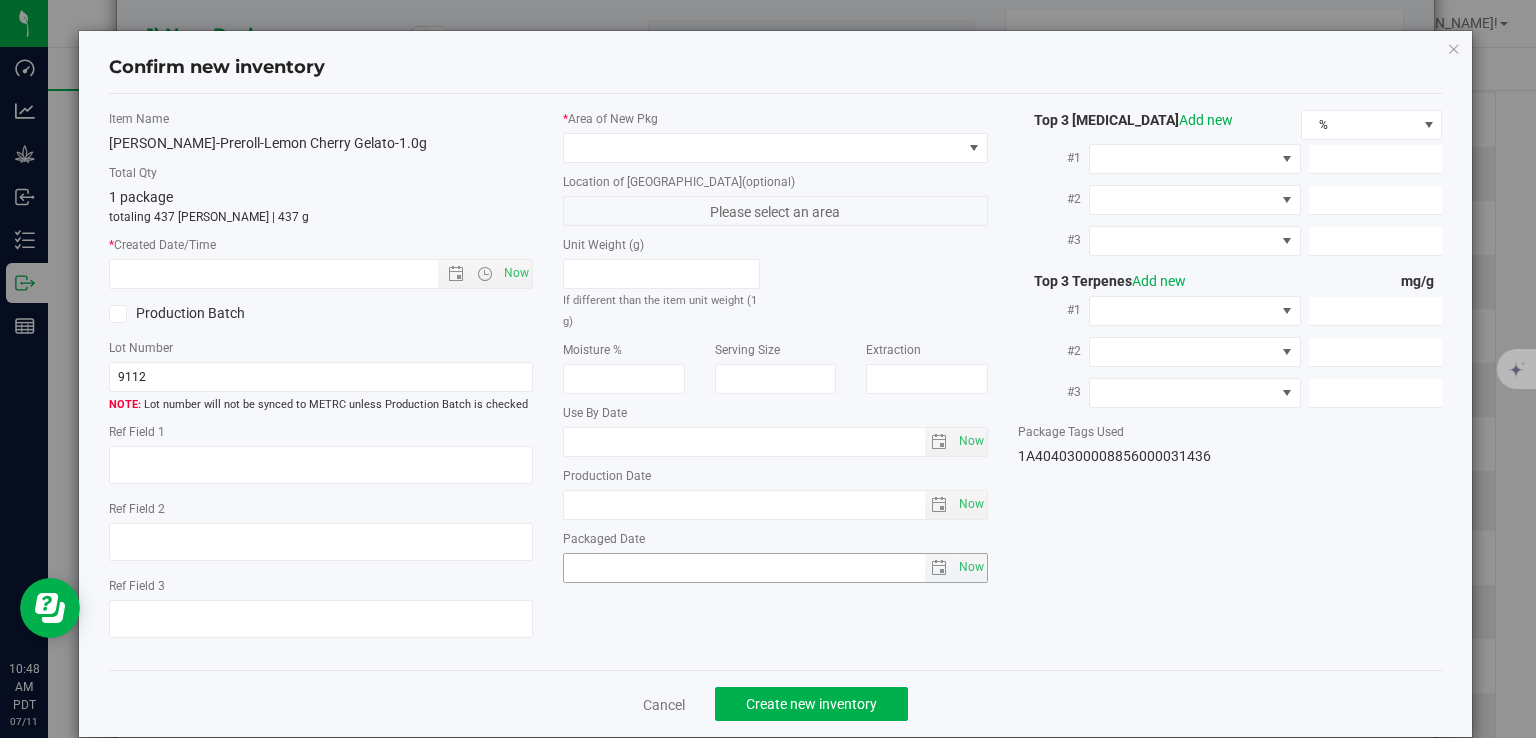 type on "255.9000" 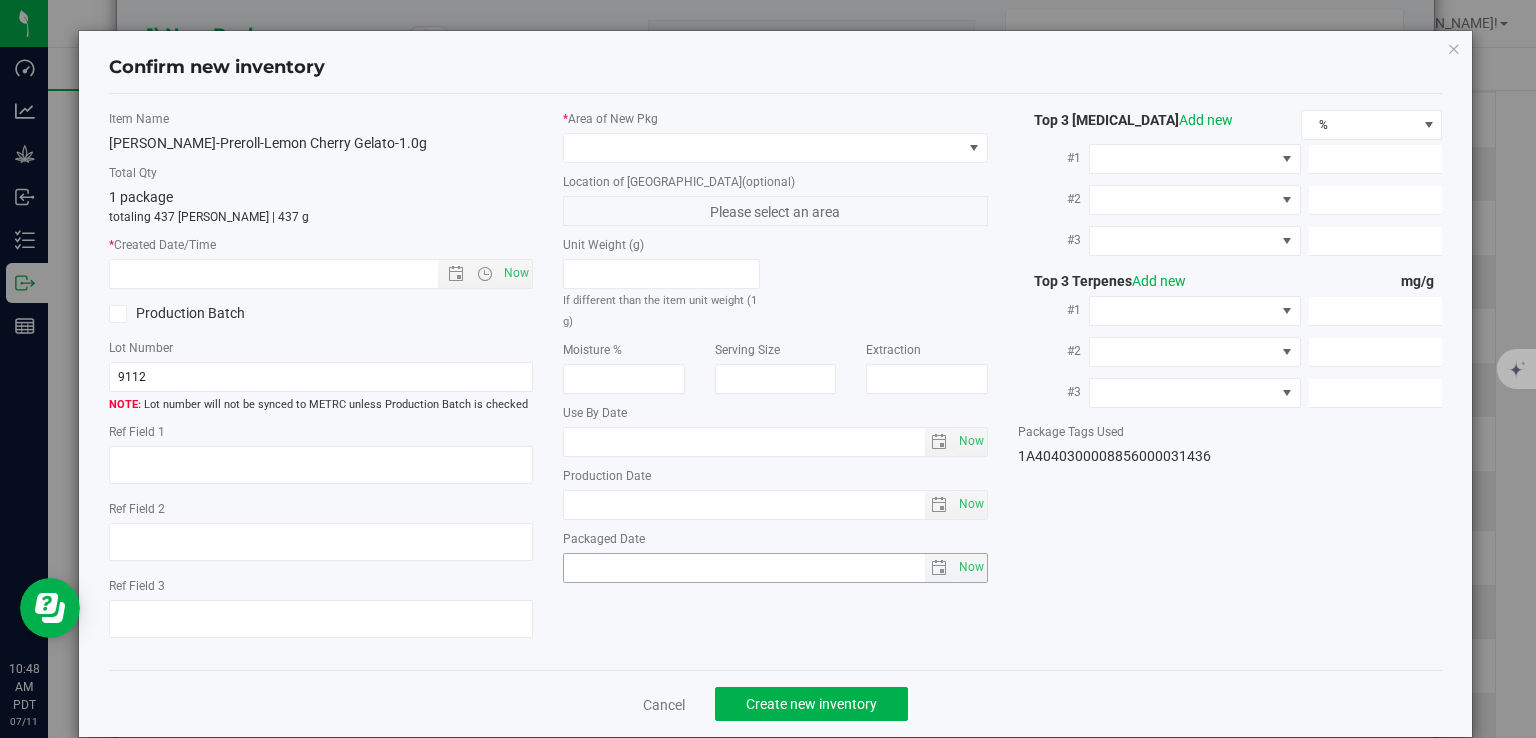type on "31.8000" 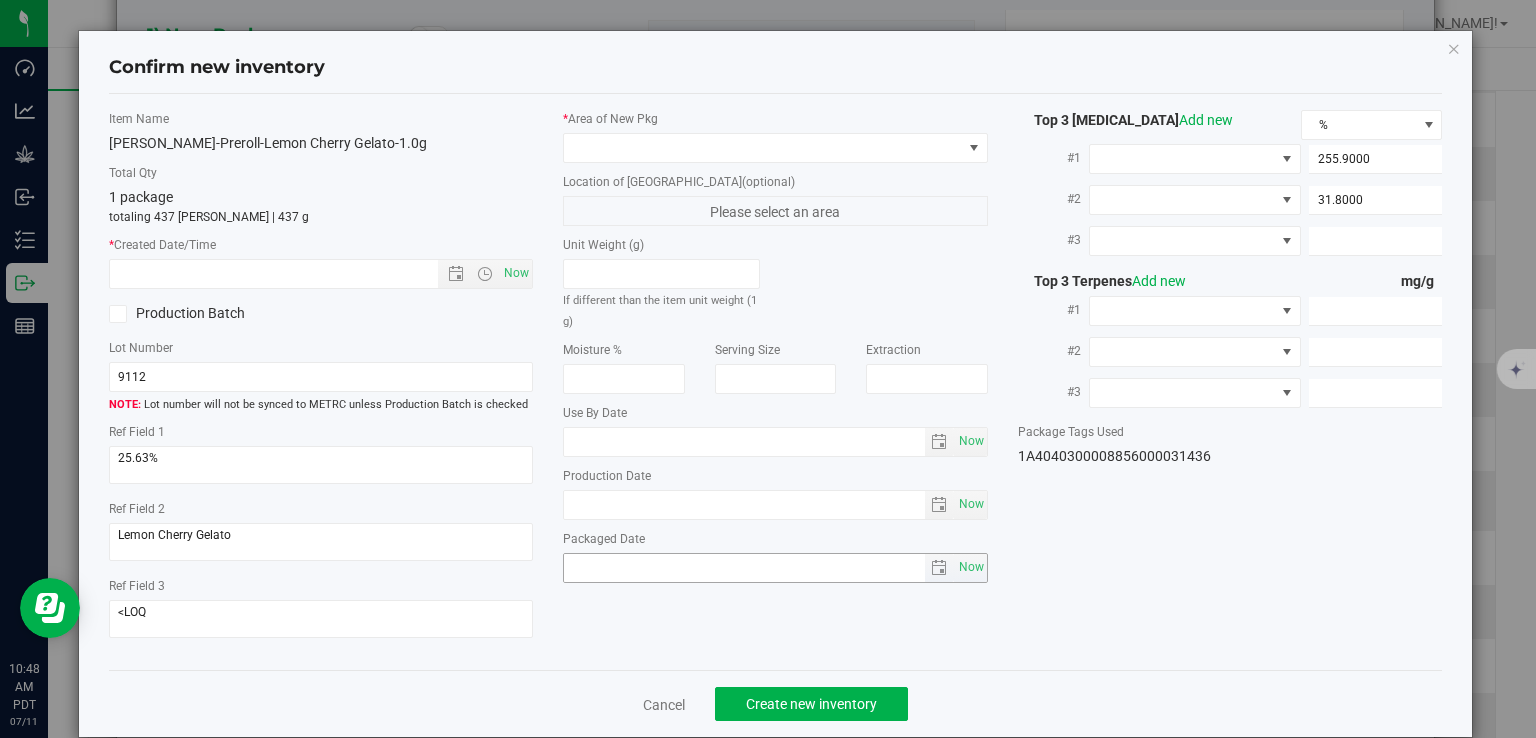 type on "4.1300" 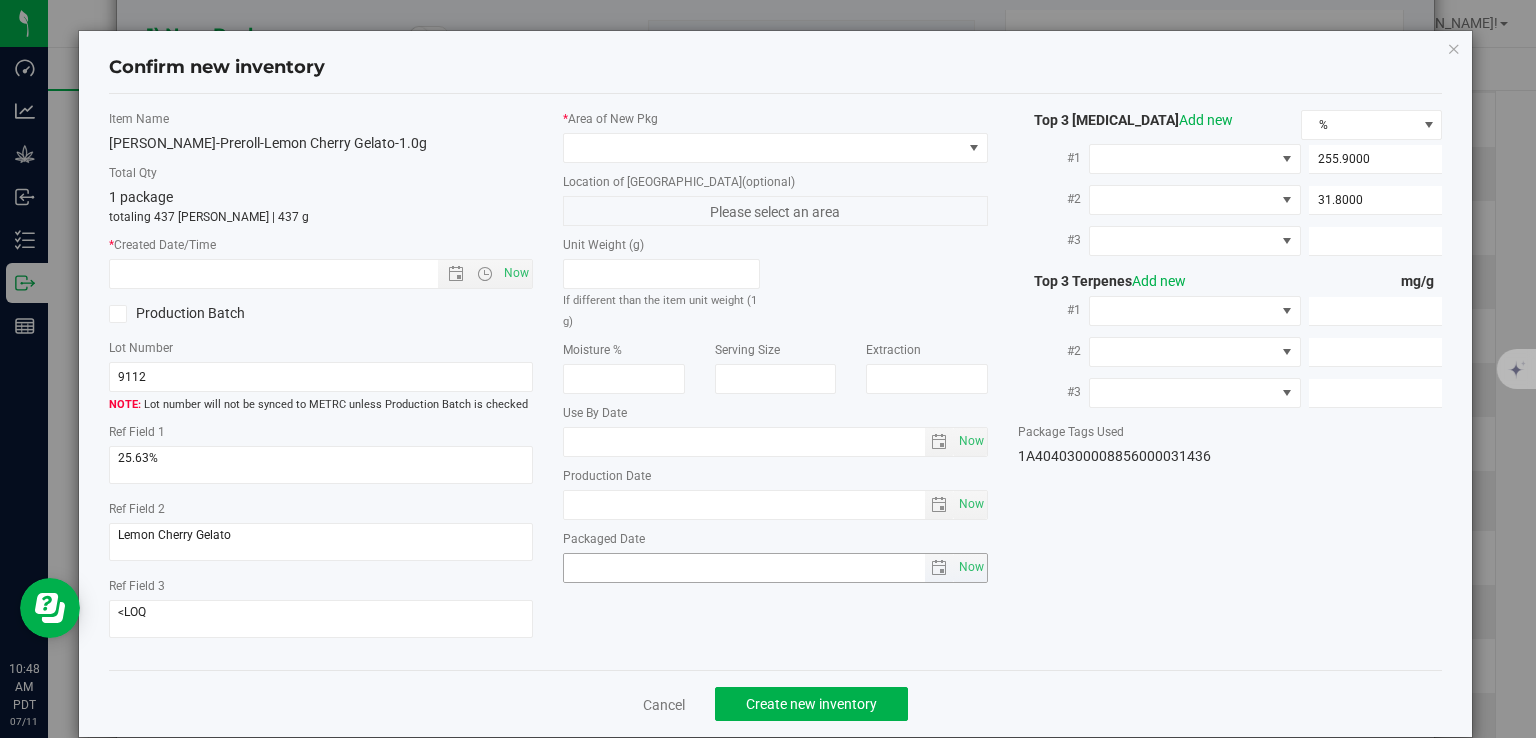 type on "2.1200" 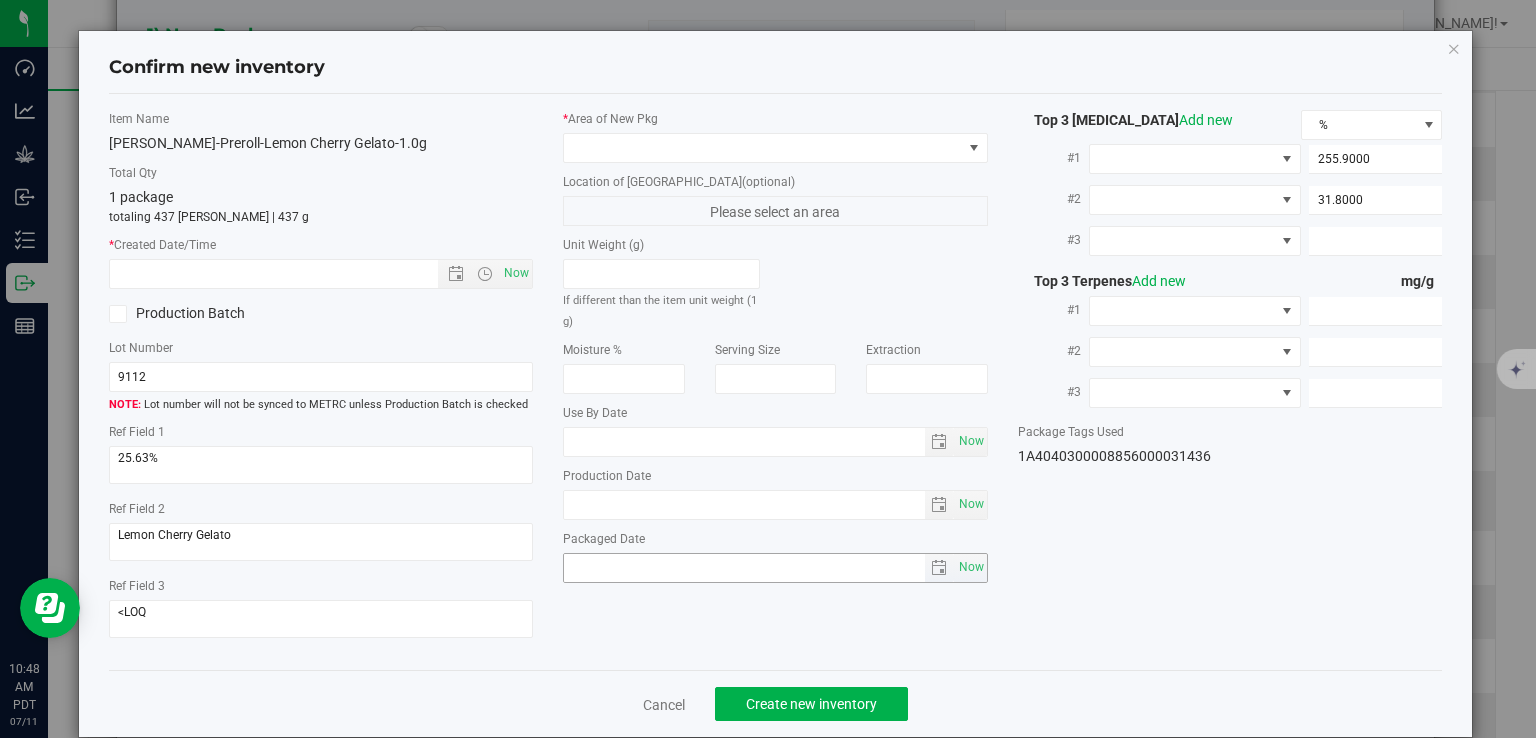 type on "2.0400" 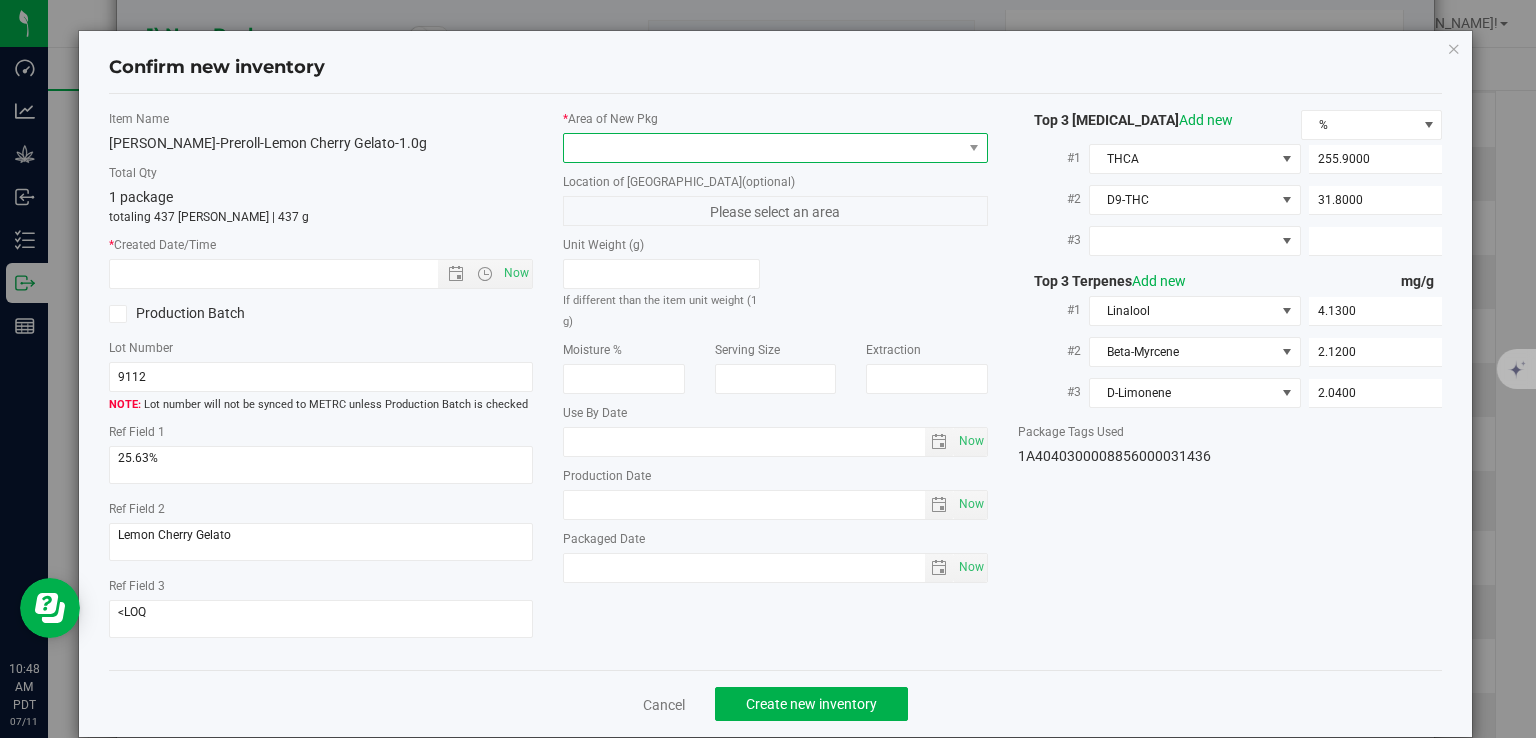 click at bounding box center [763, 148] 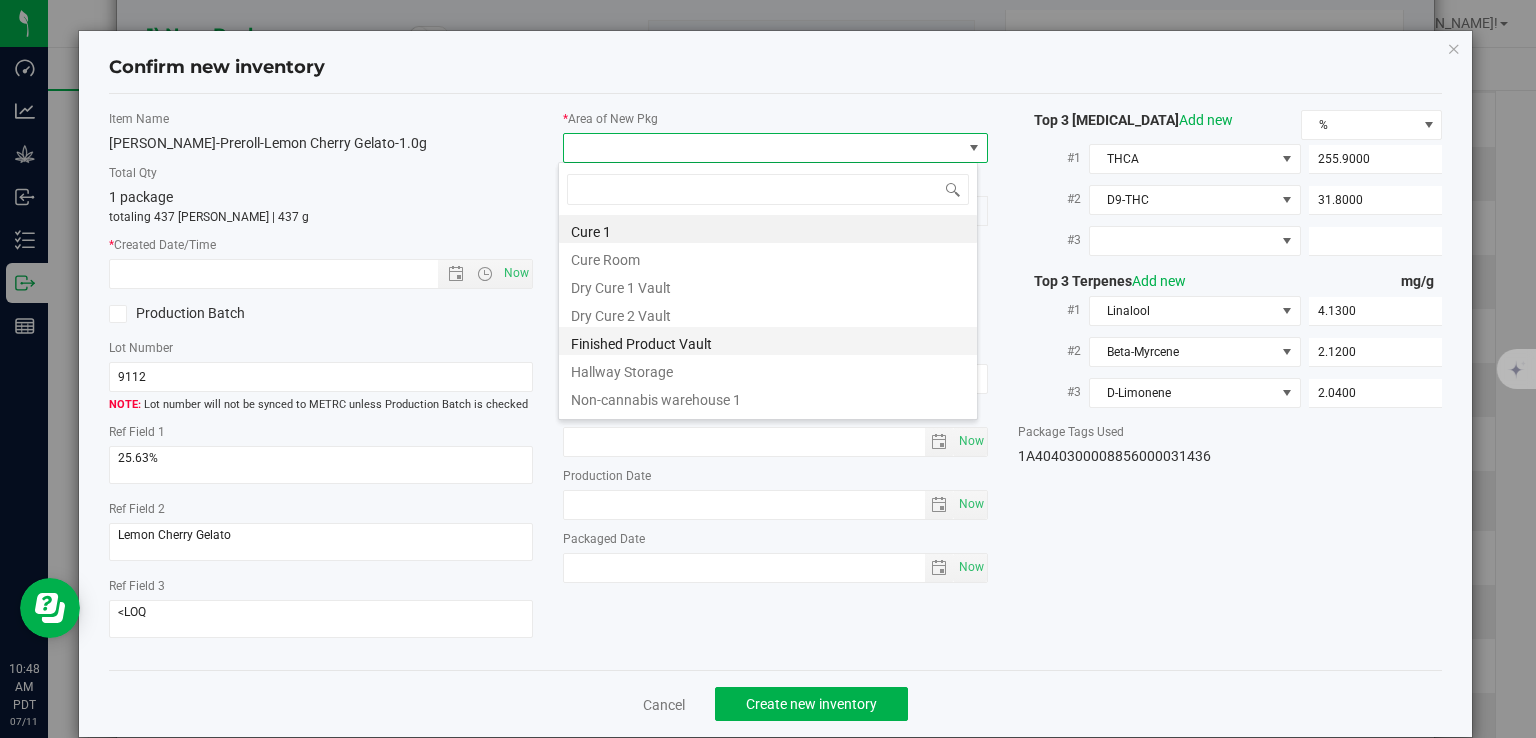 click on "Finished Product Vault" at bounding box center [768, 341] 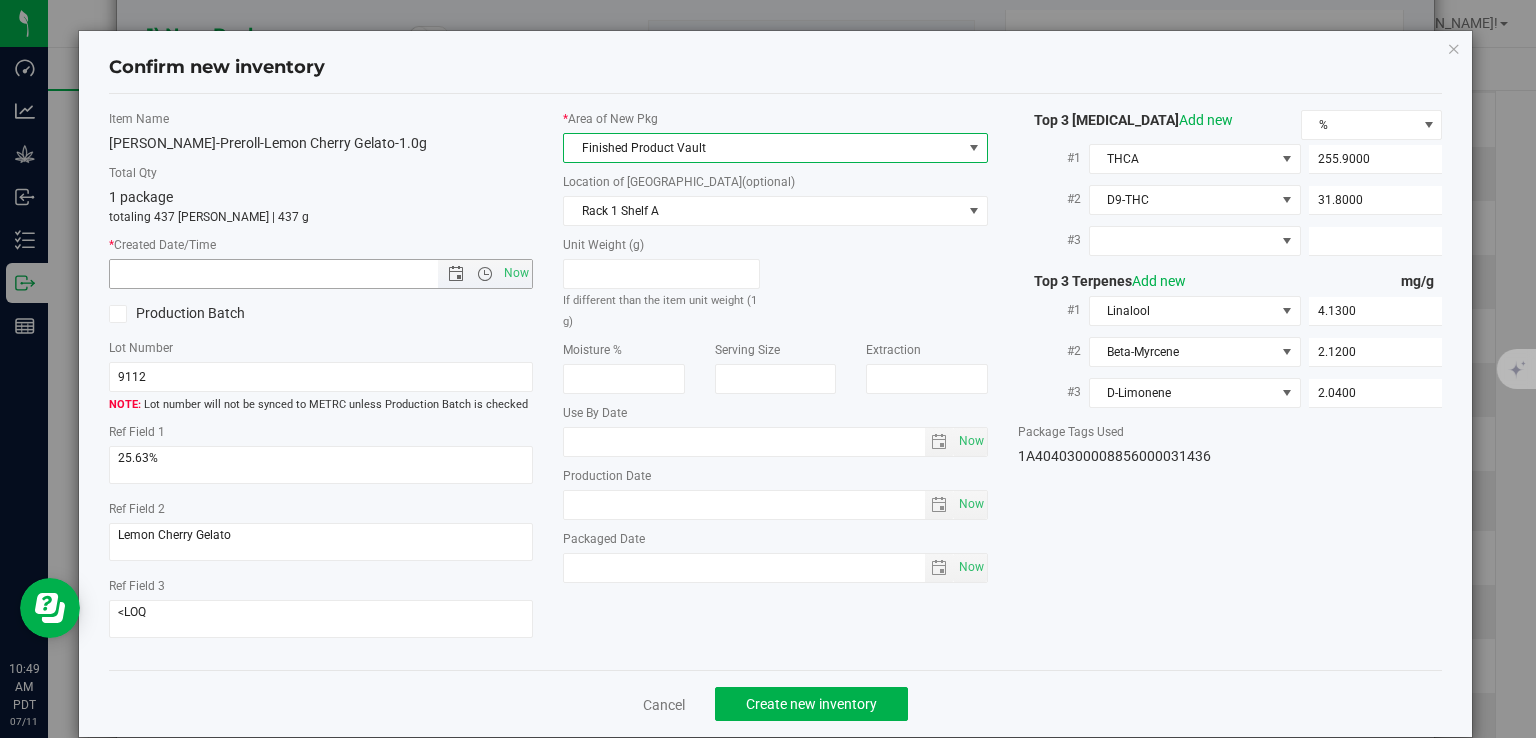 drag, startPoint x: 512, startPoint y: 271, endPoint x: 673, endPoint y: 397, distance: 204.44315 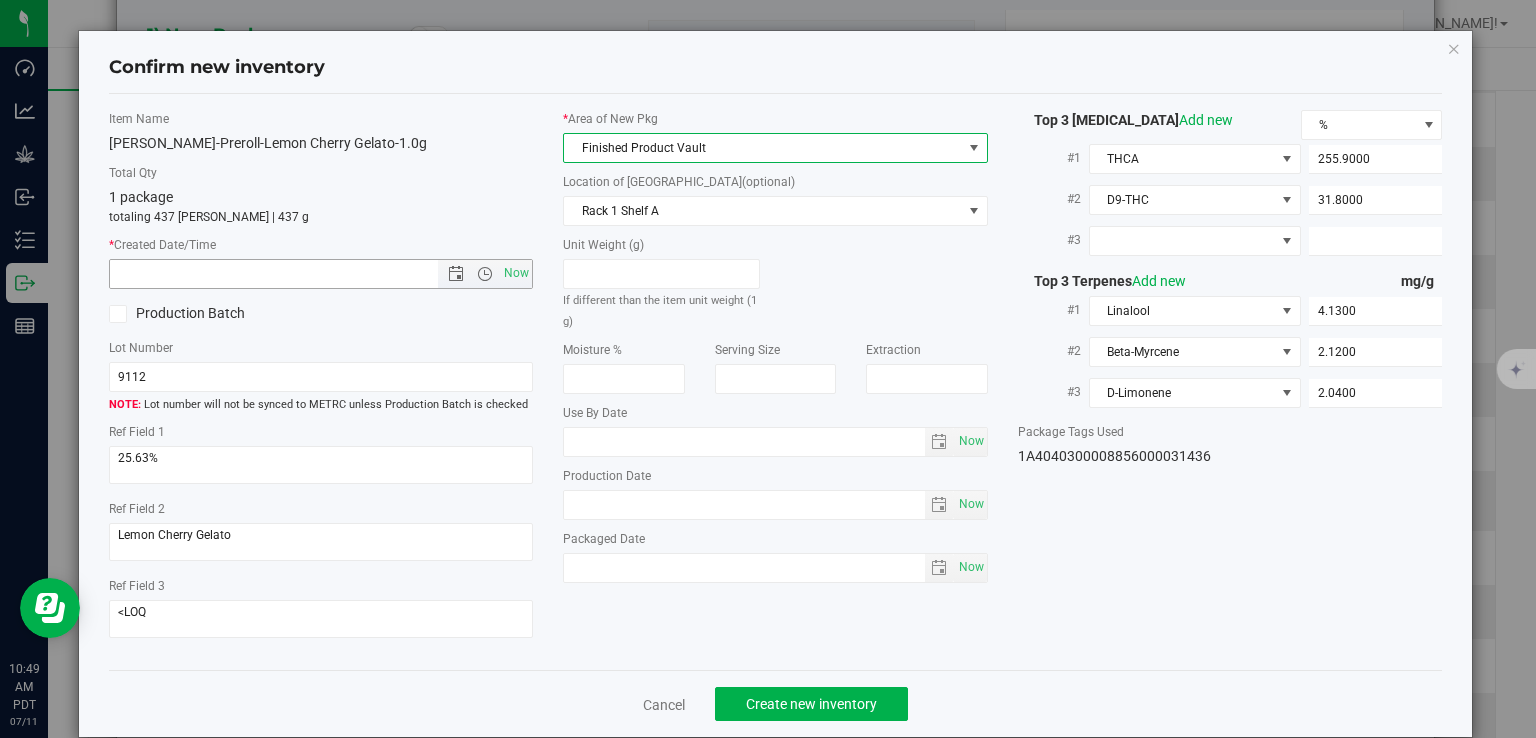 click on "Now" at bounding box center (517, 273) 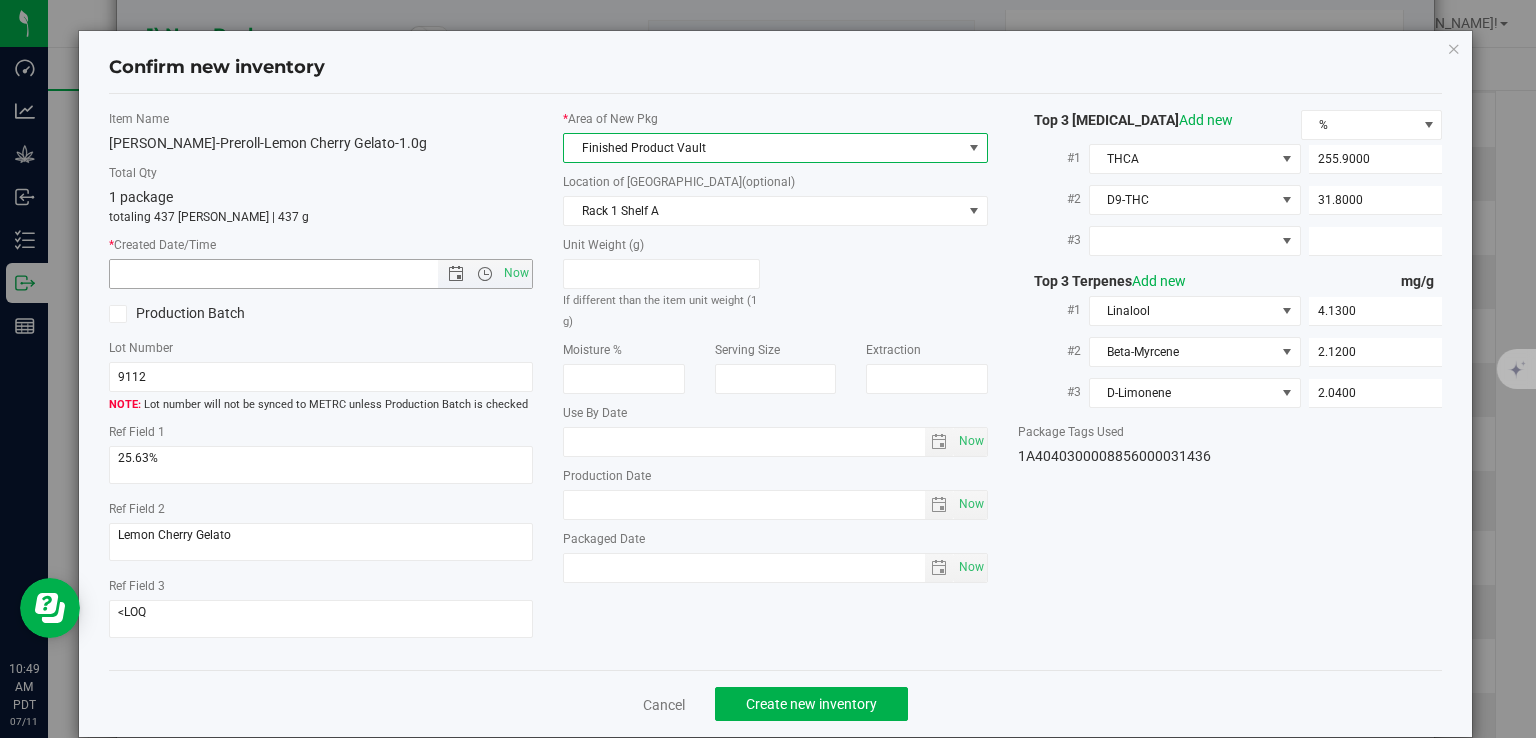 type on "7/11/2025 10:49 AM" 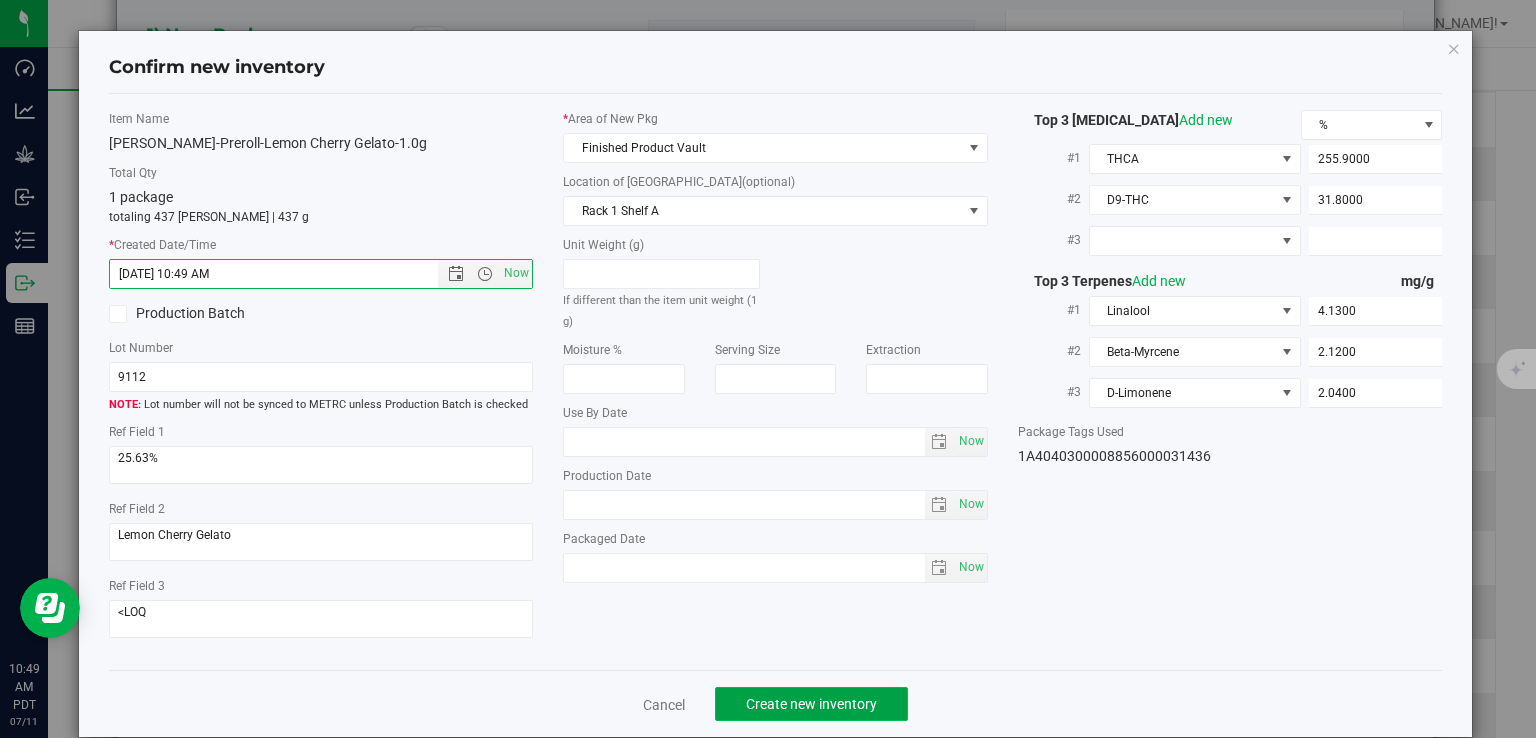 click on "Create new inventory" 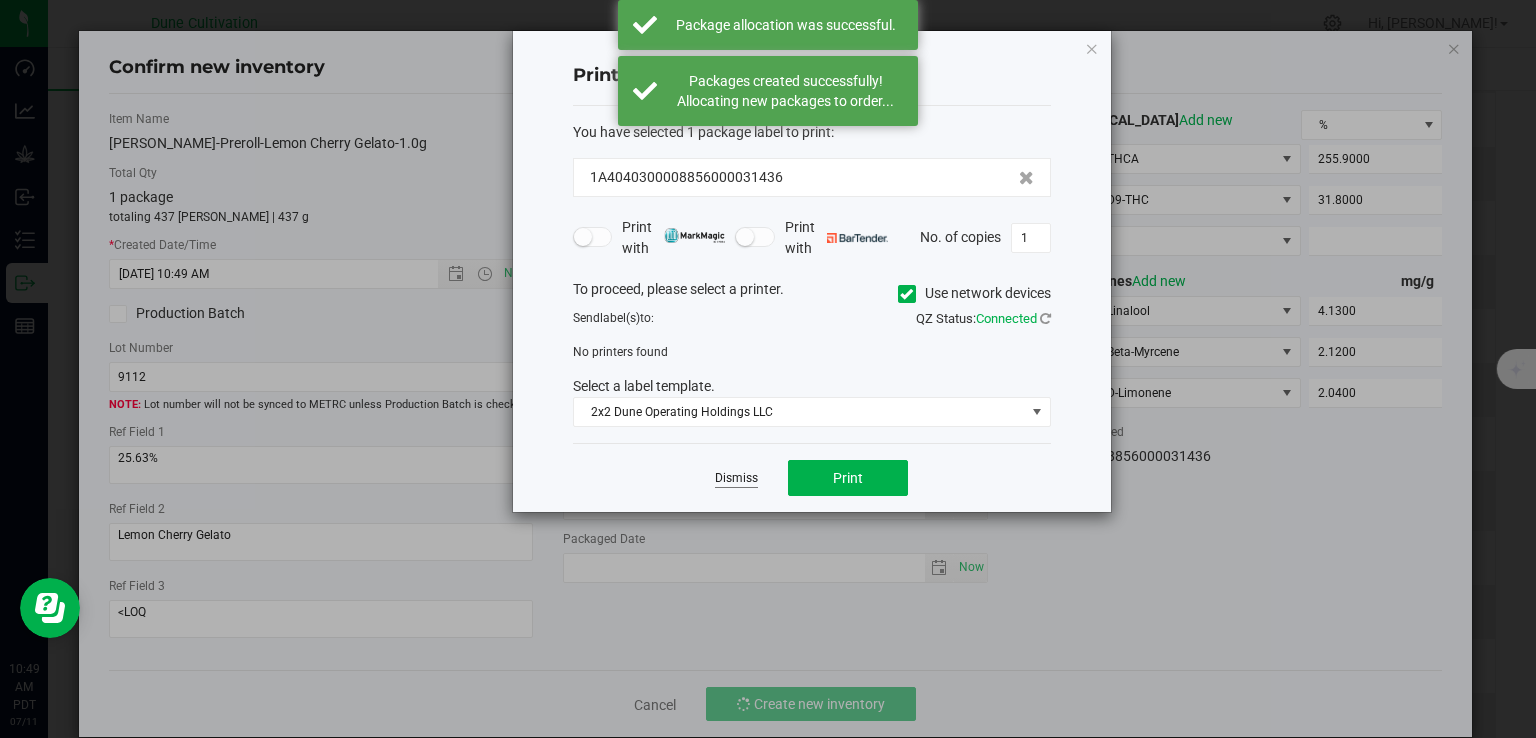 click on "Dismiss" 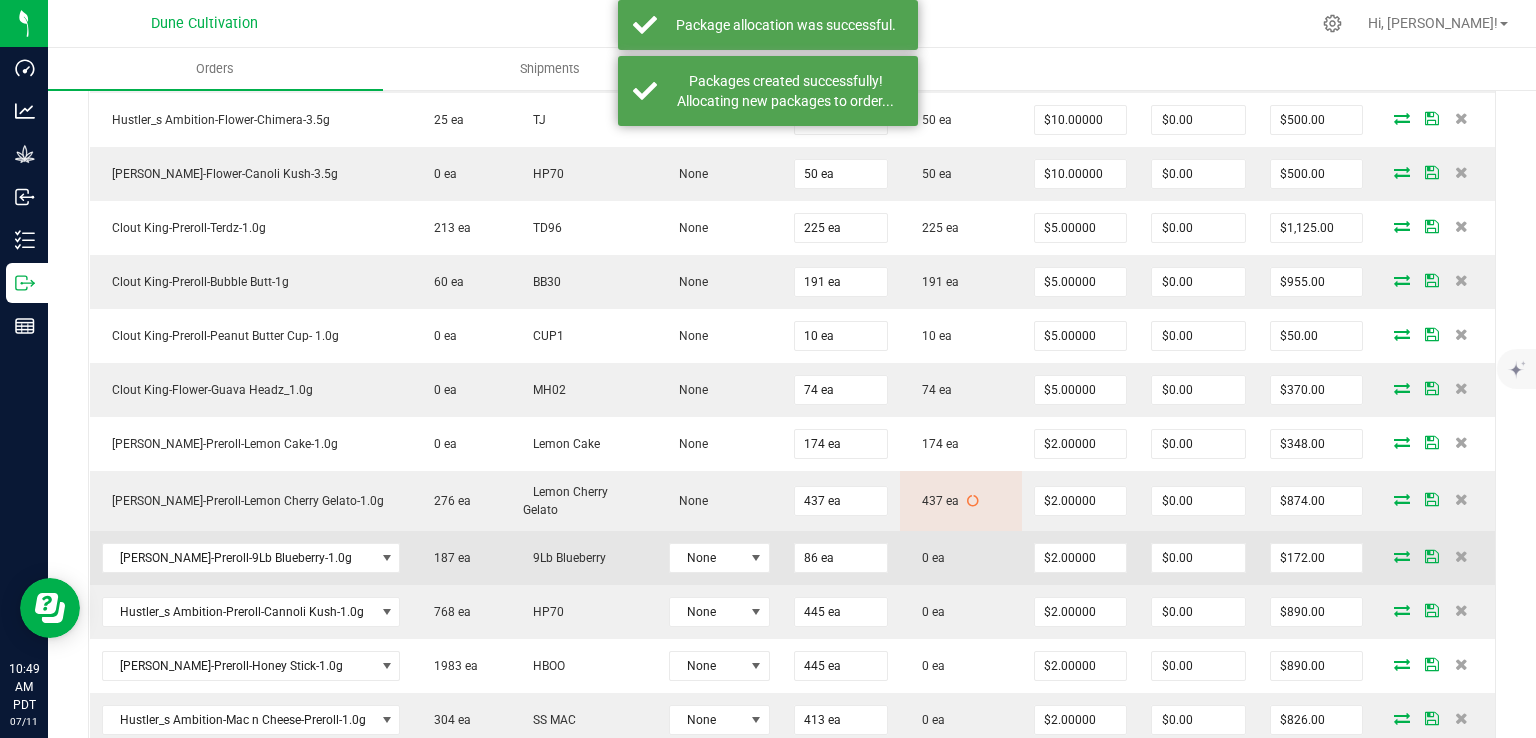 click at bounding box center [1402, 556] 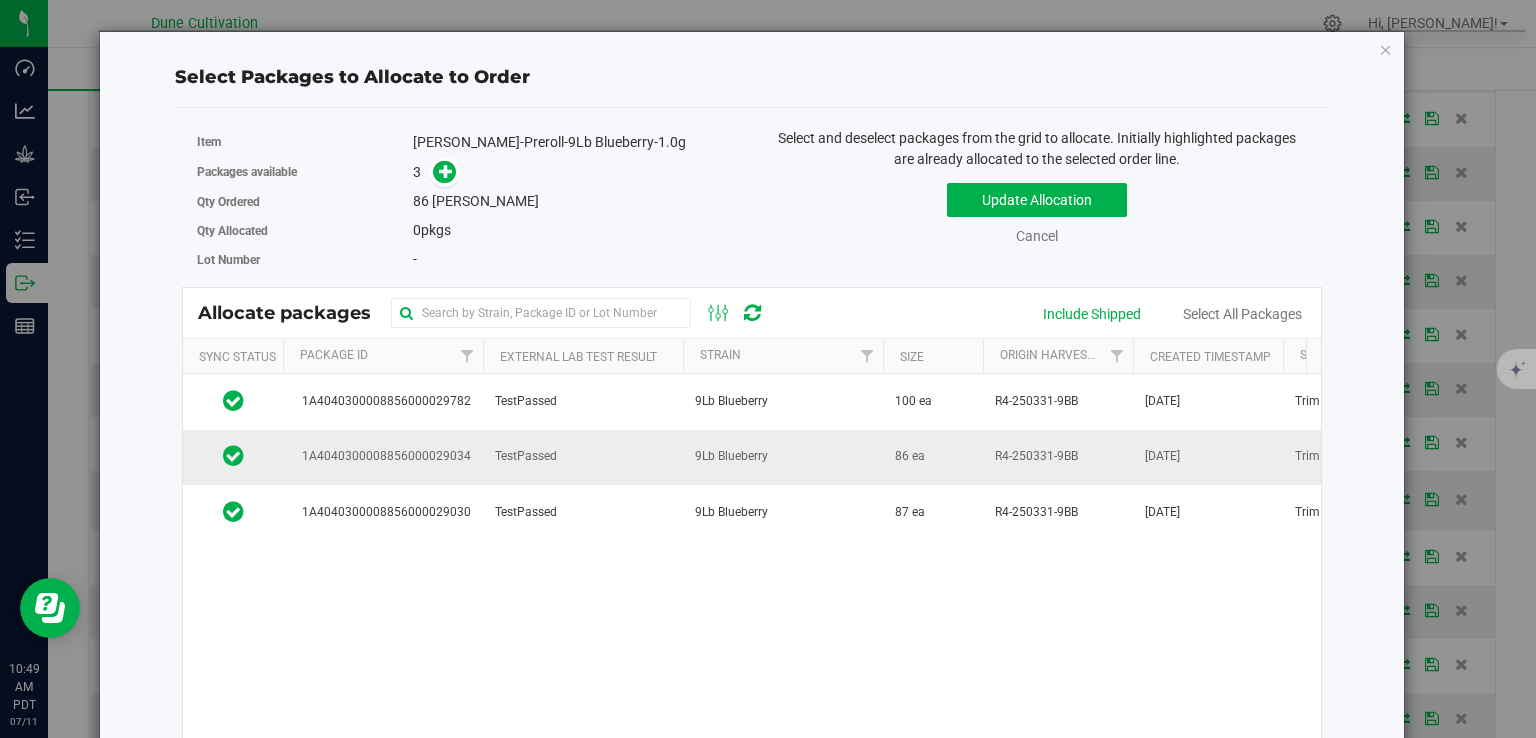 click on "TestPassed" at bounding box center [583, 457] 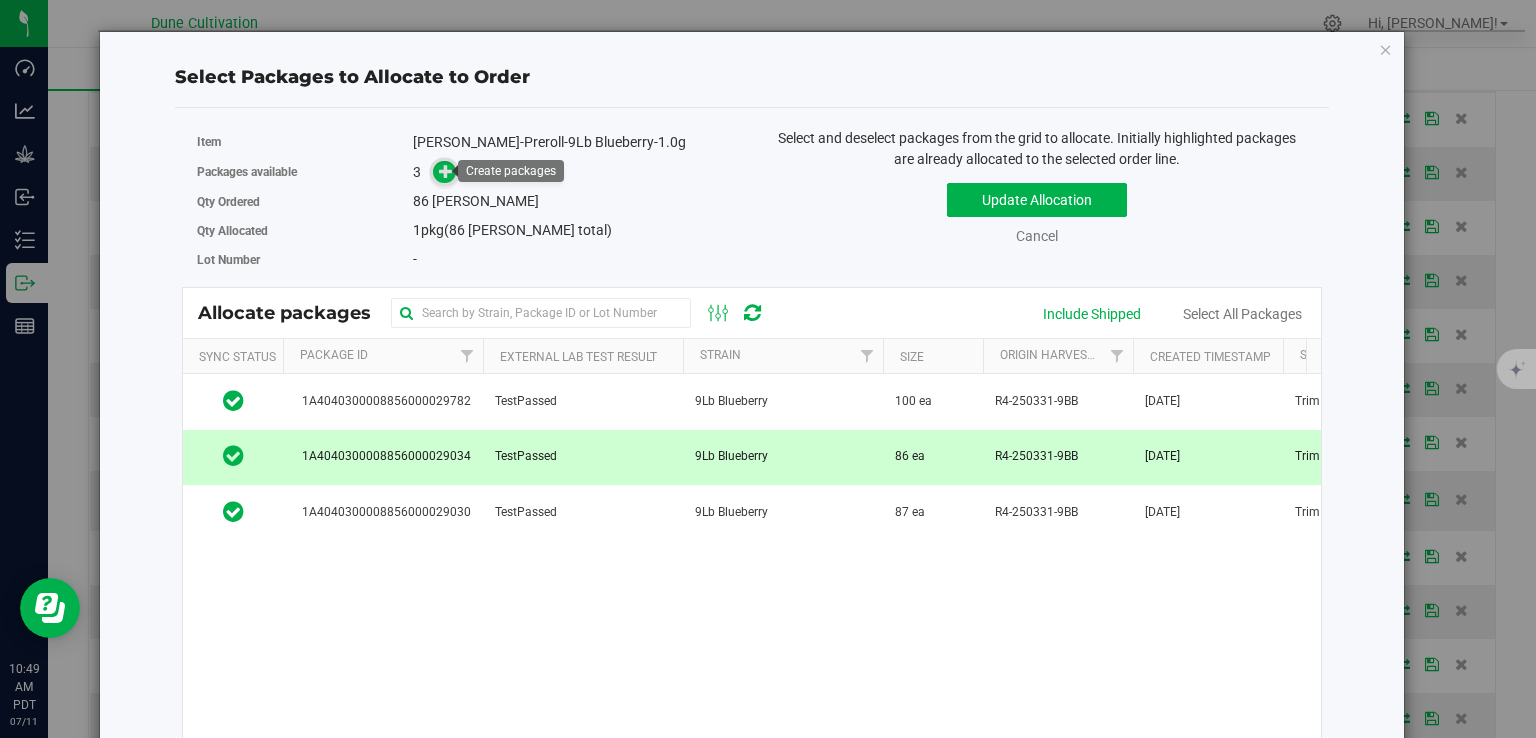click at bounding box center [446, 171] 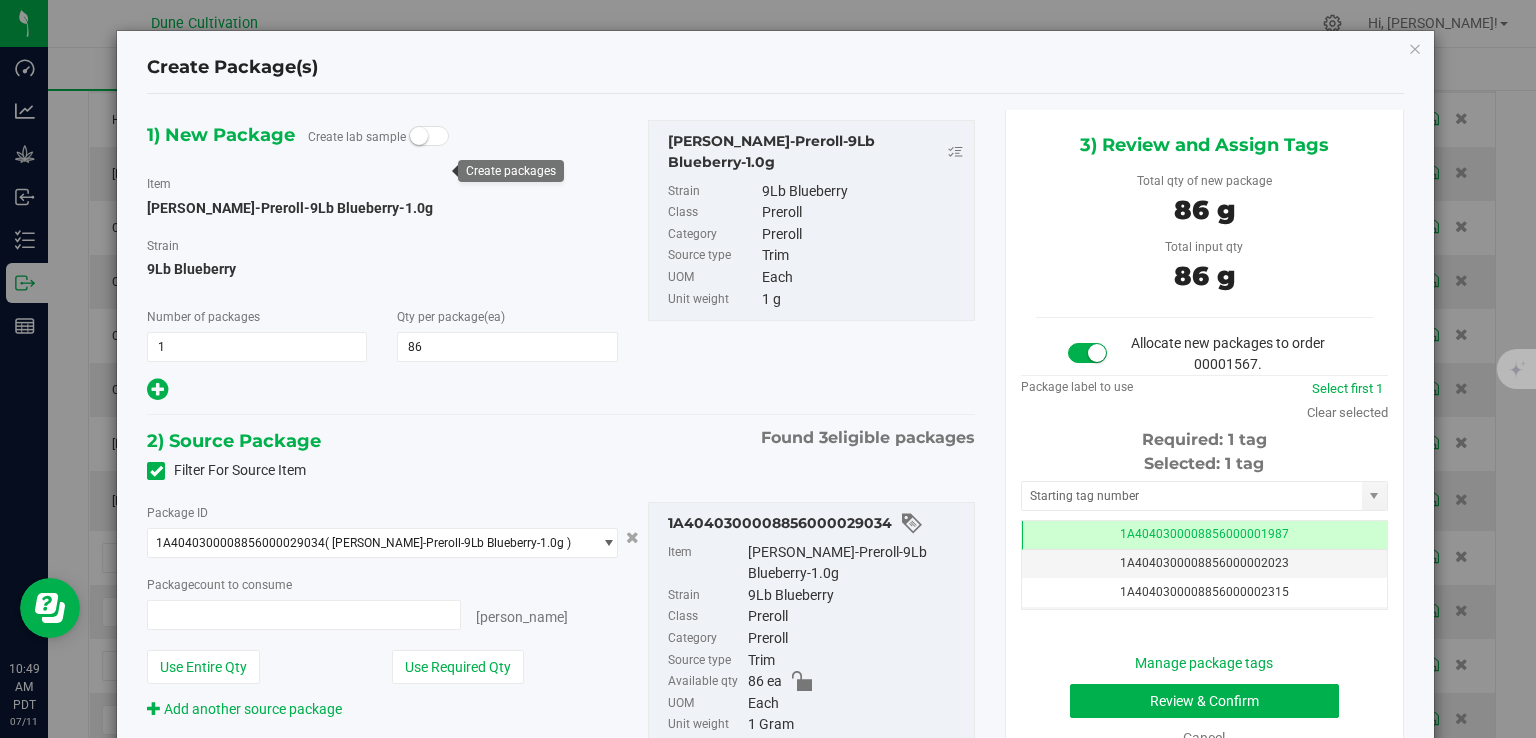type on "86 ea" 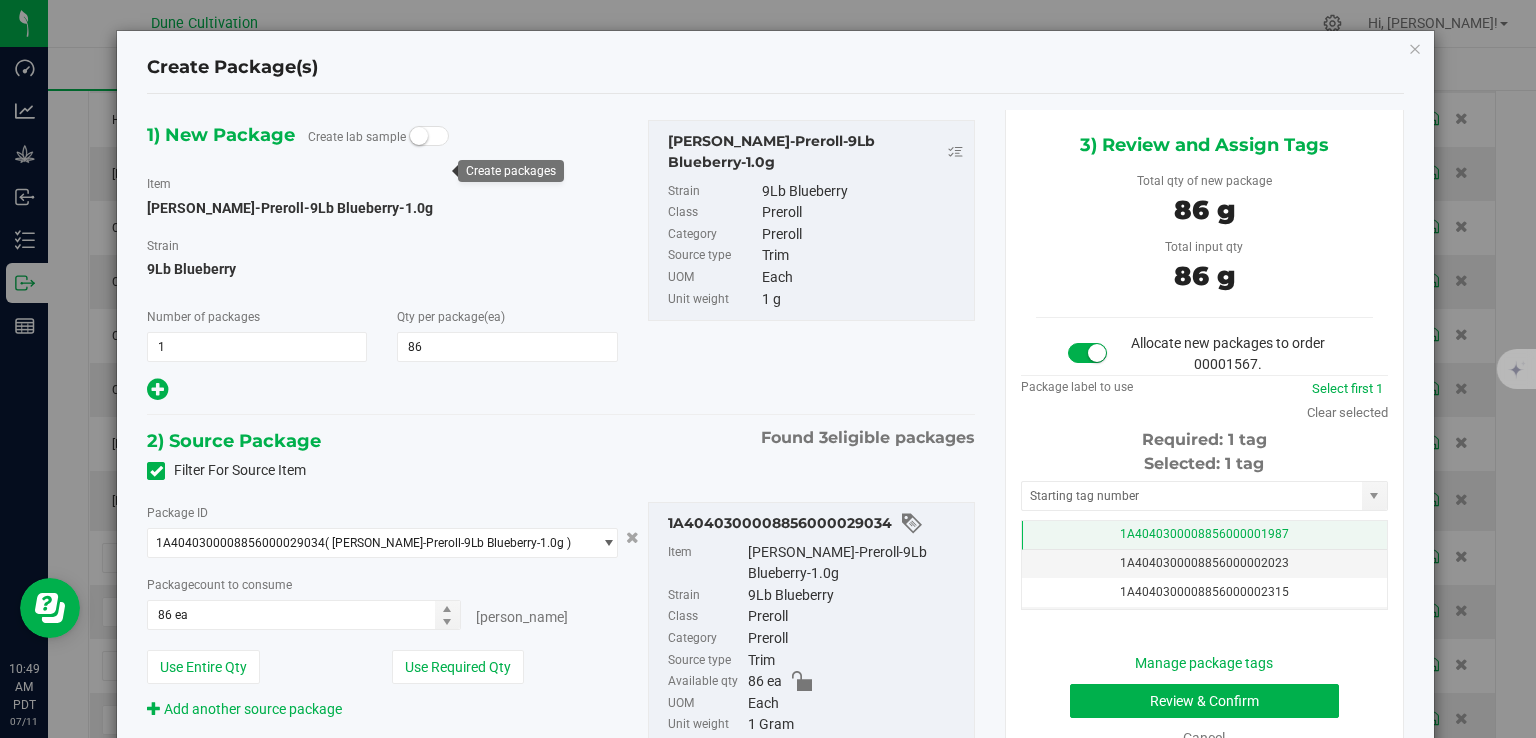 click on "1A4040300008856000001987" at bounding box center [1204, 535] 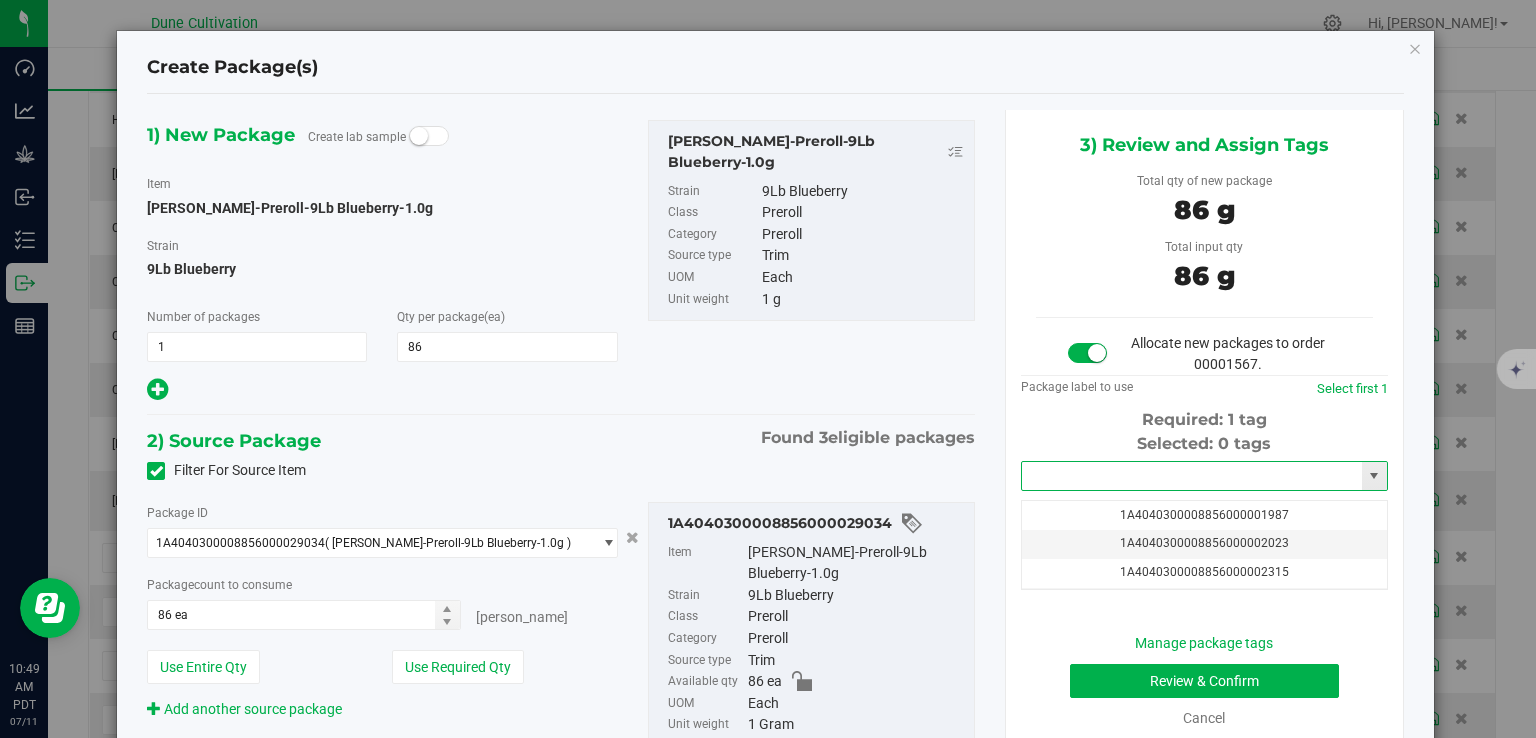 click at bounding box center [1192, 476] 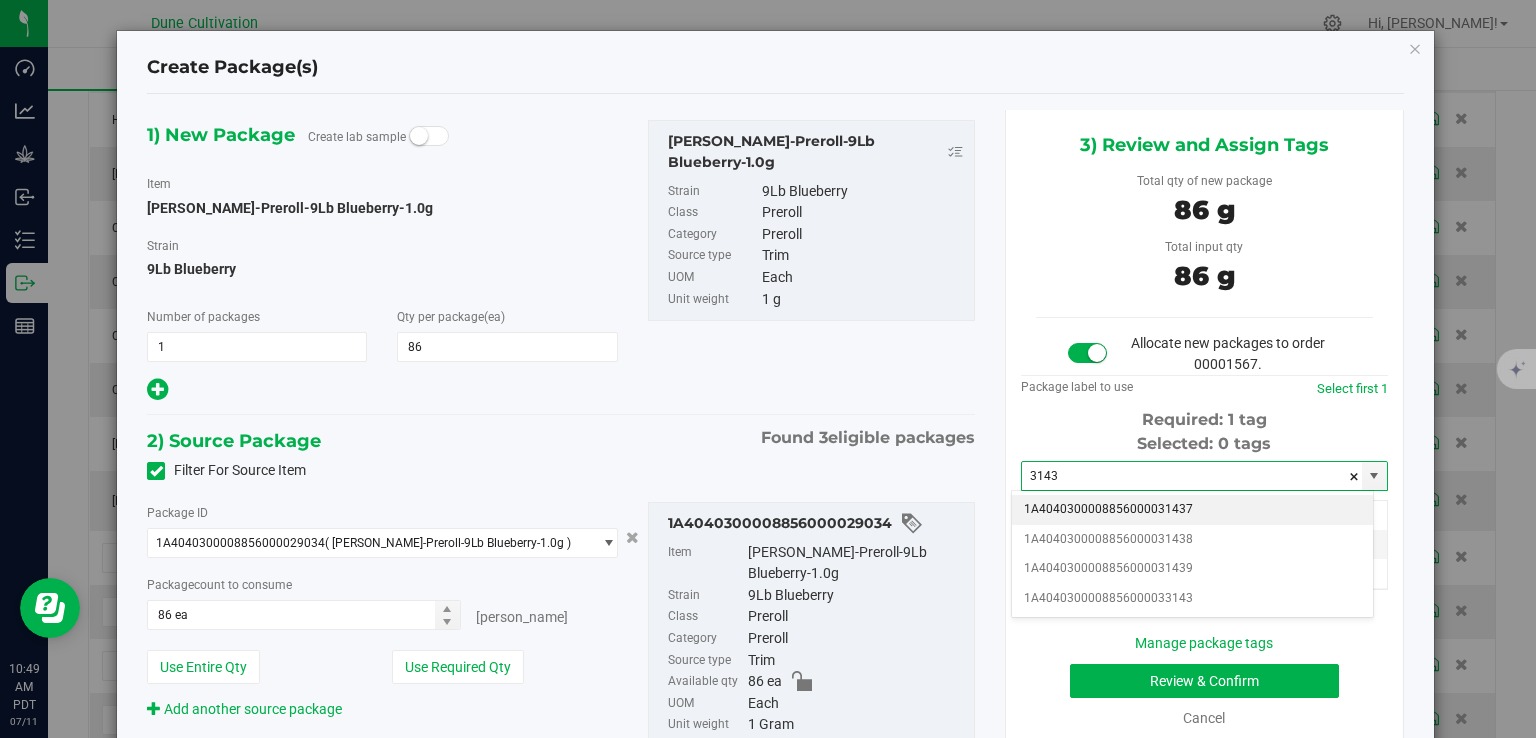 click on "1A4040300008856000031437" at bounding box center [1192, 510] 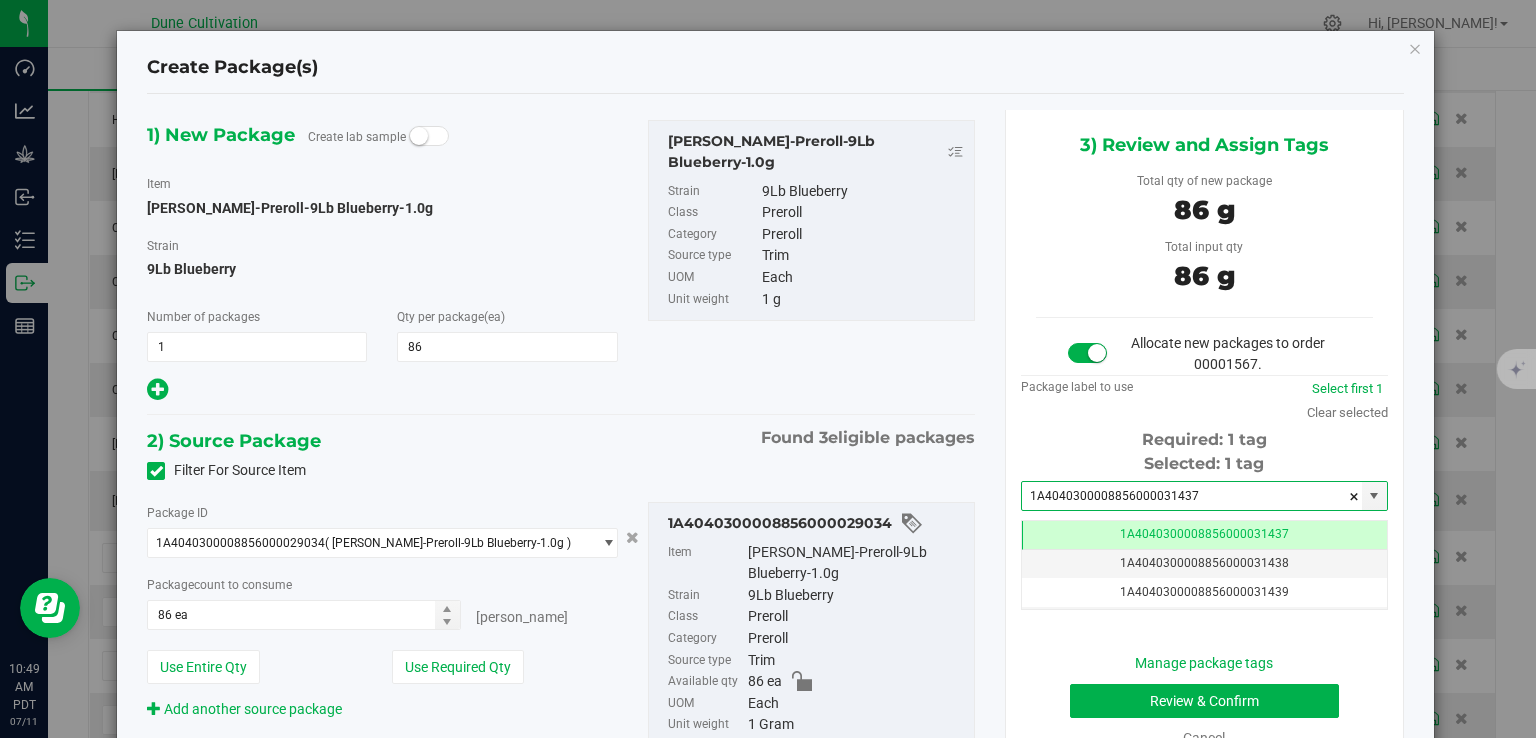 type on "1A4040300008856000031437" 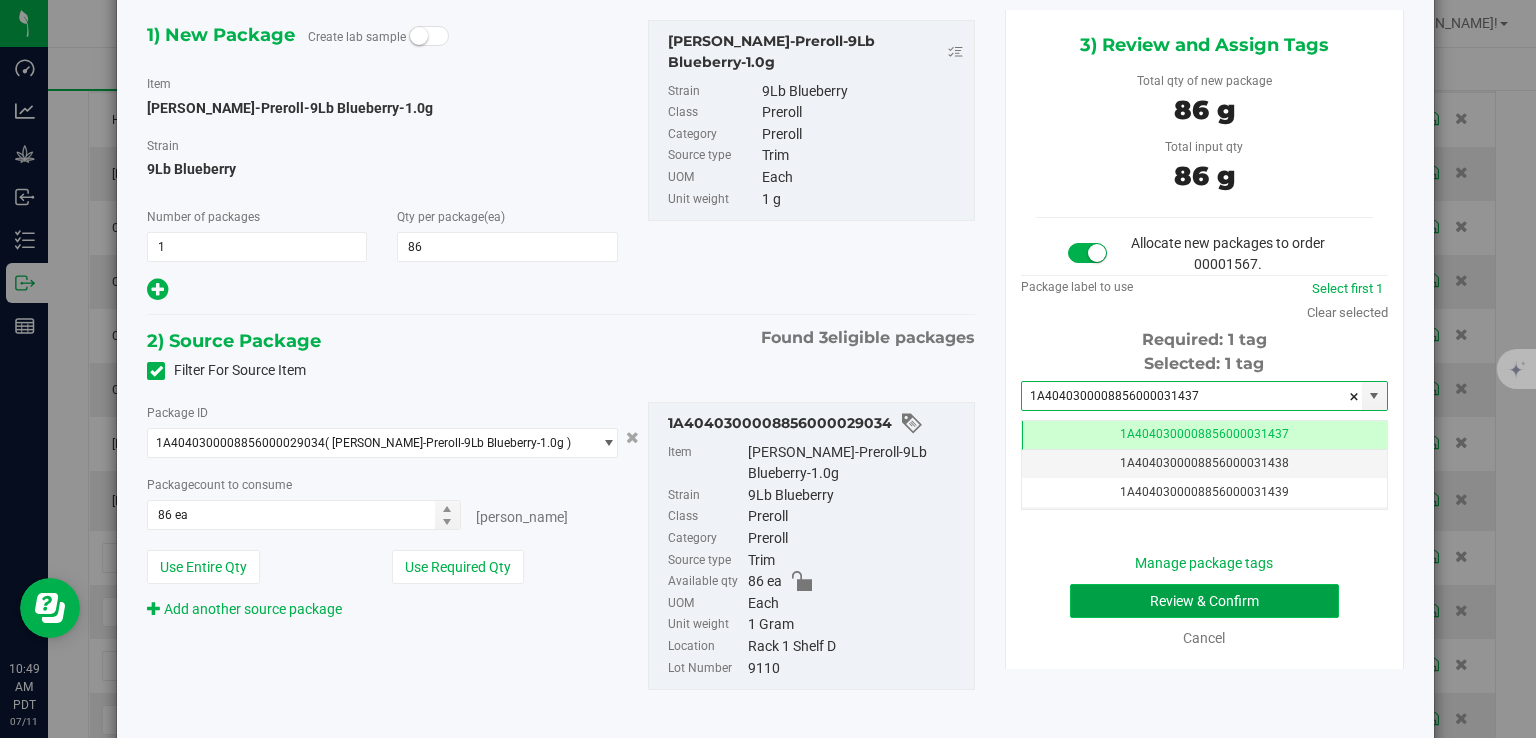 click on "Review & Confirm" at bounding box center (1204, 601) 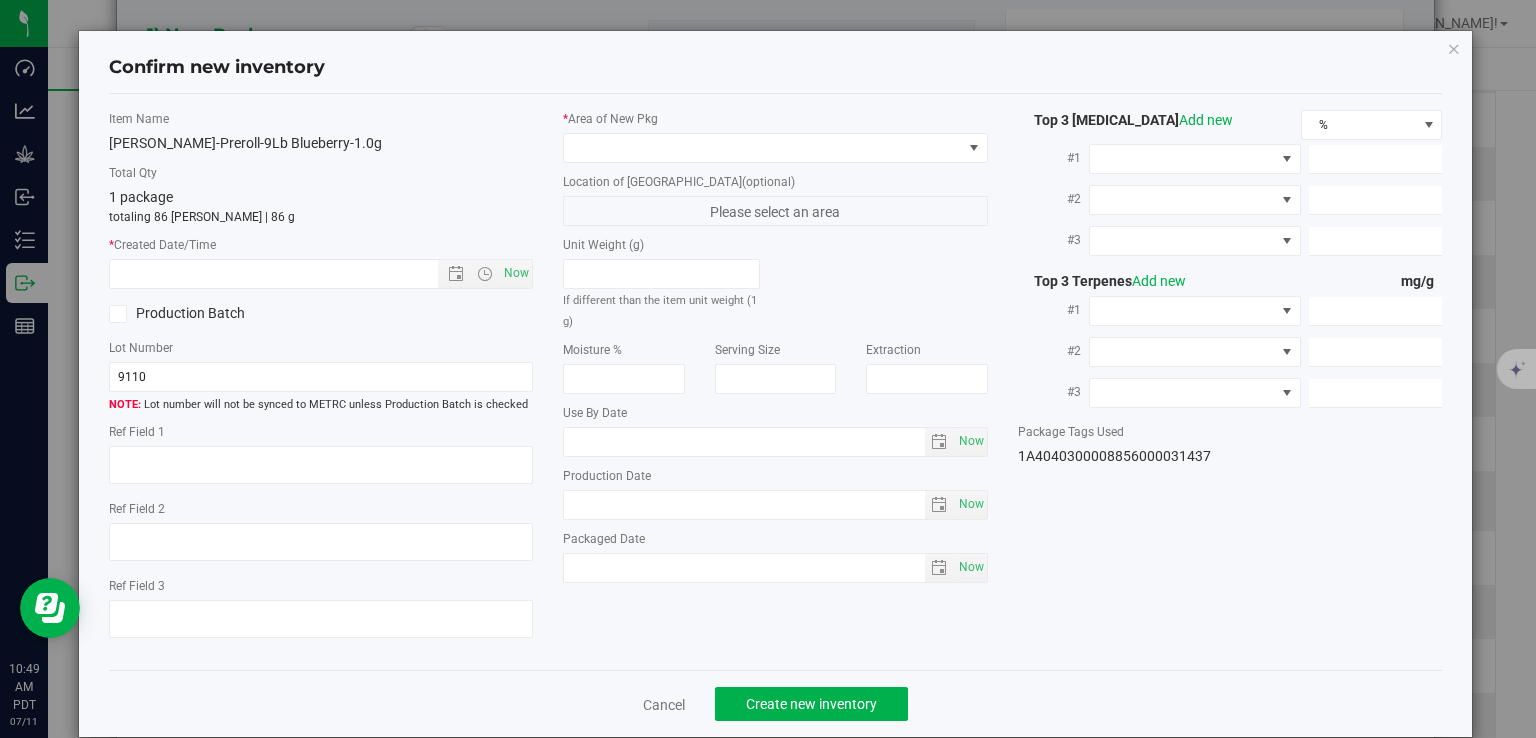type on "25.74%" 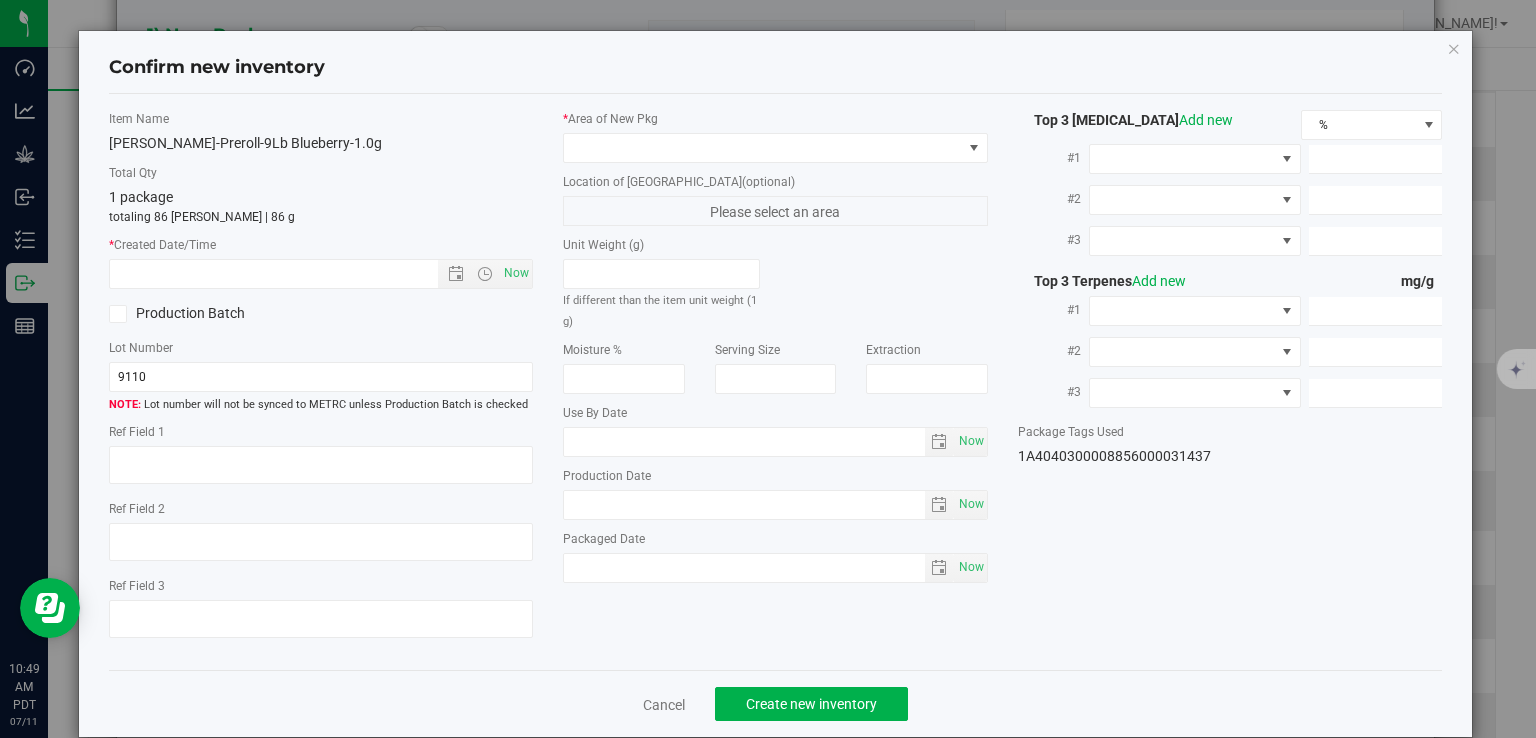 type on "9LB Blueberry" 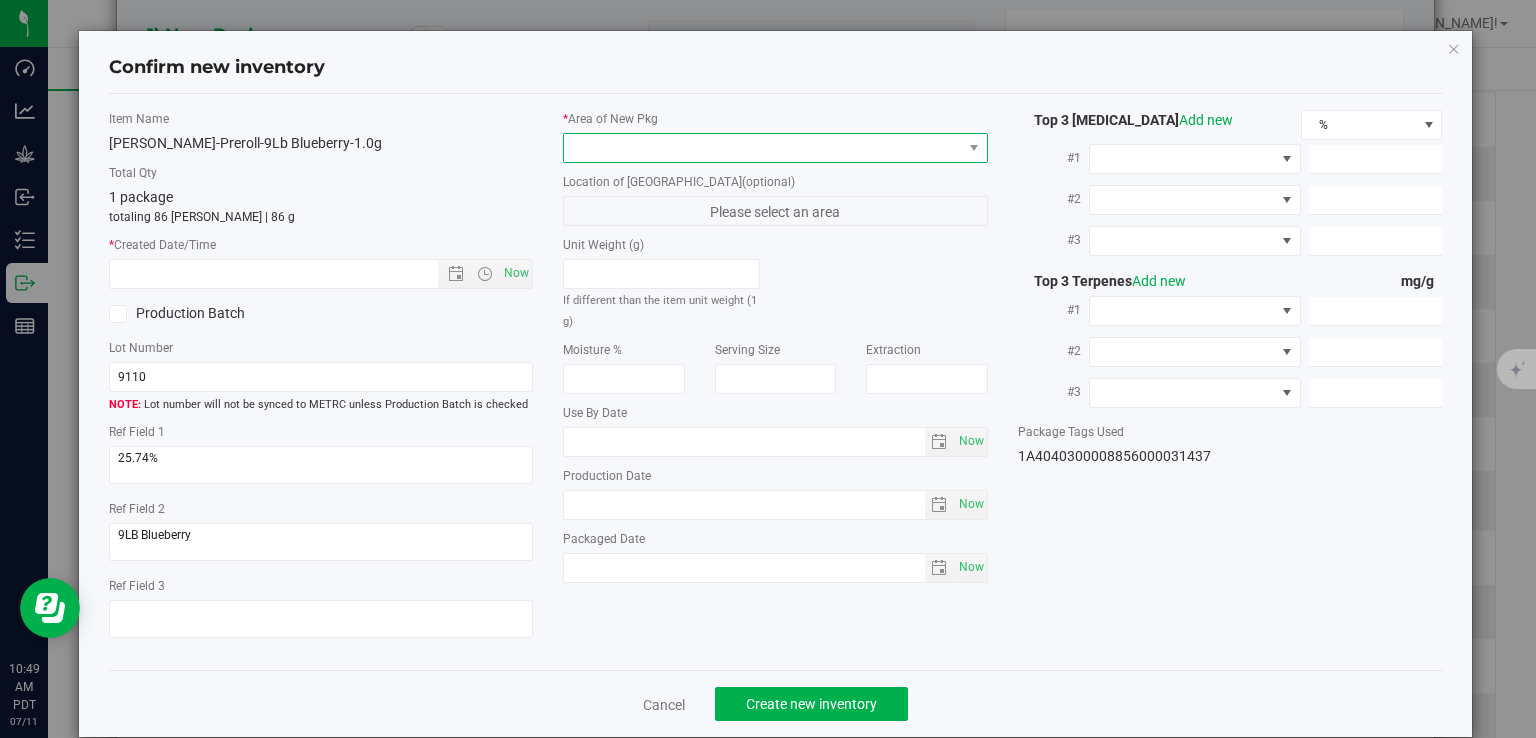 click at bounding box center (763, 148) 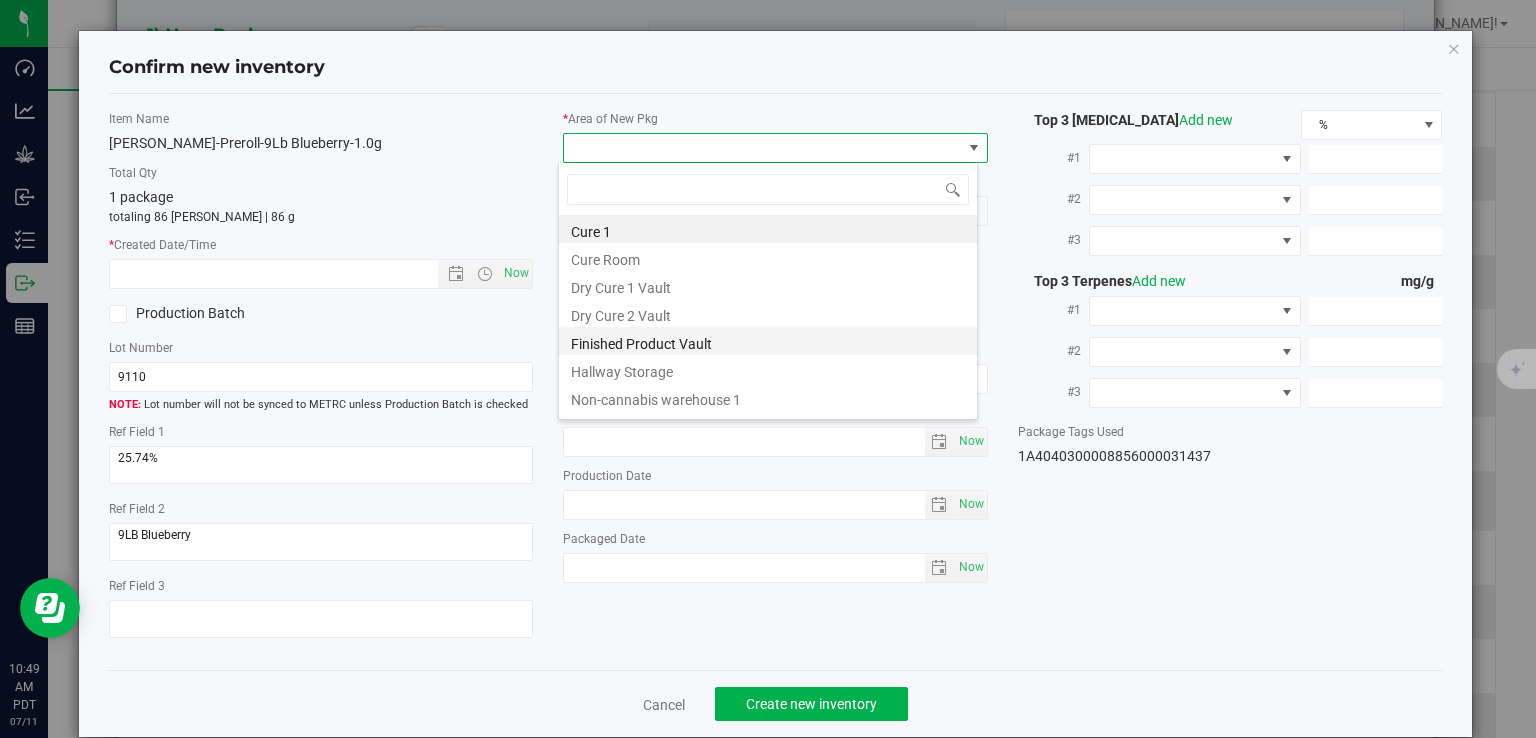 click on "Finished Product Vault" at bounding box center [768, 341] 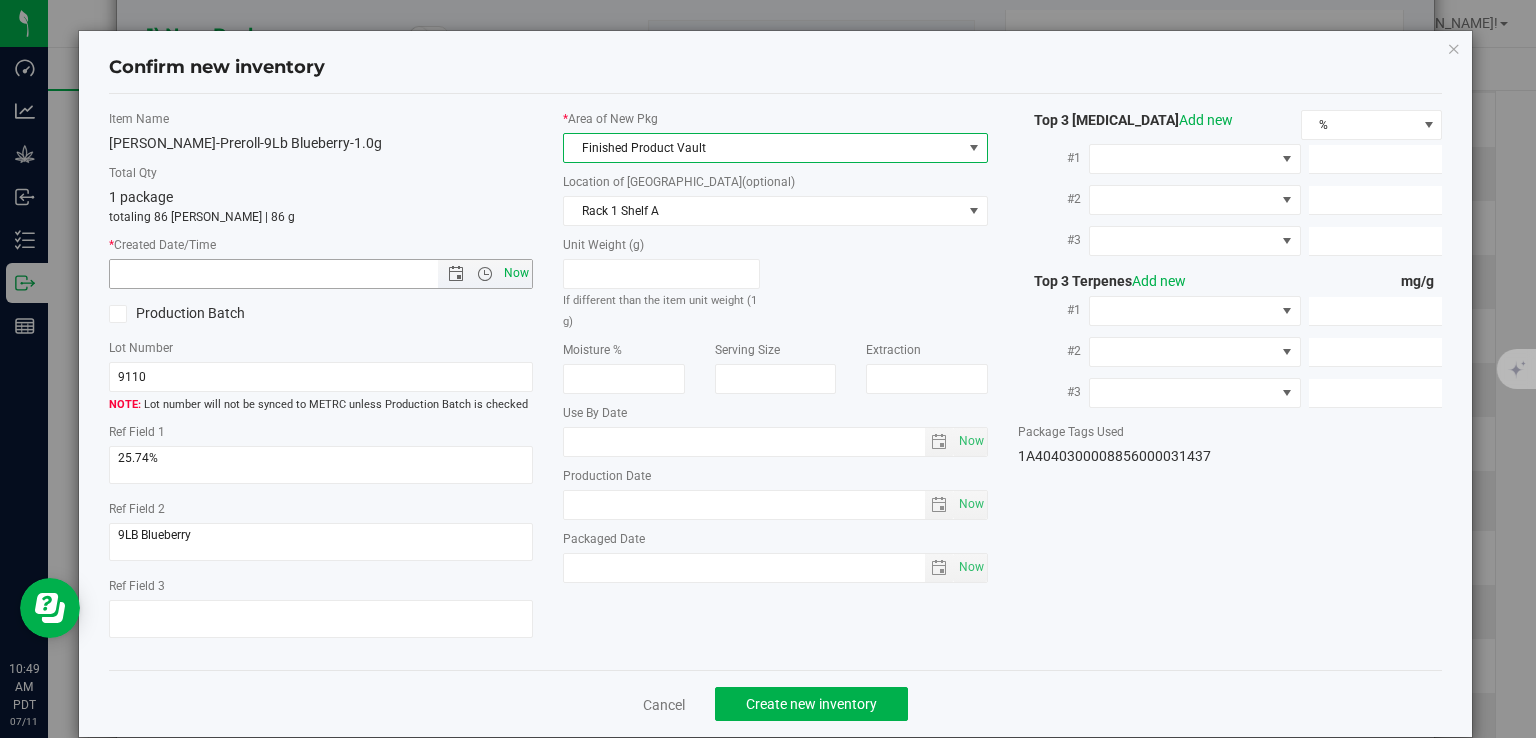 click on "Now" at bounding box center [517, 273] 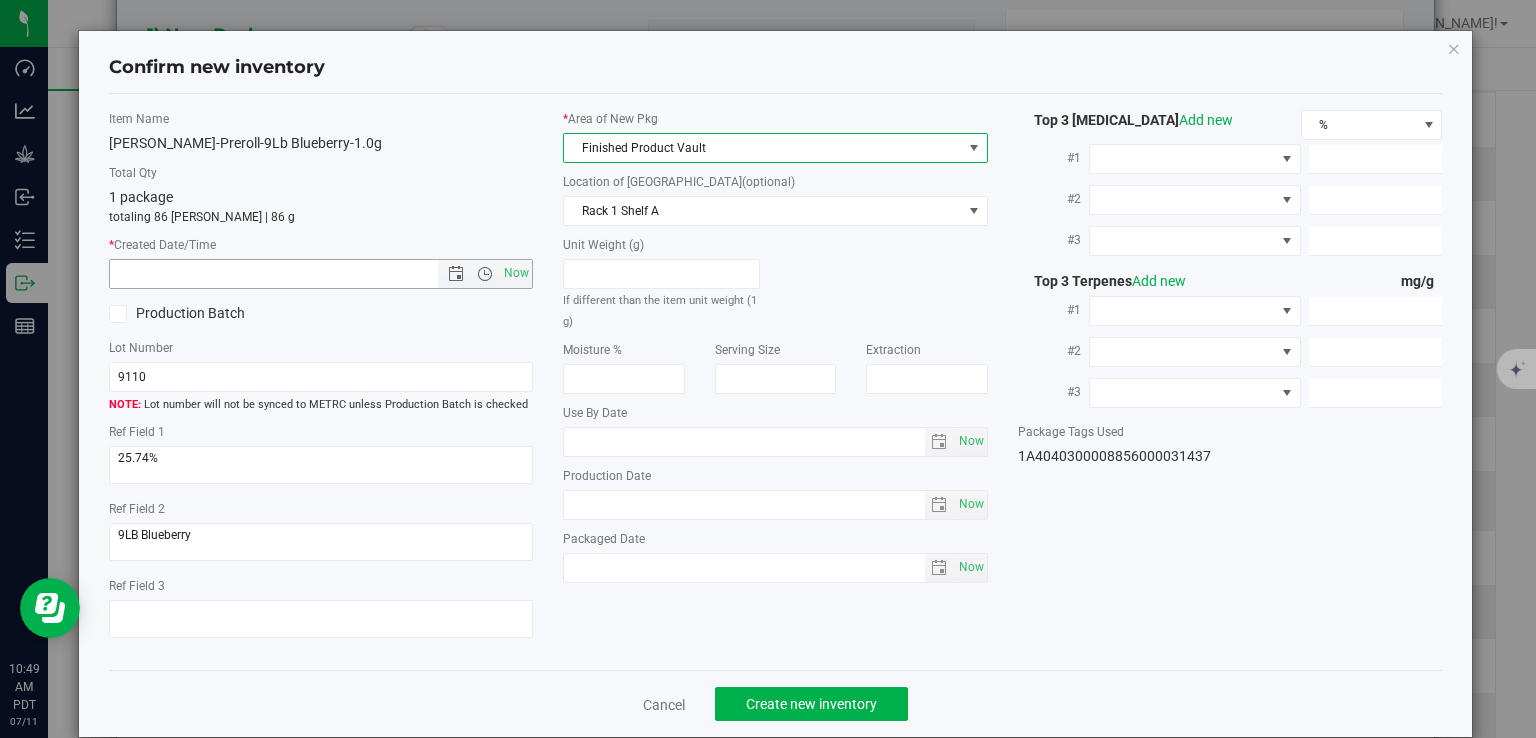 type on "7/11/2025 10:49 AM" 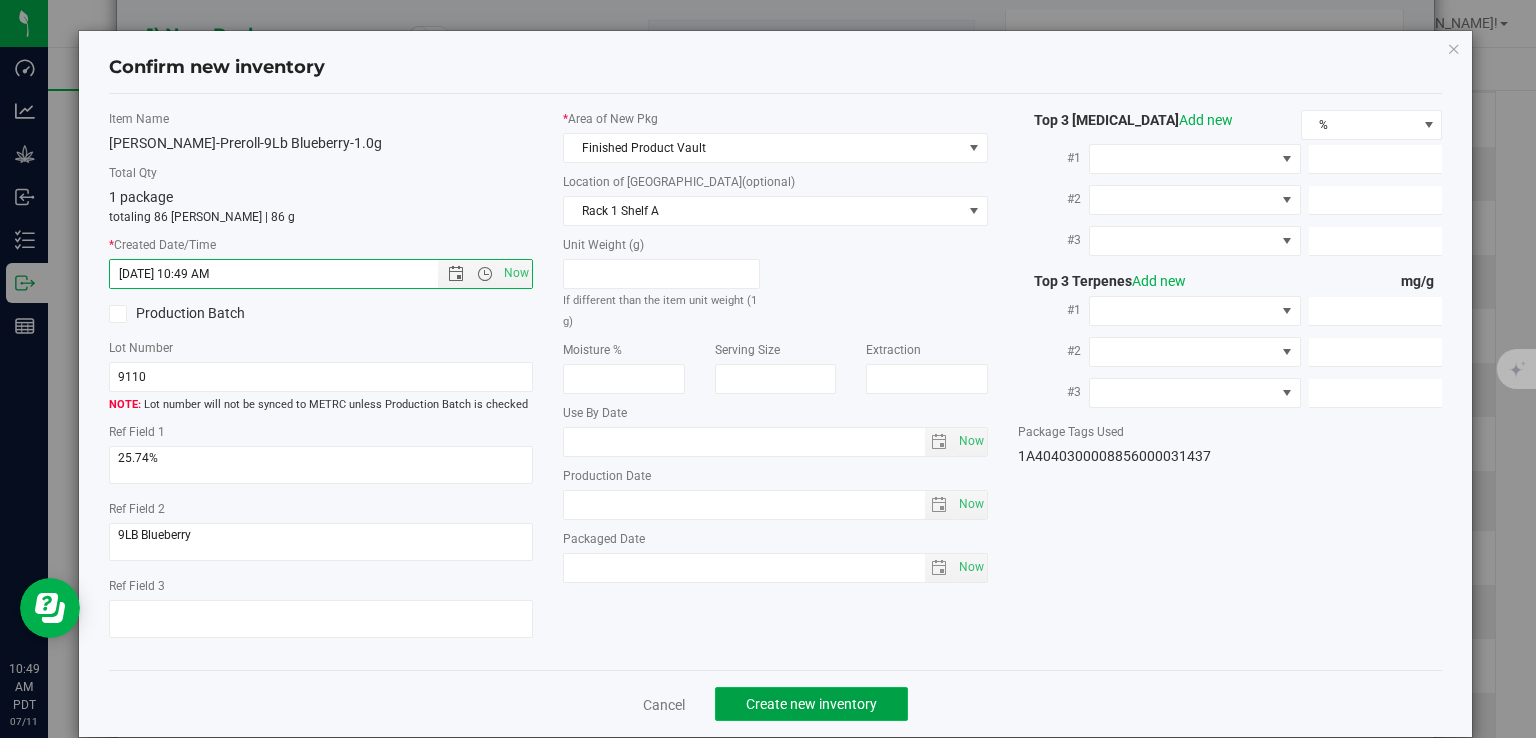 click on "Create new inventory" 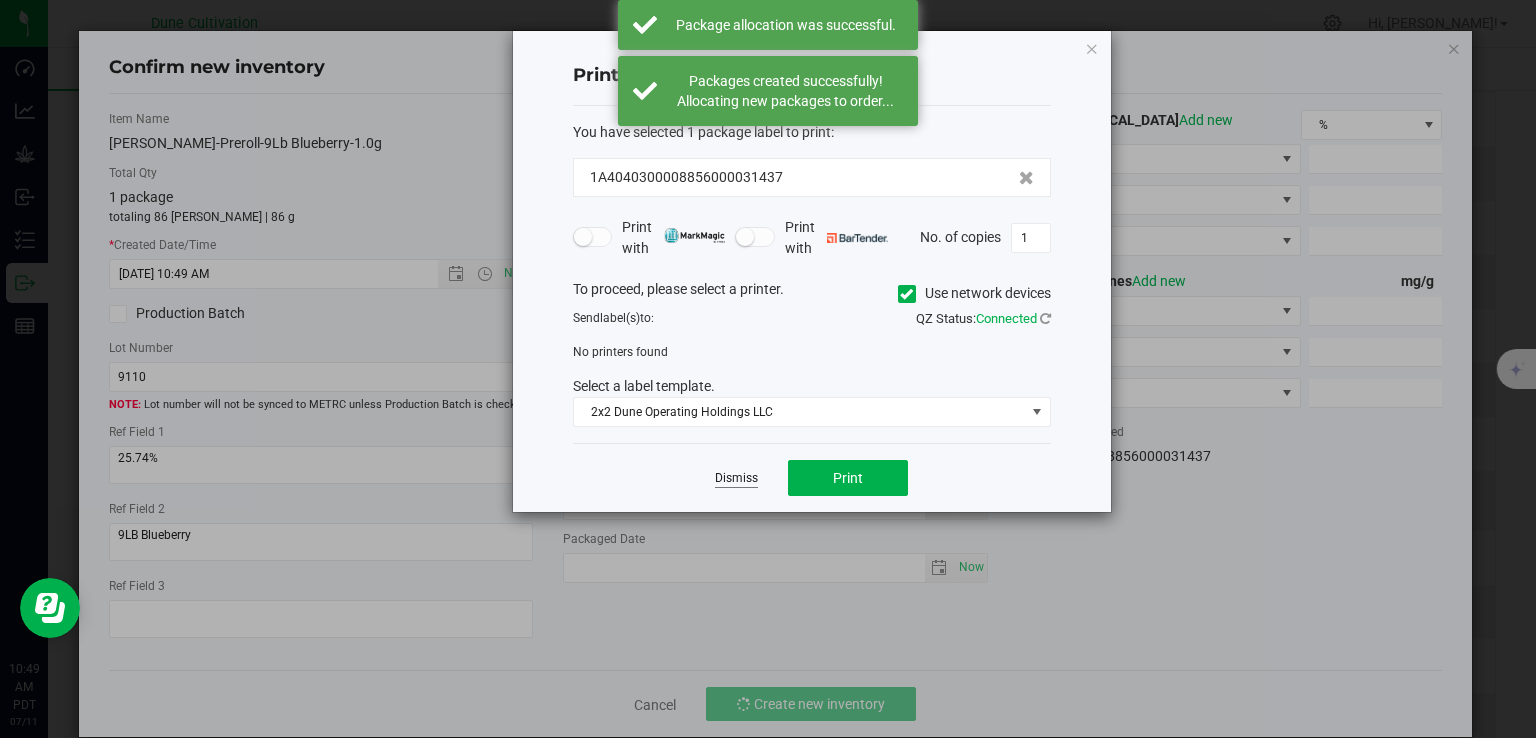 click on "Dismiss" 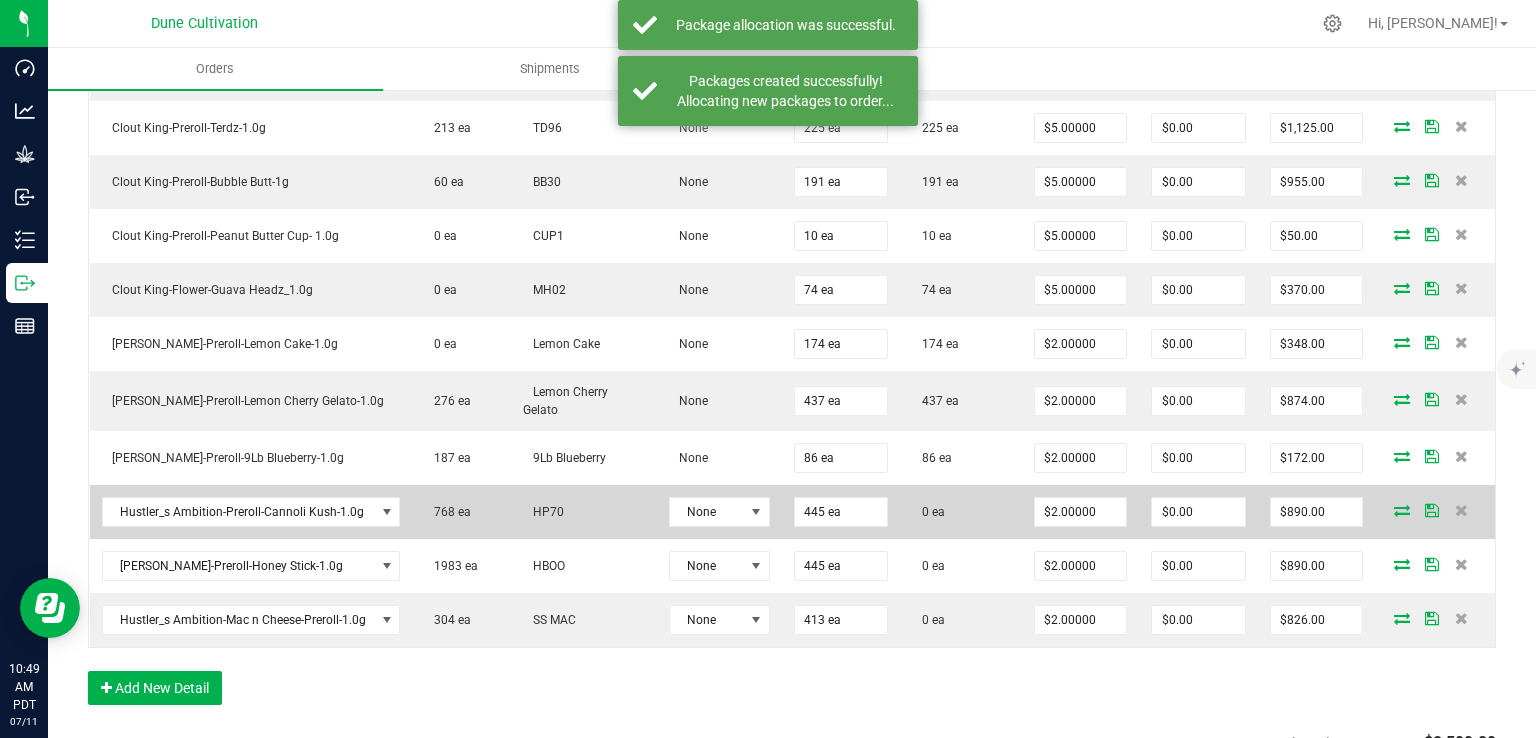 click at bounding box center (1402, 510) 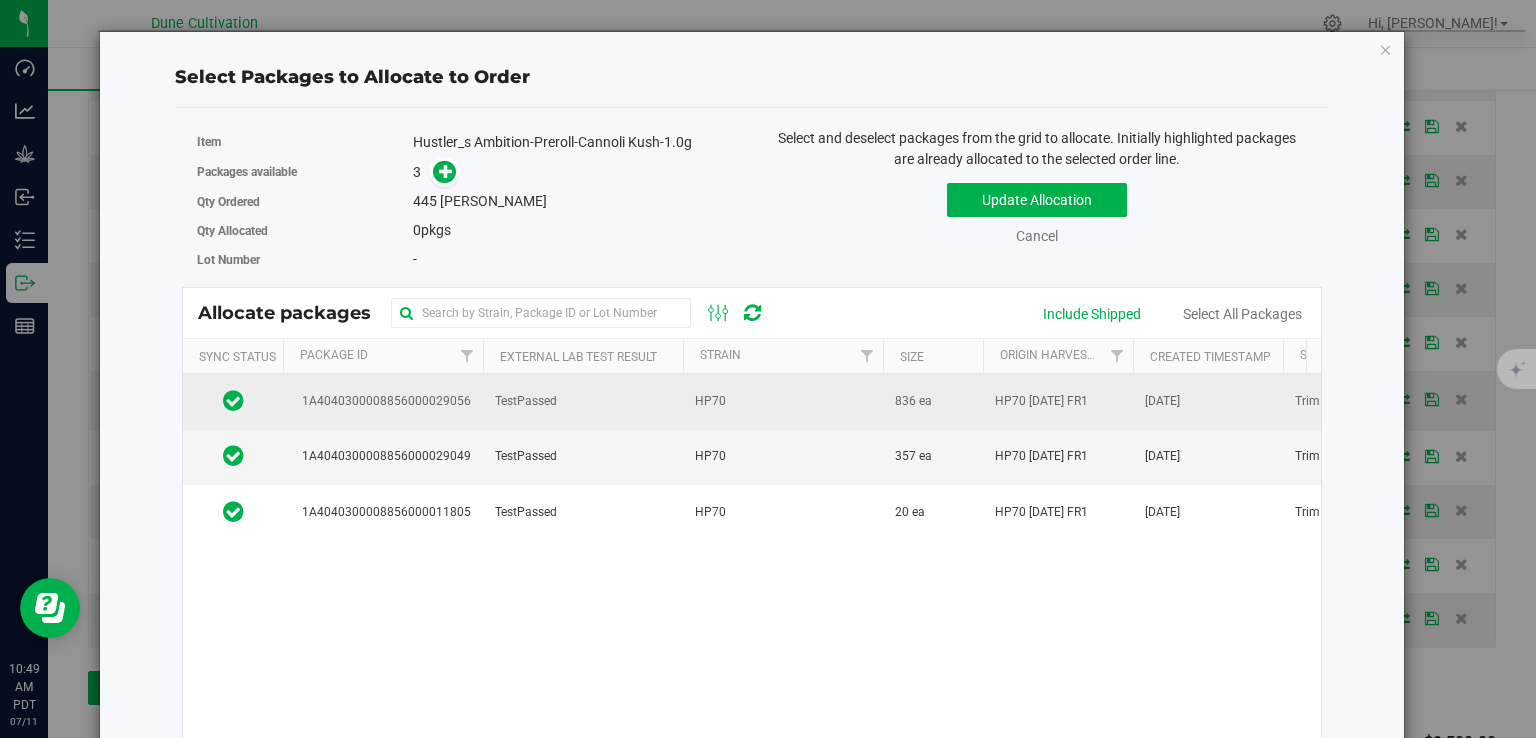 click on "TestPassed" at bounding box center [583, 401] 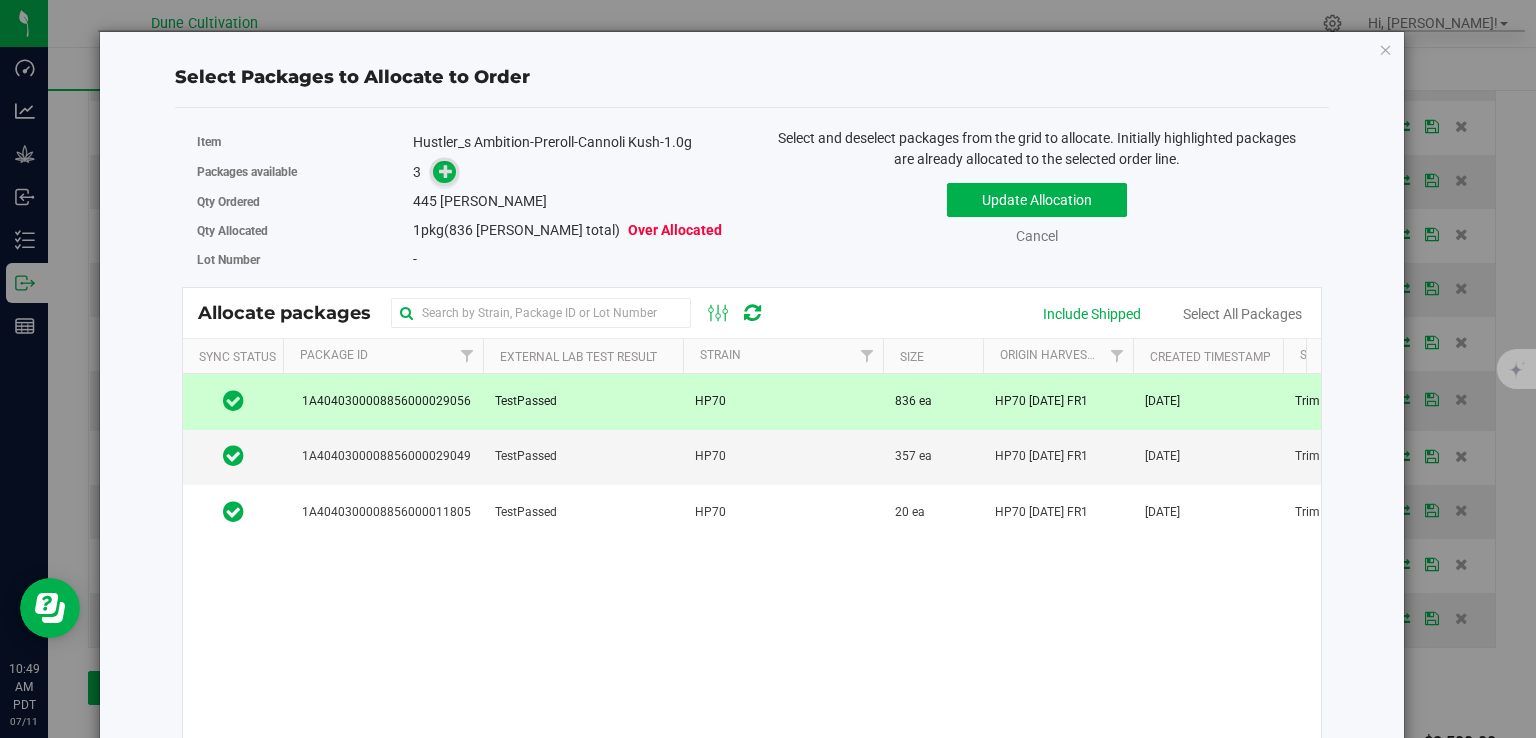 click at bounding box center (444, 172) 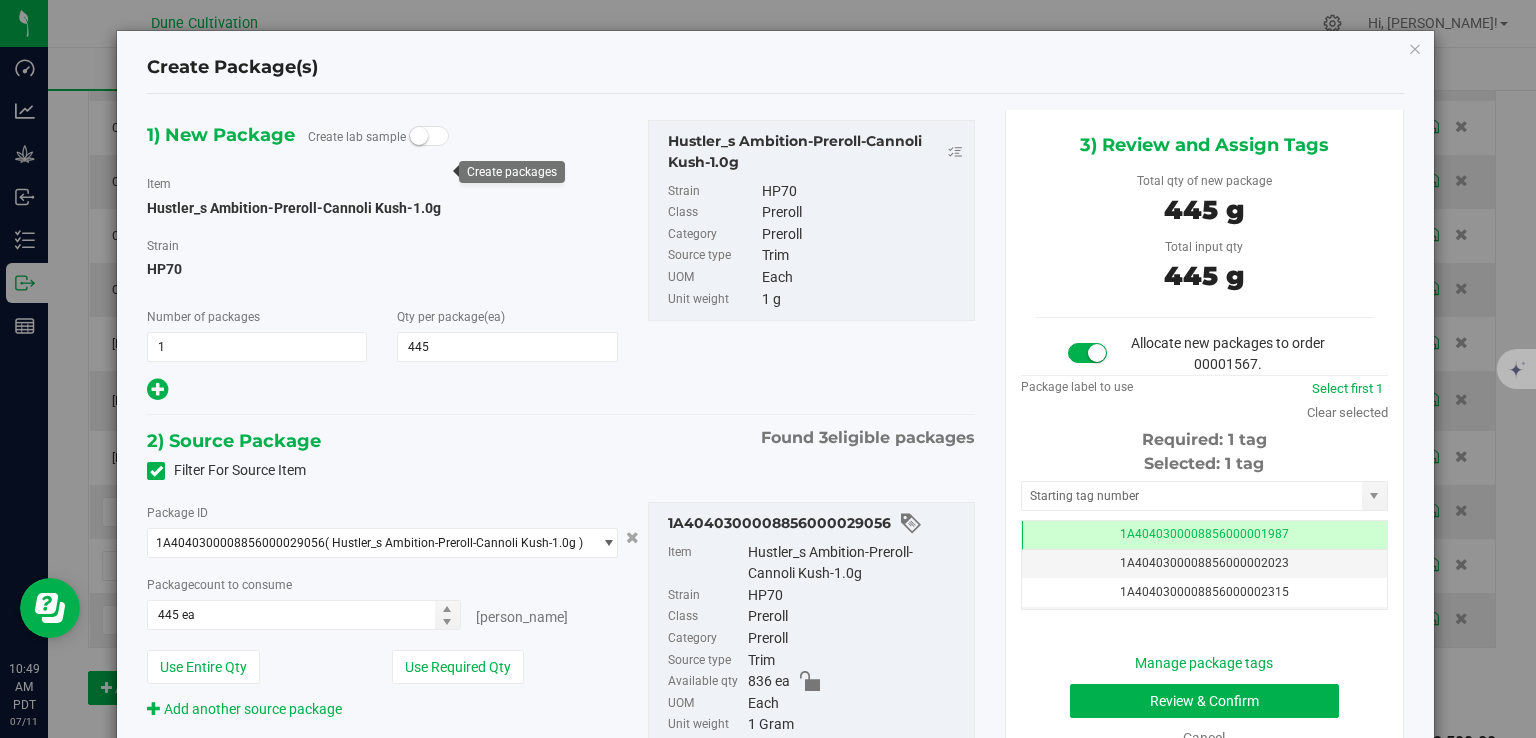 type on "445" 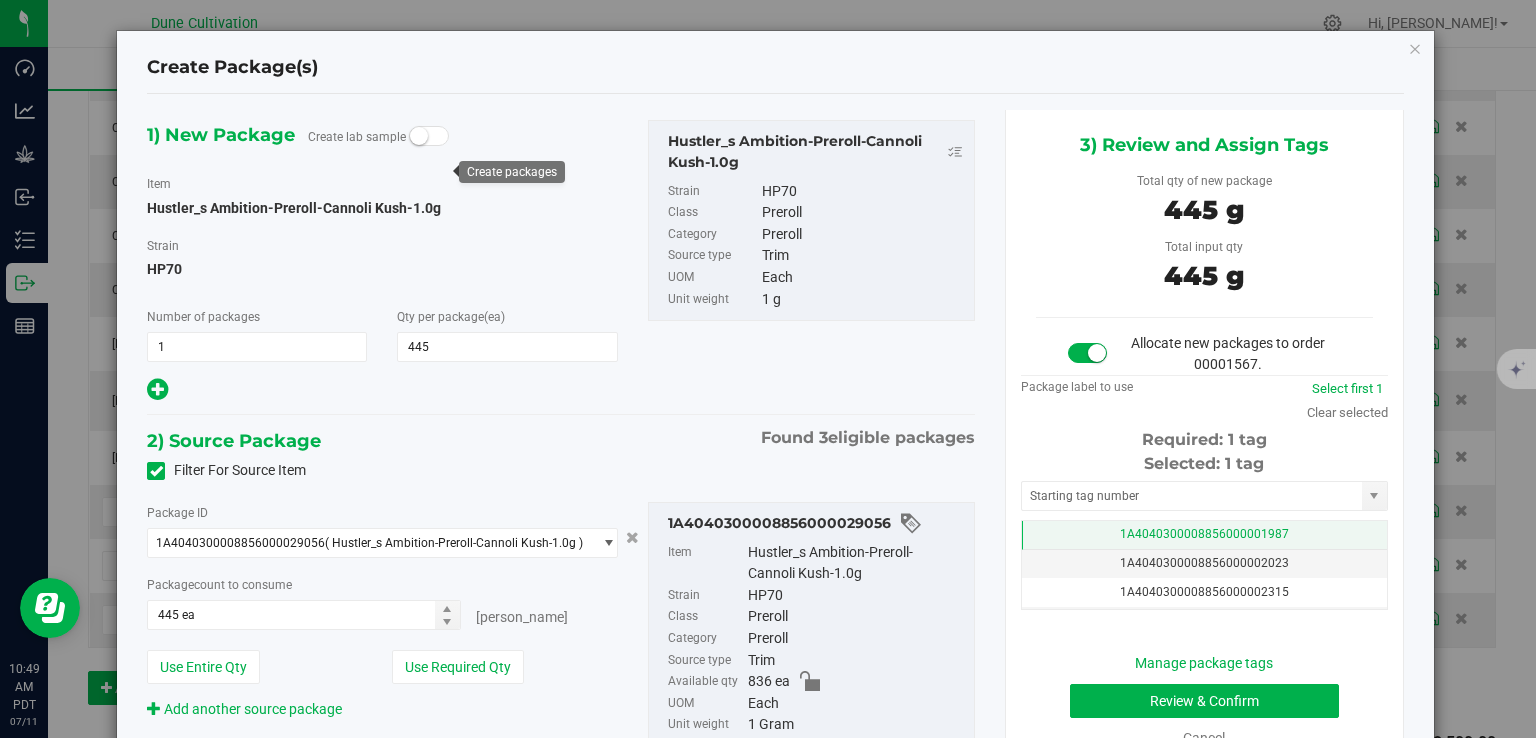 click on "1A4040300008856000001987" at bounding box center (1204, 534) 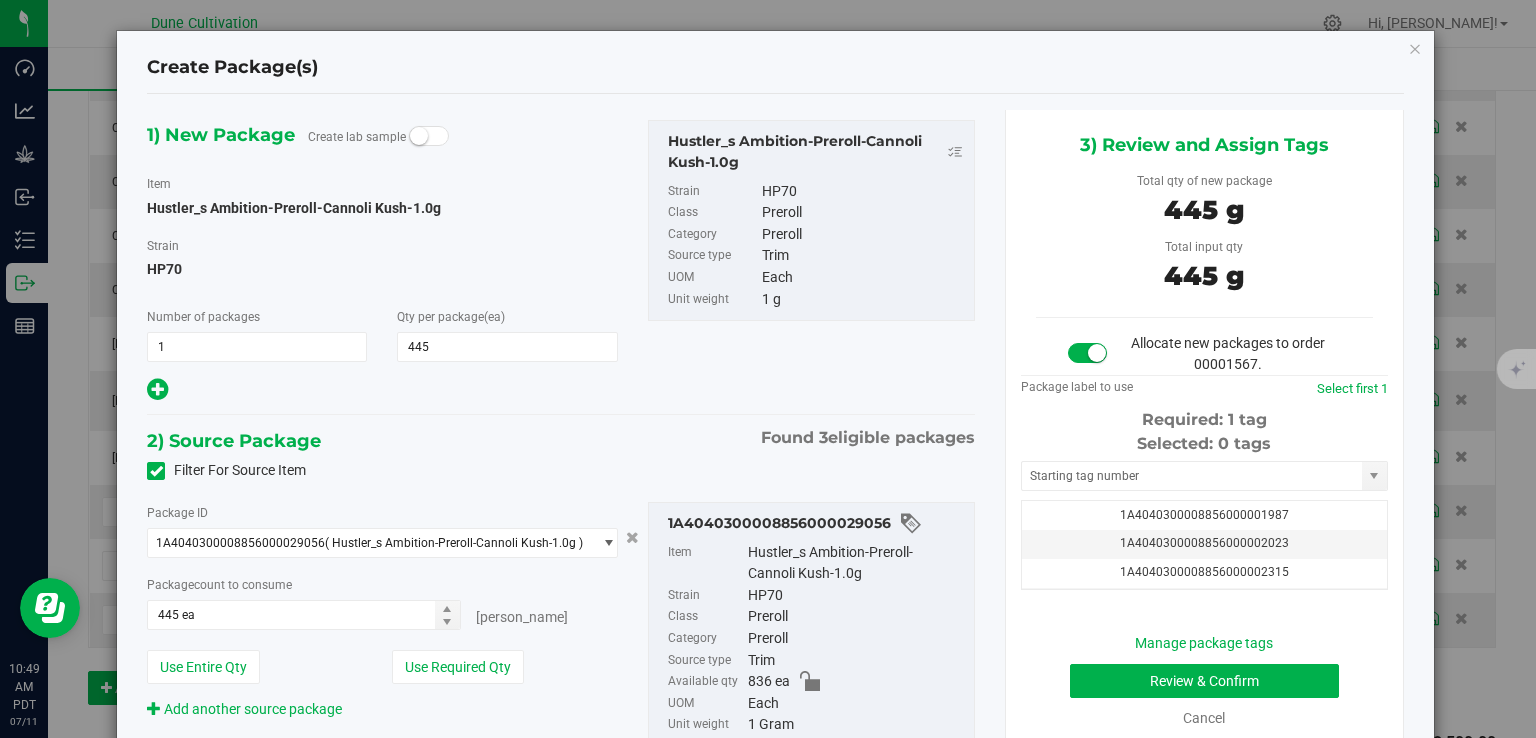 click on "Selected: 0 tags
Tag 1A4040300008856000001987 1A4040300008856000002023 1A4040300008856000002315 1A4040300008856000011966 1A4040300008856000012035 1A4040300008856000012036 1A4040300008856000012198 1A4040300008856000012200 1A4040300008856000012206 1A4040300008856000012376 1A4040300008856000012845 1A4040300008856000012864 1A4040300008856000012954 1A4040300008856000012960 1A4040300008856000012989 1A4040300008856000013672 1A4040300008856000013896 1A4040300008856000013897 1A4040300008856000013898 1A4040300008856000014444 1A4040300008856000014491 1A4040300008856000014492 1A4040300008856000014493 1A4040300008856000014494 1A4040300008856000014495 1A4040300008856000014496 Page of 1 NaN - NaN of 26 items" at bounding box center [1204, 511] 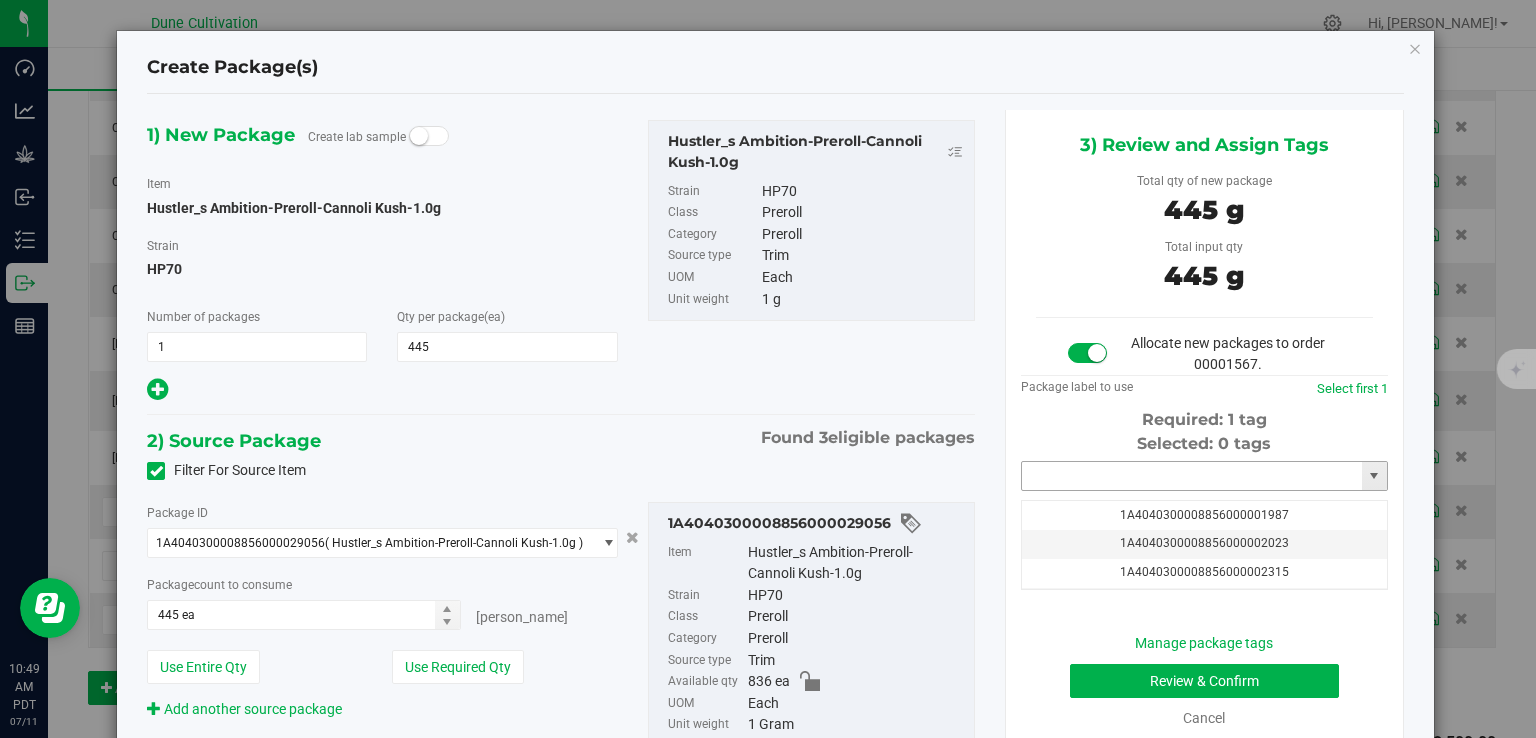 click at bounding box center [1192, 476] 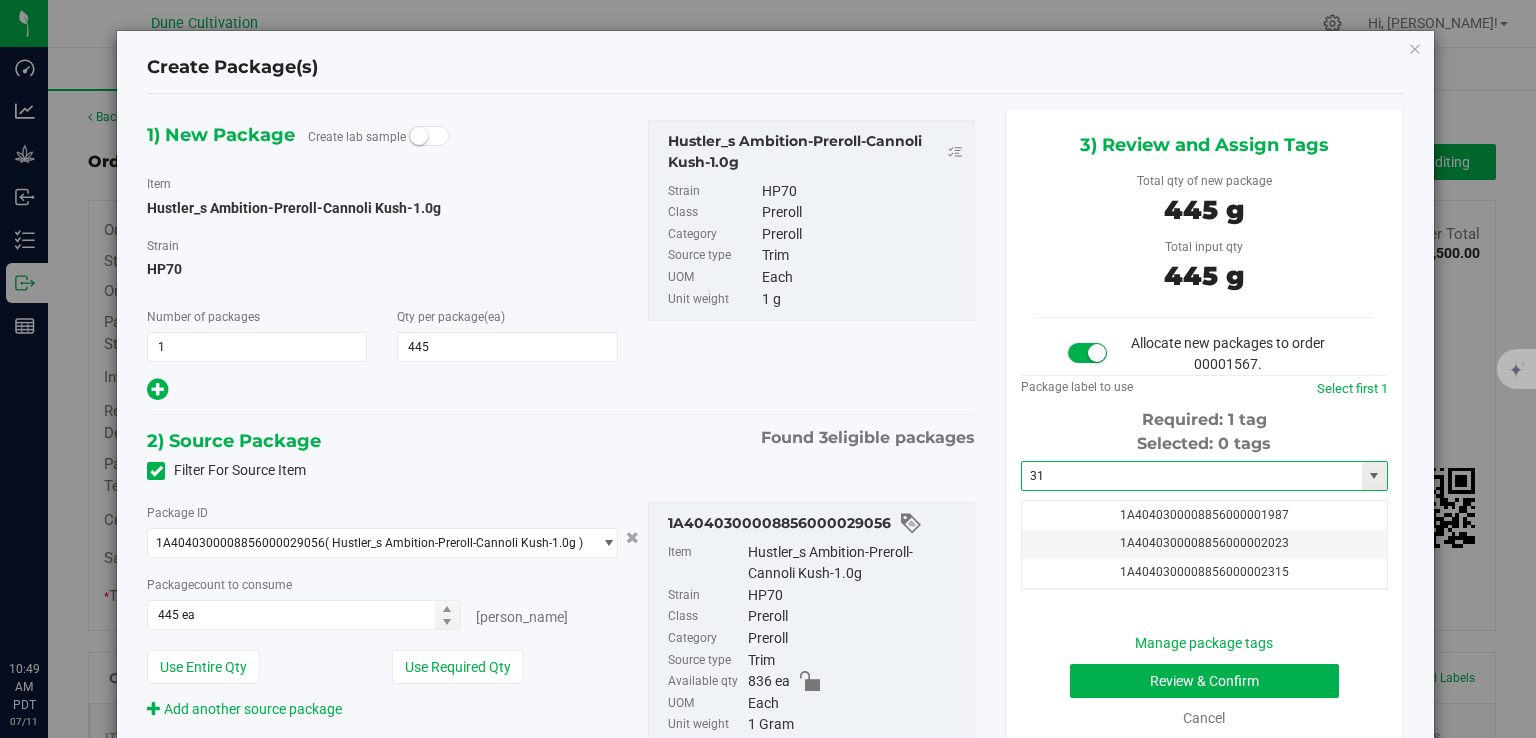 scroll, scrollTop: 0, scrollLeft: 0, axis: both 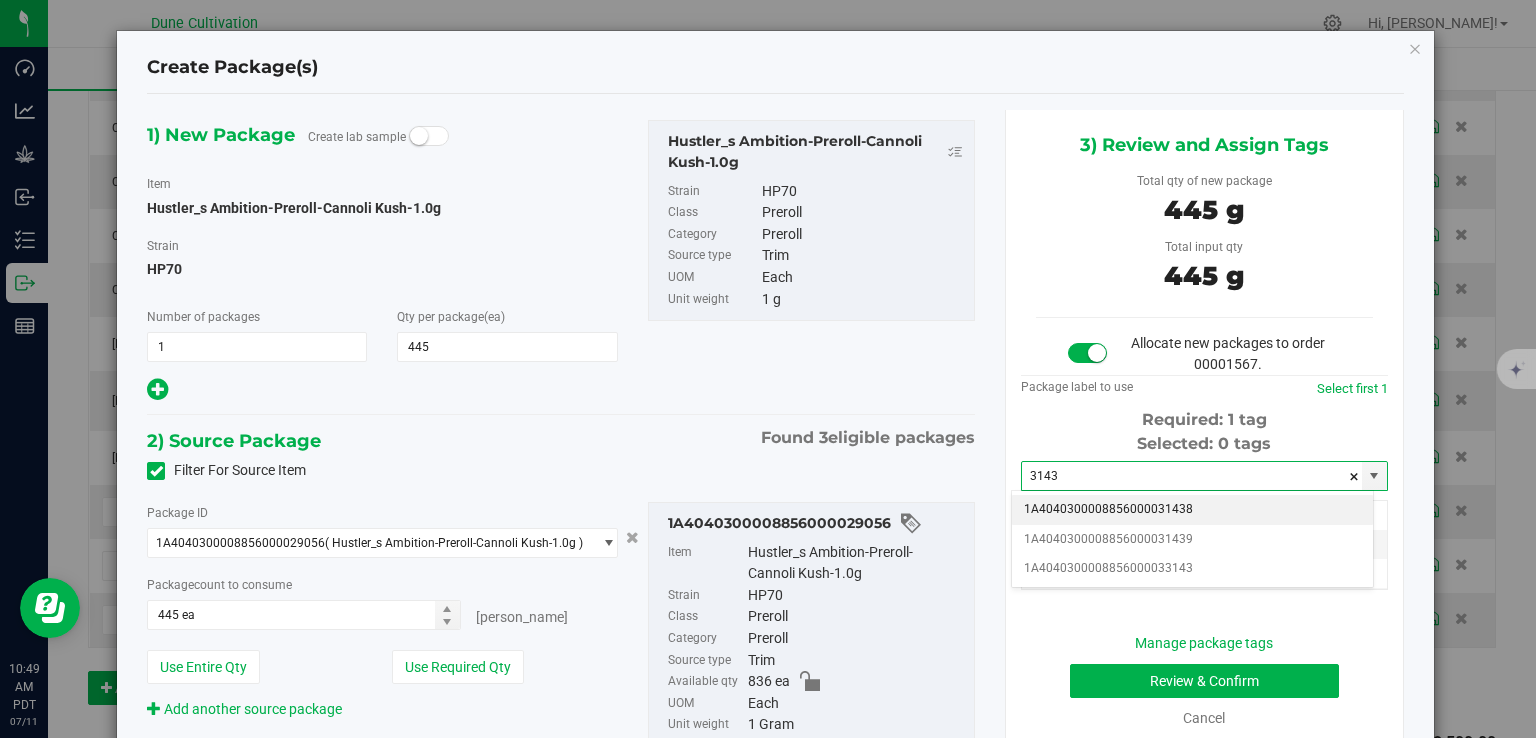 click on "1A4040300008856000031438" at bounding box center [1192, 510] 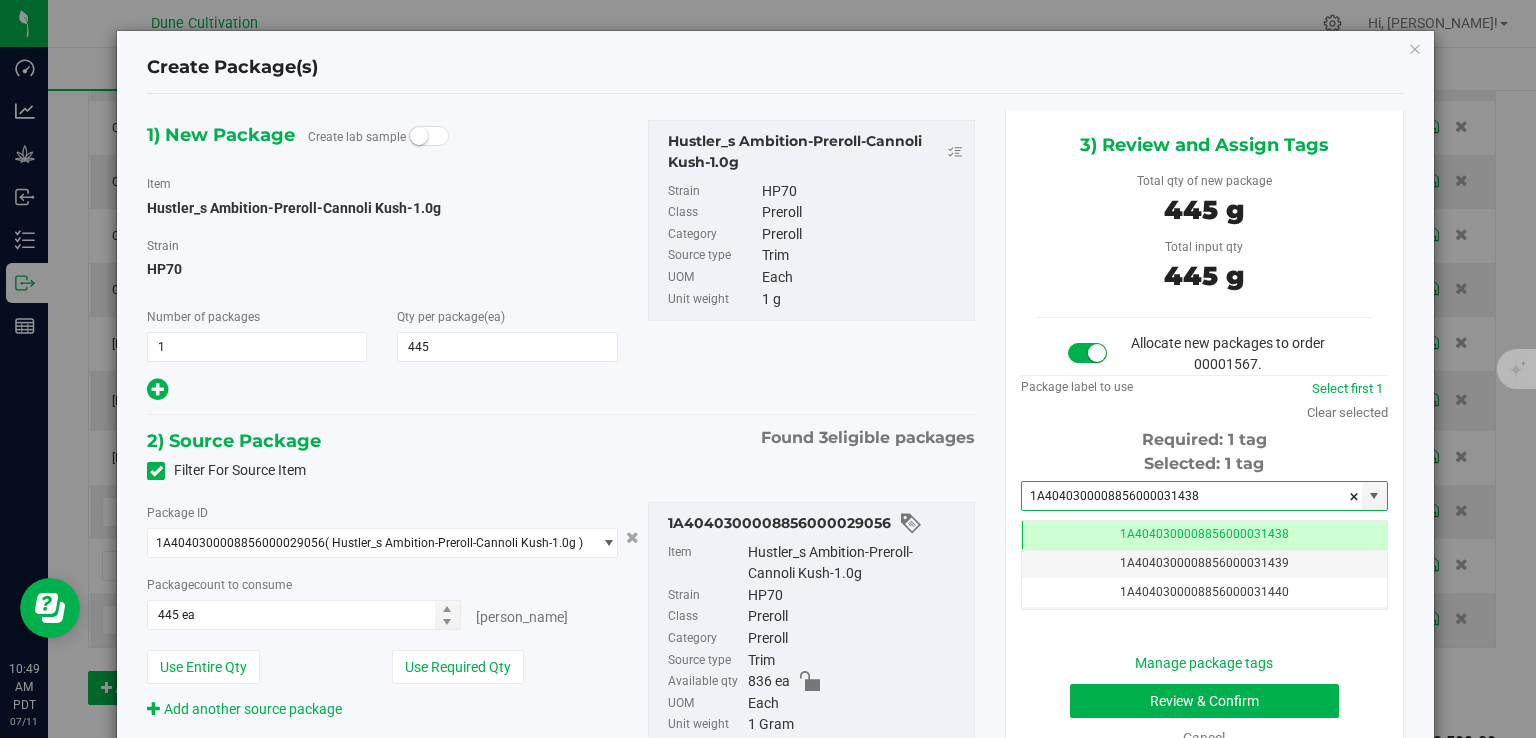 type on "1A4040300008856000031438" 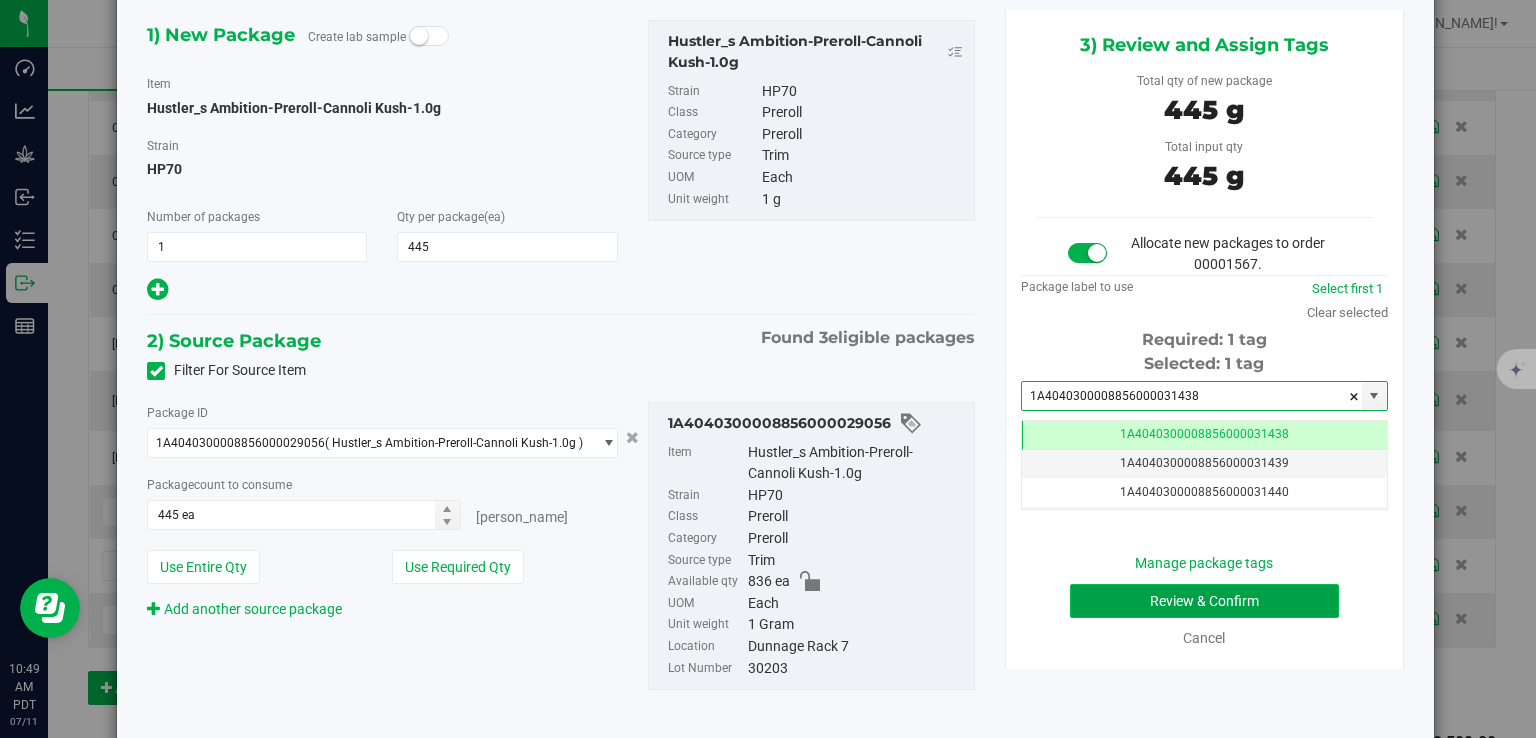 click on "Review & Confirm" at bounding box center [1204, 601] 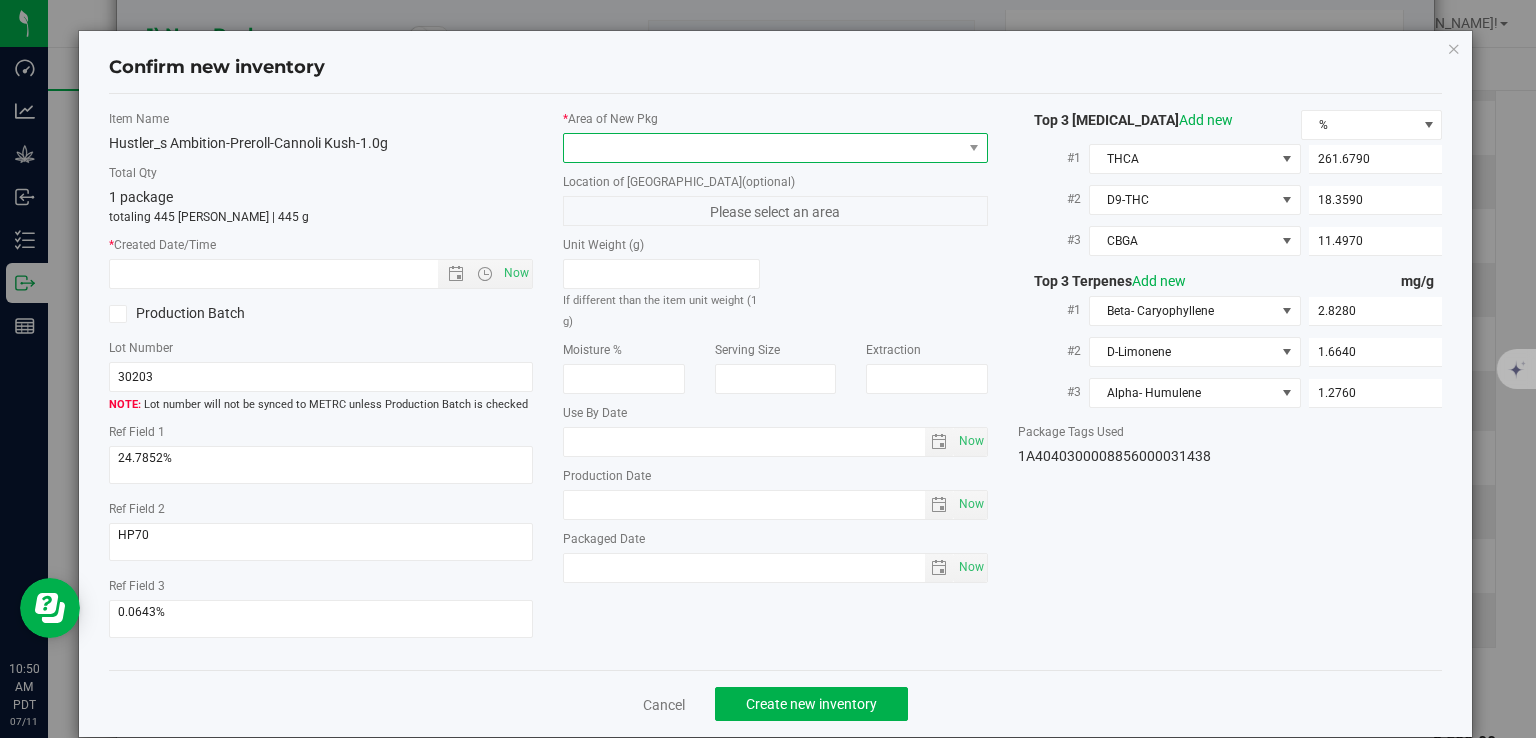 click at bounding box center (763, 148) 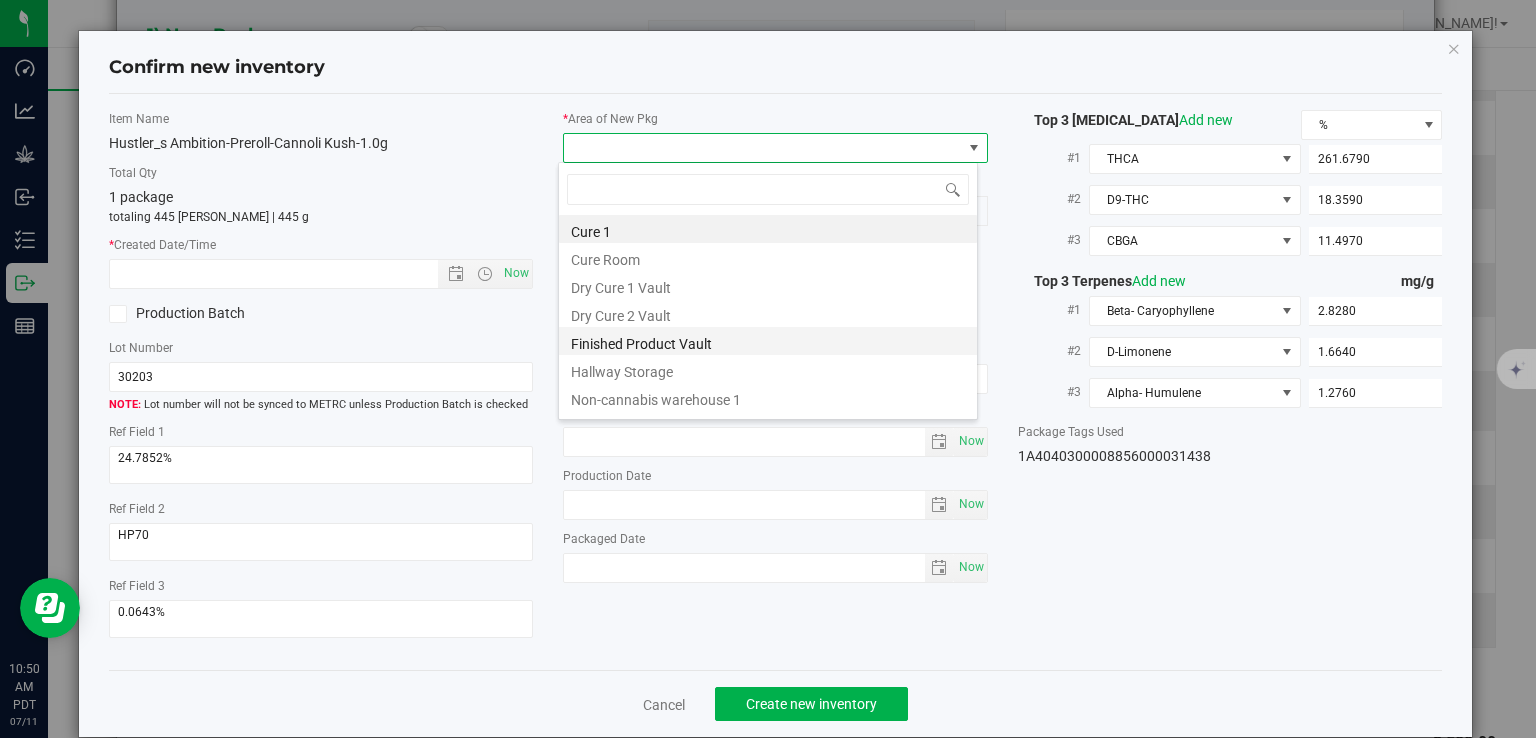 click on "Finished Product Vault" at bounding box center [768, 341] 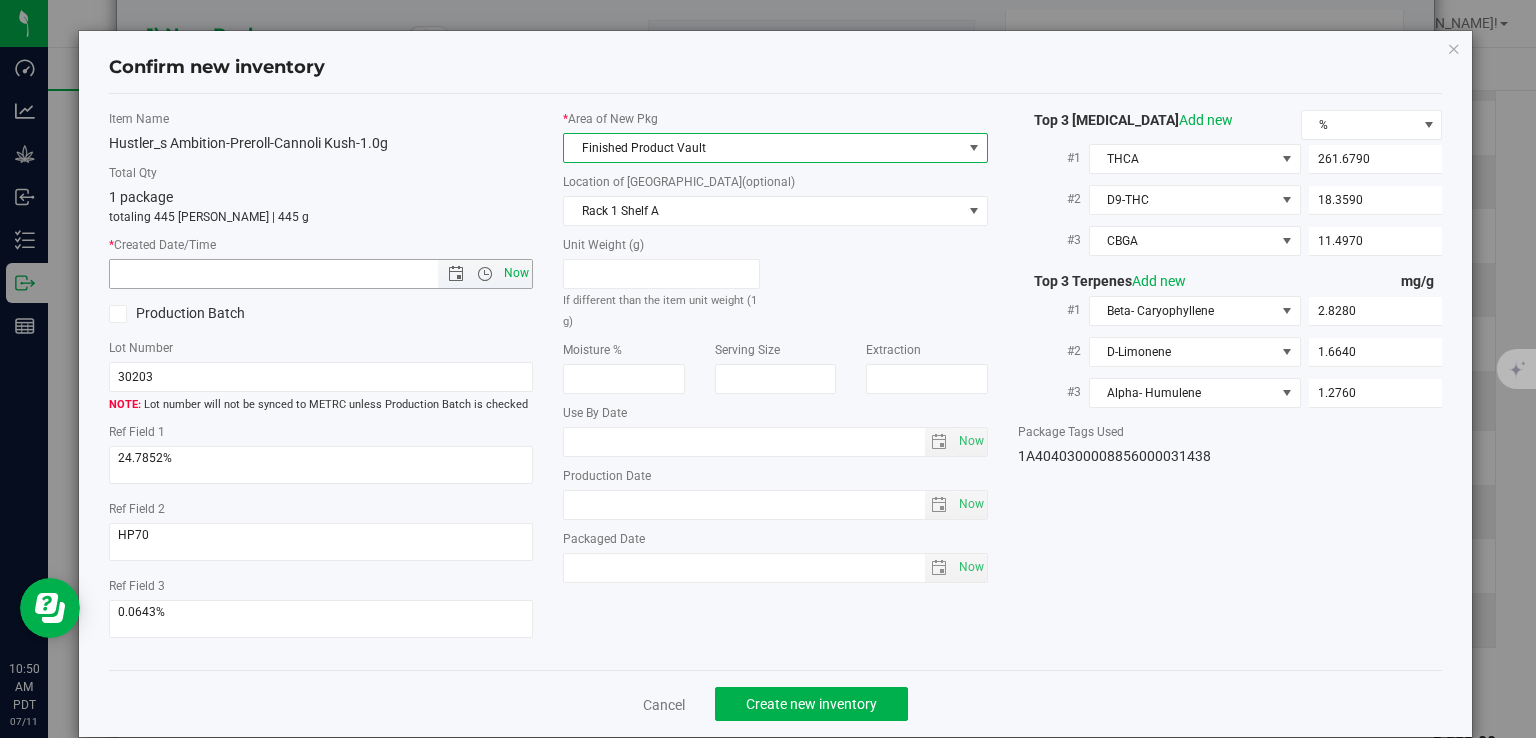 click on "Now" at bounding box center [517, 273] 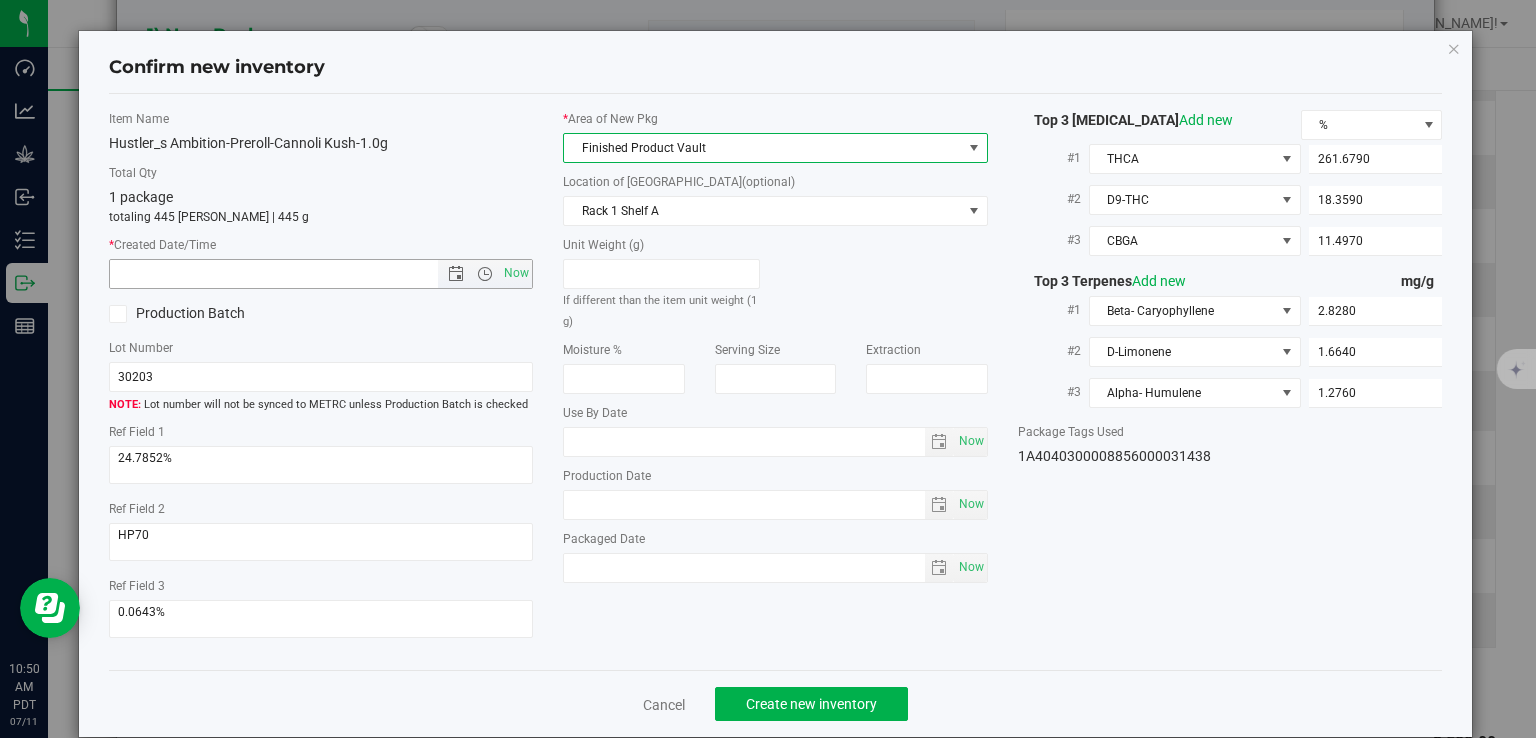 type on "[DATE] 10:50 AM" 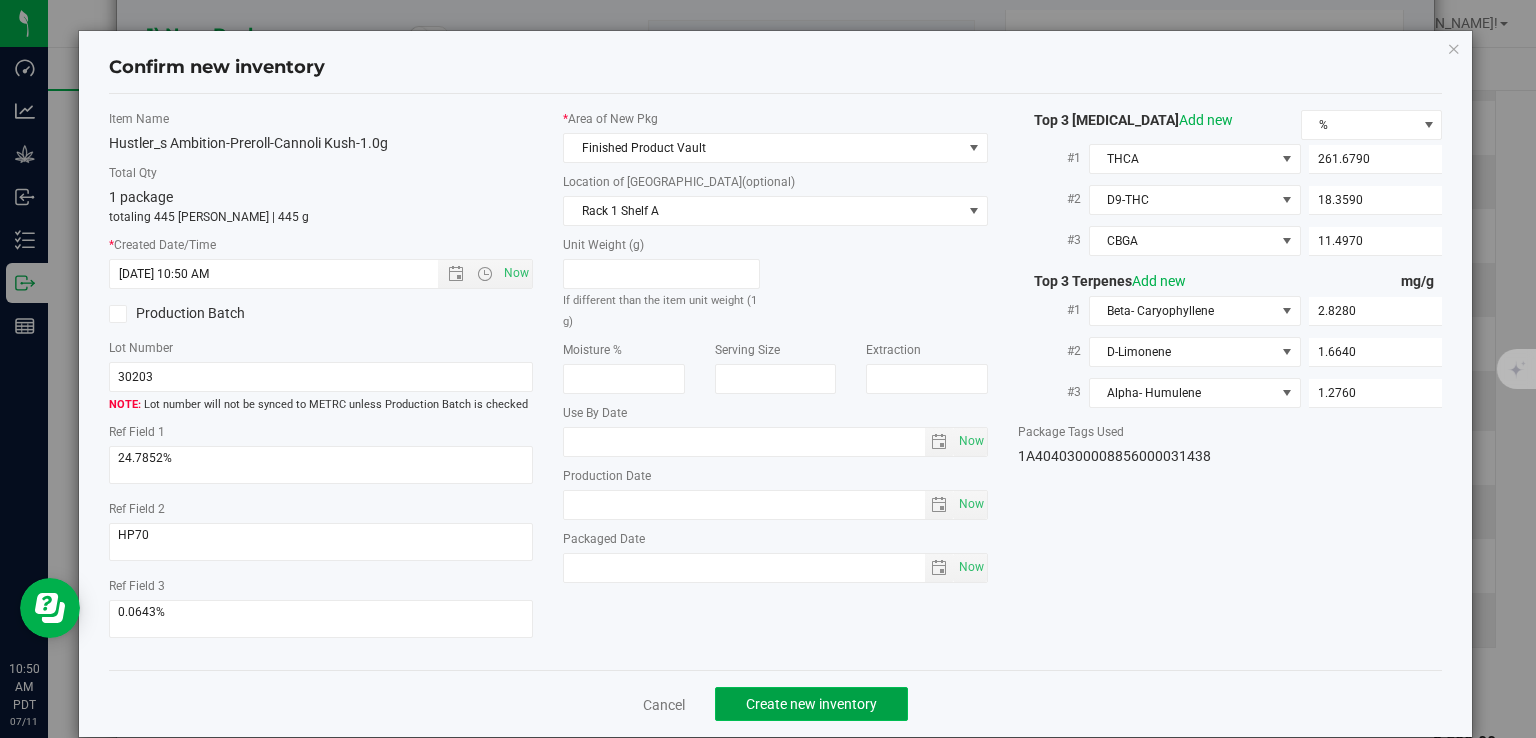 click on "Create new inventory" 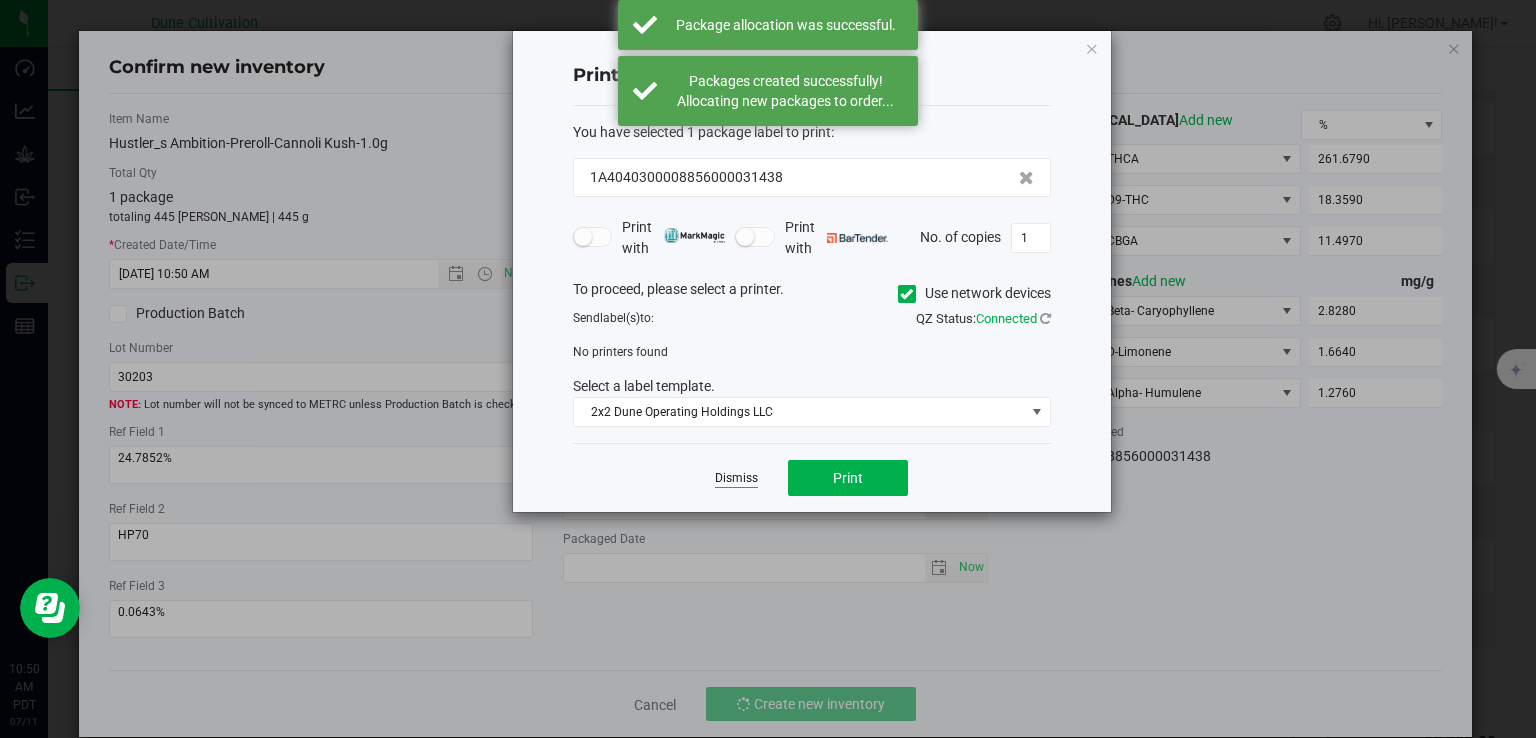 click on "Dismiss" 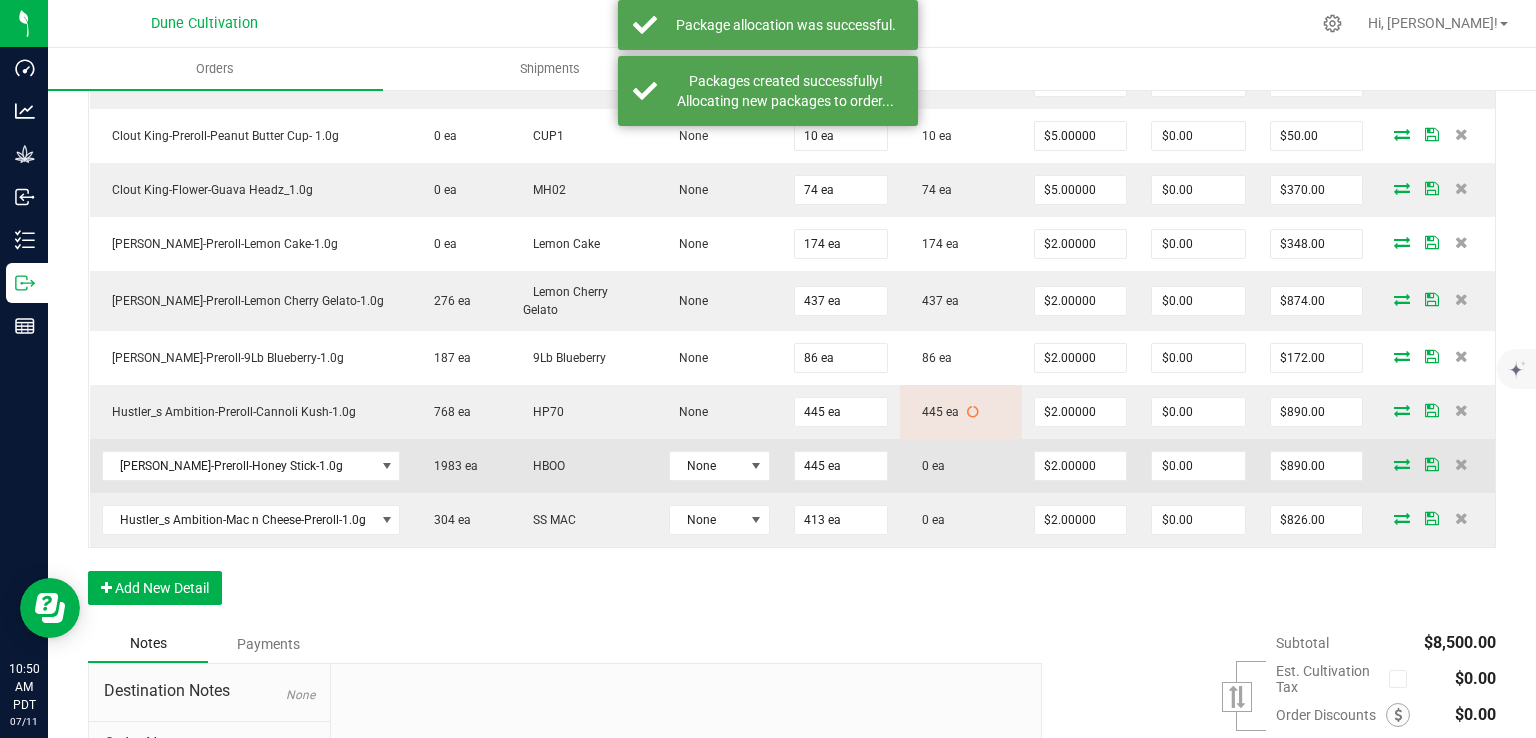 click at bounding box center (1402, 464) 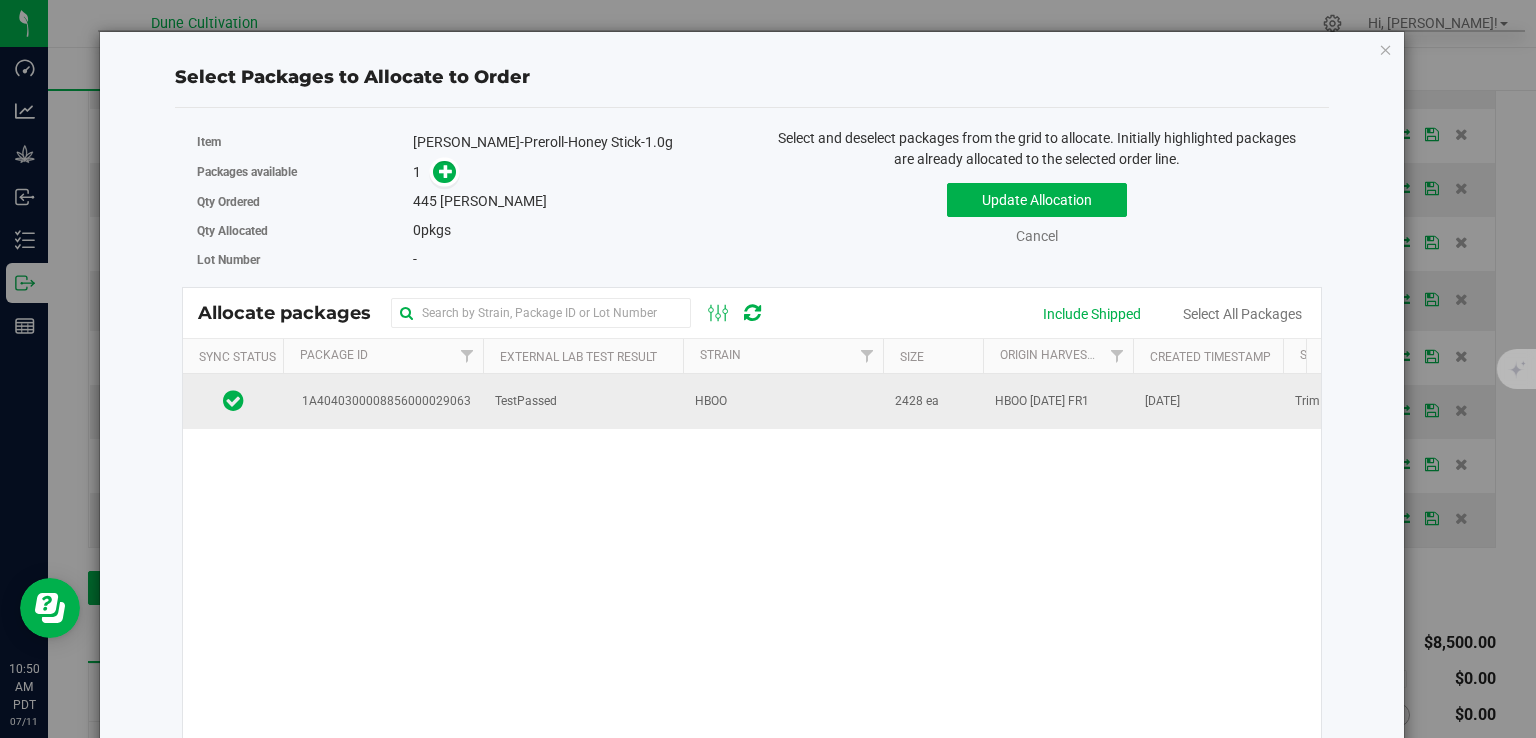 click on "HBOO" at bounding box center (783, 401) 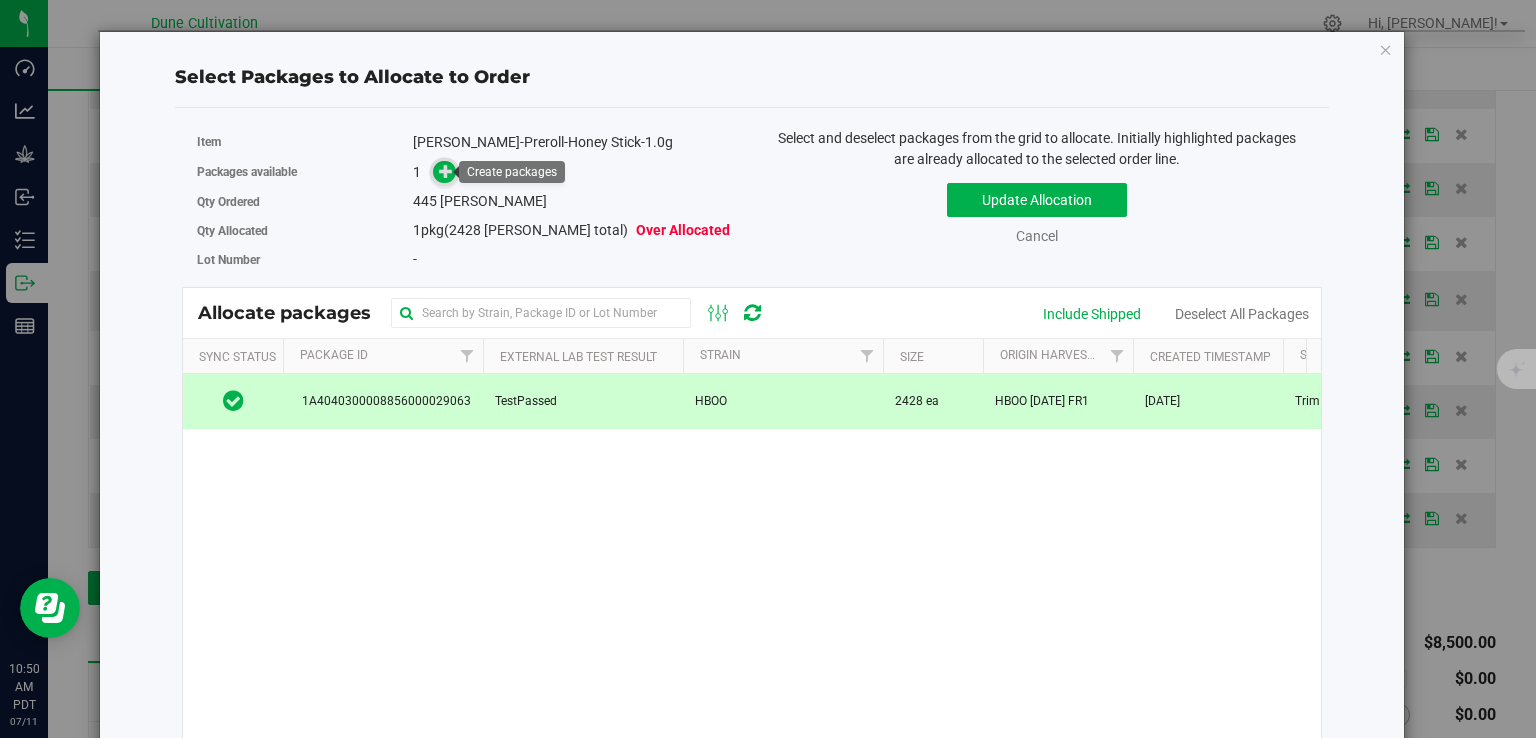 click at bounding box center (446, 170) 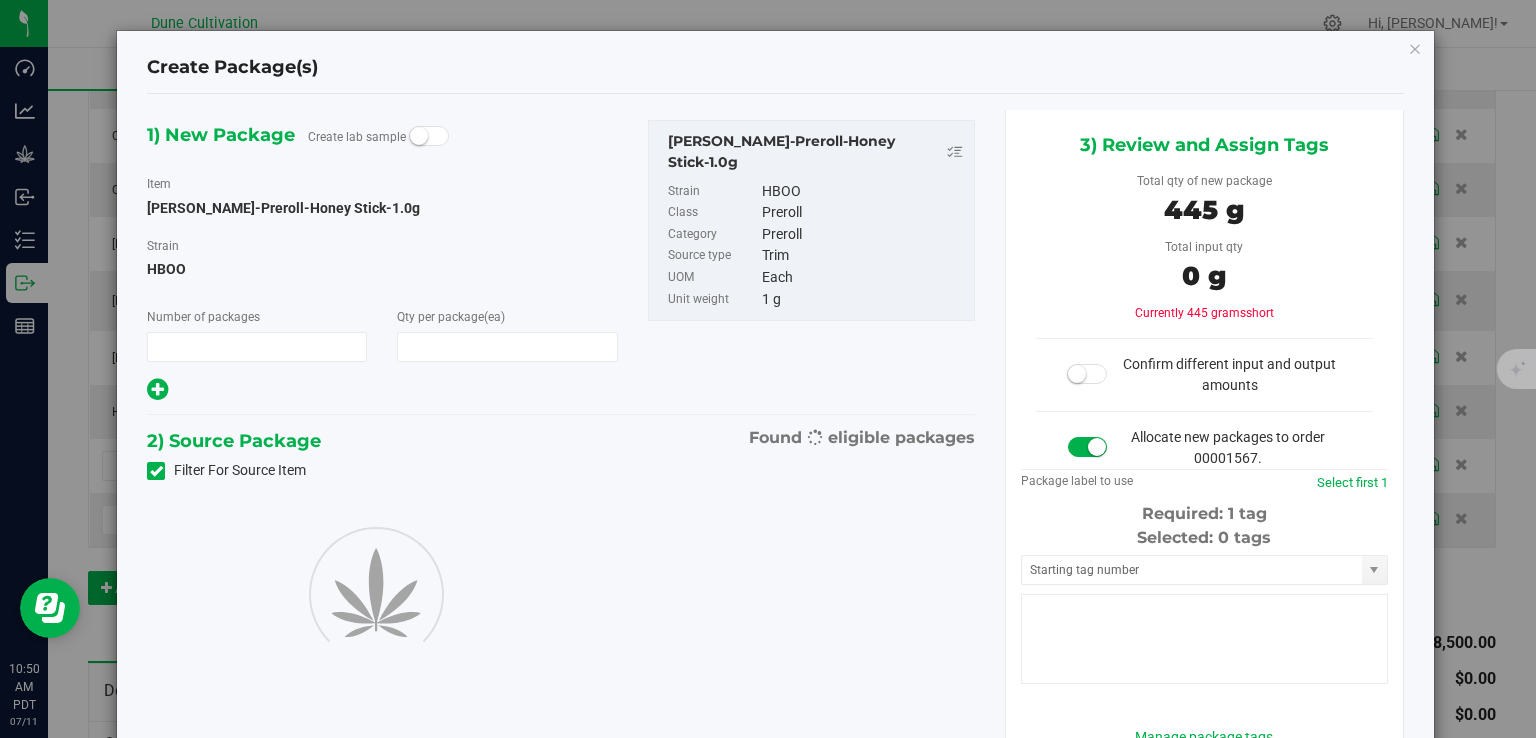 type on "1" 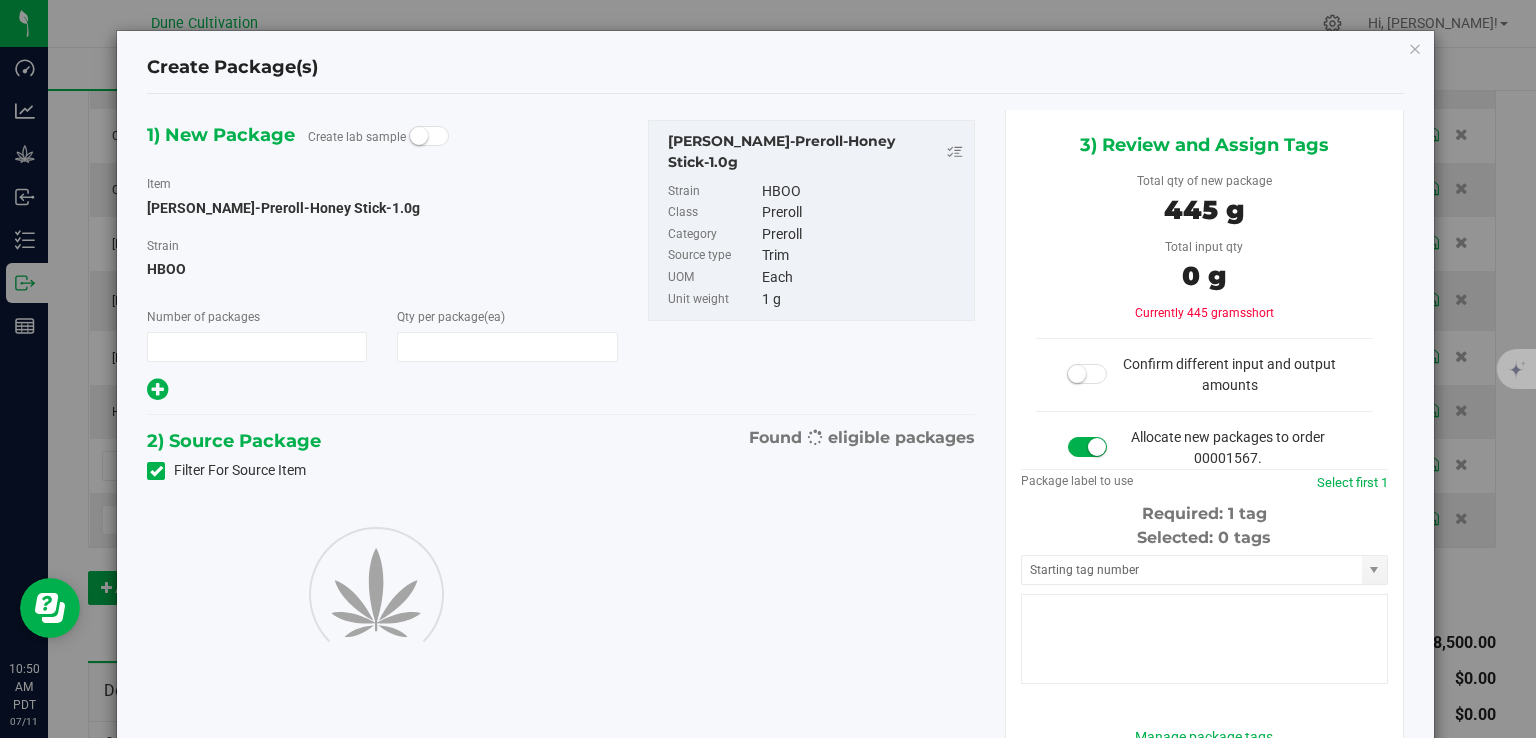 type on "445" 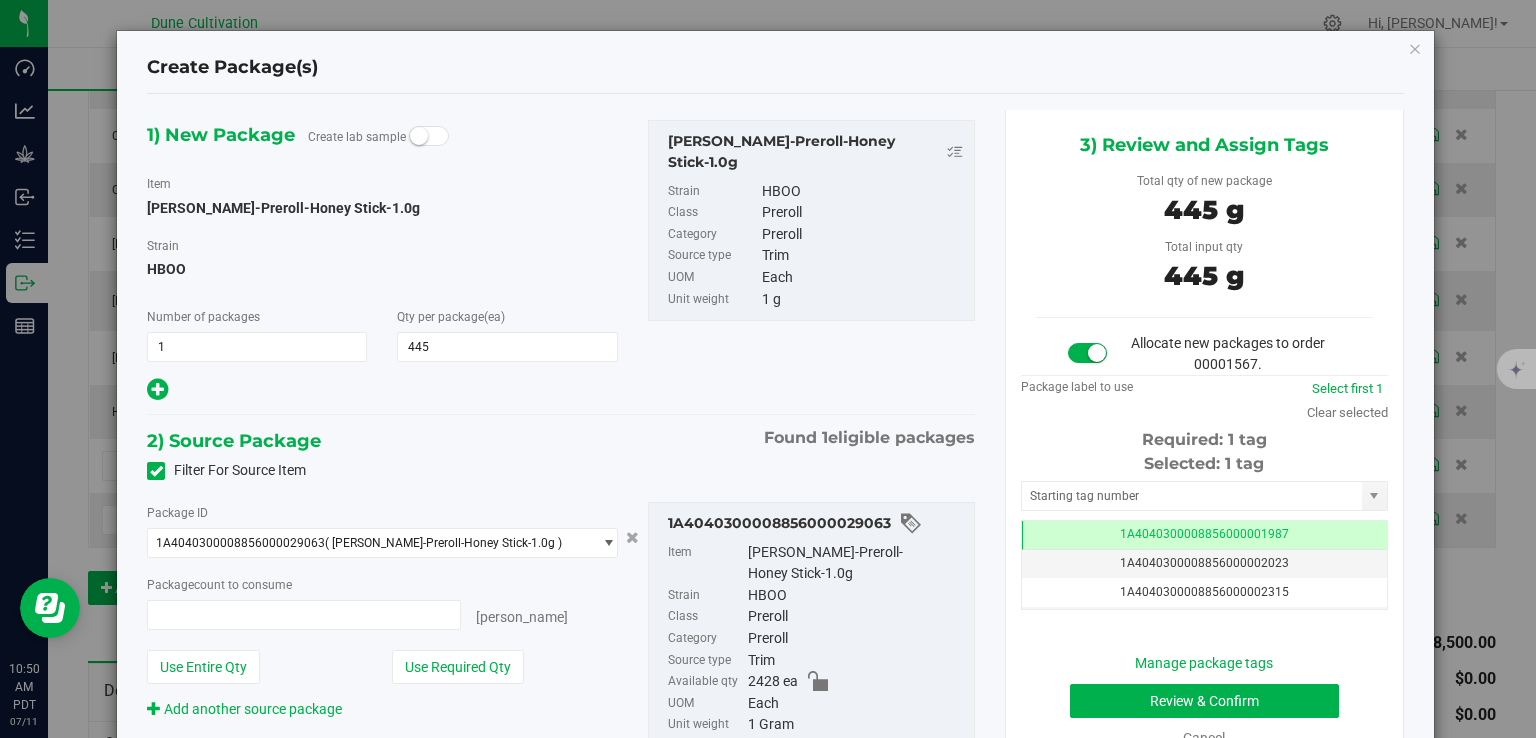 type on "445 ea" 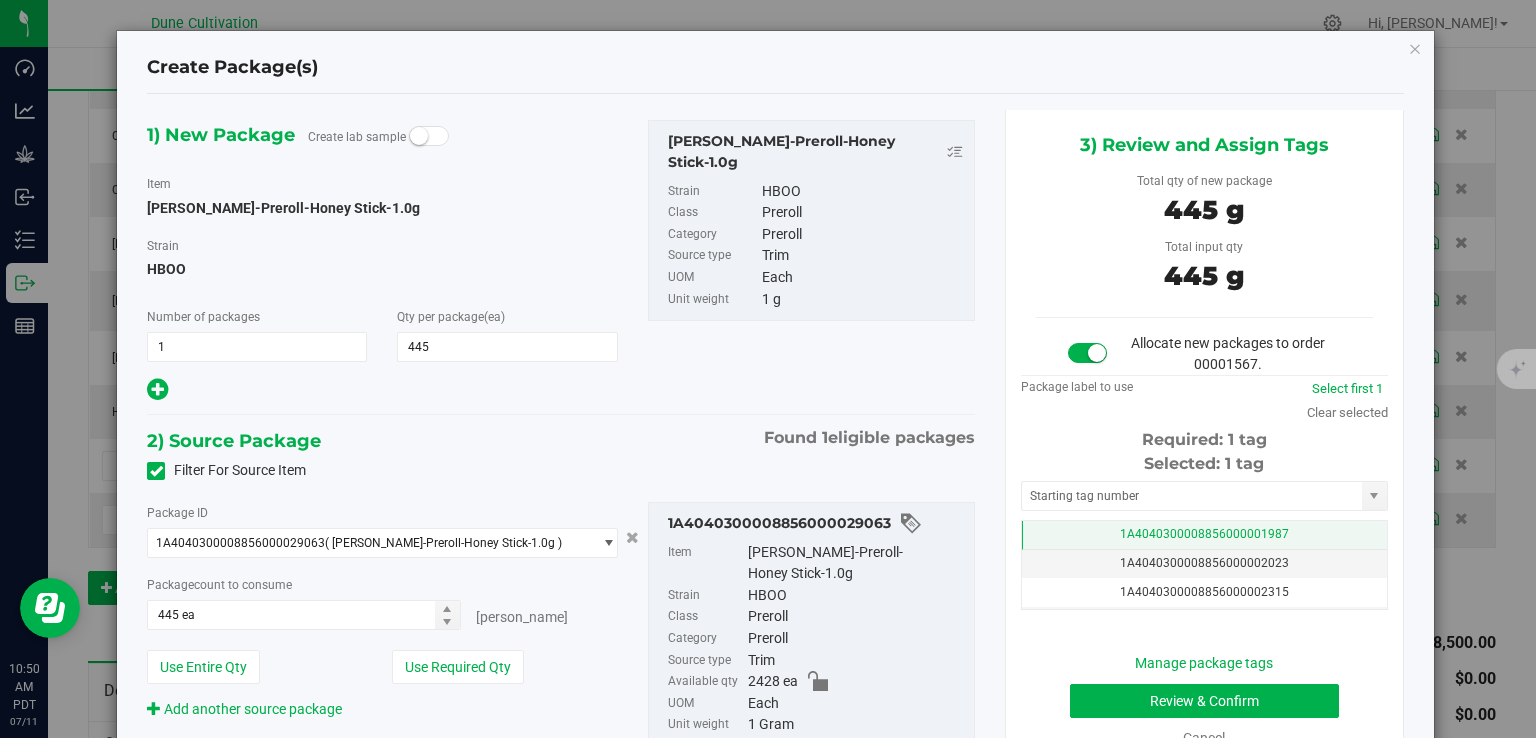 click on "1A4040300008856000001987" at bounding box center [1204, 534] 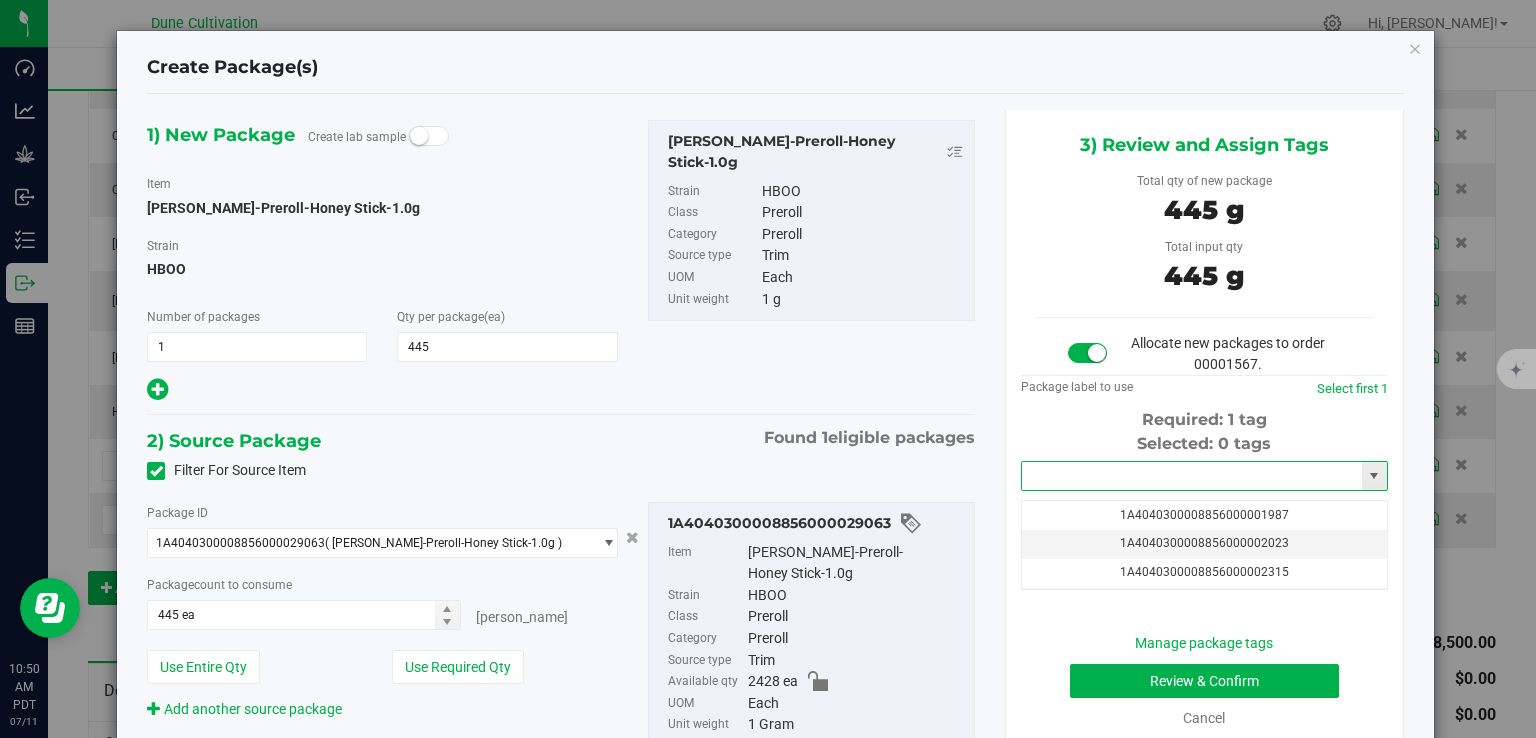 click at bounding box center (1192, 476) 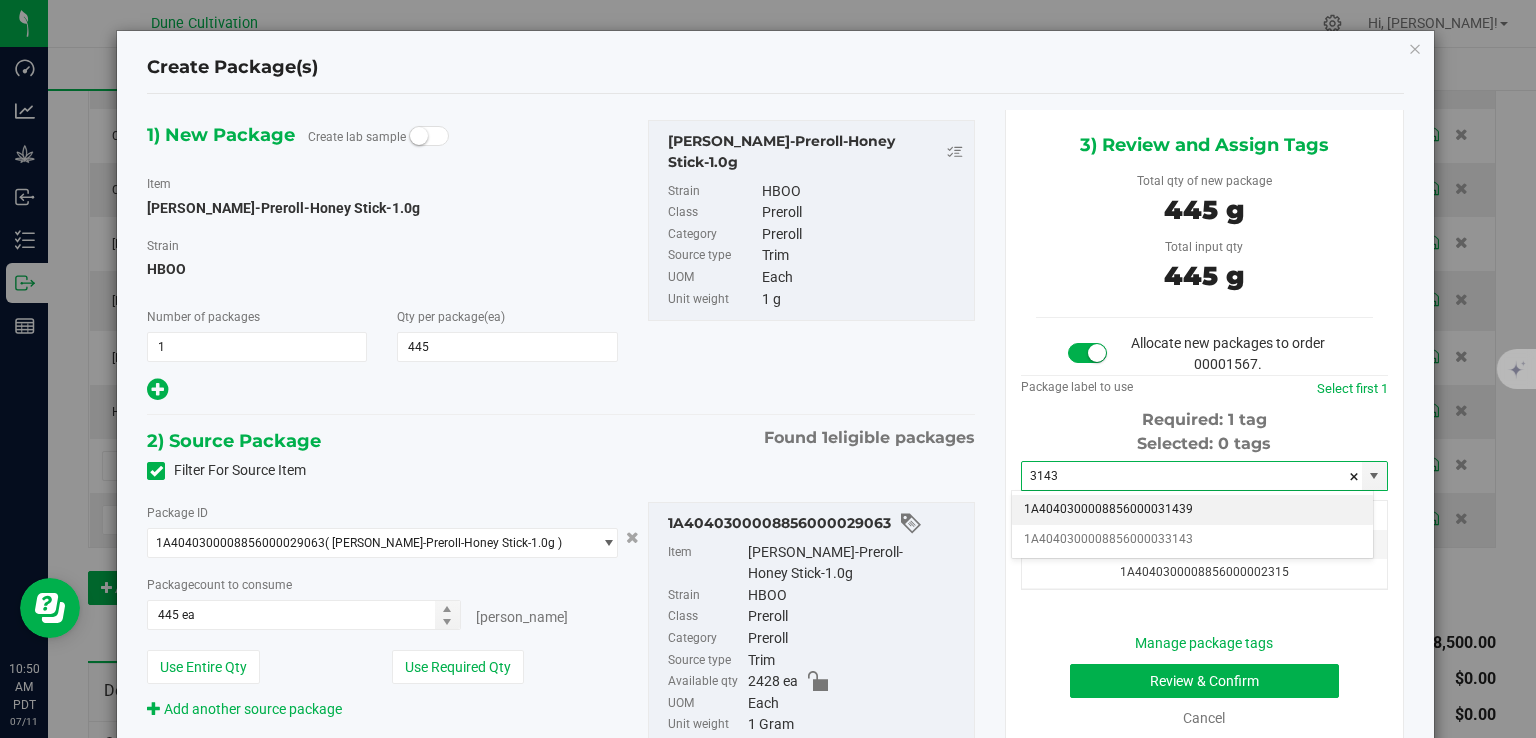 click on "1A4040300008856000031439" at bounding box center (1192, 510) 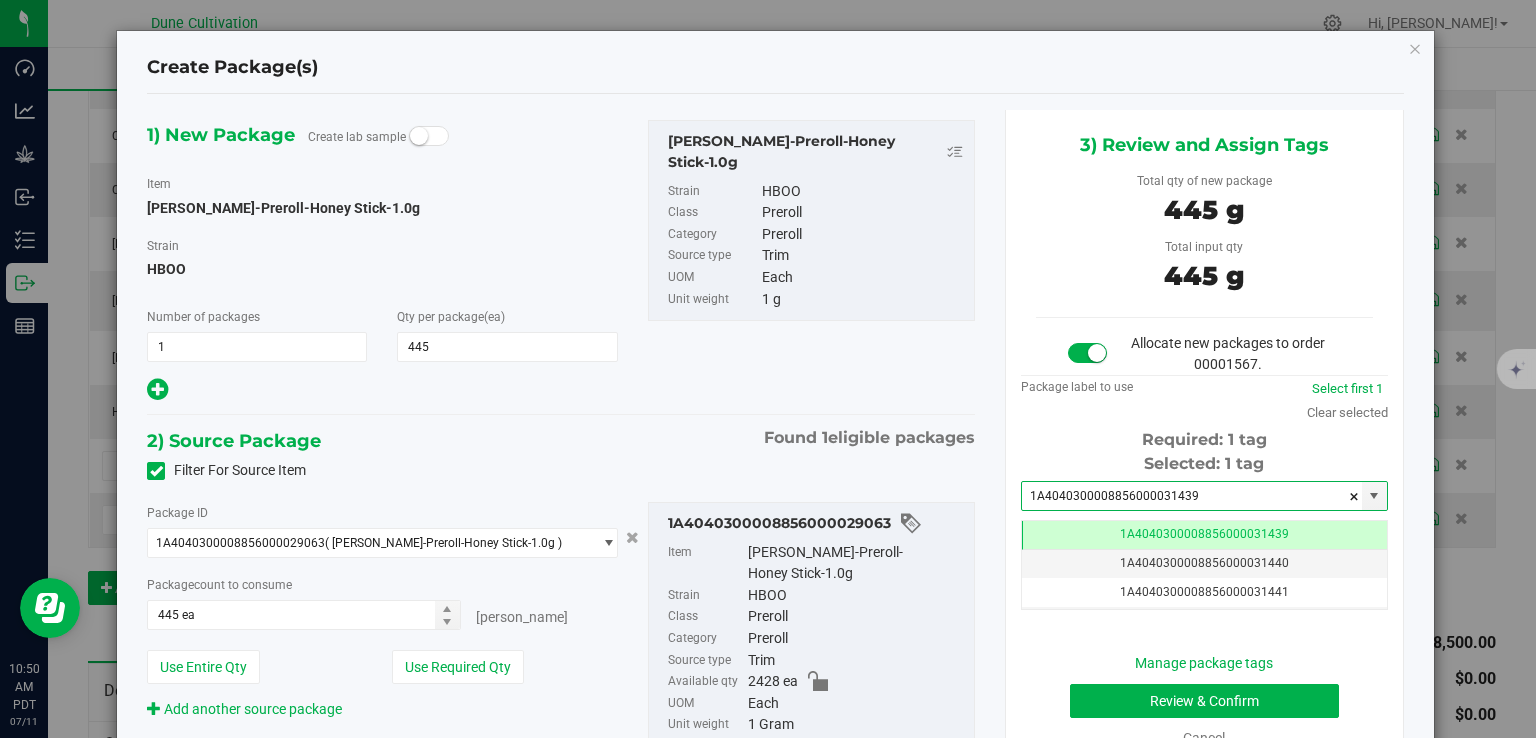 type on "1A4040300008856000031439" 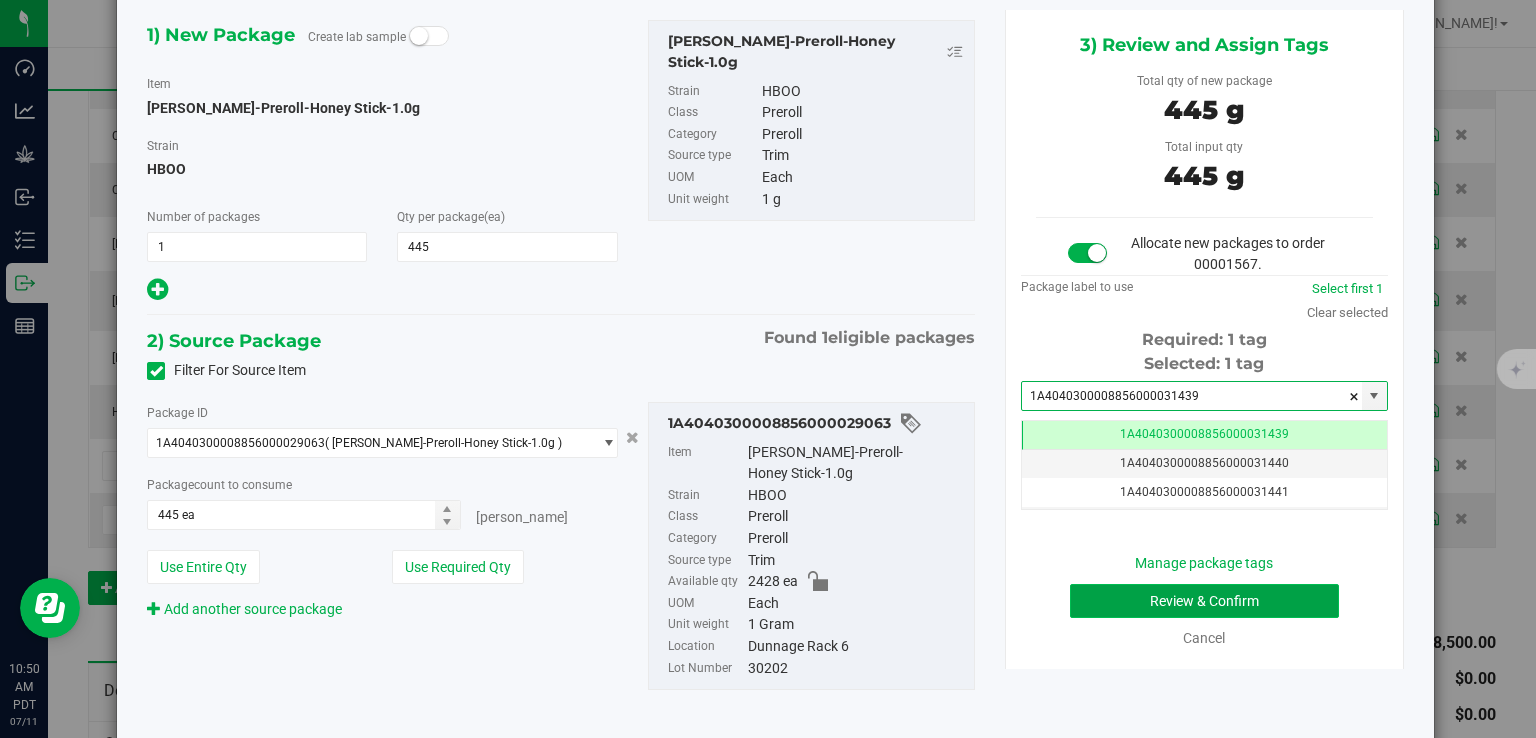 click on "Review & Confirm" at bounding box center [1204, 601] 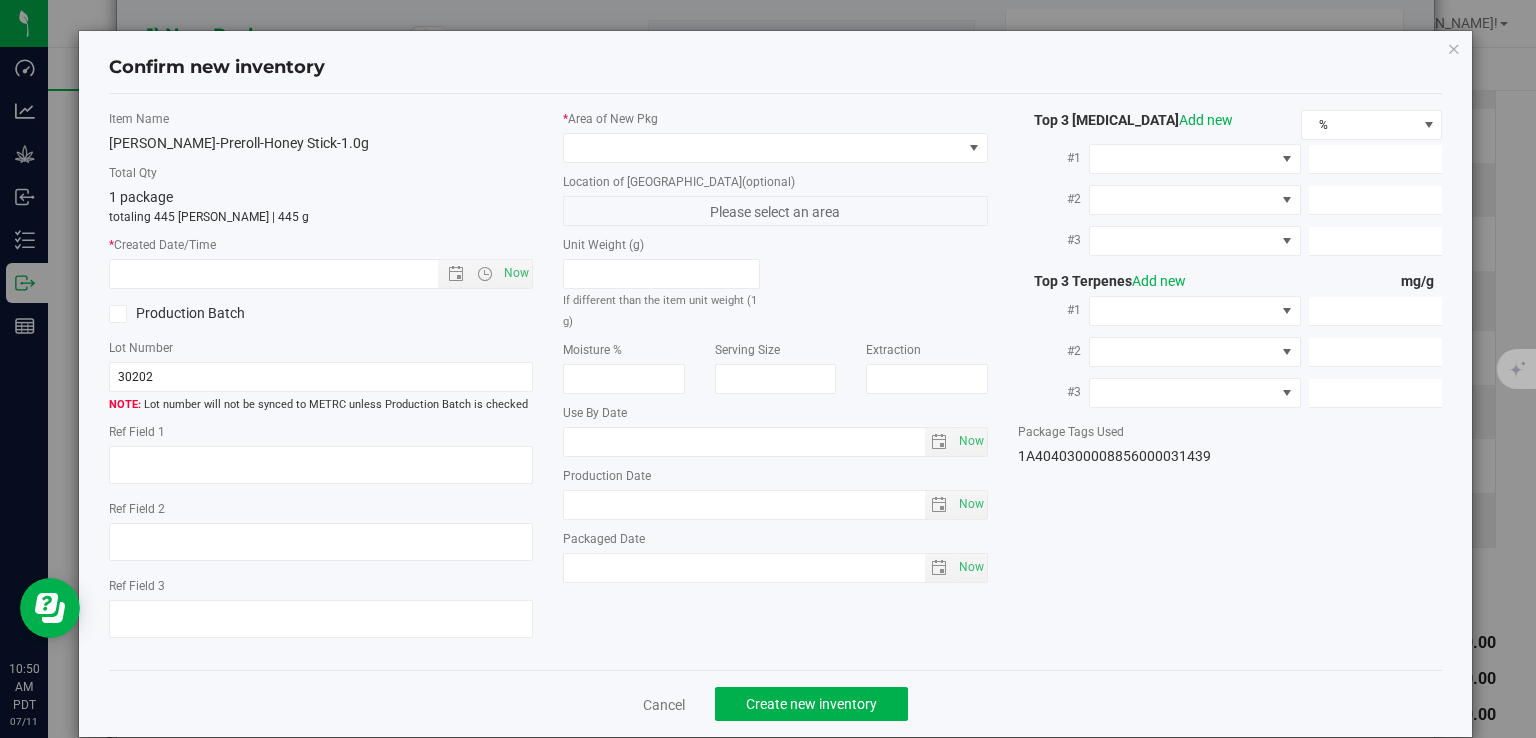 type on "27.3595%" 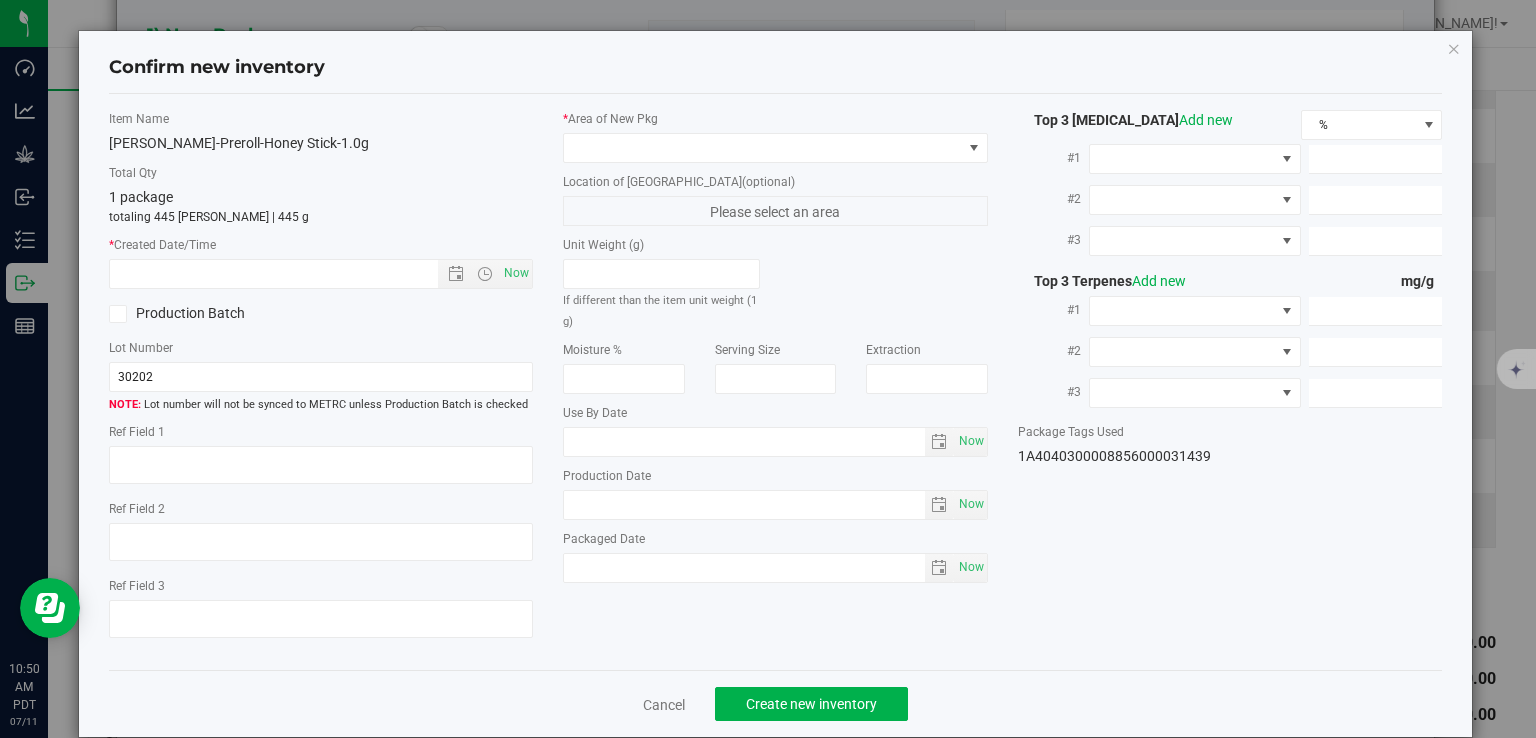 type on "HBOO" 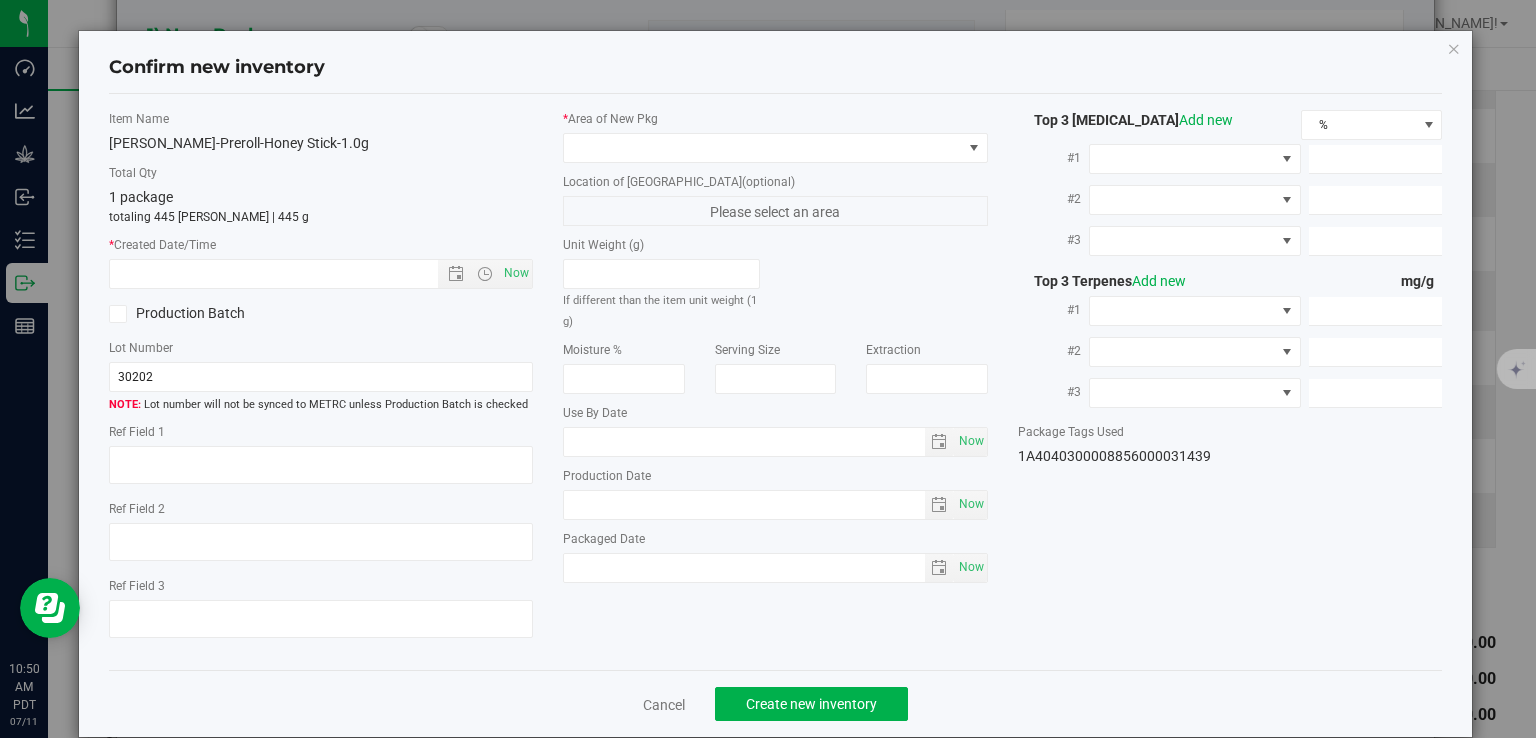 type on "0.0658%" 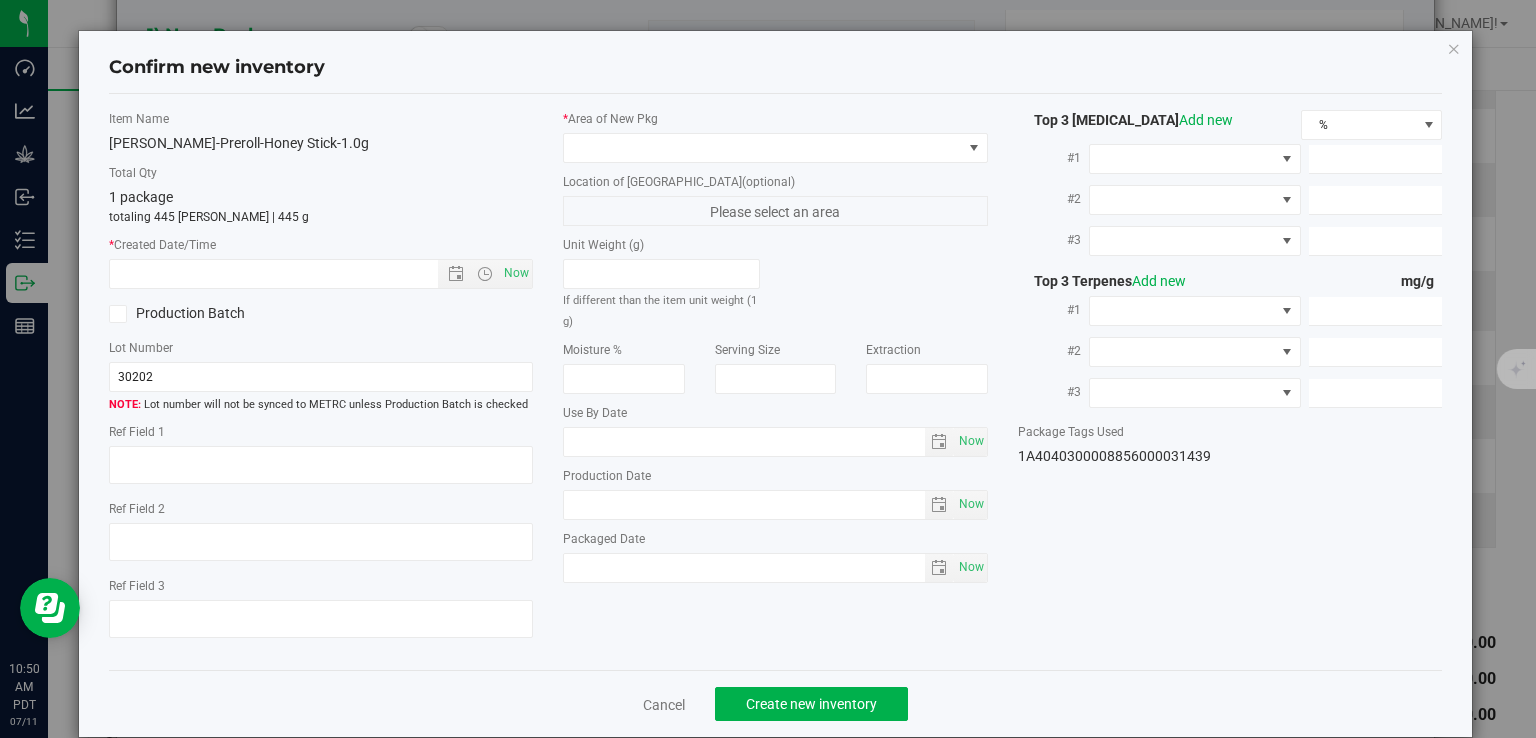 type on "294.5530" 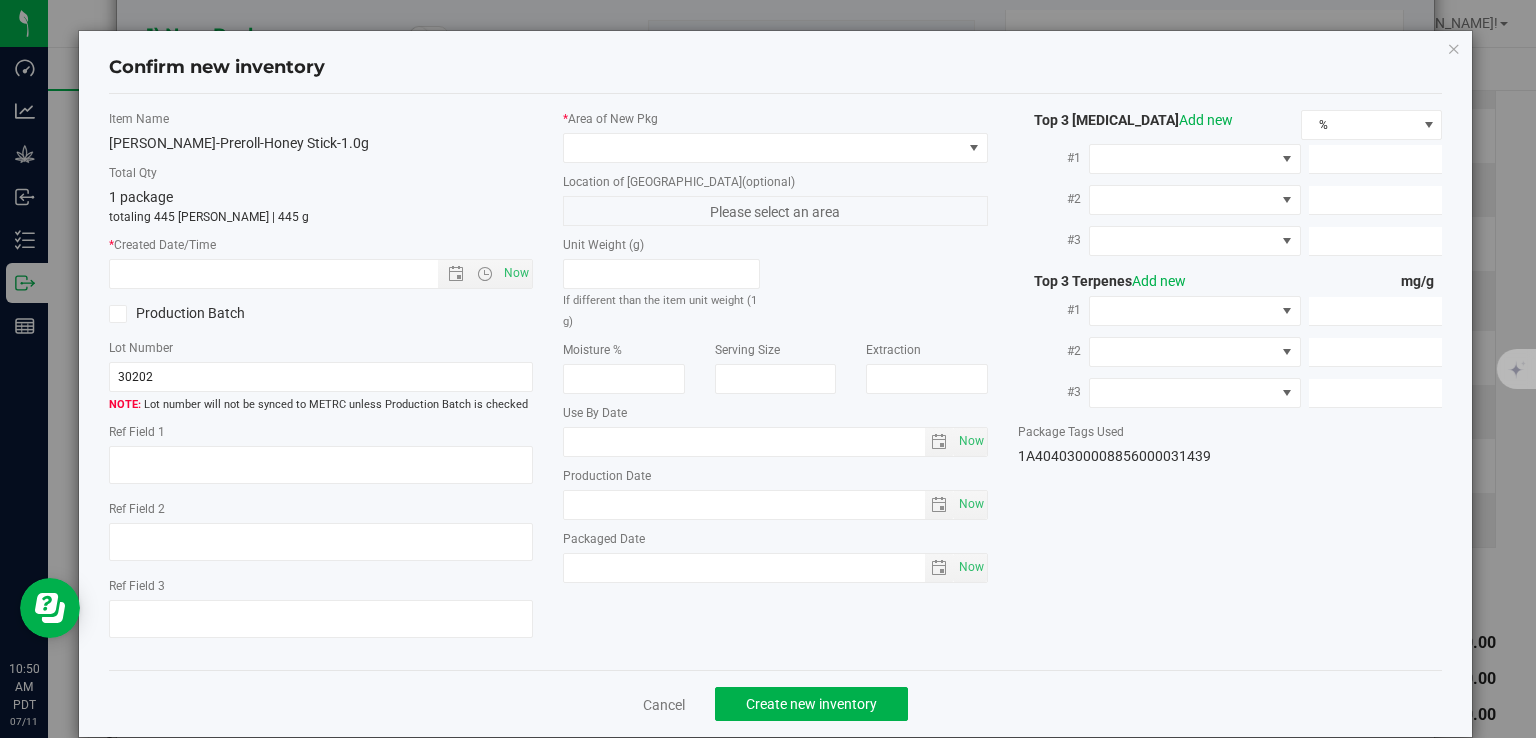 type on "15.2720" 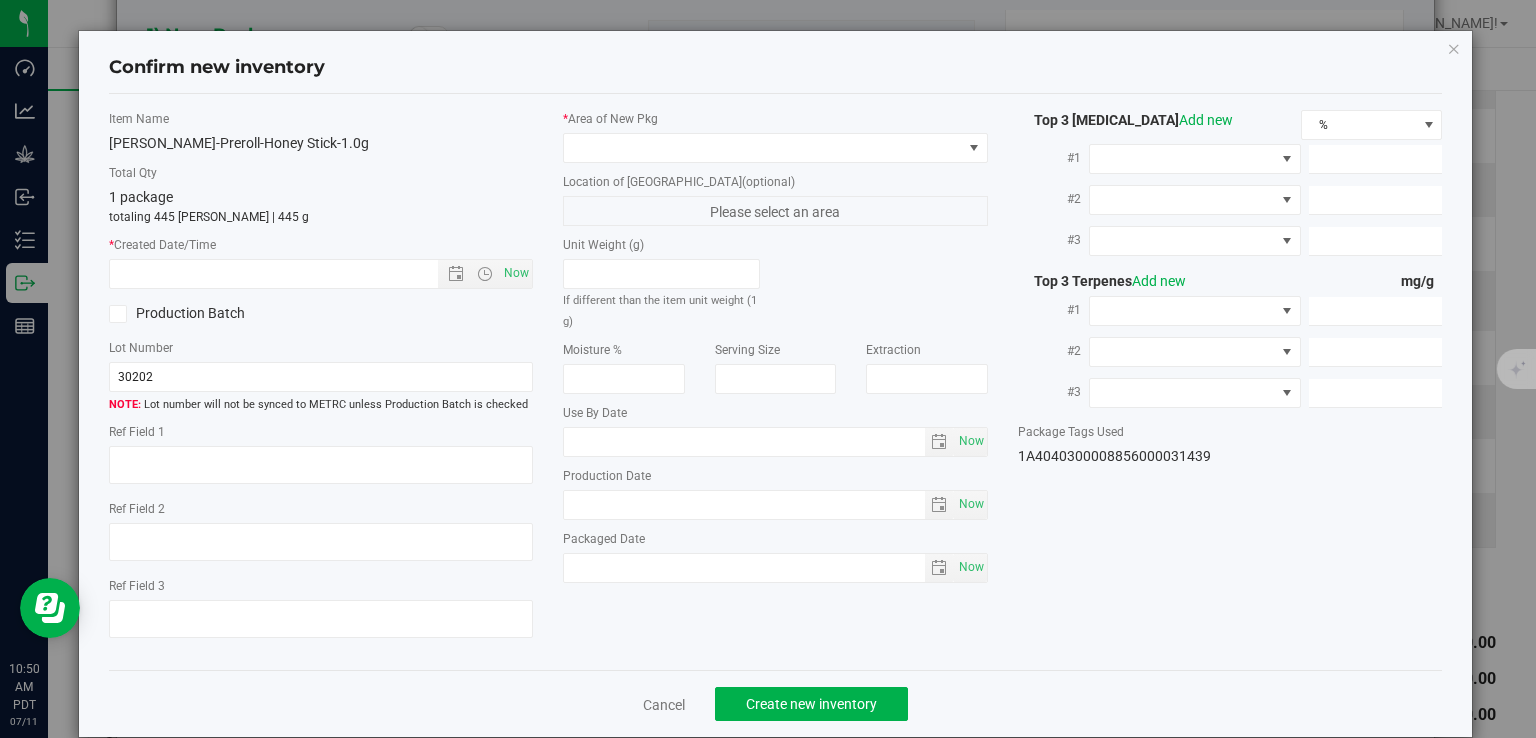 type on "11.8540" 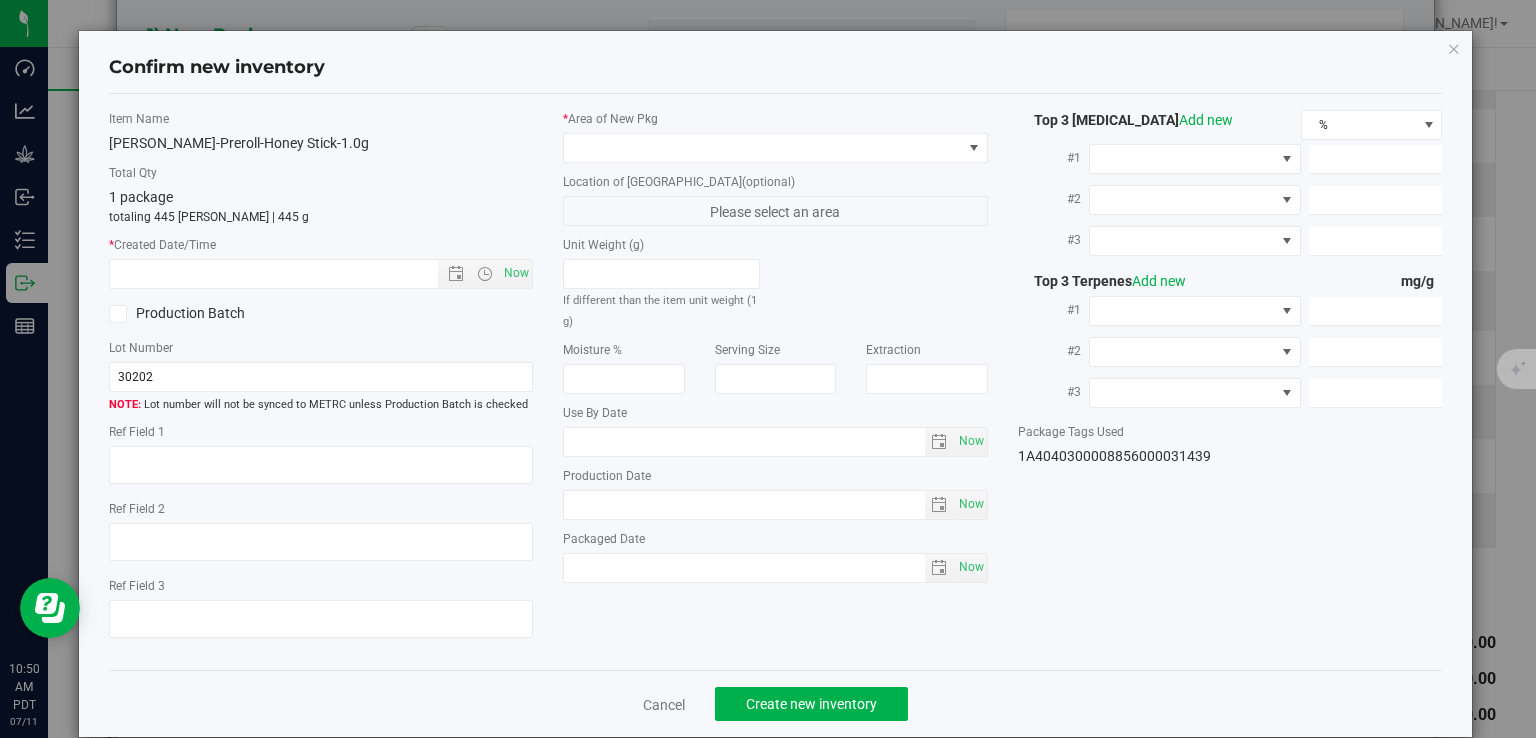 type on "3.3590" 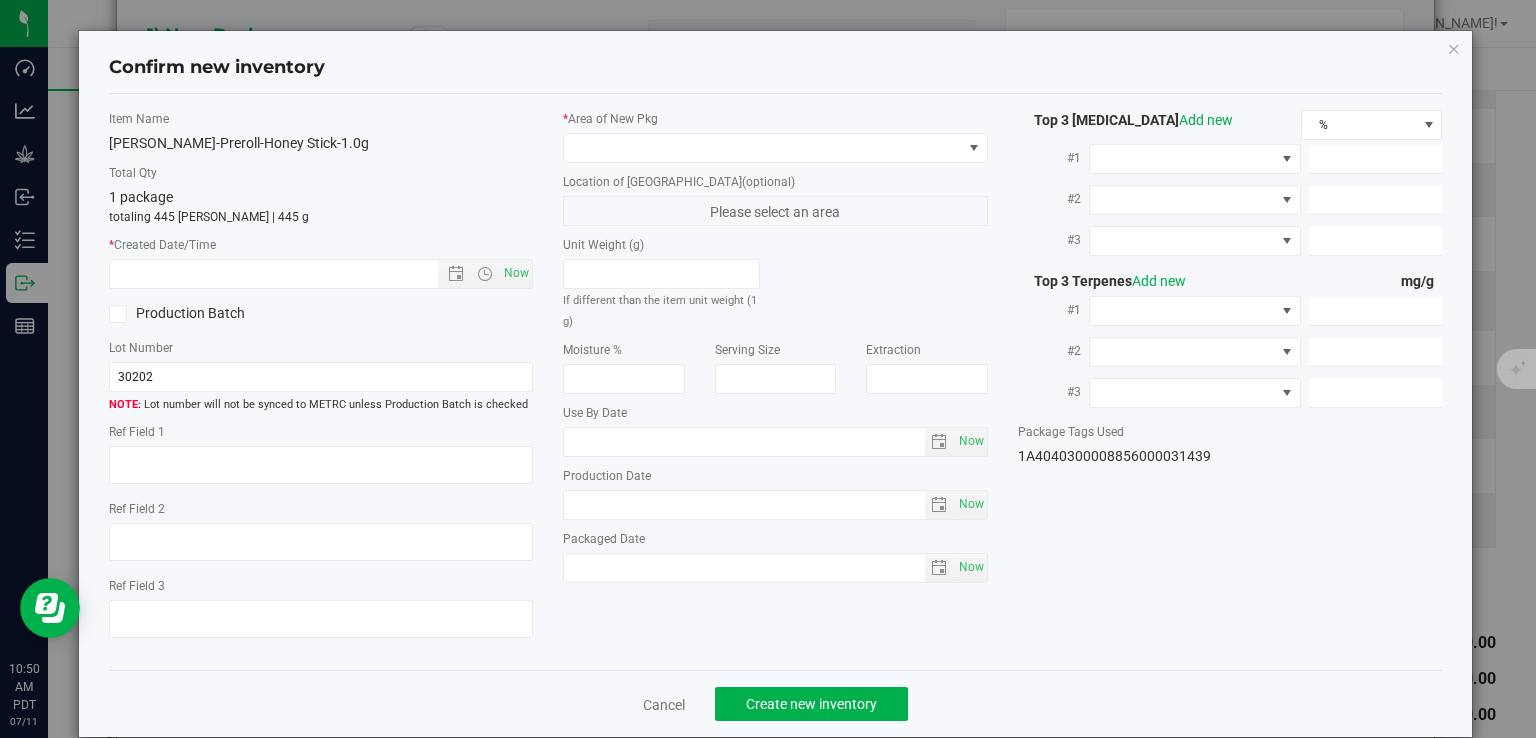 type on "2.2090" 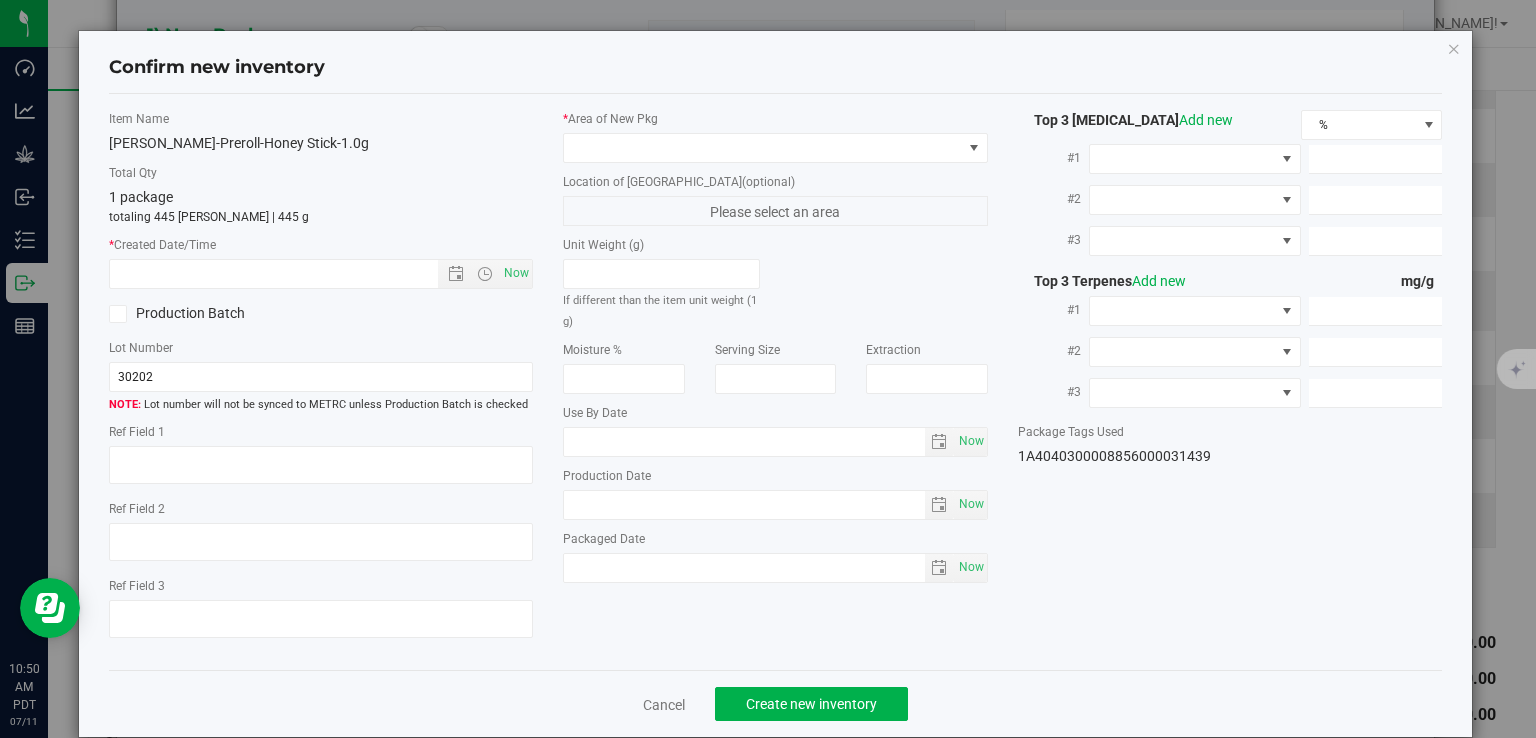 type on "1.5970" 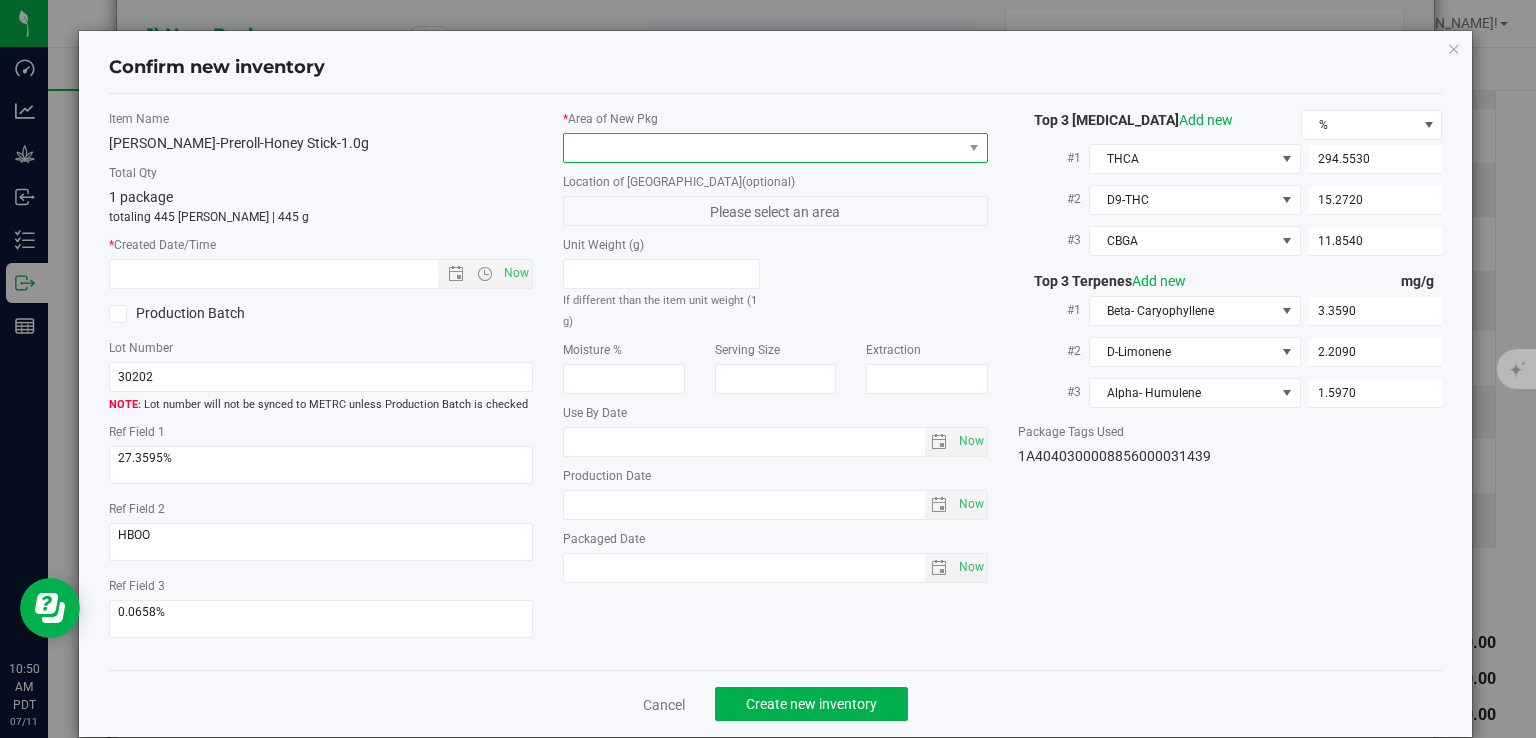 click at bounding box center [763, 148] 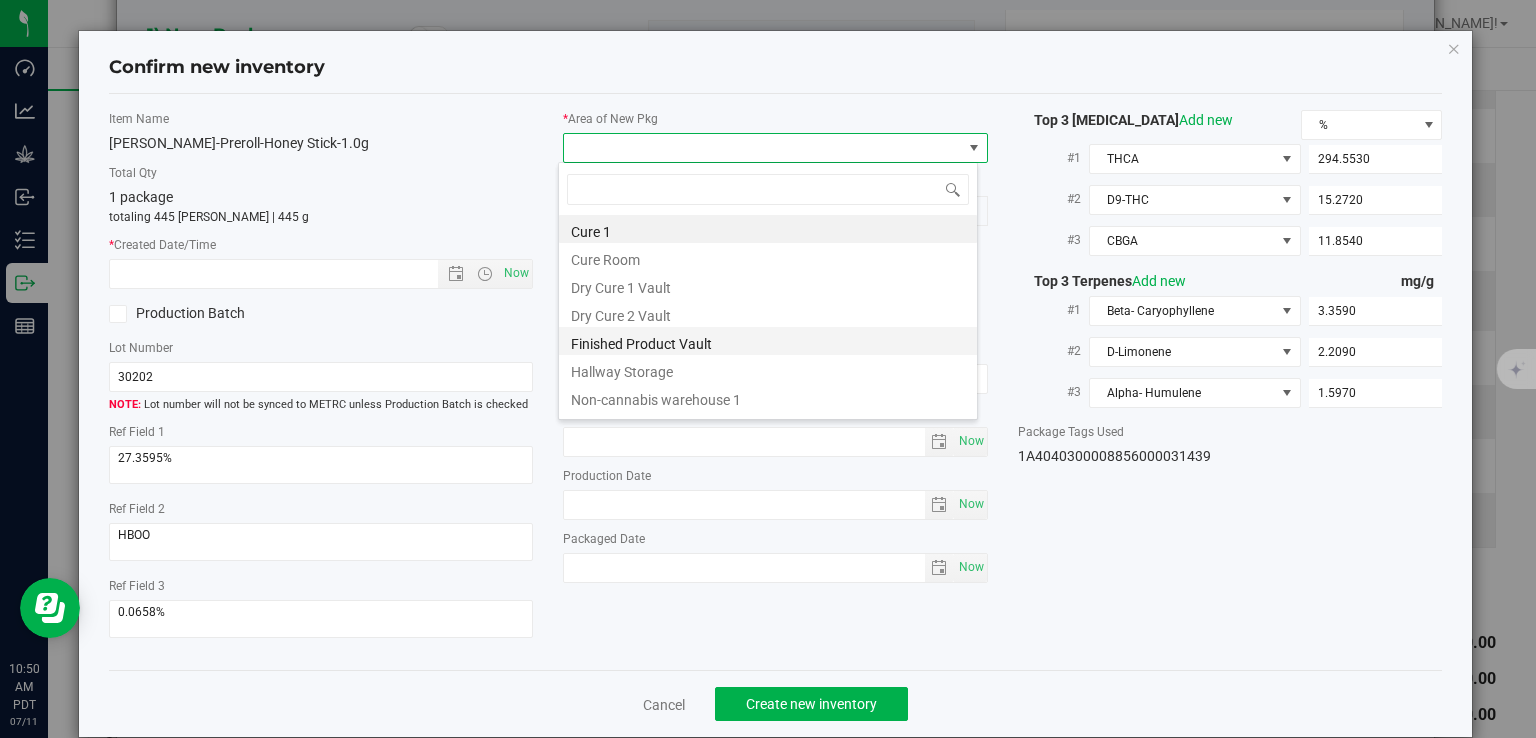 click on "Finished Product Vault" at bounding box center (768, 341) 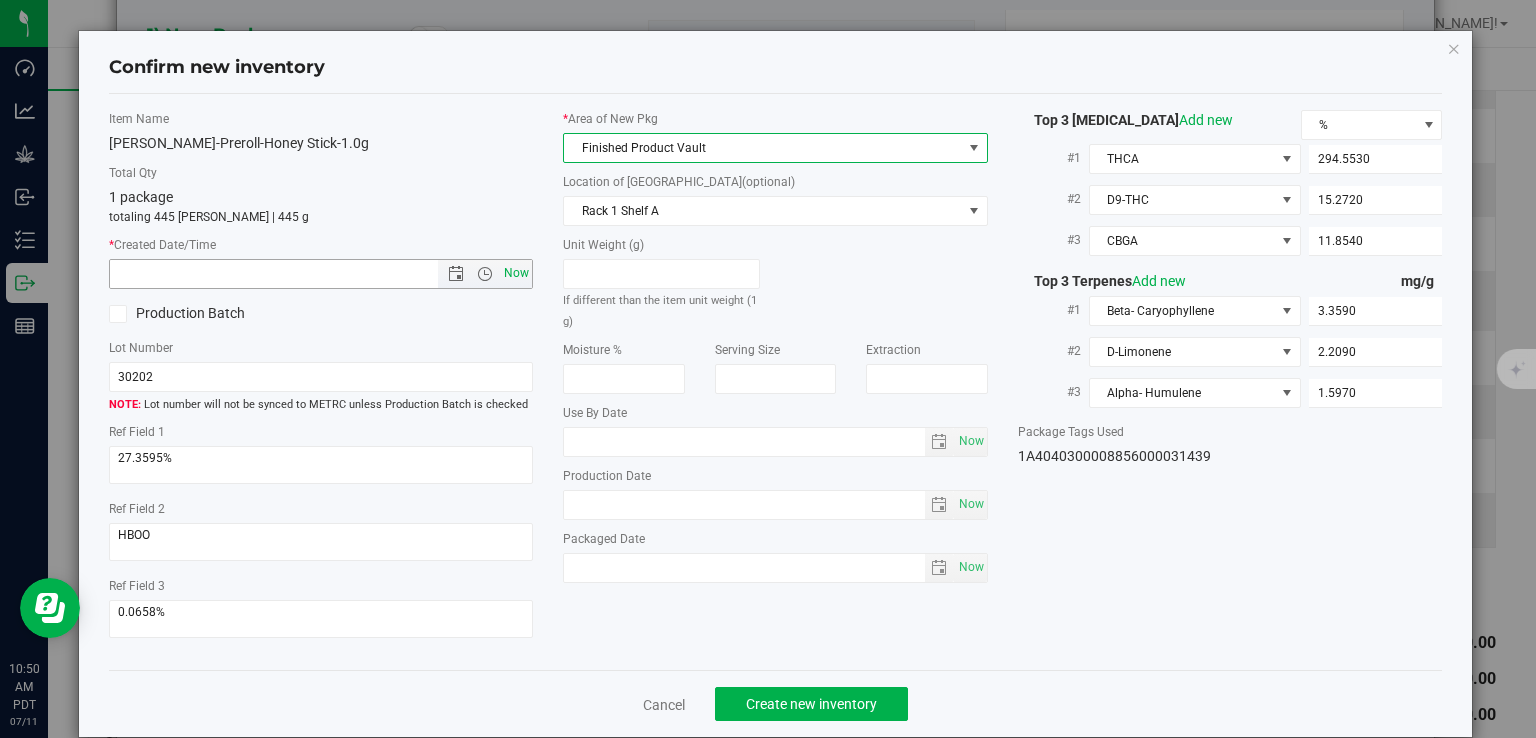 click on "Now" at bounding box center (517, 273) 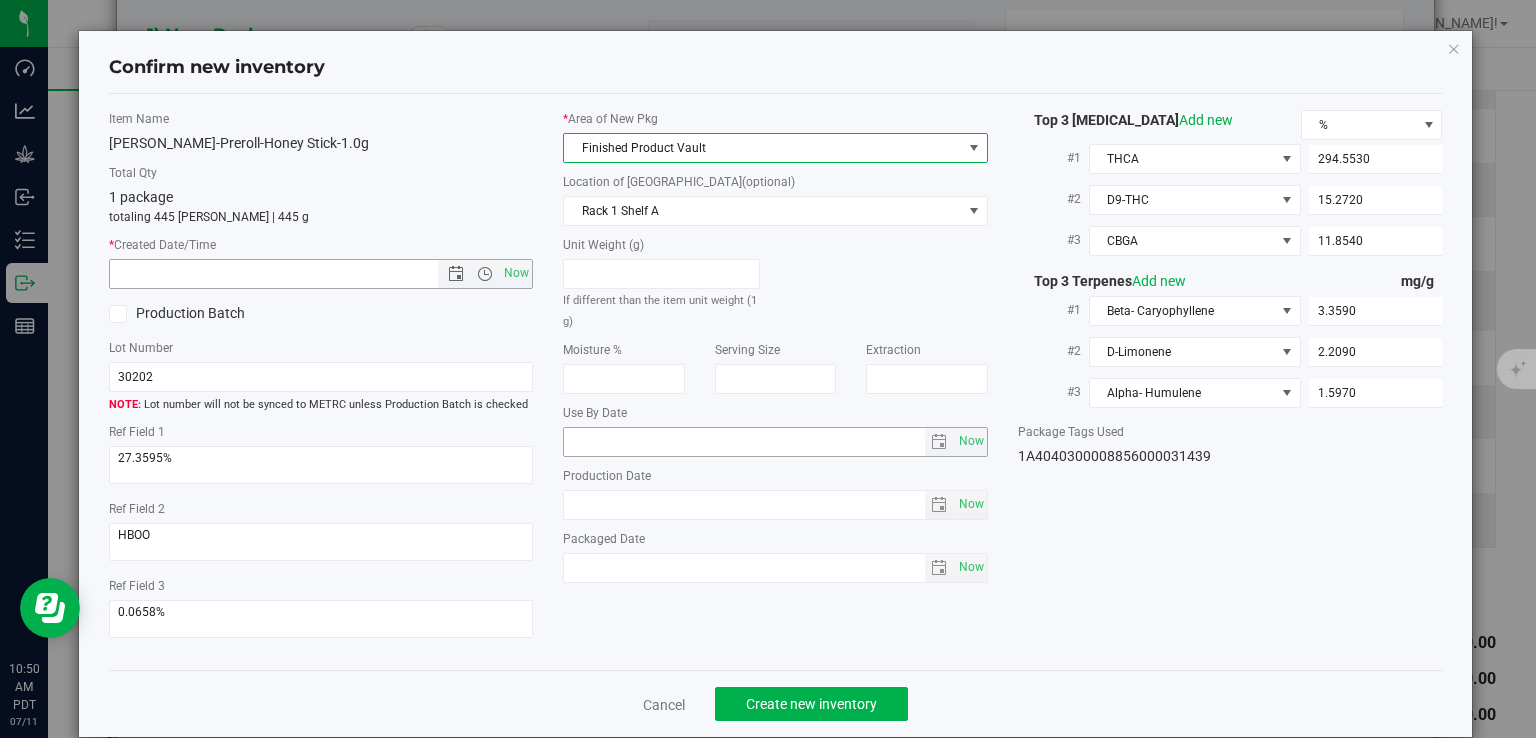 type on "[DATE] 10:50 AM" 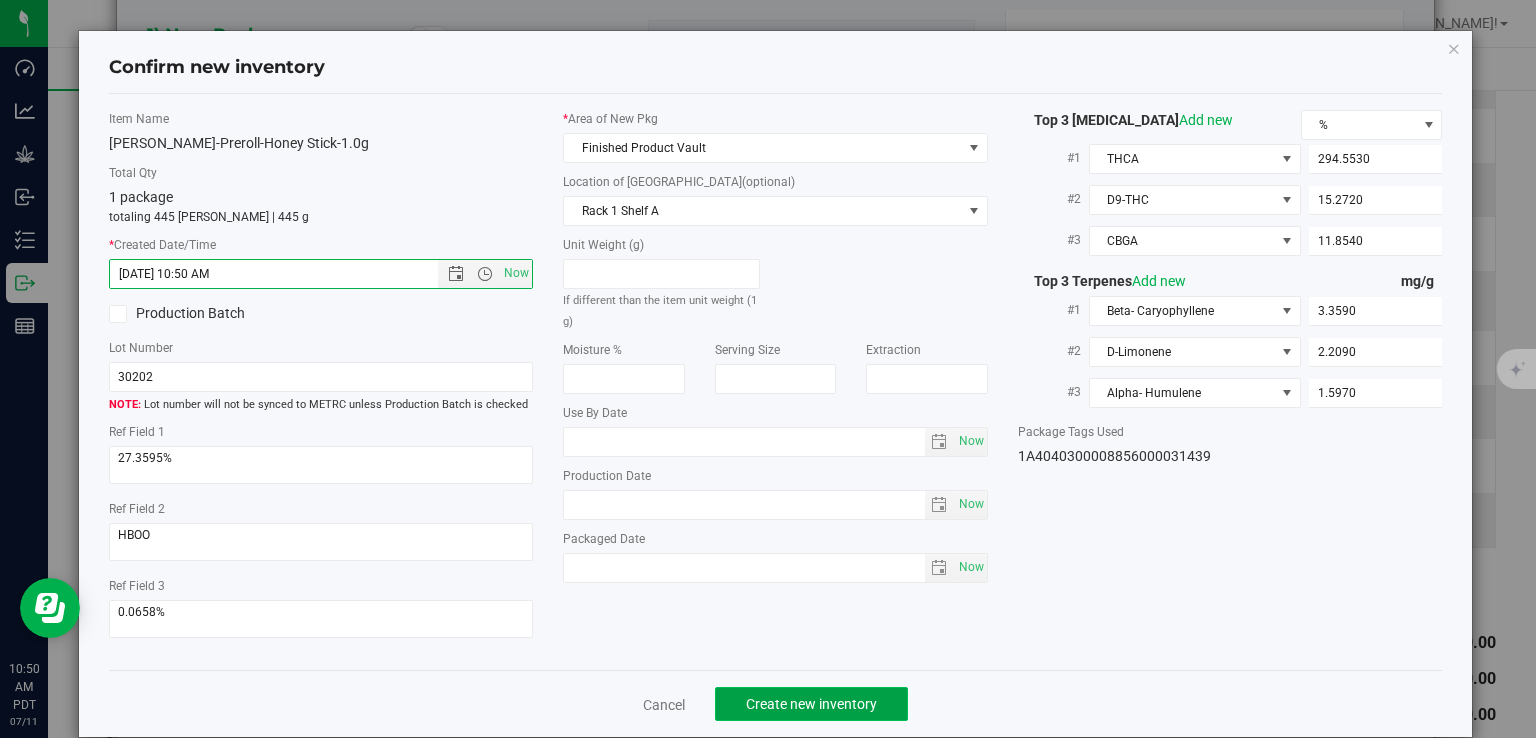 click on "Create new inventory" 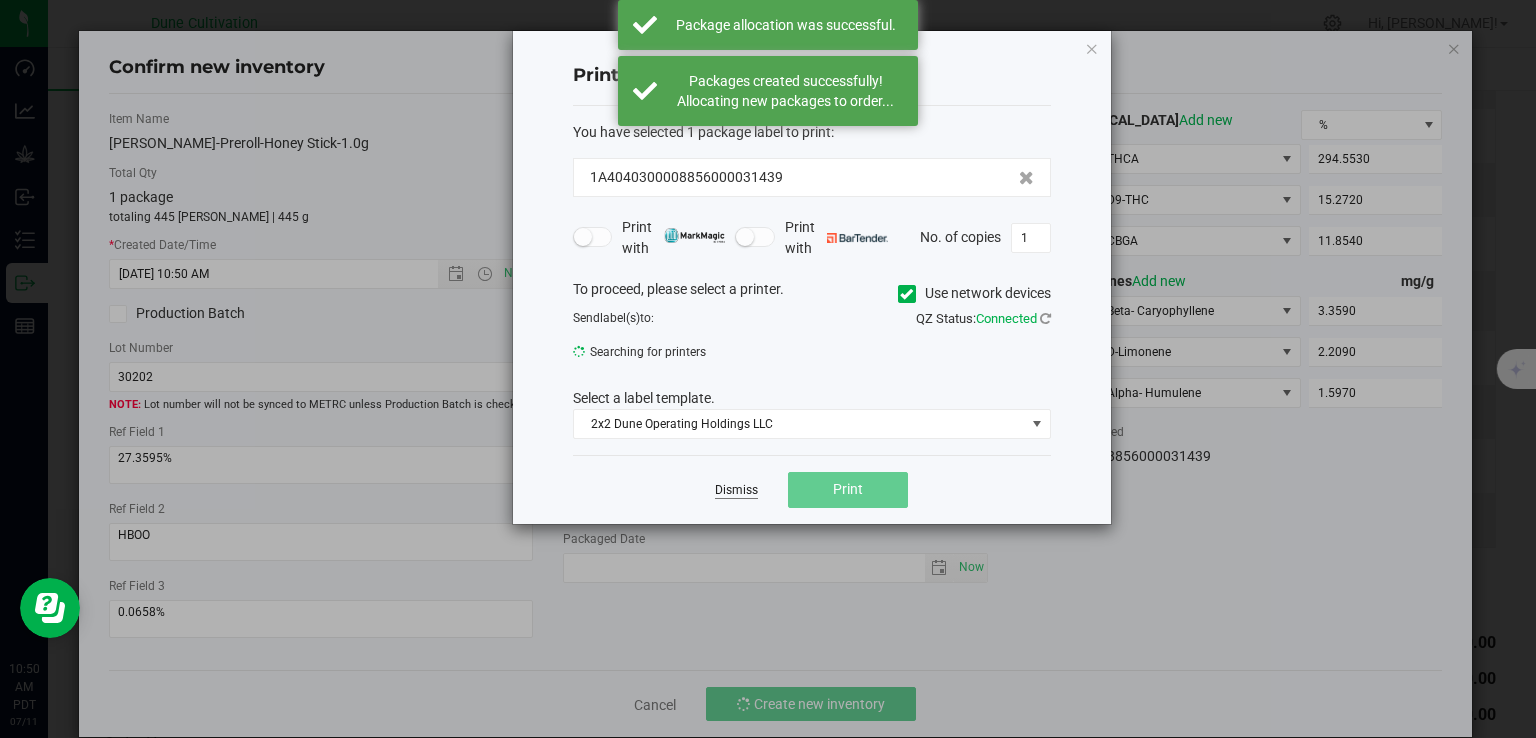 click on "Dismiss" 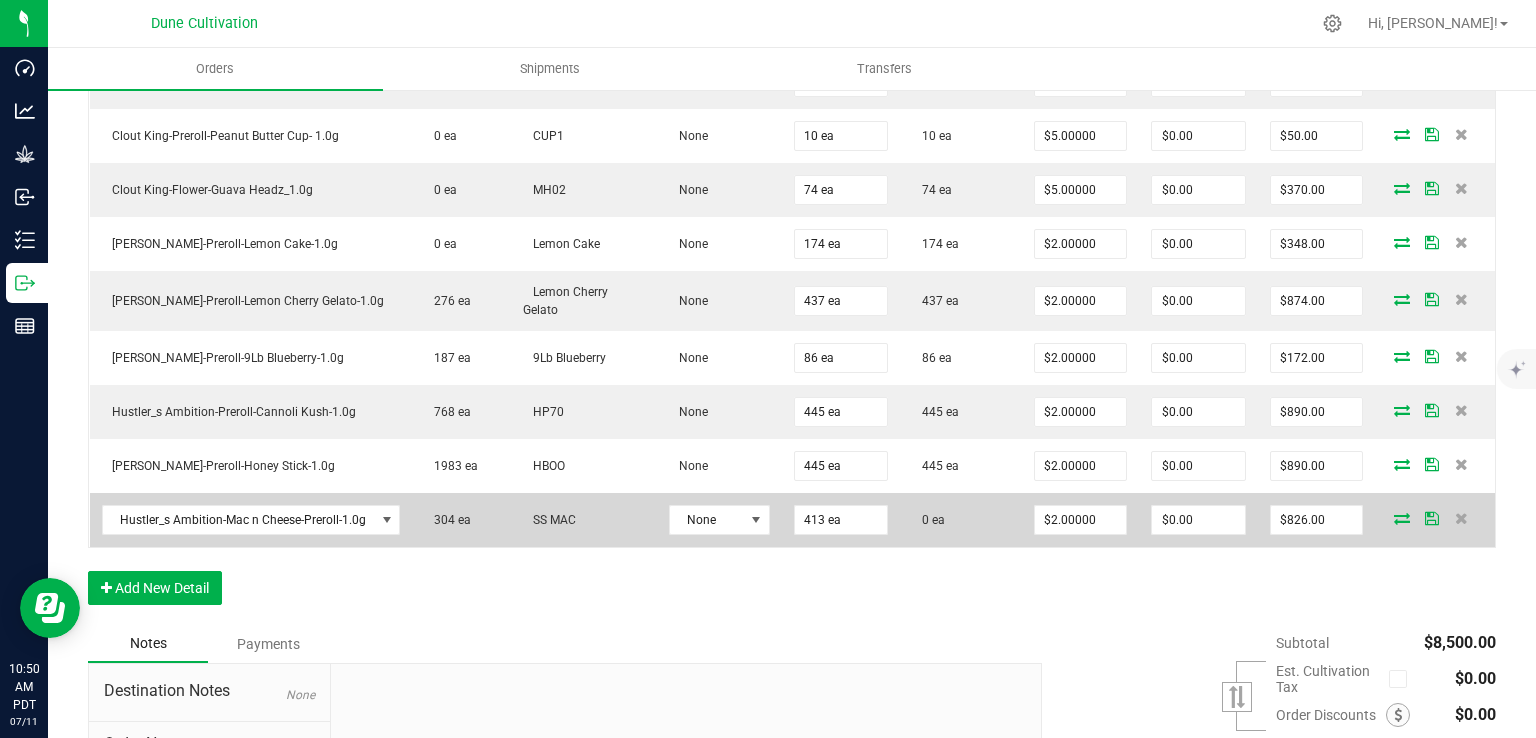 click at bounding box center [1402, 518] 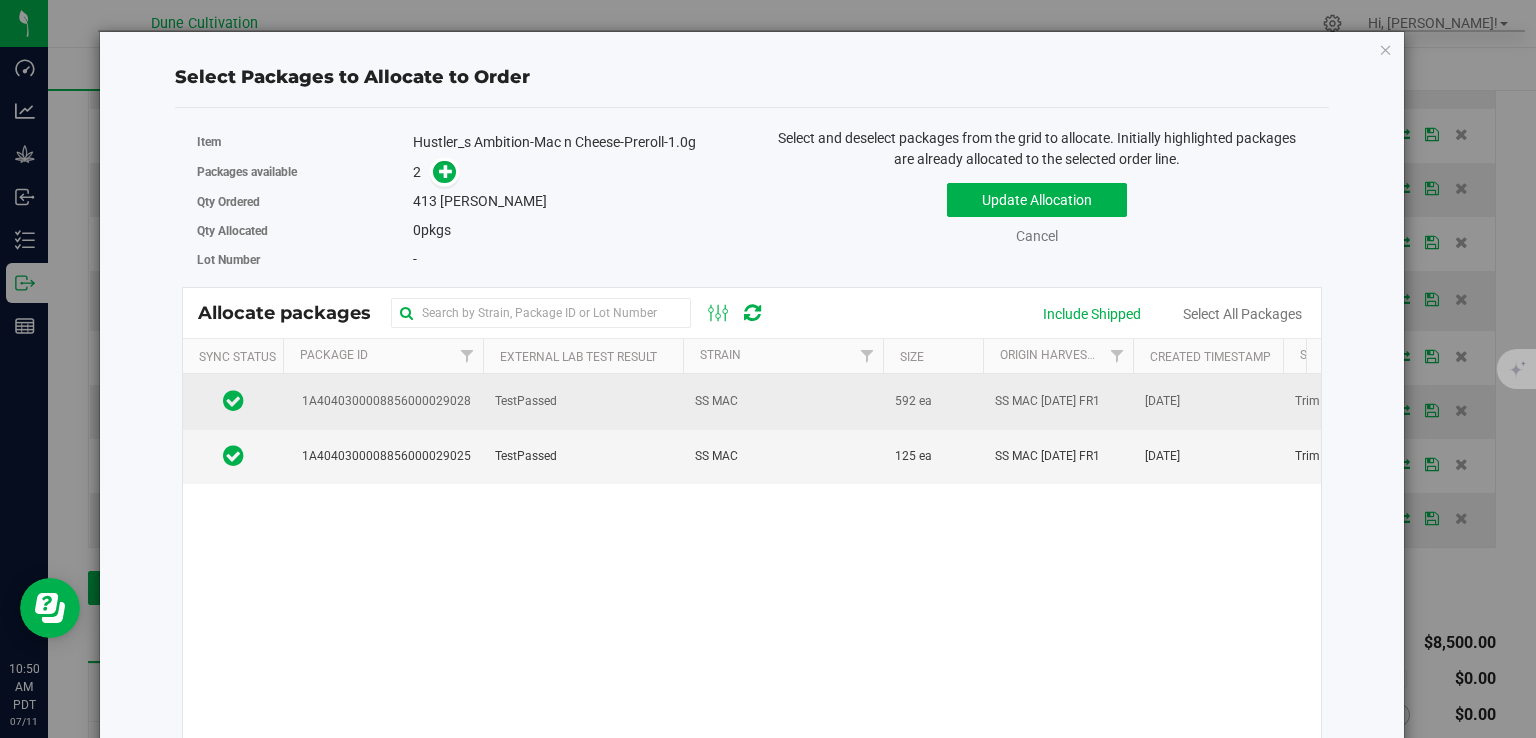 click on "TestPassed" at bounding box center (583, 401) 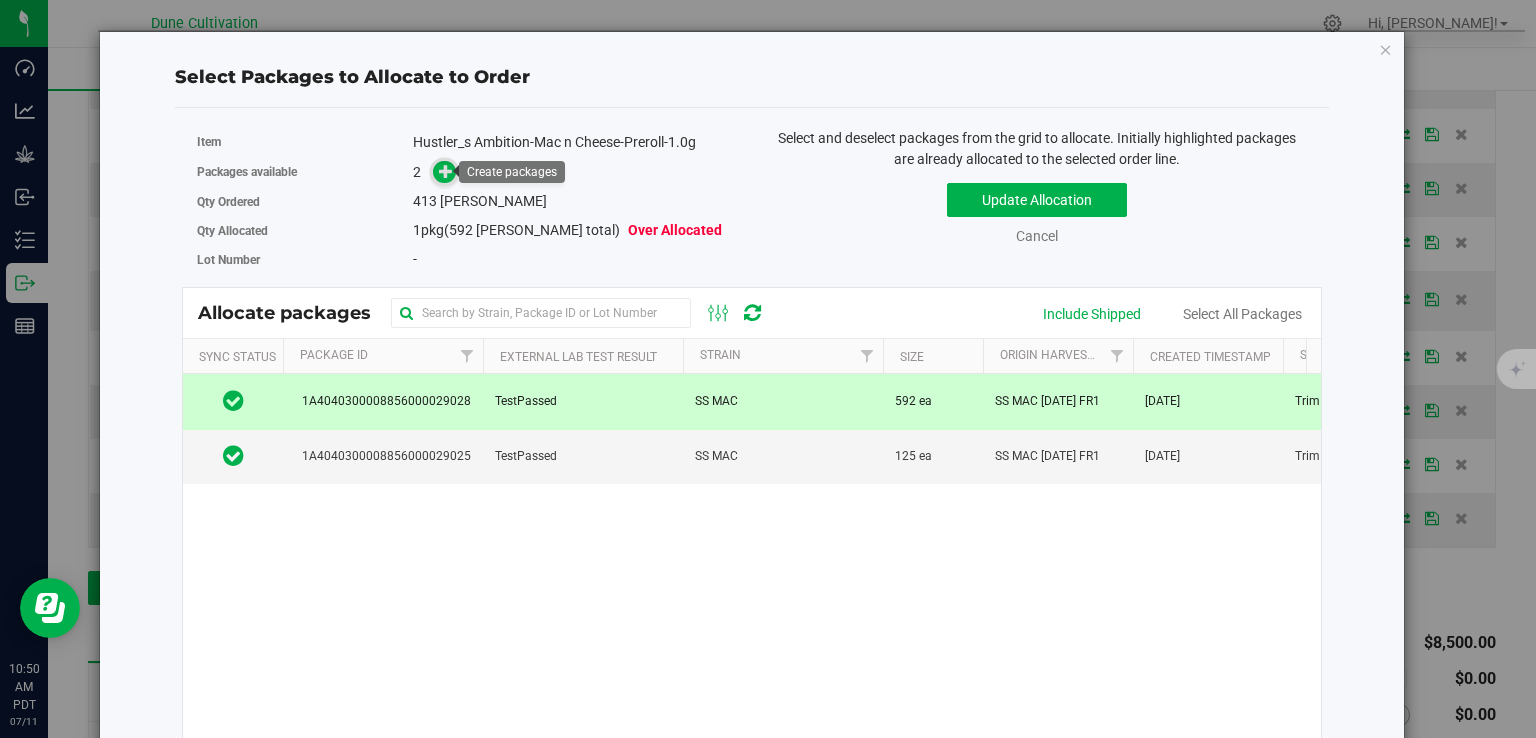 click at bounding box center (444, 171) 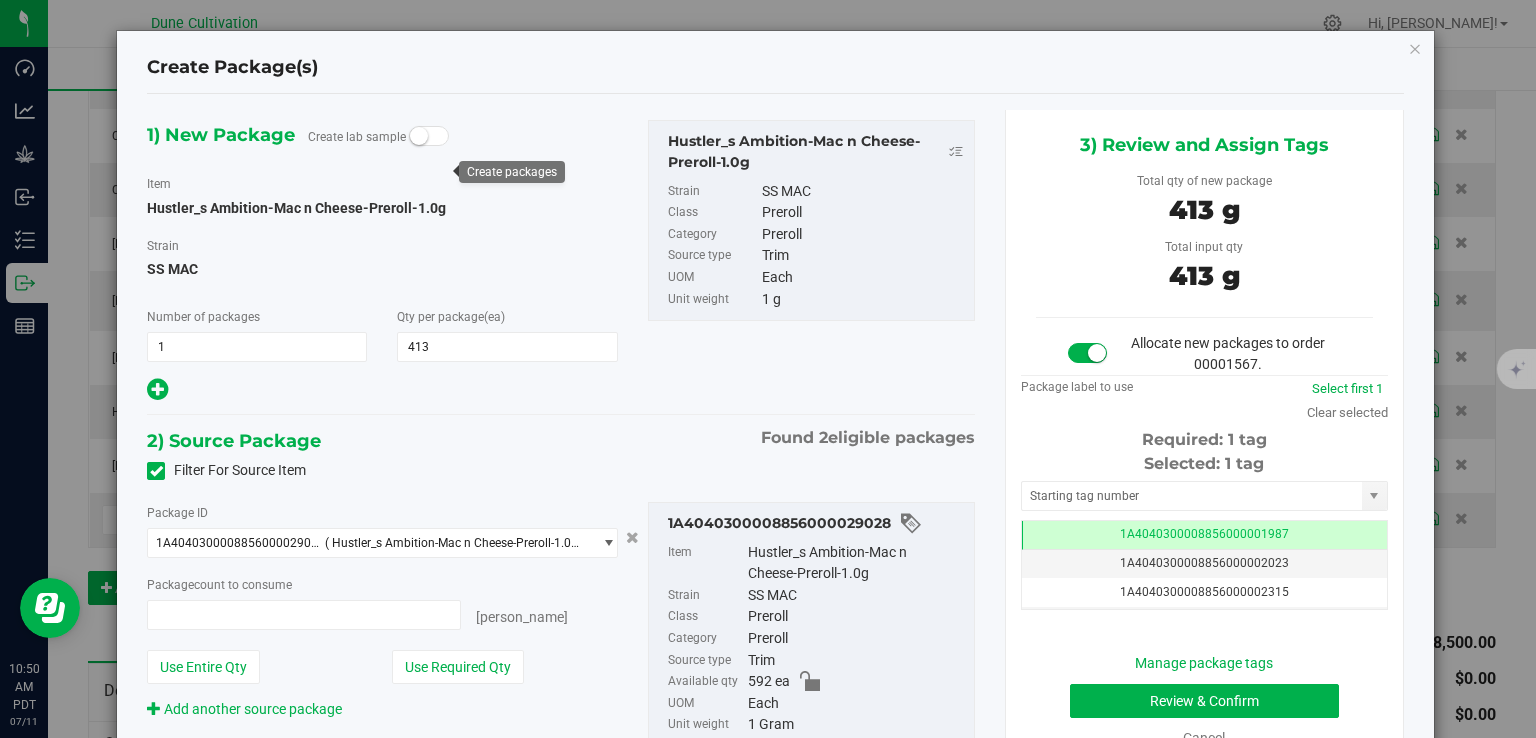 type on "413 ea" 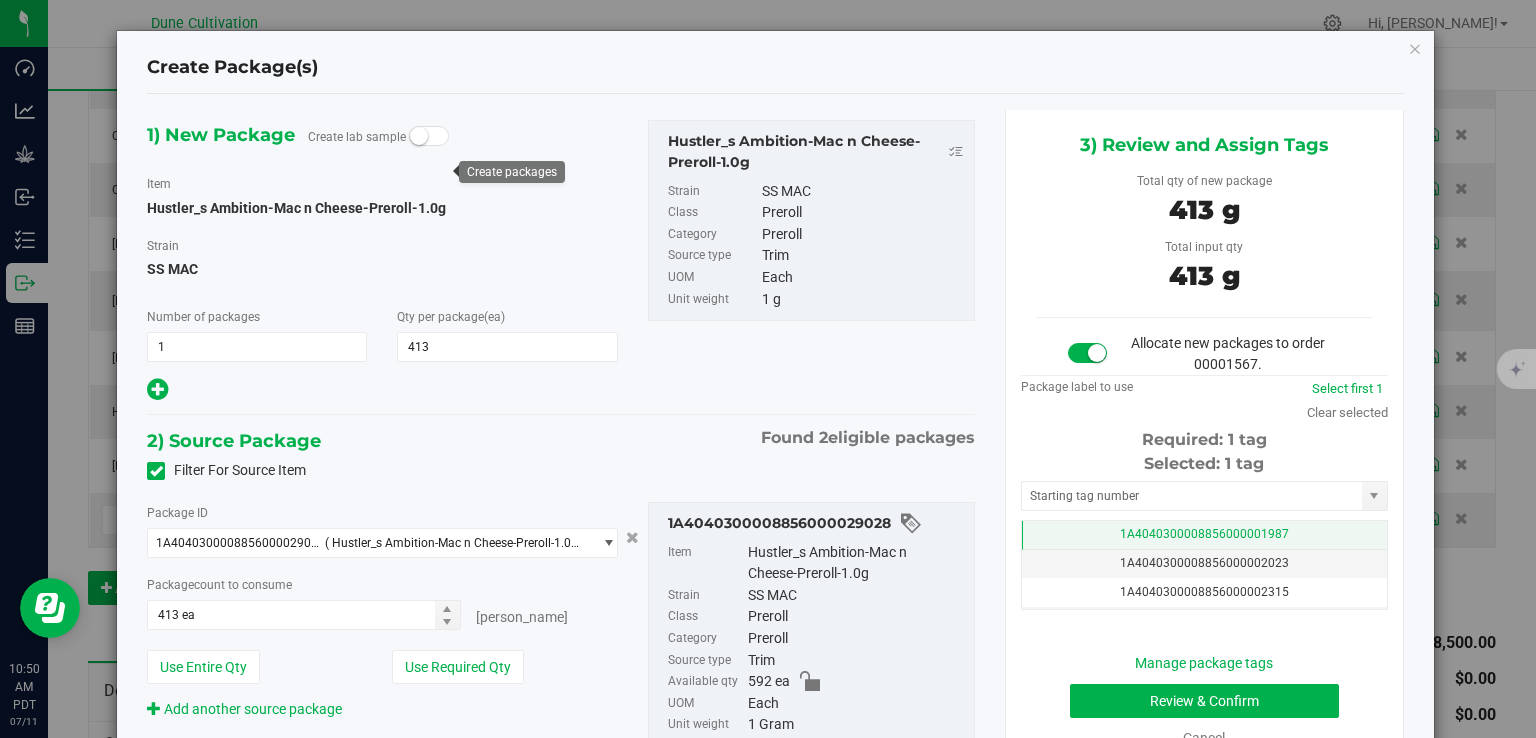 click on "1A4040300008856000001987" at bounding box center [1204, 535] 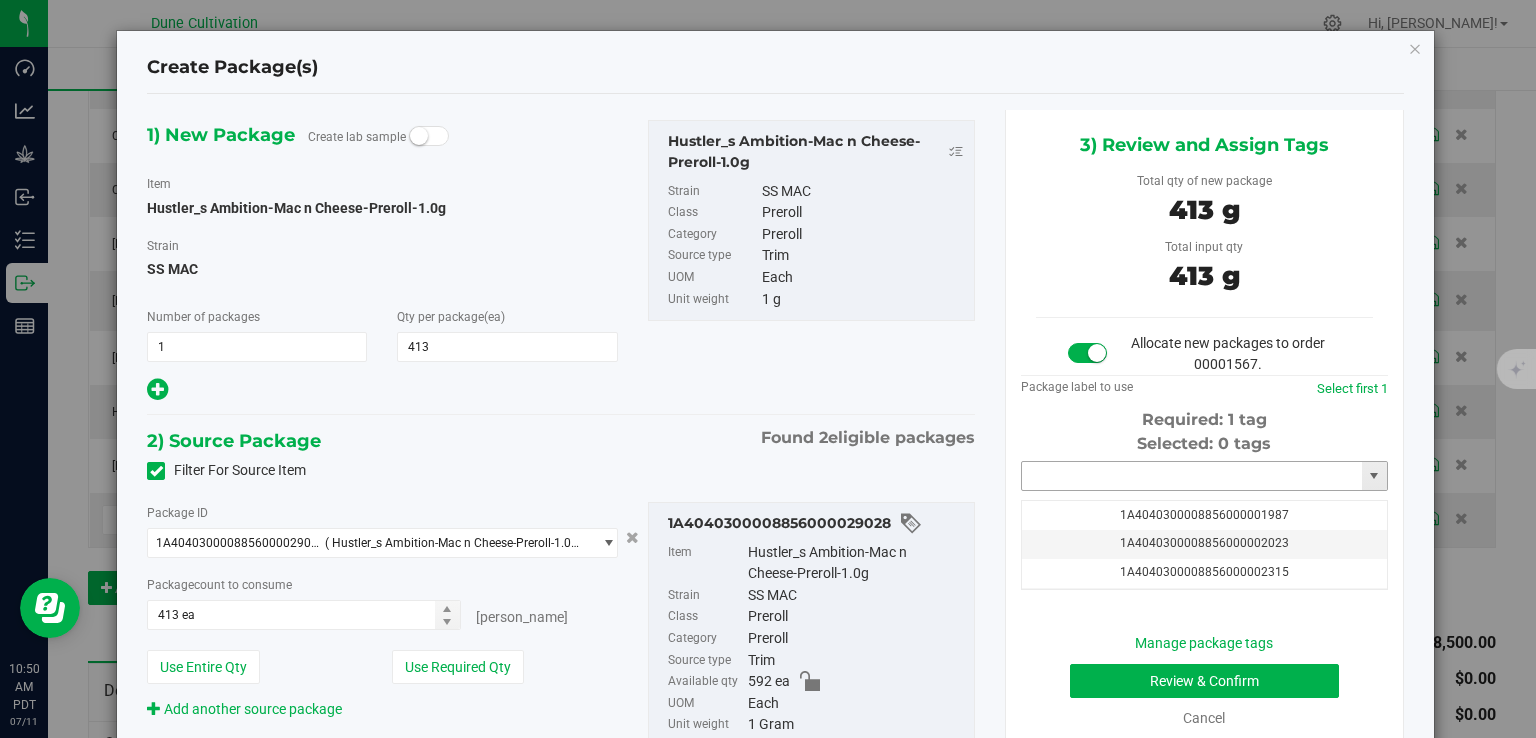 click at bounding box center (1192, 476) 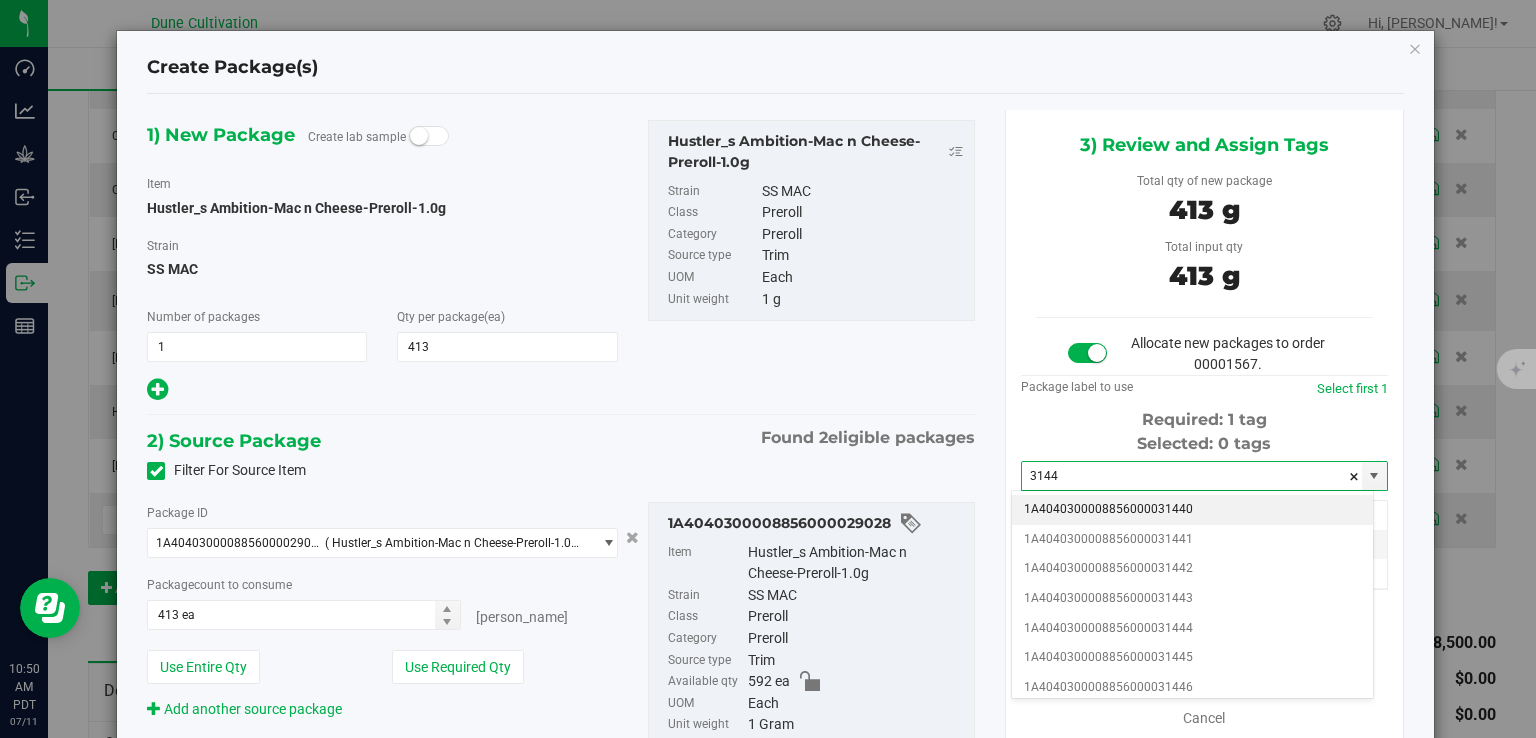 click on "1A4040300008856000031440" at bounding box center [1192, 510] 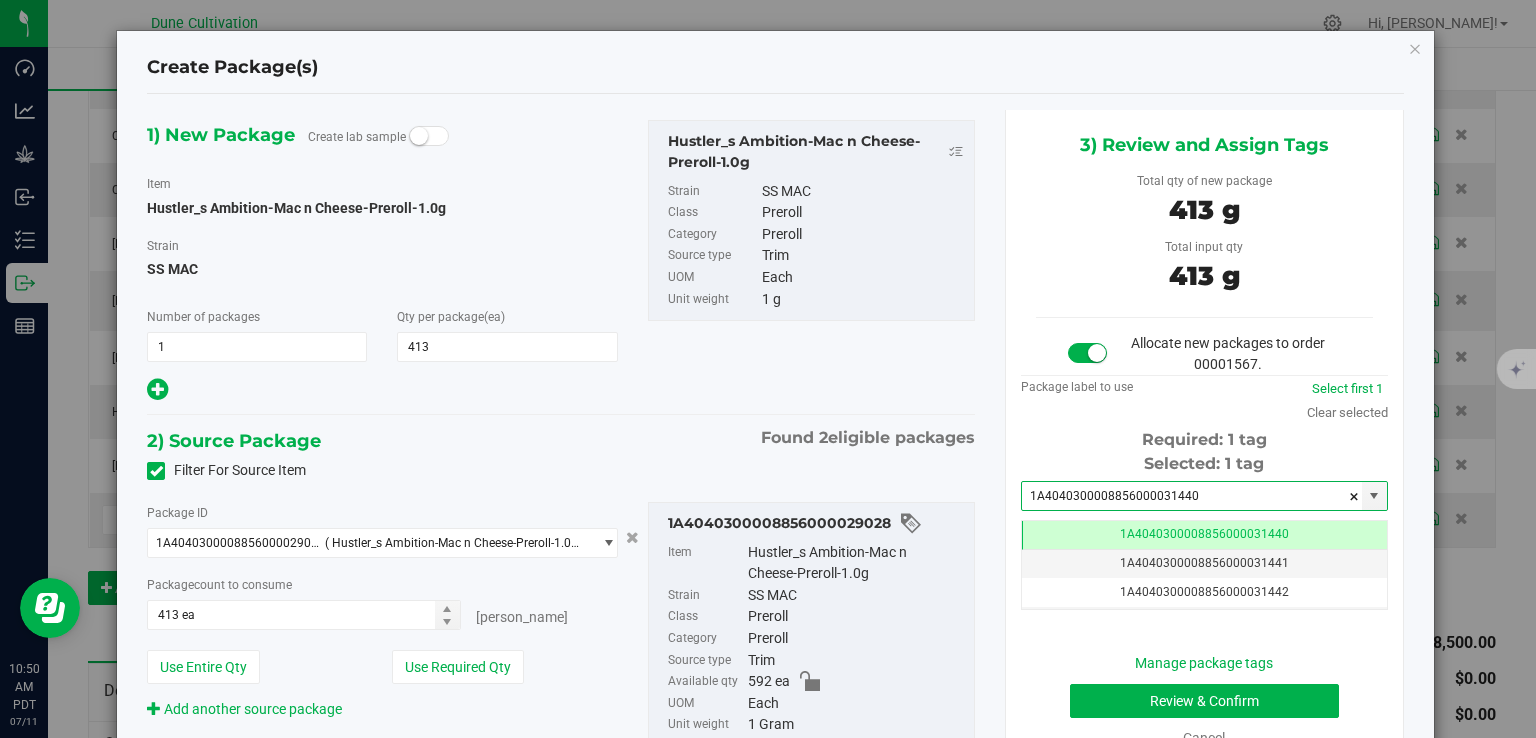 type on "1A4040300008856000031440" 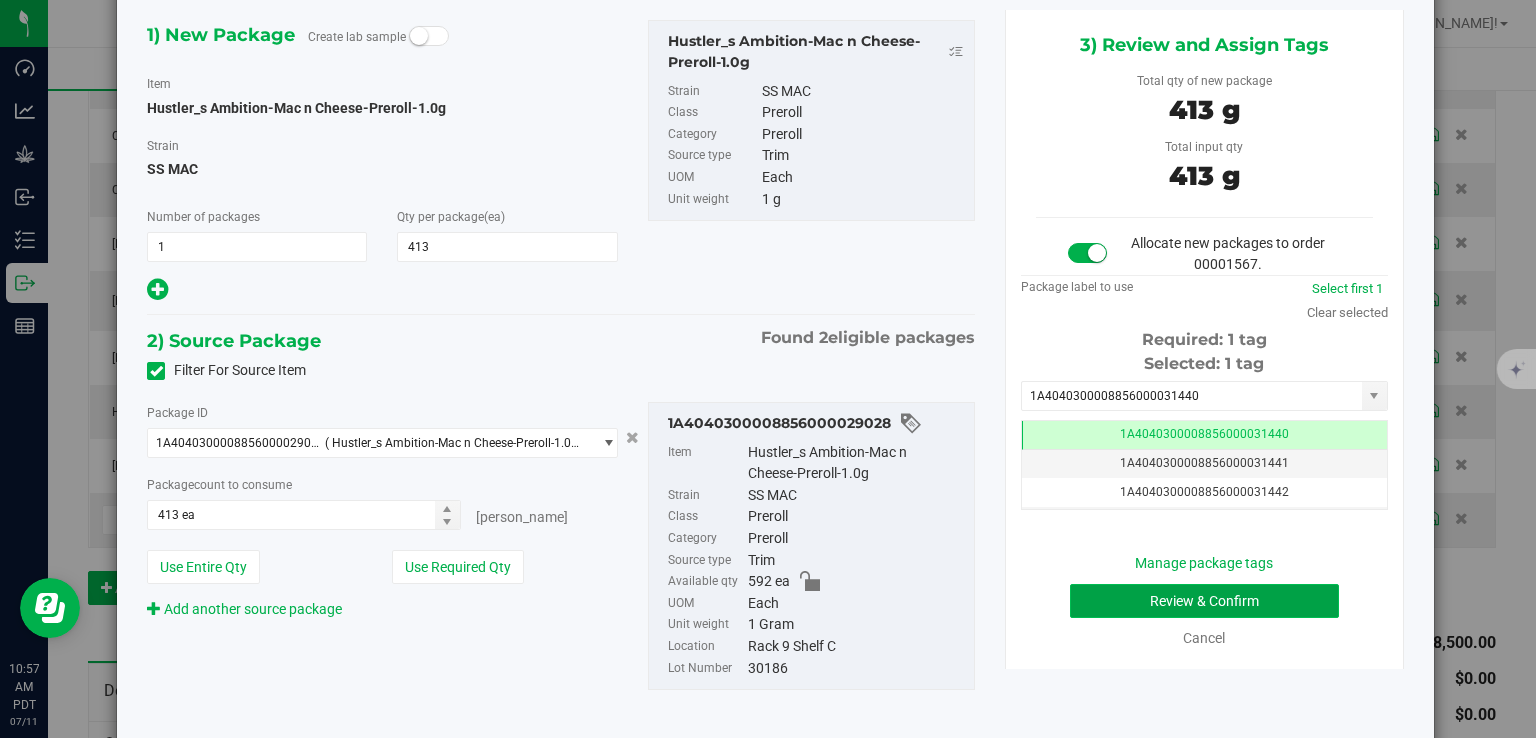 click on "Review & Confirm" at bounding box center [1204, 601] 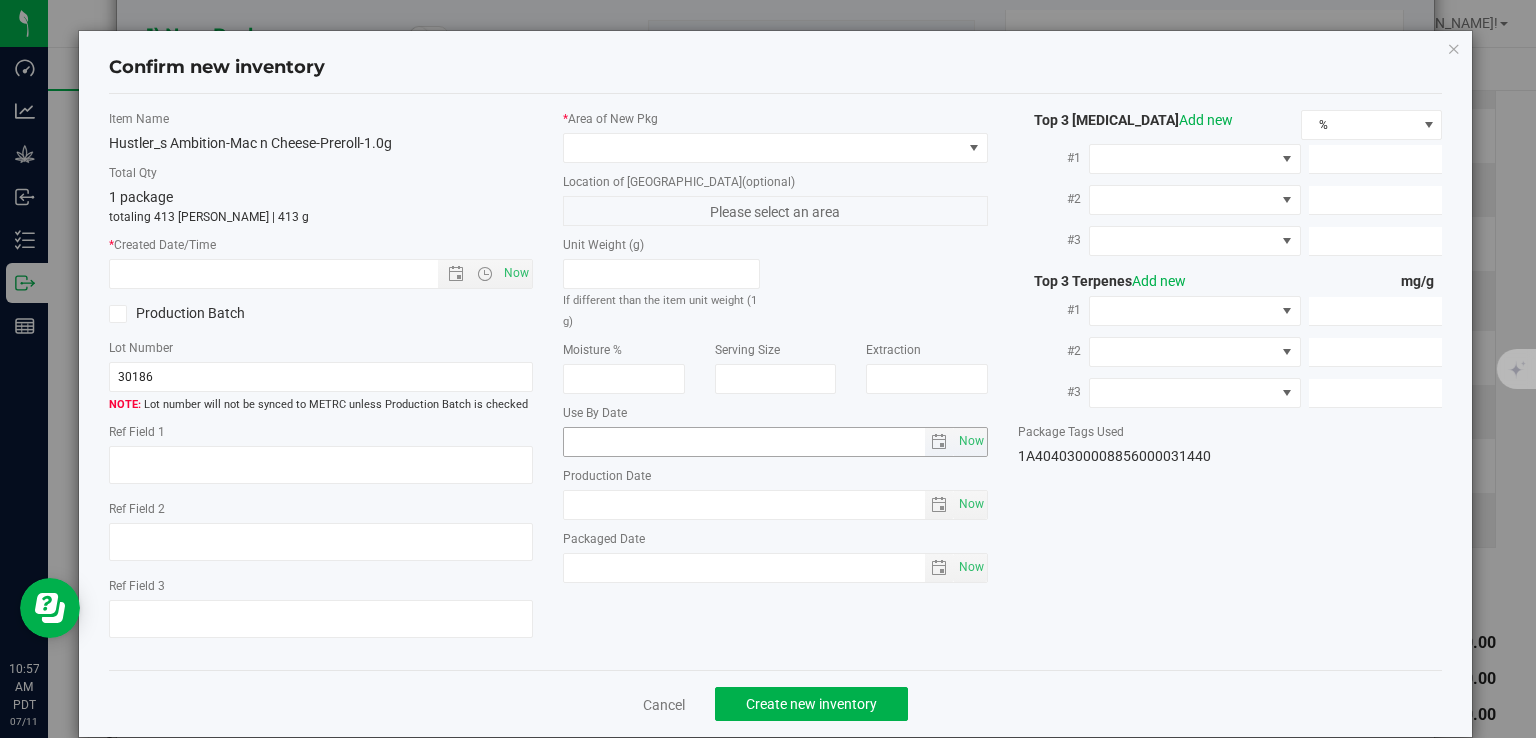 type on "25.7680%" 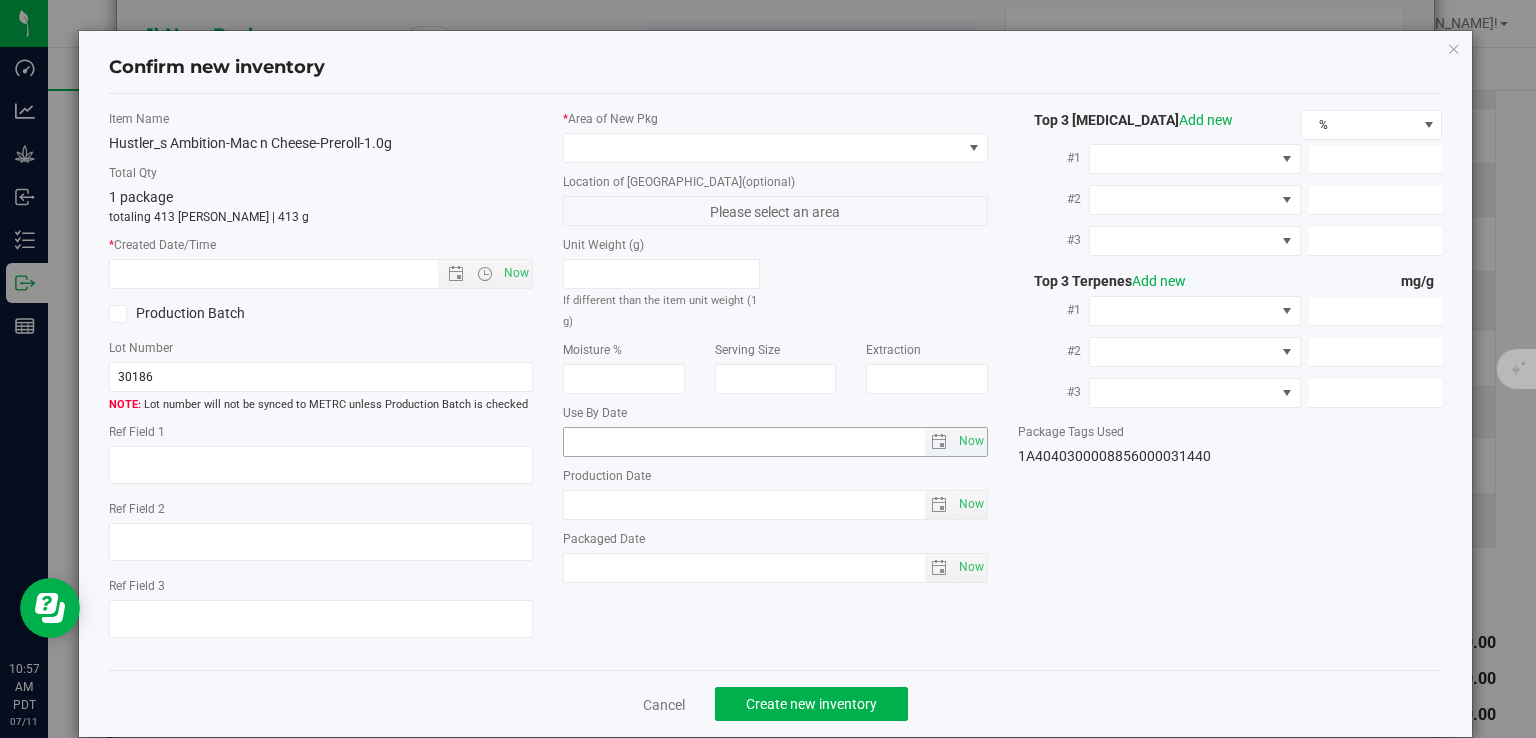 type on "SS MAC" 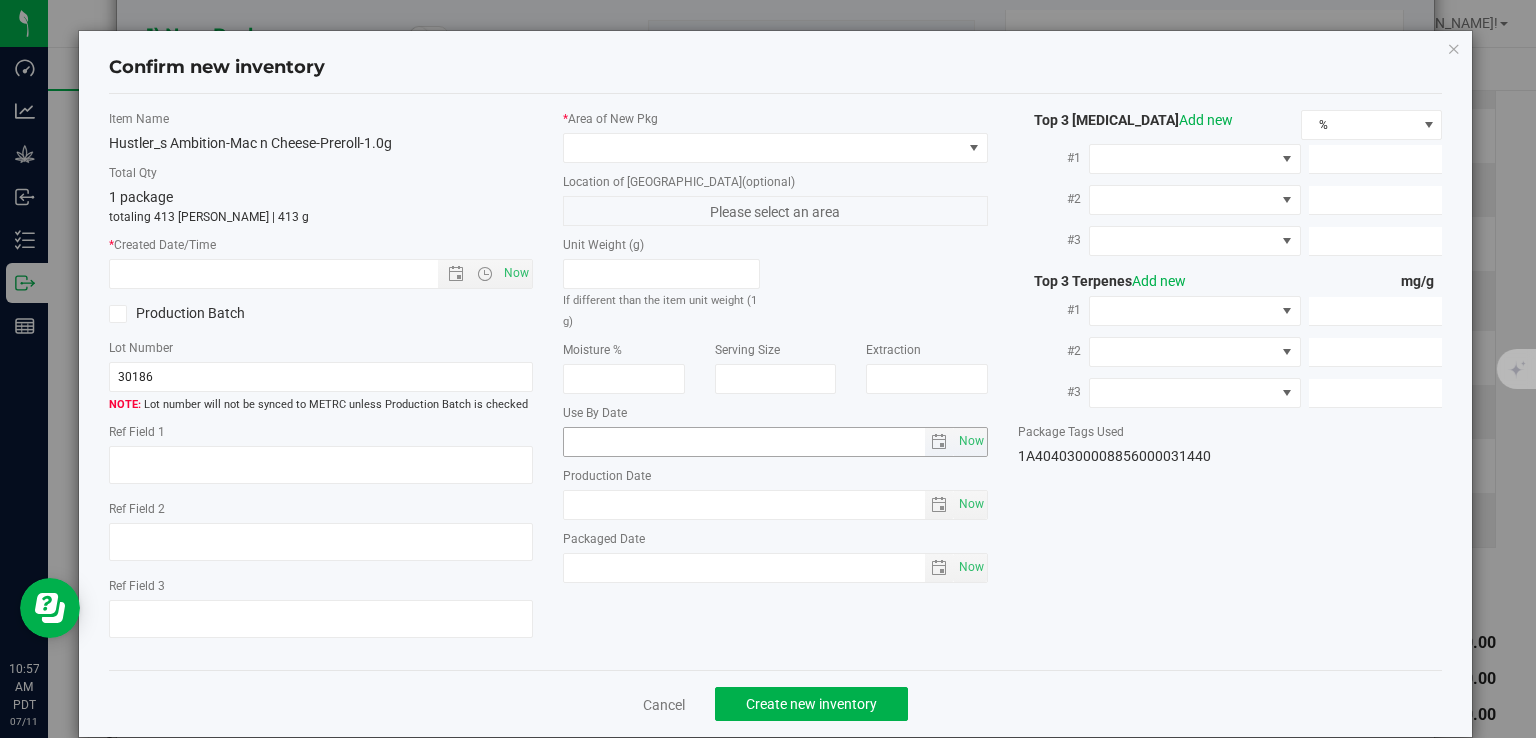 type on "<LOQ" 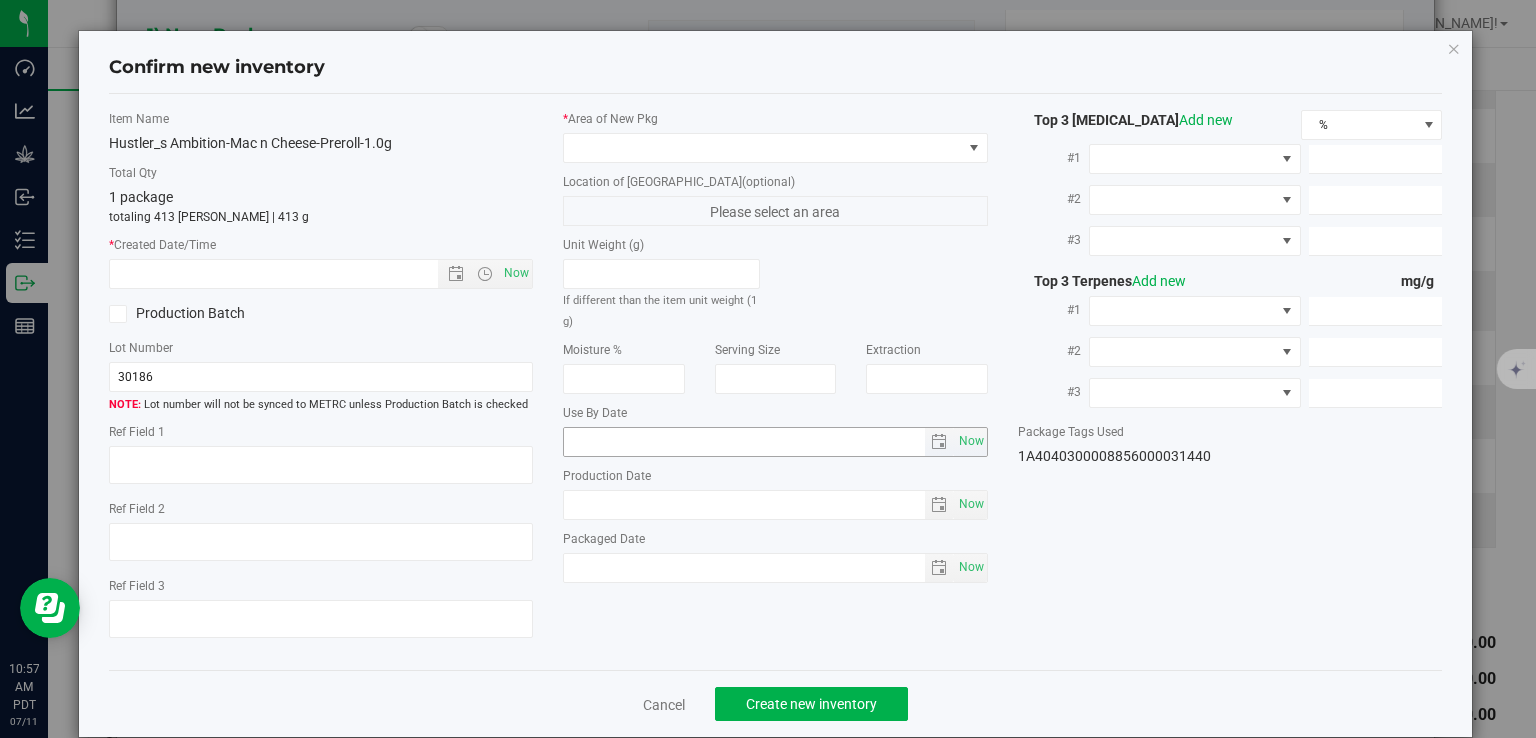 type on "281.2510" 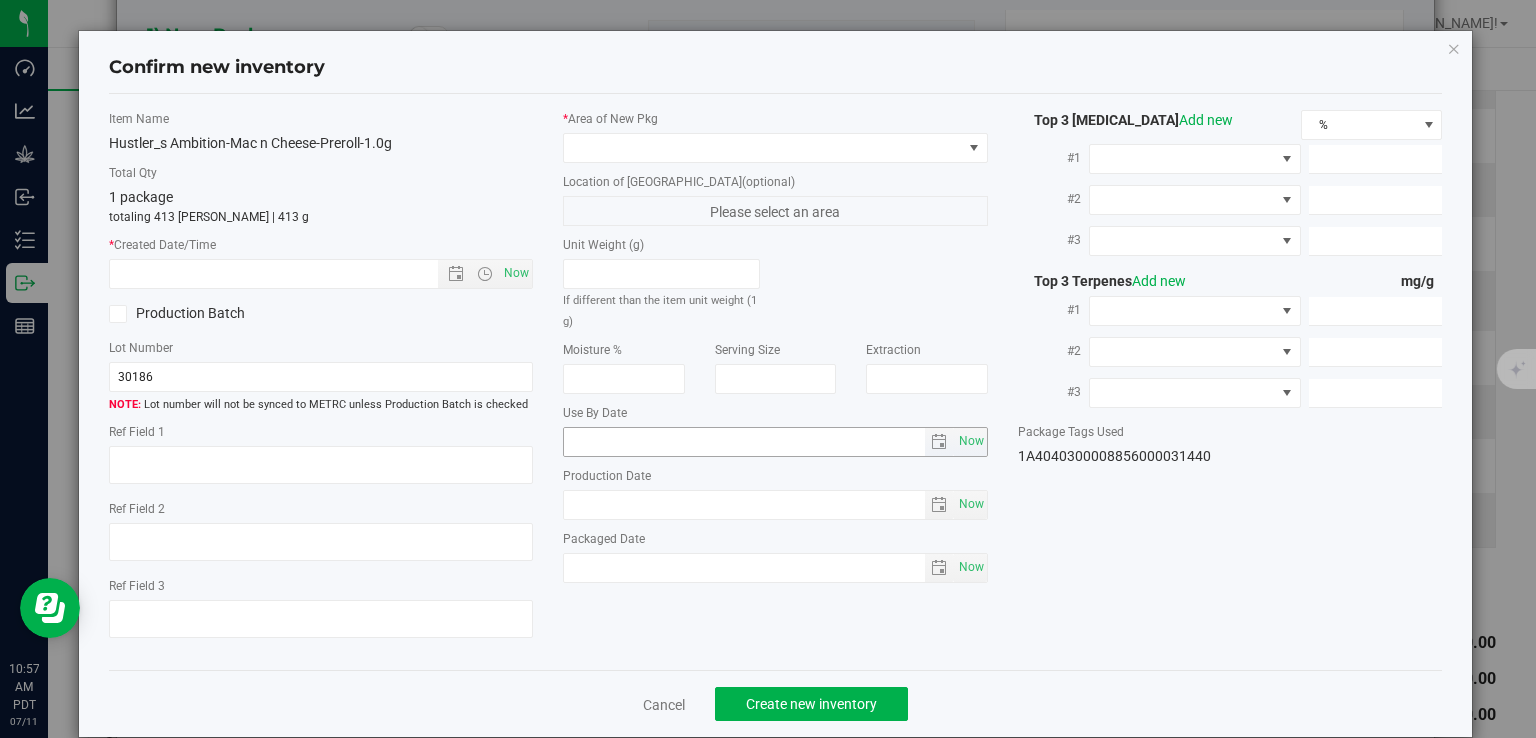 type on "11.0230" 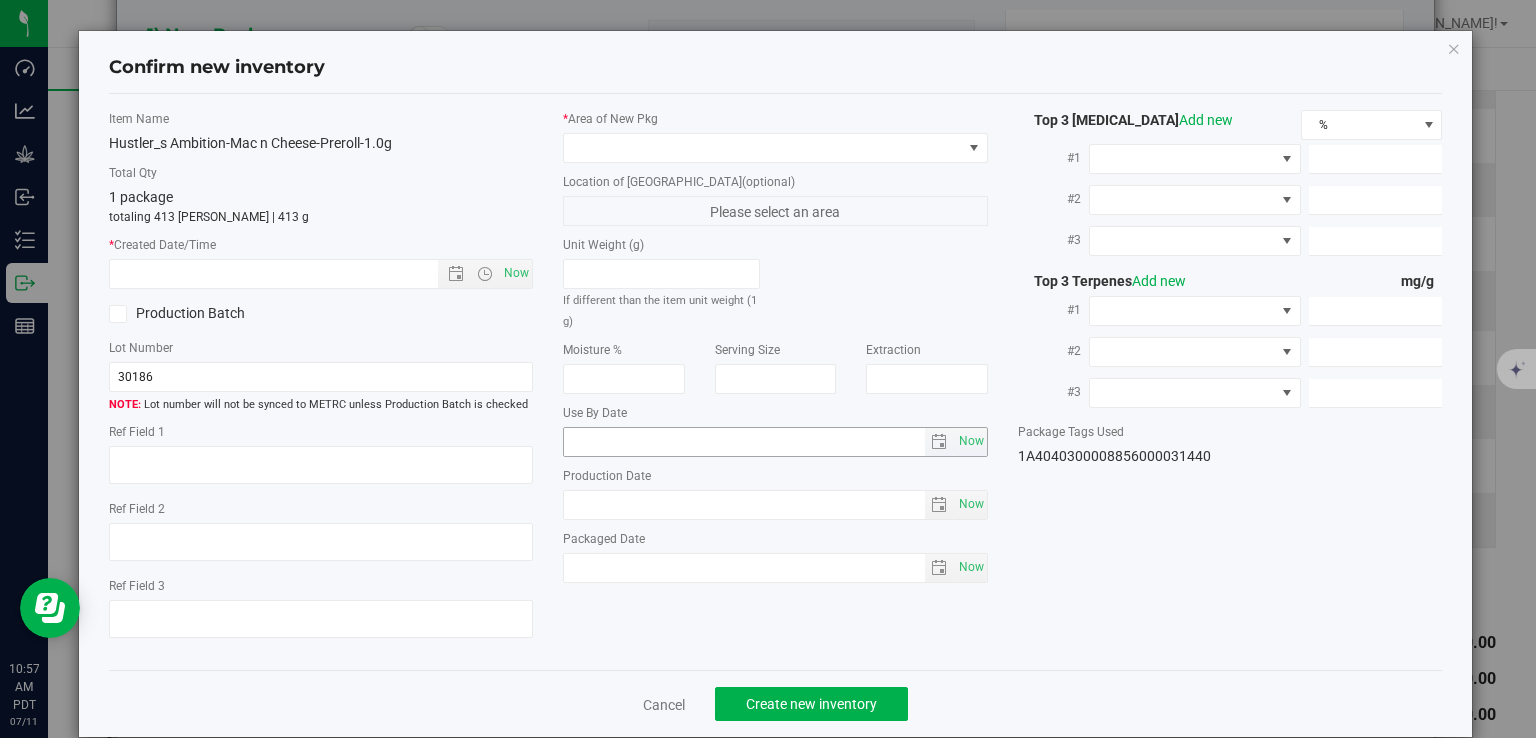 type on "9.1870" 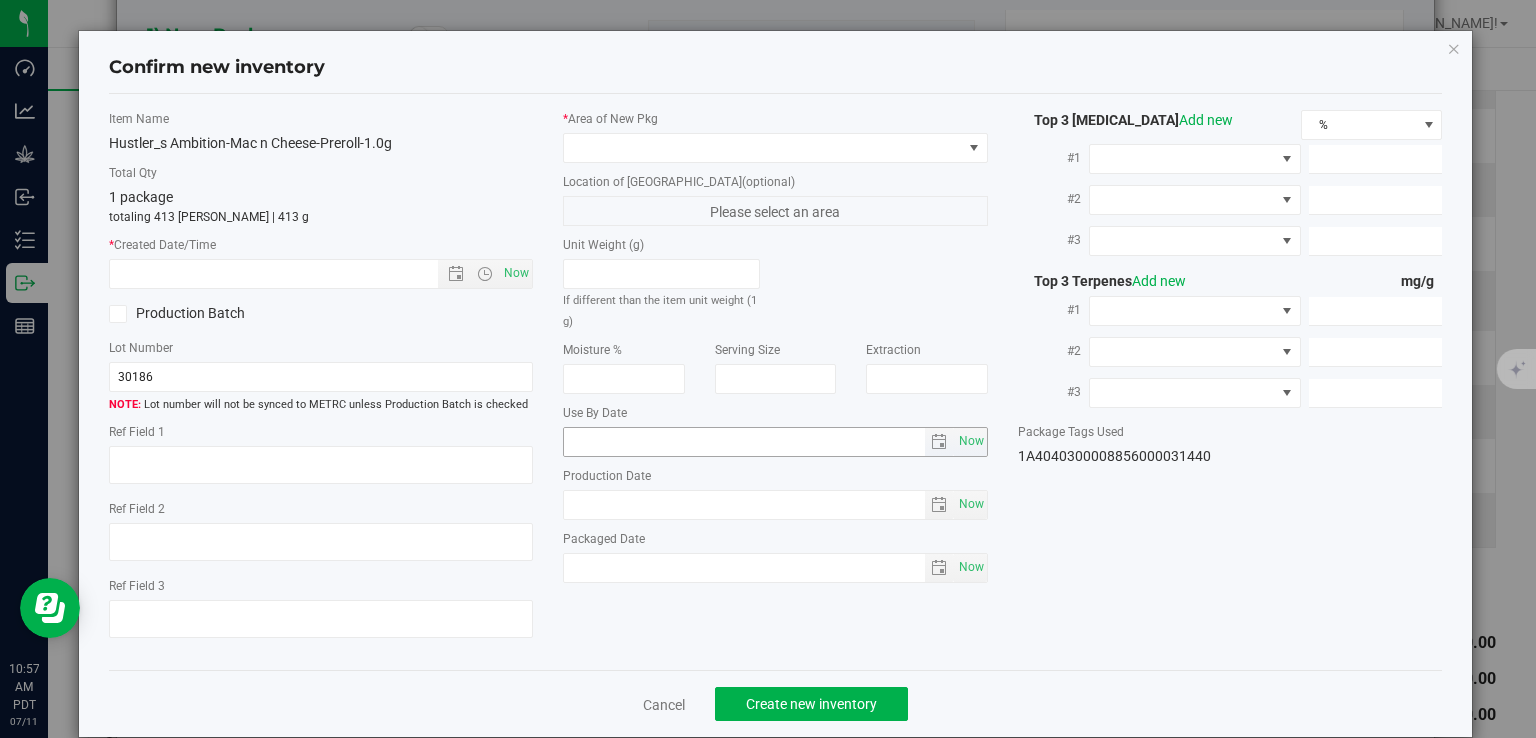 type on "3.5370" 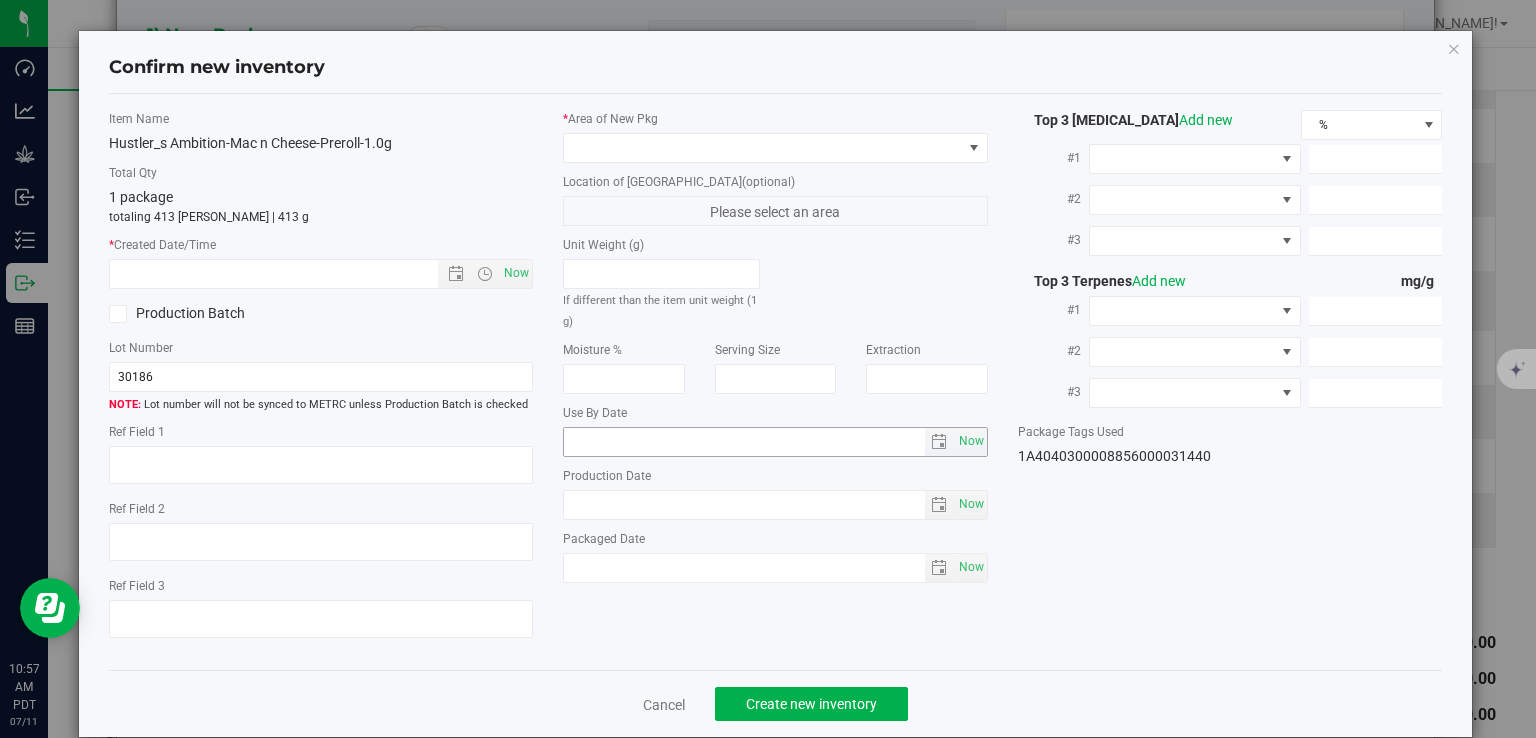 type on "2.4130" 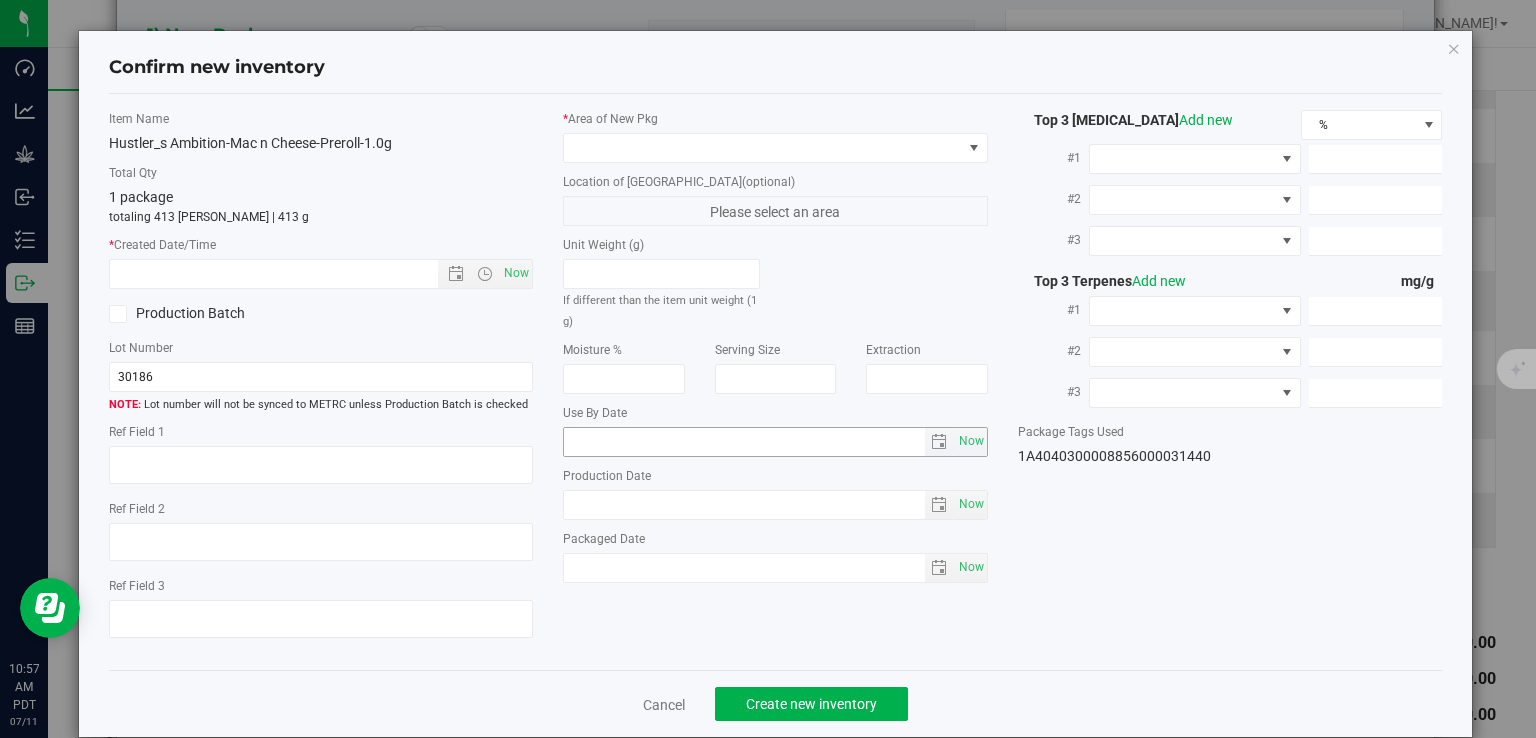 type on "1.5070" 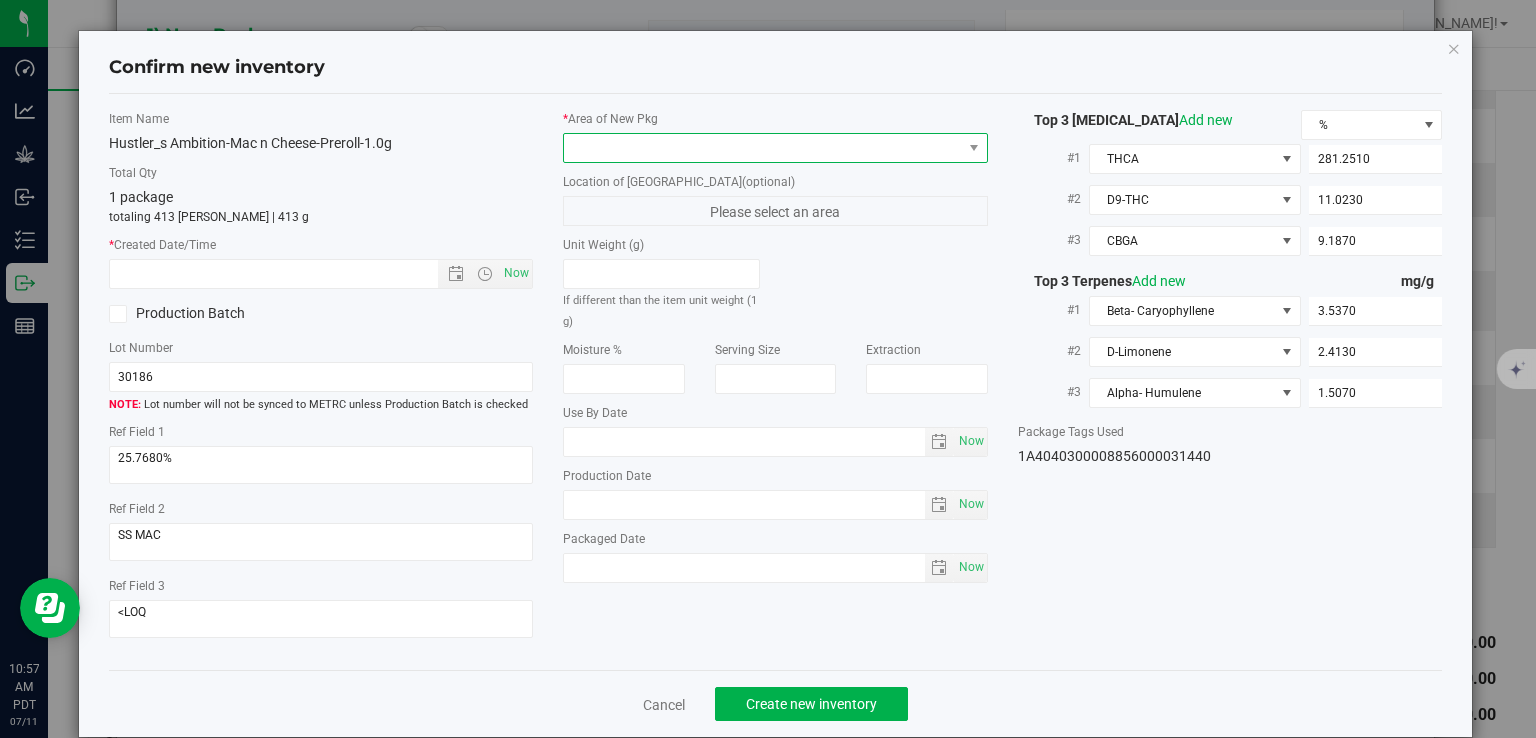 click at bounding box center (763, 148) 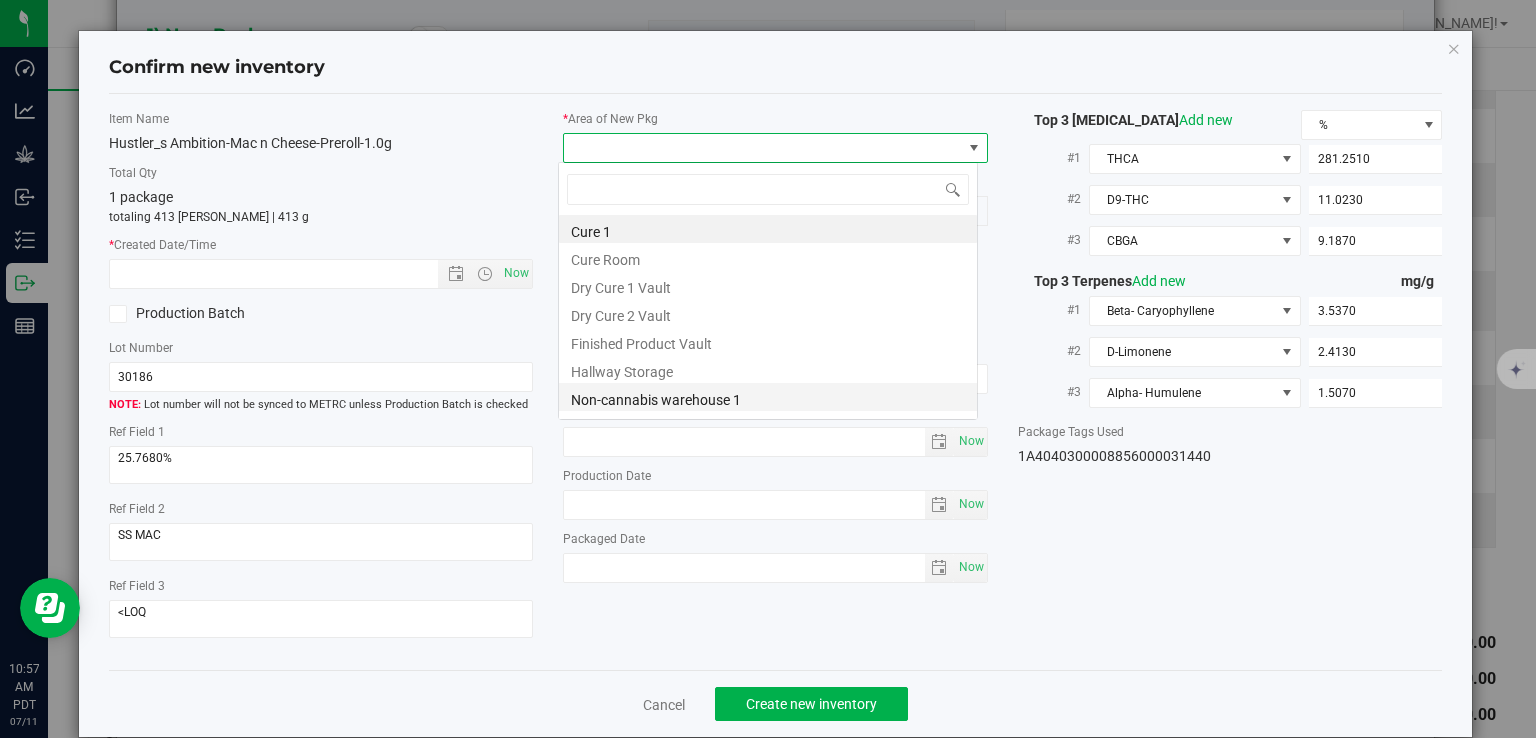 scroll, scrollTop: 99970, scrollLeft: 99580, axis: both 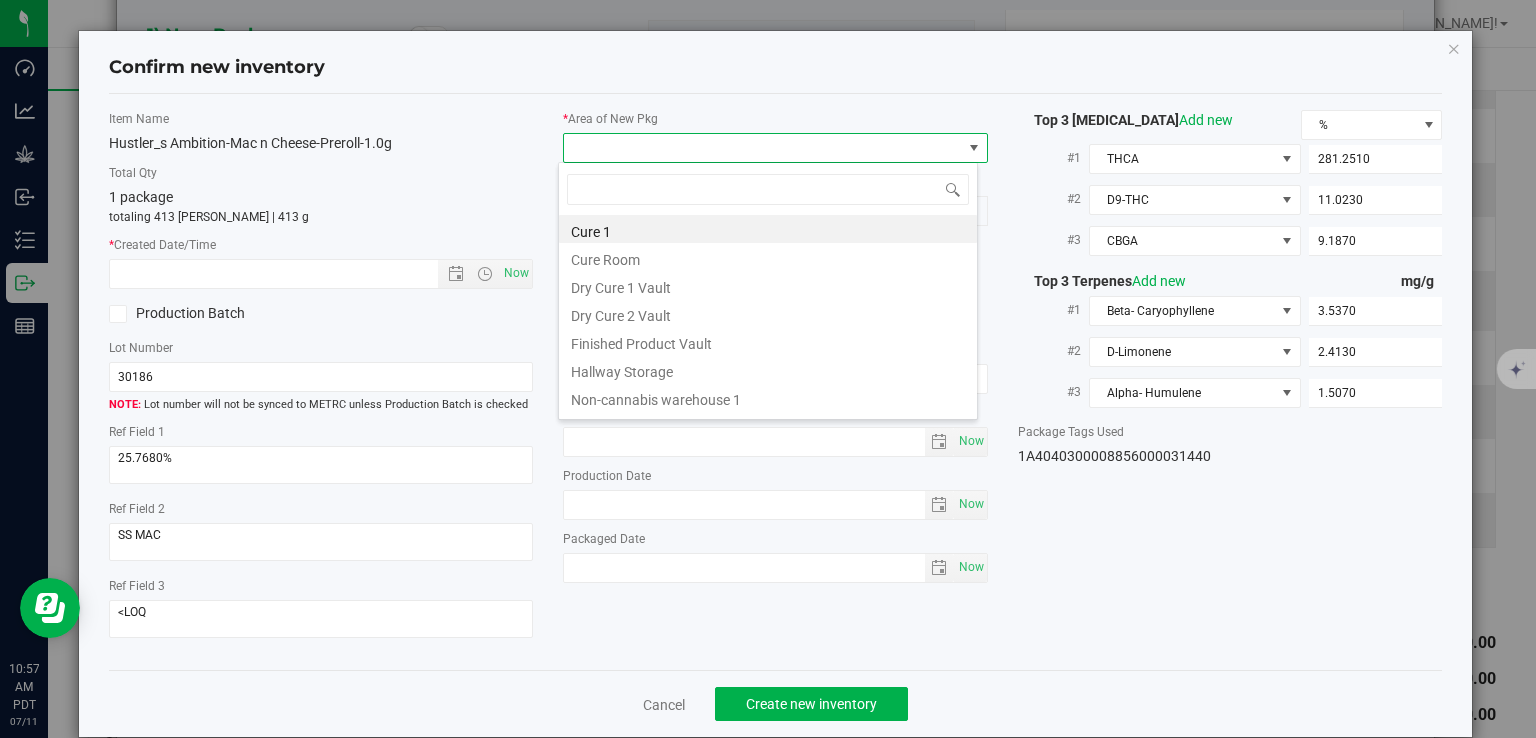 drag, startPoint x: 651, startPoint y: 334, endPoint x: 630, endPoint y: 329, distance: 21.587032 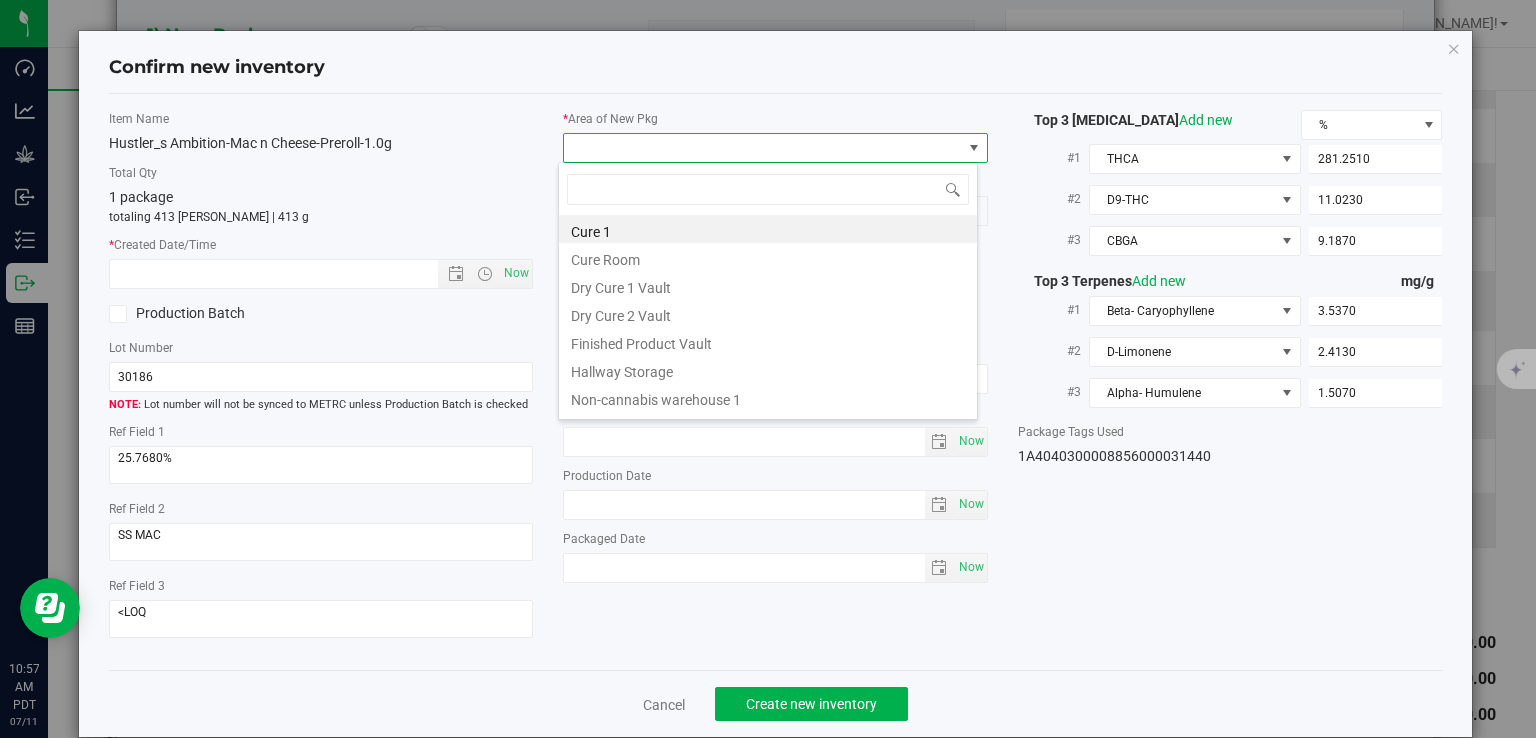 click on "Finished Product Vault" at bounding box center [768, 341] 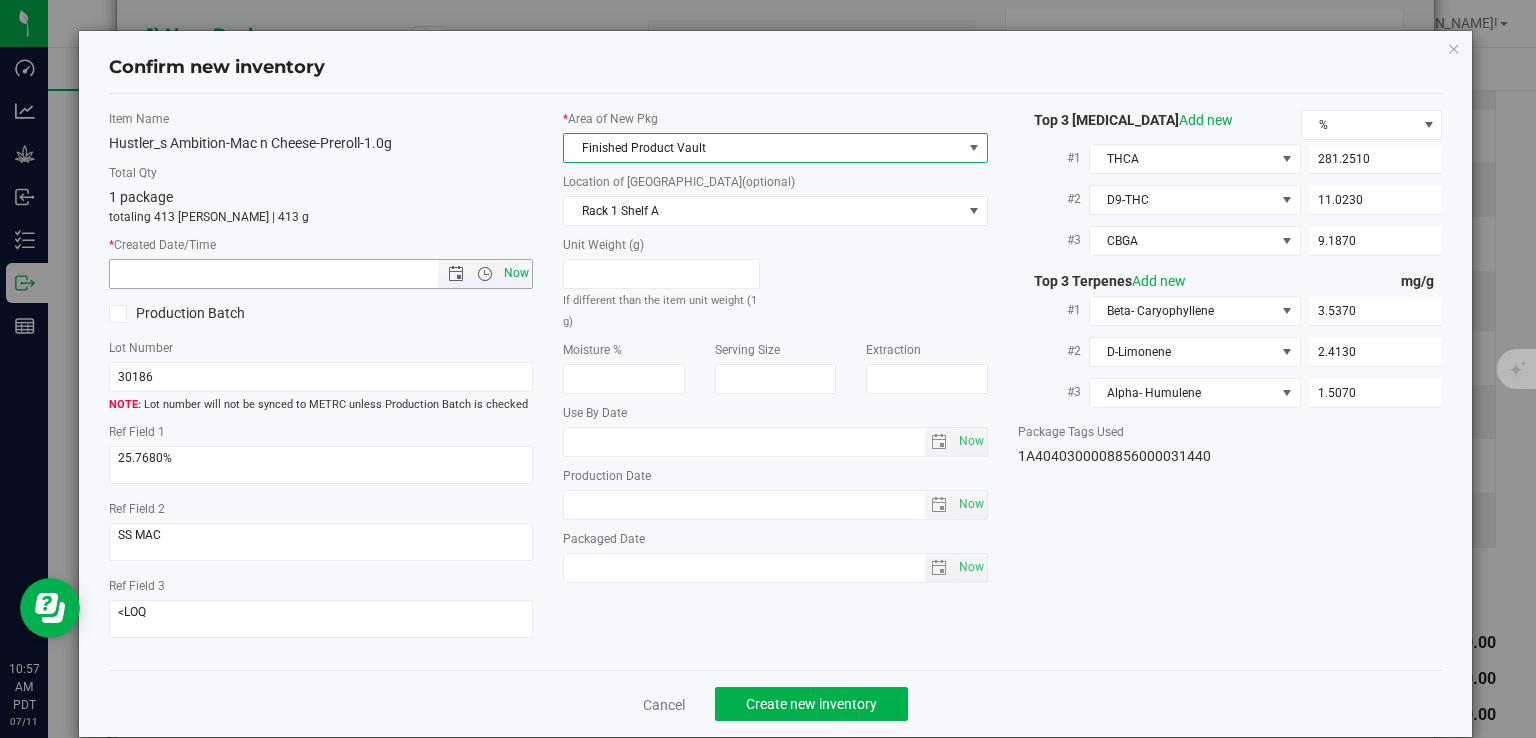click on "Now" at bounding box center (517, 273) 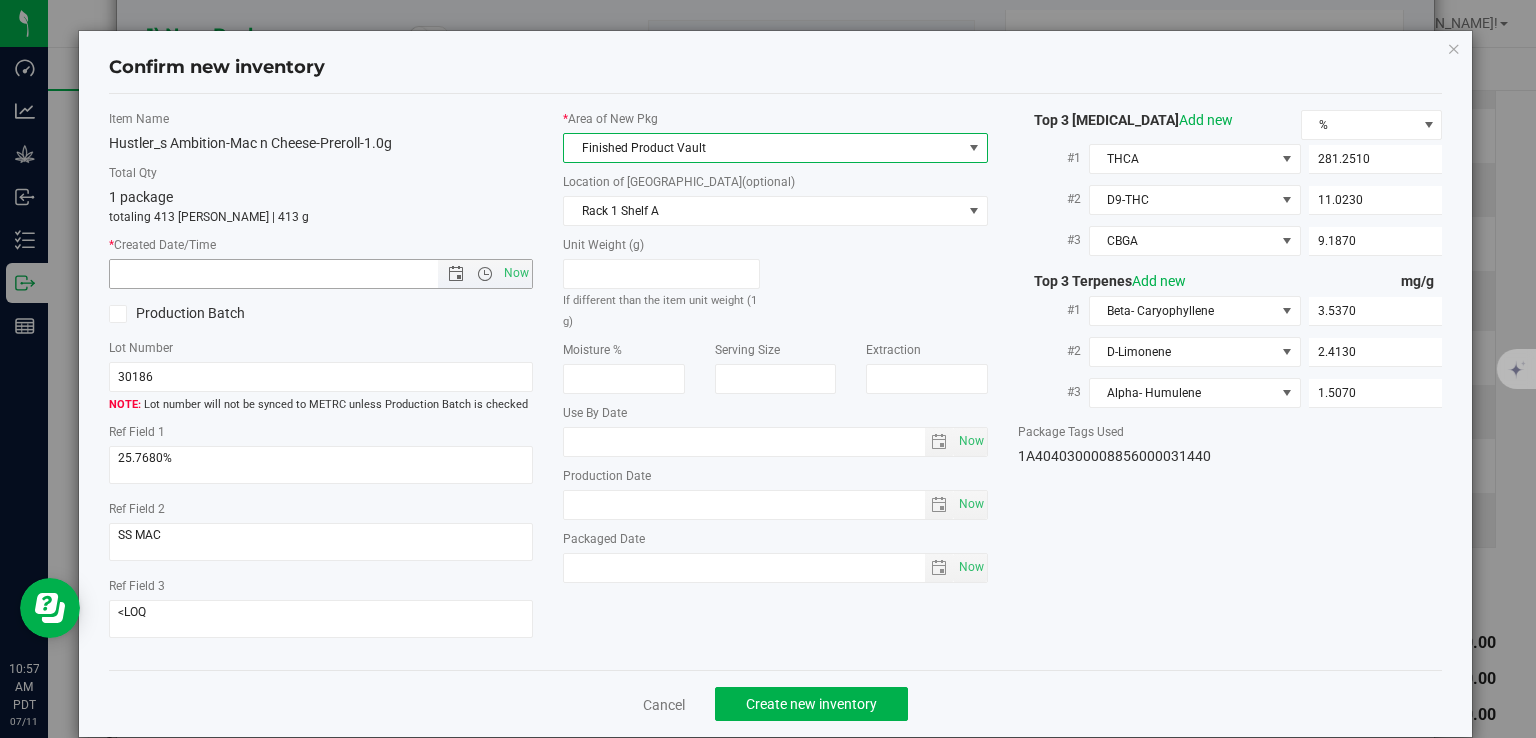 type on "[DATE] 10:57 AM" 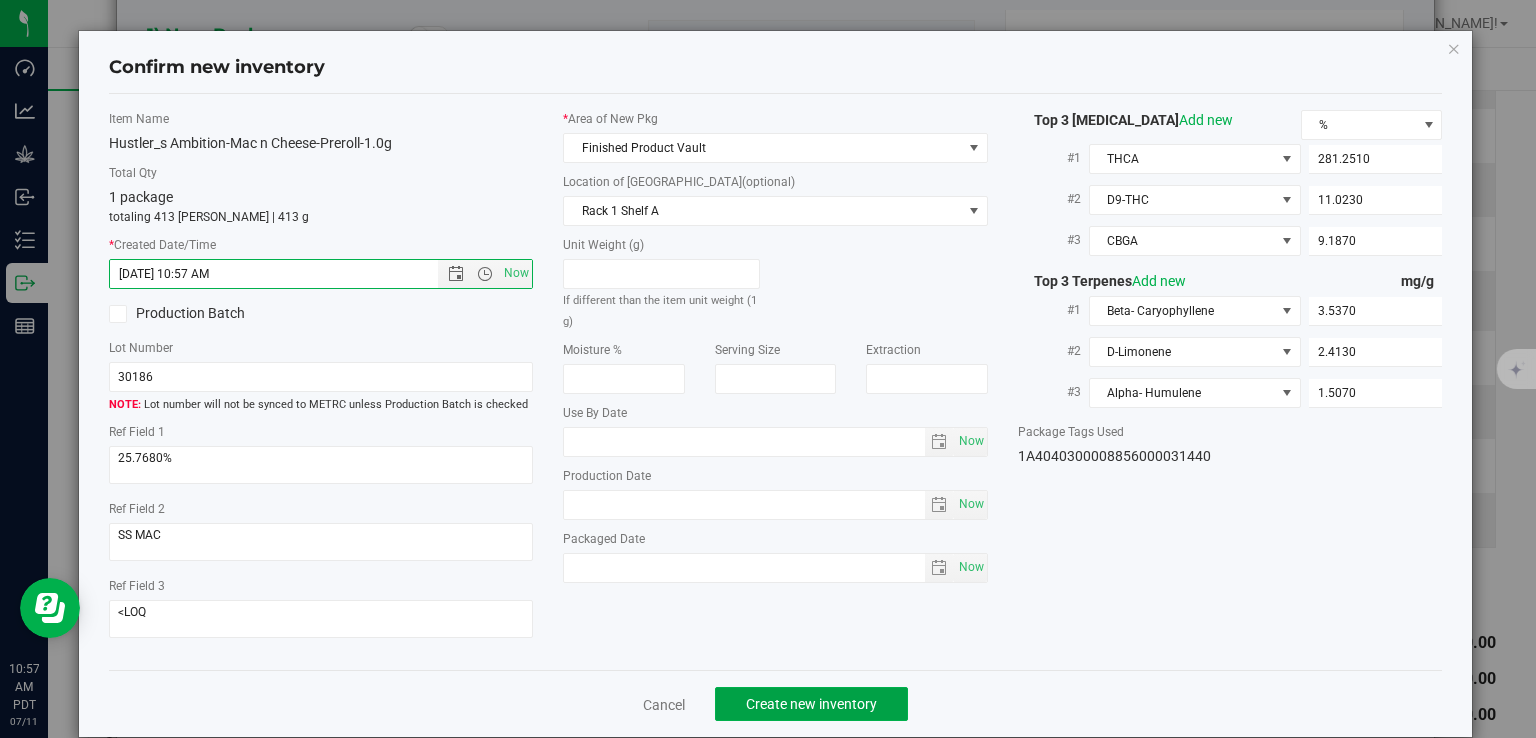 click on "Create new inventory" 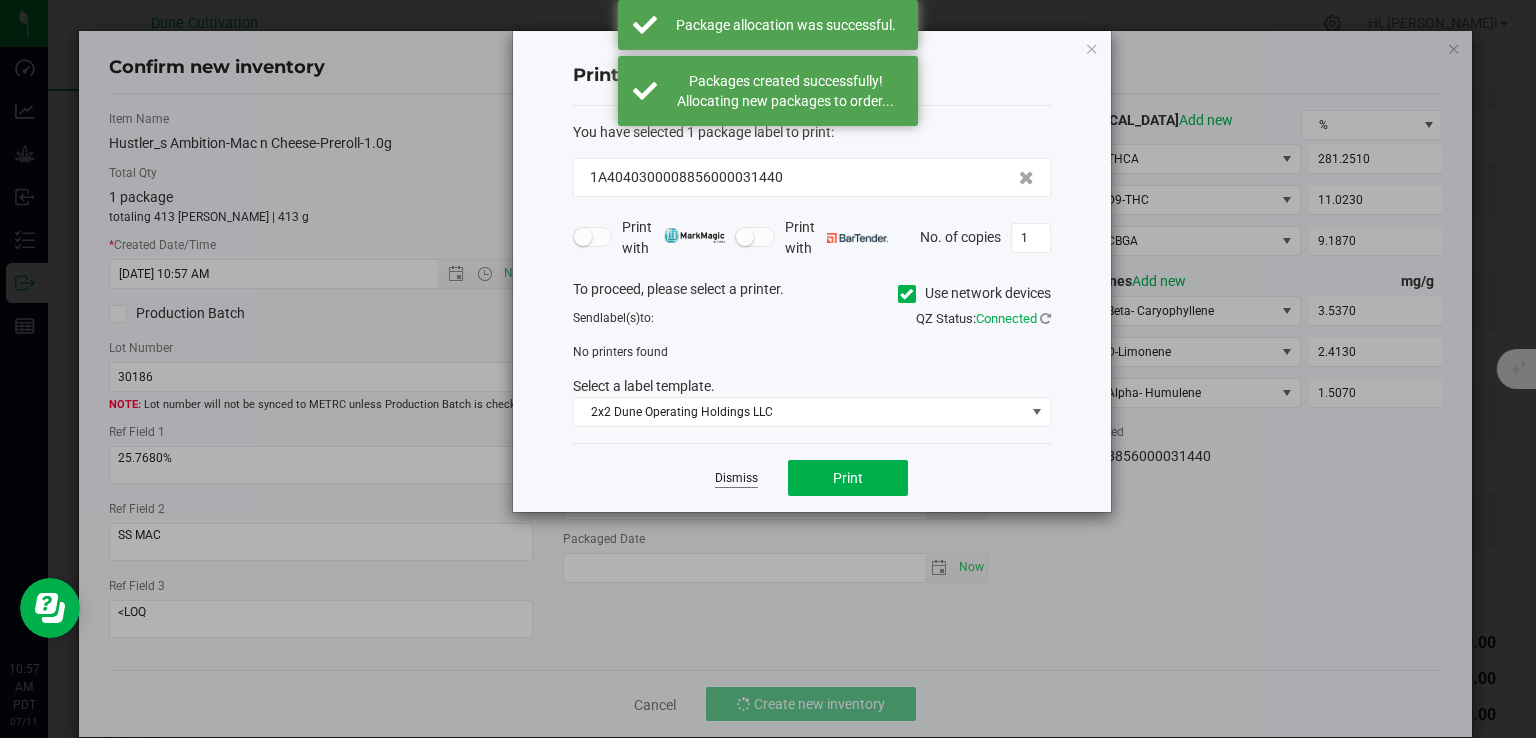 click on "Dismiss" 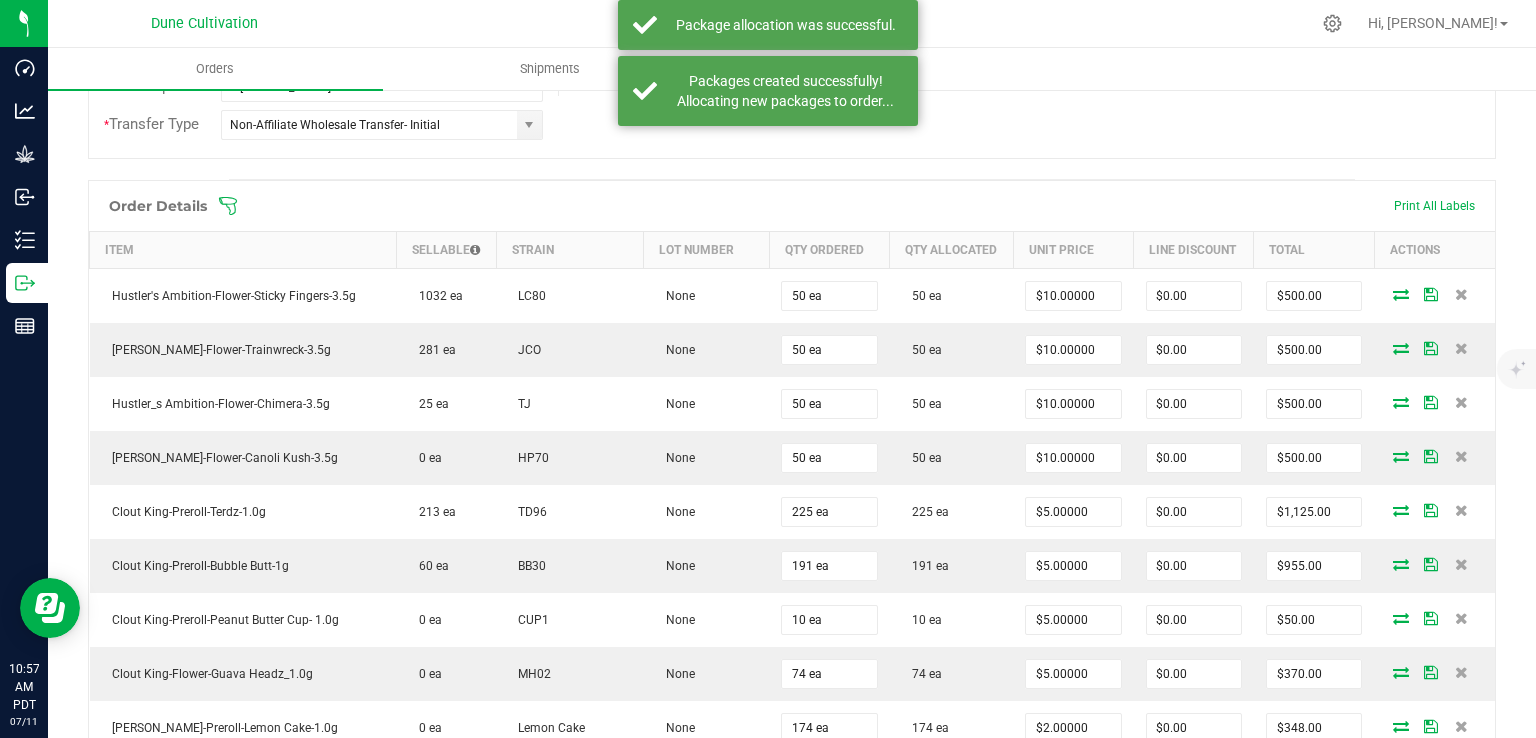 scroll, scrollTop: 0, scrollLeft: 0, axis: both 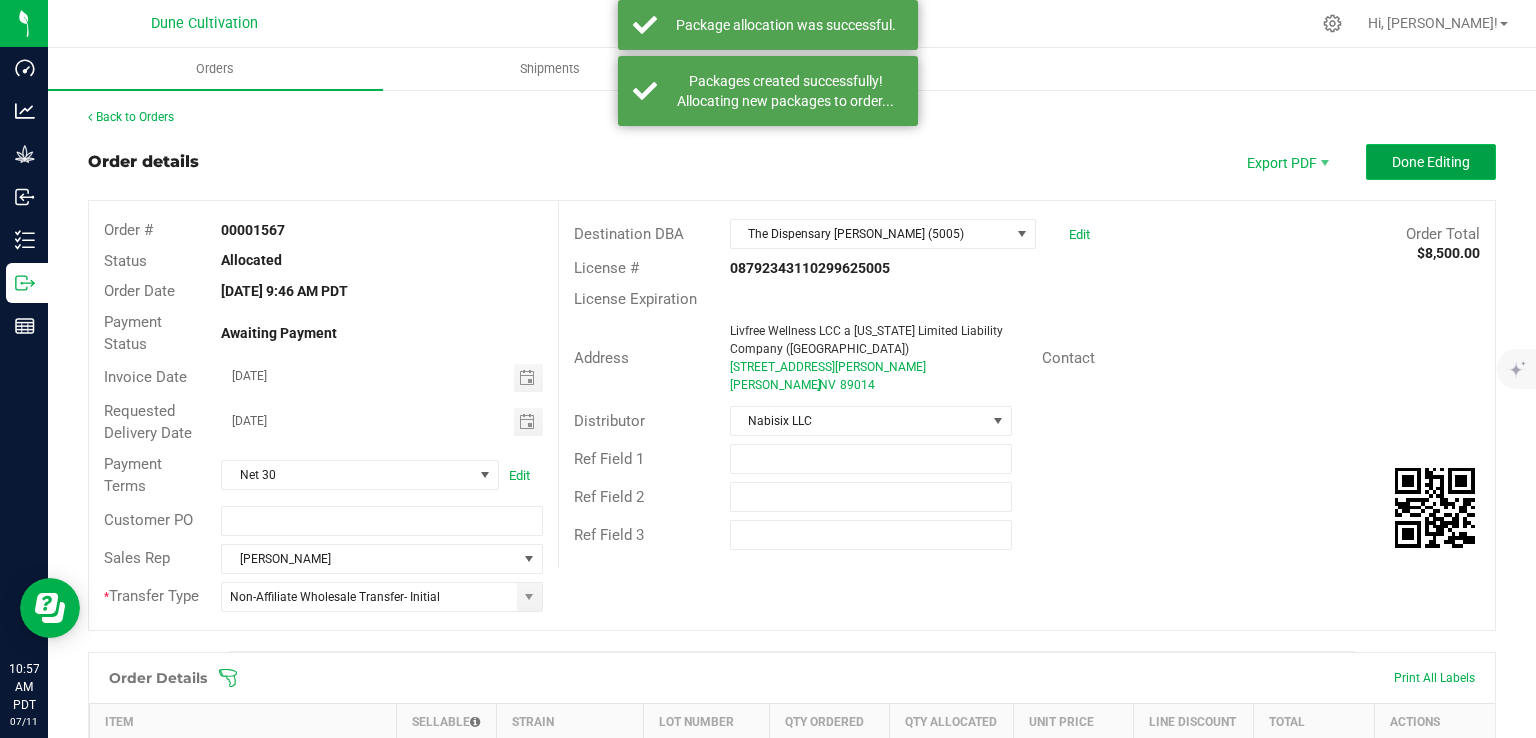 click on "Done Editing" at bounding box center (1431, 162) 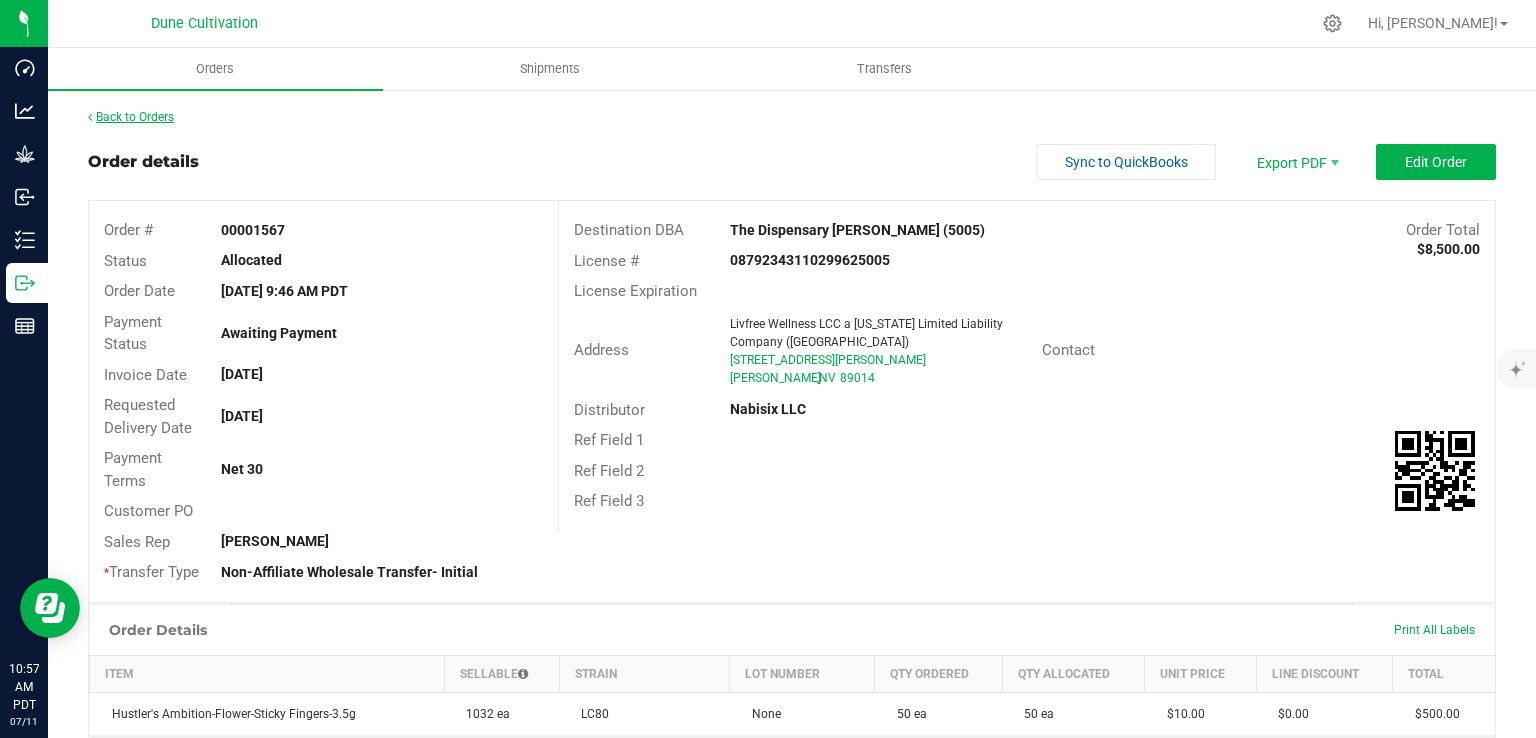 click on "Back to Orders" at bounding box center (131, 117) 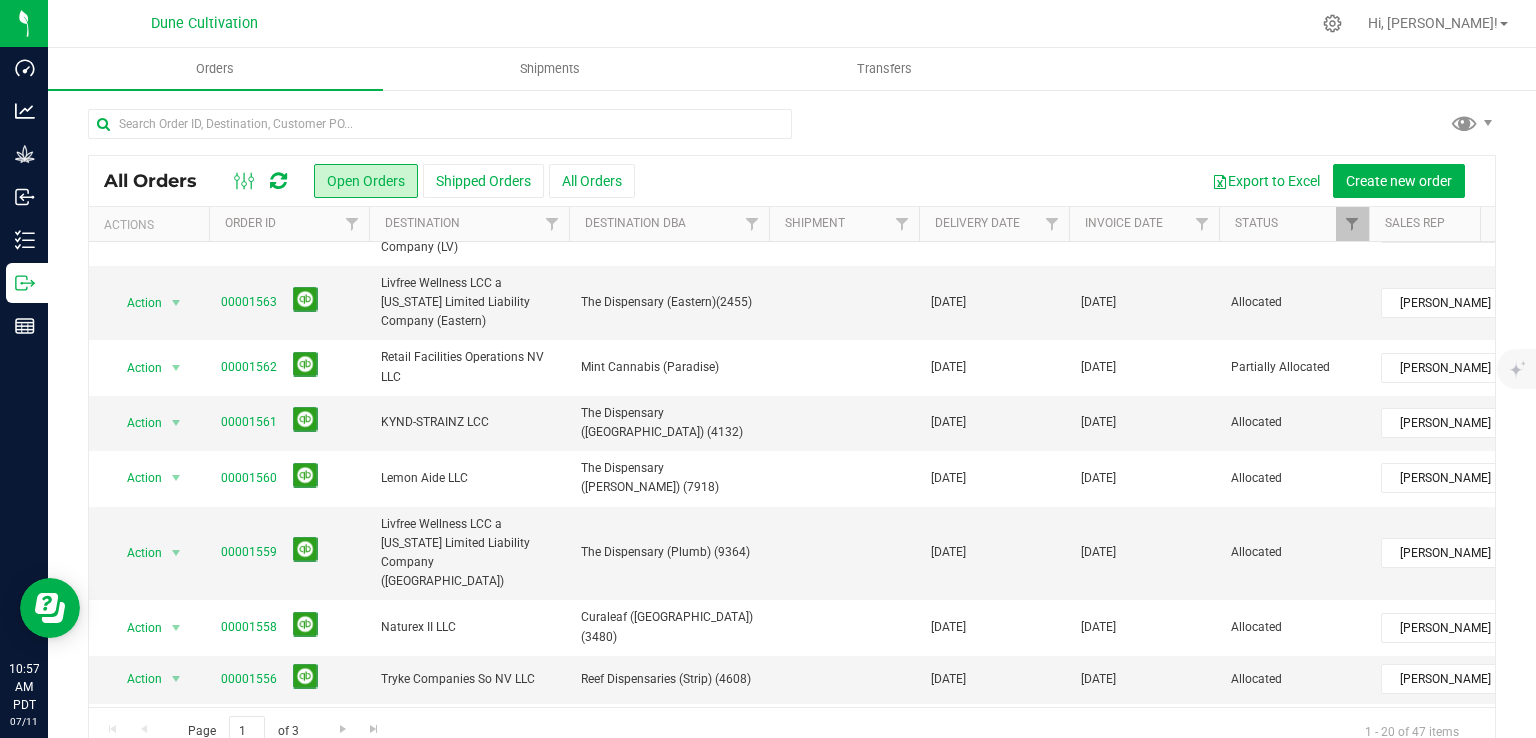 scroll, scrollTop: 0, scrollLeft: 0, axis: both 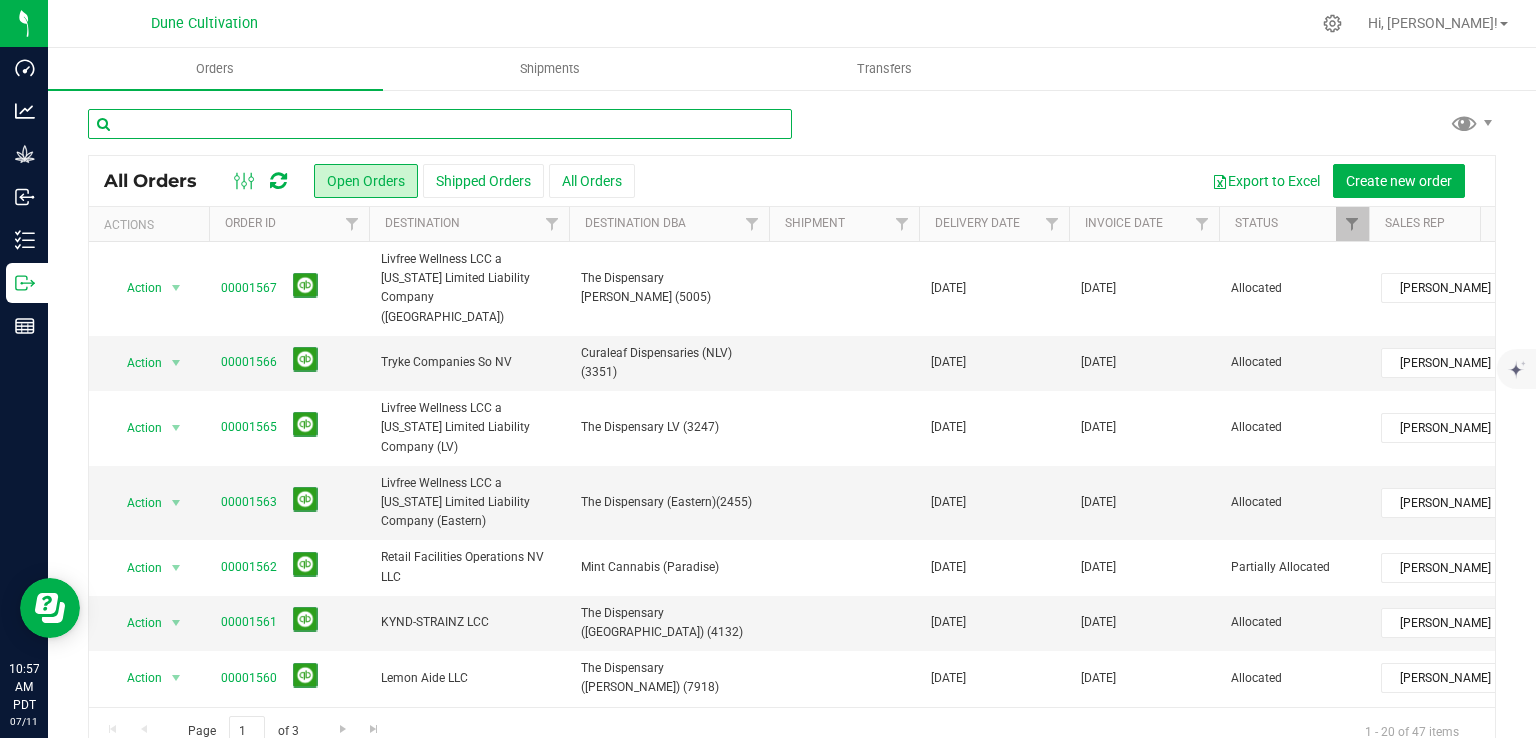 click at bounding box center (440, 124) 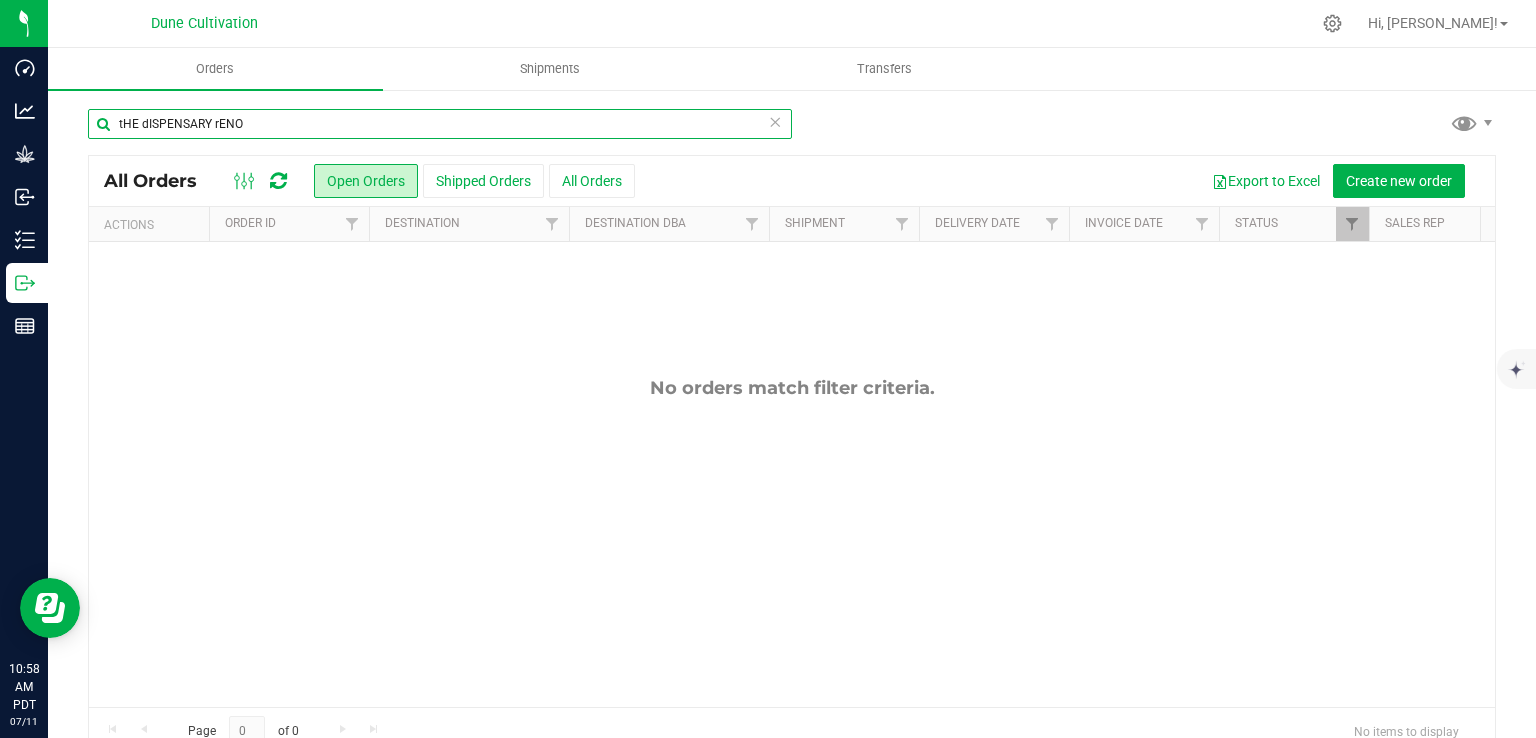 click on "tHE dISPENSARY rENO" at bounding box center [440, 124] 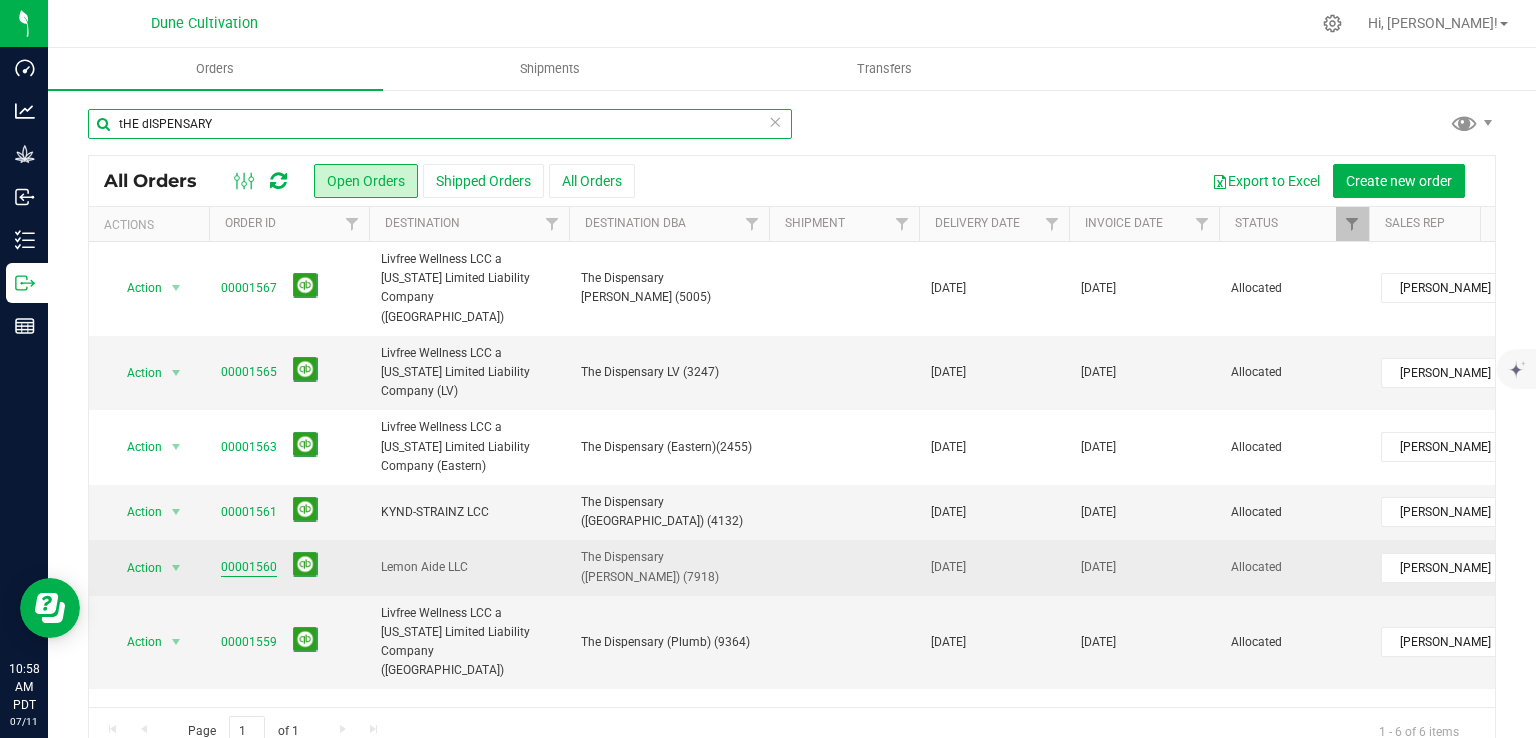 type on "tHE dISPENSARY" 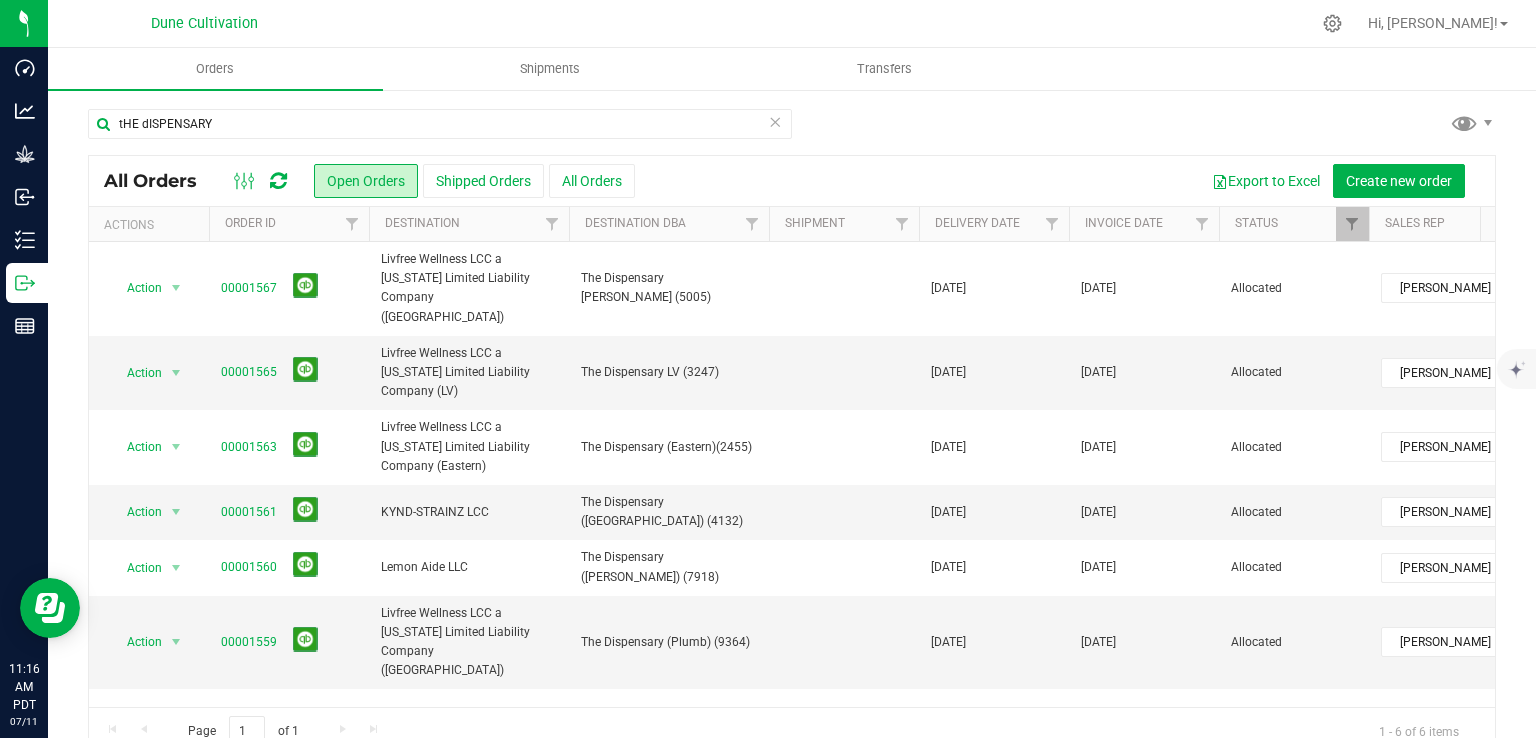 click at bounding box center [775, 121] 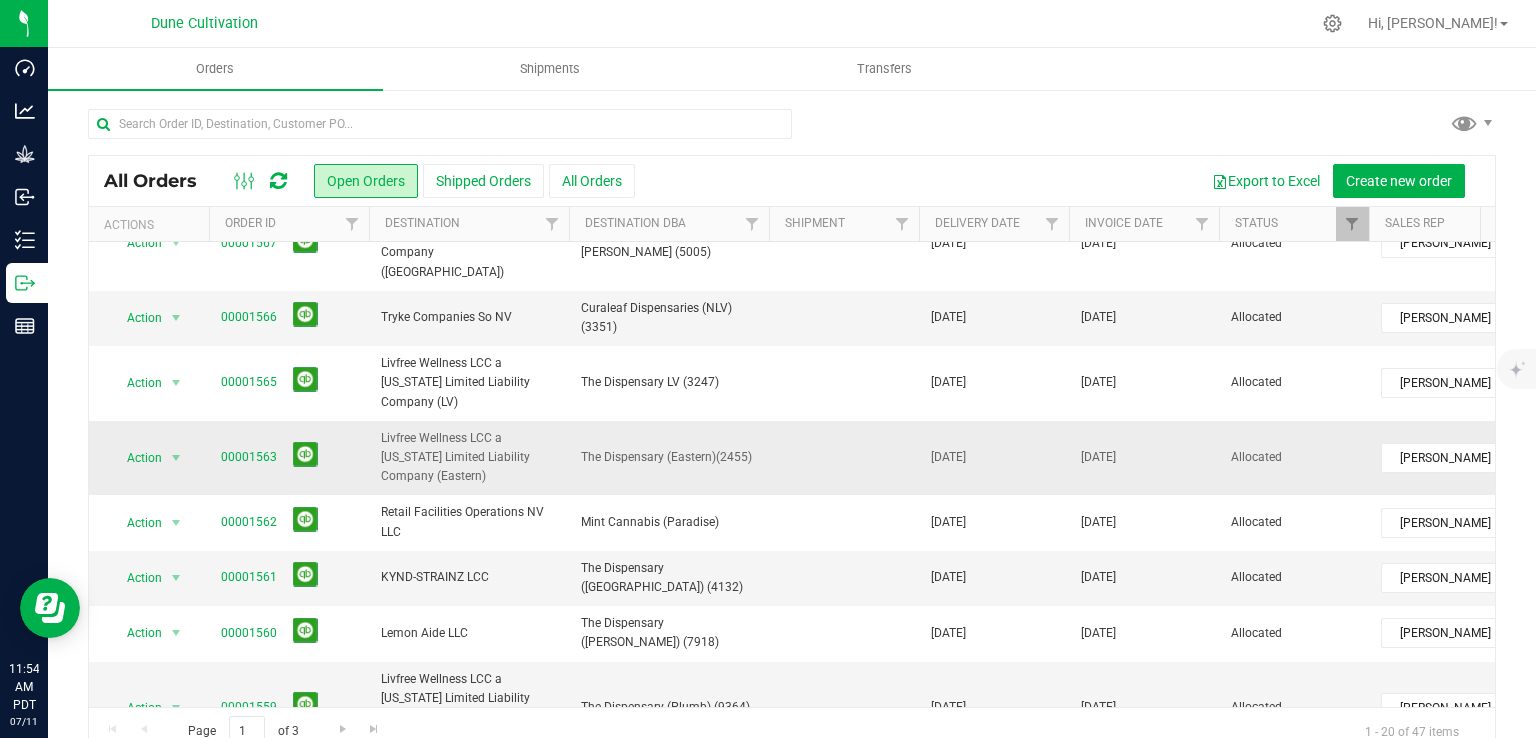 scroll, scrollTop: 0, scrollLeft: 0, axis: both 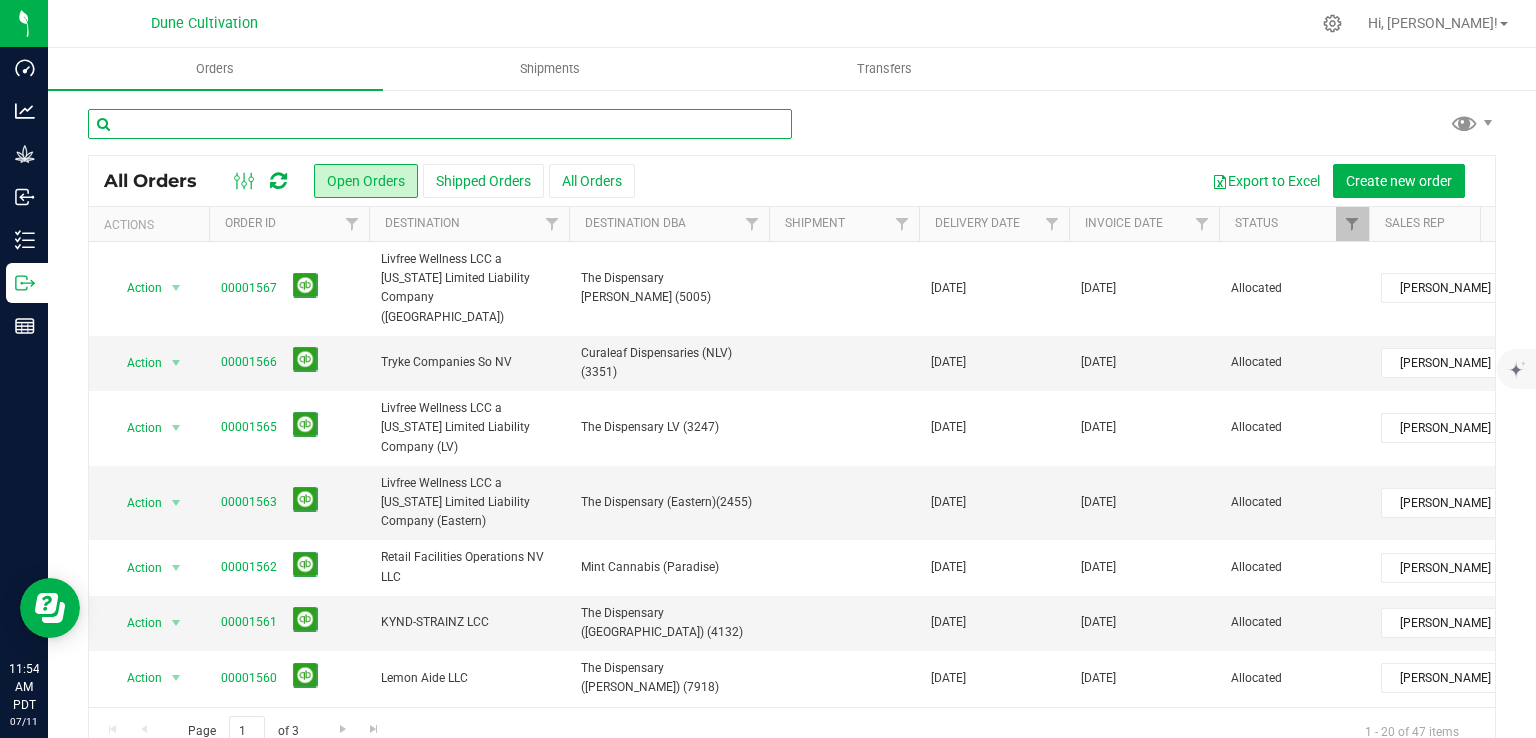 click at bounding box center (440, 124) 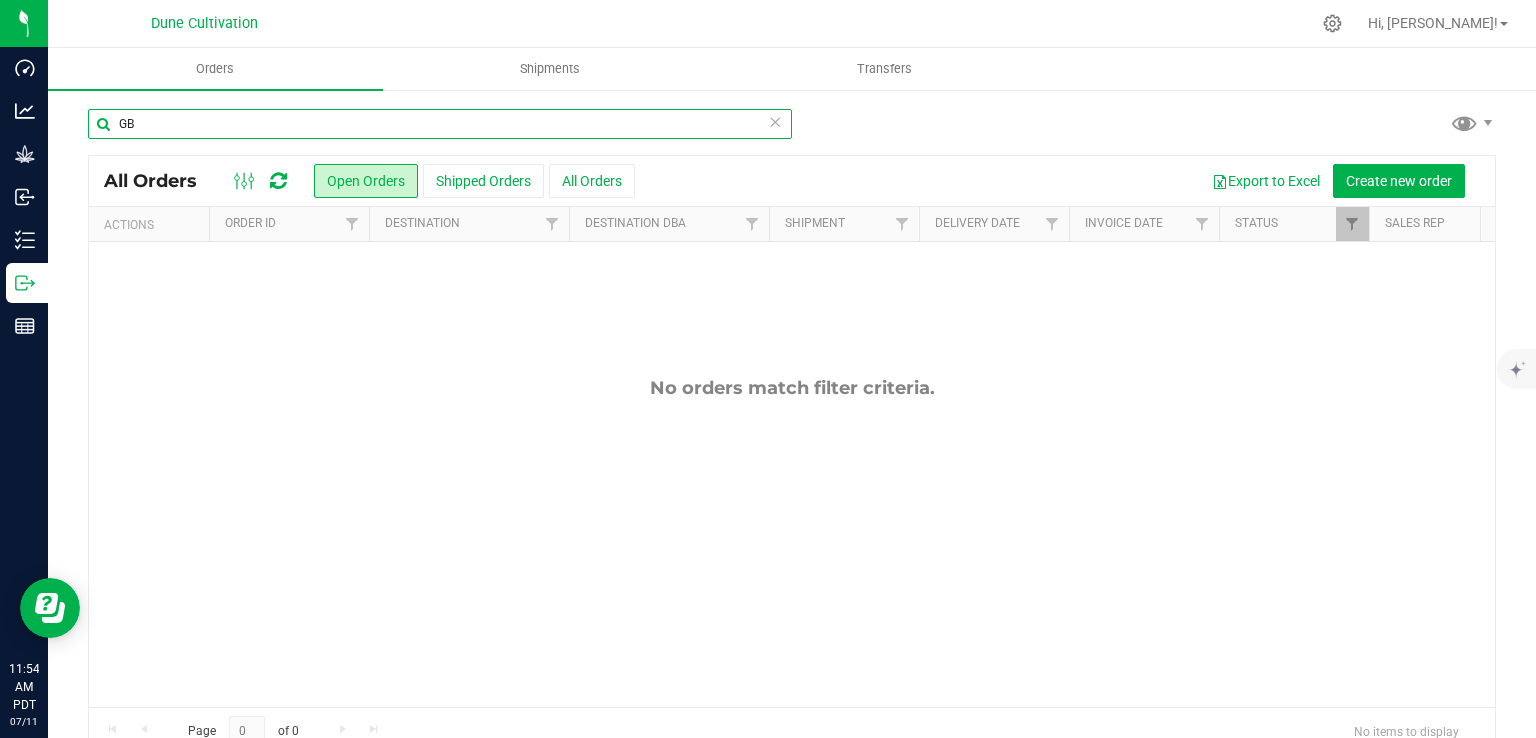 type on "GB" 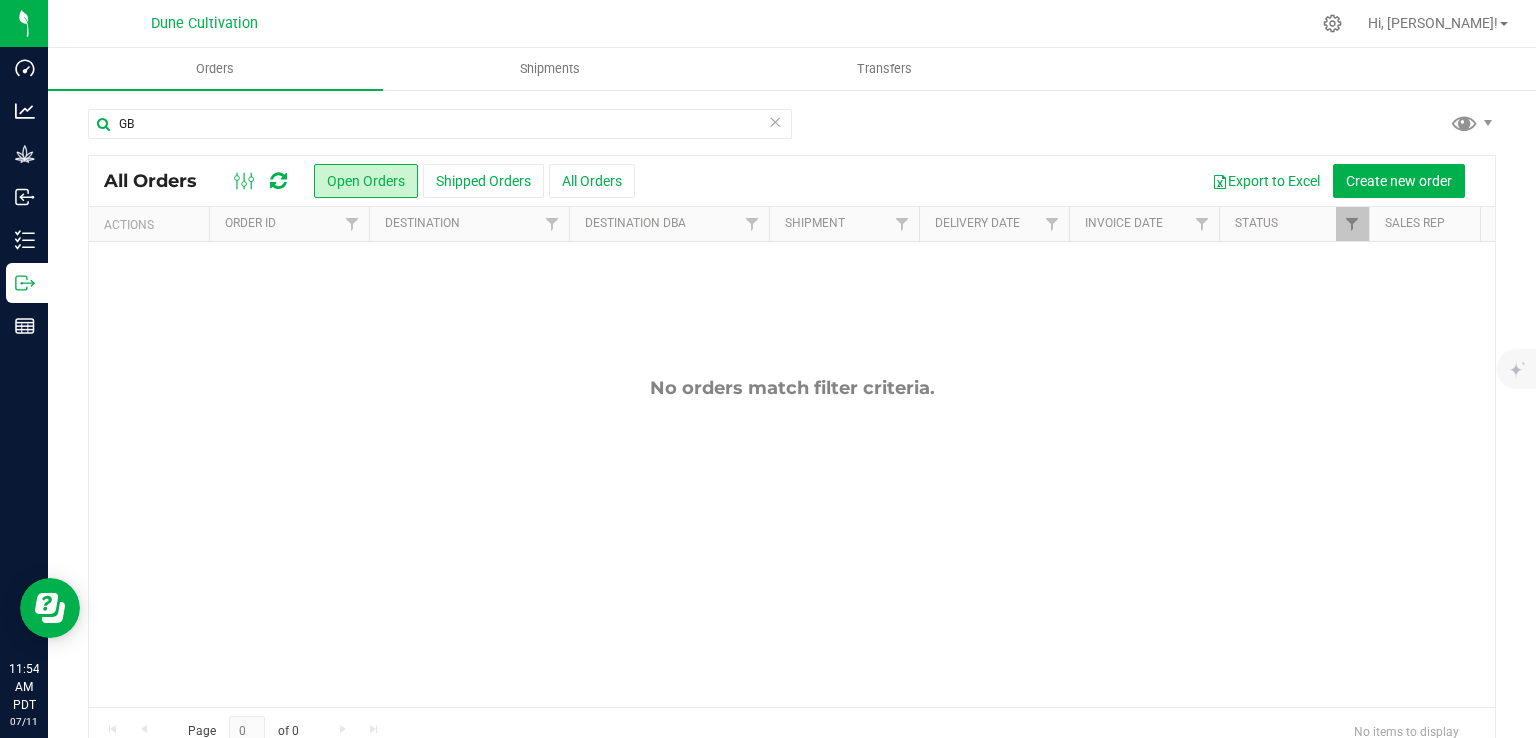 click at bounding box center [775, 121] 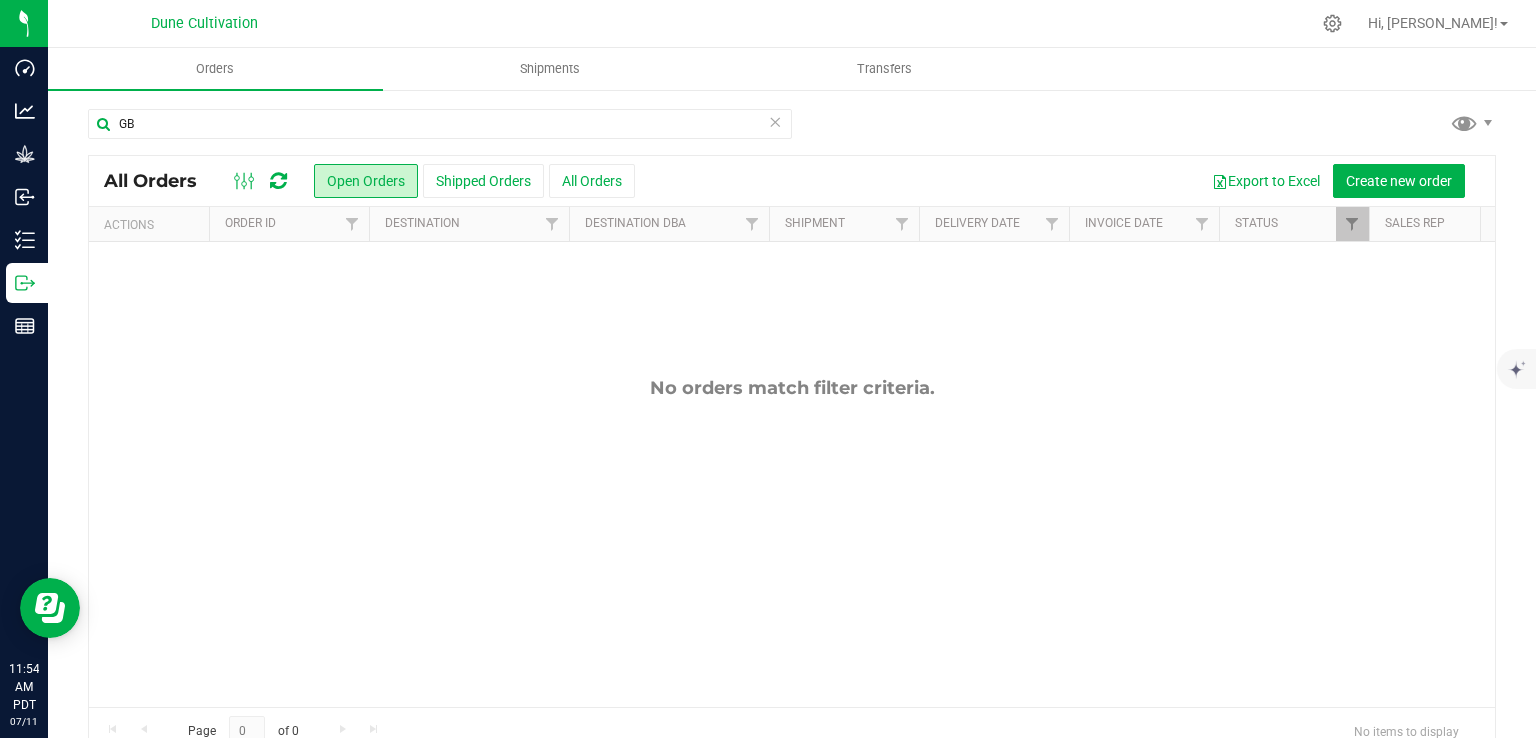 type 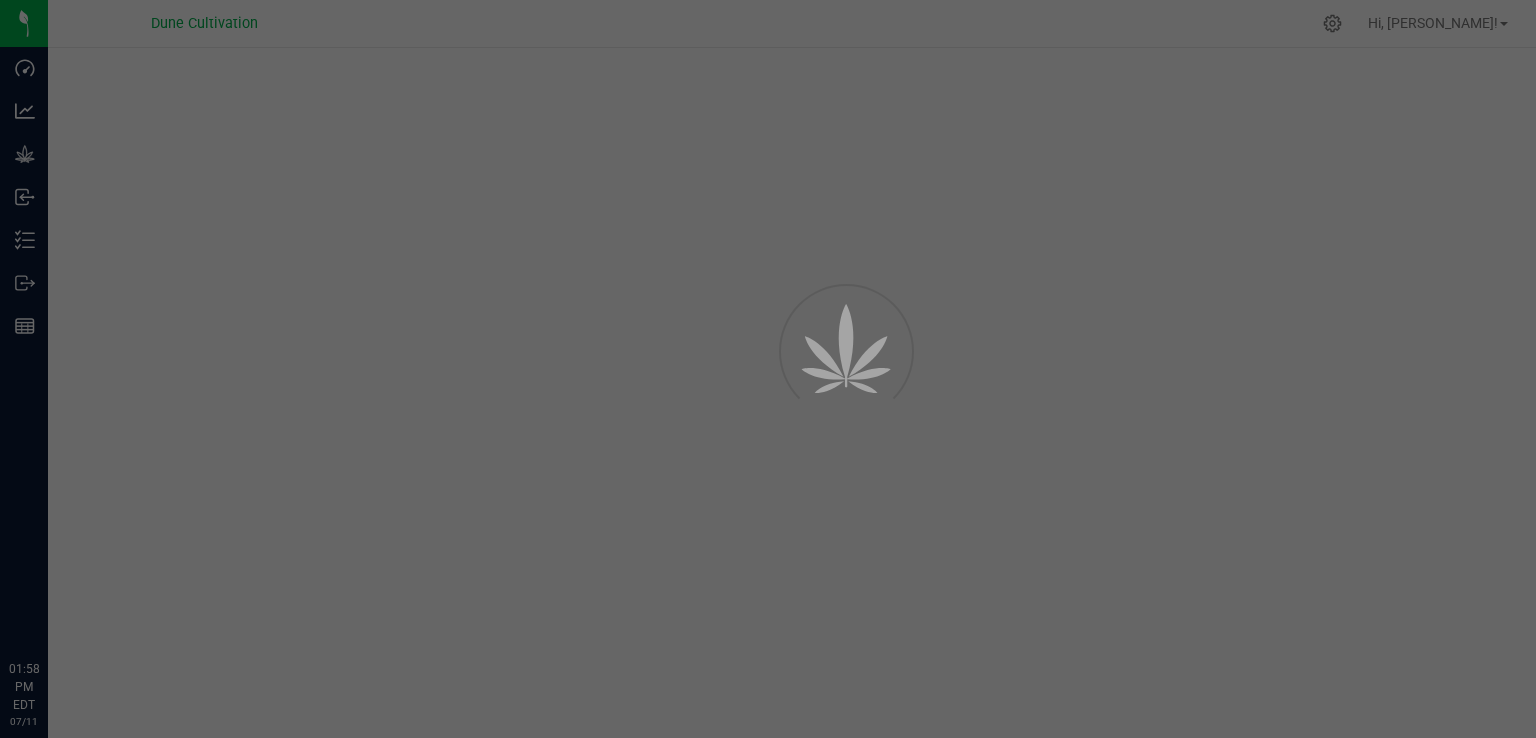 scroll, scrollTop: 0, scrollLeft: 0, axis: both 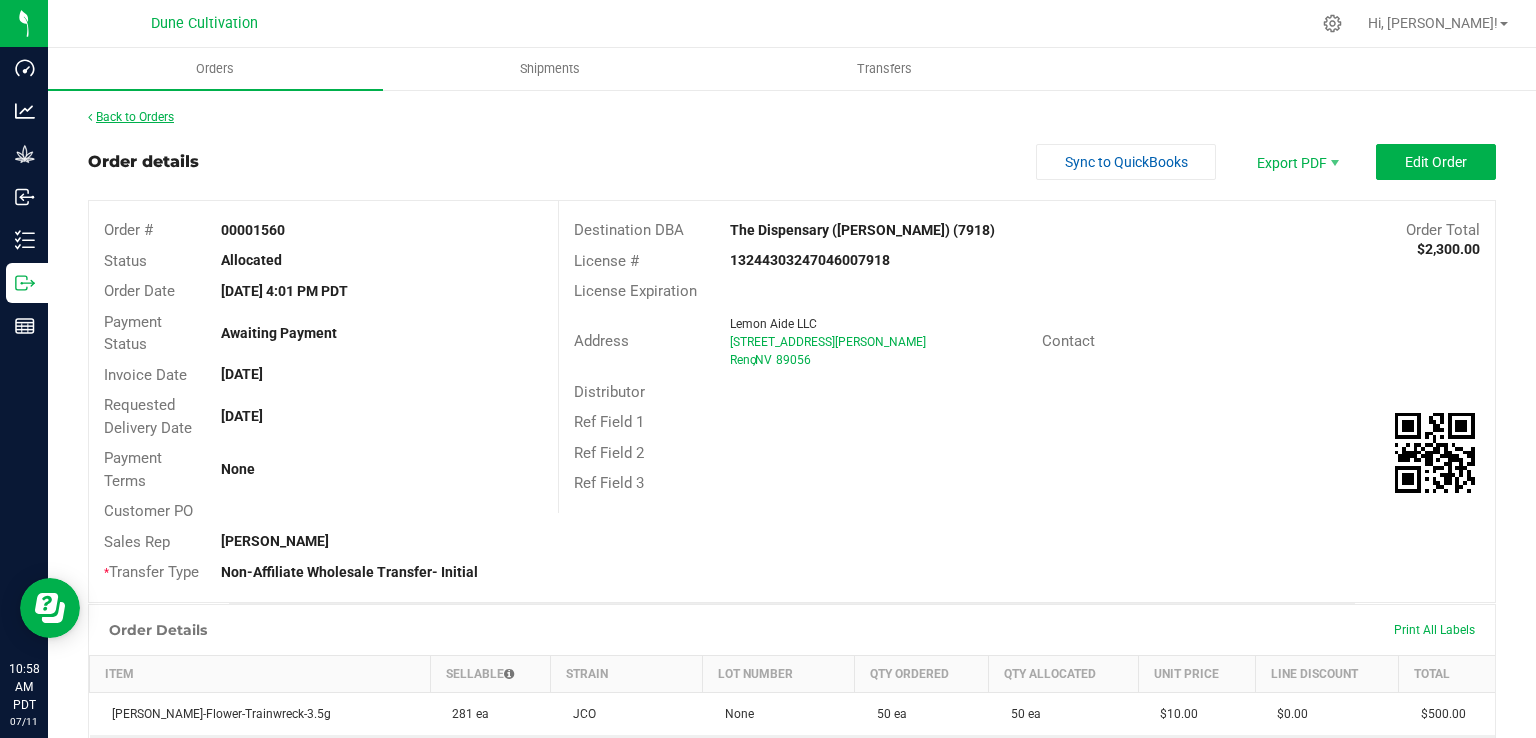 click on "Back to Orders" at bounding box center (131, 117) 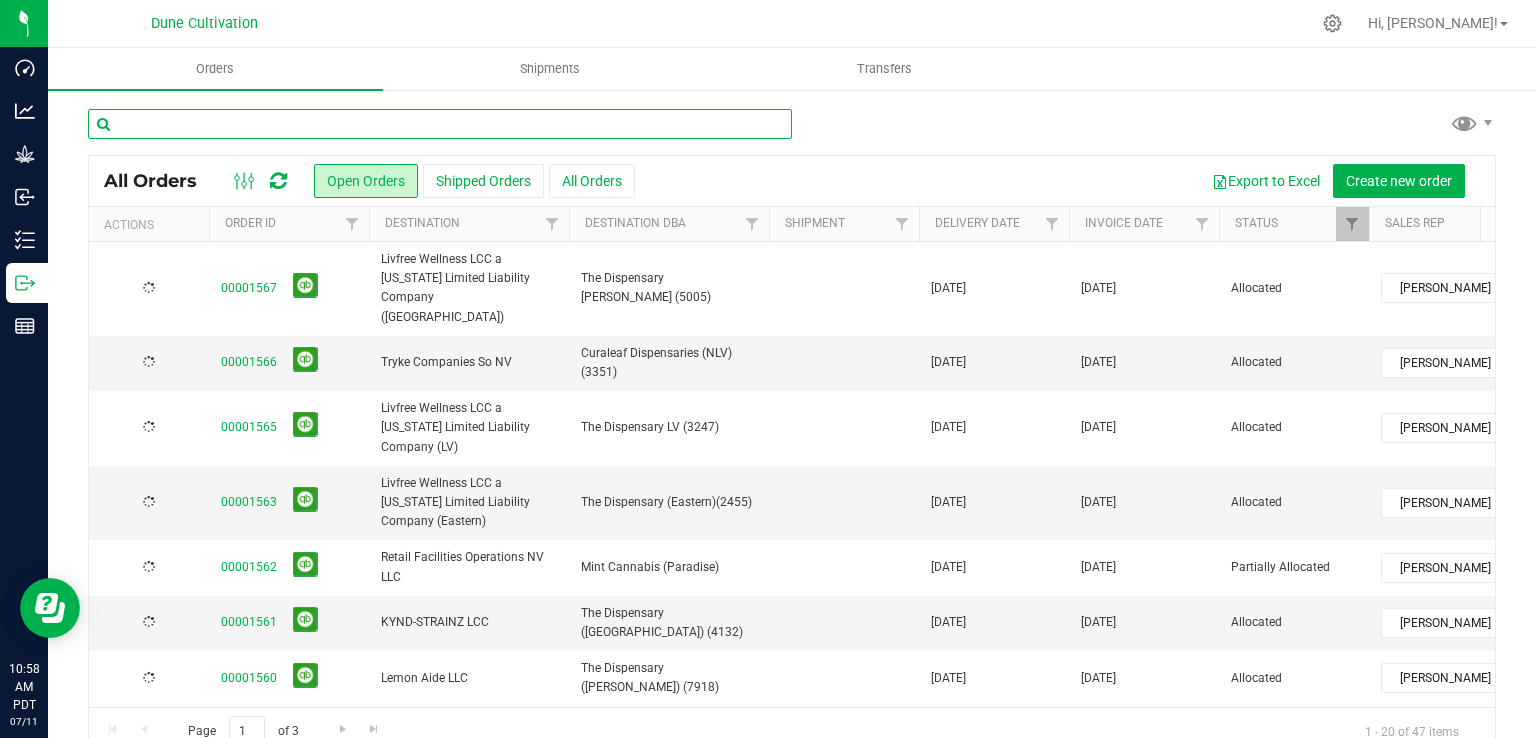 click at bounding box center [440, 124] 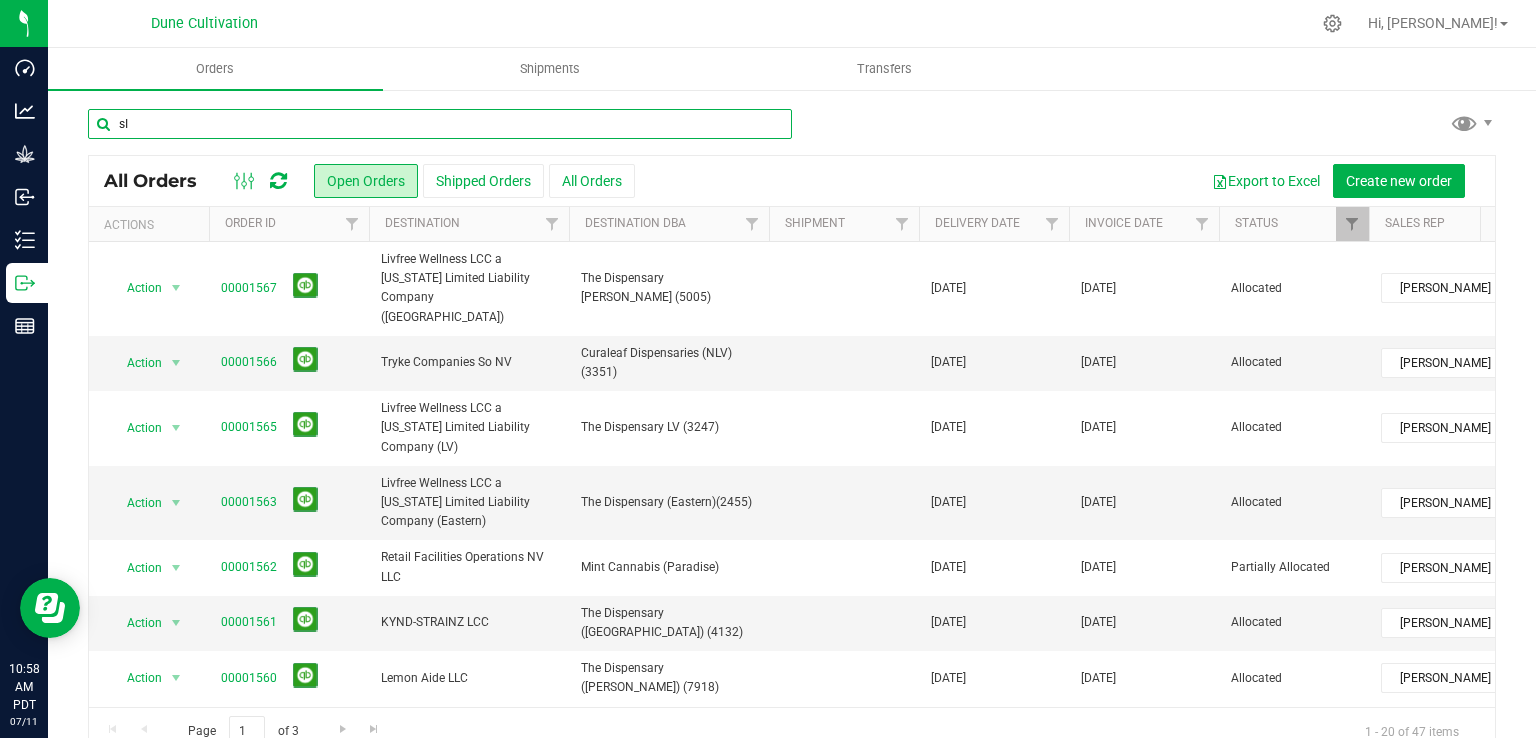 type on "s" 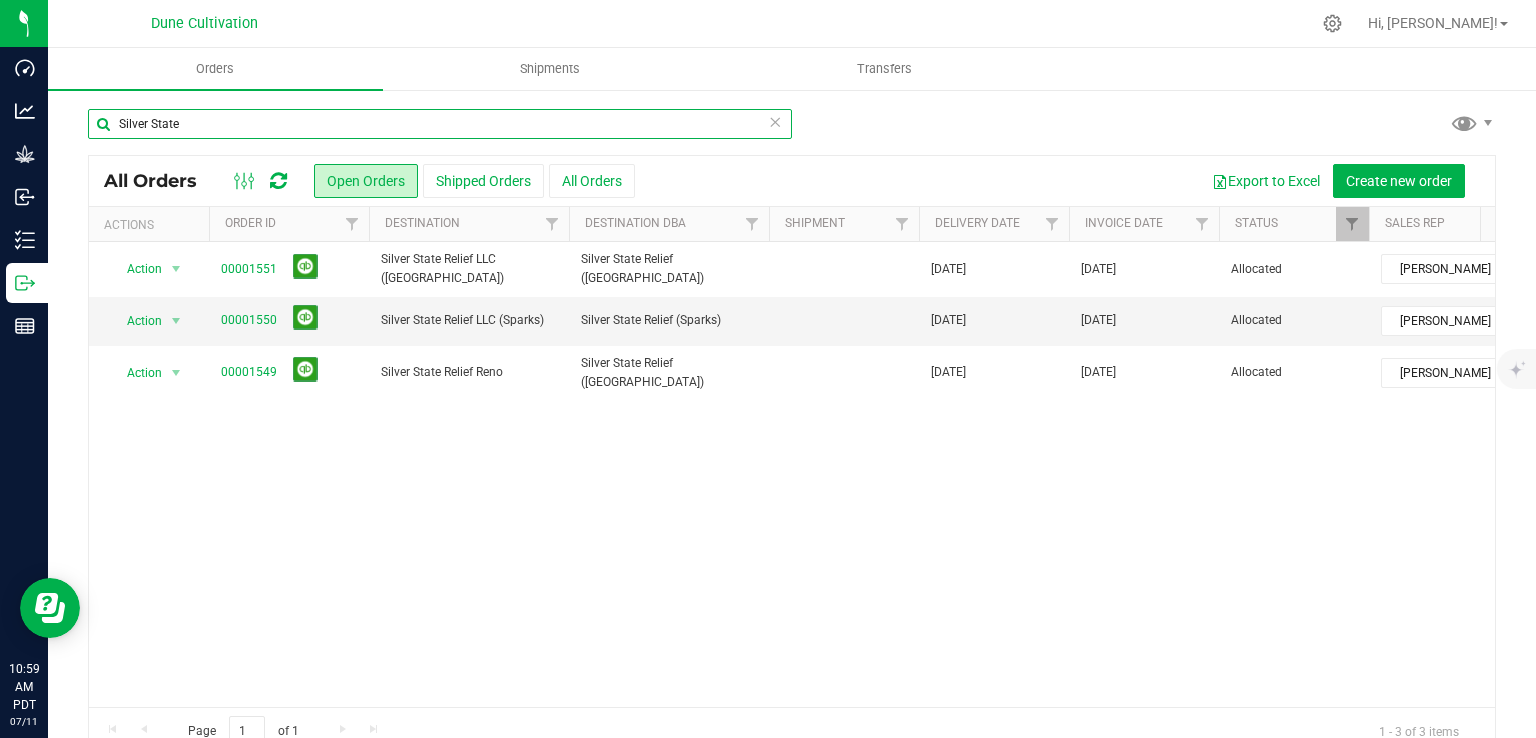 type on "Silver State" 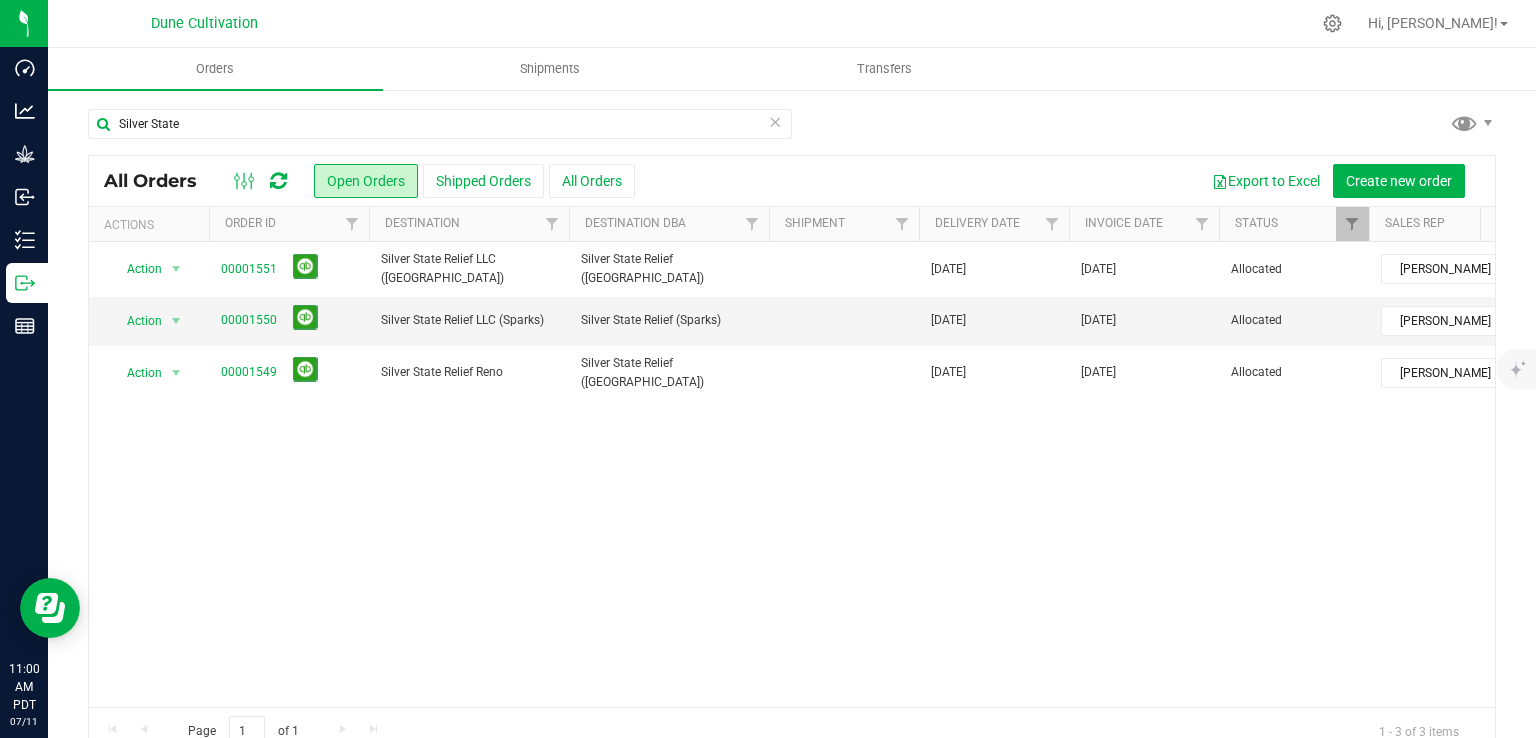 click on "Export to Excel
Create new order" at bounding box center [1057, 181] 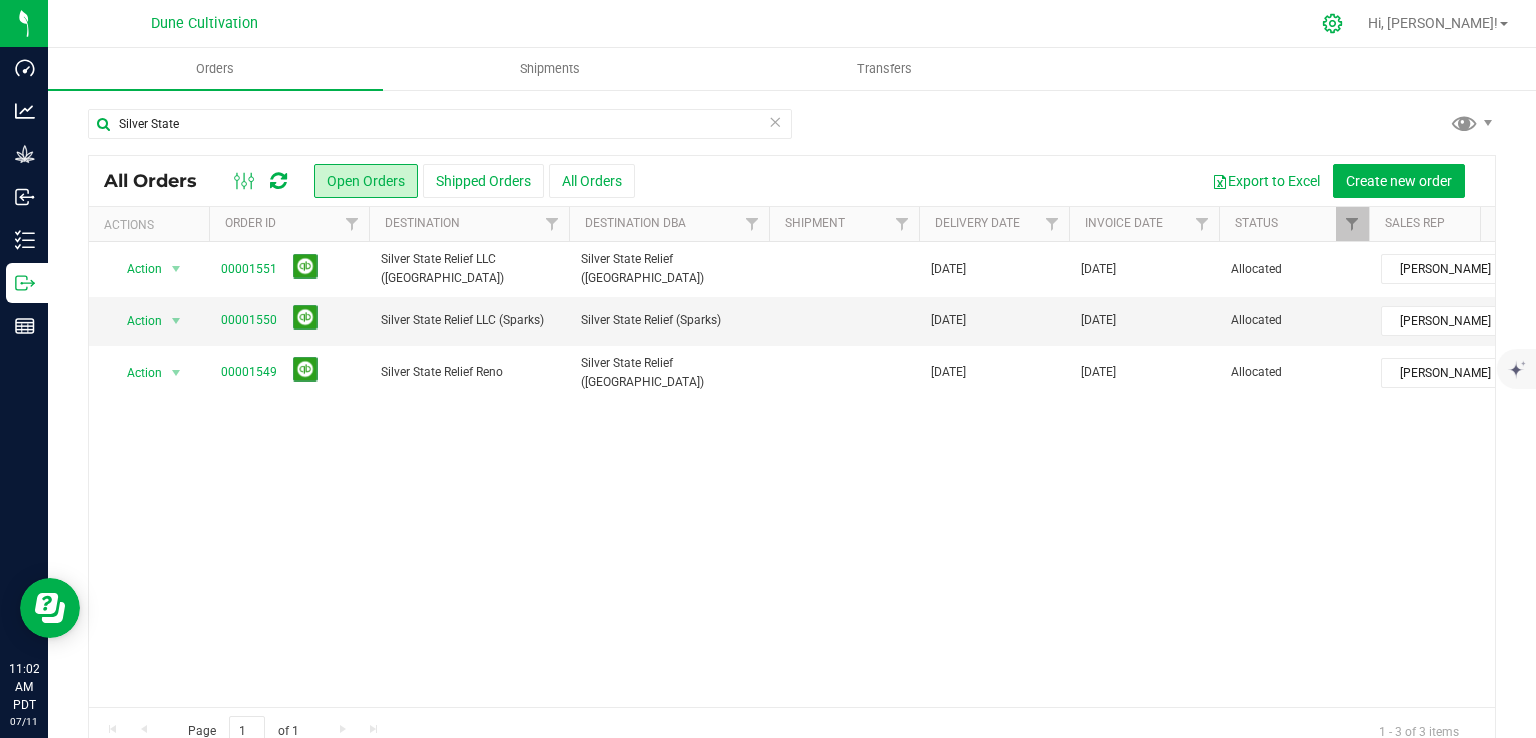 click 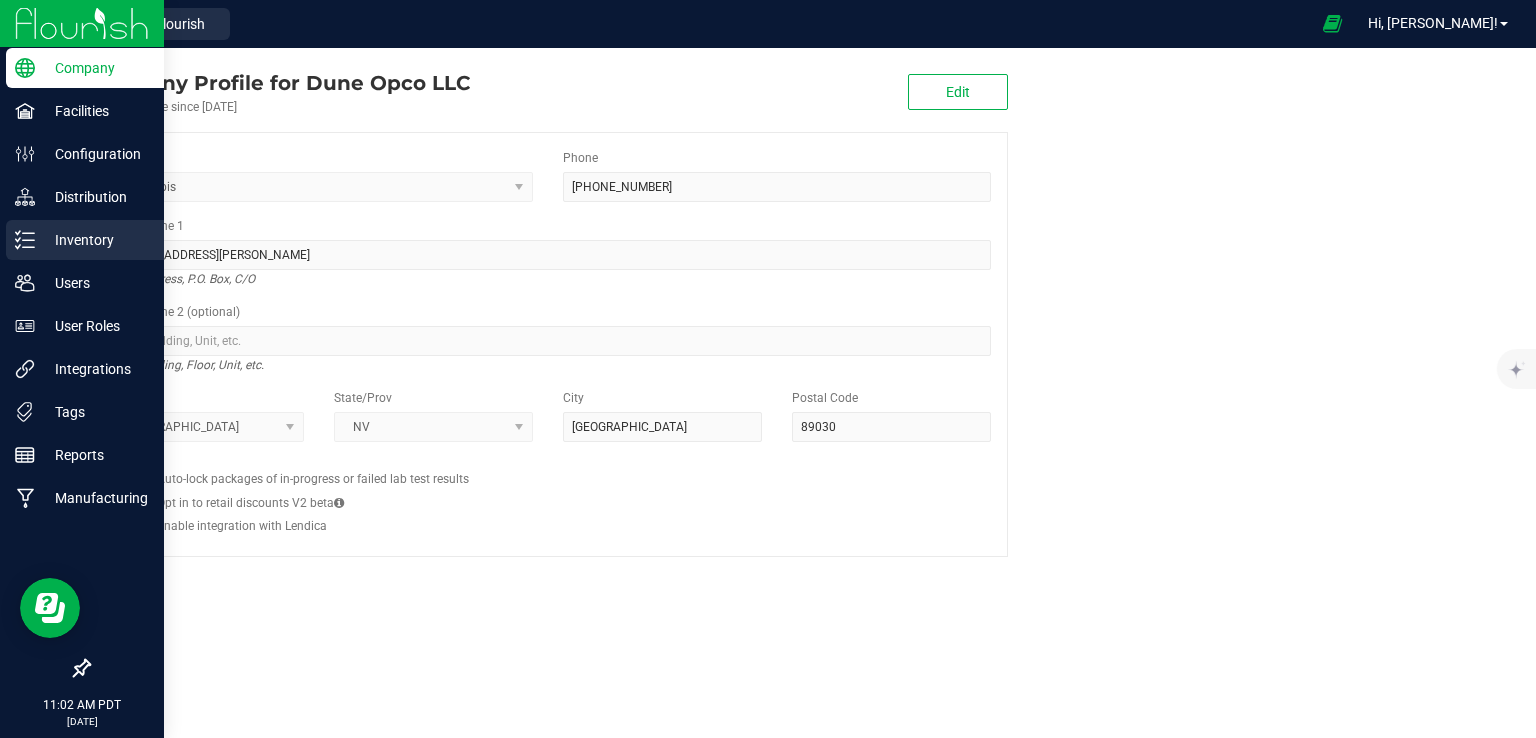 click on "Inventory" at bounding box center [95, 240] 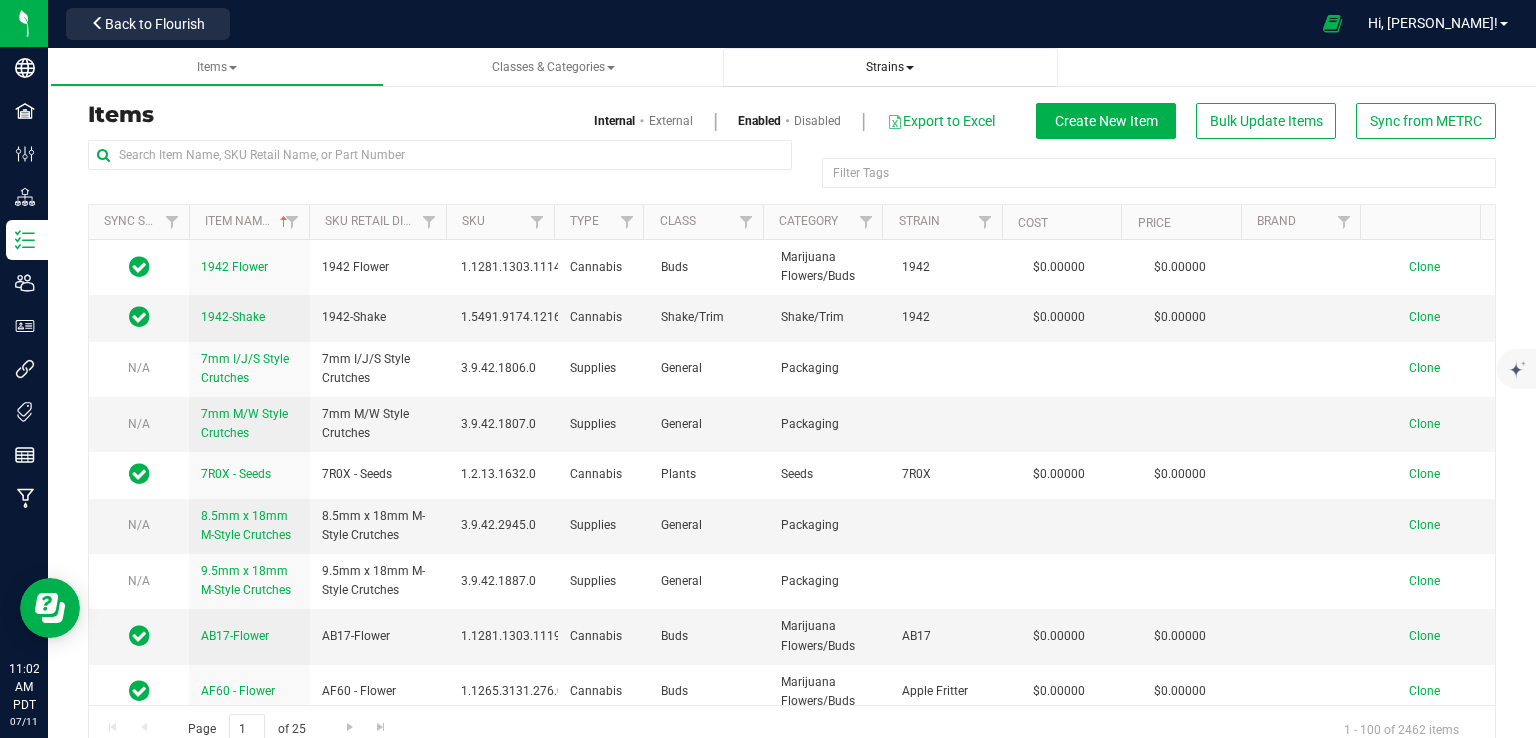 click on "Strains" at bounding box center [890, 67] 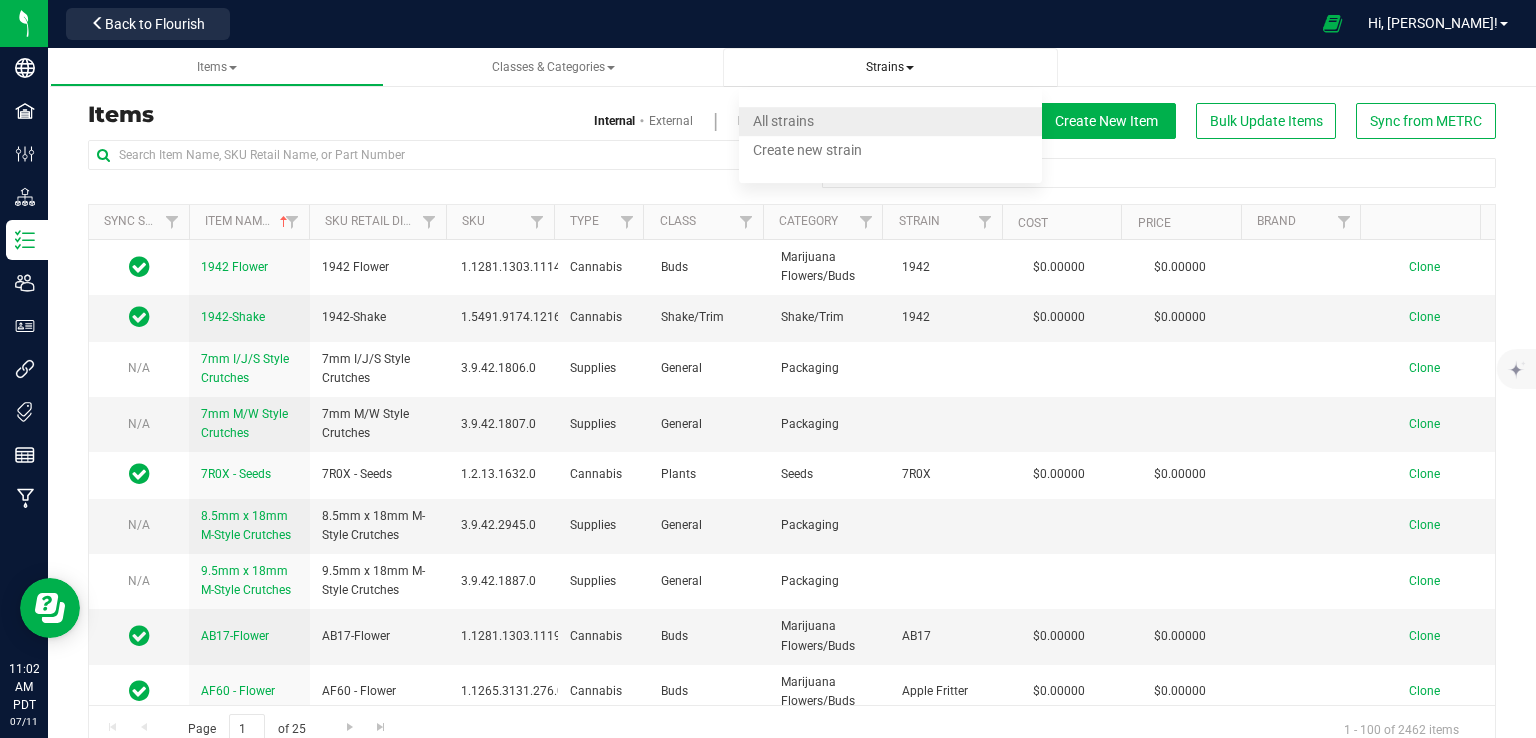 click on "All strains" at bounding box center (783, 121) 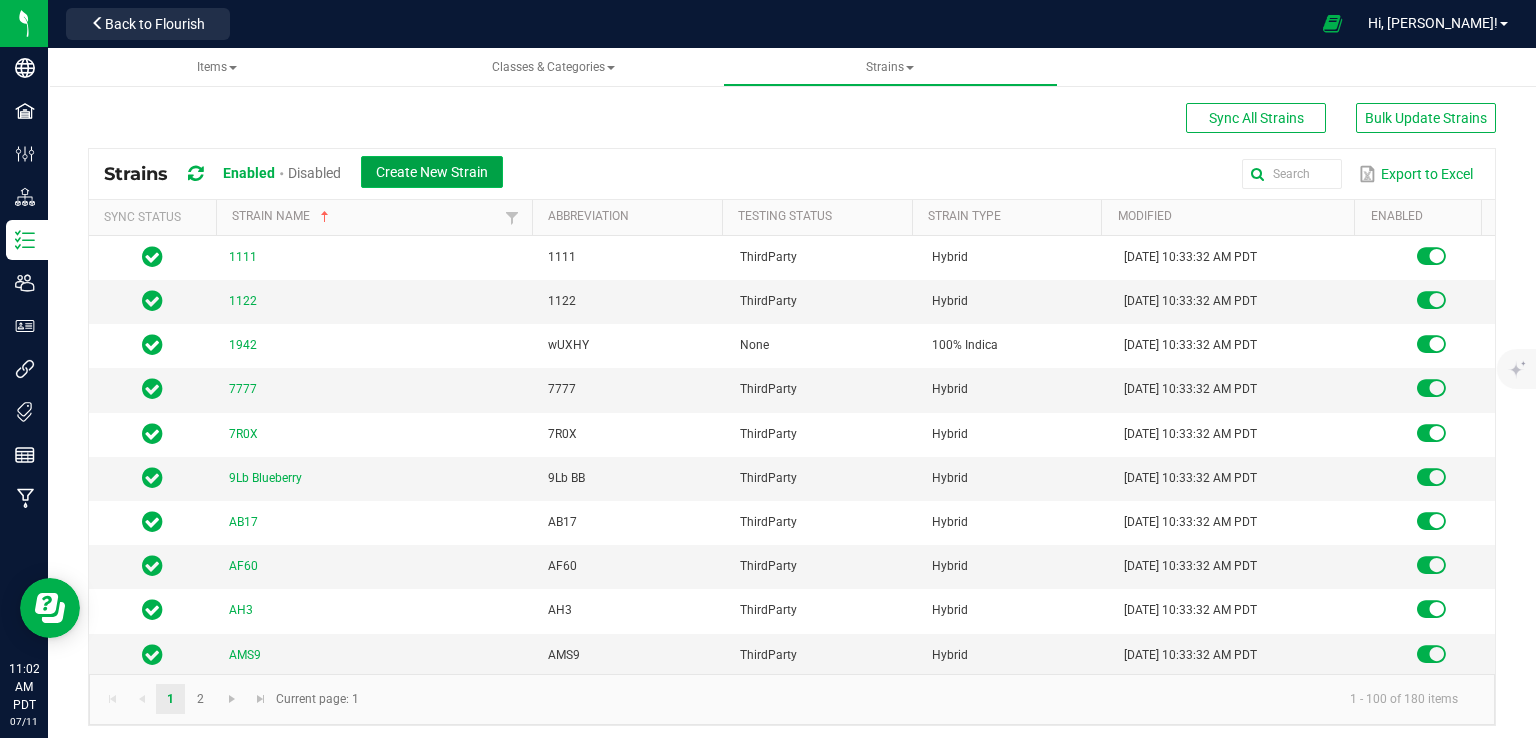 click on "Create New Strain" at bounding box center [432, 172] 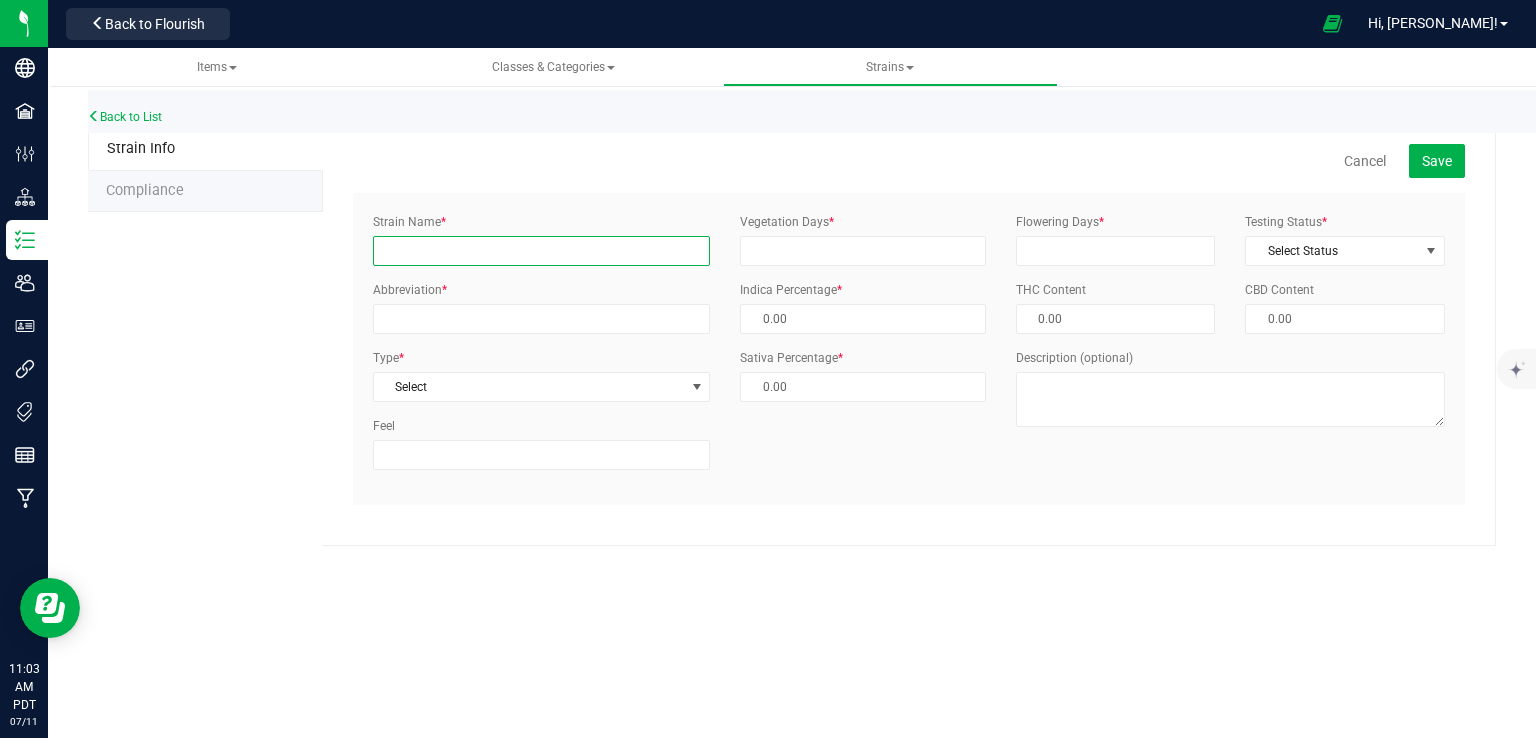 click on "Strain Name
*" at bounding box center (541, 251) 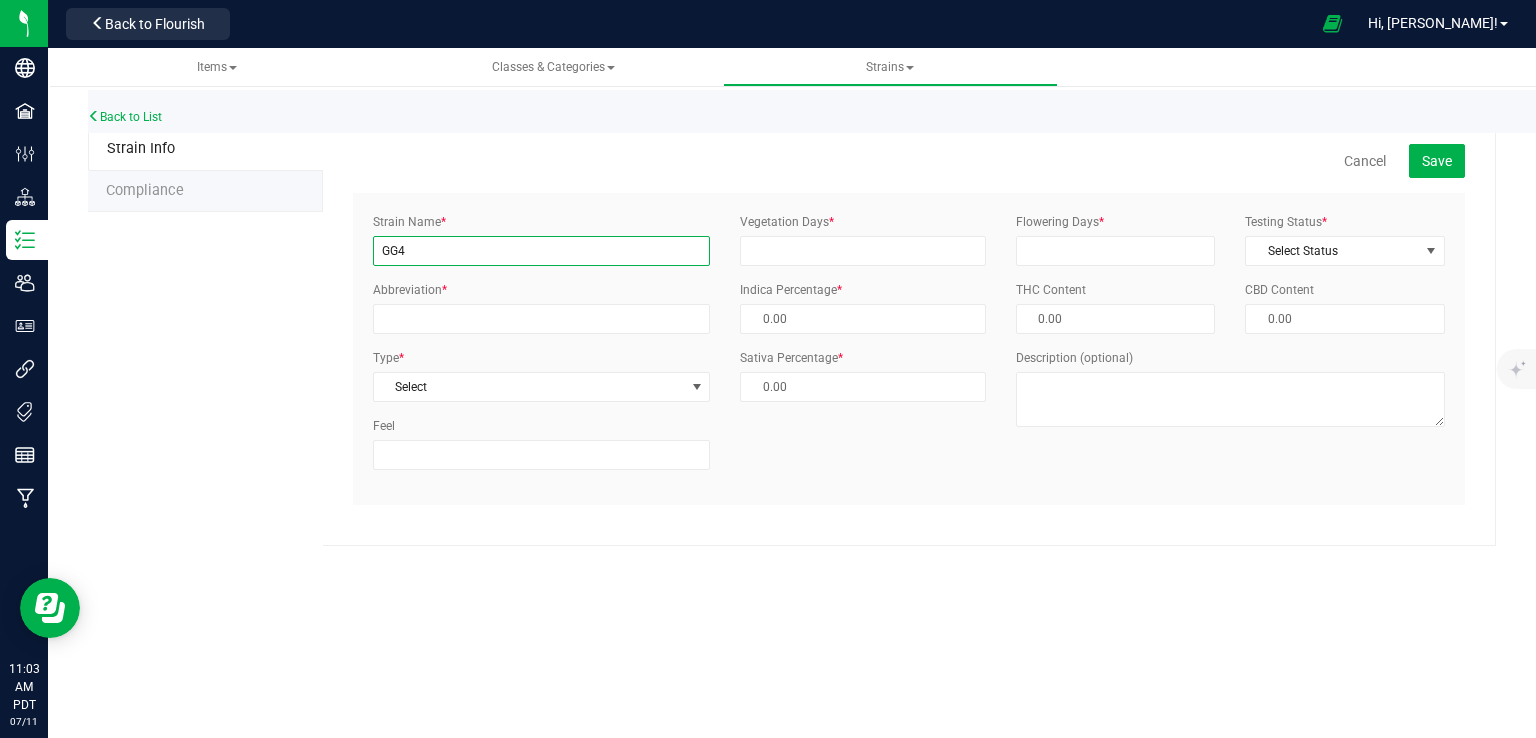drag, startPoint x: 472, startPoint y: 256, endPoint x: 347, endPoint y: 266, distance: 125.39936 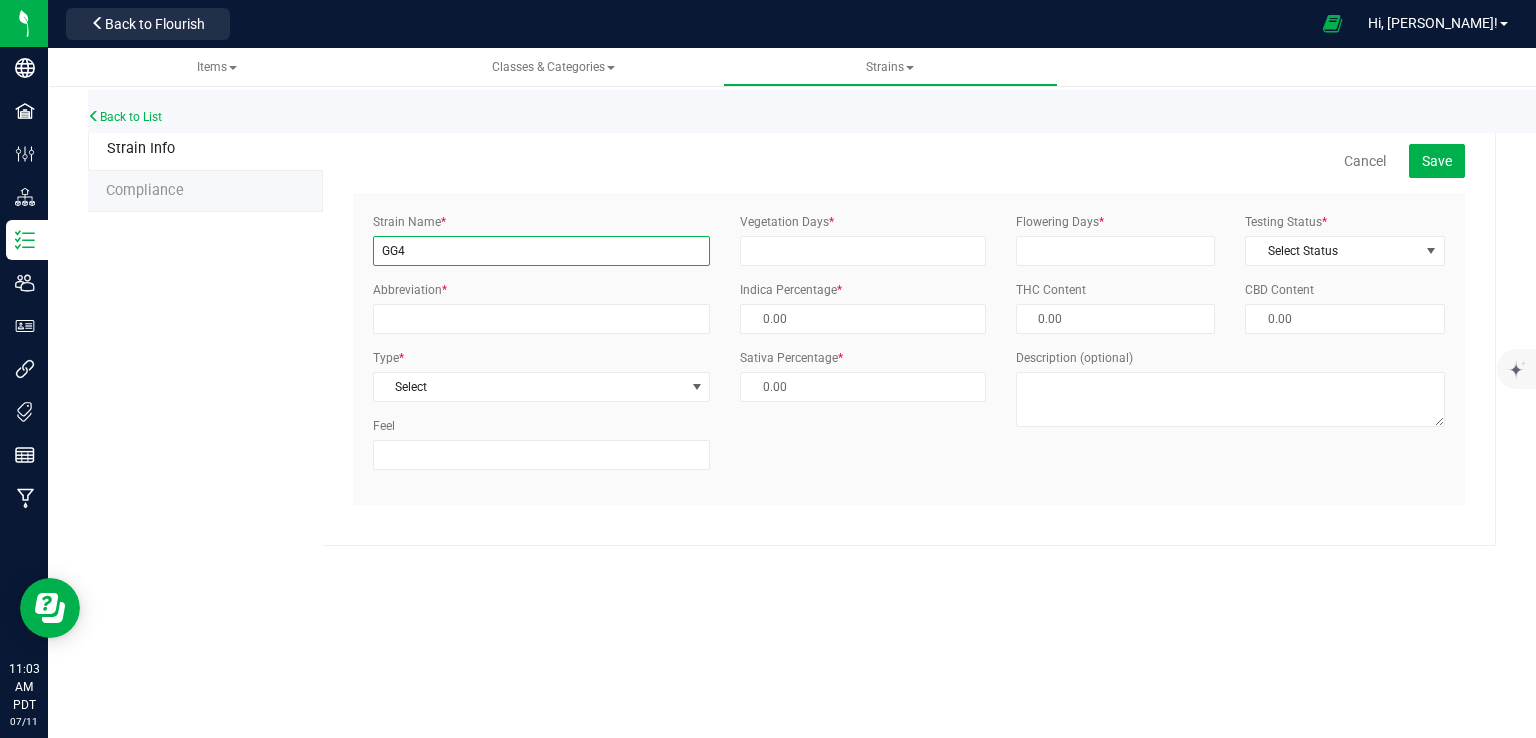 click on "Cancel
Save
Strain Name
*
GG4
Abbreviation
*
Type
*
Select Select Indica Sativa Hybrid CBD THC Hybrid - Indica Hybrid - Sativa
Feel
* * *" at bounding box center [909, 337] 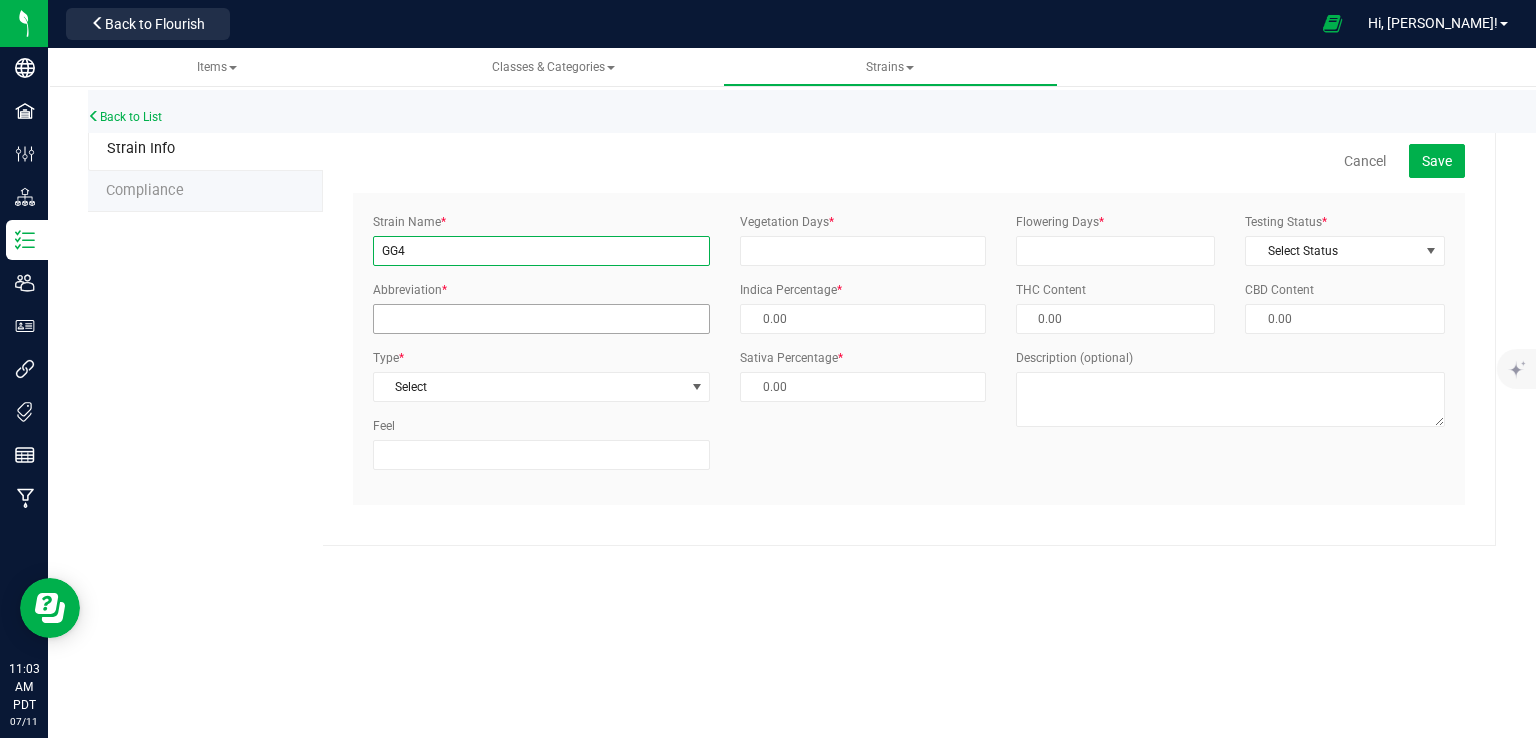 type on "GG4" 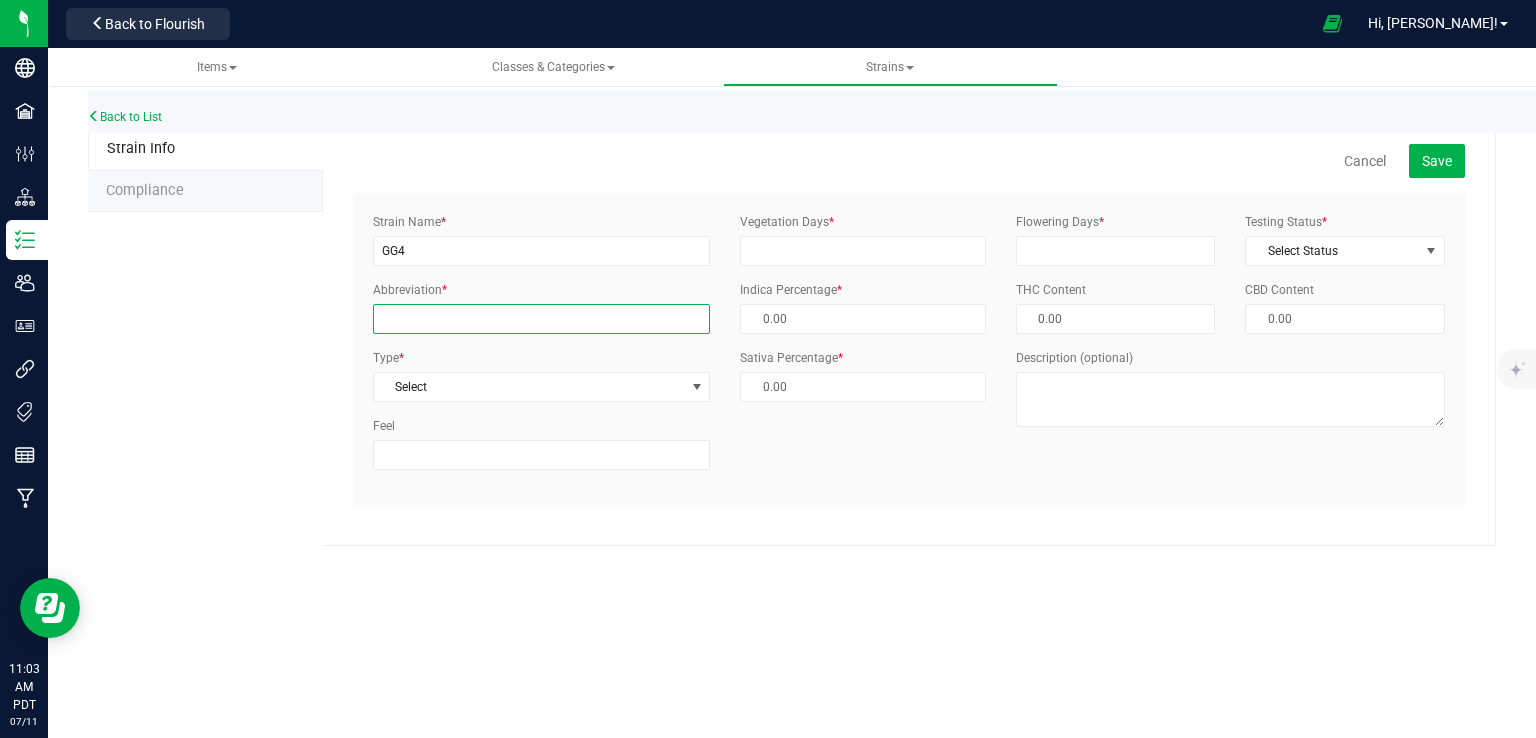drag, startPoint x: 416, startPoint y: 315, endPoint x: 429, endPoint y: 314, distance: 13.038404 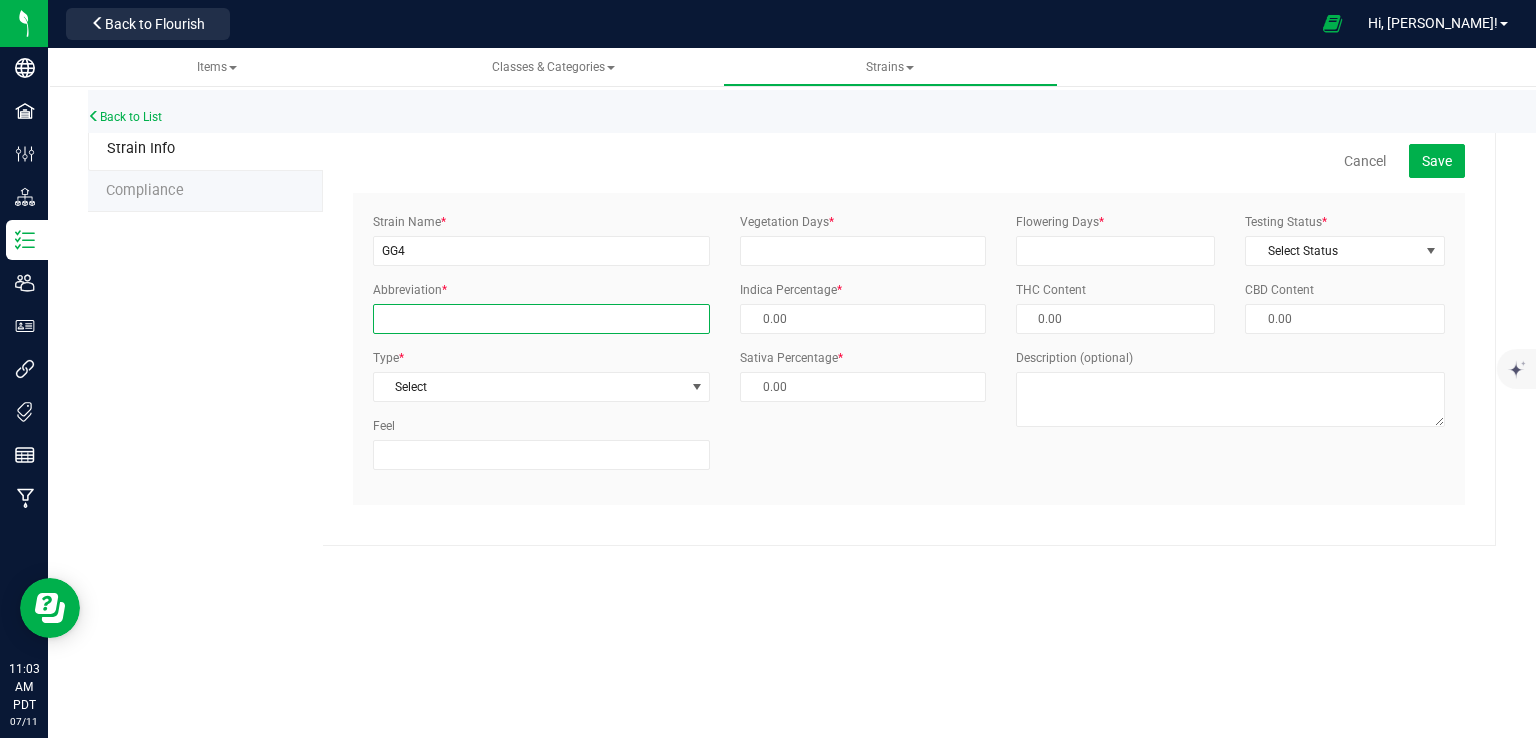 click on "Abbreviation
*" at bounding box center [541, 319] 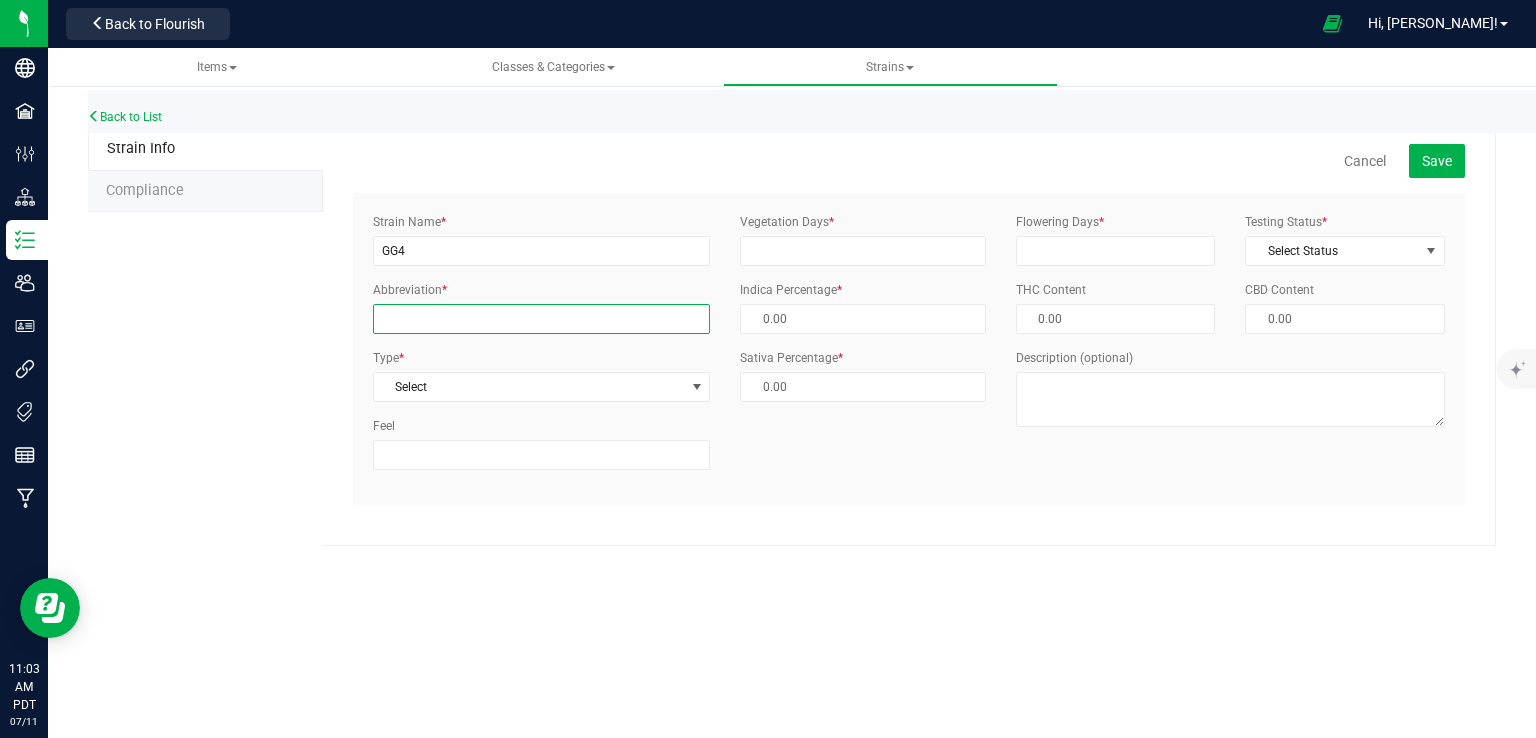 paste on "GG4" 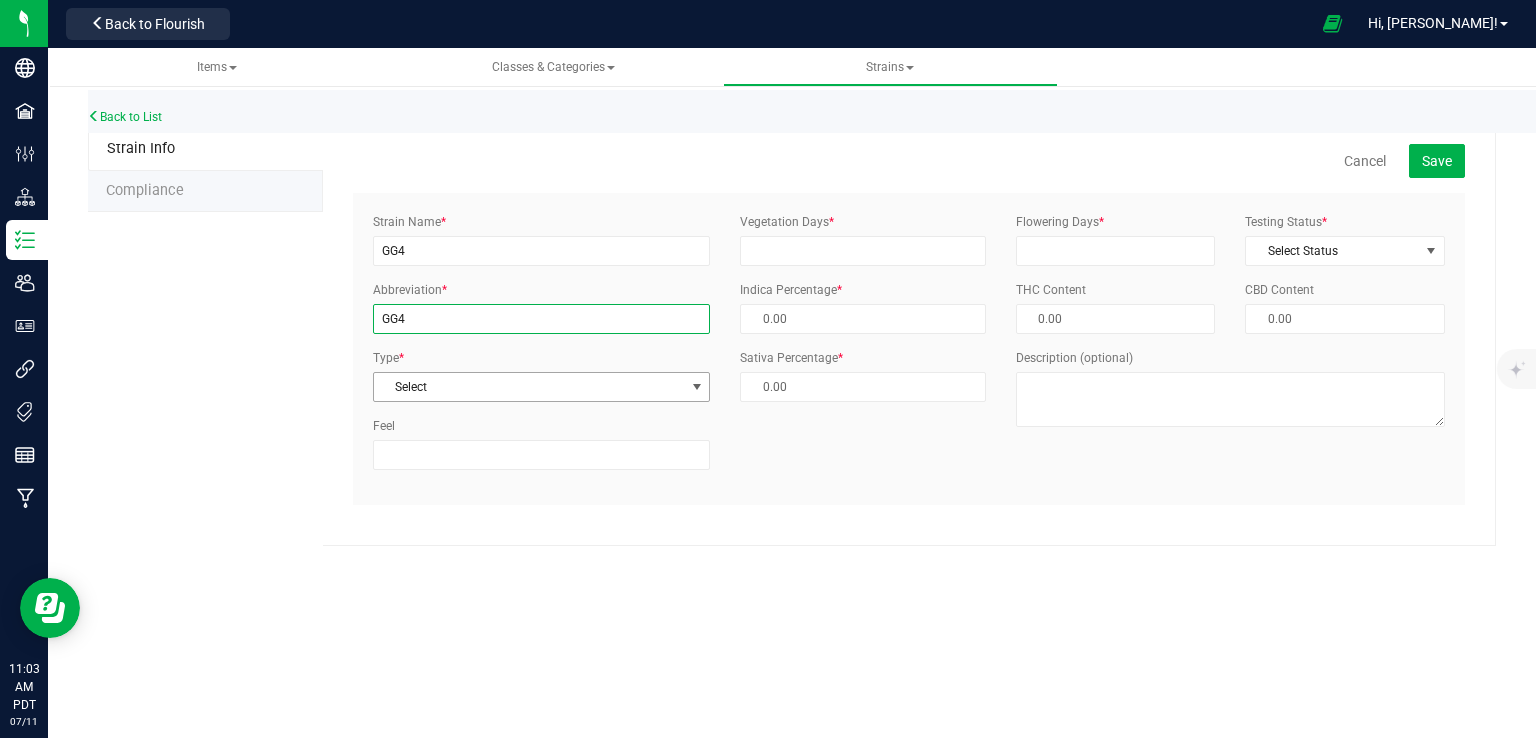 type on "GG4" 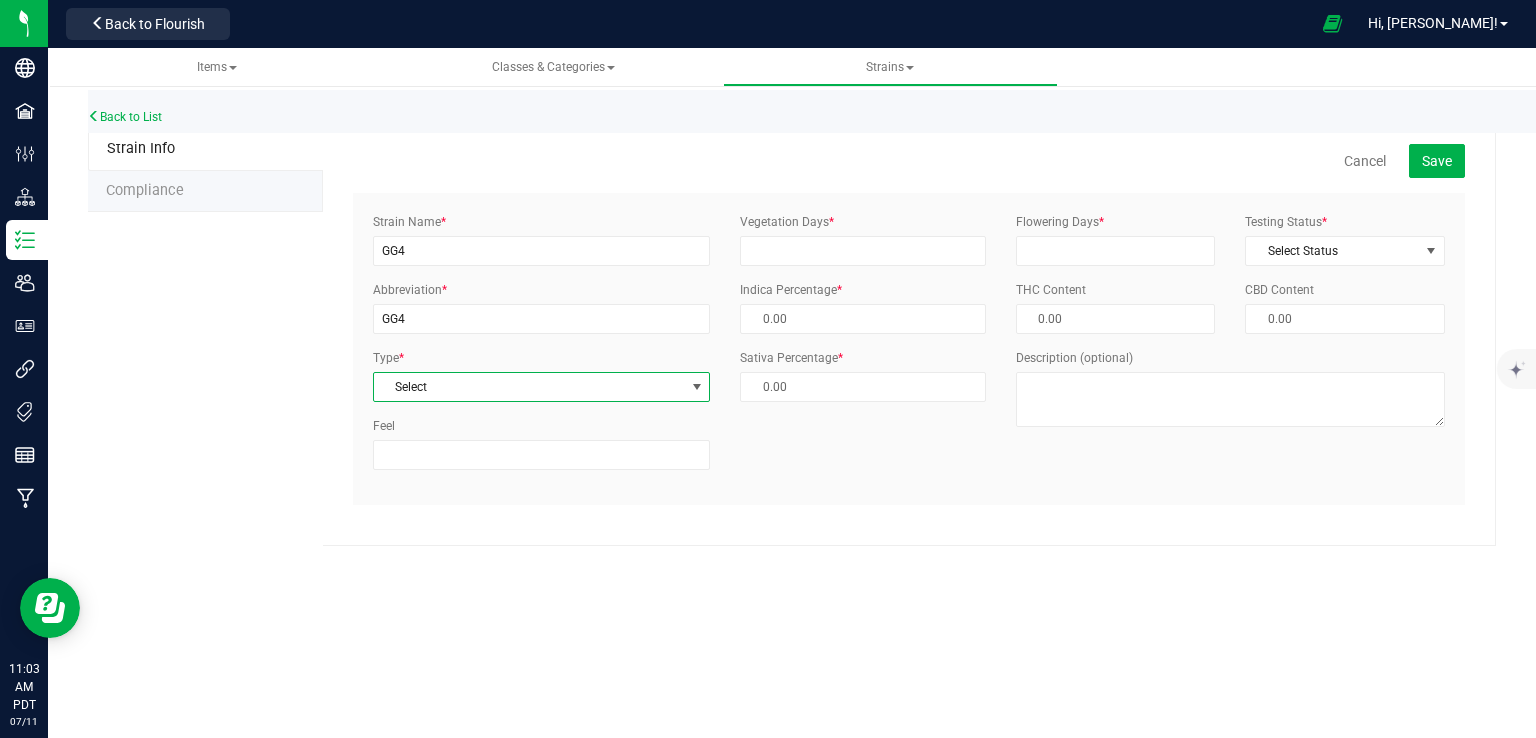 click on "Select" at bounding box center (529, 387) 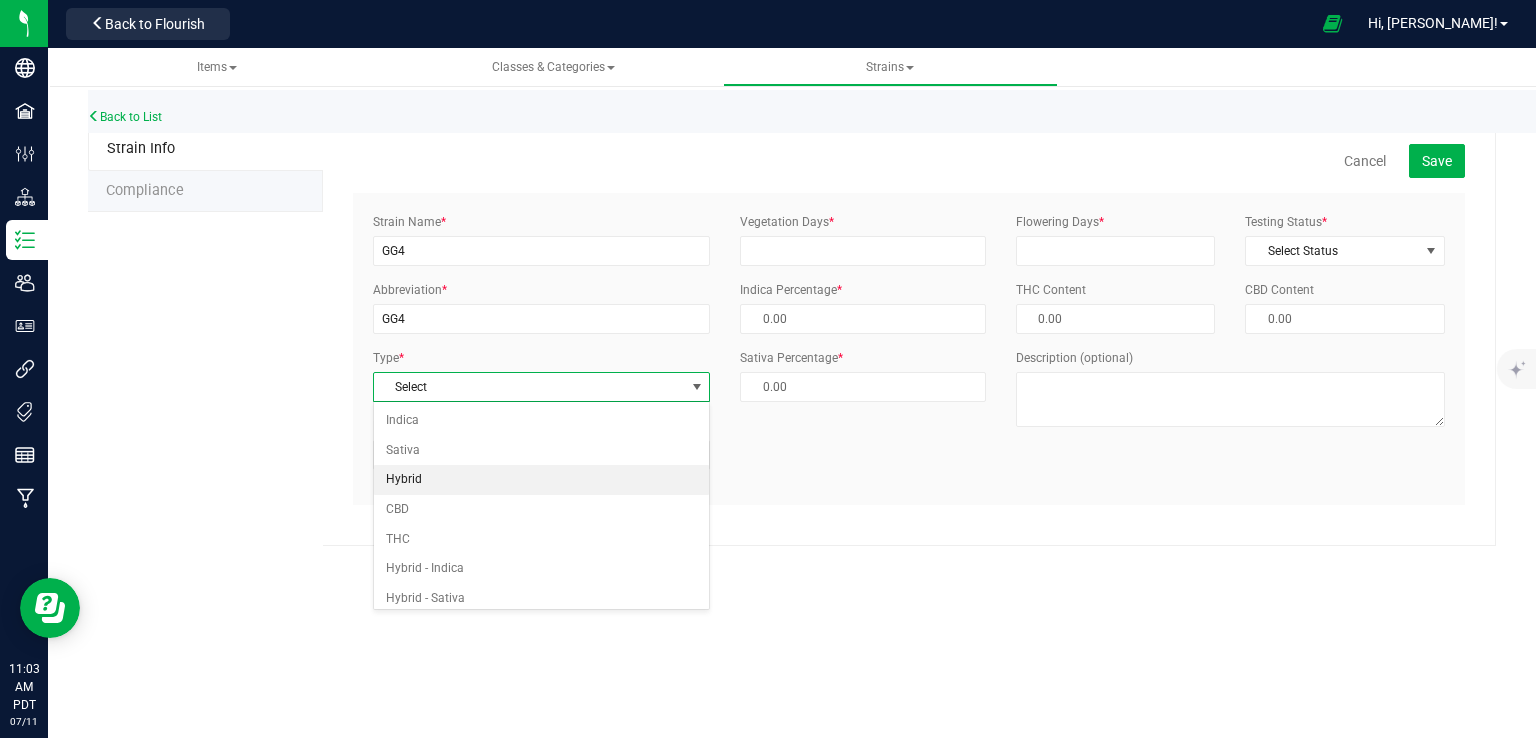 click on "Hybrid" at bounding box center [542, 480] 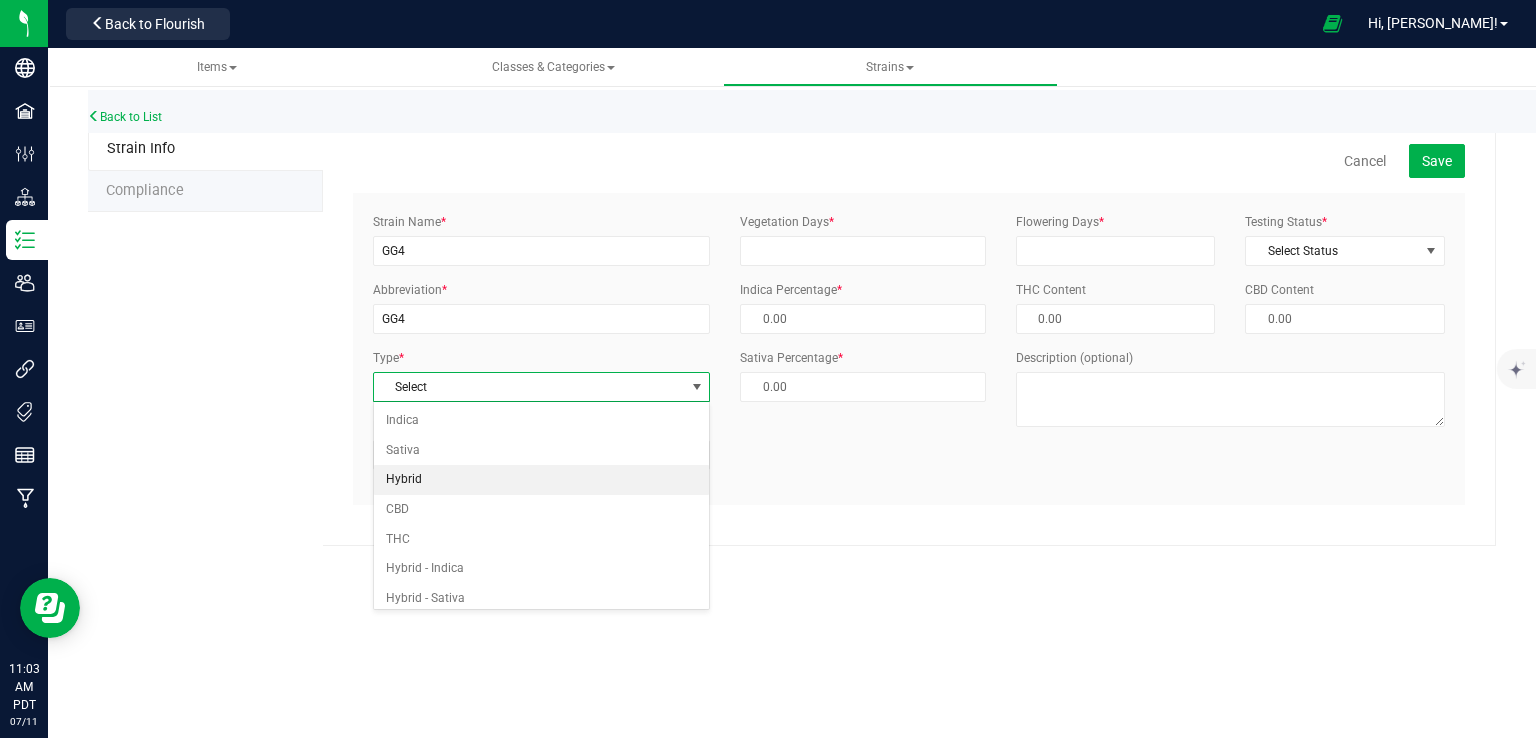 type on "50.00 %" 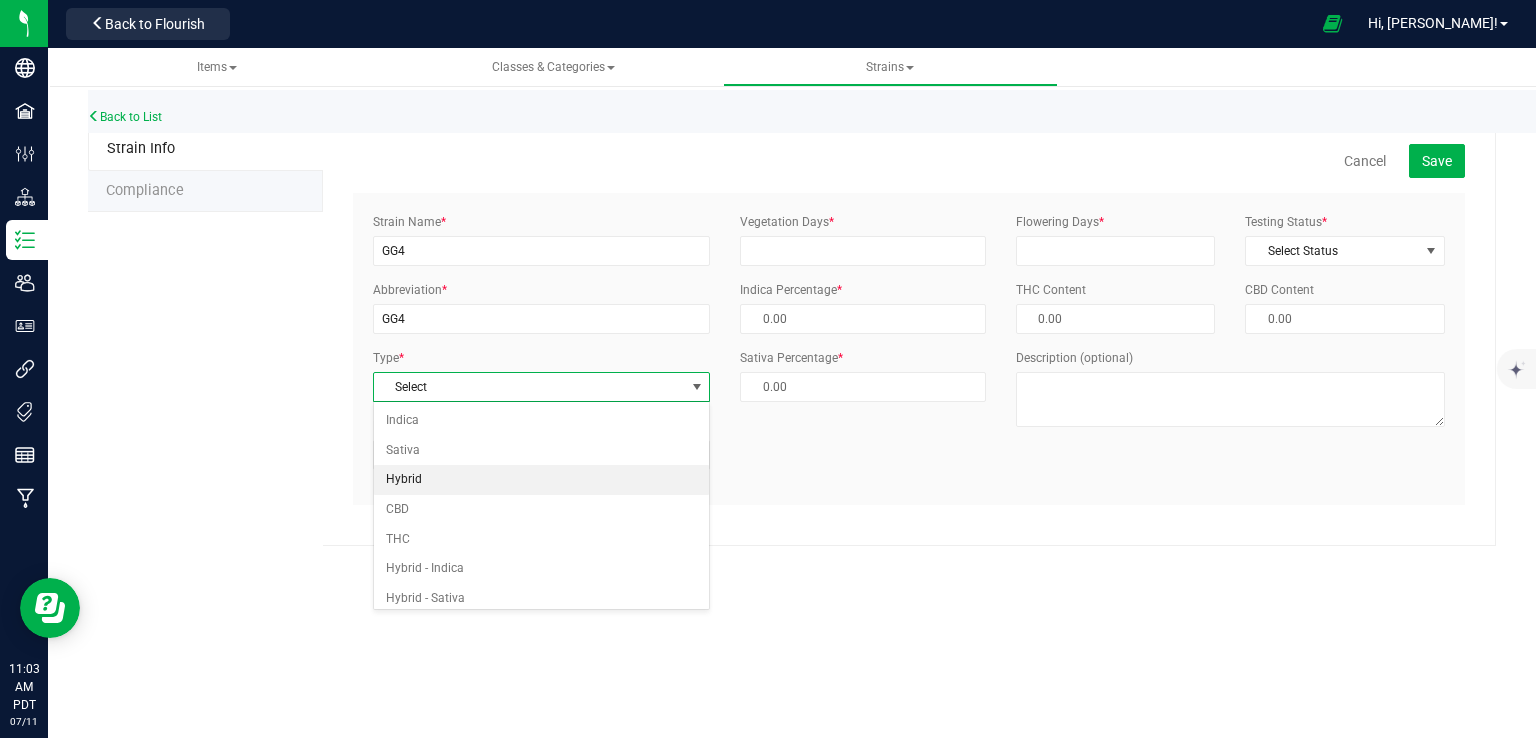 type on "50.00 %" 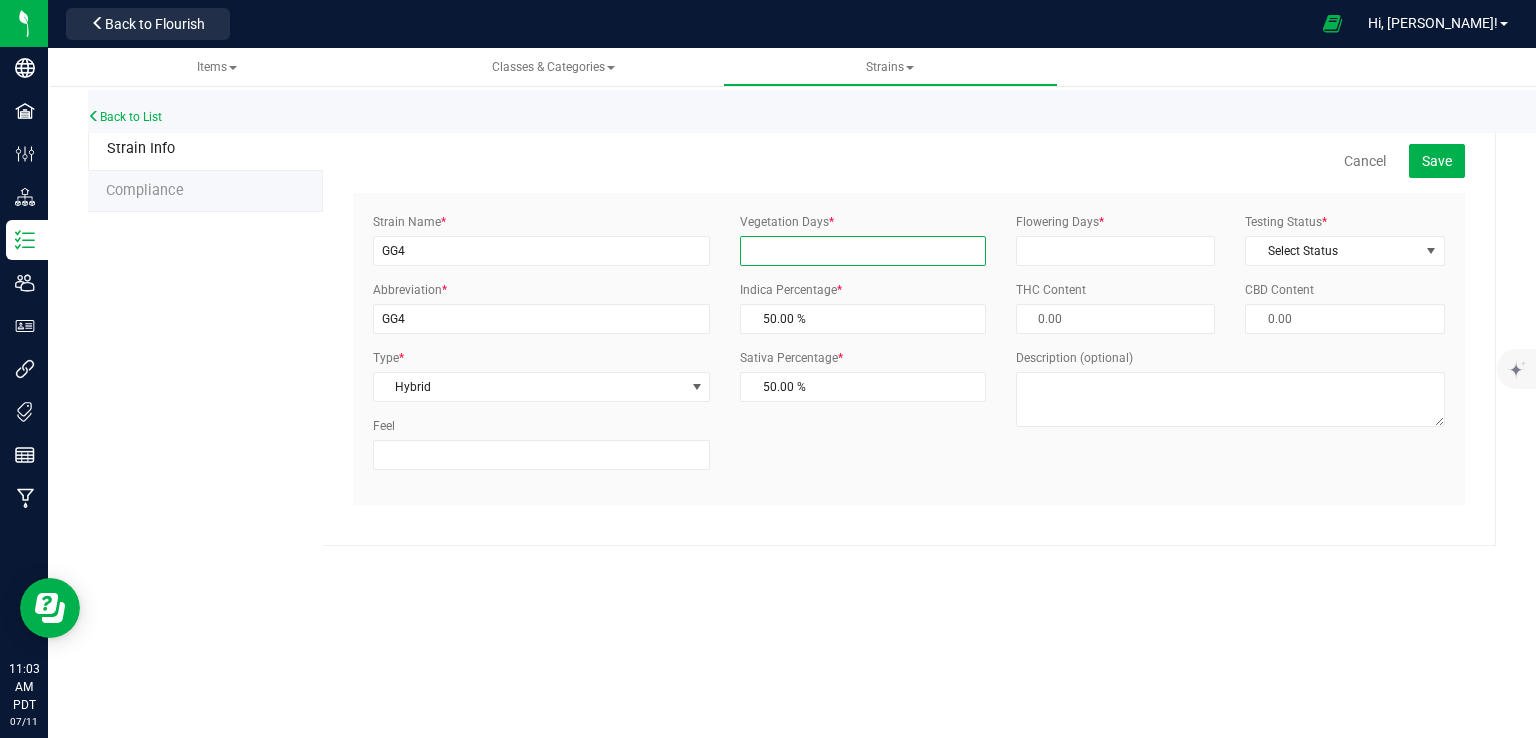 click on "Vegetation Days
*" at bounding box center [863, 251] 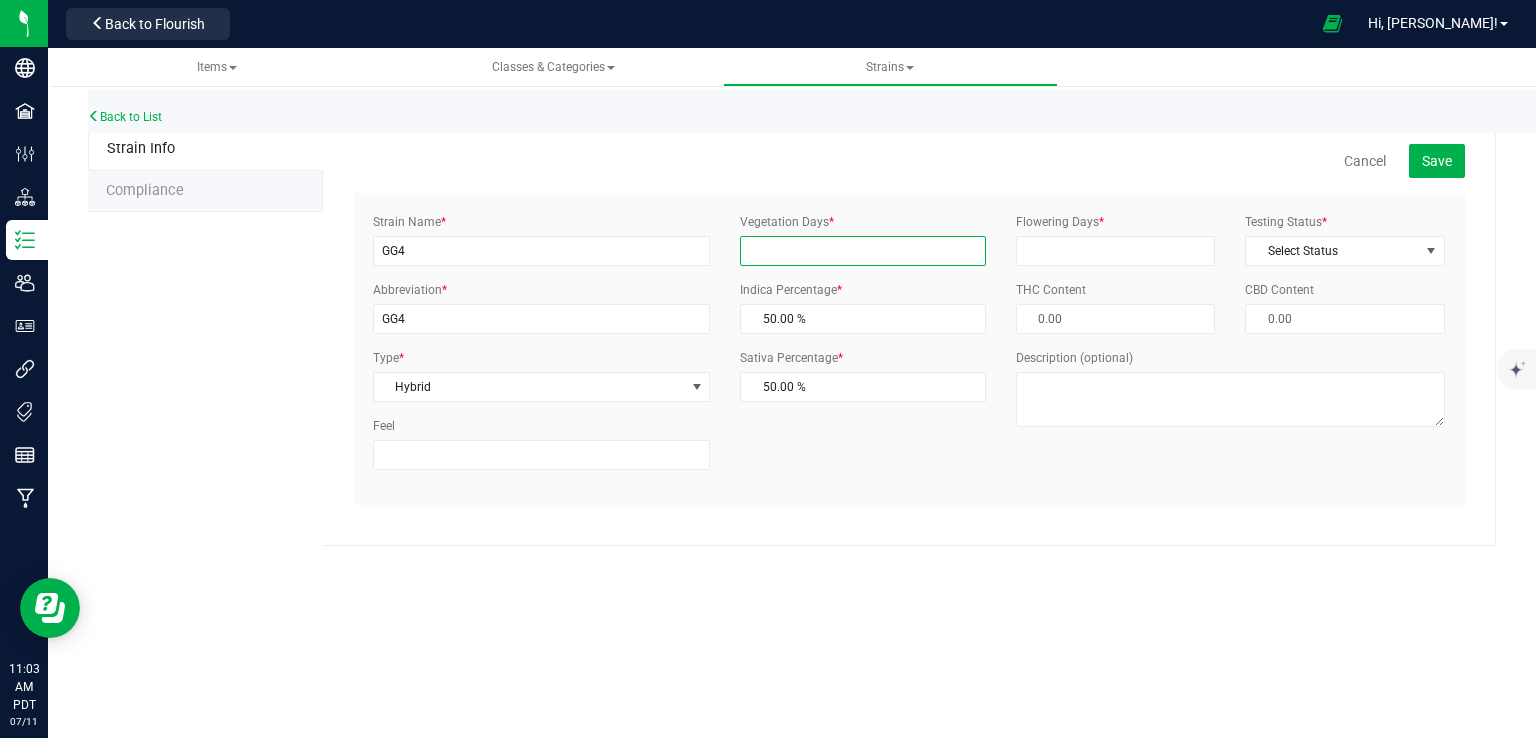 type on "21" 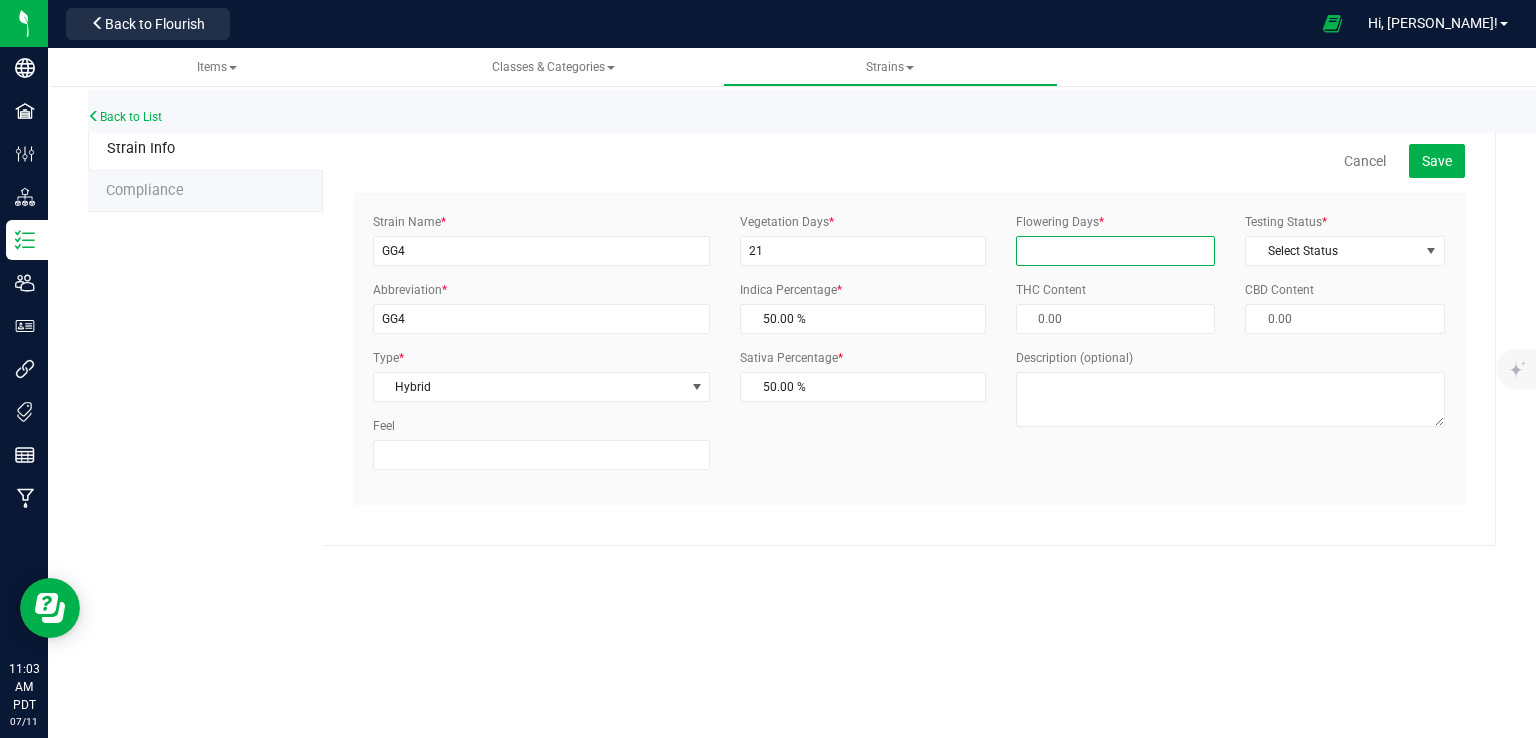 drag, startPoint x: 1087, startPoint y: 251, endPoint x: 1103, endPoint y: 269, distance: 24.083189 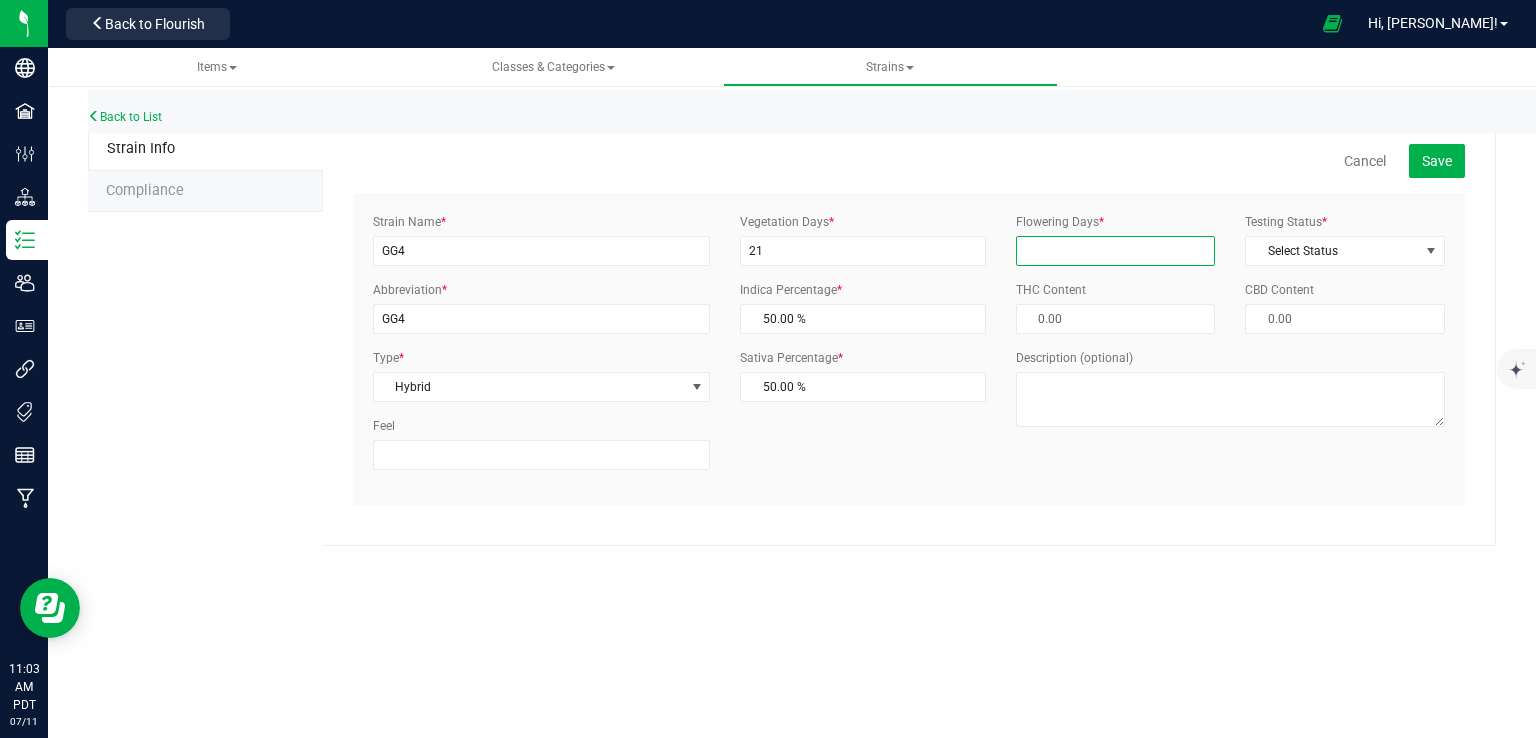 click on "Flowering Days
*" at bounding box center [1116, 251] 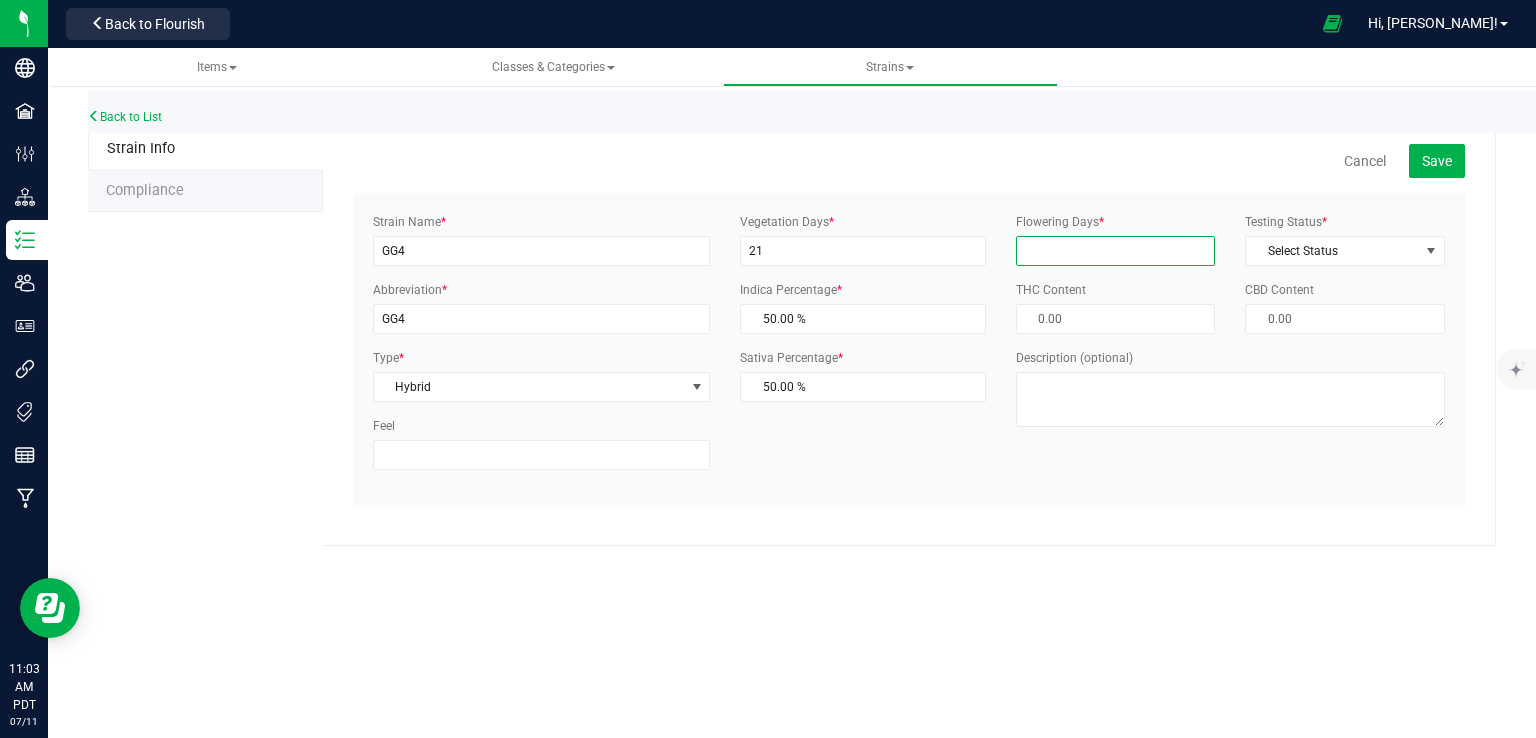 type on "65" 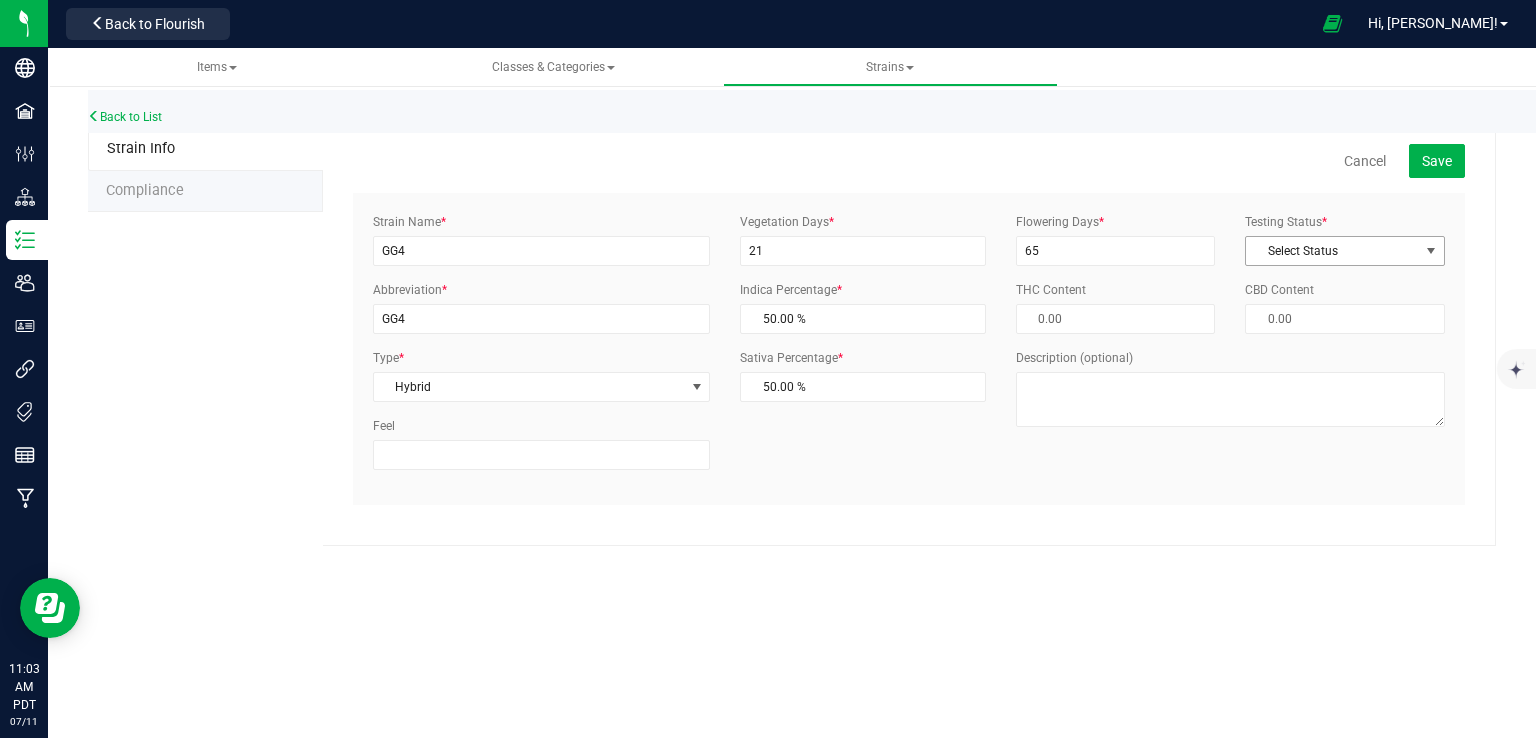 click on "Select Status" at bounding box center [1332, 251] 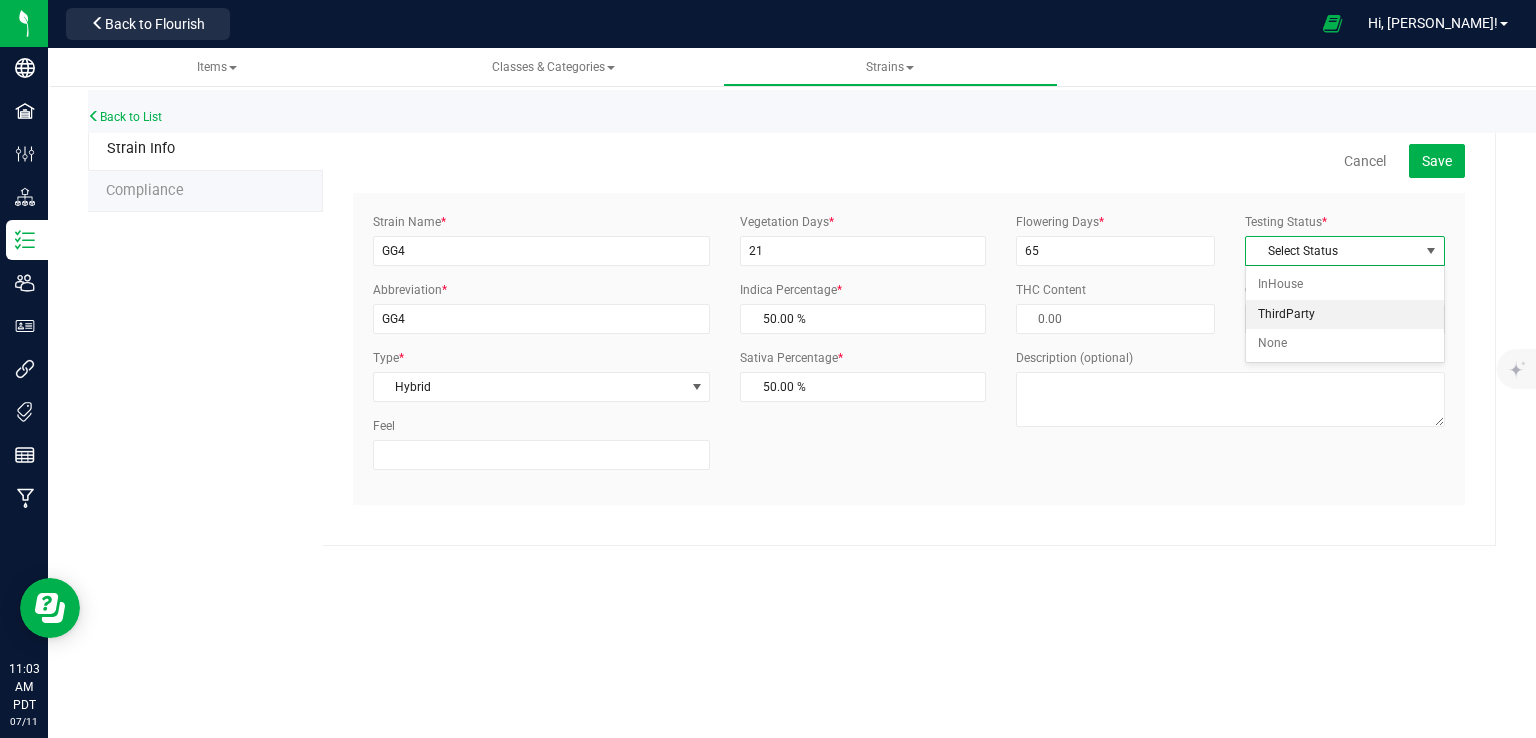 click on "ThirdParty" at bounding box center [1345, 315] 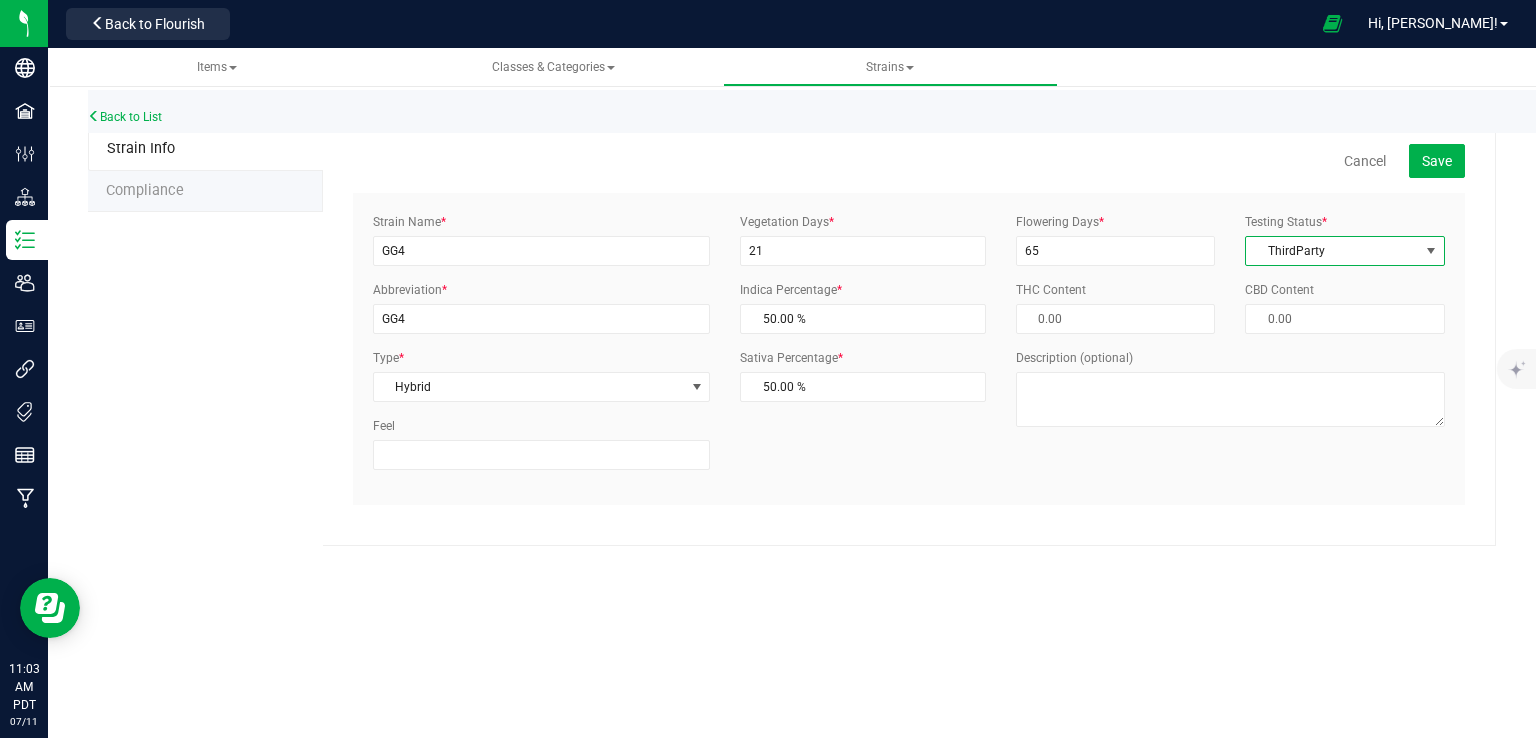 click on "Flowering Days
*
65
Testing Status
*
ThirdParty Select Status InHouse ThirdParty None
THC Content
CBD Content
Description (optional)" at bounding box center (1230, 327) 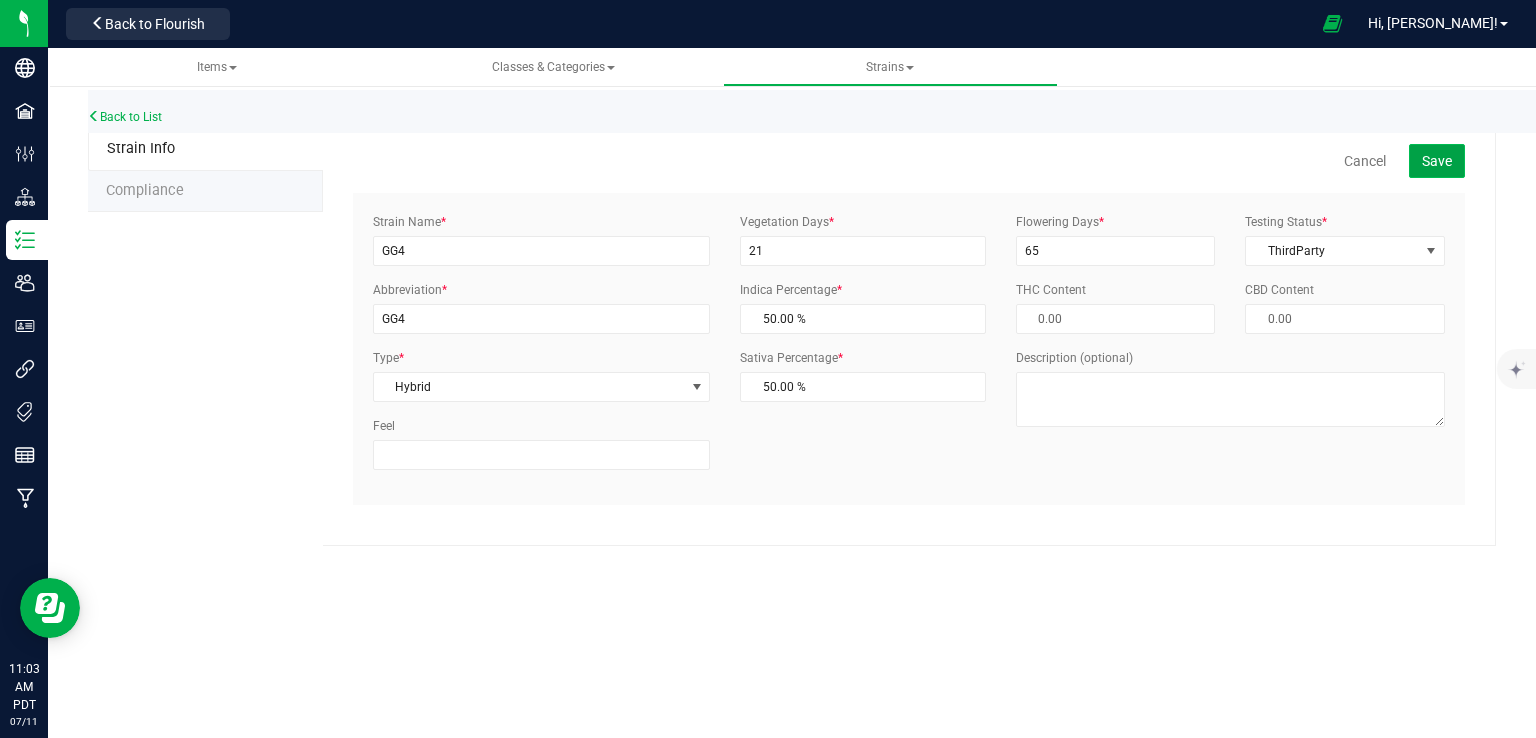 click on "Save" at bounding box center (1437, 161) 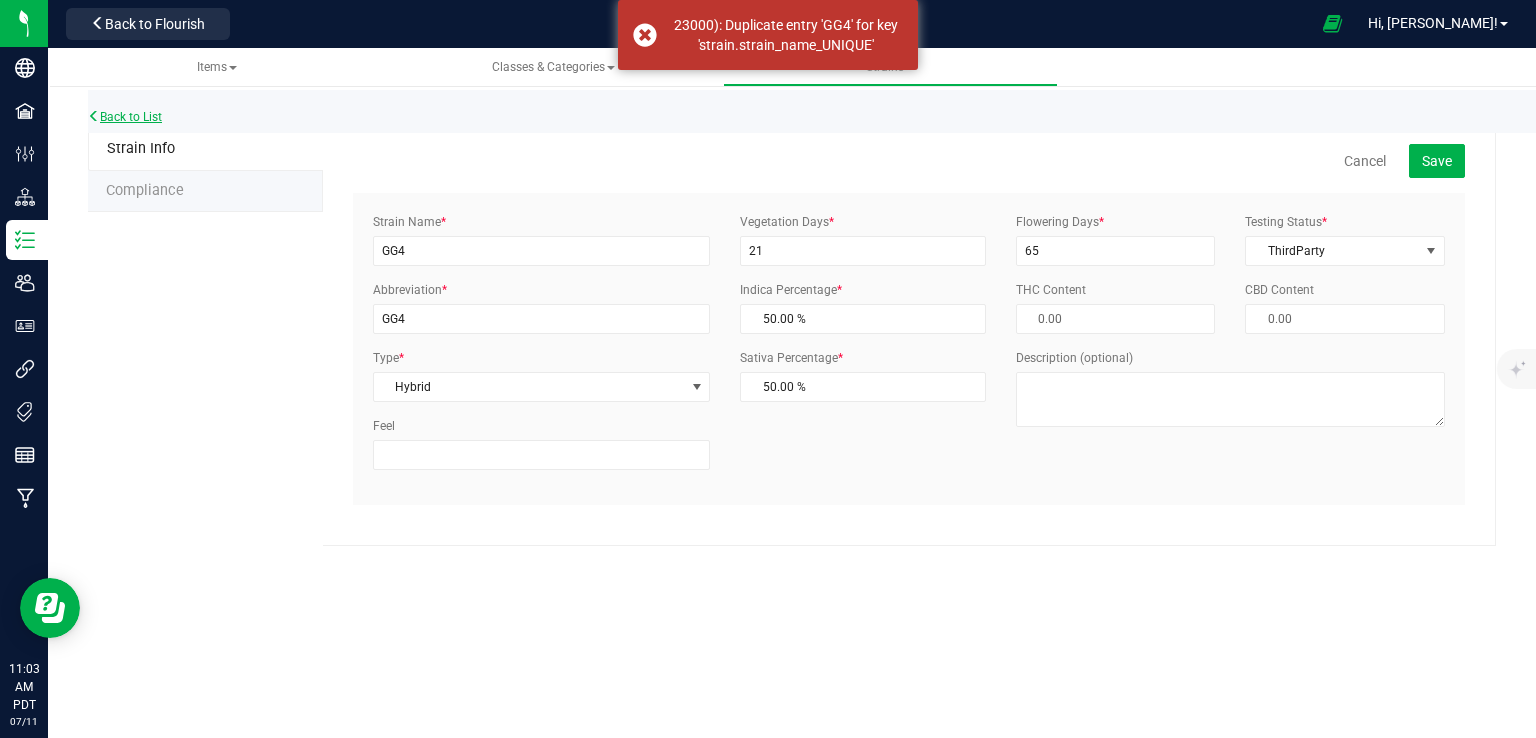 click on "Back to List" at bounding box center (125, 117) 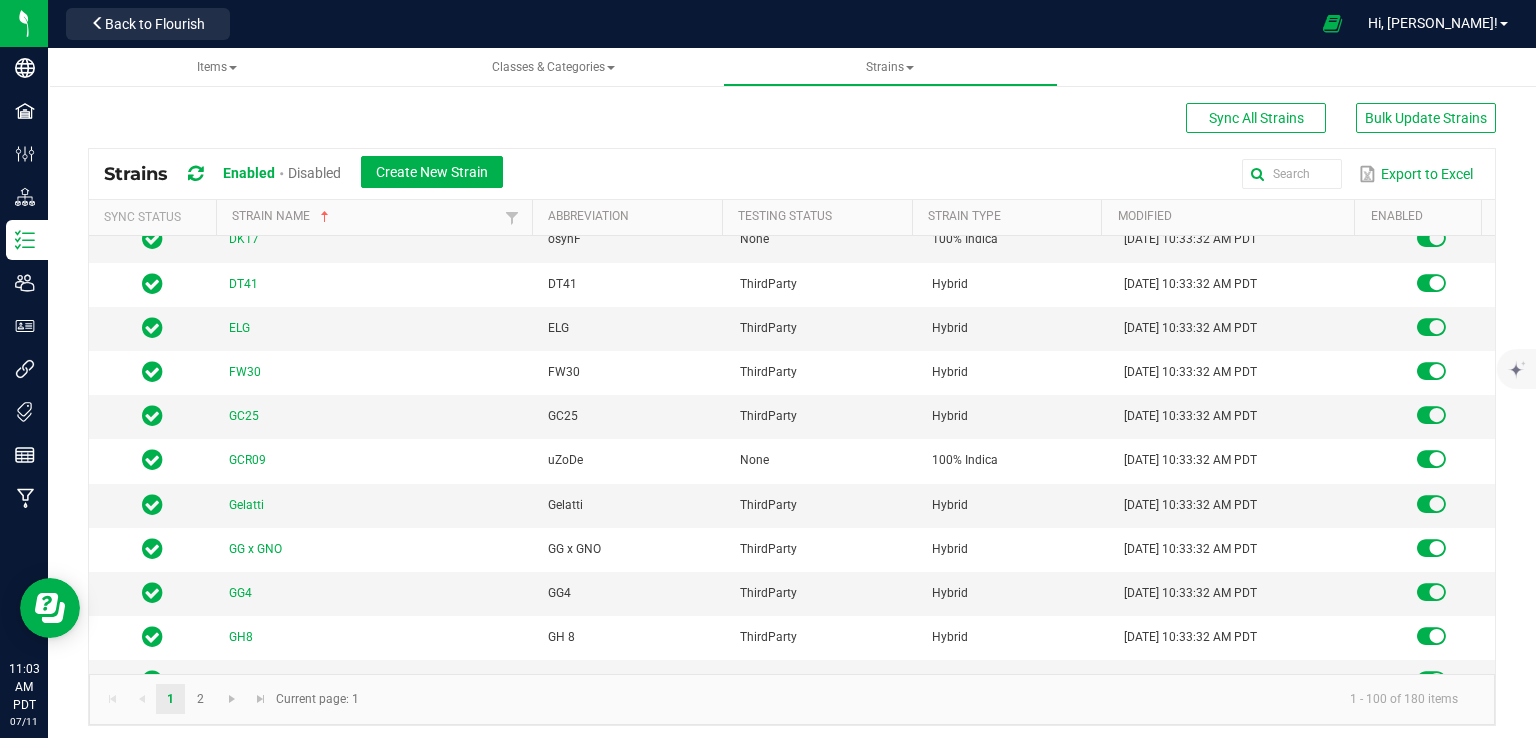 scroll, scrollTop: 1700, scrollLeft: 0, axis: vertical 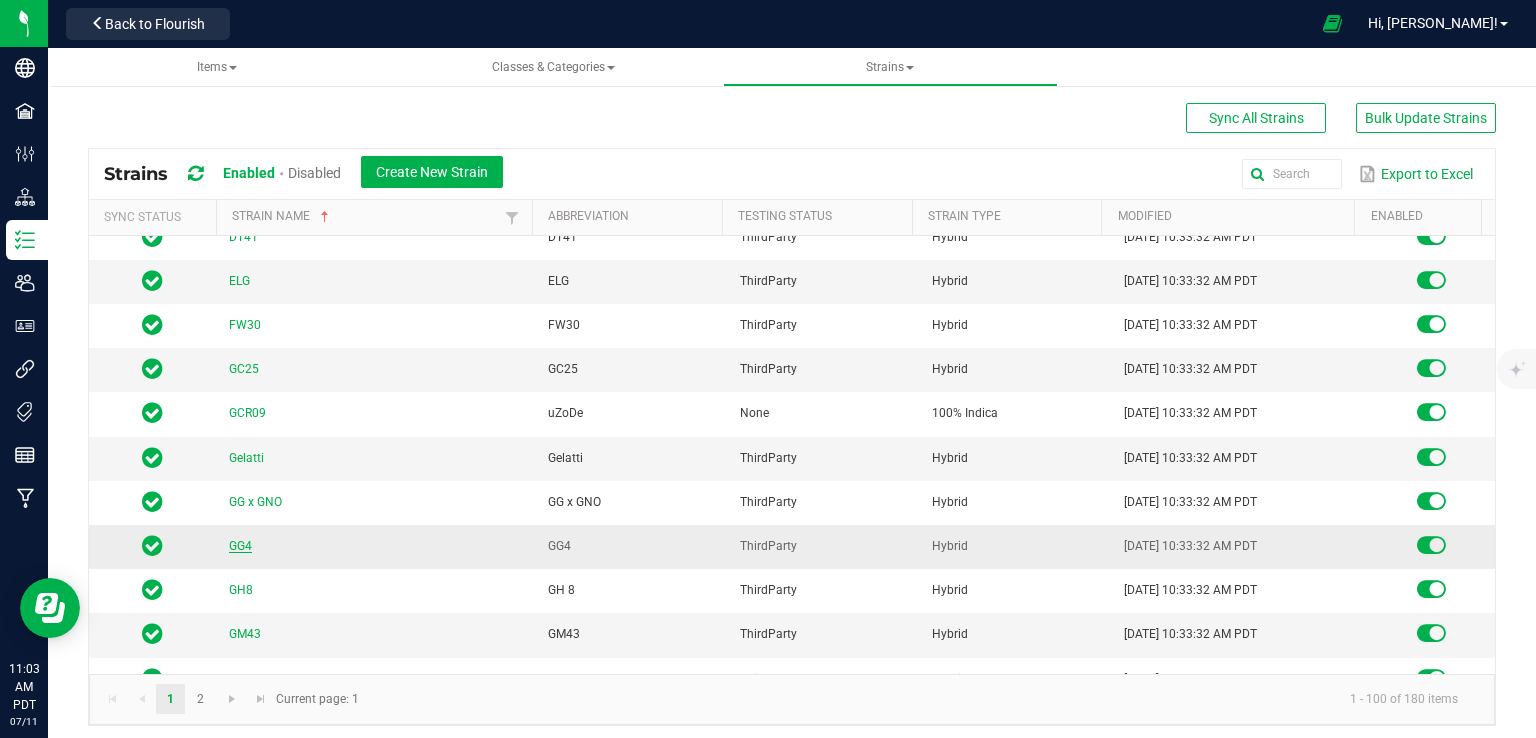 click on "GG4" at bounding box center [240, 546] 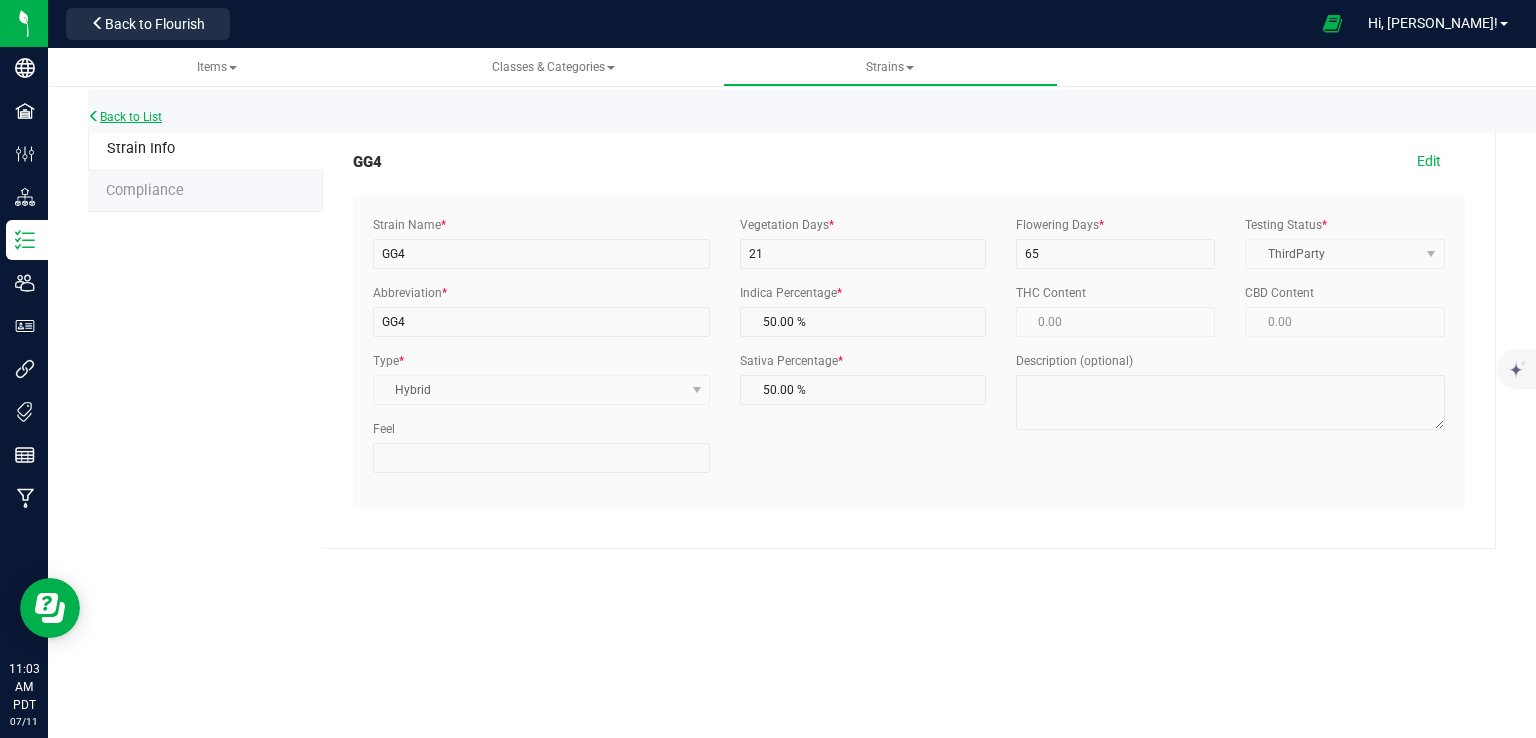 click on "Back to List" at bounding box center (125, 117) 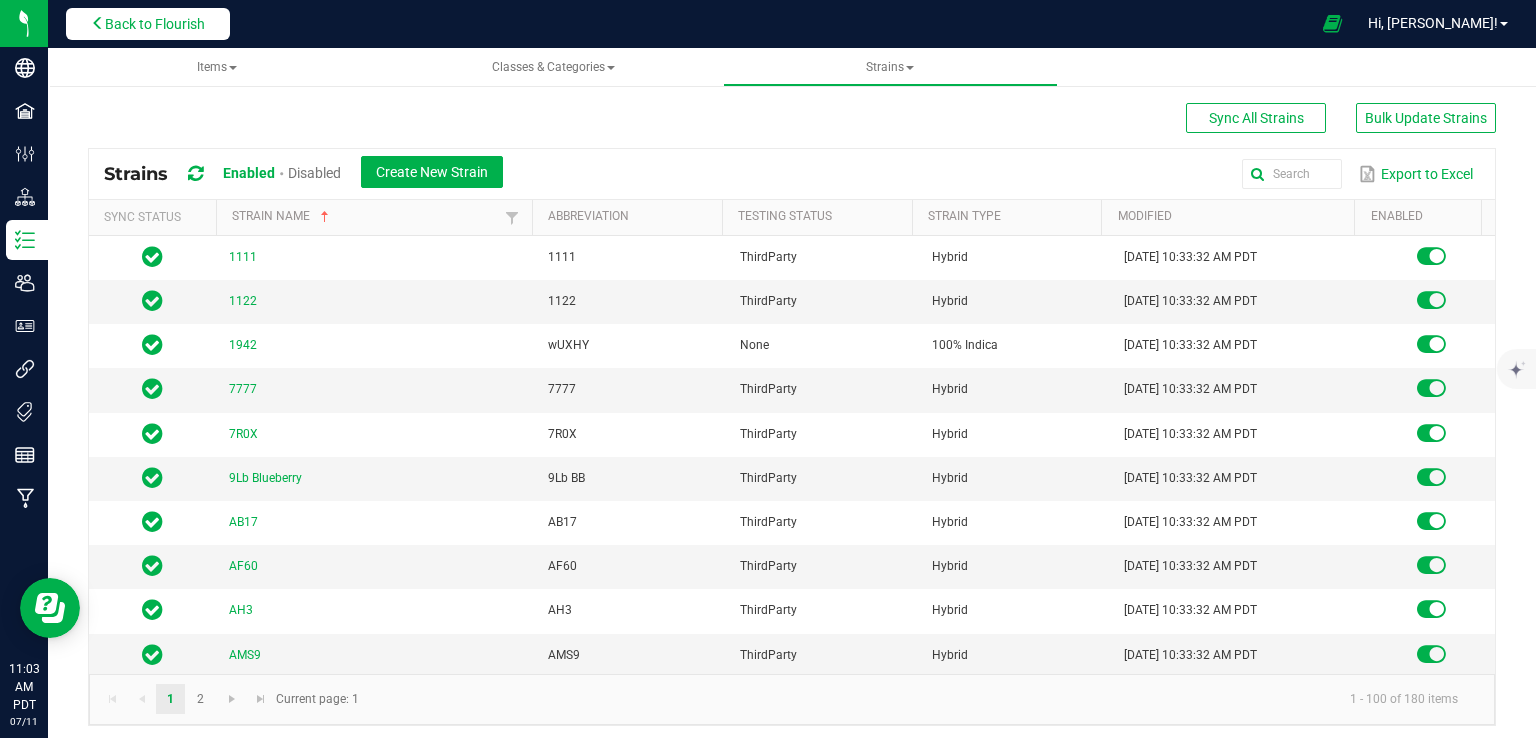 click on "Back to Flourish" at bounding box center (155, 24) 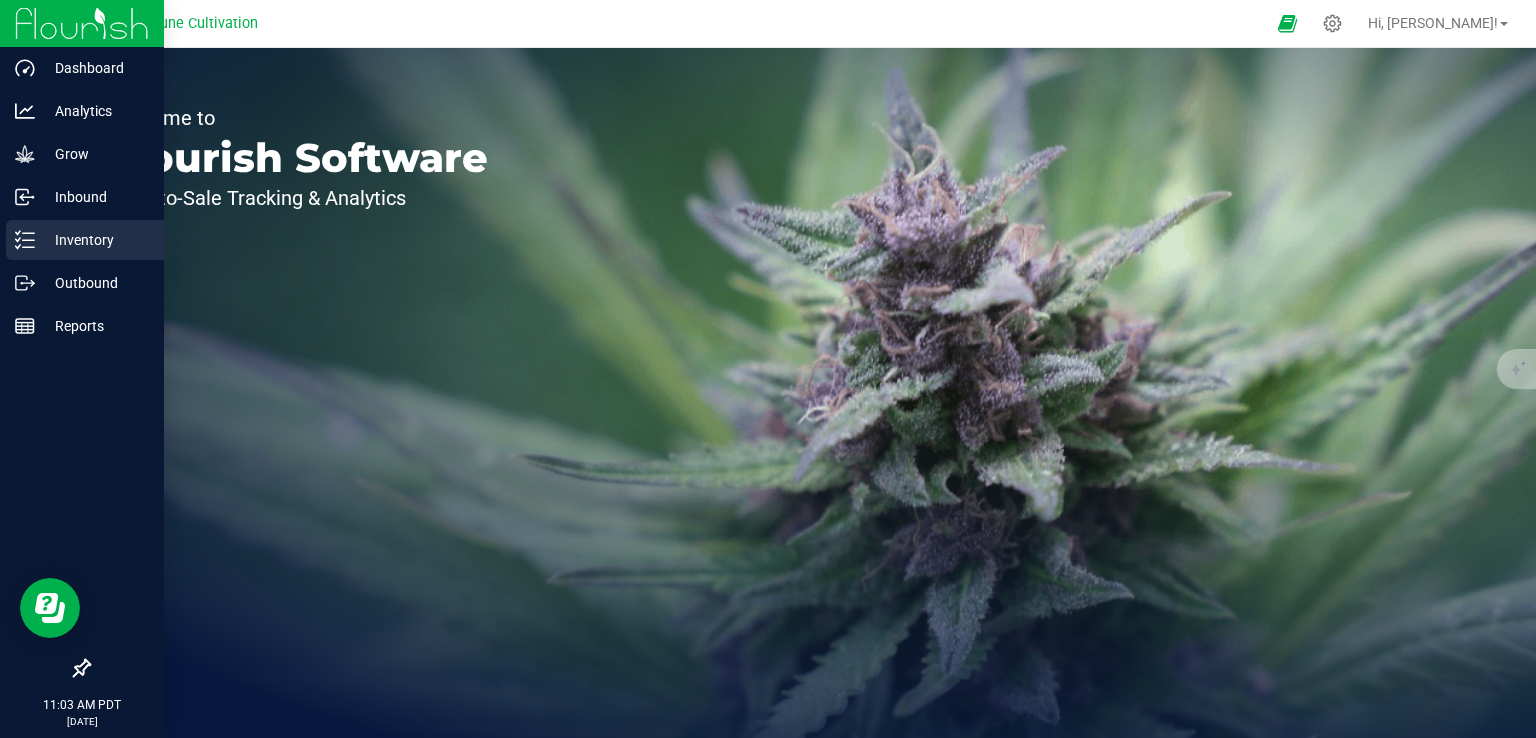click on "Inventory" at bounding box center (95, 240) 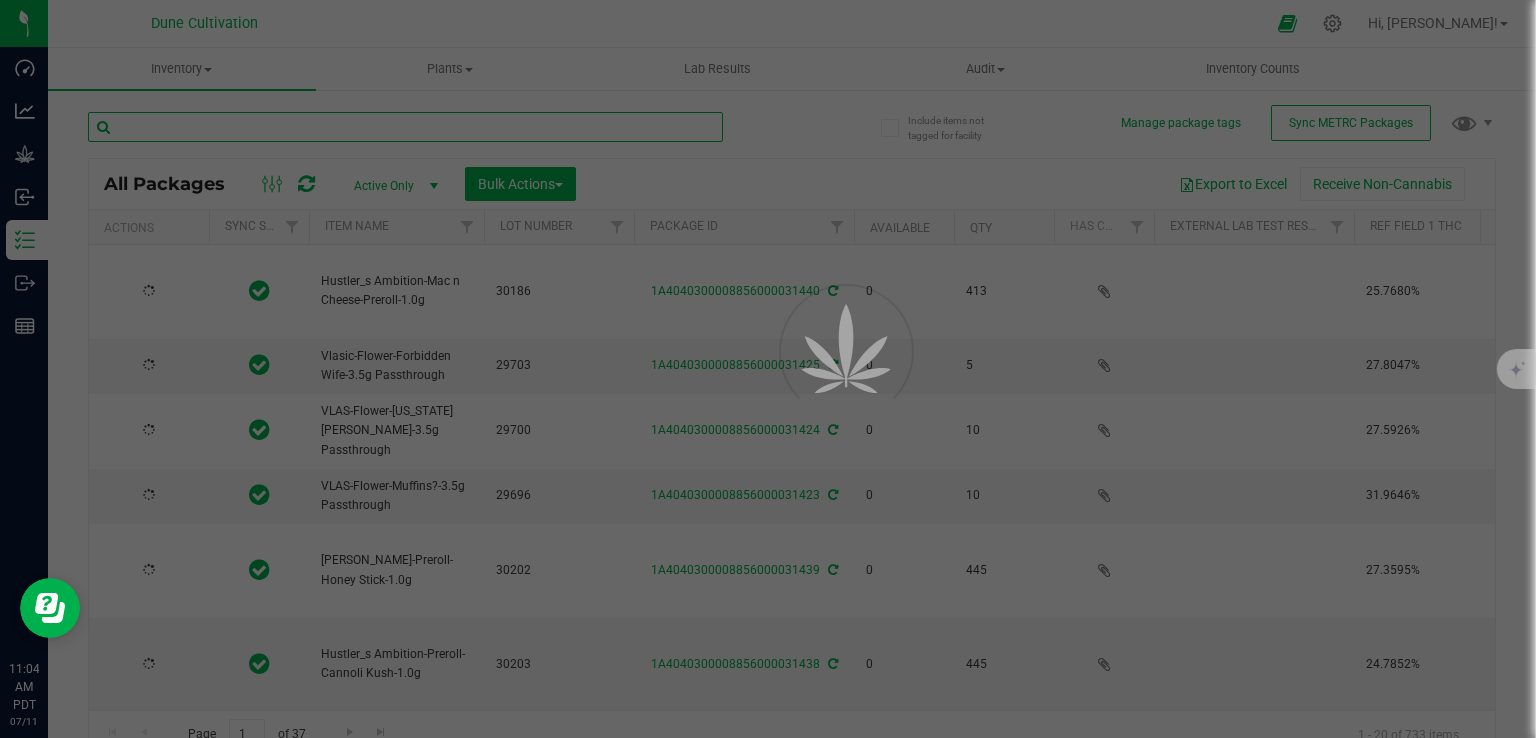 click at bounding box center (405, 127) 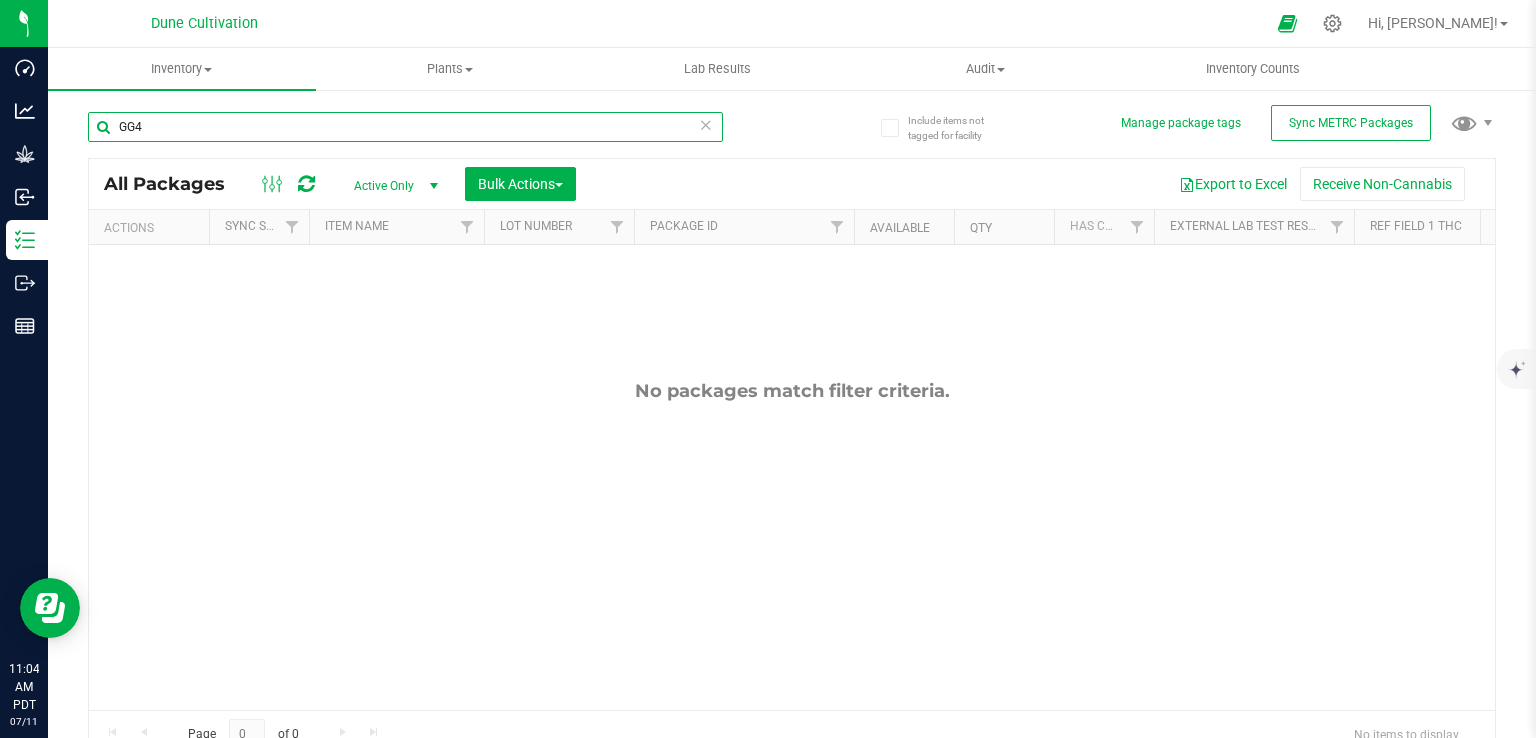 type on "GG4" 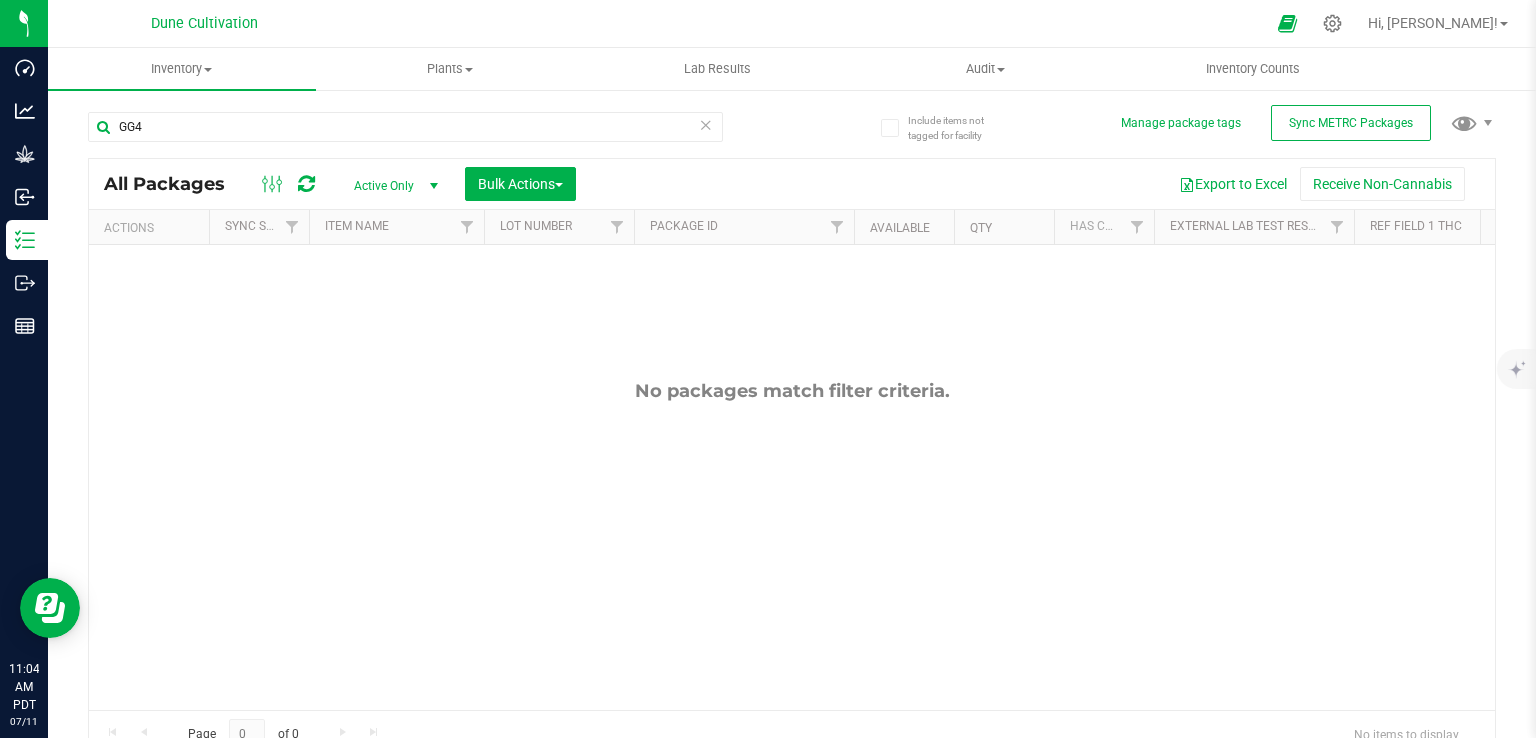click on "Active Only" at bounding box center (392, 186) 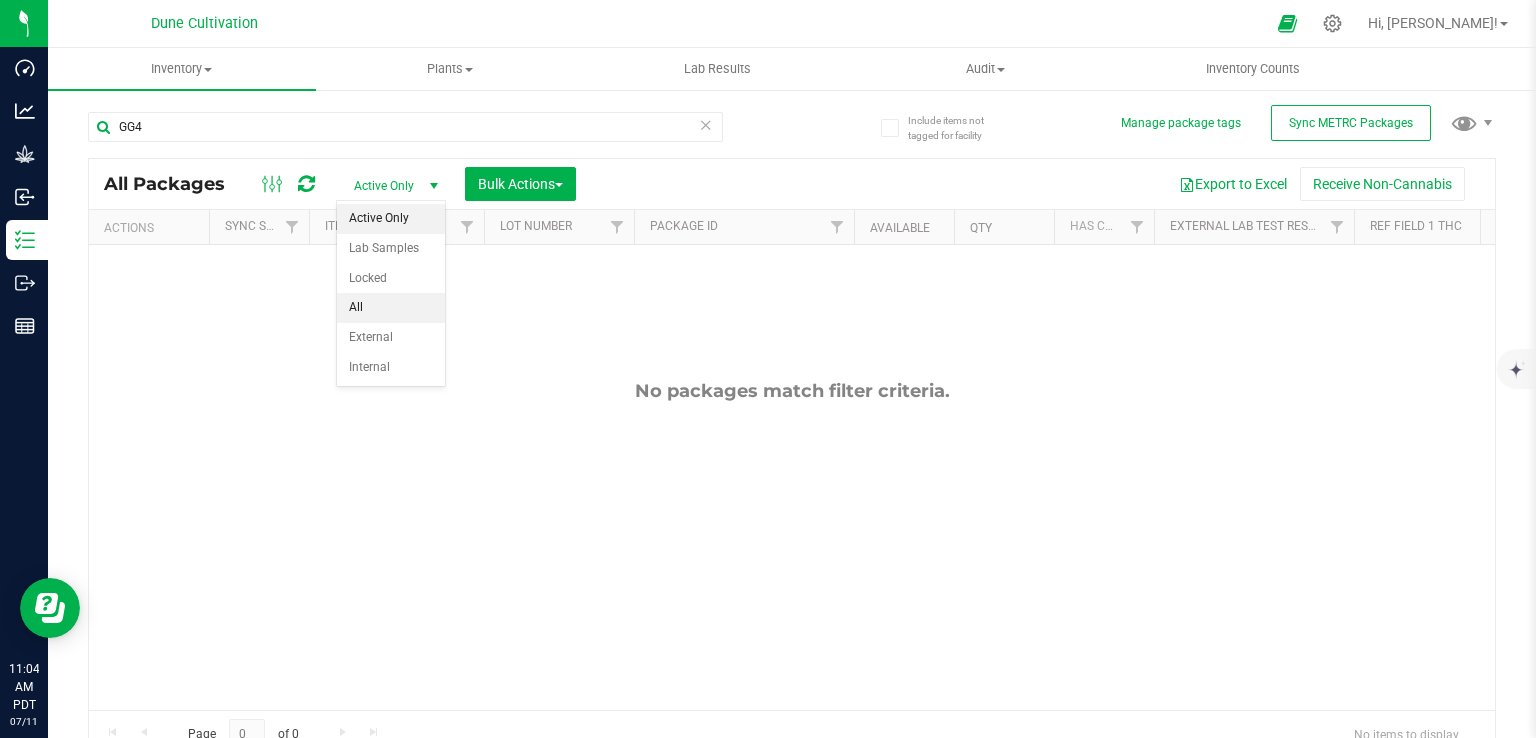 click on "All" at bounding box center (391, 308) 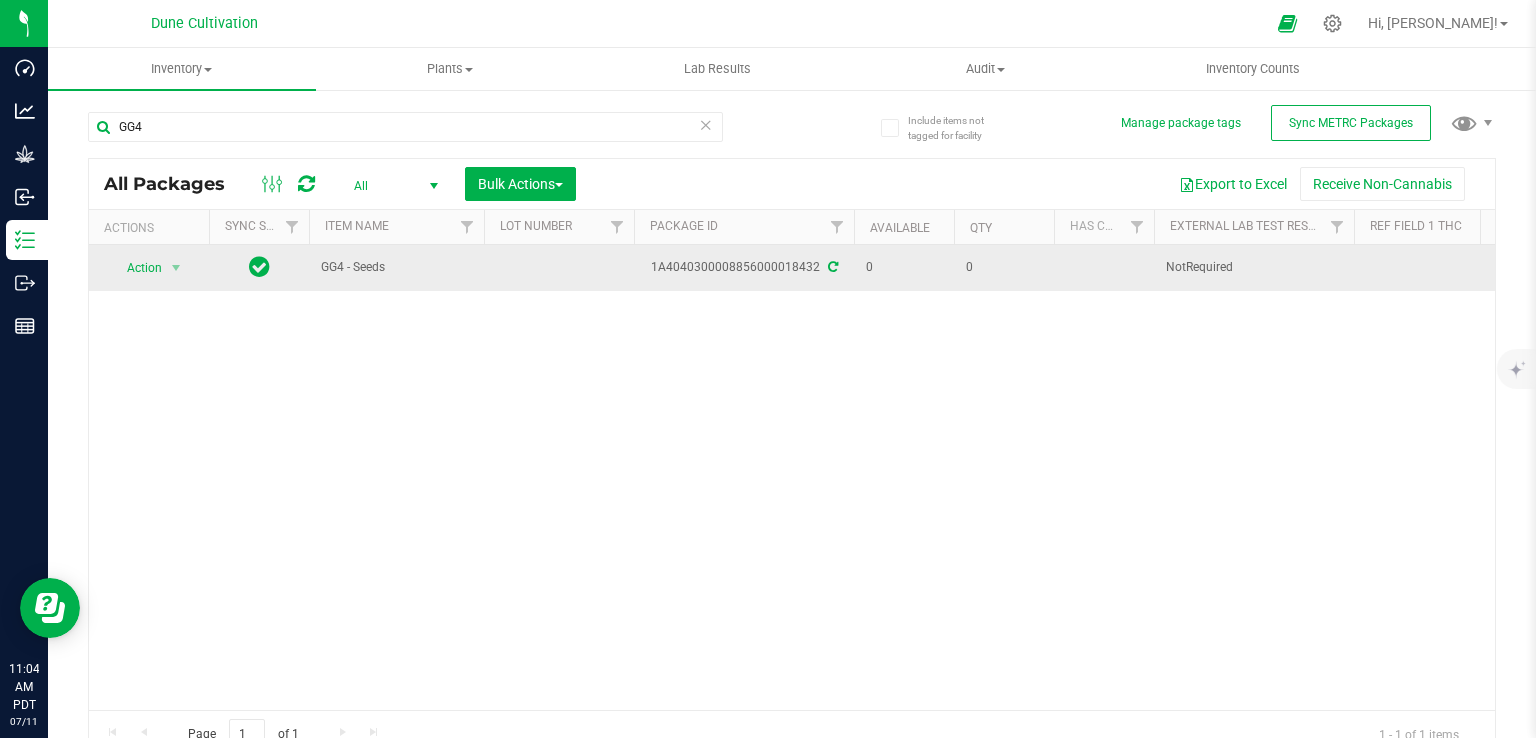 click at bounding box center (833, 267) 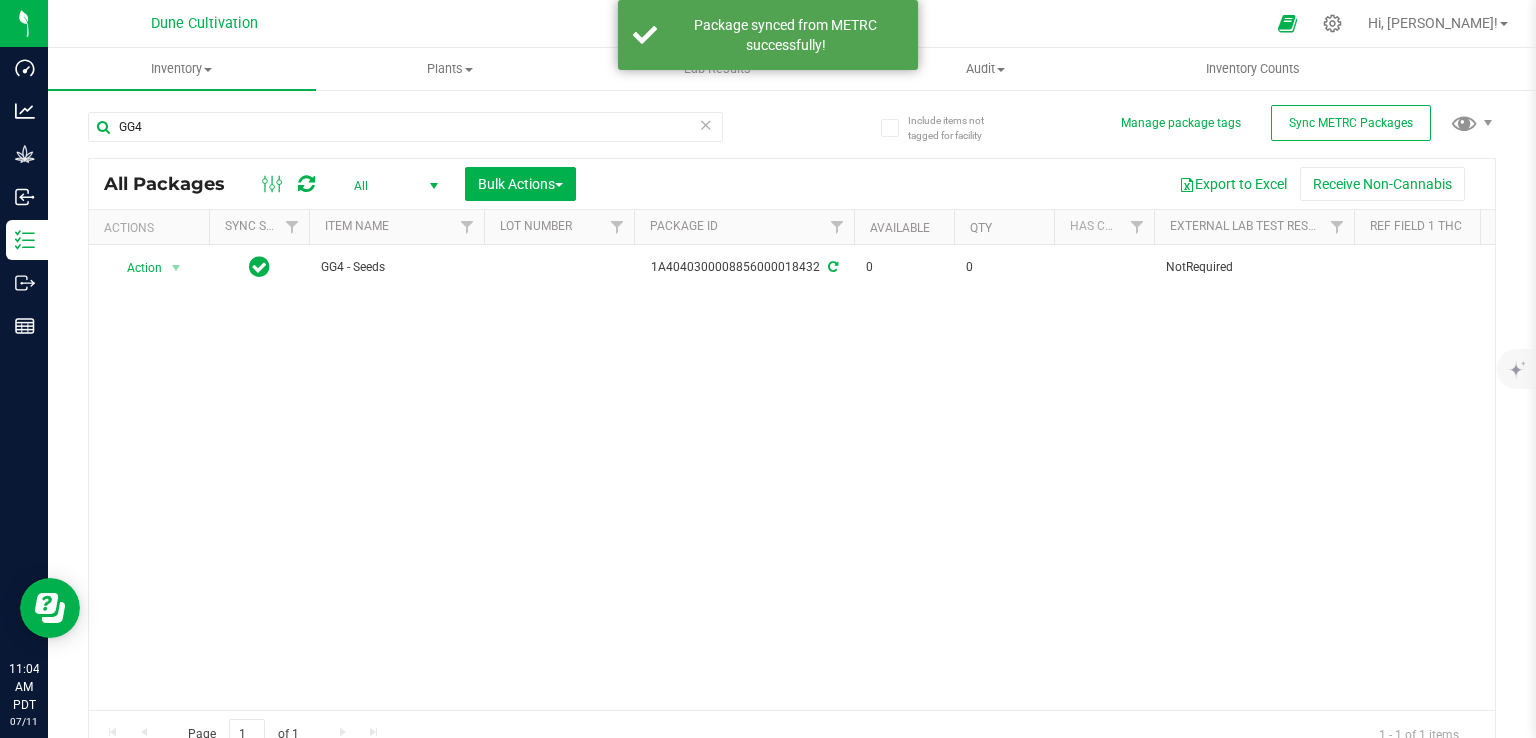 scroll, scrollTop: 0, scrollLeft: 400, axis: horizontal 